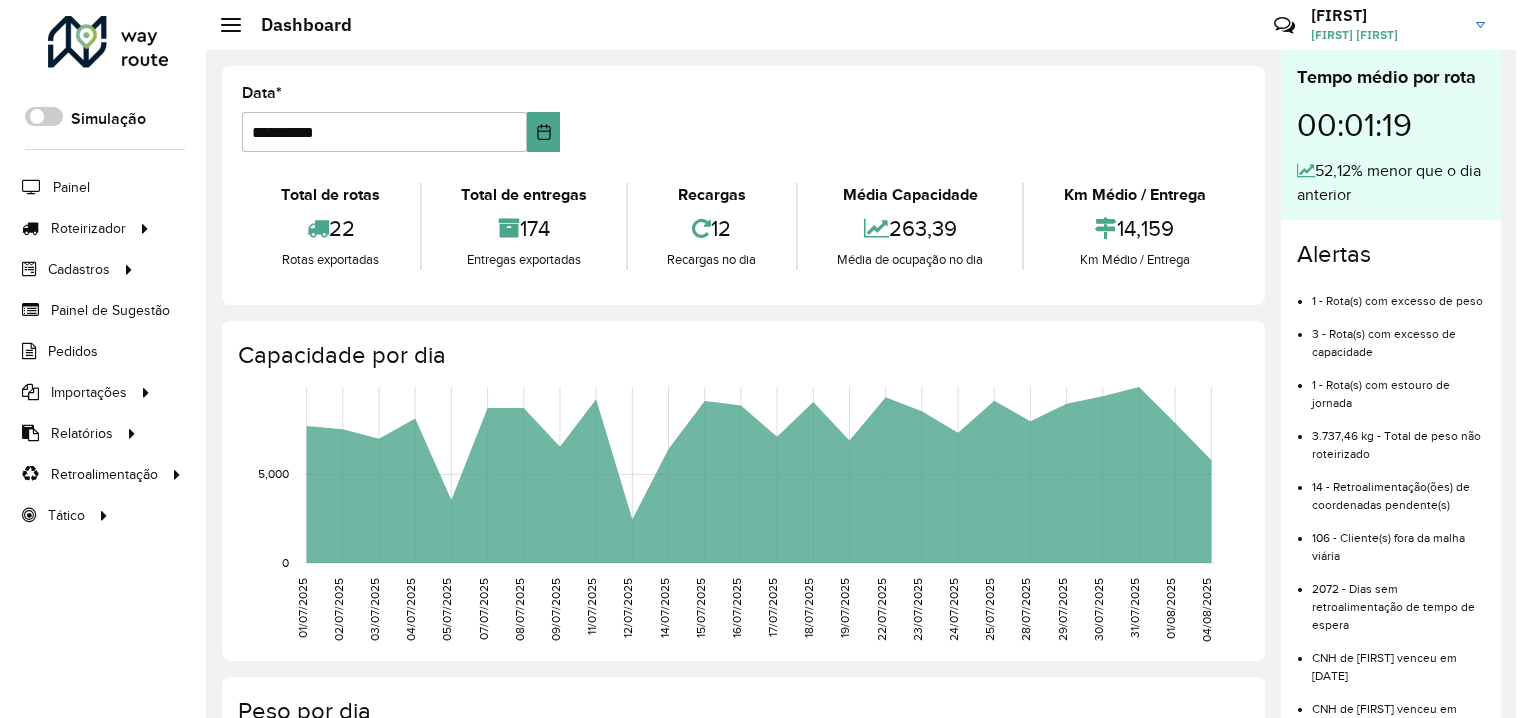 scroll, scrollTop: 0, scrollLeft: 0, axis: both 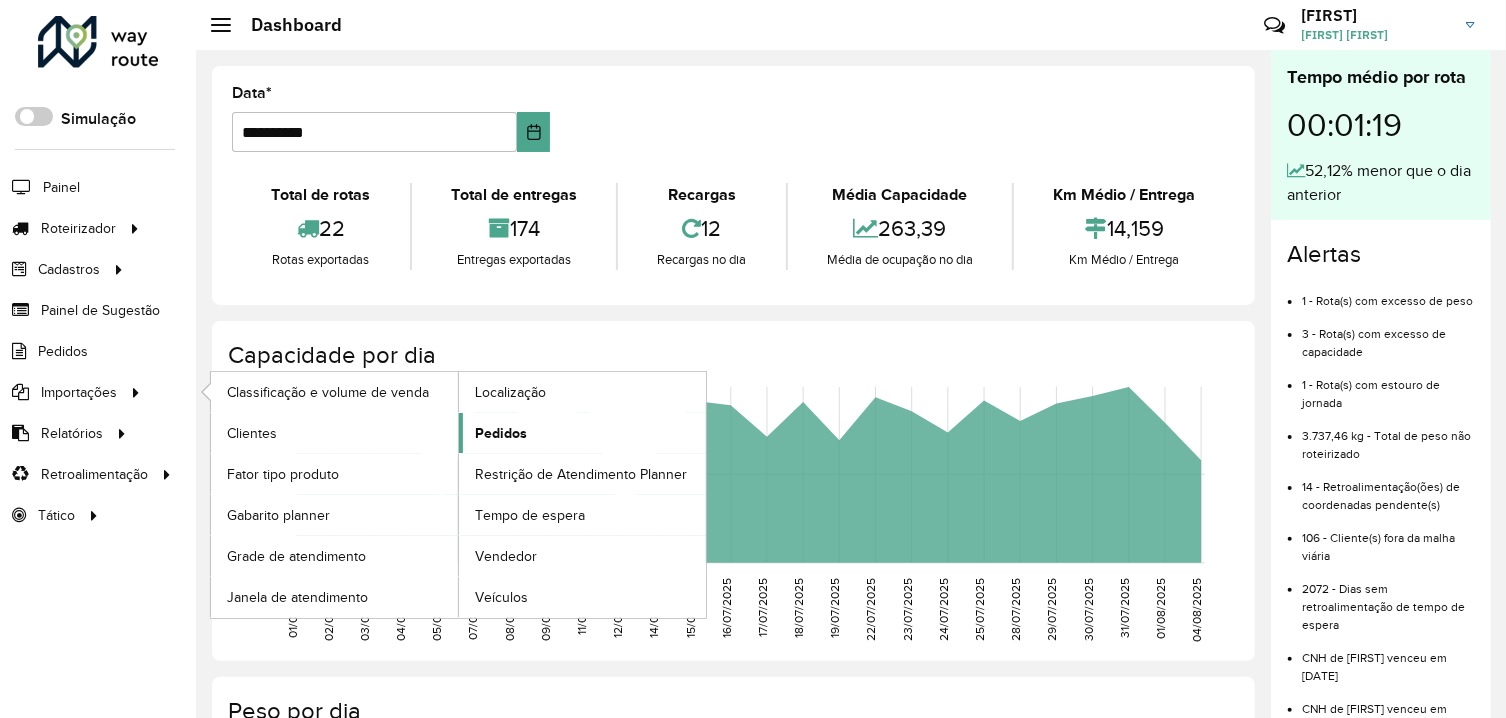 click on "Pedidos" 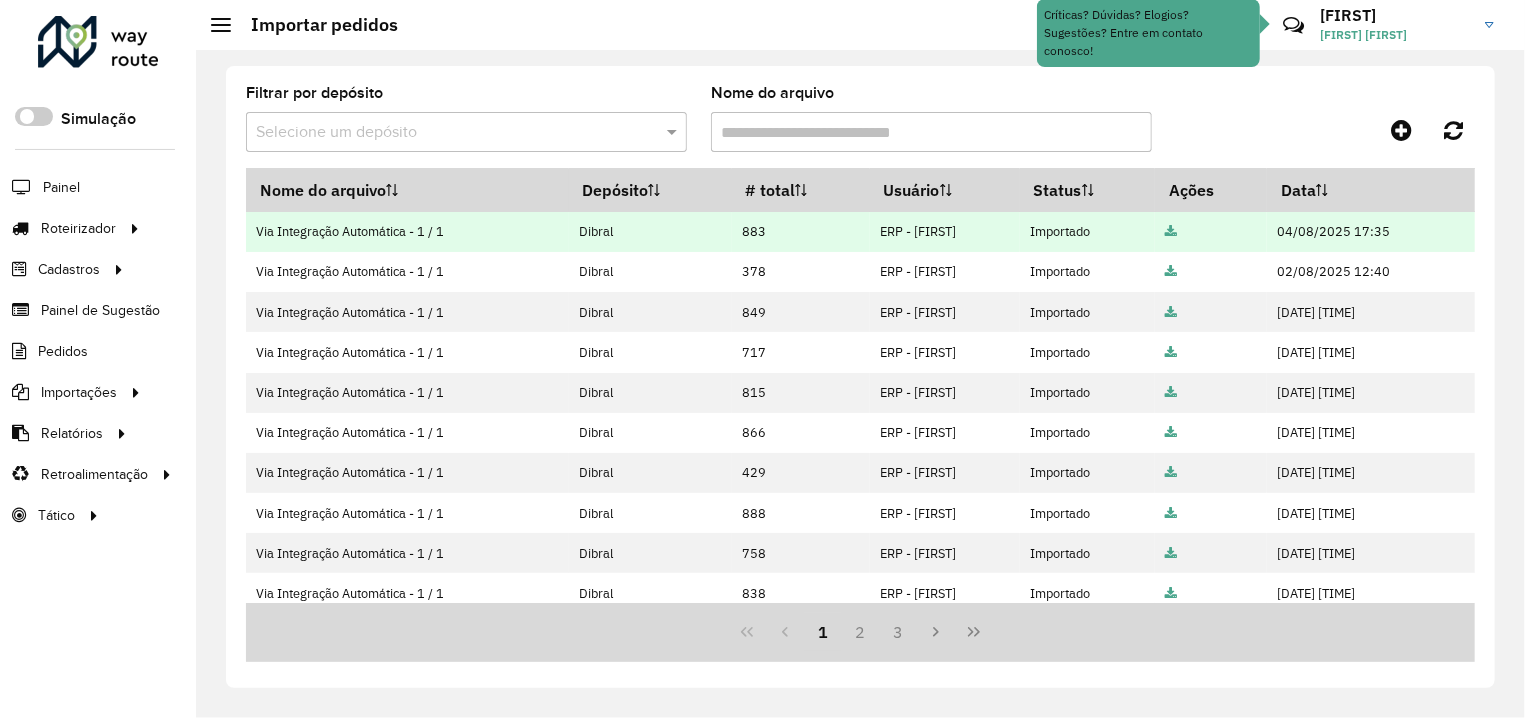 drag, startPoint x: 477, startPoint y: 237, endPoint x: 1334, endPoint y: 236, distance: 857.0006 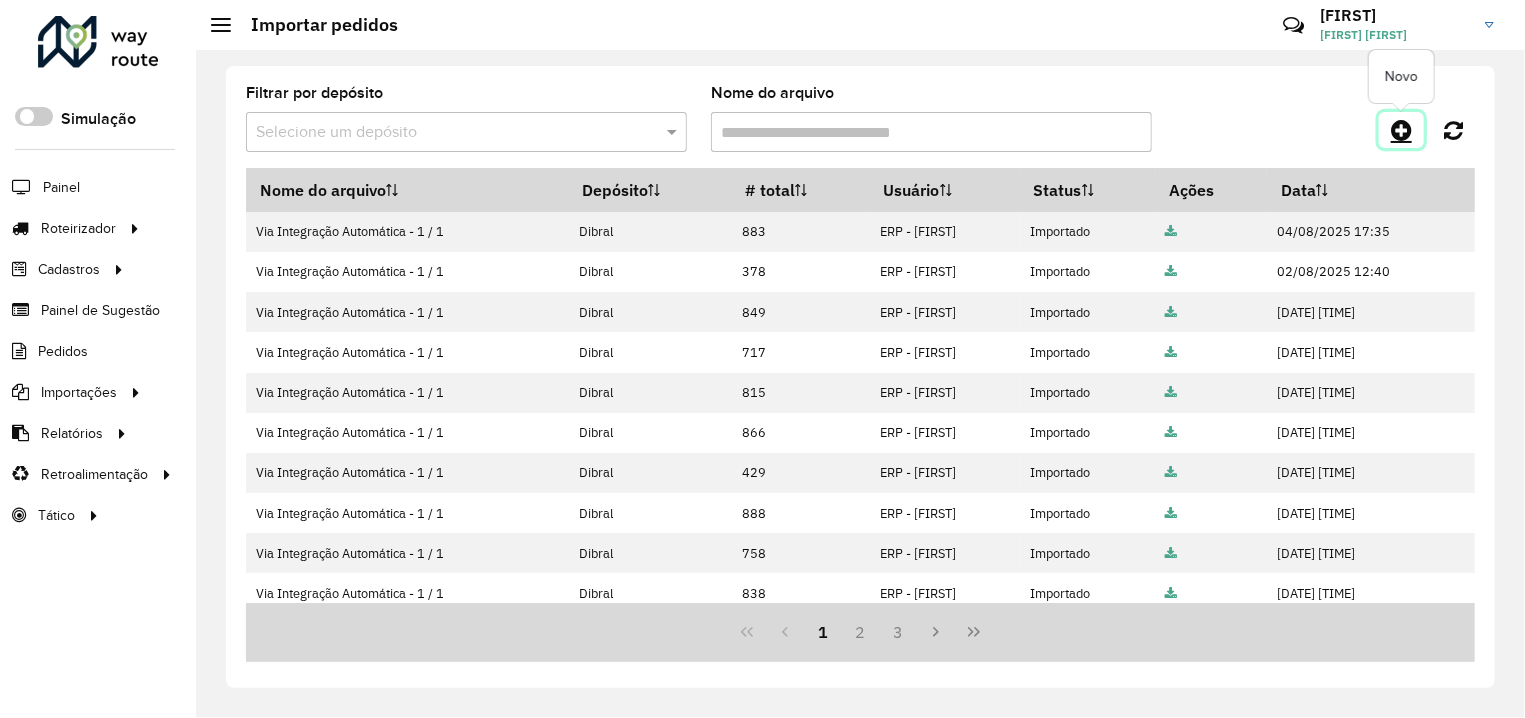 click 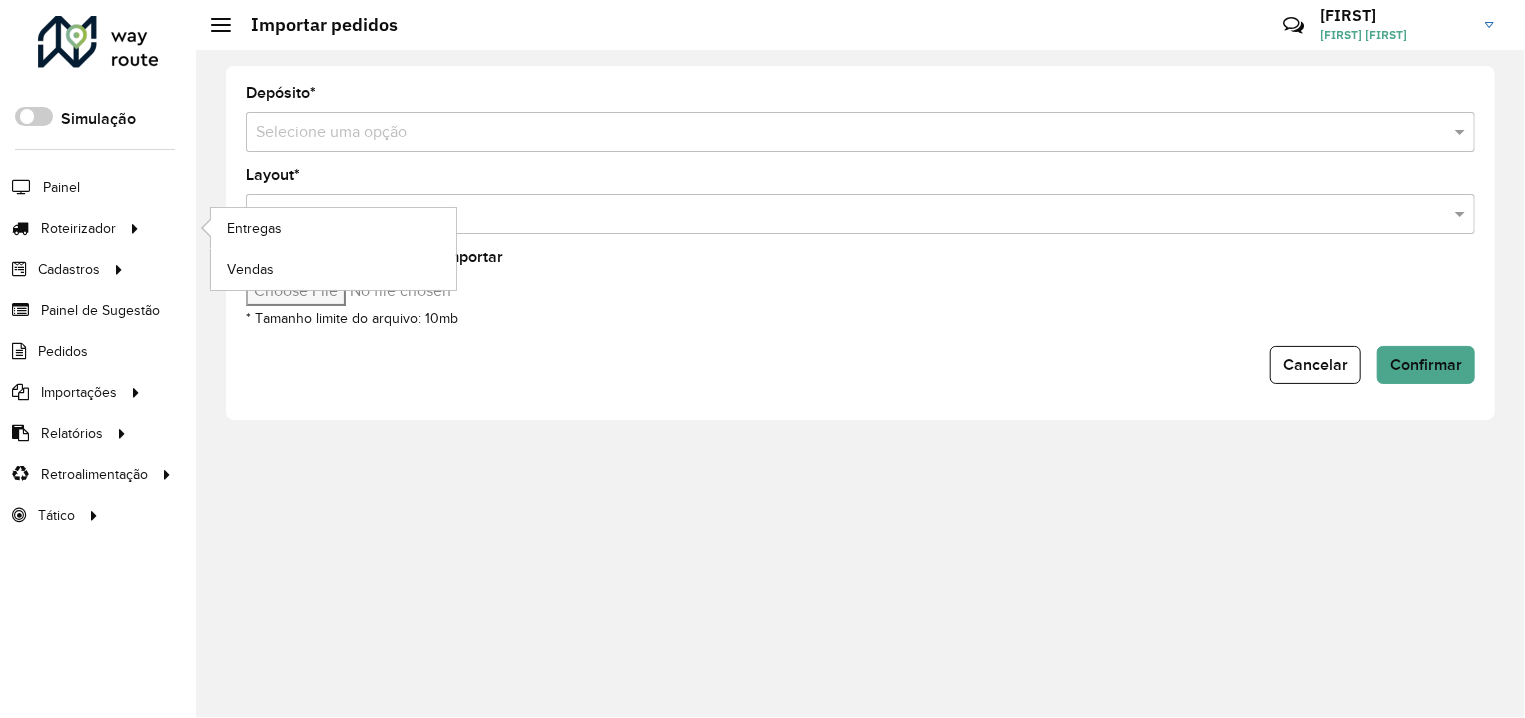 click on "Entregas" 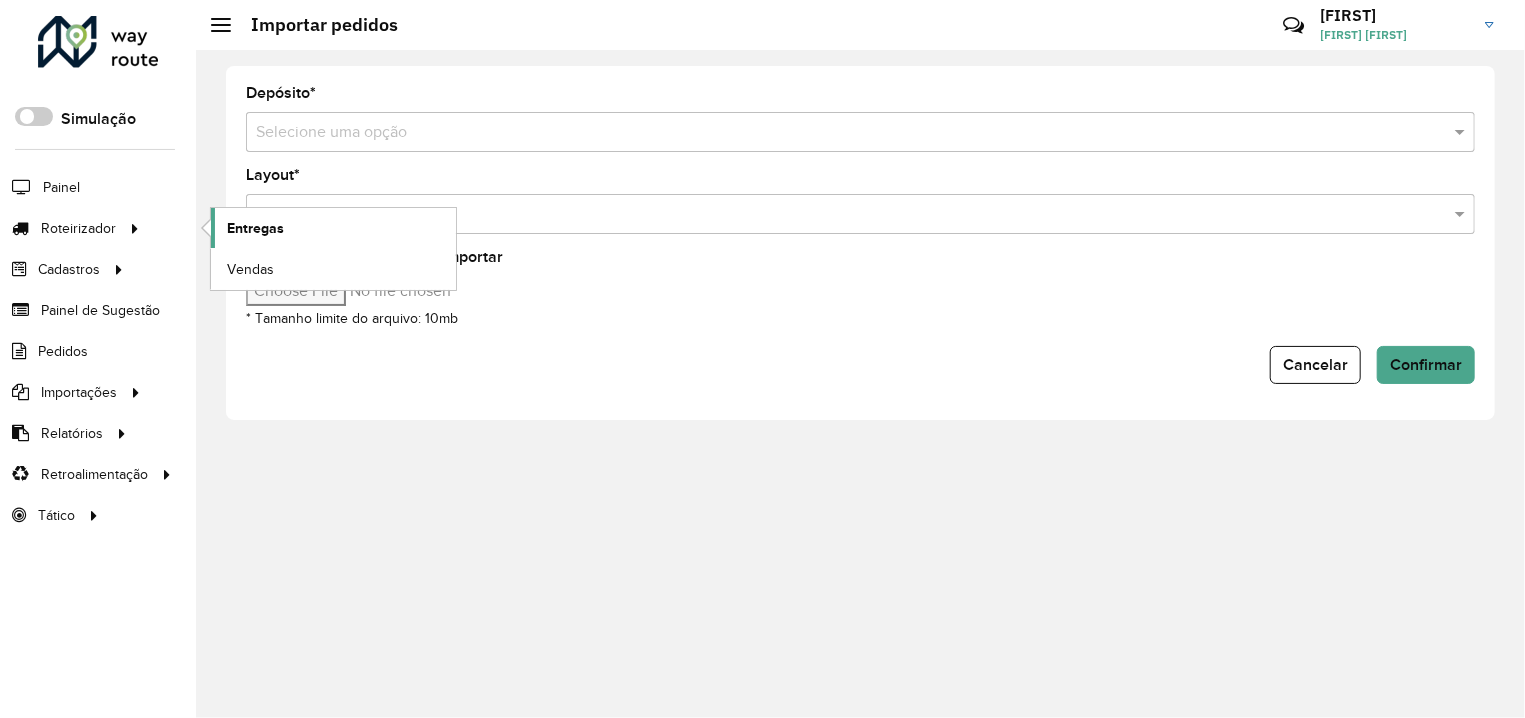 click on "Entregas" 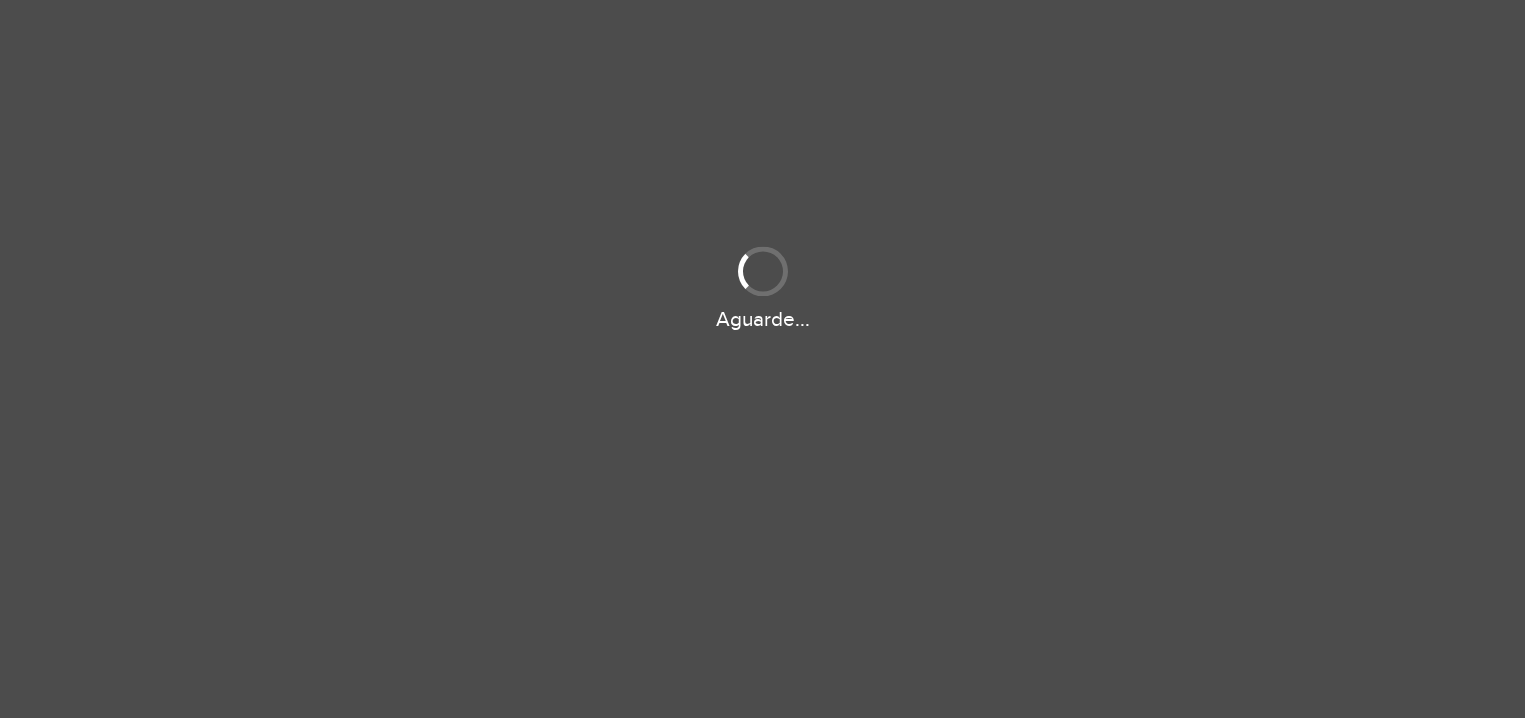scroll, scrollTop: 0, scrollLeft: 0, axis: both 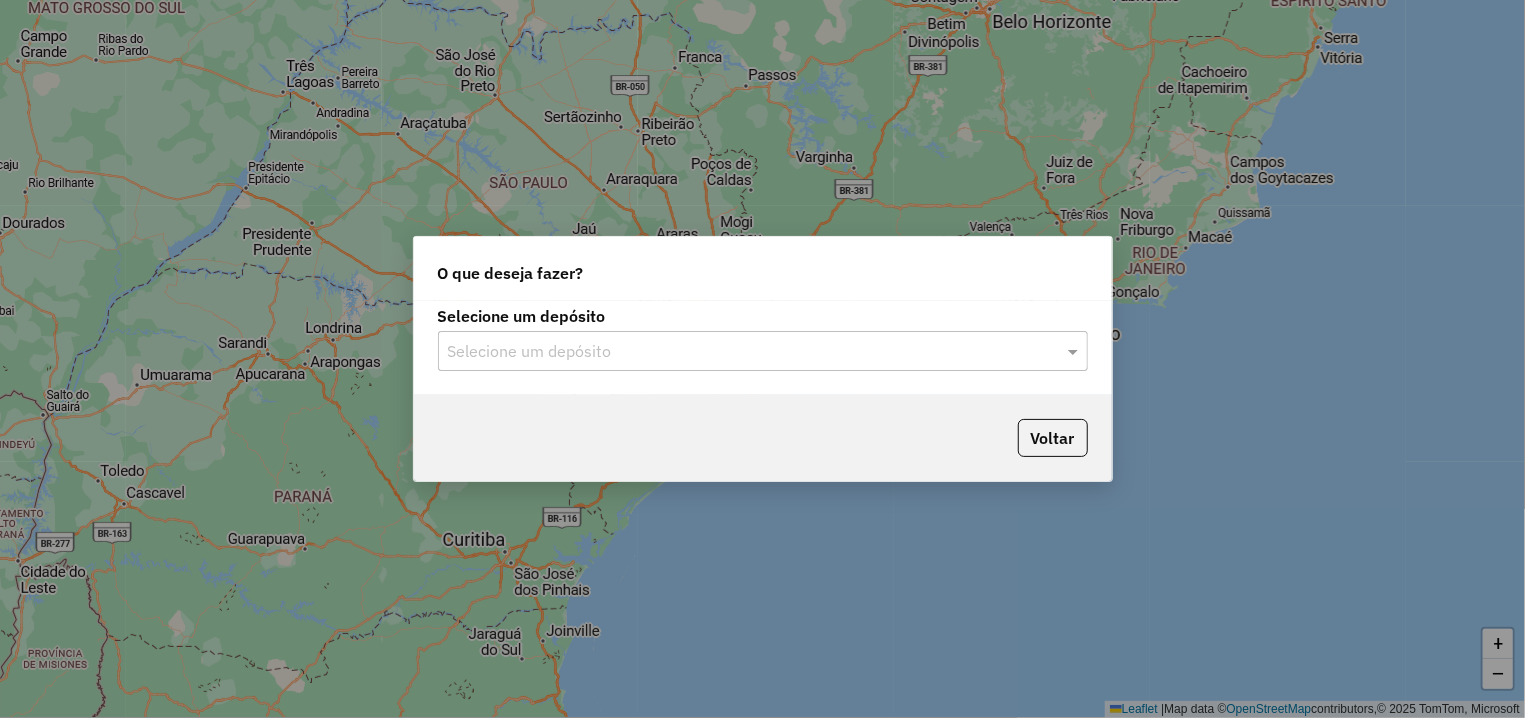 click 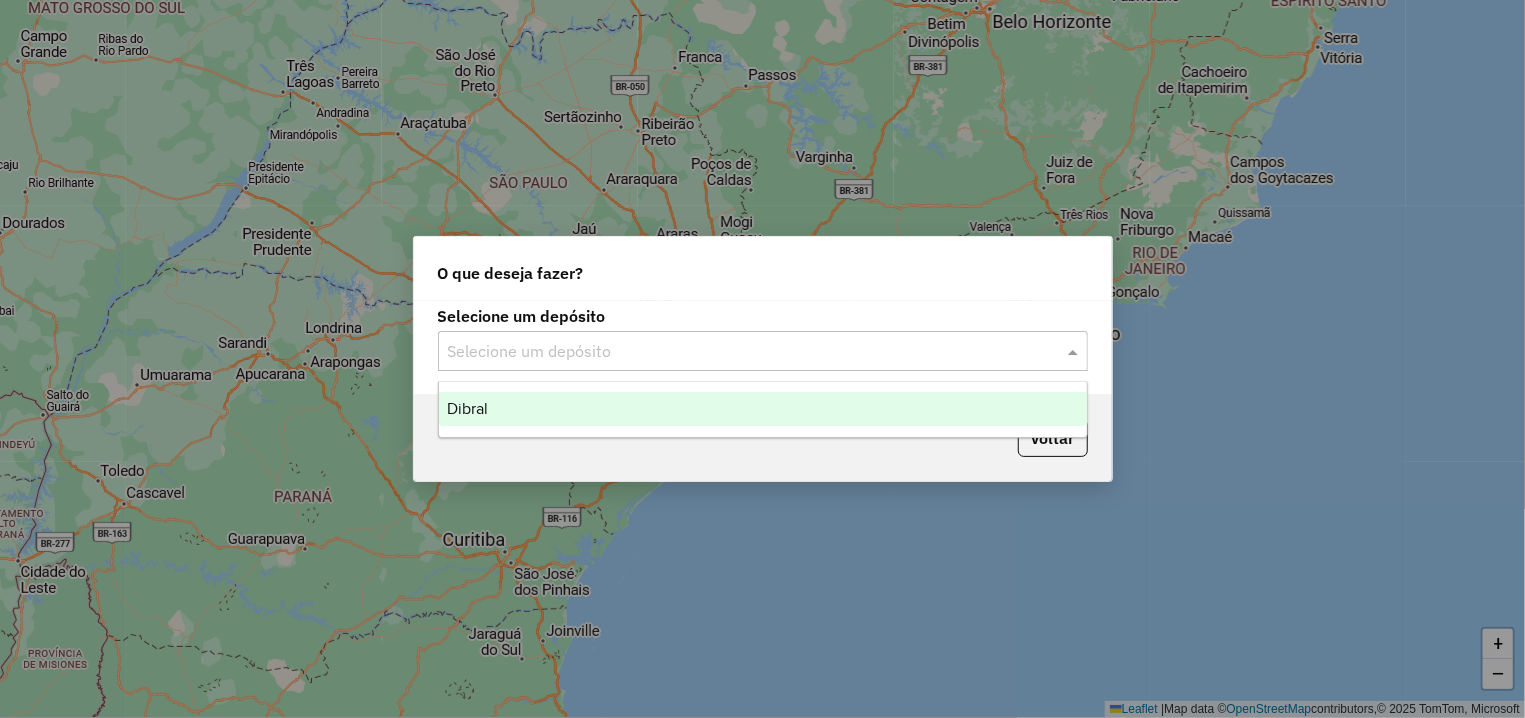 click on "Dibral" at bounding box center (763, 409) 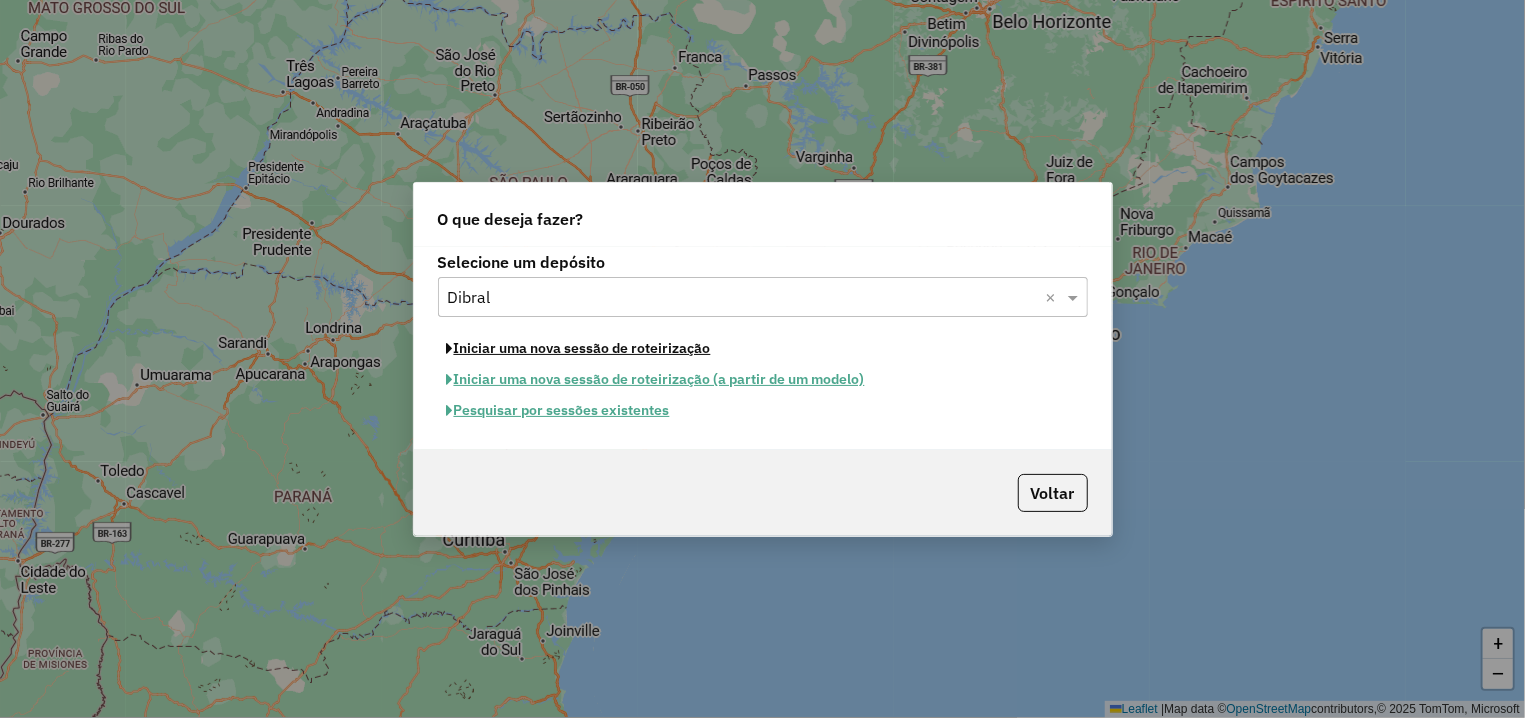 click on "Iniciar uma nova sessão de roteirização" 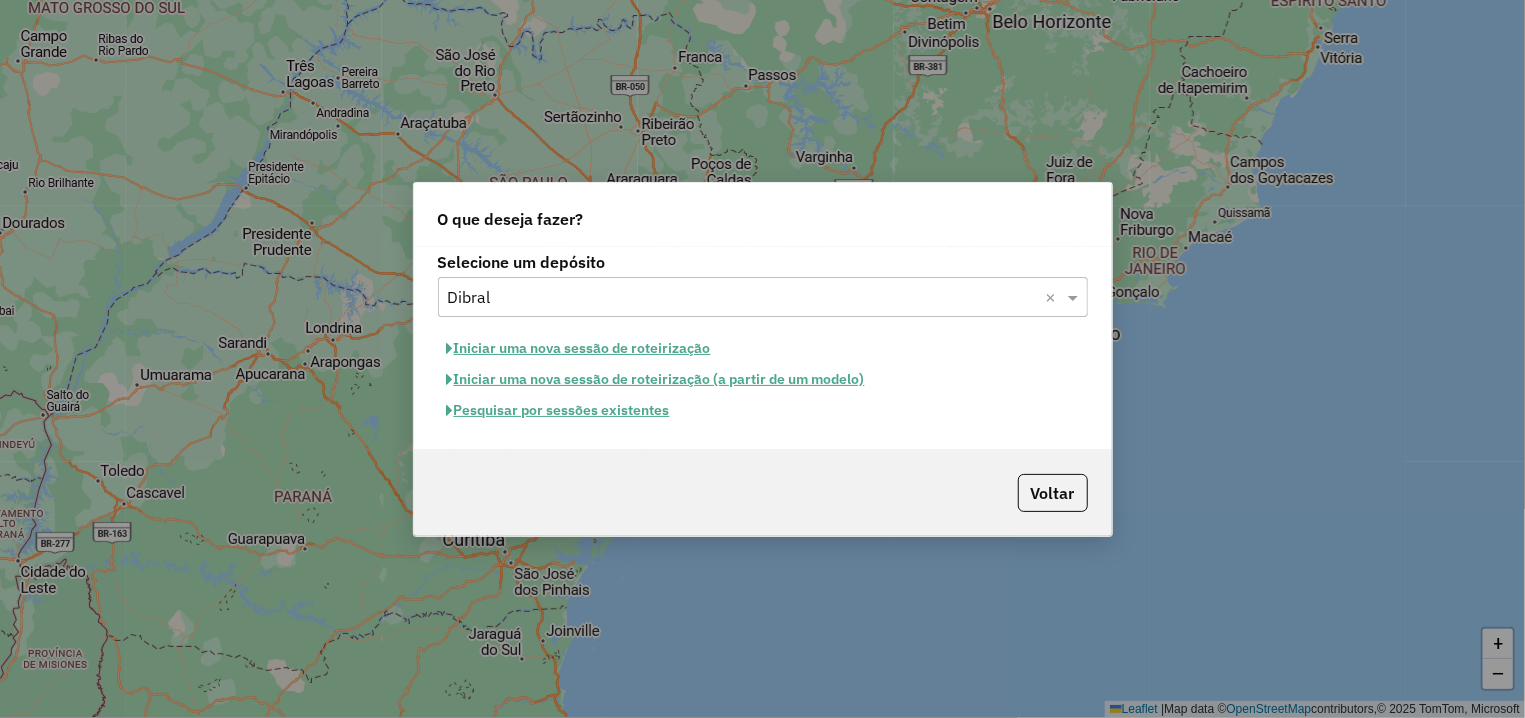 click on "Iniciar uma nova sessão de roteirização" 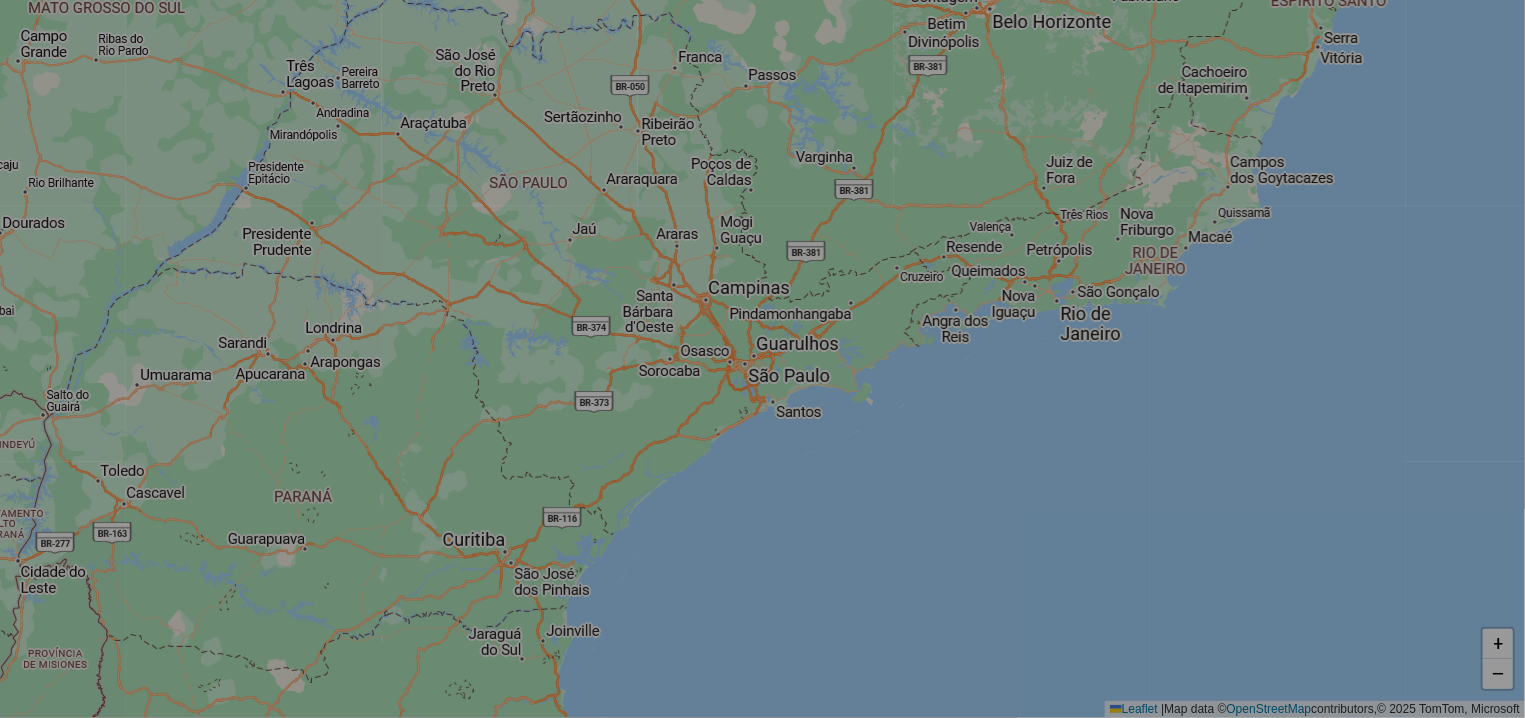 click on "Aguarde...  Pop-up bloqueado!  Seu navegador bloqueou automáticamente a abertura de uma nova janela.   Acesse as configurações e adicione o endereço do sistema a lista de permissão.   Fechar  Roteirizando... O que deseja fazer? Selecione um depósito Selecione um depósito × Dibral ×  Iniciar uma nova sessão de roteirização   Iniciar uma nova sessão de roteirização (a partir de um modelo)   Pesquisar por sessões existentes   Voltar  + −  Leaflet   |  Map data ©  OpenStreetMap  contributors,© 2025 TomTom, Microsoft Erro de conexão  Você parece estar offline!
Verifique sua internet e atualize a página.  Tradução automática  Seu navegador ativou a tradução automática e pode causar inconsistências no sistema.  Por gentileza, utilize a opção "Nunca traduzir este site".  Em caso de dúvidas, entre em contato com o suporte." at bounding box center (762, 359) 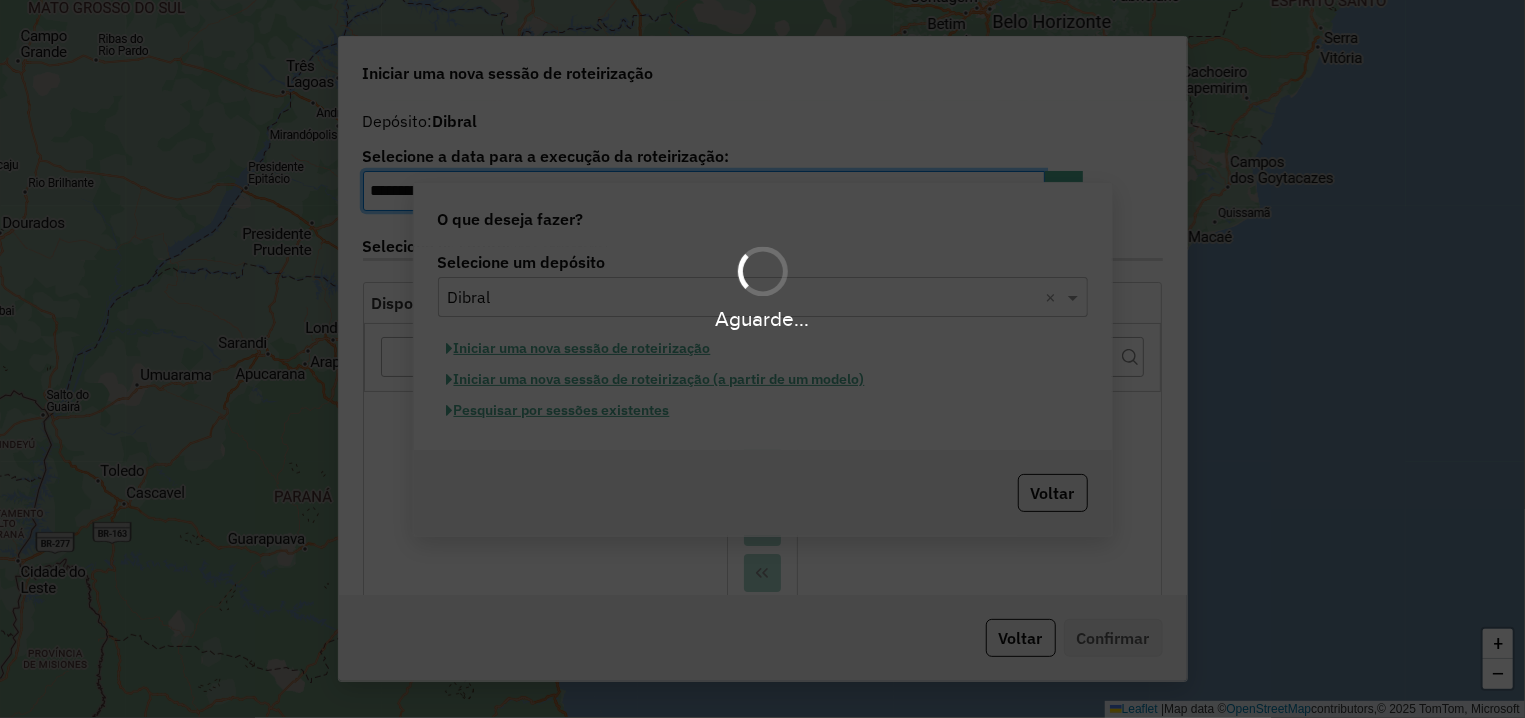 click on "Aguarde..." at bounding box center [762, 359] 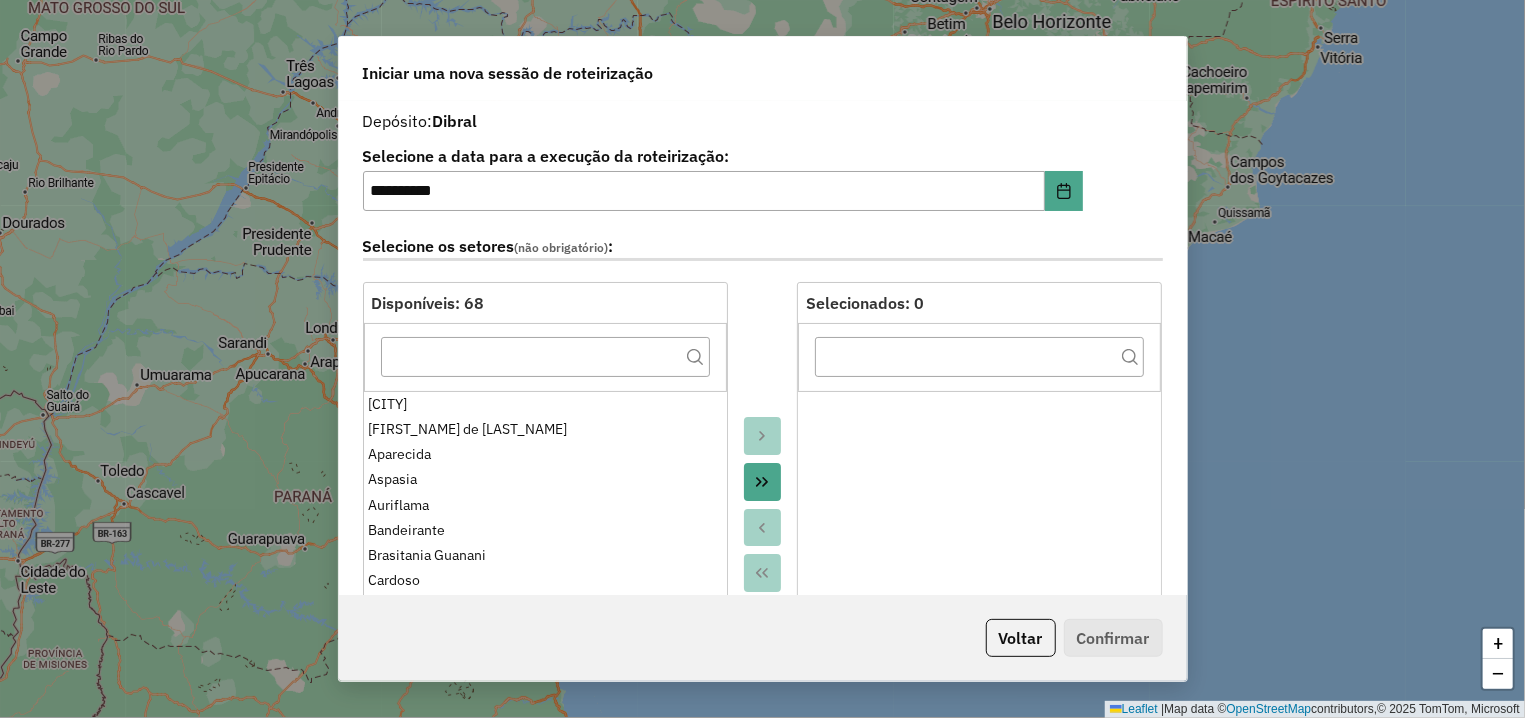 click 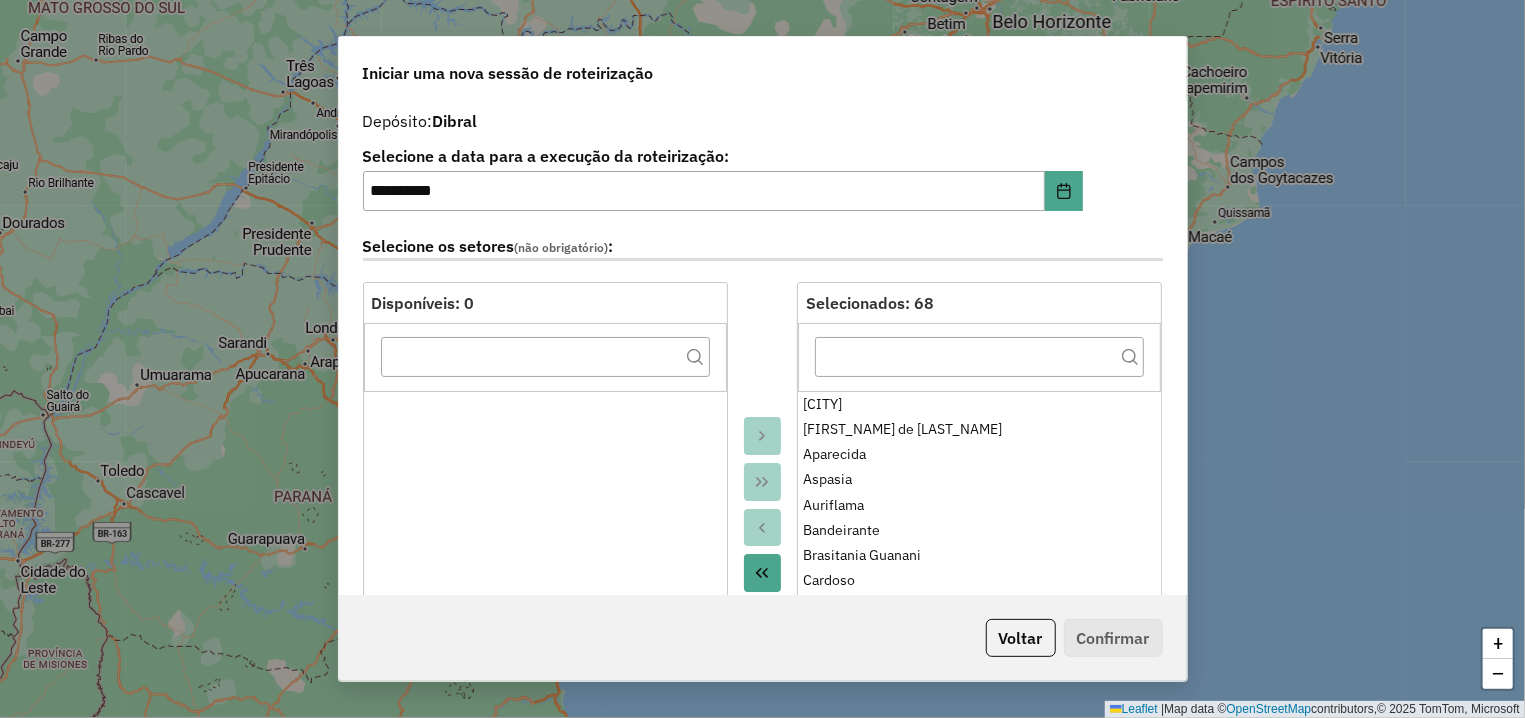 scroll, scrollTop: 509, scrollLeft: 0, axis: vertical 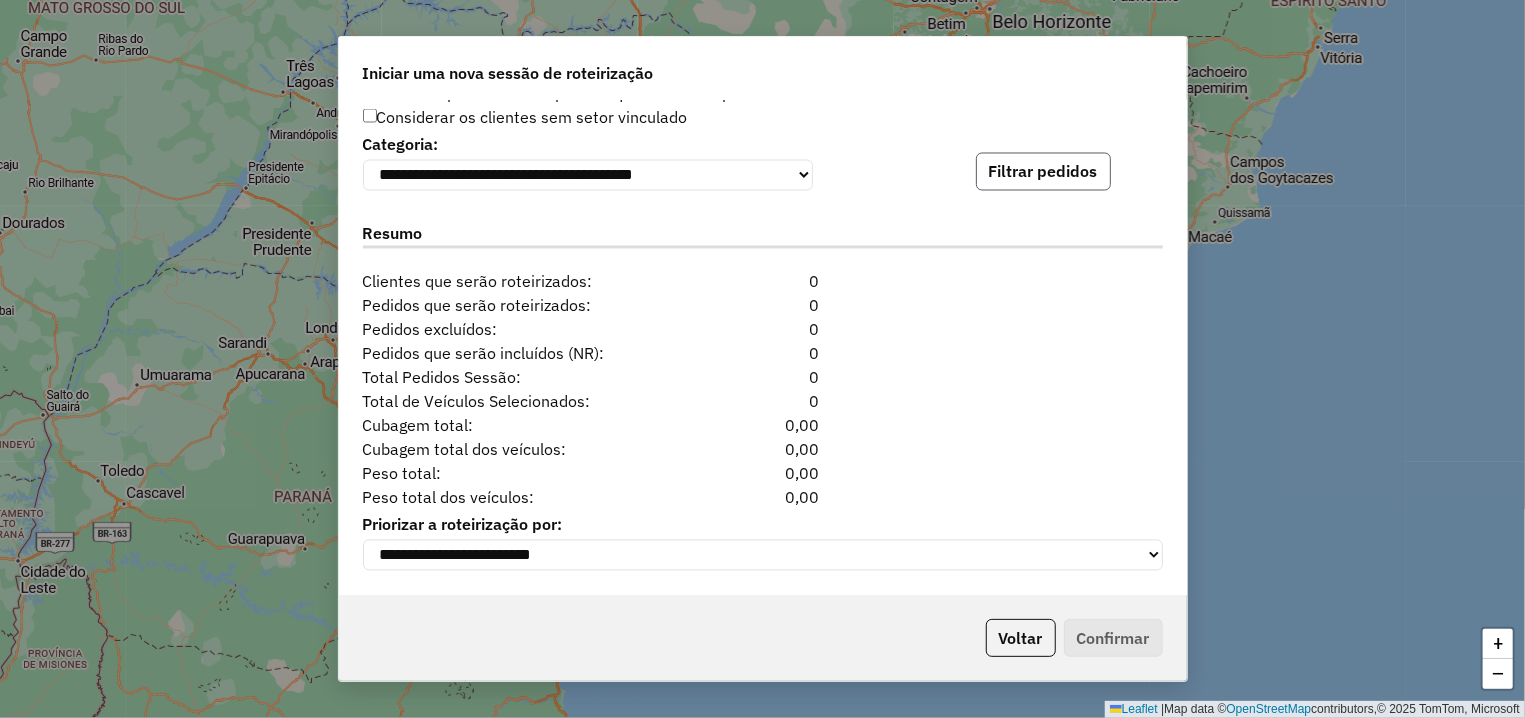 click on "Filtrar pedidos" 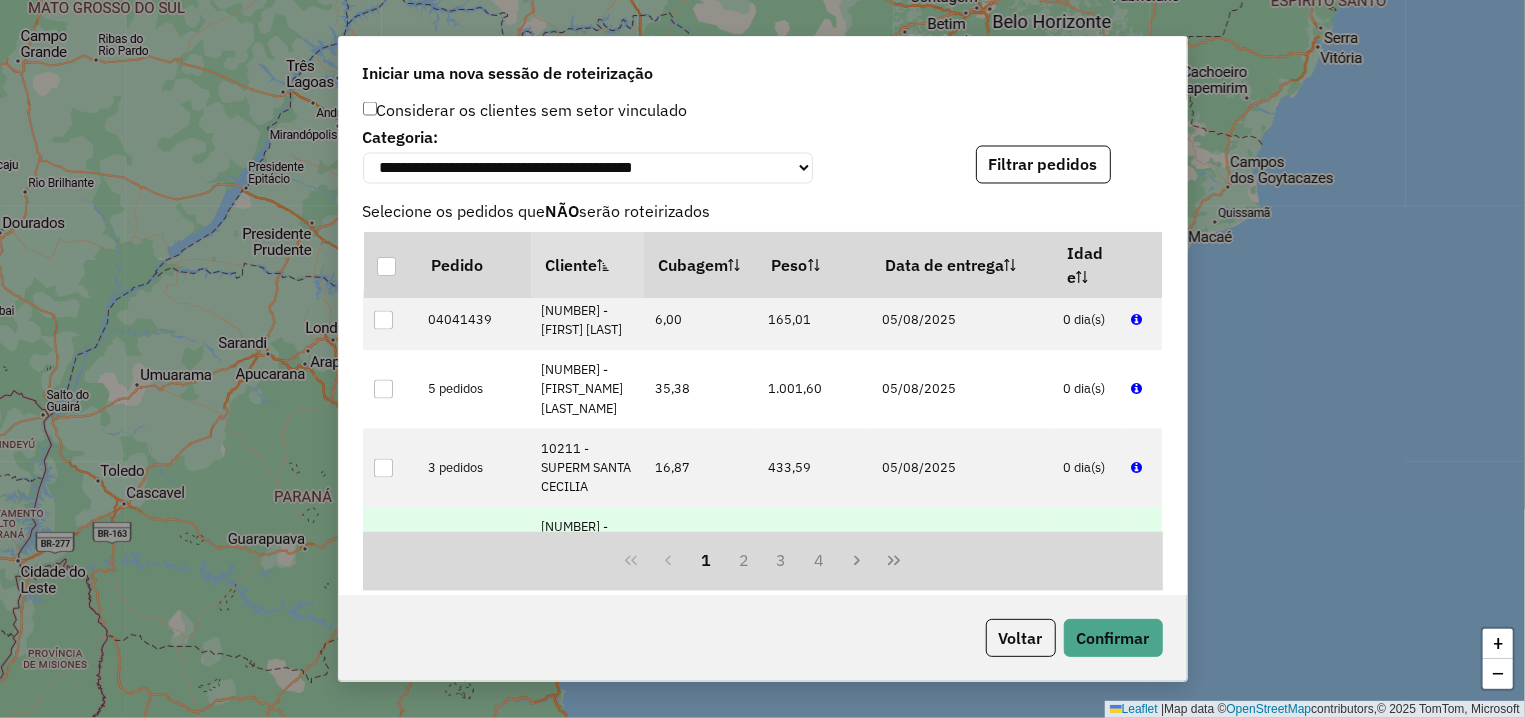 scroll, scrollTop: 254, scrollLeft: 0, axis: vertical 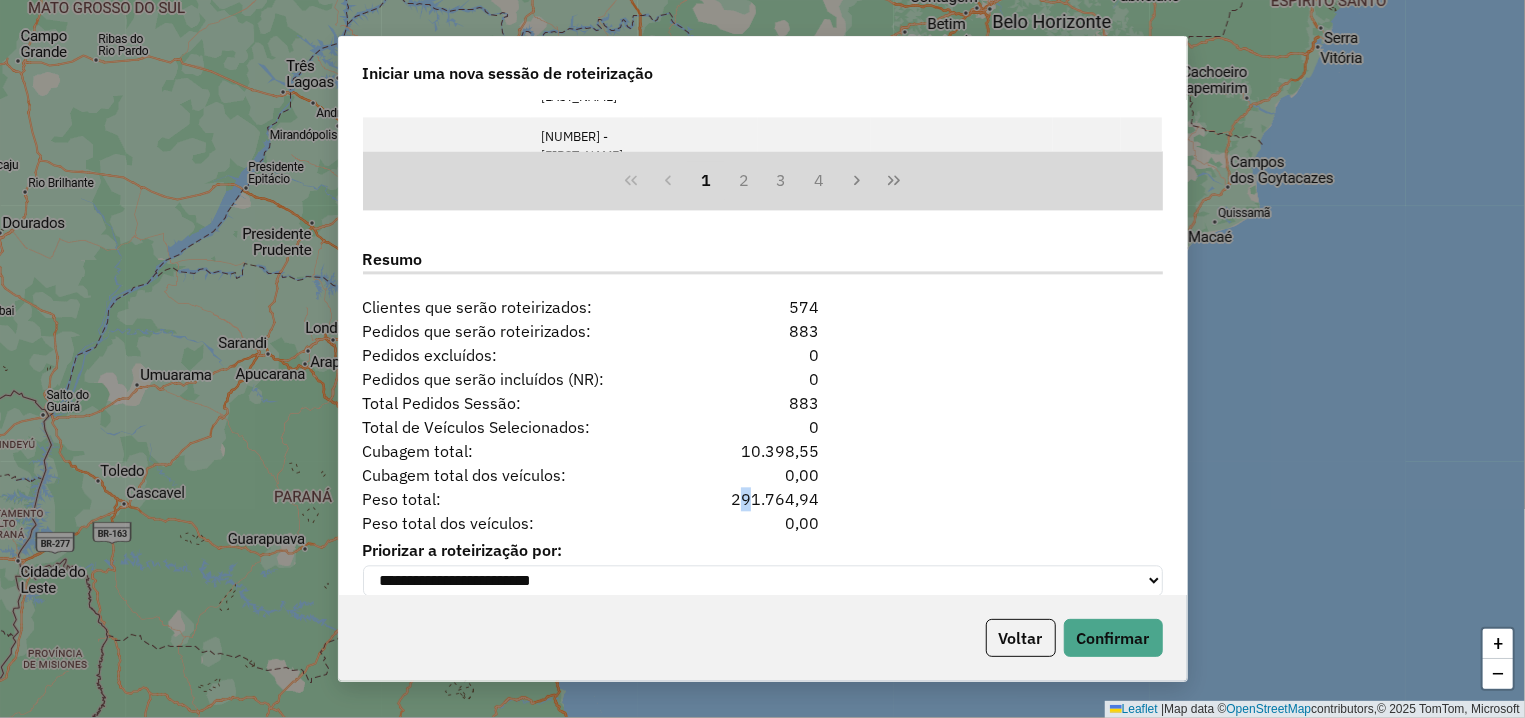 drag, startPoint x: 737, startPoint y: 506, endPoint x: 814, endPoint y: 515, distance: 77.52419 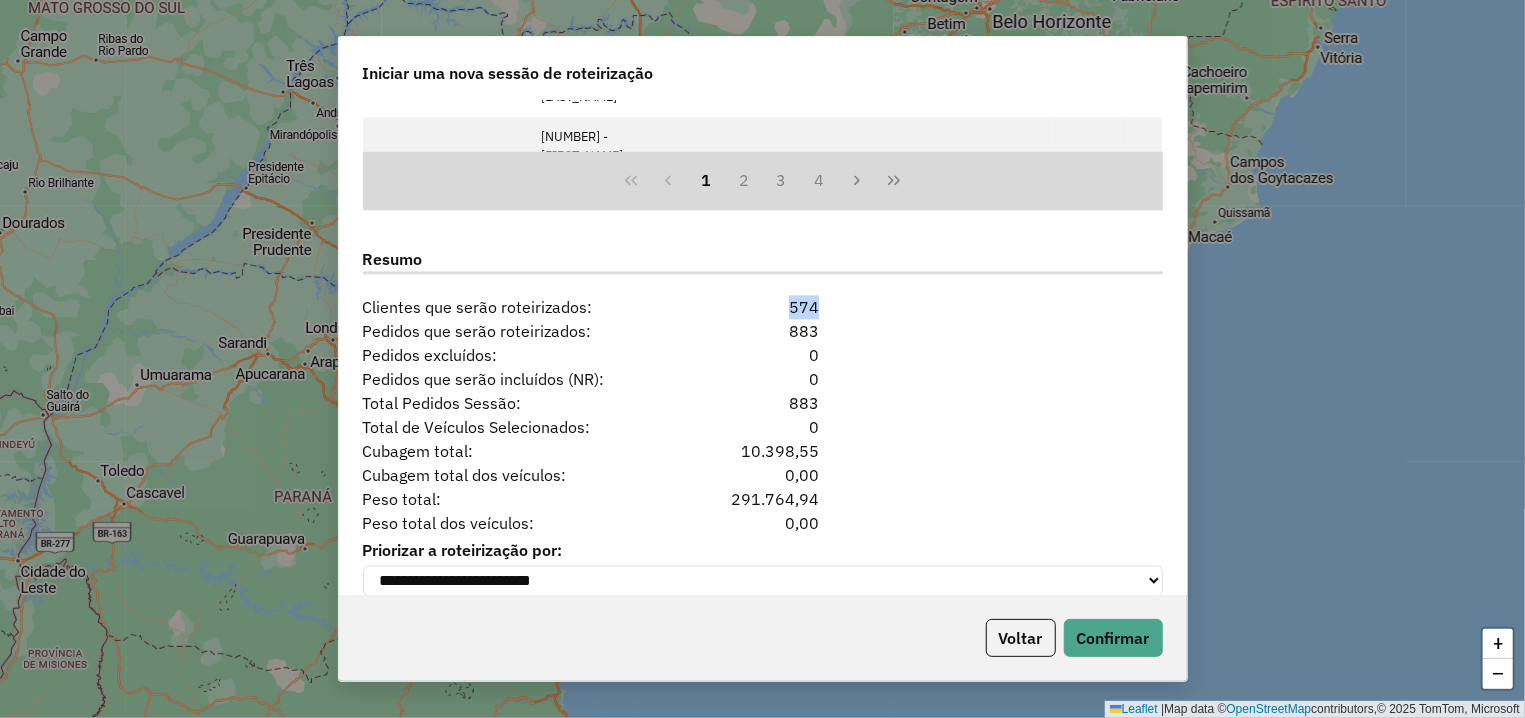 drag, startPoint x: 774, startPoint y: 309, endPoint x: 810, endPoint y: 308, distance: 36.013885 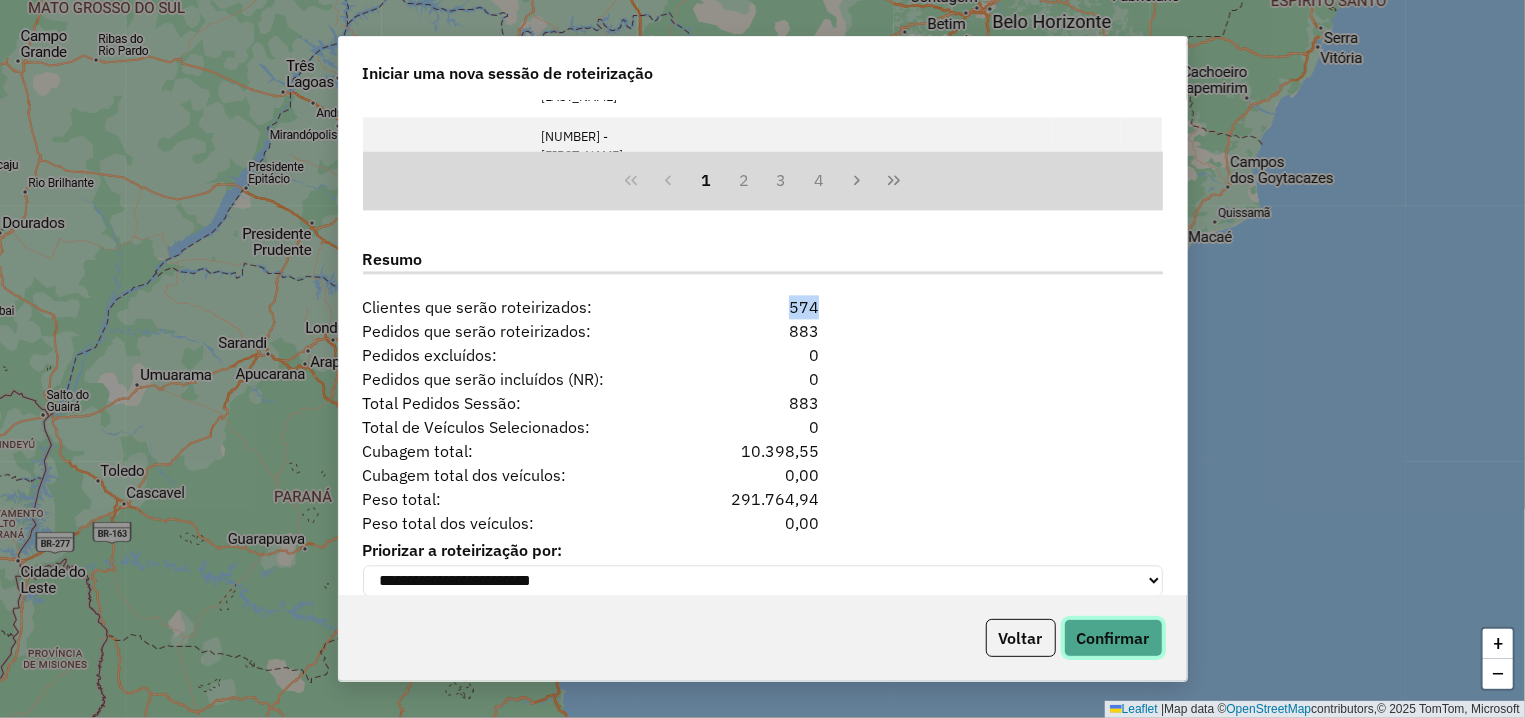 click on "Confirmar" 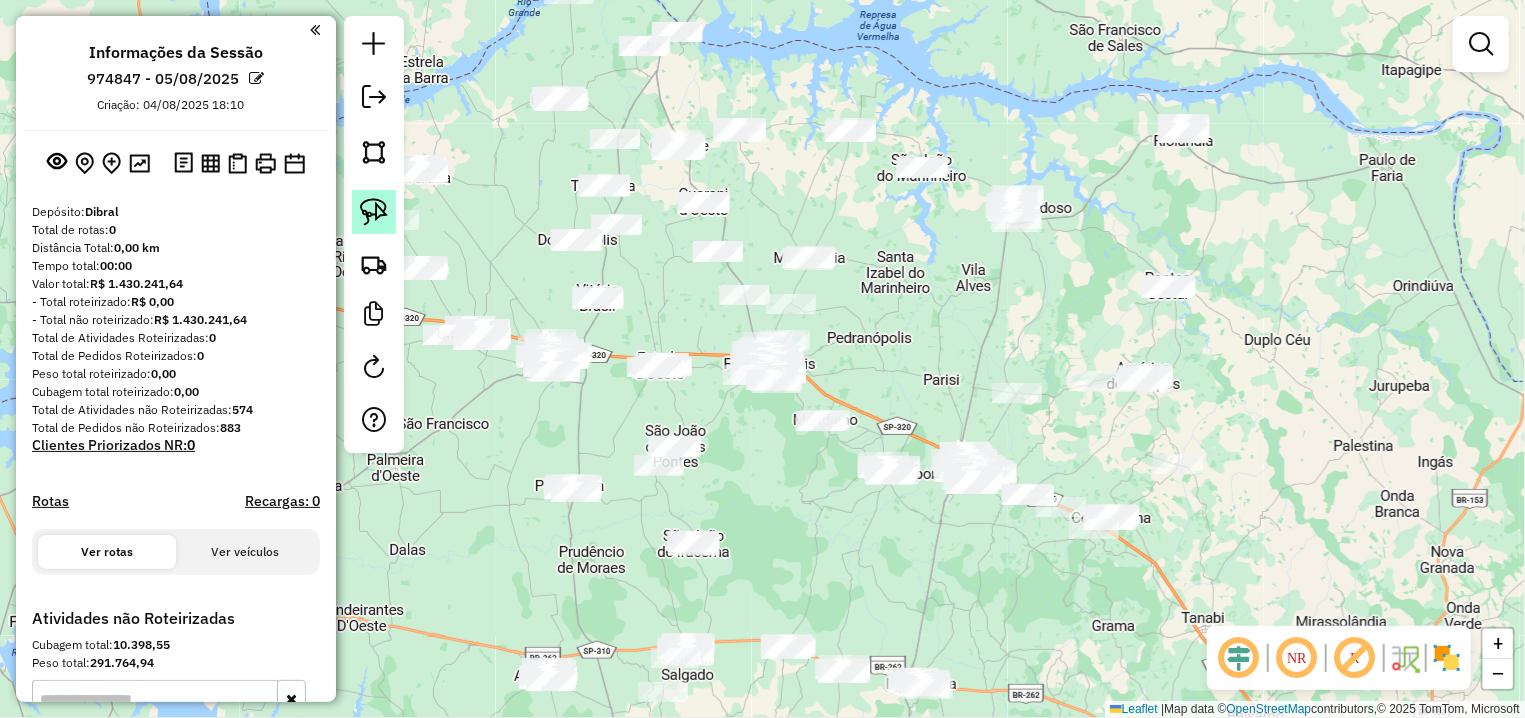 click 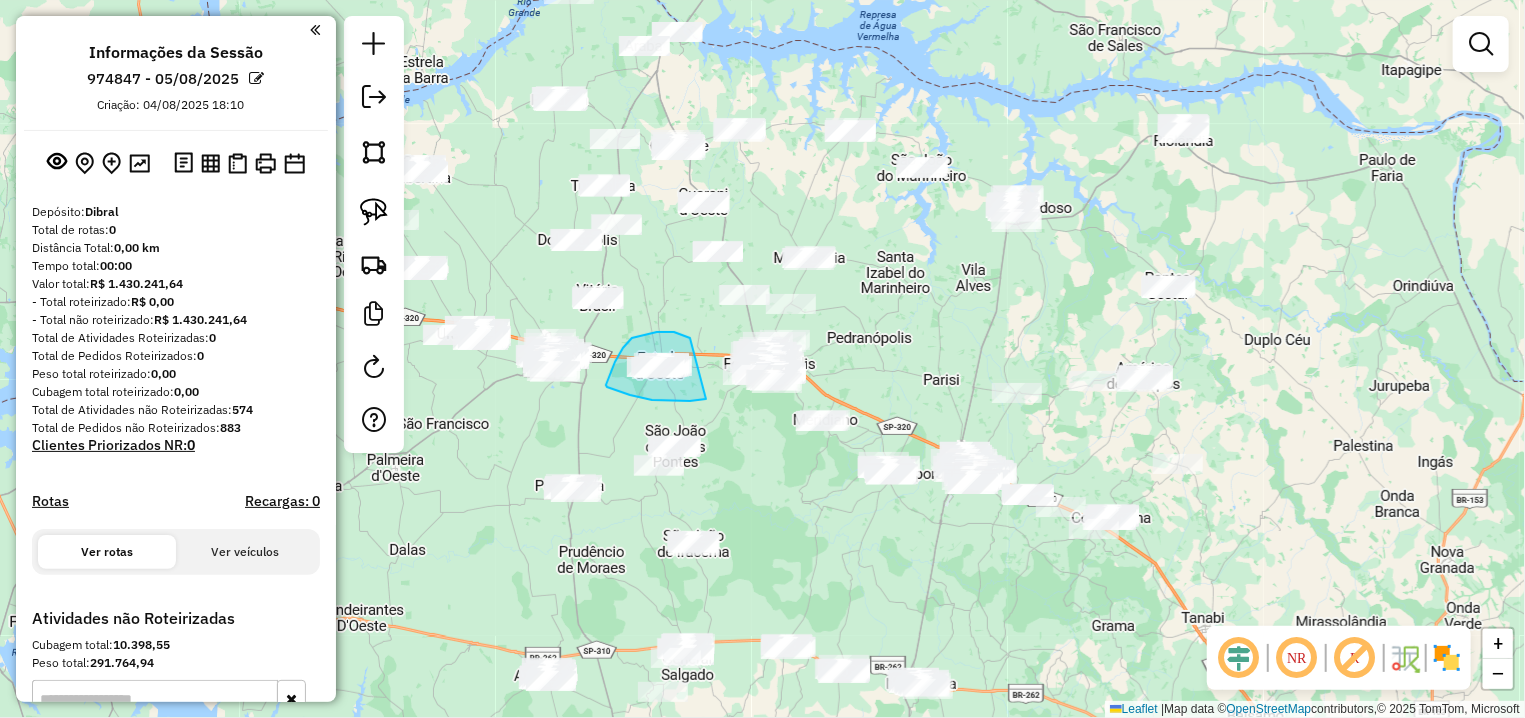 drag, startPoint x: 690, startPoint y: 338, endPoint x: 706, endPoint y: 399, distance: 63.06346 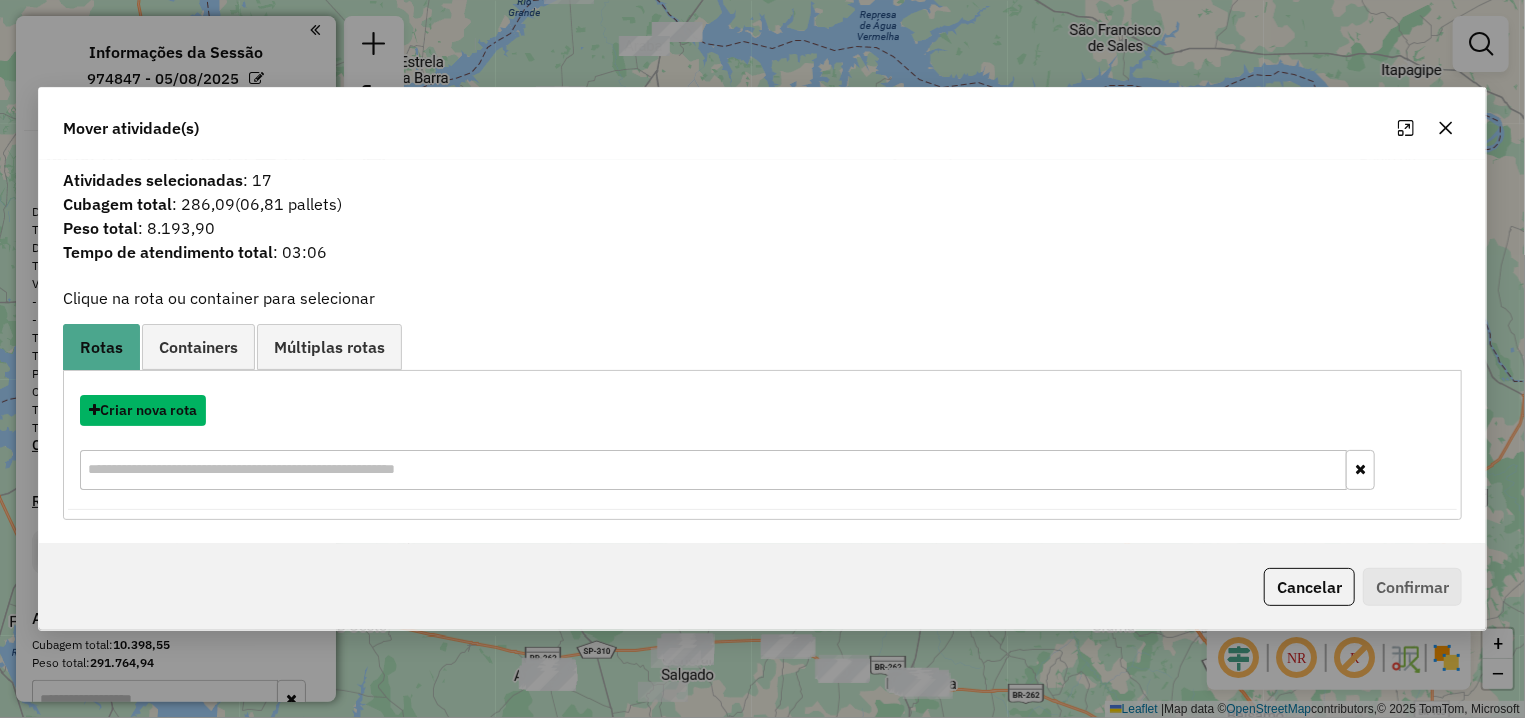 click on "Criar nova rota" at bounding box center (143, 410) 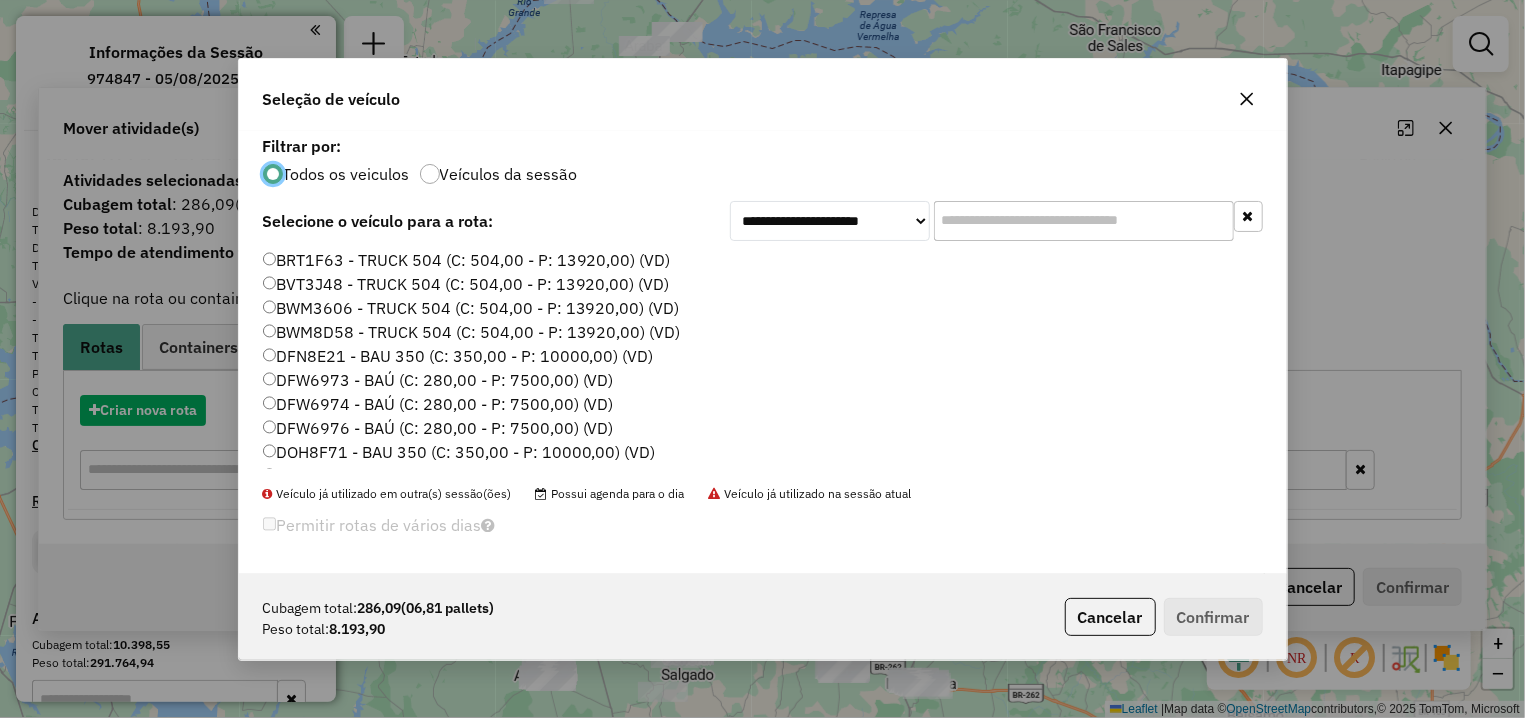 scroll, scrollTop: 11, scrollLeft: 6, axis: both 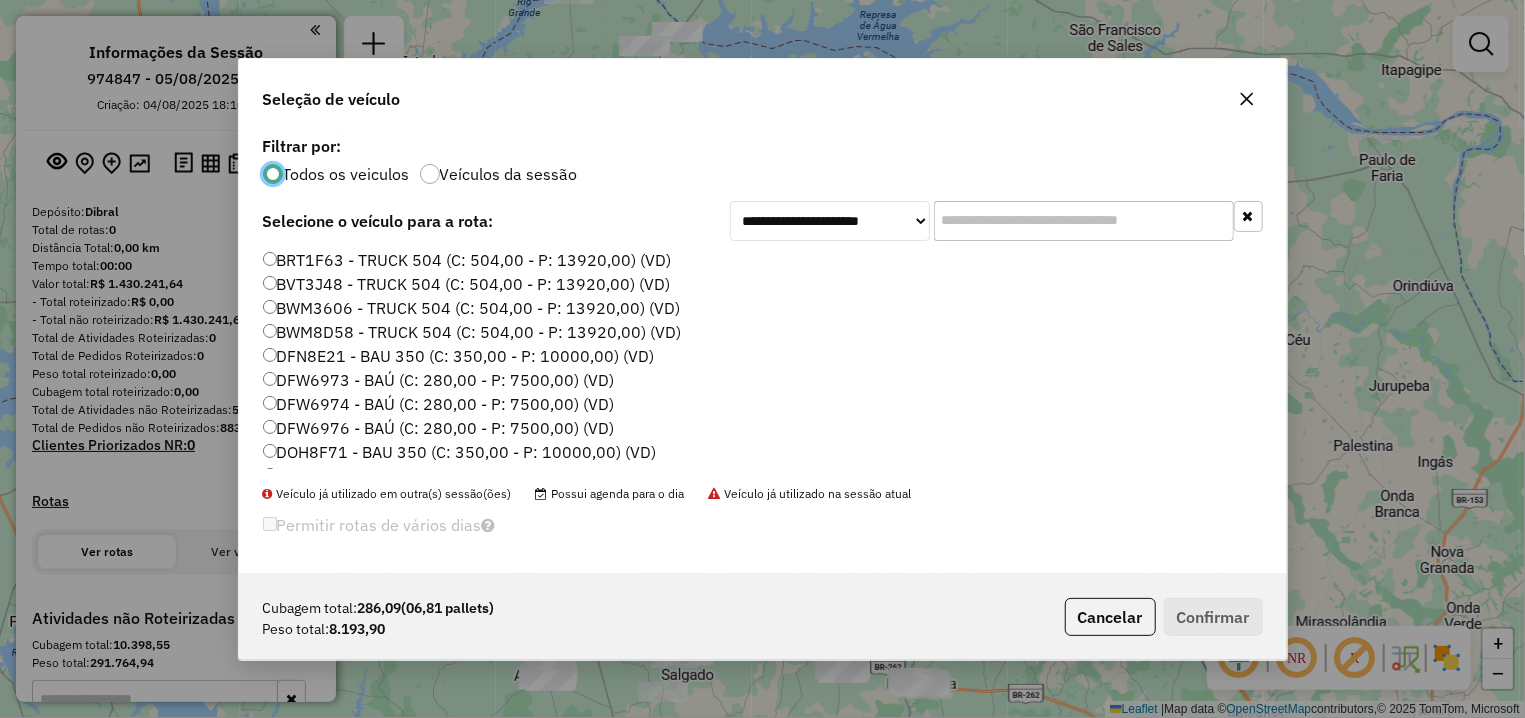 click 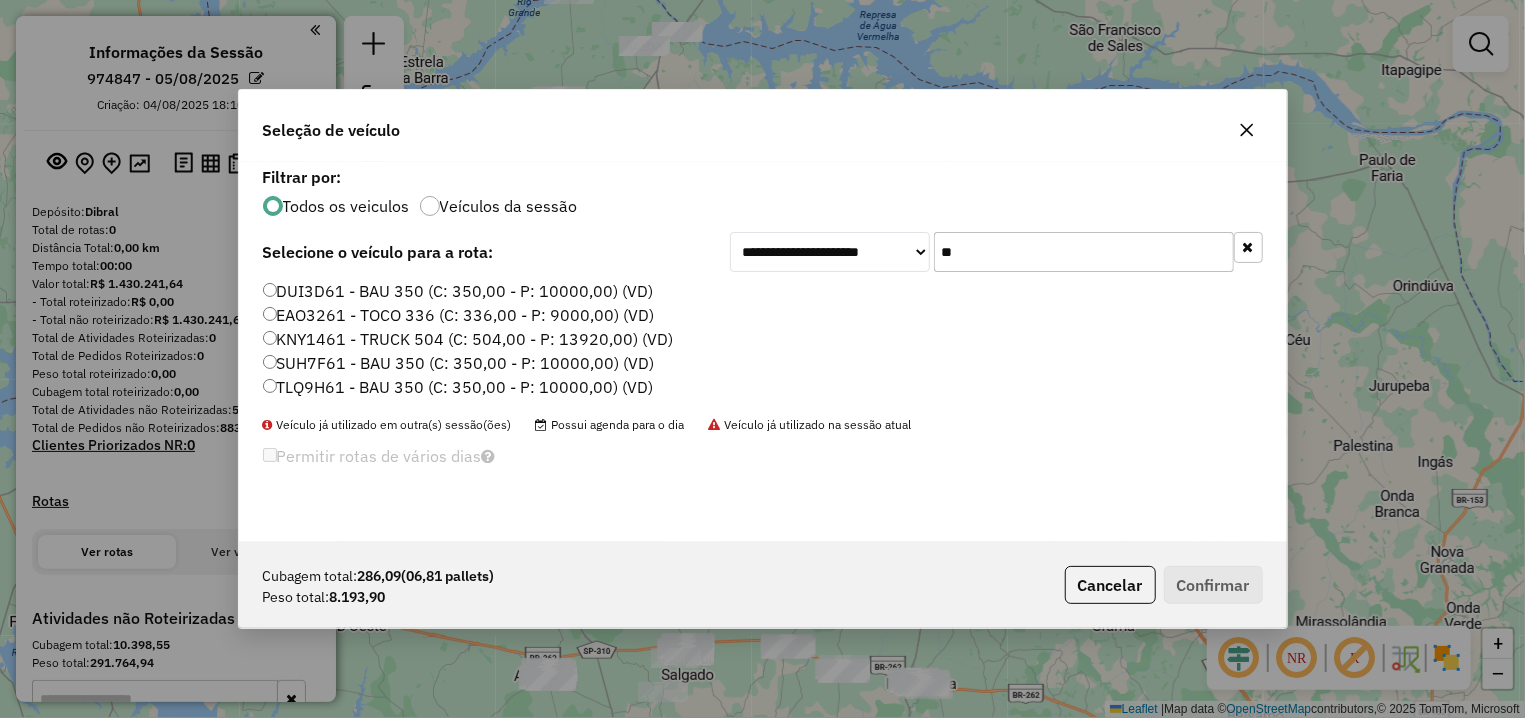 type on "**" 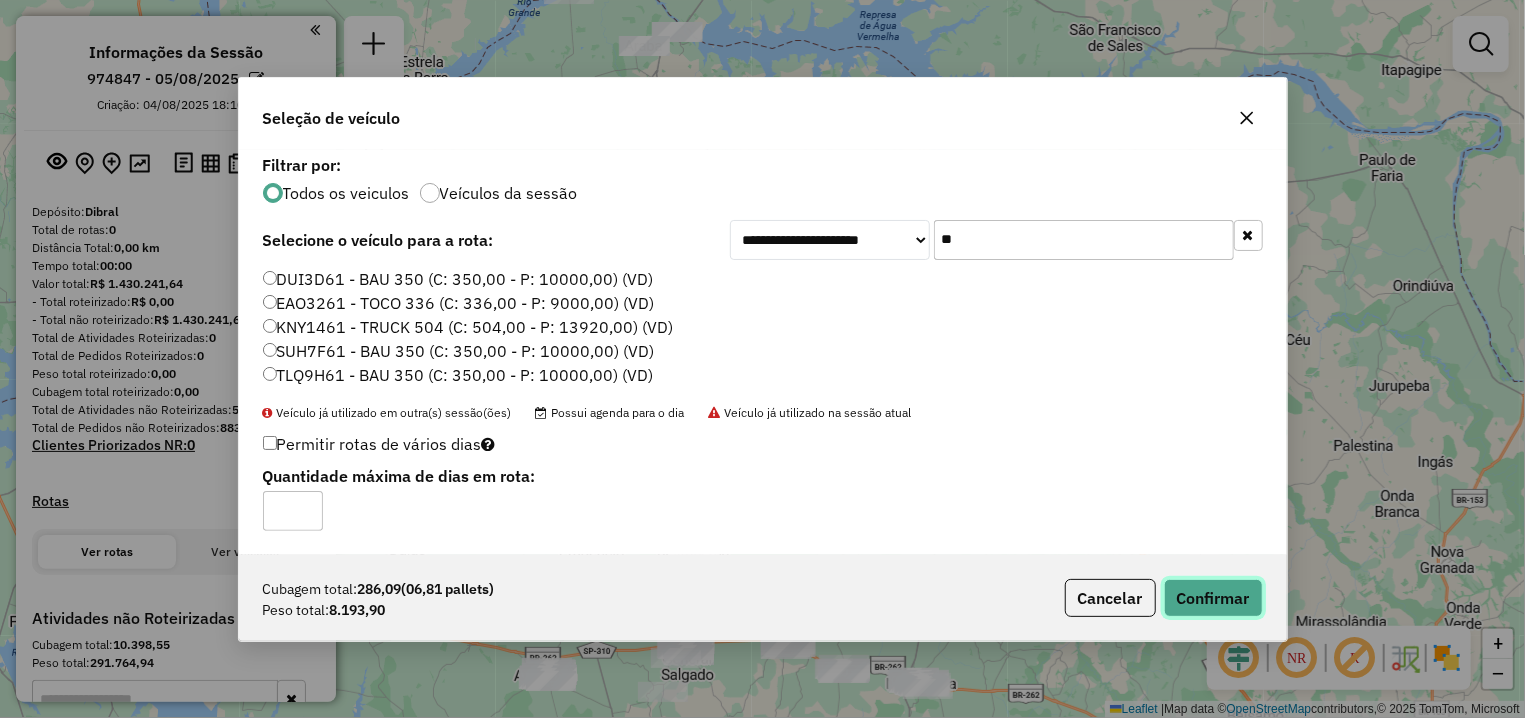 click on "Confirmar" 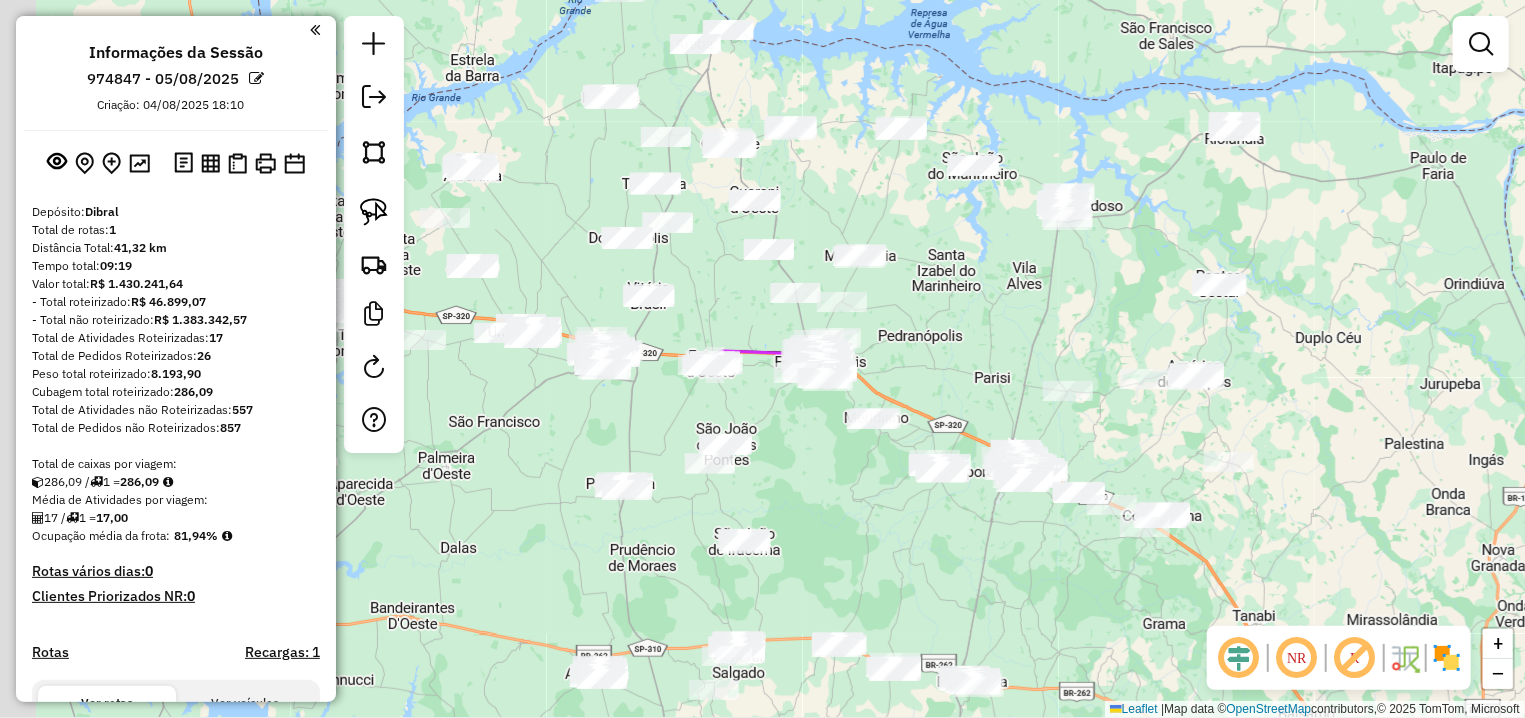 drag, startPoint x: 620, startPoint y: 408, endPoint x: 738, endPoint y: 408, distance: 118 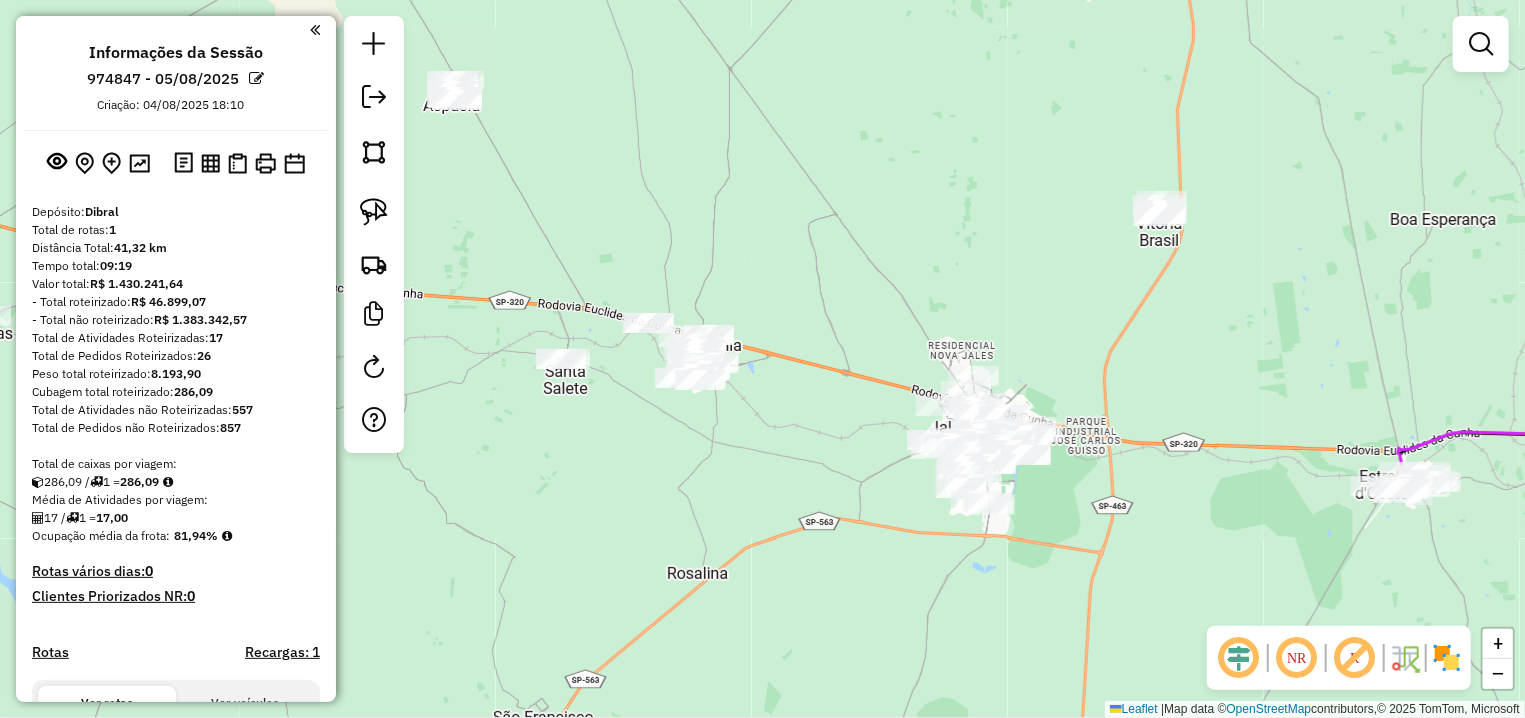 click 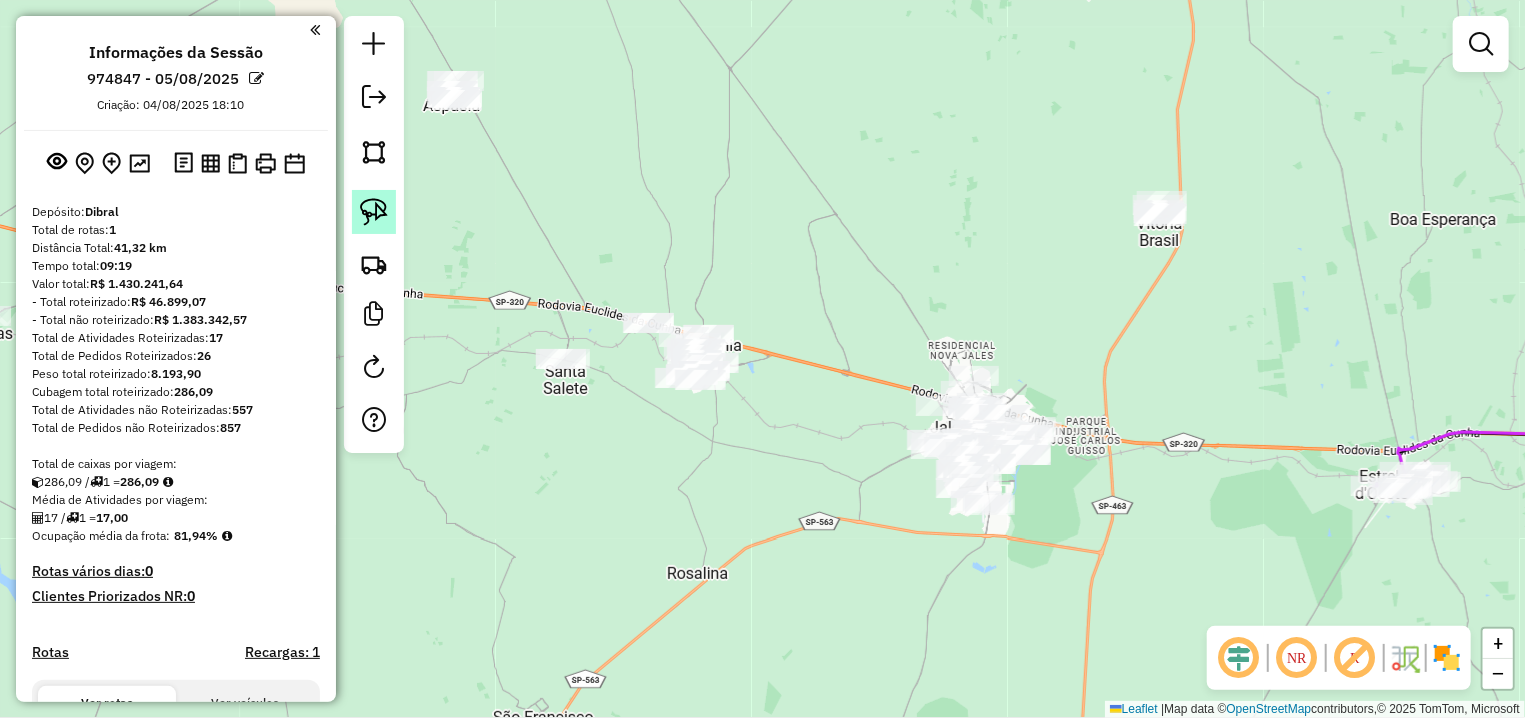 click 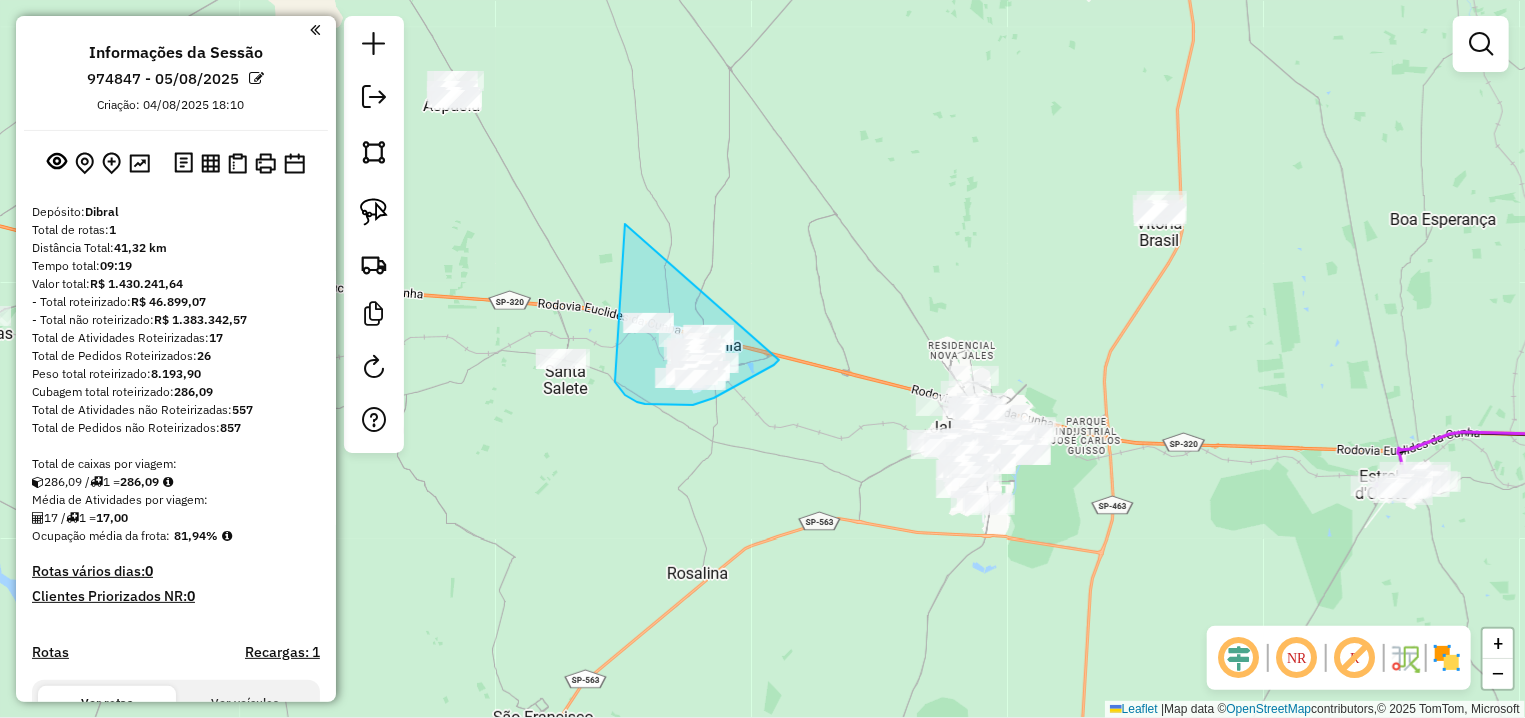 drag, startPoint x: 625, startPoint y: 224, endPoint x: 779, endPoint y: 360, distance: 205.4556 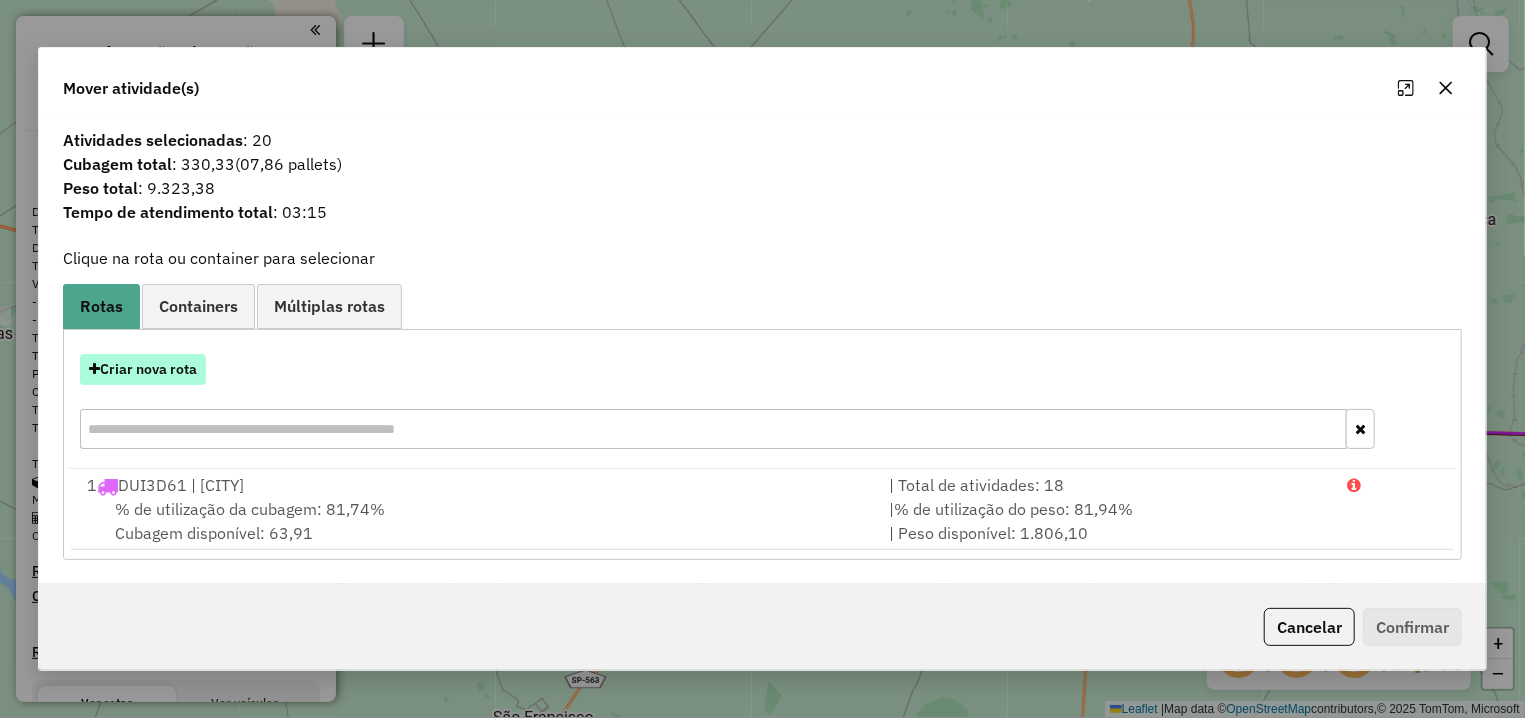 click on "Criar nova rota" at bounding box center (143, 369) 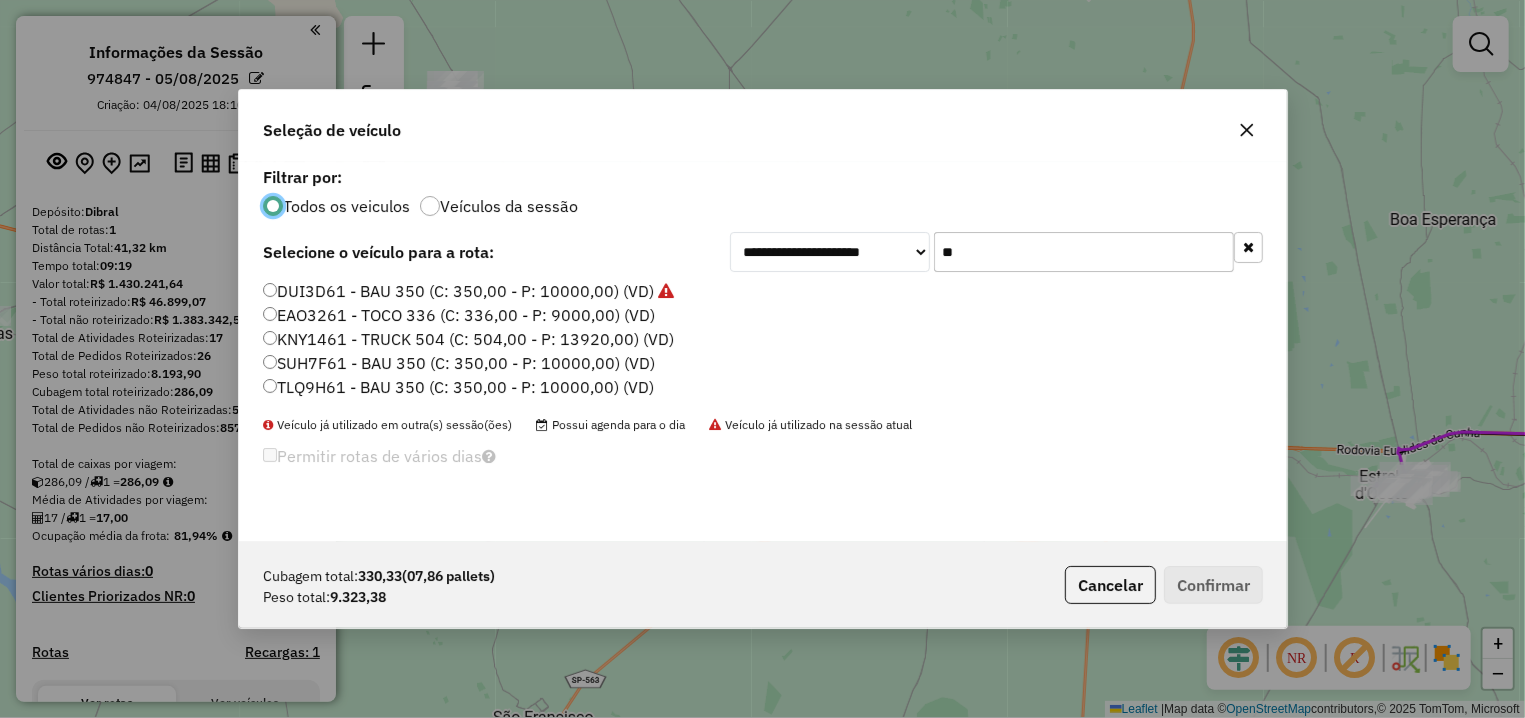scroll, scrollTop: 11, scrollLeft: 6, axis: both 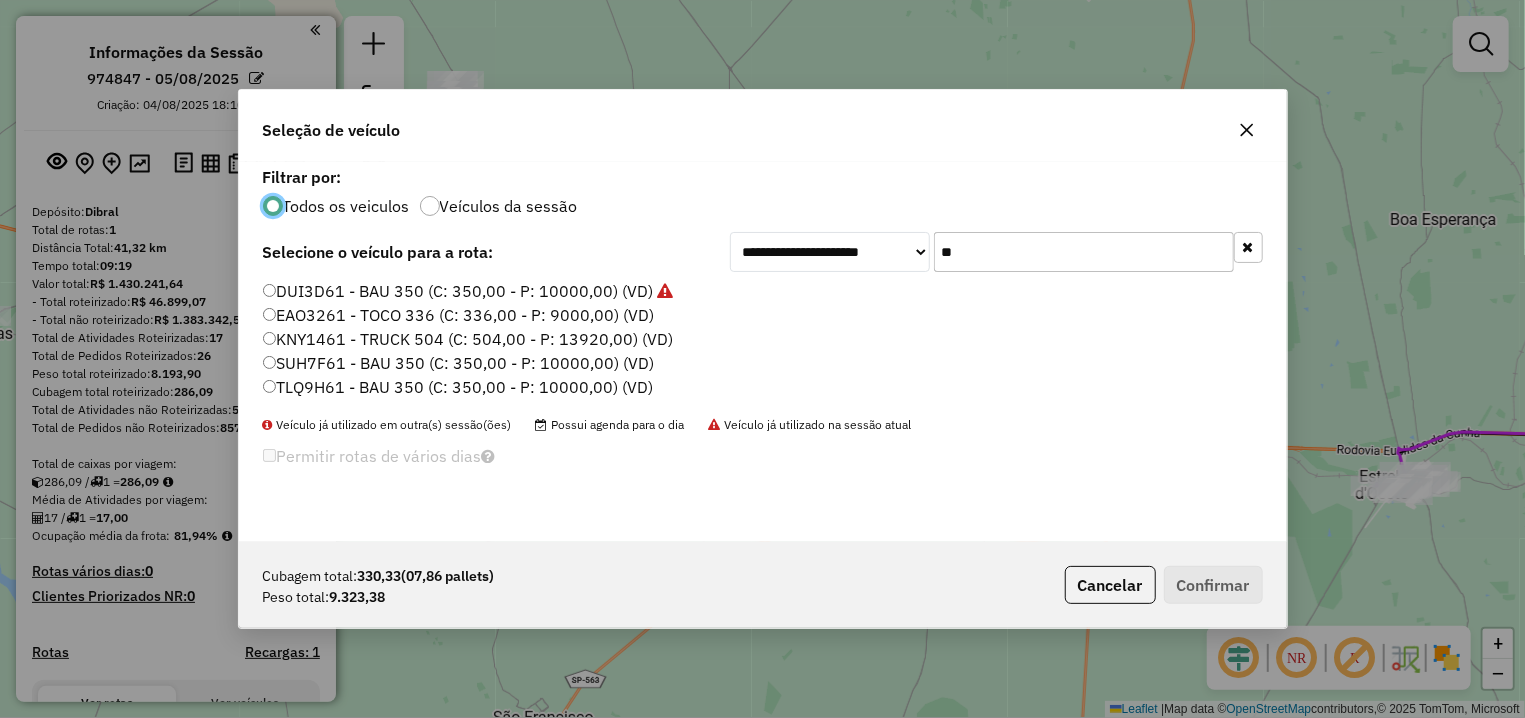 drag, startPoint x: 982, startPoint y: 252, endPoint x: 910, endPoint y: 252, distance: 72 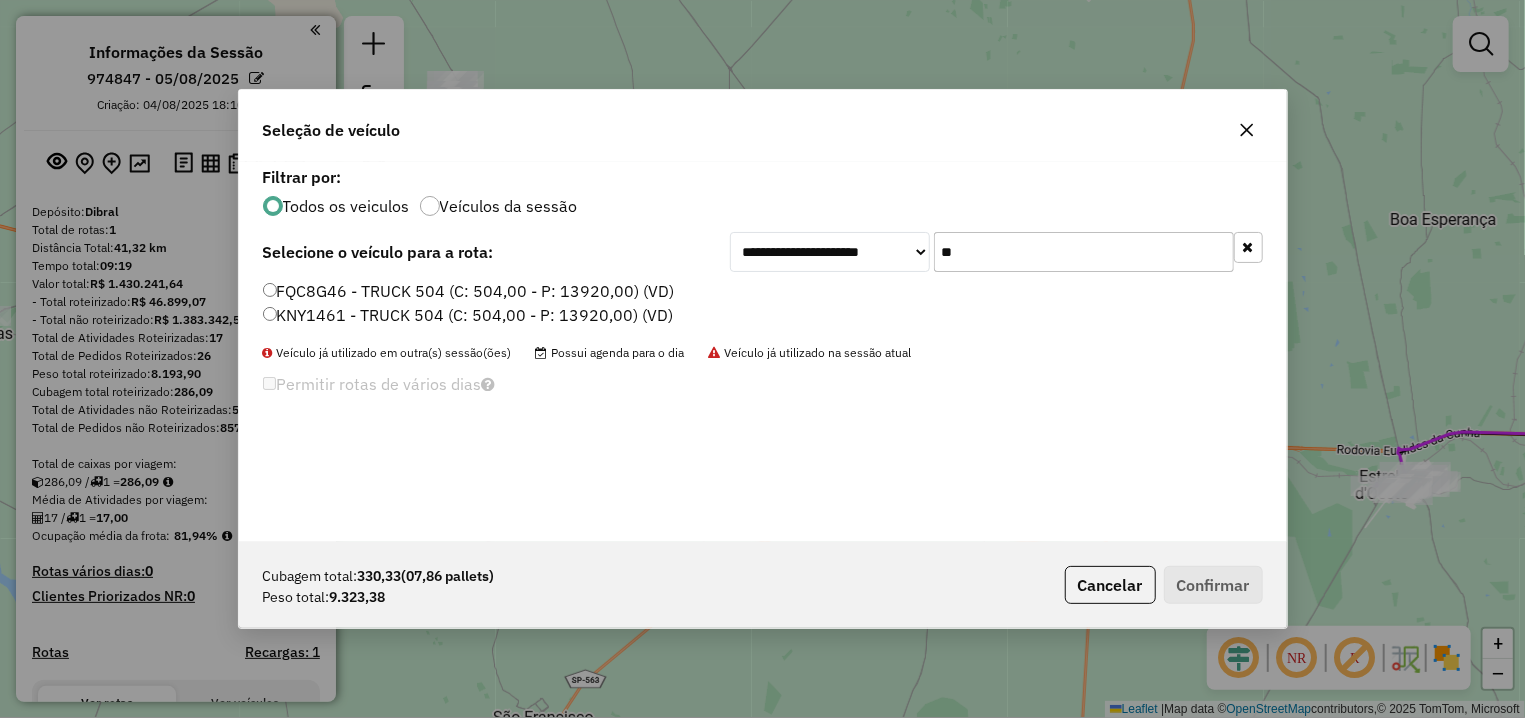 type on "**" 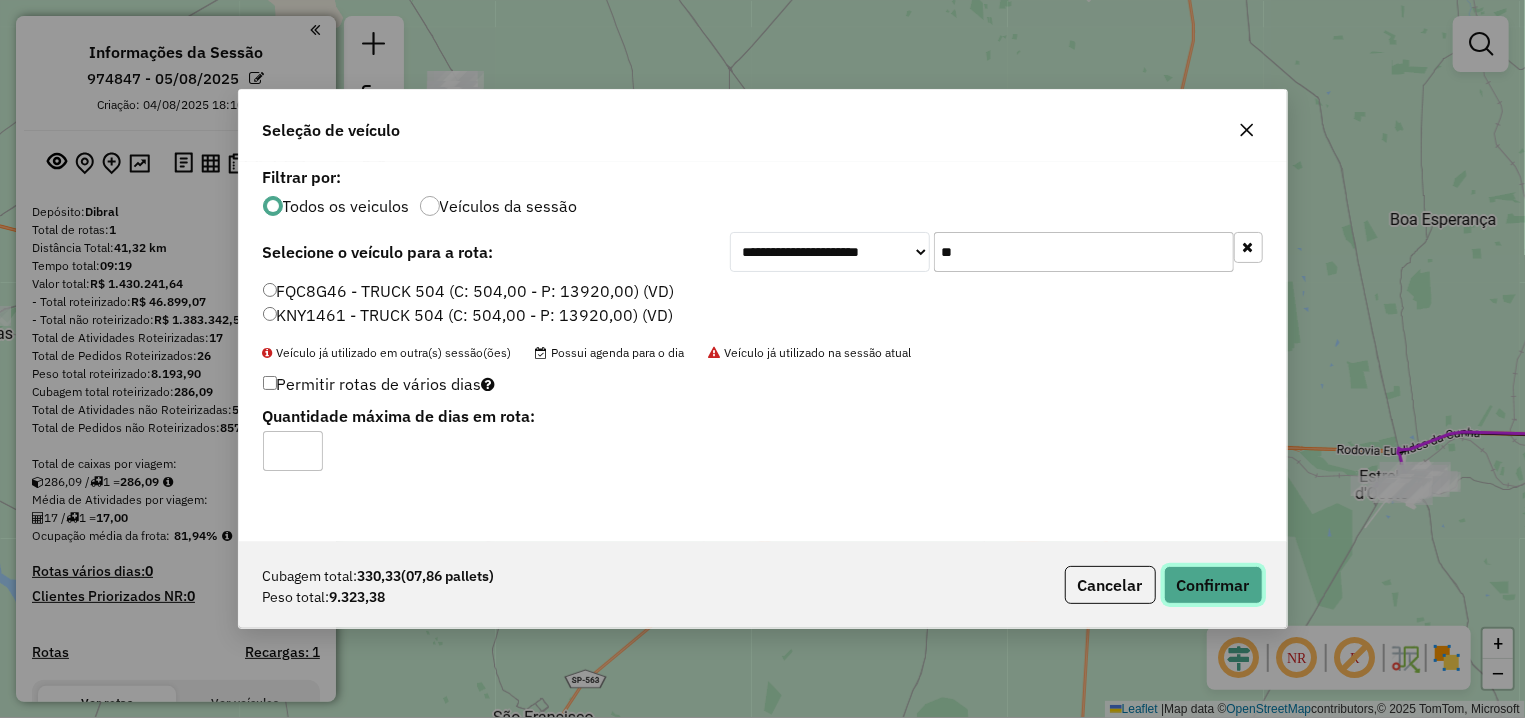 click on "Confirmar" 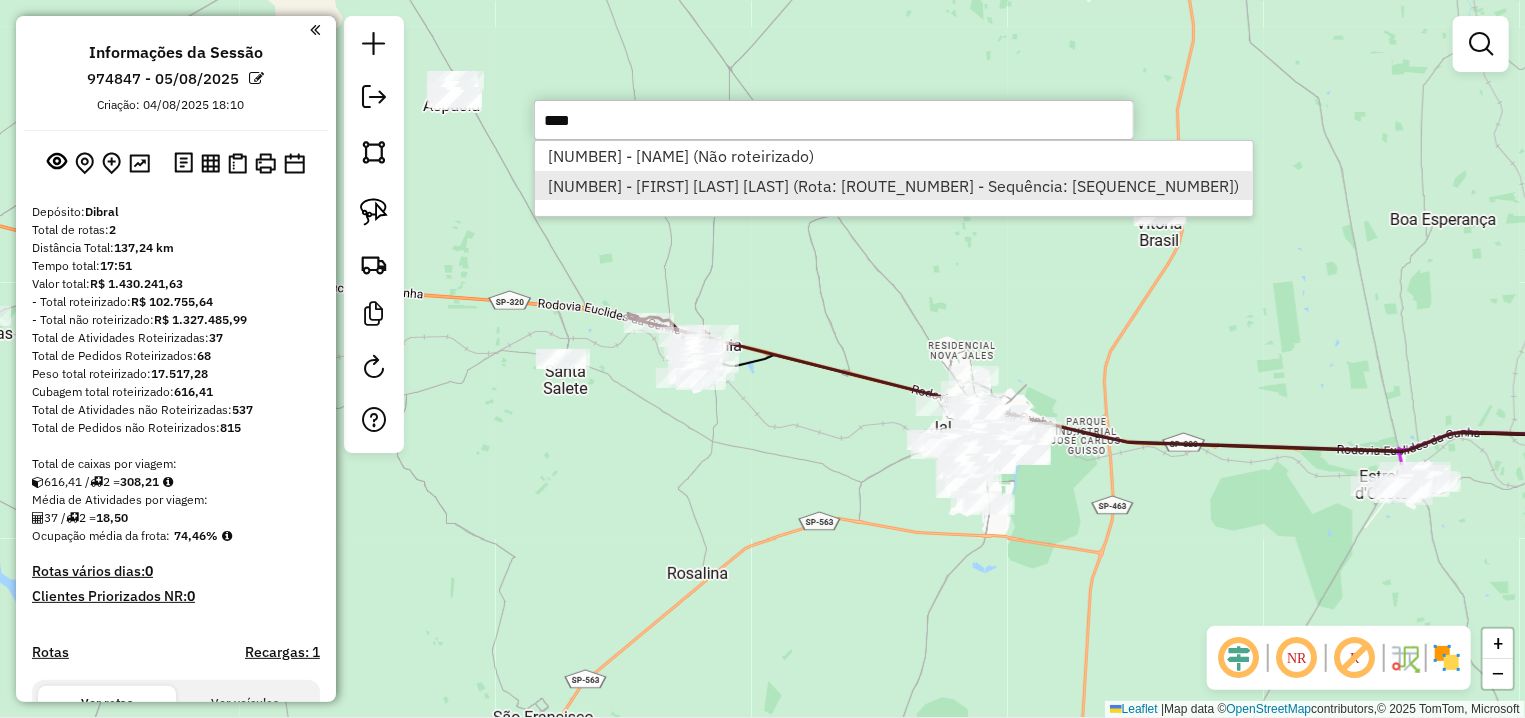 type on "****" 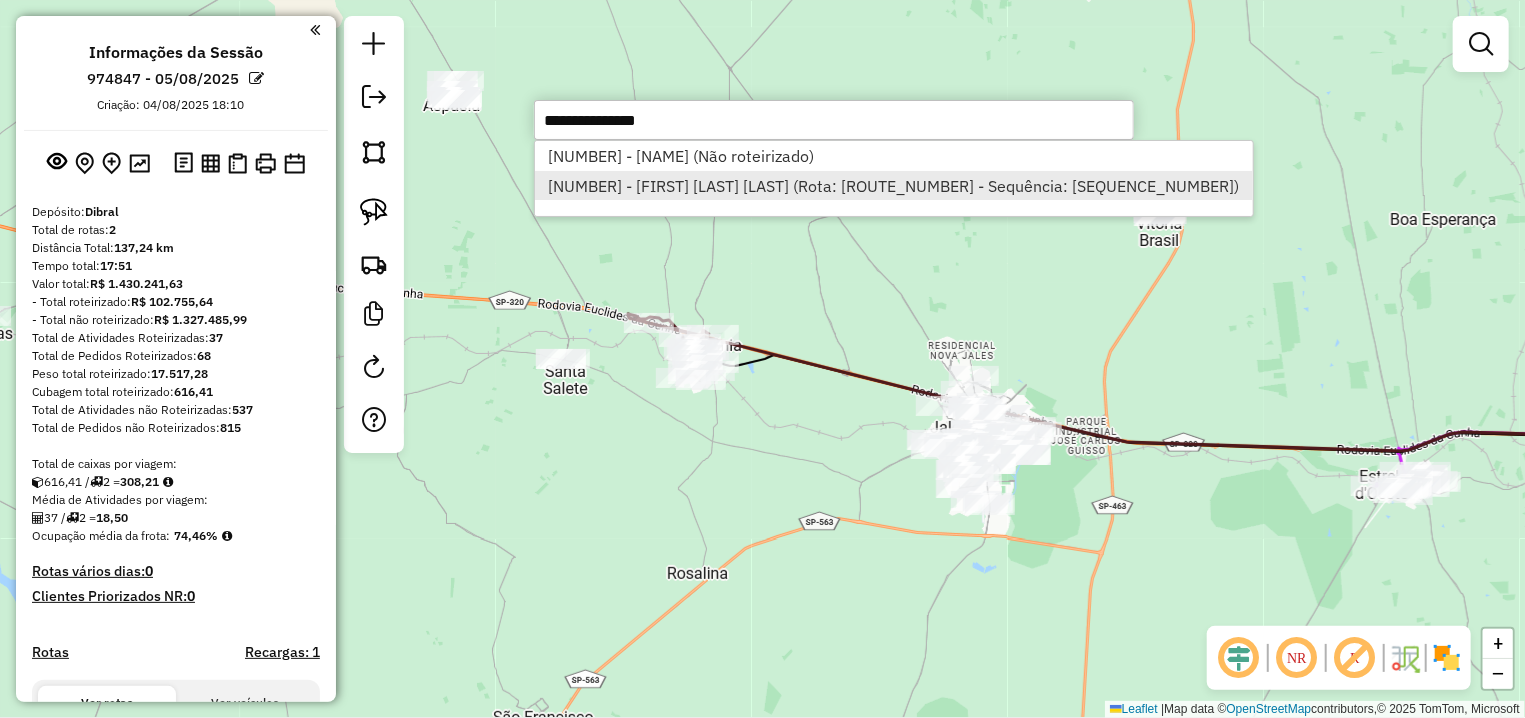 select on "**********" 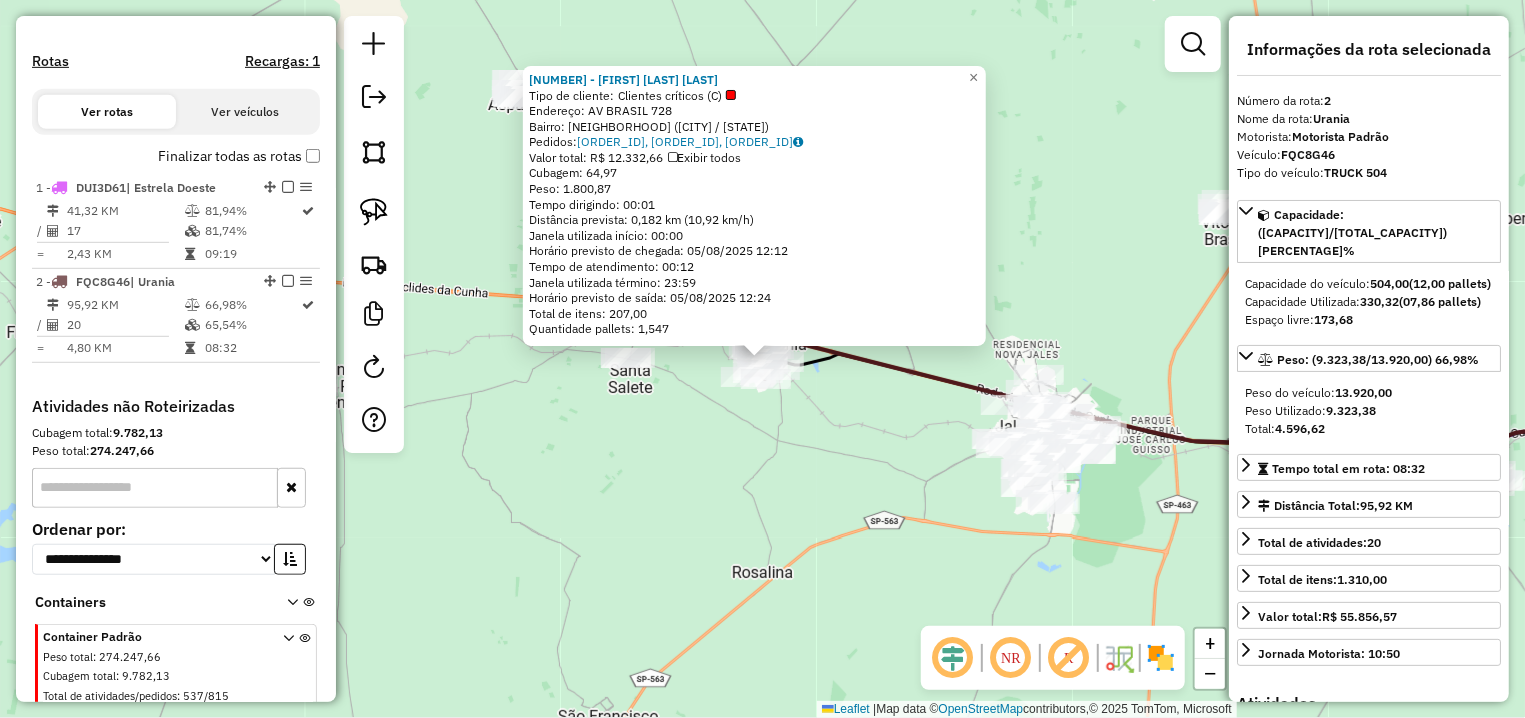 scroll, scrollTop: 645, scrollLeft: 0, axis: vertical 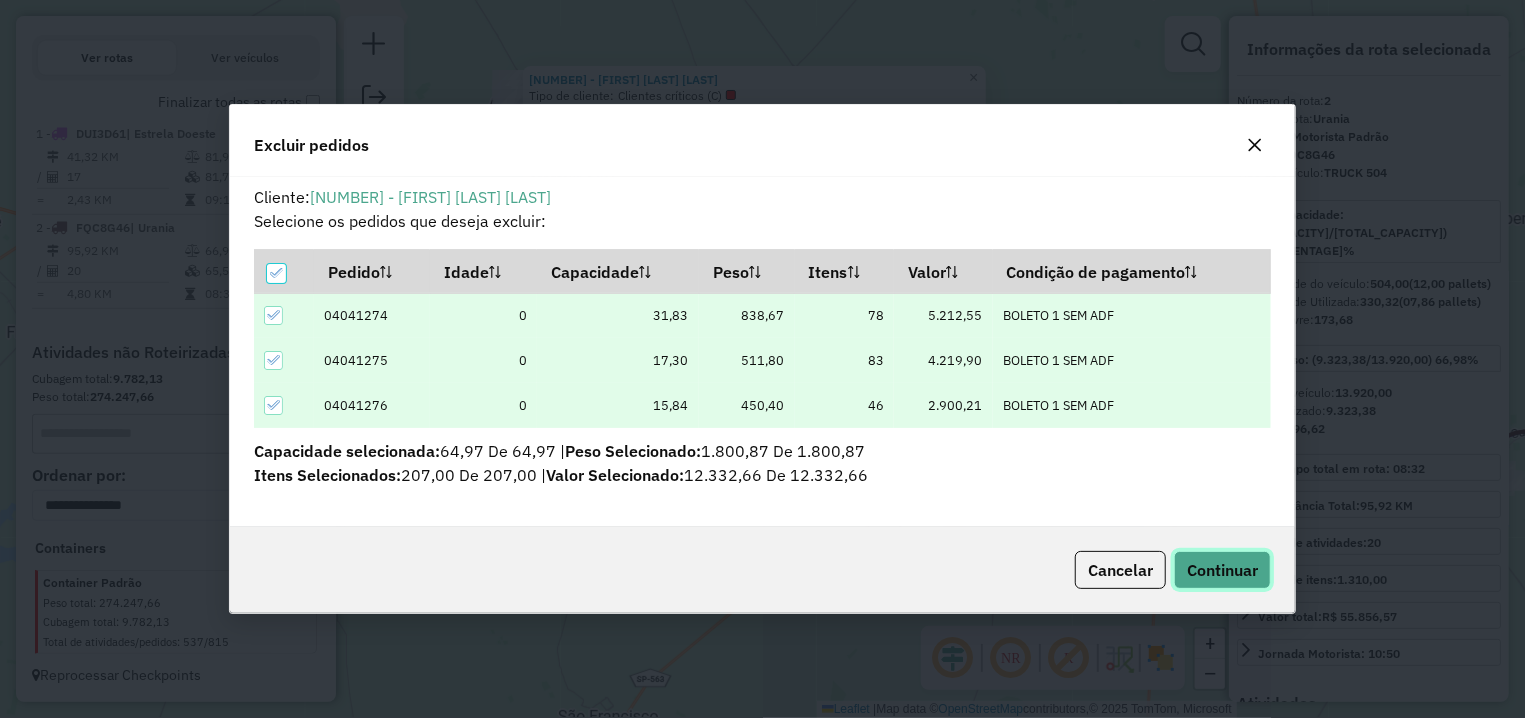click on "Continuar" 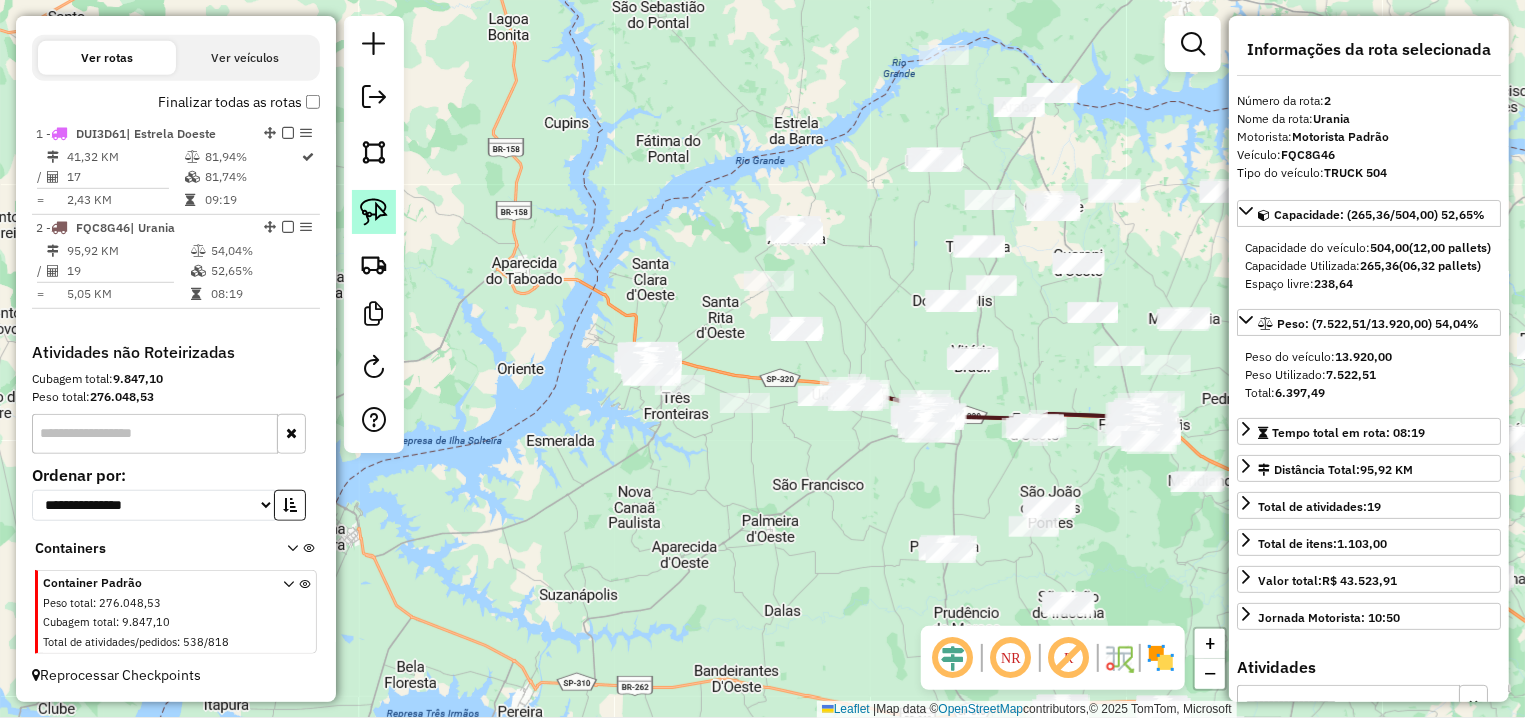 click 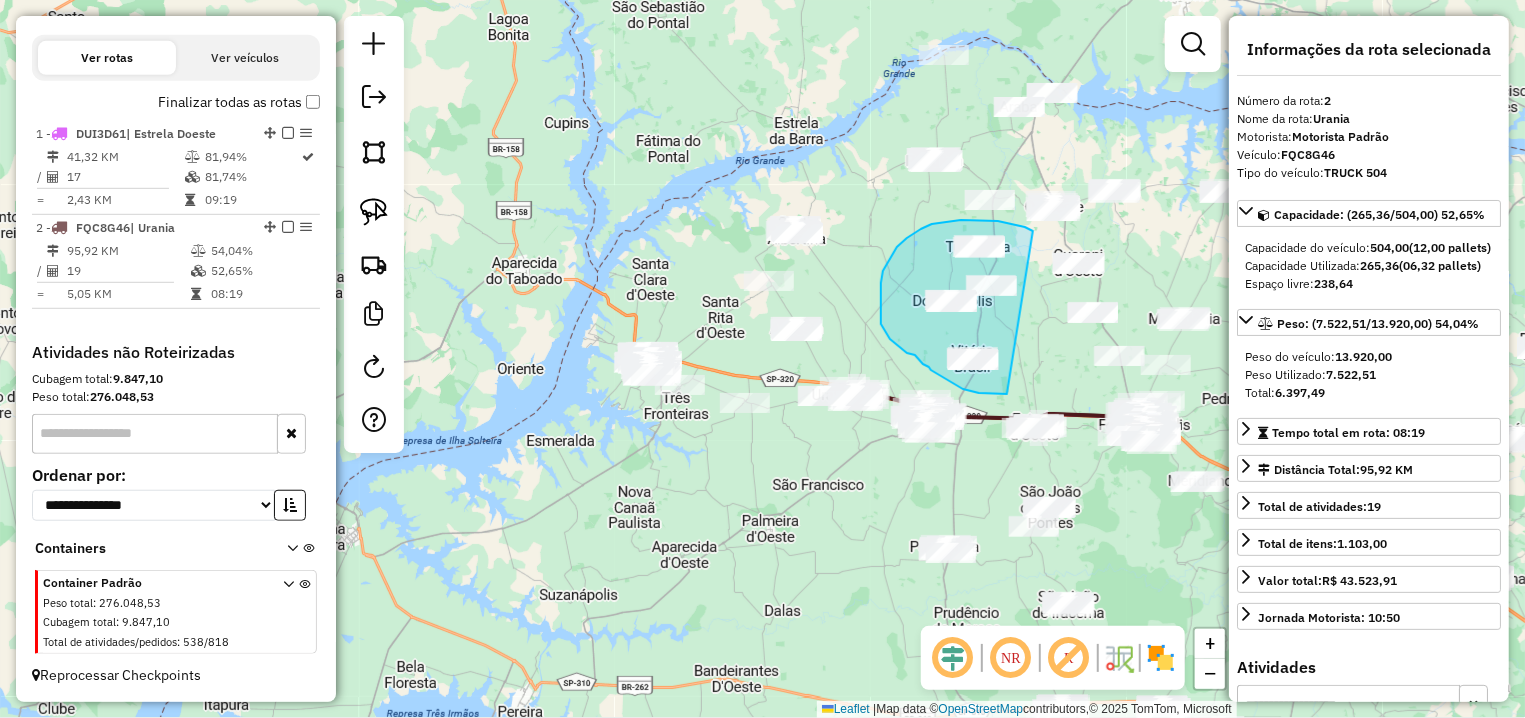drag, startPoint x: 1033, startPoint y: 231, endPoint x: 1007, endPoint y: 394, distance: 165.0606 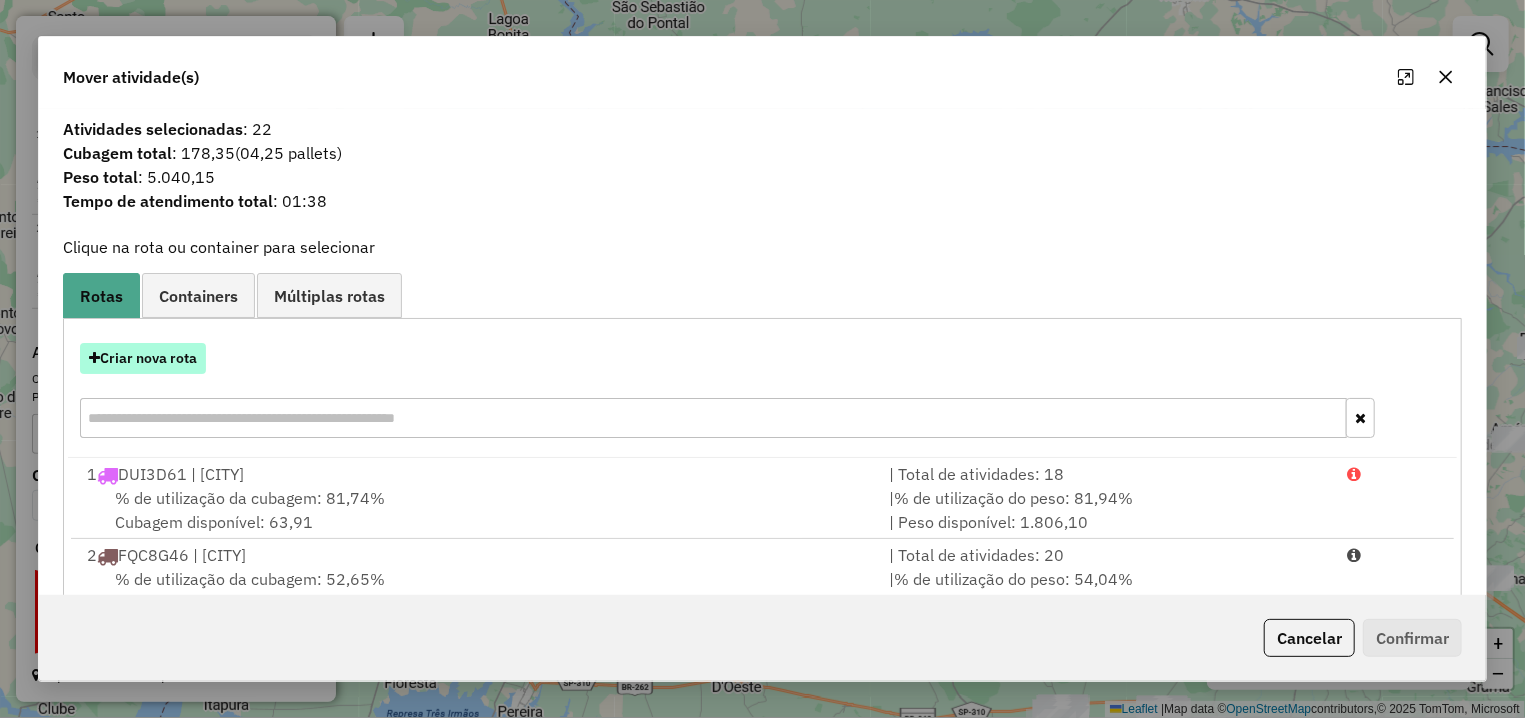 click on "Criar nova rota" at bounding box center [143, 358] 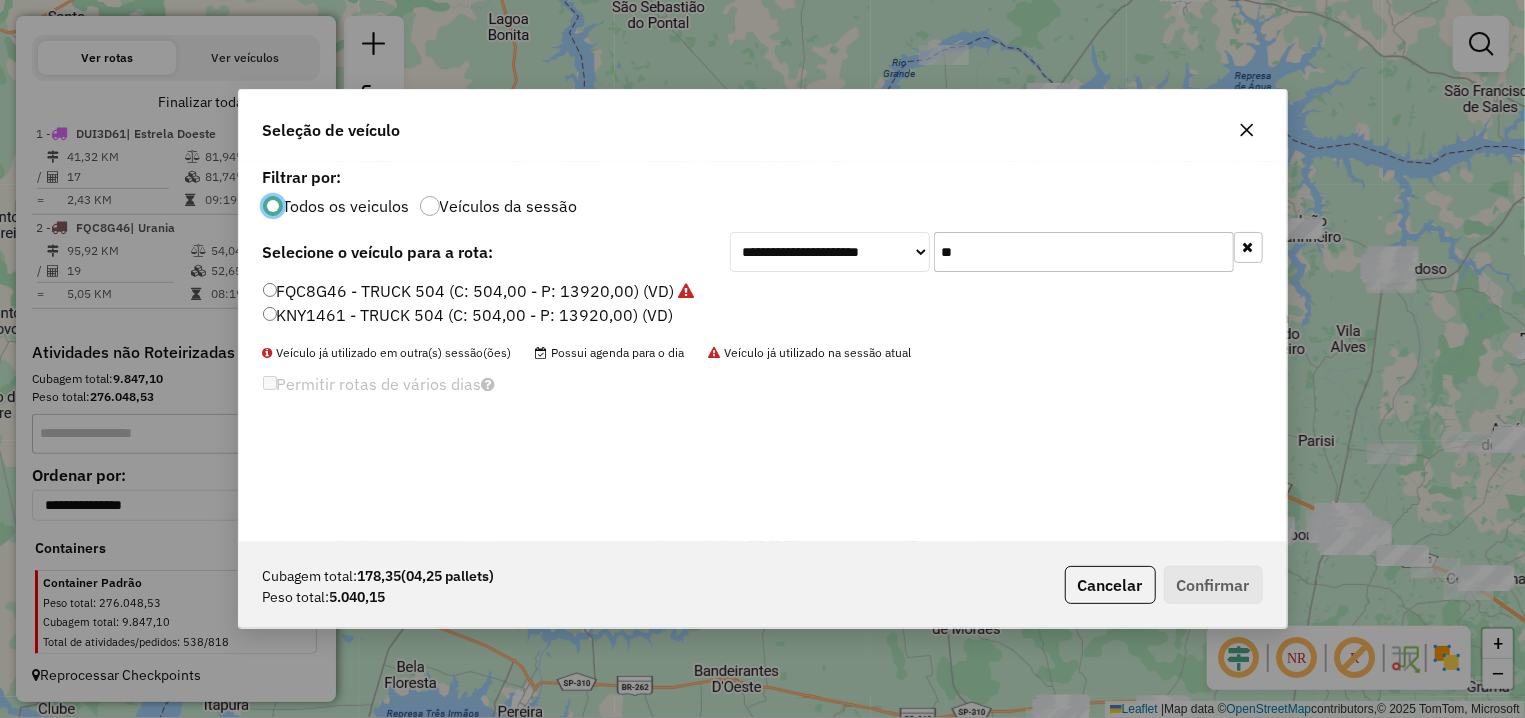 scroll, scrollTop: 11, scrollLeft: 6, axis: both 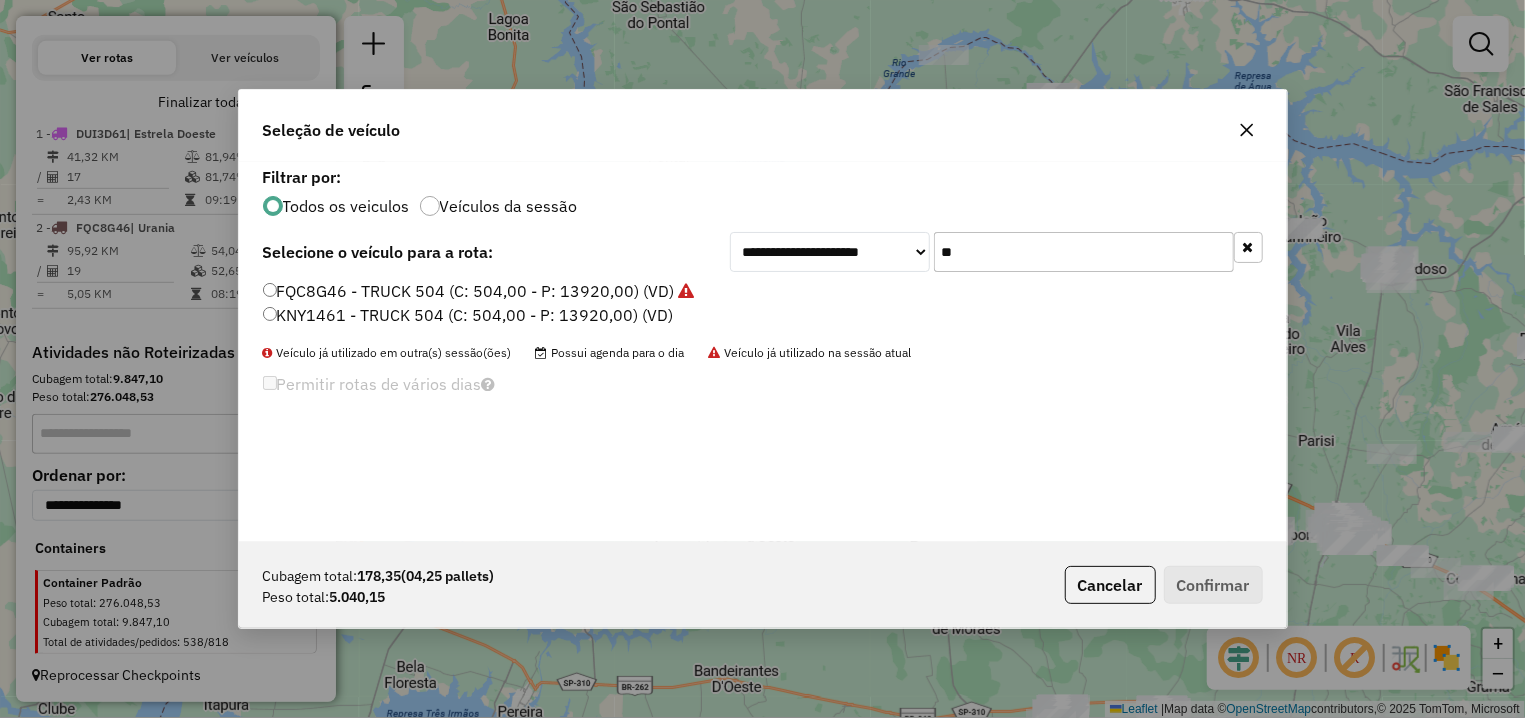 drag, startPoint x: 865, startPoint y: 258, endPoint x: 851, endPoint y: 260, distance: 14.142136 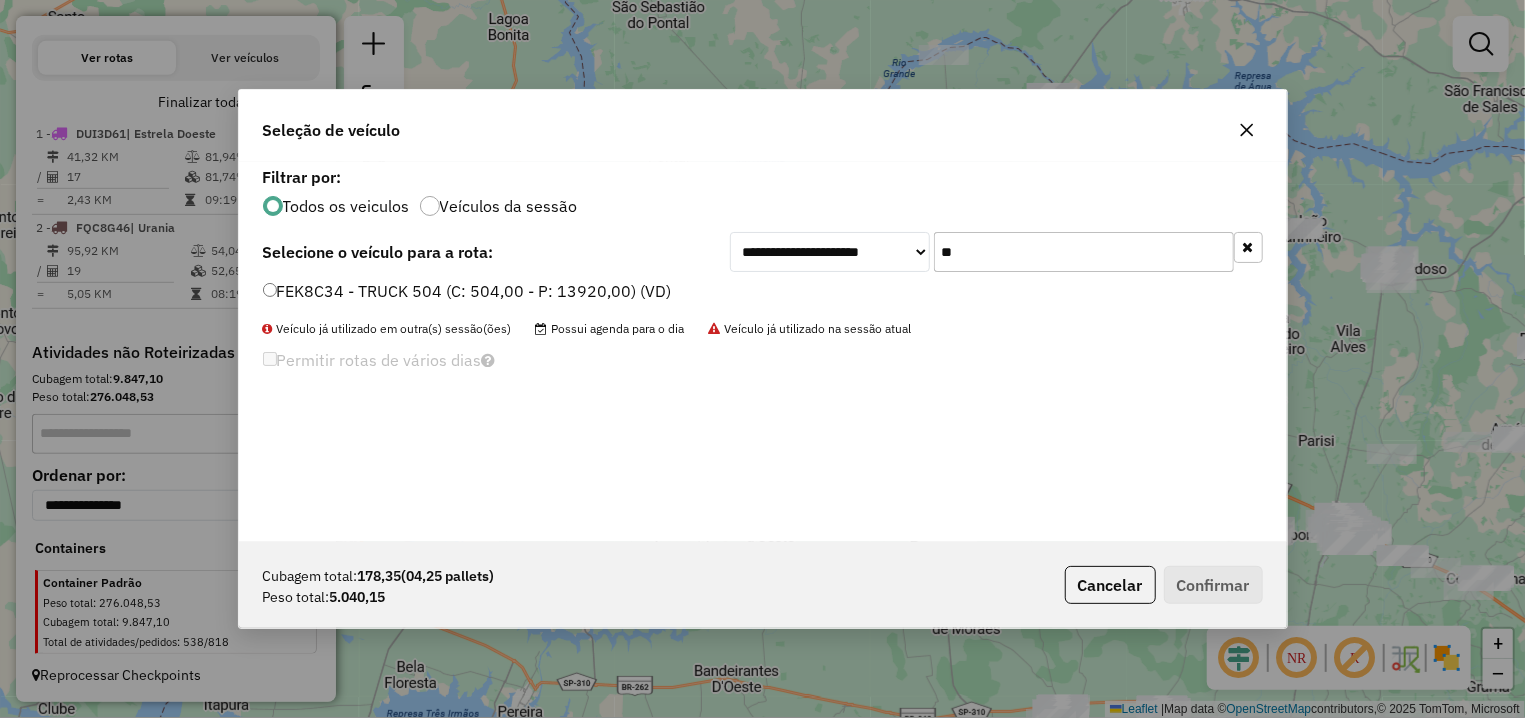 type on "**" 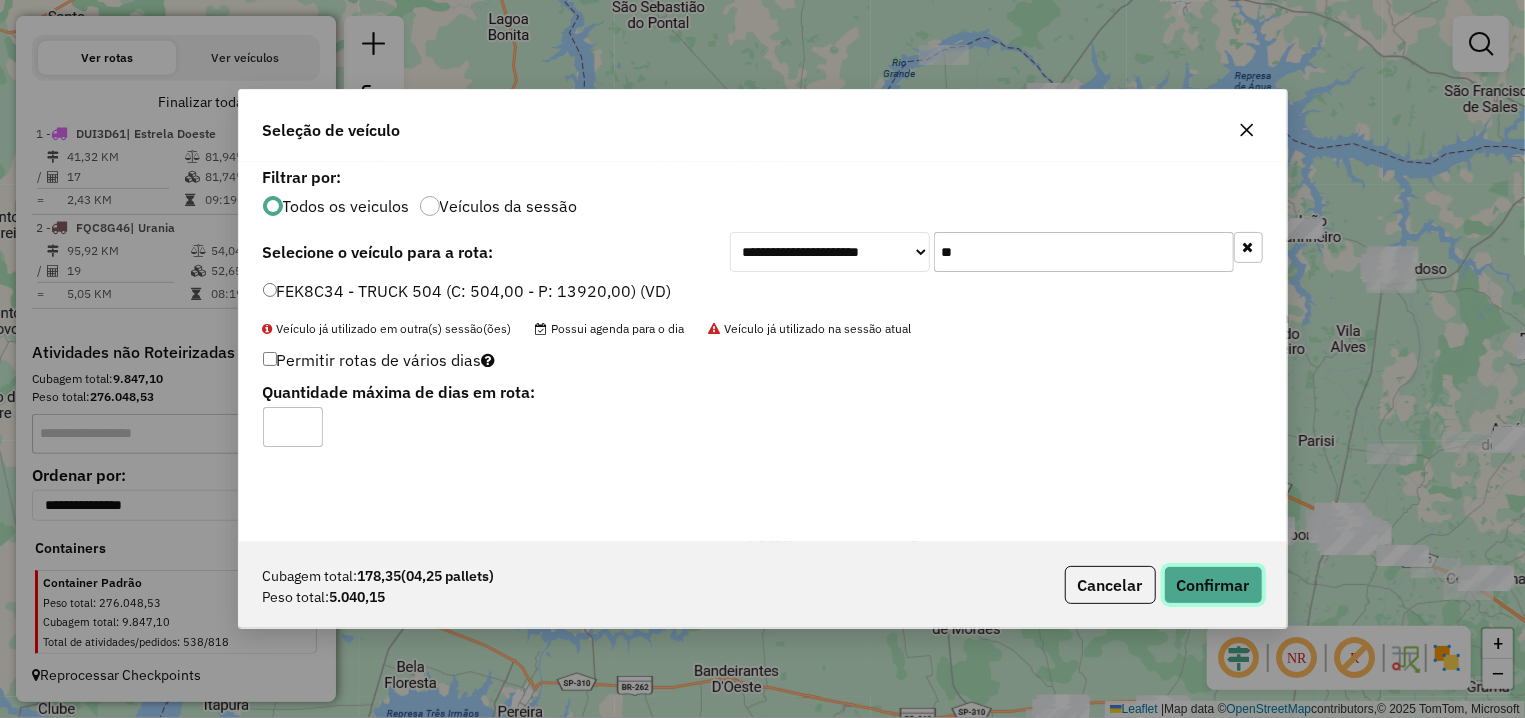 click on "Confirmar" 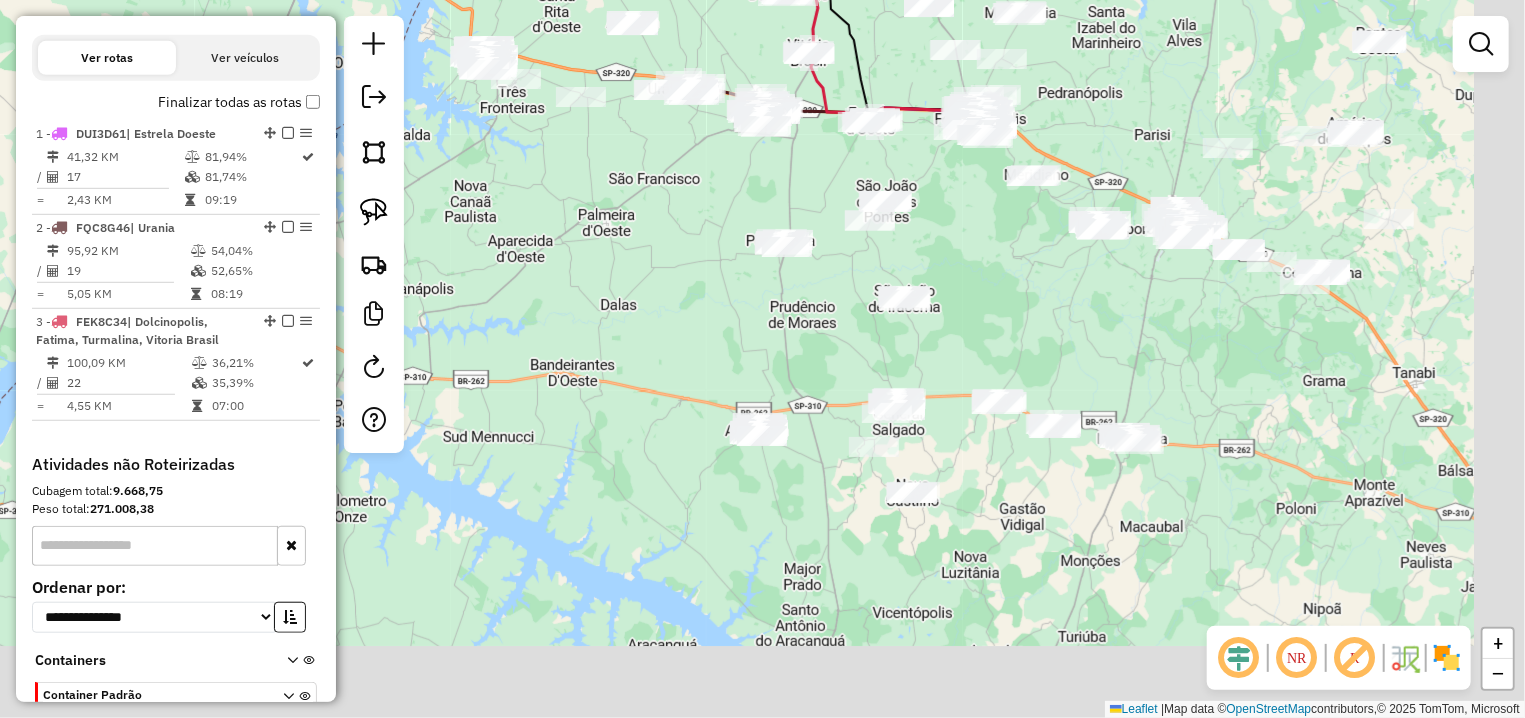drag, startPoint x: 976, startPoint y: 484, endPoint x: 812, endPoint y: 178, distance: 347.1772 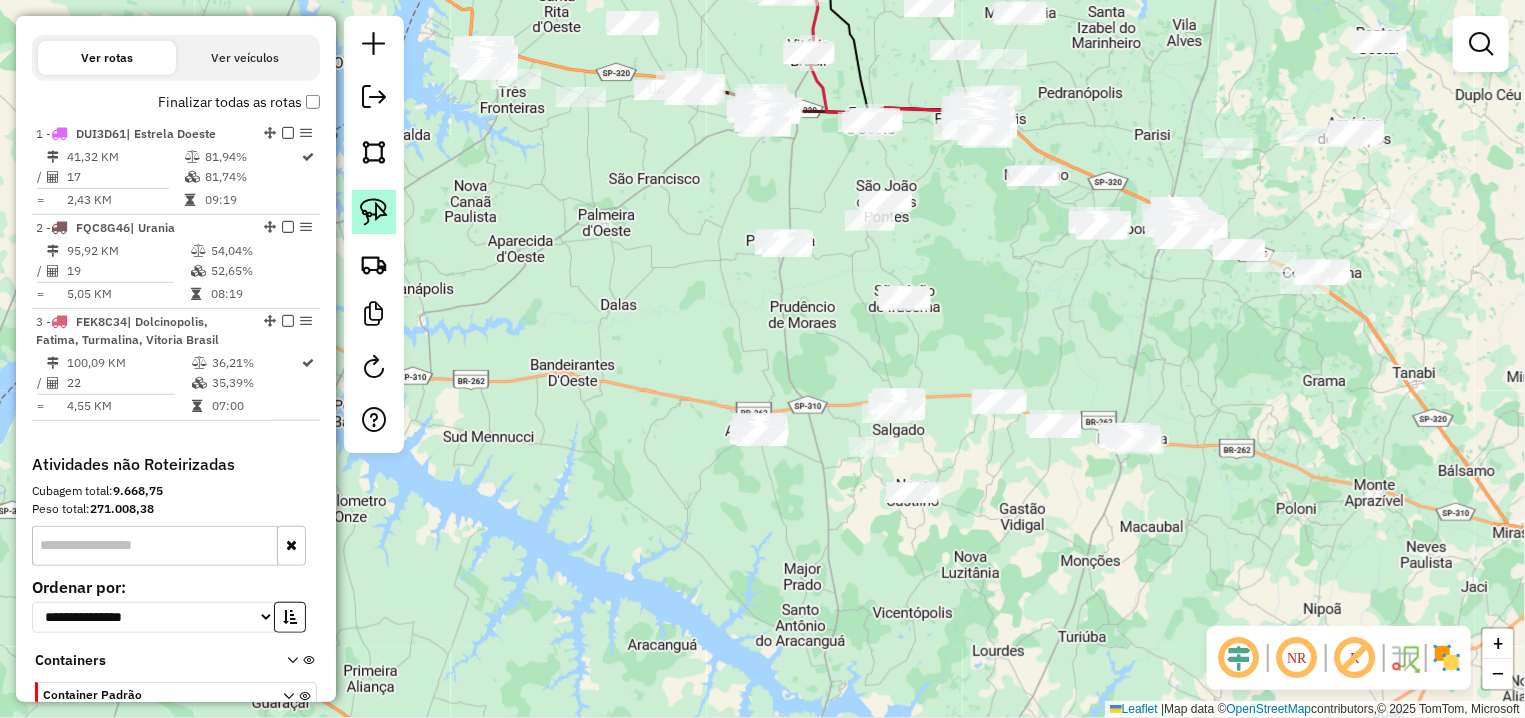click 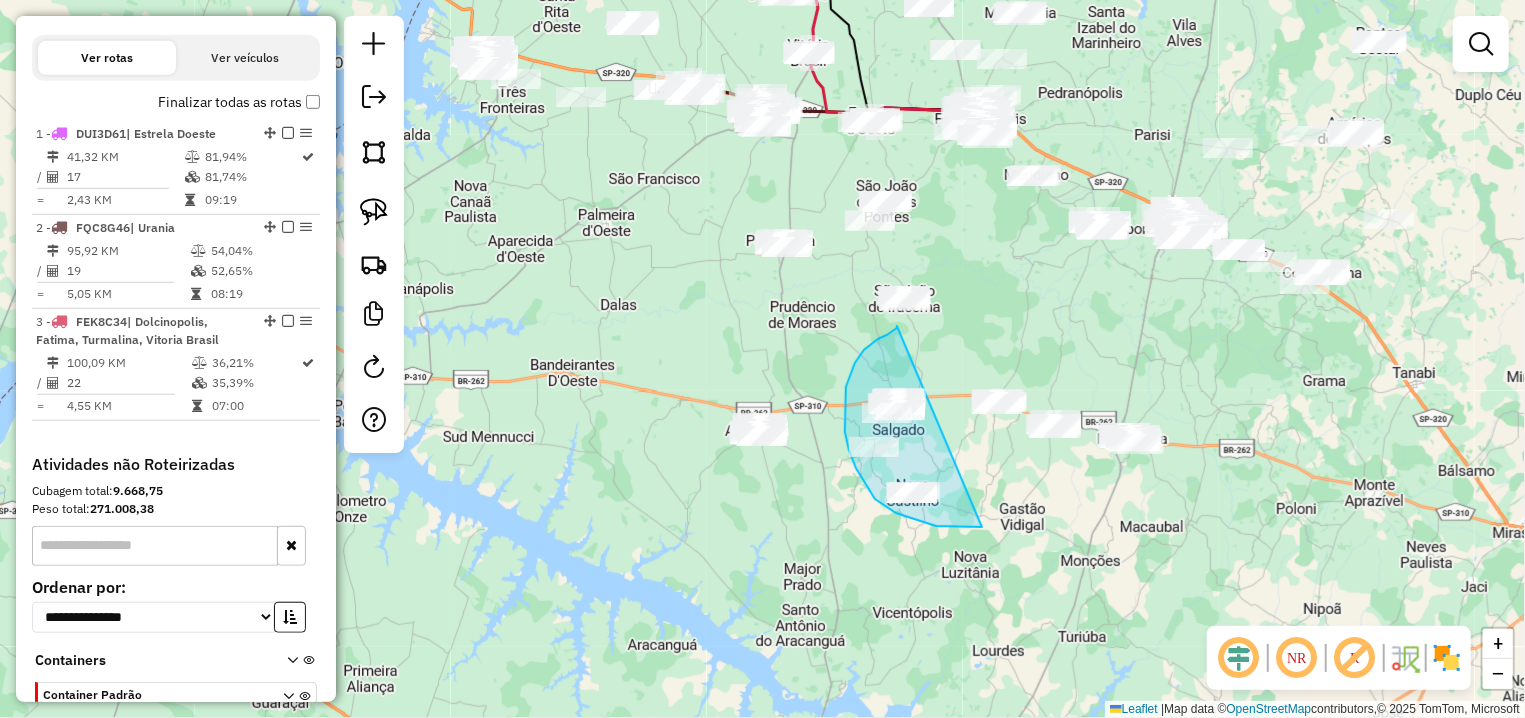 drag, startPoint x: 860, startPoint y: 356, endPoint x: 982, endPoint y: 527, distance: 210.05951 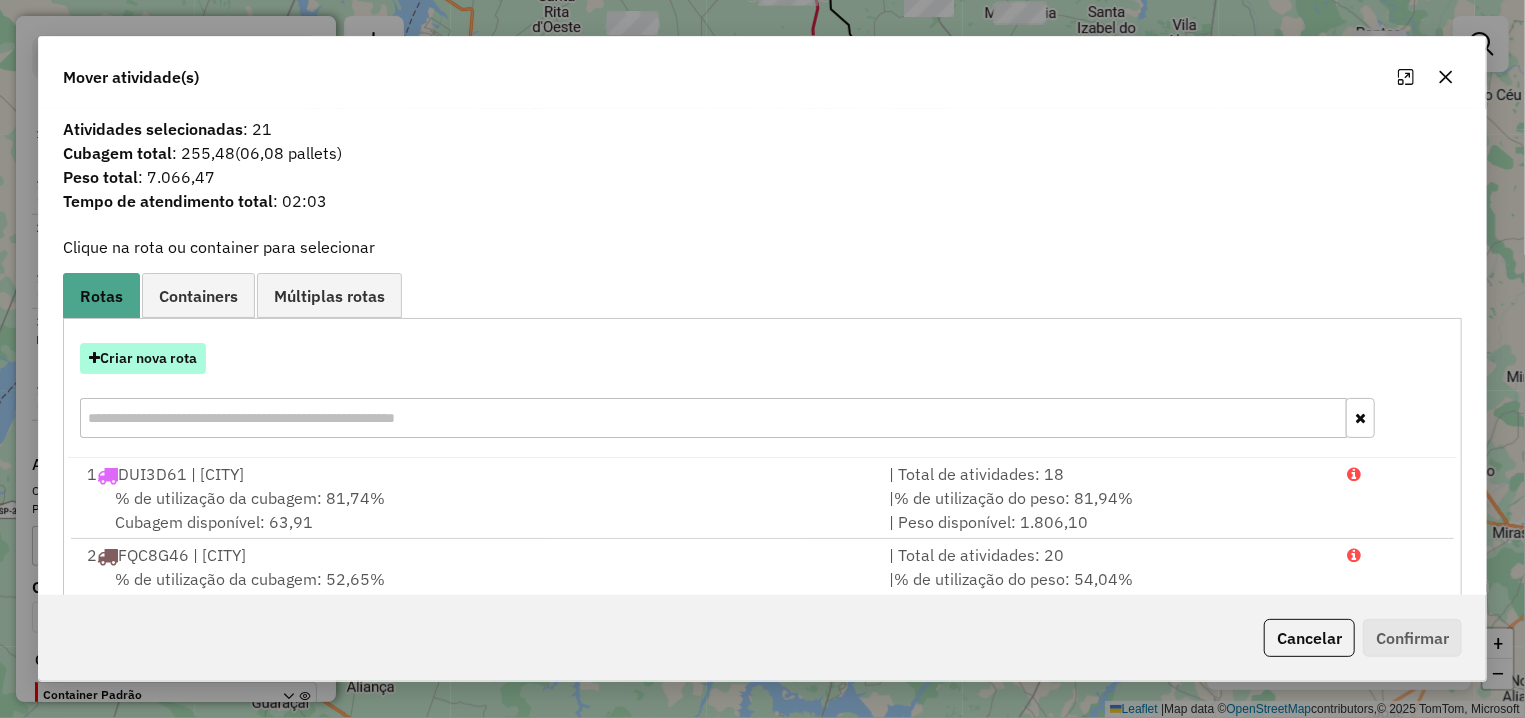 click on "Criar nova rota" at bounding box center [143, 358] 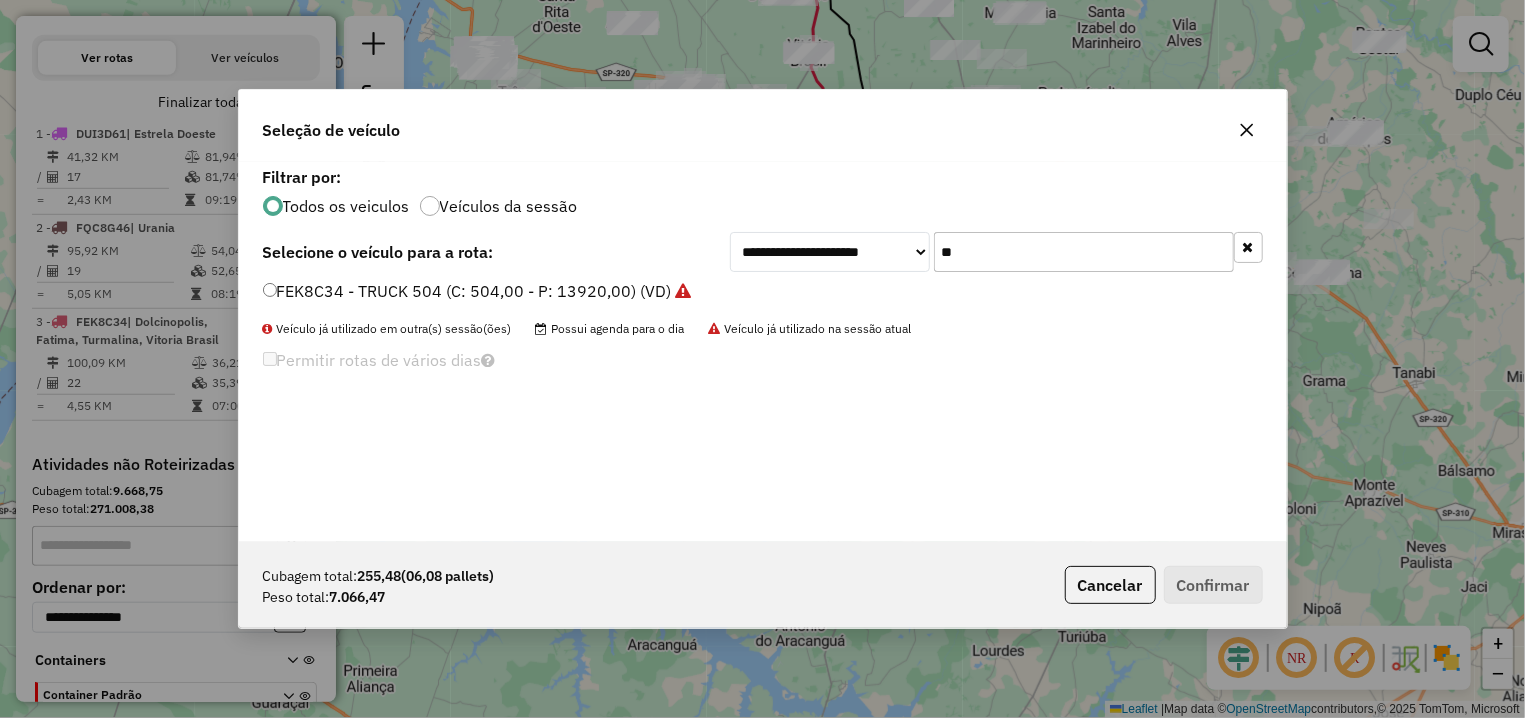 scroll, scrollTop: 11, scrollLeft: 6, axis: both 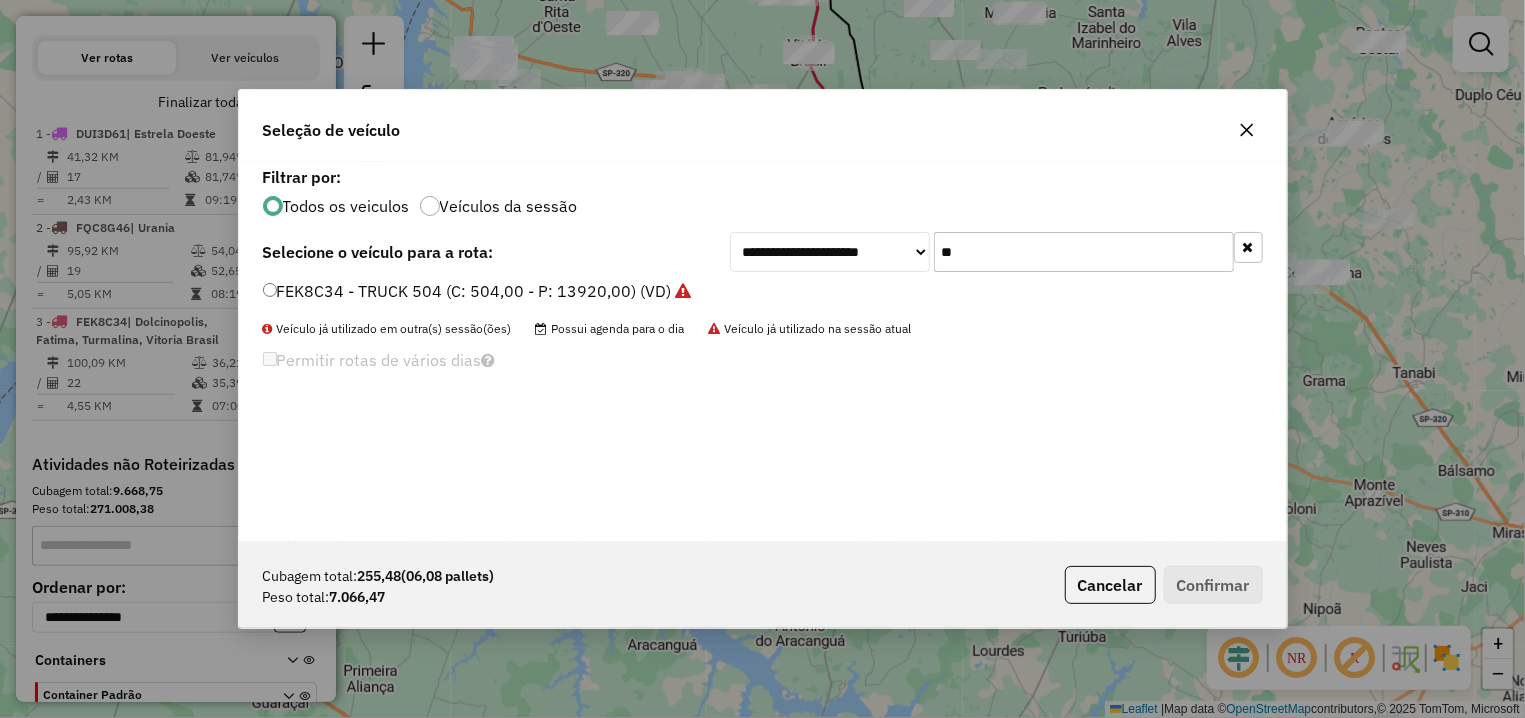 drag, startPoint x: 998, startPoint y: 245, endPoint x: 878, endPoint y: 237, distance: 120.26637 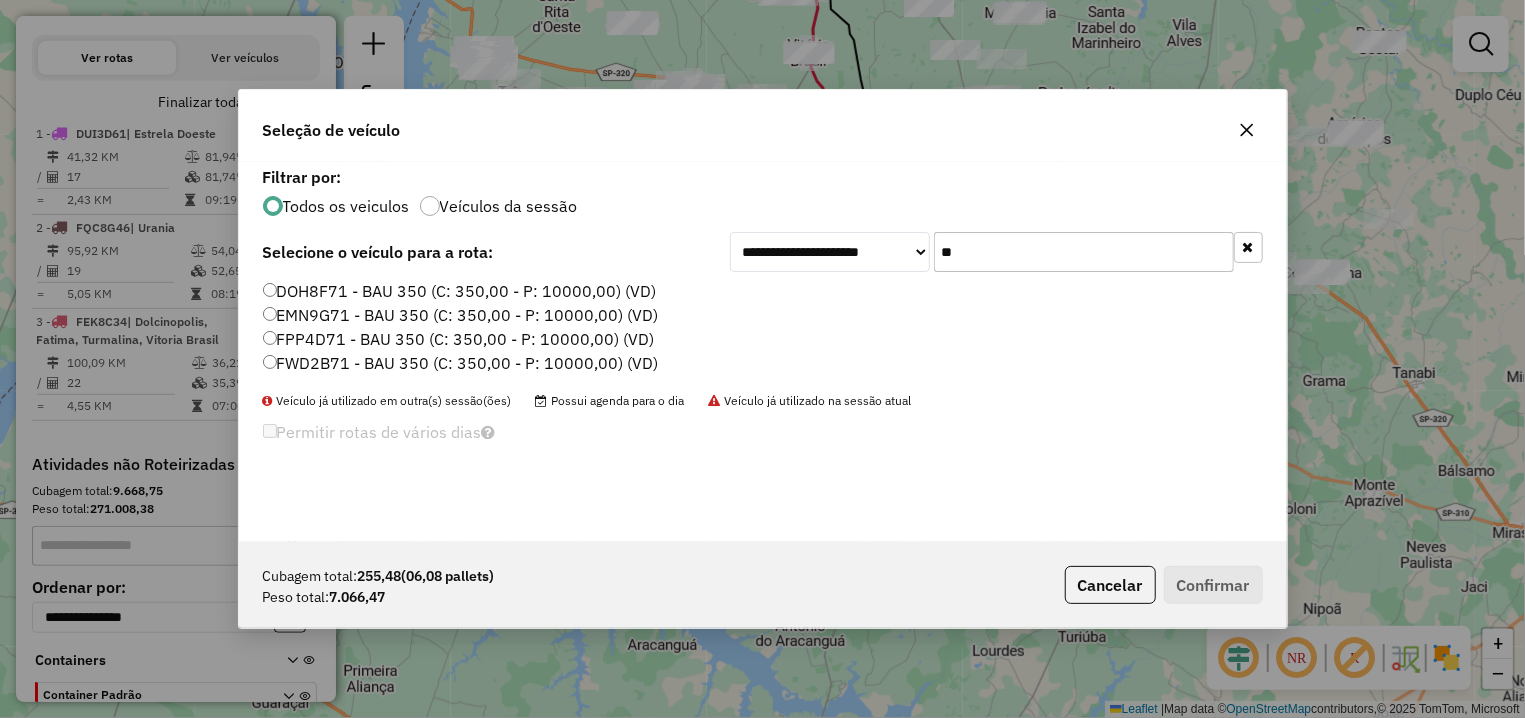type on "**" 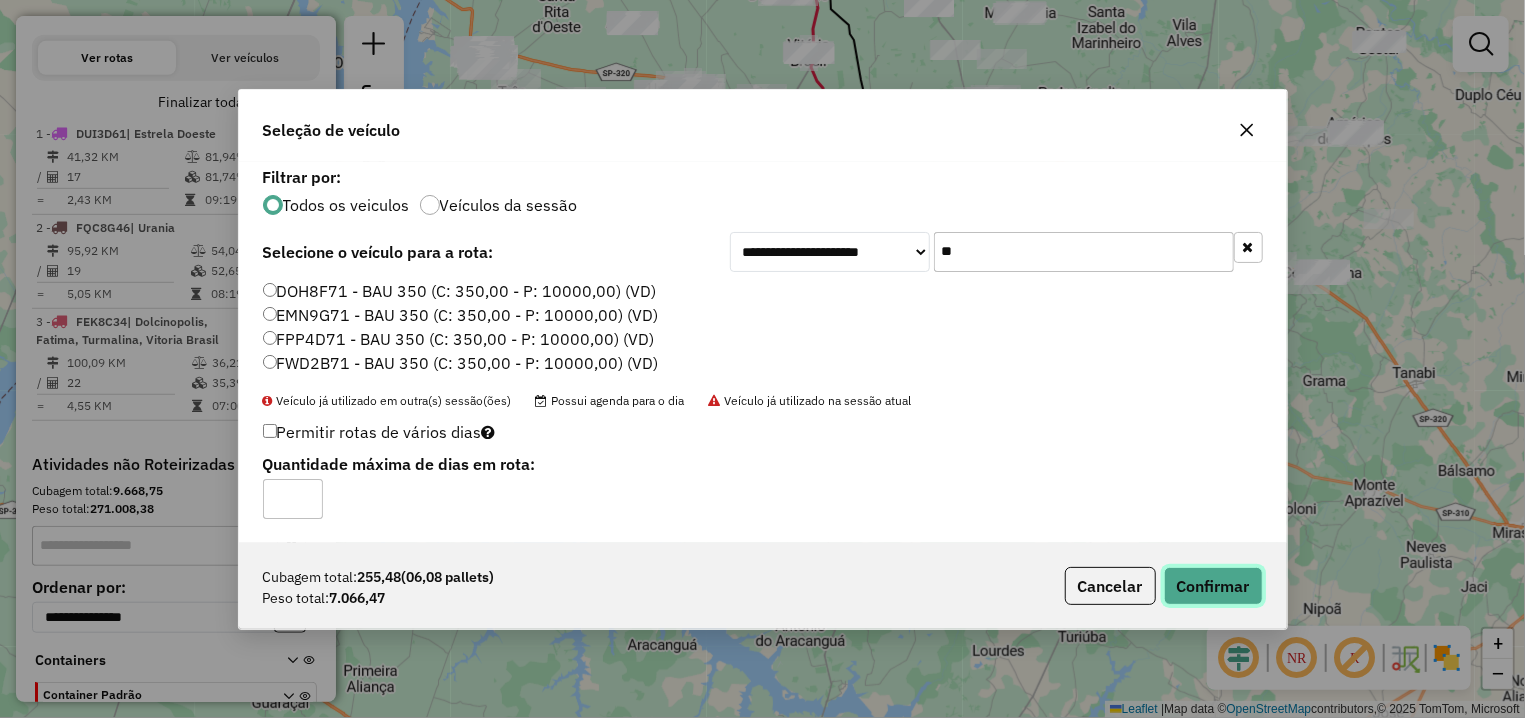 click on "Confirmar" 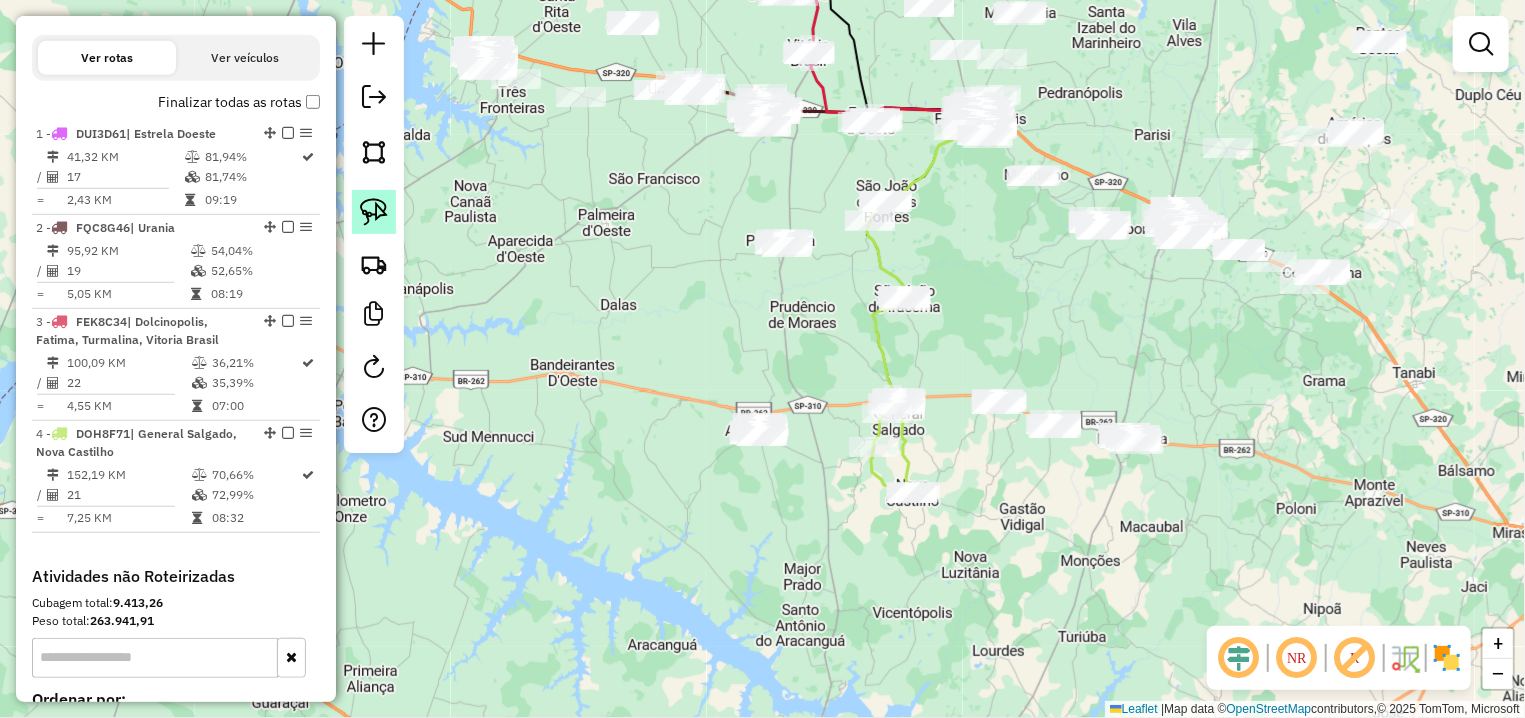 click 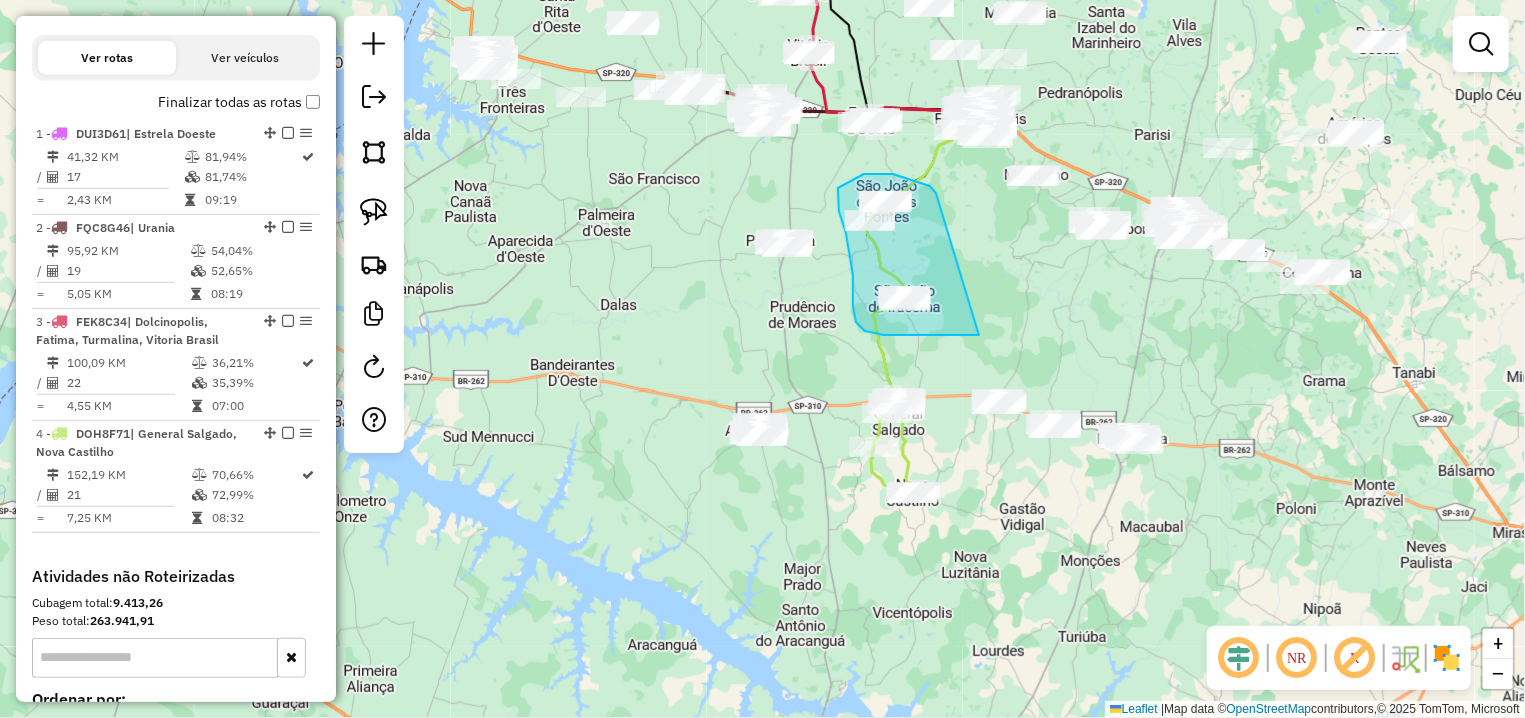drag, startPoint x: 936, startPoint y: 193, endPoint x: 977, endPoint y: 335, distance: 147.80054 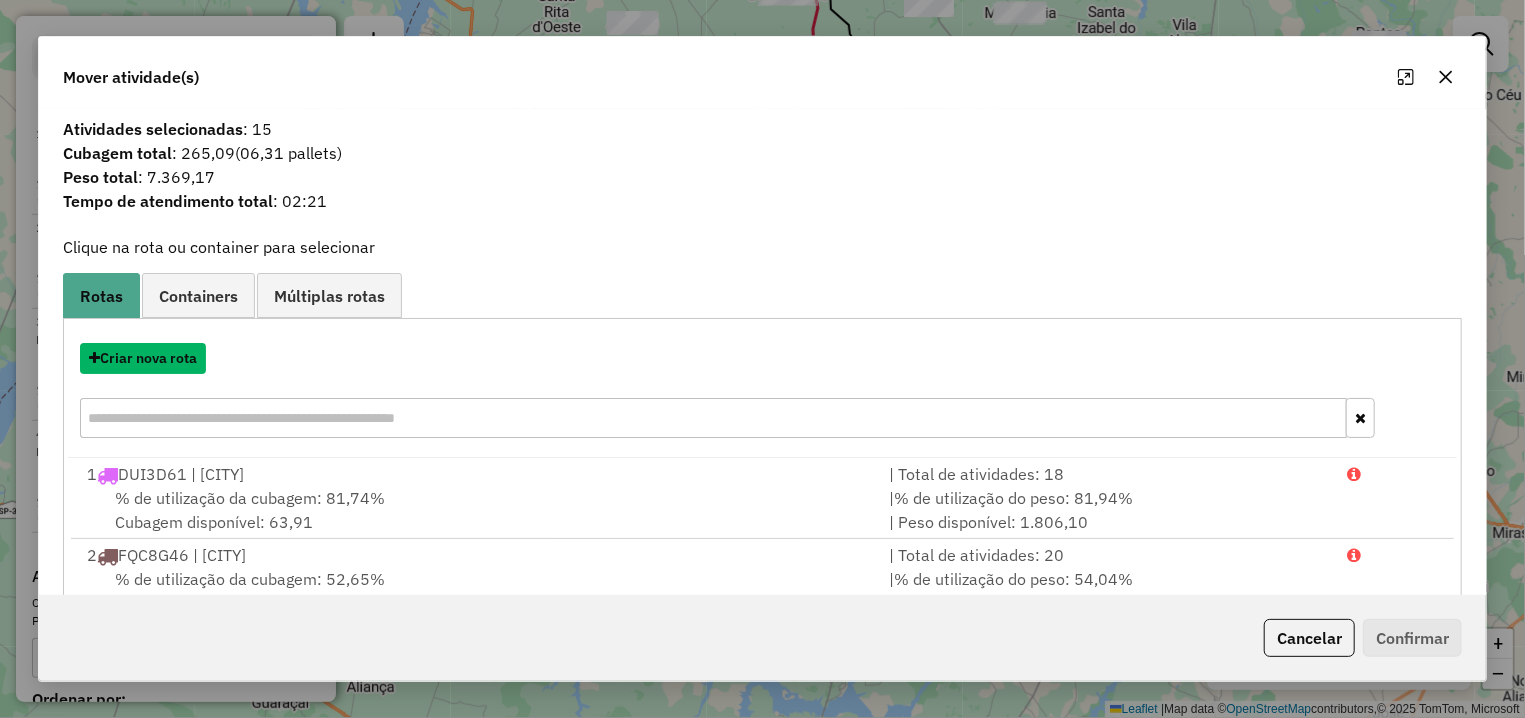click on "Criar nova rota" at bounding box center (143, 358) 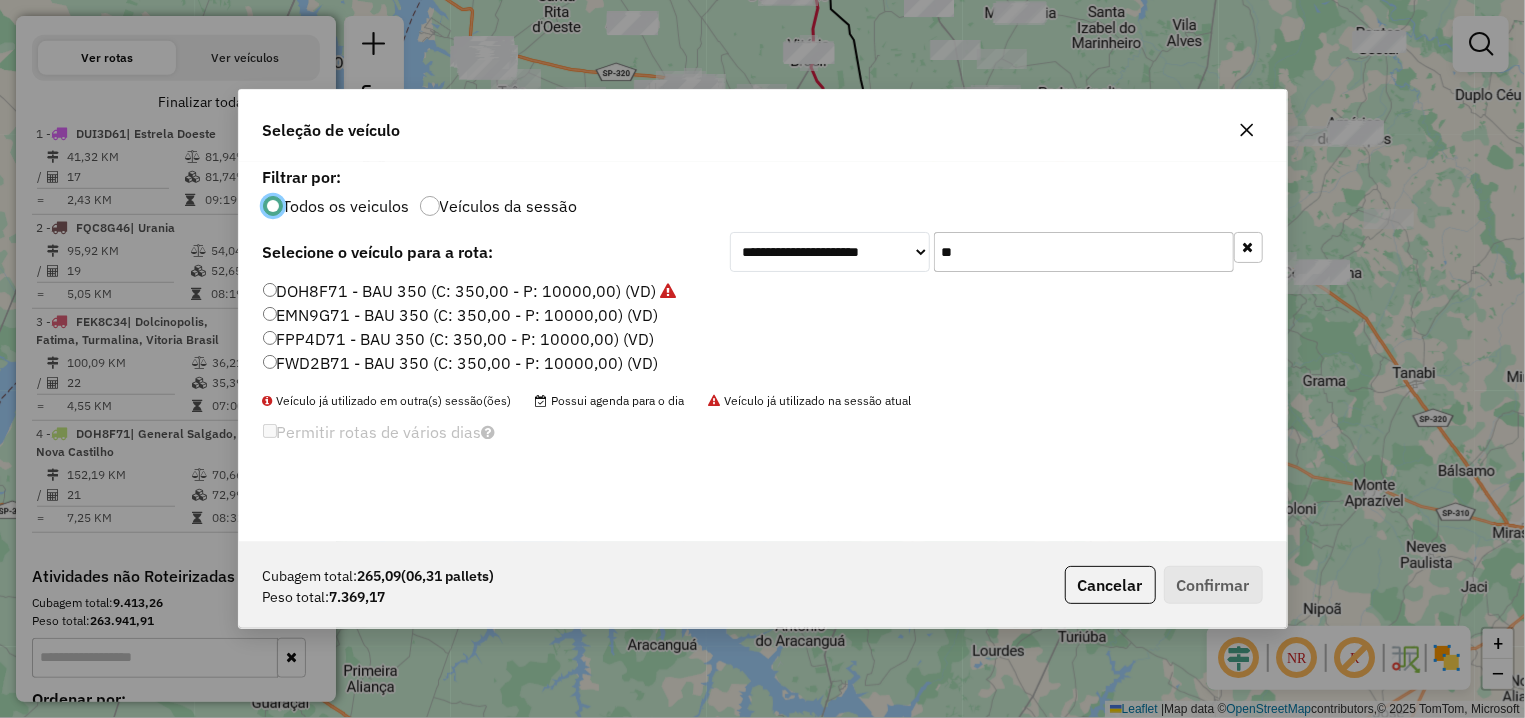 scroll, scrollTop: 11, scrollLeft: 6, axis: both 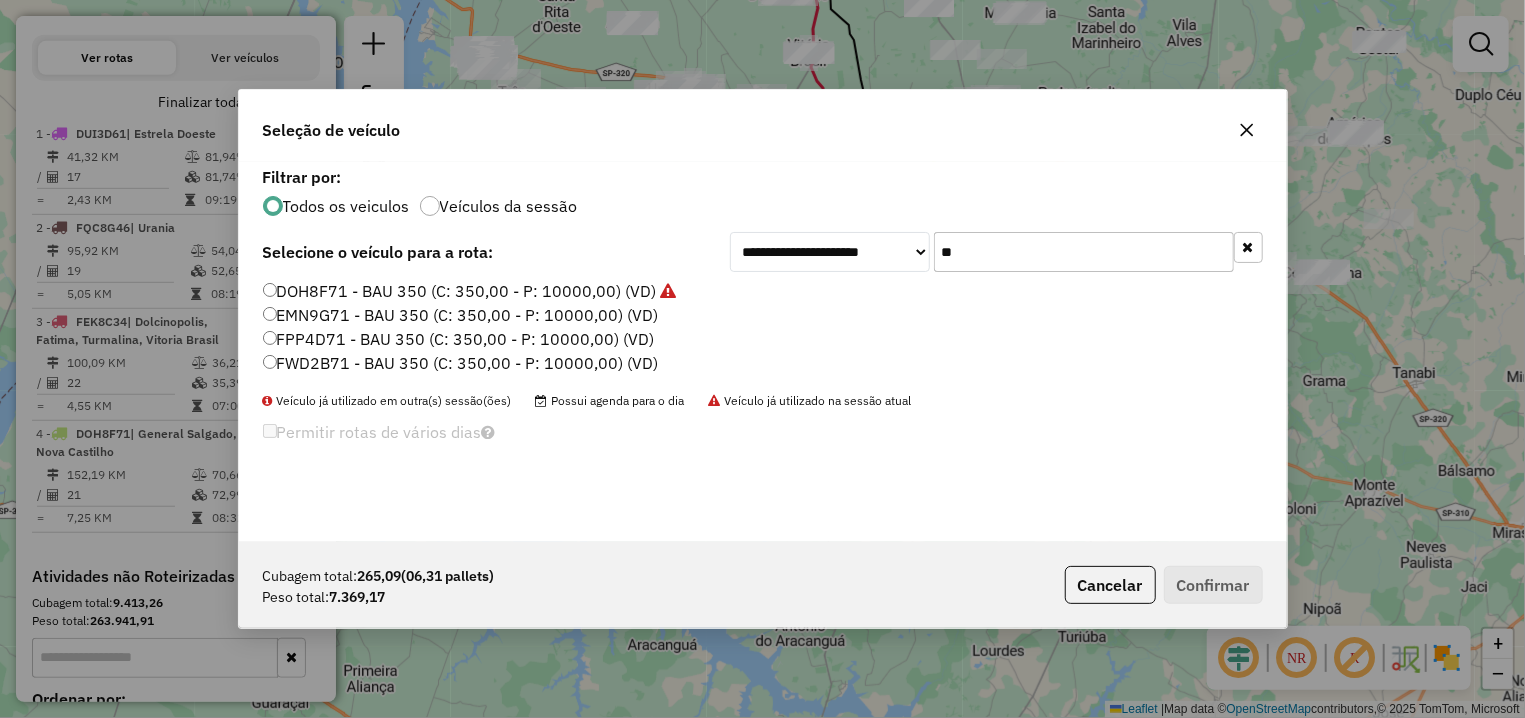 drag, startPoint x: 982, startPoint y: 249, endPoint x: 900, endPoint y: 243, distance: 82.219215 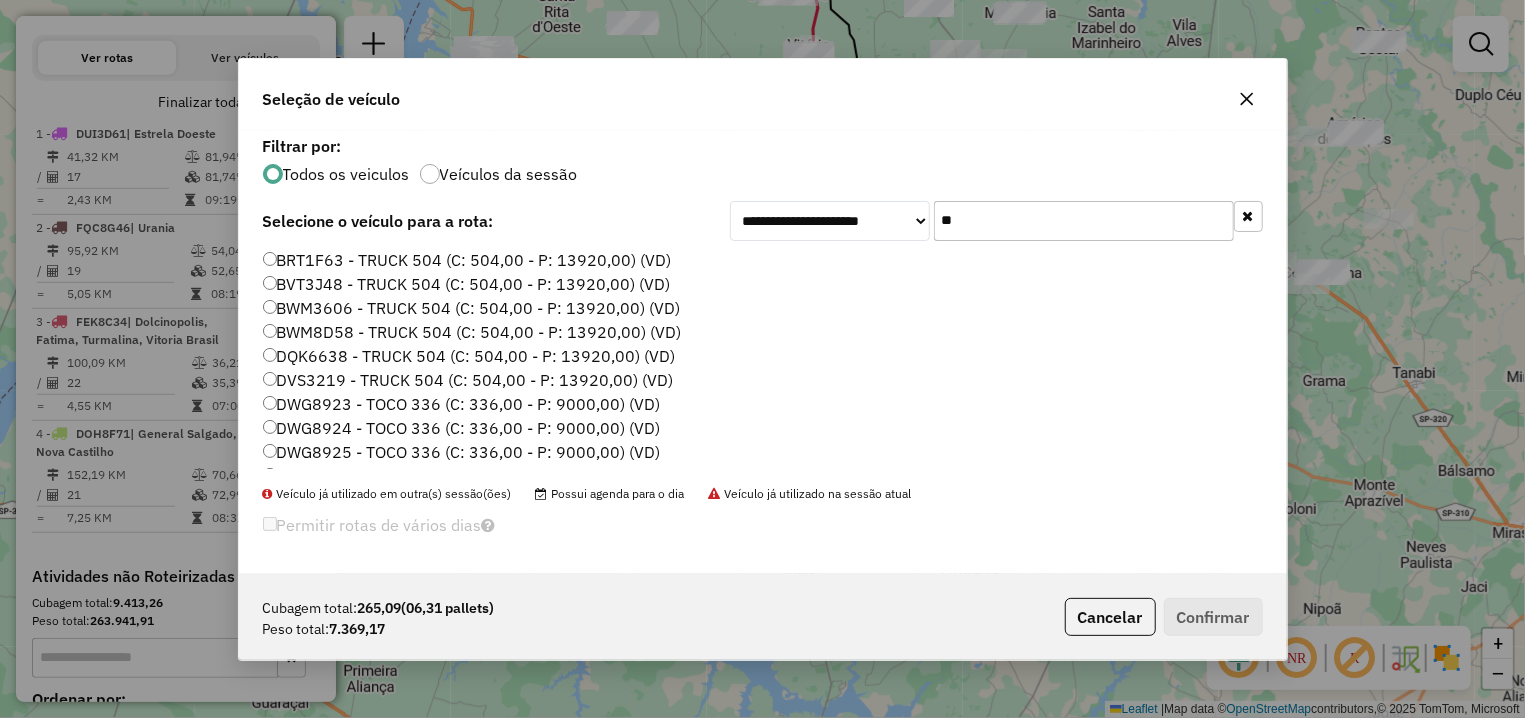 scroll, scrollTop: 127, scrollLeft: 0, axis: vertical 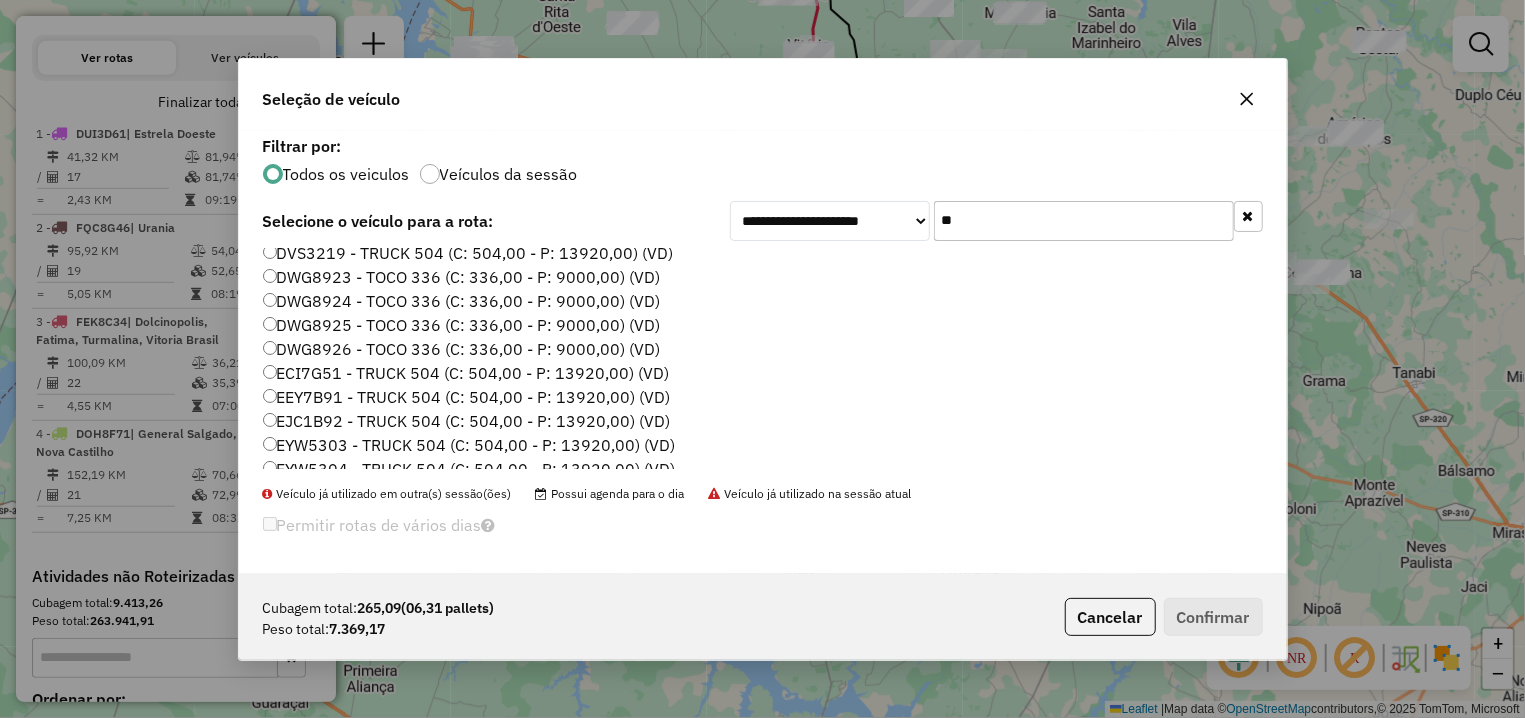 type on "**" 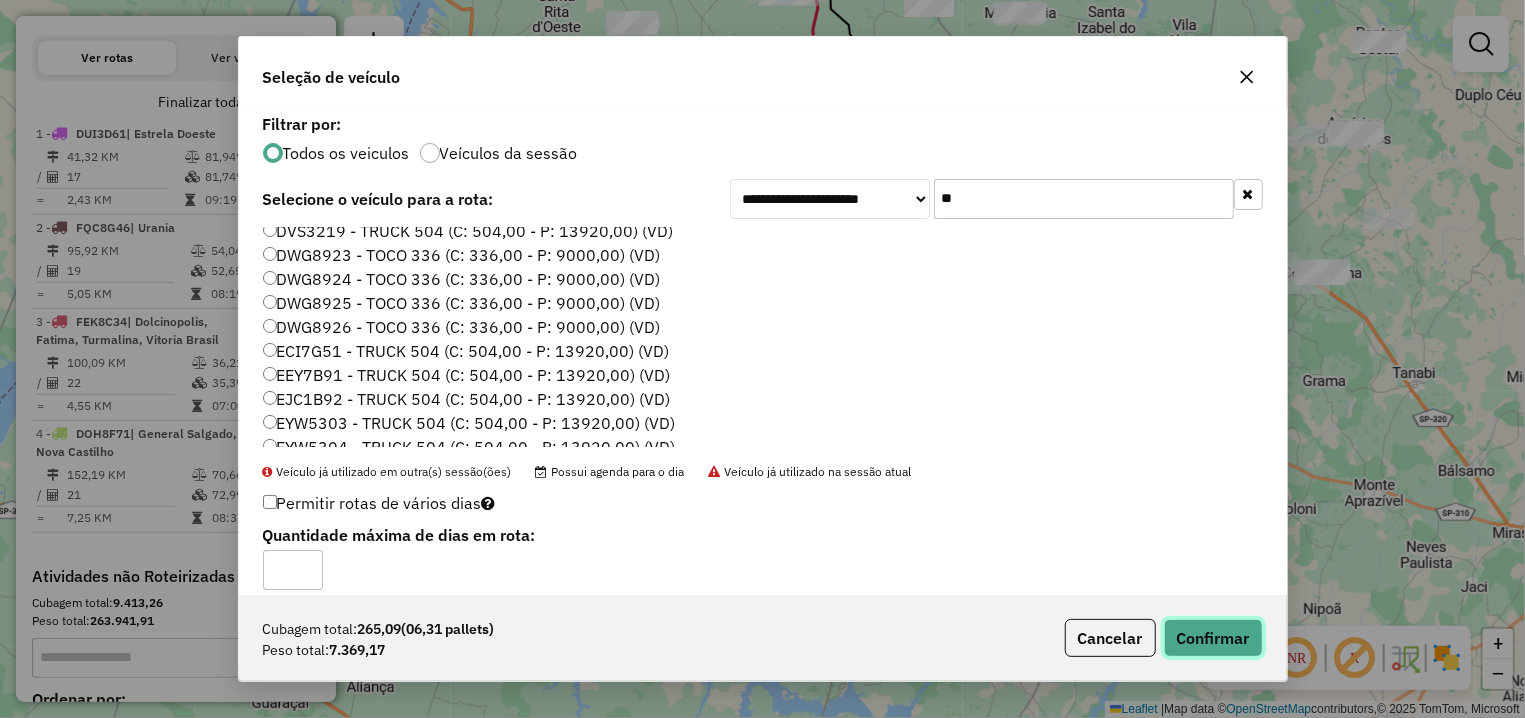 click on "Confirmar" 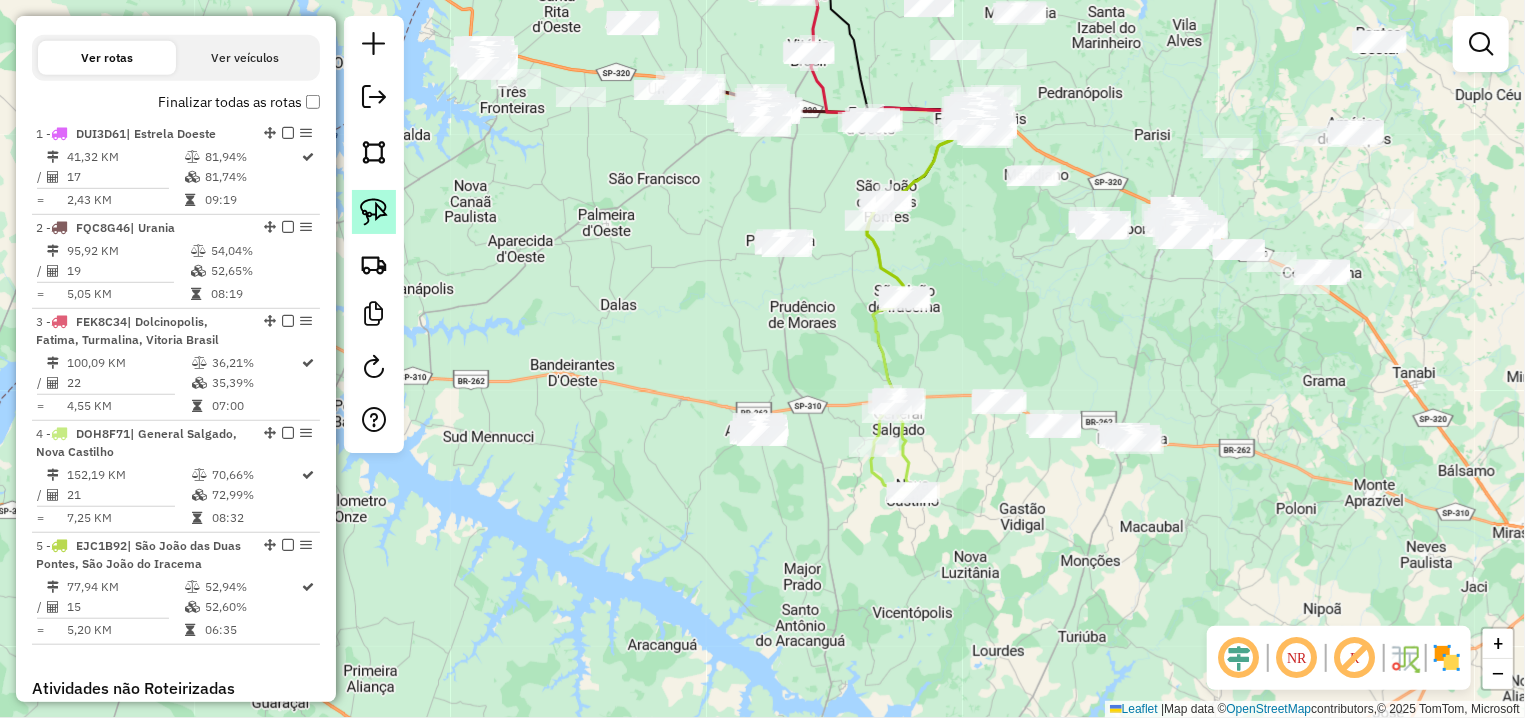 click 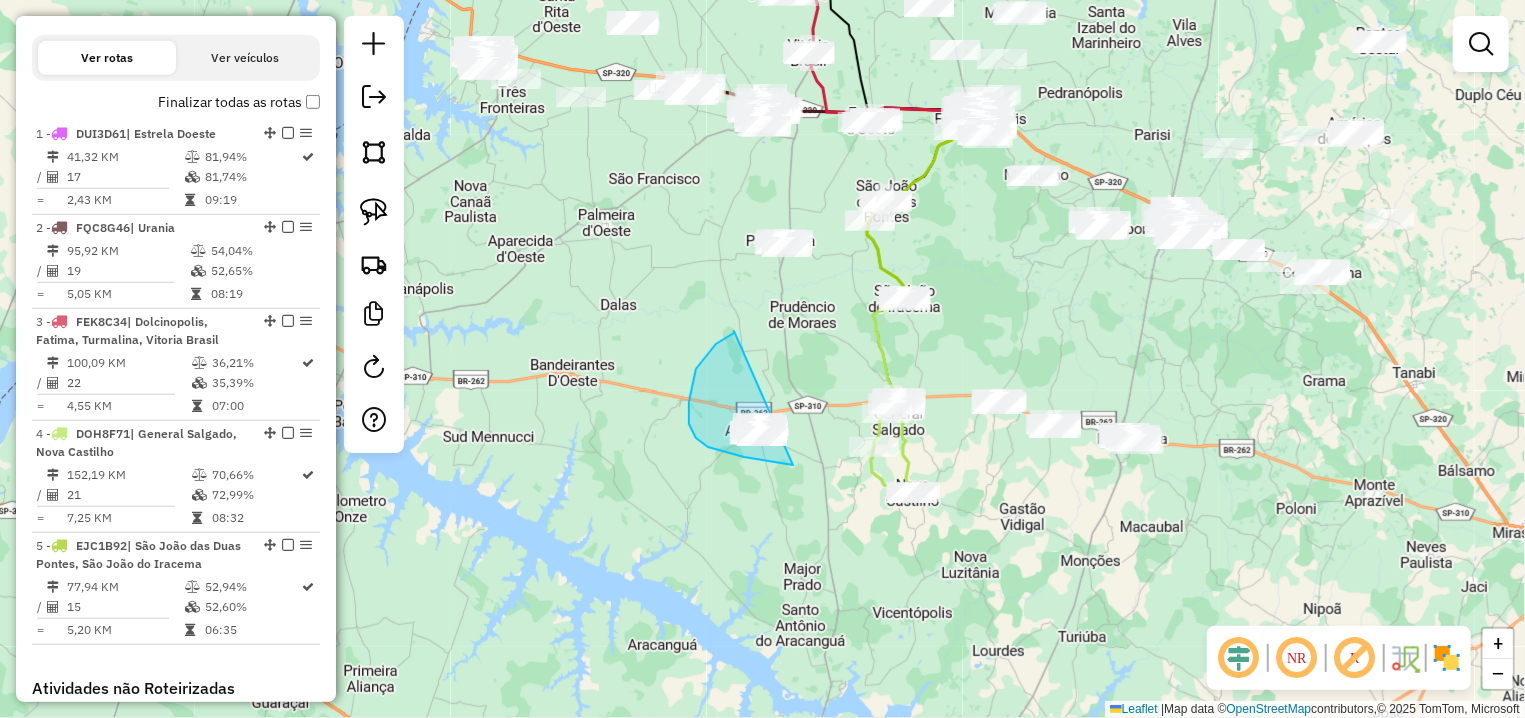 drag, startPoint x: 734, startPoint y: 331, endPoint x: 793, endPoint y: 465, distance: 146.4138 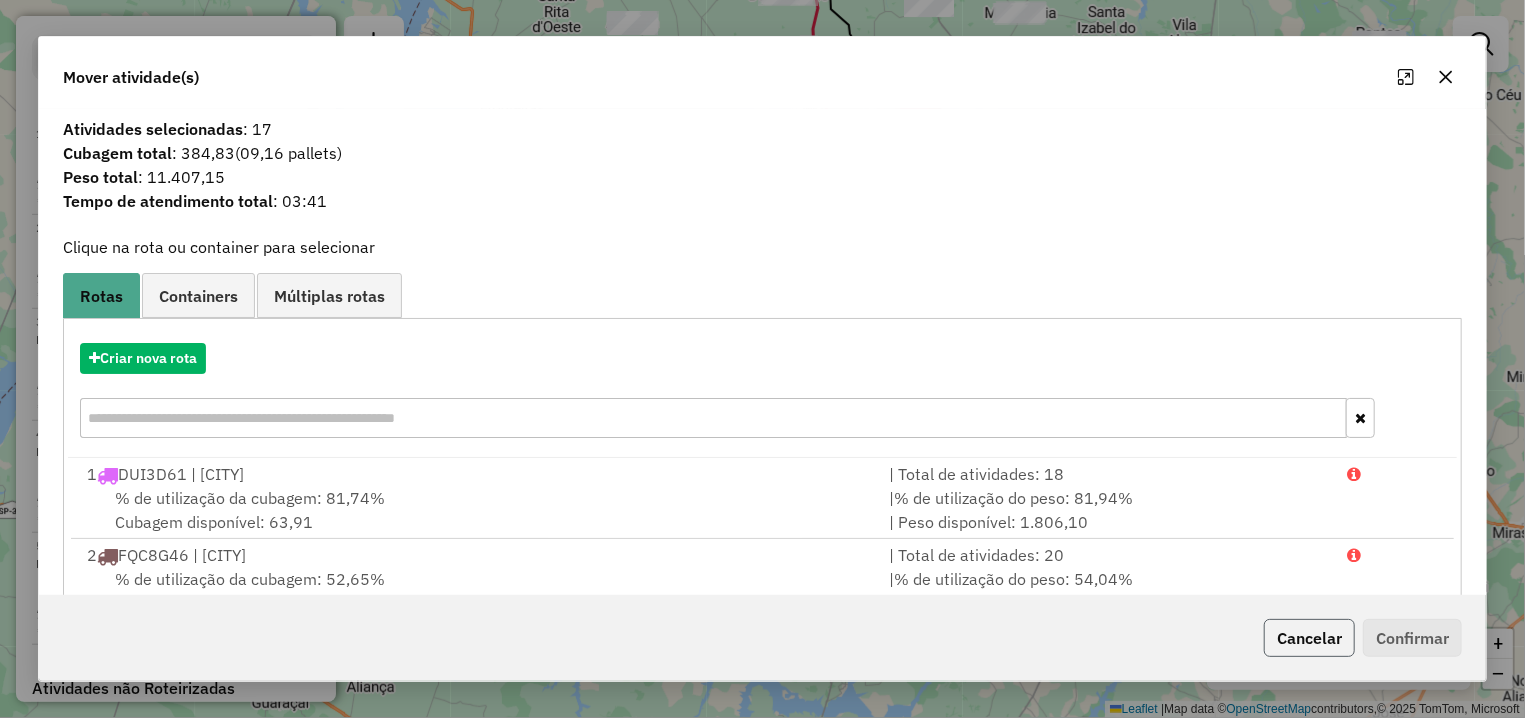 click on "Cancelar" 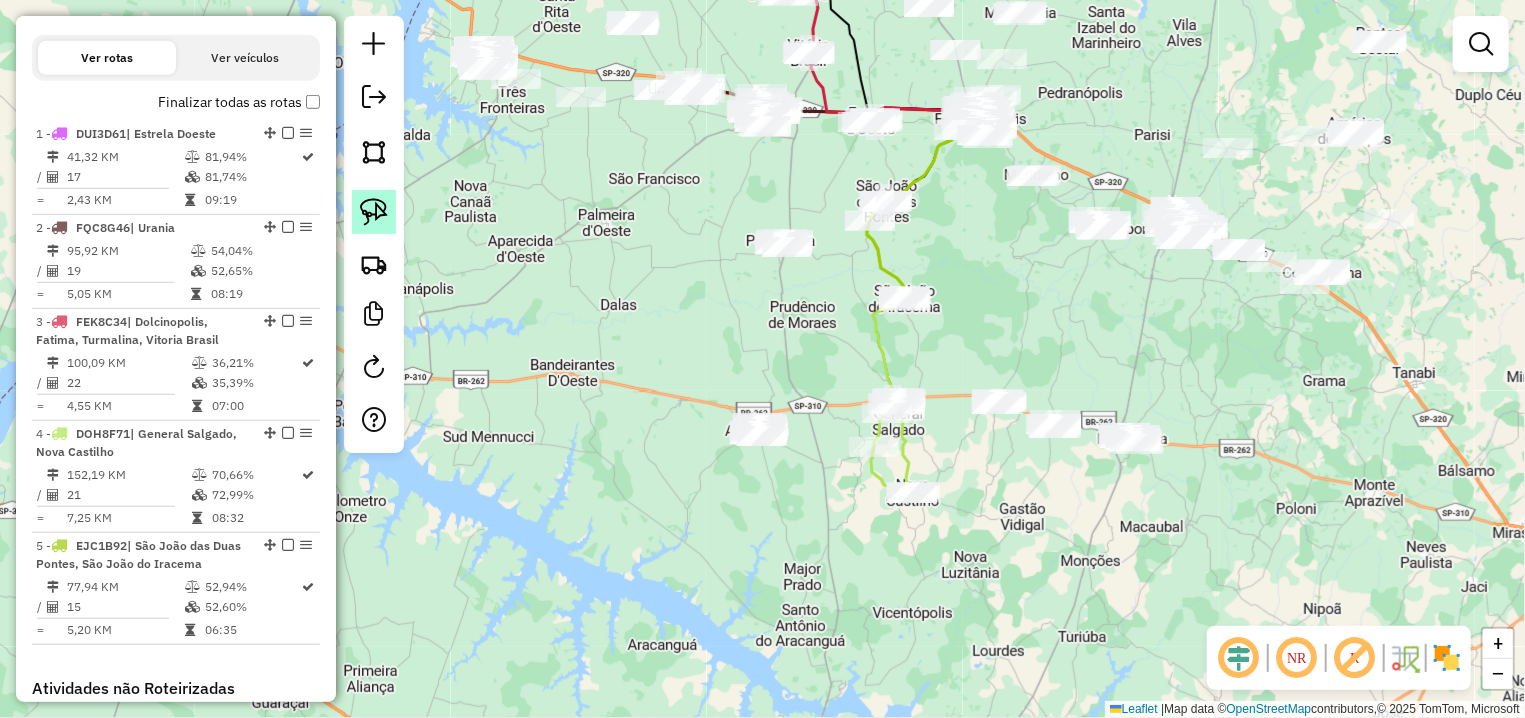 click 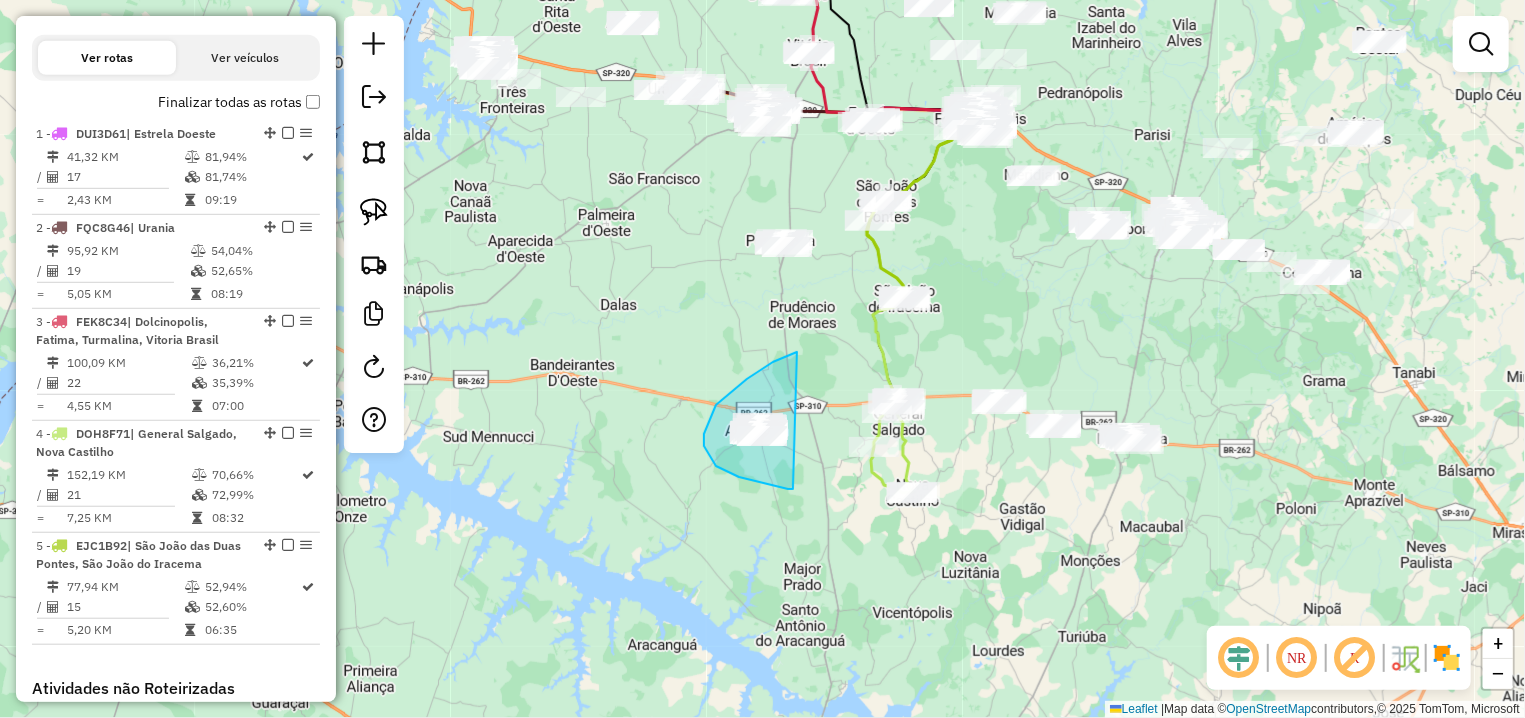 drag, startPoint x: 797, startPoint y: 352, endPoint x: 798, endPoint y: 491, distance: 139.0036 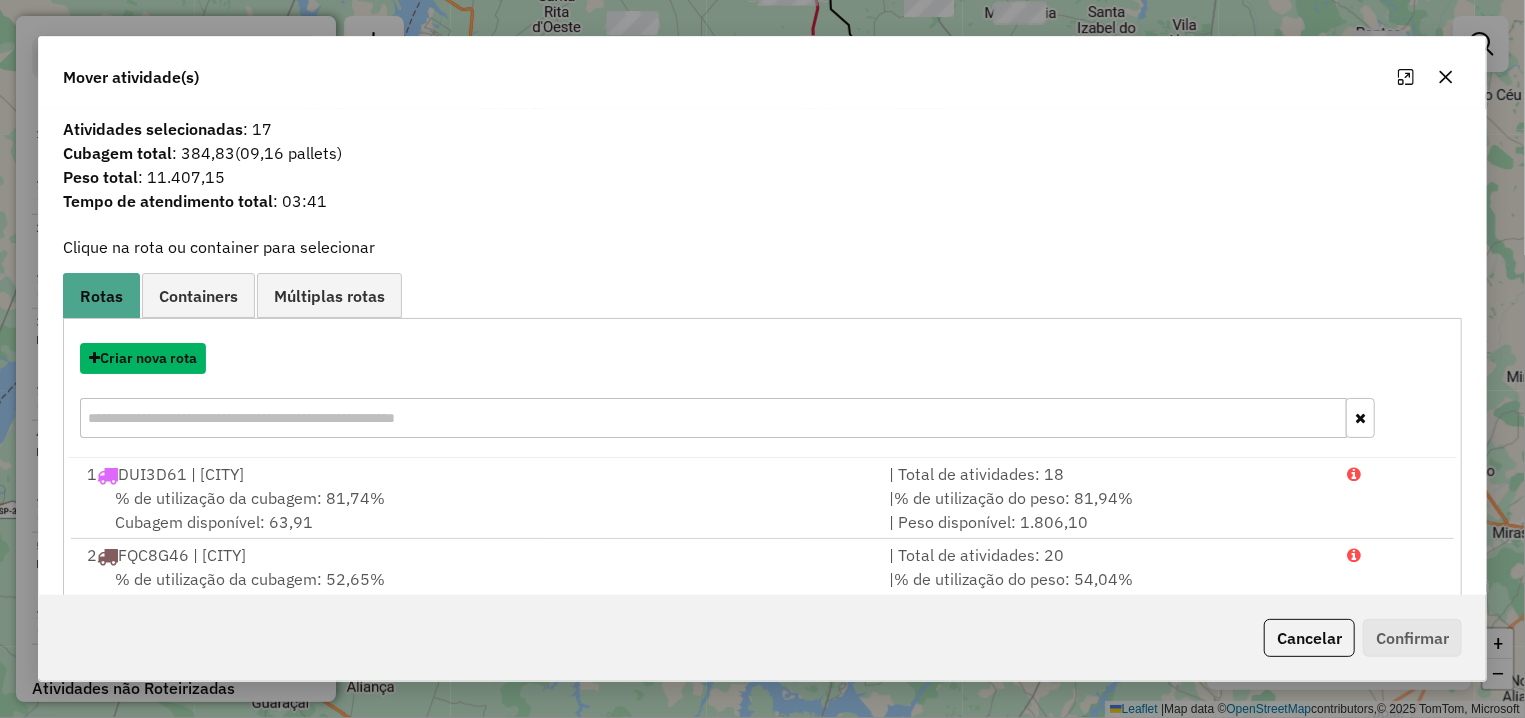 click on "Criar nova rota" at bounding box center [143, 358] 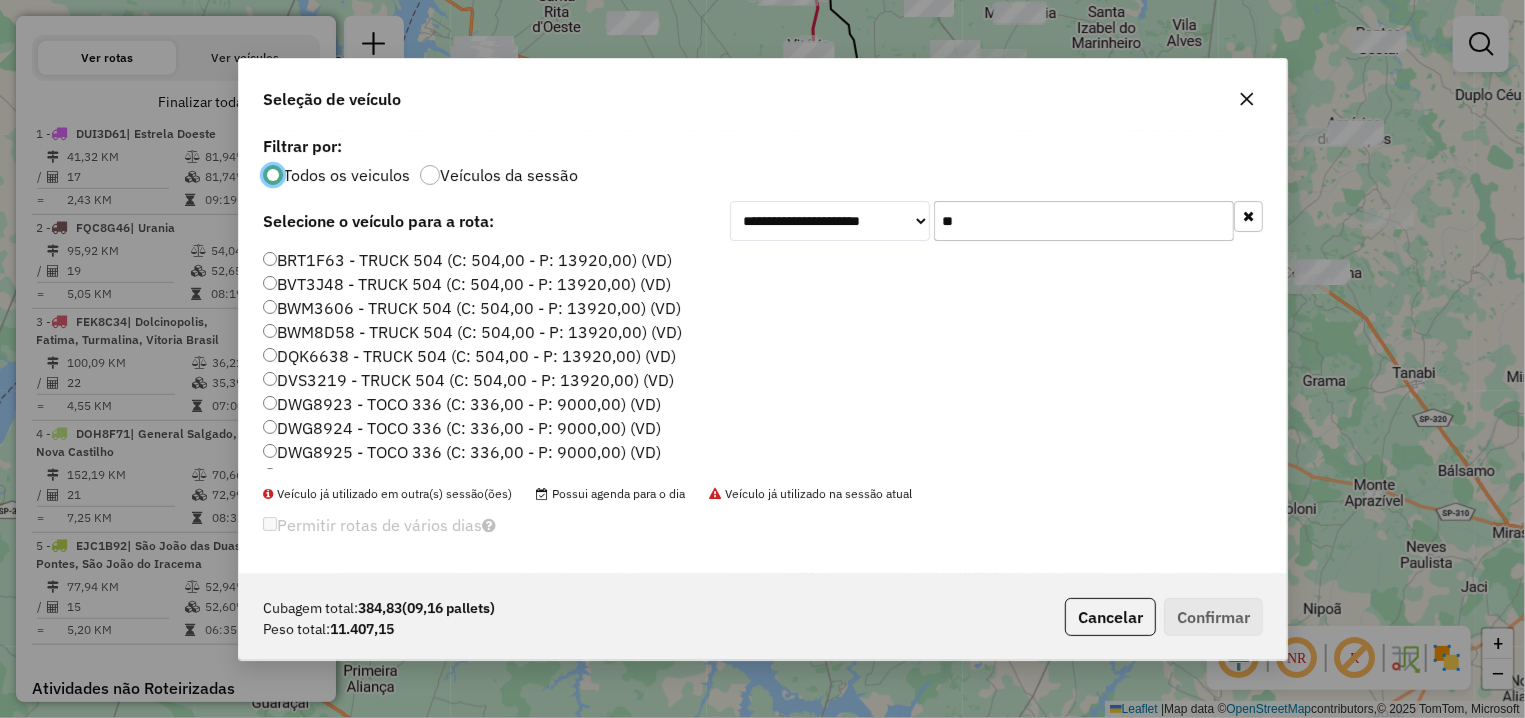scroll, scrollTop: 11, scrollLeft: 6, axis: both 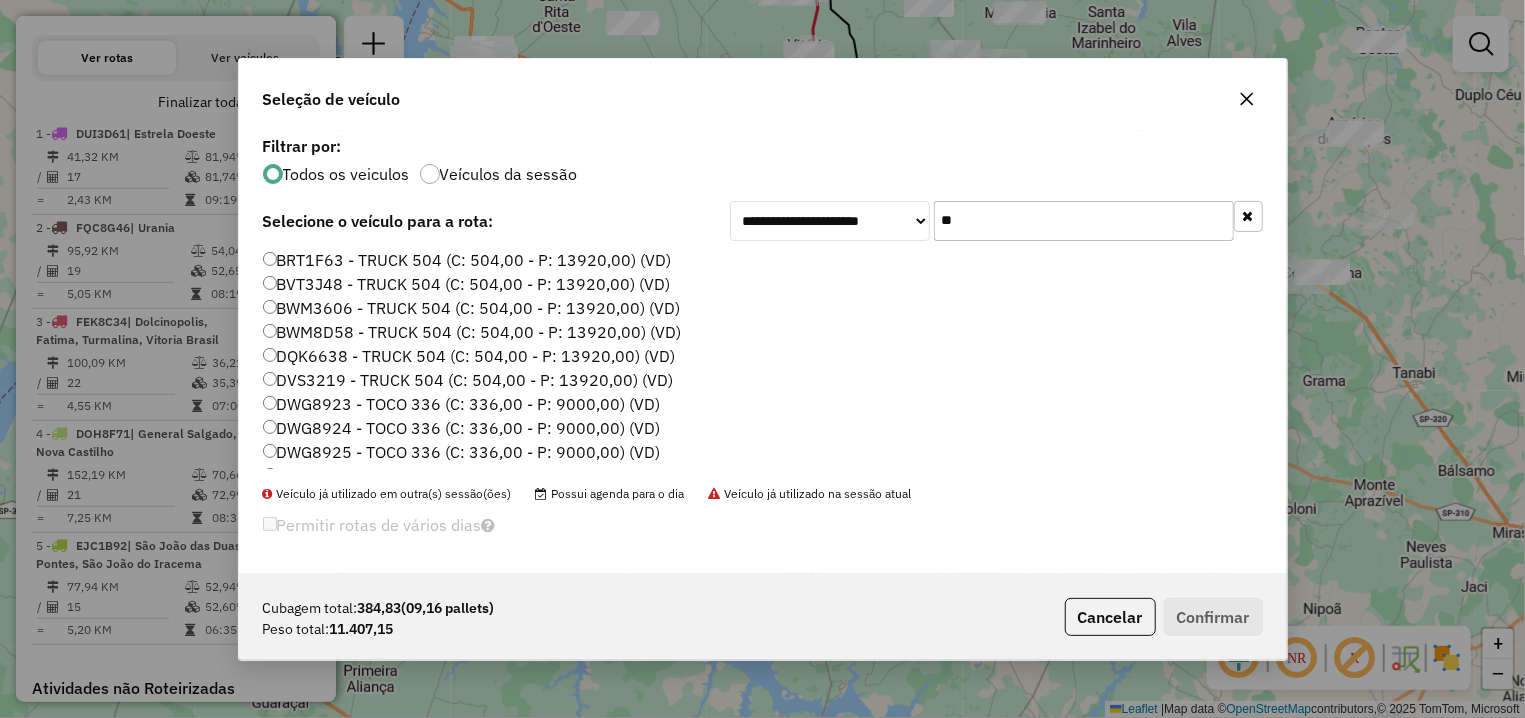 drag, startPoint x: 964, startPoint y: 226, endPoint x: 929, endPoint y: 223, distance: 35.128338 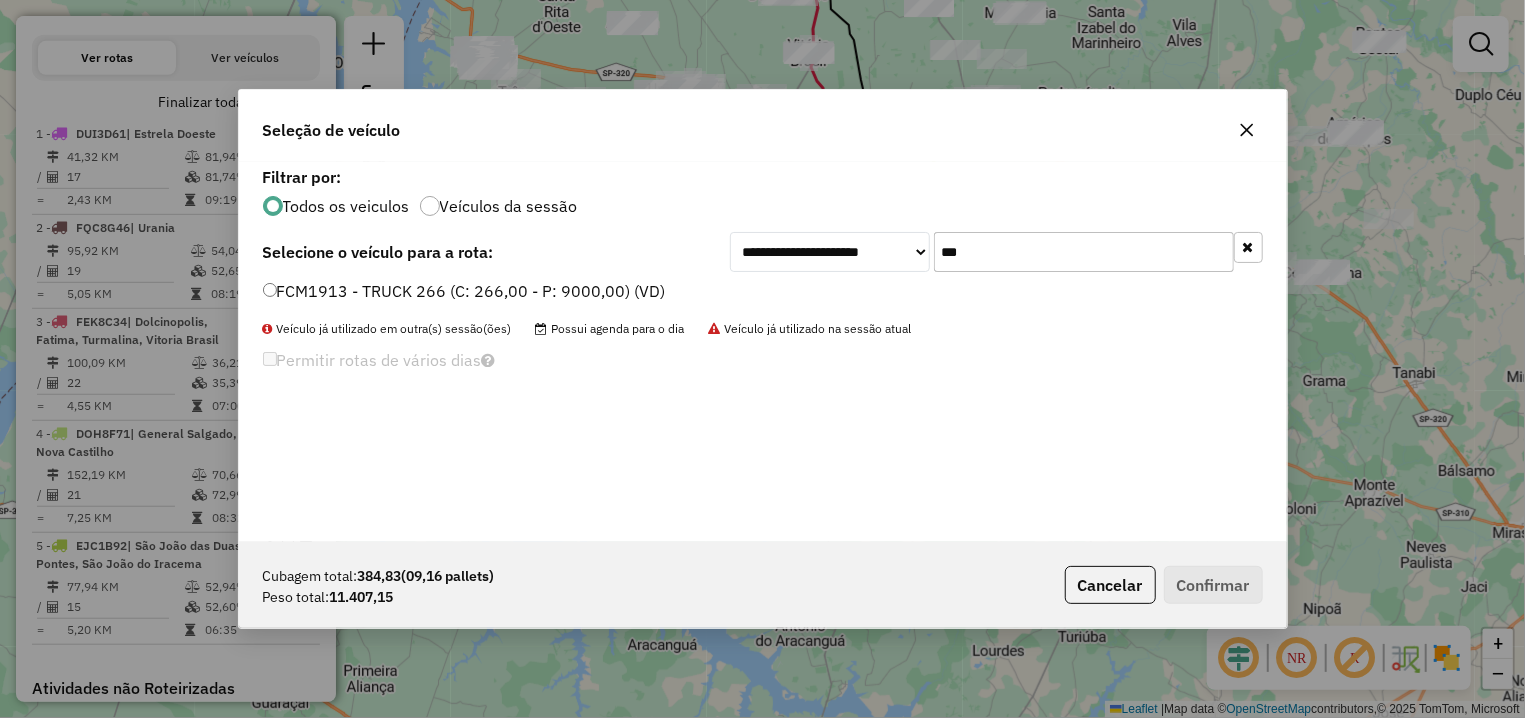 type on "***" 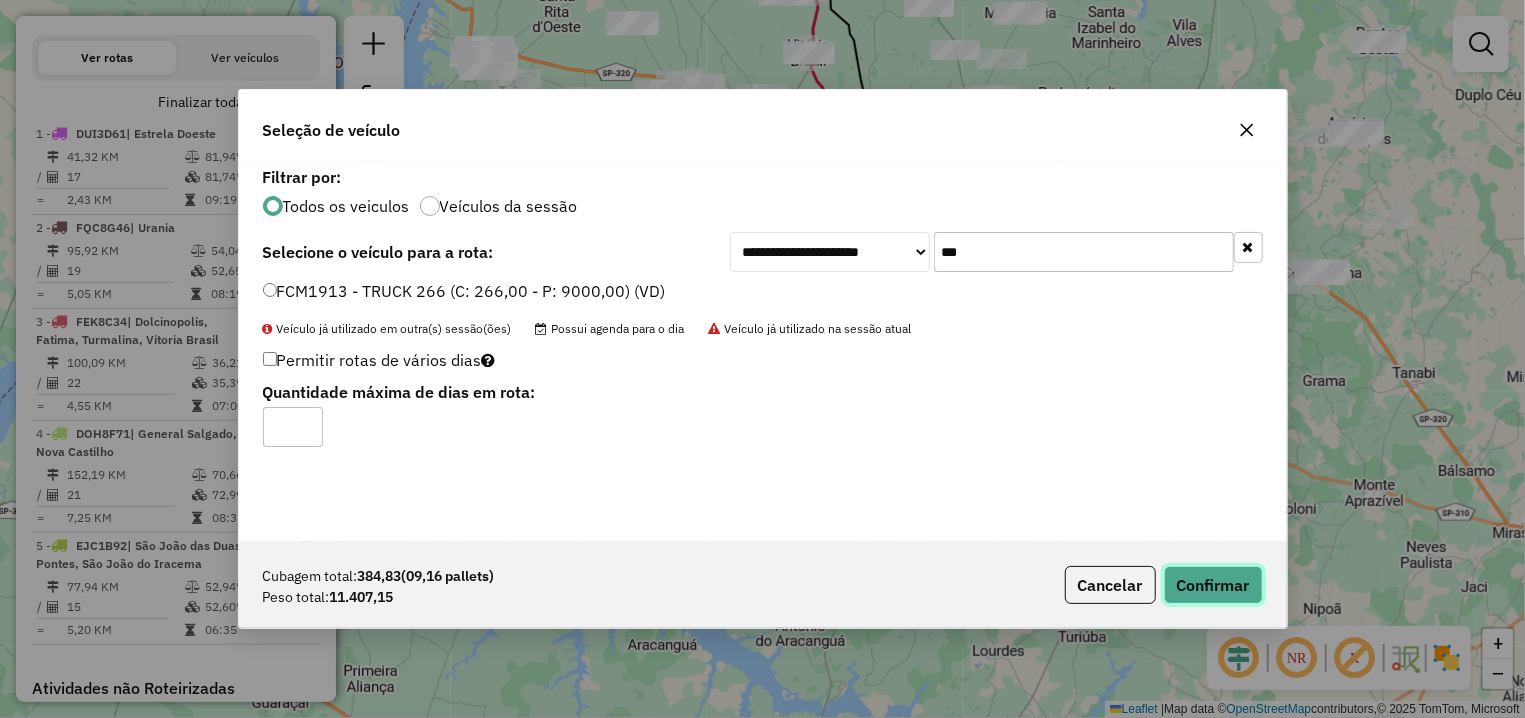 click on "Confirmar" 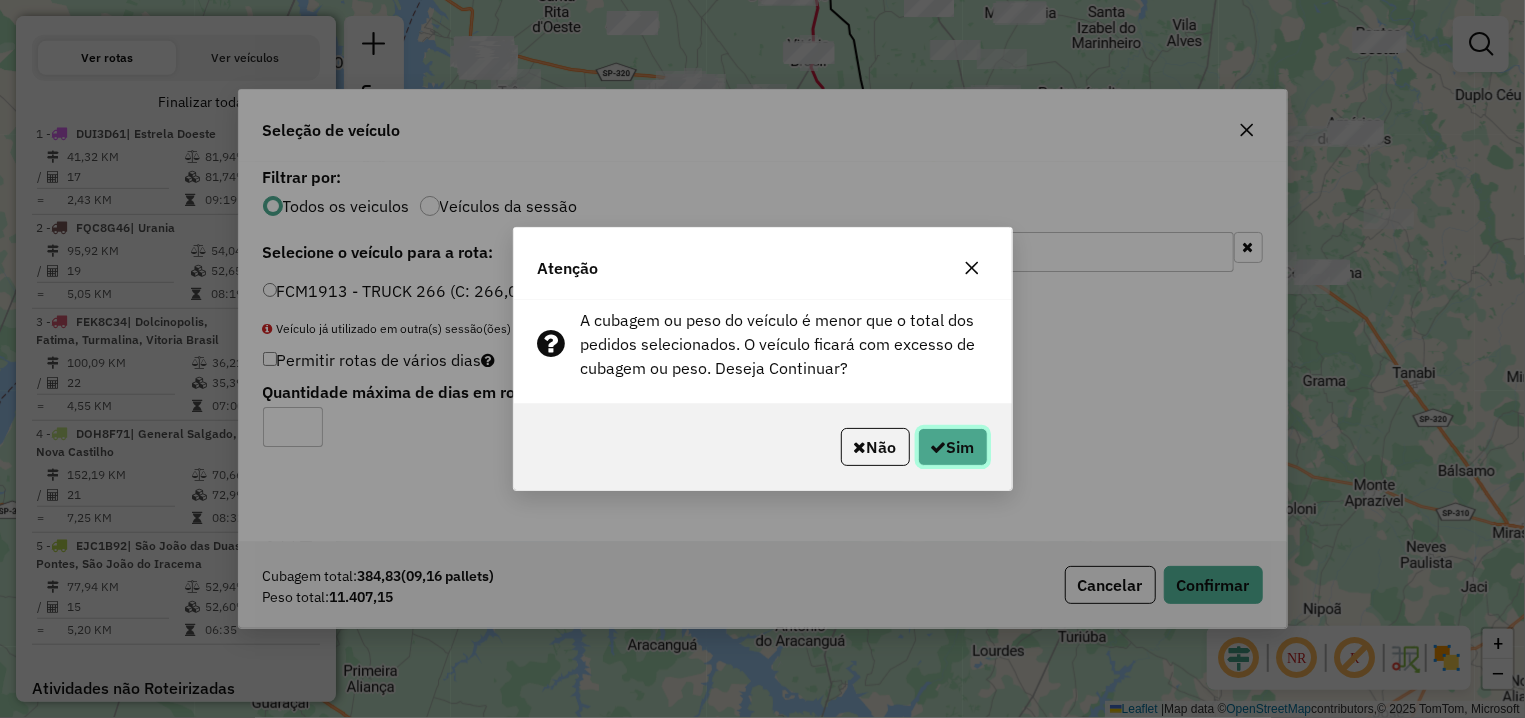 click on "Sim" 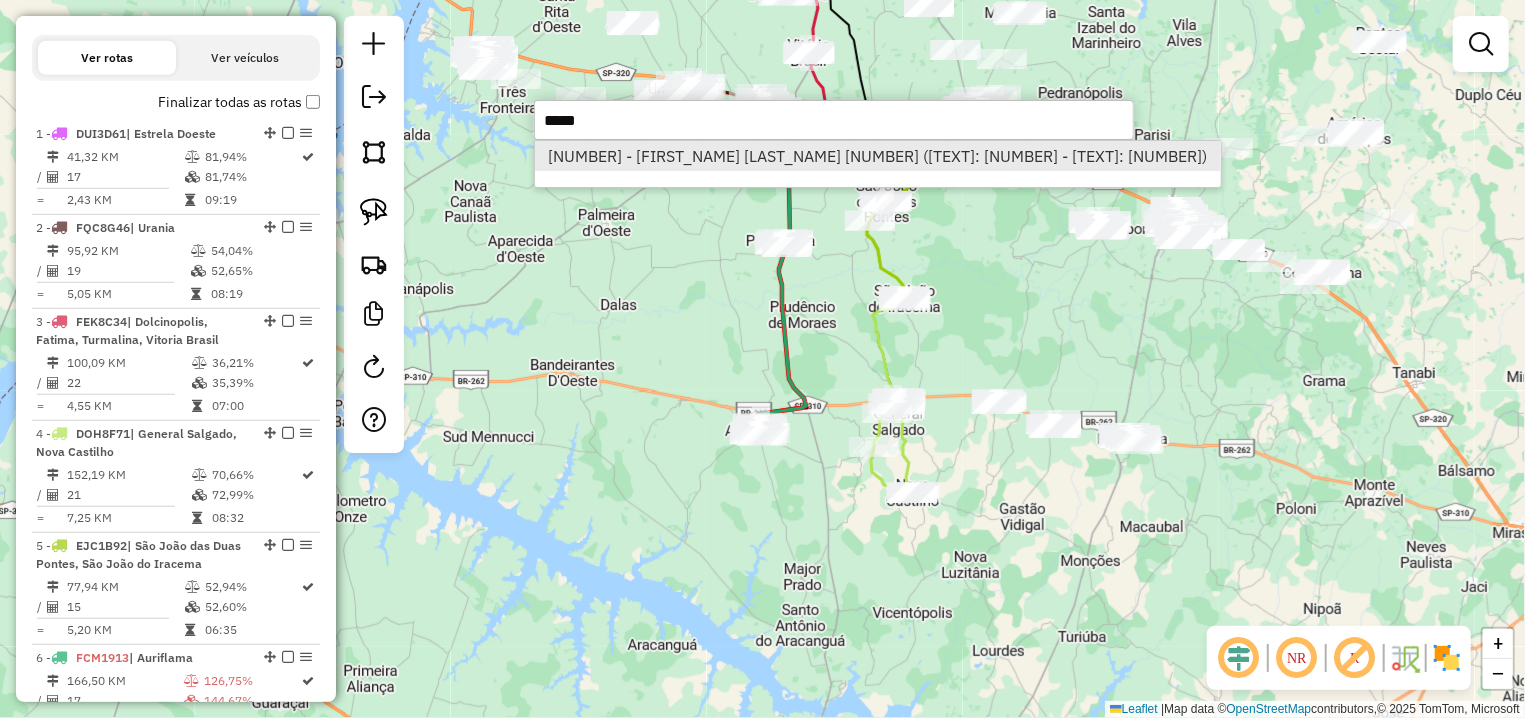 type on "*****" 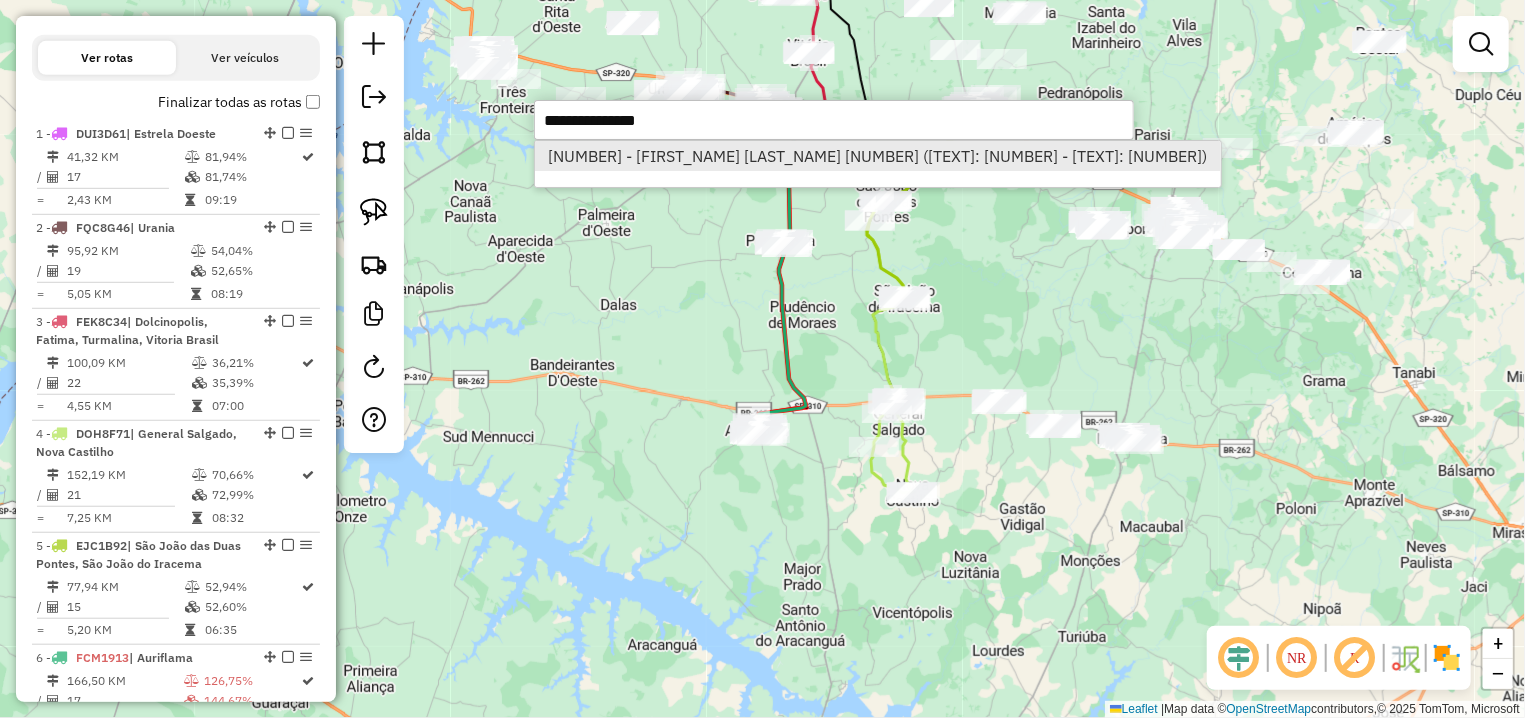 select on "**********" 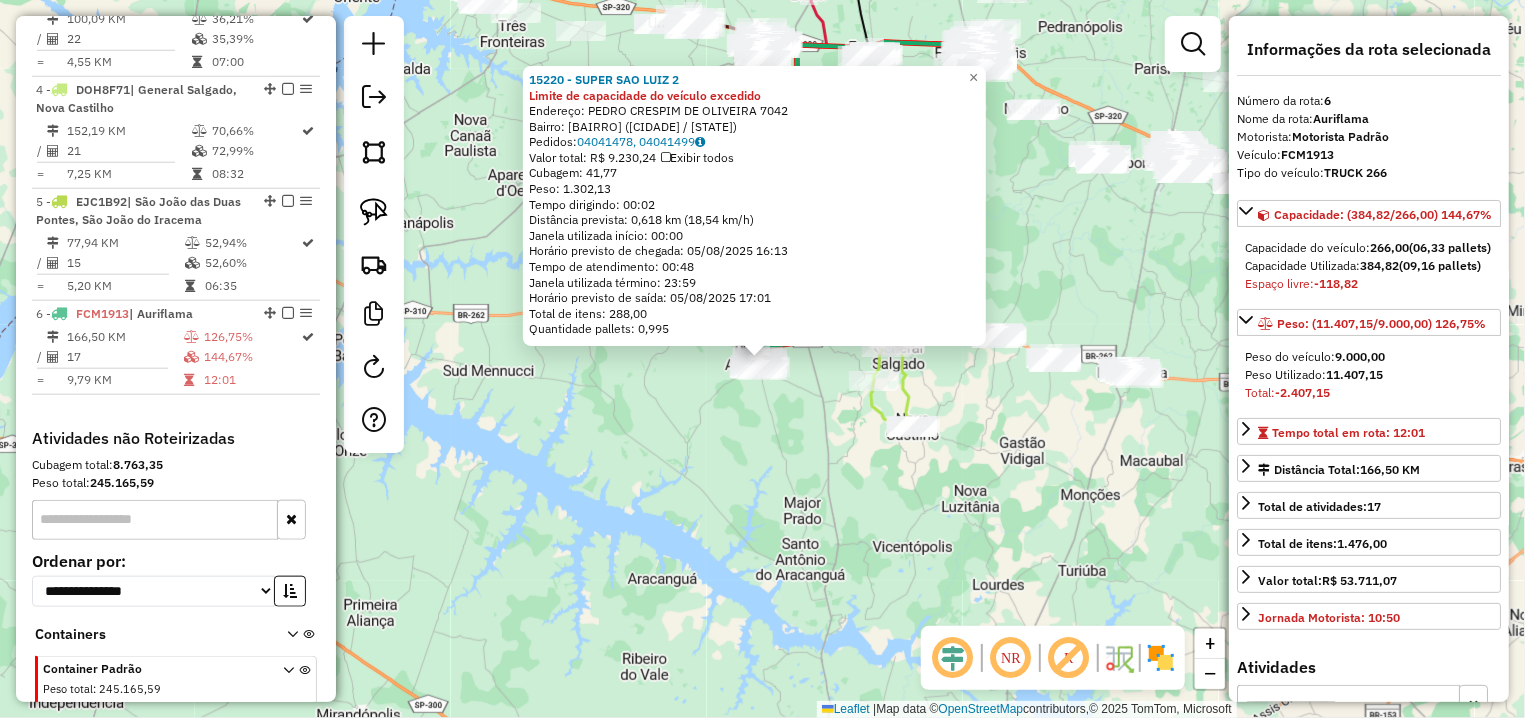 scroll, scrollTop: 1075, scrollLeft: 0, axis: vertical 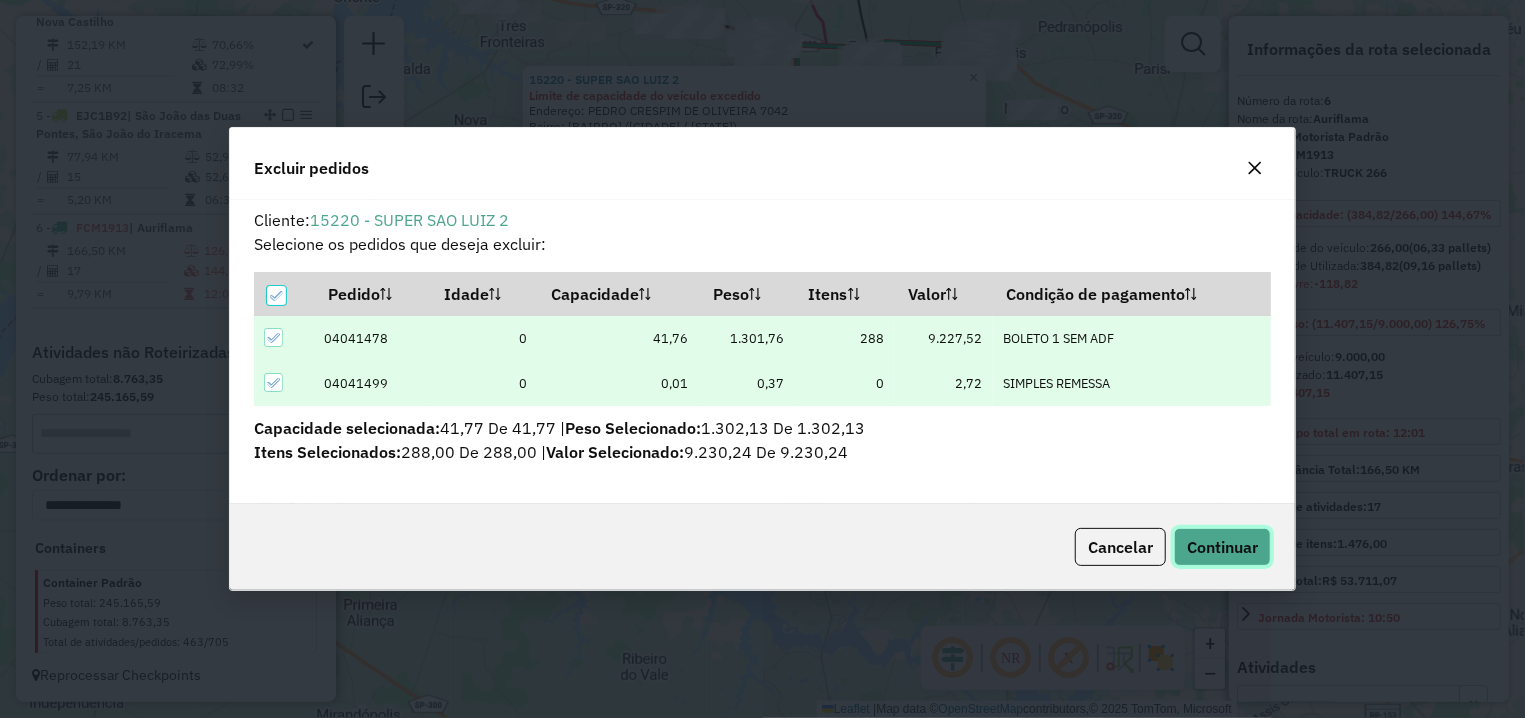 click on "Continuar" 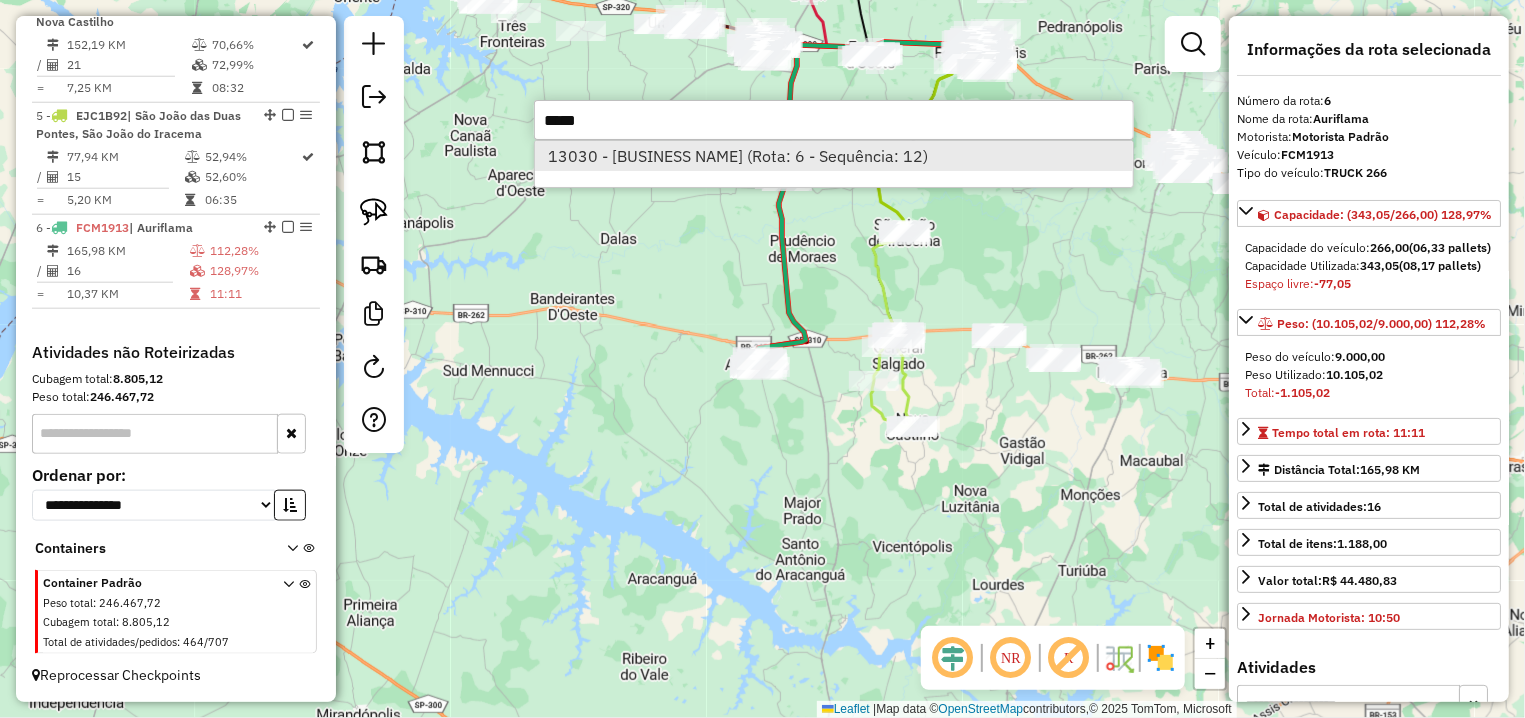 type on "*****" 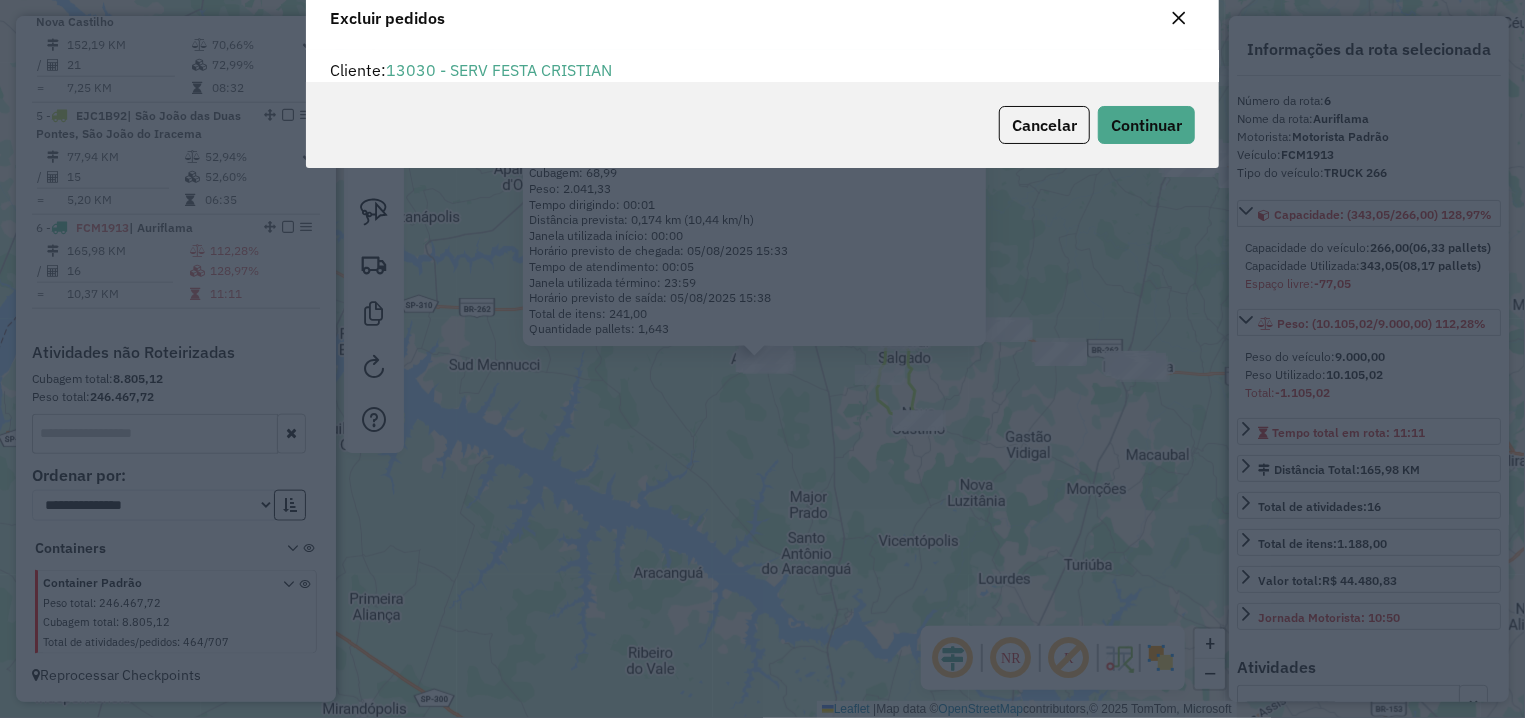 scroll, scrollTop: 11, scrollLeft: 6, axis: both 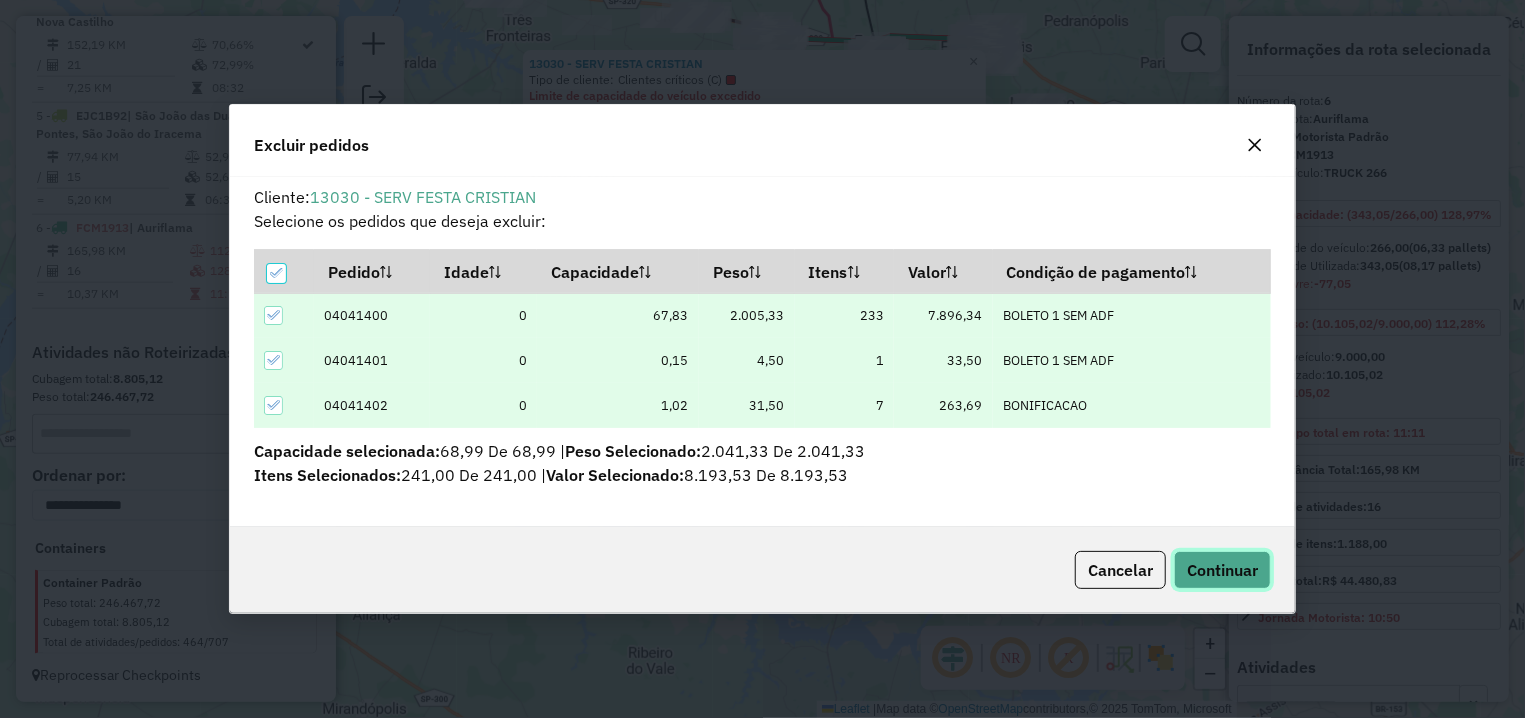 click on "Continuar" 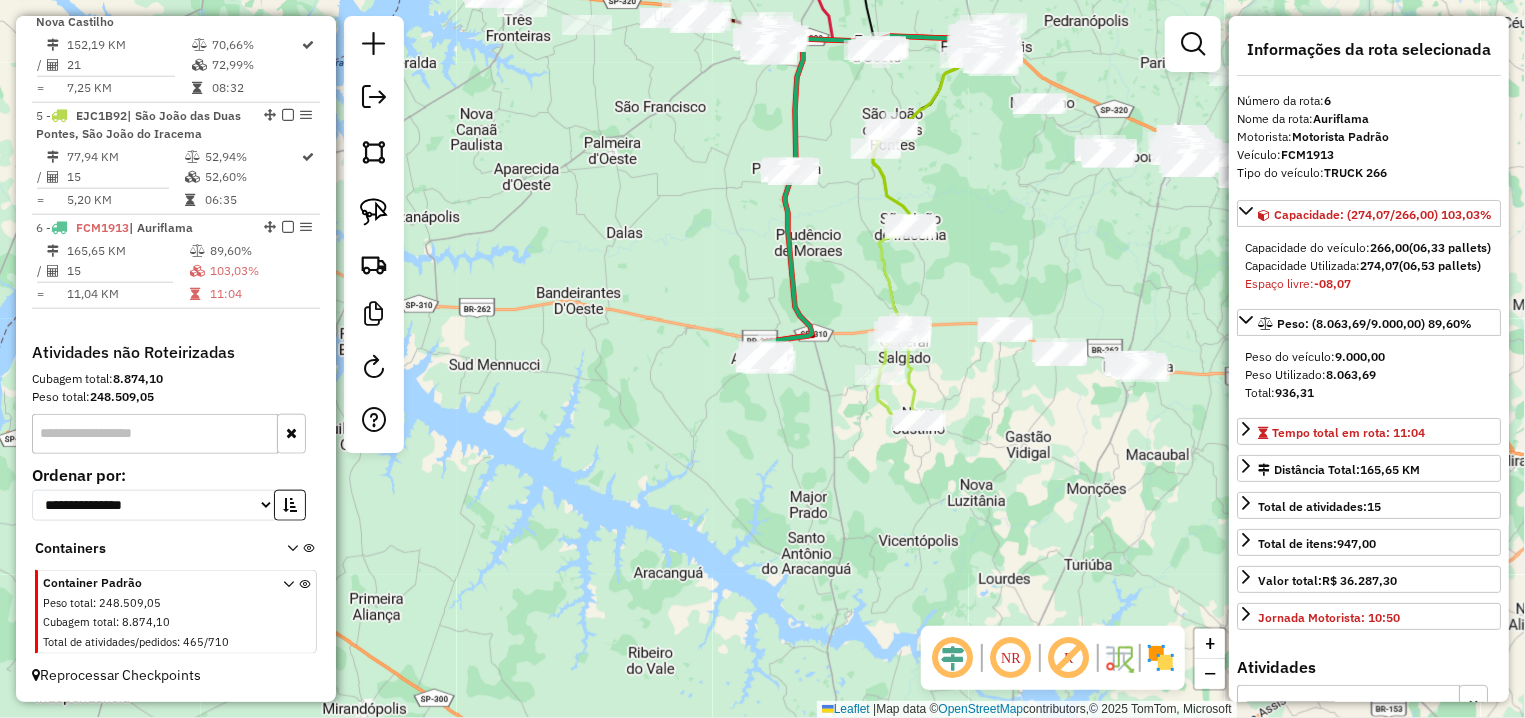 scroll, scrollTop: 700, scrollLeft: 0, axis: vertical 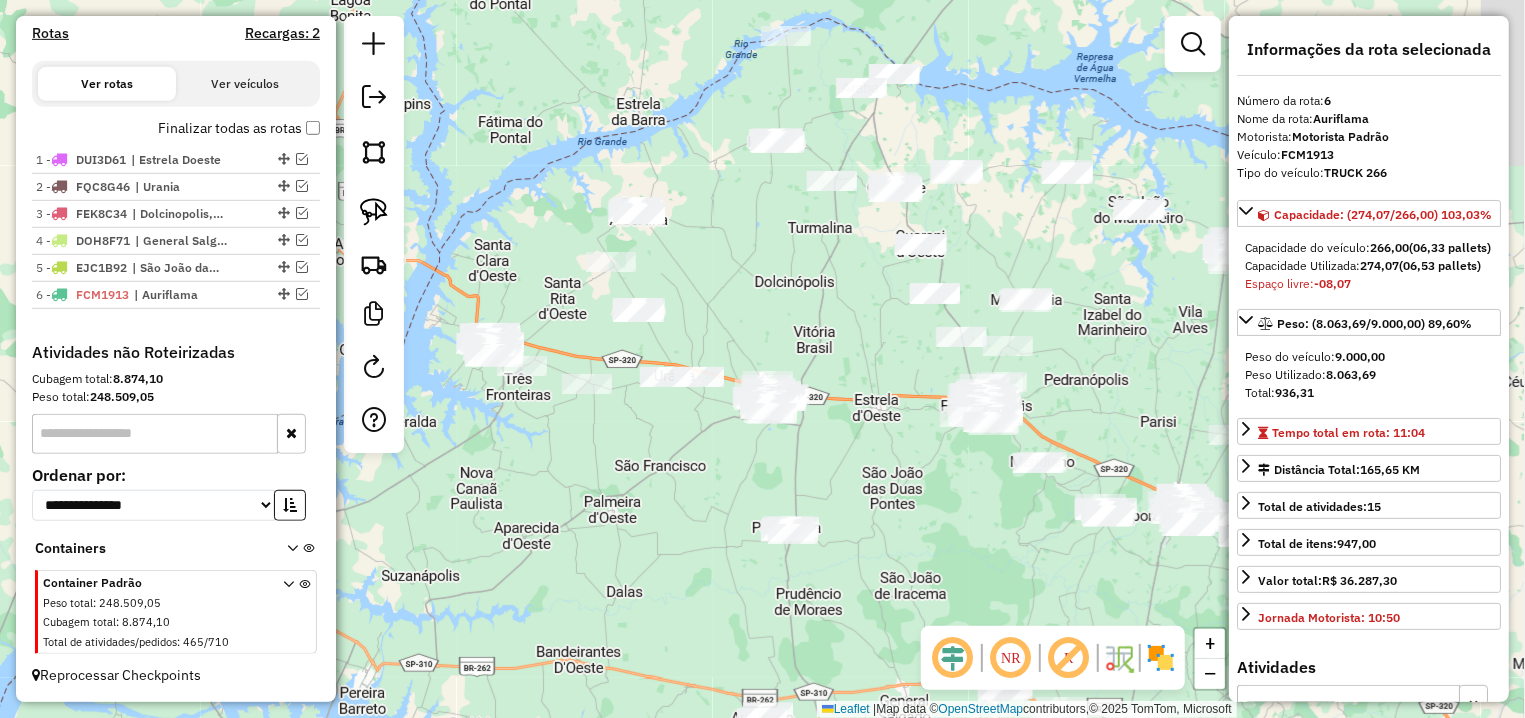 drag, startPoint x: 653, startPoint y: 168, endPoint x: 673, endPoint y: 573, distance: 405.49353 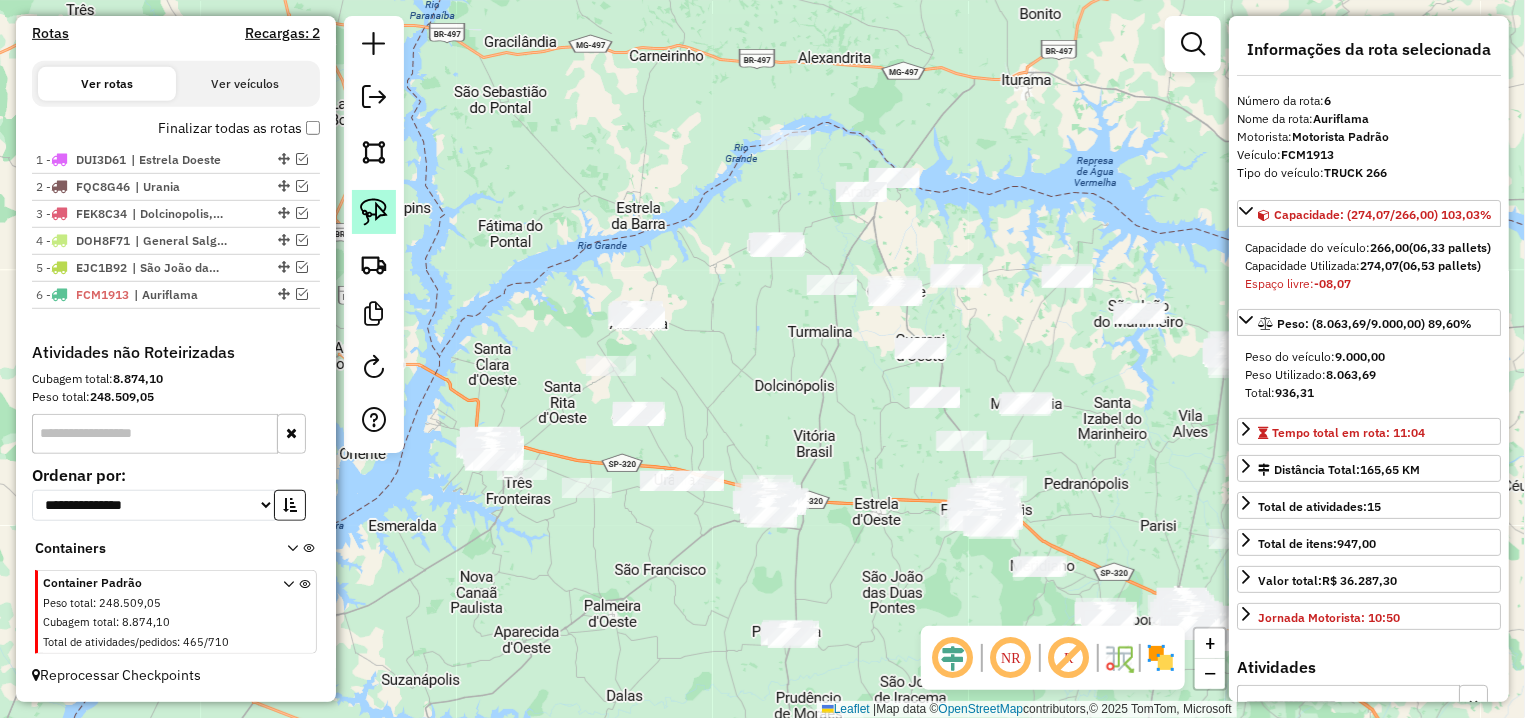 click 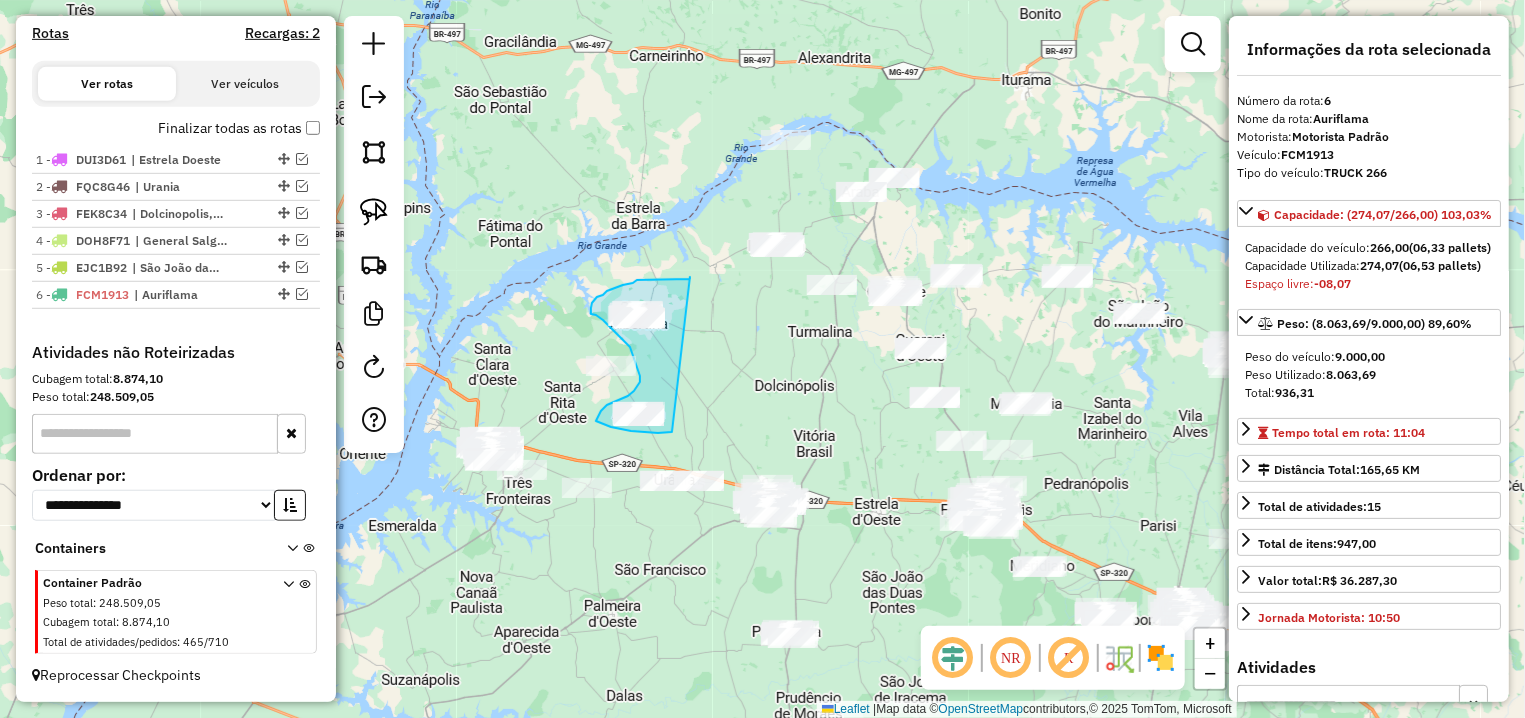 drag, startPoint x: 690, startPoint y: 277, endPoint x: 672, endPoint y: 432, distance: 156.04166 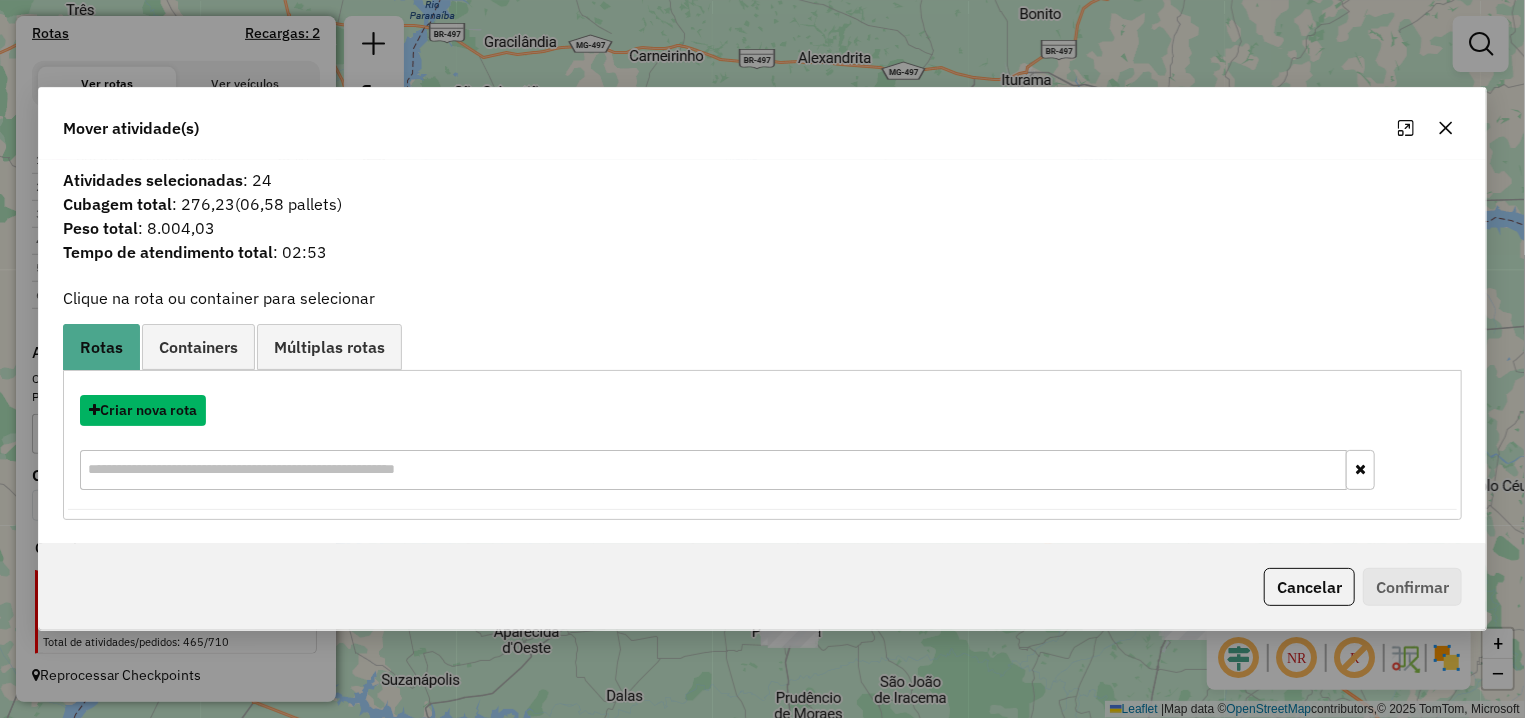 click on "Criar nova rota" at bounding box center [143, 410] 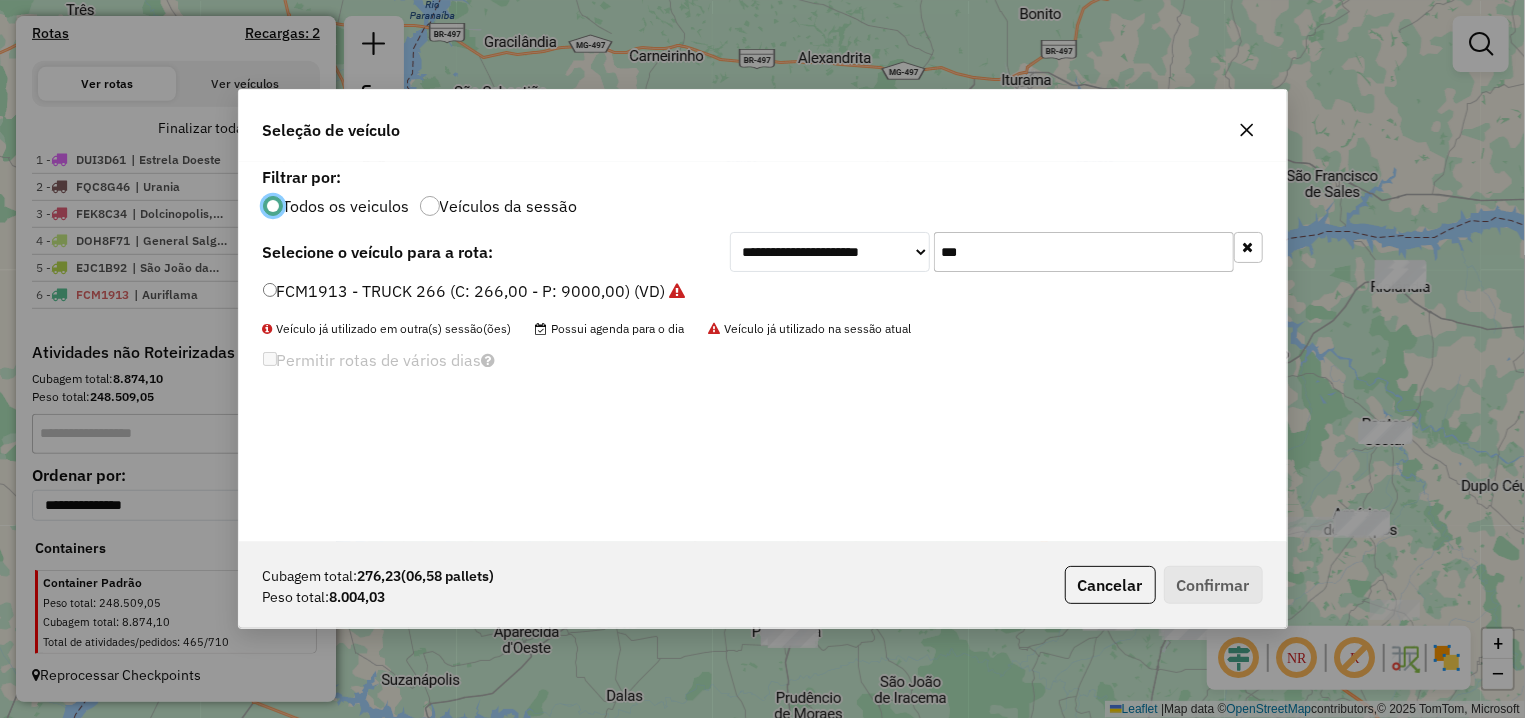 scroll, scrollTop: 11, scrollLeft: 6, axis: both 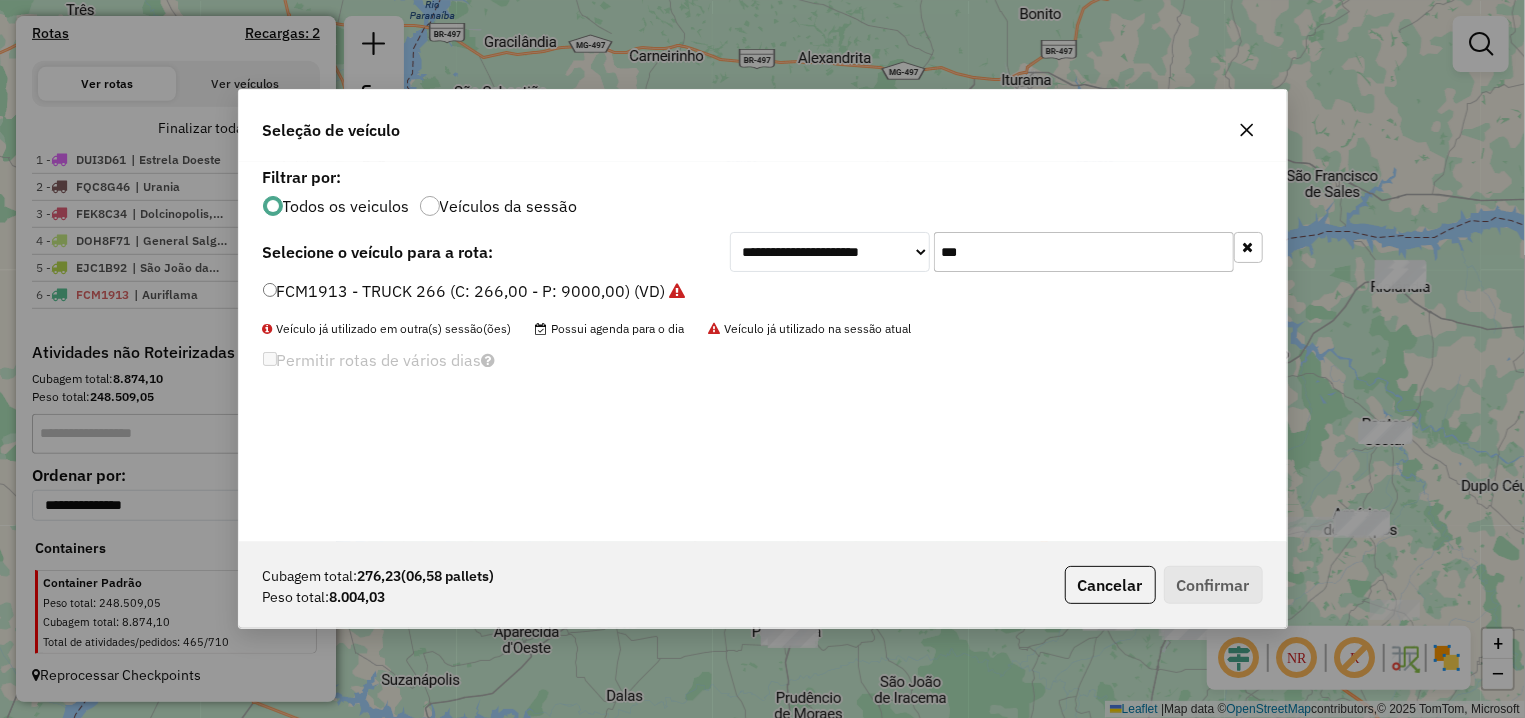 drag, startPoint x: 951, startPoint y: 257, endPoint x: 922, endPoint y: 257, distance: 29 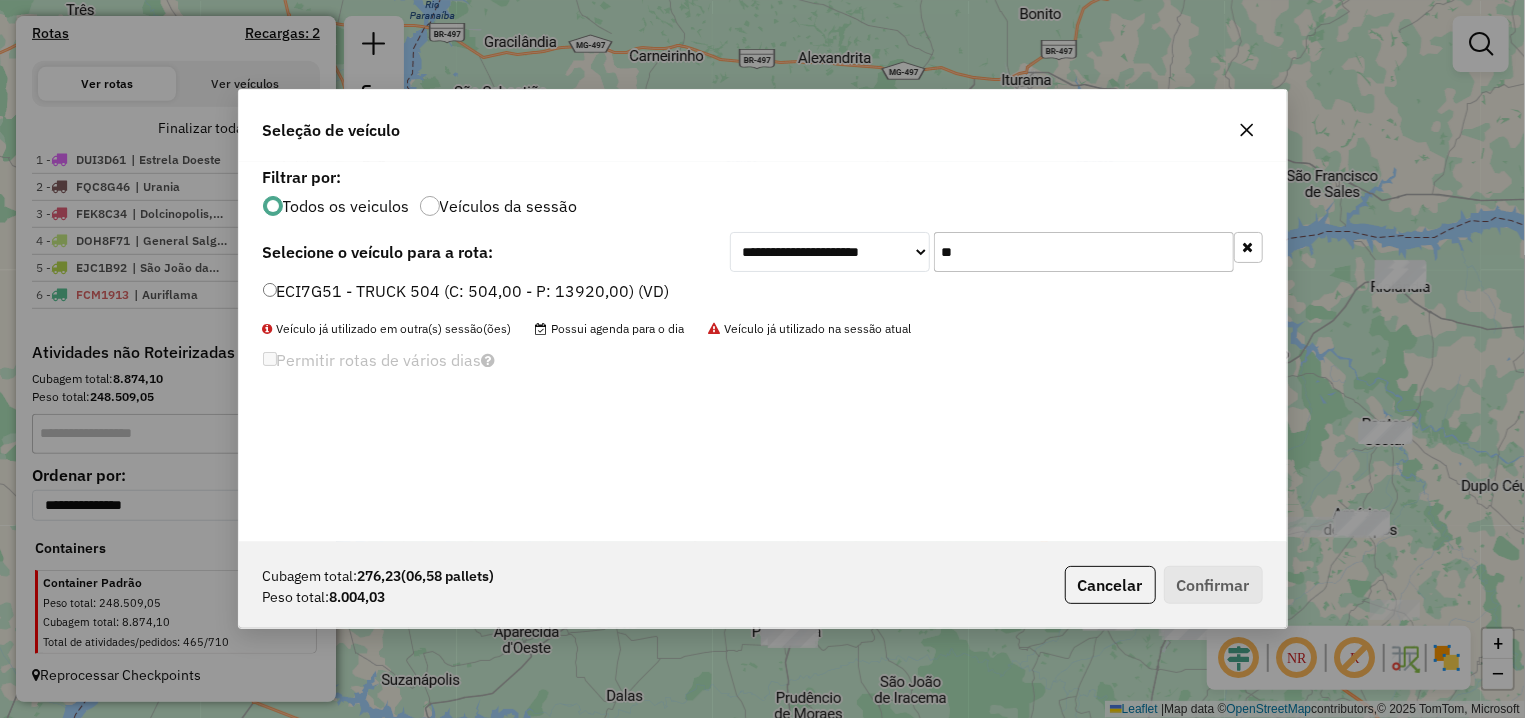 type on "**" 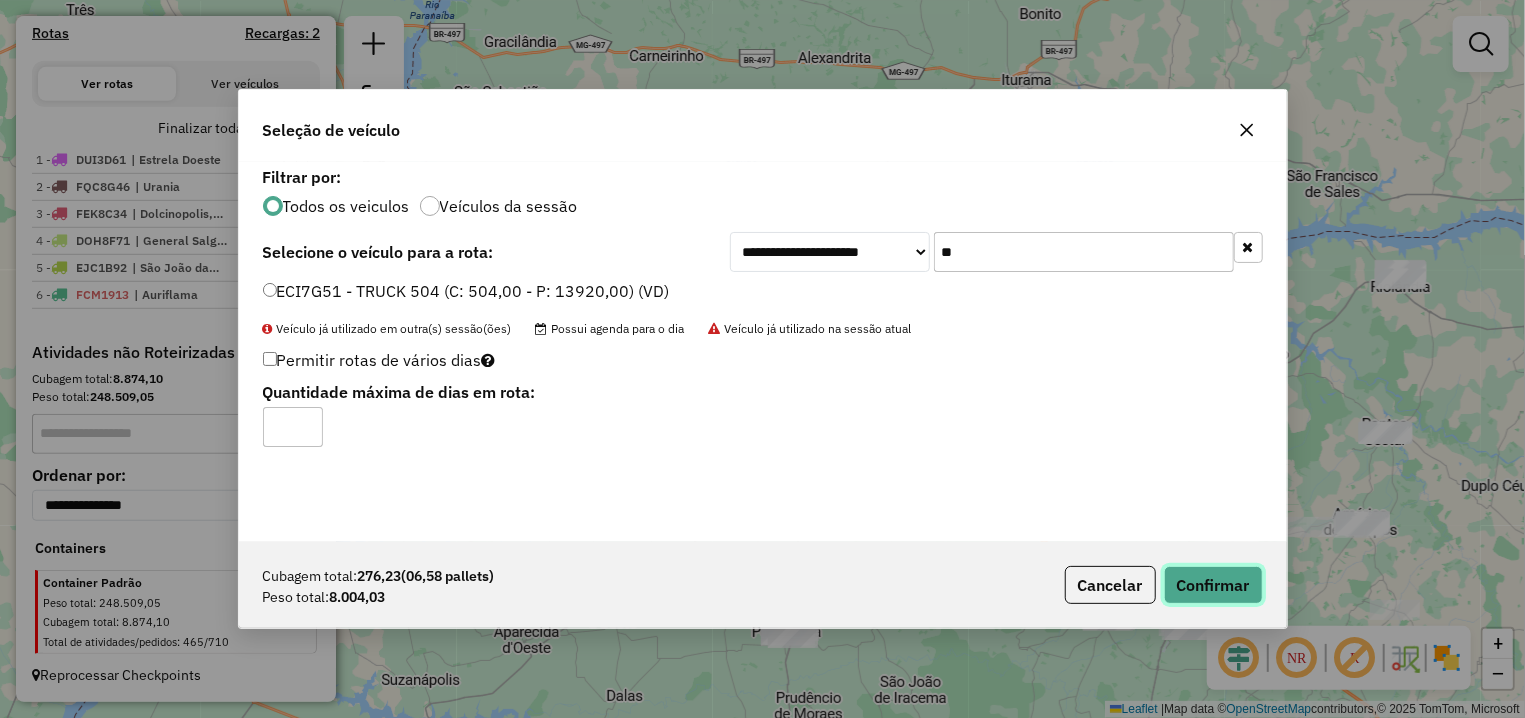 click on "Confirmar" 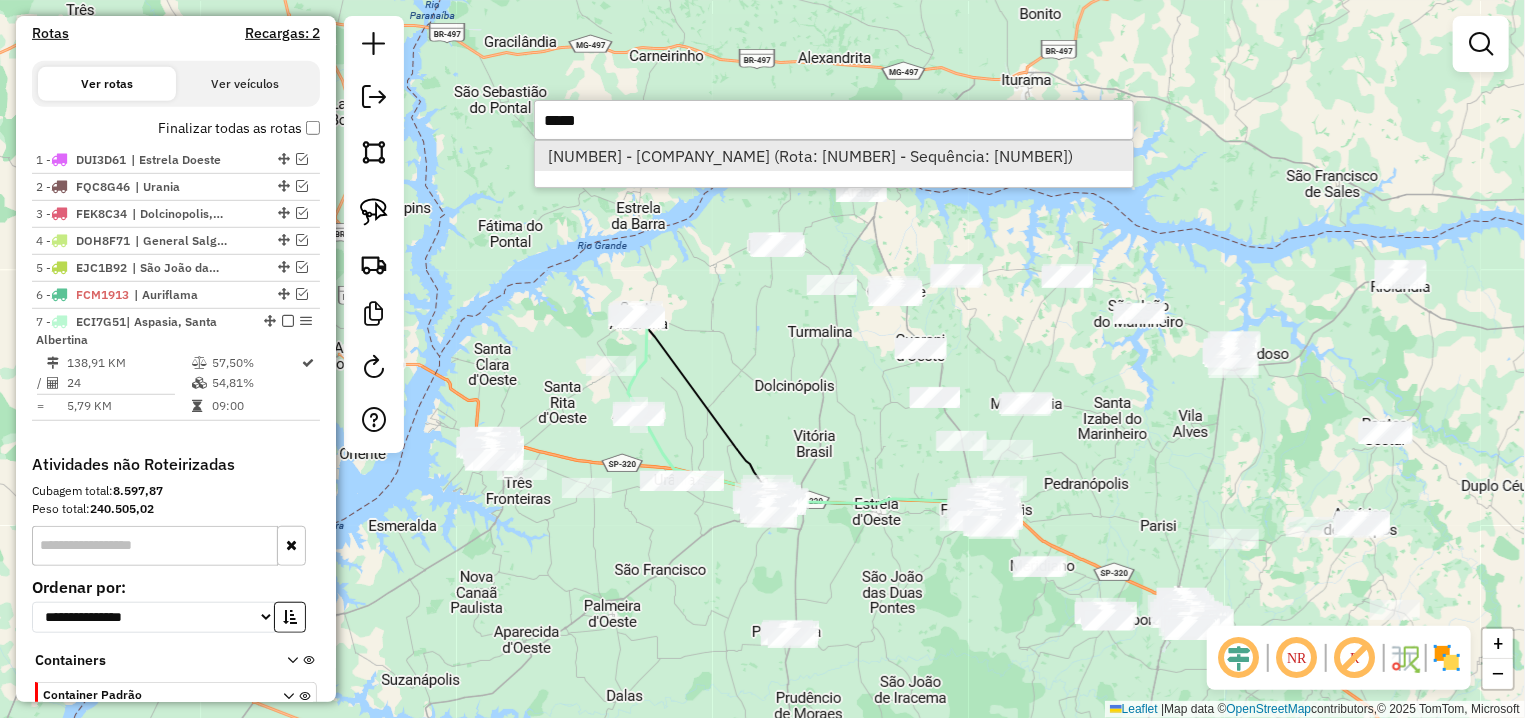 type on "*****" 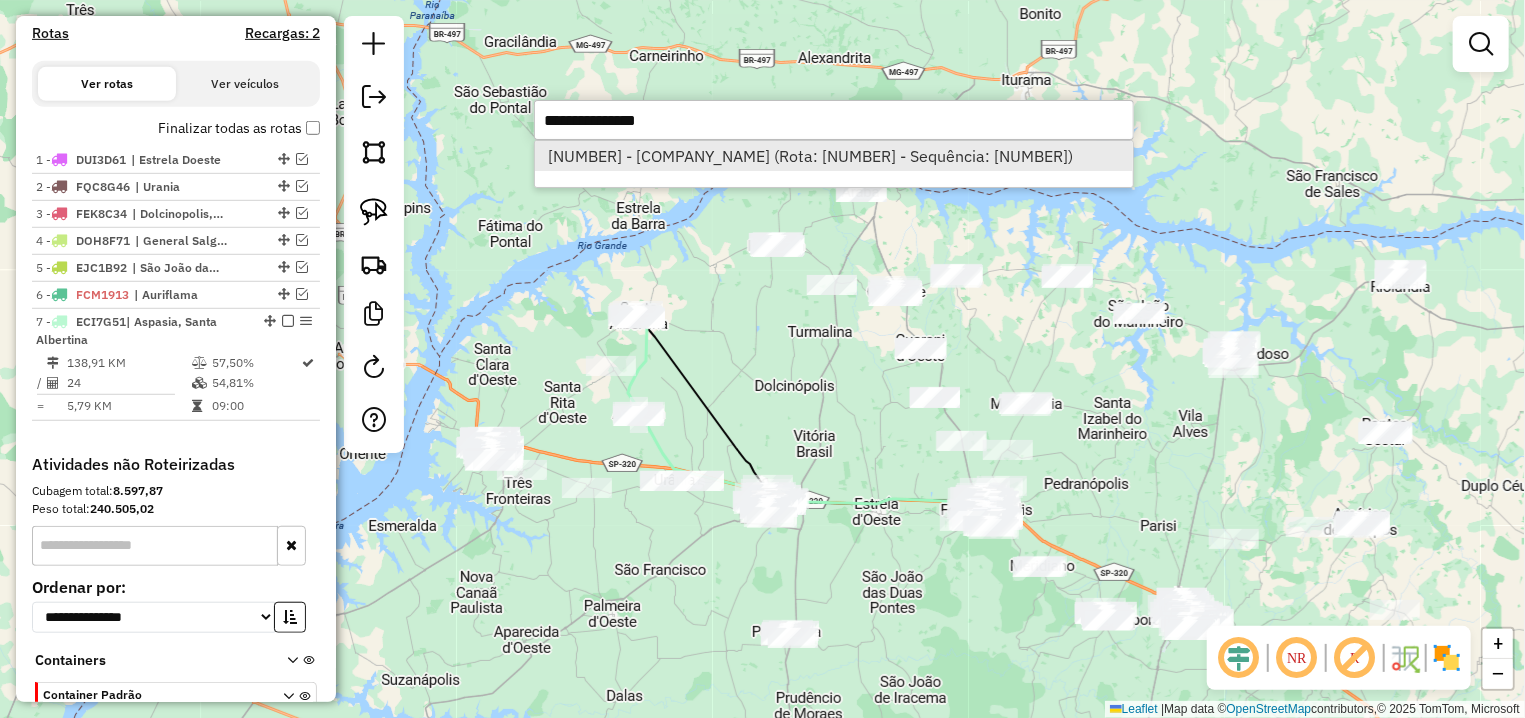 select on "**********" 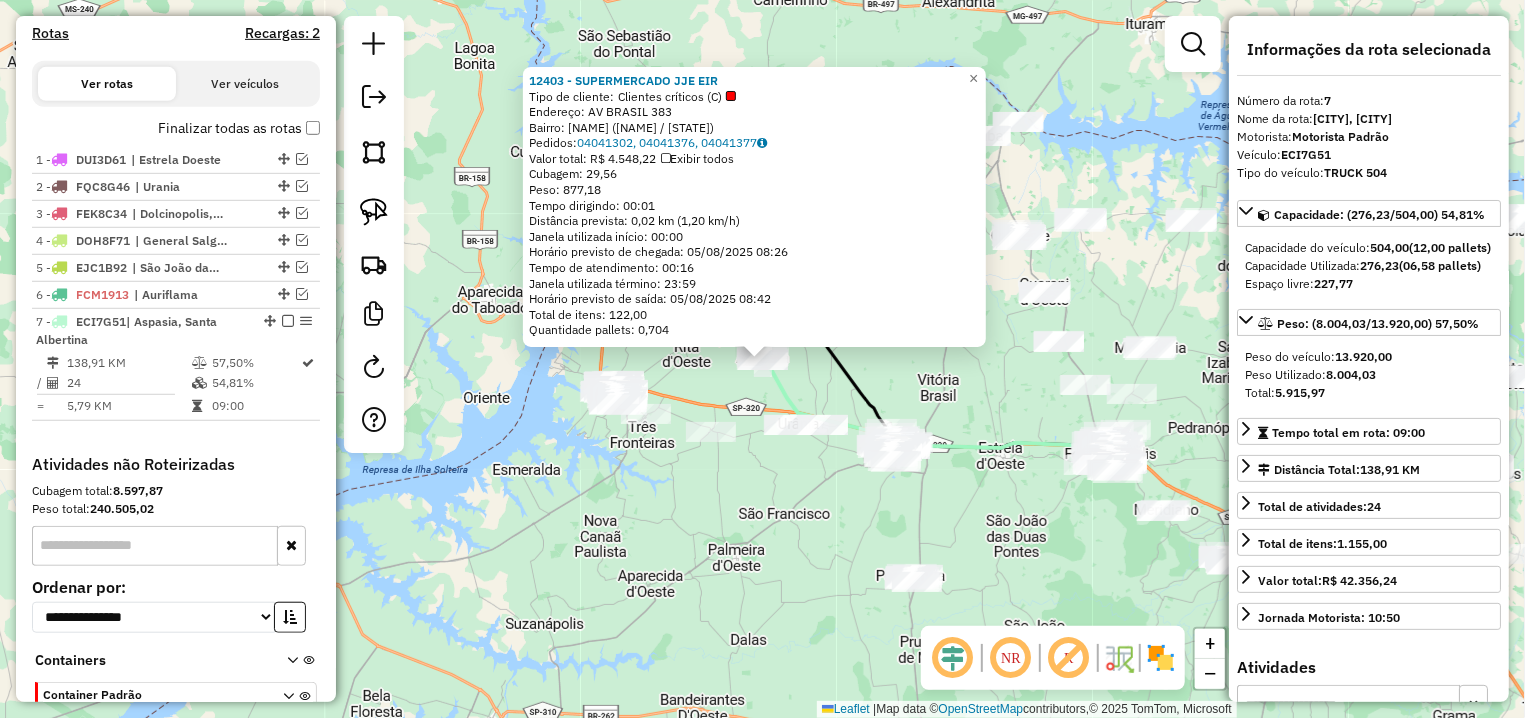 scroll, scrollTop: 731, scrollLeft: 0, axis: vertical 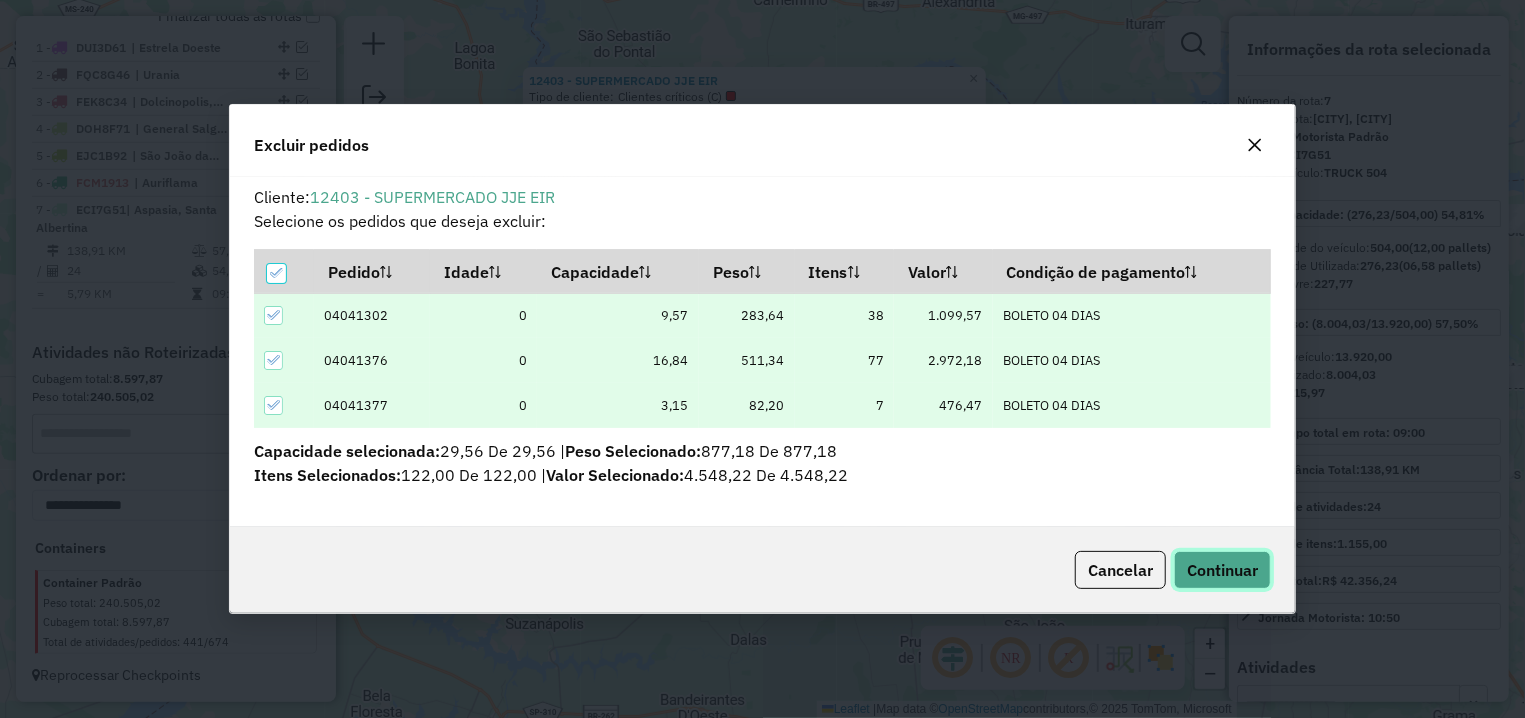 click on "Continuar" 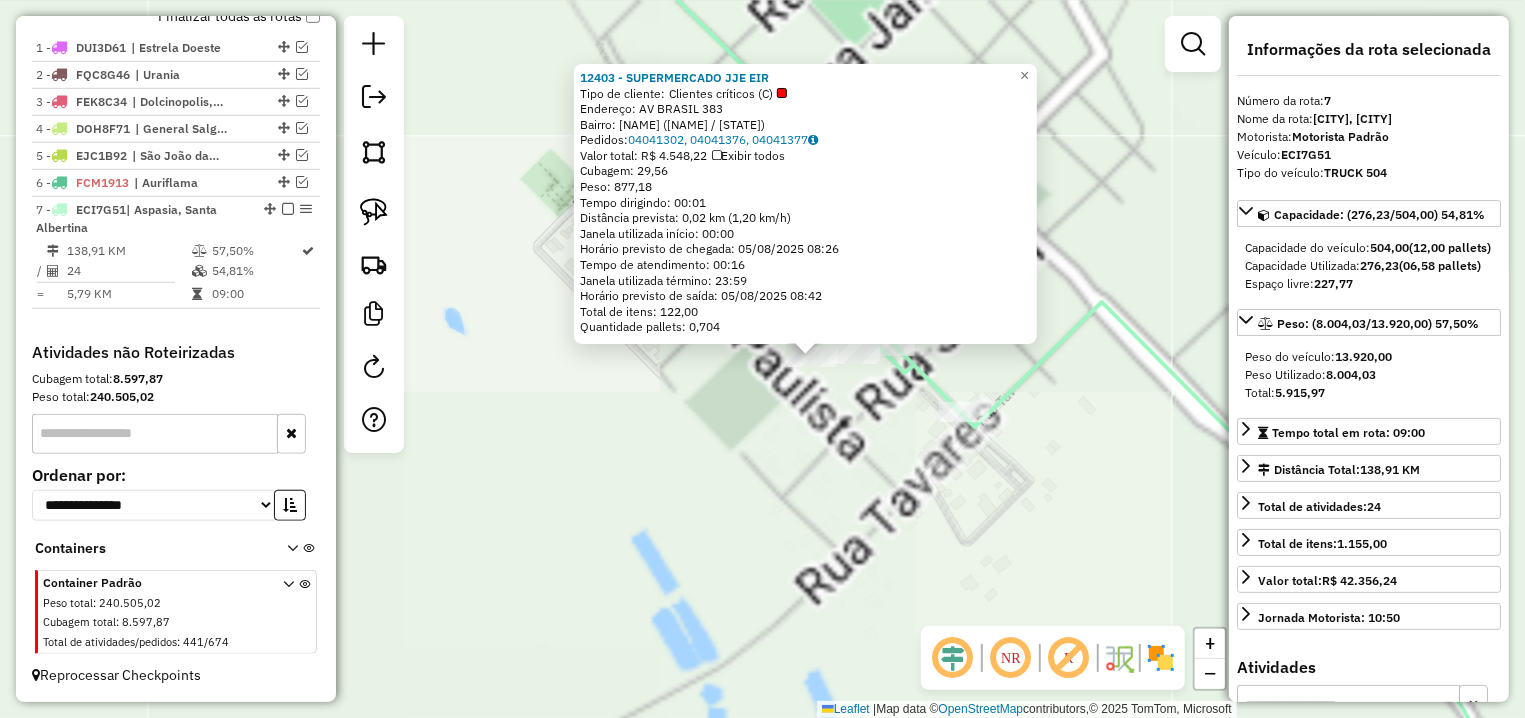 click on "12403 - SUPERMERCADO JJE EIR  Tipo de cliente:   Clientes críticos (C)   Endereço: AV  BRASIL                        383   Bairro: CENTRO (ASPASIA / SP)   Pedidos:  04041302, 04041376, 04041377   Valor total: R$ 4.548,22   Exibir todos   Cubagem: 29,56  Peso: 877,18  Tempo dirigindo: 00:01   Distância prevista: 0,02 km (1,20 km/h)   Janela utilizada início: 00:00   Horário previsto de chegada: 05/08/2025 08:26   Tempo de atendimento: 00:16   Janela utilizada término: 23:59   Horário previsto de saída: 05/08/2025 08:42   Total de itens: 122,00   Quantidade pallets: 0,704  × Janela de atendimento Grade de atendimento Capacidade Transportadoras Veículos Cliente Pedidos  Rotas Selecione os dias de semana para filtrar as janelas de atendimento  Seg   Ter   Qua   Qui   Sex   Sáb   Dom  Informe o período da janela de atendimento: De: Até:  Filtrar exatamente a janela do cliente  Considerar janela de atendimento padrão  Selecione os dias de semana para filtrar as grades de atendimento  Seg   Ter   Qua" 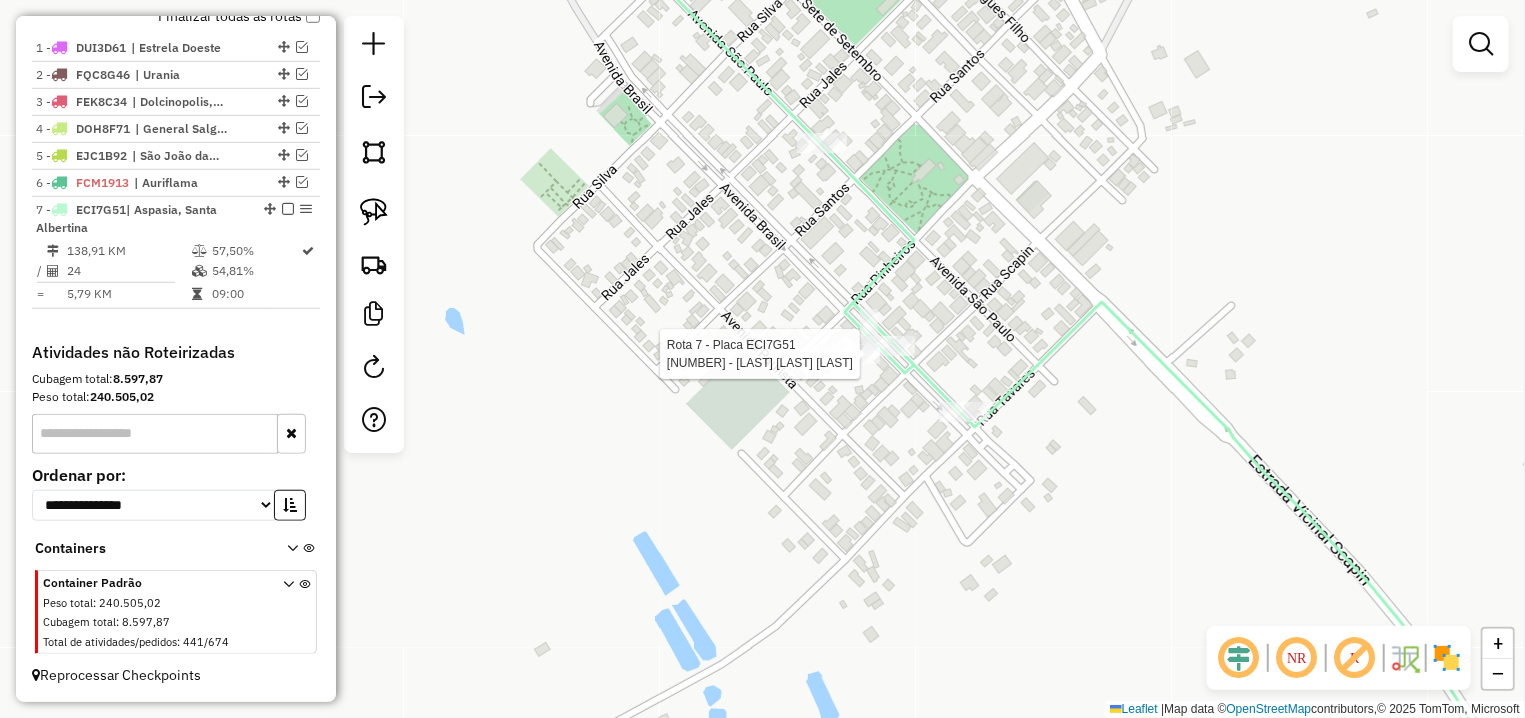 select on "**********" 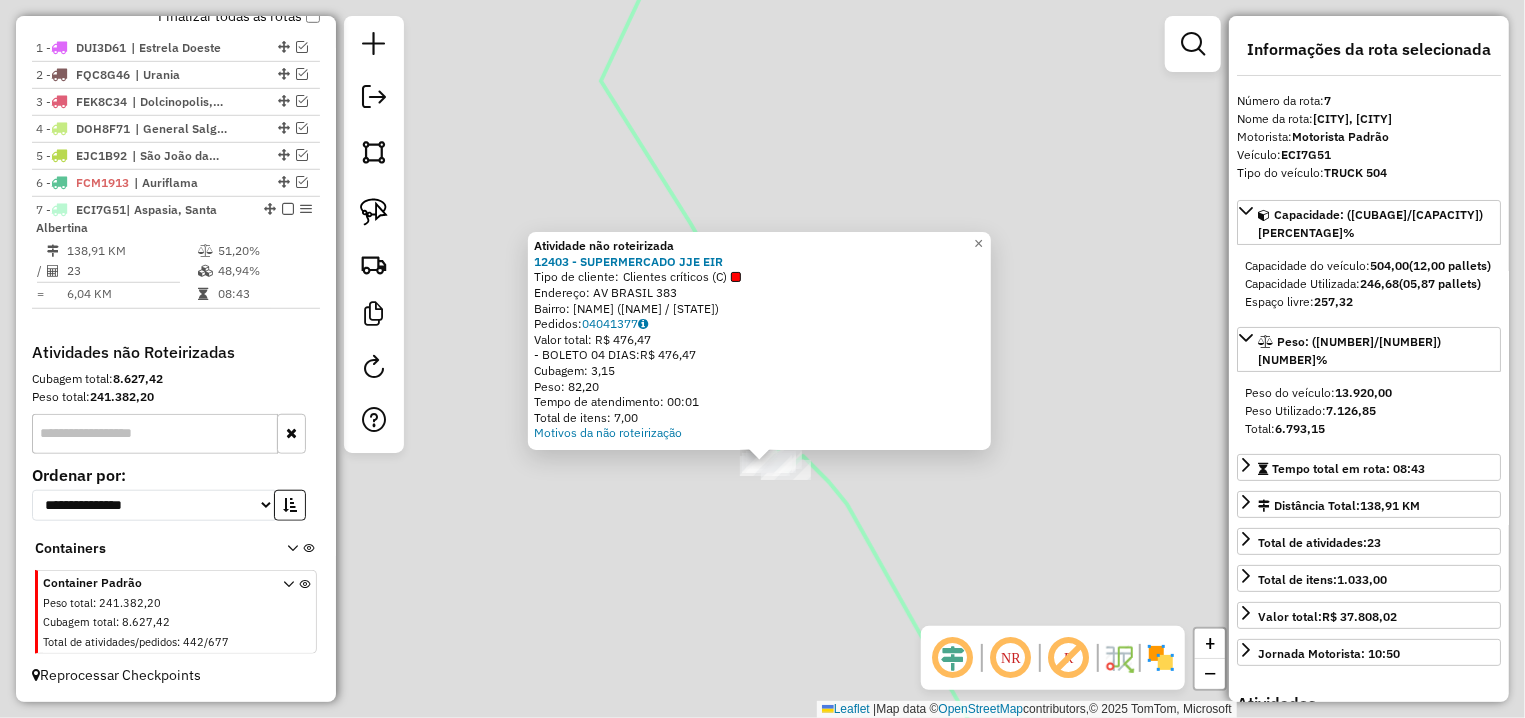 click on "Atividade não roteirizada 12403 - SUPERMERCADO JJE EIR  Tipo de cliente:   Clientes críticos (C)   Endereço: AV  BRASIL                        383   Bairro: CENTRO (ASPASIA / SP)   Pedidos:  04041377   Valor total: R$ 476,47   - BOLETO 04 DIAS:  R$ 476,47   Cubagem: 3,15   Peso: 82,20   Tempo de atendimento: 00:01   Total de itens: 7,00  Motivos da não roteirização × Janela de atendimento Grade de atendimento Capacidade Transportadoras Veículos Cliente Pedidos  Rotas Selecione os dias de semana para filtrar as janelas de atendimento  Seg   Ter   Qua   Qui   Sex   Sáb   Dom  Informe o período da janela de atendimento: De: Até:  Filtrar exatamente a janela do cliente  Considerar janela de atendimento padrão  Selecione os dias de semana para filtrar as grades de atendimento  Seg   Ter   Qua   Qui   Sex   Sáb   Dom   Considerar clientes sem dia de atendimento cadastrado  Clientes fora do dia de atendimento selecionado Filtrar as atividades entre os valores definidos abaixo:  Peso mínimo:   De:  De:" 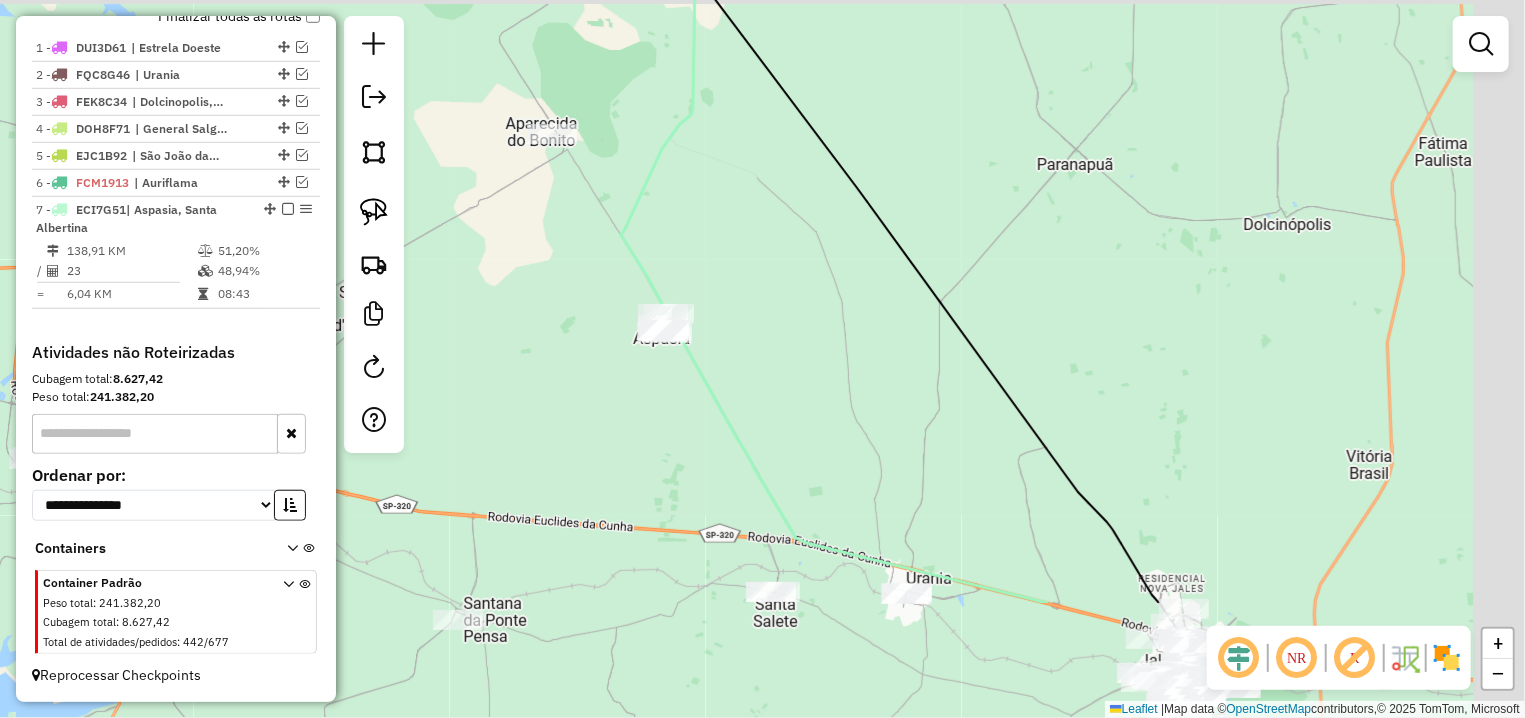 drag, startPoint x: 976, startPoint y: 536, endPoint x: 620, endPoint y: 155, distance: 521.43744 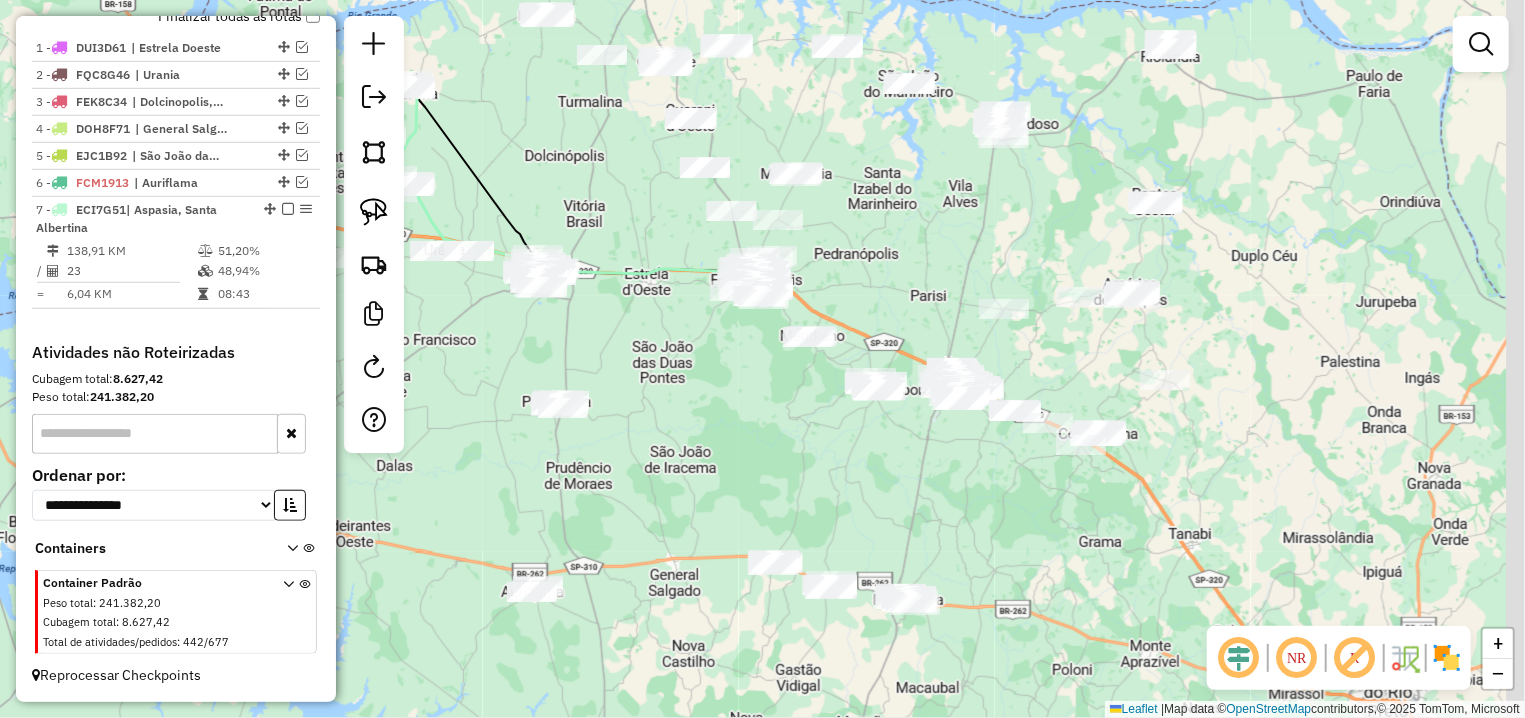 drag, startPoint x: 821, startPoint y: 436, endPoint x: 593, endPoint y: 364, distance: 239.09831 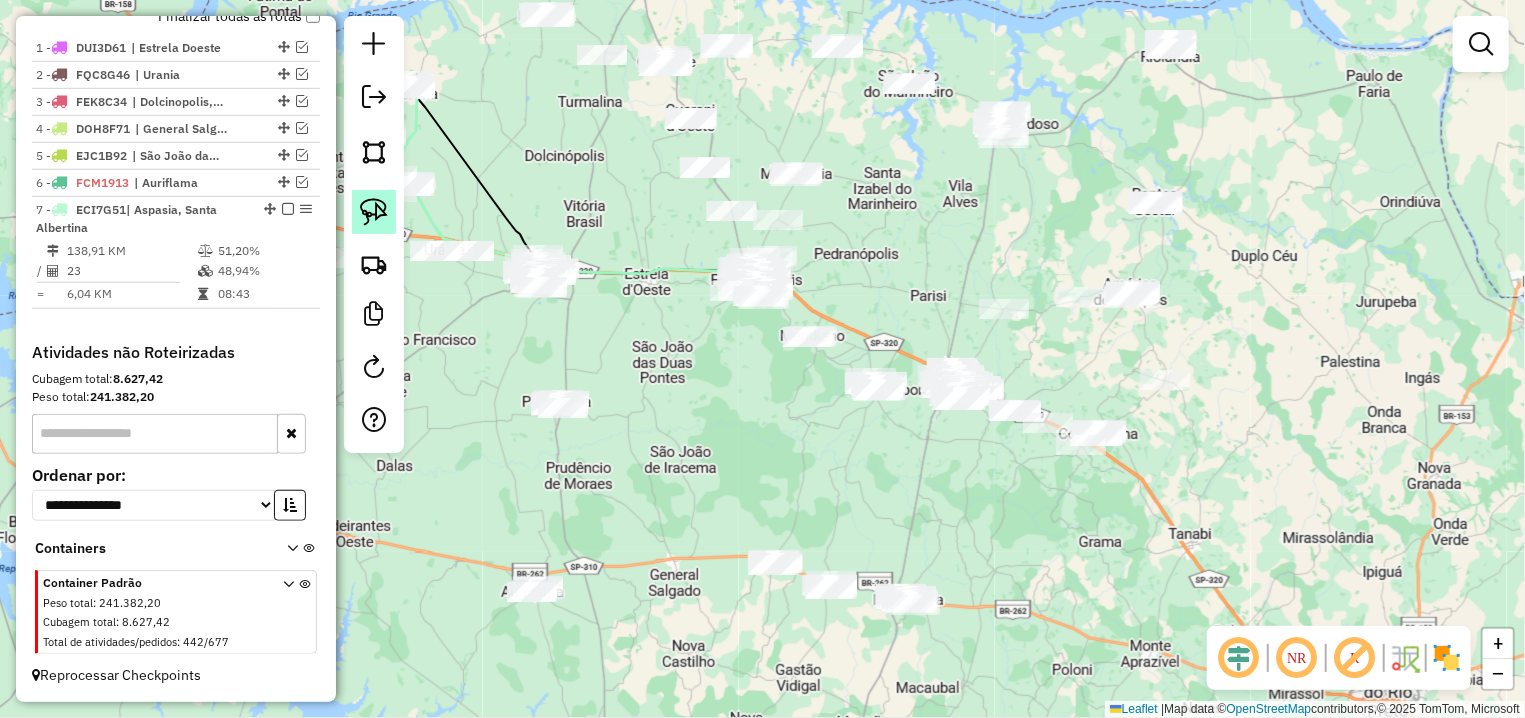 click 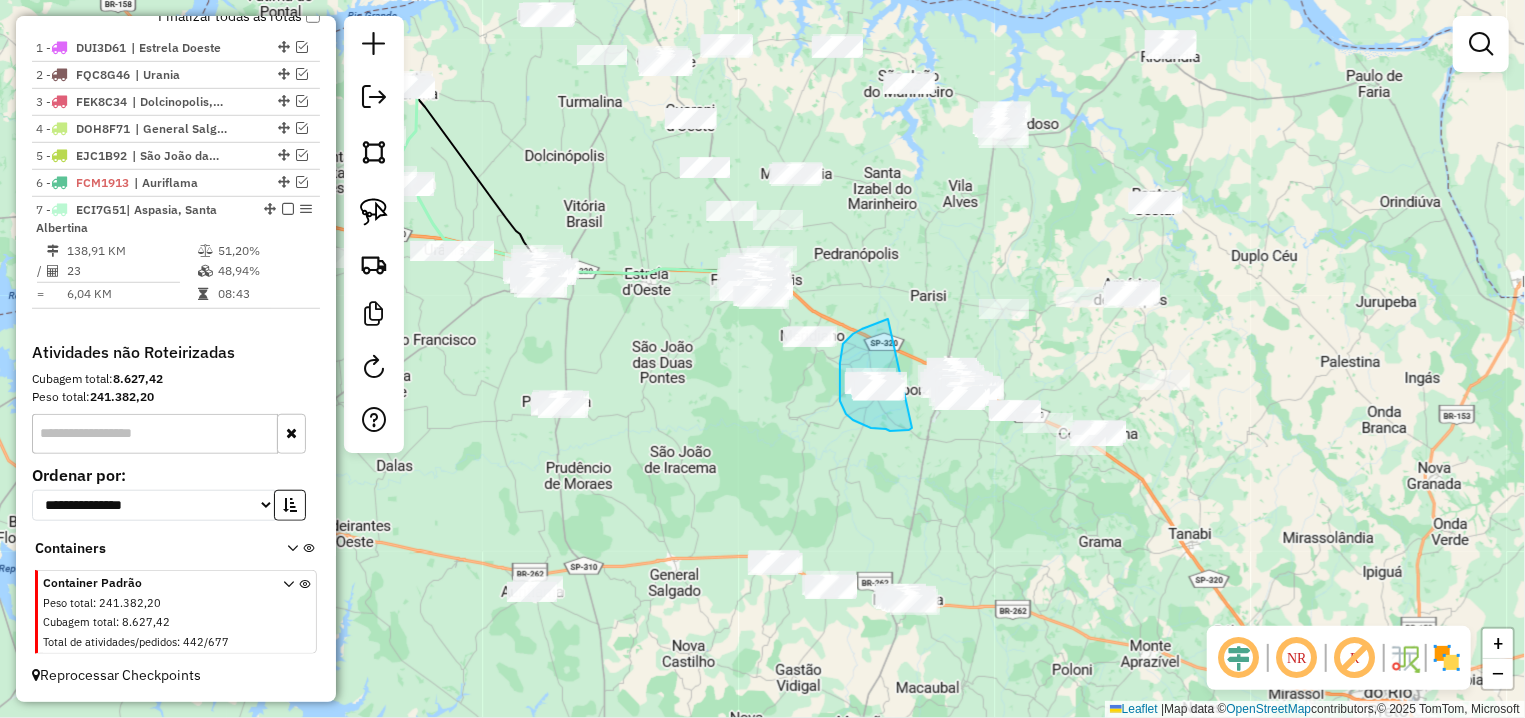 drag, startPoint x: 887, startPoint y: 319, endPoint x: 913, endPoint y: 428, distance: 112.05802 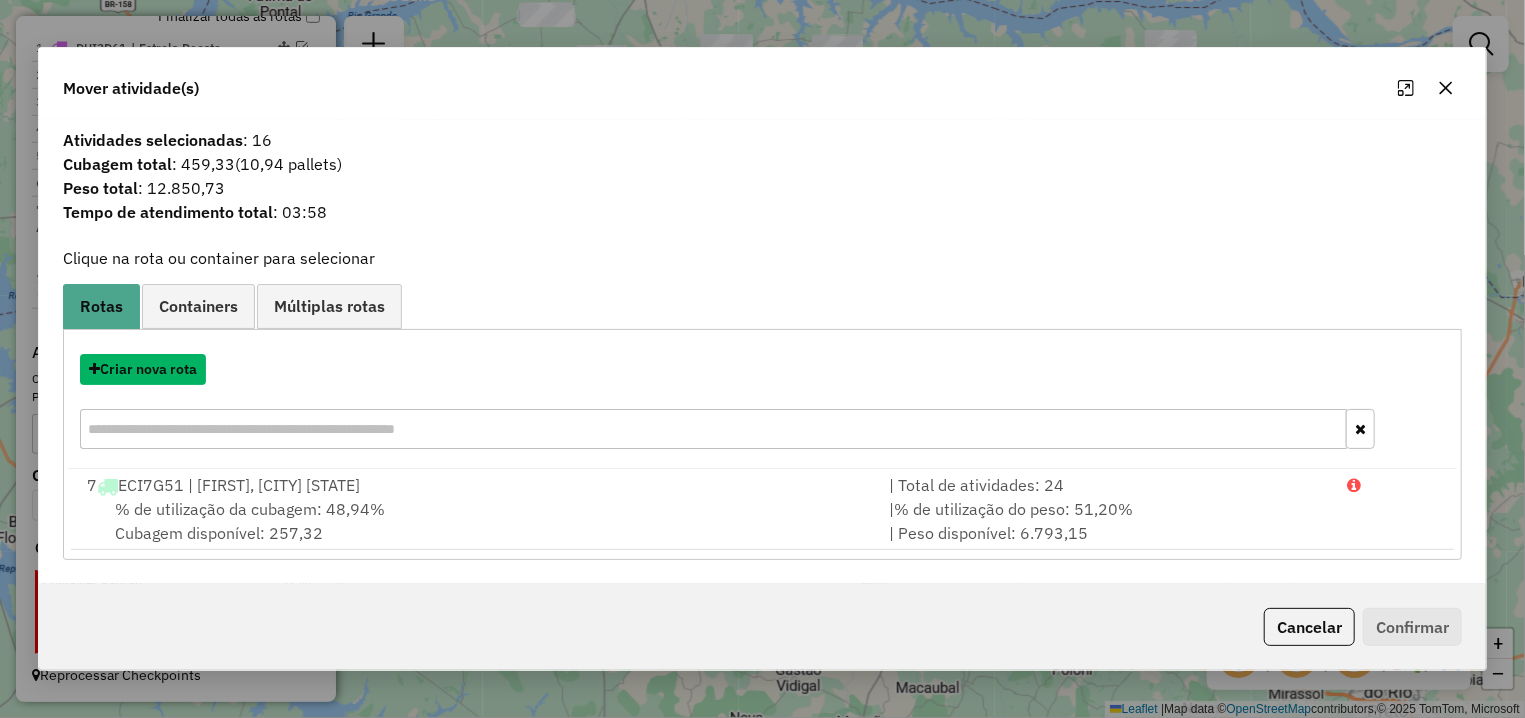 click on "Criar nova rota" at bounding box center (143, 369) 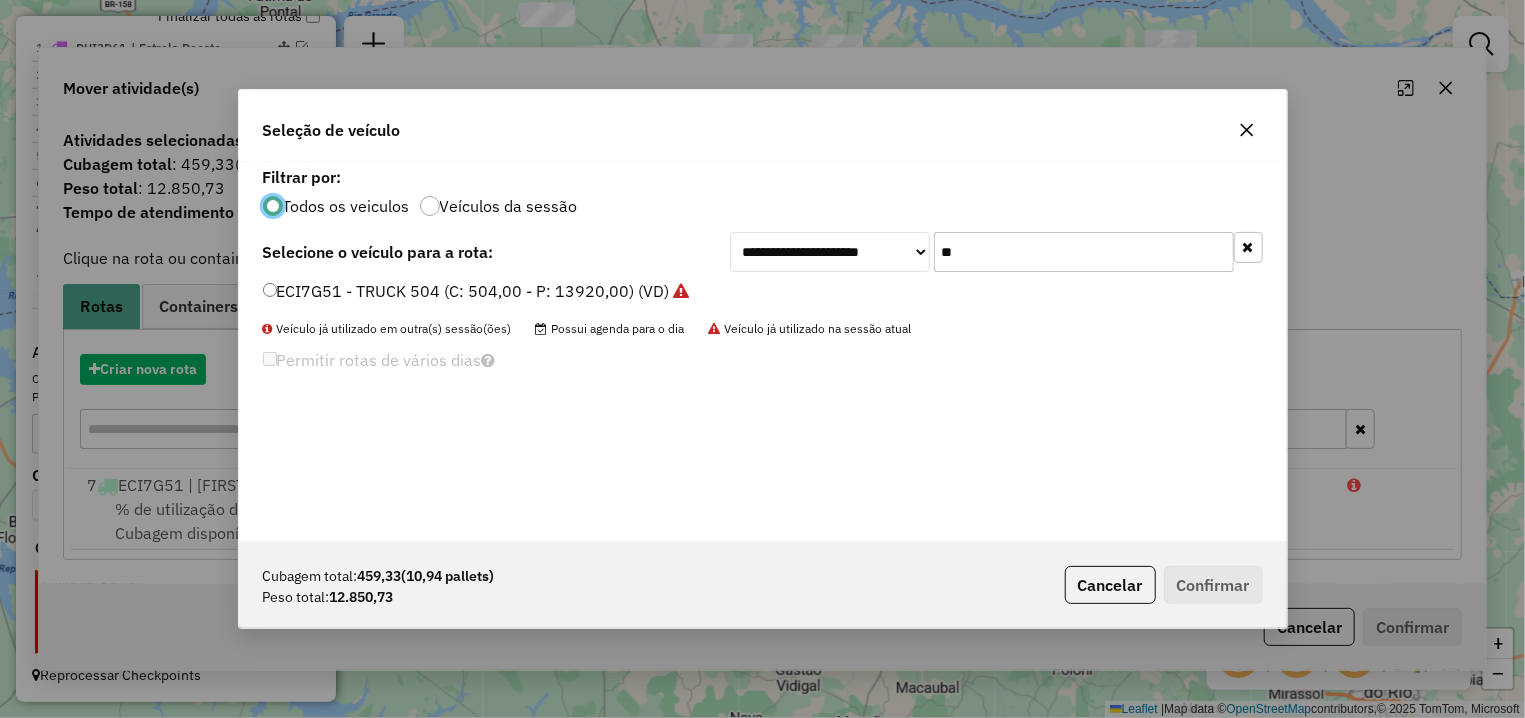 scroll, scrollTop: 11, scrollLeft: 6, axis: both 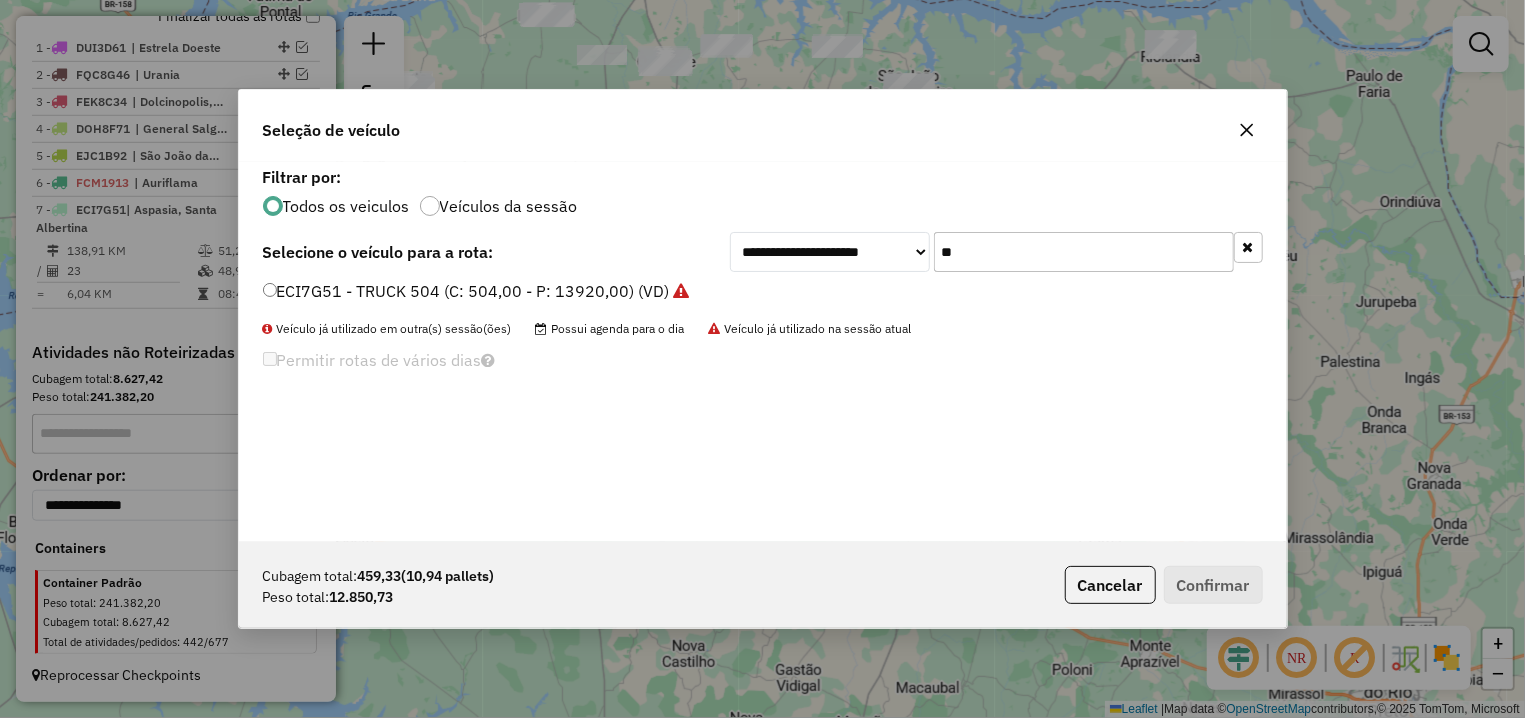 drag, startPoint x: 978, startPoint y: 251, endPoint x: 868, endPoint y: 243, distance: 110.29053 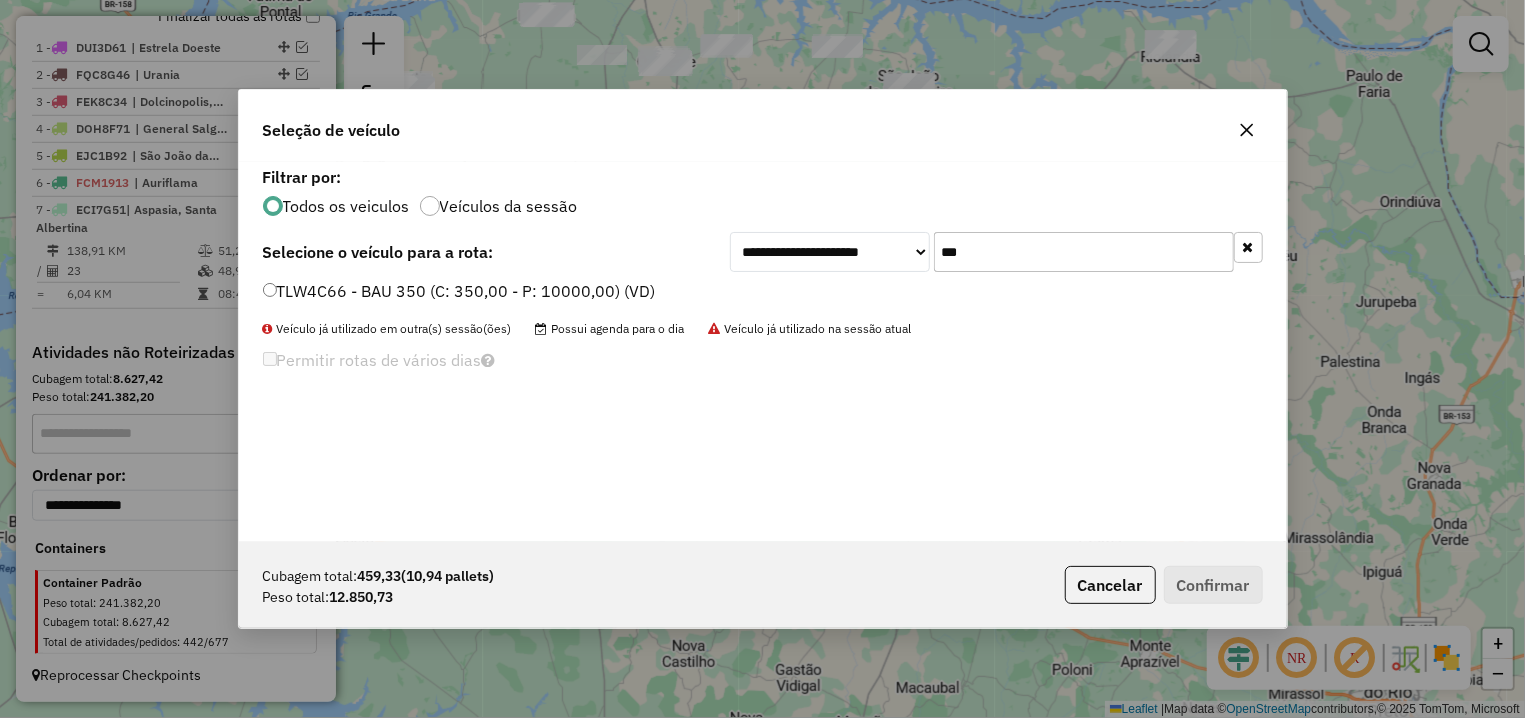 type on "***" 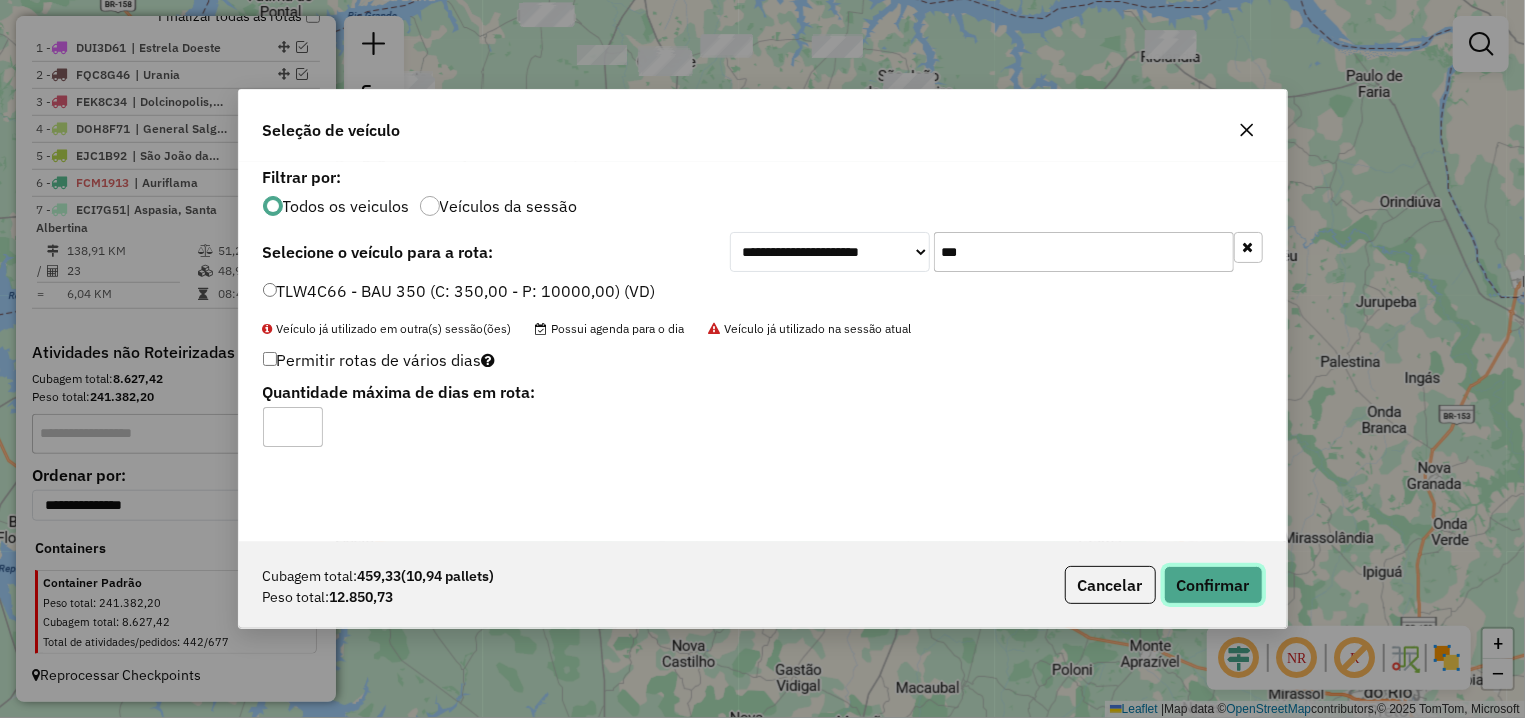click on "Confirmar" 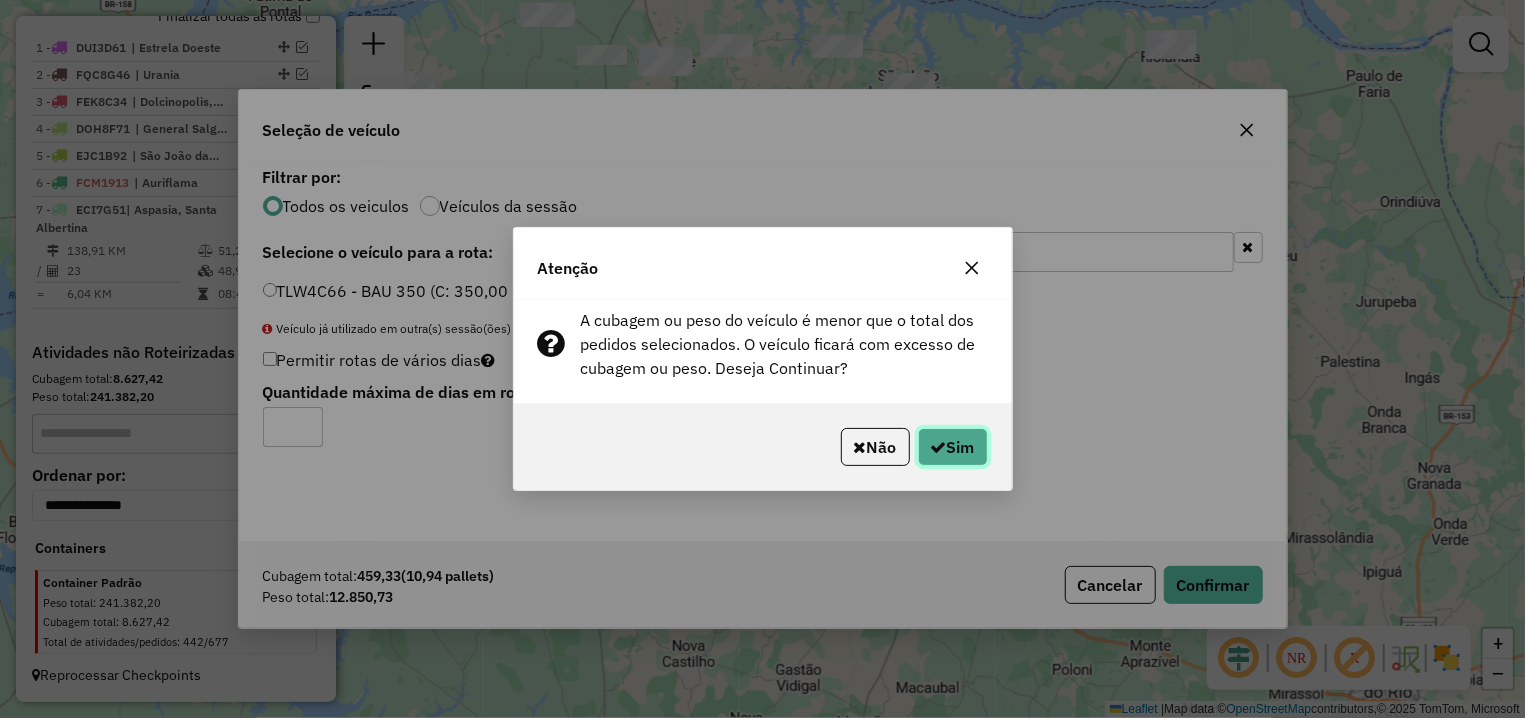 click on "Sim" 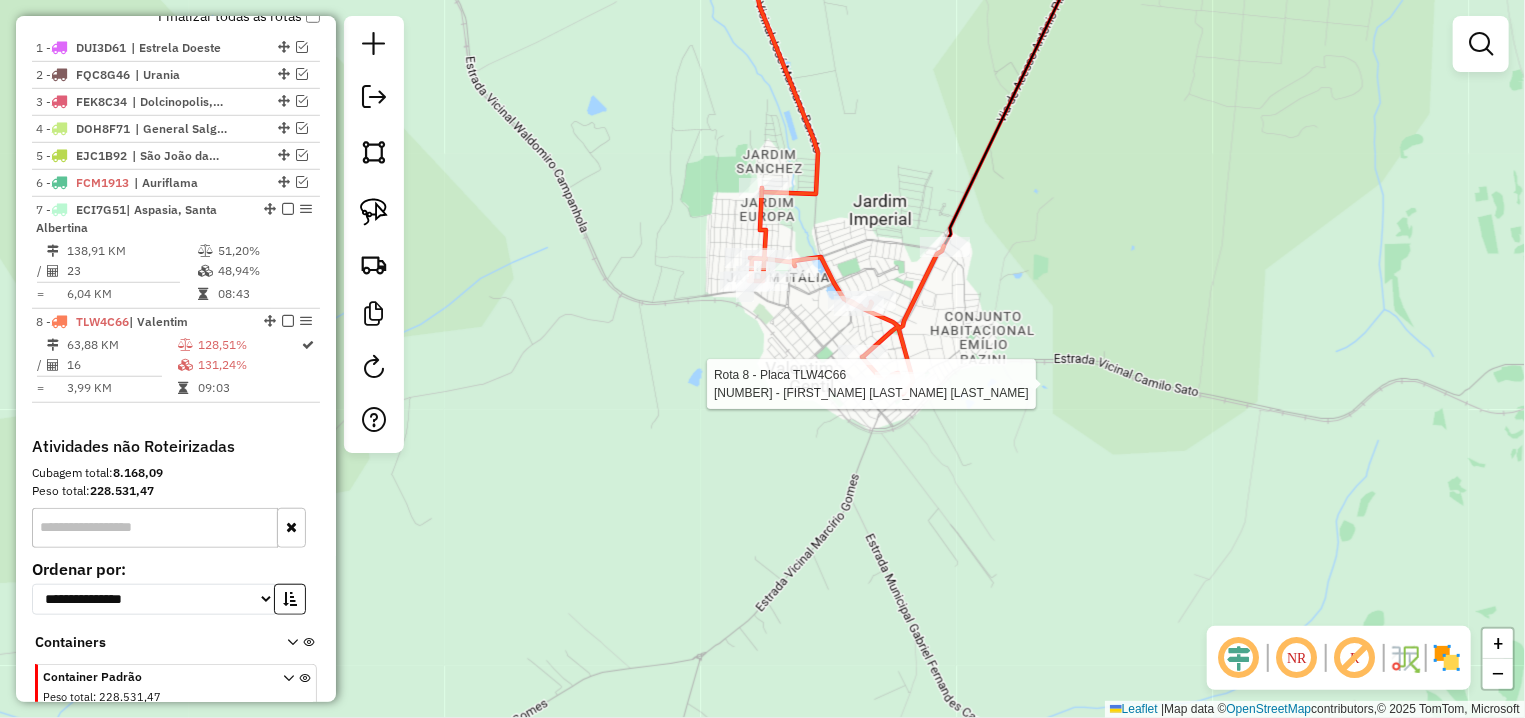 select on "**********" 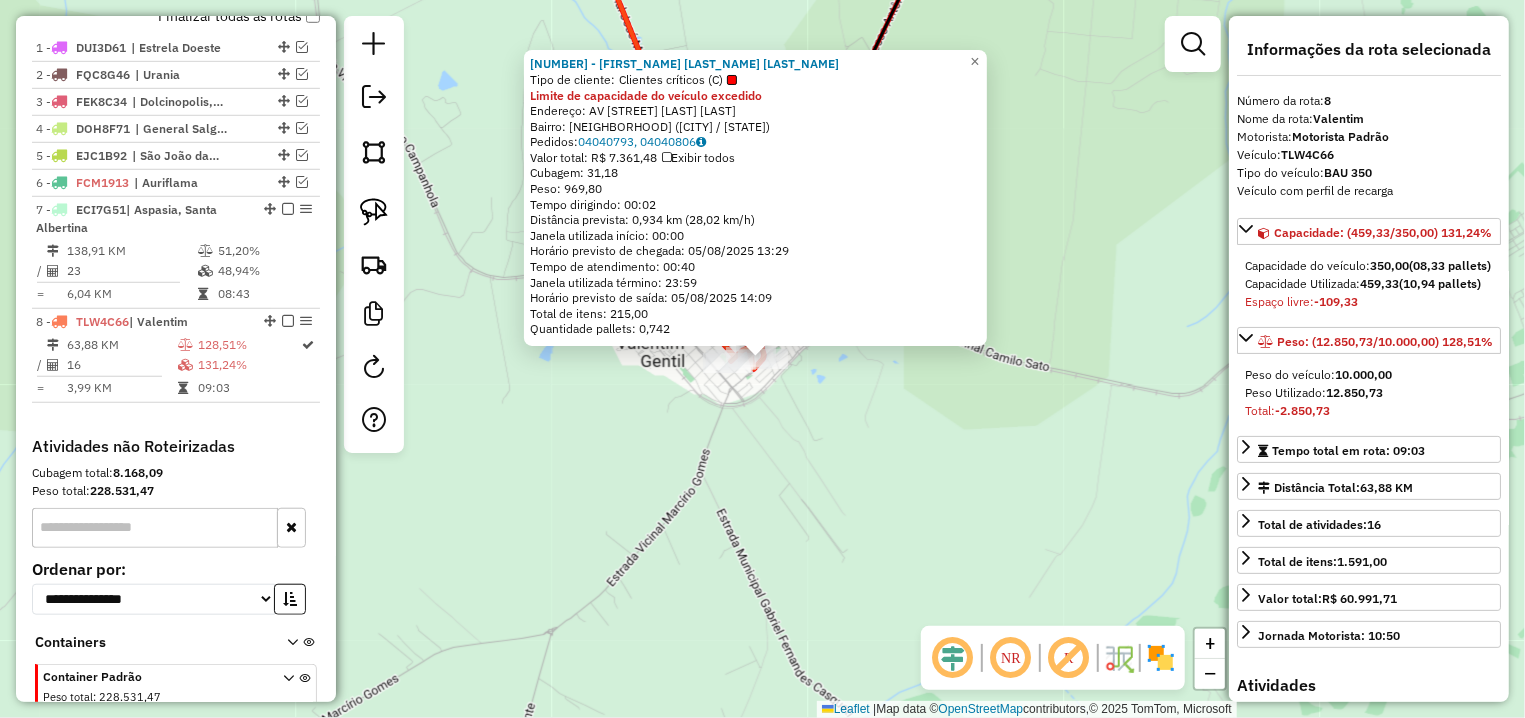 scroll, scrollTop: 826, scrollLeft: 0, axis: vertical 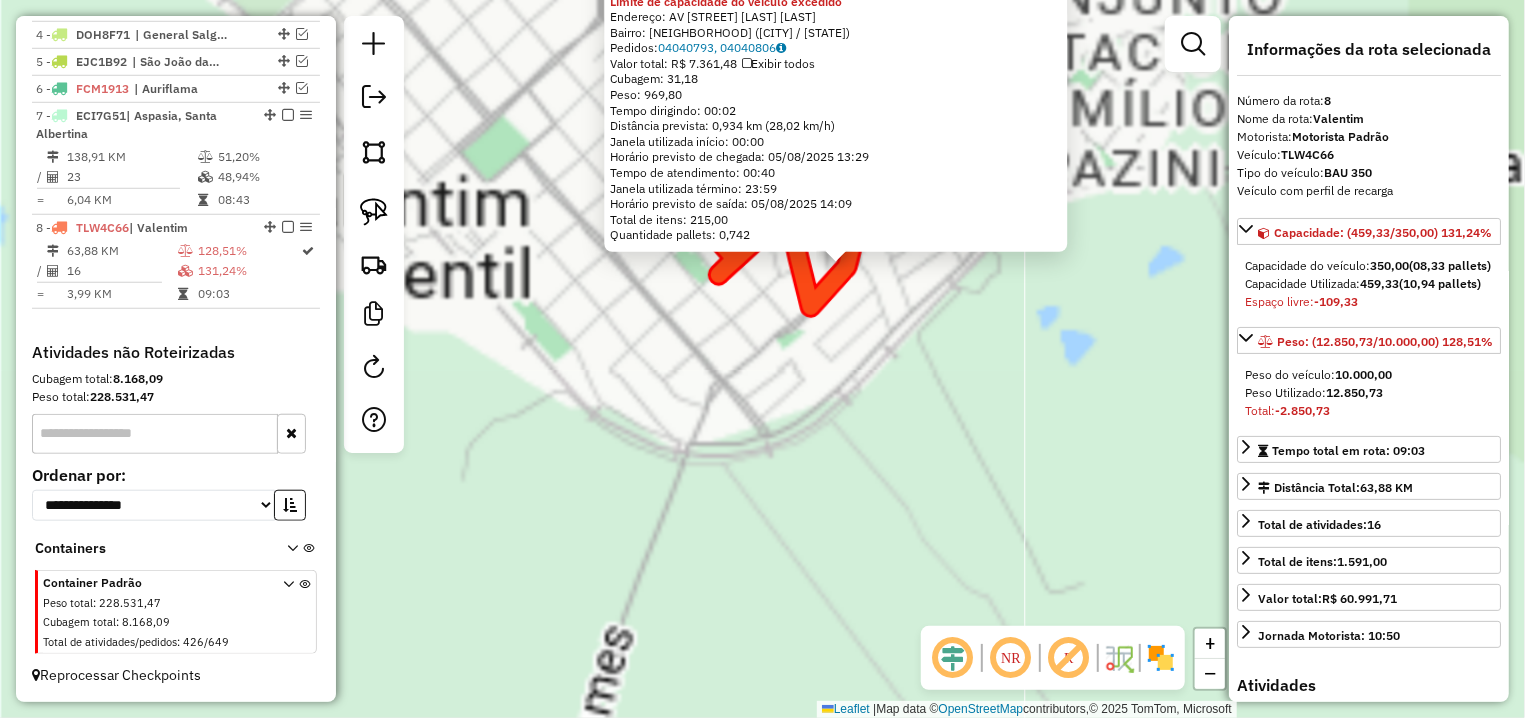 click on "4860 - JAMIL APARECIDO GOME  Tipo de cliente:   Clientes críticos (C)  Limite de capacidade do veículo excedido  Endereço: AV  TIRADENTES                    100   Bairro: DISTRITO INDUSTRIAL (VALENTIM GENTIL / SP)   Pedidos:  04040793, 04040806   Valor total: R$ 7.361,48   Exibir todos   Cubagem: 31,18  Peso: 969,80  Tempo dirigindo: 00:02   Distância prevista: 0,934 km (28,02 km/h)   Janela utilizada início: 00:00   Horário previsto de chegada: 05/08/2025 13:29   Tempo de atendimento: 00:40   Janela utilizada término: 23:59   Horário previsto de saída: 05/08/2025 14:09   Total de itens: 215,00   Quantidade pallets: 0,742  × Janela de atendimento Grade de atendimento Capacidade Transportadoras Veículos Cliente Pedidos  Rotas Selecione os dias de semana para filtrar as janelas de atendimento  Seg   Ter   Qua   Qui   Sex   Sáb   Dom  Informe o período da janela de atendimento: De: Até:  Filtrar exatamente a janela do cliente  Considerar janela de atendimento padrão   Seg   Ter   Qua   Qui   Sex" 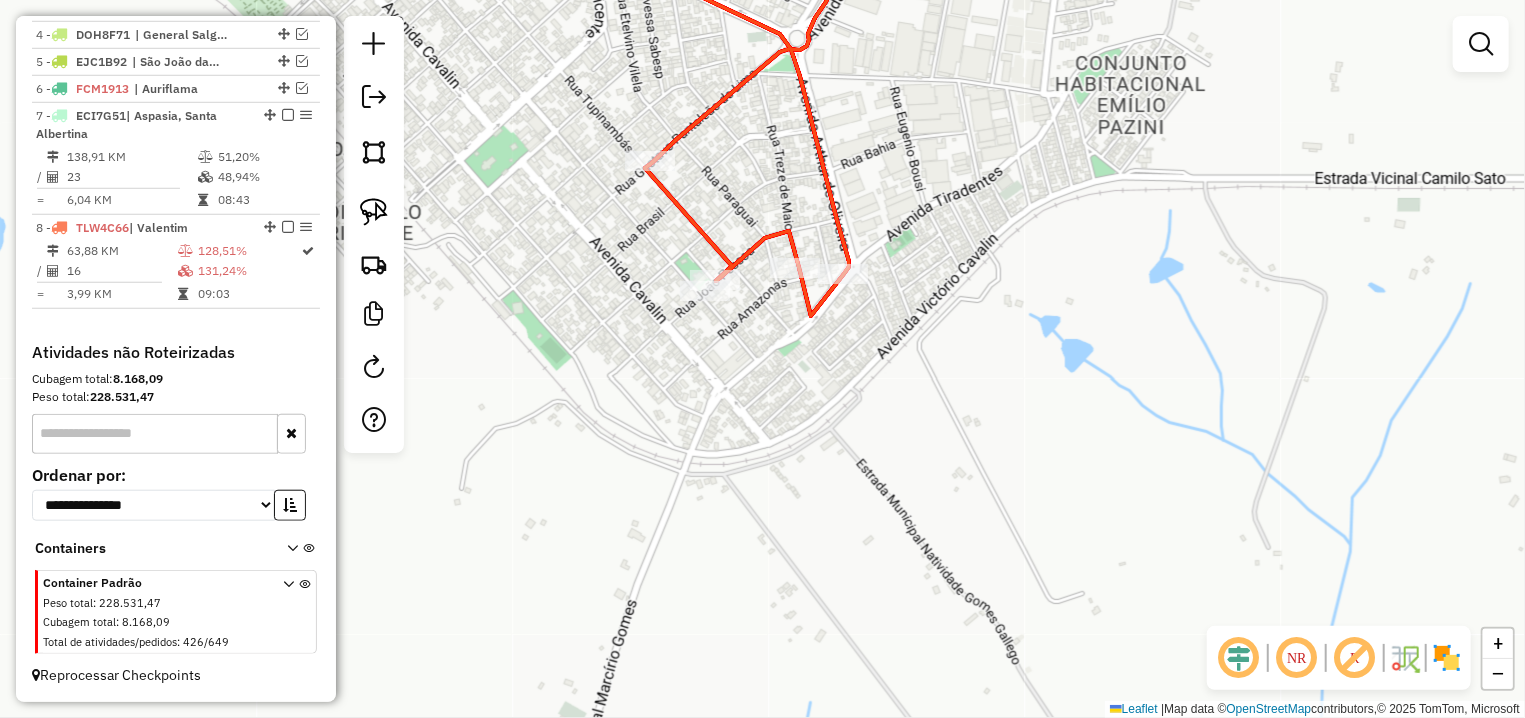 drag, startPoint x: 712, startPoint y: 94, endPoint x: 785, endPoint y: 453, distance: 366.34683 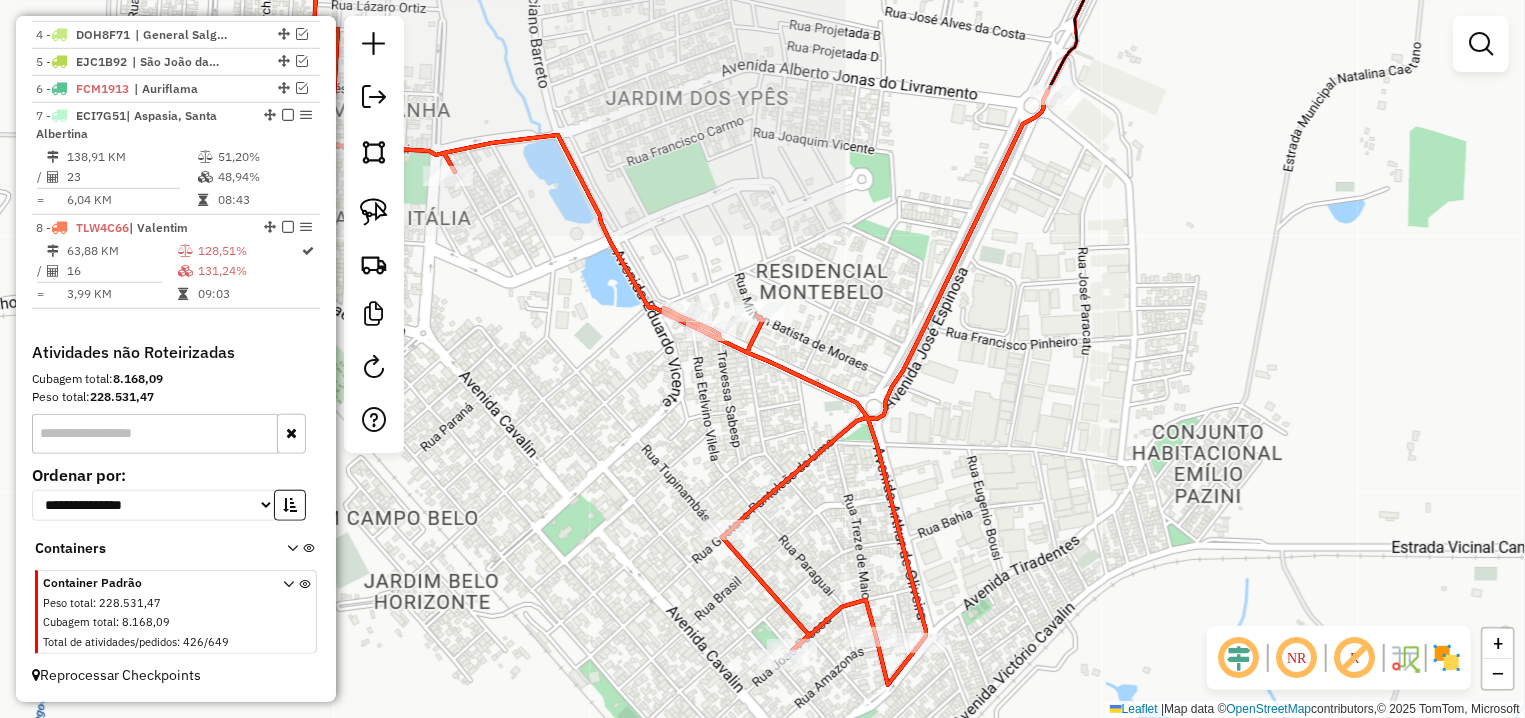 select on "**********" 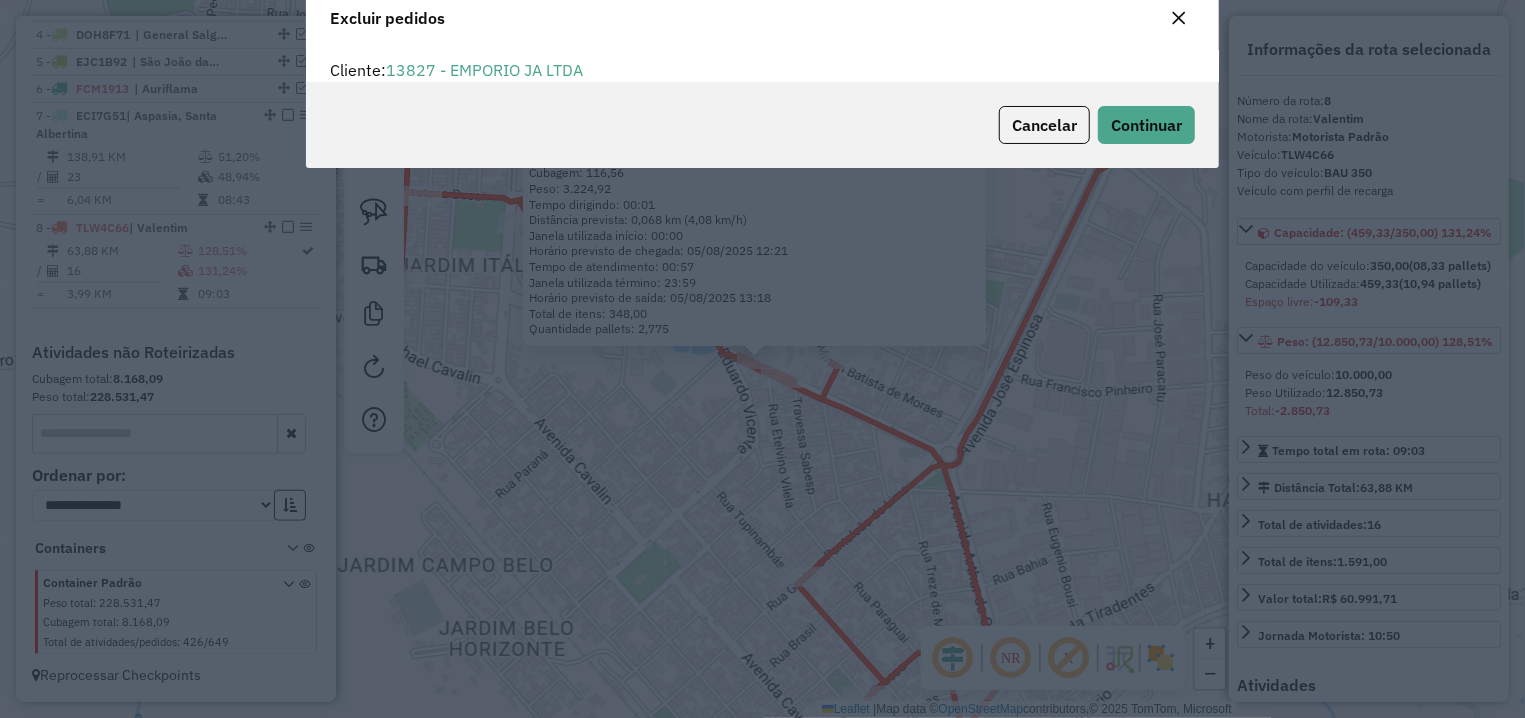 scroll, scrollTop: 11, scrollLeft: 6, axis: both 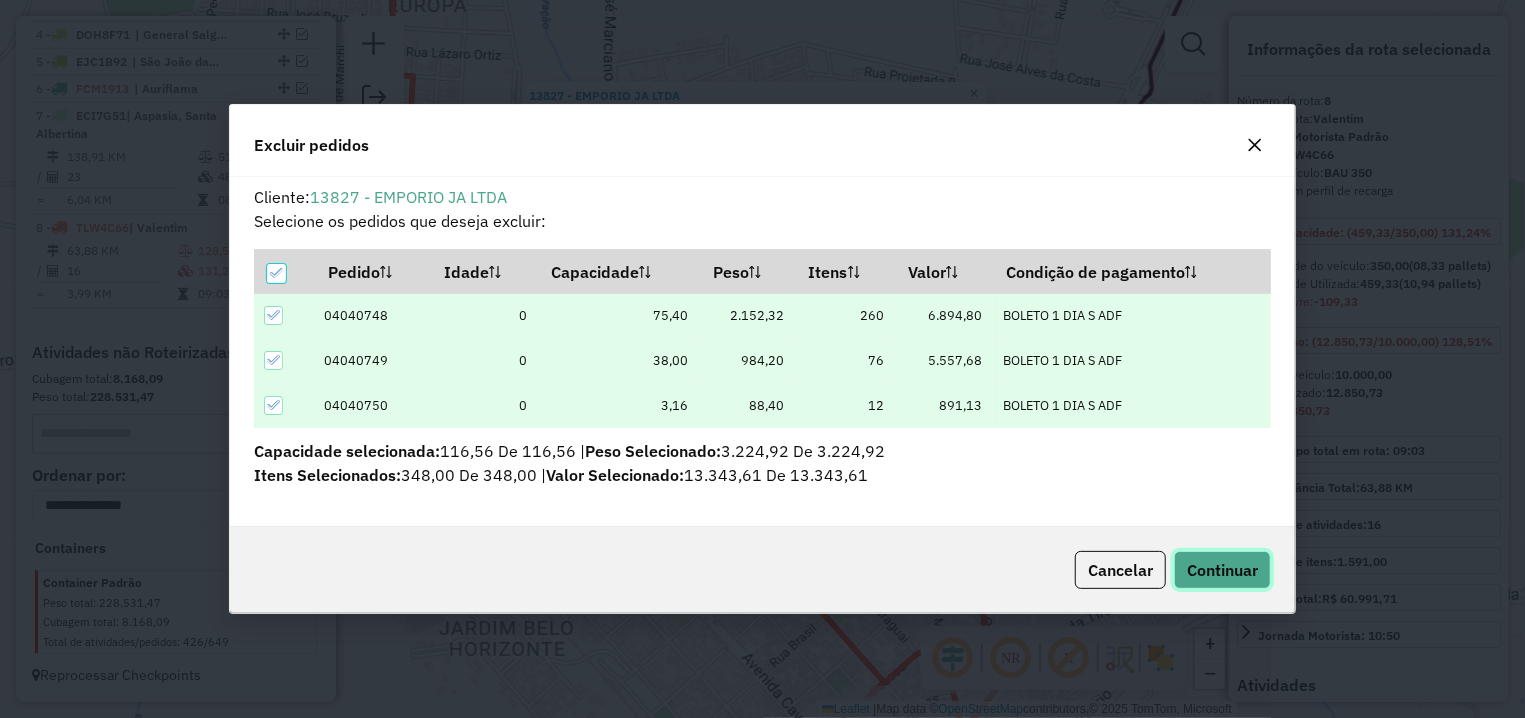 click on "Continuar" 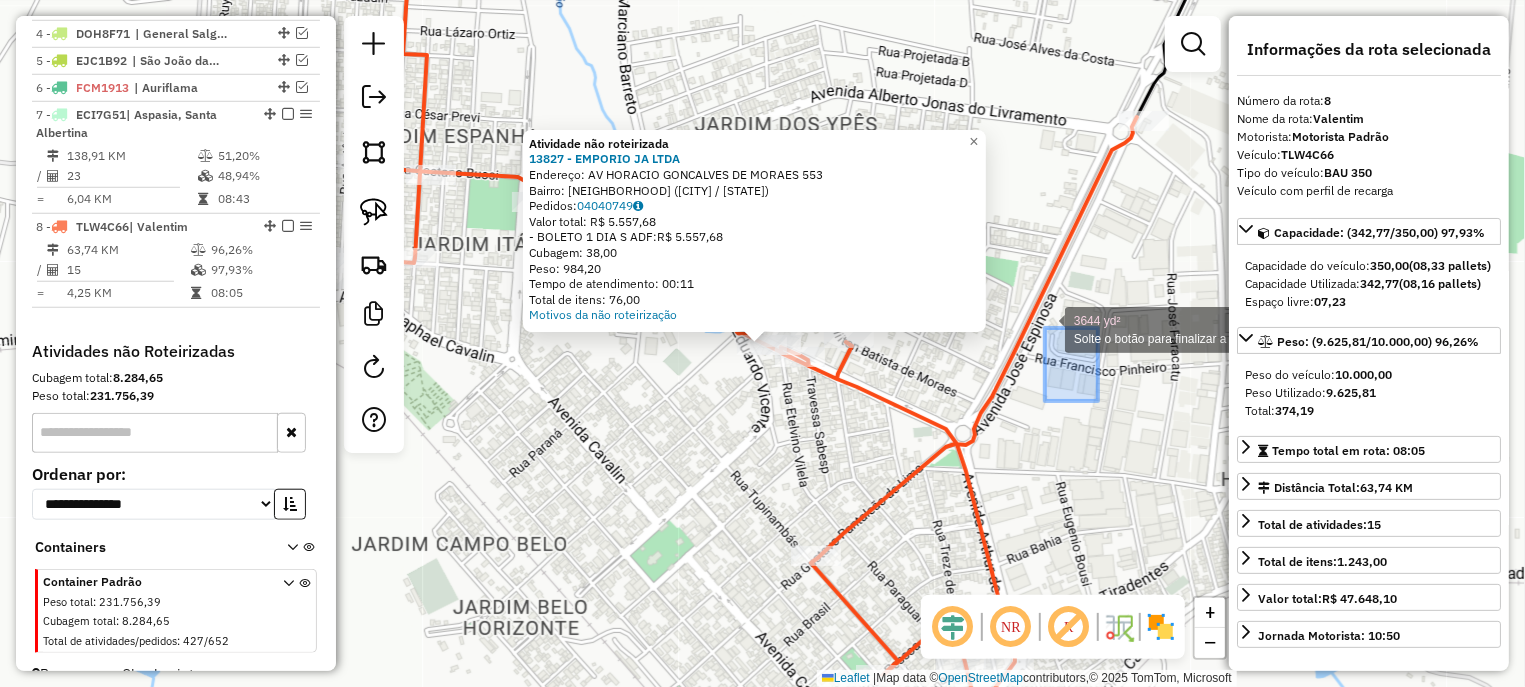 drag, startPoint x: 1098, startPoint y: 401, endPoint x: 835, endPoint y: 140, distance: 370.52664 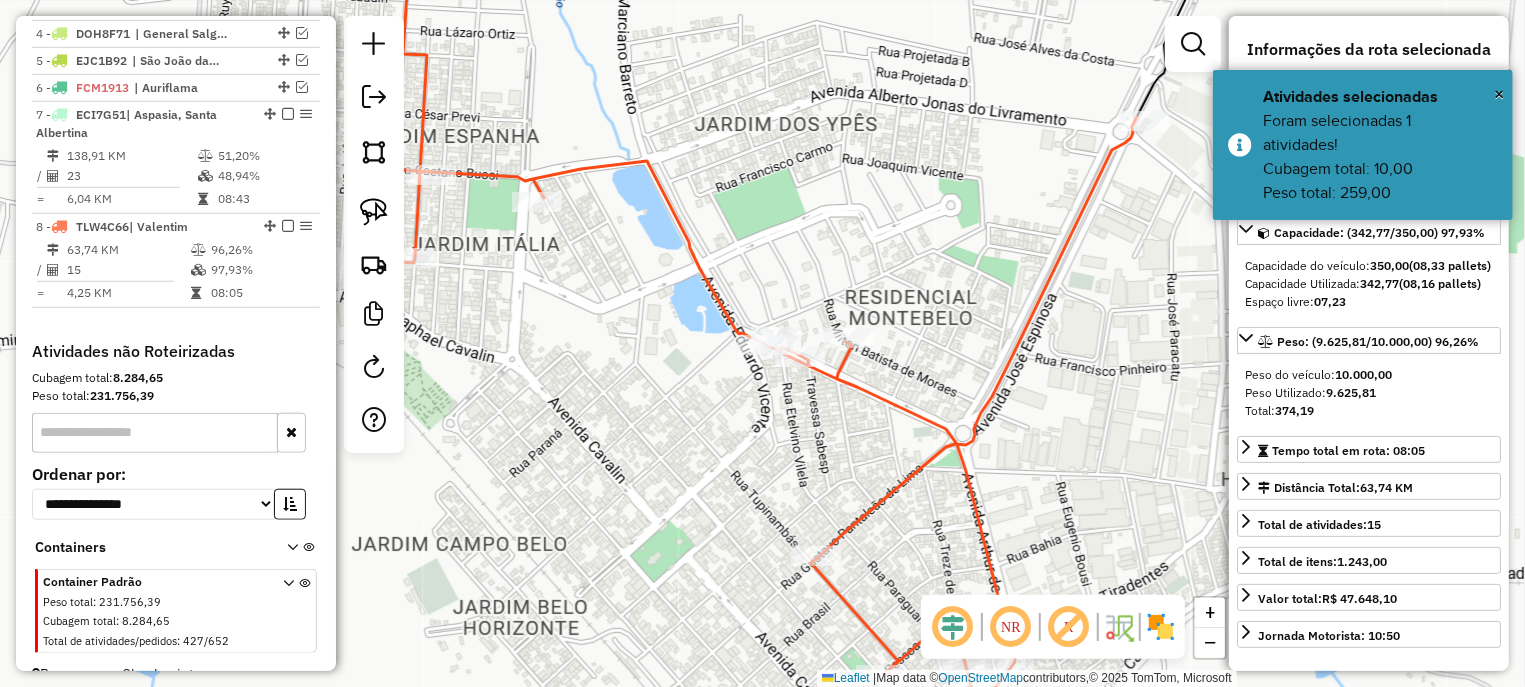 click on "Janela de atendimento Grade de atendimento Capacidade Transportadoras Veículos Cliente Pedidos  Rotas Selecione os dias de semana para filtrar as janelas de atendimento  Seg   Ter   Qua   Qui   Sex   Sáb   Dom  Informe o período da janela de atendimento: De: Até:  Filtrar exatamente a janela do cliente  Considerar janela de atendimento padrão  Selecione os dias de semana para filtrar as grades de atendimento  Seg   Ter   Qua   Qui   Sex   Sáb   Dom   Considerar clientes sem dia de atendimento cadastrado  Clientes fora do dia de atendimento selecionado Filtrar as atividades entre os valores definidos abaixo:  Peso mínimo:   Peso máximo:   Cubagem mínima:   Cubagem máxima:   De:   Até:  Filtrar as atividades entre o tempo de atendimento definido abaixo:  De:   Até:   Considerar capacidade total dos clientes não roteirizados Transportadora: Selecione um ou mais itens Tipo de veículo: Selecione um ou mais itens Veículo: Selecione um ou mais itens Motorista: Selecione um ou mais itens Nome: Rótulo:" 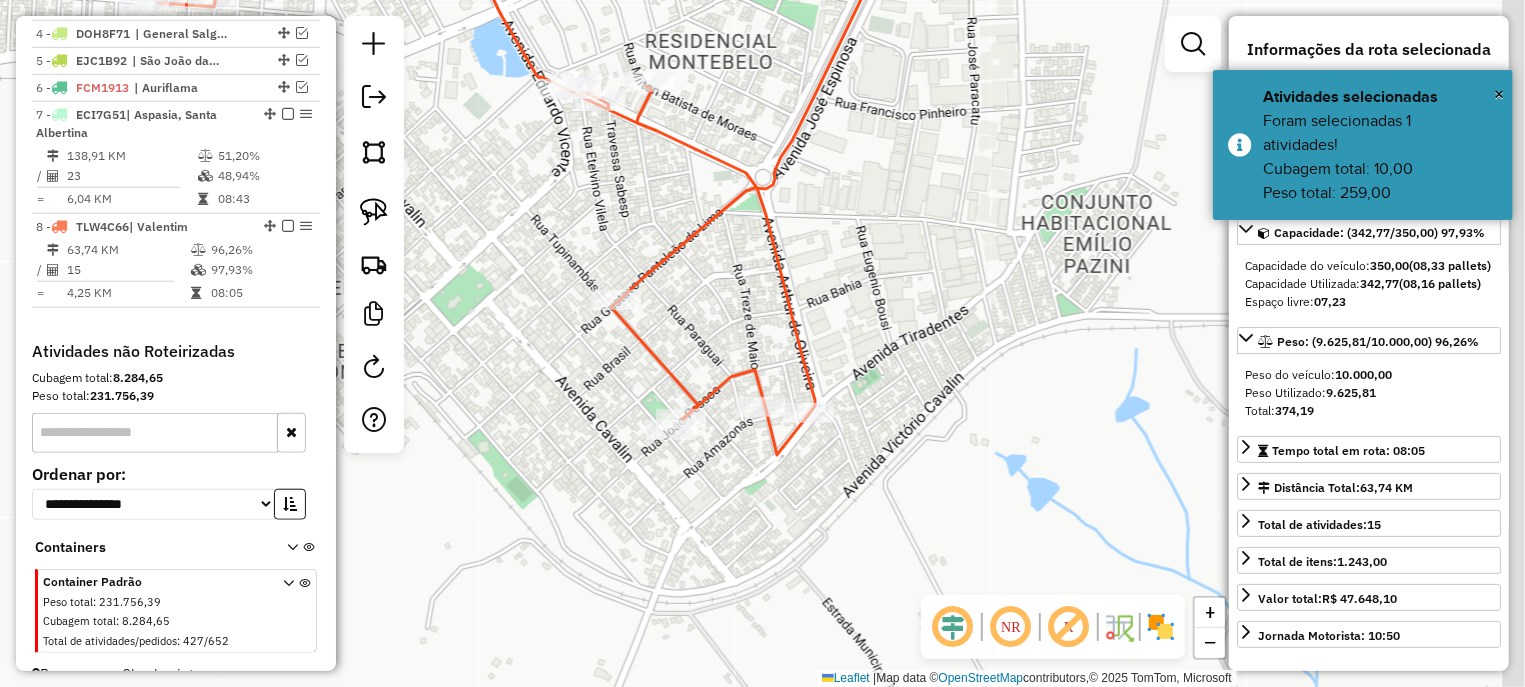 drag, startPoint x: 1084, startPoint y: 478, endPoint x: 768, endPoint y: 105, distance: 488.86093 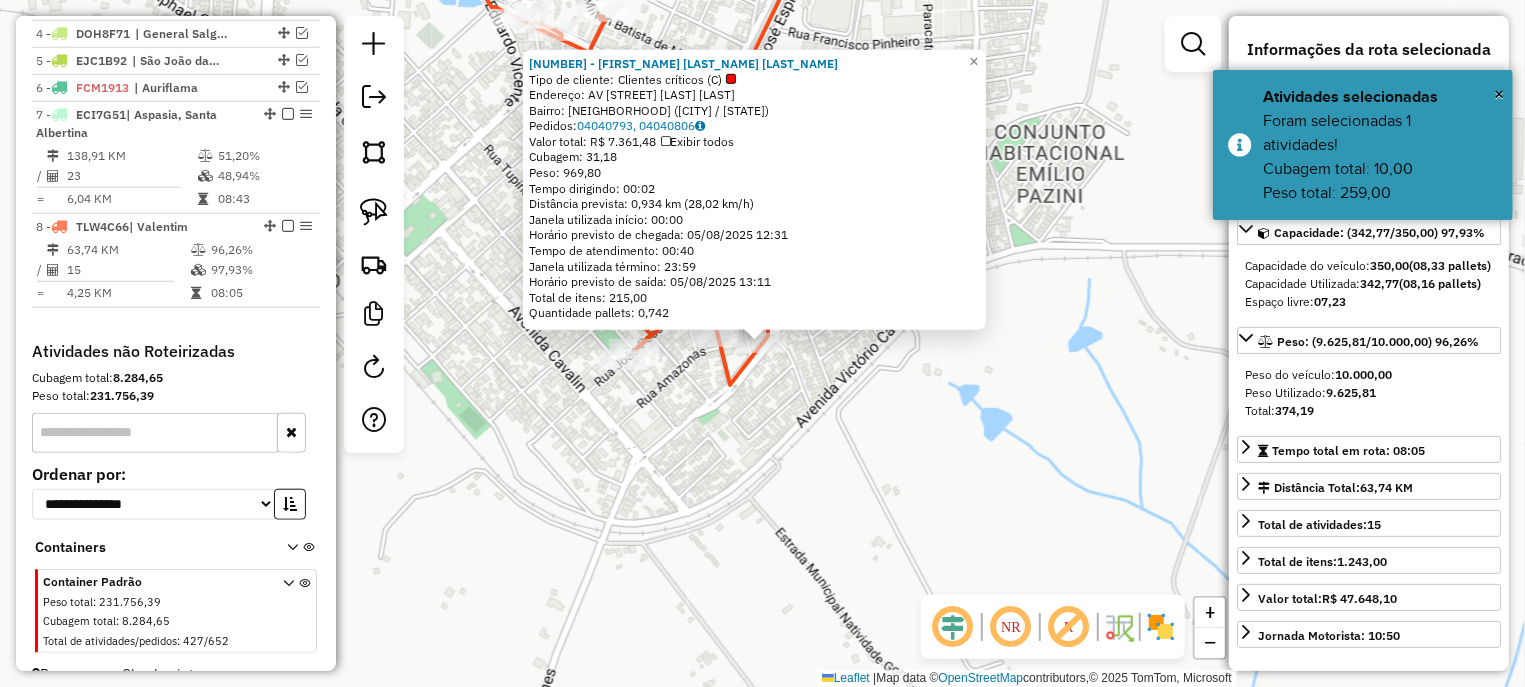 scroll, scrollTop: 857, scrollLeft: 0, axis: vertical 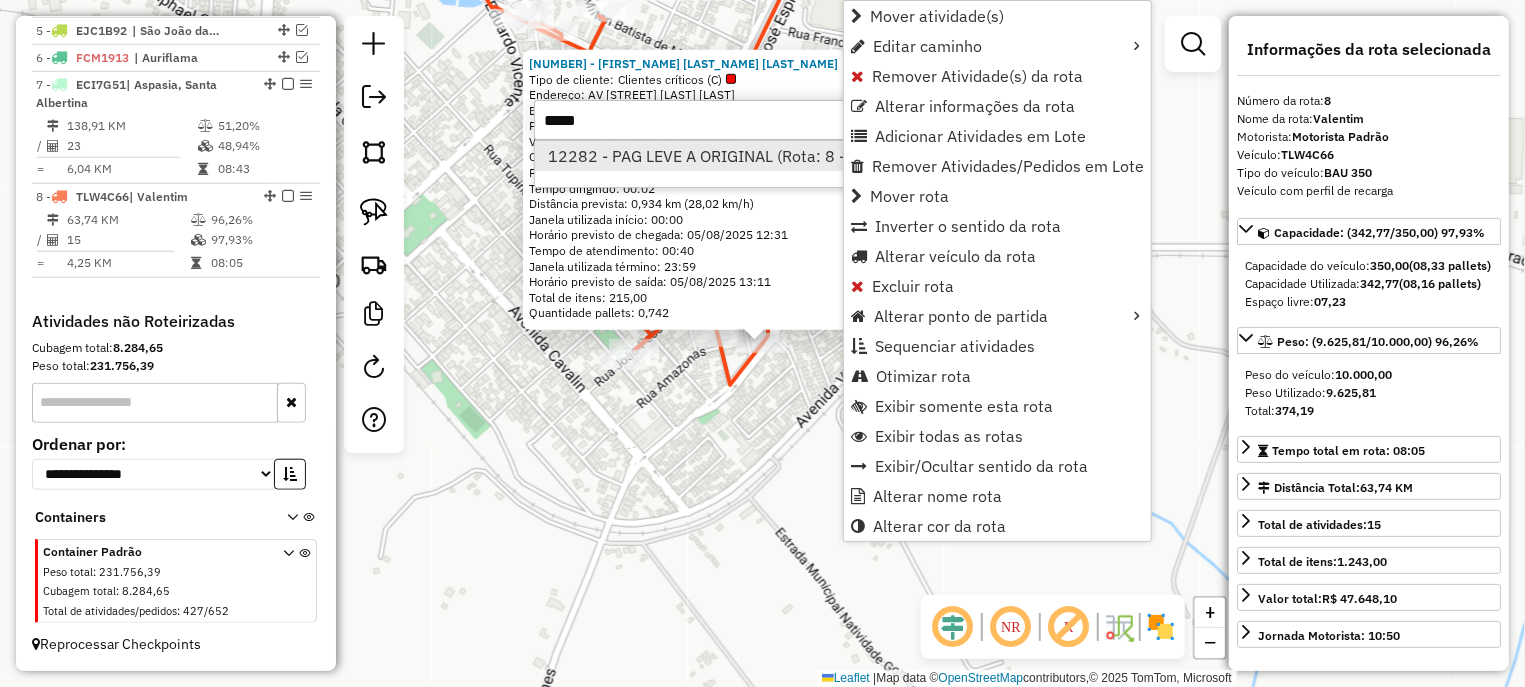type on "*****" 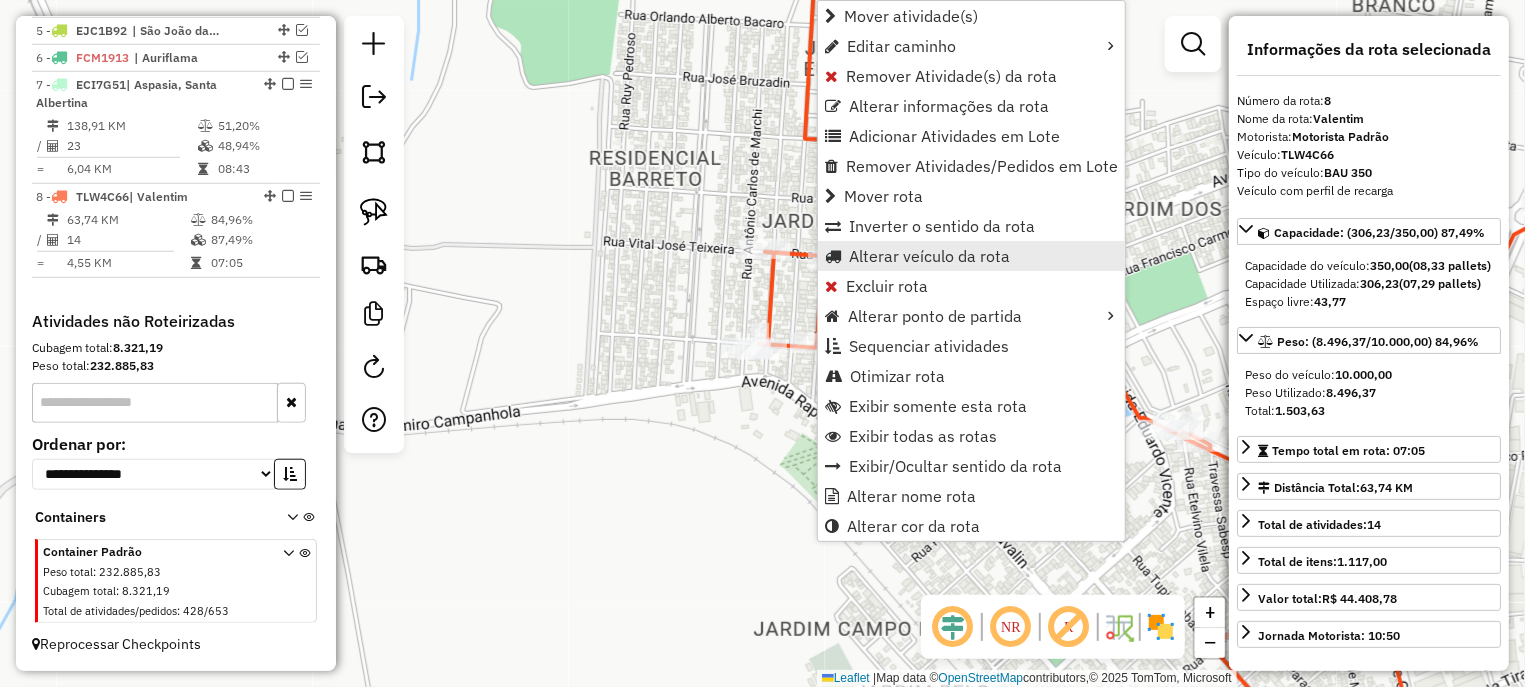 click on "Alterar veículo da rota" at bounding box center [929, 256] 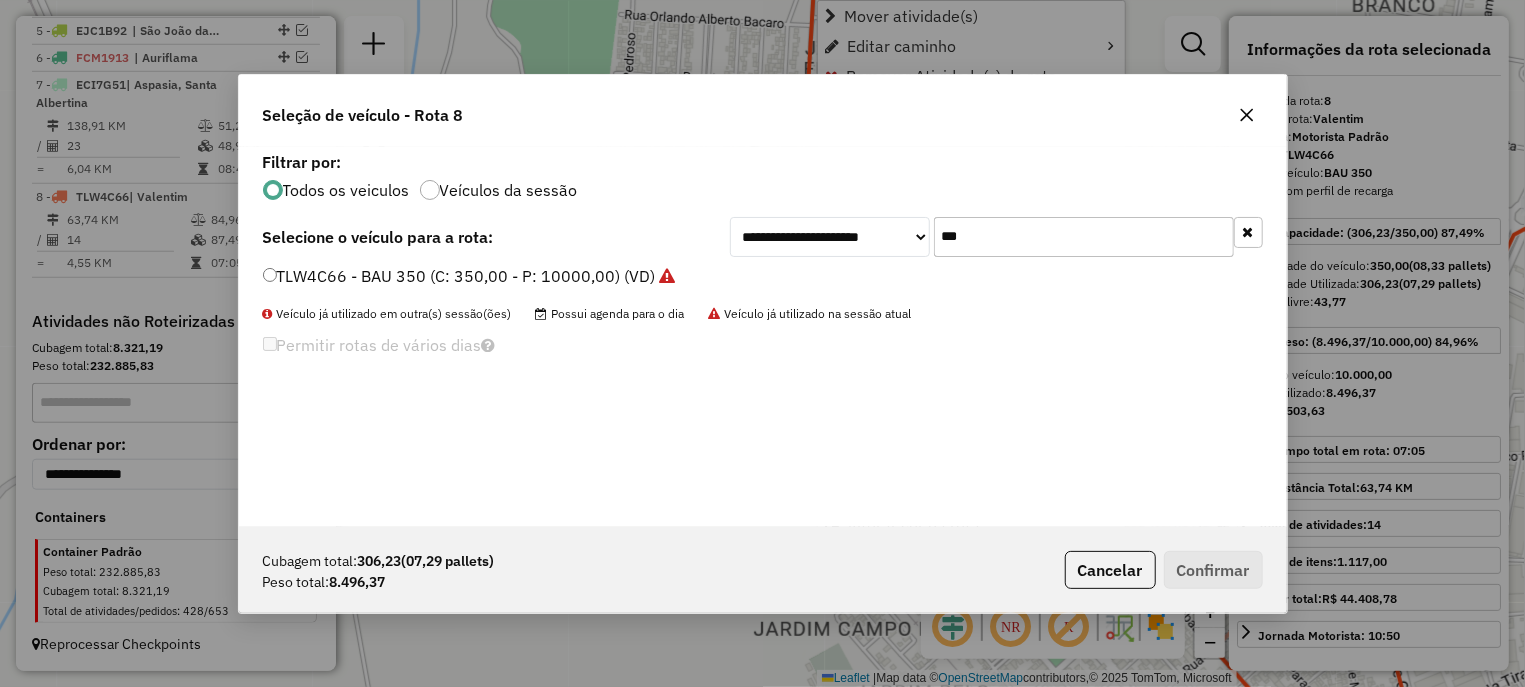 scroll, scrollTop: 11, scrollLeft: 6, axis: both 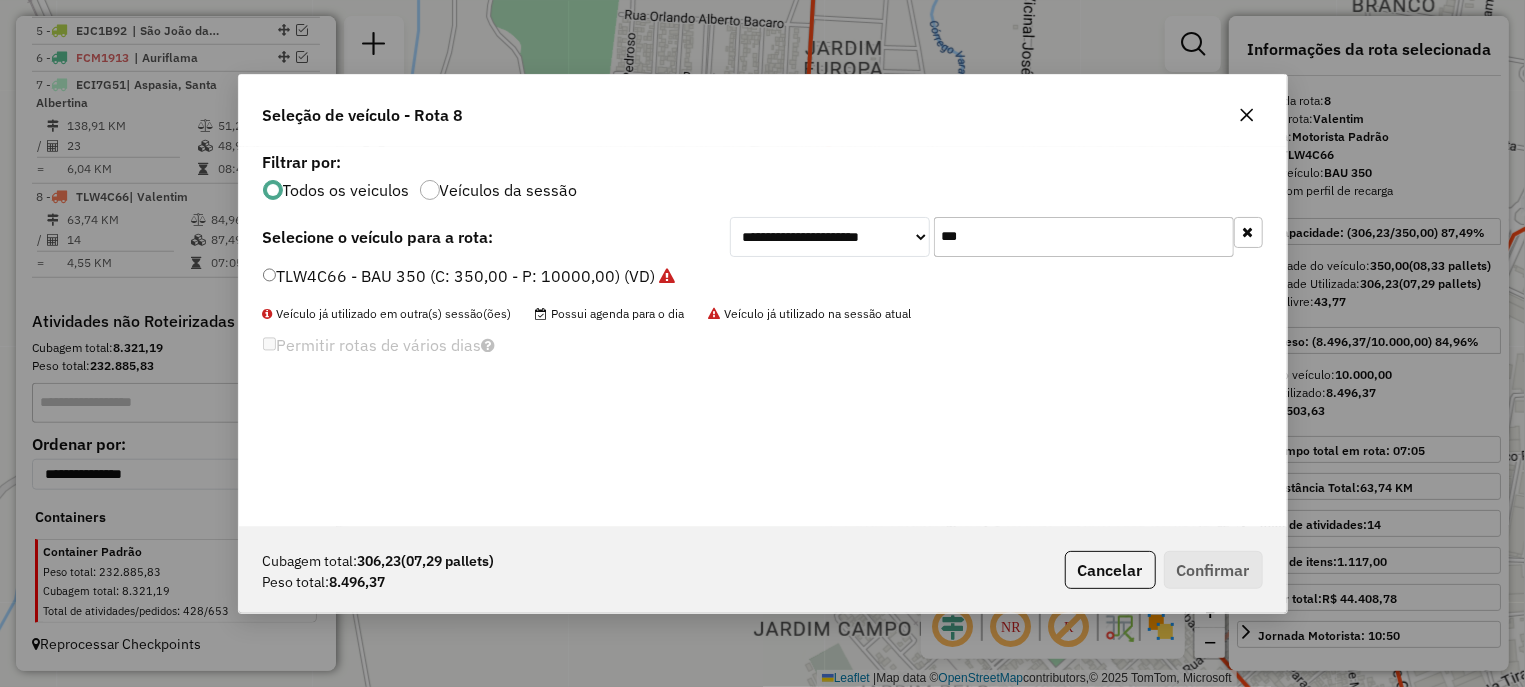 drag, startPoint x: 970, startPoint y: 245, endPoint x: 891, endPoint y: 243, distance: 79.025314 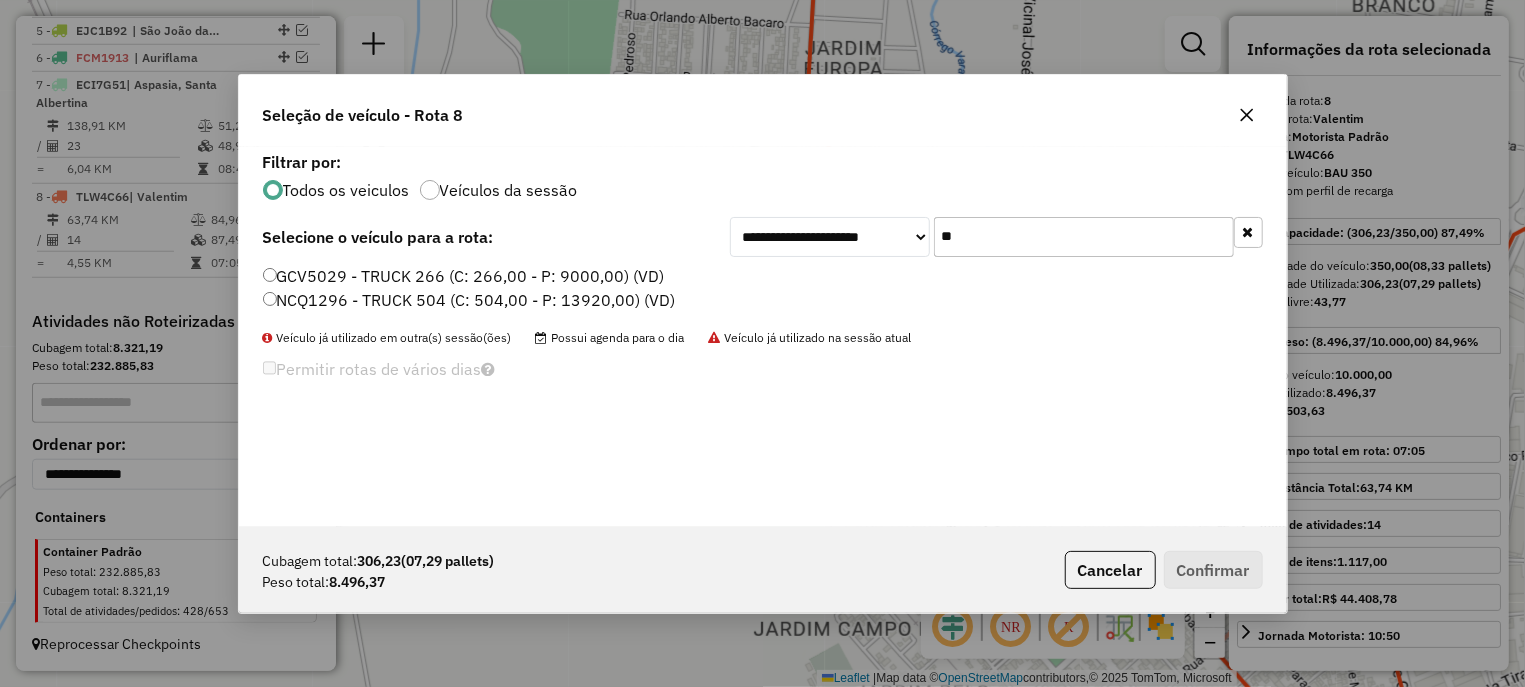 type on "**" 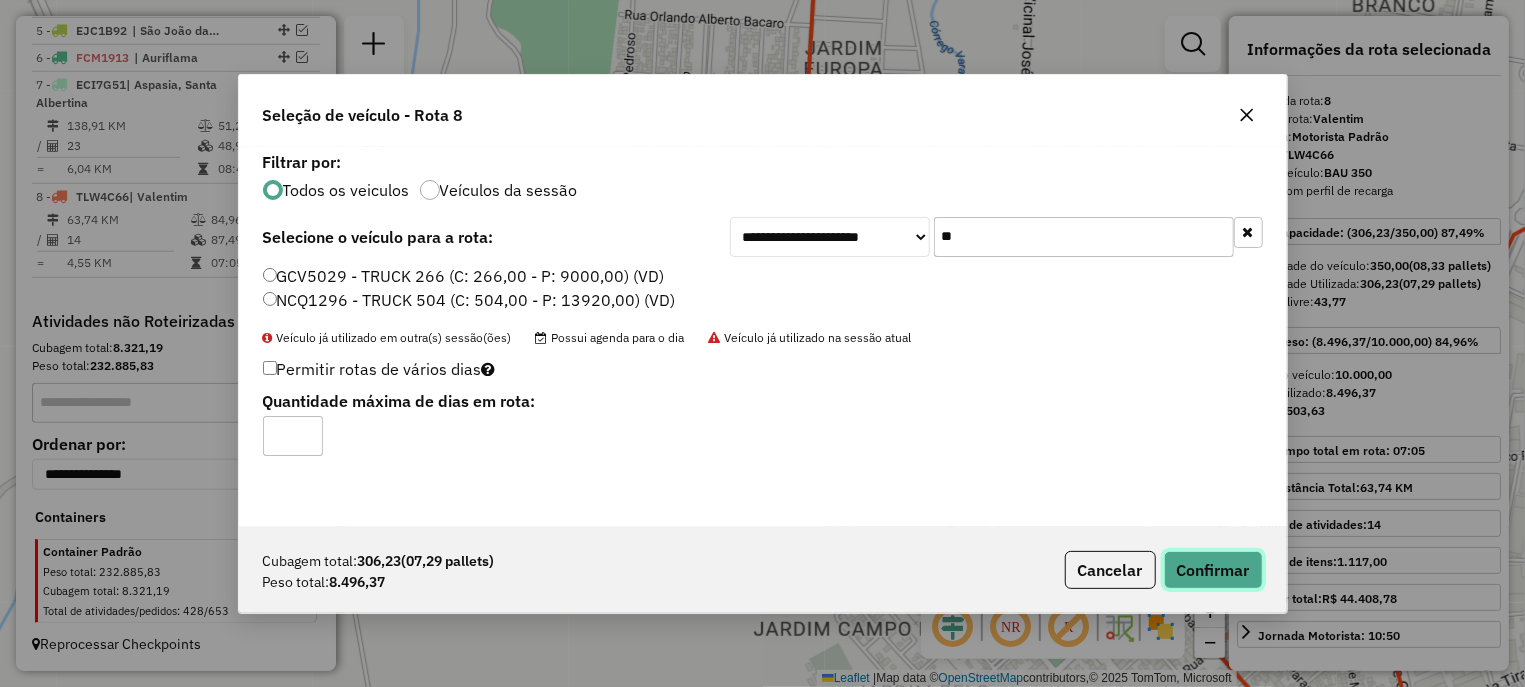 click on "Confirmar" 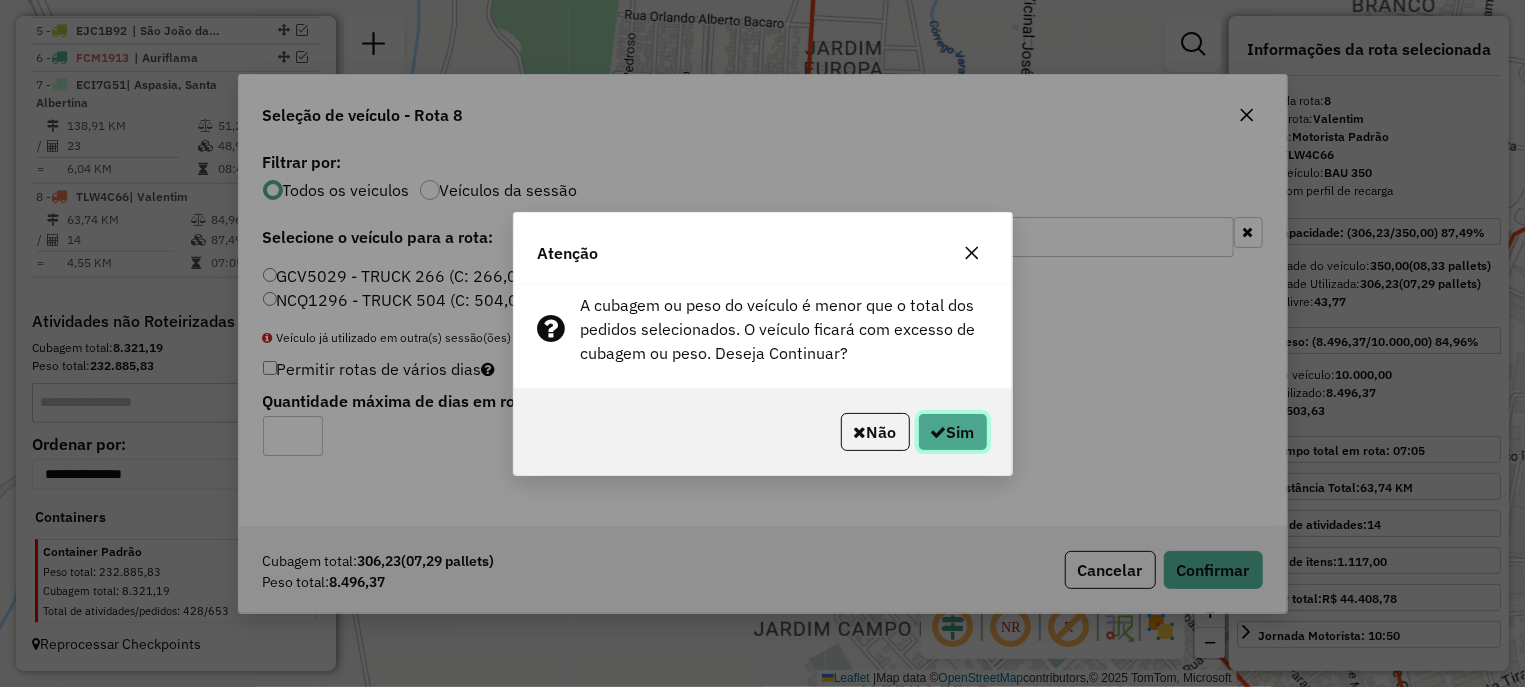 click on "Sim" 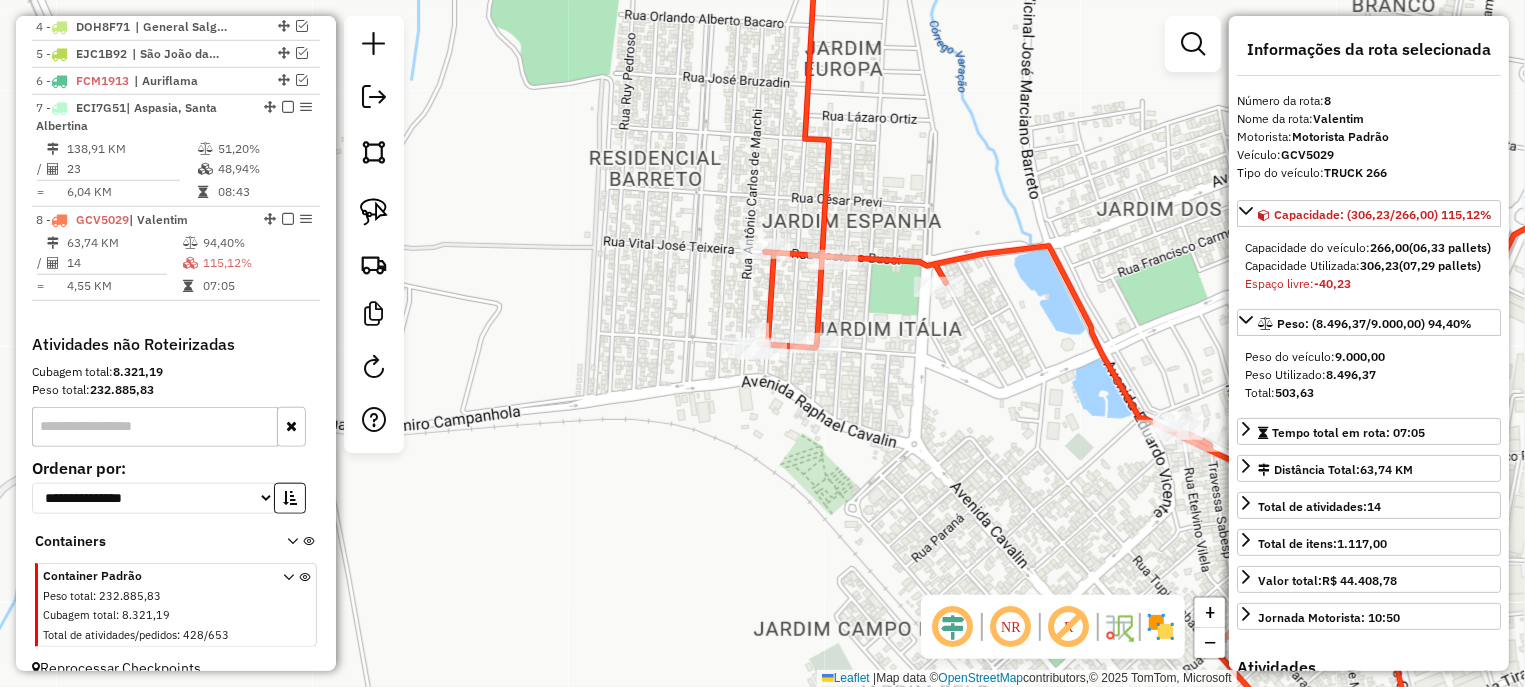 scroll, scrollTop: 882, scrollLeft: 0, axis: vertical 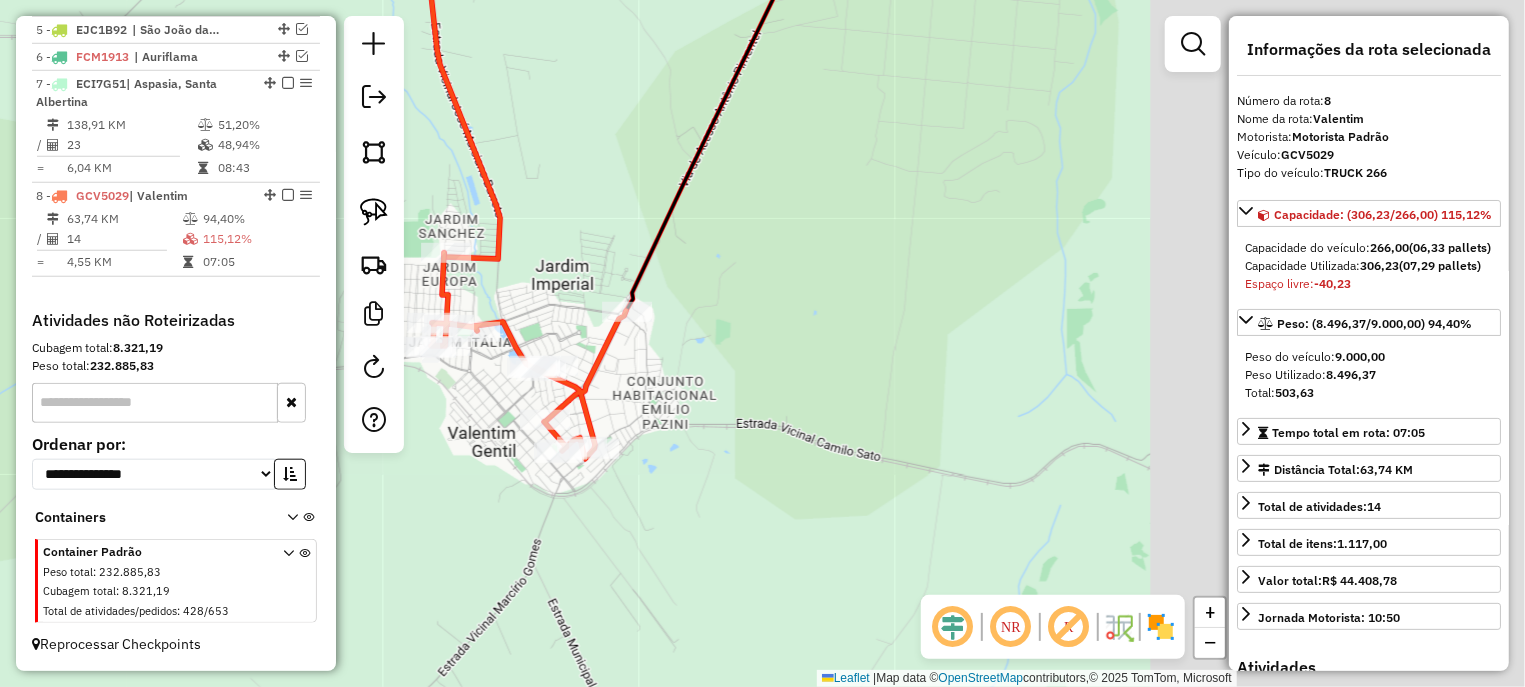 drag, startPoint x: 1140, startPoint y: 354, endPoint x: 593, endPoint y: 318, distance: 548.18335 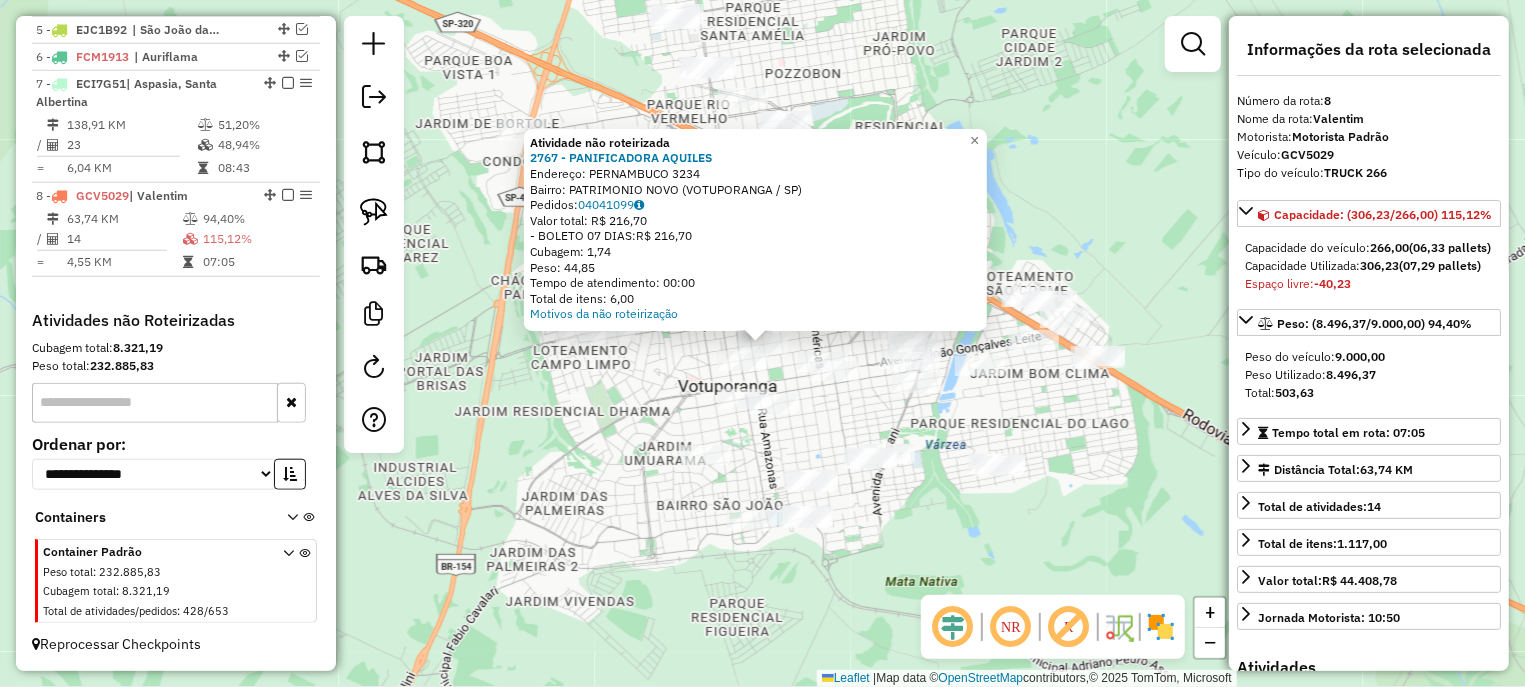 click on "Atividade não roteirizada 2767 - PANIFICADORA AQUILES  Endereço:  PERNAMBUCO 3234   Bairro: PATRIMONIO NOVO (VOTUPORANGA / SP)   Pedidos:  04041099   Valor total: R$ 216,70   - BOLETO 07 DIAS:  R$ 216,70   Cubagem: 1,74   Peso: 44,85   Tempo de atendimento: 00:00   Total de itens: 6,00  Motivos da não roteirização × Janela de atendimento Grade de atendimento Capacidade Transportadoras Veículos Cliente Pedidos  Rotas Selecione os dias de semana para filtrar as janelas de atendimento  Seg   Ter   Qua   Qui   Sex   Sáb   Dom  Informe o período da janela de atendimento: De: Até:  Filtrar exatamente a janela do cliente  Considerar janela de atendimento padrão  Selecione os dias de semana para filtrar as grades de atendimento  Seg   Ter   Qua   Qui   Sex   Sáb   Dom   Considerar clientes sem dia de atendimento cadastrado  Clientes fora do dia de atendimento selecionado Filtrar as atividades entre os valores definidos abaixo:  Peso mínimo:   Peso máximo:   Cubagem mínima:   Cubagem máxima:   De:  De:" 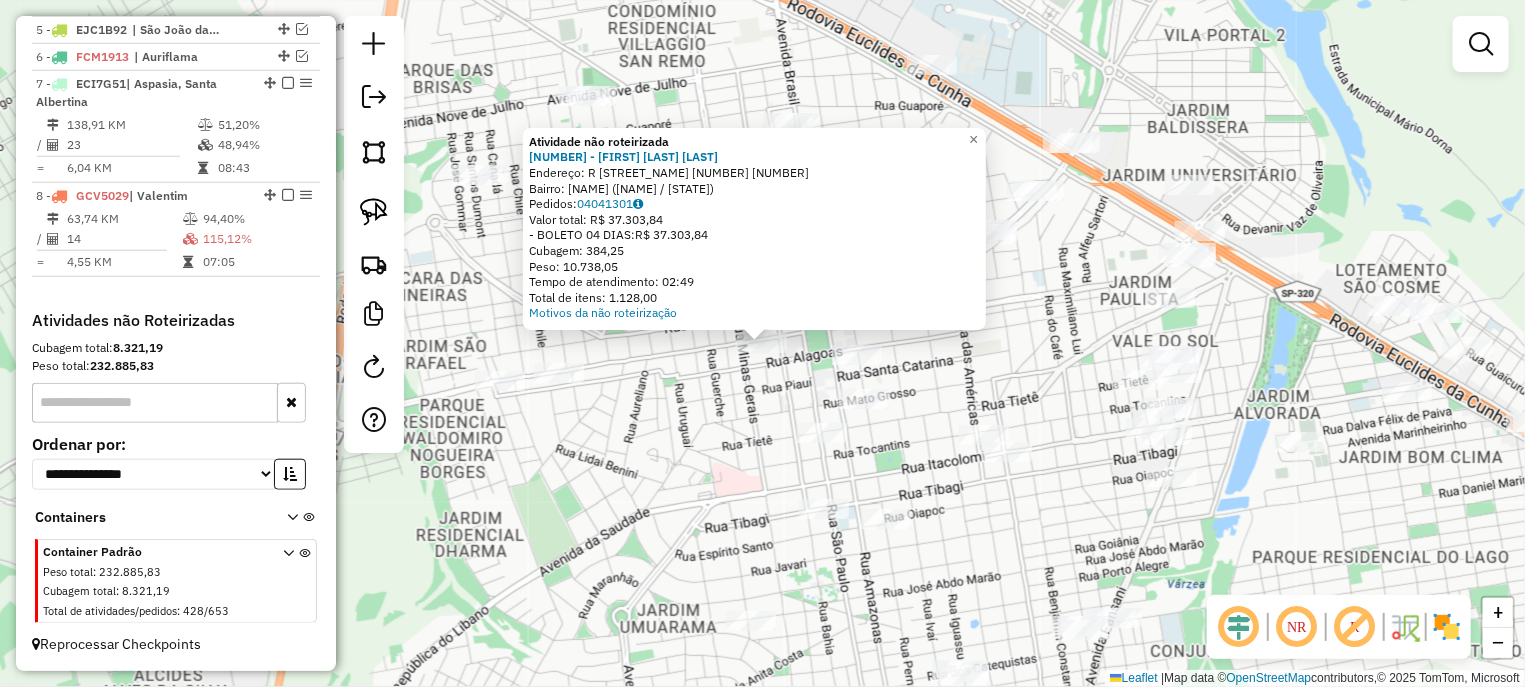 click on "Atividade não roteirizada 15406 - VANESSA RUIZ CHICONI  Endereço: R   PADRE IZIDORO CORDEIRO PARANHO3090   Bairro: PATRIMONIO VELHO (VOTUPORANGA / SP)   Pedidos:  04041301   Valor total: R$ 37.303,84   - BOLETO 04 DIAS:  R$ 37.303,84   Cubagem: 384,25   Peso: 10.738,05   Tempo de atendimento: 02:49   Total de itens: 1.128,00  Motivos da não roteirização × Janela de atendimento Grade de atendimento Capacidade Transportadoras Veículos Cliente Pedidos  Rotas Selecione os dias de semana para filtrar as janelas de atendimento  Seg   Ter   Qua   Qui   Sex   Sáb   Dom  Informe o período da janela de atendimento: De: Até:  Filtrar exatamente a janela do cliente  Considerar janela de atendimento padrão  Selecione os dias de semana para filtrar as grades de atendimento  Seg   Ter   Qua   Qui   Sex   Sáb   Dom   Considerar clientes sem dia de atendimento cadastrado  Clientes fora do dia de atendimento selecionado Filtrar as atividades entre os valores definidos abaixo:  Peso mínimo:   Peso máximo:   De:  +" 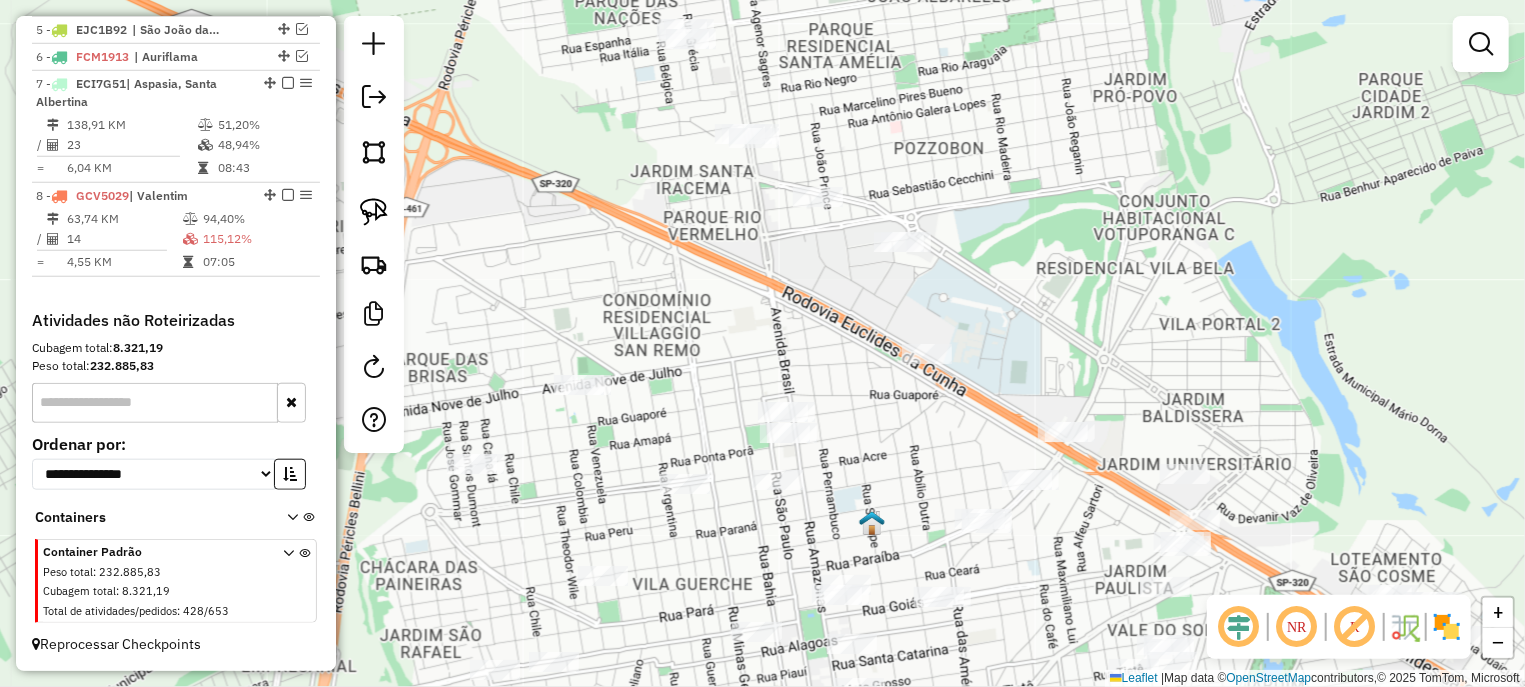 drag, startPoint x: 874, startPoint y: 180, endPoint x: 869, endPoint y: 469, distance: 289.04324 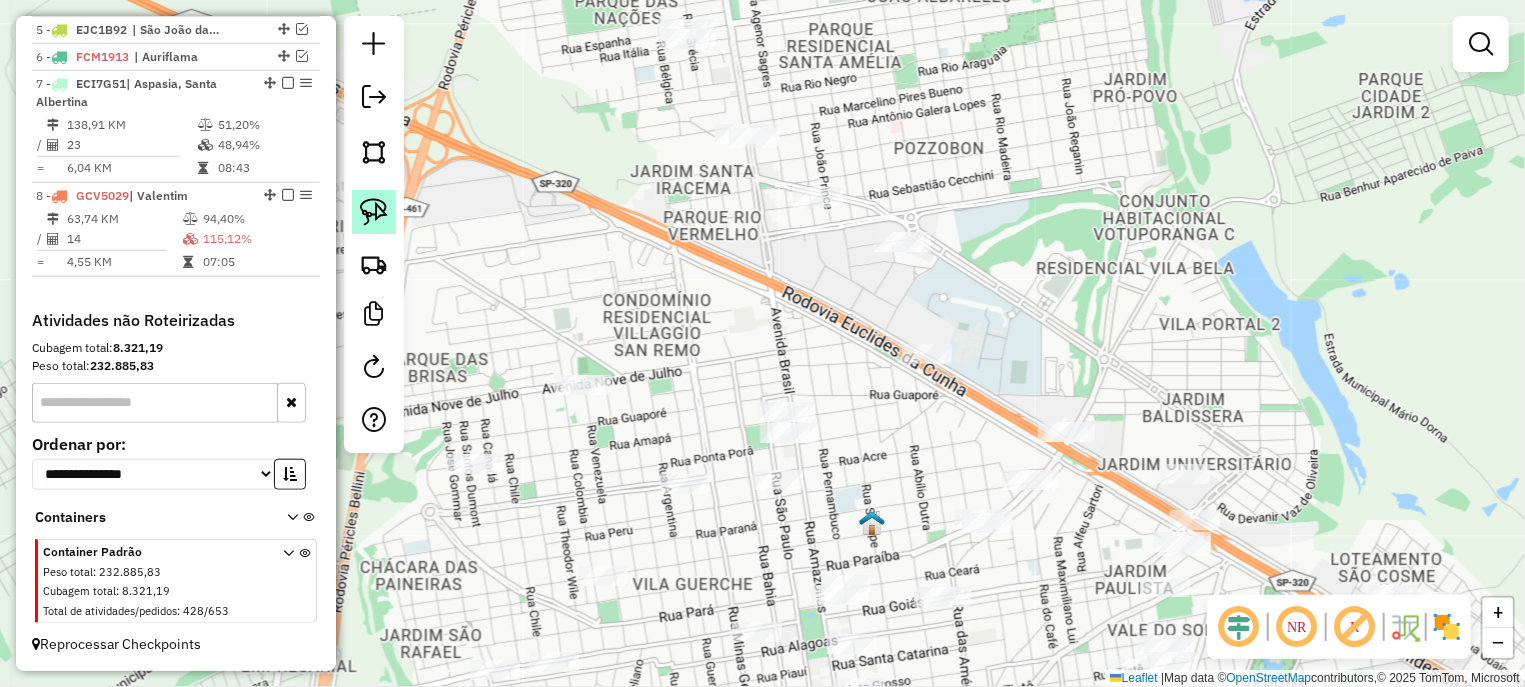 click 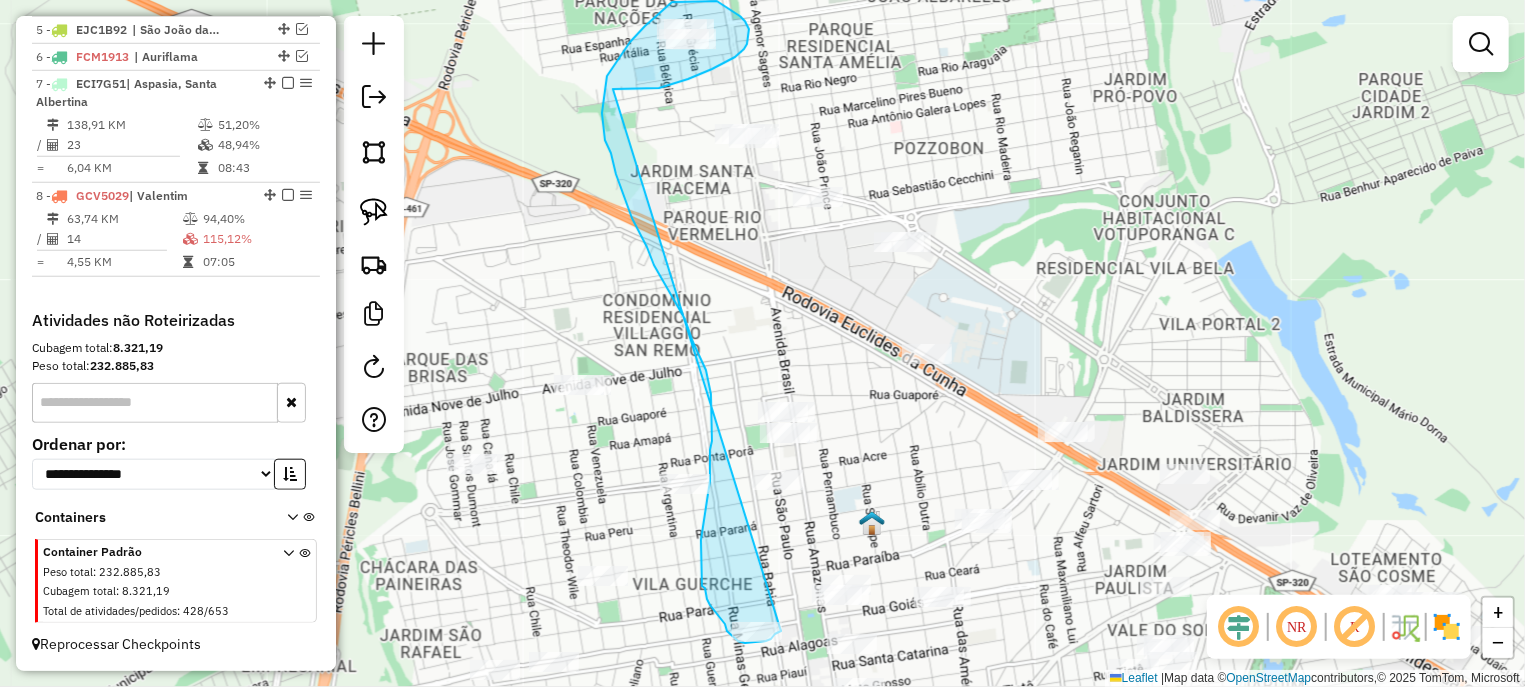 click on "Janela de atendimento Grade de atendimento Capacidade Transportadoras Veículos Cliente Pedidos  Rotas Selecione os dias de semana para filtrar as janelas de atendimento  Seg   Ter   Qua   Qui   Sex   Sáb   Dom  Informe o período da janela de atendimento: De: Até:  Filtrar exatamente a janela do cliente  Considerar janela de atendimento padrão  Selecione os dias de semana para filtrar as grades de atendimento  Seg   Ter   Qua   Qui   Sex   Sáb   Dom   Considerar clientes sem dia de atendimento cadastrado  Clientes fora do dia de atendimento selecionado Filtrar as atividades entre os valores definidos abaixo:  Peso mínimo:   Peso máximo:   Cubagem mínima:   Cubagem máxima:   De:   Até:  Filtrar as atividades entre o tempo de atendimento definido abaixo:  De:   Até:   Considerar capacidade total dos clientes não roteirizados Transportadora: Selecione um ou mais itens Tipo de veículo: Selecione um ou mais itens Veículo: Selecione um ou mais itens Motorista: Selecione um ou mais itens Nome: Rótulo:" 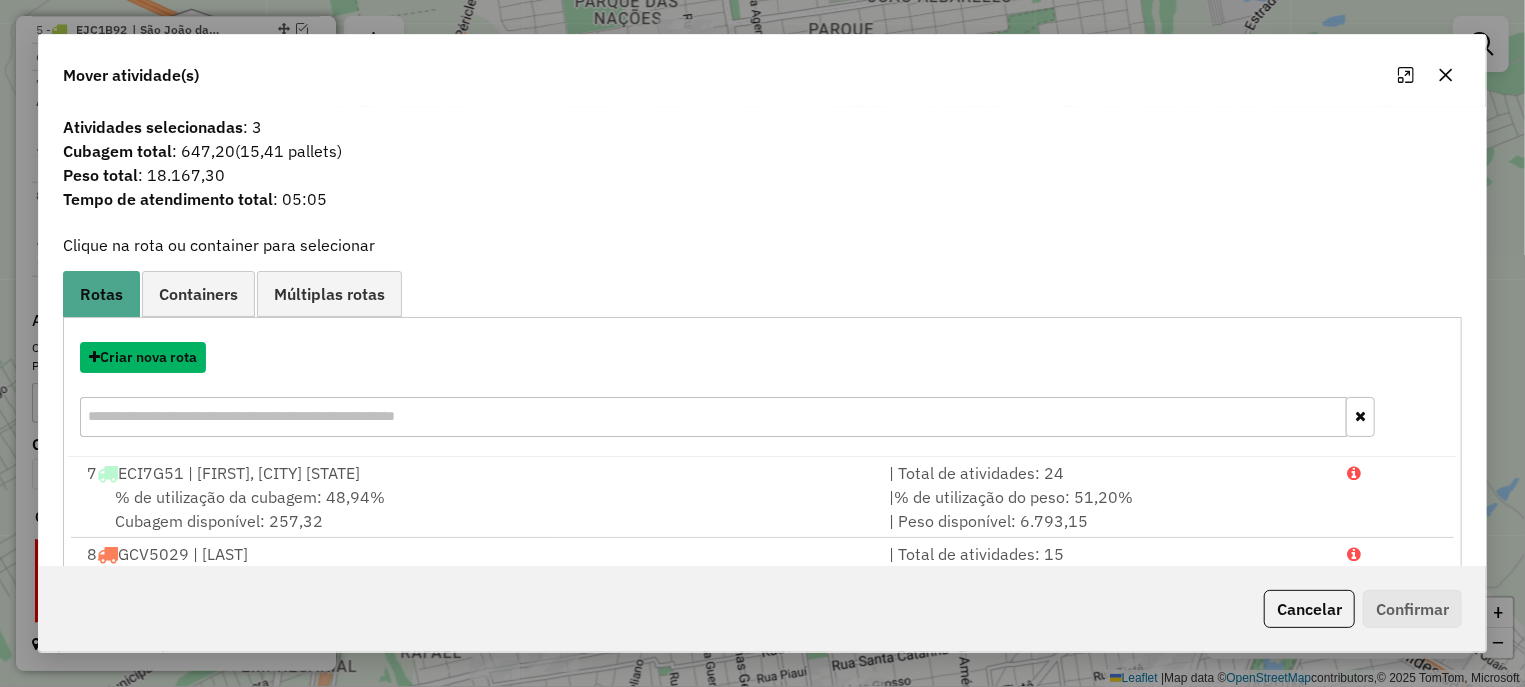 click on "Criar nova rota" at bounding box center (143, 357) 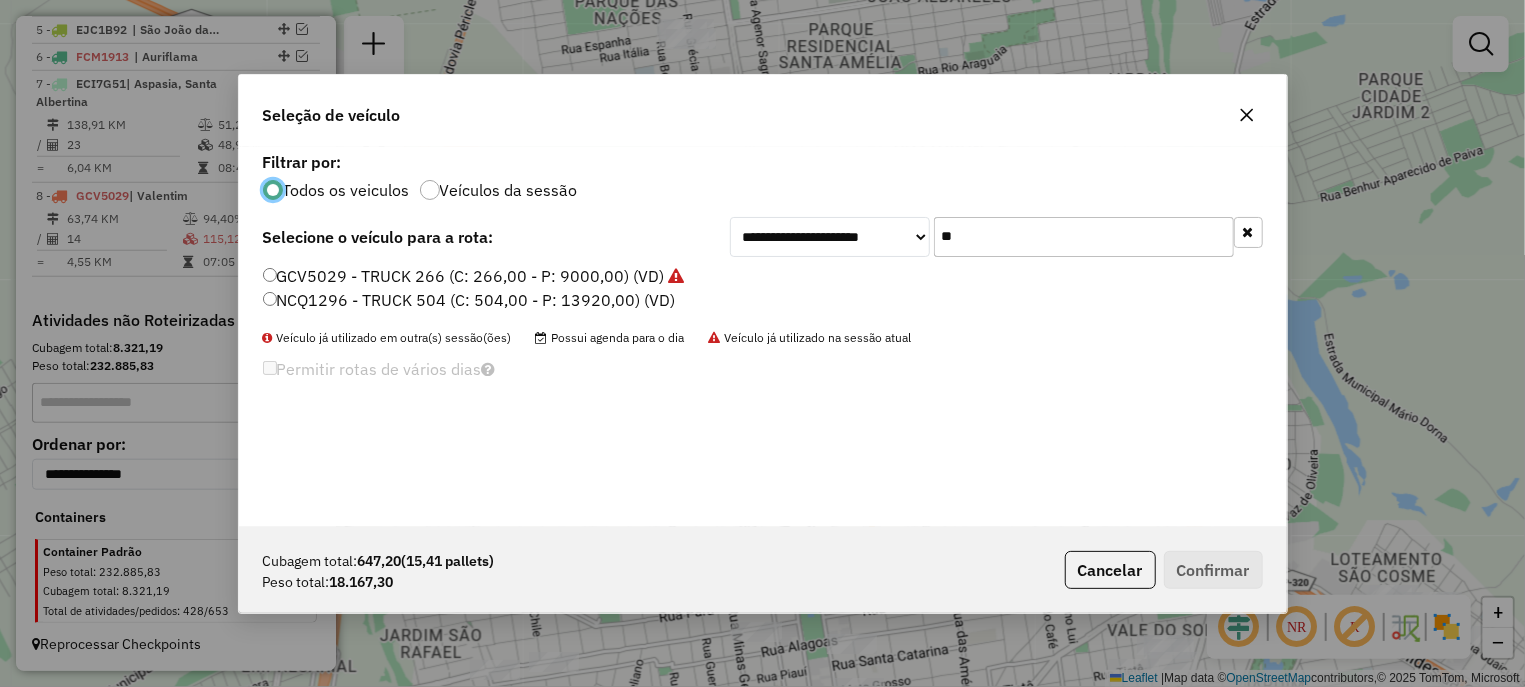 scroll, scrollTop: 11, scrollLeft: 6, axis: both 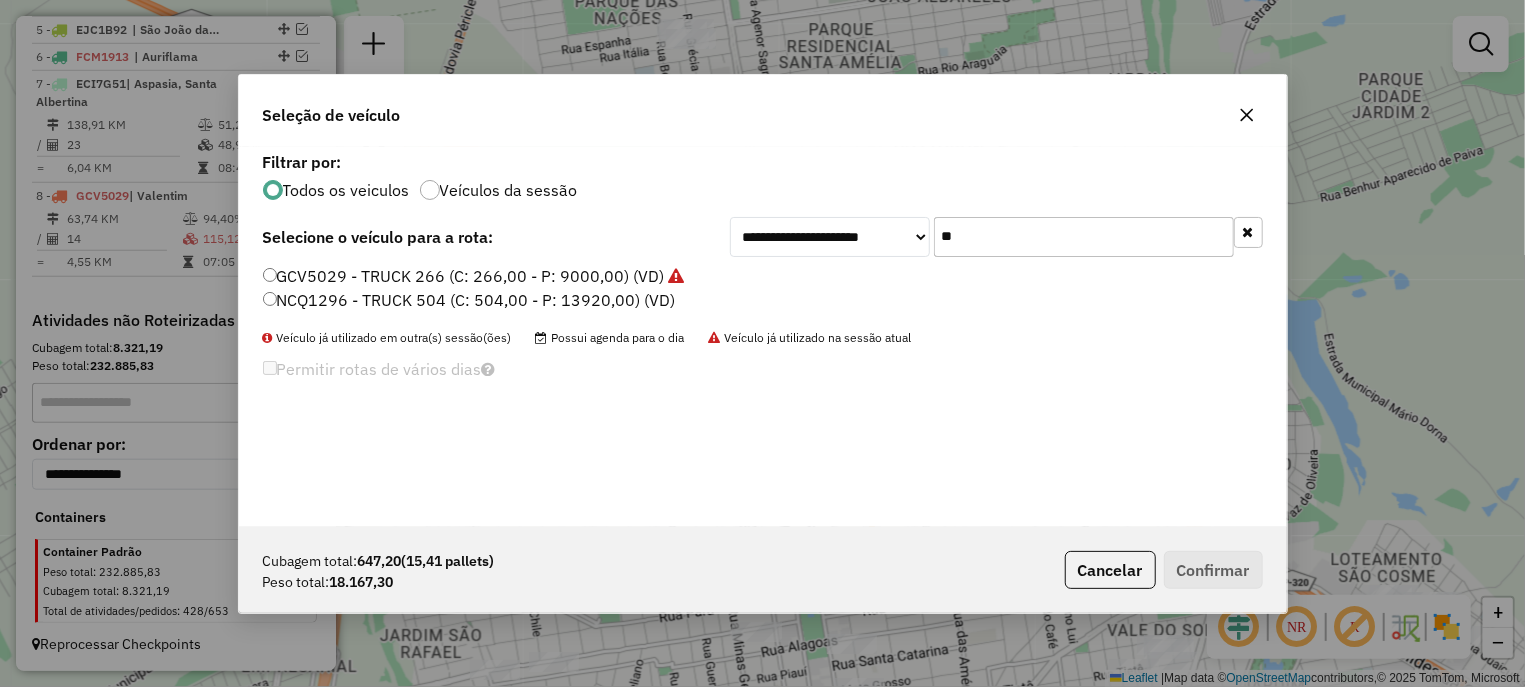 drag, startPoint x: 1040, startPoint y: 237, endPoint x: 808, endPoint y: 264, distance: 233.56584 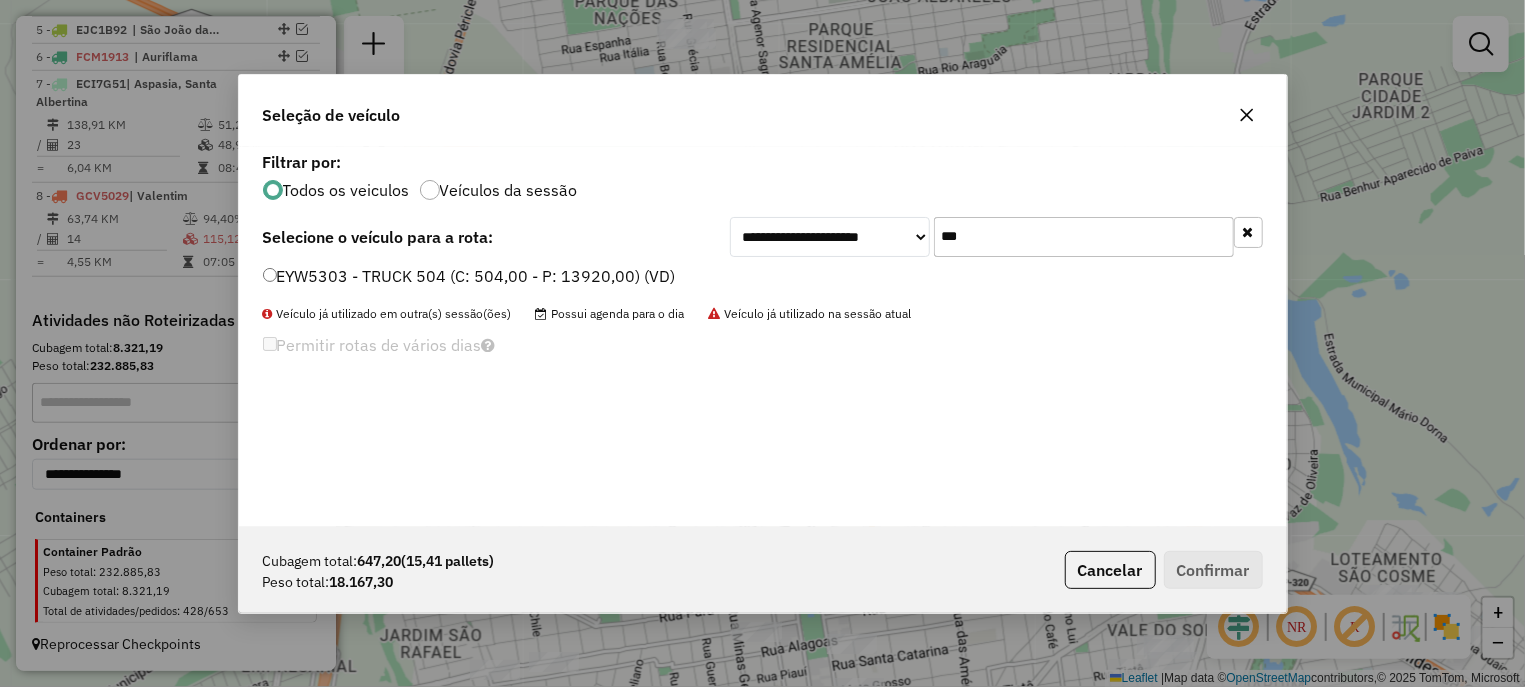 type on "***" 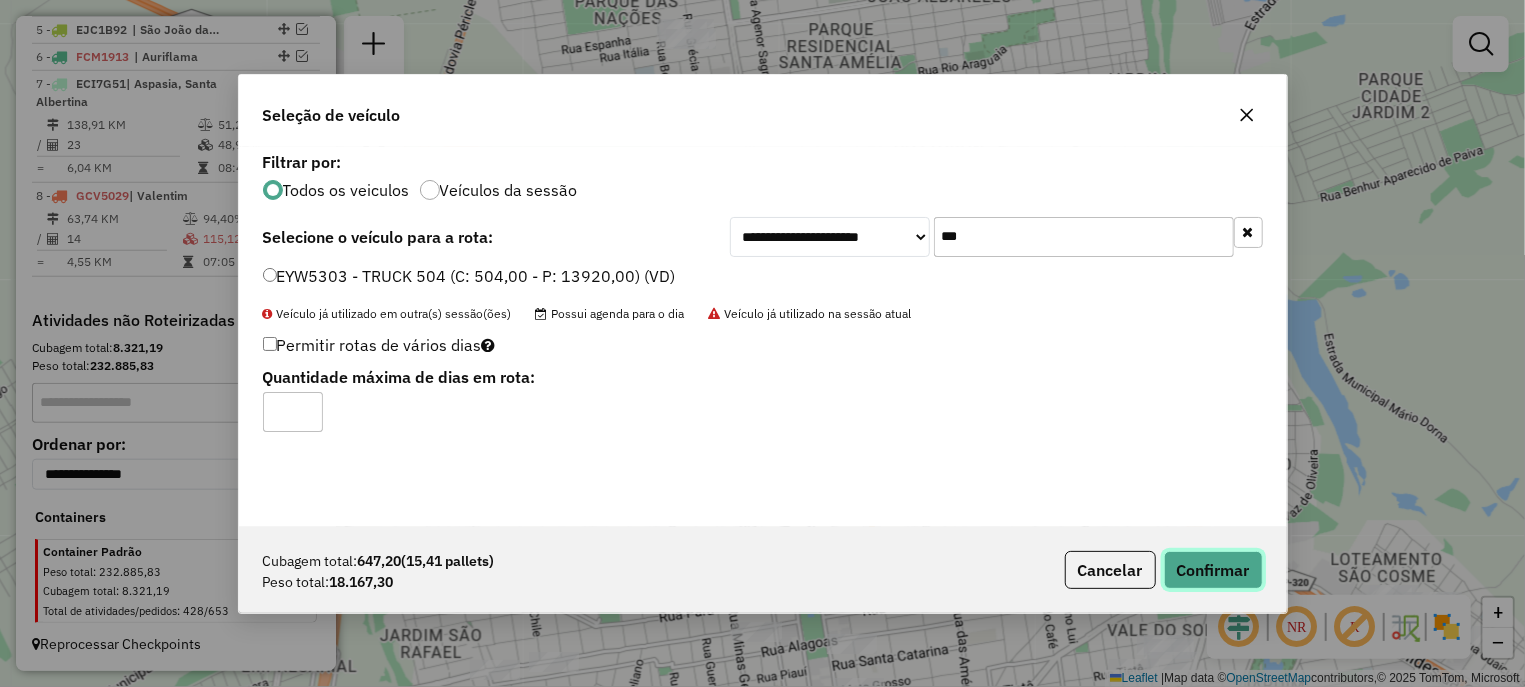 click on "Confirmar" 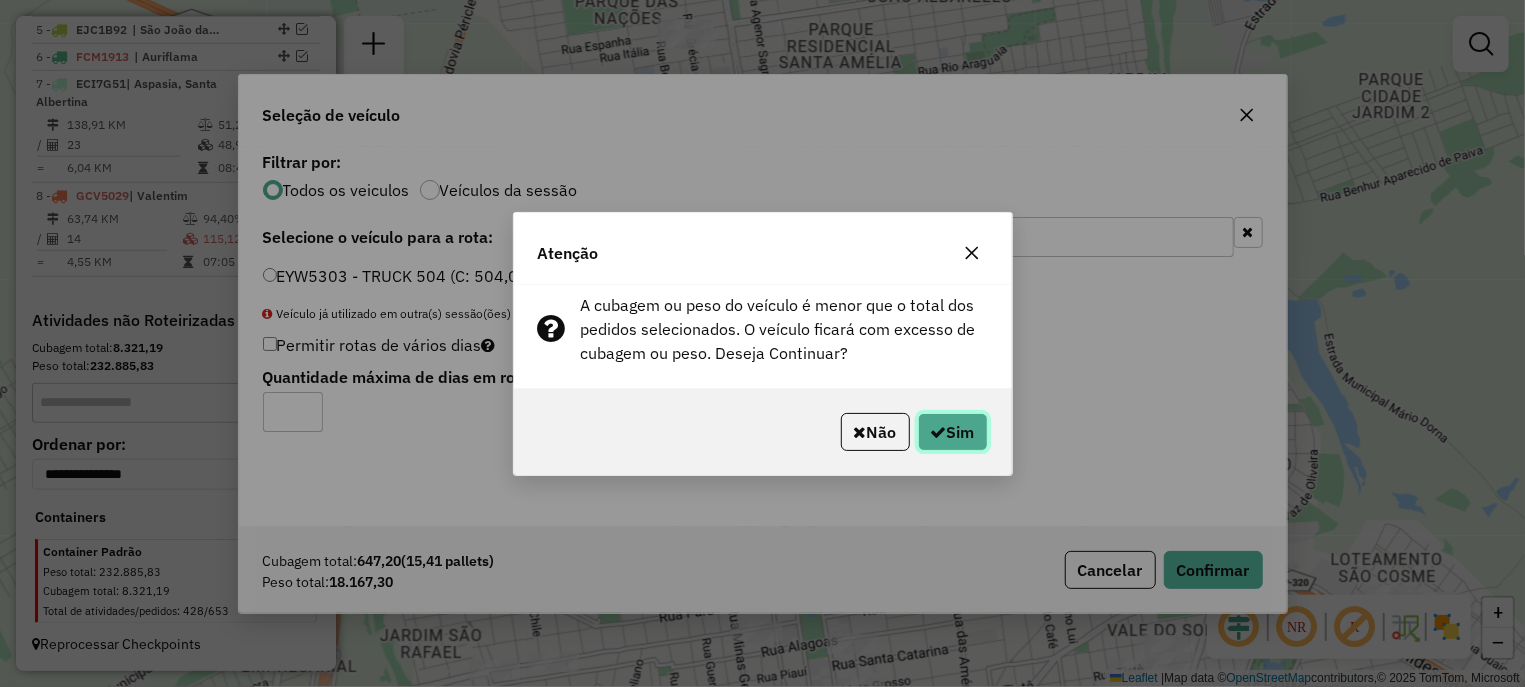 click on "Sim" 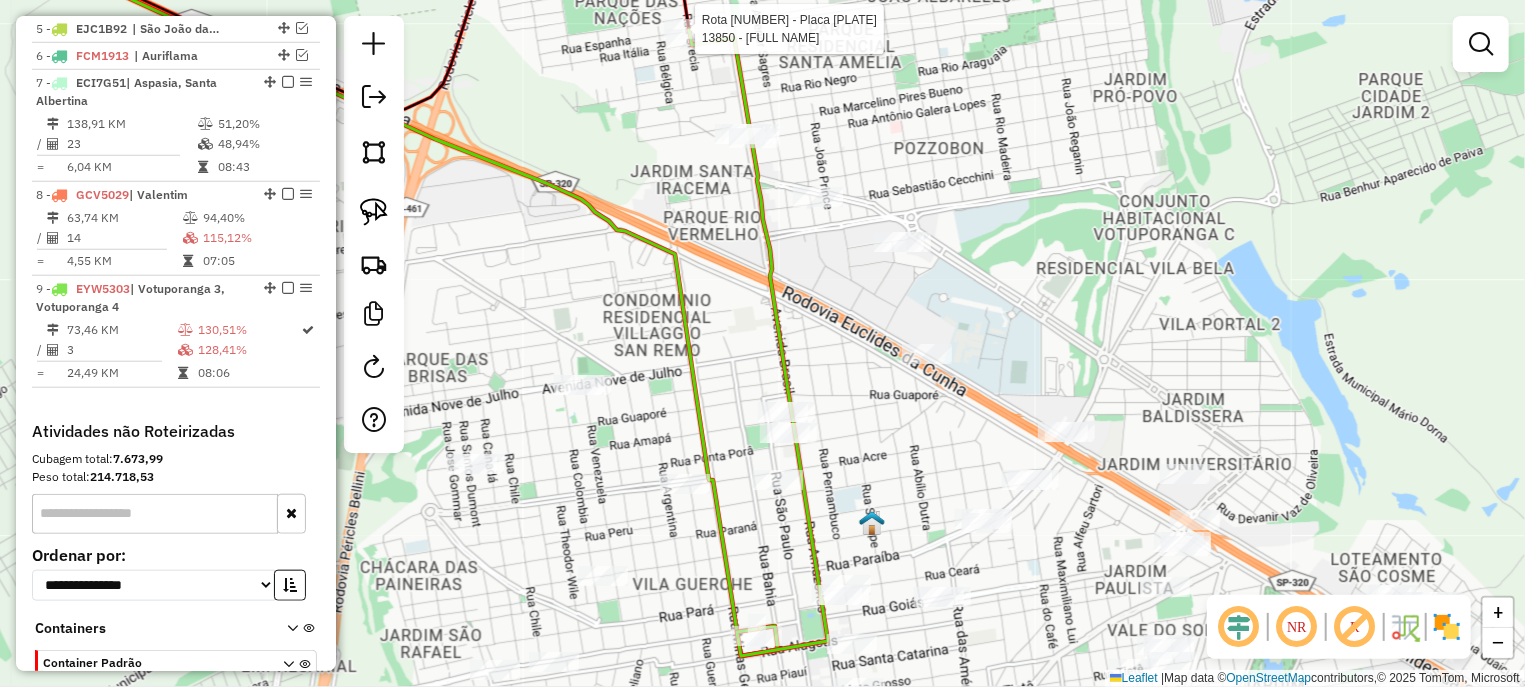 select on "**********" 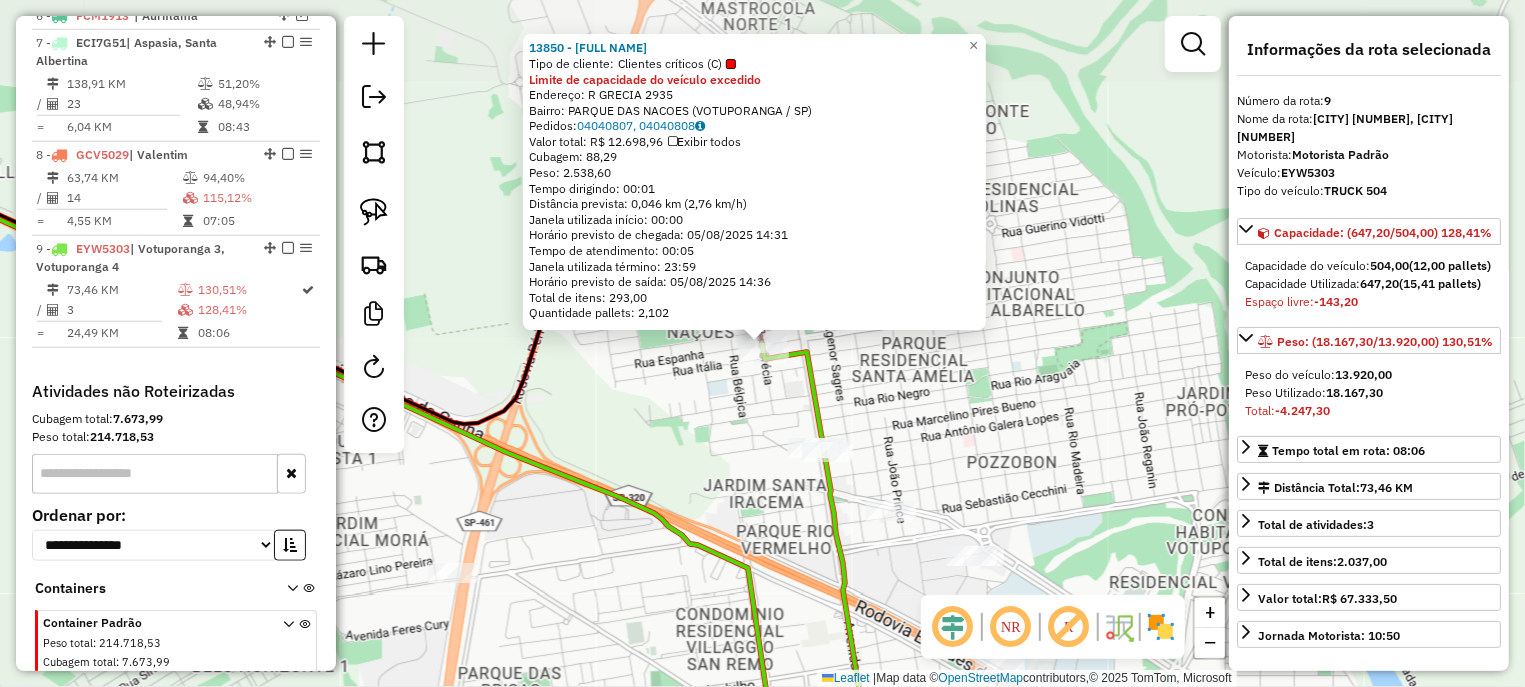scroll, scrollTop: 993, scrollLeft: 0, axis: vertical 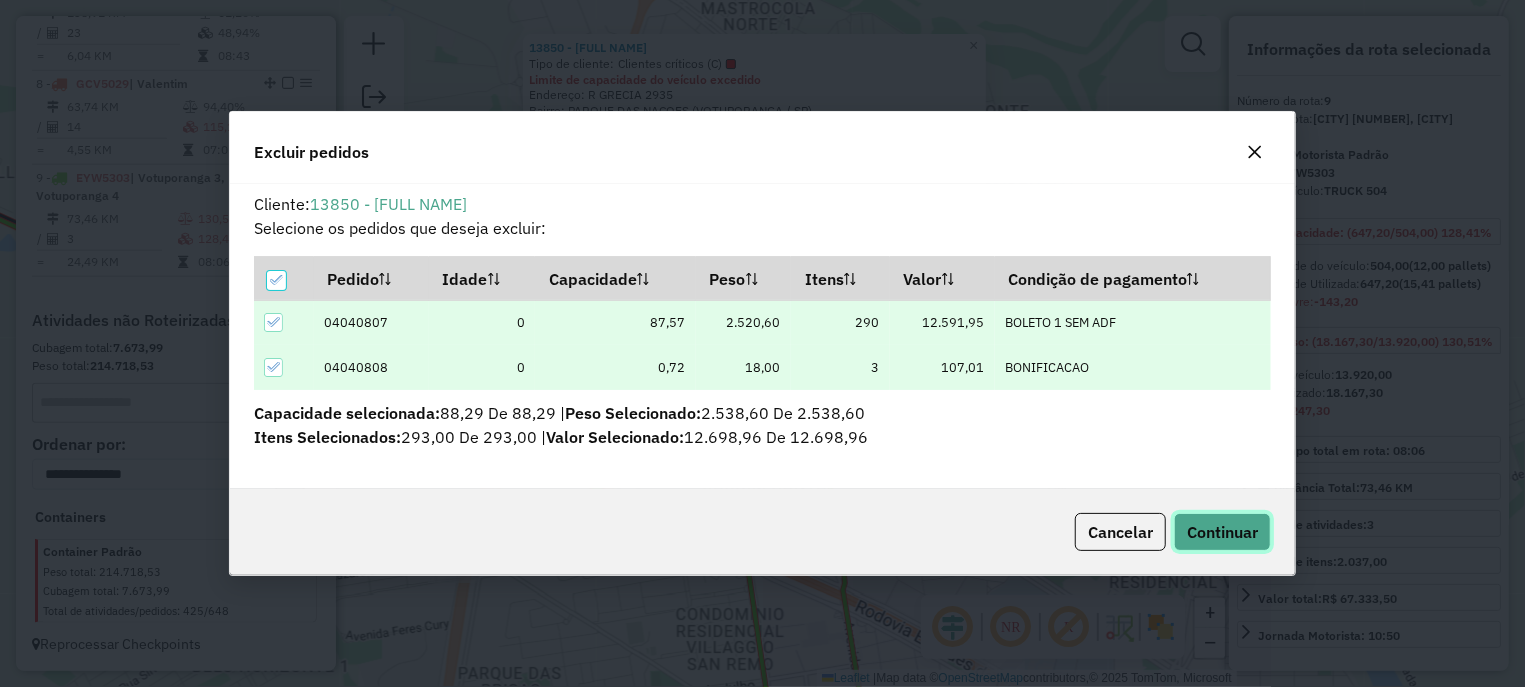 click on "Continuar" 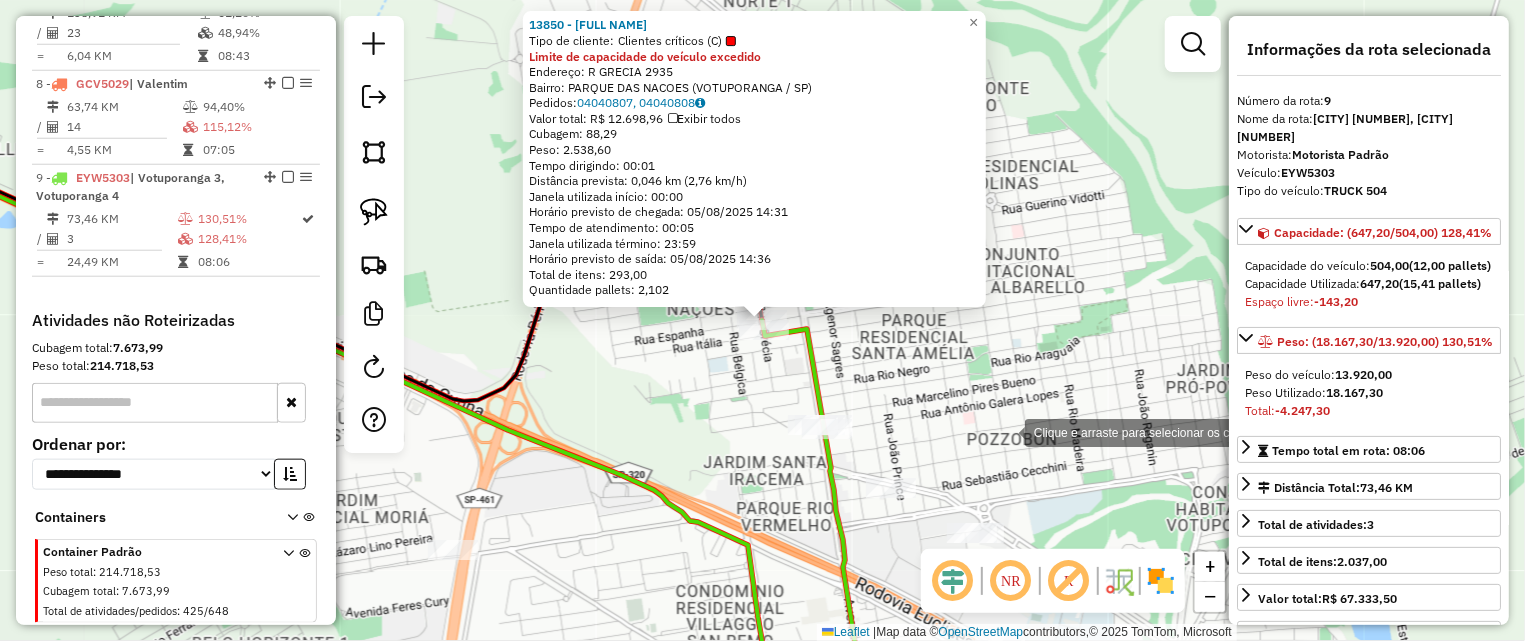 click on "13850 - JANAINA APARECIDA DA  Tipo de cliente:   Clientes críticos (C)  Limite de capacidade do veículo excedido  Endereço: R   GRECIA                        2935   Bairro: PARQUE DAS NACOES (VOTUPORANGA / SP)   Pedidos:  04040807, 04040808   Valor total: R$ 12.698,96   Exibir todos   Cubagem: 88,29  Peso: 2.538,60  Tempo dirigindo: 00:01   Distância prevista: 0,046 km (2,76 km/h)   Janela utilizada início: 00:00   Horário previsto de chegada: 05/08/2025 14:31   Tempo de atendimento: 00:05   Janela utilizada término: 23:59   Horário previsto de saída: 05/08/2025 14:36   Total de itens: 293,00   Quantidade pallets: 2,102  × Clique e arraste para selecionar os clientes. Janela de atendimento Grade de atendimento Capacidade Transportadoras Veículos Cliente Pedidos  Rotas Selecione os dias de semana para filtrar as janelas de atendimento  Seg   Ter   Qua   Qui   Sex   Sáb   Dom  Informe o período da janela de atendimento: De: Até:  Filtrar exatamente a janela do cliente  Seg   Ter   Qua   Qui   Sex" 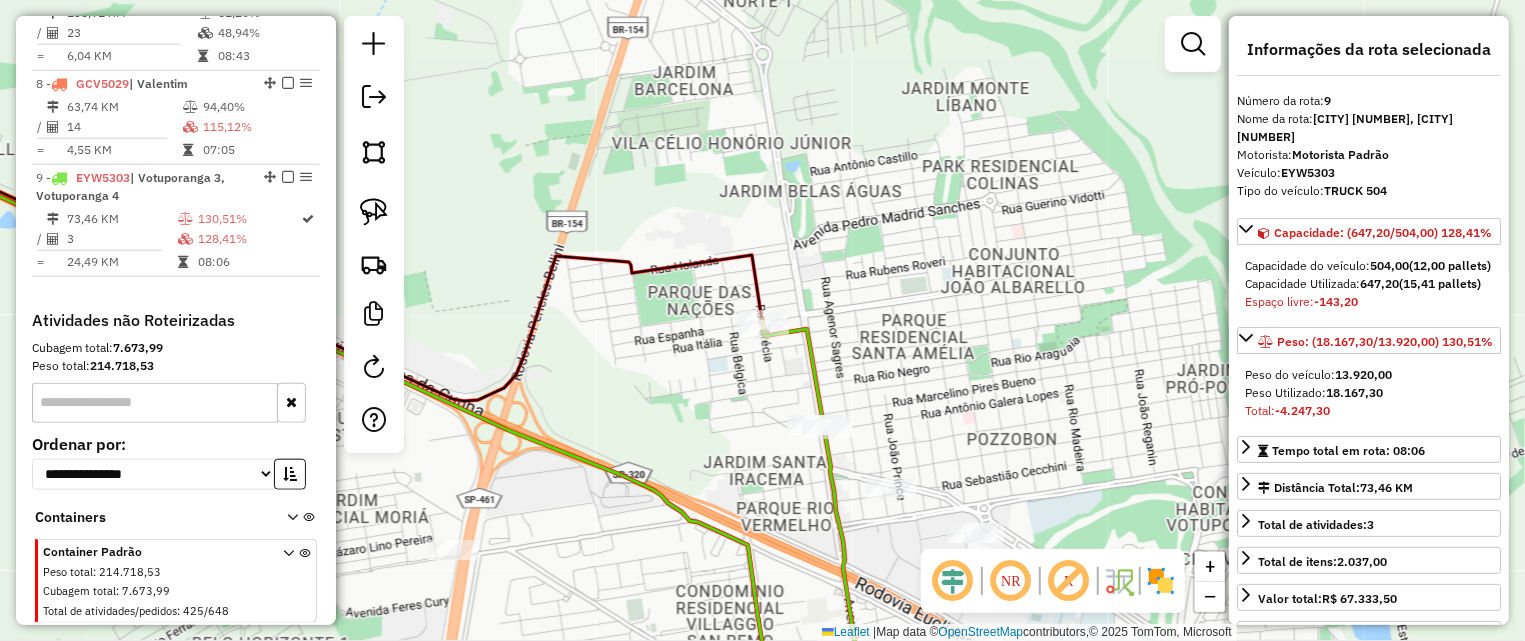 click on "Janela de atendimento Grade de atendimento Capacidade Transportadoras Veículos Cliente Pedidos  Rotas Selecione os dias de semana para filtrar as janelas de atendimento  Seg   Ter   Qua   Qui   Sex   Sáb   Dom  Informe o período da janela de atendimento: De: Até:  Filtrar exatamente a janela do cliente  Considerar janela de atendimento padrão  Selecione os dias de semana para filtrar as grades de atendimento  Seg   Ter   Qua   Qui   Sex   Sáb   Dom   Considerar clientes sem dia de atendimento cadastrado  Clientes fora do dia de atendimento selecionado Filtrar as atividades entre os valores definidos abaixo:  Peso mínimo:   Peso máximo:   Cubagem mínima:   Cubagem máxima:   De:   Até:  Filtrar as atividades entre o tempo de atendimento definido abaixo:  De:   Até:   Considerar capacidade total dos clientes não roteirizados Transportadora: Selecione um ou mais itens Tipo de veículo: Selecione um ou mais itens Veículo: Selecione um ou mais itens Motorista: Selecione um ou mais itens Nome: Rótulo:" 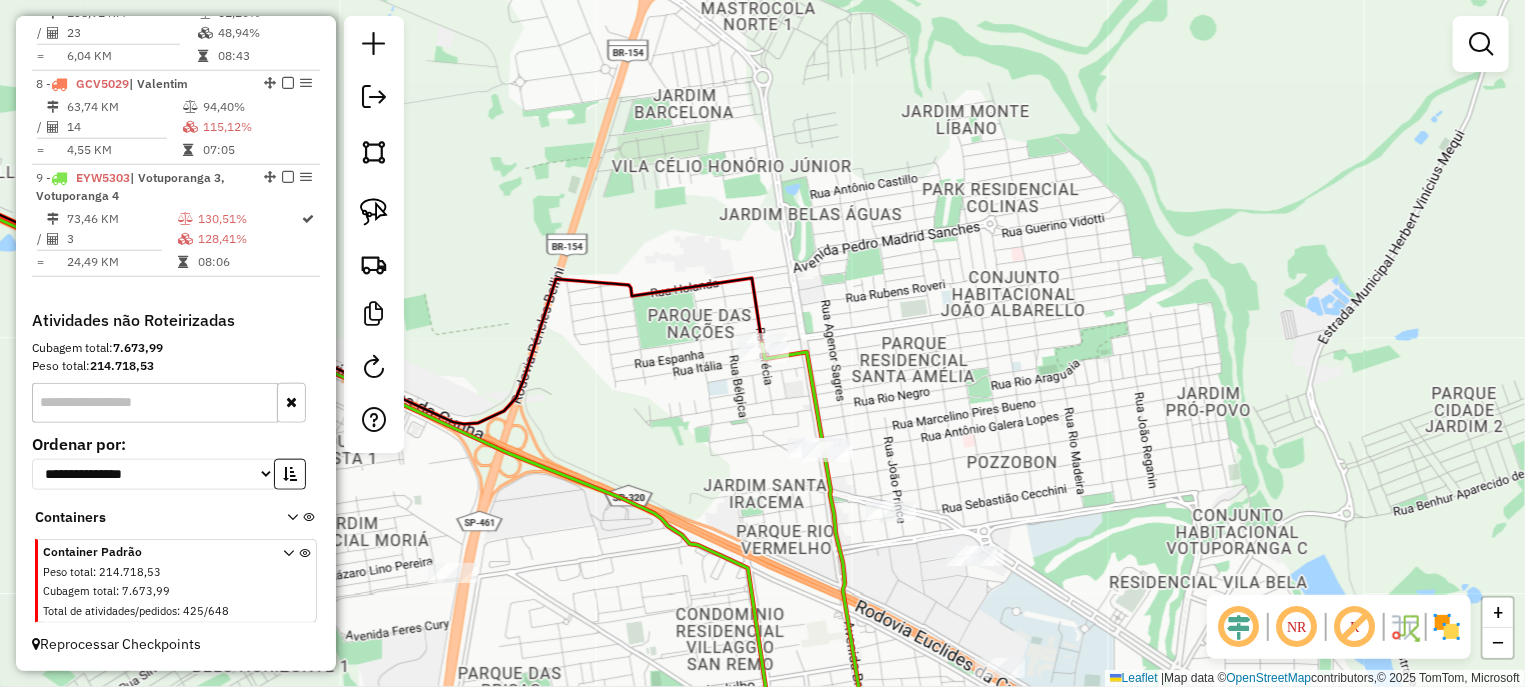 click on "Janela de atendimento Grade de atendimento Capacidade Transportadoras Veículos Cliente Pedidos  Rotas Selecione os dias de semana para filtrar as janelas de atendimento  Seg   Ter   Qua   Qui   Sex   Sáb   Dom  Informe o período da janela de atendimento: De: Até:  Filtrar exatamente a janela do cliente  Considerar janela de atendimento padrão  Selecione os dias de semana para filtrar as grades de atendimento  Seg   Ter   Qua   Qui   Sex   Sáb   Dom   Considerar clientes sem dia de atendimento cadastrado  Clientes fora do dia de atendimento selecionado Filtrar as atividades entre os valores definidos abaixo:  Peso mínimo:   Peso máximo:   Cubagem mínima:   Cubagem máxima:   De:   Até:  Filtrar as atividades entre o tempo de atendimento definido abaixo:  De:   Até:   Considerar capacidade total dos clientes não roteirizados Transportadora: Selecione um ou mais itens Tipo de veículo: Selecione um ou mais itens Veículo: Selecione um ou mais itens Motorista: Selecione um ou mais itens Nome: Rótulo:" 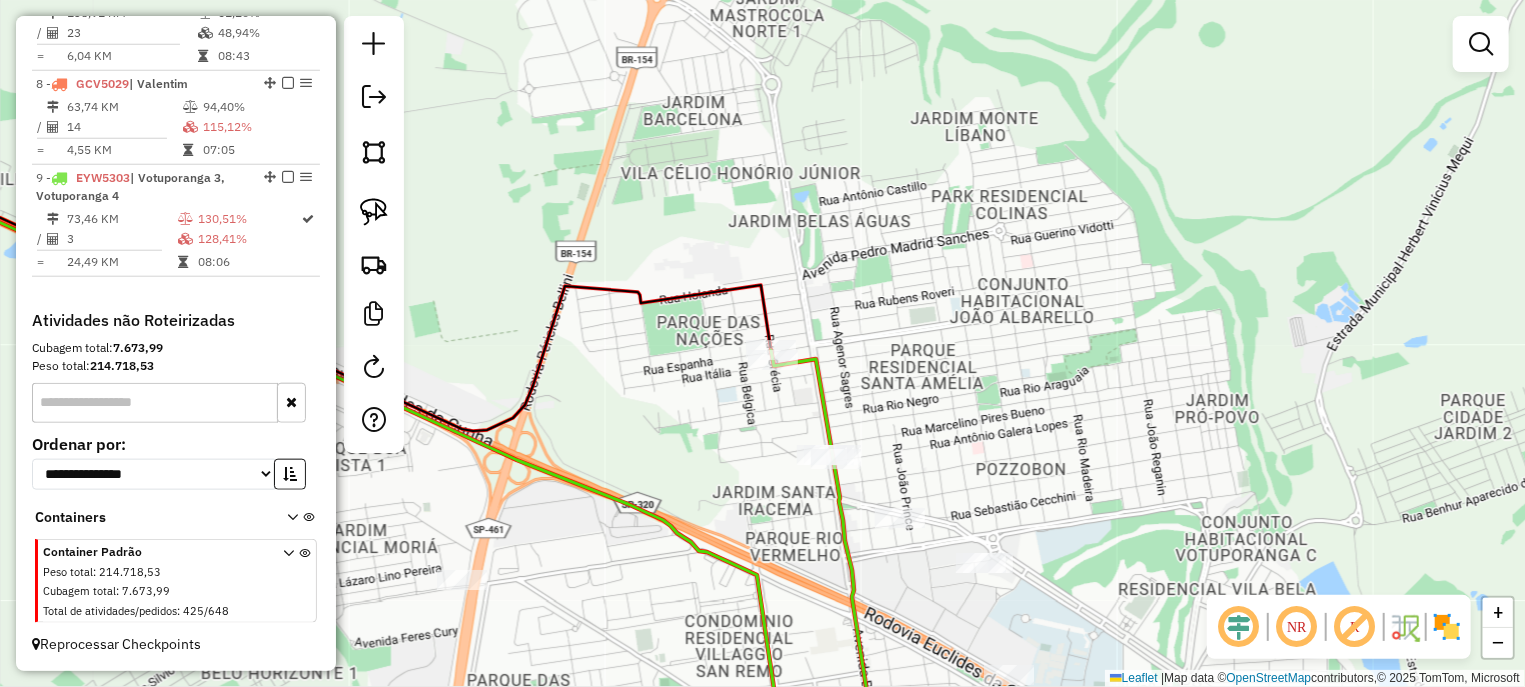 click on "Janela de atendimento Grade de atendimento Capacidade Transportadoras Veículos Cliente Pedidos  Rotas Selecione os dias de semana para filtrar as janelas de atendimento  Seg   Ter   Qua   Qui   Sex   Sáb   Dom  Informe o período da janela de atendimento: De: Até:  Filtrar exatamente a janela do cliente  Considerar janela de atendimento padrão  Selecione os dias de semana para filtrar as grades de atendimento  Seg   Ter   Qua   Qui   Sex   Sáb   Dom   Considerar clientes sem dia de atendimento cadastrado  Clientes fora do dia de atendimento selecionado Filtrar as atividades entre os valores definidos abaixo:  Peso mínimo:   Peso máximo:   Cubagem mínima:   Cubagem máxima:   De:   Até:  Filtrar as atividades entre o tempo de atendimento definido abaixo:  De:   Até:   Considerar capacidade total dos clientes não roteirizados Transportadora: Selecione um ou mais itens Tipo de veículo: Selecione um ou mais itens Veículo: Selecione um ou mais itens Motorista: Selecione um ou mais itens Nome: Rótulo:" 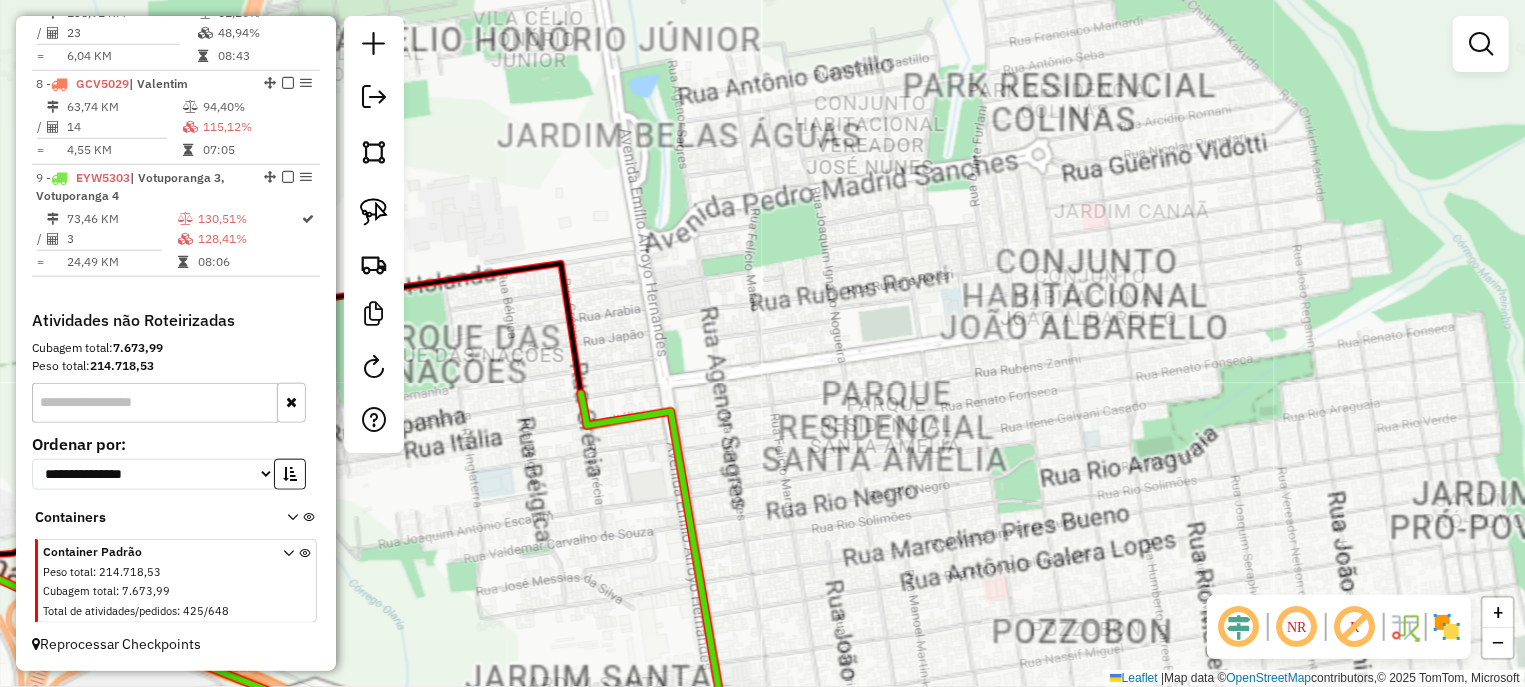click on "Janela de atendimento Grade de atendimento Capacidade Transportadoras Veículos Cliente Pedidos  Rotas Selecione os dias de semana para filtrar as janelas de atendimento  Seg   Ter   Qua   Qui   Sex   Sáb   Dom  Informe o período da janela de atendimento: De: Até:  Filtrar exatamente a janela do cliente  Considerar janela de atendimento padrão  Selecione os dias de semana para filtrar as grades de atendimento  Seg   Ter   Qua   Qui   Sex   Sáb   Dom   Considerar clientes sem dia de atendimento cadastrado  Clientes fora do dia de atendimento selecionado Filtrar as atividades entre os valores definidos abaixo:  Peso mínimo:   Peso máximo:   Cubagem mínima:   Cubagem máxima:   De:   Até:  Filtrar as atividades entre o tempo de atendimento definido abaixo:  De:   Até:   Considerar capacidade total dos clientes não roteirizados Transportadora: Selecione um ou mais itens Tipo de veículo: Selecione um ou mais itens Veículo: Selecione um ou mais itens Motorista: Selecione um ou mais itens Nome: Rótulo:" 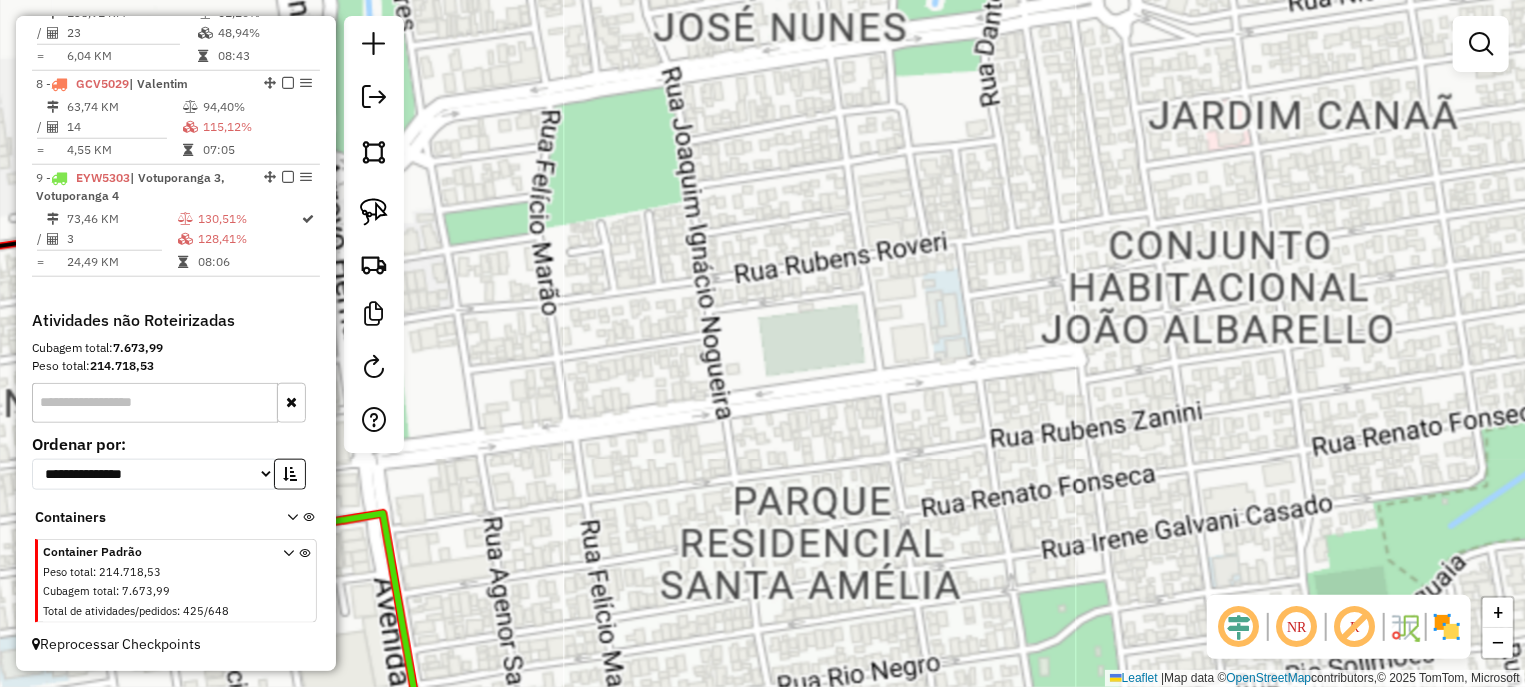 click on "Janela de atendimento Grade de atendimento Capacidade Transportadoras Veículos Cliente Pedidos  Rotas Selecione os dias de semana para filtrar as janelas de atendimento  Seg   Ter   Qua   Qui   Sex   Sáb   Dom  Informe o período da janela de atendimento: De: Até:  Filtrar exatamente a janela do cliente  Considerar janela de atendimento padrão  Selecione os dias de semana para filtrar as grades de atendimento  Seg   Ter   Qua   Qui   Sex   Sáb   Dom   Considerar clientes sem dia de atendimento cadastrado  Clientes fora do dia de atendimento selecionado Filtrar as atividades entre os valores definidos abaixo:  Peso mínimo:   Peso máximo:   Cubagem mínima:   Cubagem máxima:   De:   Até:  Filtrar as atividades entre o tempo de atendimento definido abaixo:  De:   Até:   Considerar capacidade total dos clientes não roteirizados Transportadora: Selecione um ou mais itens Tipo de veículo: Selecione um ou mais itens Veículo: Selecione um ou mais itens Motorista: Selecione um ou mais itens Nome: Rótulo:" 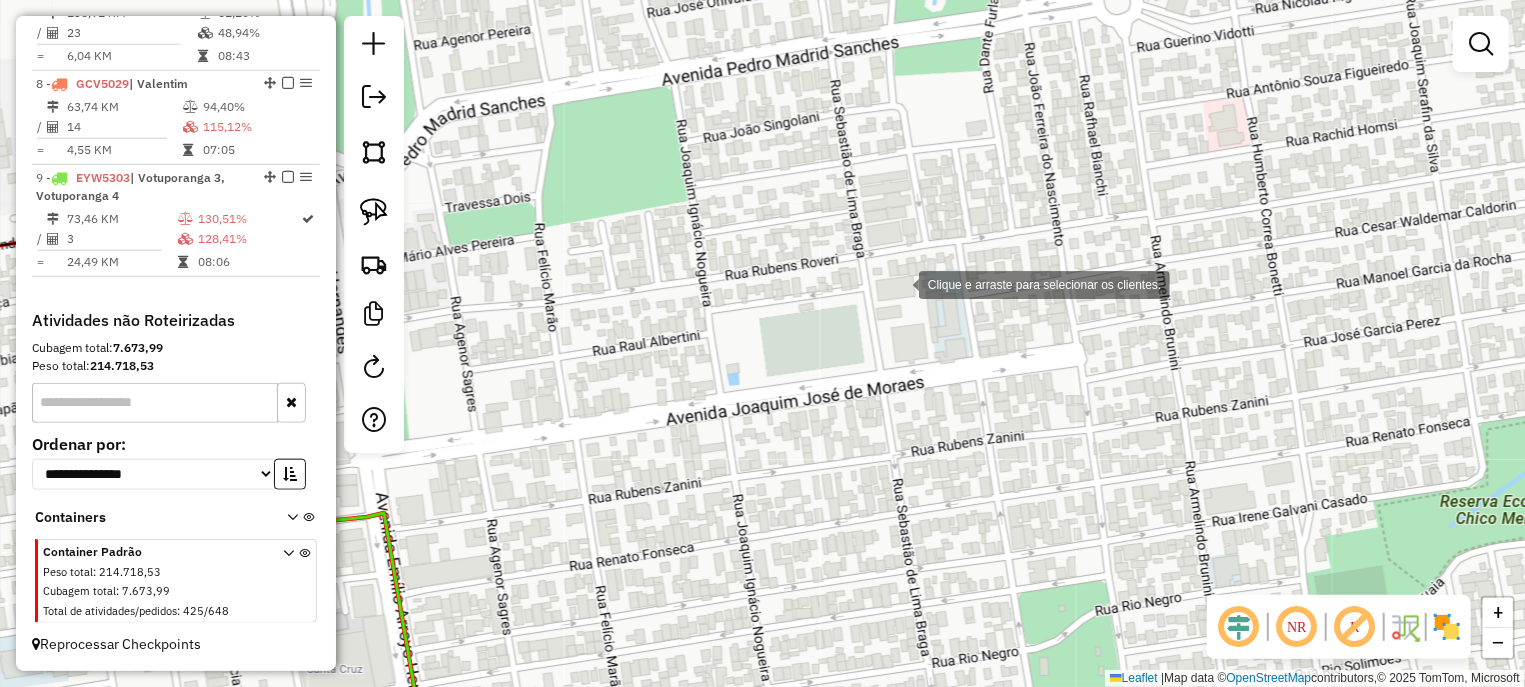 click on "Clique e arraste para selecionar os clientes. Janela de atendimento Grade de atendimento Capacidade Transportadoras Veículos Cliente Pedidos  Rotas Selecione os dias de semana para filtrar as janelas de atendimento  Seg   Ter   Qua   Qui   Sex   Sáb   Dom  Informe o período da janela de atendimento: De: Até:  Filtrar exatamente a janela do cliente  Considerar janela de atendimento padrão  Selecione os dias de semana para filtrar as grades de atendimento  Seg   Ter   Qua   Qui   Sex   Sáb   Dom   Considerar clientes sem dia de atendimento cadastrado  Clientes fora do dia de atendimento selecionado Filtrar as atividades entre os valores definidos abaixo:  Peso mínimo:   Peso máximo:   Cubagem mínima:   Cubagem máxima:   De:   Até:  Filtrar as atividades entre o tempo de atendimento definido abaixo:  De:   Até:   Considerar capacidade total dos clientes não roteirizados Transportadora: Selecione um ou mais itens Tipo de veículo: Selecione um ou mais itens Veículo: Selecione um ou mais itens Nome:" 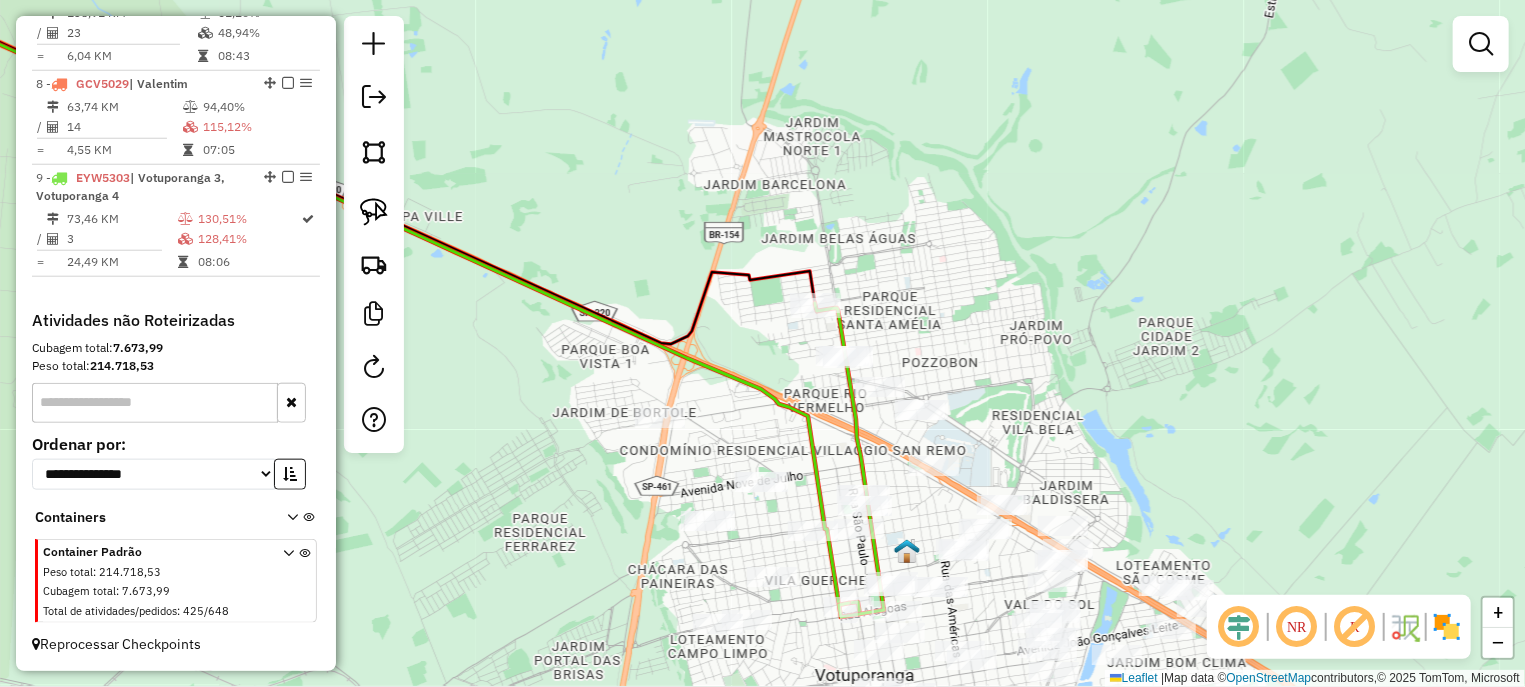 drag, startPoint x: 927, startPoint y: 316, endPoint x: 942, endPoint y: 354, distance: 40.853397 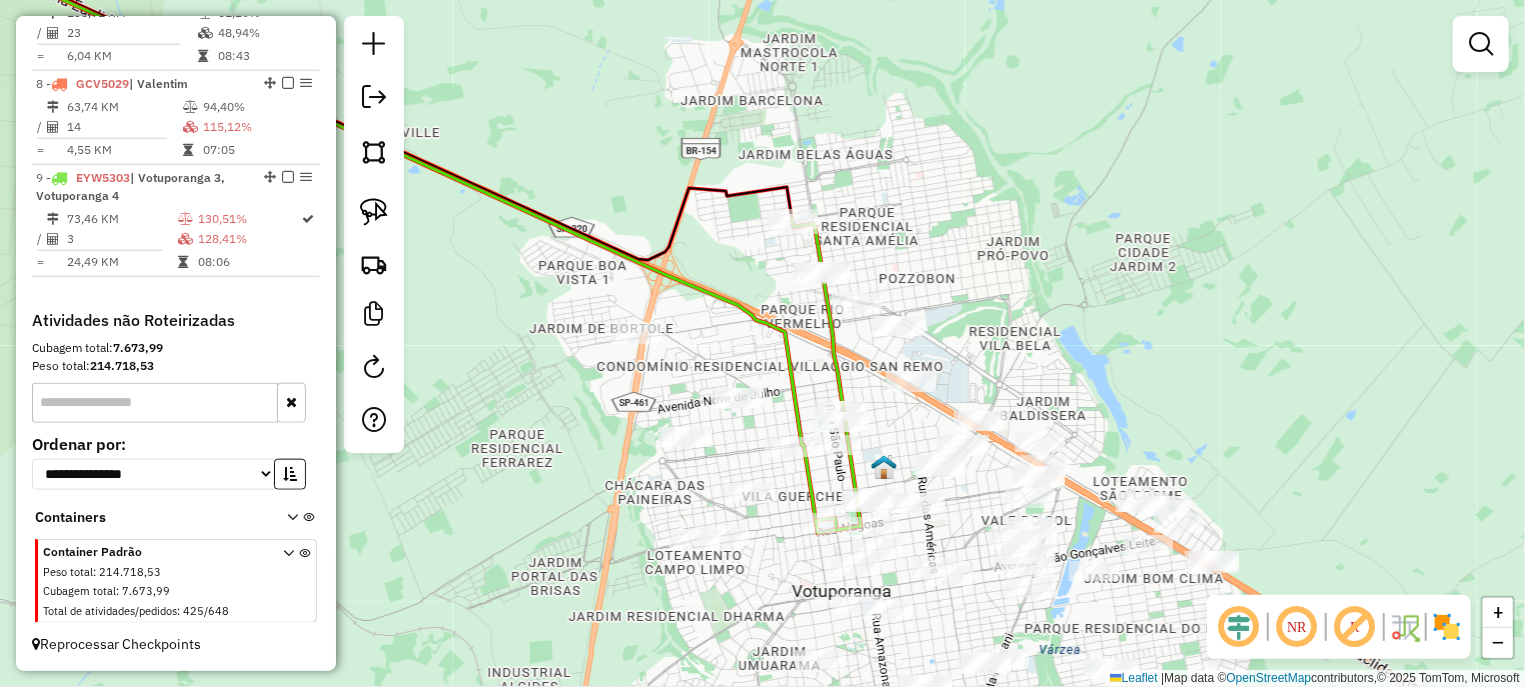 drag, startPoint x: 979, startPoint y: 384, endPoint x: 901, endPoint y: 149, distance: 247.60654 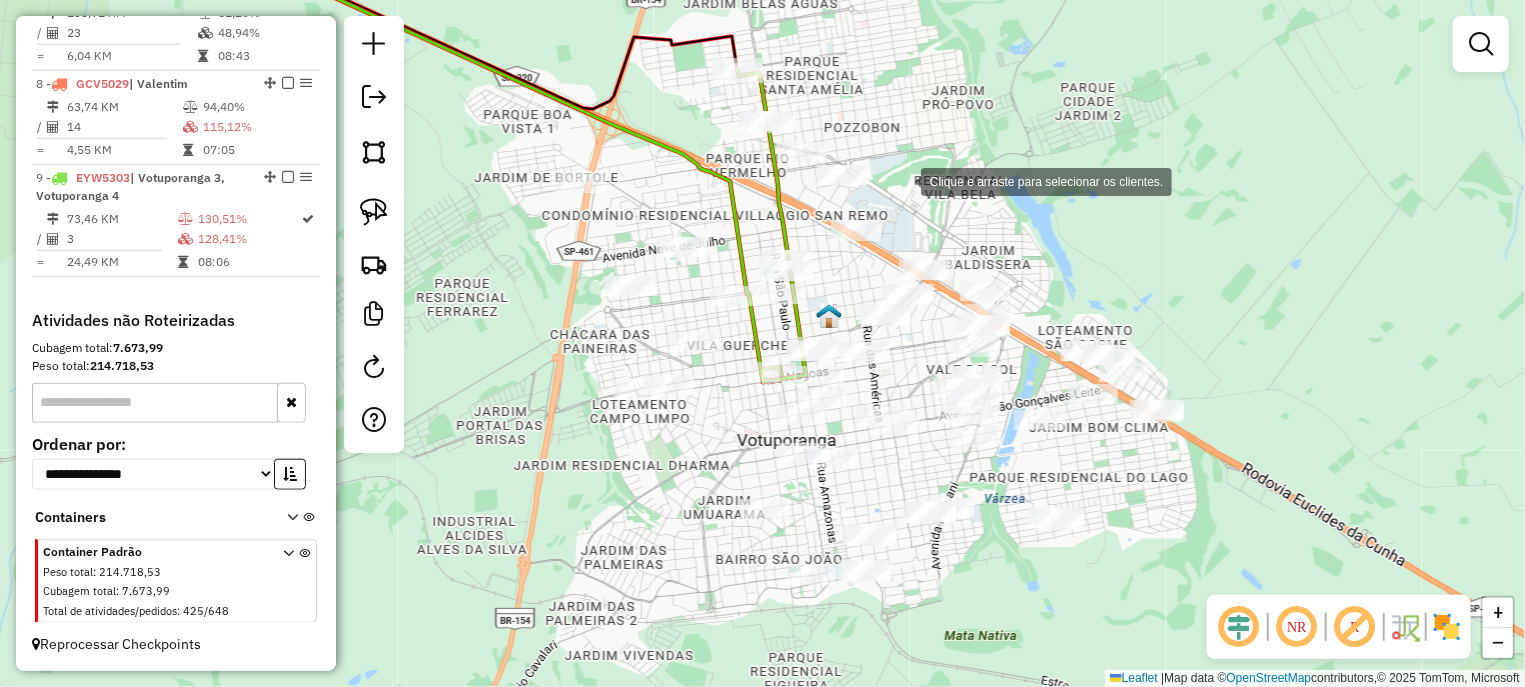 click on "Clique e arraste para selecionar os clientes. Janela de atendimento Grade de atendimento Capacidade Transportadoras Veículos Cliente Pedidos  Rotas Selecione os dias de semana para filtrar as janelas de atendimento  Seg   Ter   Qua   Qui   Sex   Sáb   Dom  Informe o período da janela de atendimento: De: Até:  Filtrar exatamente a janela do cliente  Considerar janela de atendimento padrão  Selecione os dias de semana para filtrar as grades de atendimento  Seg   Ter   Qua   Qui   Sex   Sáb   Dom   Considerar clientes sem dia de atendimento cadastrado  Clientes fora do dia de atendimento selecionado Filtrar as atividades entre os valores definidos abaixo:  Peso mínimo:   Peso máximo:   Cubagem mínima:   Cubagem máxima:   De:   Até:  Filtrar as atividades entre o tempo de atendimento definido abaixo:  De:   Até:   Considerar capacidade total dos clientes não roteirizados Transportadora: Selecione um ou mais itens Tipo de veículo: Selecione um ou mais itens Veículo: Selecione um ou mais itens Nome:" 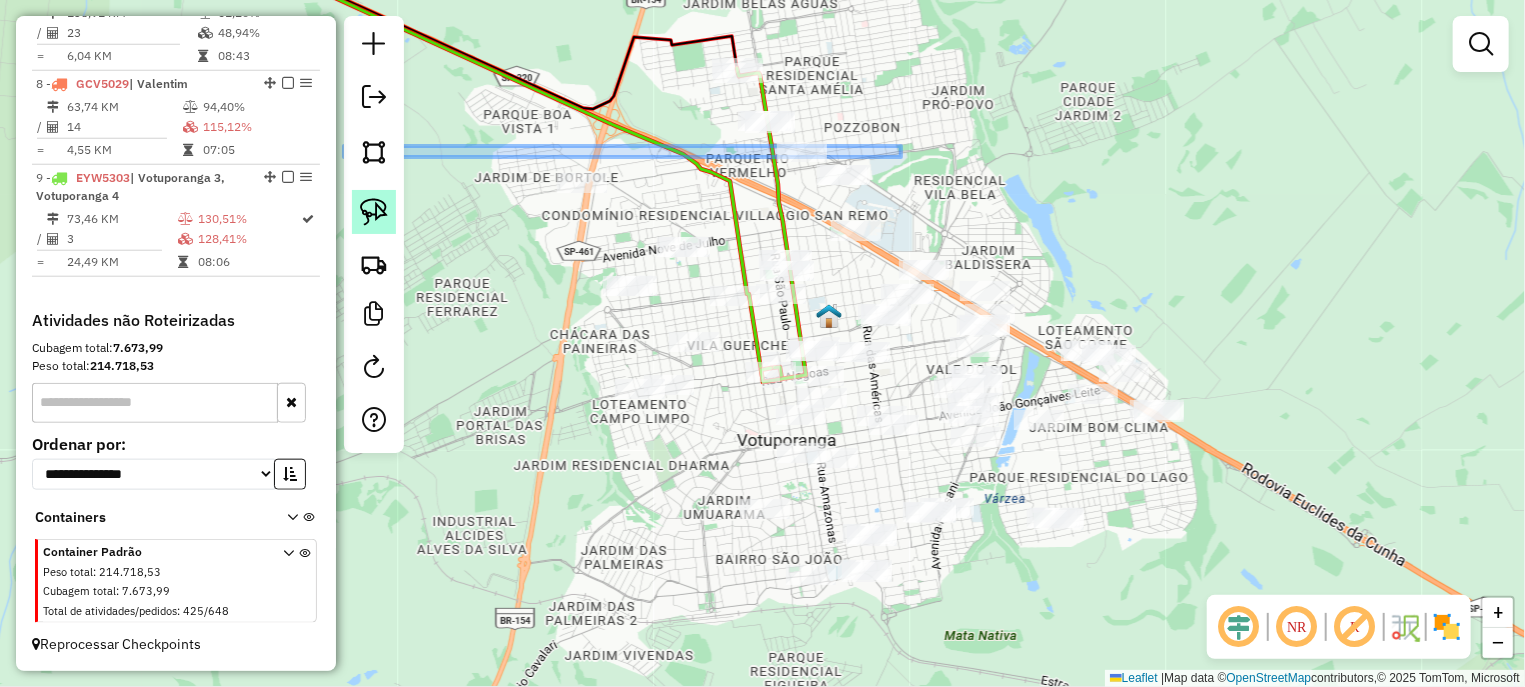 click 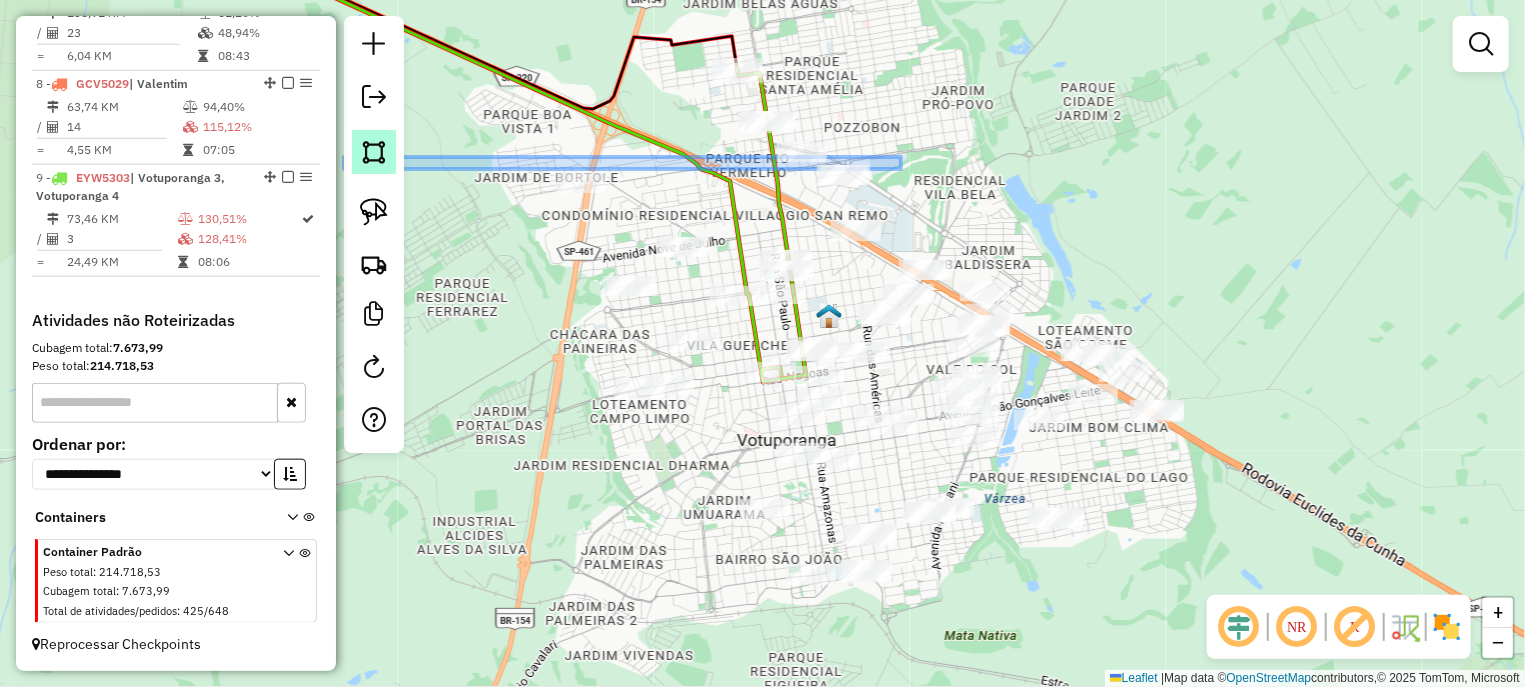 click 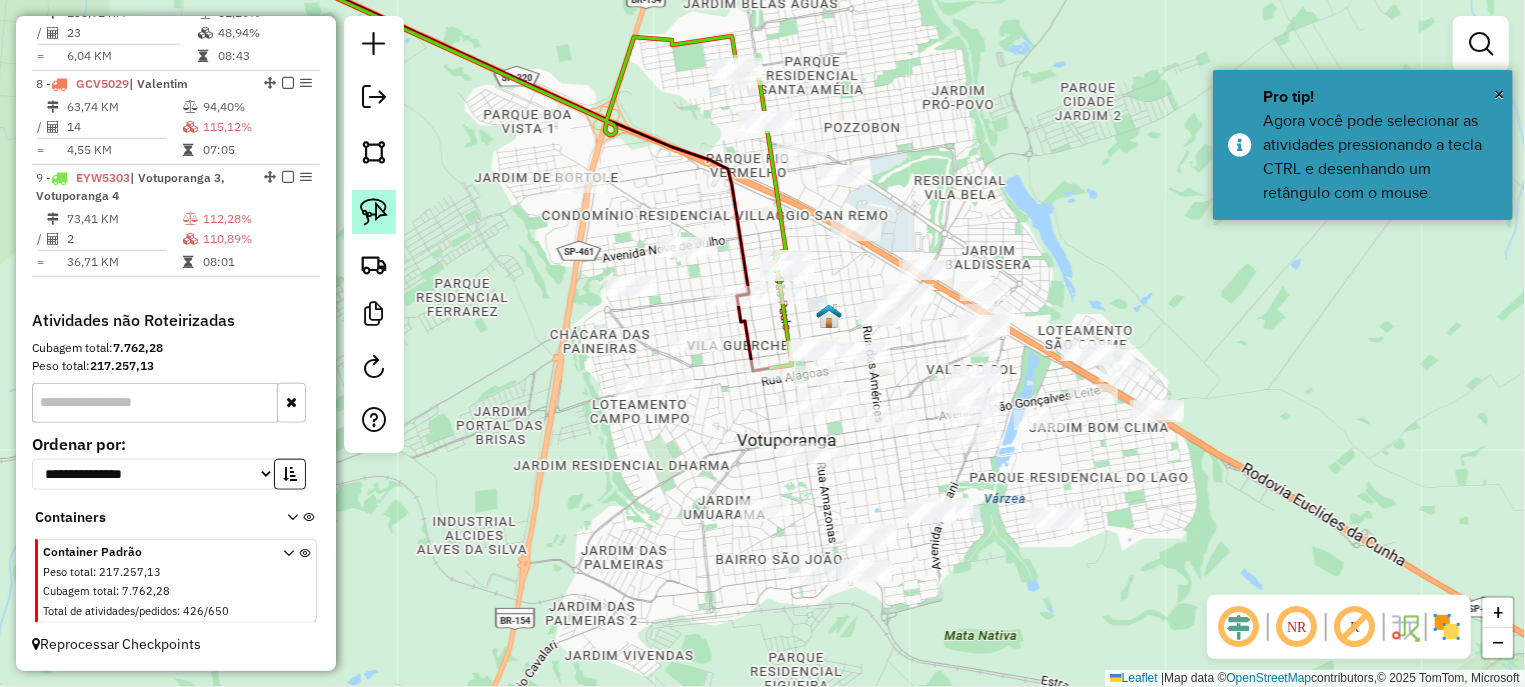 click 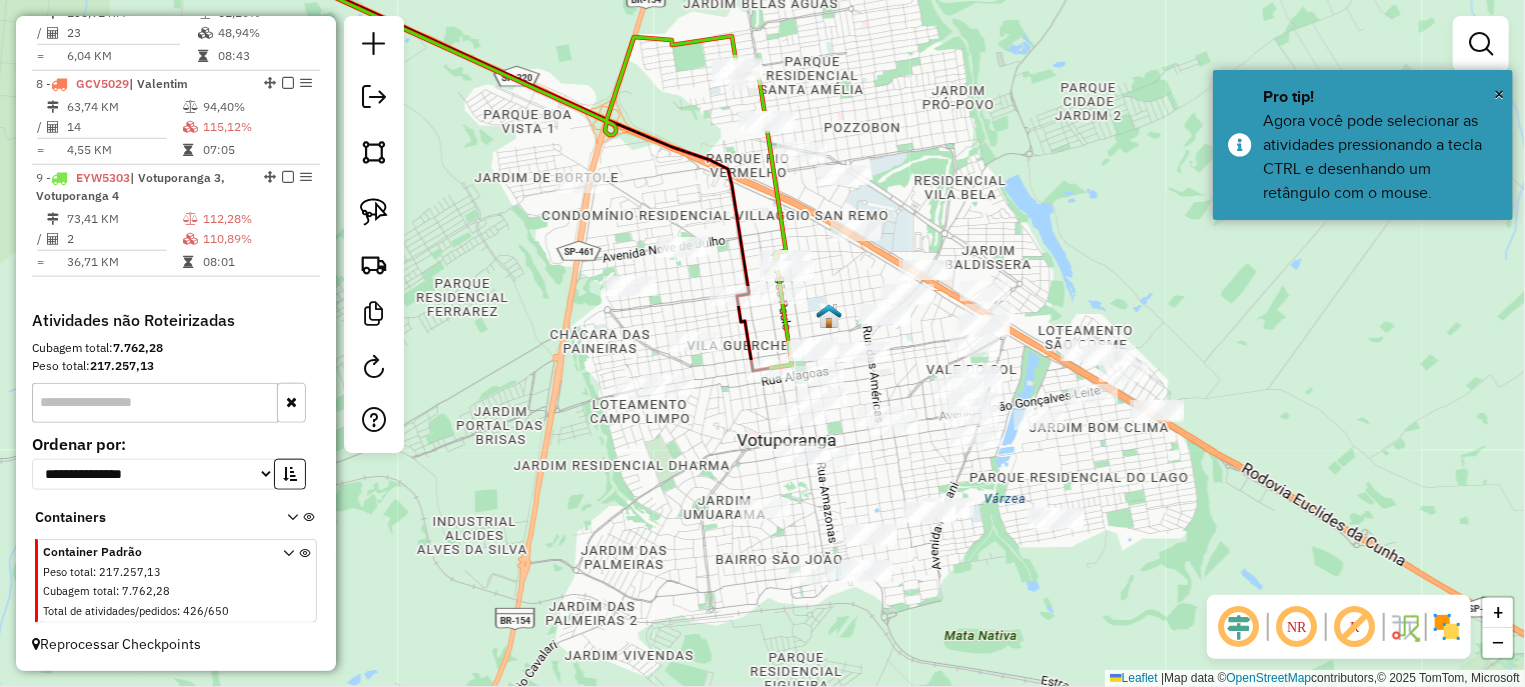 click on "Janela de atendimento Grade de atendimento Capacidade Transportadoras Veículos Cliente Pedidos  Rotas Selecione os dias de semana para filtrar as janelas de atendimento  Seg   Ter   Qua   Qui   Sex   Sáb   Dom  Informe o período da janela de atendimento: De: Até:  Filtrar exatamente a janela do cliente  Considerar janela de atendimento padrão  Selecione os dias de semana para filtrar as grades de atendimento  Seg   Ter   Qua   Qui   Sex   Sáb   Dom   Considerar clientes sem dia de atendimento cadastrado  Clientes fora do dia de atendimento selecionado Filtrar as atividades entre os valores definidos abaixo:  Peso mínimo:   Peso máximo:   Cubagem mínima:   Cubagem máxima:   De:   Até:  Filtrar as atividades entre o tempo de atendimento definido abaixo:  De:   Até:   Considerar capacidade total dos clientes não roteirizados Transportadora: Selecione um ou mais itens Tipo de veículo: Selecione um ou mais itens Veículo: Selecione um ou mais itens Motorista: Selecione um ou mais itens Nome: Rótulo:" 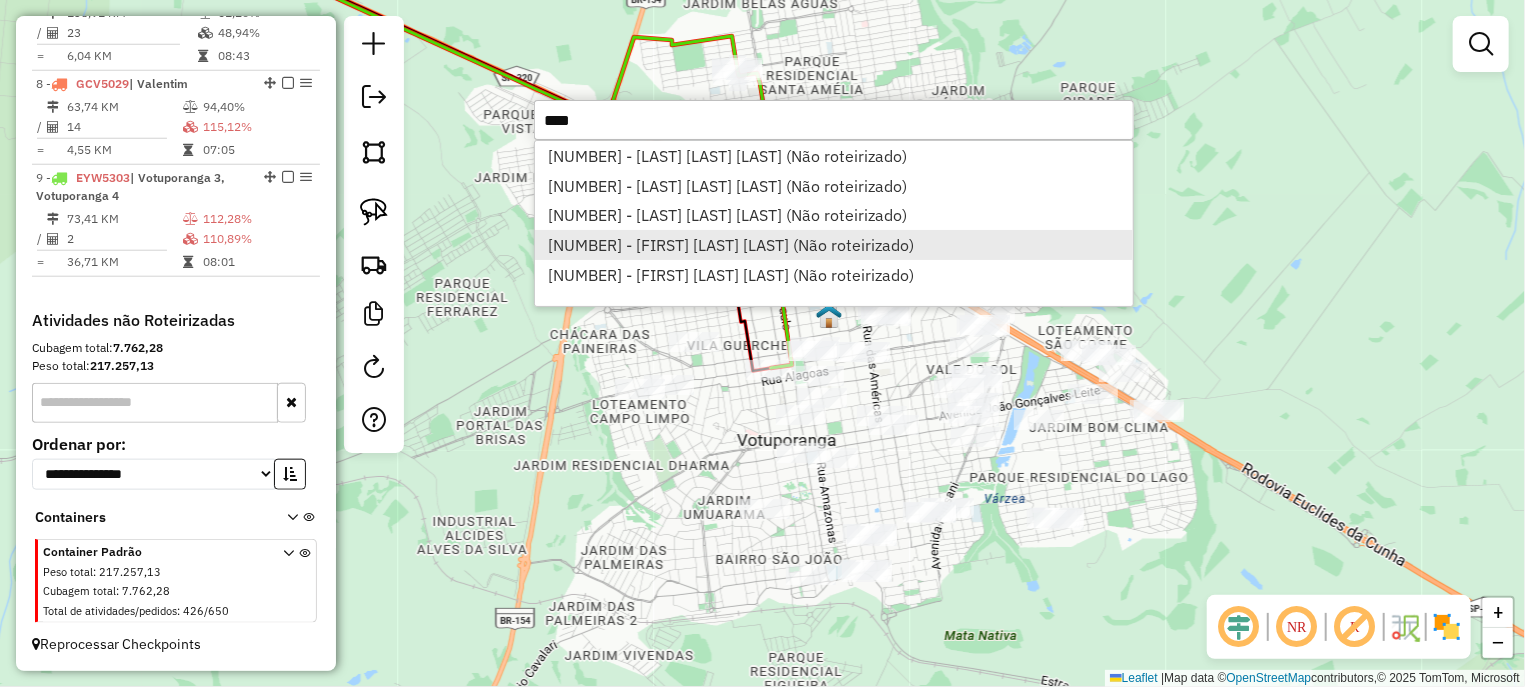 type on "****" 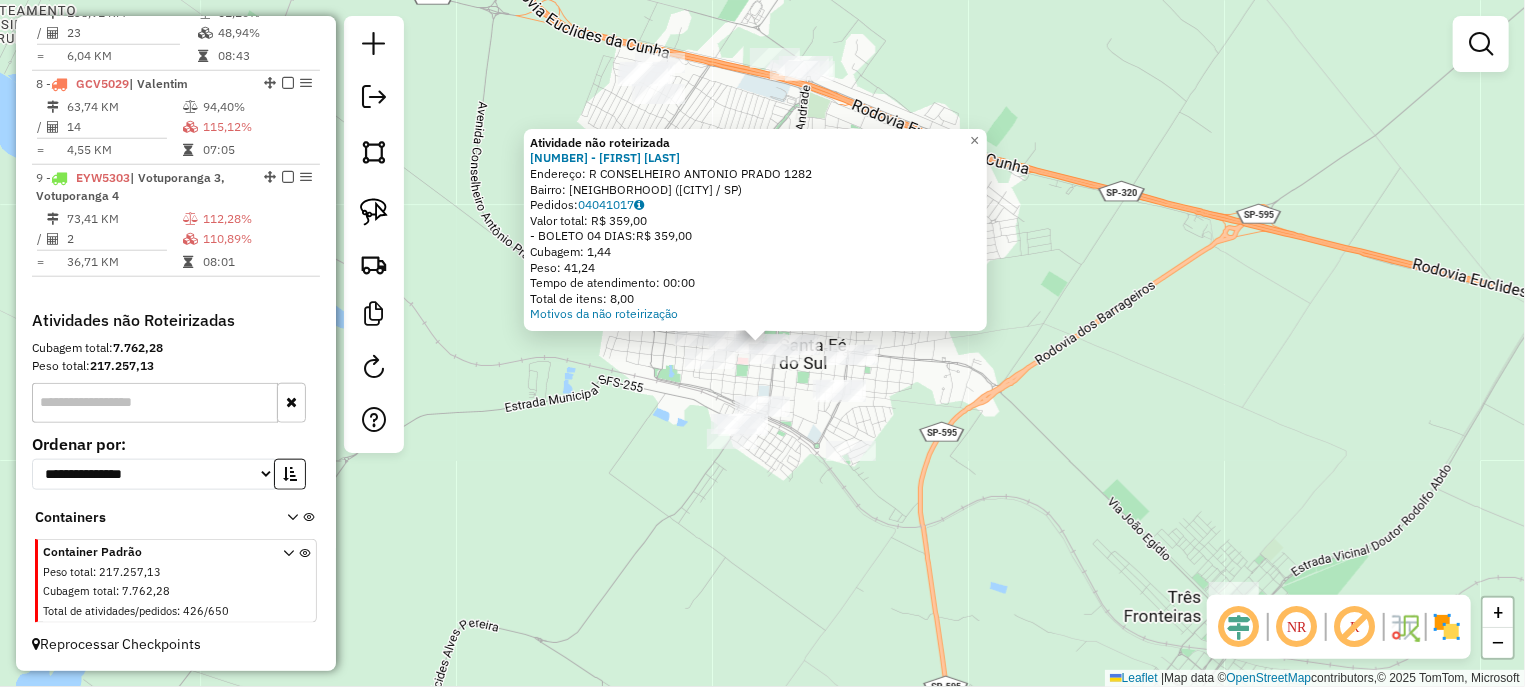 click on "Atividade não roteirizada 12756 - MARCOS DIAS DE MENEZ  Endereço: R   CONSELHEIRO ANTONIO PRADO     1282   Bairro: CENTRO (SANTA FE DO SUL / SP)   Pedidos:  04041017   Valor total: R$ 359,00   - BOLETO 04 DIAS:  R$ 359,00   Cubagem: 1,44   Peso: 41,24   Tempo de atendimento: 00:00   Total de itens: 8,00  Motivos da não roteirização × Janela de atendimento Grade de atendimento Capacidade Transportadoras Veículos Cliente Pedidos  Rotas Selecione os dias de semana para filtrar as janelas de atendimento  Seg   Ter   Qua   Qui   Sex   Sáb   Dom  Informe o período da janela de atendimento: De: Até:  Filtrar exatamente a janela do cliente  Considerar janela de atendimento padrão  Selecione os dias de semana para filtrar as grades de atendimento  Seg   Ter   Qua   Qui   Sex   Sáb   Dom   Considerar clientes sem dia de atendimento cadastrado  Clientes fora do dia de atendimento selecionado Filtrar as atividades entre os valores definidos abaixo:  Peso mínimo:   Peso máximo:   Cubagem mínima:   De:  De:" 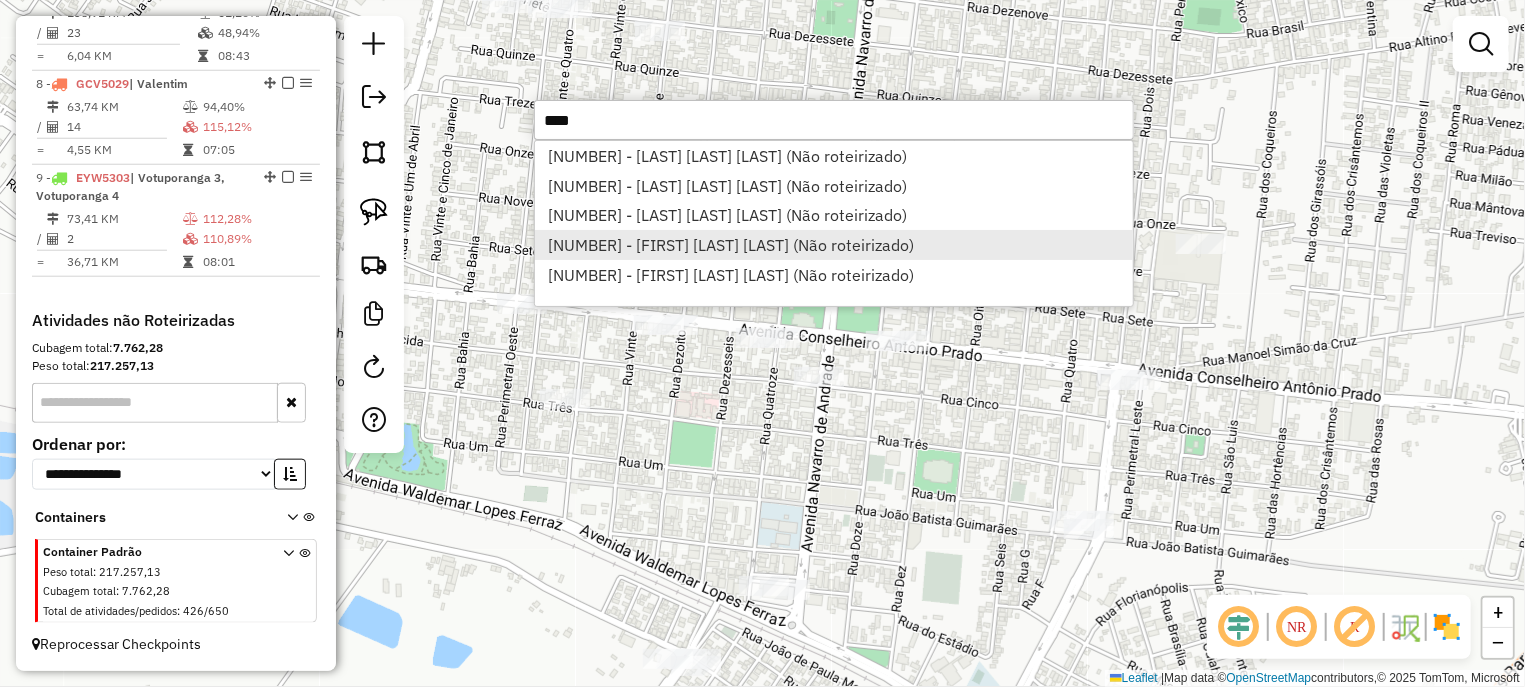 type on "****" 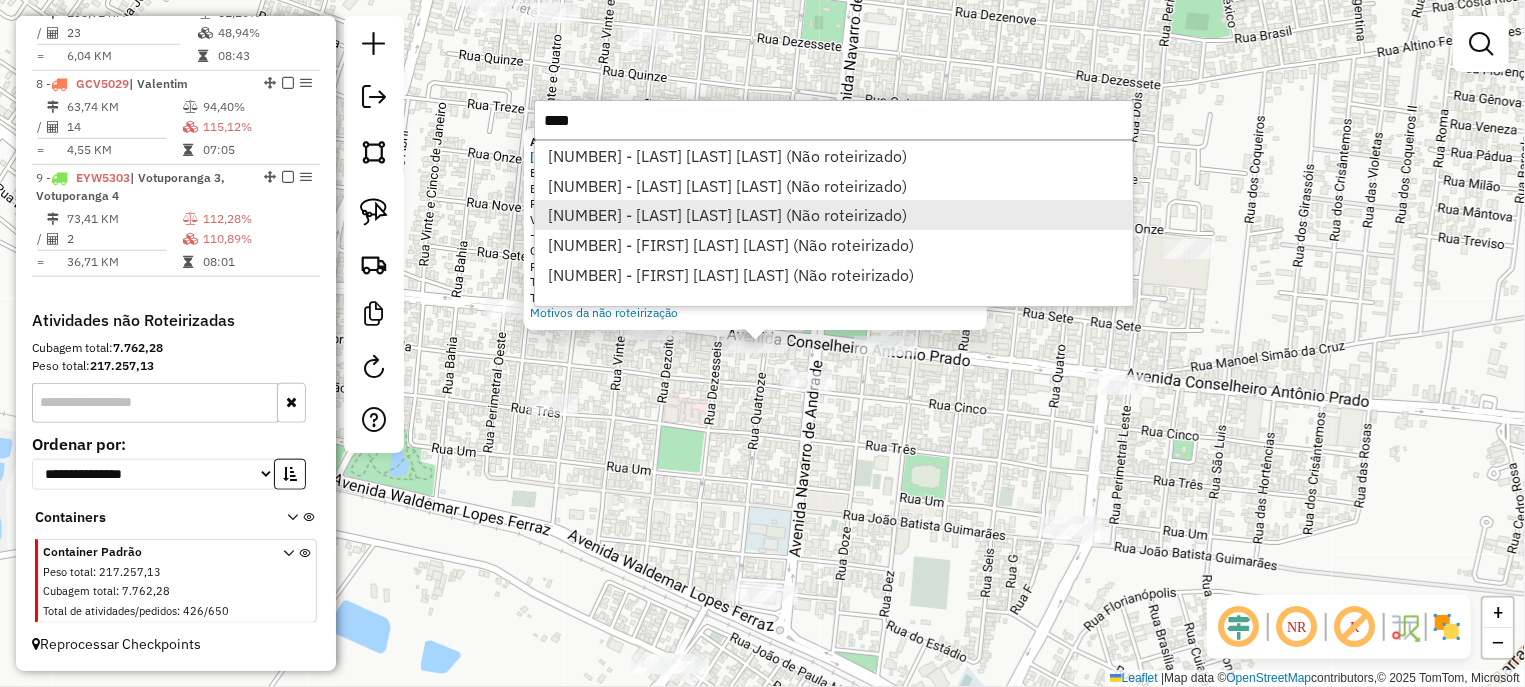 type on "****" 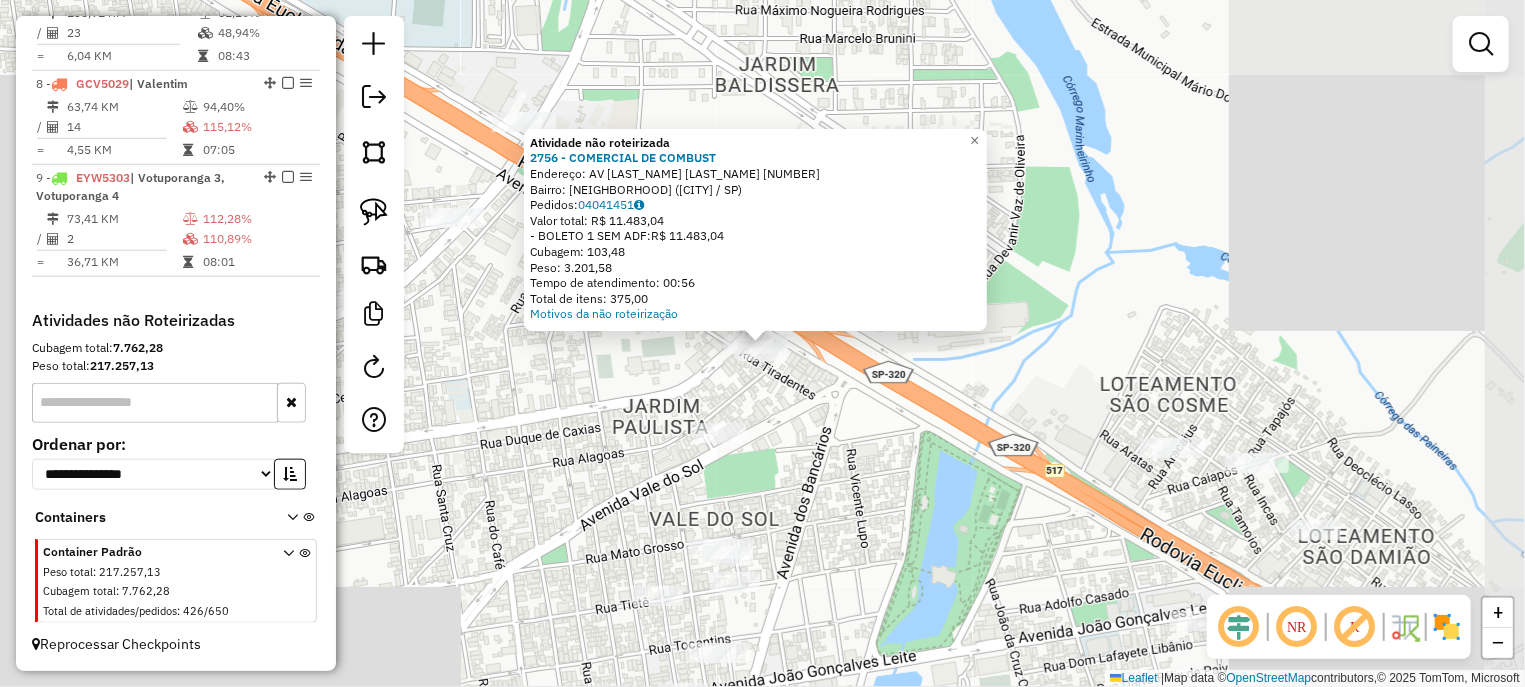 click on "Atividade não roteirizada 2756 - COMERCIAL DE COMBUST  Endereço: AV  JOSE MARAO FILHO              5.606   Bairro: JARDIM YOLANDA (VOTUPORANGA / SP)   Pedidos:  04041451   Valor total: R$ 11.483,04   - BOLETO 1 SEM ADF:  R$ 11.483,04   Cubagem: 103,48   Peso: 3.201,58   Tempo de atendimento: 00:56   Total de itens: 375,00  Motivos da não roteirização × Janela de atendimento Grade de atendimento Capacidade Transportadoras Veículos Cliente Pedidos  Rotas Selecione os dias de semana para filtrar as janelas de atendimento  Seg   Ter   Qua   Qui   Sex   Sáb   Dom  Informe o período da janela de atendimento: De: Até:  Filtrar exatamente a janela do cliente  Considerar janela de atendimento padrão  Selecione os dias de semana para filtrar as grades de atendimento  Seg   Ter   Qua   Qui   Sex   Sáb   Dom   Considerar clientes sem dia de atendimento cadastrado  Clientes fora do dia de atendimento selecionado Filtrar as atividades entre os valores definidos abaixo:  Peso mínimo:   Peso máximo:   De:  De:" 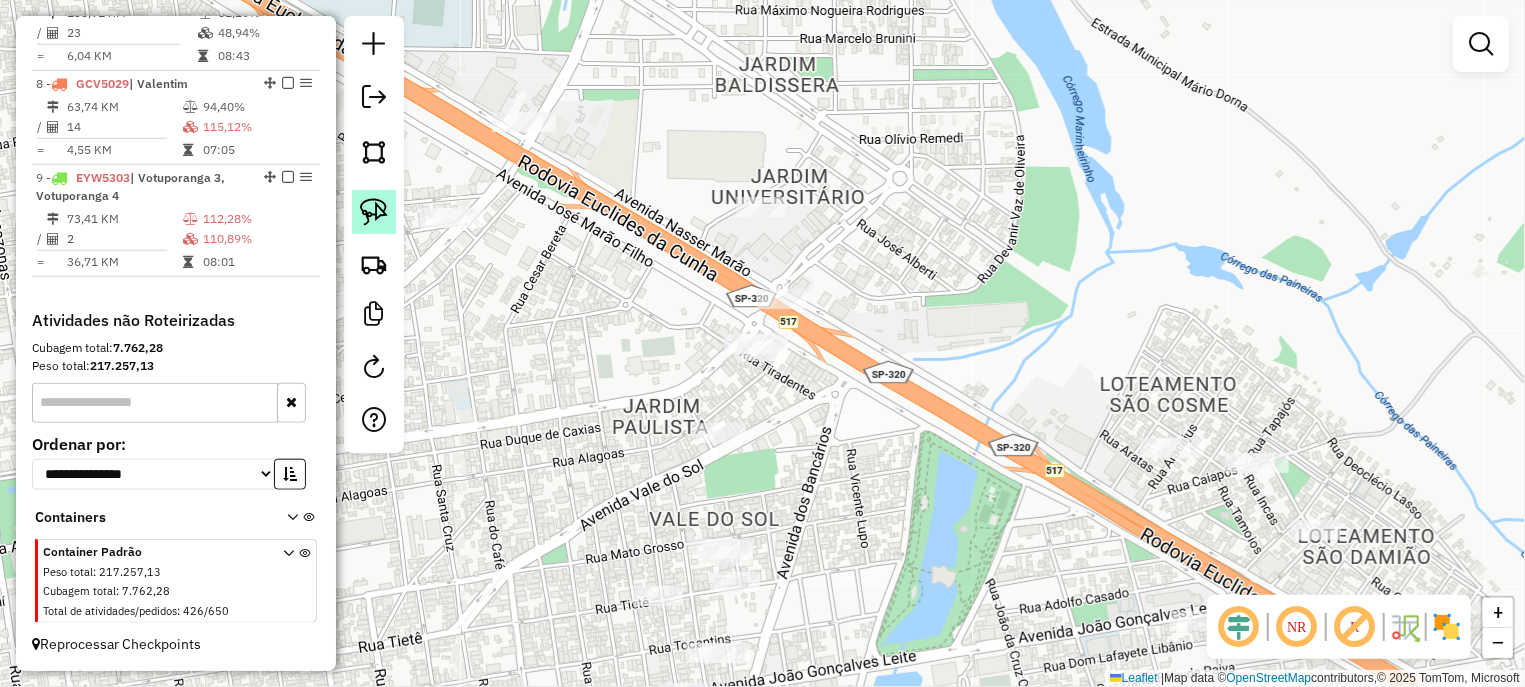 click 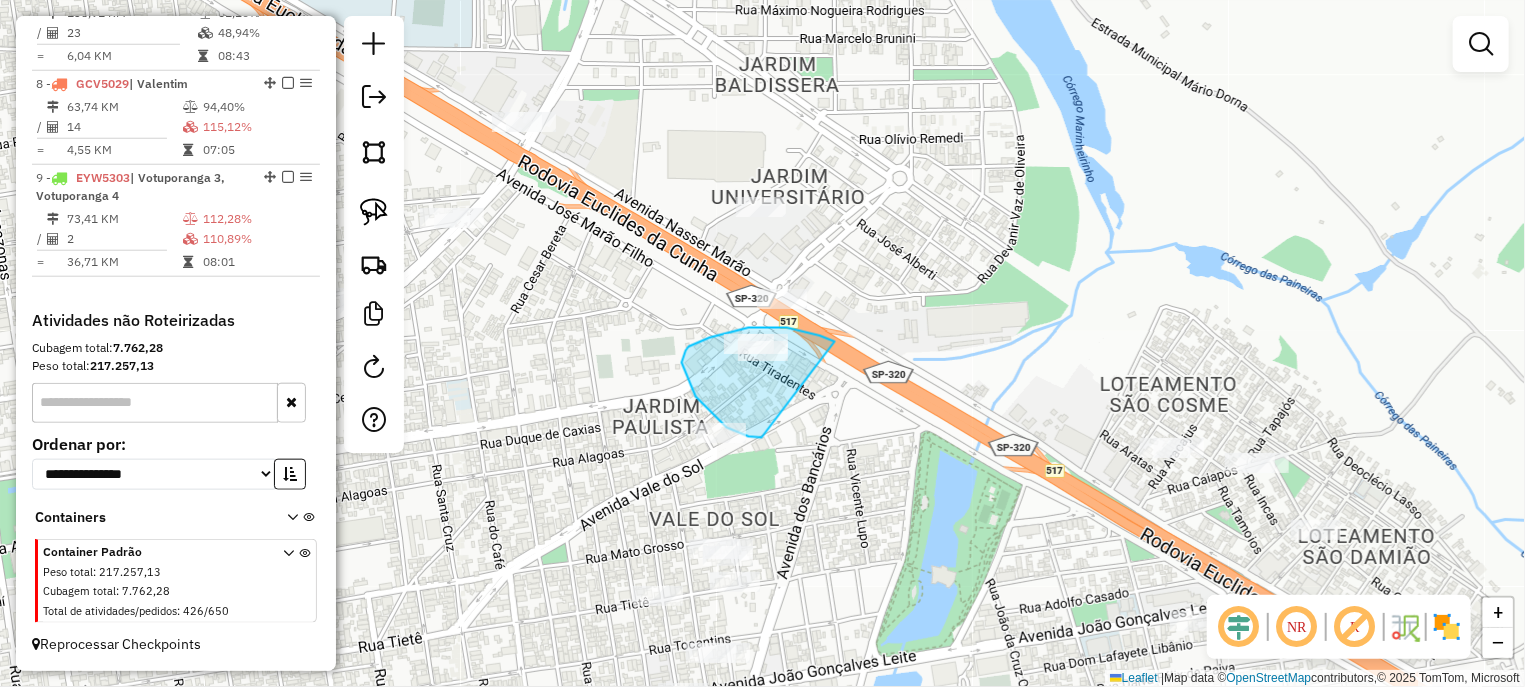 drag, startPoint x: 787, startPoint y: 327, endPoint x: 762, endPoint y: 437, distance: 112.805145 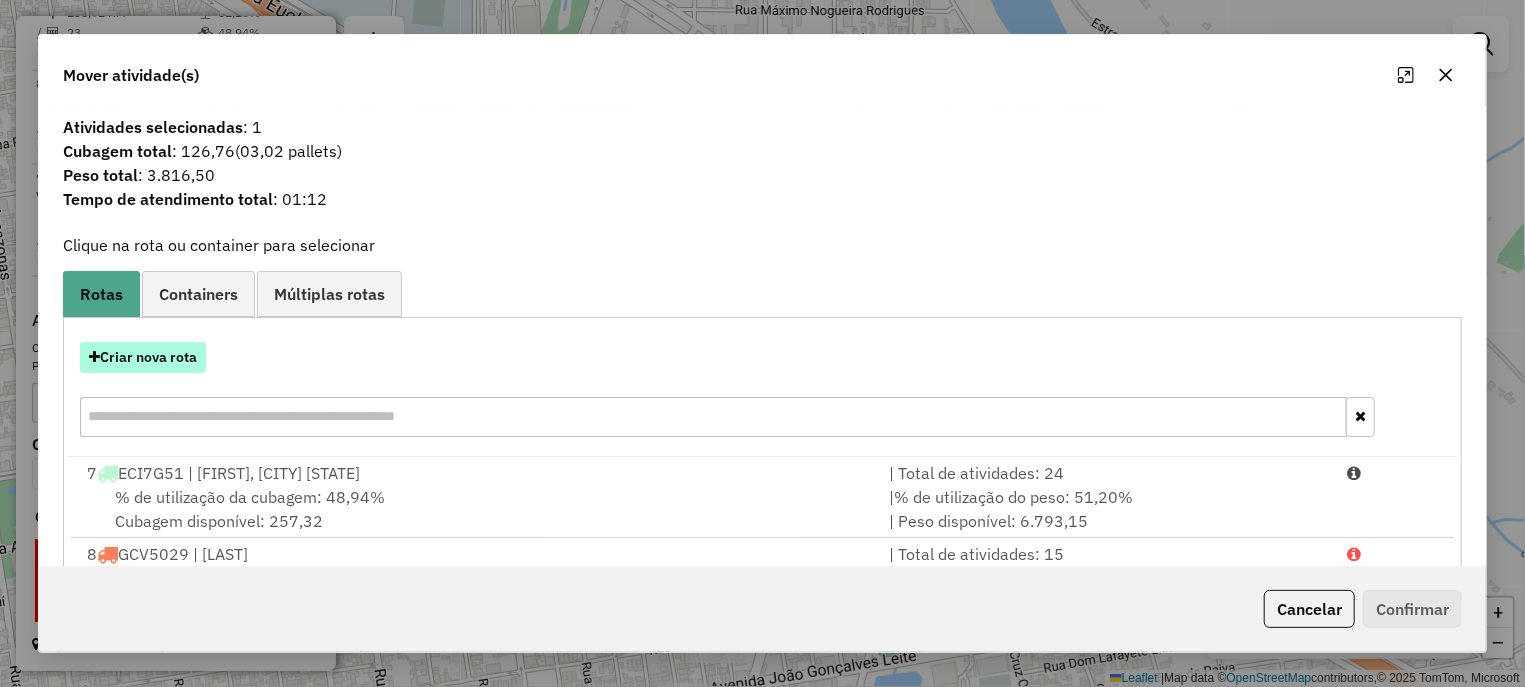 click on "Criar nova rota" at bounding box center (143, 357) 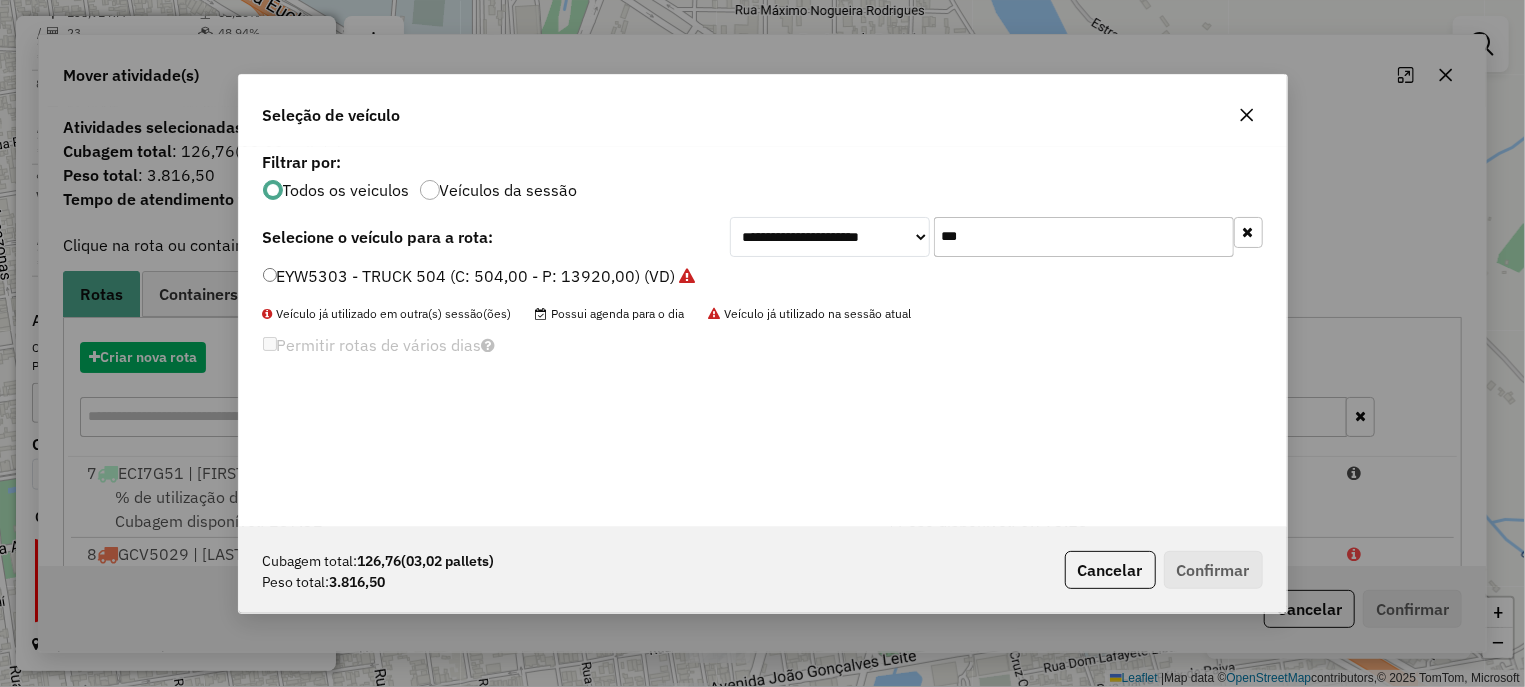 scroll, scrollTop: 11, scrollLeft: 6, axis: both 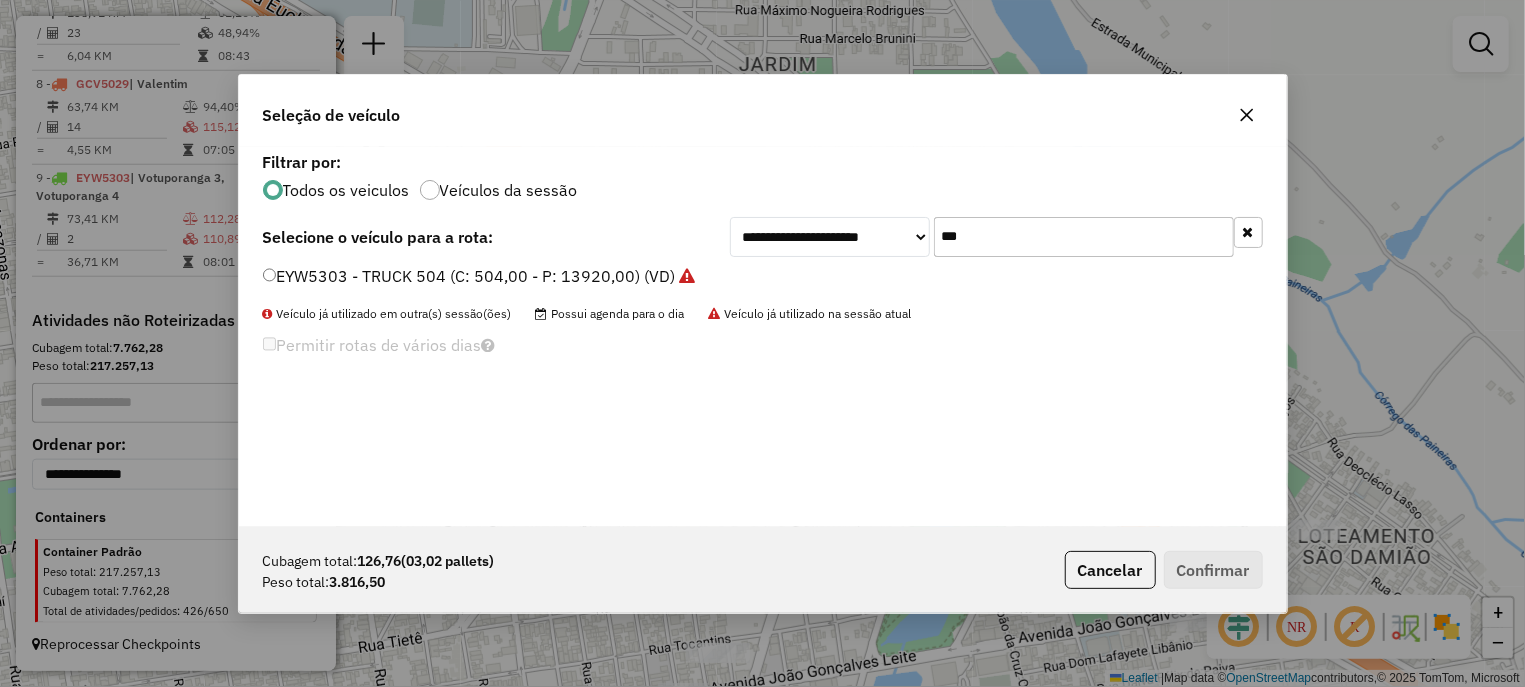 drag, startPoint x: 974, startPoint y: 227, endPoint x: 920, endPoint y: 227, distance: 54 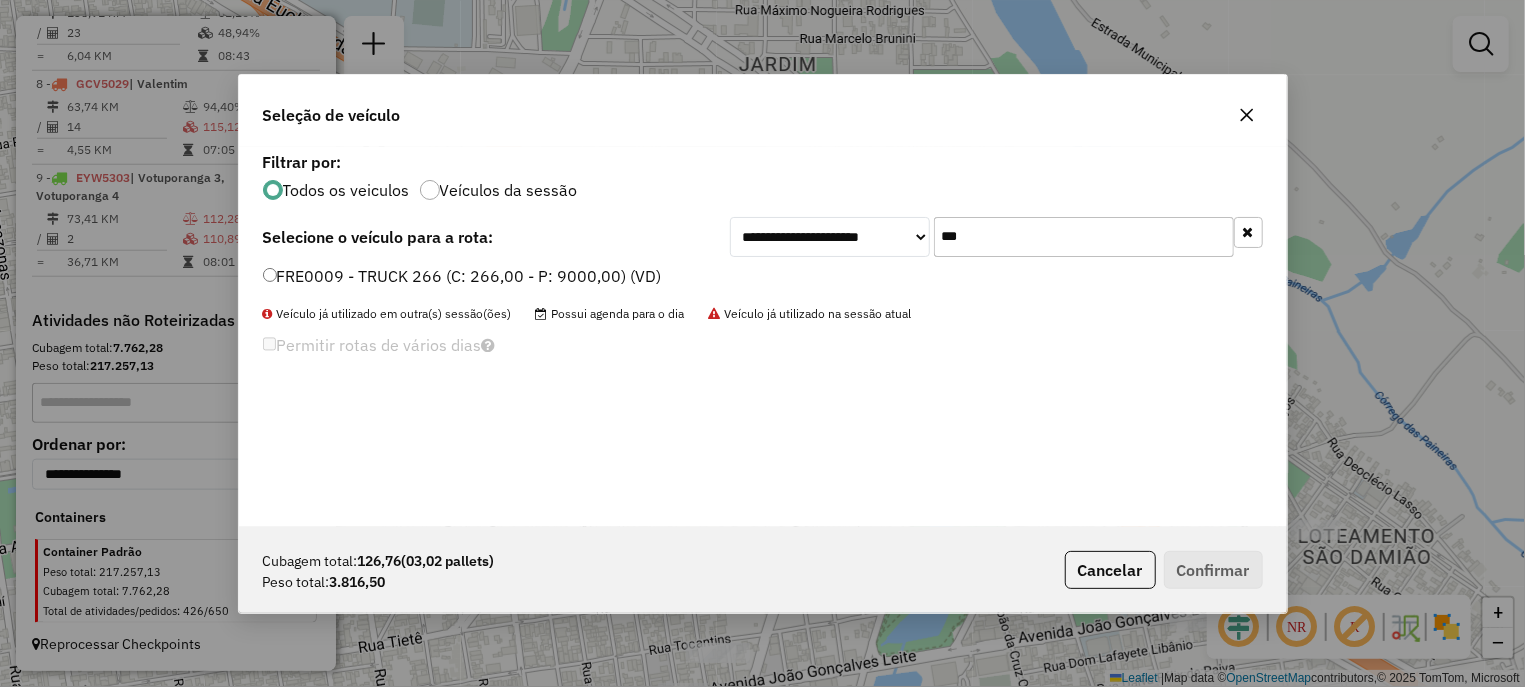 type on "***" 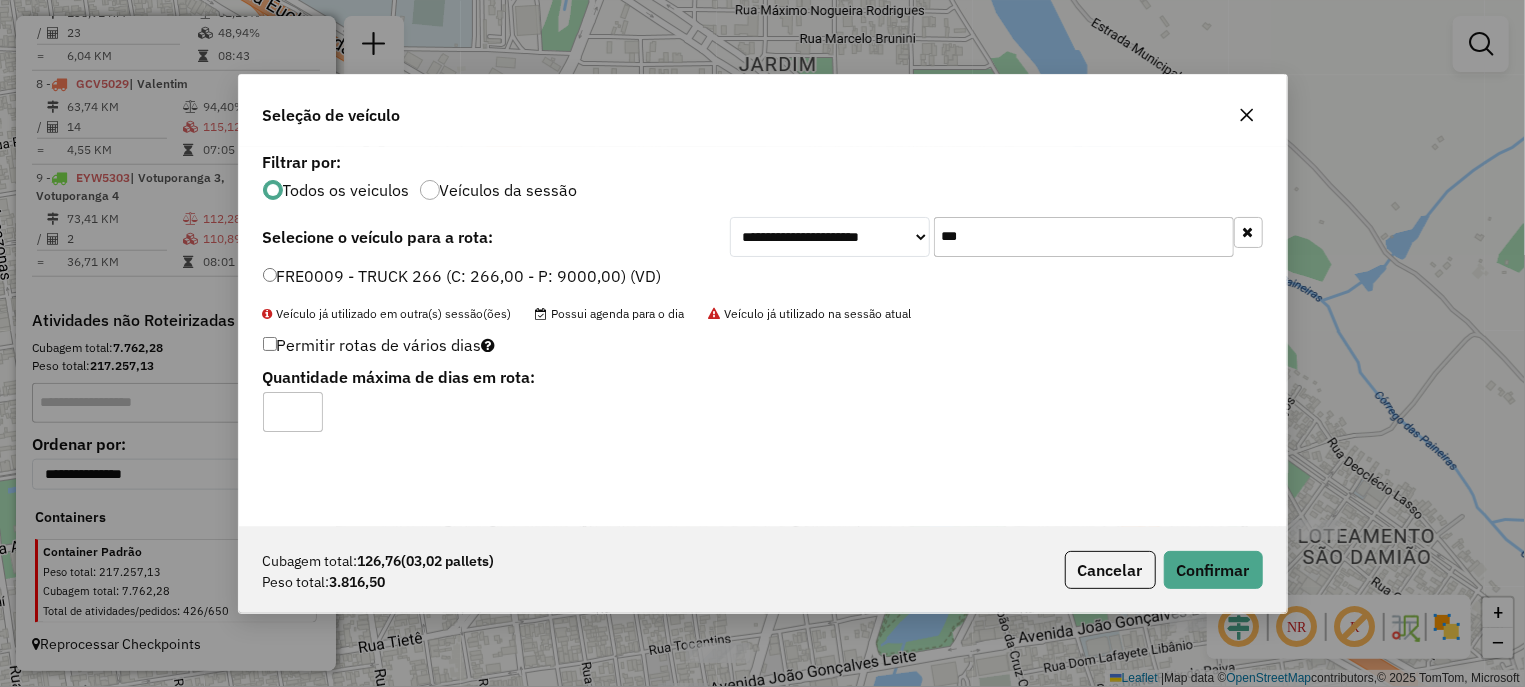 click on "Cubagem total:  126,76   (03,02 pallets)  Peso total: 3.816,50  Cancelar   Confirmar" 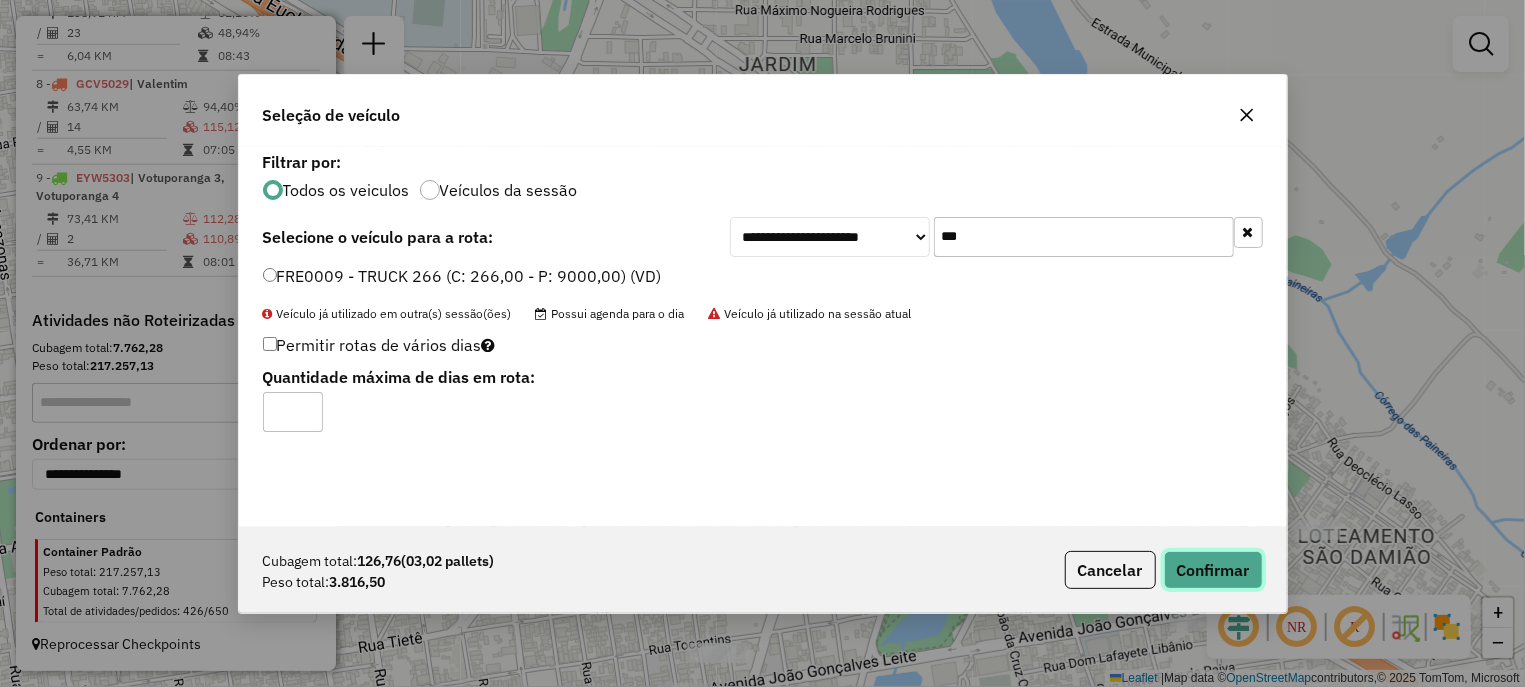 click on "Confirmar" 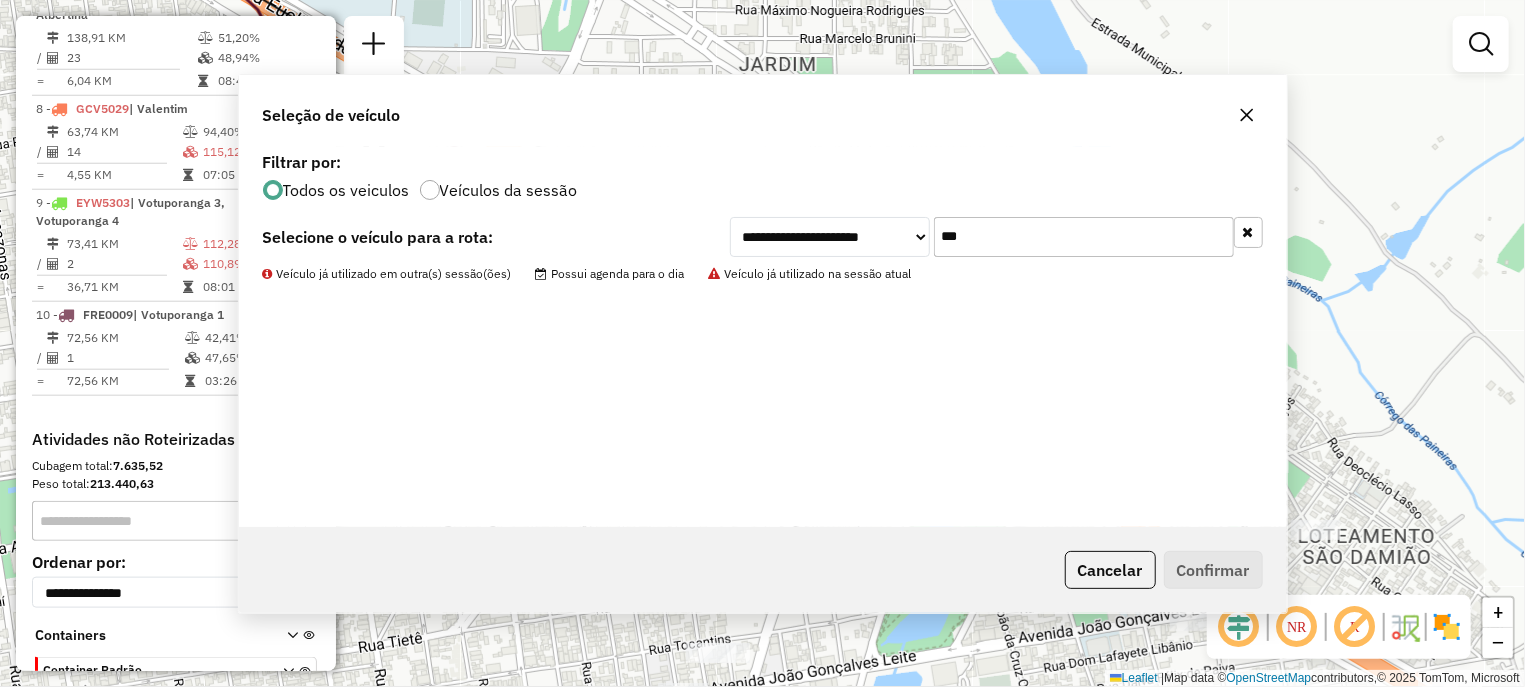 scroll, scrollTop: 1018, scrollLeft: 0, axis: vertical 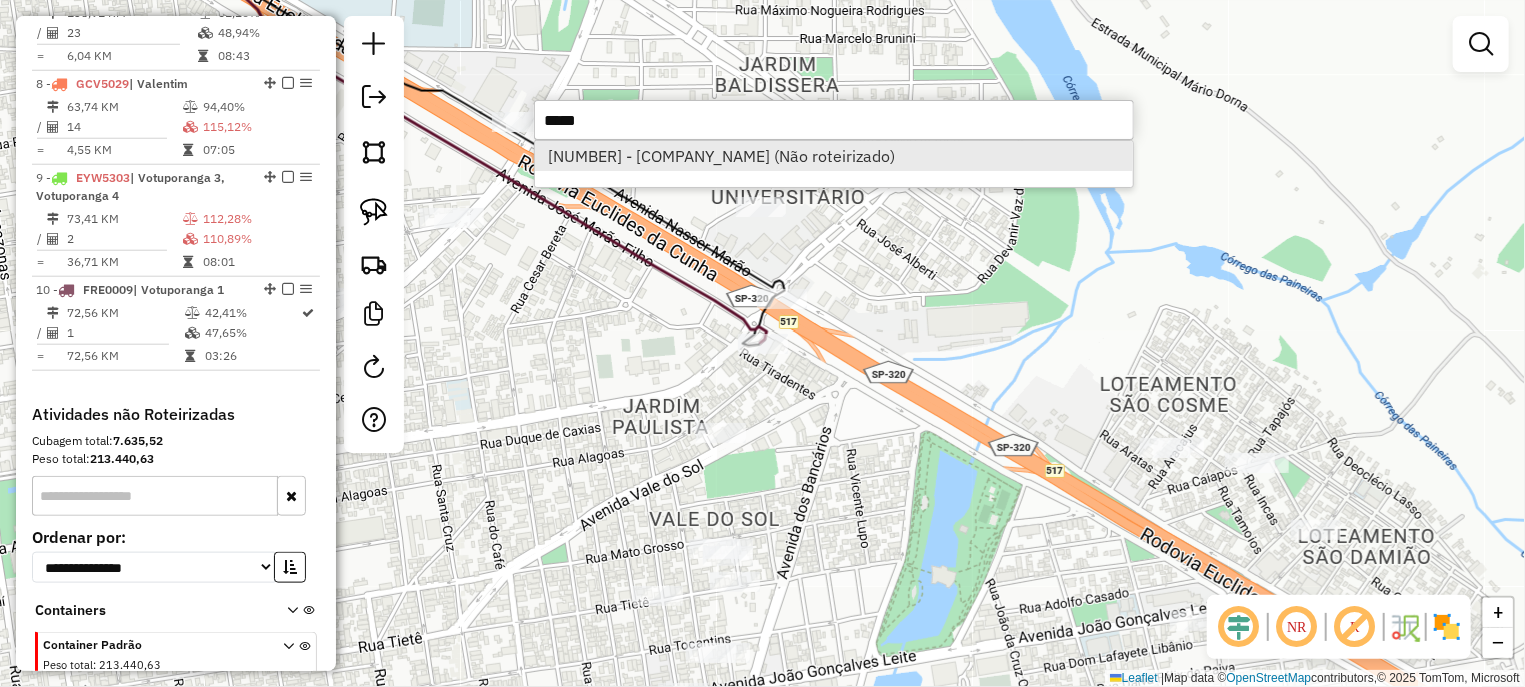 type on "*****" 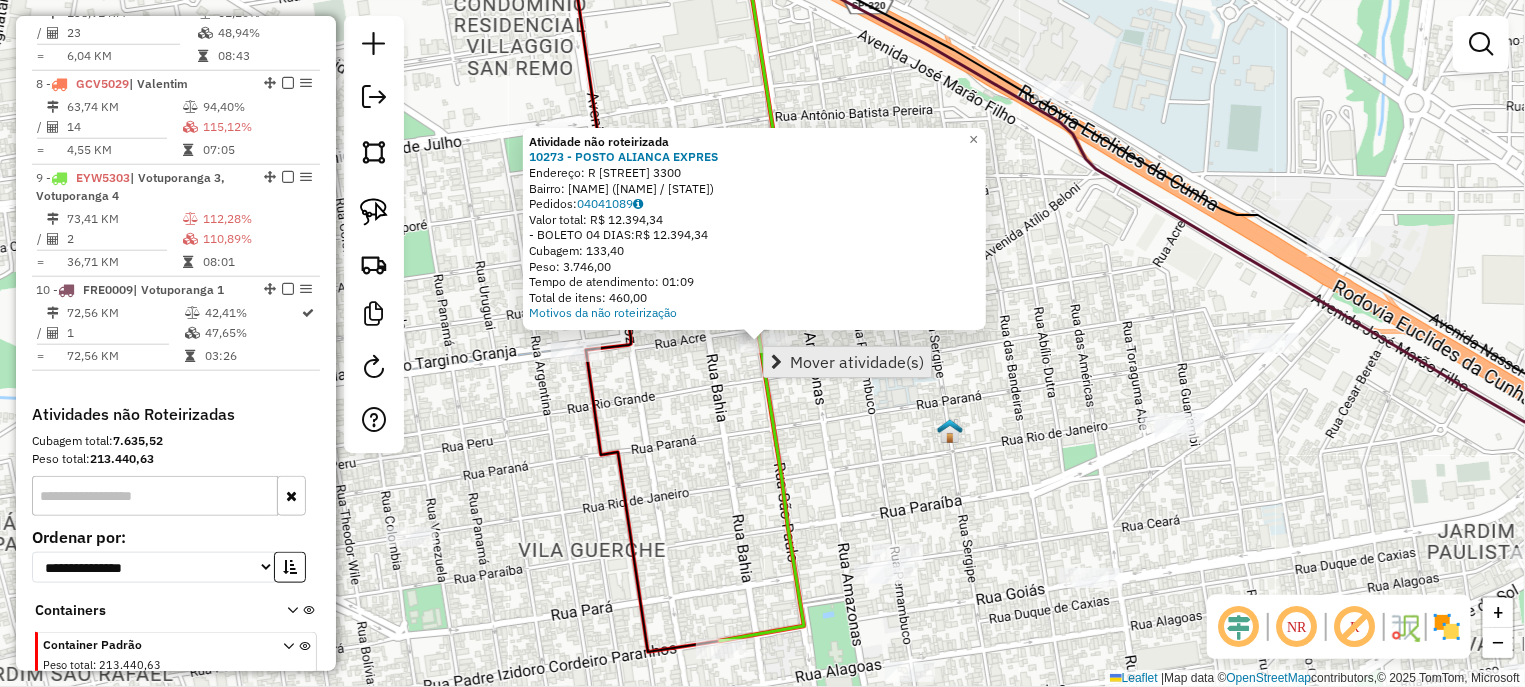 click on "Mover atividade(s)" at bounding box center (857, 362) 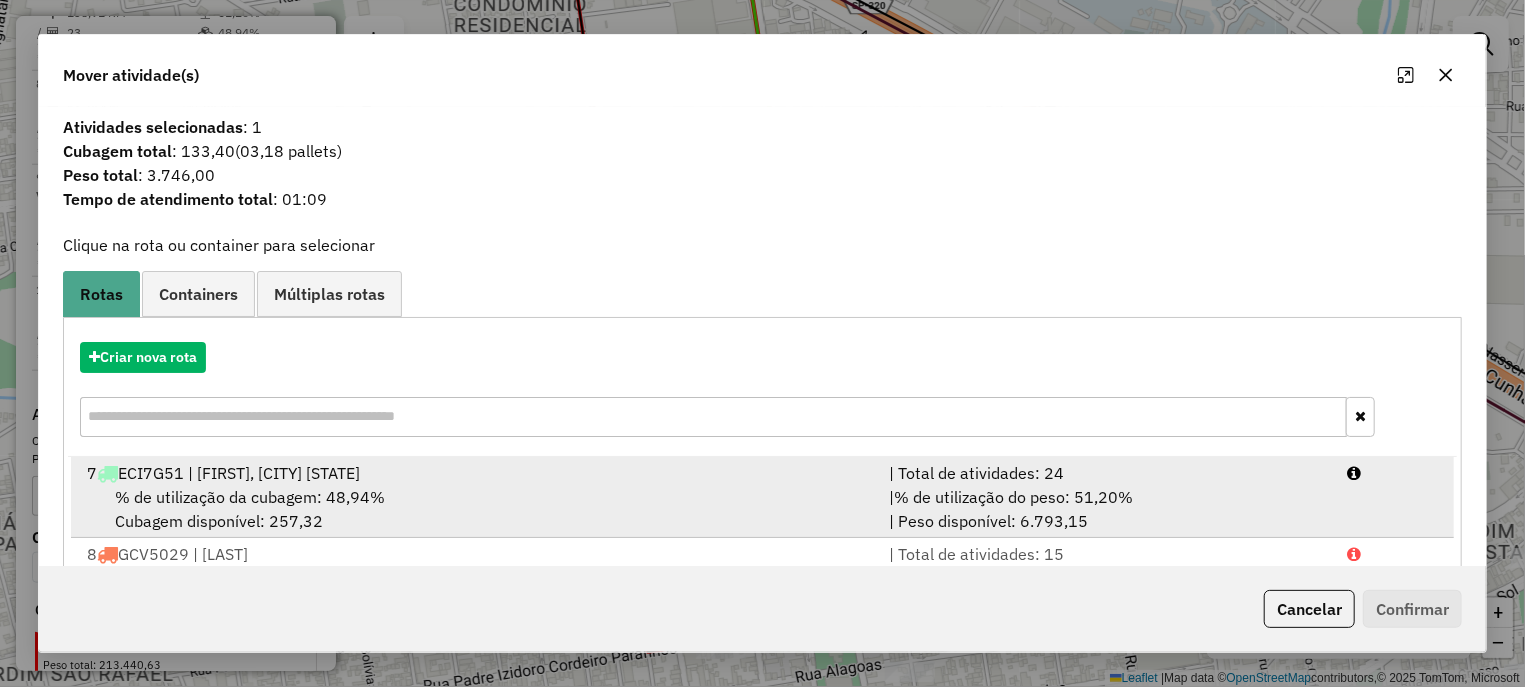 scroll, scrollTop: 250, scrollLeft: 0, axis: vertical 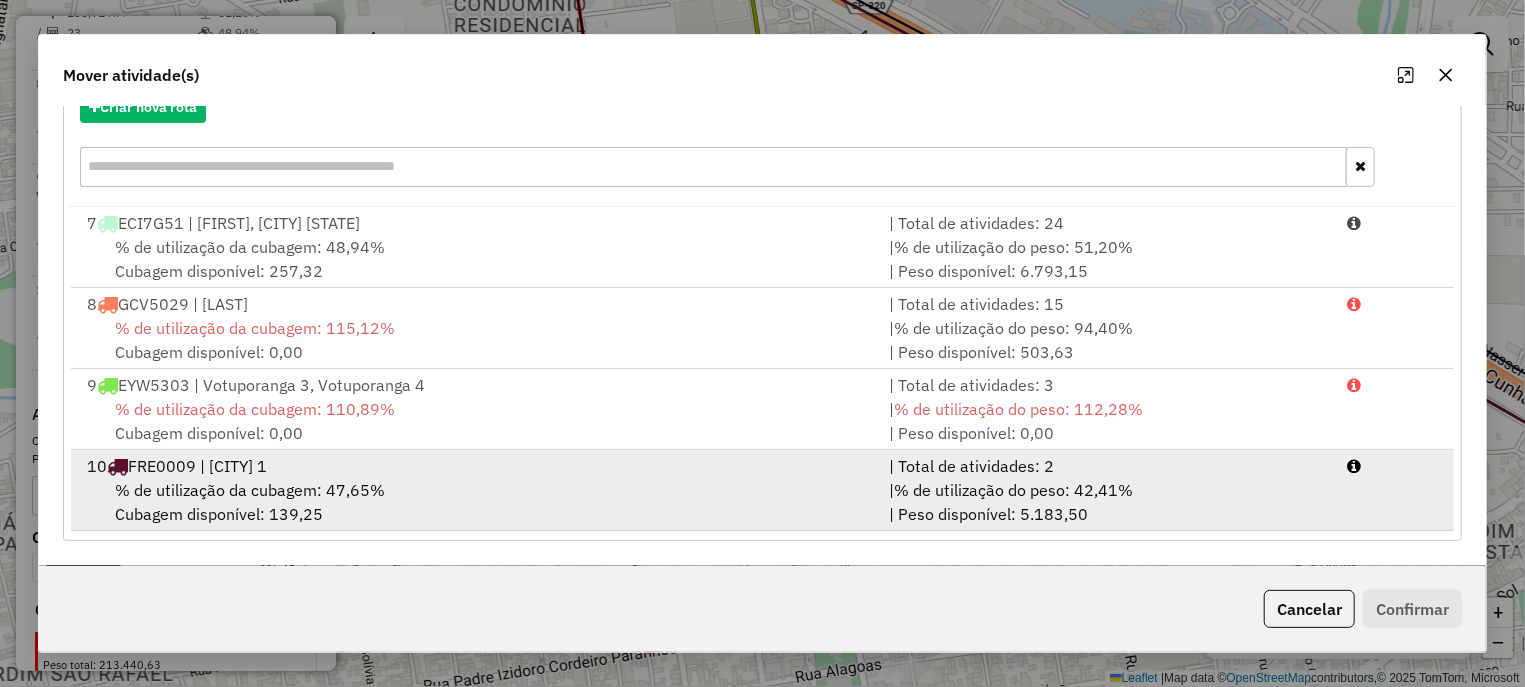 click on "% de utilização da cubagem: 47,65%  Cubagem disponível: 139,25" at bounding box center [476, 502] 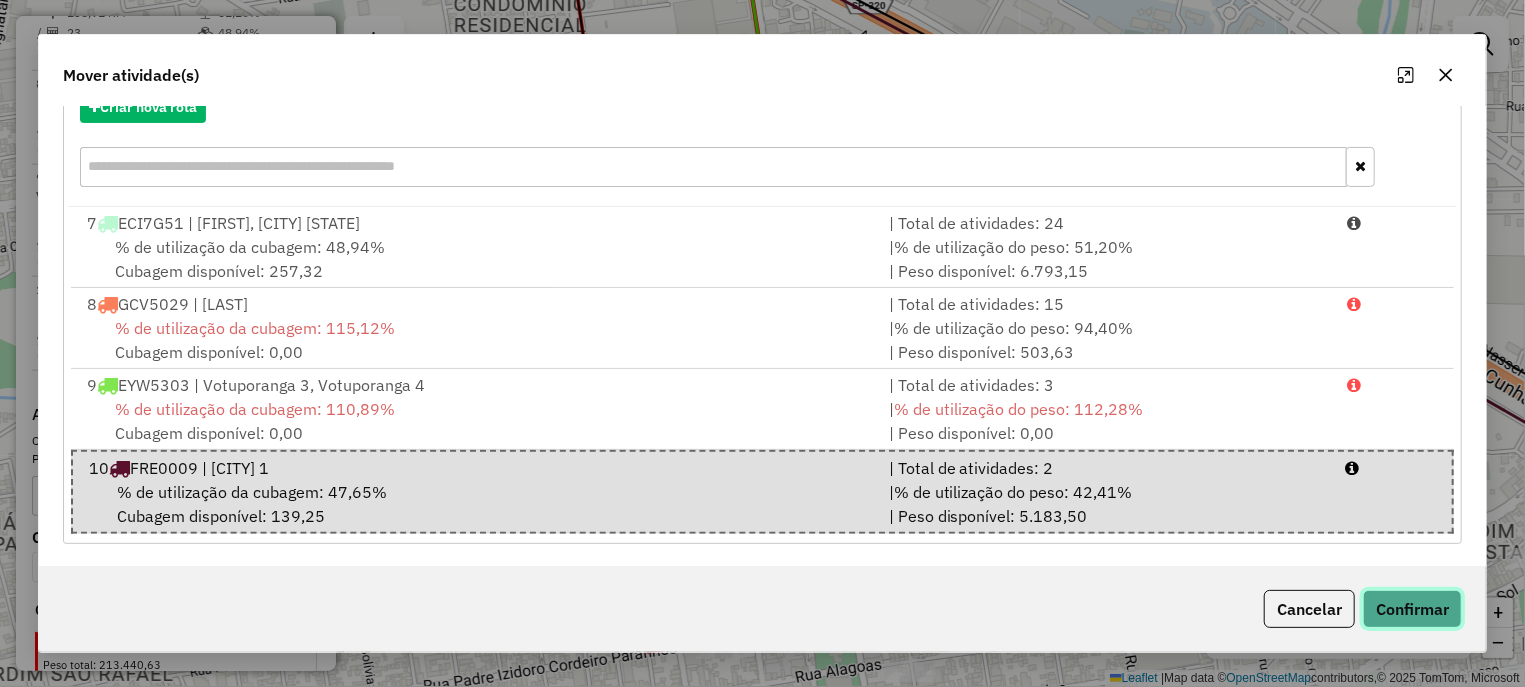 click on "Confirmar" 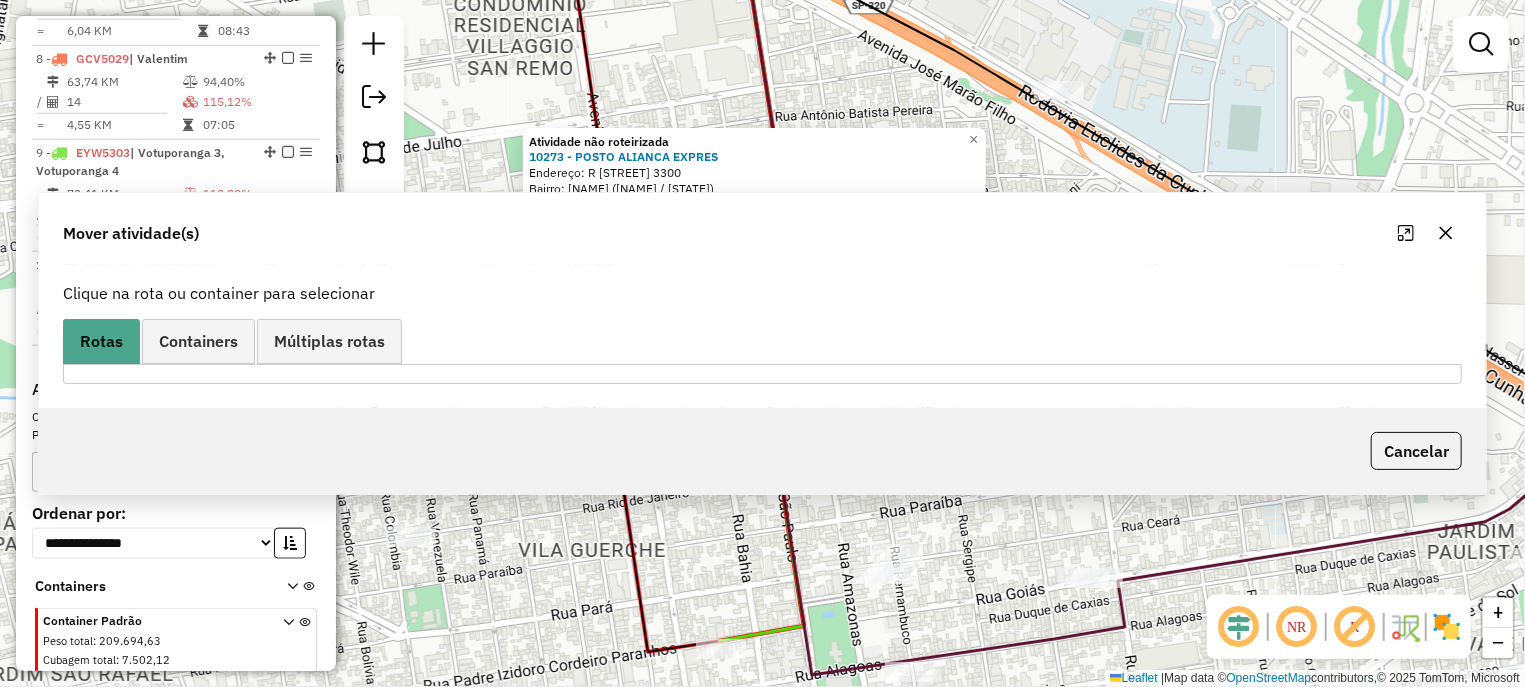 scroll, scrollTop: 0, scrollLeft: 0, axis: both 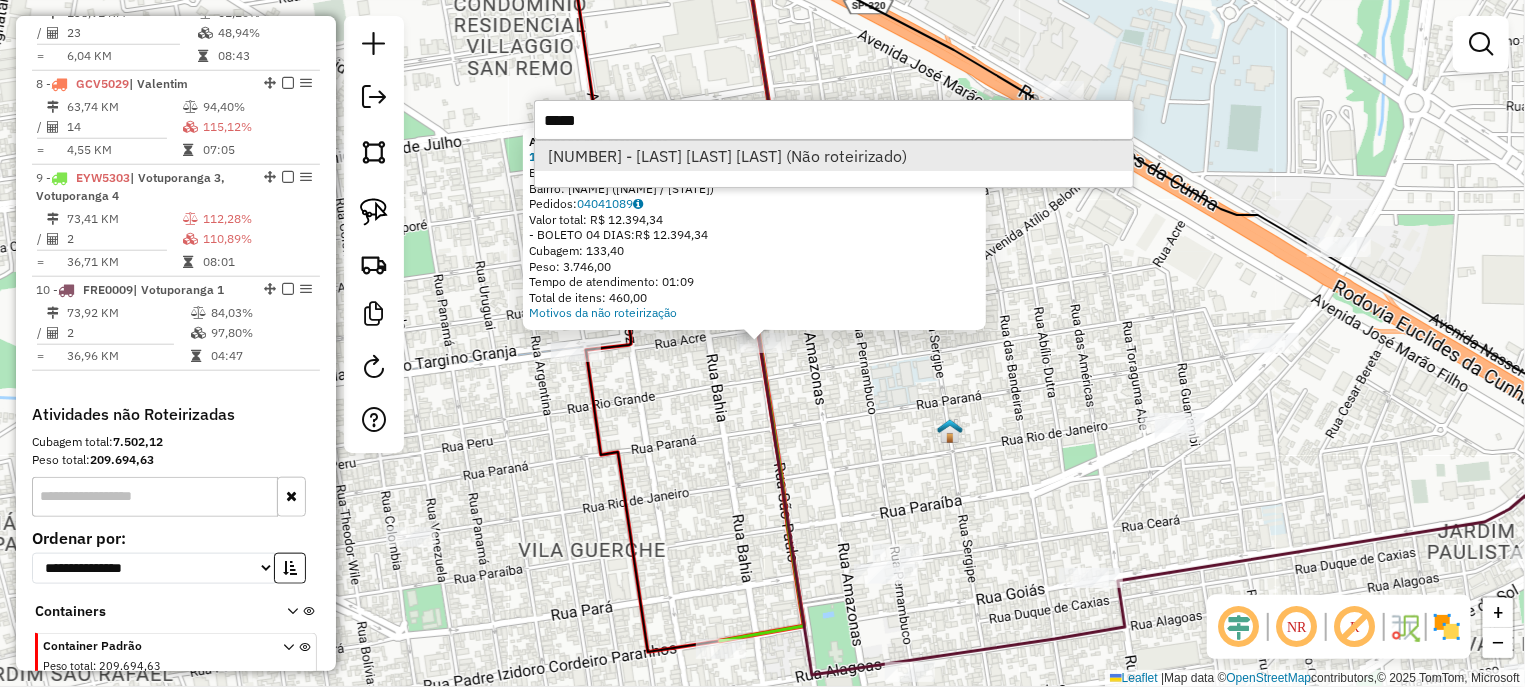 type on "*****" 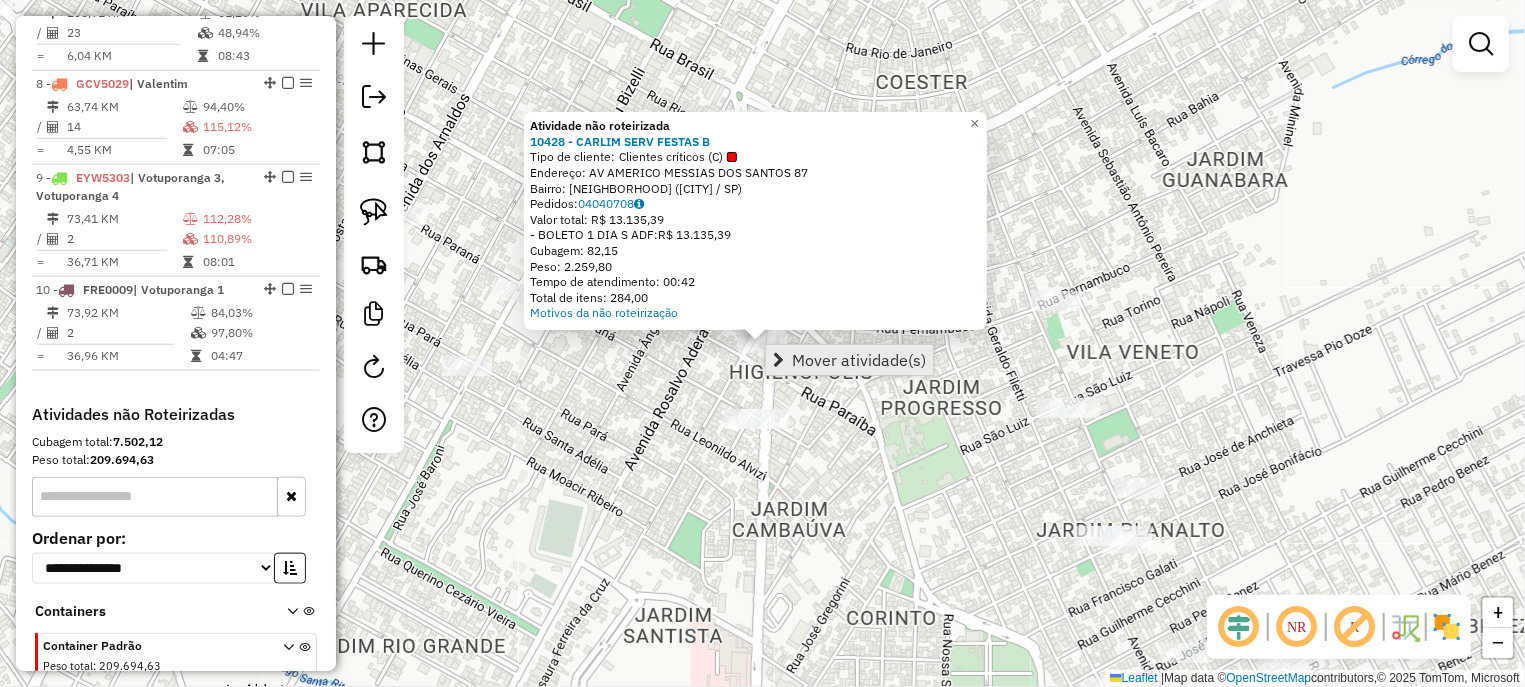 click on "Mover atividade(s)" at bounding box center (859, 360) 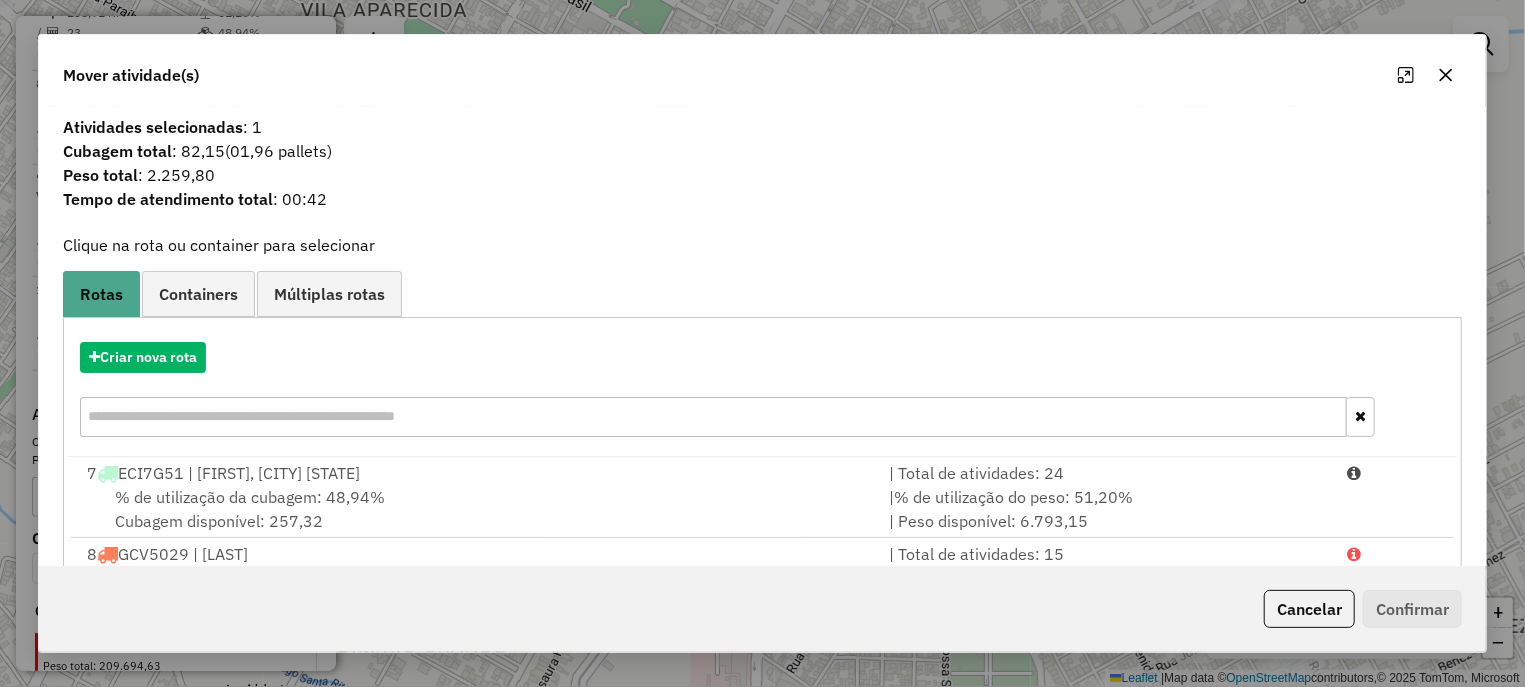 scroll, scrollTop: 250, scrollLeft: 0, axis: vertical 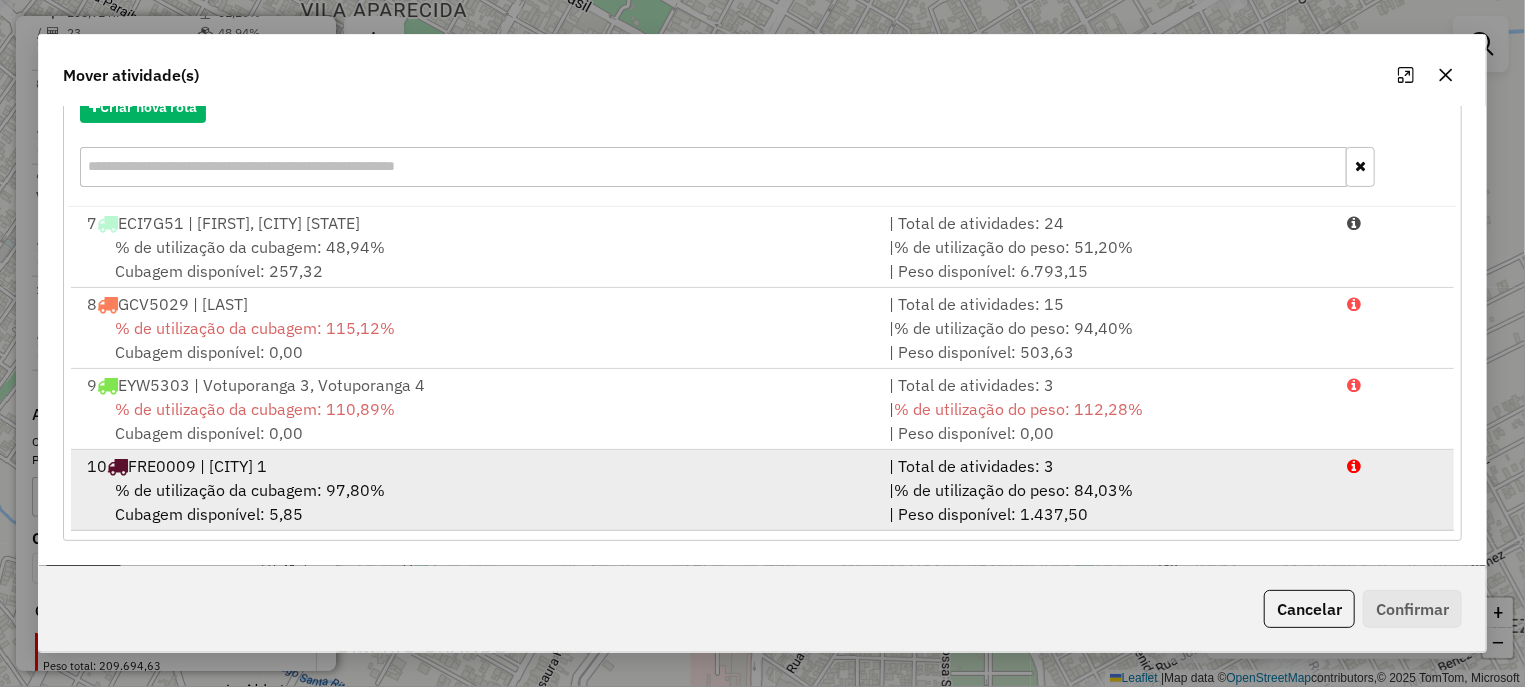 click on "% de utilização da cubagem: 97,80%  Cubagem disponível: 5,85" at bounding box center [476, 502] 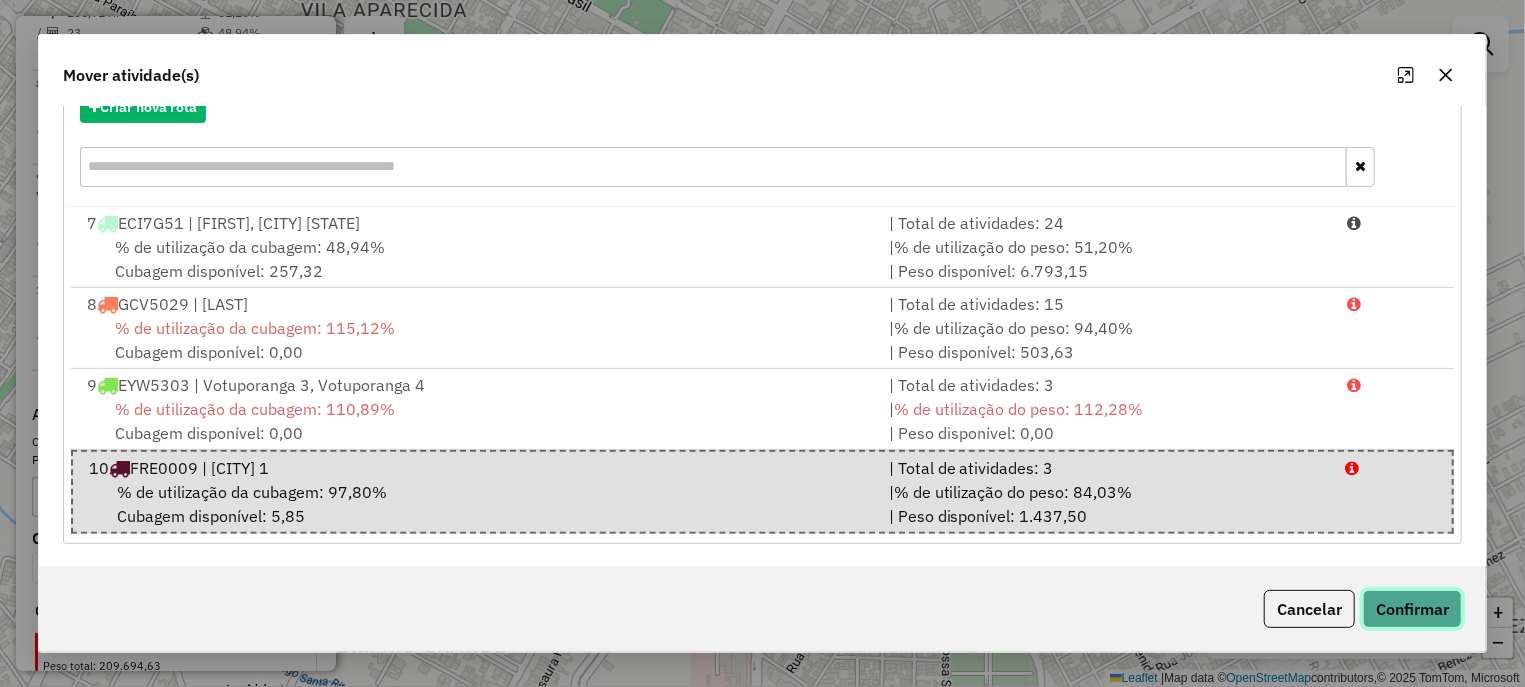 click on "Confirmar" 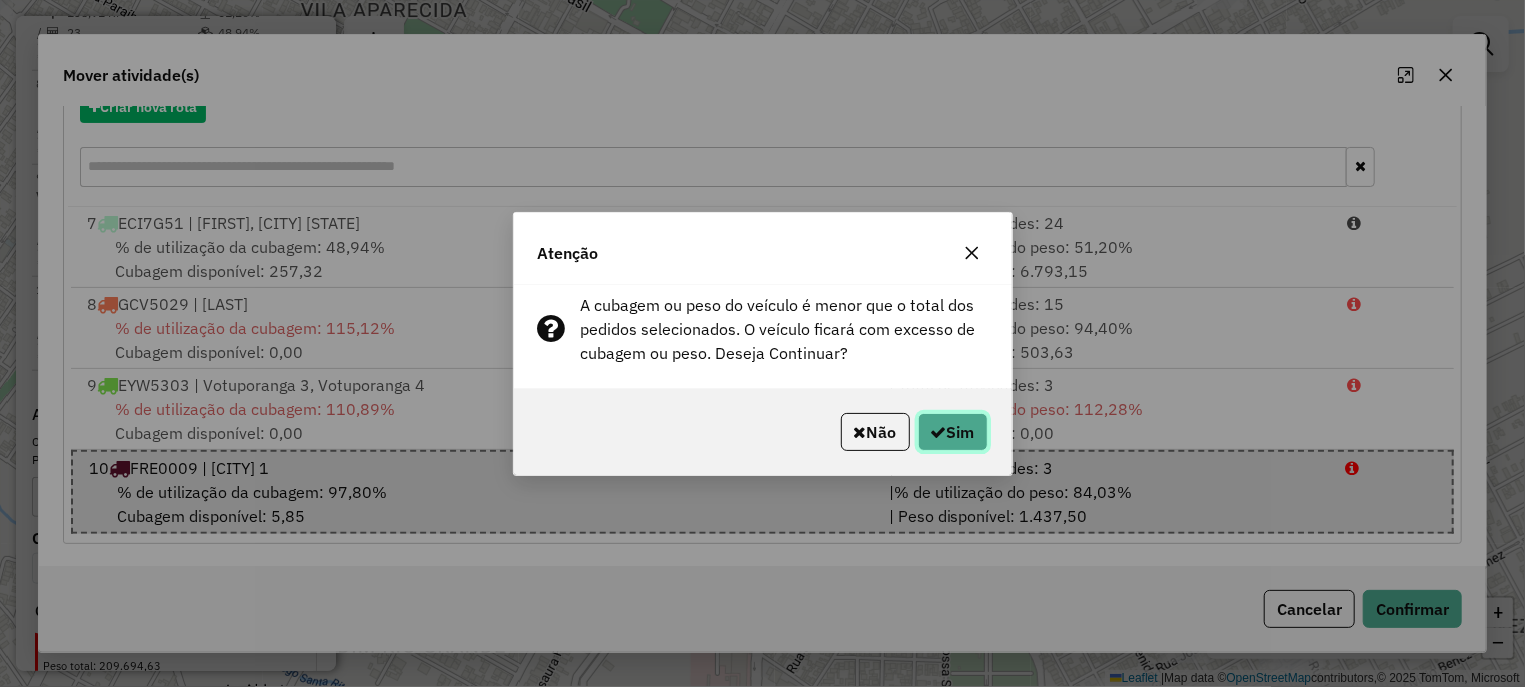 click on "Sim" 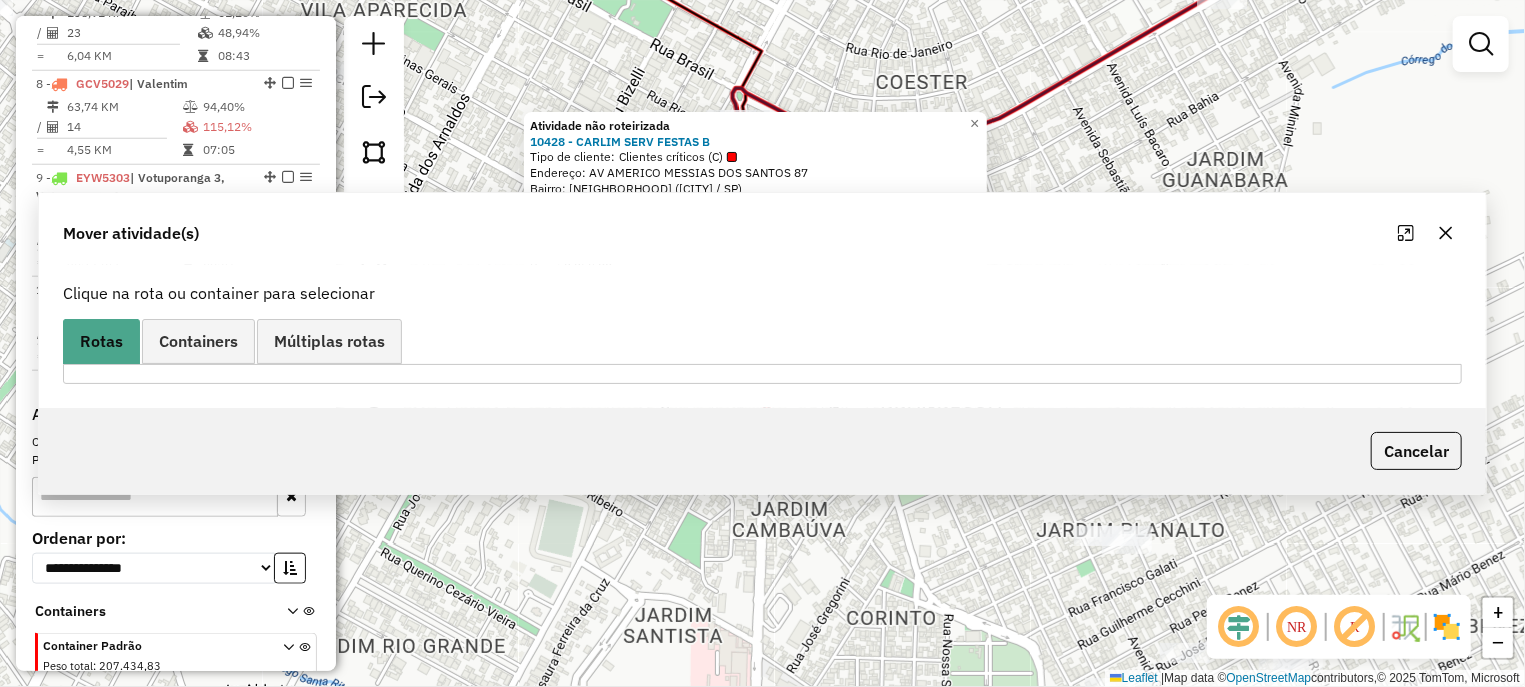 scroll, scrollTop: 0, scrollLeft: 0, axis: both 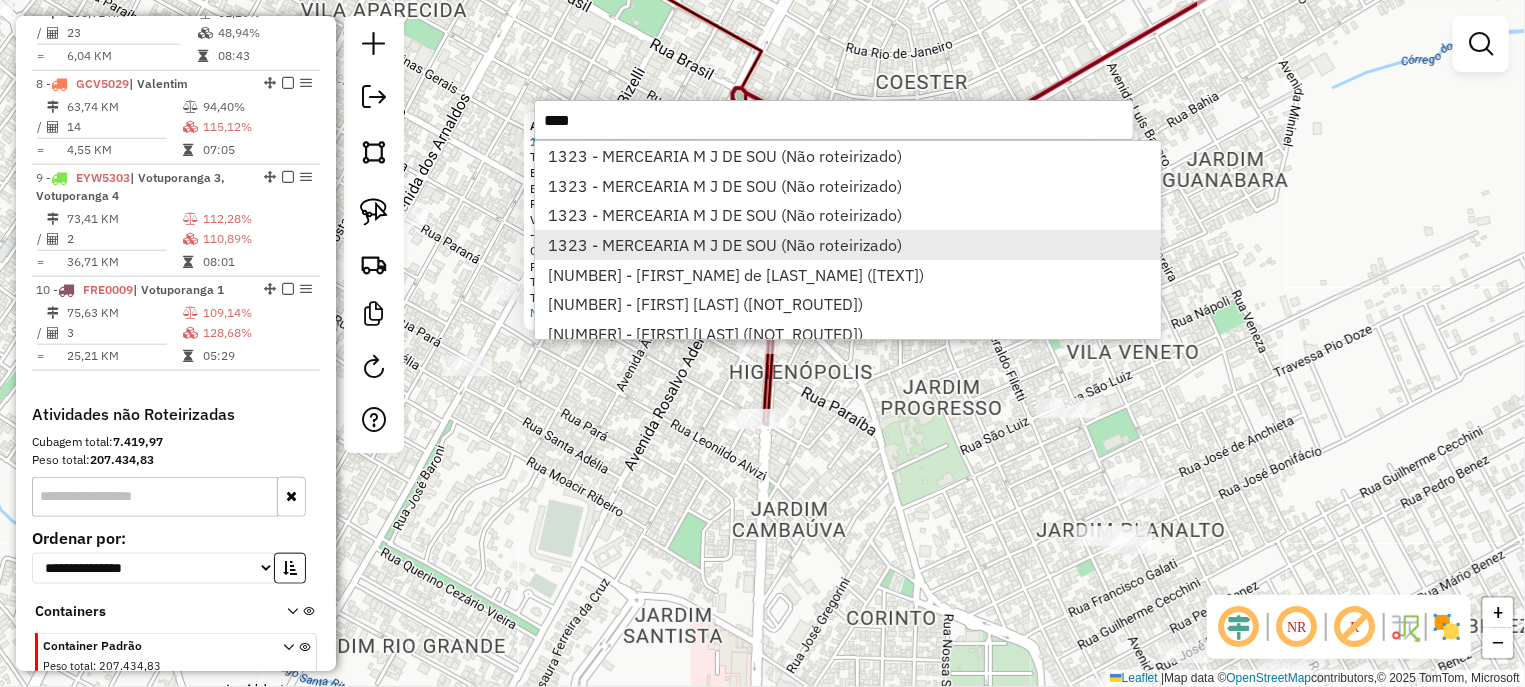 type on "****" 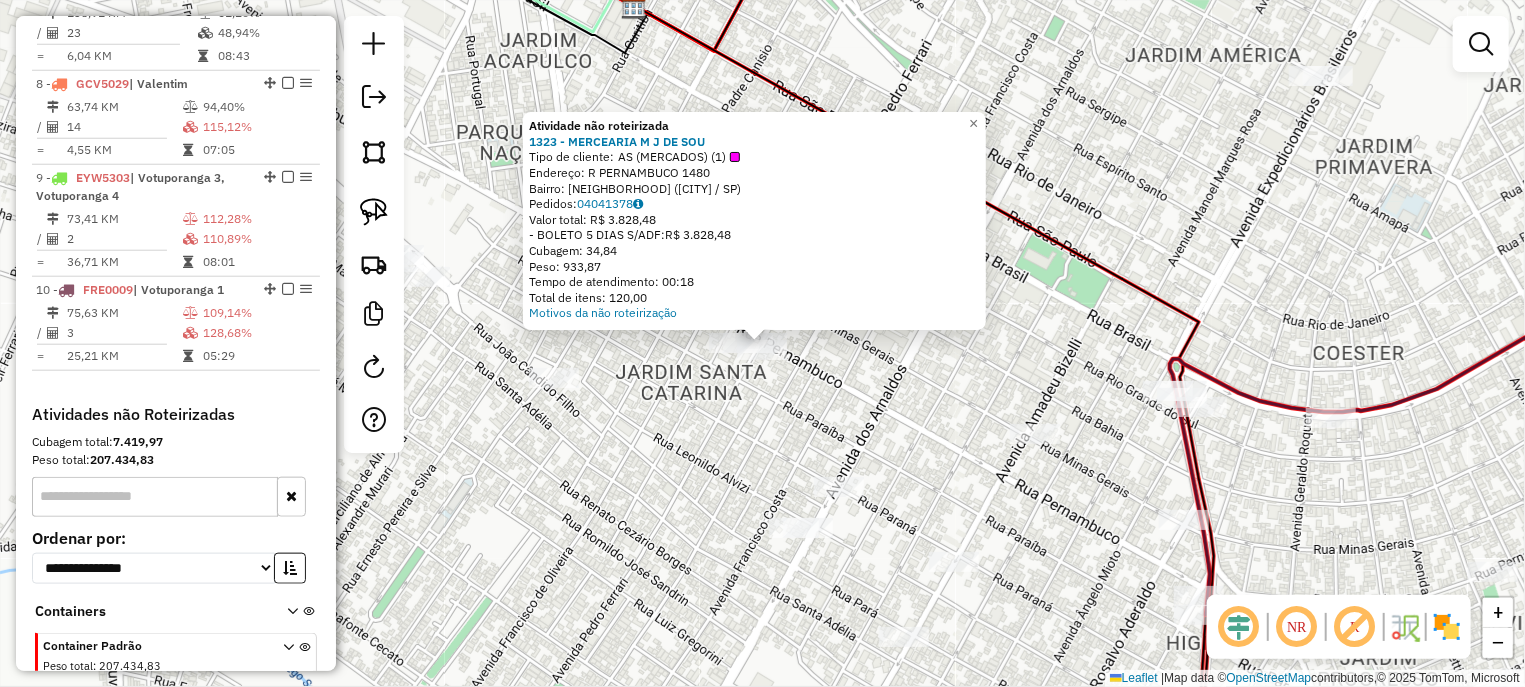click on "Atividade não roteirizada 1323 - MERCEARIA M J DE SOU  Tipo de cliente:   AS (MERCADOS) (1)   Endereço: R   PERNAMBUCO                    1480   Bairro: CENTRO (FERNANDOPOLIS / SP)   Pedidos:  04041378   Valor total: R$ 3.828,48   - BOLETO 5 DIAS S/ADF:  R$ 3.828,48   Cubagem: 34,84   Peso: 933,87   Tempo de atendimento: 00:18   Total de itens: 120,00  Motivos da não roteirização × Janela de atendimento Grade de atendimento Capacidade Transportadoras Veículos Cliente Pedidos  Rotas Selecione os dias de semana para filtrar as janelas de atendimento  Seg   Ter   Qua   Qui   Sex   Sáb   Dom  Informe o período da janela de atendimento: De: Até:  Filtrar exatamente a janela do cliente  Considerar janela de atendimento padrão  Selecione os dias de semana para filtrar as grades de atendimento  Seg   Ter   Qua   Qui   Sex   Sáb   Dom   Considerar clientes sem dia de atendimento cadastrado  Clientes fora do dia de atendimento selecionado Filtrar as atividades entre os valores definidos abaixo:  De:   De:" 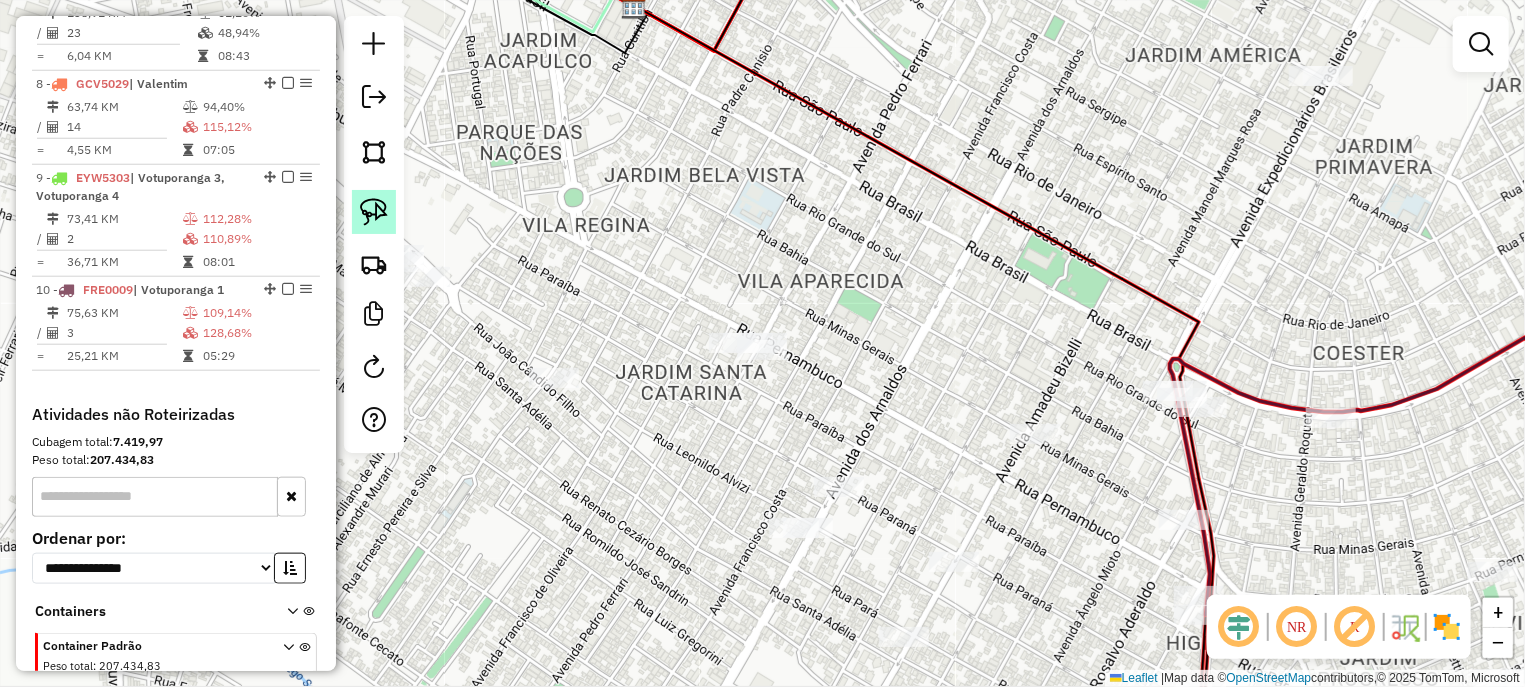 click 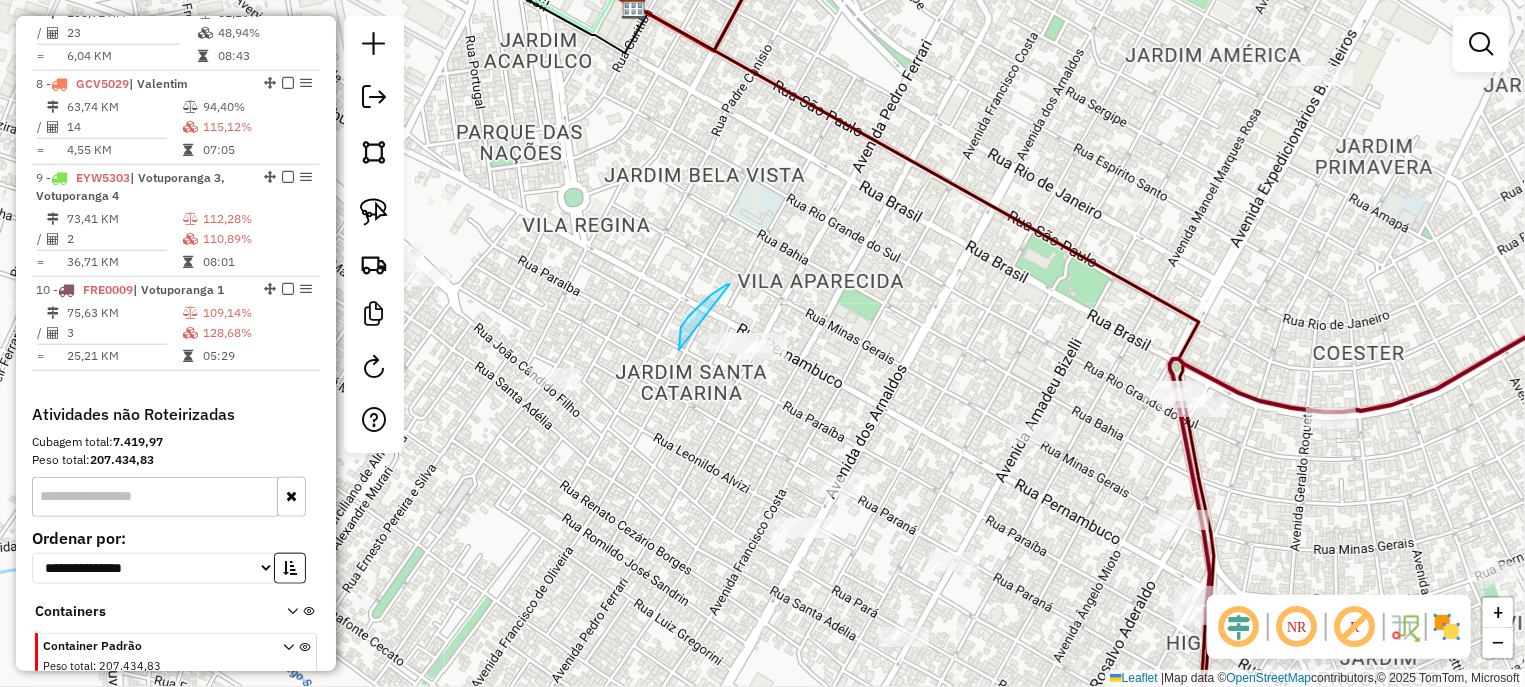 drag, startPoint x: 711, startPoint y: 295, endPoint x: 843, endPoint y: 356, distance: 145.41321 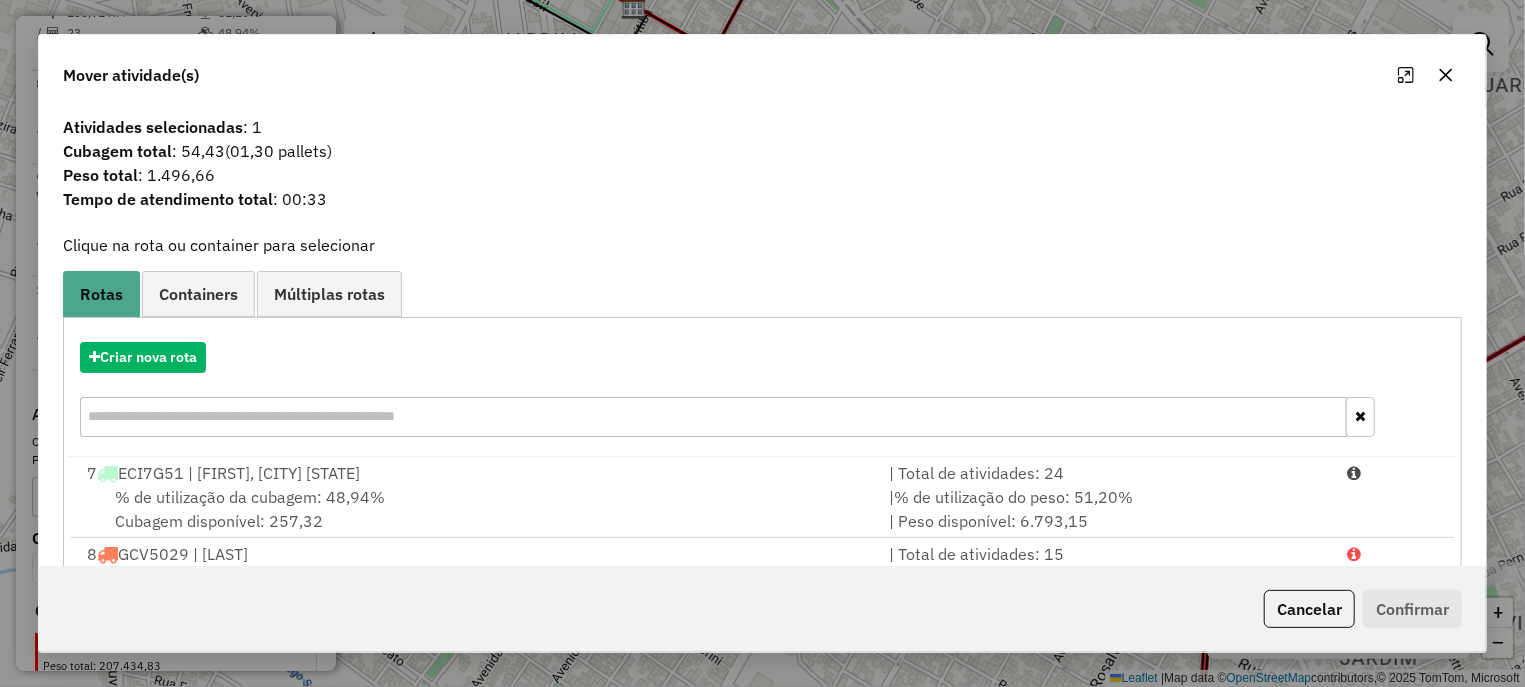 scroll, scrollTop: 250, scrollLeft: 0, axis: vertical 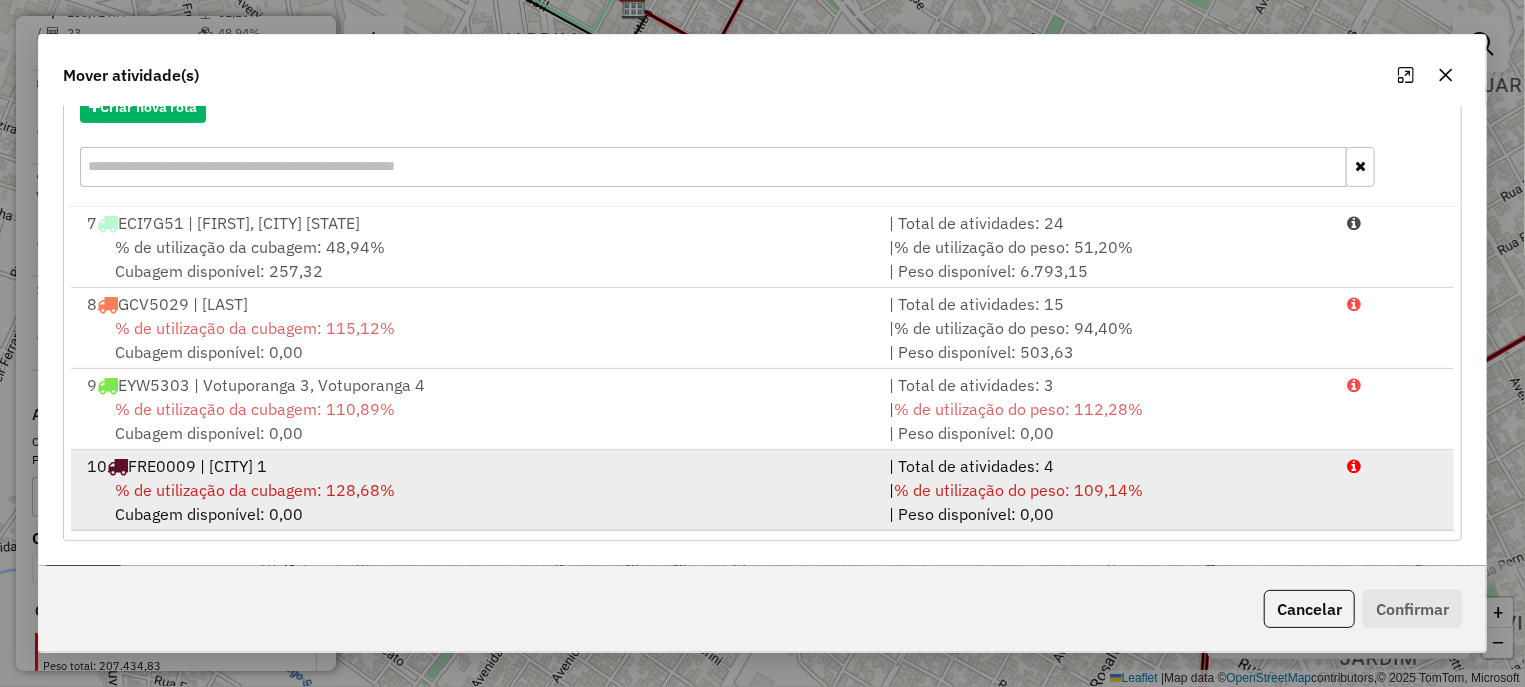 click on "% de utilização da cubagem: 128,68%  Cubagem disponível: 0,00" at bounding box center [476, 502] 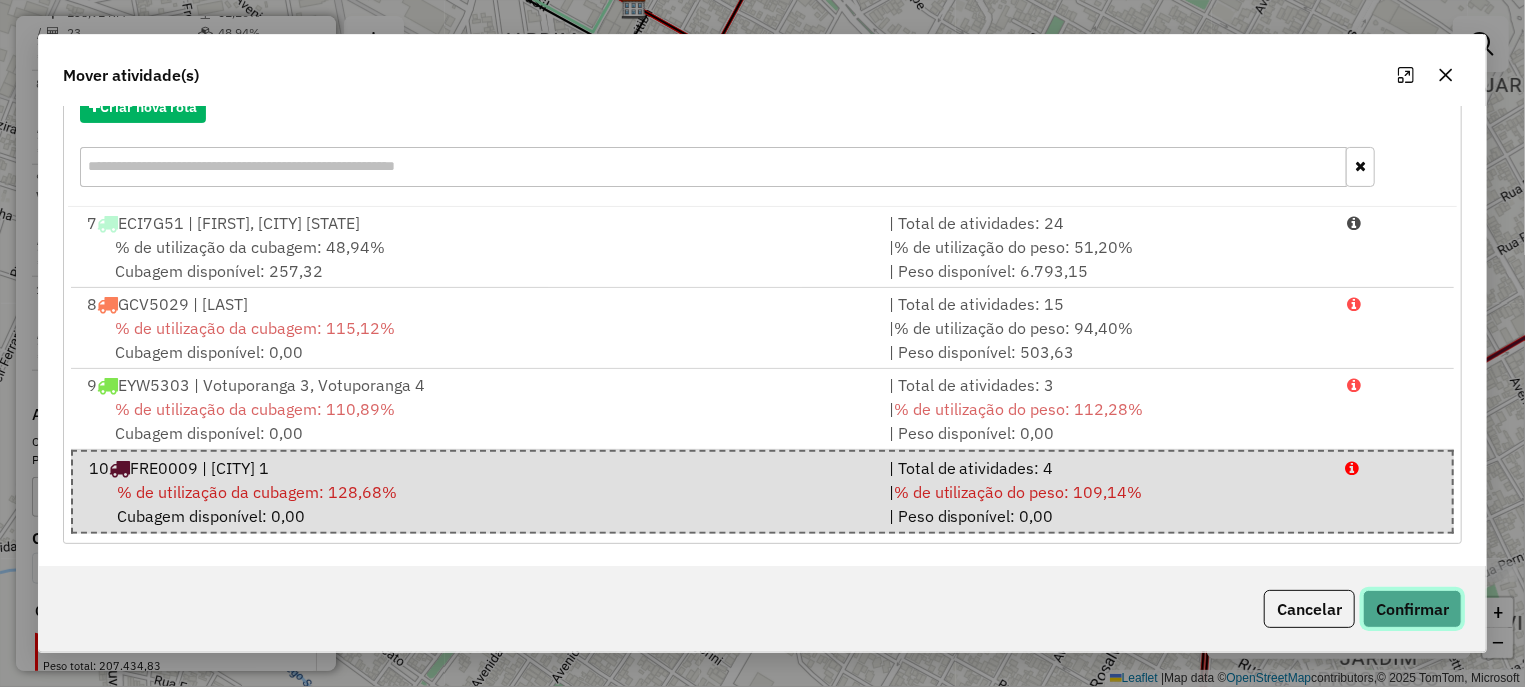 click on "Confirmar" 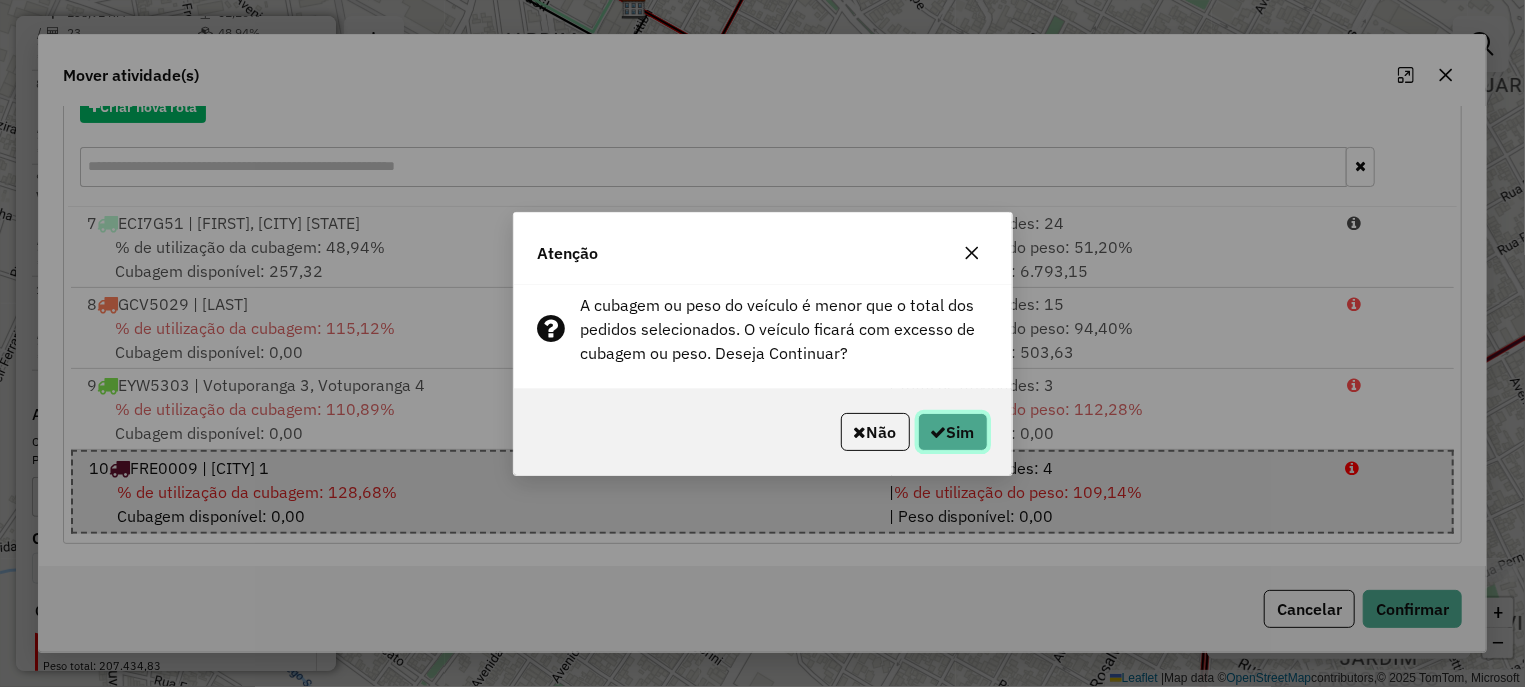 click on "Sim" 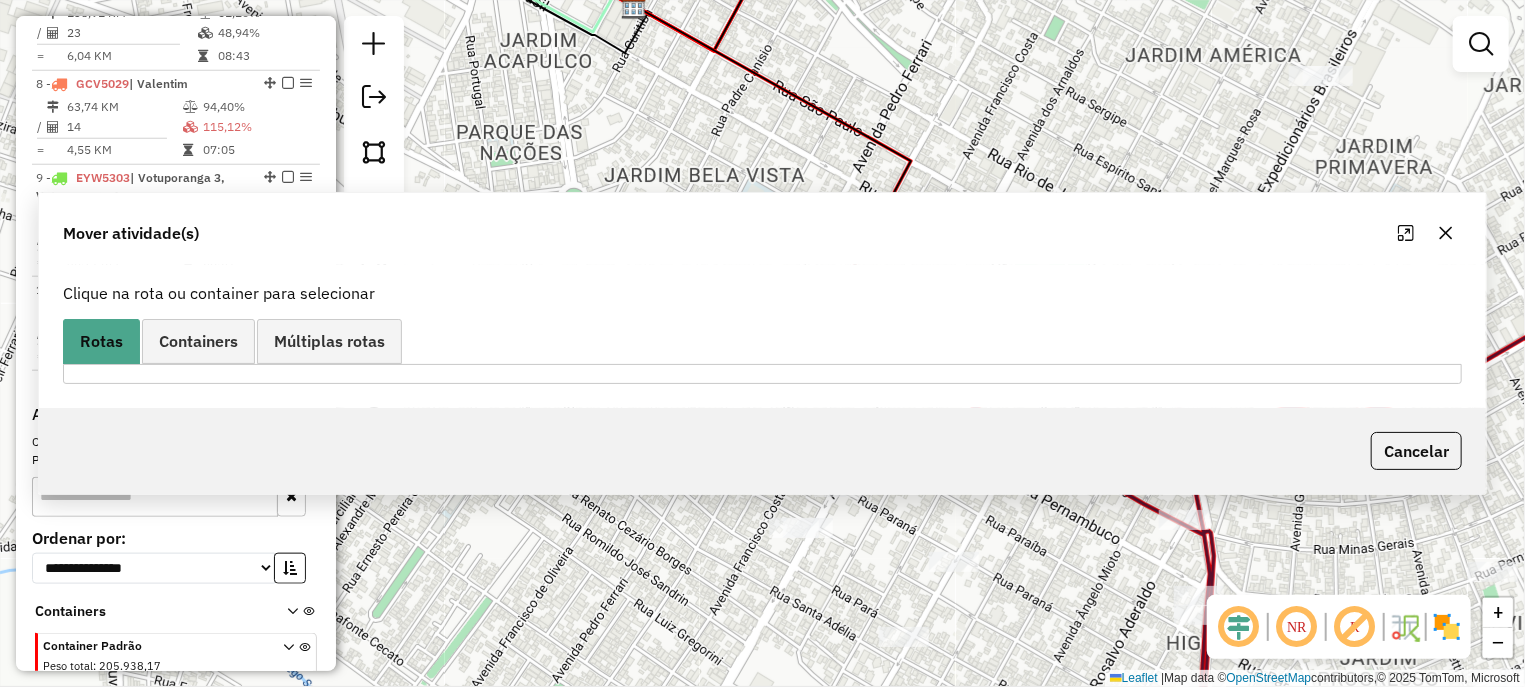 scroll, scrollTop: 0, scrollLeft: 0, axis: both 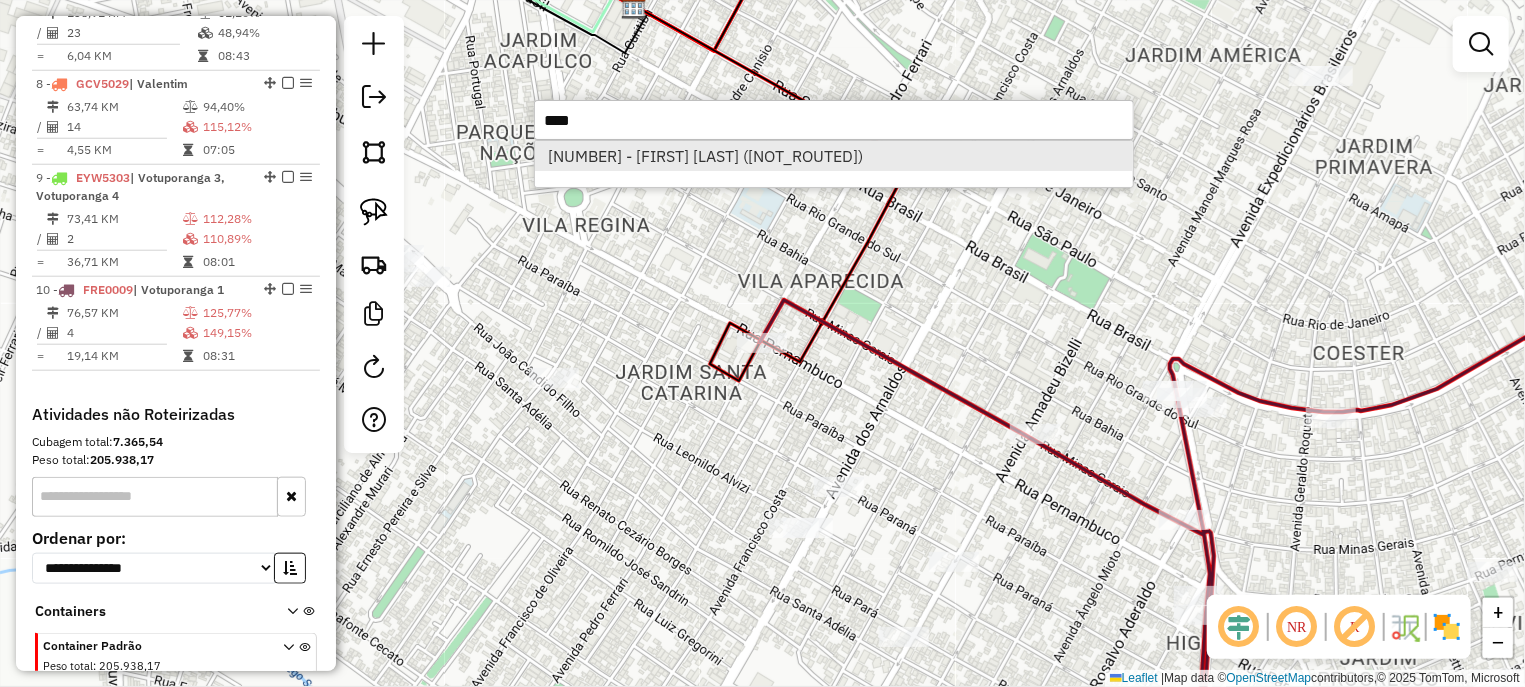 type on "****" 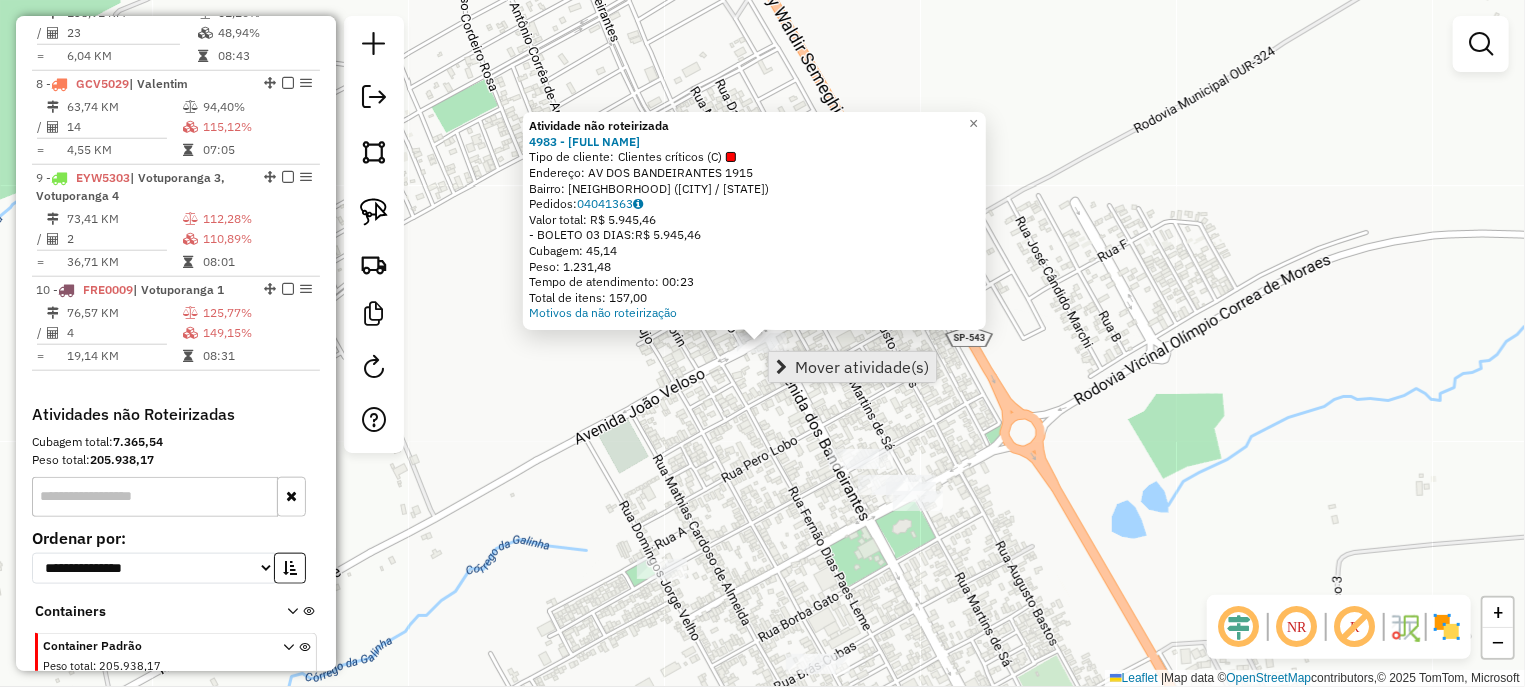 click on "Mover atividade(s)" at bounding box center (852, 367) 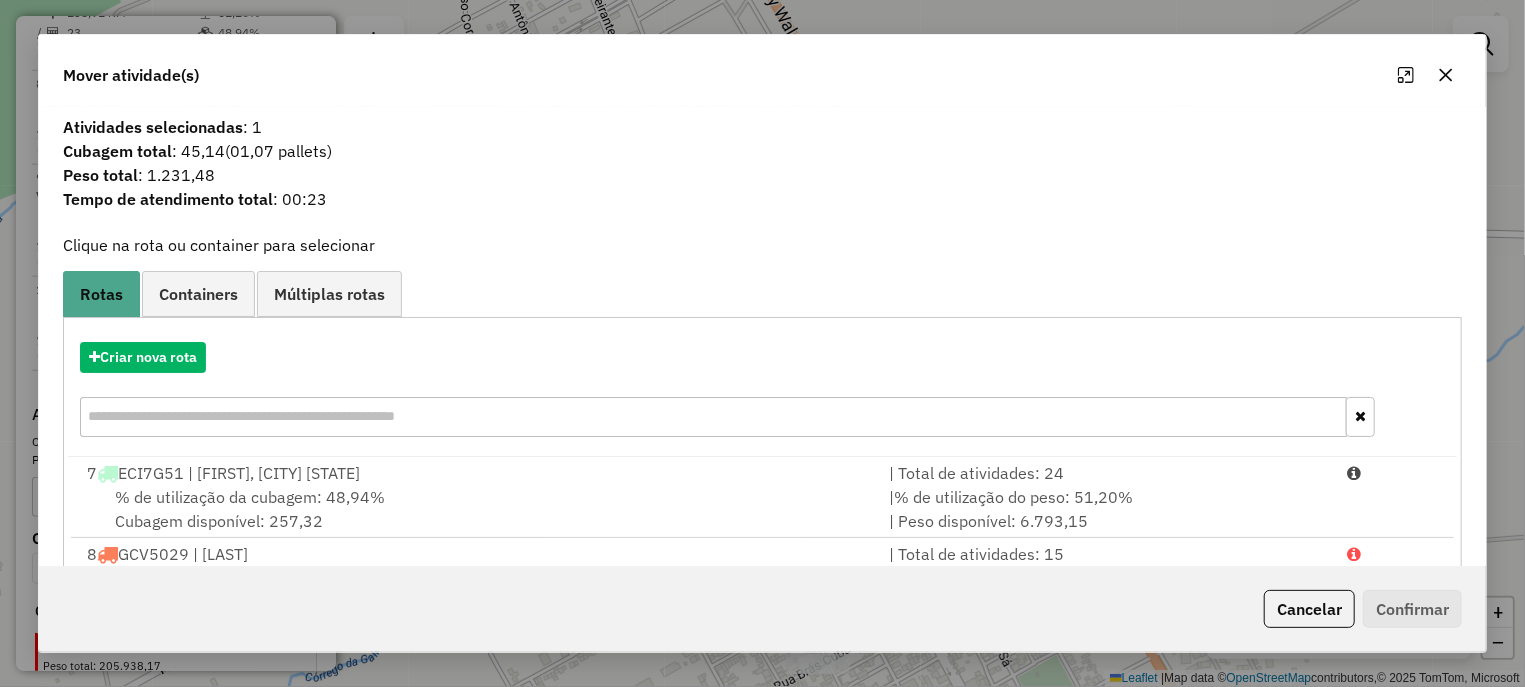 scroll, scrollTop: 250, scrollLeft: 0, axis: vertical 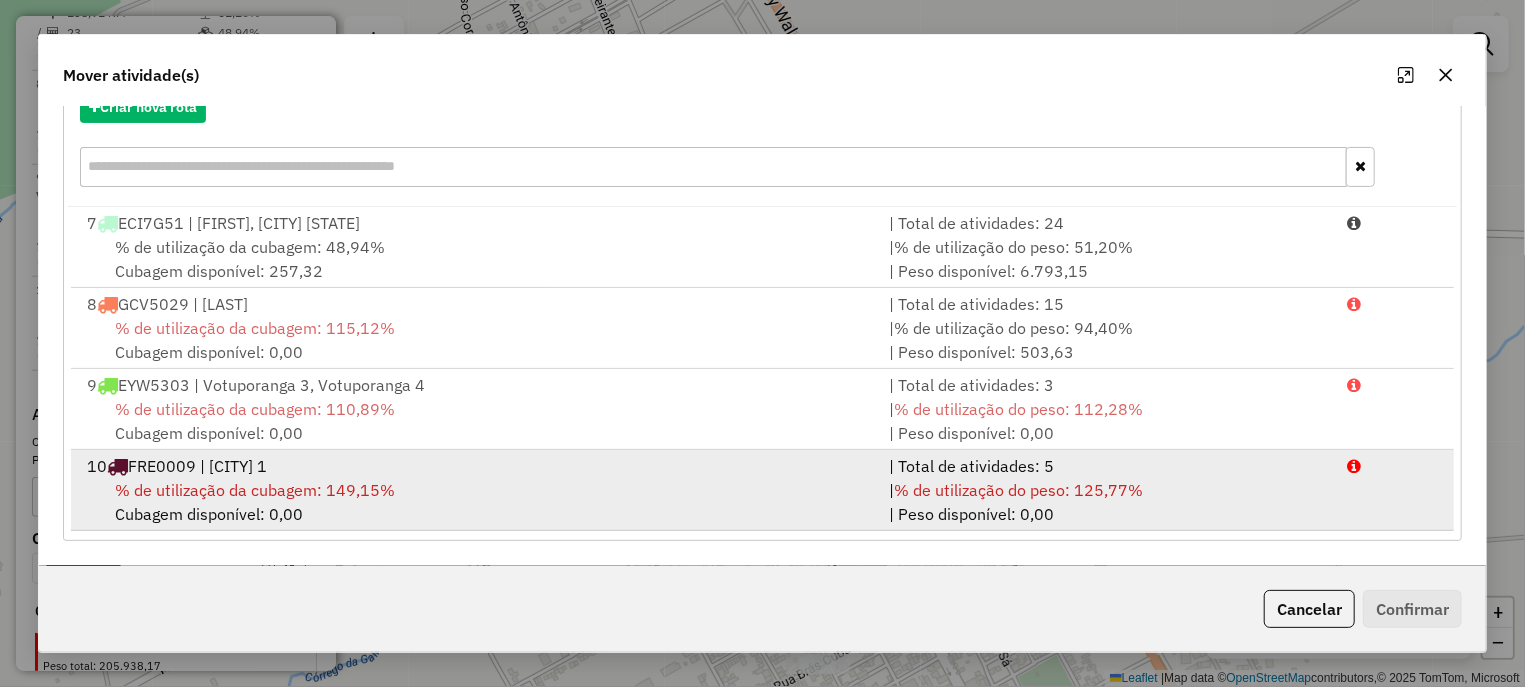 click on "% de utilização da cubagem: 149,15%  Cubagem disponível: 0,00" at bounding box center (476, 502) 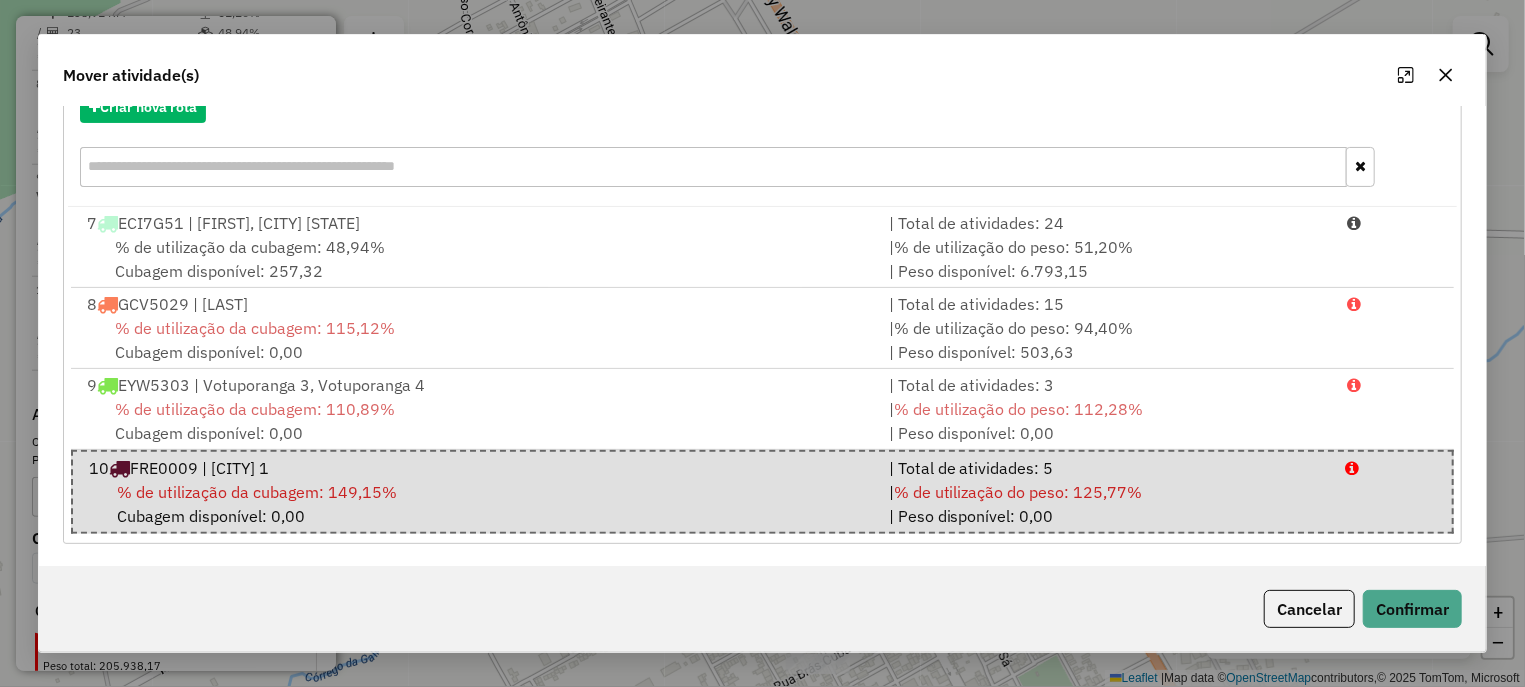 click on "Cancelar   Confirmar" 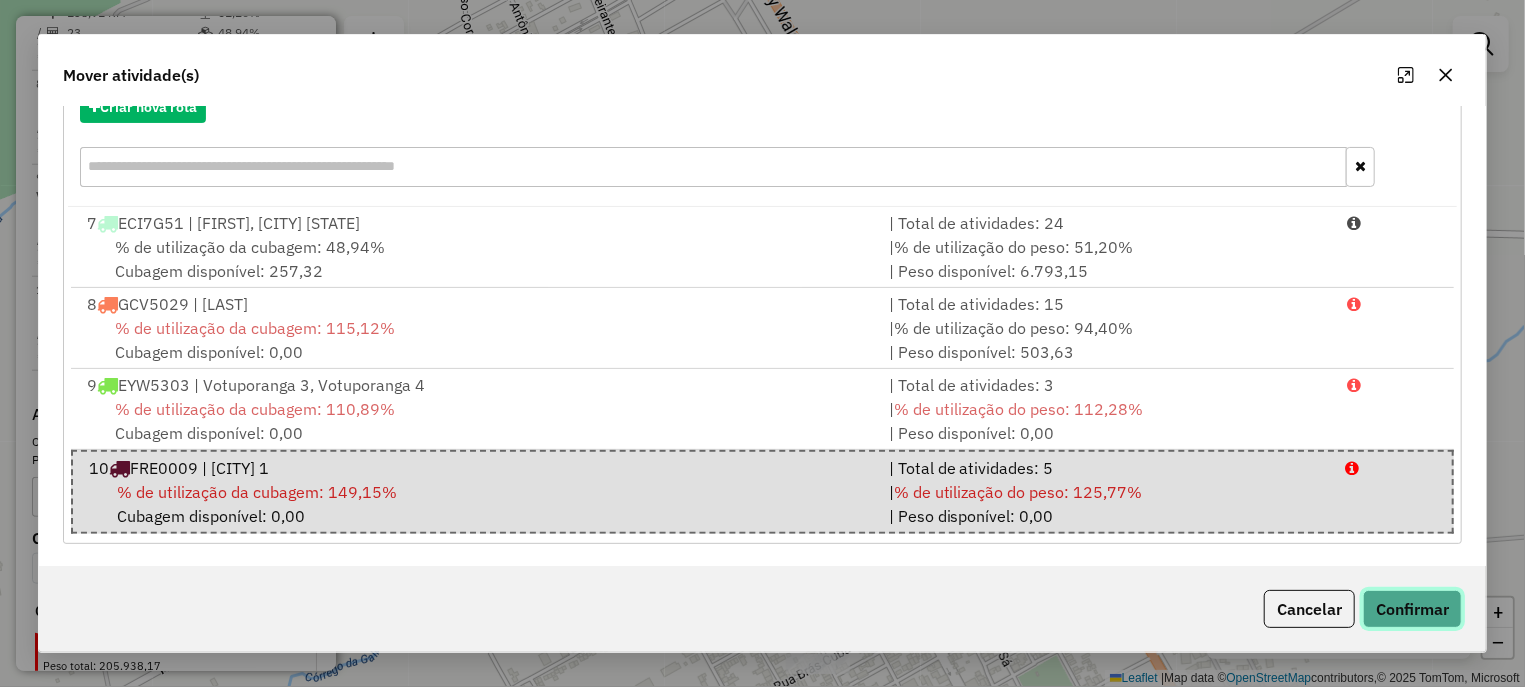 click on "Confirmar" 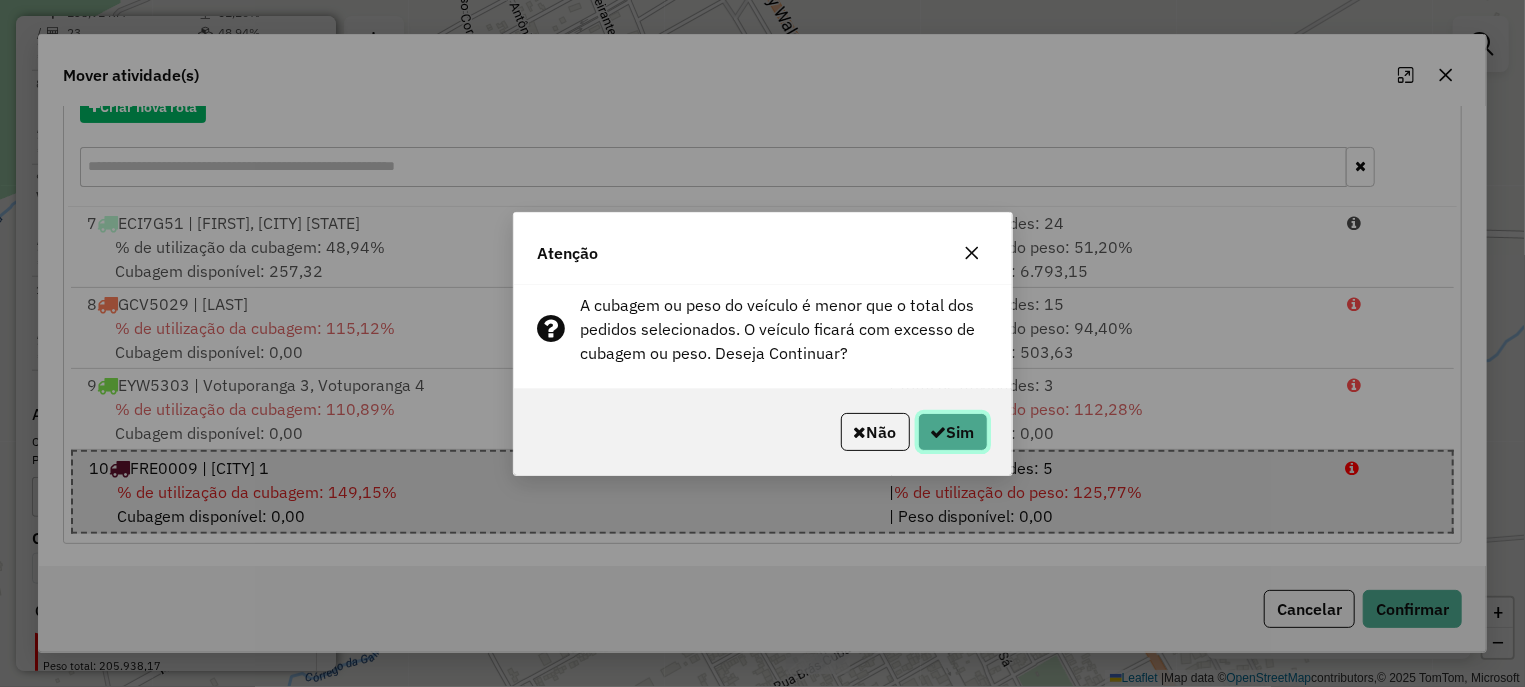 click on "Sim" 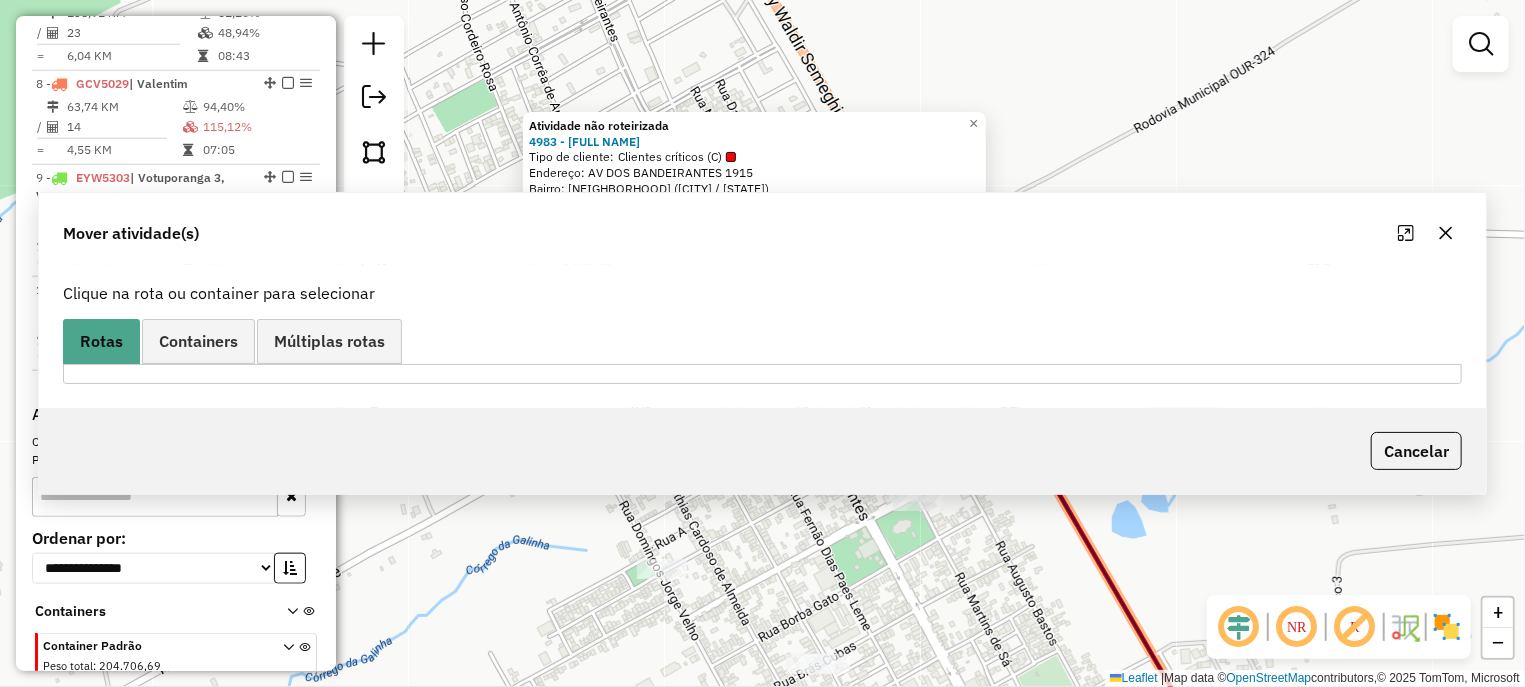 scroll, scrollTop: 0, scrollLeft: 0, axis: both 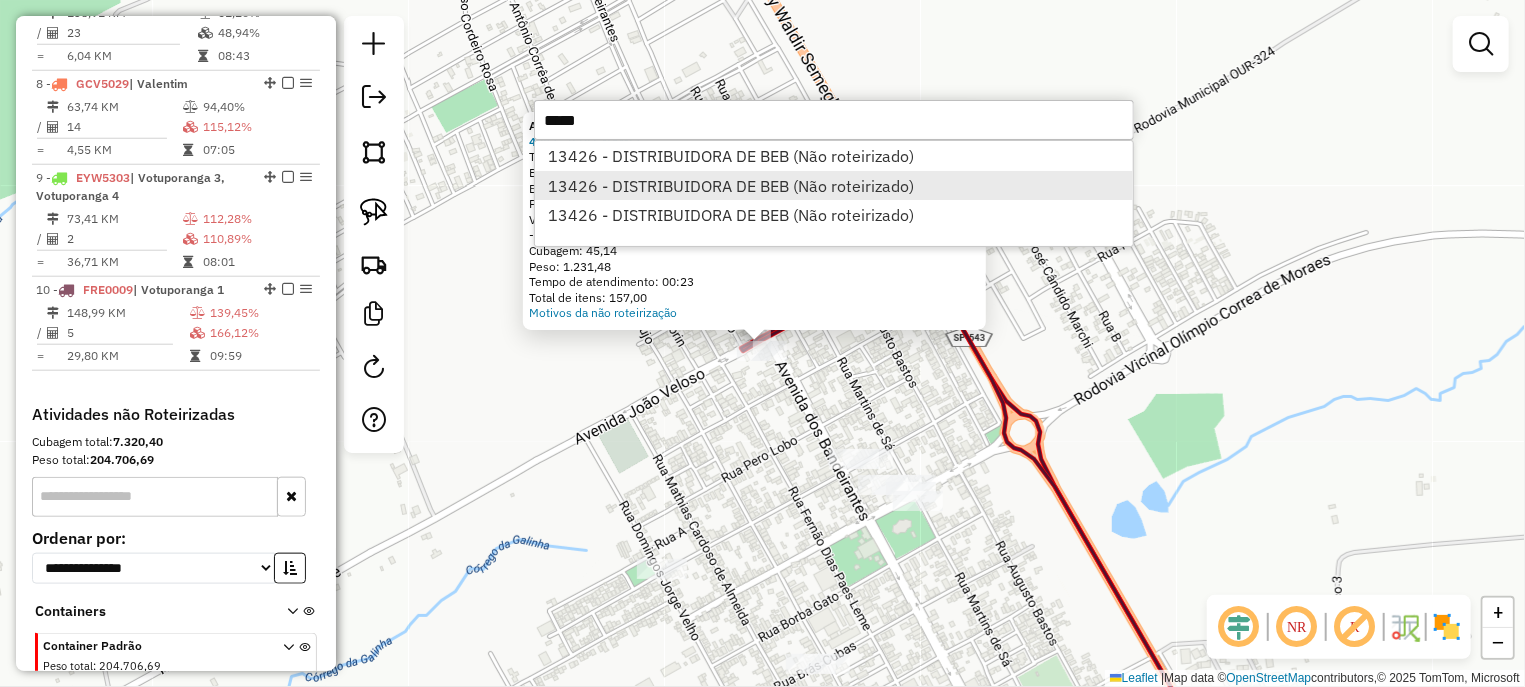 type on "*****" 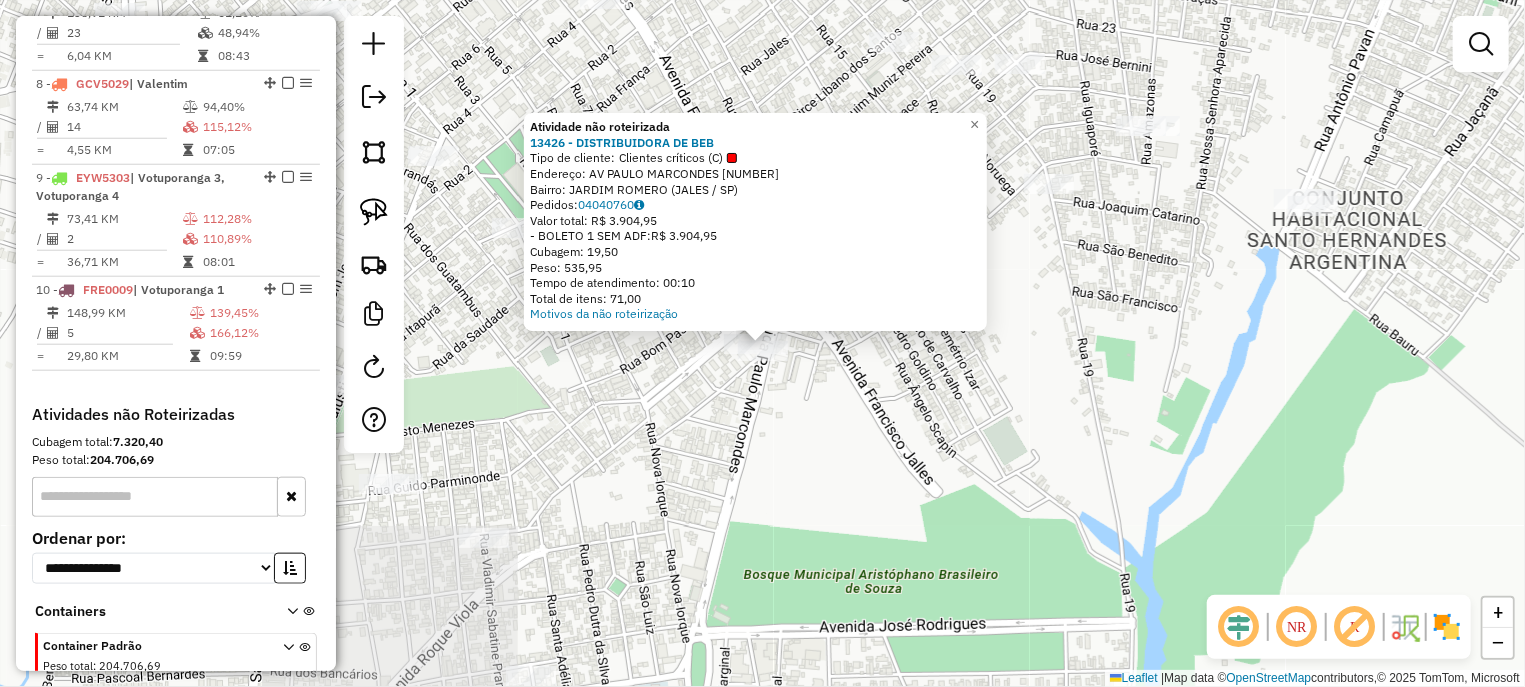 click on "Atividade não roteirizada 13426 - DISTRIBUIDORA DE BEB  Tipo de cliente:   Clientes críticos (C)   Endereço: AV  PAULO MARCONDES               1178   Bairro: JARDIM ROMERO (JALES / SP)   Pedidos:  04040760   Valor total: R$ 3.904,95   - BOLETO 1 SEM ADF:  R$ 3.904,95   Cubagem: 19,50   Peso: 535,95   Tempo de atendimento: 00:10   Total de itens: 71,00  Motivos da não roteirização × Janela de atendimento Grade de atendimento Capacidade Transportadoras Veículos Cliente Pedidos  Rotas Selecione os dias de semana para filtrar as janelas de atendimento  Seg   Ter   Qua   Qui   Sex   Sáb   Dom  Informe o período da janela de atendimento: De: Até:  Filtrar exatamente a janela do cliente  Considerar janela de atendimento padrão  Selecione os dias de semana para filtrar as grades de atendimento  Seg   Ter   Qua   Qui   Sex   Sáb   Dom   Considerar clientes sem dia de atendimento cadastrado  Clientes fora do dia de atendimento selecionado Filtrar as atividades entre os valores definidos abaixo:  De:   De:" 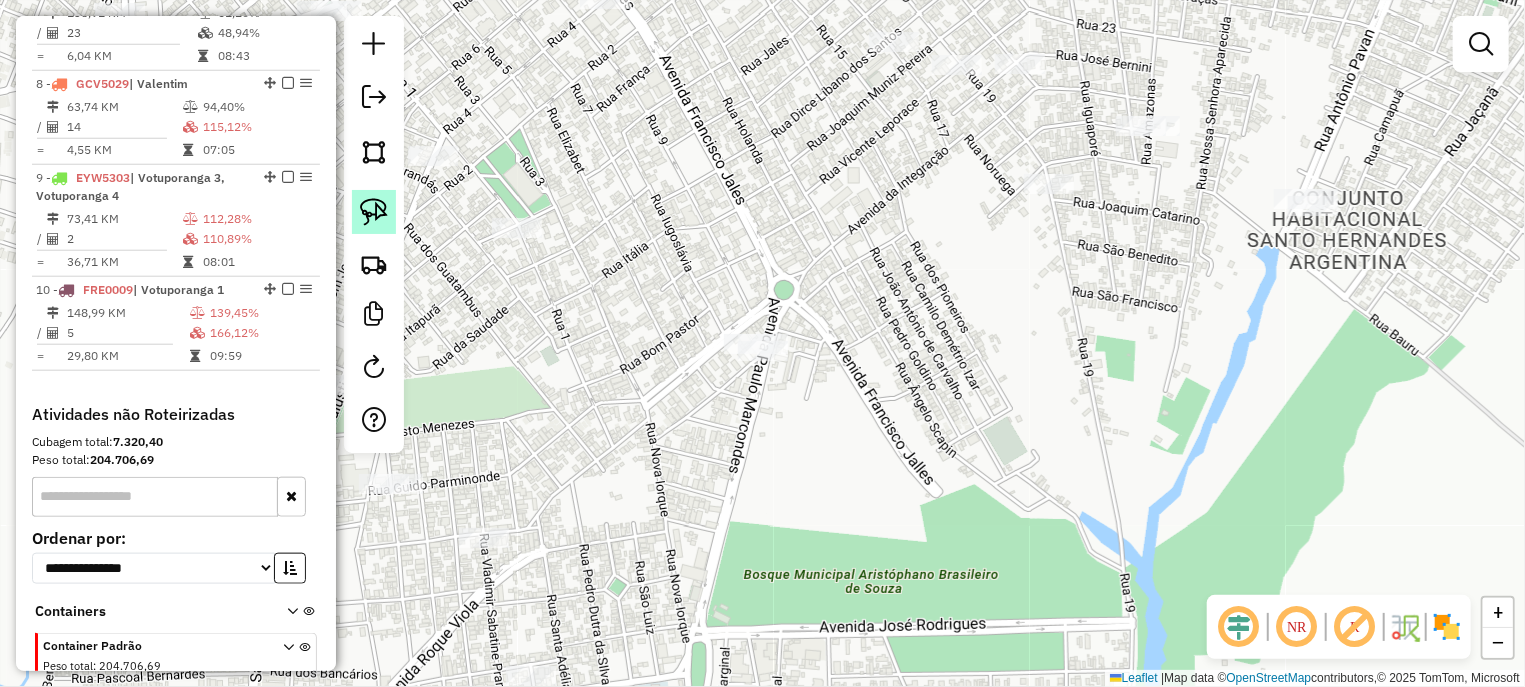 click 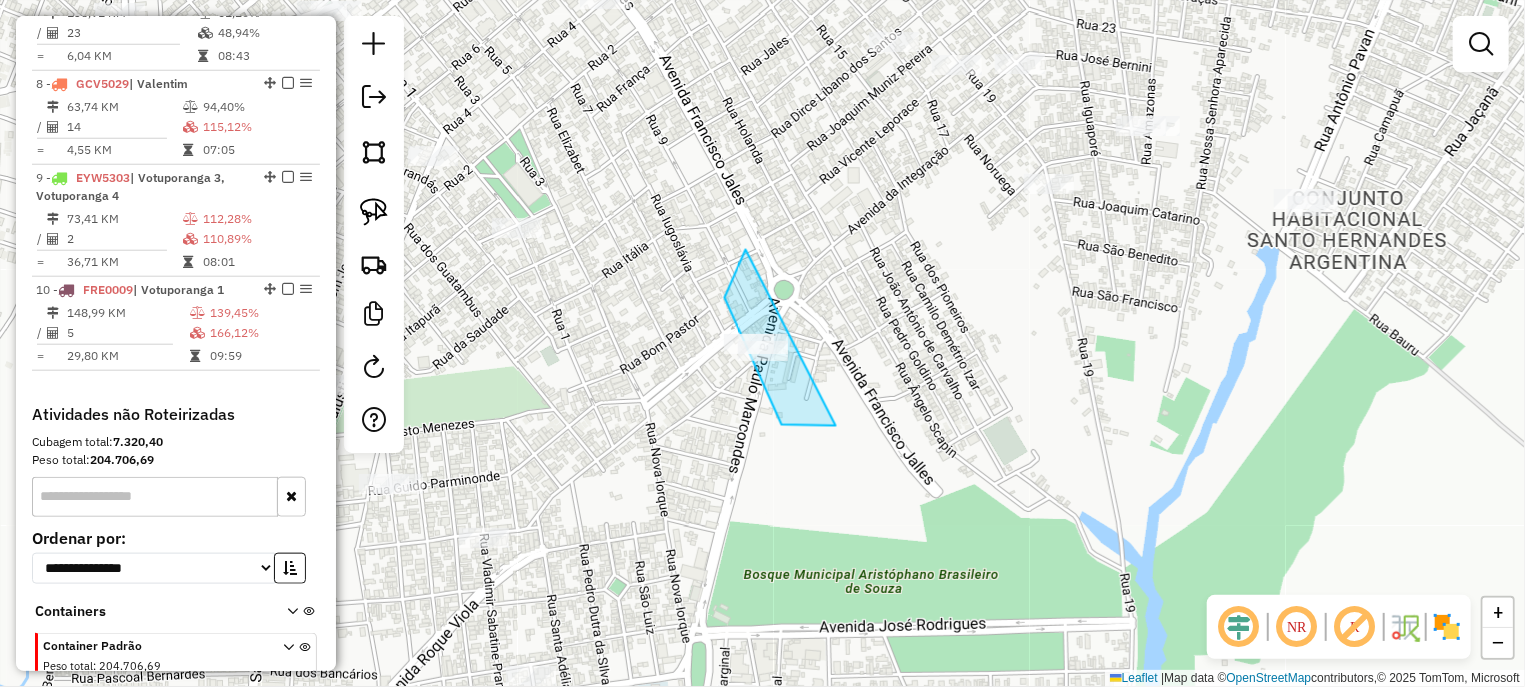 drag, startPoint x: 725, startPoint y: 297, endPoint x: 870, endPoint y: 414, distance: 186.31694 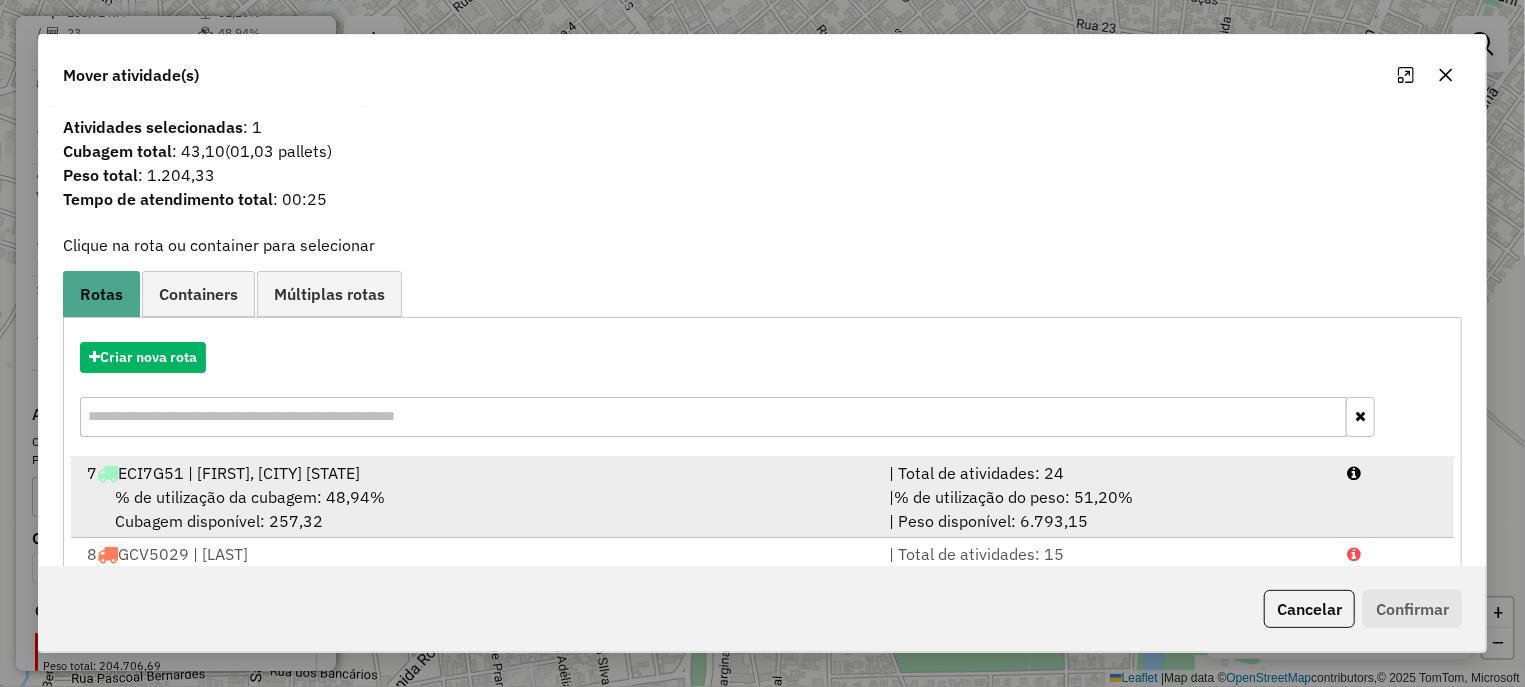 scroll, scrollTop: 250, scrollLeft: 0, axis: vertical 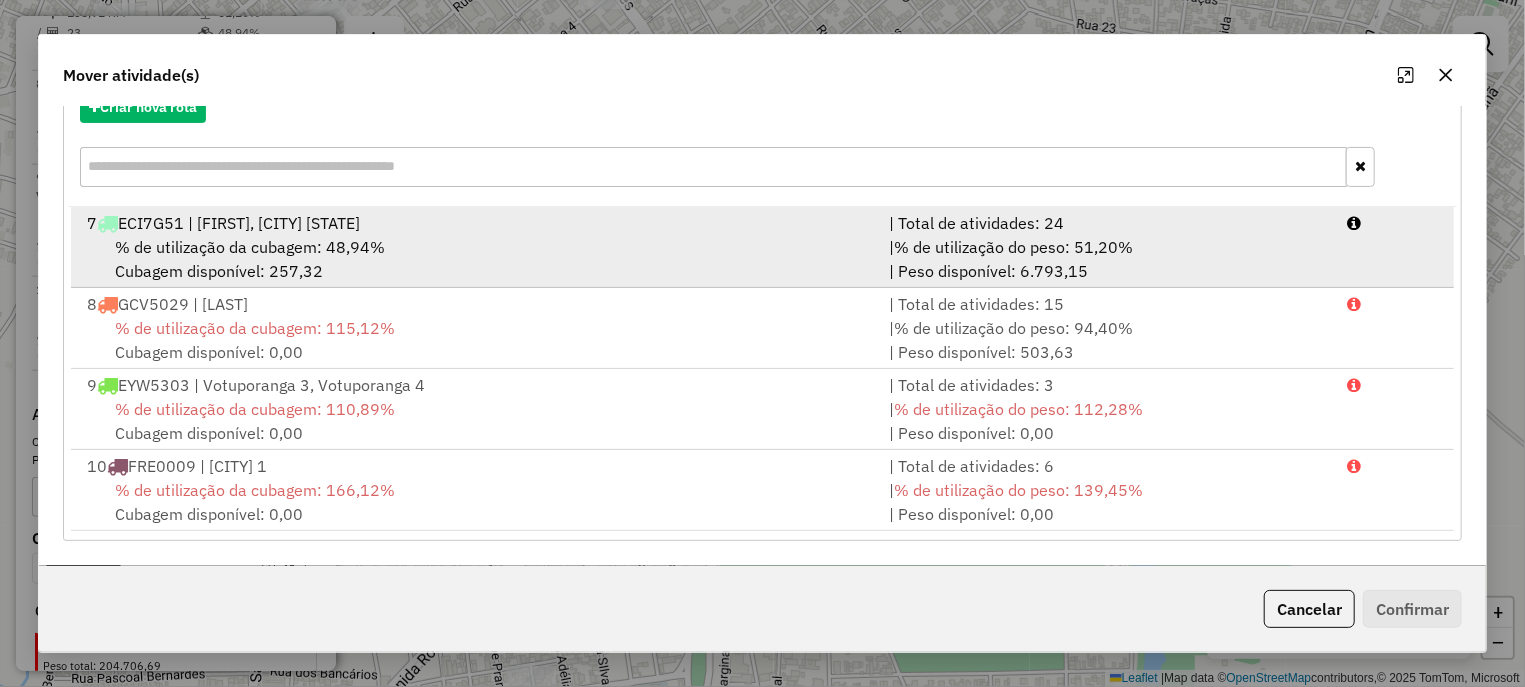 click on "% de utilização da cubagem: 166,12%" at bounding box center (255, 490) 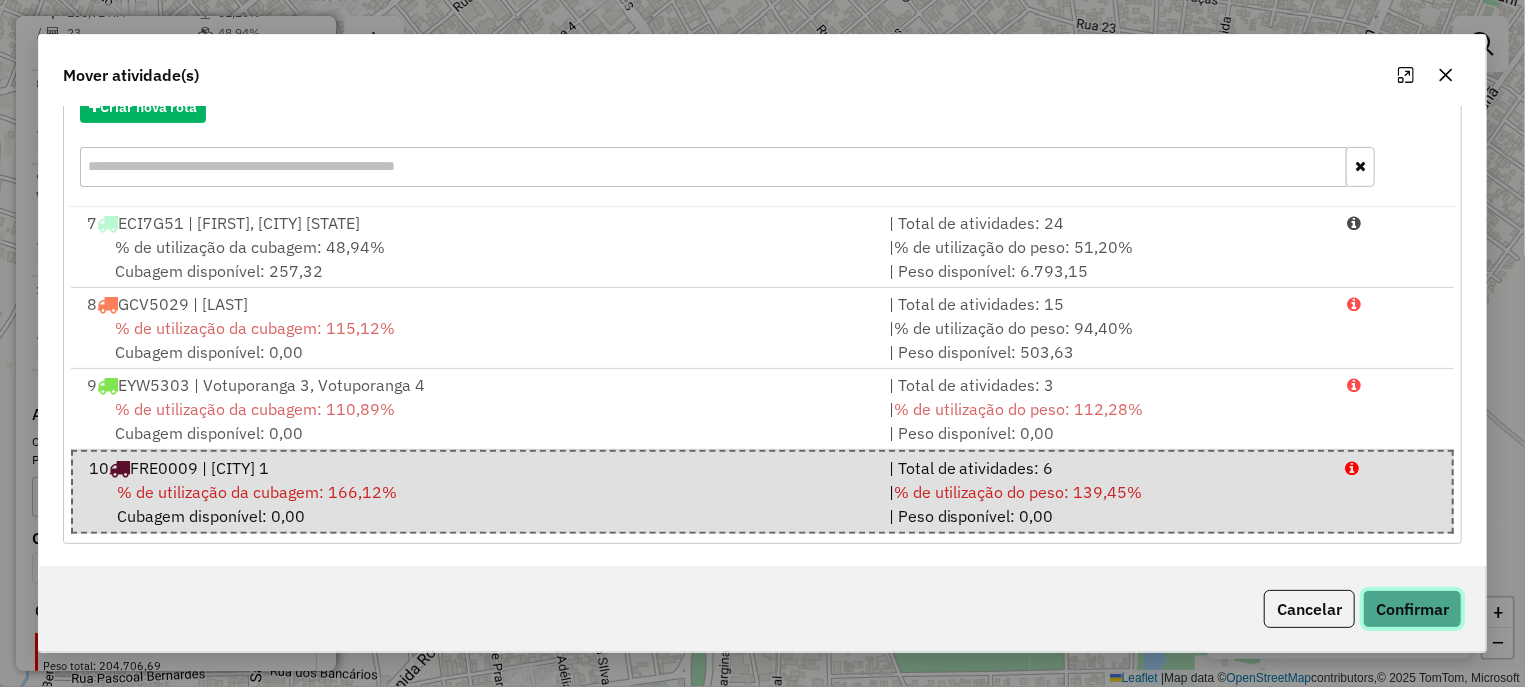 click on "Confirmar" 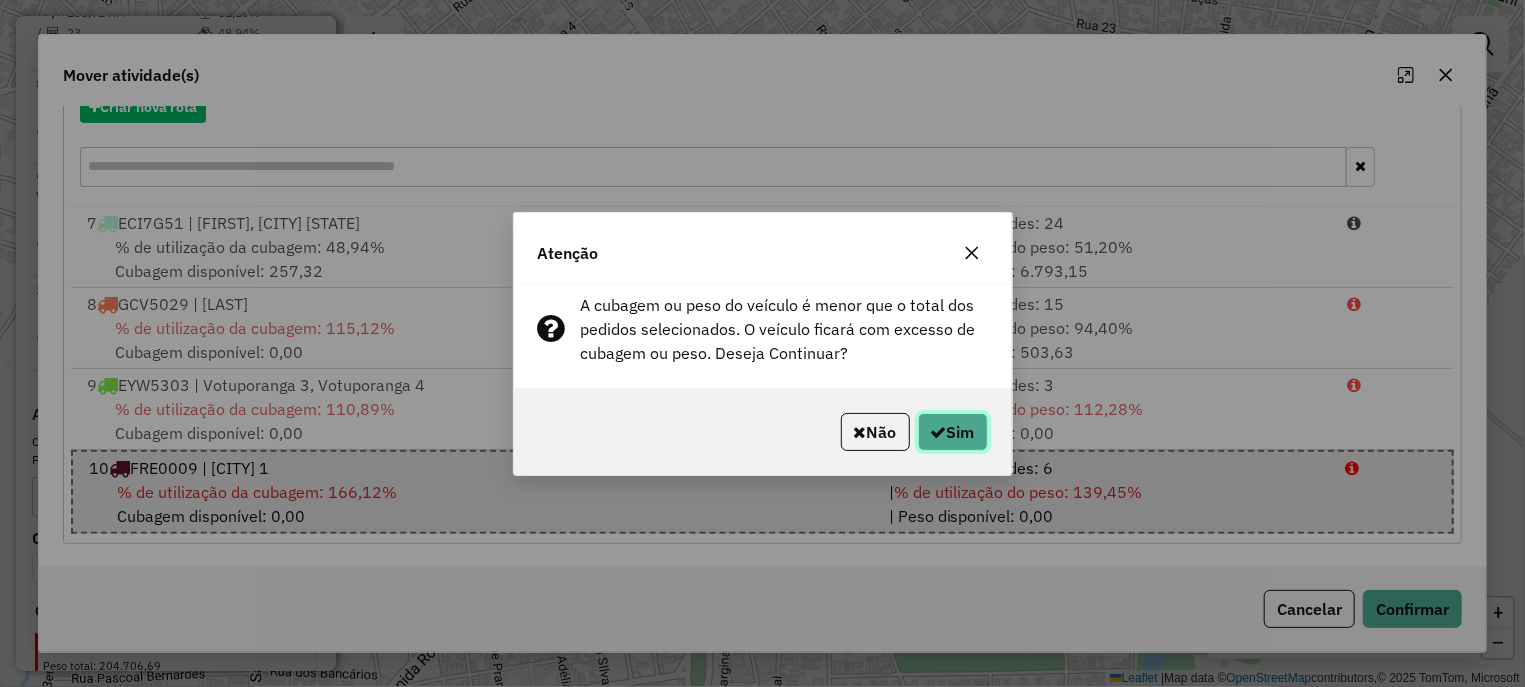click on "Sim" 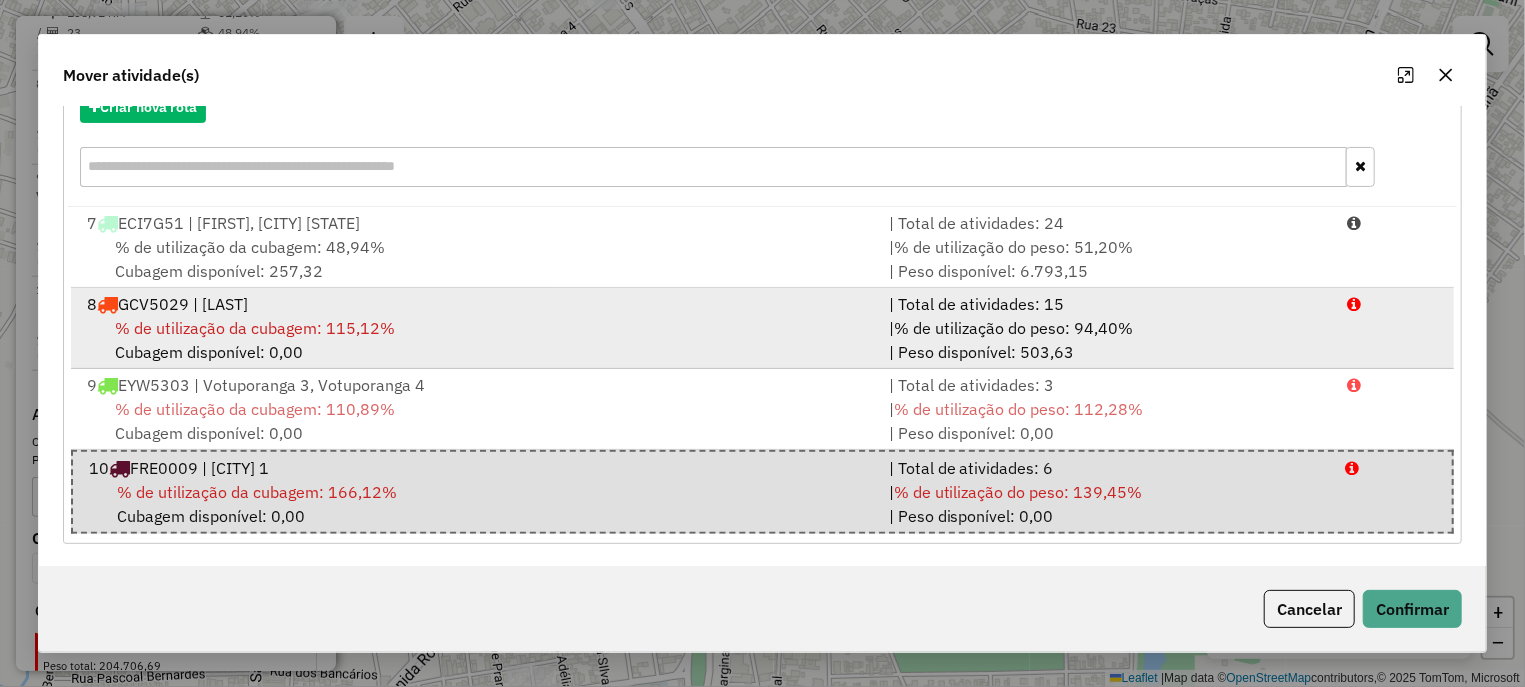 scroll, scrollTop: 251, scrollLeft: 0, axis: vertical 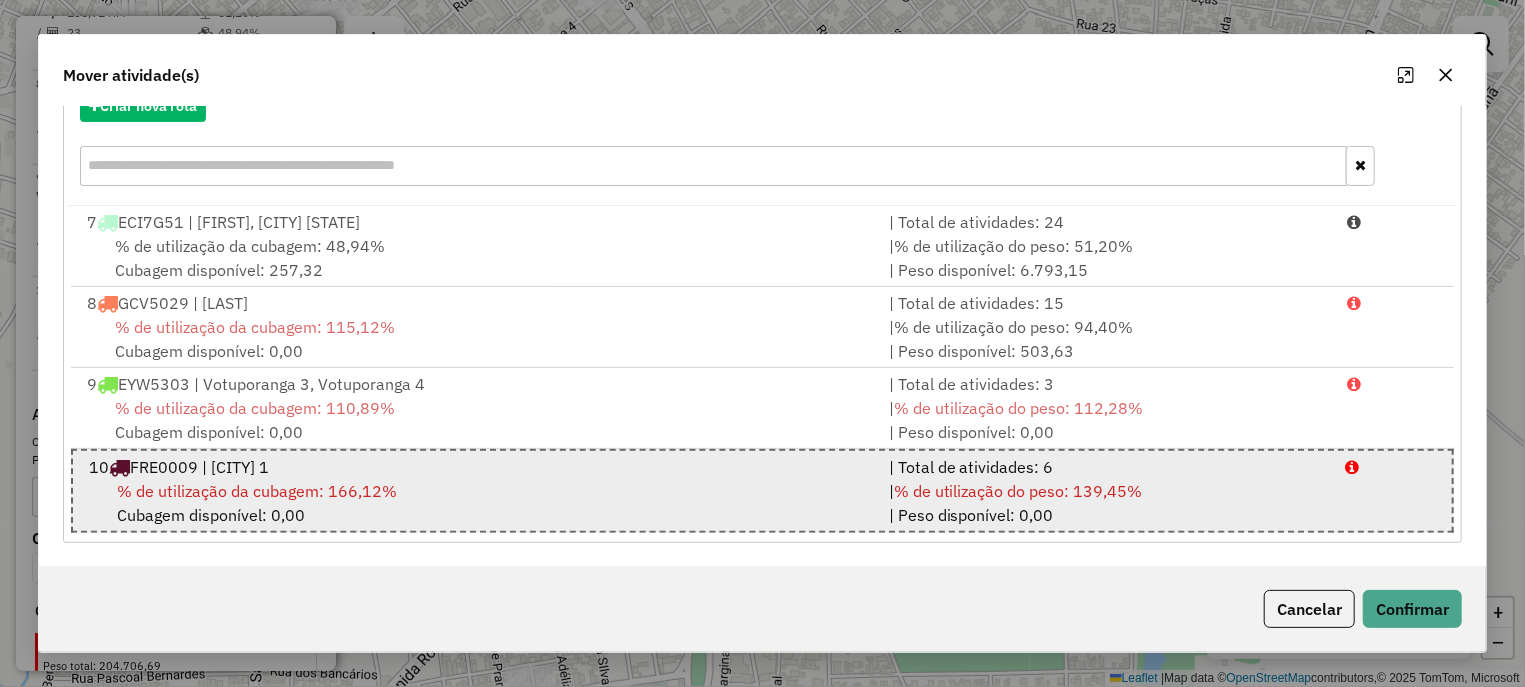 click on "10  FRE0009 | Votuporanga 1" at bounding box center (477, 467) 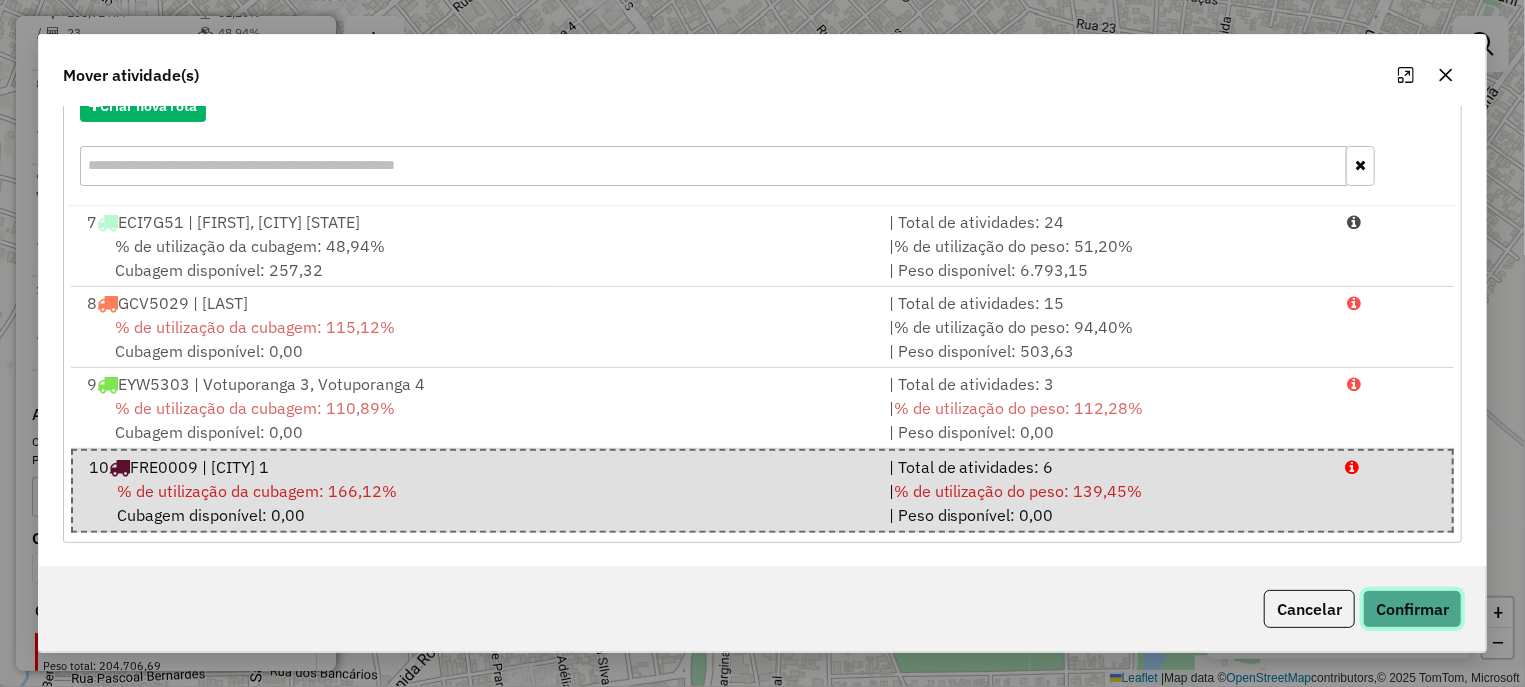 click on "Confirmar" 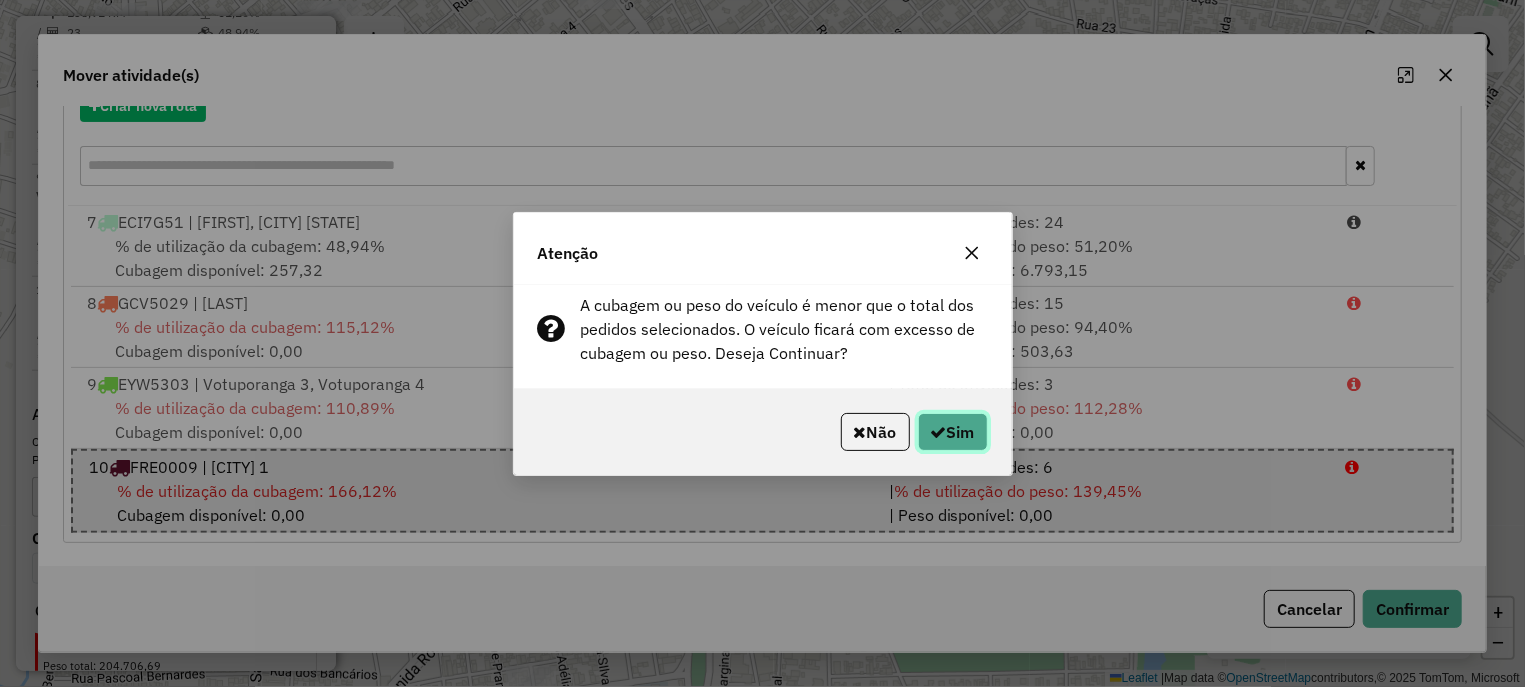click on "Sim" 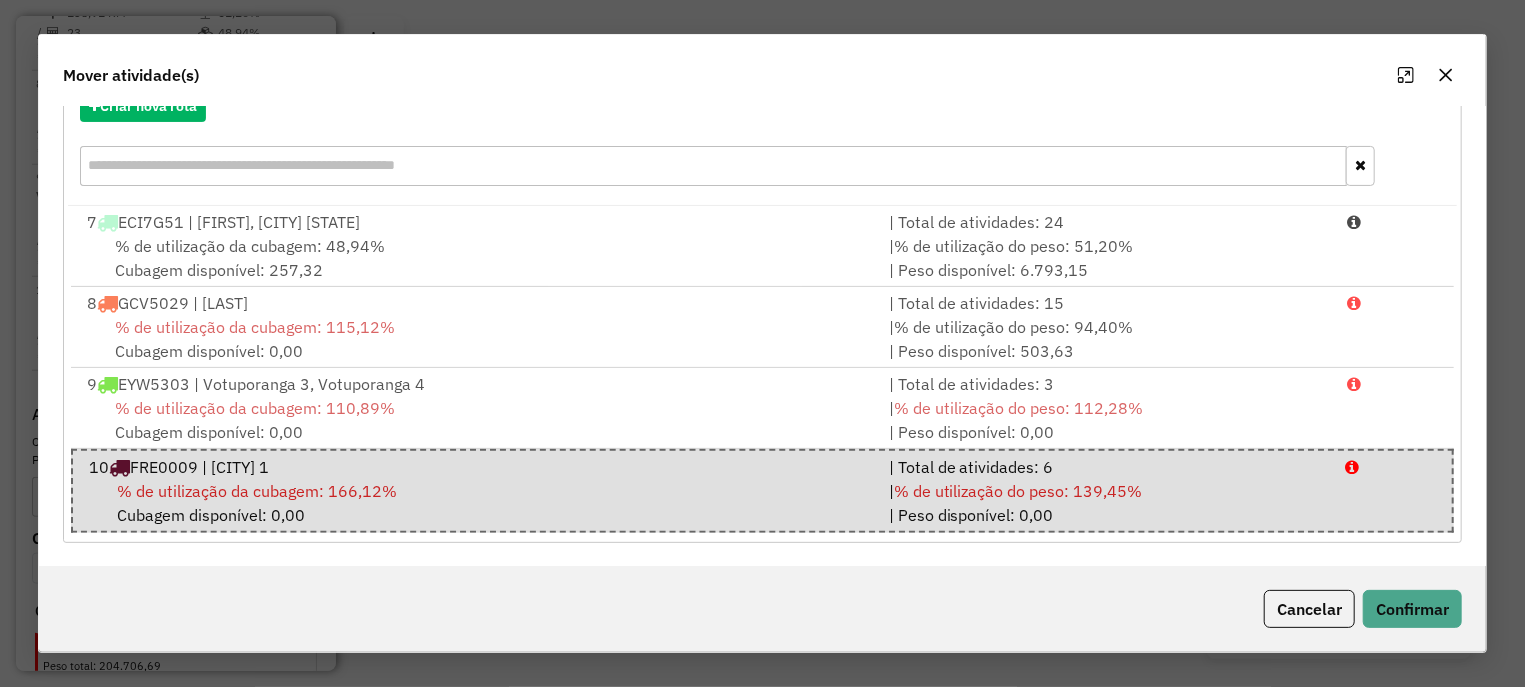 click 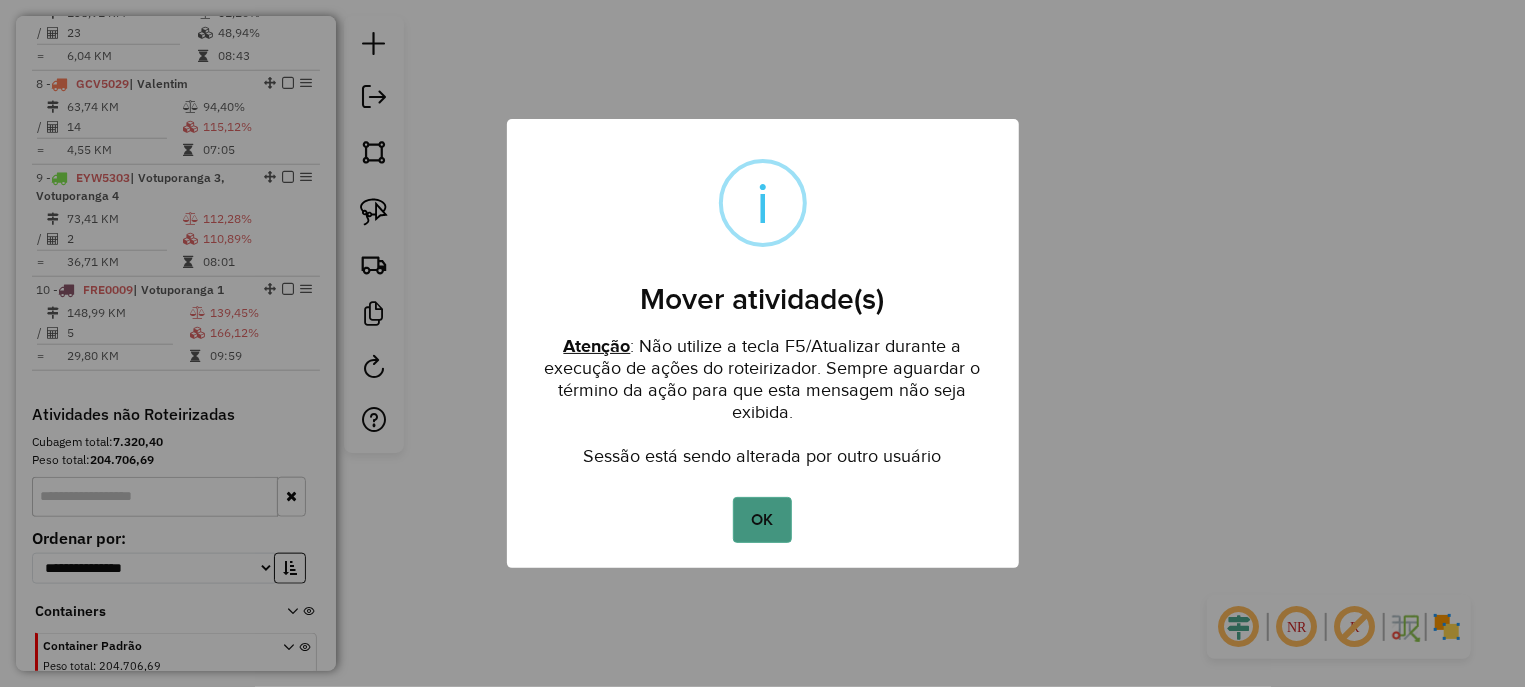 click on "OK" at bounding box center (762, 520) 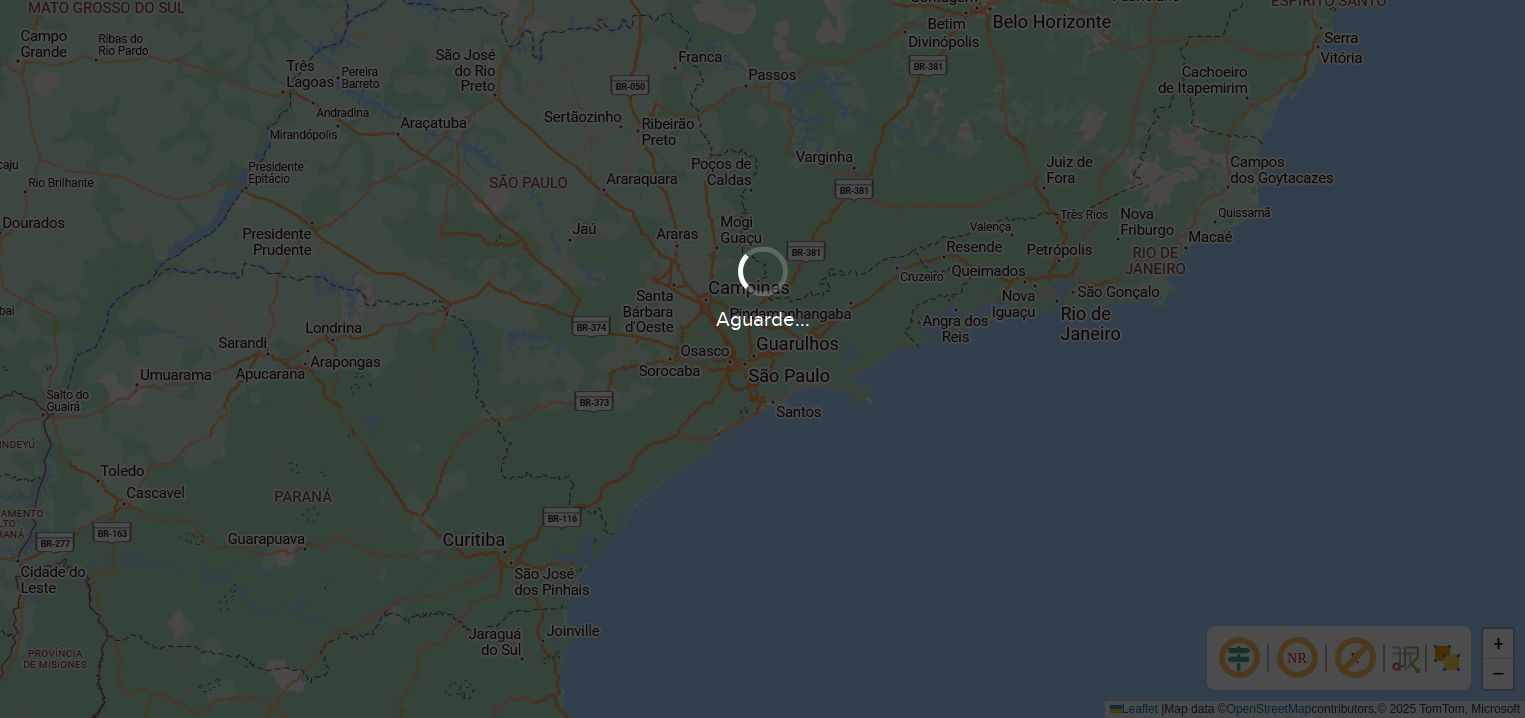 scroll, scrollTop: 0, scrollLeft: 0, axis: both 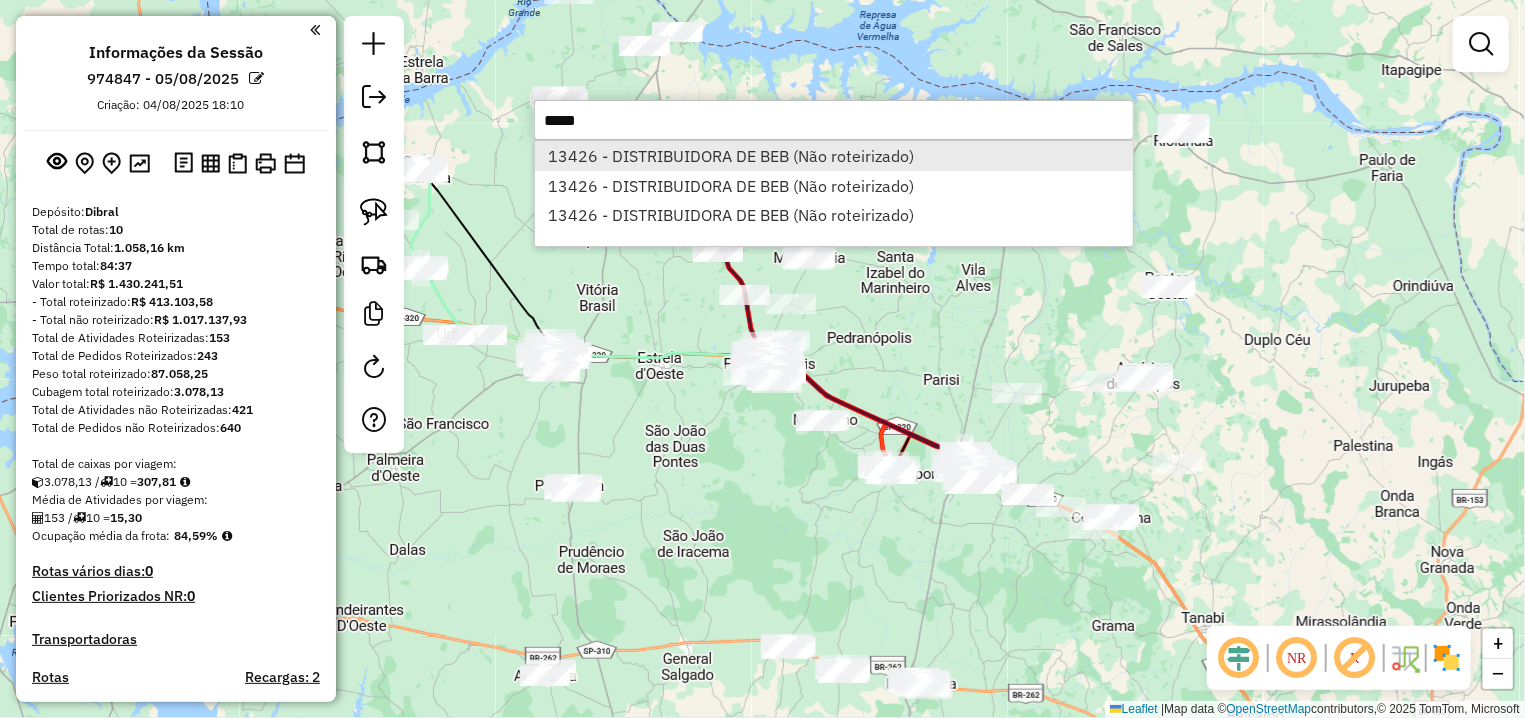 type on "*****" 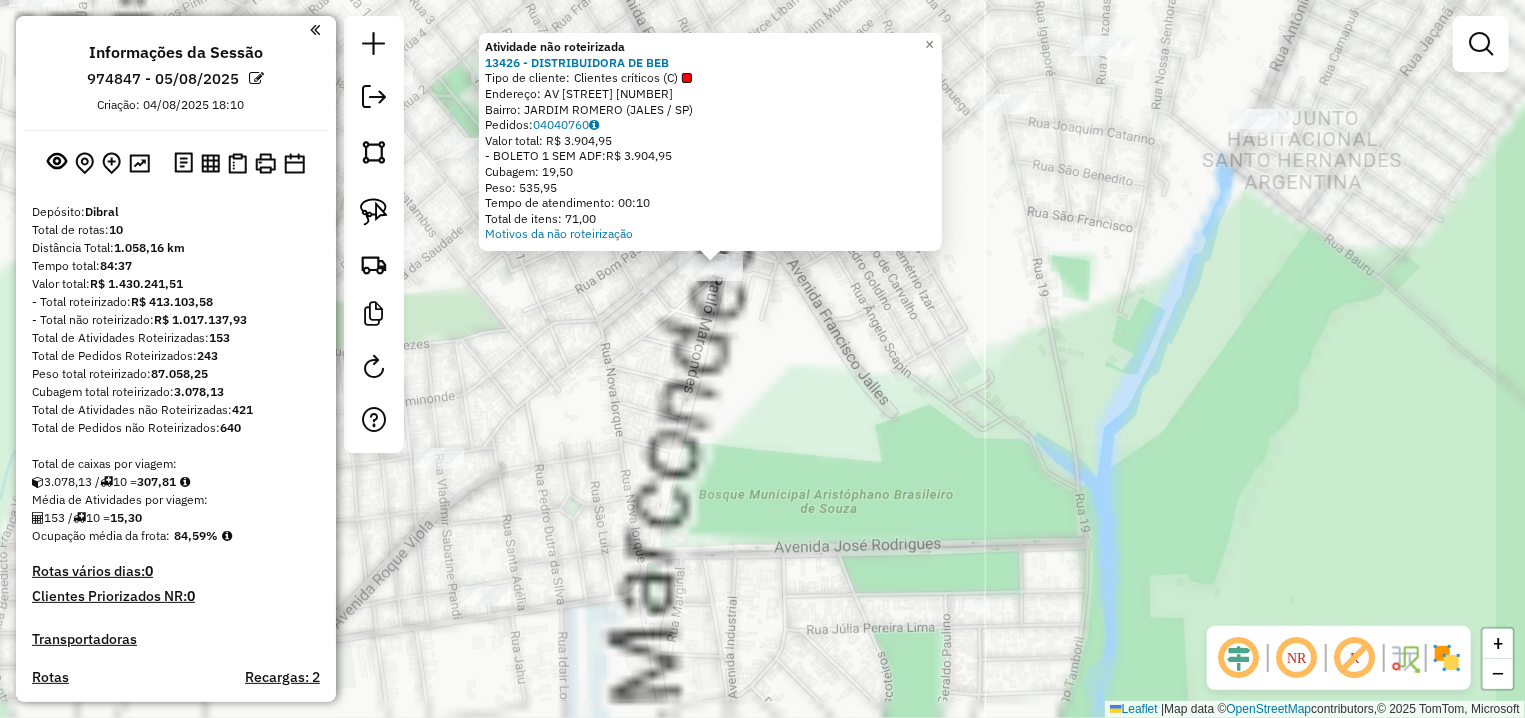 click on "Atividade não roteirizada [NUMBER] - [FIRST_NAME] de [LAST_NAME] [LAST_NAME]  Tipo de cliente:   [TEXT] ([TEXT])   Endereço: AV  [LAST_NAME] [LAST_NAME]               [NUMBER]   Bairro: [NEIGHBORHOOD] ([CITY] / [STATE])   Pedidos:  [NUMBER]   Valor total: [CURRENCY] [NUMBER]   - [TEXT] [NUMBER] [TEXT]:  [CURRENCY] [NUMBER]   Cubagem: [NUMBER]   Peso: [NUMBER]   Tempo de atendimento: [TIME]   Total de itens: [NUMBER]  Motivos da não roteirização × Janela de atendimento Grade de atendimento Capacidade Transportadoras Veículos Cliente Pedidos  Rotas Selecione os dias de semana para filtrar as janelas de atendimento  Seg   Ter   Qua   Qui   Sex   Sáb   Dom  Informe o período da janela de atendimento: De: Até:  Filtrar exatamente a janela do cliente  Considerar janela de atendimento padrão  Selecione os dias de semana para filtrar as grades de atendimento  Seg   Ter   Qua   Qui   Sex   Sáb   Dom   Considerar clientes sem dia de atendimento cadastrado  Clientes fora do dia de atendimento selecionado Filtrar as atividades entre os valores definidos abaixo:  De:   De:" 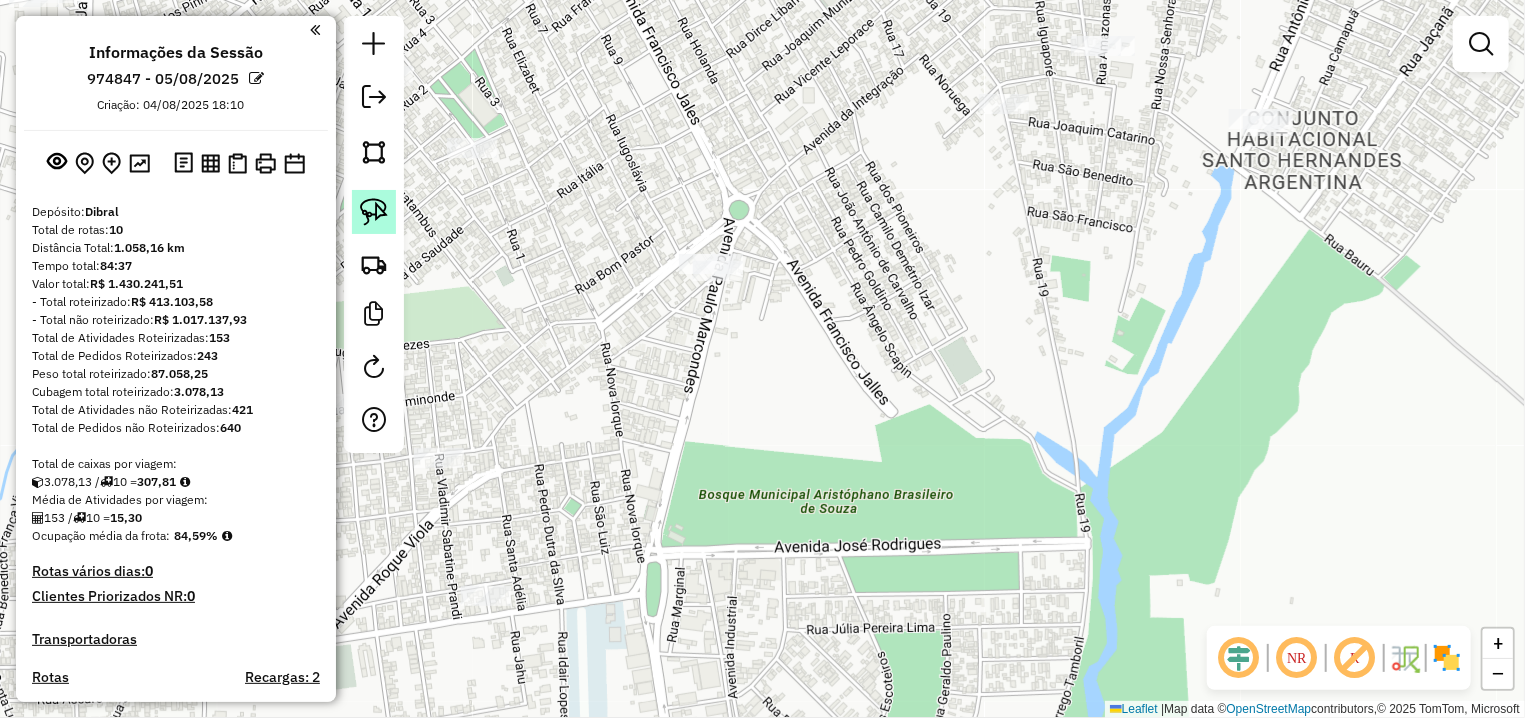 click 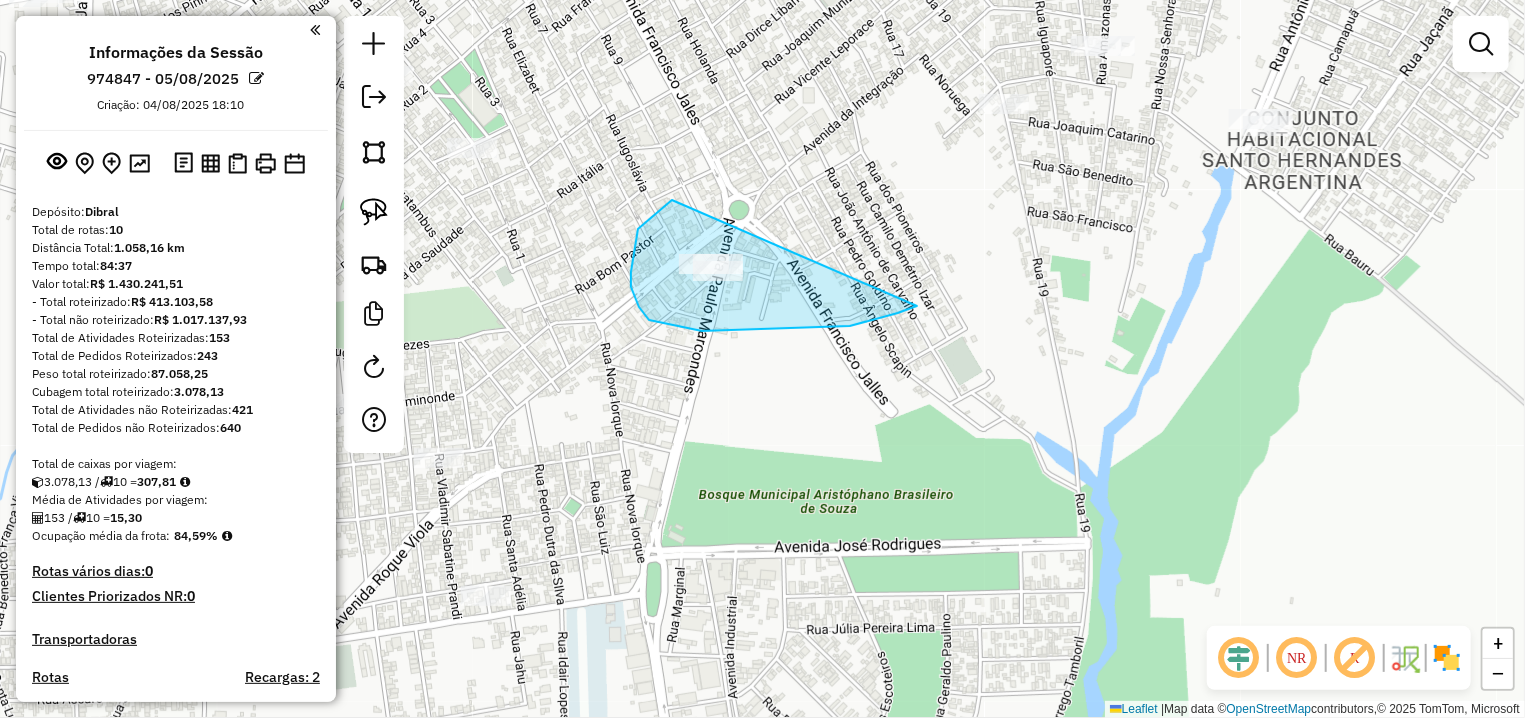 drag, startPoint x: 672, startPoint y: 200, endPoint x: 917, endPoint y: 306, distance: 266.94757 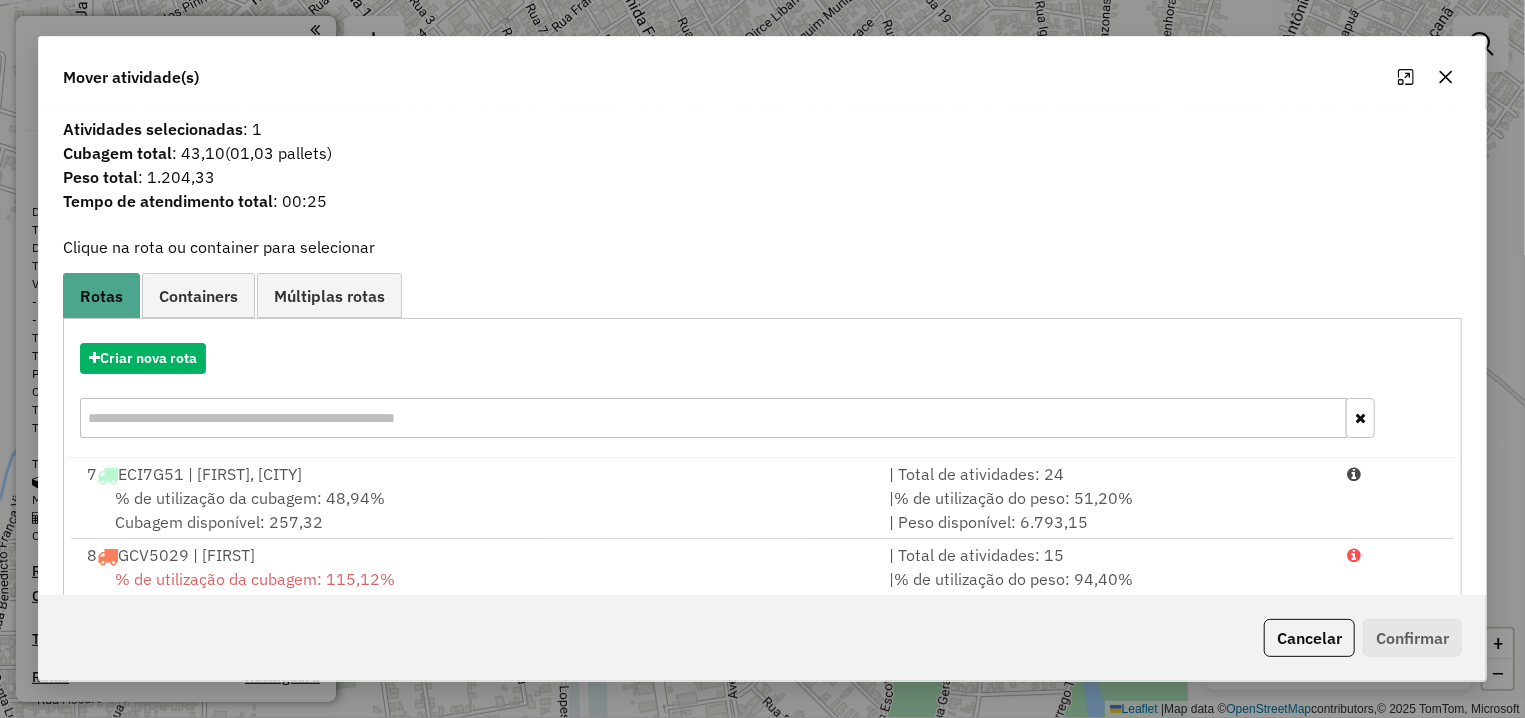 scroll, scrollTop: 222, scrollLeft: 0, axis: vertical 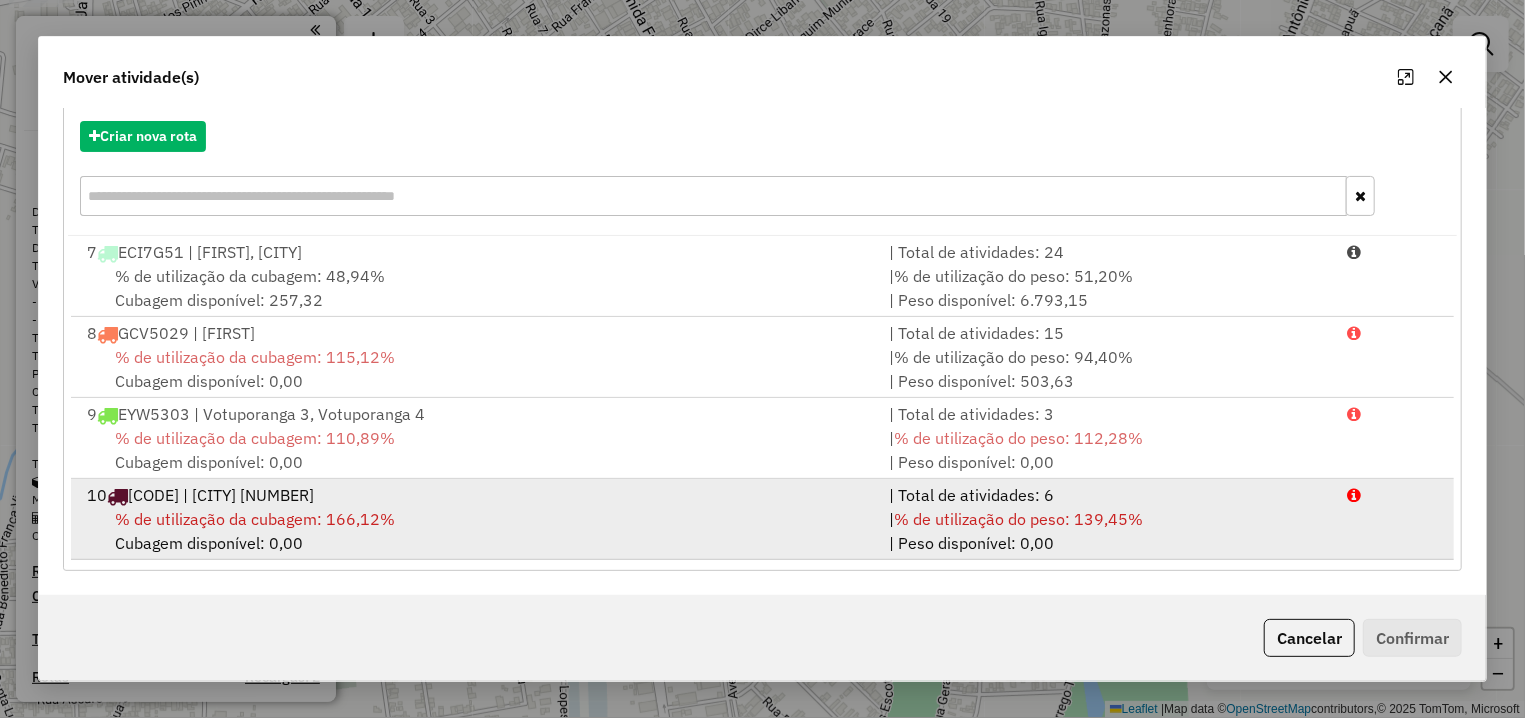 click on "% de utilização da cubagem: 166,12%  Cubagem disponível: 0,00" at bounding box center (476, 531) 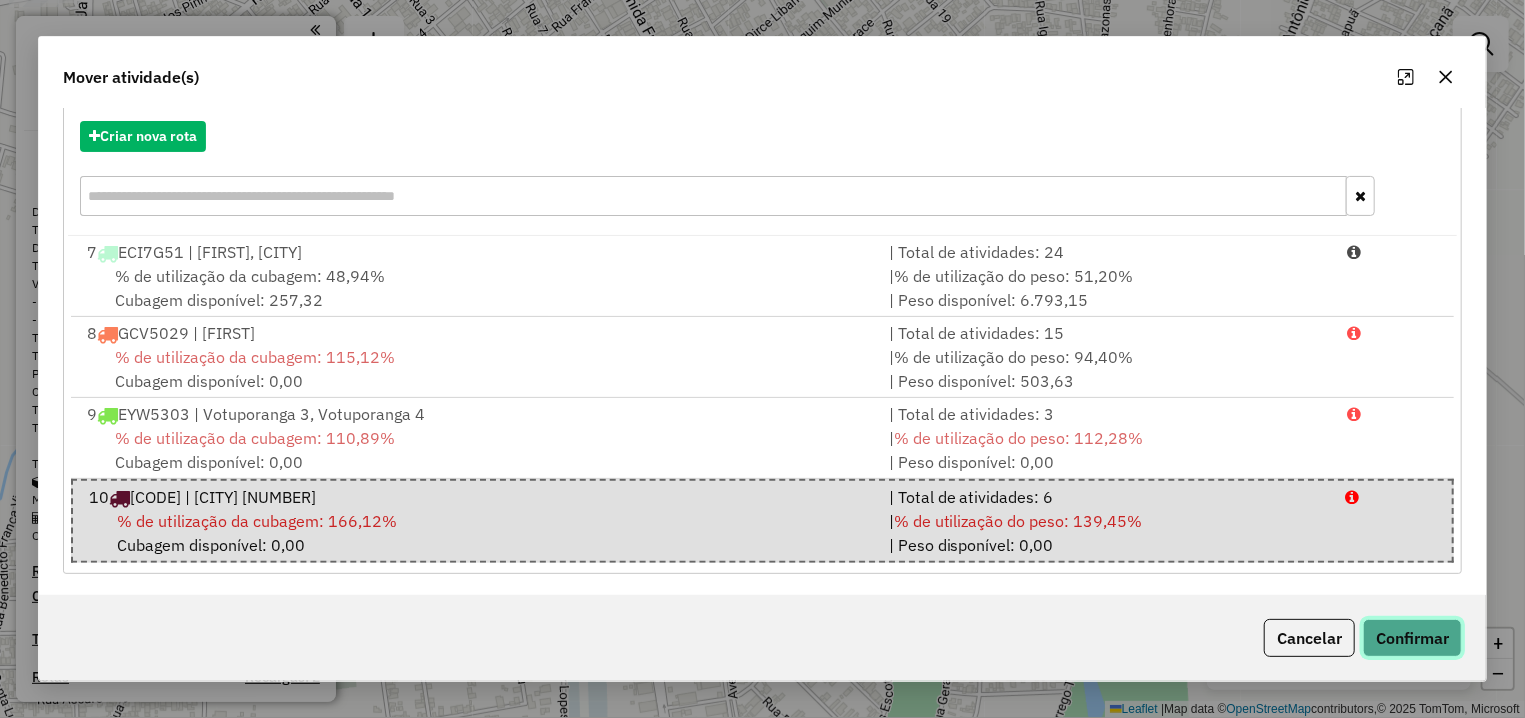 click on "Confirmar" 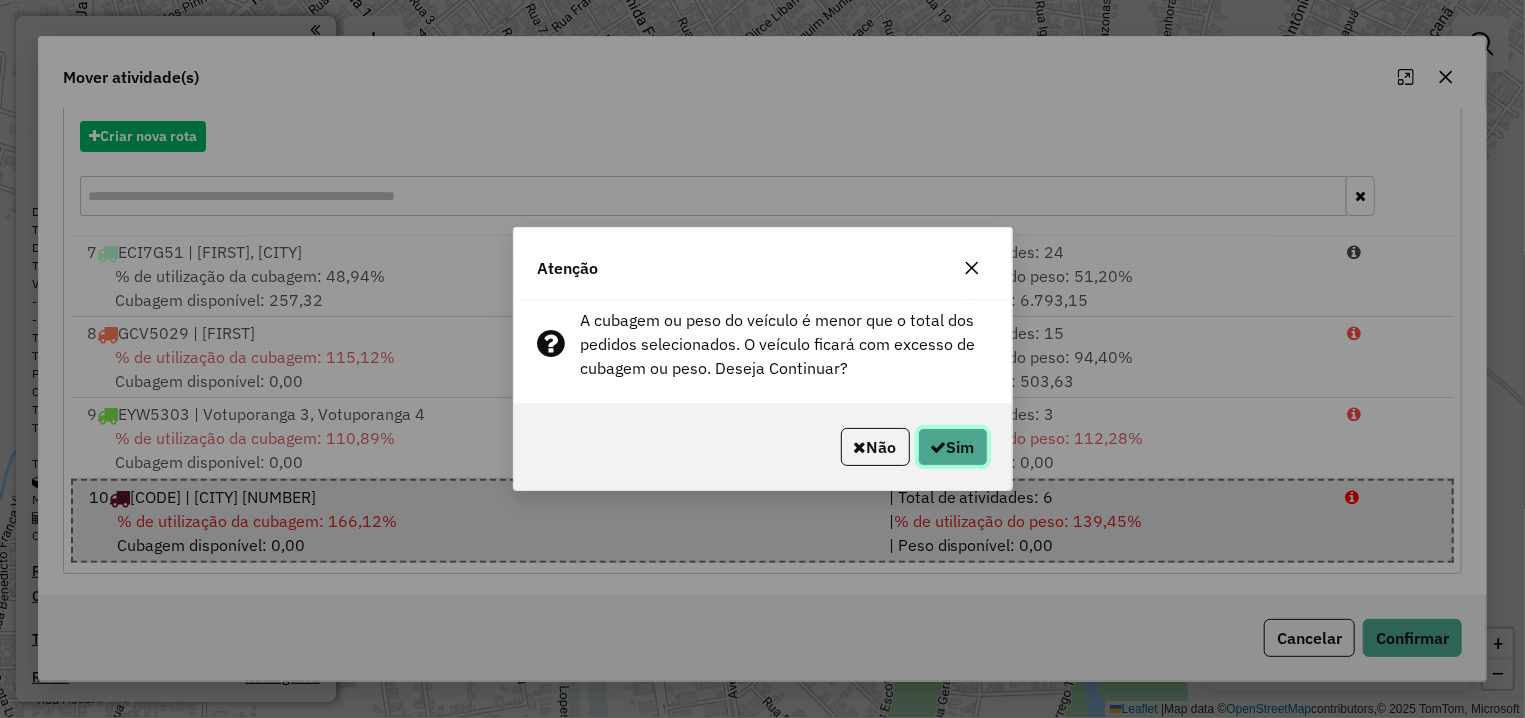 click on "Sim" 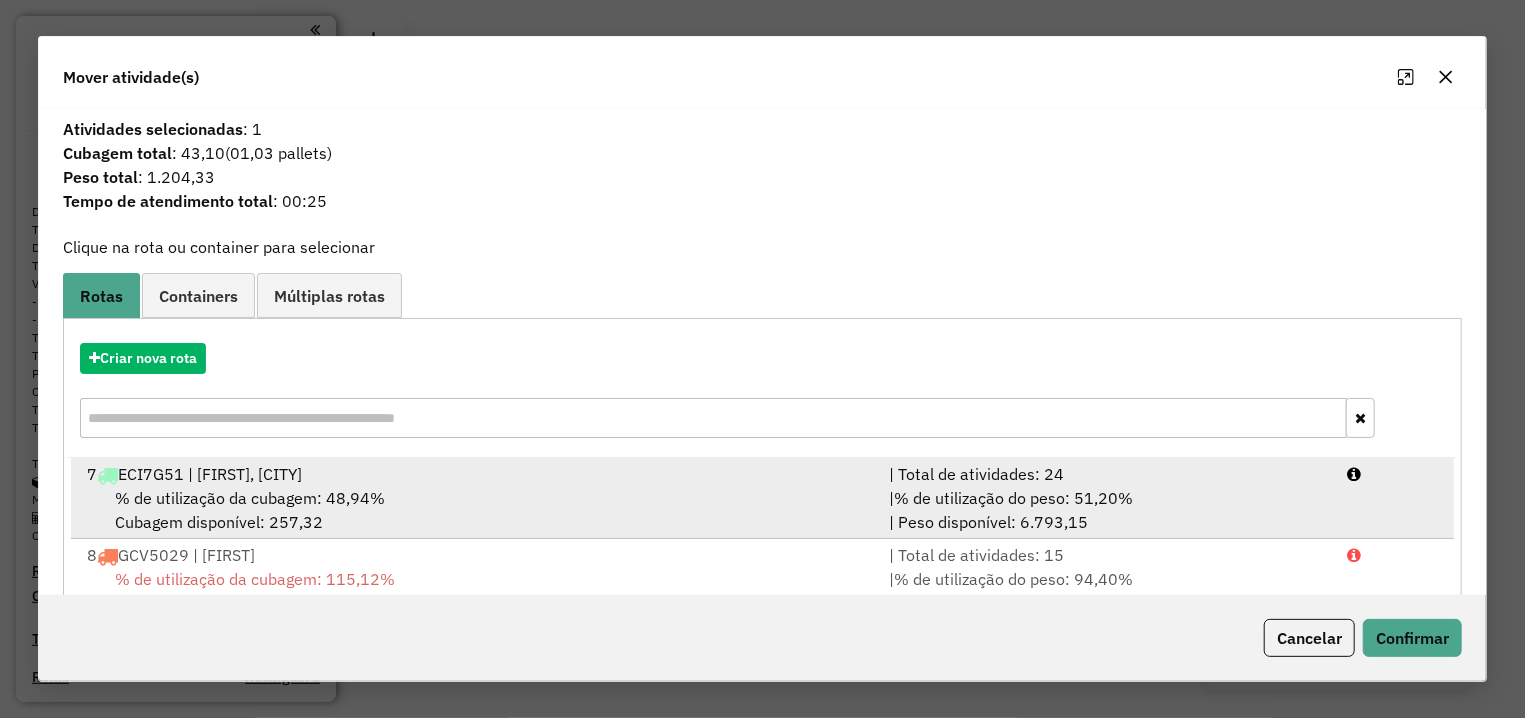 scroll, scrollTop: 223, scrollLeft: 0, axis: vertical 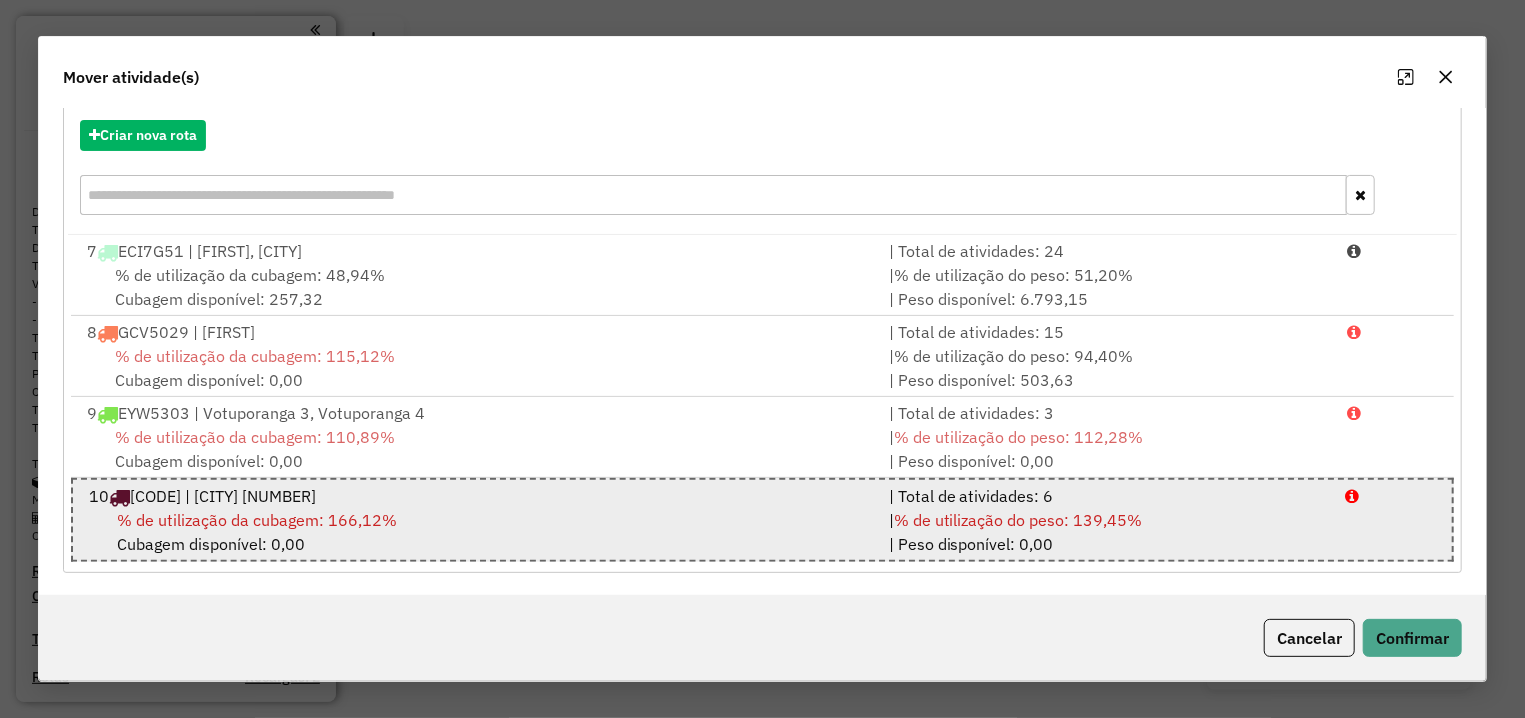 click on "% de utilização da cubagem: 166,12%" at bounding box center (257, 520) 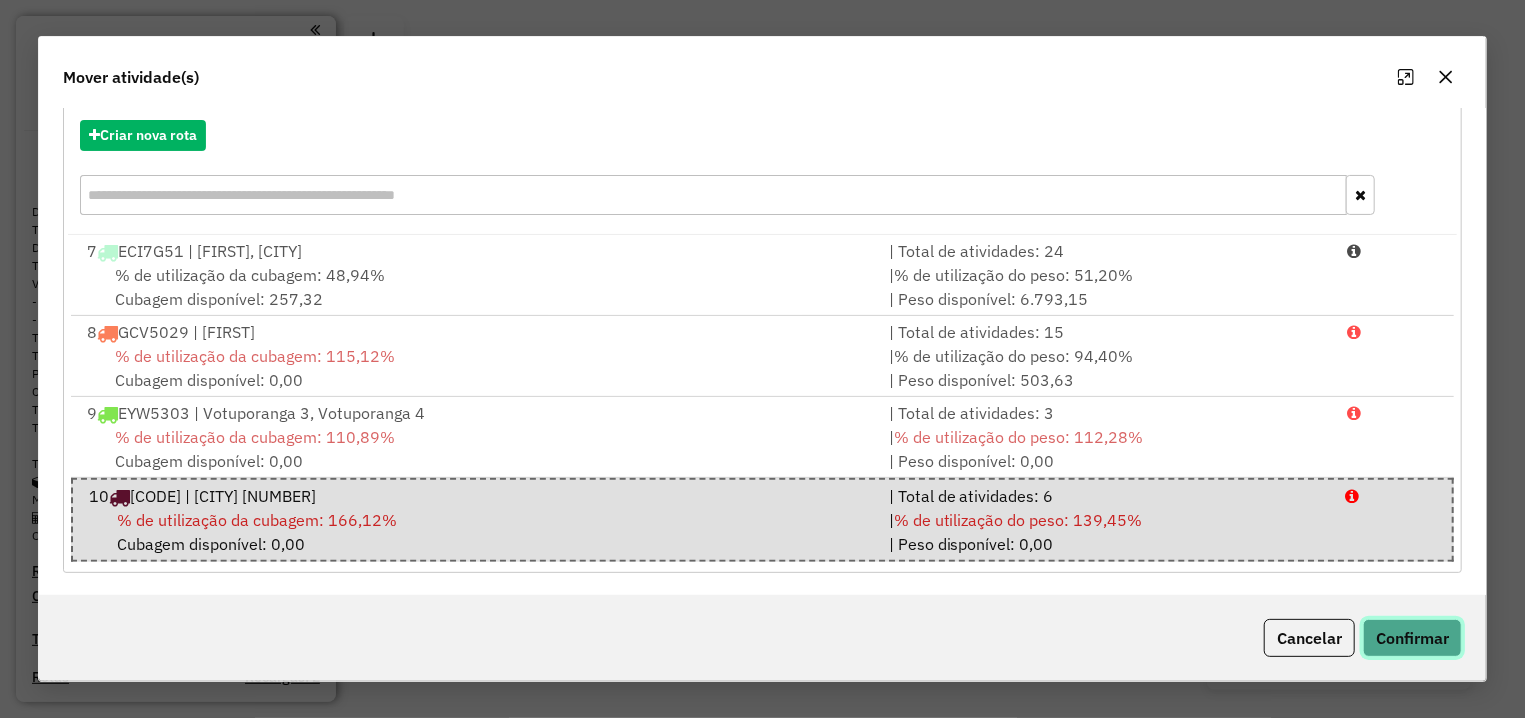 click on "Confirmar" 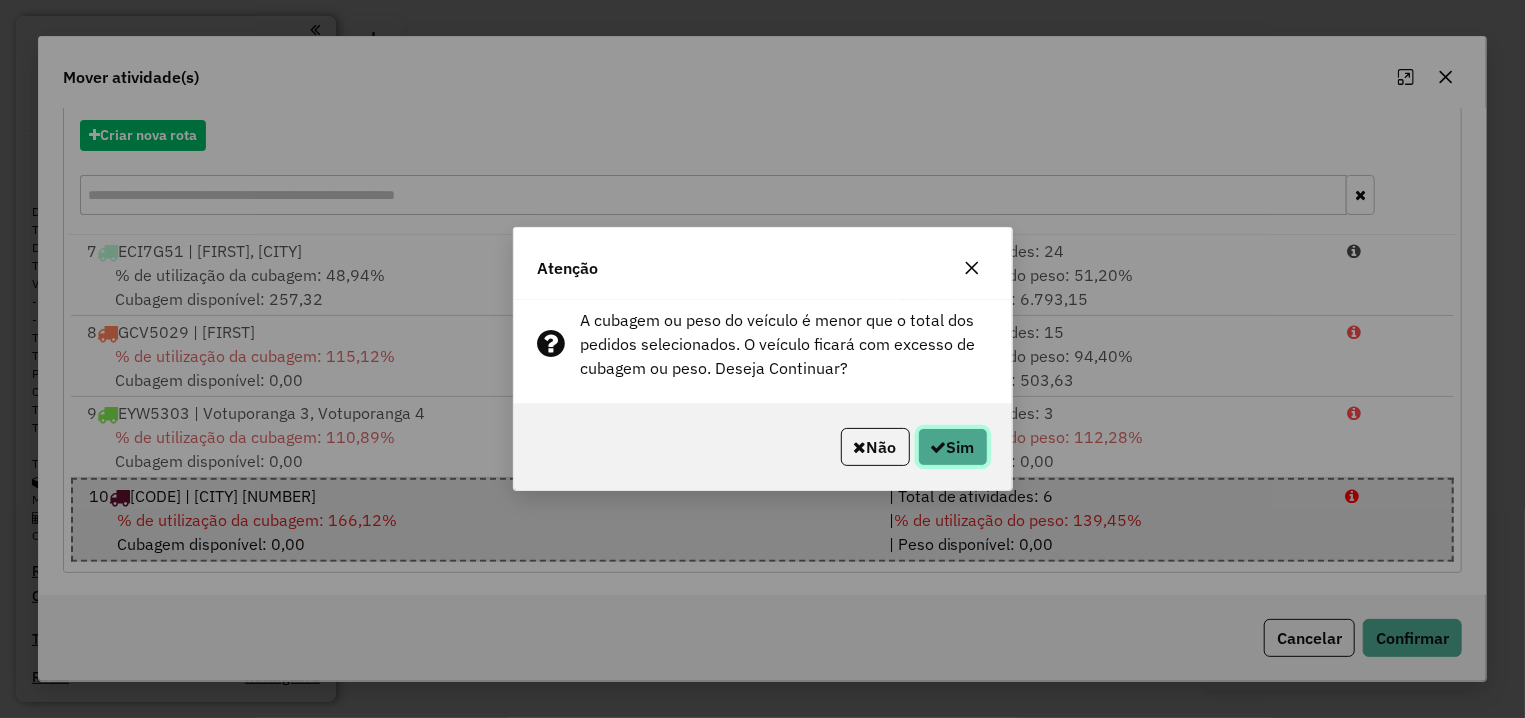click on "Sim" 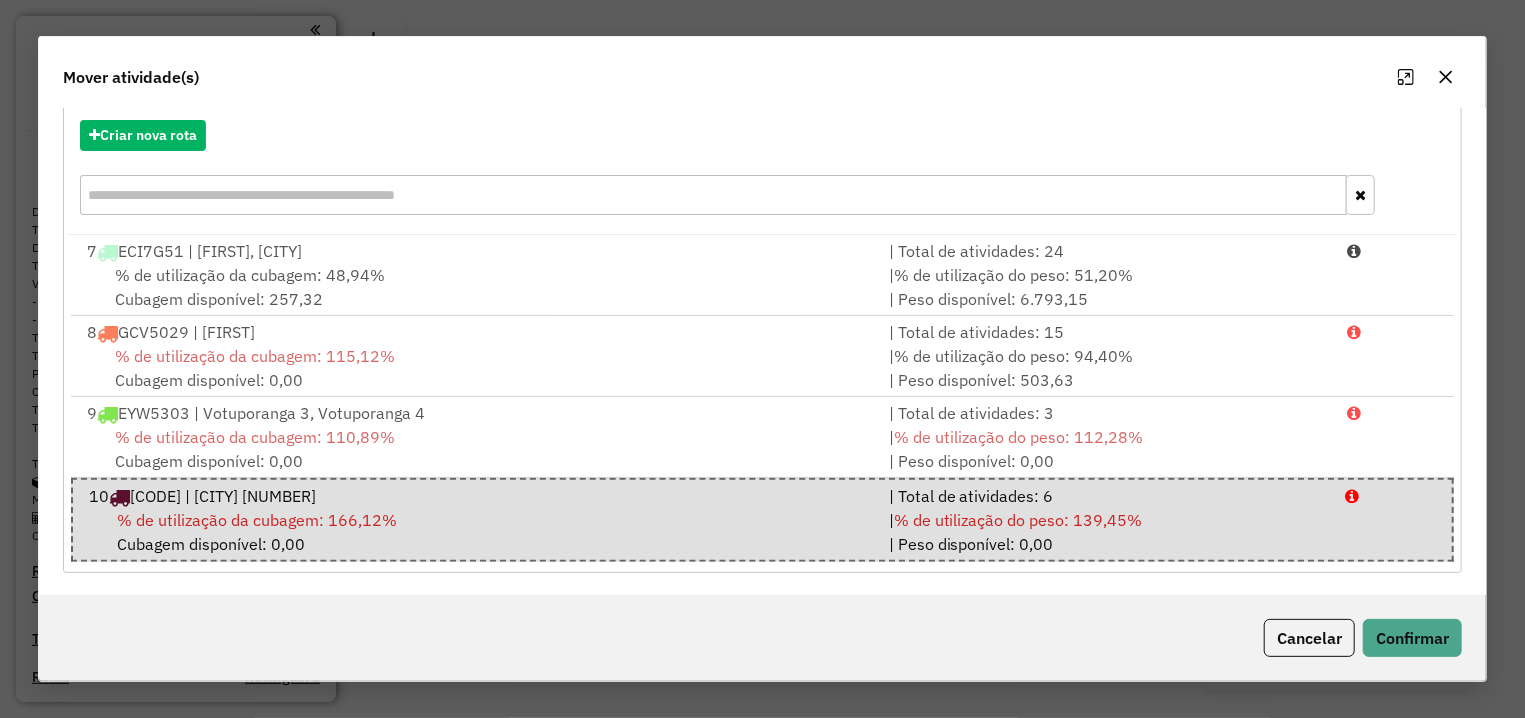 click 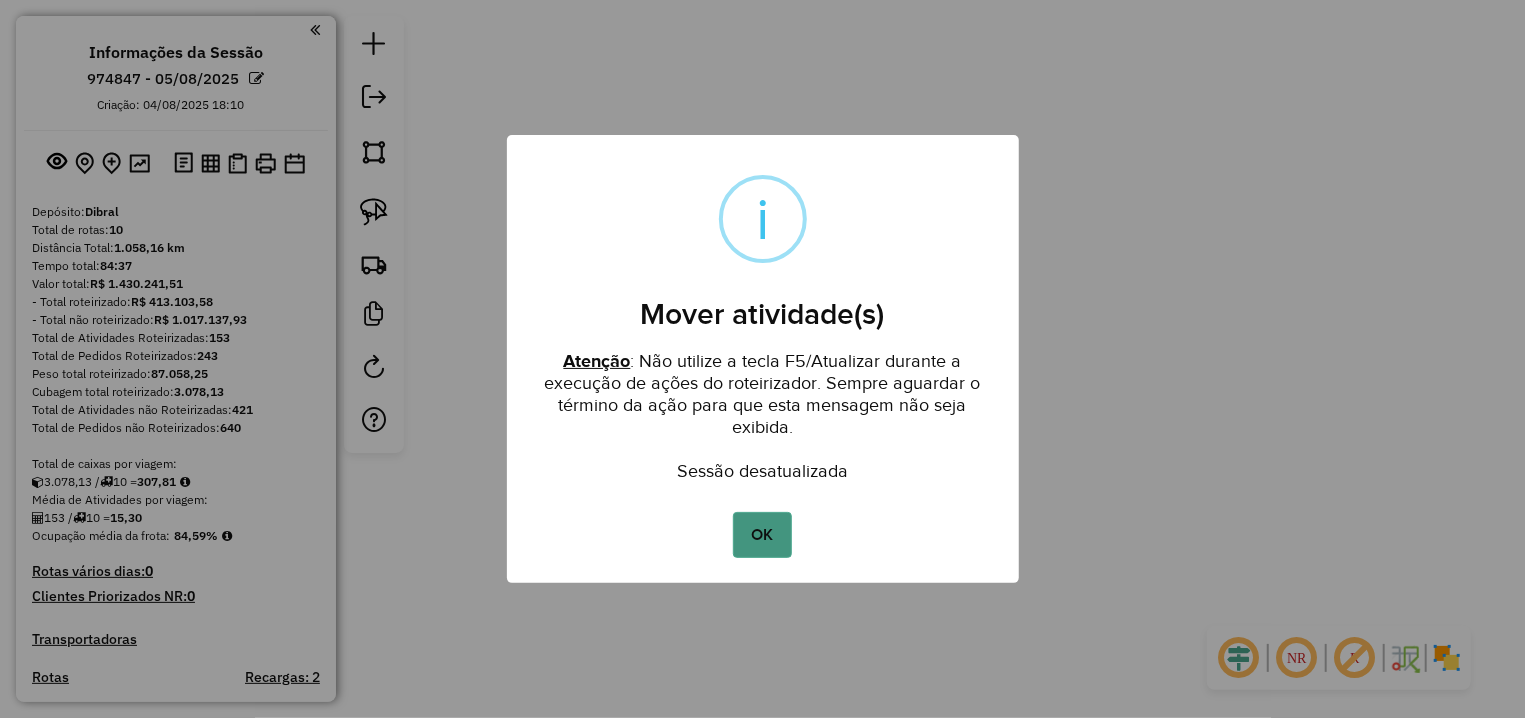 click on "OK" at bounding box center [762, 535] 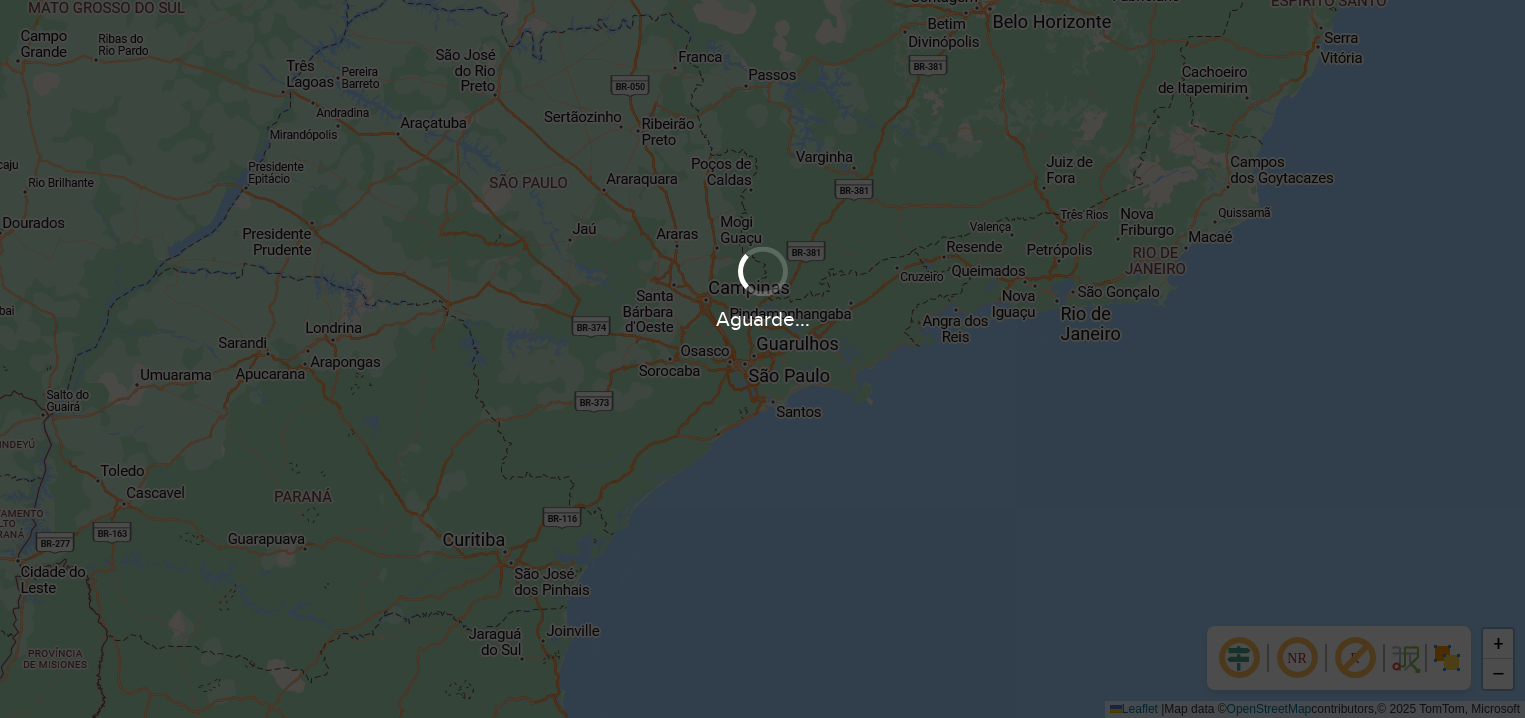 scroll, scrollTop: 0, scrollLeft: 0, axis: both 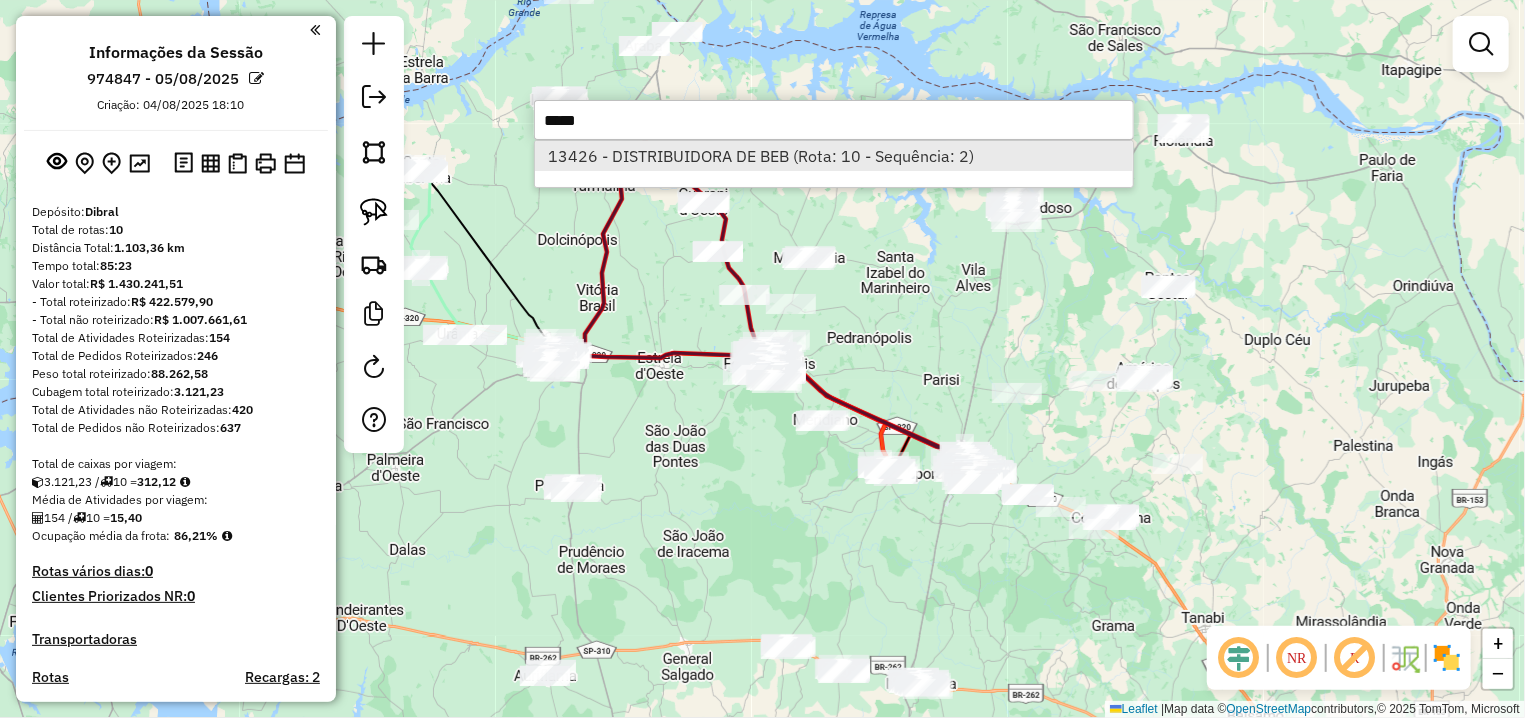 type on "*****" 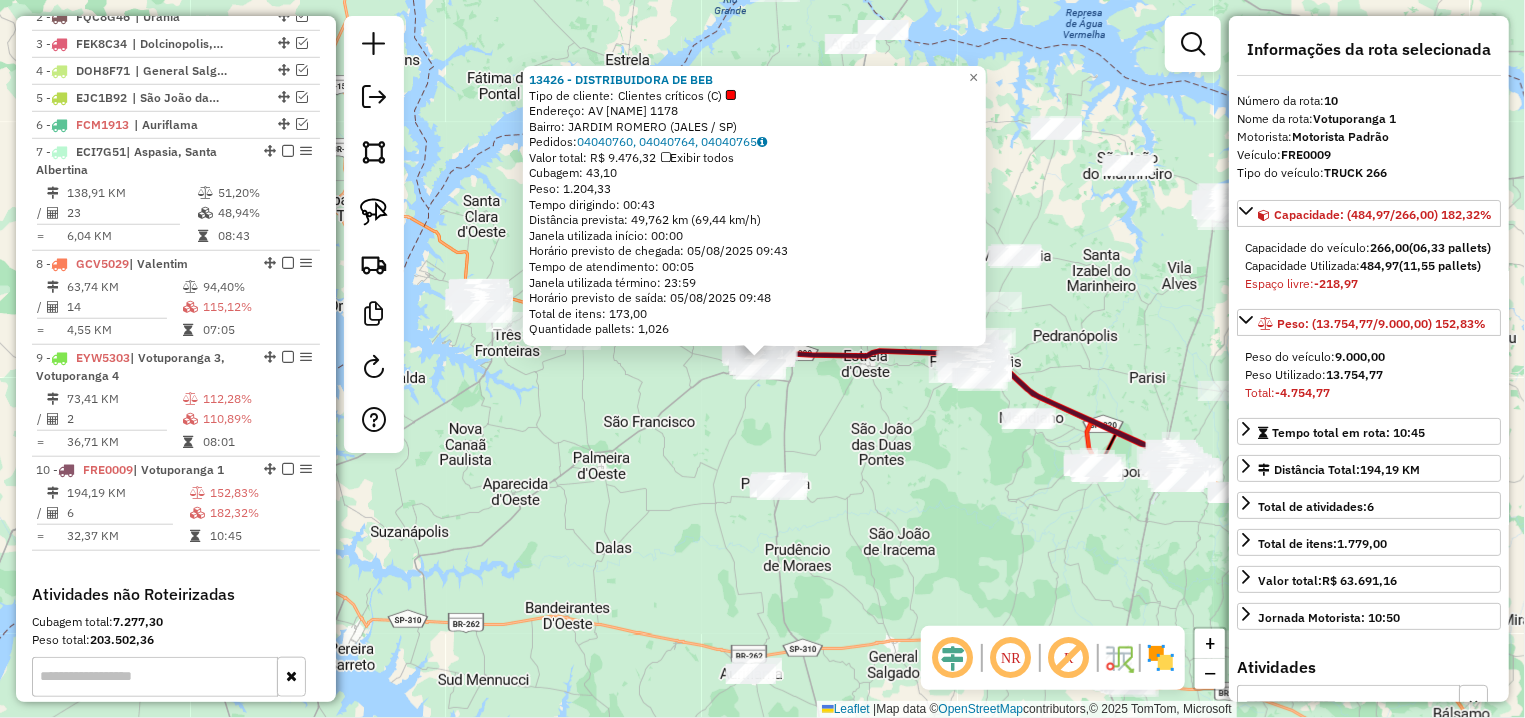 scroll, scrollTop: 1056, scrollLeft: 0, axis: vertical 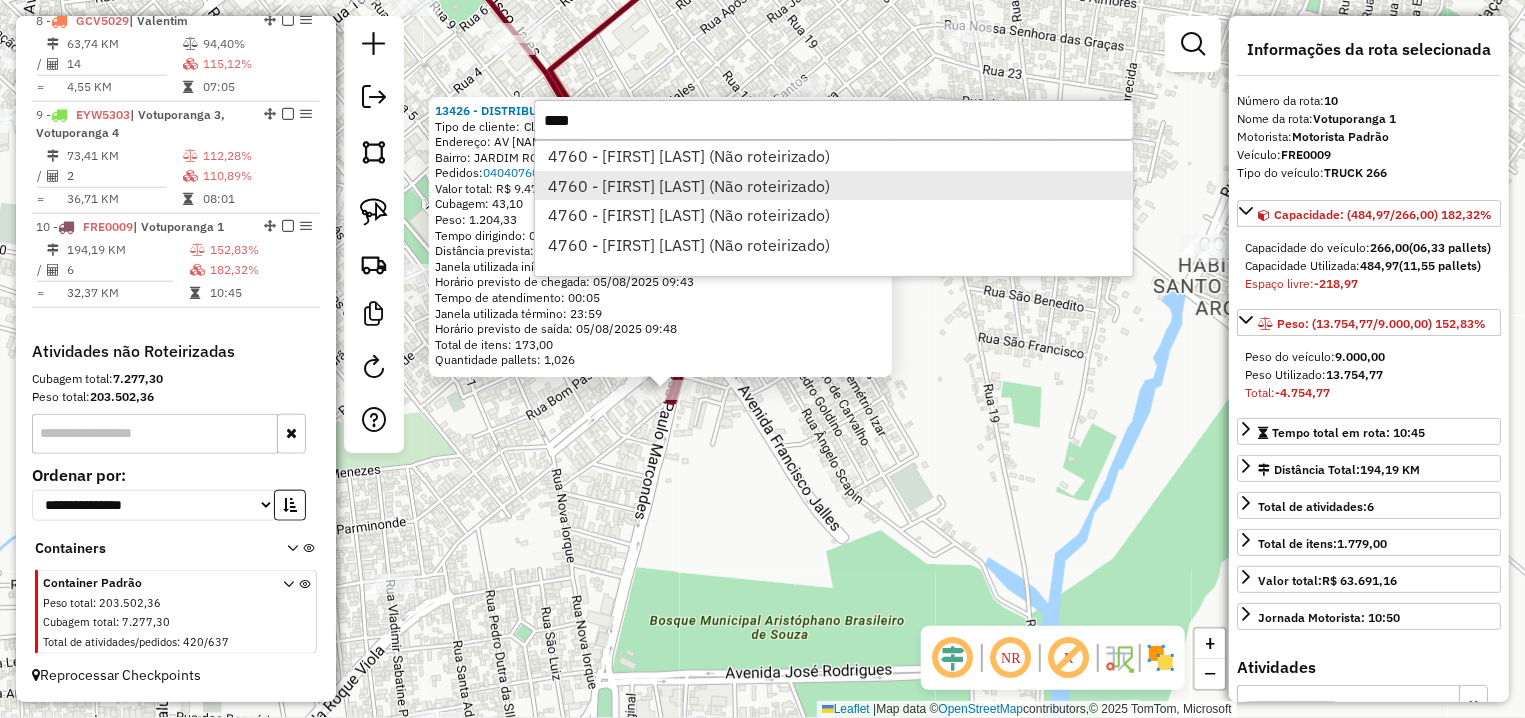 type on "****" 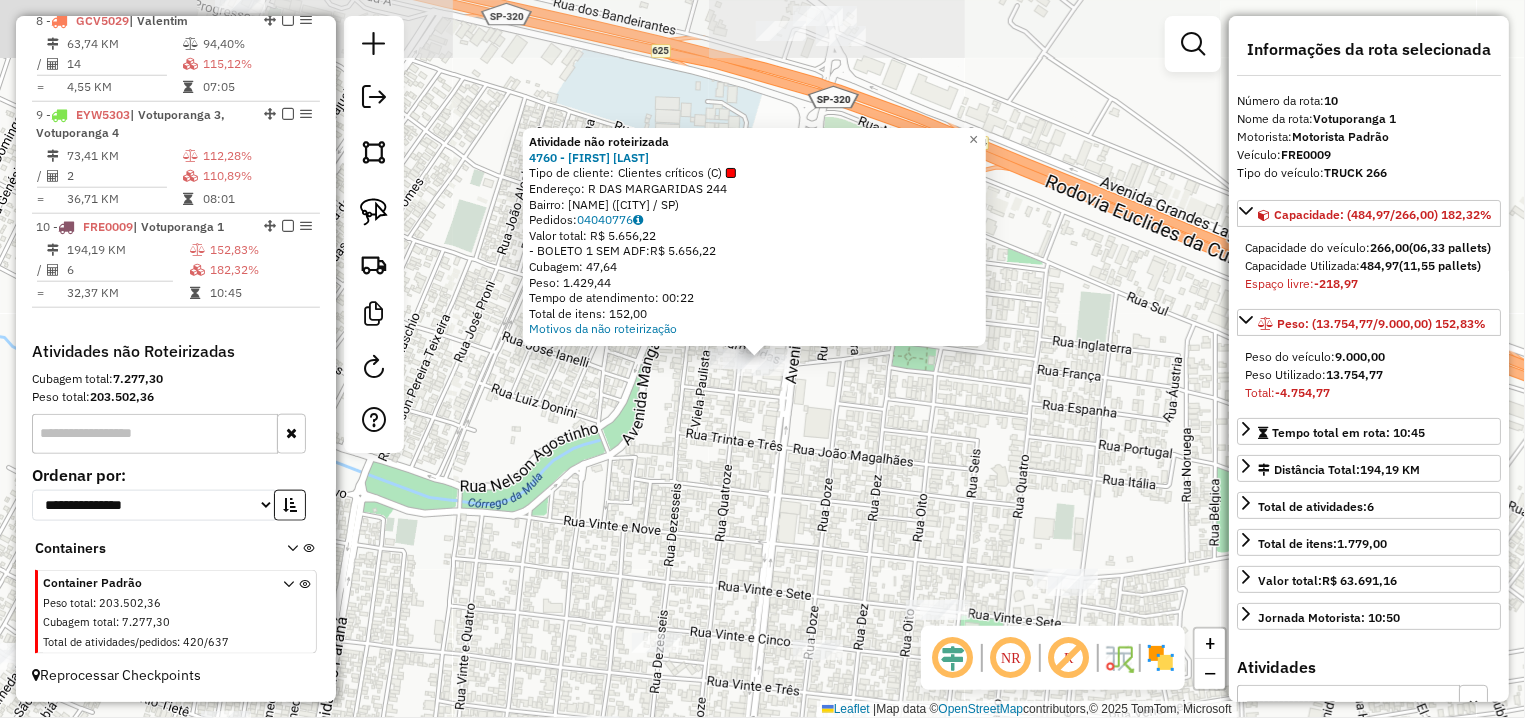 click on "Atividade não roteirizada 4760 - GILBERTO IWASSAKI  Tipo de cliente:   Clientes críticos (C)   Endereço: R   DAS MARGARIDAS                244   Bairro: CENTRO (SANTA FE DO SUL / SP)   Pedidos:  04040776   Valor total: R$ 5.656,22   - BOLETO 1 SEM ADF:  R$ 5.656,22   Cubagem: 47,64   Peso: 1.429,44   Tempo de atendimento: 00:22   Total de itens: 152,00  Motivos da não roteirização × Janela de atendimento Grade de atendimento Capacidade Transportadoras Veículos Cliente Pedidos  Rotas Selecione os dias de semana para filtrar as janelas de atendimento  Seg   Ter   Qua   Qui   Sex   Sáb   Dom  Informe o período da janela de atendimento: De: Até:  Filtrar exatamente a janela do cliente  Considerar janela de atendimento padrão  Selecione os dias de semana para filtrar as grades de atendimento  Seg   Ter   Qua   Qui   Sex   Sáb   Dom   Considerar clientes sem dia de atendimento cadastrado  Clientes fora do dia de atendimento selecionado Filtrar as atividades entre os valores definidos abaixo:  De:  De:" 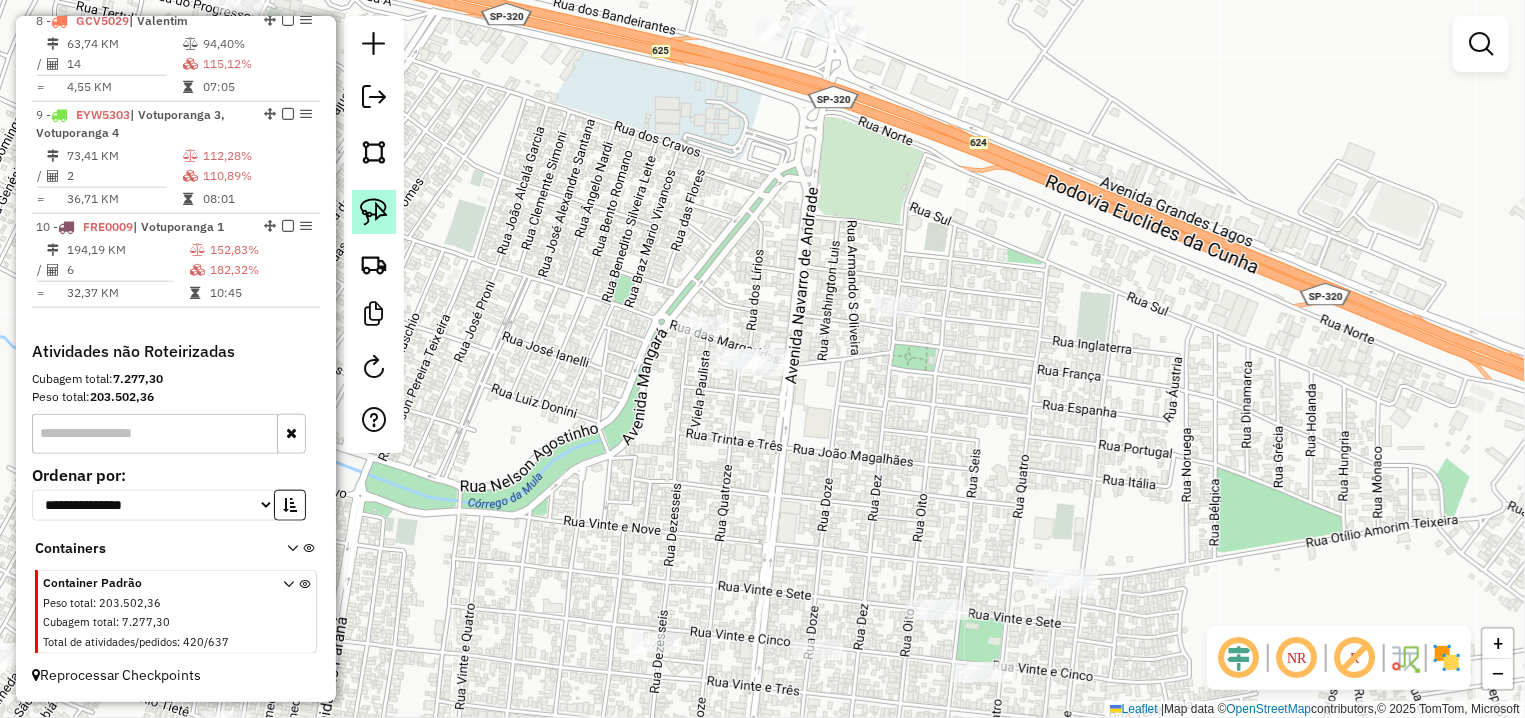 click 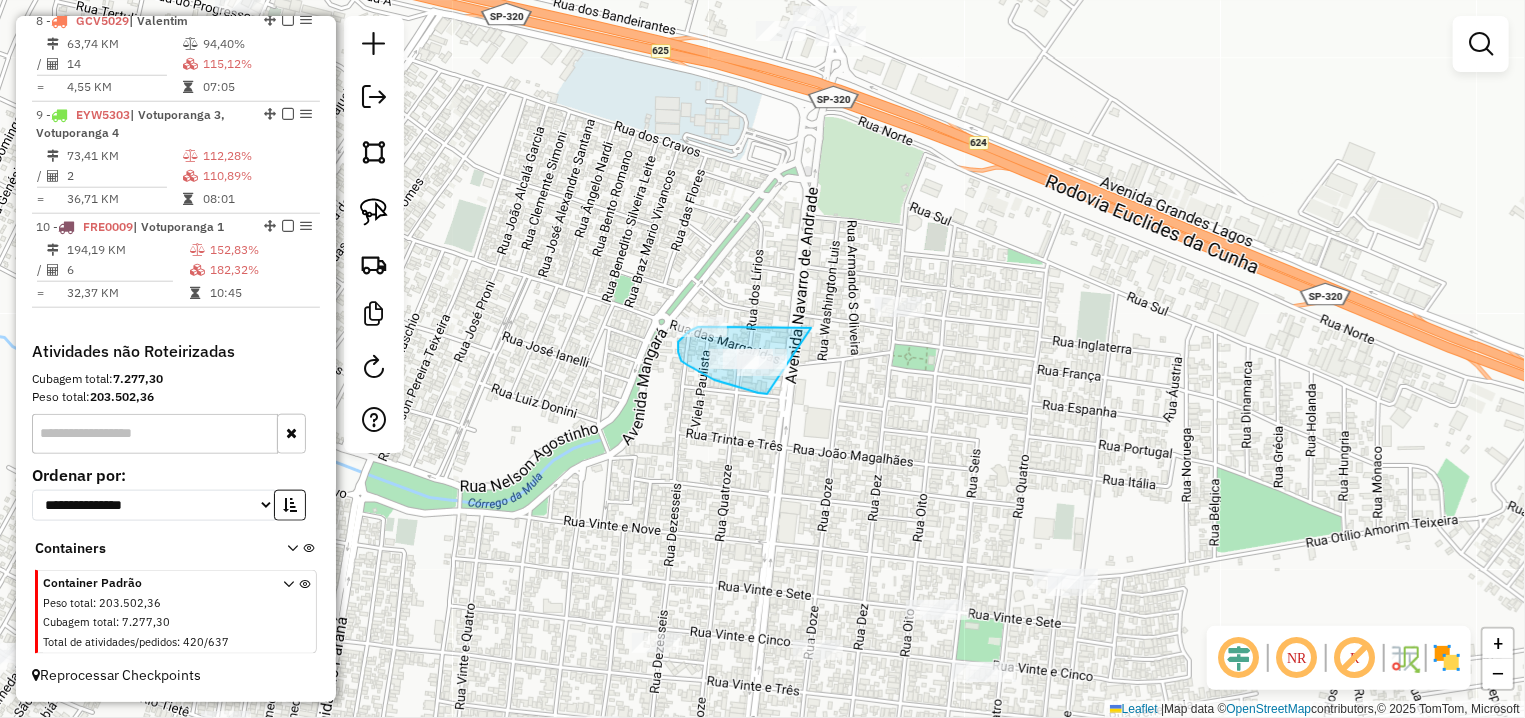 drag, startPoint x: 804, startPoint y: 327, endPoint x: 768, endPoint y: 394, distance: 76.05919 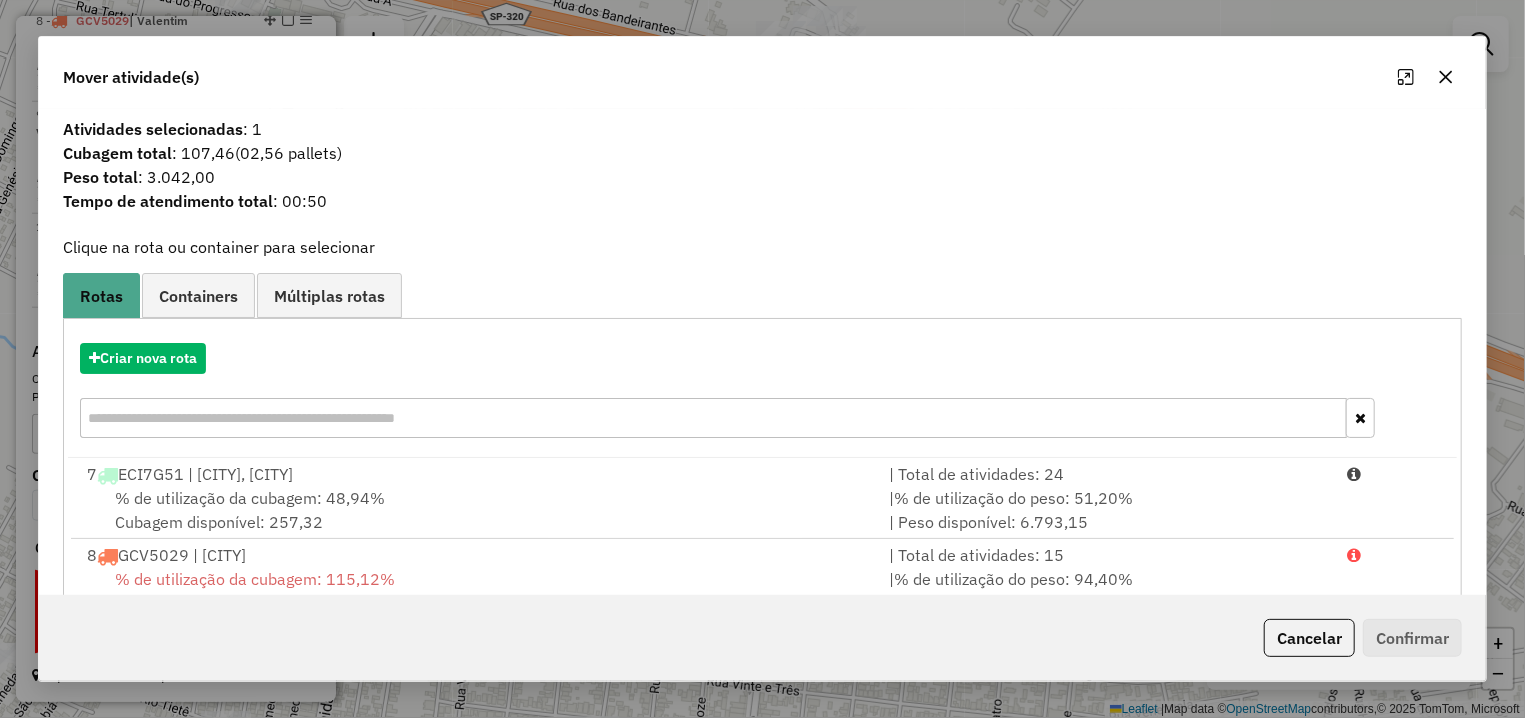 scroll, scrollTop: 222, scrollLeft: 0, axis: vertical 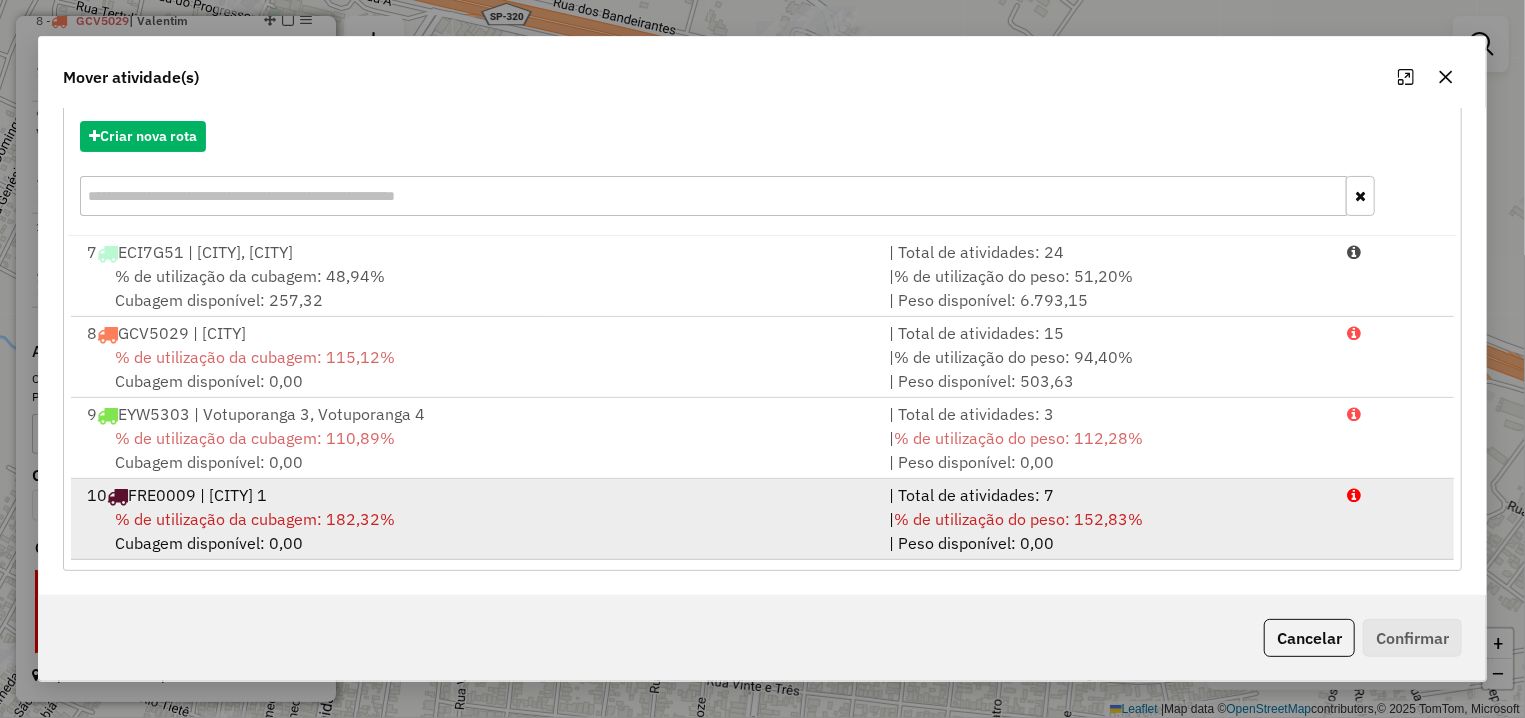 click on "% de utilização da cubagem: 182,32%  Cubagem disponível: 0,00" at bounding box center [476, 531] 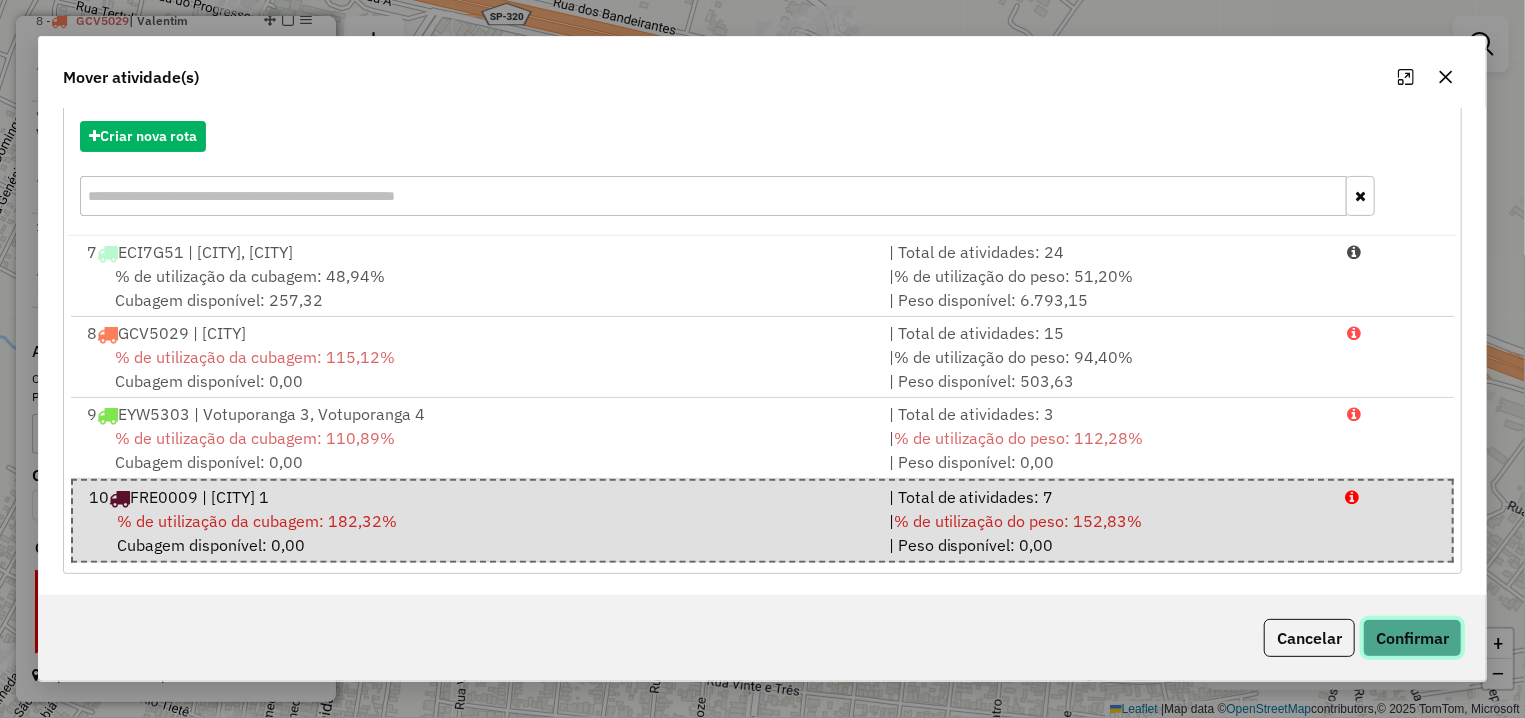 click on "Confirmar" 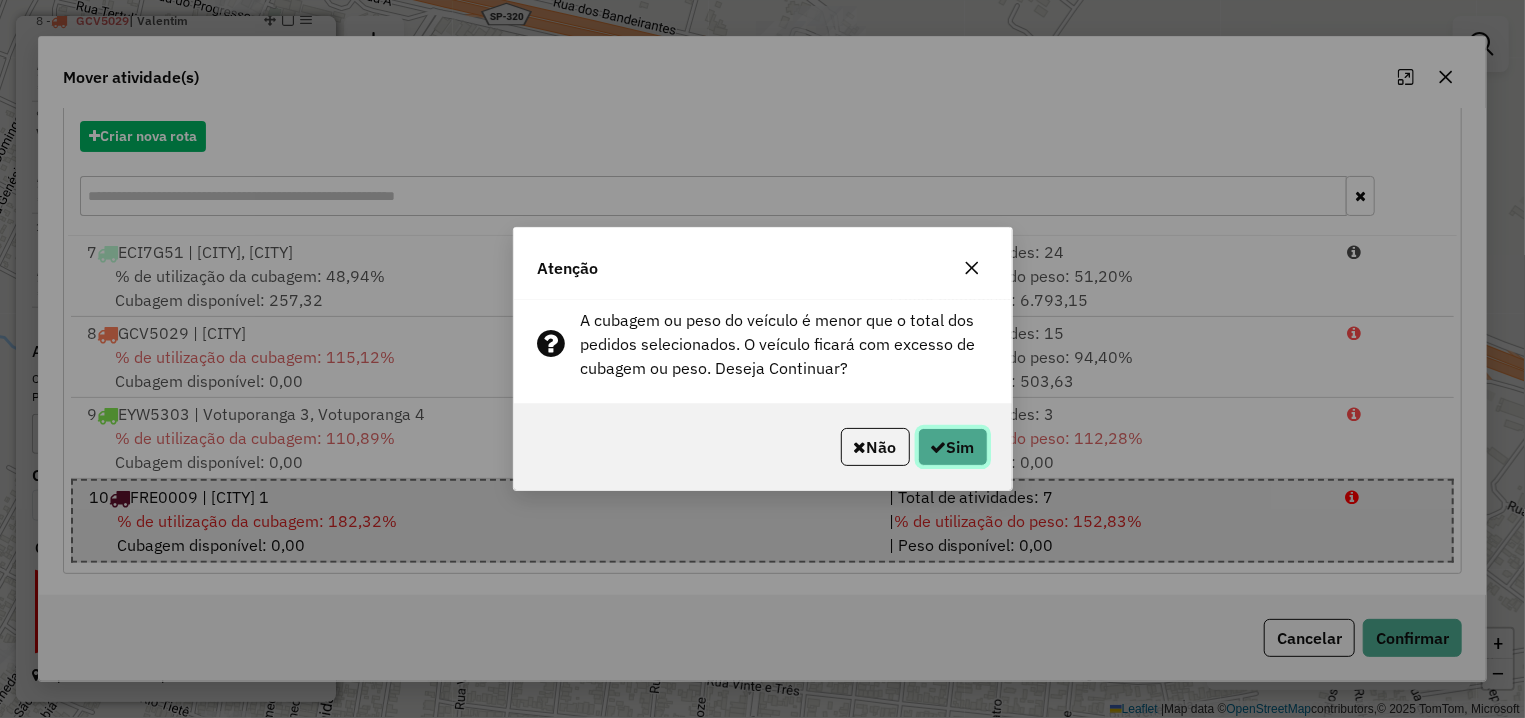 click on "Sim" 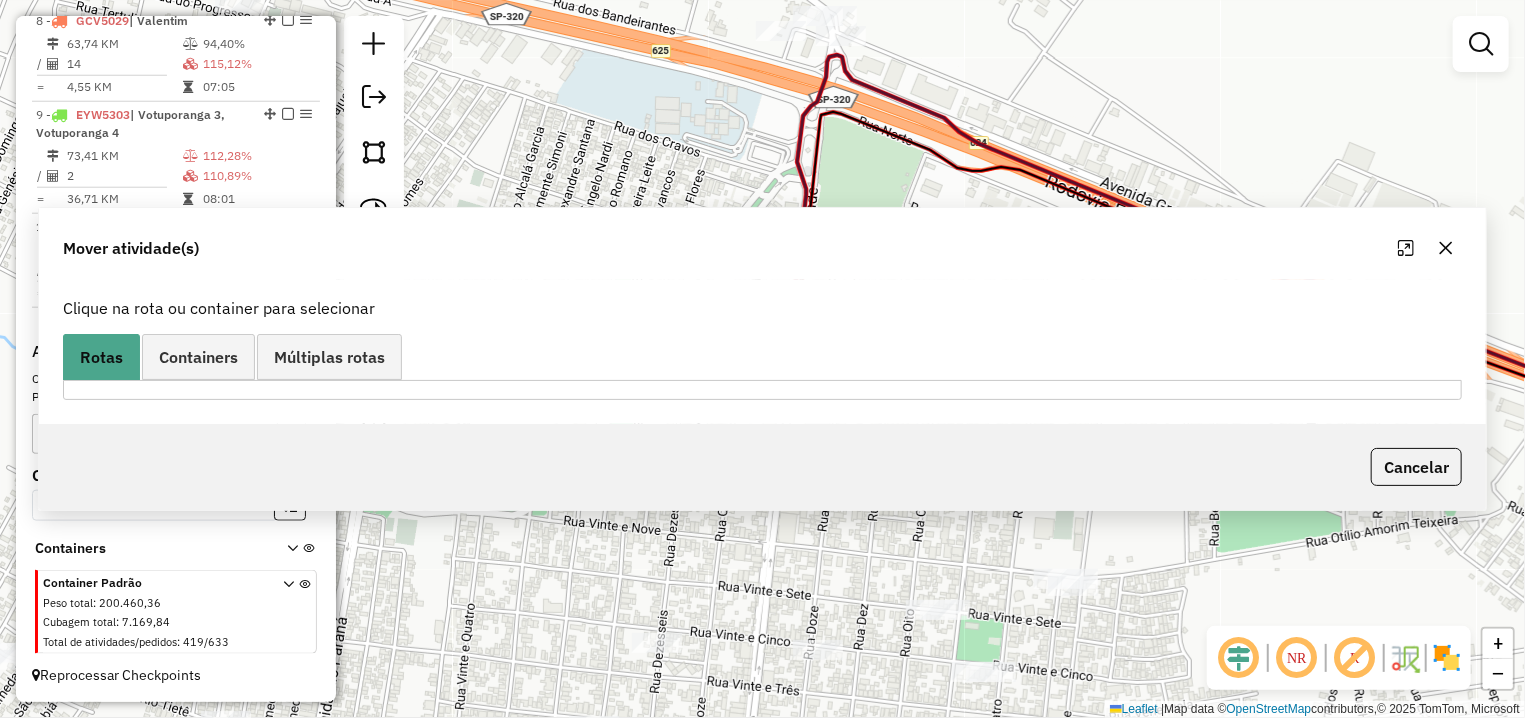 scroll, scrollTop: 0, scrollLeft: 0, axis: both 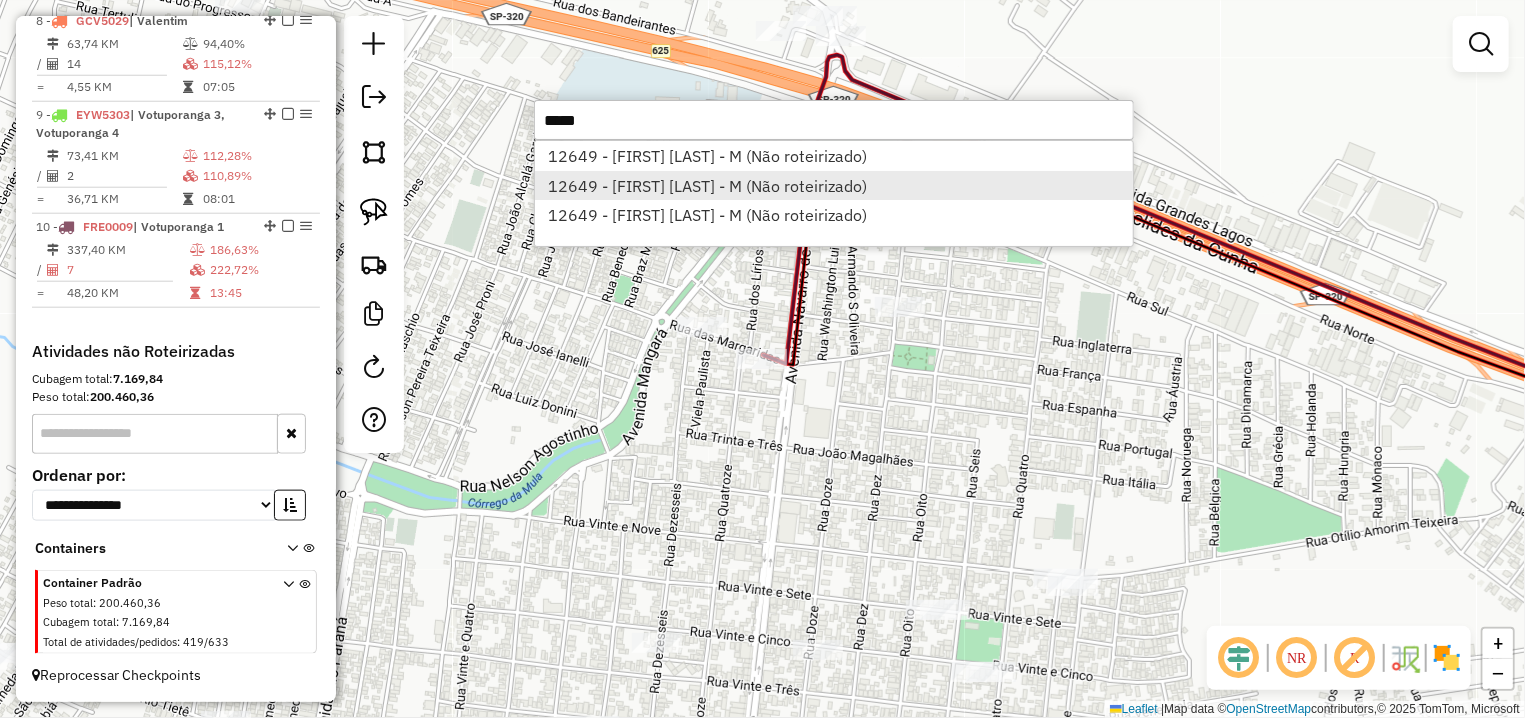 type on "*****" 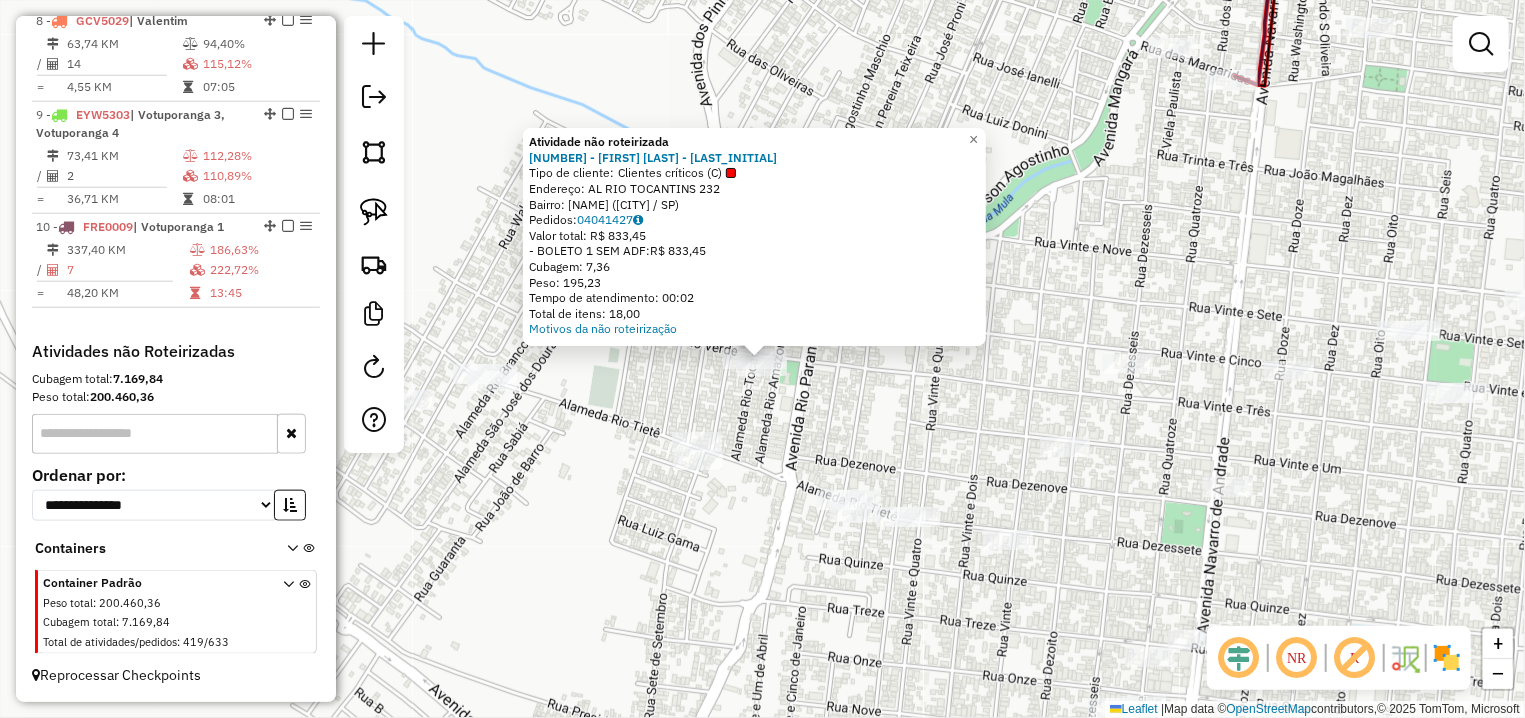 click on "Atividade não roteirizada 12649 - H. R. P. GERMANO - M  Tipo de cliente:   Clientes críticos (C)   Endereço: AL  RIO TOCANTINS                 232   Bairro: BEIRA RIO (SANTA FE DO SUL / SP)   Pedidos:  04041427   Valor total: R$ 833,45   - BOLETO 1 SEM ADF:  R$ 833,45   Cubagem: 7,36   Peso: 195,23   Tempo de atendimento: 00:02   Total de itens: 18,00  Motivos da não roteirização × Janela de atendimento Grade de atendimento Capacidade Transportadoras Veículos Cliente Pedidos  Rotas Selecione os dias de semana para filtrar as janelas de atendimento  Seg   Ter   Qua   Qui   Sex   Sáb   Dom  Informe o período da janela de atendimento: De: Até:  Filtrar exatamente a janela do cliente  Considerar janela de atendimento padrão  Selecione os dias de semana para filtrar as grades de atendimento  Seg   Ter   Qua   Qui   Sex   Sáb   Dom   Considerar clientes sem dia de atendimento cadastrado  Clientes fora do dia de atendimento selecionado Filtrar as atividades entre os valores definidos abaixo:  De:   De:" 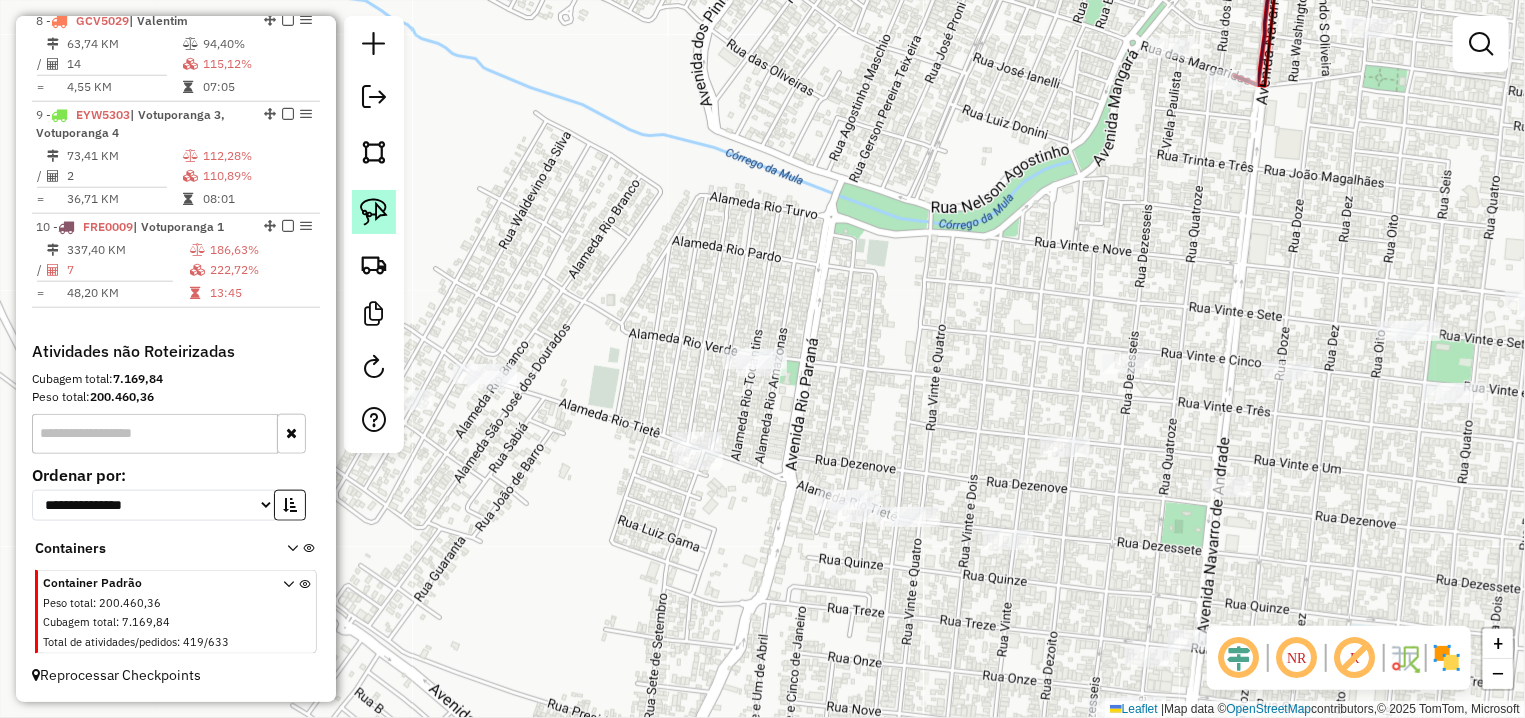 click 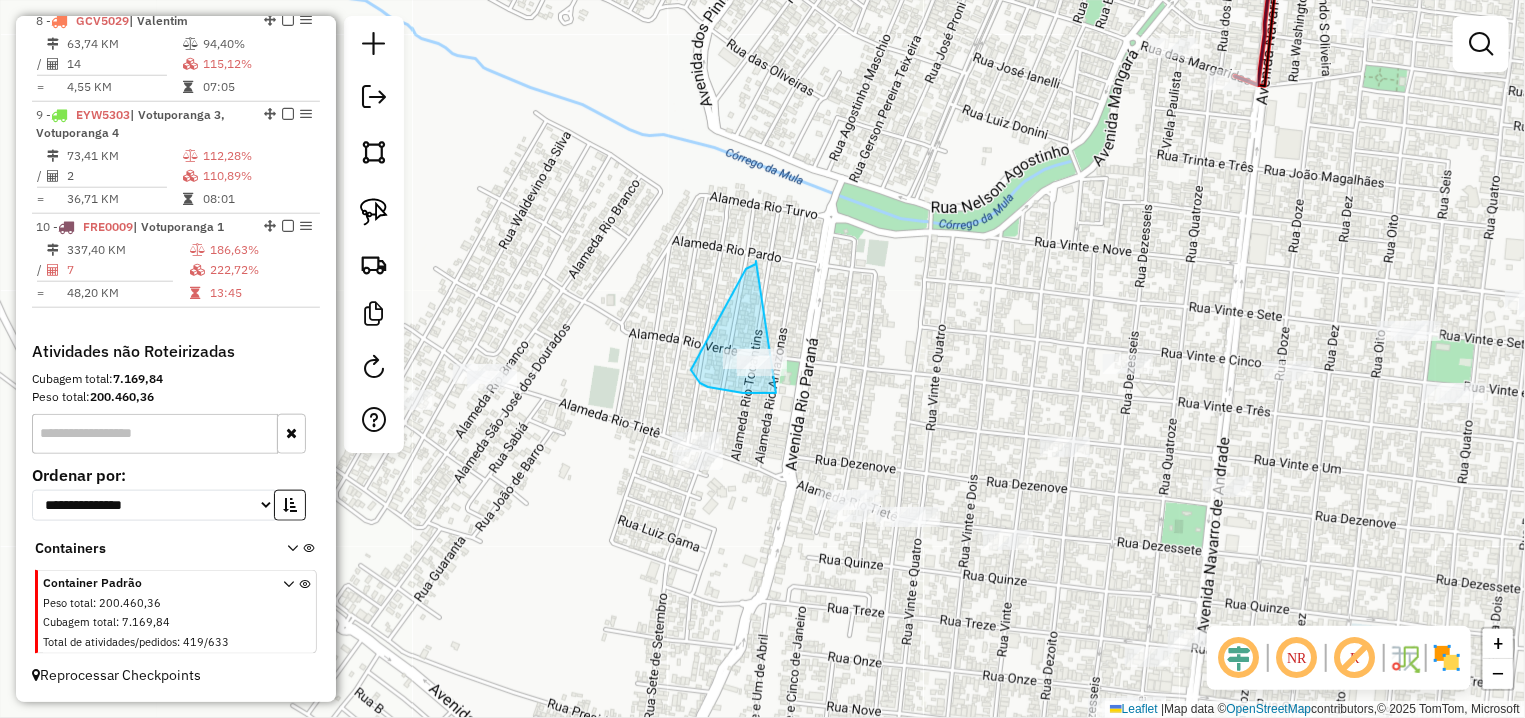 drag, startPoint x: 746, startPoint y: 269, endPoint x: 808, endPoint y: 393, distance: 138.63622 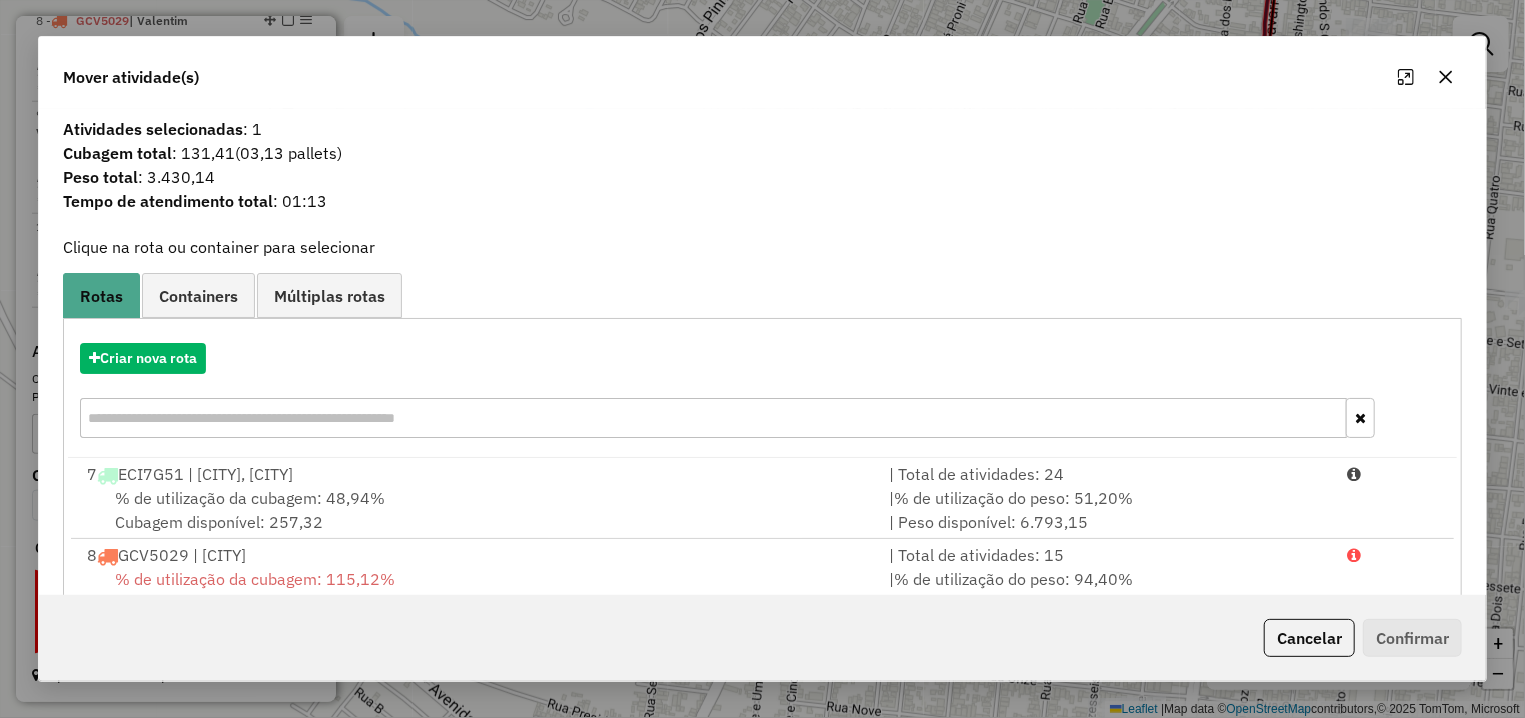scroll, scrollTop: 222, scrollLeft: 0, axis: vertical 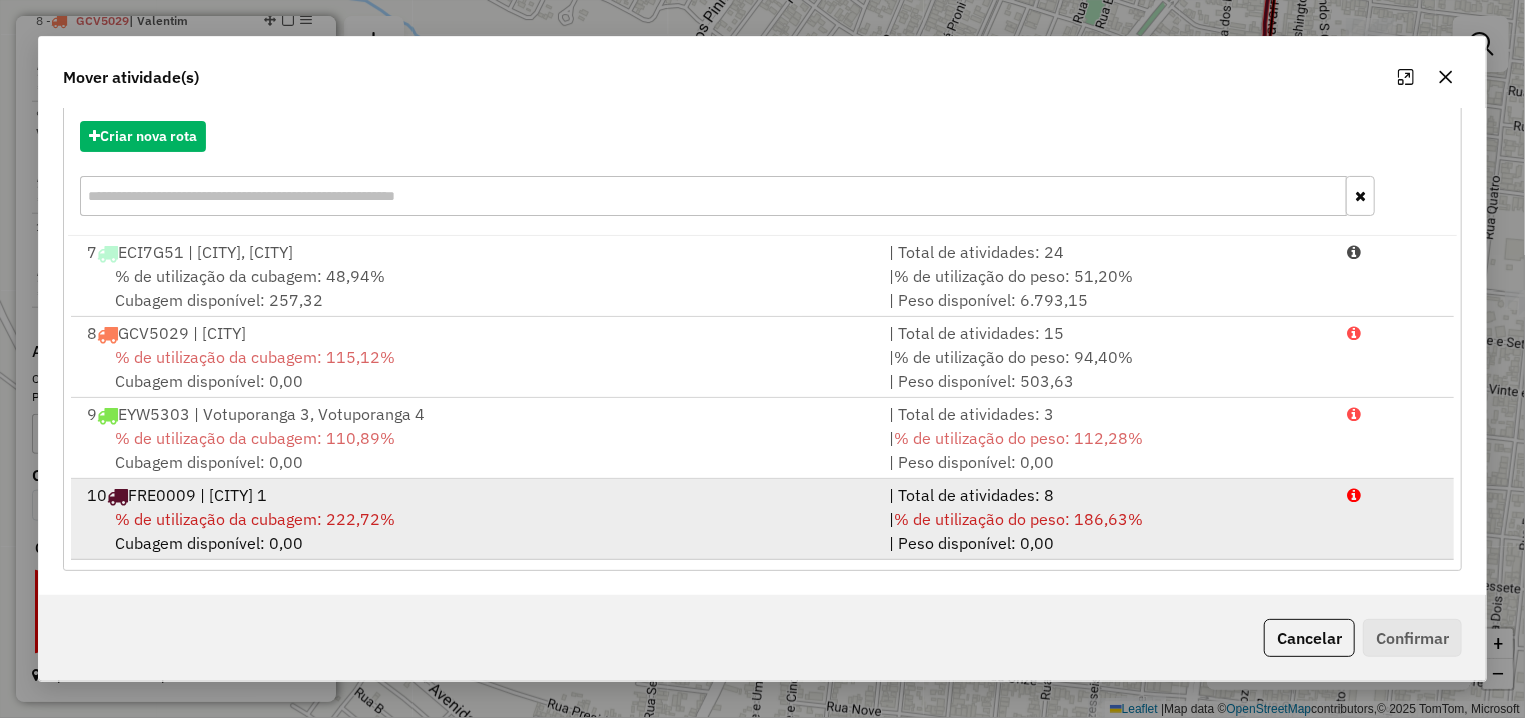 click on "% de utilização da cubagem: 222,72%  Cubagem disponível: 0,00" at bounding box center [476, 531] 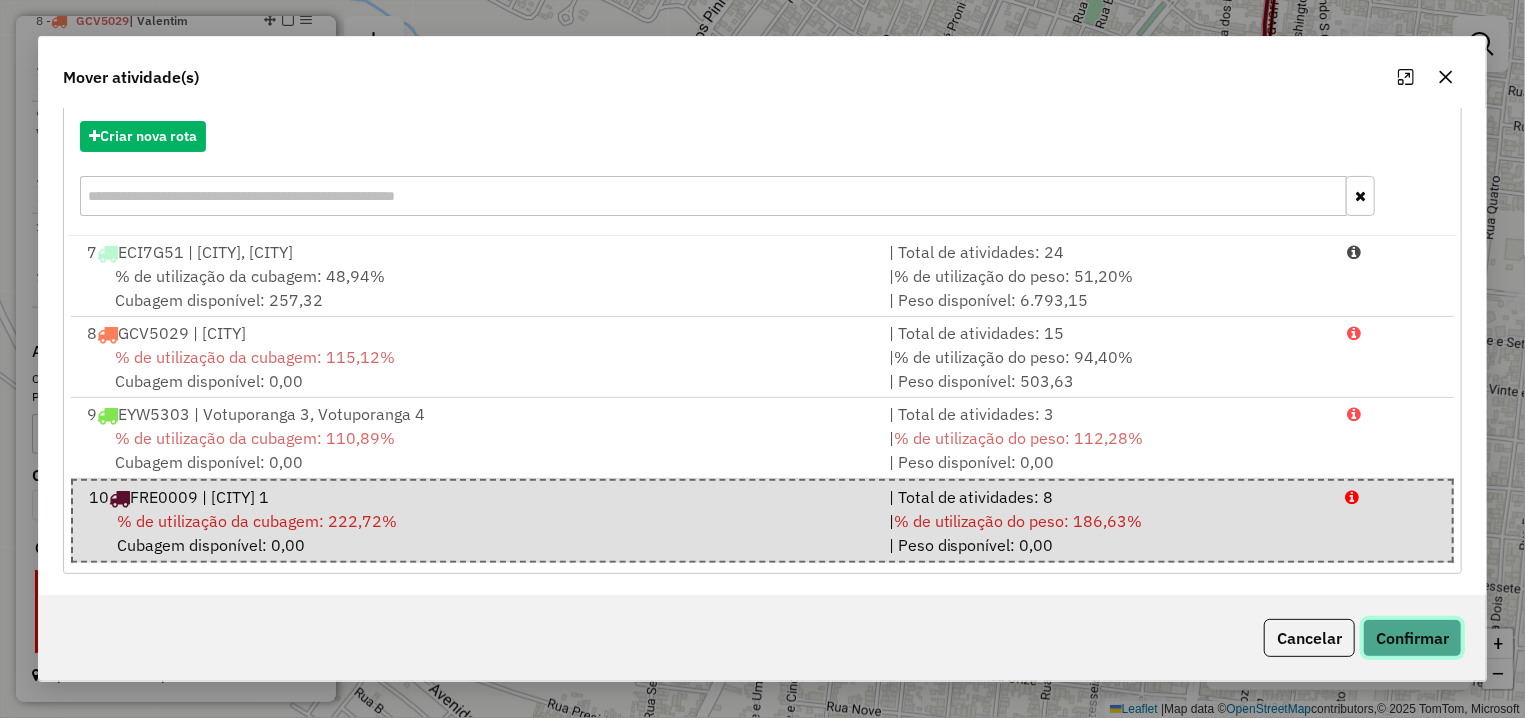 click on "Confirmar" 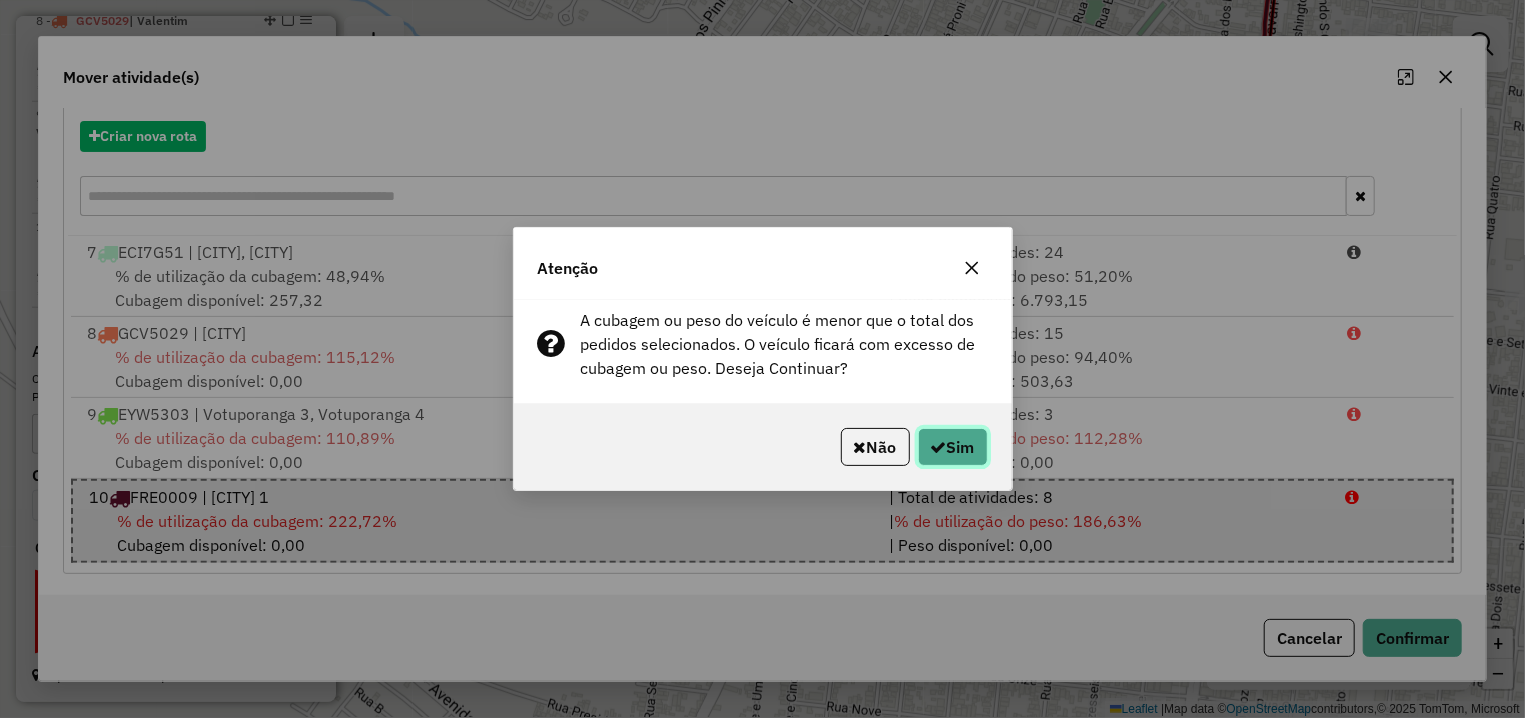 click on "Sim" 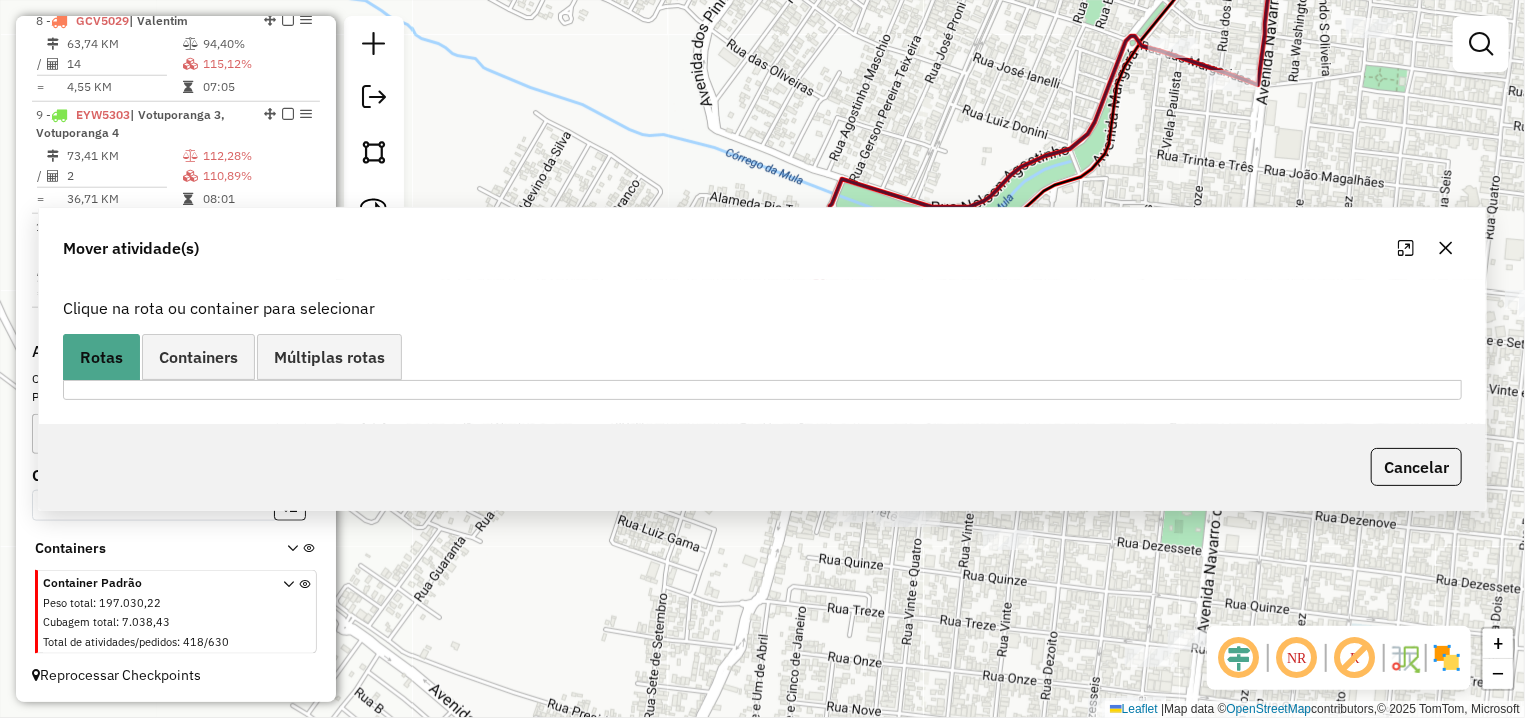 scroll, scrollTop: 0, scrollLeft: 0, axis: both 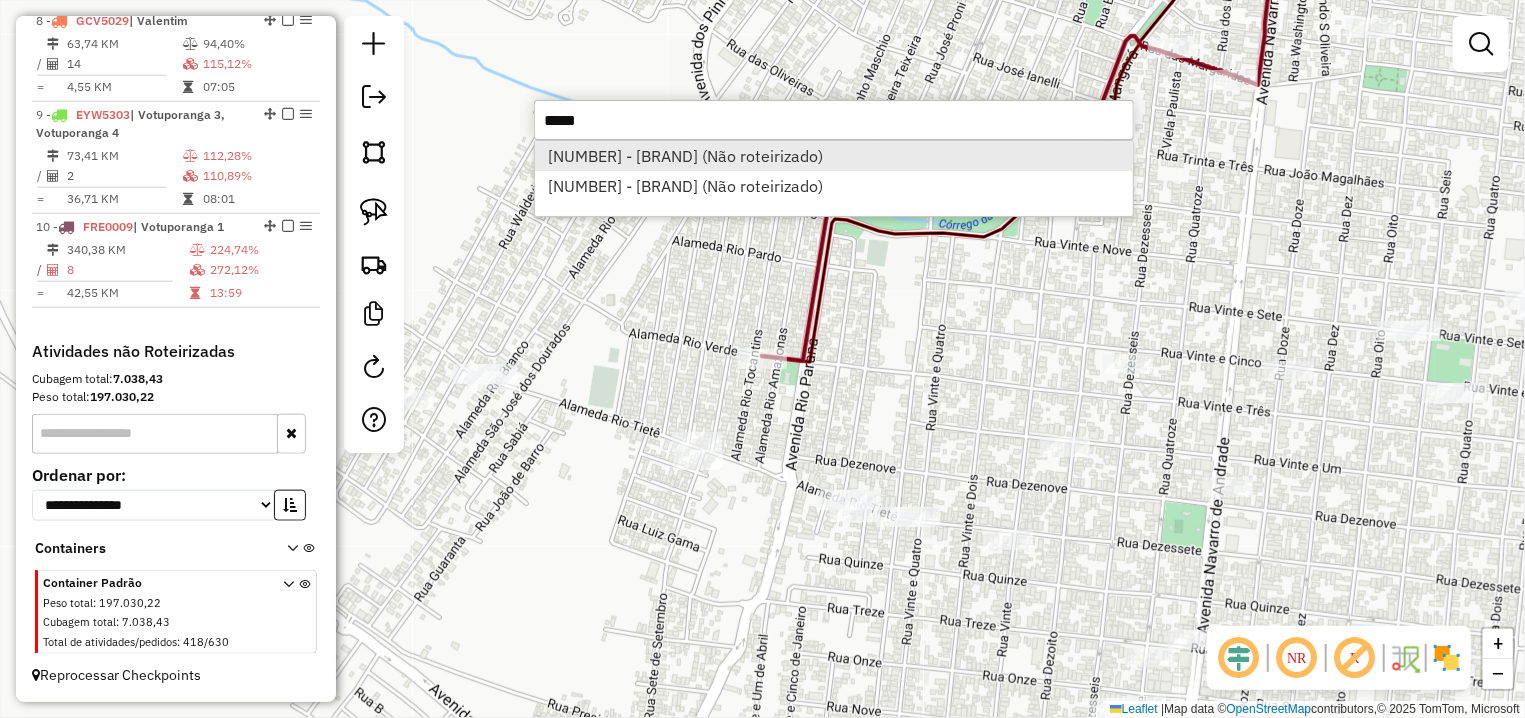 type on "*****" 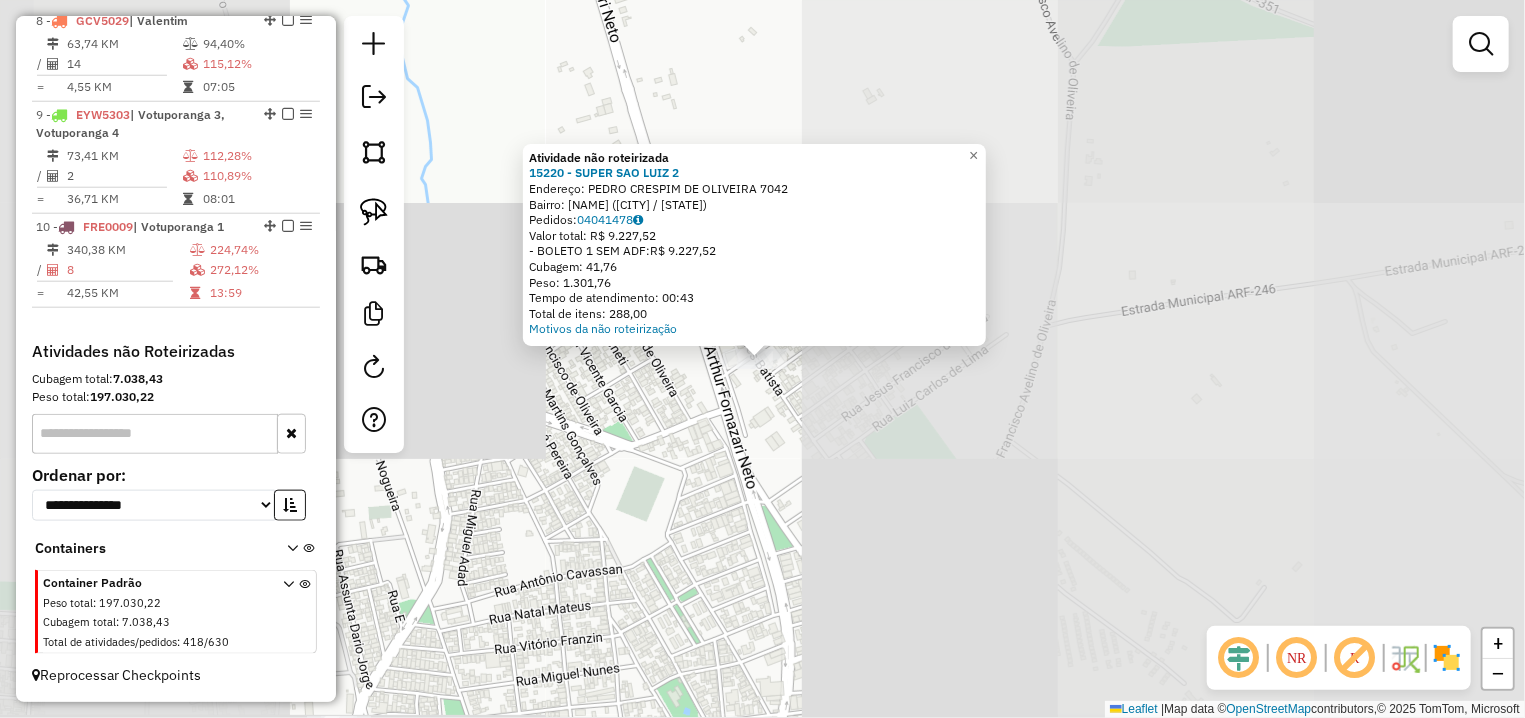 click on "Atividade não roteirizada 15220 - SUPER SAO LUIZ 2  Endereço:  PEDRO CRESPIM DE OLIVEIRA 7042   Bairro: PEDRO CALEGUER (AURIFLAMA / SP)   Pedidos:  04041478   Valor total: R$ 9.227,52   - BOLETO 1 SEM ADF:  R$ 9.227,52   Cubagem: 41,76   Peso: 1.301,76   Tempo de atendimento: 00:43   Total de itens: 288,00  Motivos da não roteirização × Janela de atendimento Grade de atendimento Capacidade Transportadoras Veículos Cliente Pedidos  Rotas Selecione os dias de semana para filtrar as janelas de atendimento  Seg   Ter   Qua   Qui   Sex   Sáb   Dom  Informe o período da janela de atendimento: De: Até:  Filtrar exatamente a janela do cliente  Considerar janela de atendimento padrão  Selecione os dias de semana para filtrar as grades de atendimento  Seg   Ter   Qua   Qui   Sex   Sáb   Dom   Considerar clientes sem dia de atendimento cadastrado  Clientes fora do dia de atendimento selecionado Filtrar as atividades entre os valores definidos abaixo:  Peso mínimo:   Peso máximo:   Cubagem mínima:   De:  +" 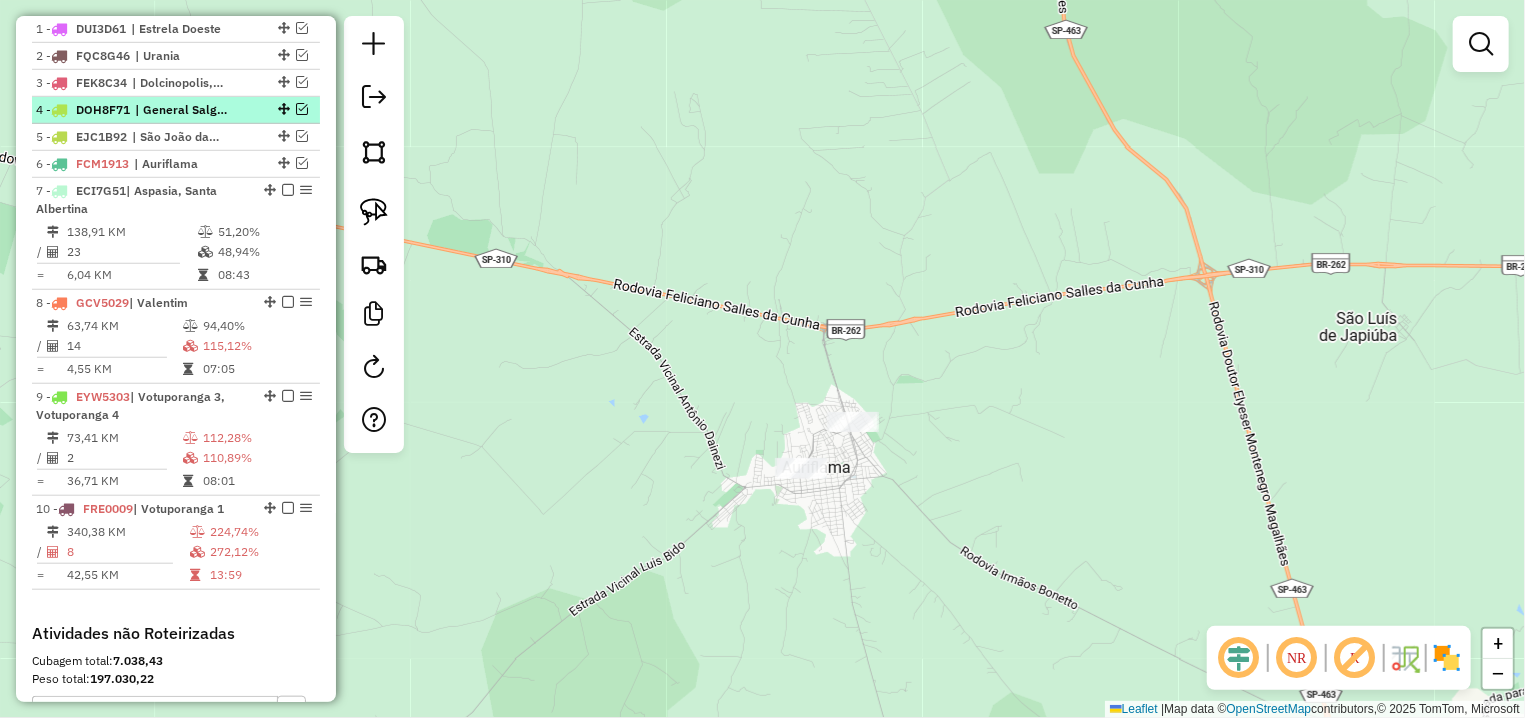 scroll, scrollTop: 493, scrollLeft: 0, axis: vertical 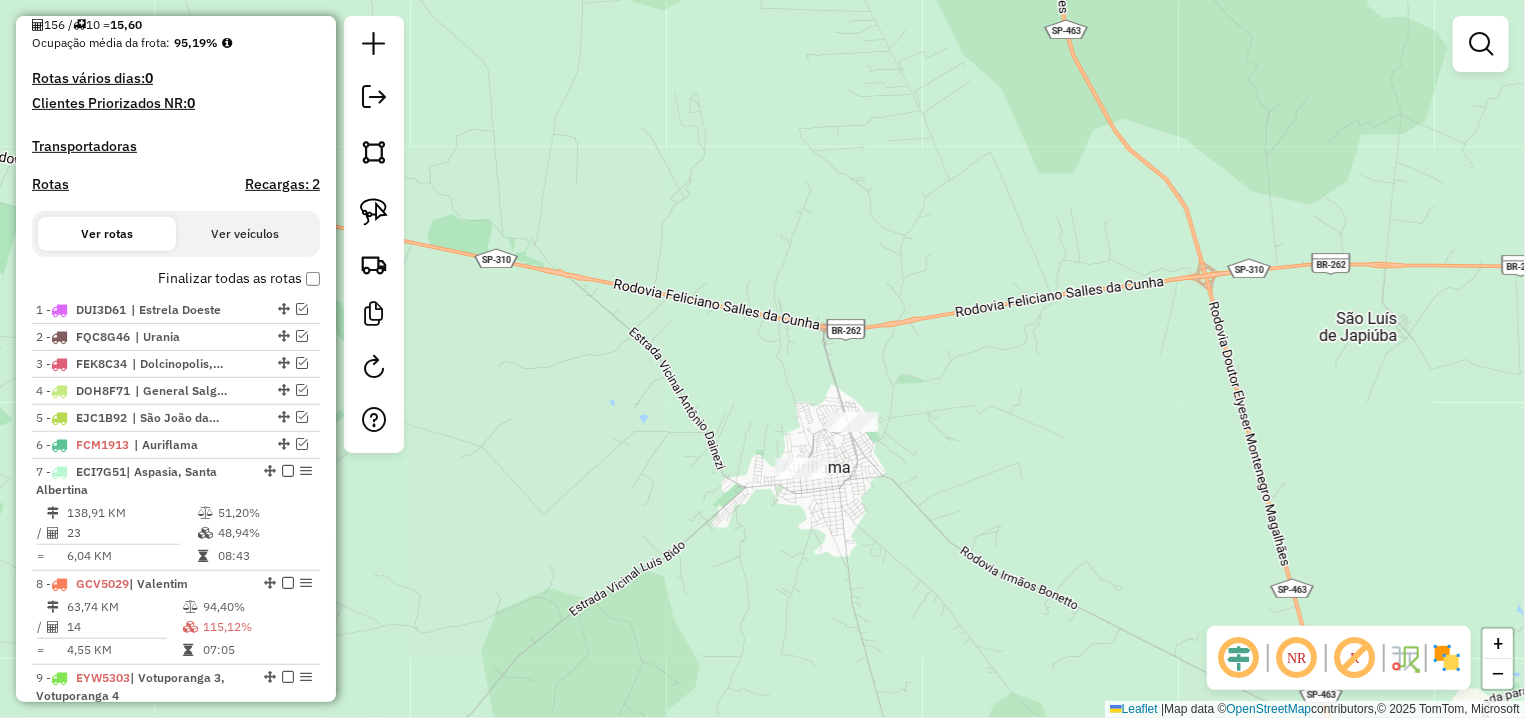 click on "Informações da Sessão 974847 - 05/08/2025     Criação: 04/08/2025 18:10   Depósito:  Dibral  Total de rotas:  10  Distância Total:  1.249,55 km  Tempo total:  88:37  Valor total:  R$ 1.430.241,51  - Total roteirizado:  R$ 452.791,82  - Total não roteirizado:  R$ 977.449,69  Total de Atividades Roteirizadas:  156  Total de Pedidos Roteirizados:  253  Peso total roteirizado:  94.734,72  Cubagem total roteirizado:  3.360,10  Total de Atividades não Roteirizadas:  418  Total de Pedidos não Roteirizados:  630 Total de caixas por viagem:  3.360,10 /   10 =  336,01 Média de Atividades por viagem:  156 /   10 =  15,60 Ocupação média da frota:  95,19%   Rotas vários dias:  0  Clientes Priorizados NR:  0  Transportadoras  Rotas  Recargas: 2   Ver rotas   Ver veículos  Finalizar todas as rotas   1 -       DUI3D61   | Estrela Doeste   2 -       FQC8G46   | Urania   3 -       FEK8C34   | Dolcinopolis, Fatima, Turmalina, Vitoria Brasil   4 -       DOH8F71   | General Salgado, Nova Castilho   5 -      /" at bounding box center (176, 359) 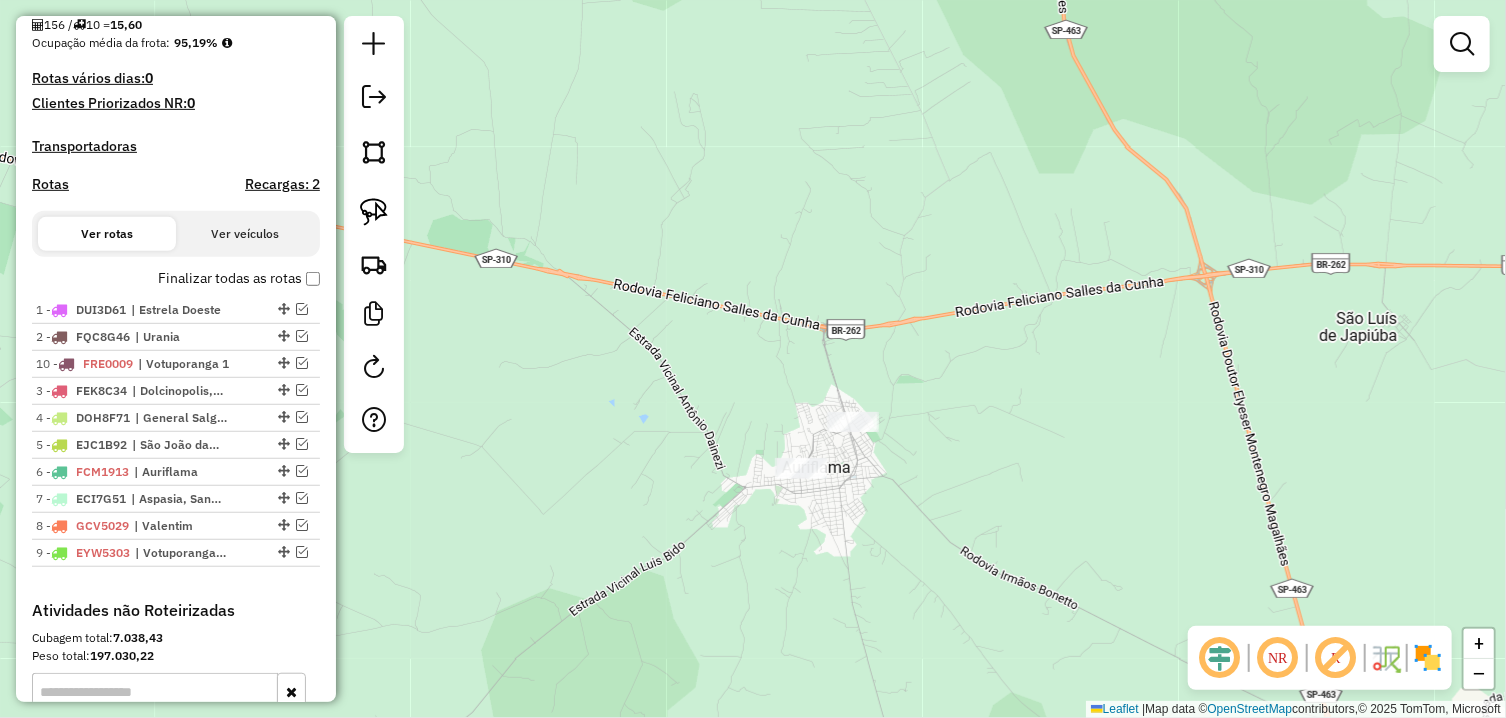 drag, startPoint x: 267, startPoint y: 551, endPoint x: 247, endPoint y: 296, distance: 255.78311 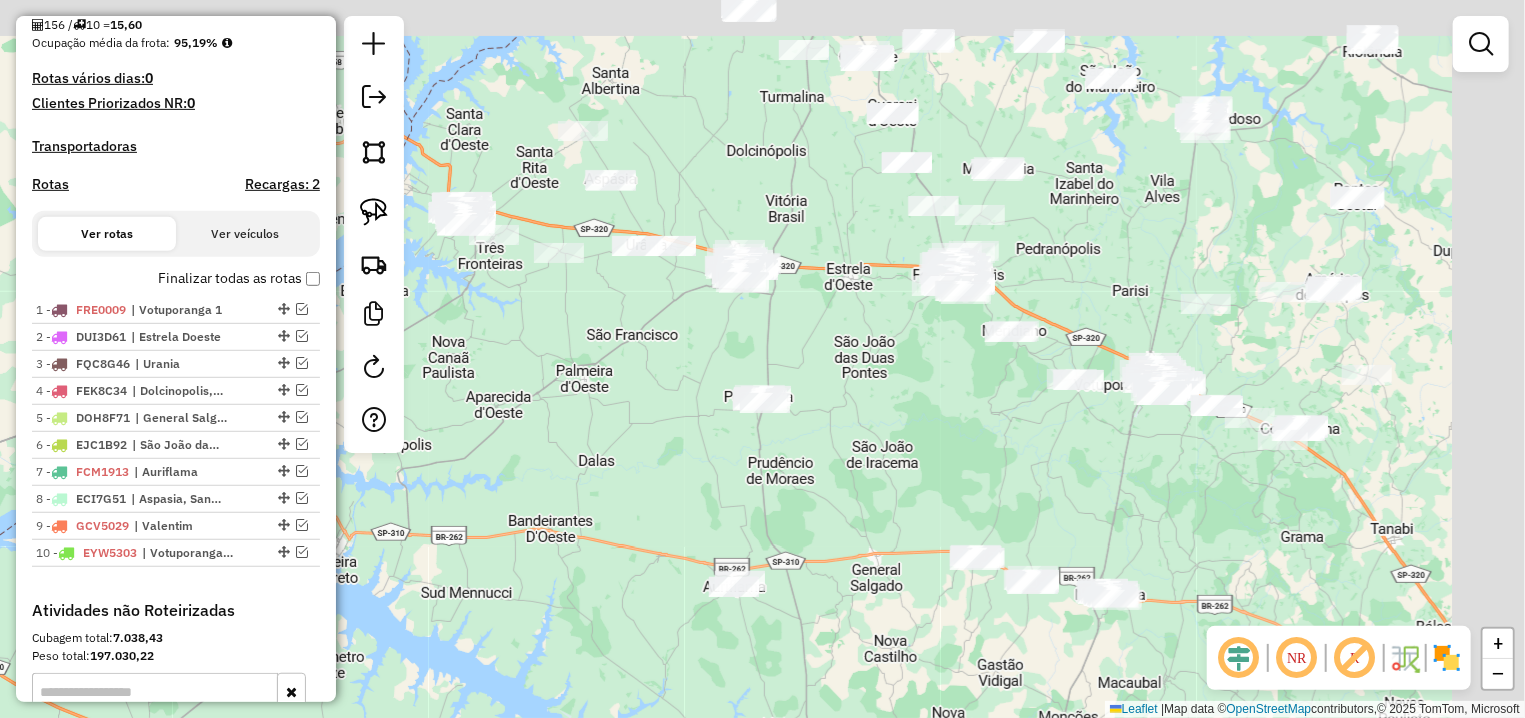 drag, startPoint x: 977, startPoint y: 208, endPoint x: 893, endPoint y: 462, distance: 267.52945 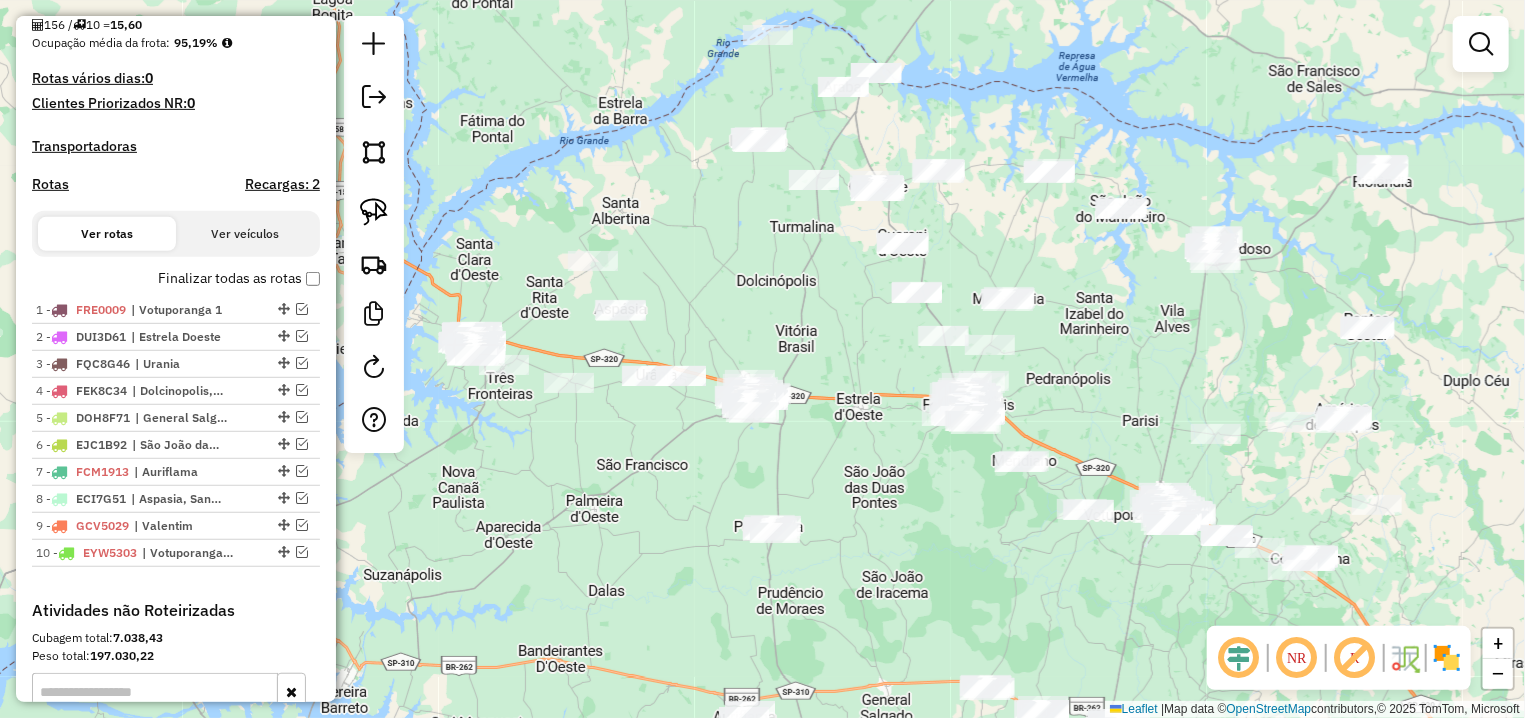 drag, startPoint x: 901, startPoint y: 392, endPoint x: 916, endPoint y: 506, distance: 114.982605 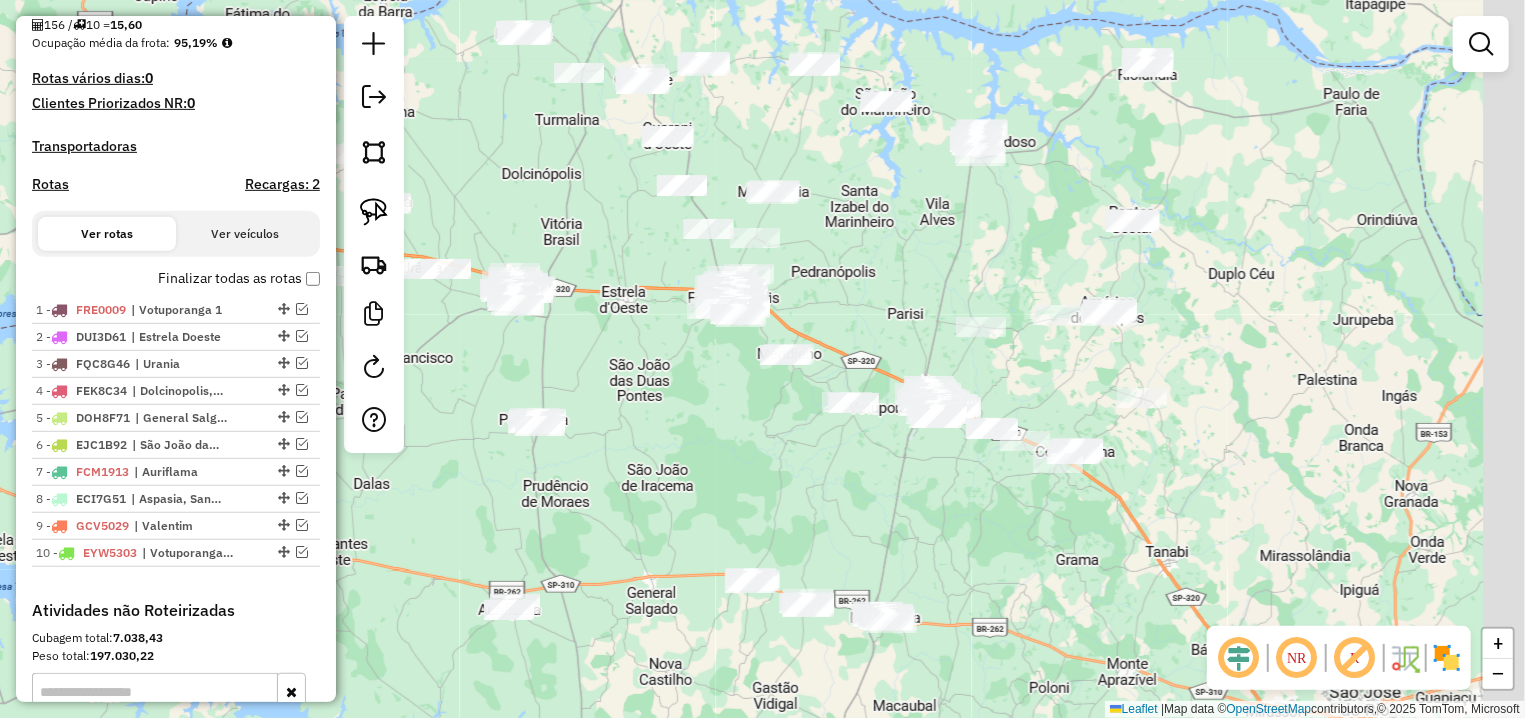drag, startPoint x: 908, startPoint y: 499, endPoint x: 640, endPoint y: 394, distance: 287.83502 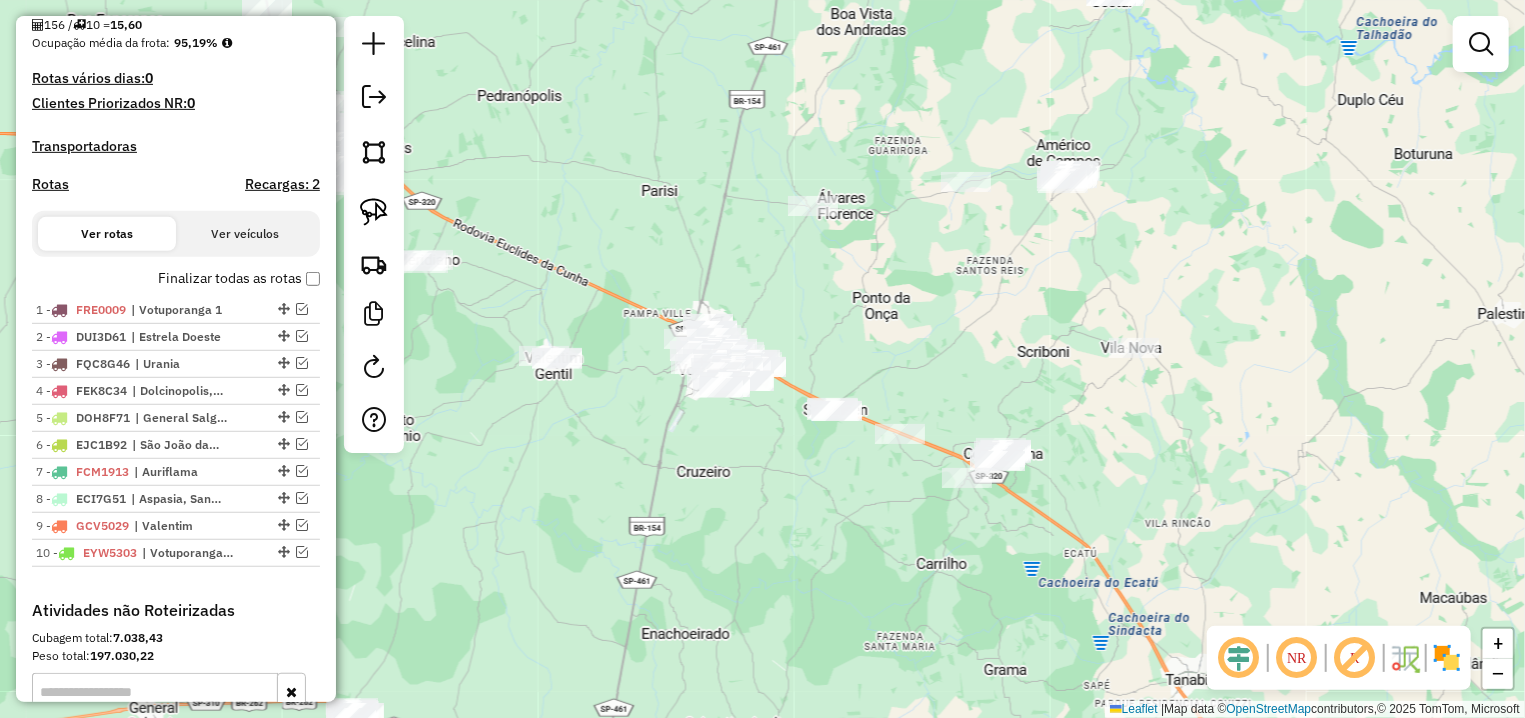 drag, startPoint x: 1008, startPoint y: 402, endPoint x: 945, endPoint y: 380, distance: 66.730804 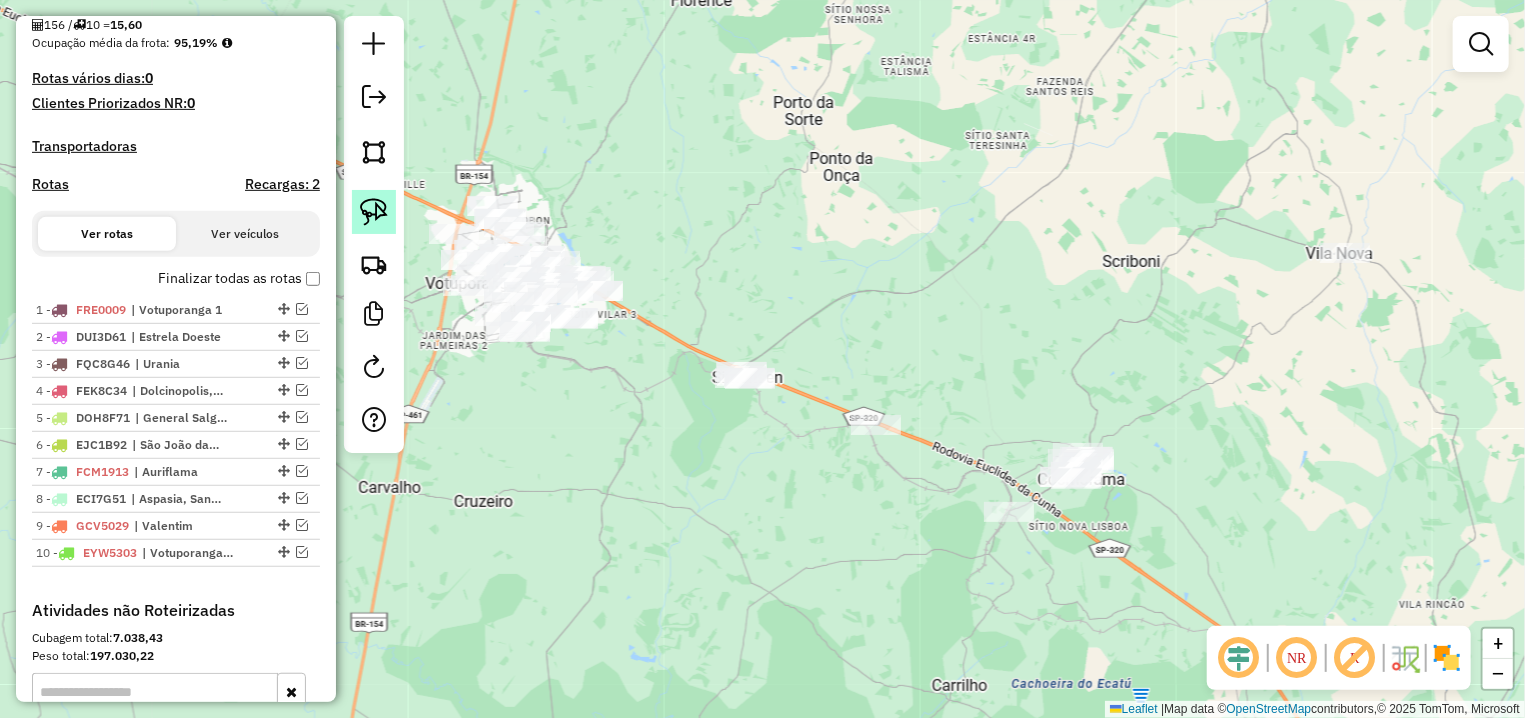click 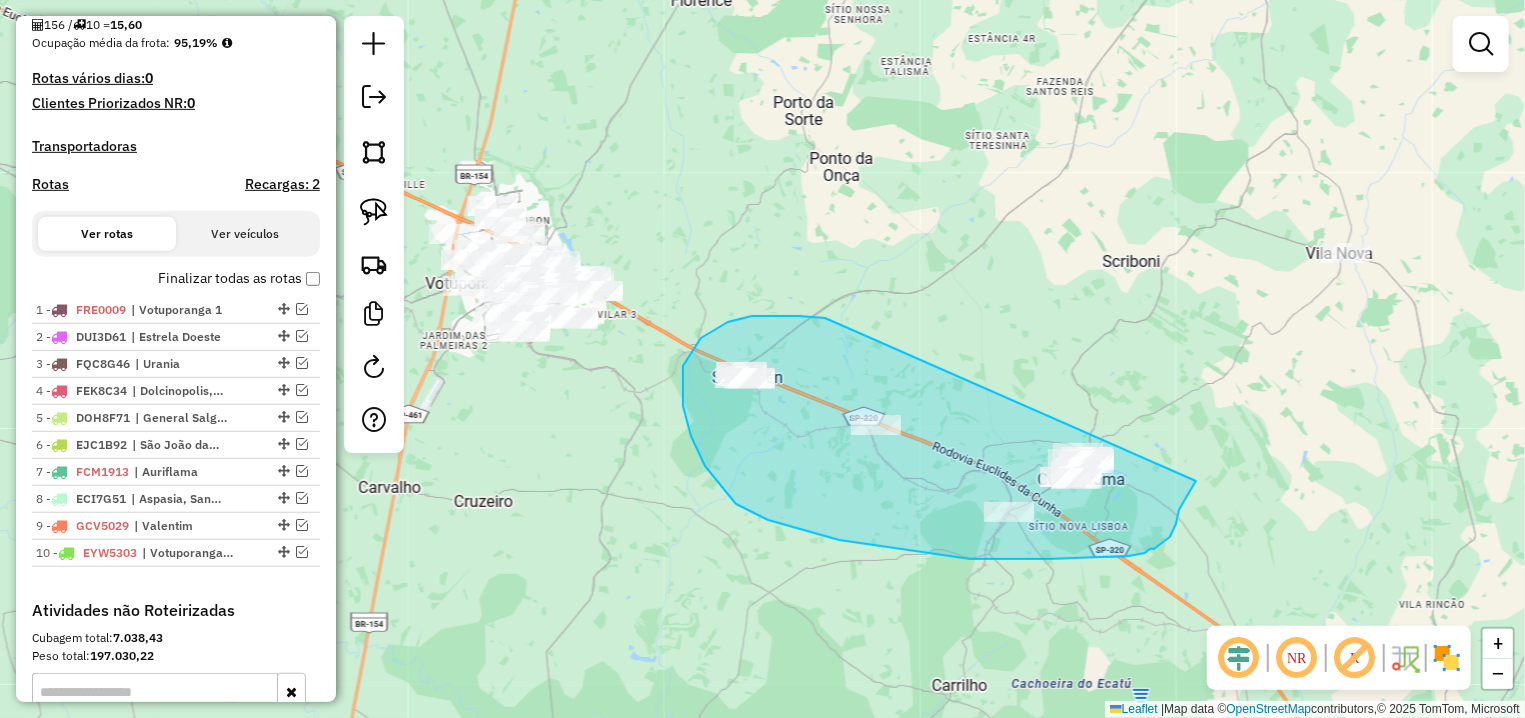 drag, startPoint x: 798, startPoint y: 316, endPoint x: 1196, endPoint y: 480, distance: 430.46487 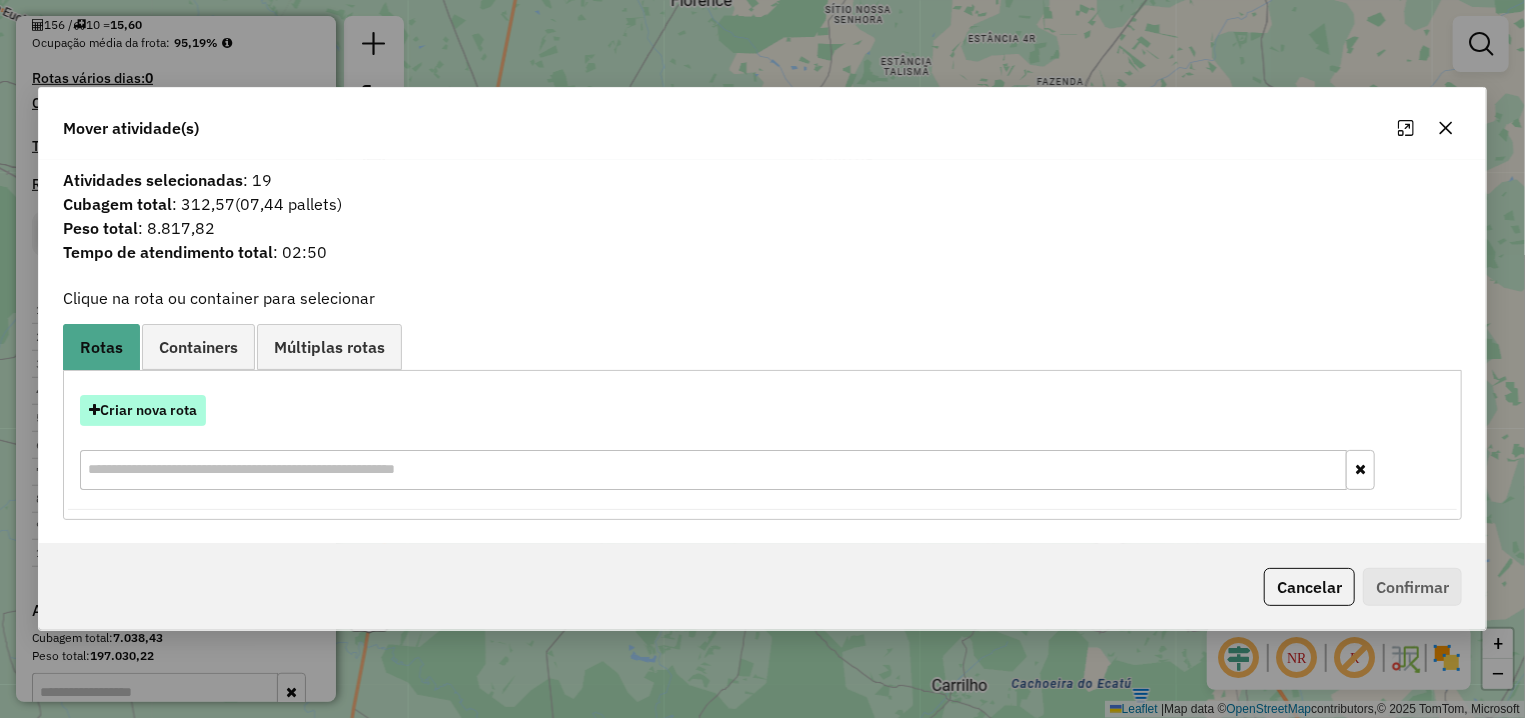 click on "Criar nova rota" at bounding box center (143, 410) 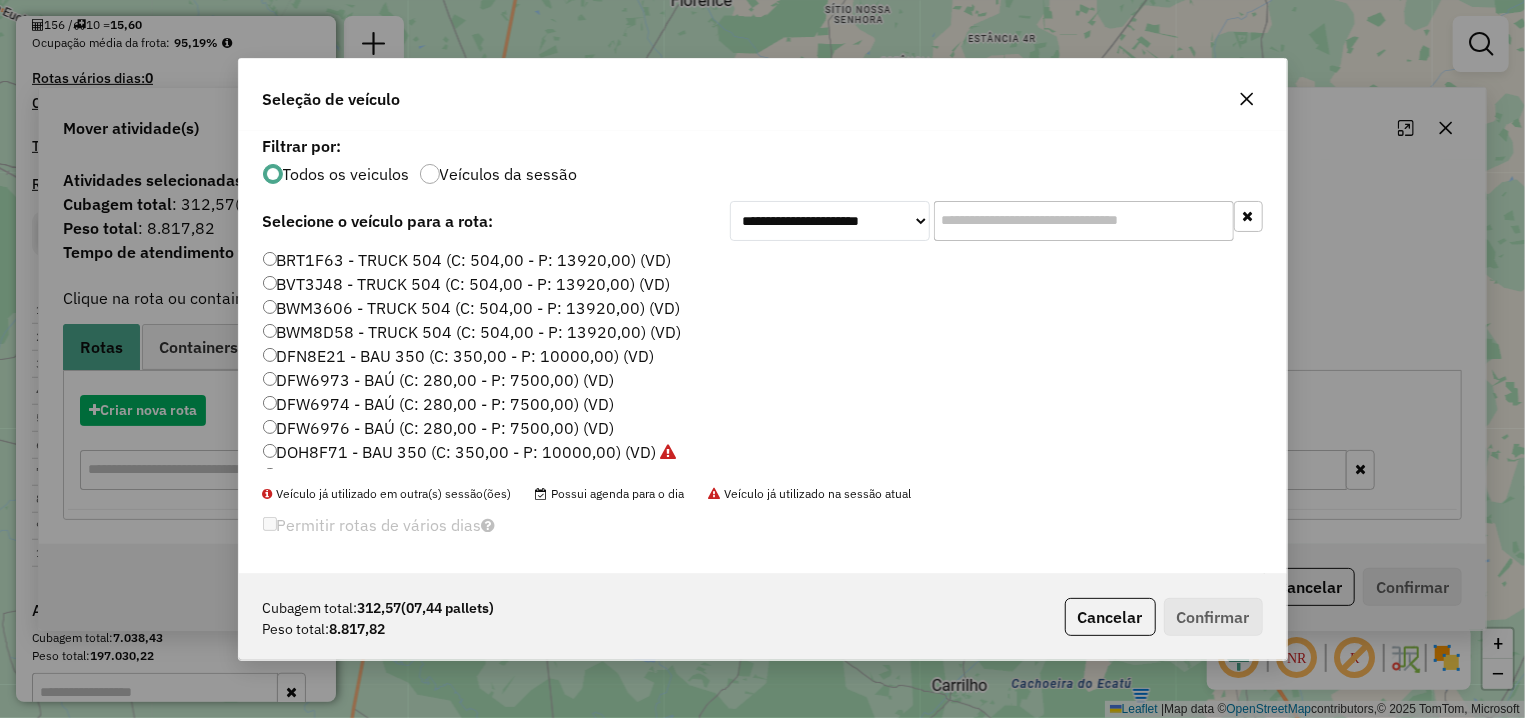 scroll, scrollTop: 11, scrollLeft: 6, axis: both 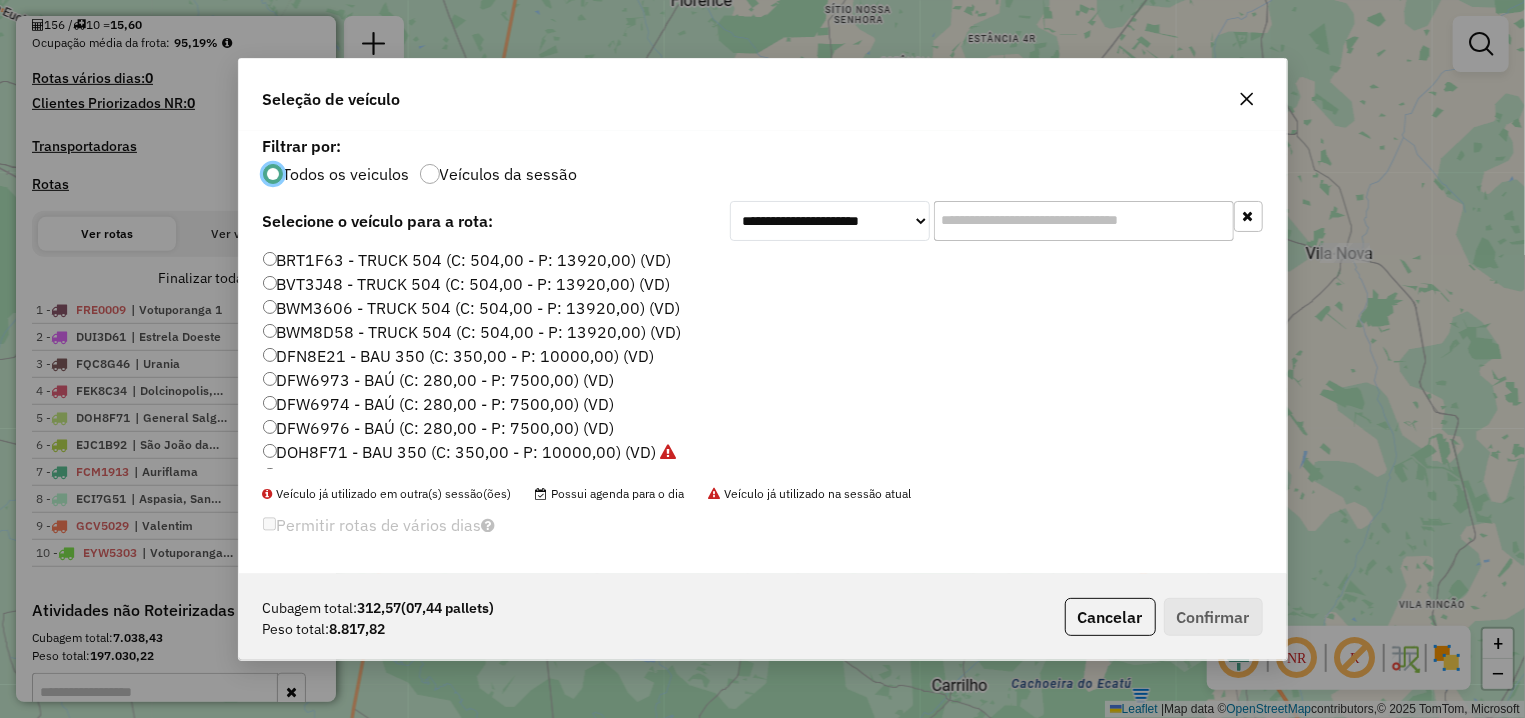 click 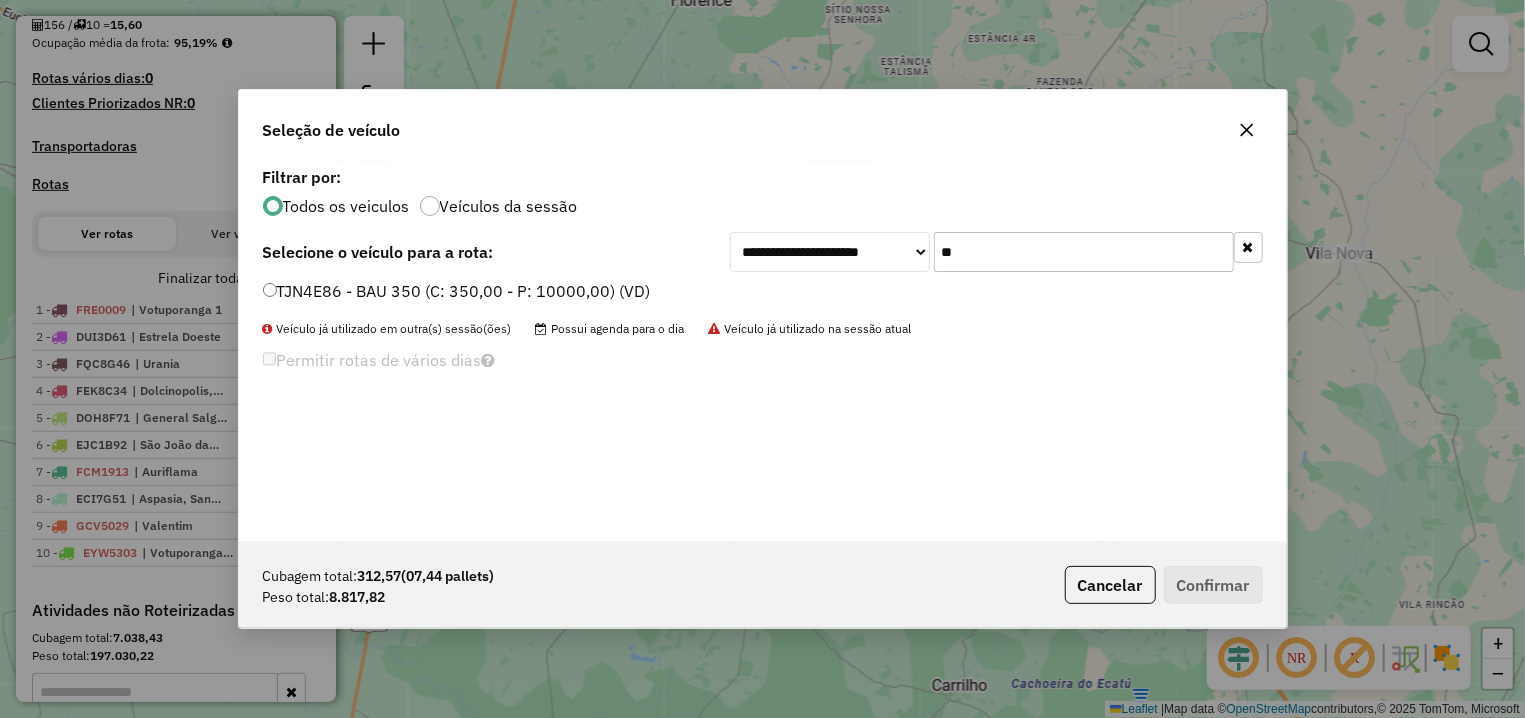 type on "**" 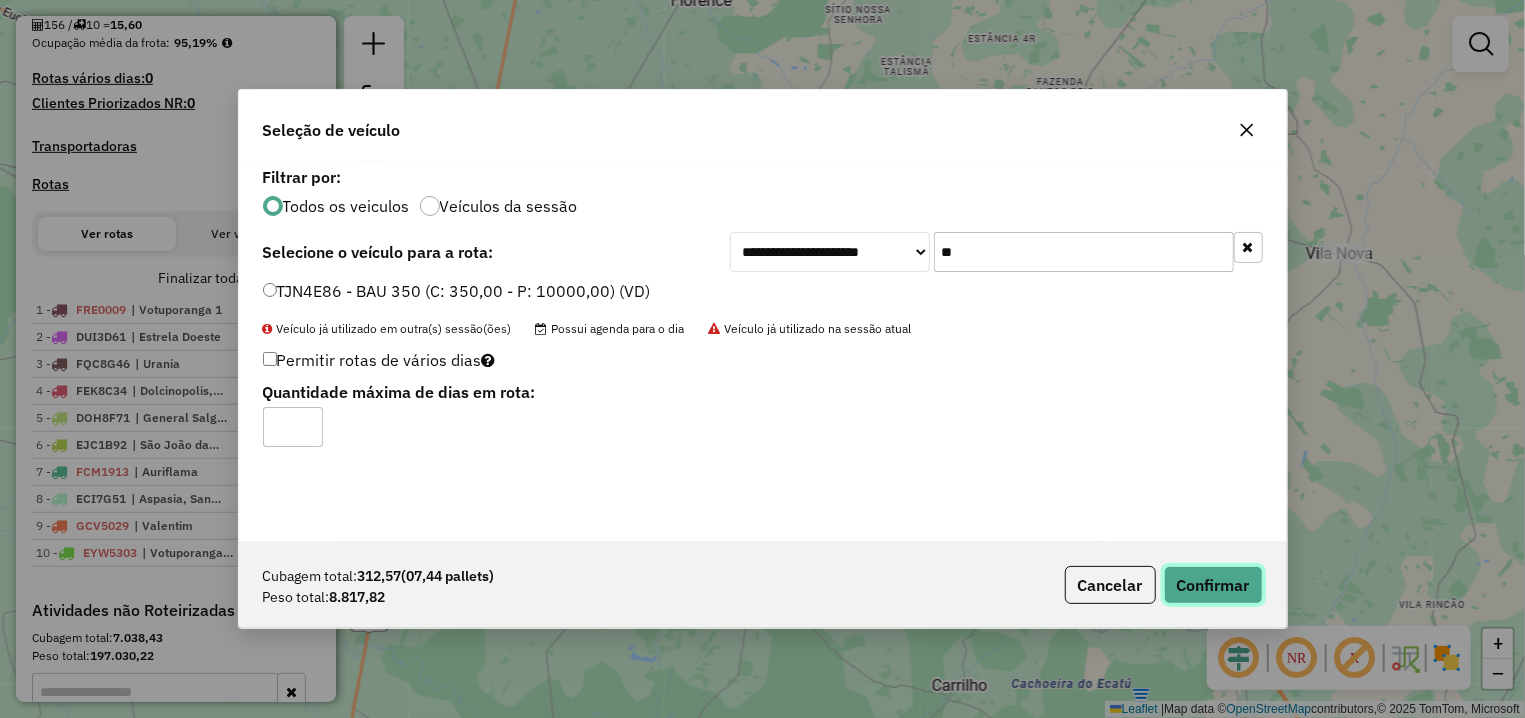 click on "Confirmar" 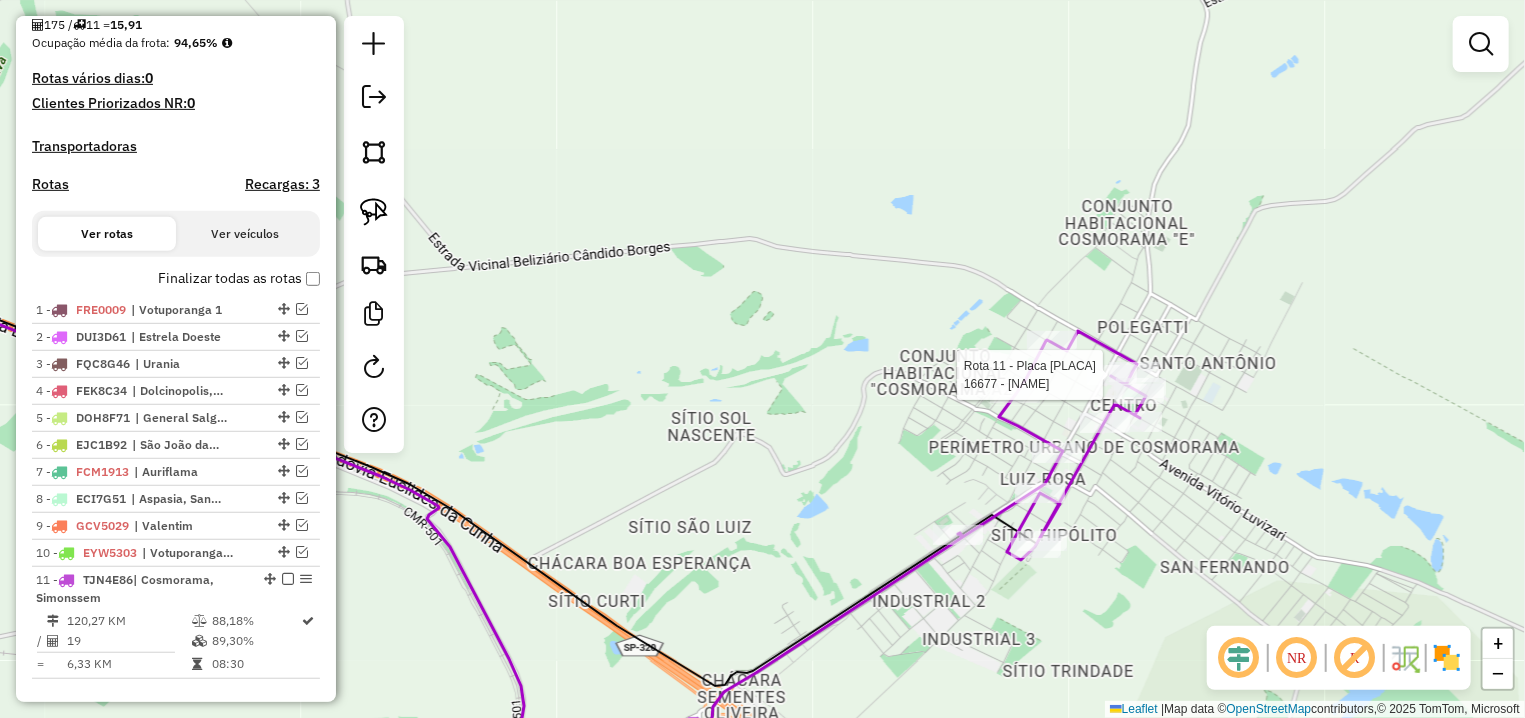 select on "**********" 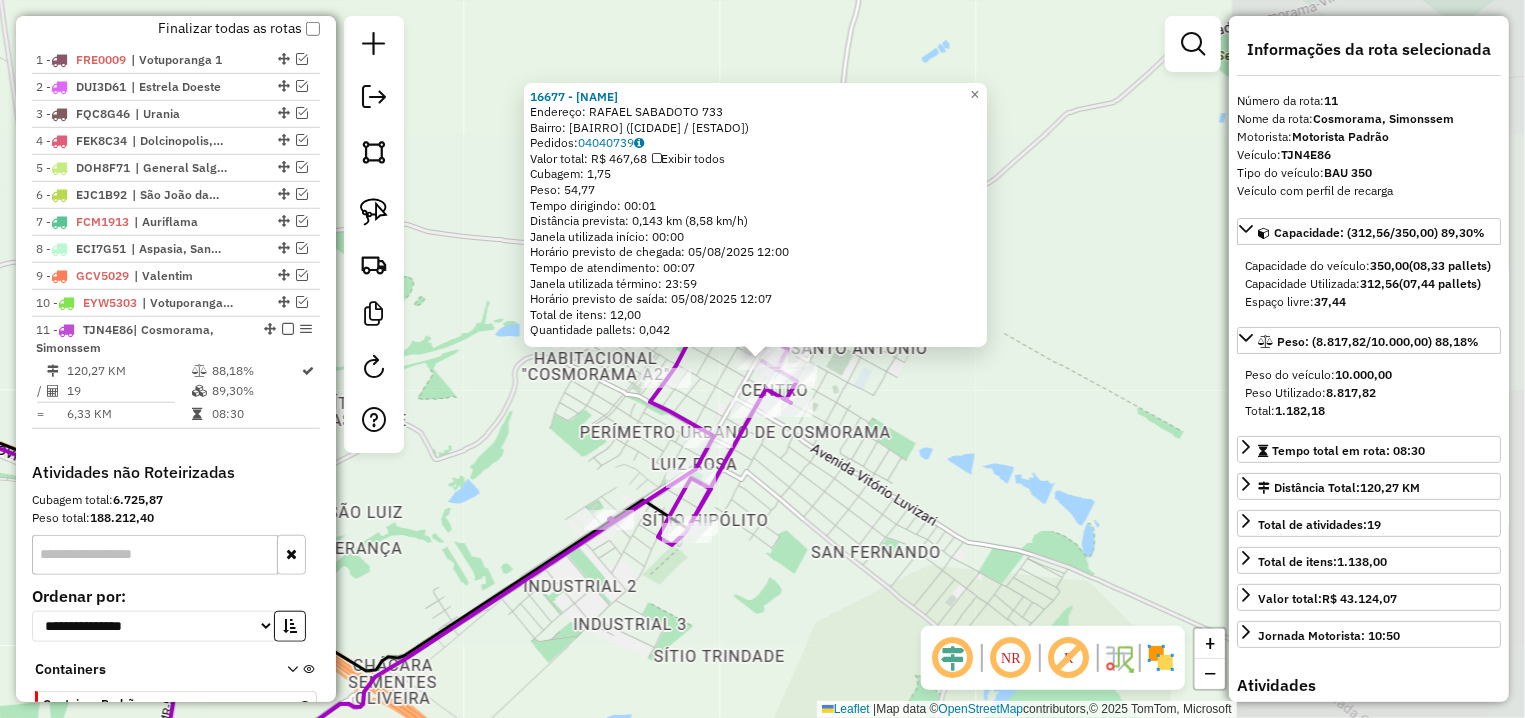 scroll, scrollTop: 865, scrollLeft: 0, axis: vertical 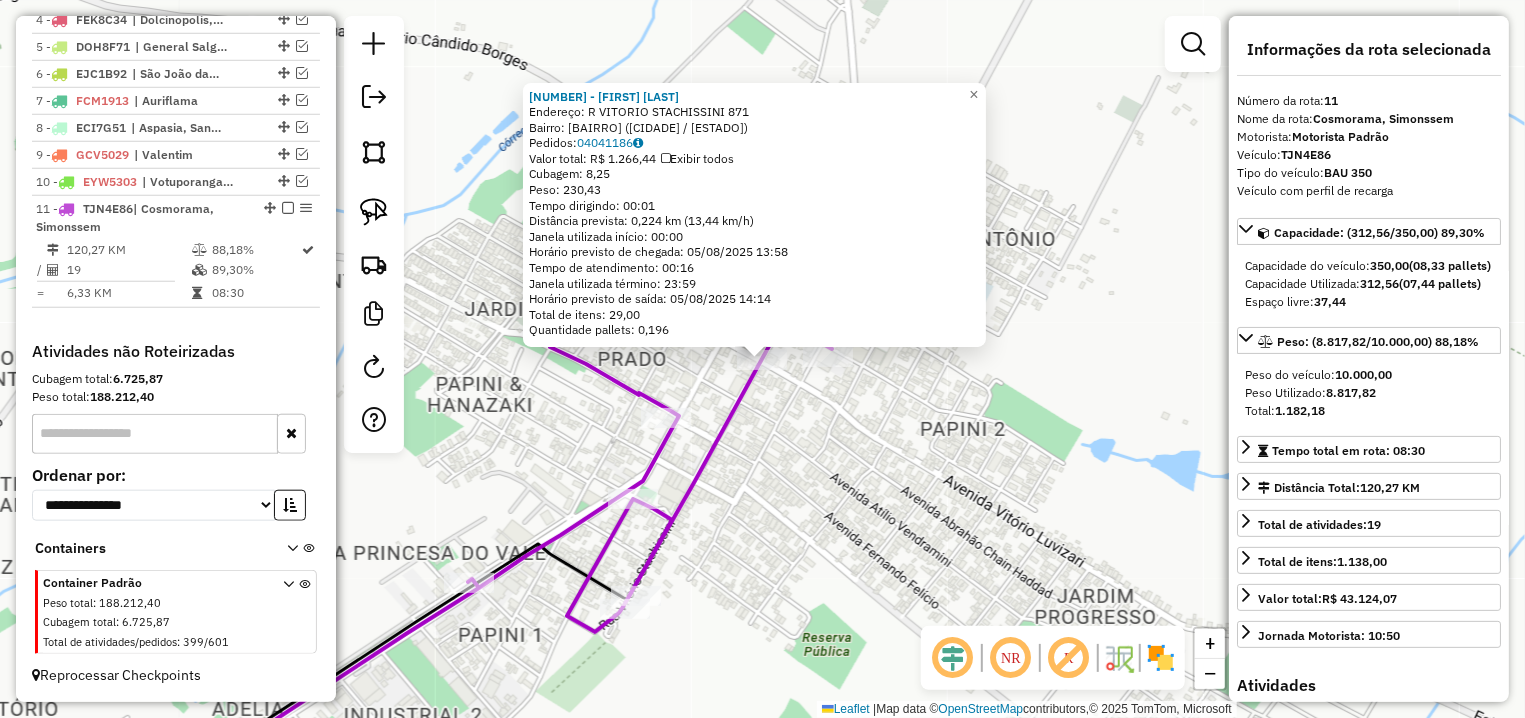 drag, startPoint x: 774, startPoint y: 401, endPoint x: 771, endPoint y: 380, distance: 21.213203 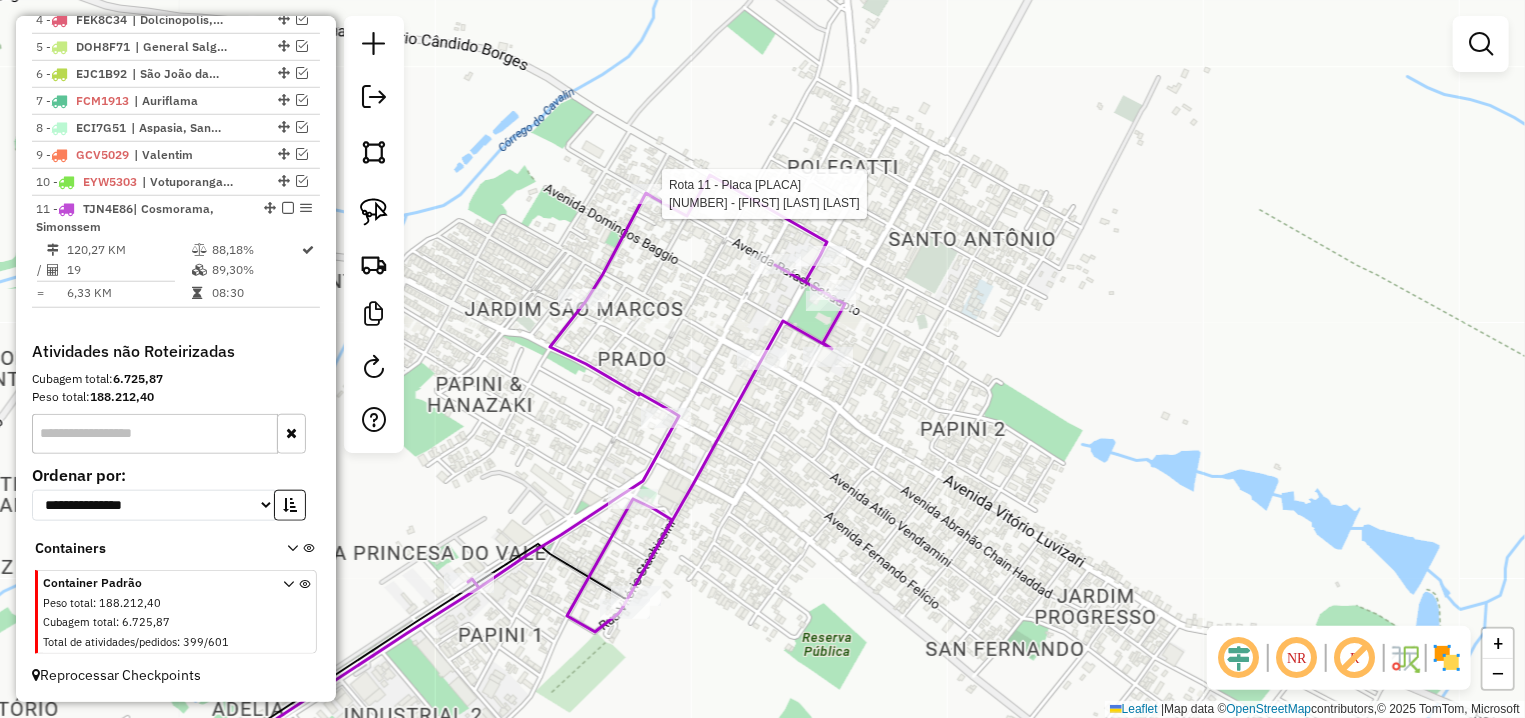 select on "**********" 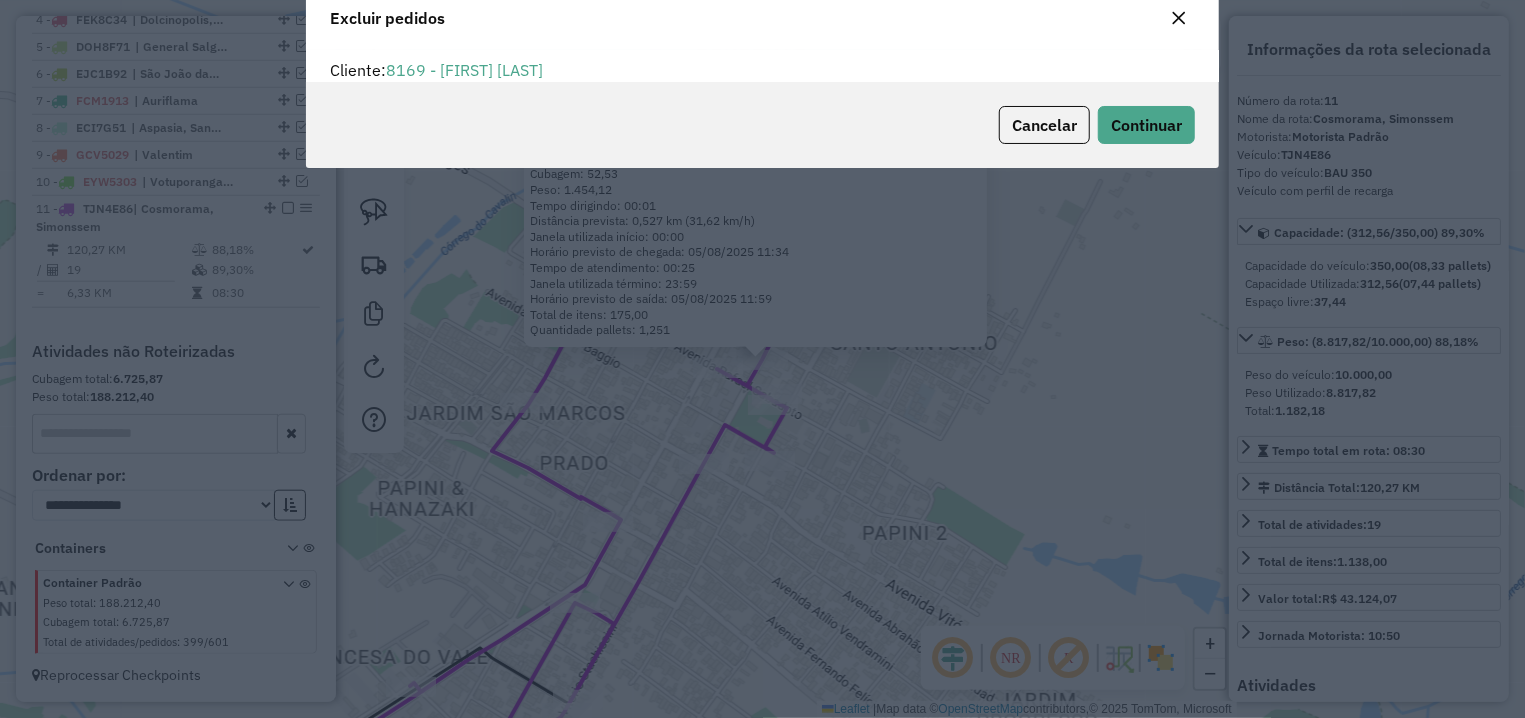 scroll, scrollTop: 11, scrollLeft: 6, axis: both 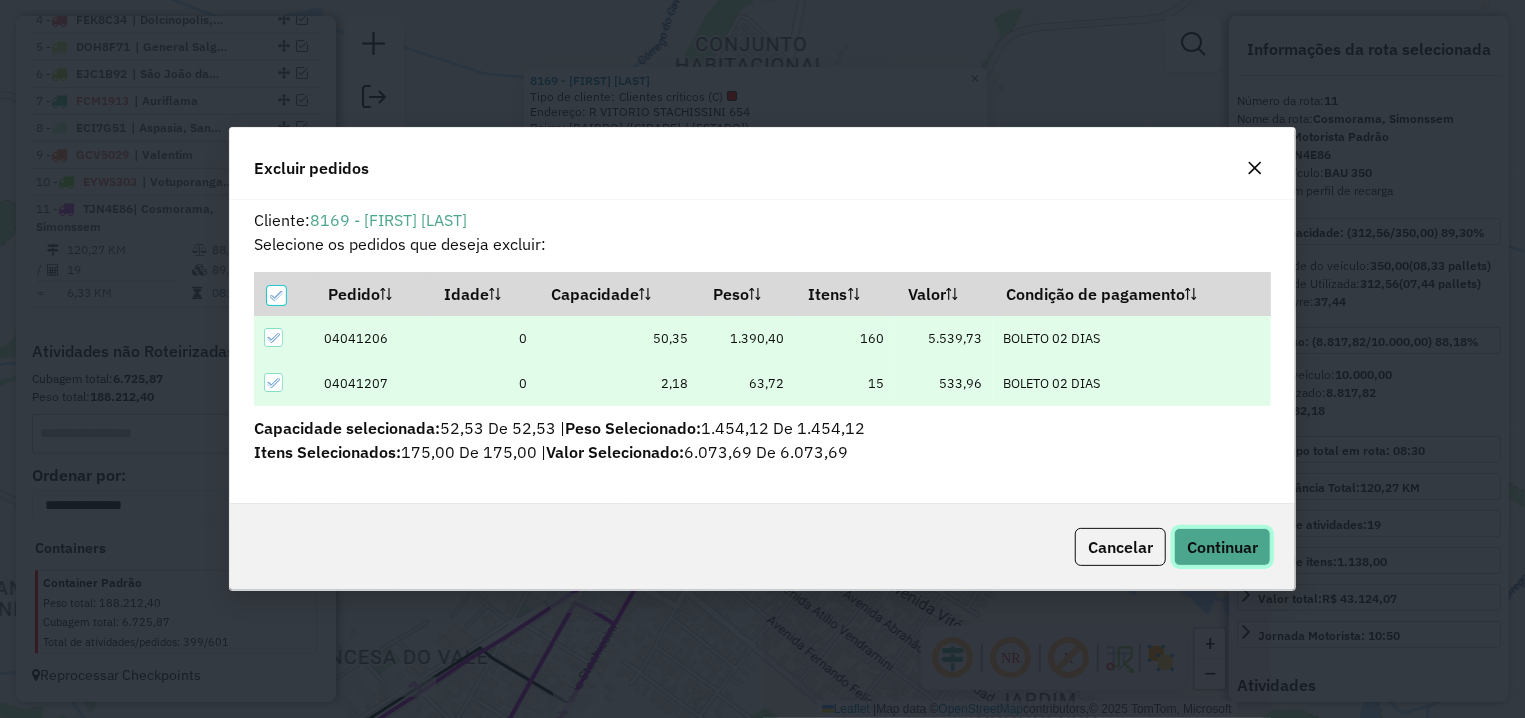 click on "Continuar" 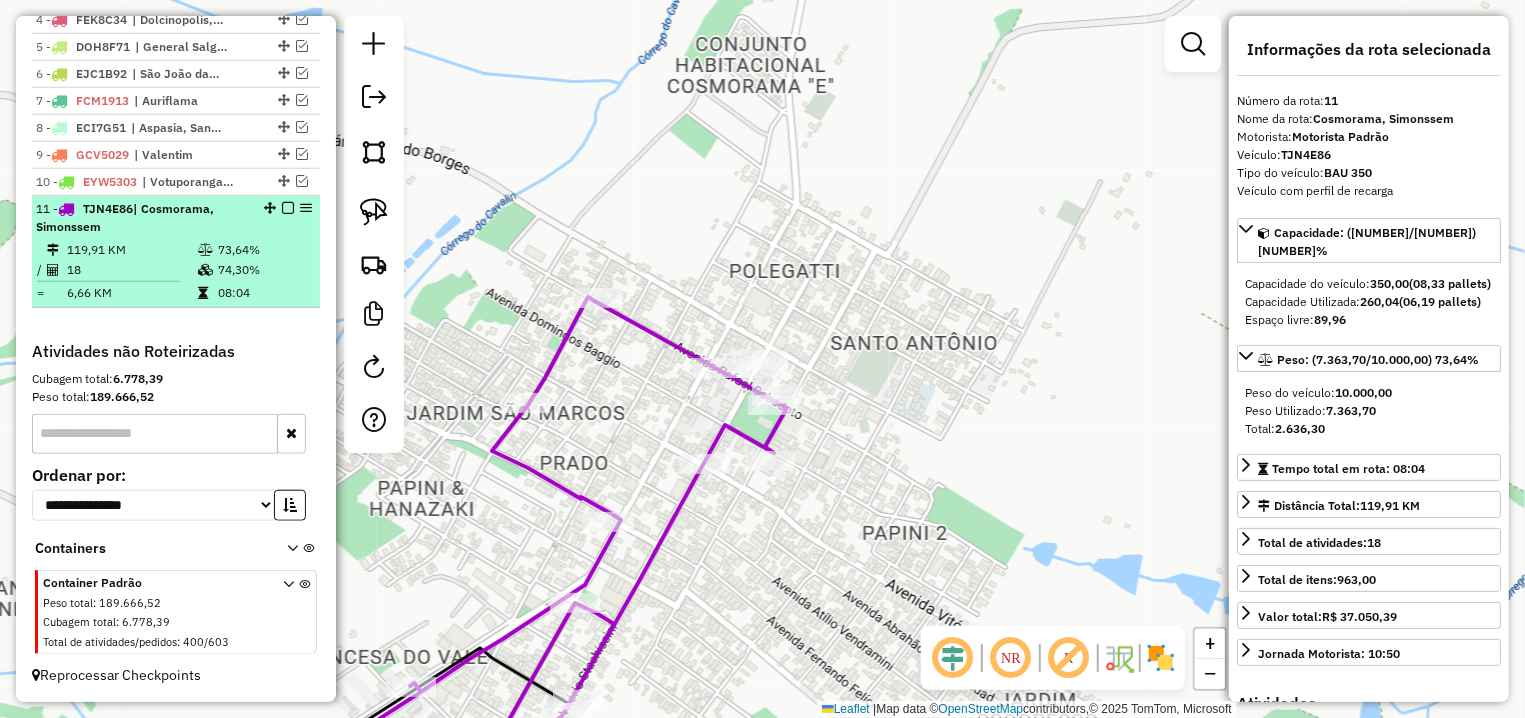 click at bounding box center (288, 208) 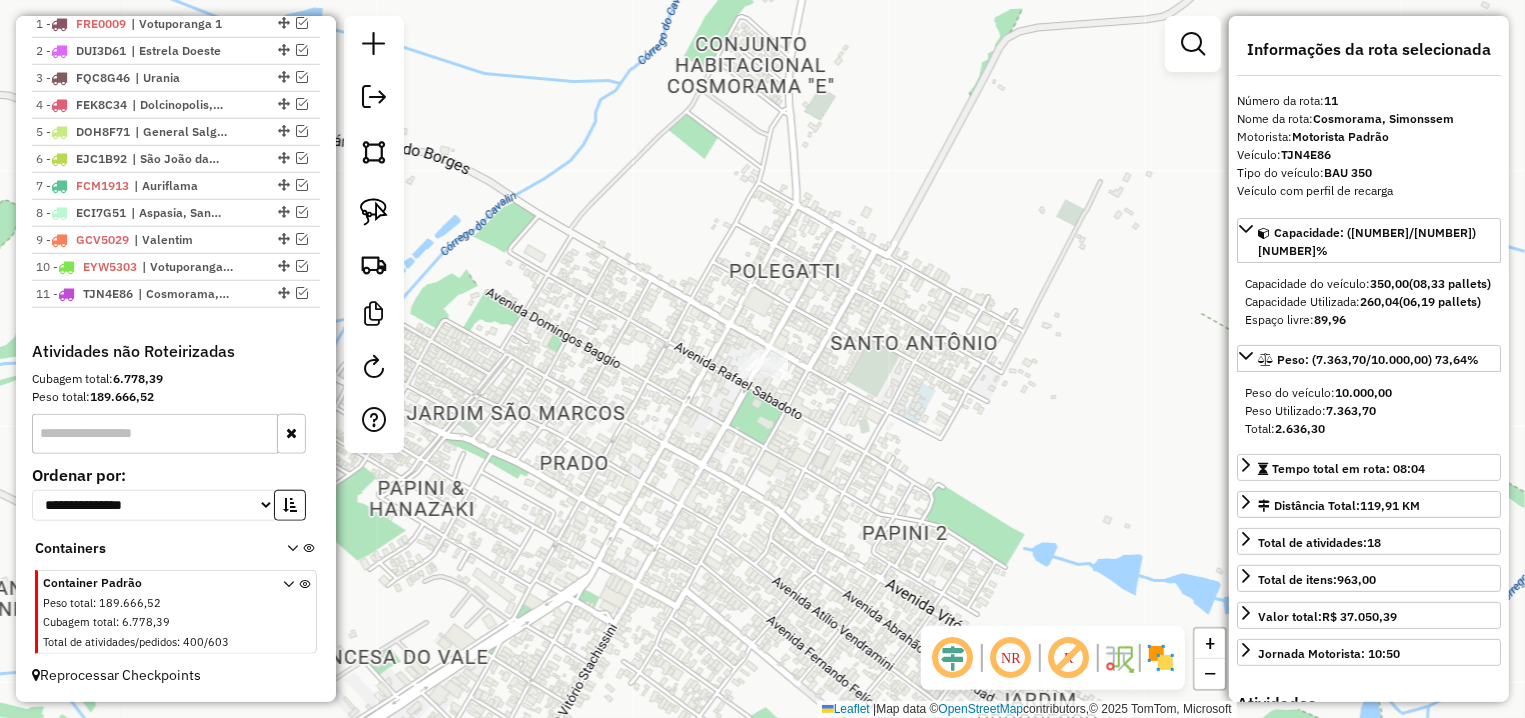 scroll, scrollTop: 779, scrollLeft: 0, axis: vertical 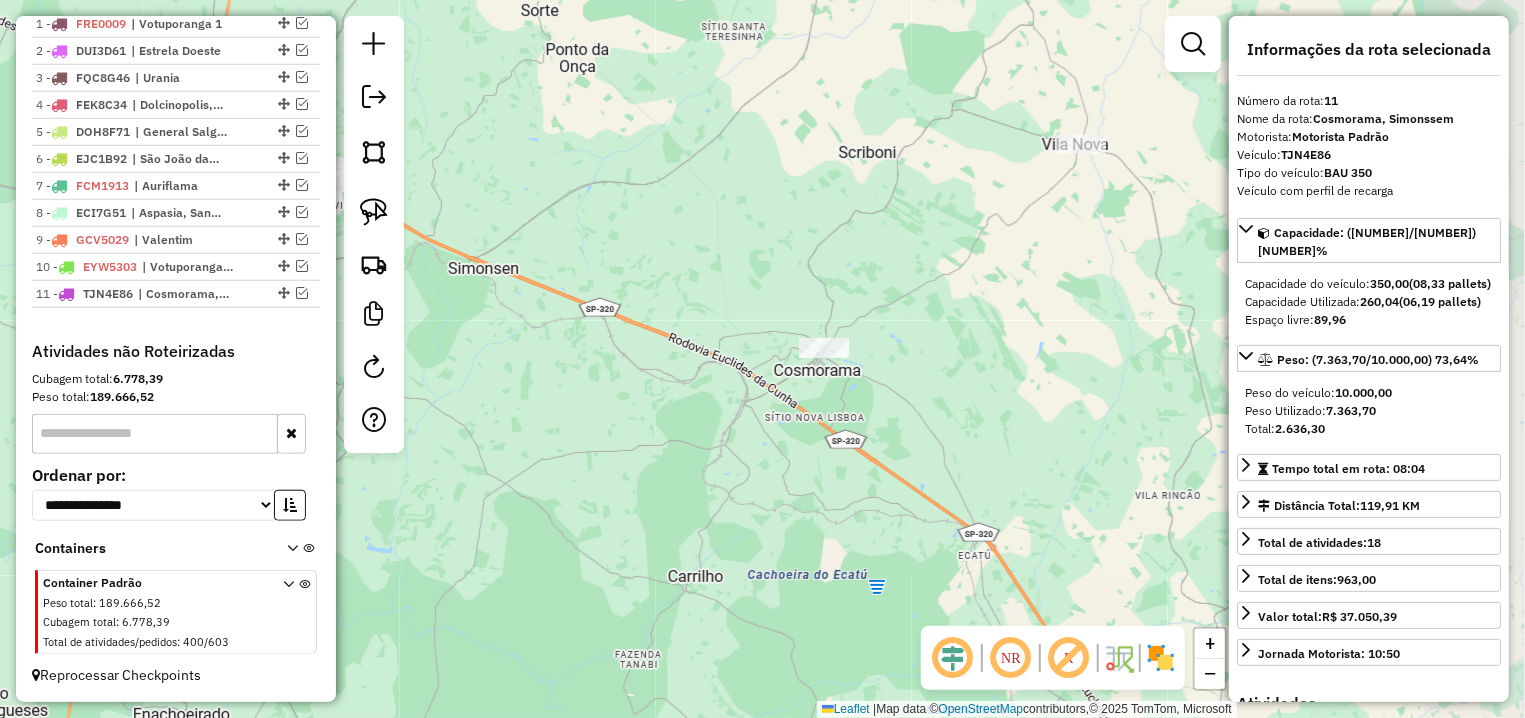 drag, startPoint x: 979, startPoint y: 272, endPoint x: 811, endPoint y: 395, distance: 208.21384 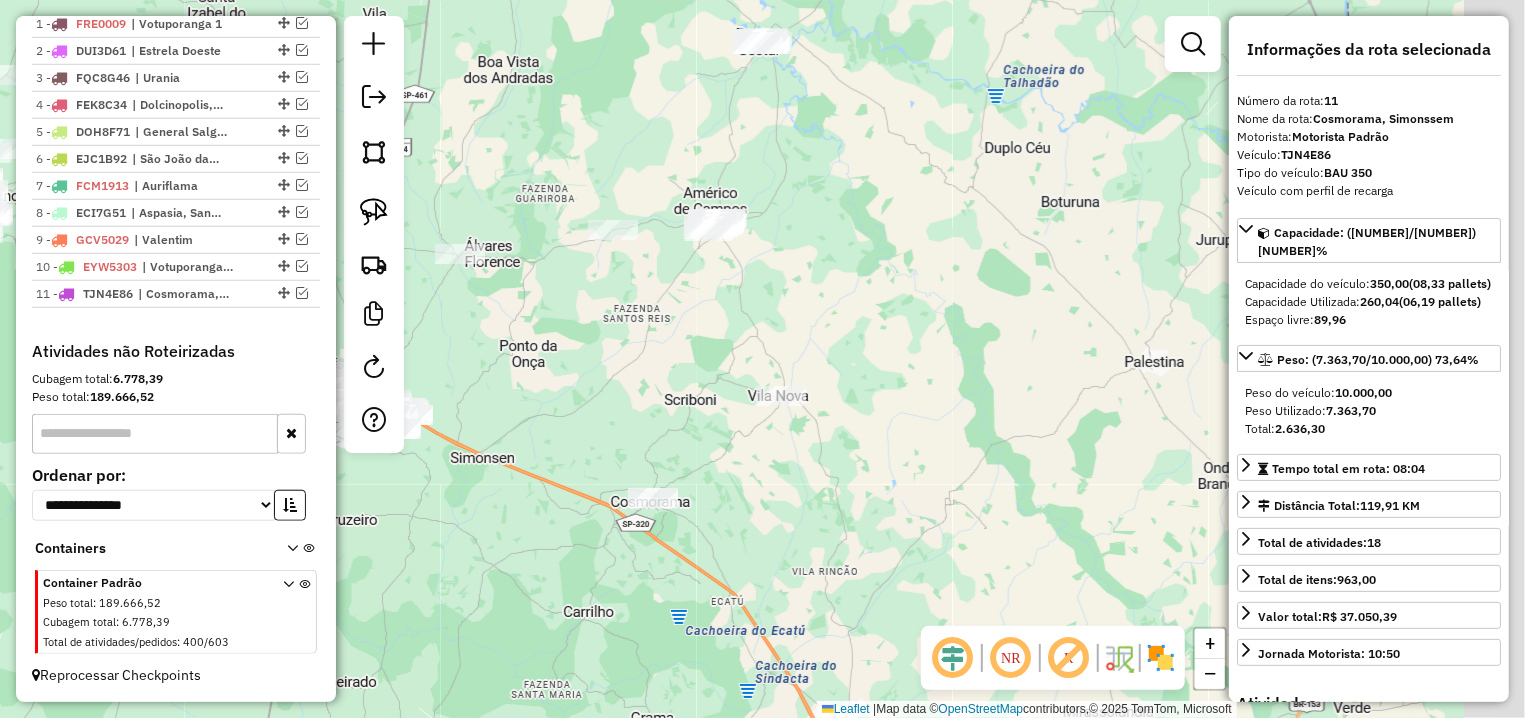 drag, startPoint x: 939, startPoint y: 382, endPoint x: 858, endPoint y: 448, distance: 104.48445 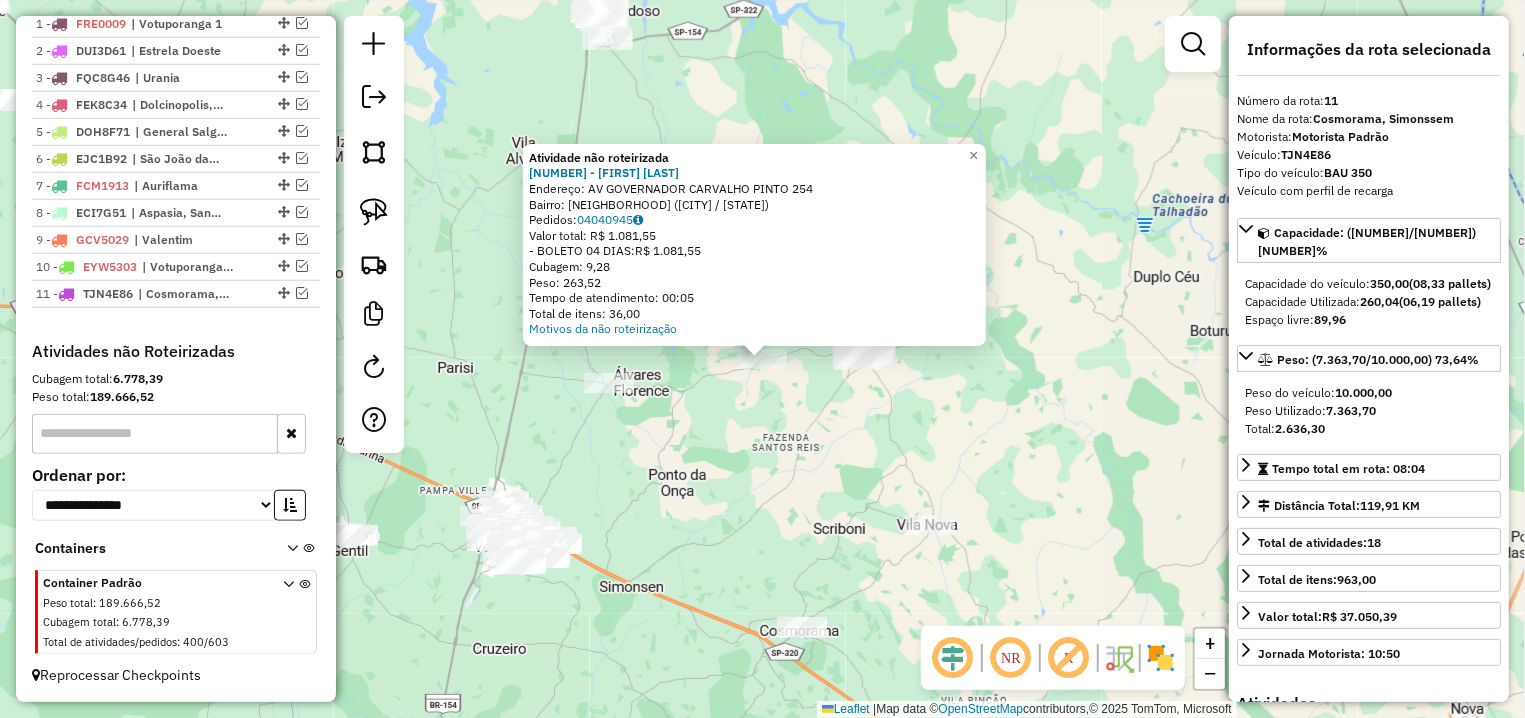 click on "Atividade não roteirizada 8859 - VICENTE CEZAR GABRIE  Endereço: AV  GOVERNADOR CARVALHO PINTO     254   Bairro: CABECEIRA DAS AGUAS PARADAS (AMERICO DE CAMP / SP)   Pedidos:  04040945   Valor total: R$ 1.081,55   - BOLETO 04 DIAS:  R$ 1.081,55   Cubagem: 9,28   Peso: 263,52   Tempo de atendimento: 00:05   Total de itens: 36,00  Motivos da não roteirização × Janela de atendimento Grade de atendimento Capacidade Transportadoras Veículos Cliente Pedidos  Rotas Selecione os dias de semana para filtrar as janelas de atendimento  Seg   Ter   Qua   Qui   Sex   Sáb   Dom  Informe o período da janela de atendimento: De: Até:  Filtrar exatamente a janela do cliente  Considerar janela de atendimento padrão  Selecione os dias de semana para filtrar as grades de atendimento  Seg   Ter   Qua   Qui   Sex   Sáb   Dom   Considerar clientes sem dia de atendimento cadastrado  Clientes fora do dia de atendimento selecionado Filtrar as atividades entre os valores definidos abaixo:  Peso mínimo:   Peso máximo:  De:" 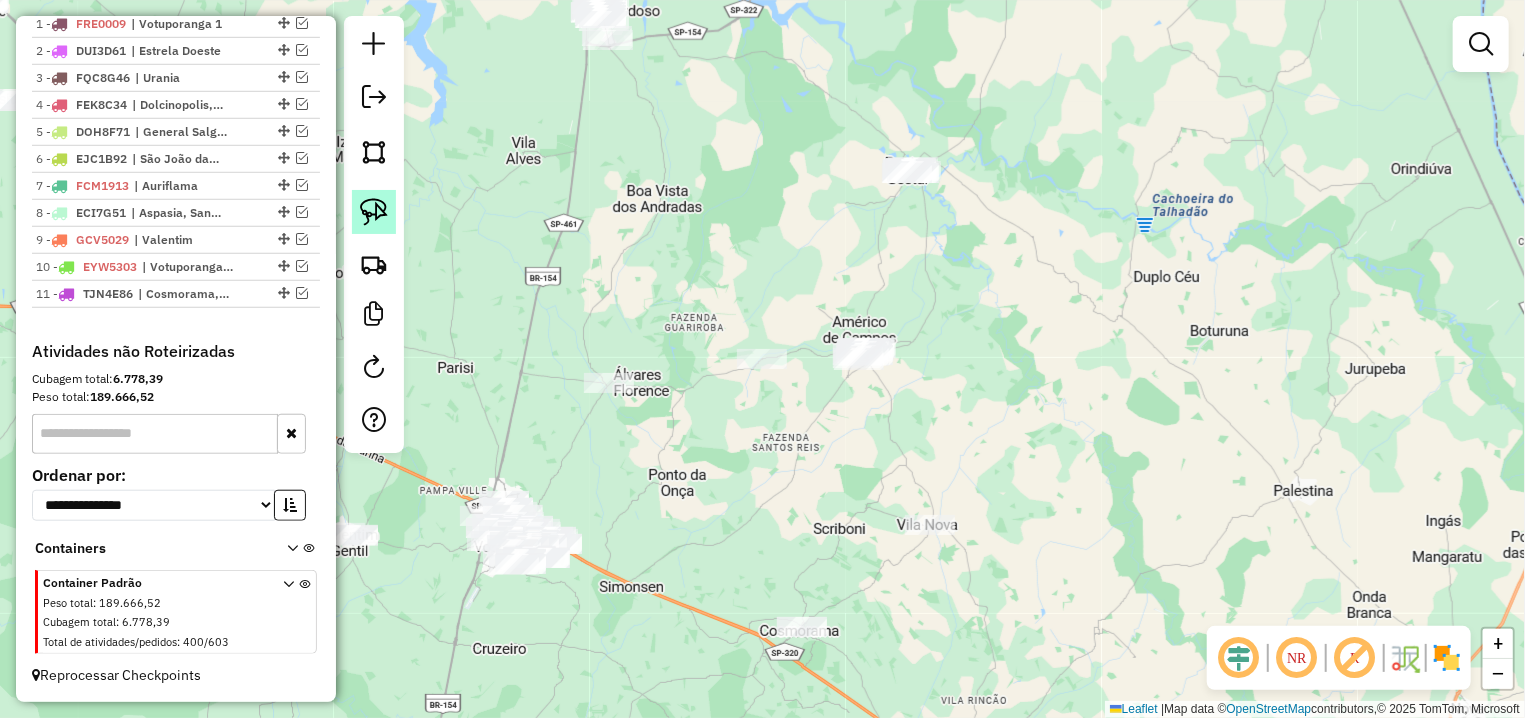 click 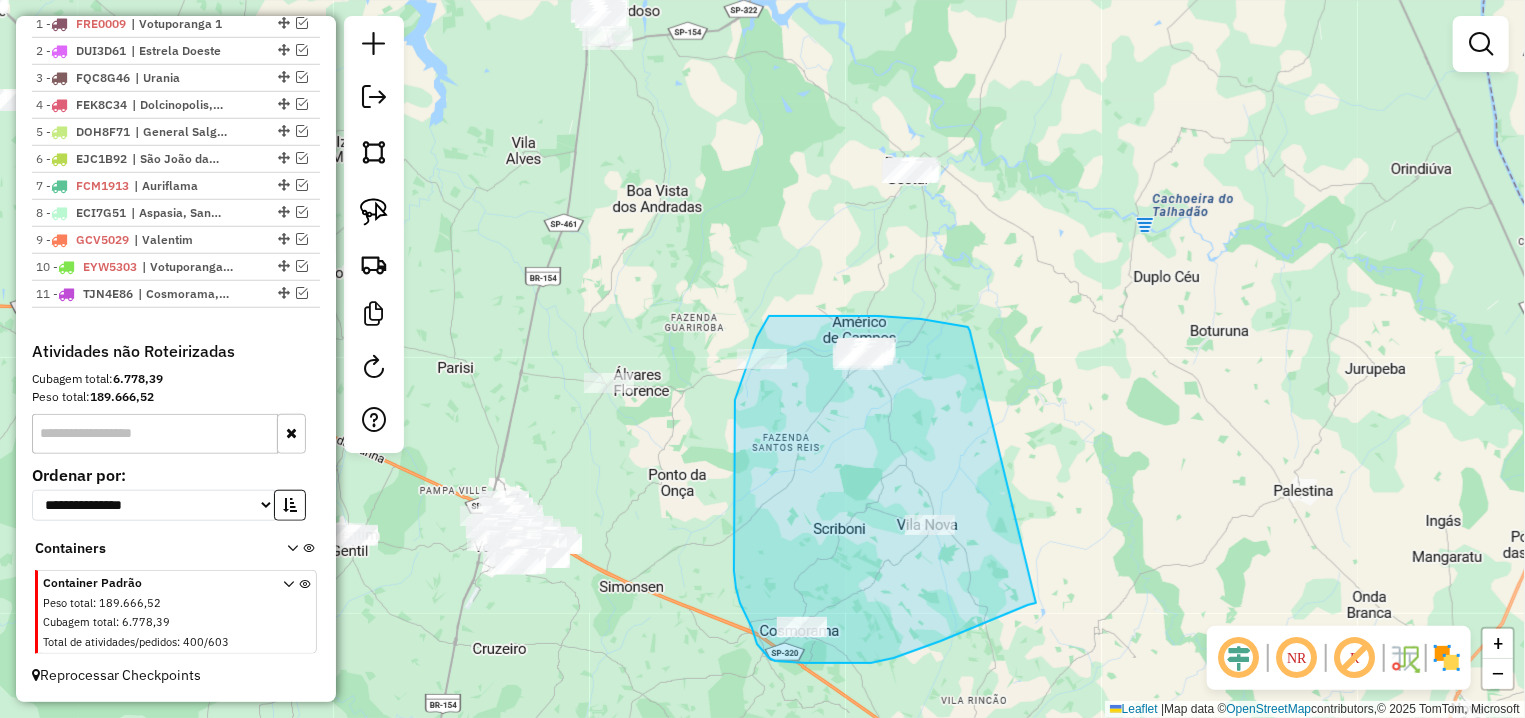 drag, startPoint x: 970, startPoint y: 331, endPoint x: 1036, endPoint y: 603, distance: 279.89282 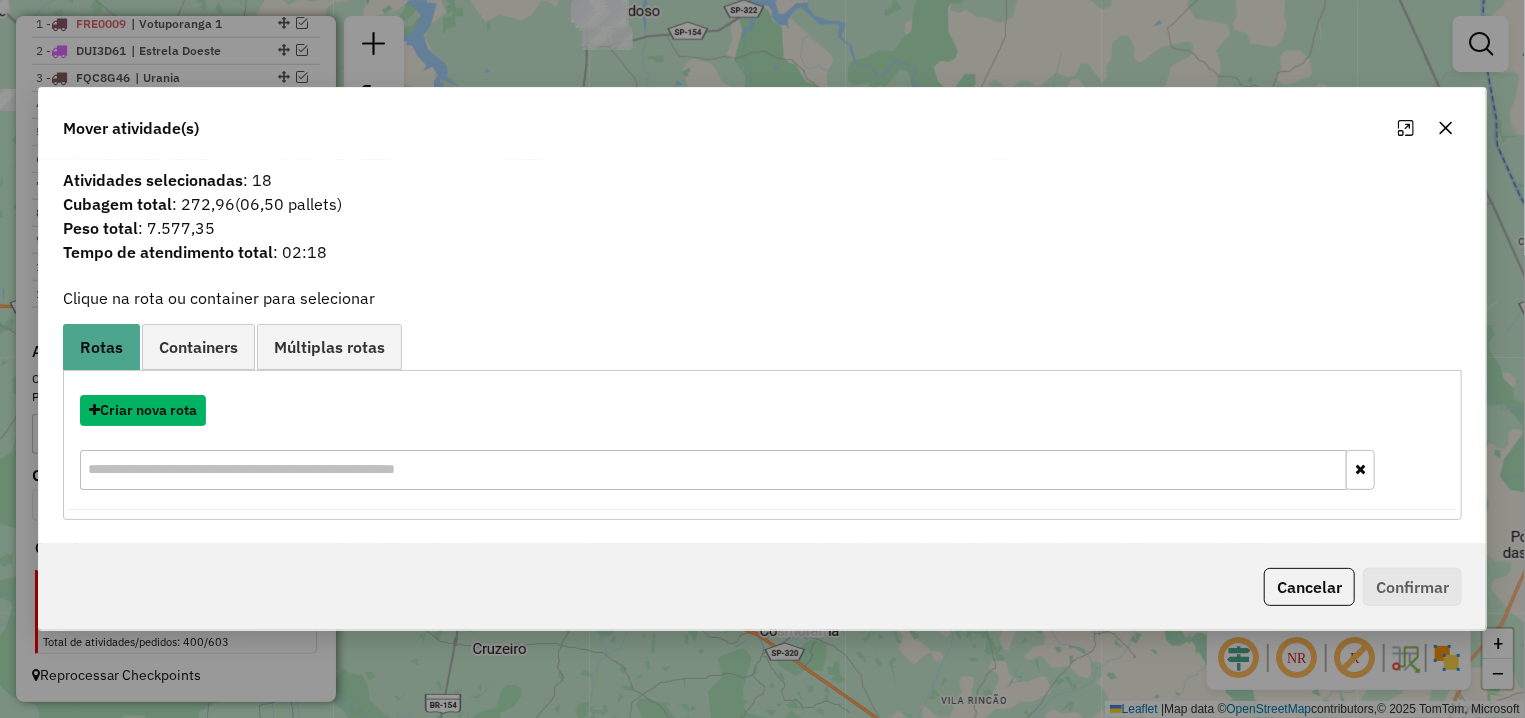 click on "Criar nova rota" at bounding box center (143, 410) 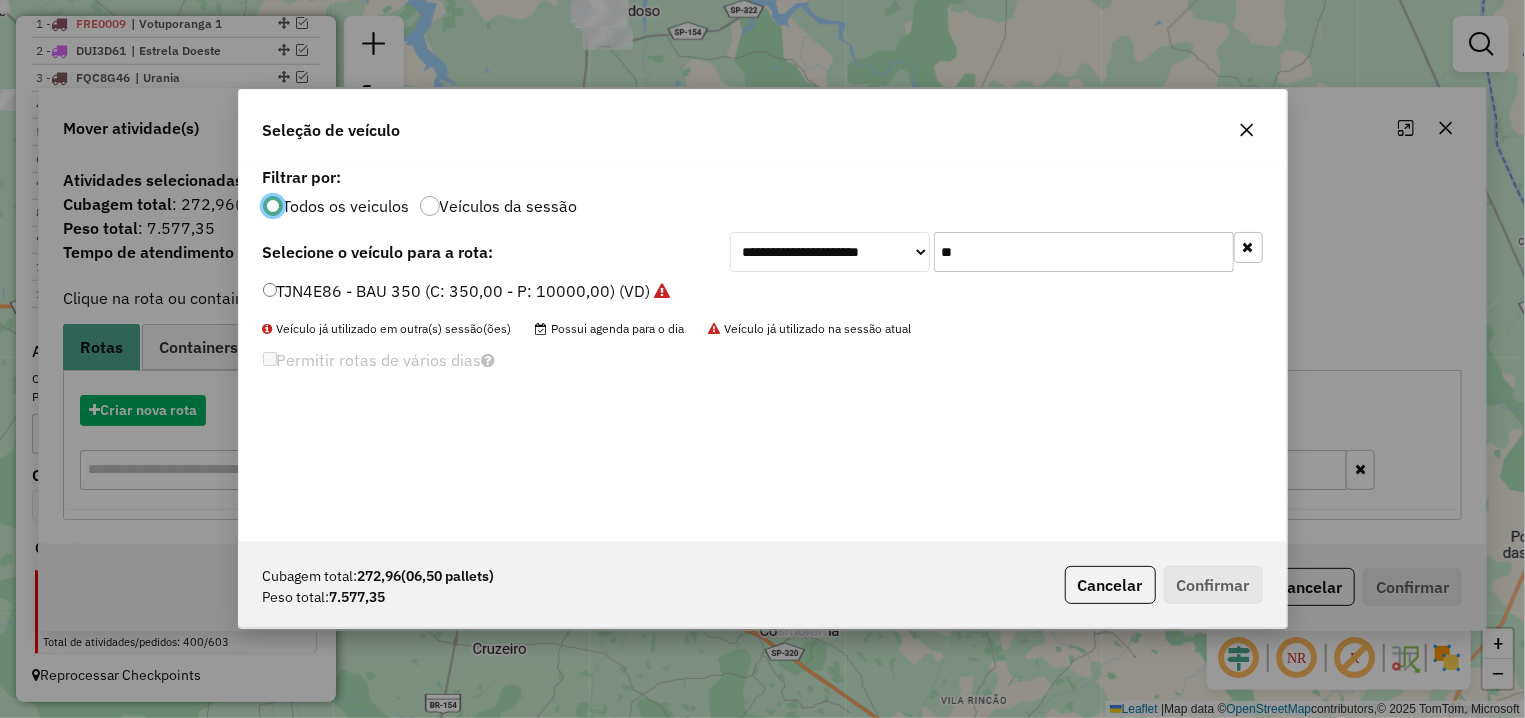 scroll, scrollTop: 11, scrollLeft: 6, axis: both 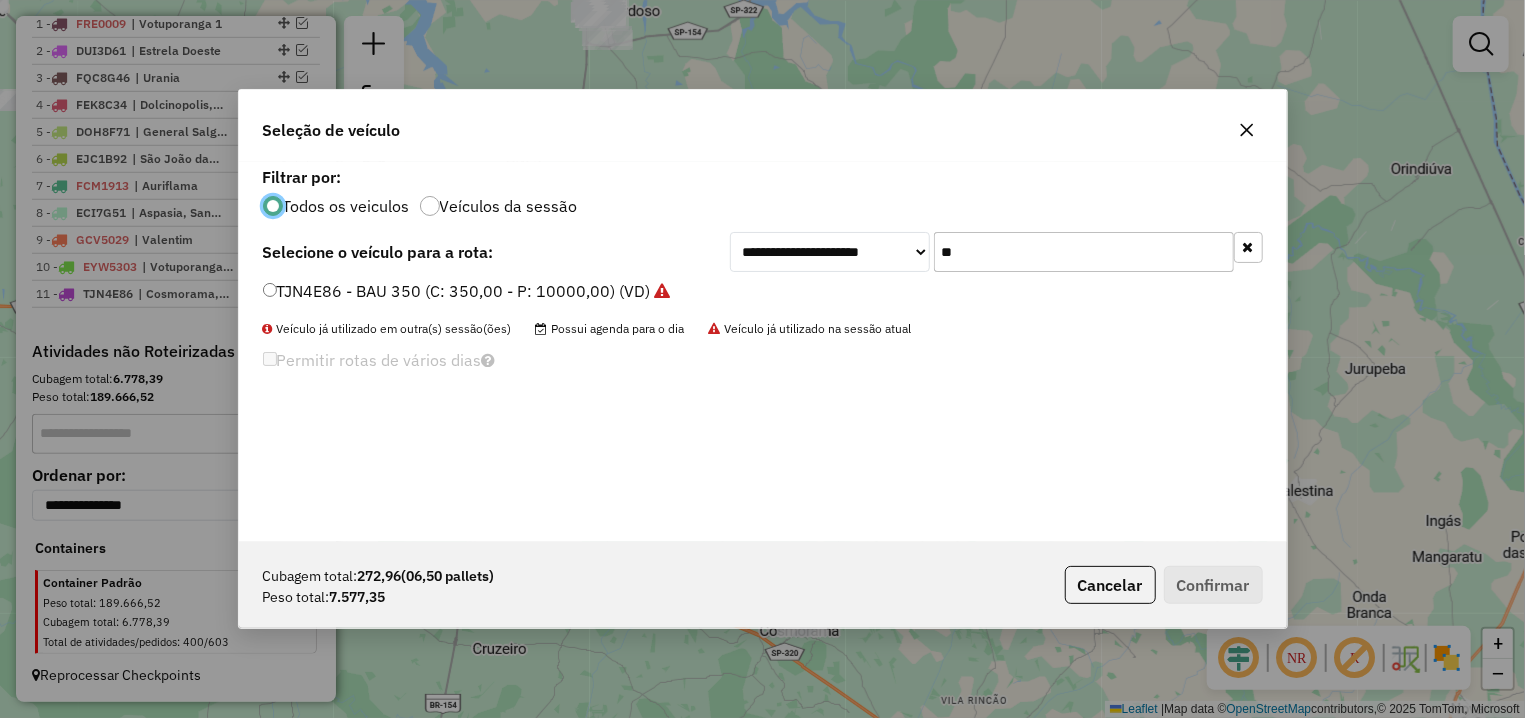drag, startPoint x: 936, startPoint y: 249, endPoint x: 878, endPoint y: 259, distance: 58.855755 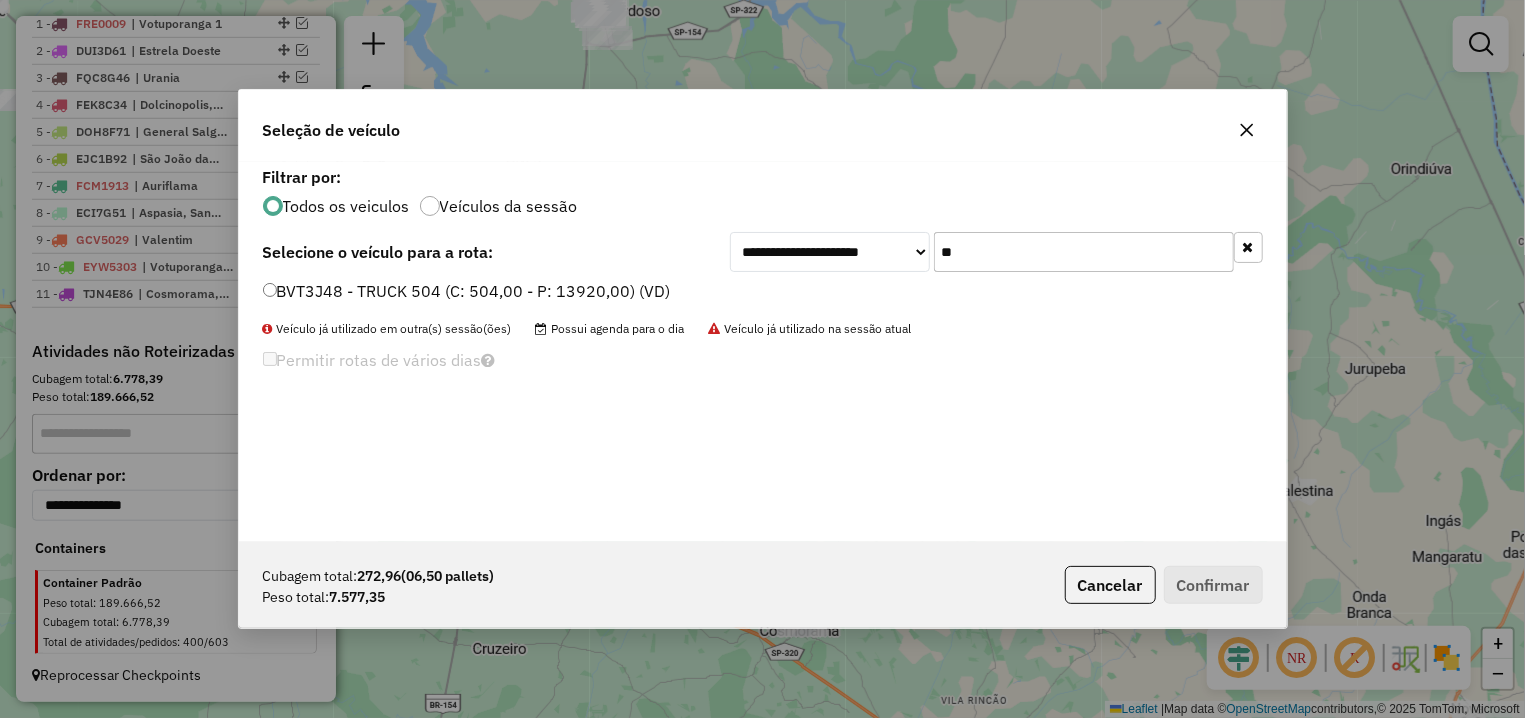 type on "**" 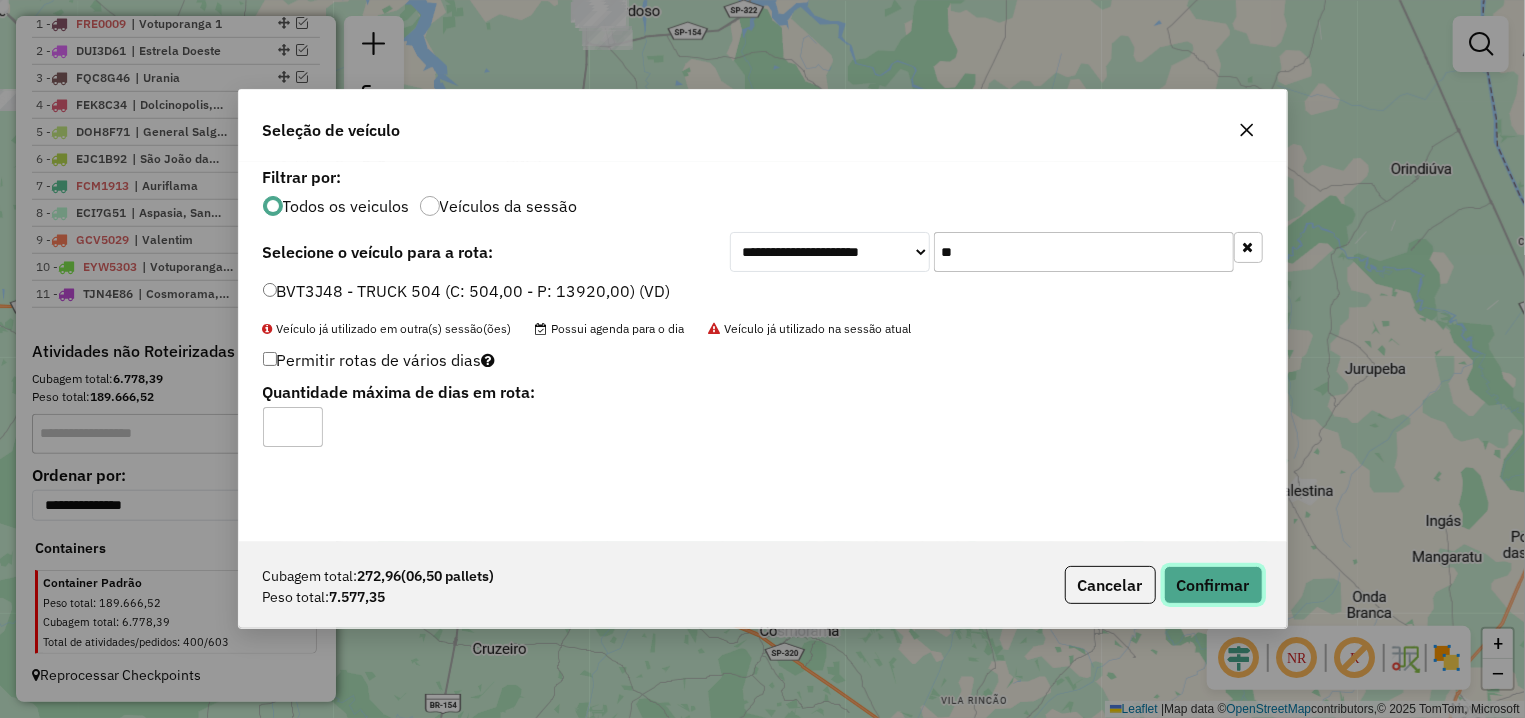 click on "Confirmar" 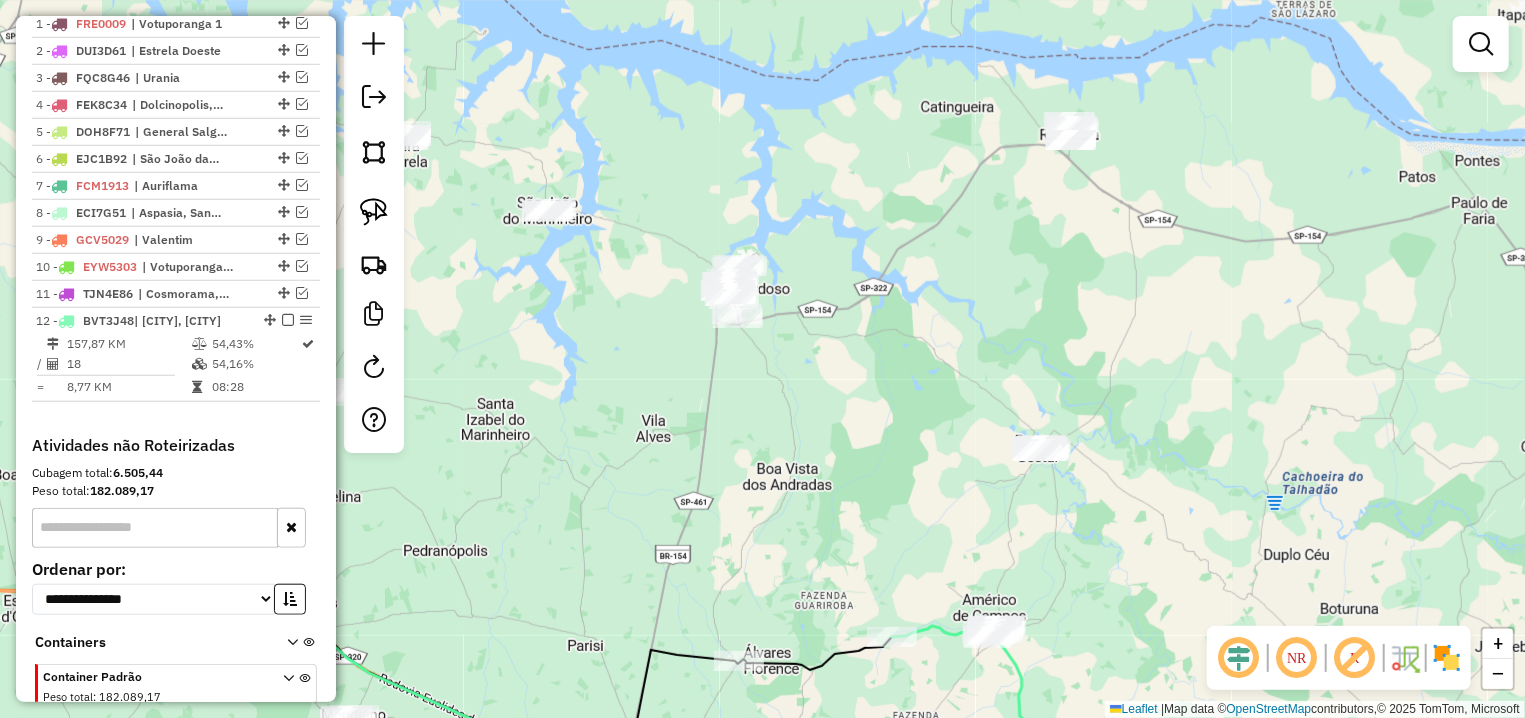 drag, startPoint x: 711, startPoint y: 151, endPoint x: 841, endPoint y: 429, distance: 306.8941 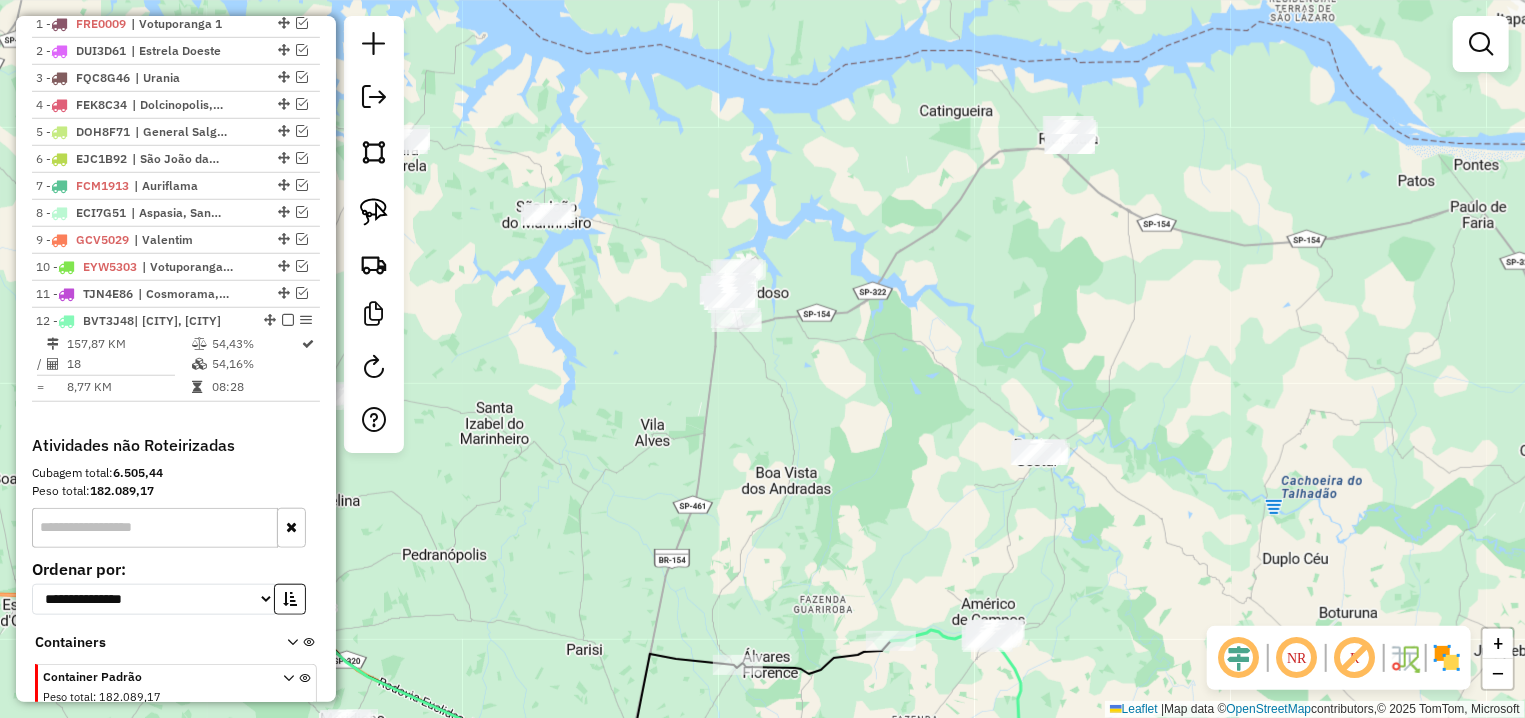 click on "Janela de atendimento Grade de atendimento Capacidade Transportadoras Veículos Cliente Pedidos  Rotas Selecione os dias de semana para filtrar as janelas de atendimento  Seg   Ter   Qua   Qui   Sex   Sáb   Dom  Informe o período da janela de atendimento: De: Até:  Filtrar exatamente a janela do cliente  Considerar janela de atendimento padrão  Selecione os dias de semana para filtrar as grades de atendimento  Seg   Ter   Qua   Qui   Sex   Sáb   Dom   Considerar clientes sem dia de atendimento cadastrado  Clientes fora do dia de atendimento selecionado Filtrar as atividades entre os valores definidos abaixo:  Peso mínimo:   Peso máximo:   Cubagem mínima:   Cubagem máxima:   De:   Até:  Filtrar as atividades entre o tempo de atendimento definido abaixo:  De:   Até:   Considerar capacidade total dos clientes não roteirizados Transportadora: Selecione um ou mais itens Tipo de veículo: Selecione um ou mais itens Veículo: Selecione um ou mais itens Motorista: Selecione um ou mais itens Nome: Rótulo:" 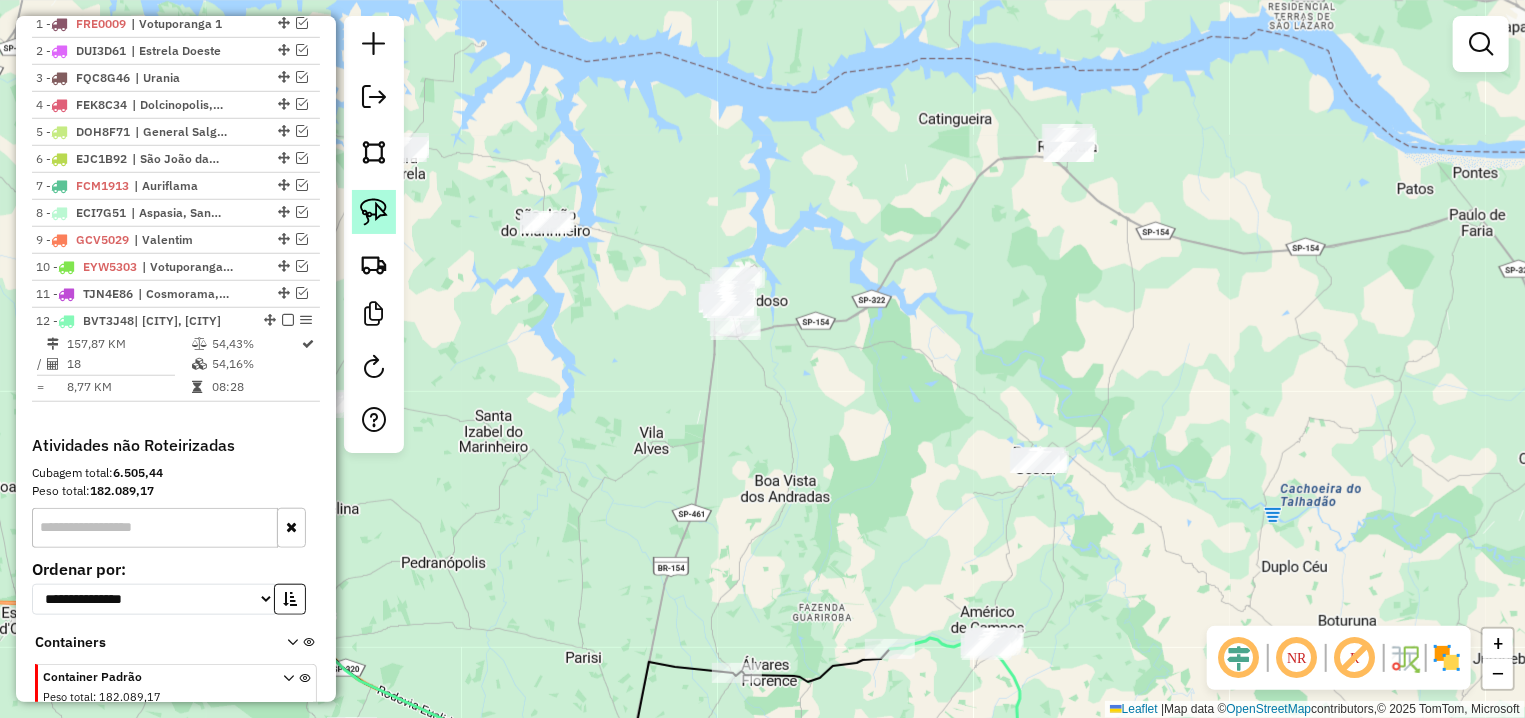 click 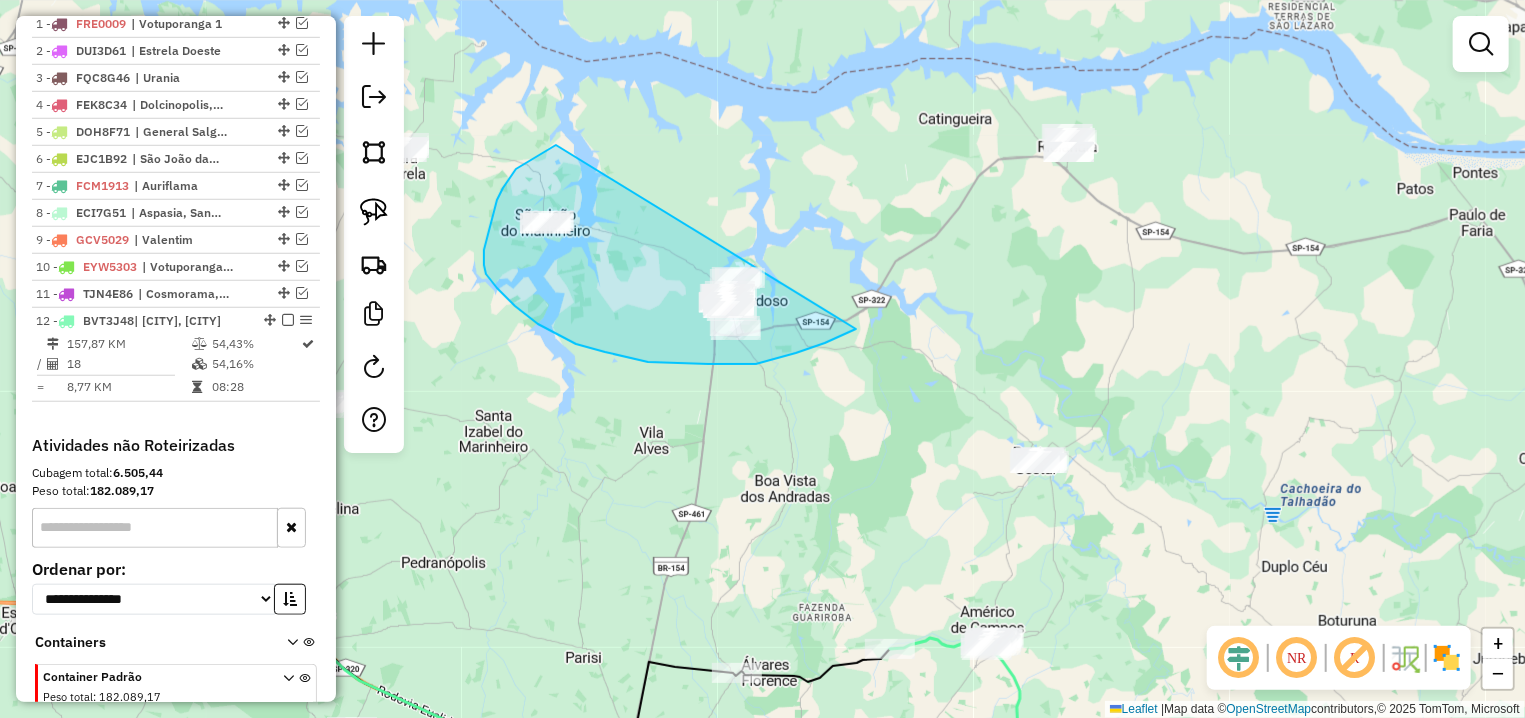 drag, startPoint x: 489, startPoint y: 231, endPoint x: 890, endPoint y: 310, distance: 408.70773 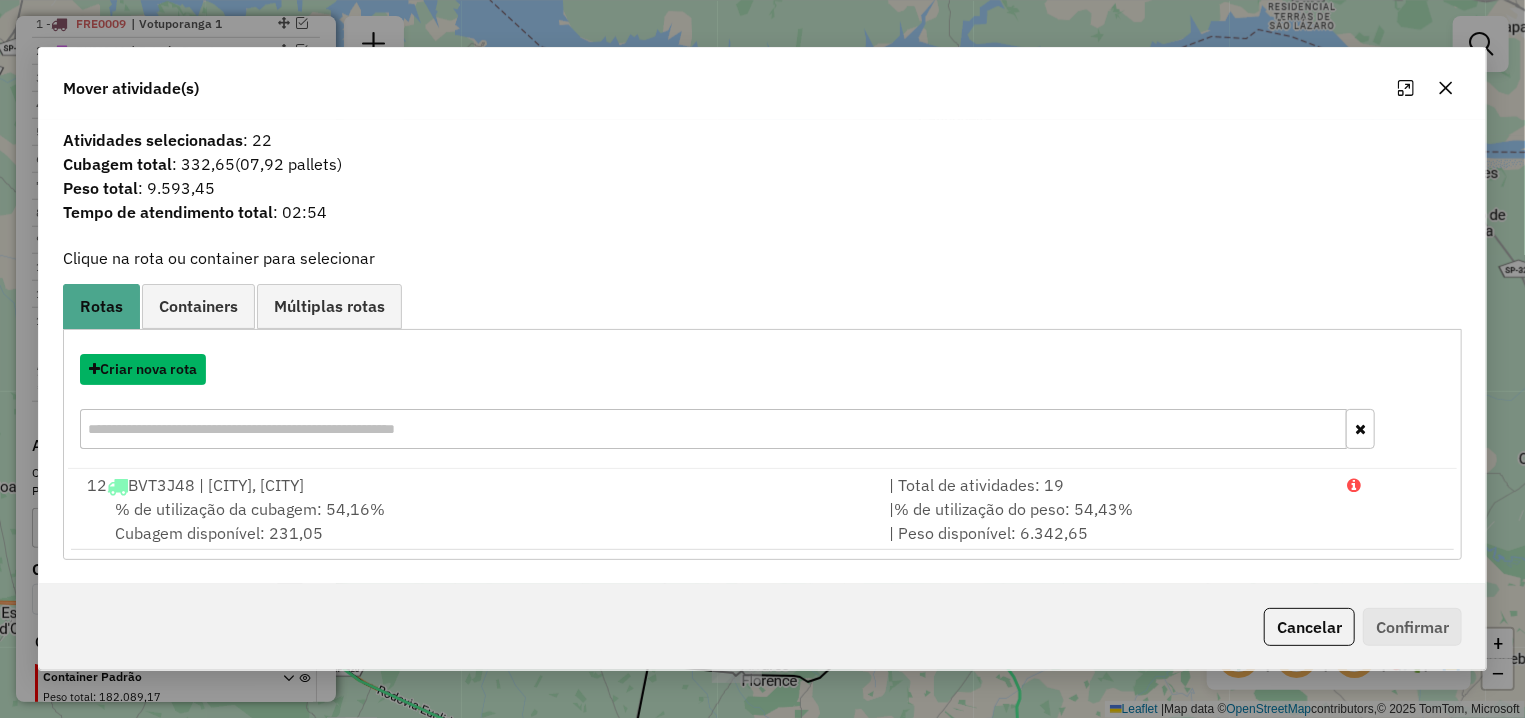 click on "Criar nova rota" at bounding box center (143, 369) 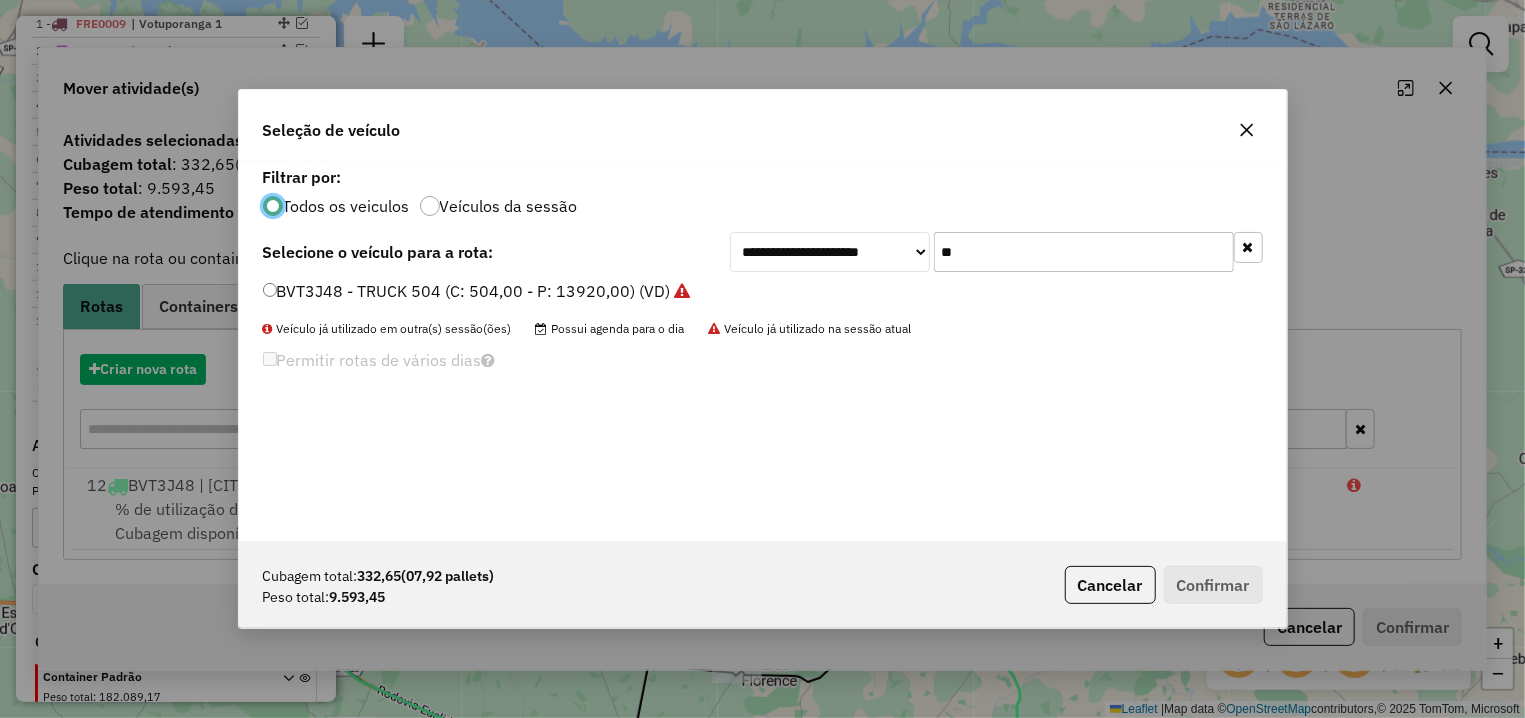 scroll, scrollTop: 11, scrollLeft: 6, axis: both 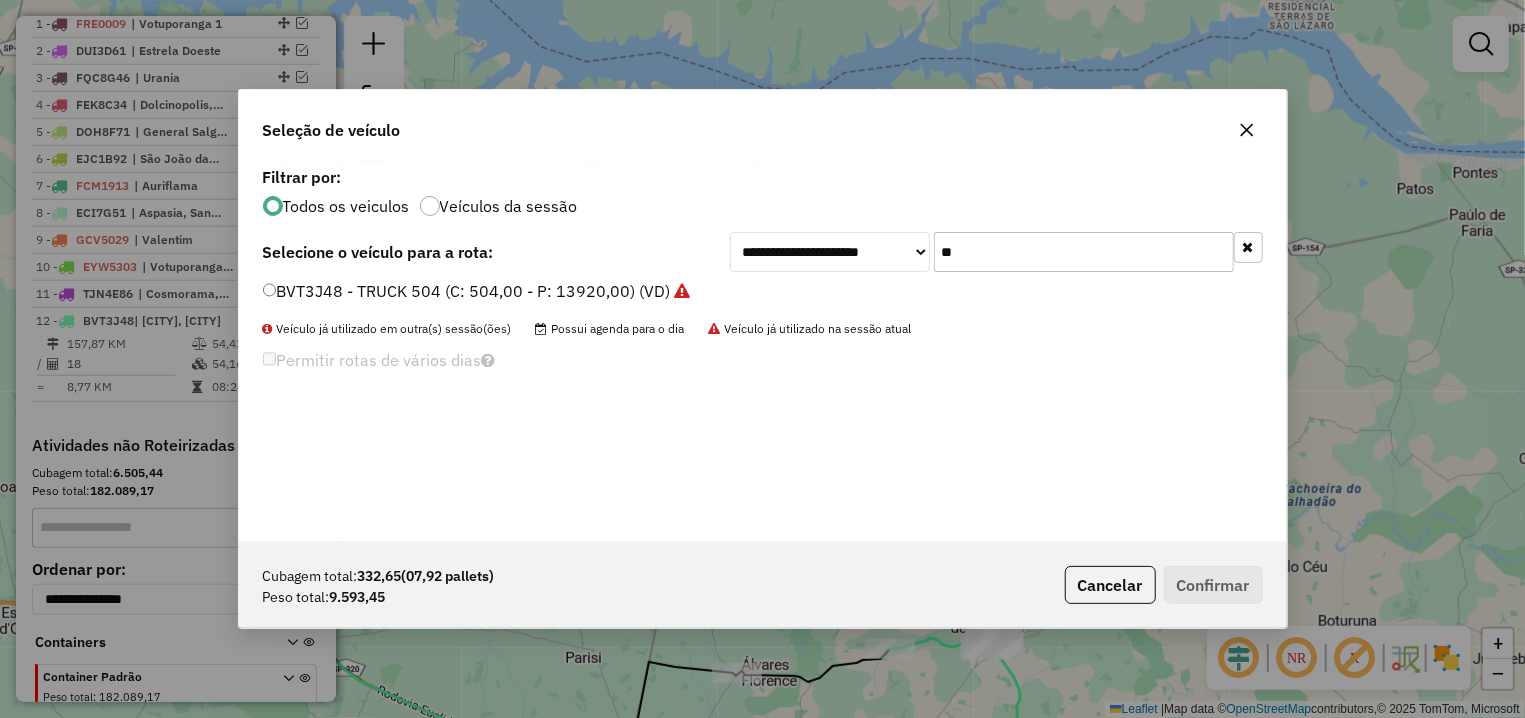 drag, startPoint x: 966, startPoint y: 240, endPoint x: 910, endPoint y: 239, distance: 56.008926 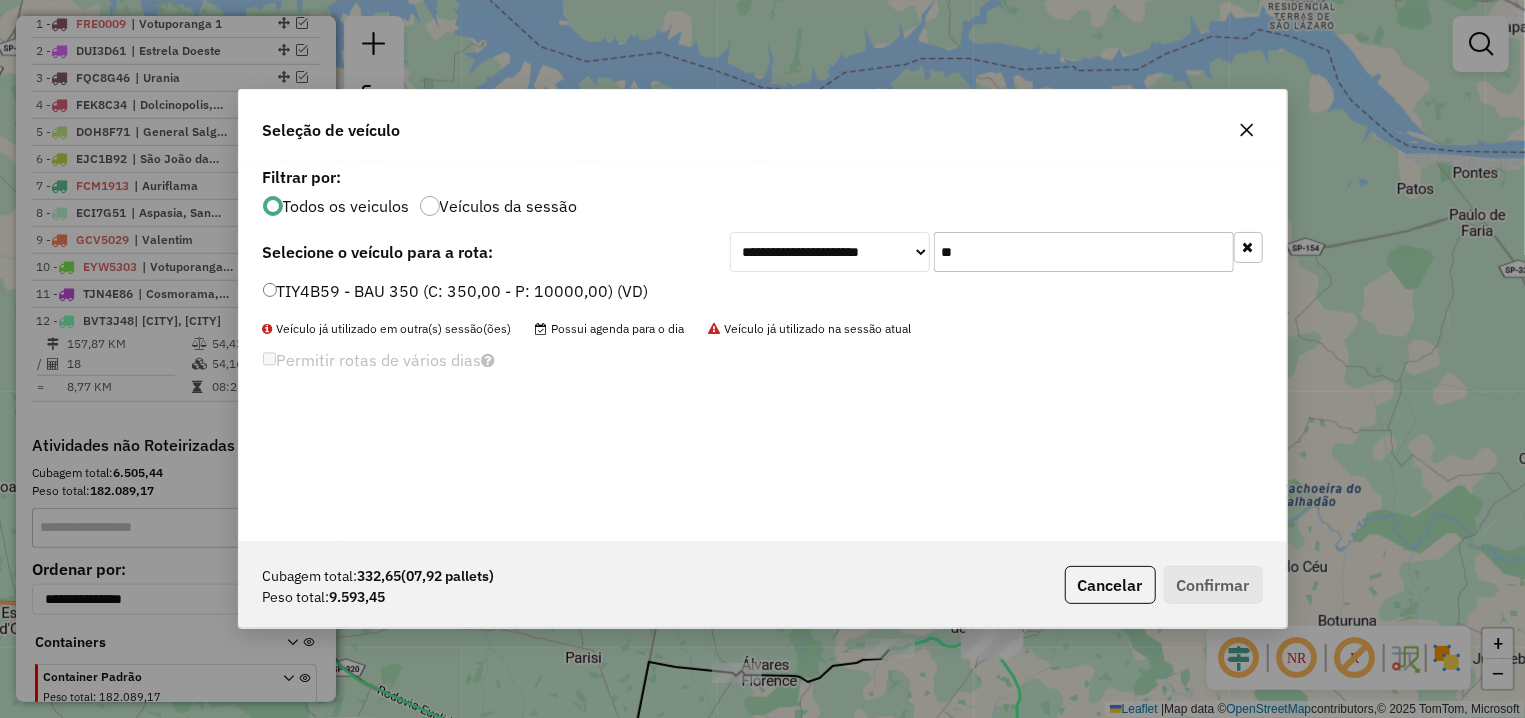 type on "**" 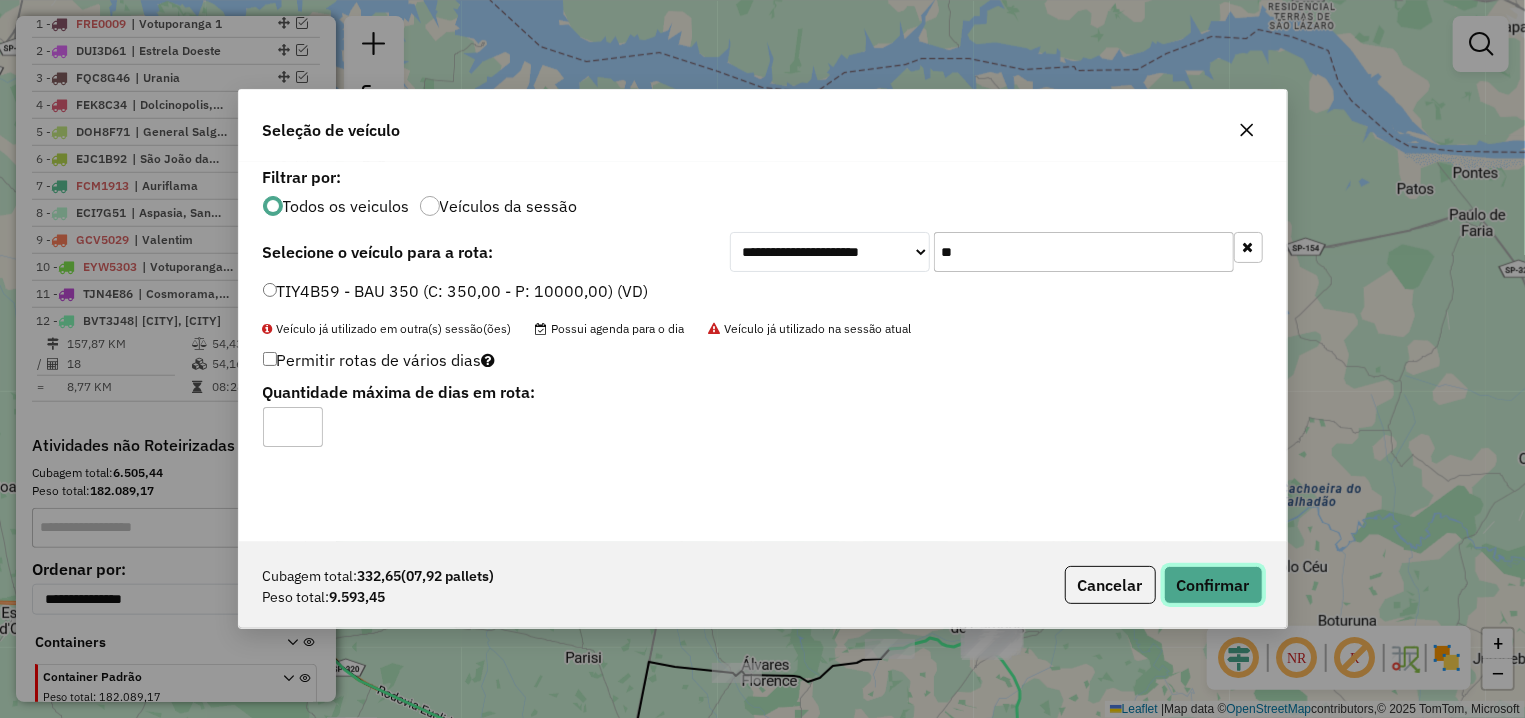 click on "Confirmar" 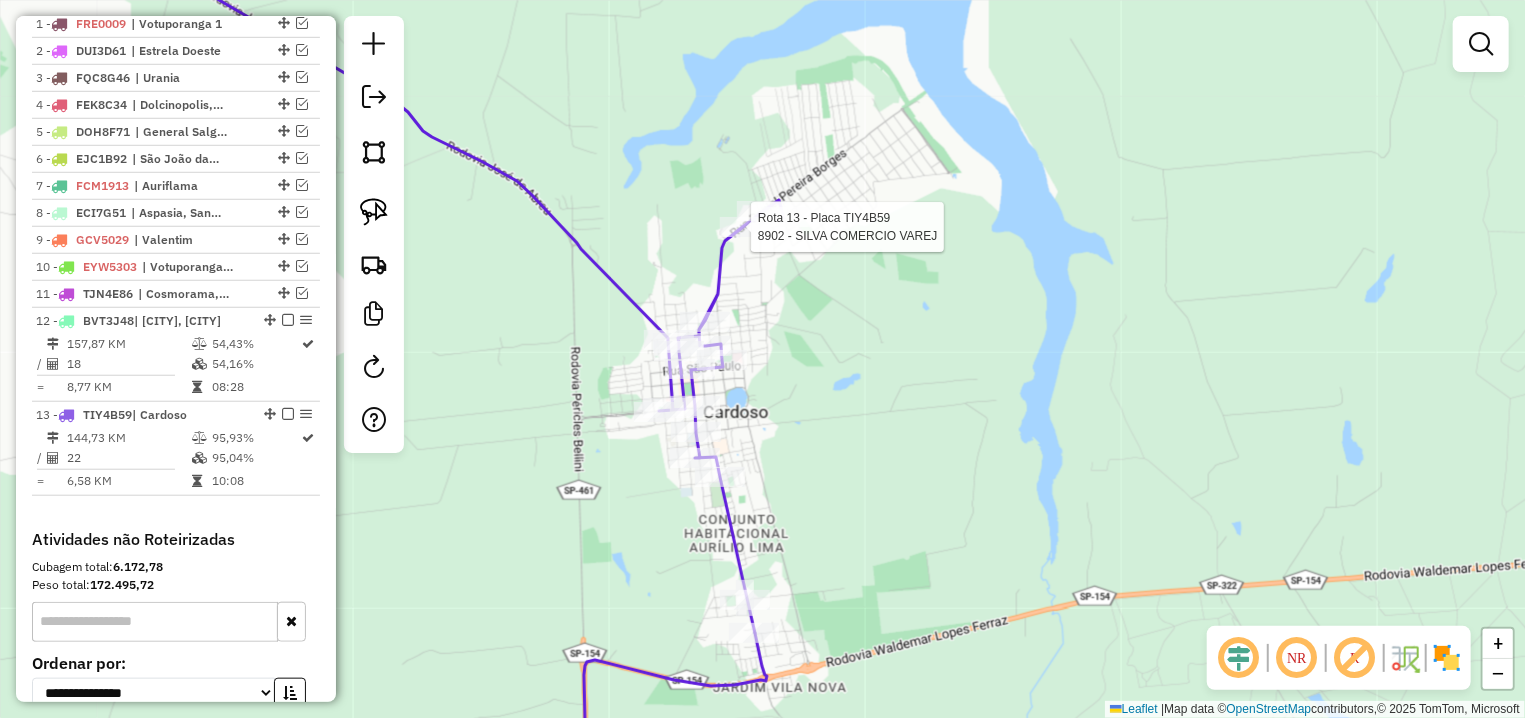 select on "**********" 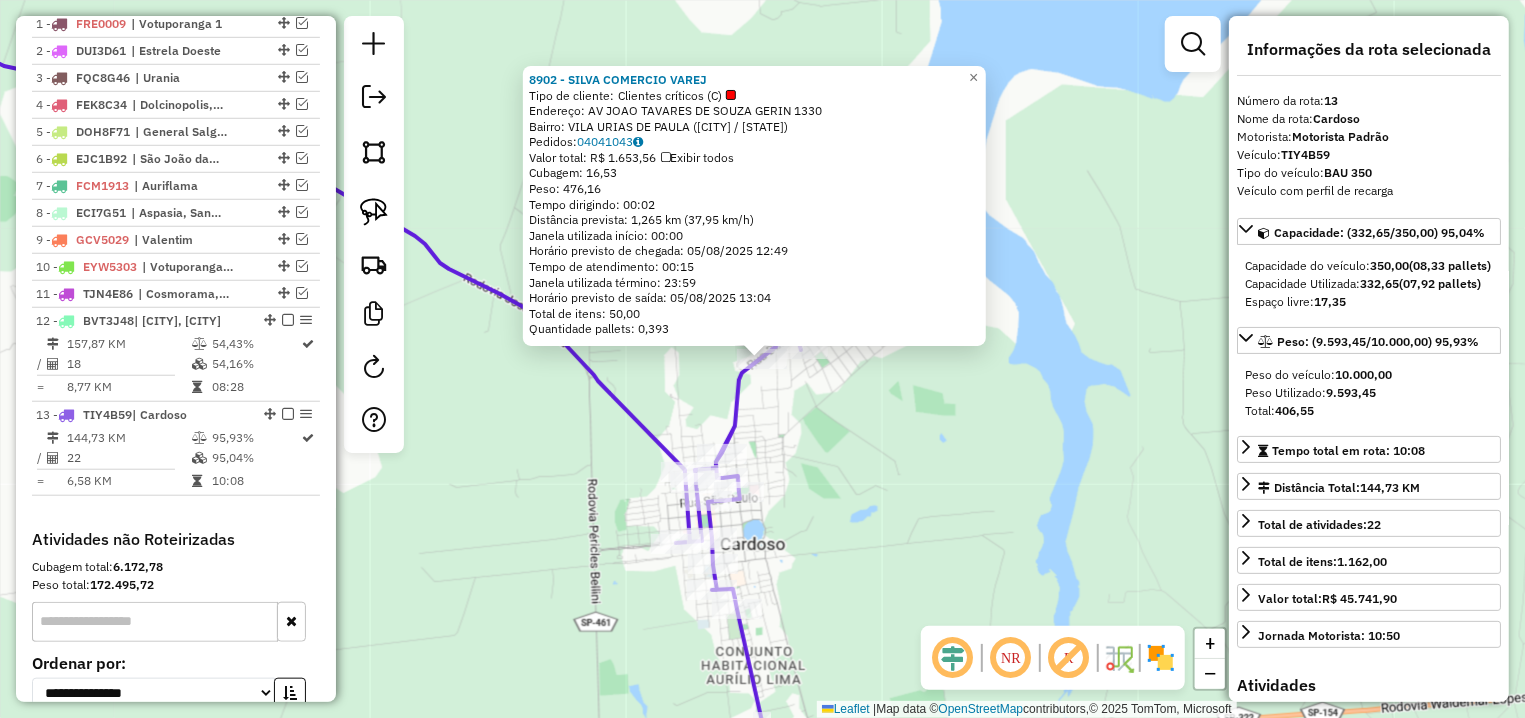 scroll, scrollTop: 986, scrollLeft: 0, axis: vertical 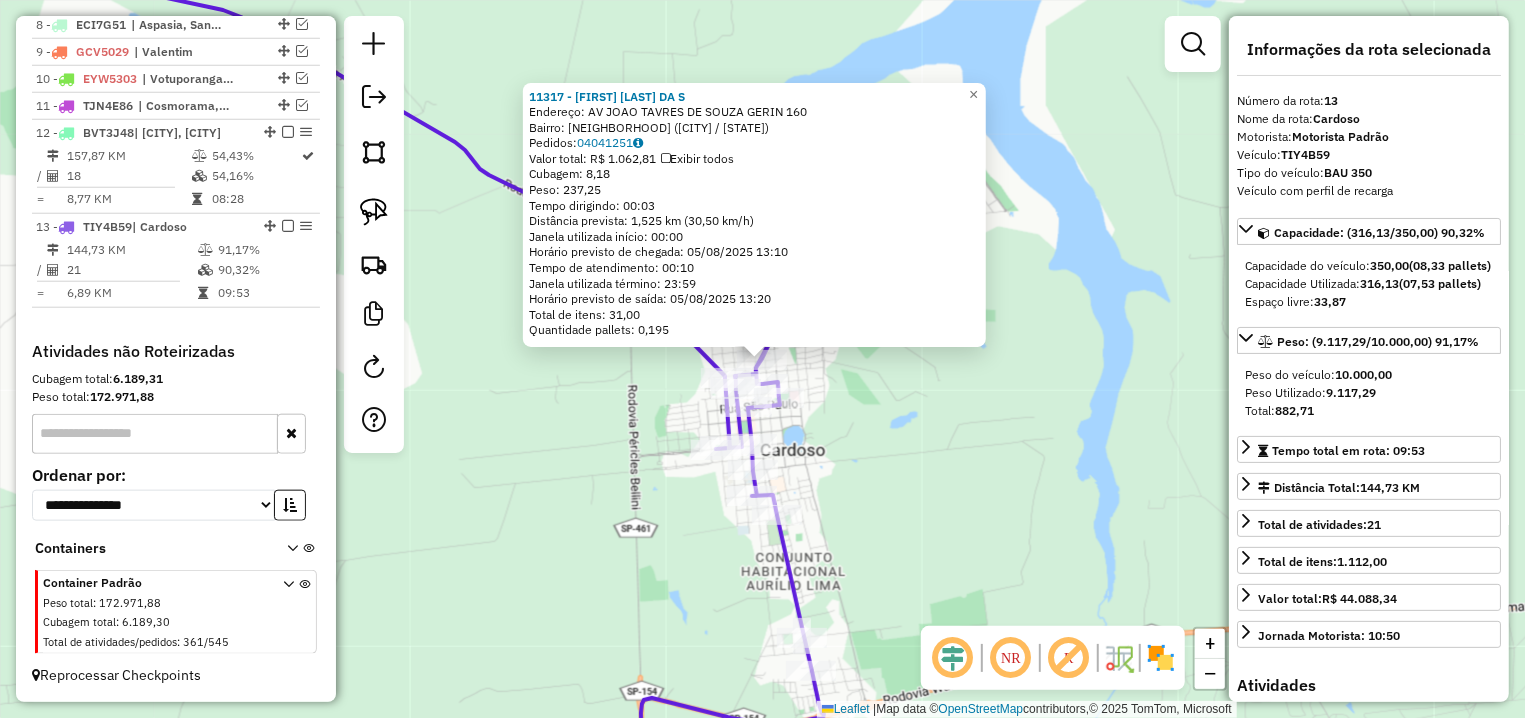 click on "11317 - ELADIR CUSTODIA DA S  Endereço: AV  JOAO TAVRES DE SOUZA GERIN    160   Bairro: JARDIM PAULICEIA (CARDOSO / SP)   Pedidos:  04041251   Valor total: R$ 1.062,81   Exibir todos   Cubagem: 8,18  Peso: 237,25  Tempo dirigindo: 00:03   Distância prevista: 1,525 km (30,50 km/h)   Janela utilizada início: 00:00   Horário previsto de chegada: 05/08/2025 13:10   Tempo de atendimento: 00:10   Janela utilizada término: 23:59   Horário previsto de saída: 05/08/2025 13:20   Total de itens: 31,00   Quantidade pallets: 0,195  × Janela de atendimento Grade de atendimento Capacidade Transportadoras Veículos Cliente Pedidos  Rotas Selecione os dias de semana para filtrar as janelas de atendimento  Seg   Ter   Qua   Qui   Sex   Sáb   Dom  Informe o período da janela de atendimento: De: Até:  Filtrar exatamente a janela do cliente  Considerar janela de atendimento padrão  Selecione os dias de semana para filtrar as grades de atendimento  Seg   Ter   Qua   Qui   Sex   Sáb   Dom   Peso mínimo:   De:   Até:" 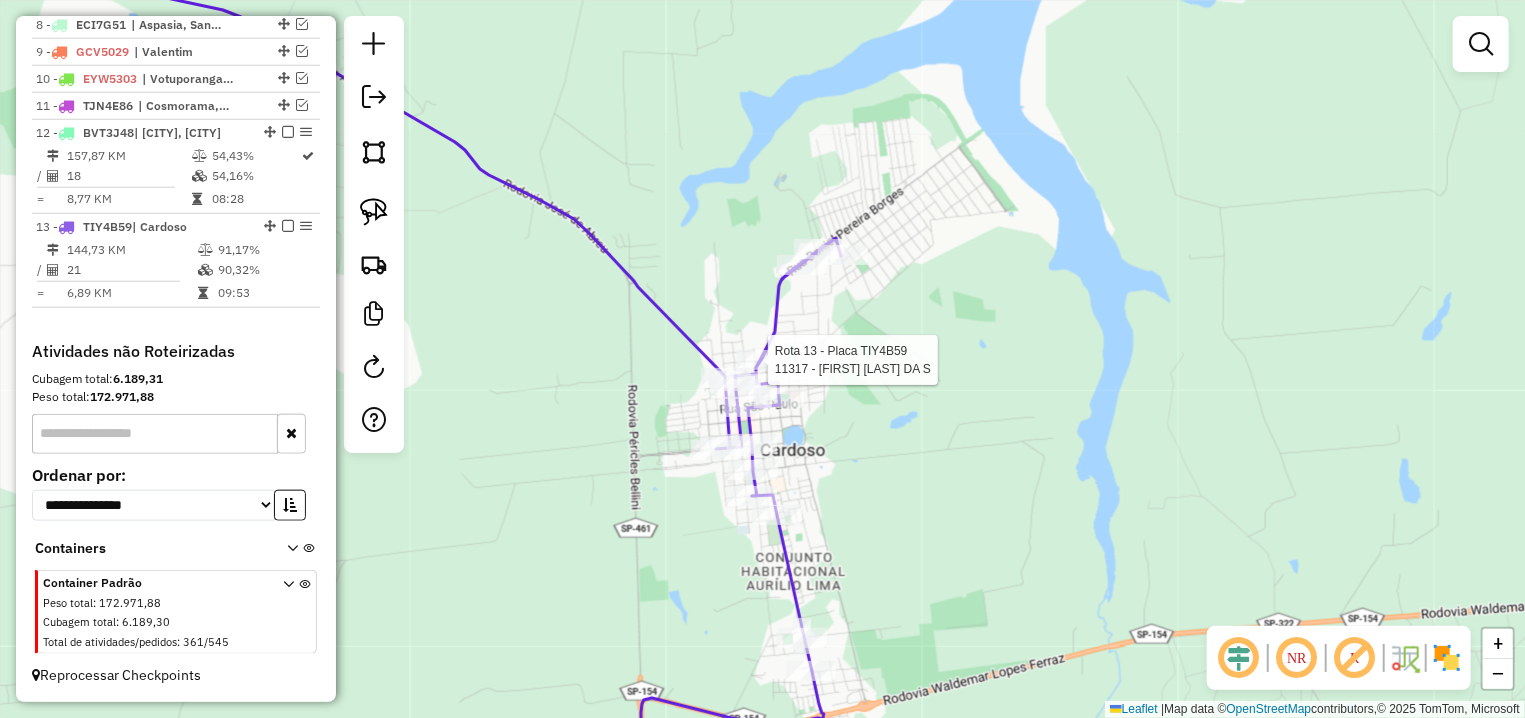 select on "**********" 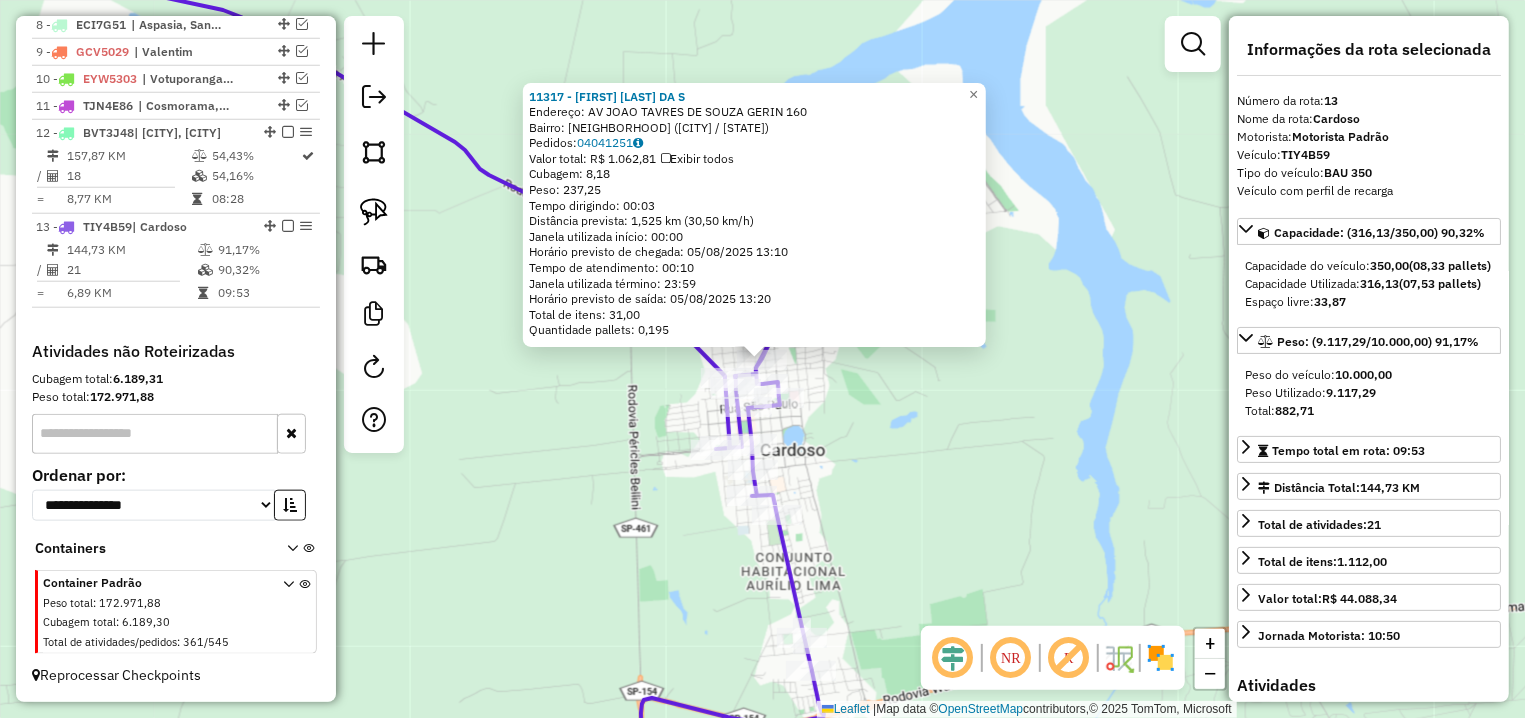 click on "11317 - ELADIR CUSTODIA DA S  Endereço: AV  JOAO TAVRES DE SOUZA GERIN    160   Bairro: JARDIM PAULICEIA (CARDOSO / SP)   Pedidos:  04041251   Valor total: R$ 1.062,81   Exibir todos   Cubagem: 8,18  Peso: 237,25  Tempo dirigindo: 00:03   Distância prevista: 1,525 km (30,50 km/h)   Janela utilizada início: 00:00   Horário previsto de chegada: 05/08/2025 13:10   Tempo de atendimento: 00:10   Janela utilizada término: 23:59   Horário previsto de saída: 05/08/2025 13:20   Total de itens: 31,00   Quantidade pallets: 0,195  × Janela de atendimento Grade de atendimento Capacidade Transportadoras Veículos Cliente Pedidos  Rotas Selecione os dias de semana para filtrar as janelas de atendimento  Seg   Ter   Qua   Qui   Sex   Sáb   Dom  Informe o período da janela de atendimento: De: Até:  Filtrar exatamente a janela do cliente  Considerar janela de atendimento padrão  Selecione os dias de semana para filtrar as grades de atendimento  Seg   Ter   Qua   Qui   Sex   Sáb   Dom   Peso mínimo:   De:   Até:" 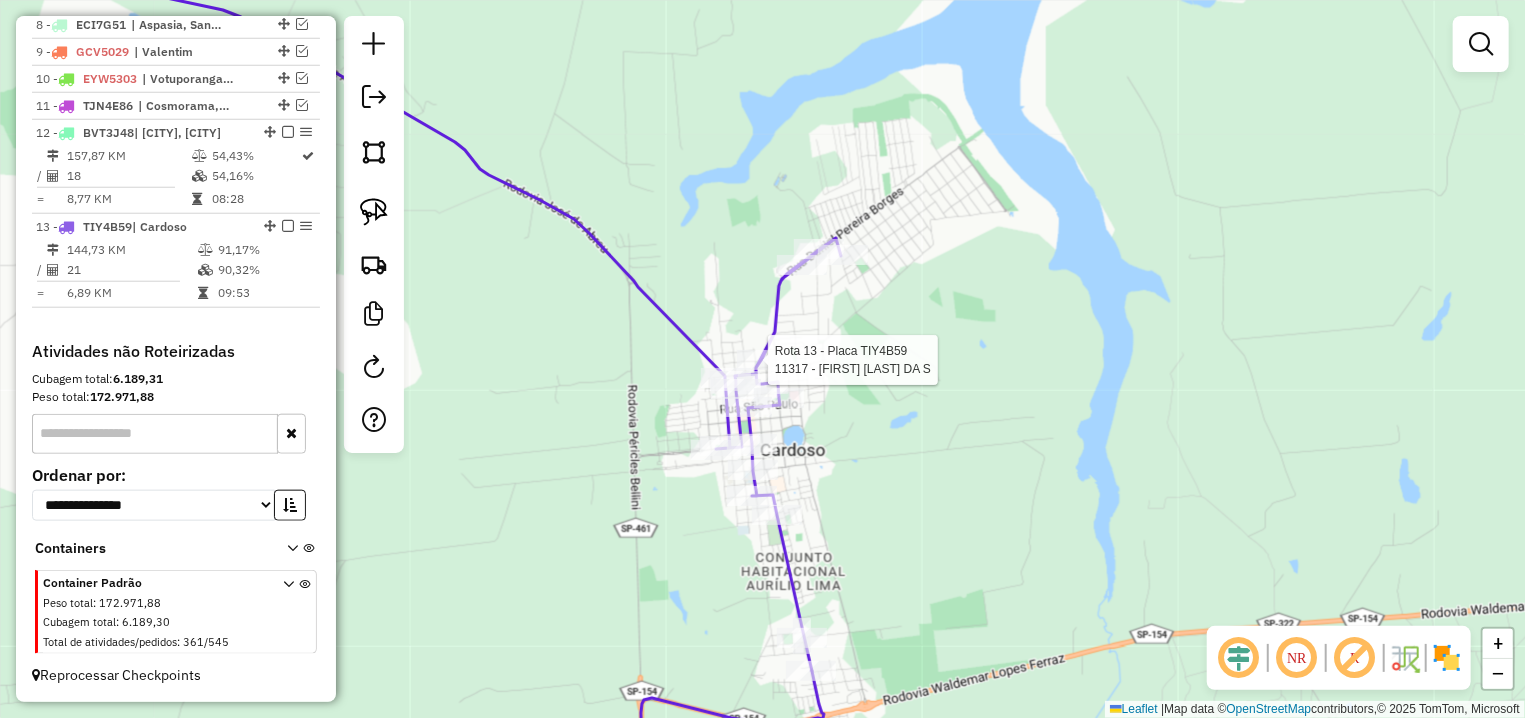 select on "**********" 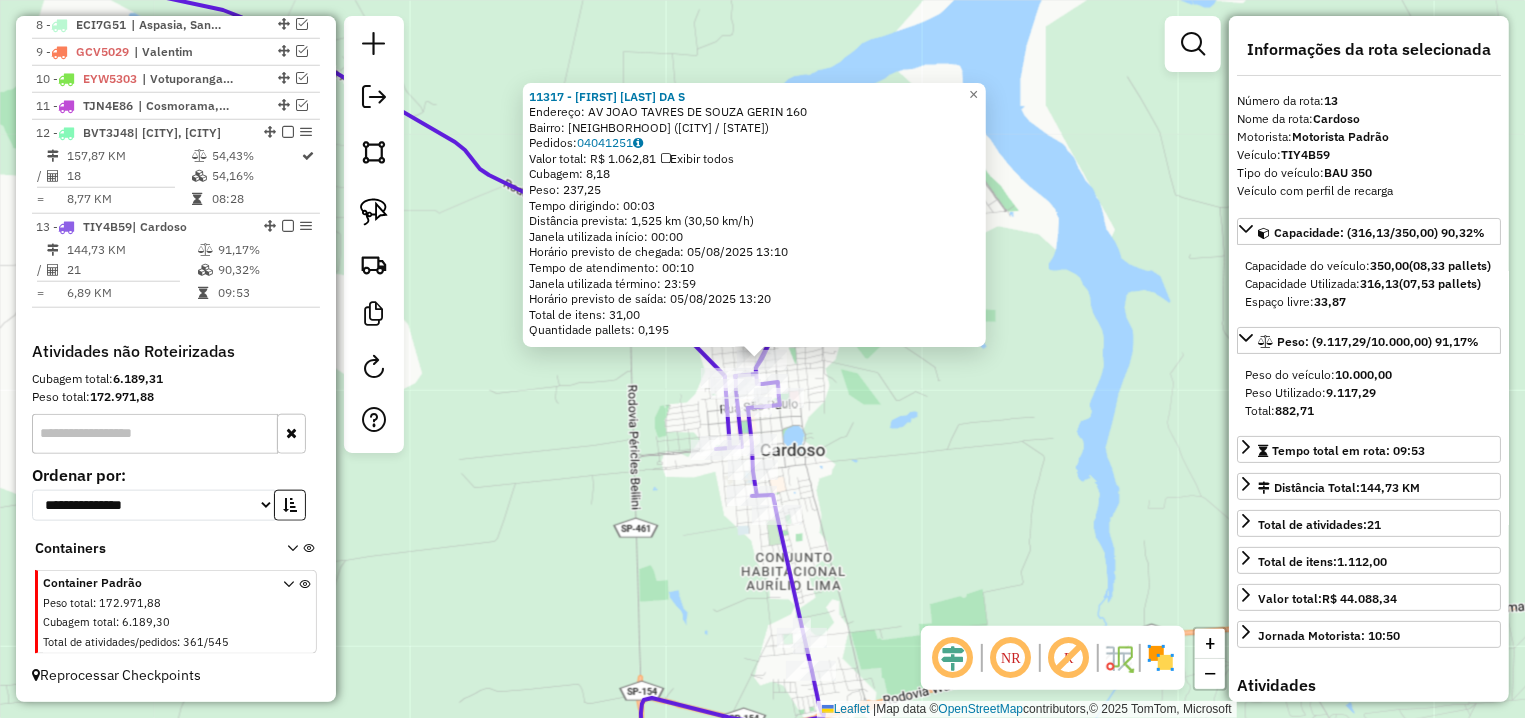 click on "11317 - ELADIR CUSTODIA DA S  Endereço: AV  JOAO TAVRES DE SOUZA GERIN    160   Bairro: JARDIM PAULICEIA (CARDOSO / SP)   Pedidos:  04041251   Valor total: R$ 1.062,81   Exibir todos   Cubagem: 8,18  Peso: 237,25  Tempo dirigindo: 00:03   Distância prevista: 1,525 km (30,50 km/h)   Janela utilizada início: 00:00   Horário previsto de chegada: 05/08/2025 13:10   Tempo de atendimento: 00:10   Janela utilizada término: 23:59   Horário previsto de saída: 05/08/2025 13:20   Total de itens: 31,00   Quantidade pallets: 0,195  × Janela de atendimento Grade de atendimento Capacidade Transportadoras Veículos Cliente Pedidos  Rotas Selecione os dias de semana para filtrar as janelas de atendimento  Seg   Ter   Qua   Qui   Sex   Sáb   Dom  Informe o período da janela de atendimento: De: Até:  Filtrar exatamente a janela do cliente  Considerar janela de atendimento padrão  Selecione os dias de semana para filtrar as grades de atendimento  Seg   Ter   Qua   Qui   Sex   Sáb   Dom   Peso mínimo:   De:   Até:" 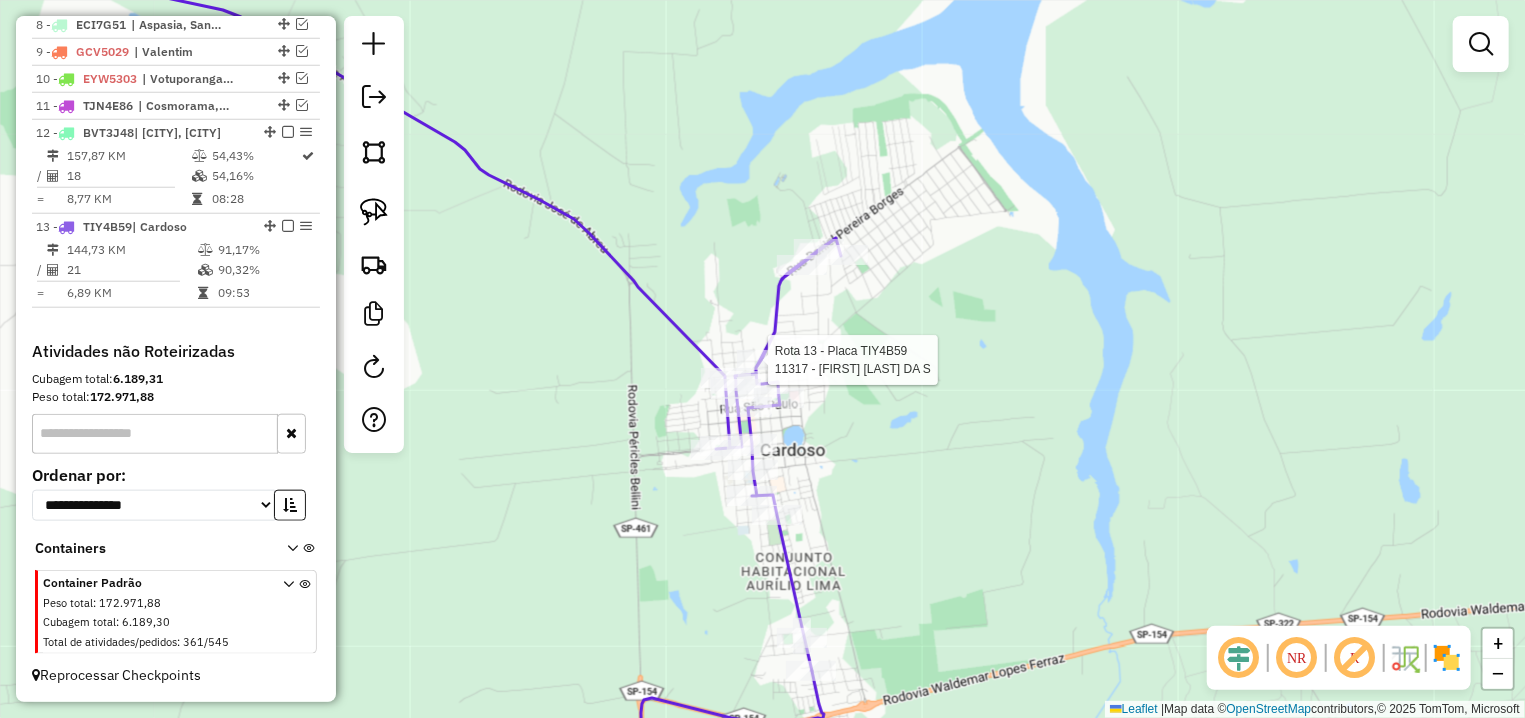 select on "**********" 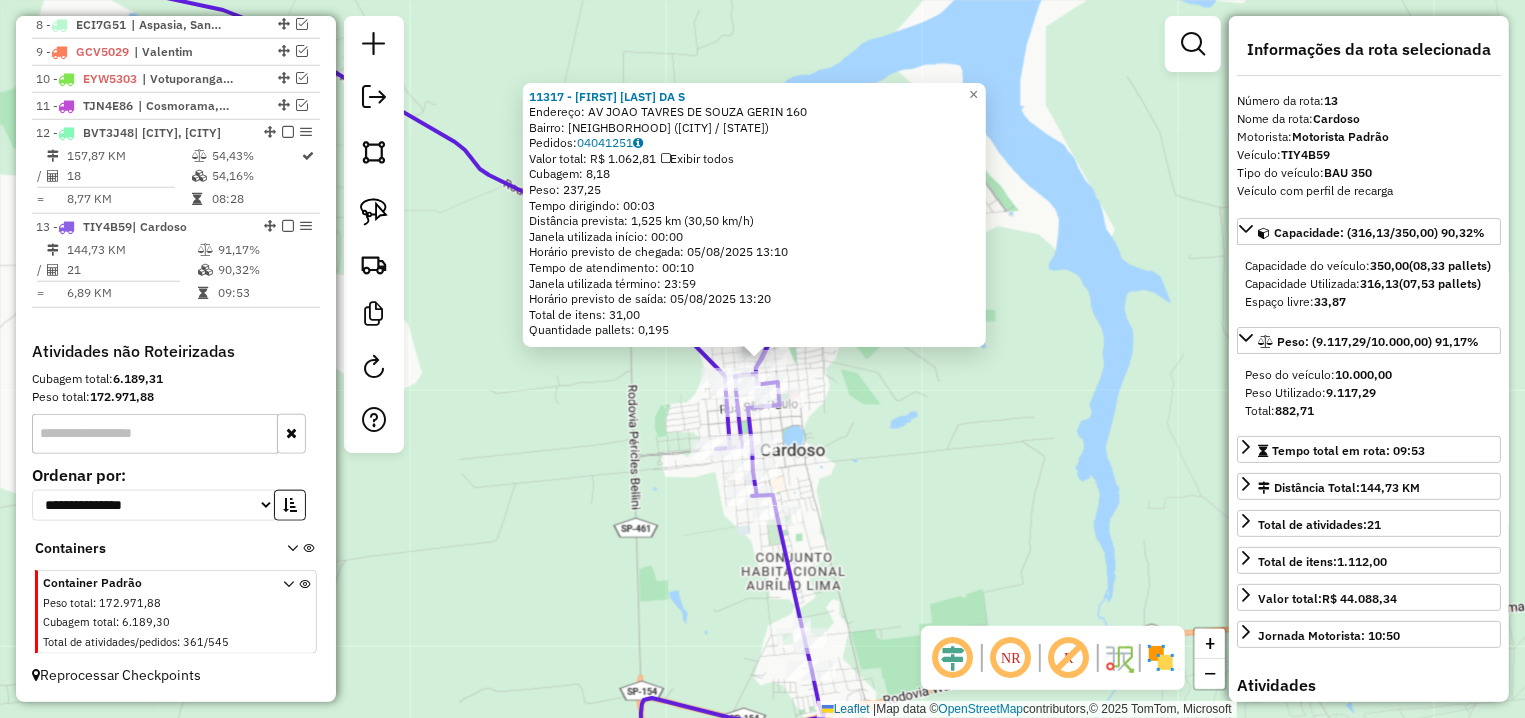 click on "11317 - ELADIR CUSTODIA DA S  Endereço: AV  JOAO TAVRES DE SOUZA GERIN    160   Bairro: JARDIM PAULICEIA (CARDOSO / SP)   Pedidos:  04041251   Valor total: R$ 1.062,81   Exibir todos   Cubagem: 8,18  Peso: 237,25  Tempo dirigindo: 00:03   Distância prevista: 1,525 km (30,50 km/h)   Janela utilizada início: 00:00   Horário previsto de chegada: 05/08/2025 13:10   Tempo de atendimento: 00:10   Janela utilizada término: 23:59   Horário previsto de saída: 05/08/2025 13:20   Total de itens: 31,00   Quantidade pallets: 0,195  × Janela de atendimento Grade de atendimento Capacidade Transportadoras Veículos Cliente Pedidos  Rotas Selecione os dias de semana para filtrar as janelas de atendimento  Seg   Ter   Qua   Qui   Sex   Sáb   Dom  Informe o período da janela de atendimento: De: Até:  Filtrar exatamente a janela do cliente  Considerar janela de atendimento padrão  Selecione os dias de semana para filtrar as grades de atendimento  Seg   Ter   Qua   Qui   Sex   Sáb   Dom   Peso mínimo:   De:   Até:" 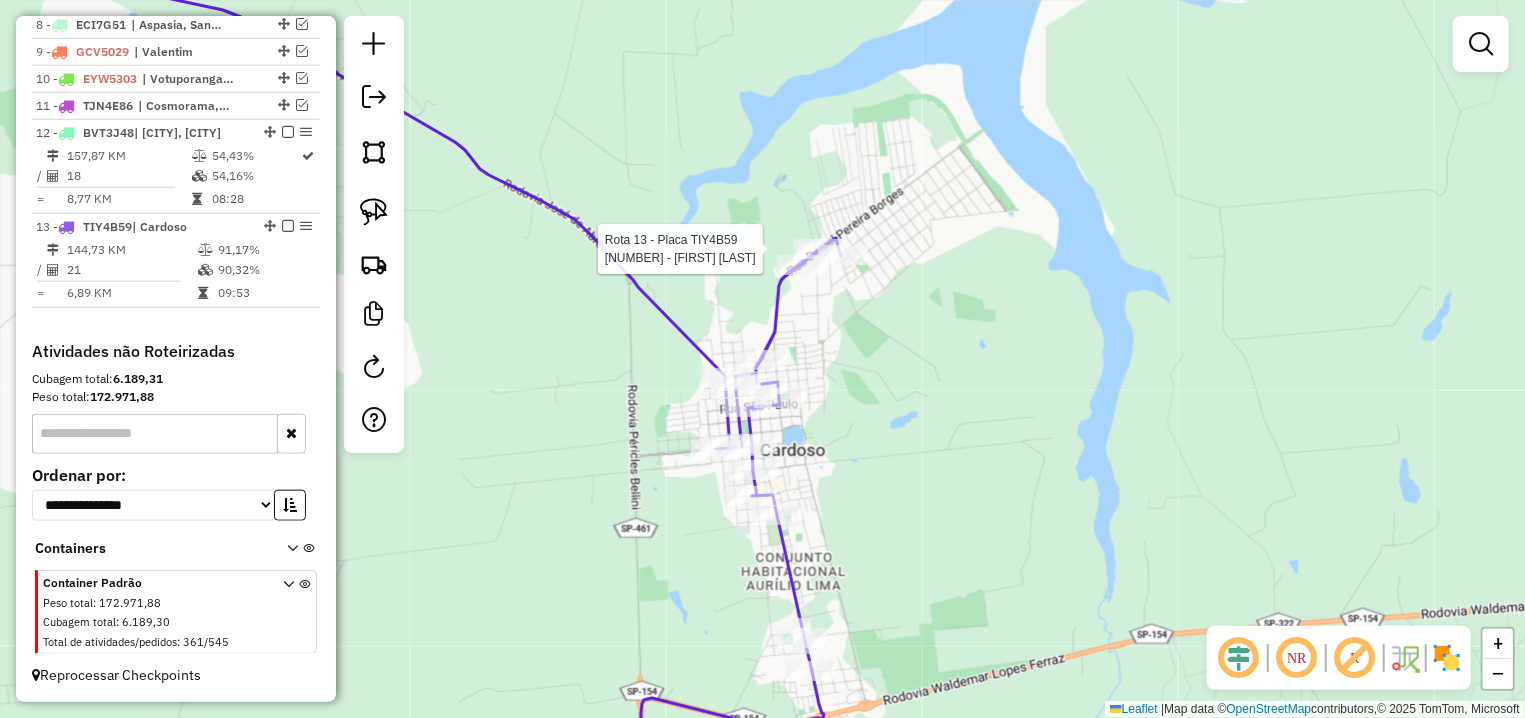 select on "**********" 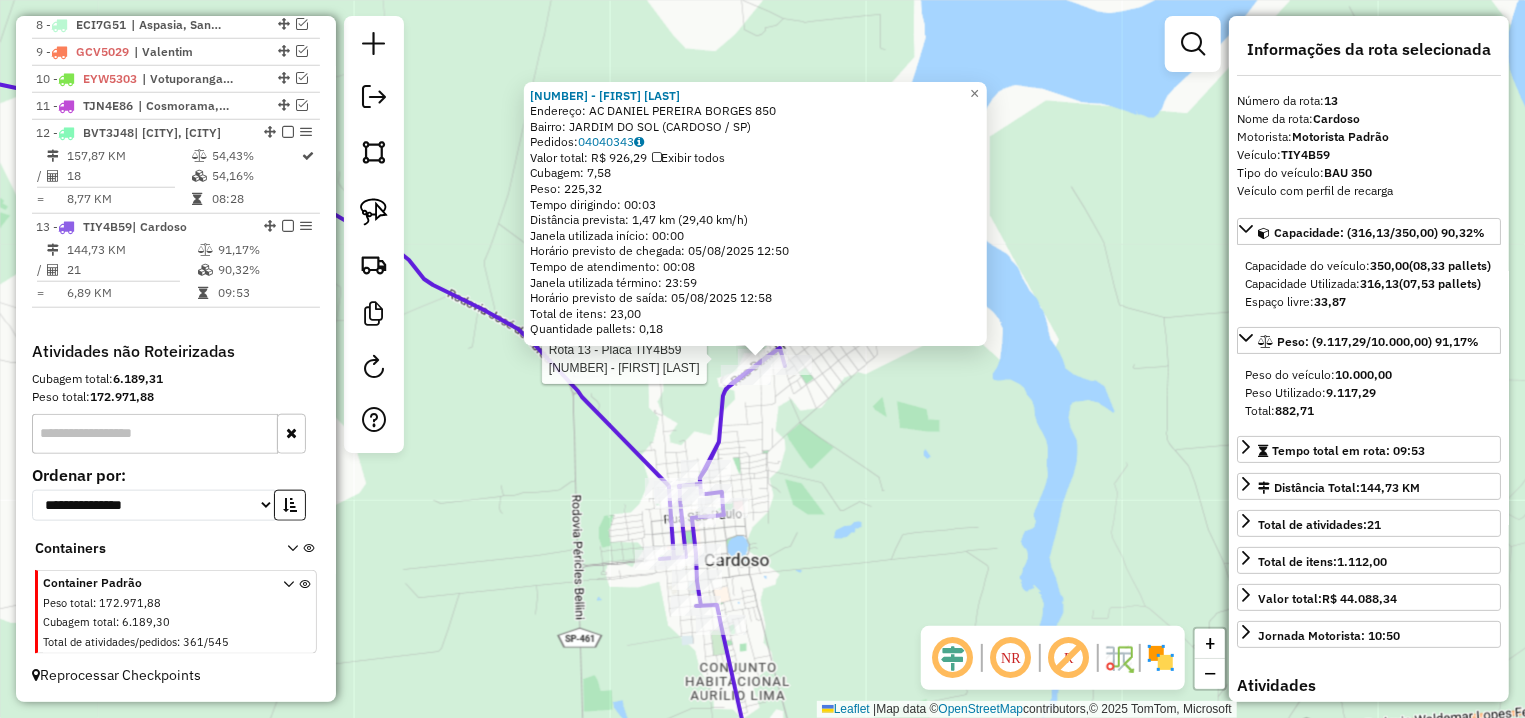 click on "Rota 13 - Placa TIY4B59  15693 - CARLOS ROBERTO BARBO 15693 - CARLOS ROBERTO BARBO  Endereço: AC  DANIEL PEREIRA BORGES         850   Bairro: JARDIM DO SOL (CARDOSO / SP)   Pedidos:  04040343   Valor total: R$ 926,29   Exibir todos   Cubagem: 7,58  Peso: 225,32  Tempo dirigindo: 00:03   Distância prevista: 1,47 km (29,40 km/h)   Janela utilizada início: 00:00   Horário previsto de chegada: 05/08/2025 12:50   Tempo de atendimento: 00:08   Janela utilizada término: 23:59   Horário previsto de saída: 05/08/2025 12:58   Total de itens: 23,00   Quantidade pallets: 0,18  × Janela de atendimento Grade de atendimento Capacidade Transportadoras Veículos Cliente Pedidos  Rotas Selecione os dias de semana para filtrar as janelas de atendimento  Seg   Ter   Qua   Qui   Sex   Sáb   Dom  Informe o período da janela de atendimento: De: Até:  Filtrar exatamente a janela do cliente  Considerar janela de atendimento padrão  Selecione os dias de semana para filtrar as grades de atendimento  Seg   Ter   Qua   Qui  +" 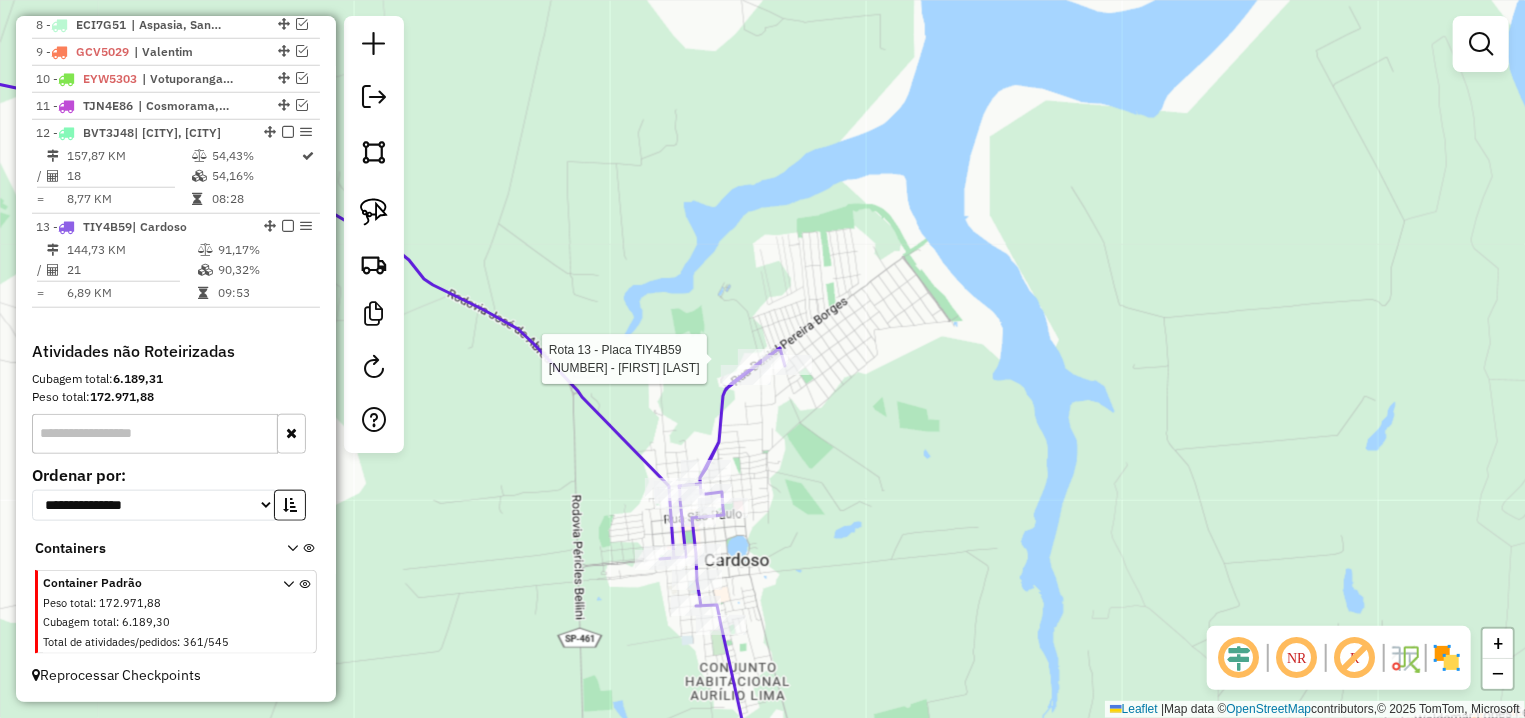 select on "**********" 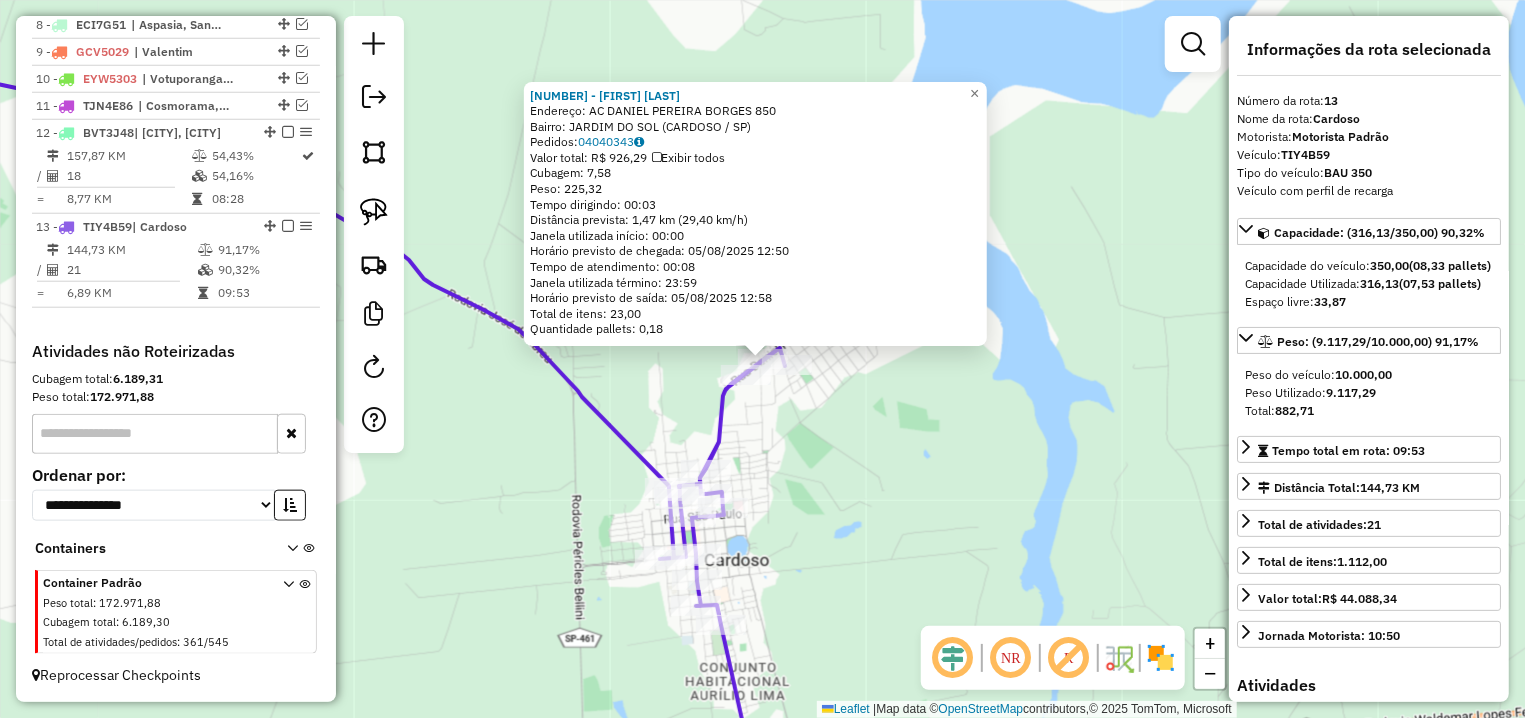 click on "15693 - CARLOS ROBERTO BARBO  Endereço: AC  DANIEL PEREIRA BORGES         850   Bairro: JARDIM DO SOL (CARDOSO / SP)   Pedidos:  04040343   Valor total: R$ 926,29   Exibir todos   Cubagem: 7,58  Peso: 225,32  Tempo dirigindo: 00:03   Distância prevista: 1,47 km (29,40 km/h)   Janela utilizada início: 00:00   Horário previsto de chegada: 05/08/2025 12:50   Tempo de atendimento: 00:08   Janela utilizada término: 23:59   Horário previsto de saída: 05/08/2025 12:58   Total de itens: 23,00   Quantidade pallets: 0,18  × Janela de atendimento Grade de atendimento Capacidade Transportadoras Veículos Cliente Pedidos  Rotas Selecione os dias de semana para filtrar as janelas de atendimento  Seg   Ter   Qua   Qui   Sex   Sáb   Dom  Informe o período da janela de atendimento: De: Até:  Filtrar exatamente a janela do cliente  Considerar janela de atendimento padrão  Selecione os dias de semana para filtrar as grades de atendimento  Seg   Ter   Qua   Qui   Sex   Sáb   Dom   Peso mínimo:   Peso máximo:  De:" 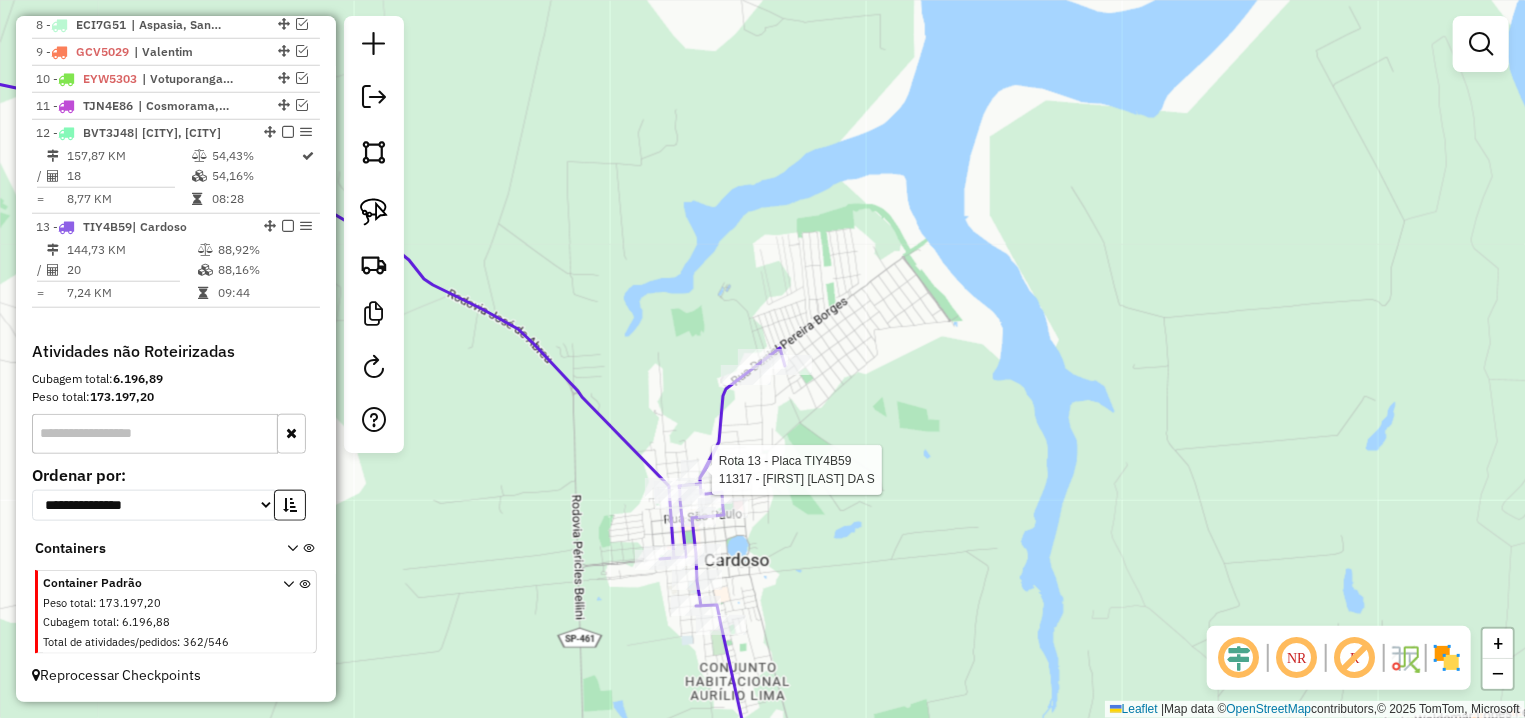 select on "**********" 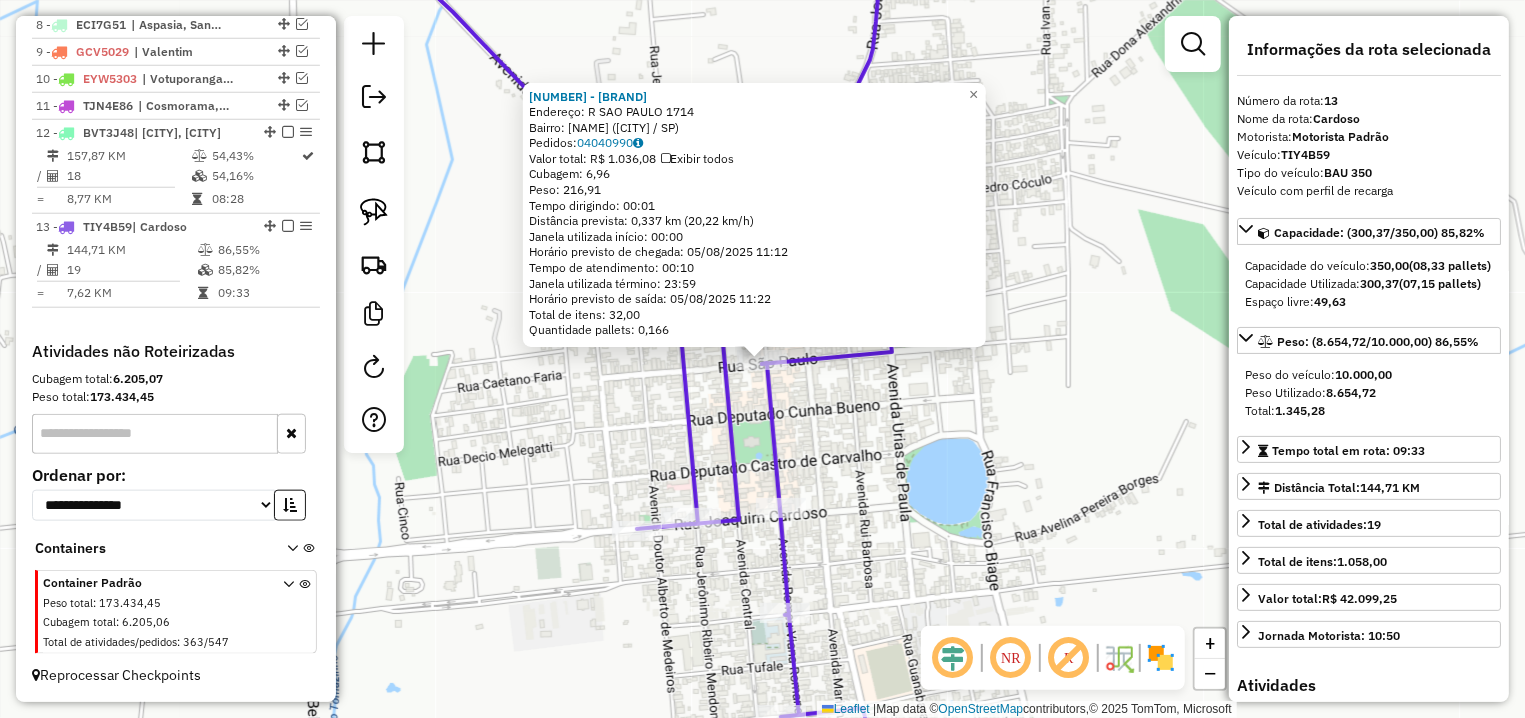 click on "Rota 13 - Placa TIY4B59  13969 - MENDES E SILVA SUPER 13969 - MENDES E SILVA SUPER  Endereço: R   SAO PAULO                     1714   Bairro: CENTRO (CARDOSO / SP)   Pedidos:  04040990   Valor total: R$ 1.036,08   Exibir todos   Cubagem: 6,96  Peso: 216,91  Tempo dirigindo: 00:01   Distância prevista: 0,337 km (20,22 km/h)   Janela utilizada início: 00:00   Horário previsto de chegada: 05/08/2025 11:12   Tempo de atendimento: 00:10   Janela utilizada término: 23:59   Horário previsto de saída: 05/08/2025 11:22   Total de itens: 32,00   Quantidade pallets: 0,166  × Janela de atendimento Grade de atendimento Capacidade Transportadoras Veículos Cliente Pedidos  Rotas Selecione os dias de semana para filtrar as janelas de atendimento  Seg   Ter   Qua   Qui   Sex   Sáb   Dom  Informe o período da janela de atendimento: De: Até:  Filtrar exatamente a janela do cliente  Considerar janela de atendimento padrão  Selecione os dias de semana para filtrar as grades de atendimento  Seg   Ter   Qua   Qui  De:" 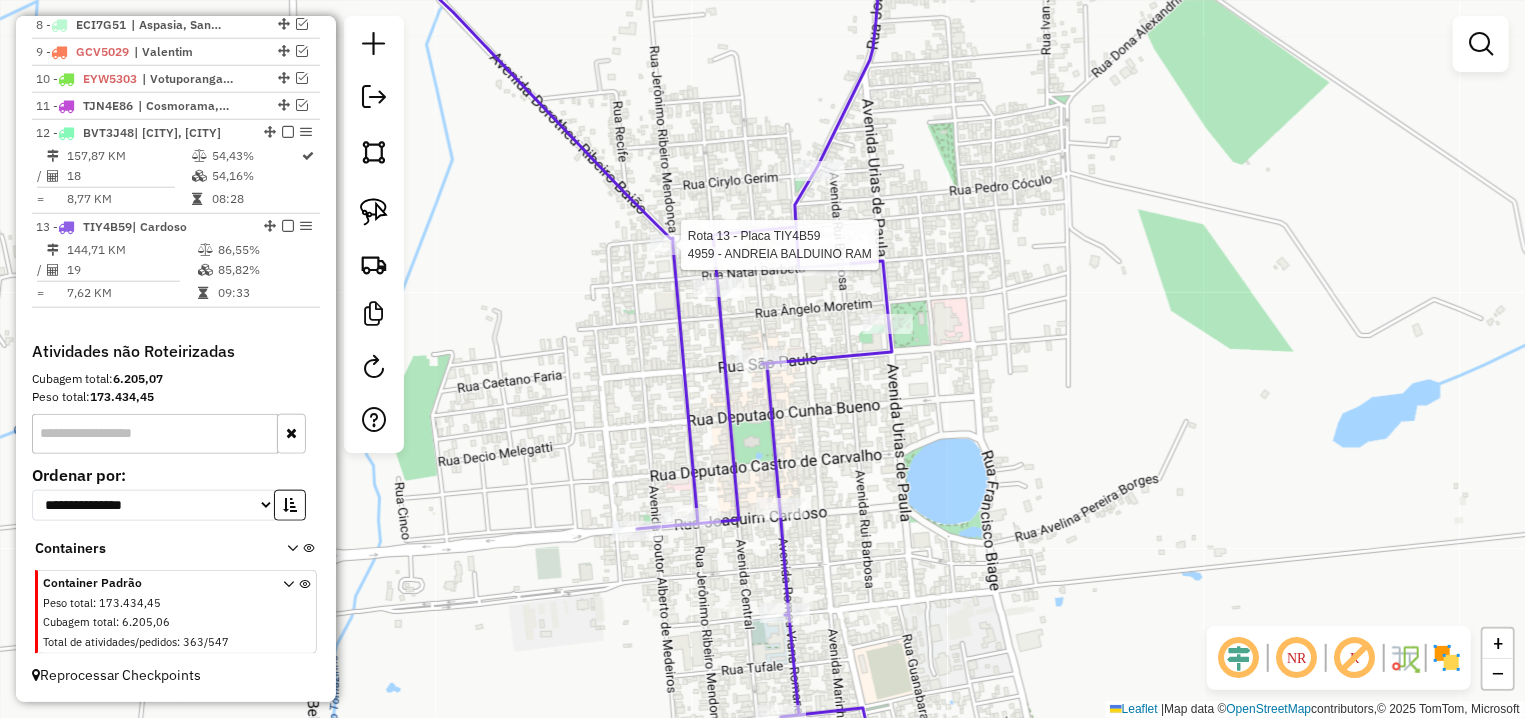 select on "**********" 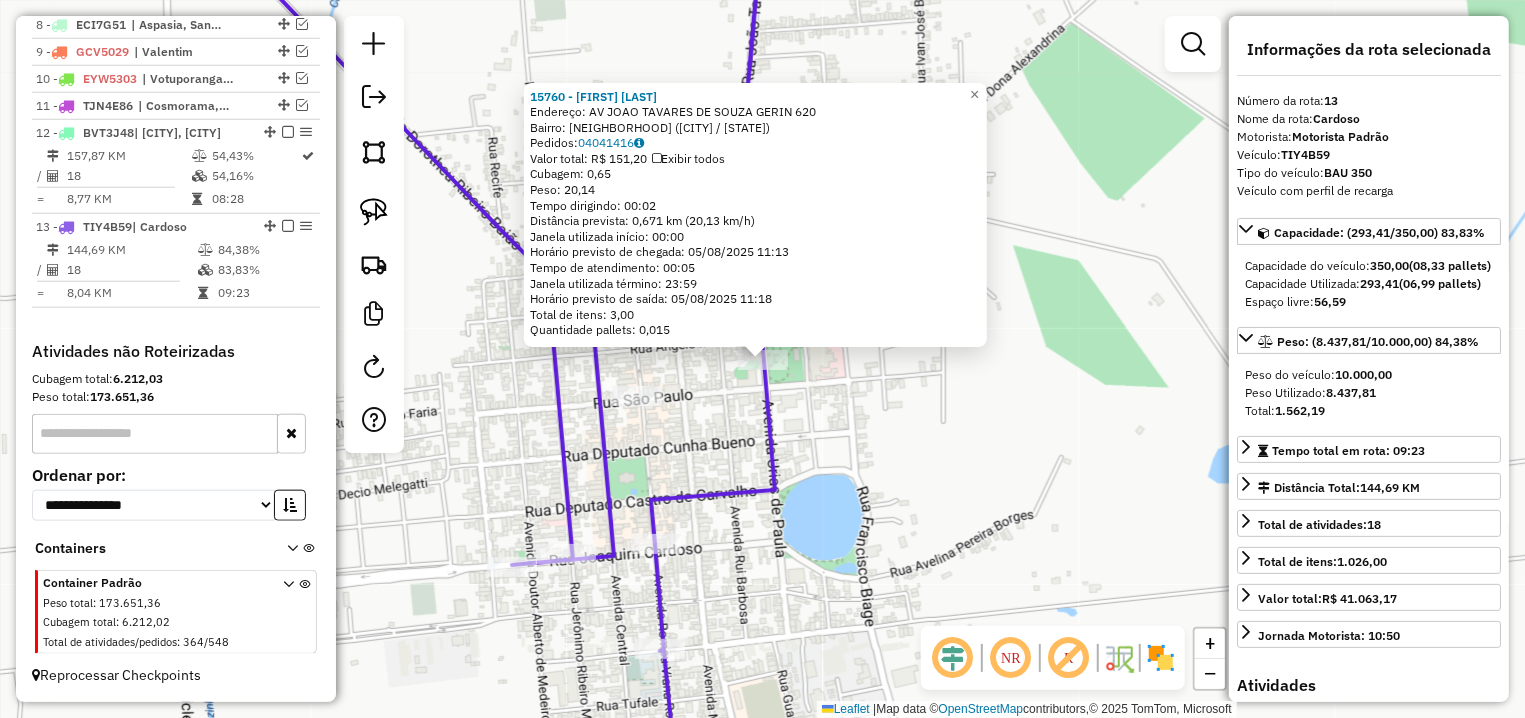 click on "15760 - MARCIO ANTONIO BOZAD  Endereço: AV  JOAO TAVARES DE SOUZA GERIN   620   Bairro: URIAS DE PAULA (CARDOSO / SP)   Pedidos:  04041416   Valor total: R$ 151,20   Exibir todos   Cubagem: 0,65  Peso: 20,14  Tempo dirigindo: 00:02   Distância prevista: 0,671 km (20,13 km/h)   Janela utilizada início: 00:00   Horário previsto de chegada: 05/08/2025 11:13   Tempo de atendimento: 00:05   Janela utilizada término: 23:59   Horário previsto de saída: 05/08/2025 11:18   Total de itens: 3,00   Quantidade pallets: 0,015  × Janela de atendimento Grade de atendimento Capacidade Transportadoras Veículos Cliente Pedidos  Rotas Selecione os dias de semana para filtrar as janelas de atendimento  Seg   Ter   Qua   Qui   Sex   Sáb   Dom  Informe o período da janela de atendimento: De: Até:  Filtrar exatamente a janela do cliente  Considerar janela de atendimento padrão  Selecione os dias de semana para filtrar as grades de atendimento  Seg   Ter   Qua   Qui   Sex   Sáb   Dom   Peso mínimo:   Peso máximo:  De:" 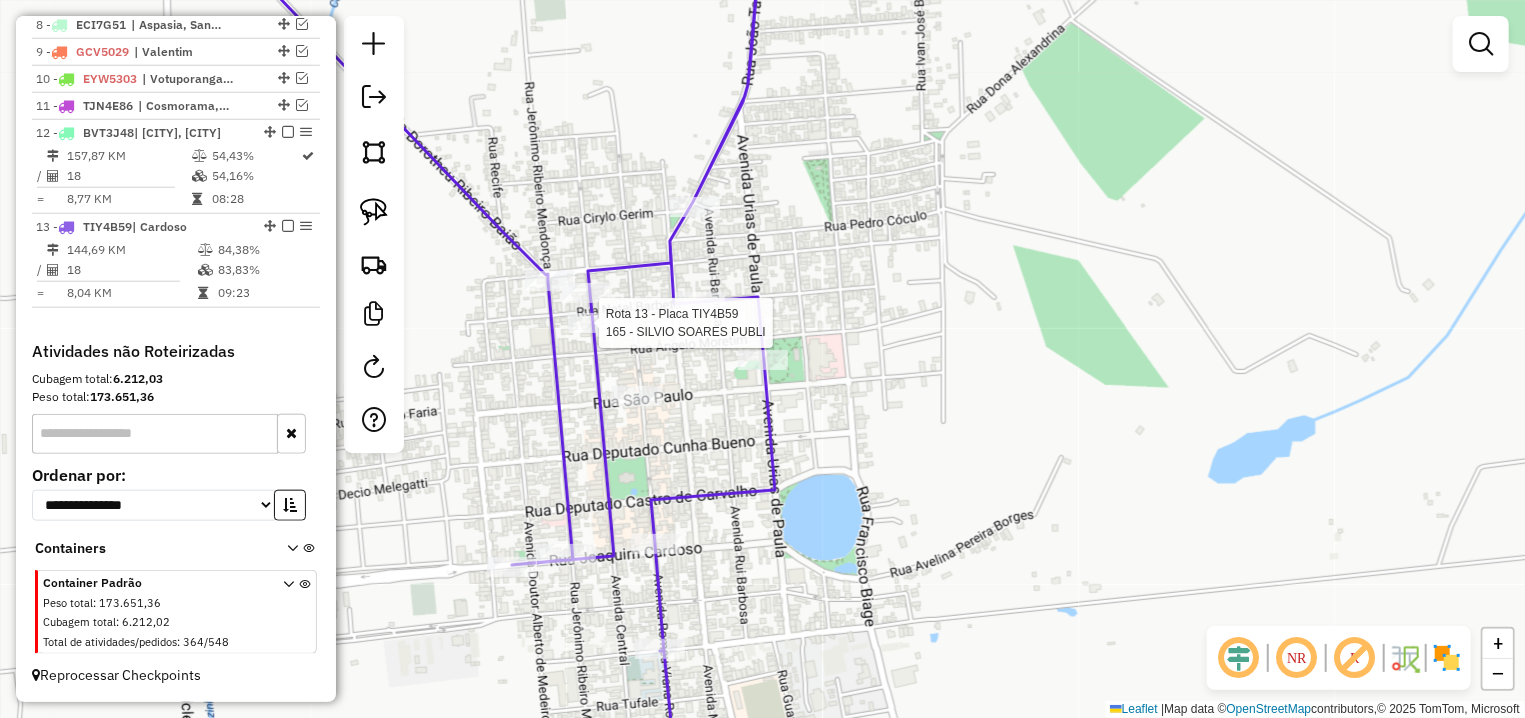 select on "**********" 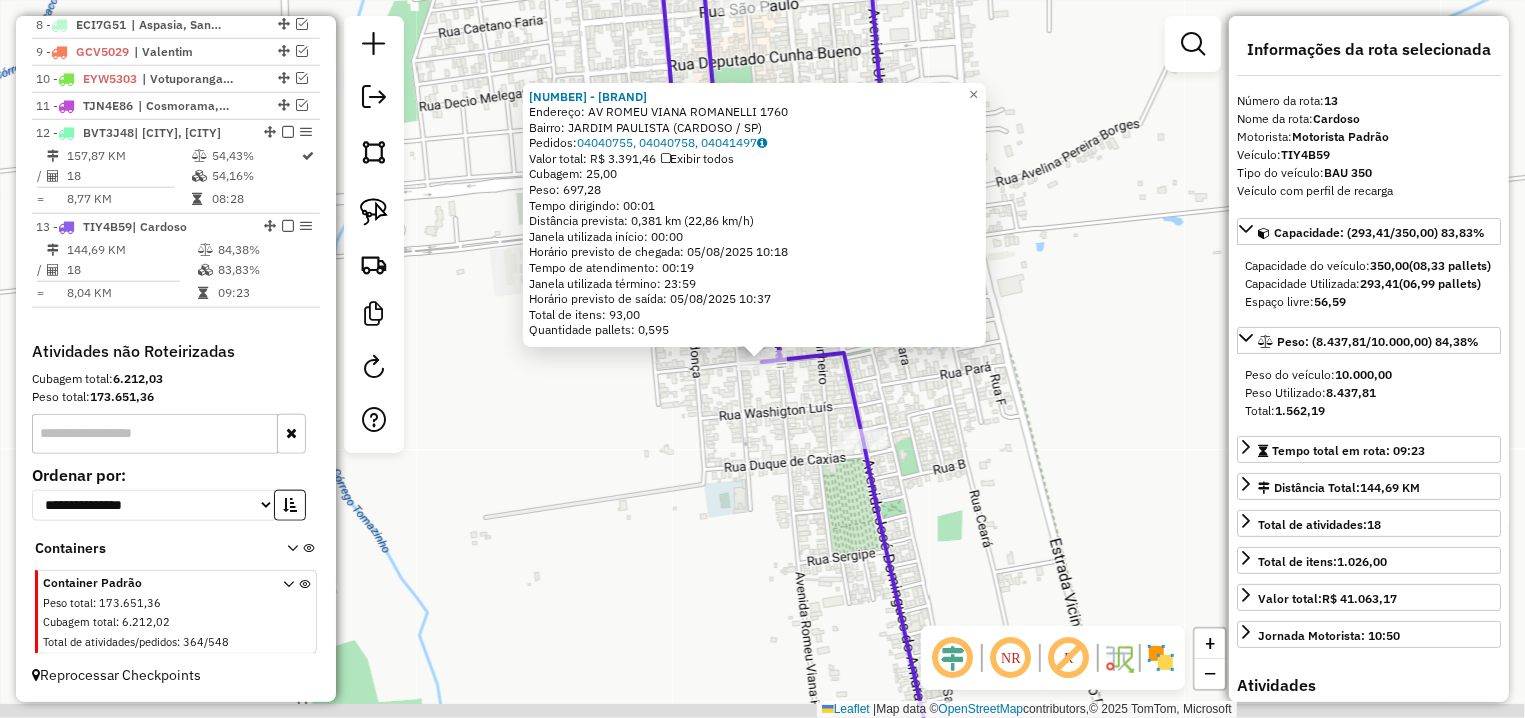click on "Rota 13 - Placa TIY4B59  14525 - SUPERMERCADO UNIAO D 14525 - SUPERMERCADO UNIAO D  Endereço: AV  ROMEU VIANA ROMANELLI         1760   Bairro: JARDIM PAULISTA (CARDOSO / SP)   Pedidos:  04040755, 04040758, 04041497   Valor total: R$ 3.391,46   Exibir todos   Cubagem: 25,00  Peso: 697,28  Tempo dirigindo: 00:01   Distância prevista: 0,381 km (22,86 km/h)   Janela utilizada início: 00:00   Horário previsto de chegada: 05/08/2025 10:18   Tempo de atendimento: 00:19   Janela utilizada término: 23:59   Horário previsto de saída: 05/08/2025 10:37   Total de itens: 93,00   Quantidade pallets: 0,595  × Janela de atendimento Grade de atendimento Capacidade Transportadoras Veículos Cliente Pedidos  Rotas Selecione os dias de semana para filtrar as janelas de atendimento  Seg   Ter   Qua   Qui   Sex   Sáb   Dom  Informe o período da janela de atendimento: De: Até:  Filtrar exatamente a janela do cliente  Considerar janela de atendimento padrão   Seg   Ter   Qua   Qui   Sex   Sáb   Dom   Peso mínimo:  De:" 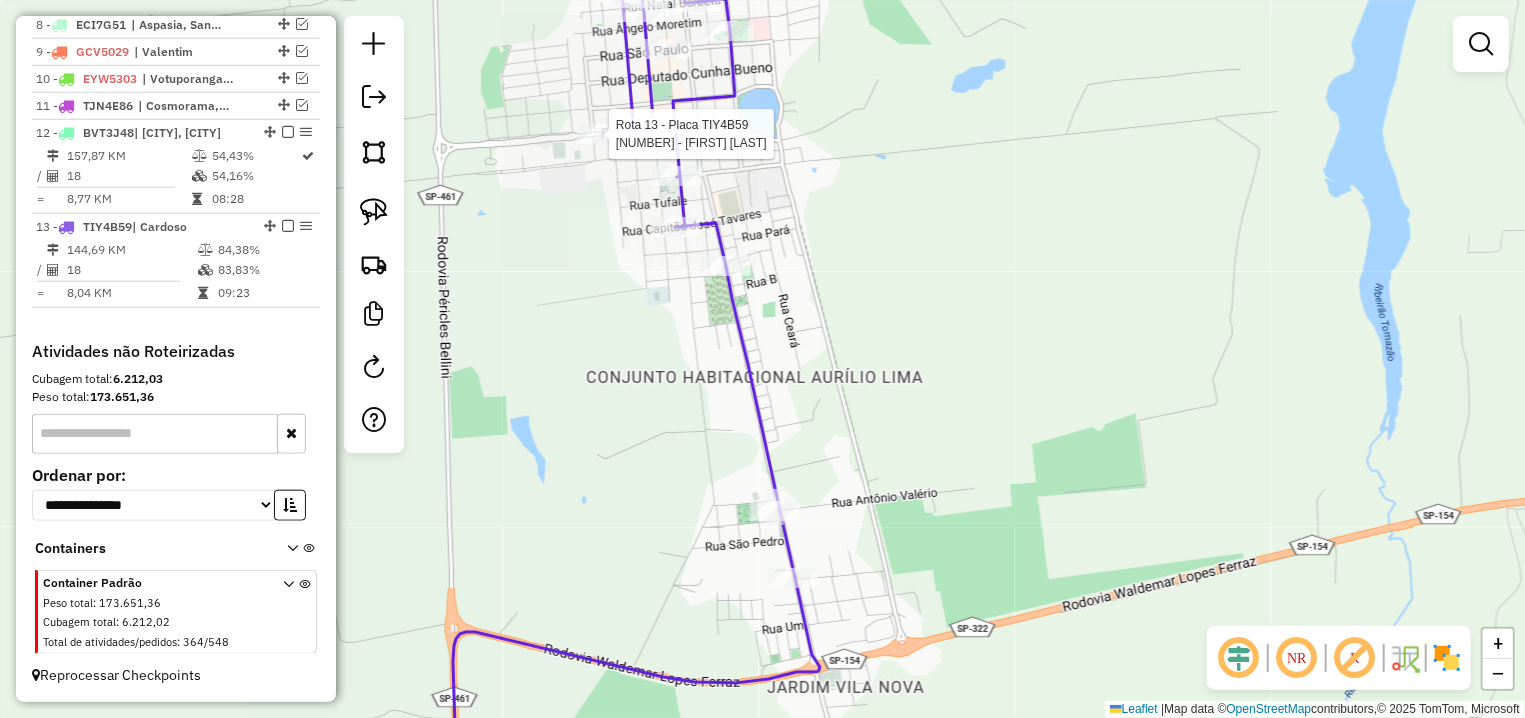 select on "**********" 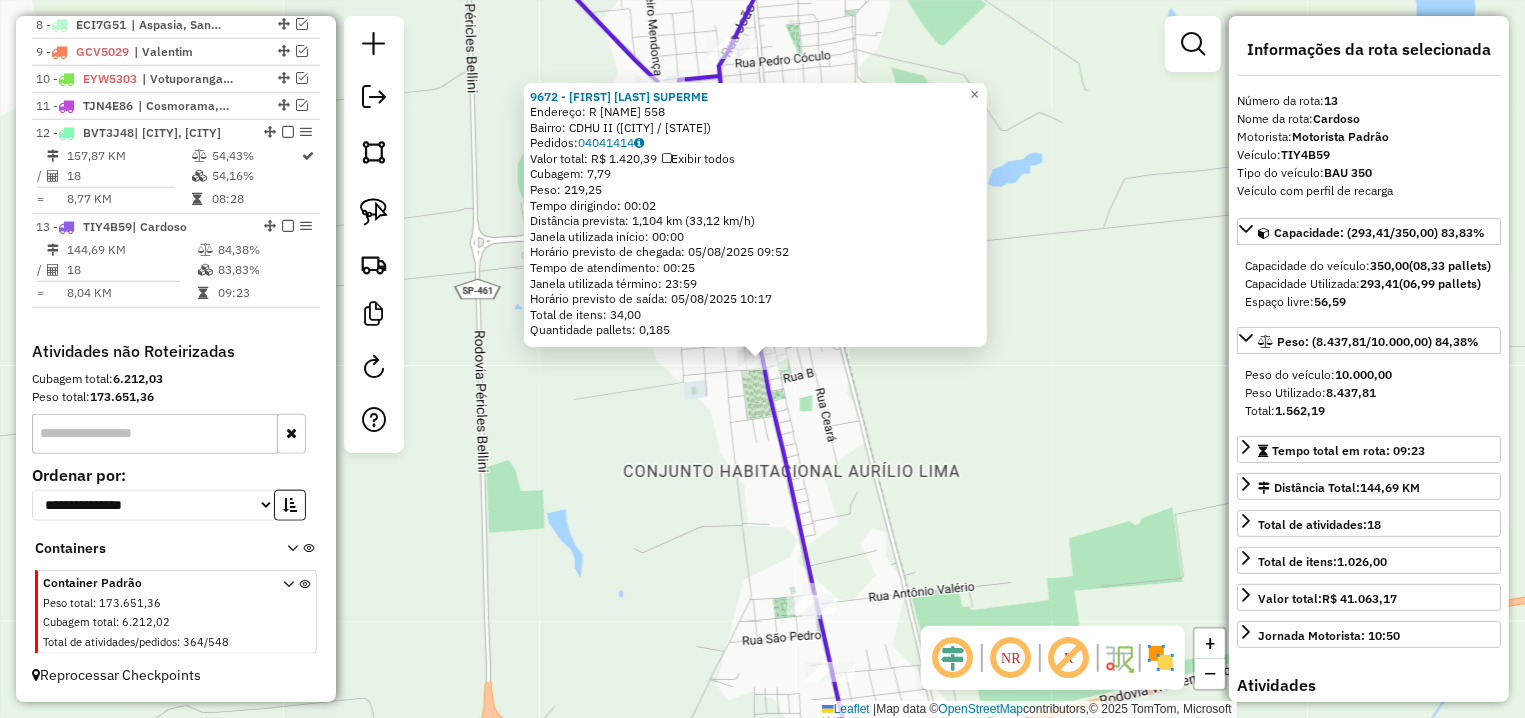 click on "9672 - VIANA BAIRRO SUPERME  Endereço: R   DUQUE DE CAXIAS               558   Bairro: CDHU II (CARDOSO / SP)   Pedidos:  04041414   Valor total: R$ 1.420,39   Exibir todos   Cubagem: 7,79  Peso: 219,25  Tempo dirigindo: 00:02   Distância prevista: 1,104 km (33,12 km/h)   Janela utilizada início: 00:00   Horário previsto de chegada: 05/08/2025 09:52   Tempo de atendimento: 00:25   Janela utilizada término: 23:59   Horário previsto de saída: 05/08/2025 10:17   Total de itens: 34,00   Quantidade pallets: 0,185  × Janela de atendimento Grade de atendimento Capacidade Transportadoras Veículos Cliente Pedidos  Rotas Selecione os dias de semana para filtrar as janelas de atendimento  Seg   Ter   Qua   Qui   Sex   Sáb   Dom  Informe o período da janela de atendimento: De: Até:  Filtrar exatamente a janela do cliente  Considerar janela de atendimento padrão  Selecione os dias de semana para filtrar as grades de atendimento  Seg   Ter   Qua   Qui   Sex   Sáb   Dom   Peso mínimo:   Peso máximo:   De:  +" 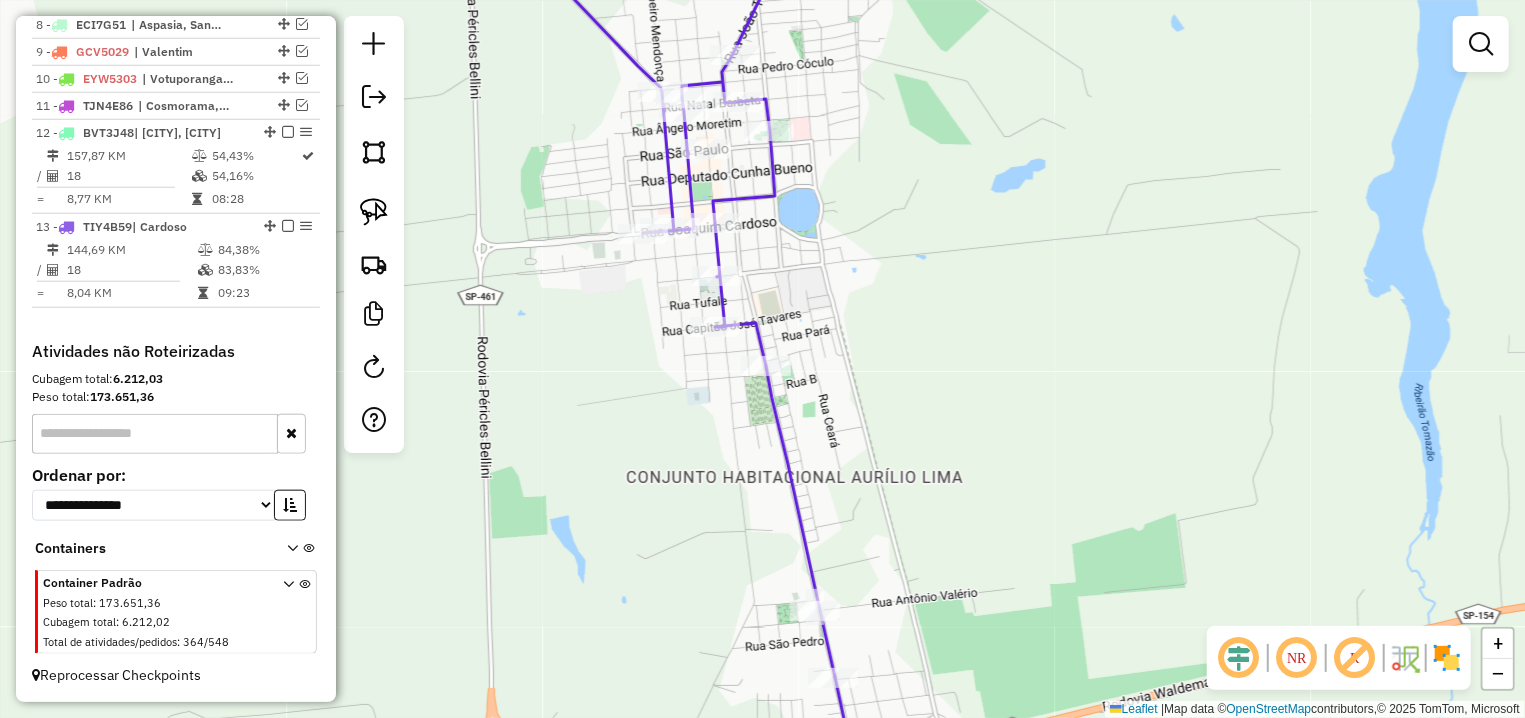drag, startPoint x: 800, startPoint y: 265, endPoint x: 841, endPoint y: 373, distance: 115.52056 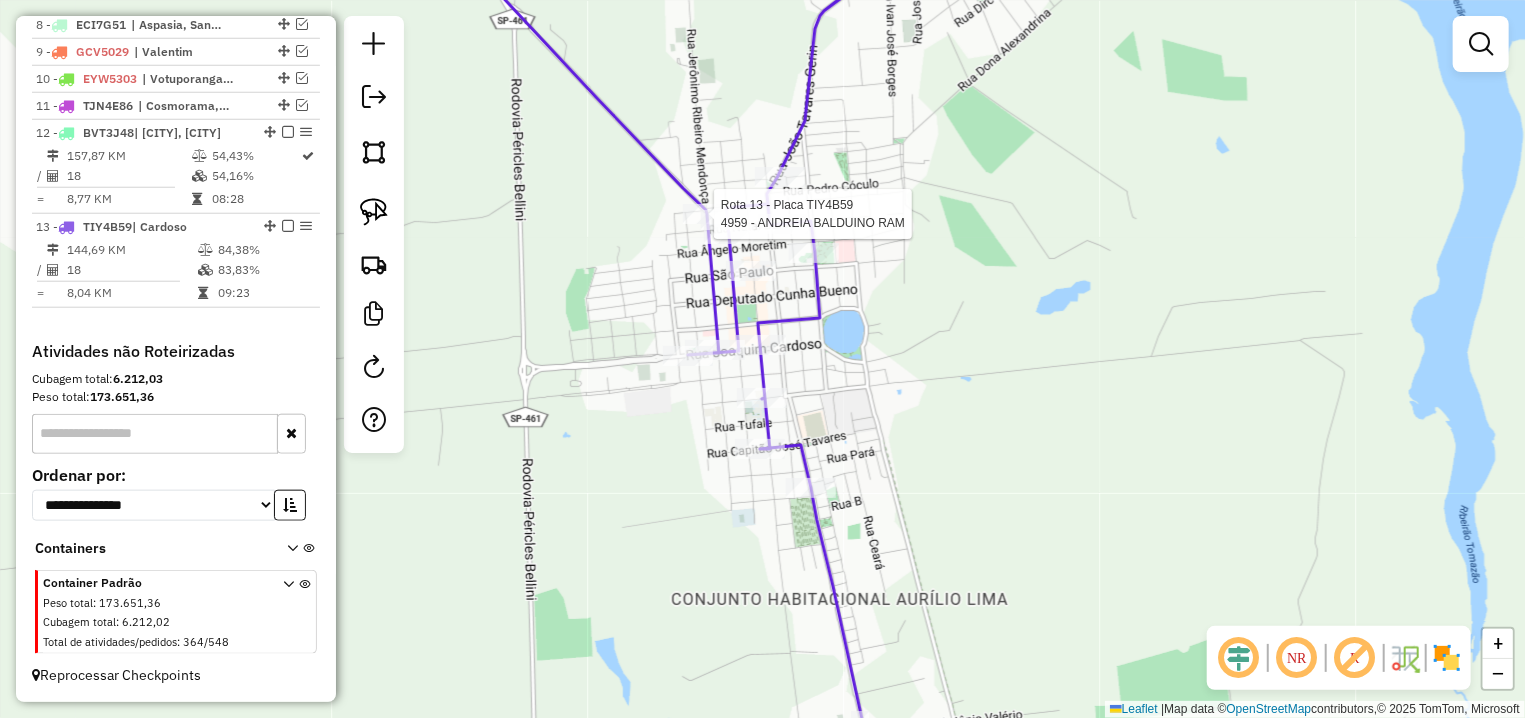 select on "**********" 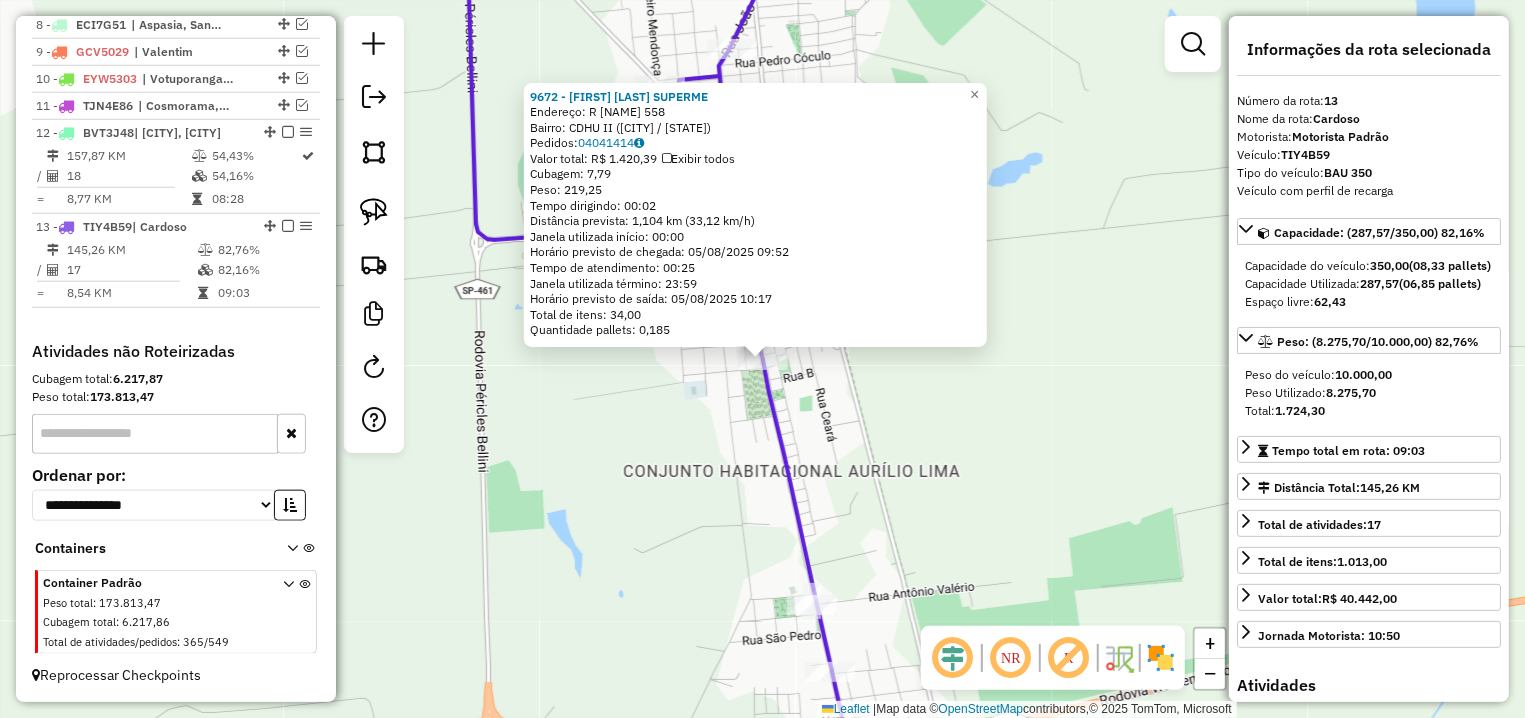 click on "9672 - VIANA BAIRRO SUPERME  Endereço: R   DUQUE DE CAXIAS               558   Bairro: CDHU II (CARDOSO / SP)   Pedidos:  04041414   Valor total: R$ 1.420,39   Exibir todos   Cubagem: 7,79  Peso: 219,25  Tempo dirigindo: 00:02   Distância prevista: 1,104 km (33,12 km/h)   Janela utilizada início: 00:00   Horário previsto de chegada: 05/08/2025 09:52   Tempo de atendimento: 00:25   Janela utilizada término: 23:59   Horário previsto de saída: 05/08/2025 10:17   Total de itens: 34,00   Quantidade pallets: 0,185  × Janela de atendimento Grade de atendimento Capacidade Transportadoras Veículos Cliente Pedidos  Rotas Selecione os dias de semana para filtrar as janelas de atendimento  Seg   Ter   Qua   Qui   Sex   Sáb   Dom  Informe o período da janela de atendimento: De: Até:  Filtrar exatamente a janela do cliente  Considerar janela de atendimento padrão  Selecione os dias de semana para filtrar as grades de atendimento  Seg   Ter   Qua   Qui   Sex   Sáb   Dom   Peso mínimo:   Peso máximo:   De:  +" 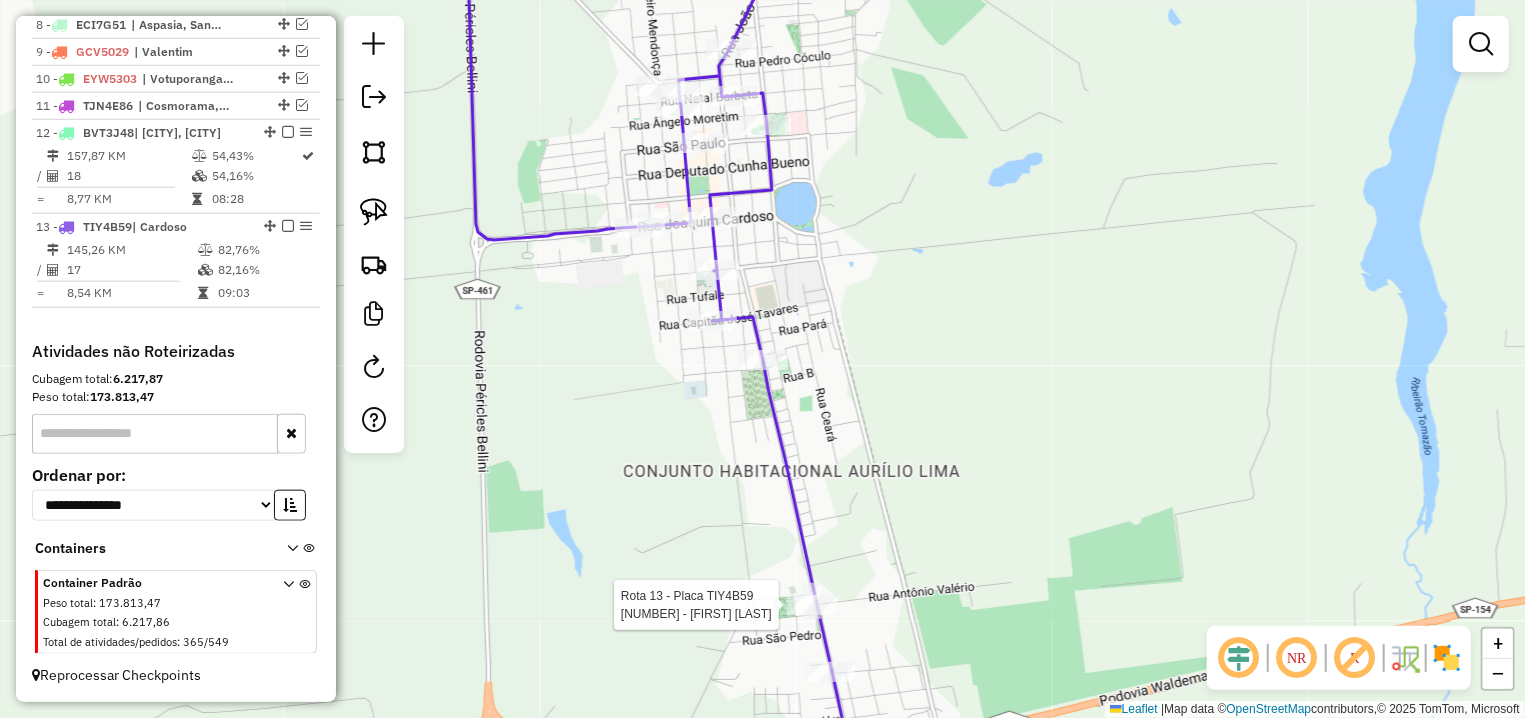 select on "**********" 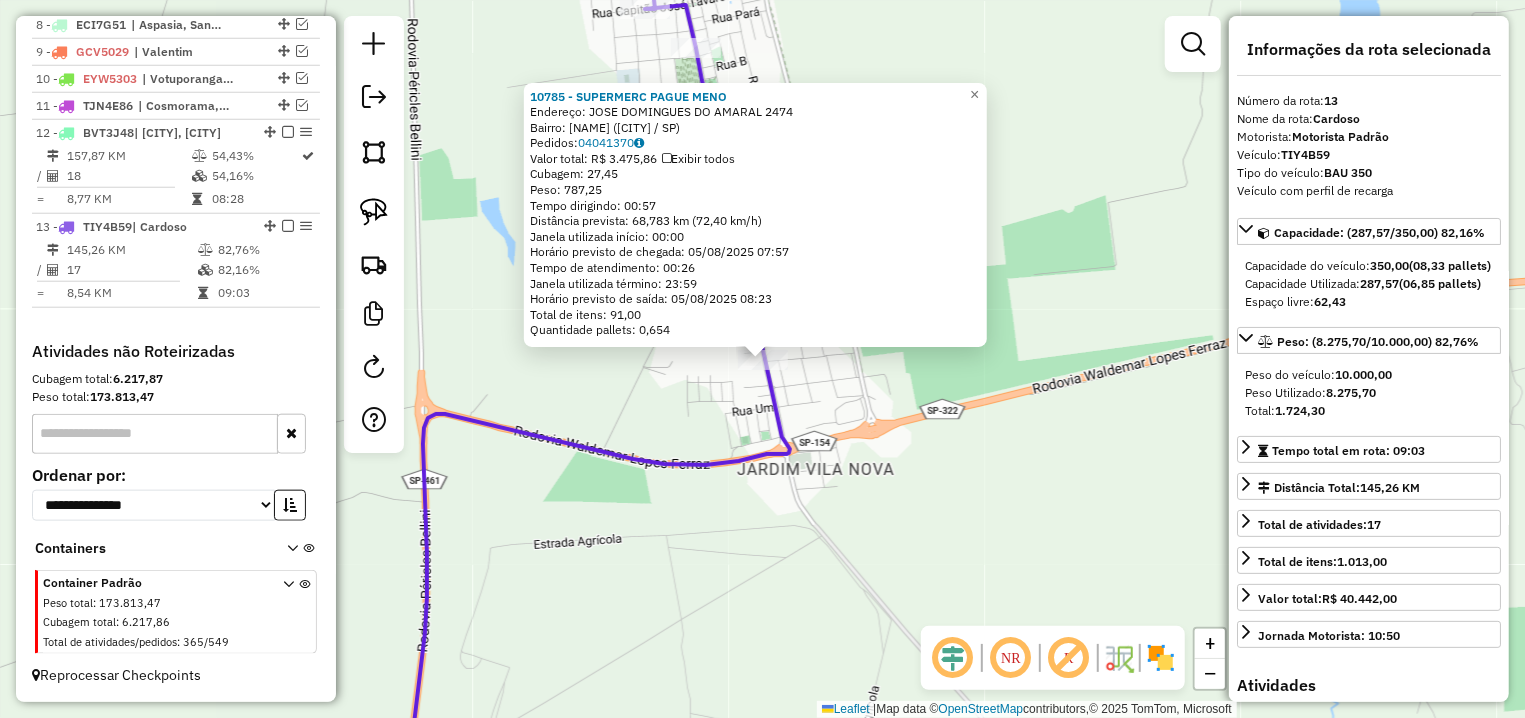 click on "10785 - SUPERMERC PAGUE MENO  Endereço:  JOSE DOMINGUES DO AMARAL 2474   Bairro: VILA PROGRESSO (CARDOSO / SP)   Pedidos:  04041370   Valor total: R$ 3.475,86   Exibir todos   Cubagem: 27,45  Peso: 787,25  Tempo dirigindo: 00:57   Distância prevista: 68,783 km (72,40 km/h)   Janela utilizada início: 00:00   Horário previsto de chegada: 05/08/2025 07:57   Tempo de atendimento: 00:26   Janela utilizada término: 23:59   Horário previsto de saída: 05/08/2025 08:23   Total de itens: 91,00   Quantidade pallets: 0,654  × Janela de atendimento Grade de atendimento Capacidade Transportadoras Veículos Cliente Pedidos  Rotas Selecione os dias de semana para filtrar as janelas de atendimento  Seg   Ter   Qua   Qui   Sex   Sáb   Dom  Informe o período da janela de atendimento: De: Até:  Filtrar exatamente a janela do cliente  Considerar janela de atendimento padrão  Selecione os dias de semana para filtrar as grades de atendimento  Seg   Ter   Qua   Qui   Sex   Sáb   Dom   Peso mínimo:   Peso máximo:  De:" 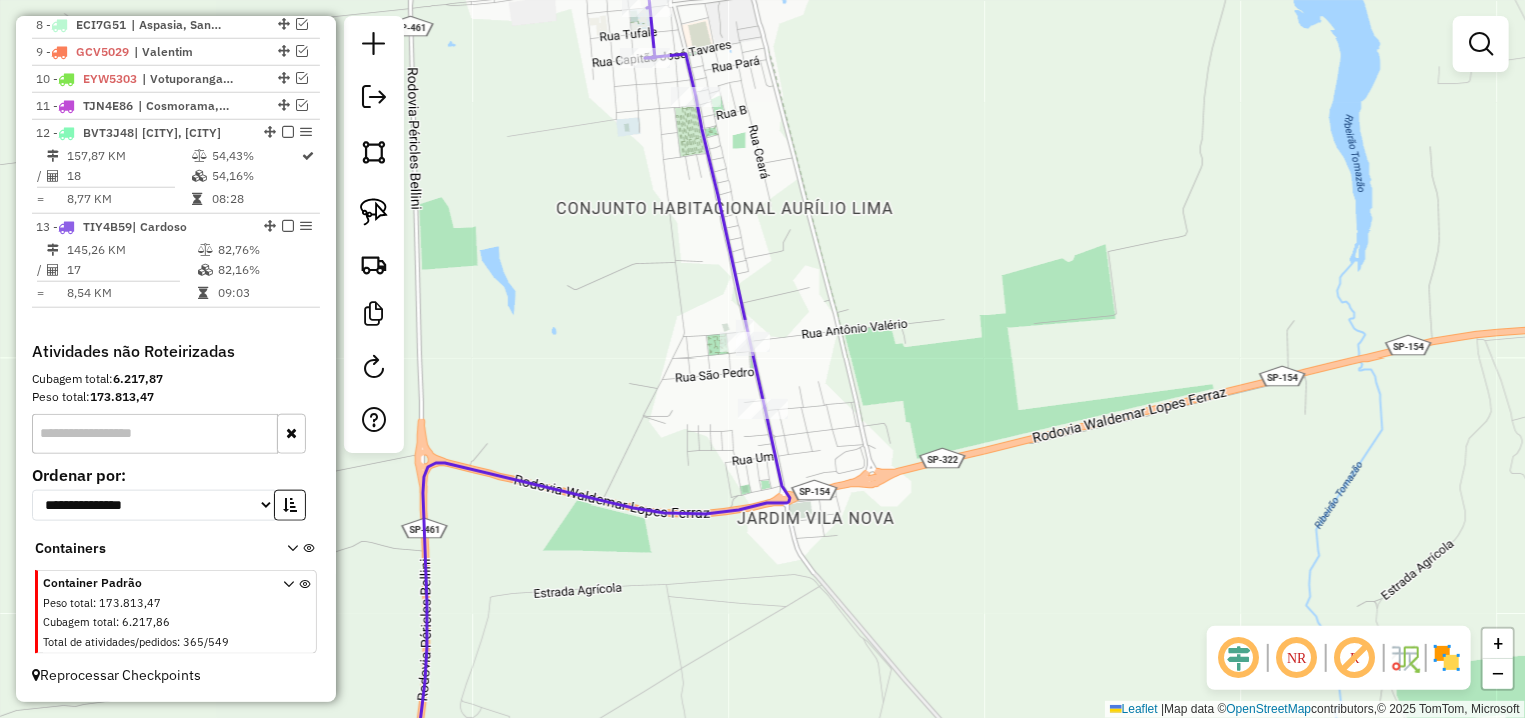 drag, startPoint x: 805, startPoint y: 79, endPoint x: 842, endPoint y: 428, distance: 350.95584 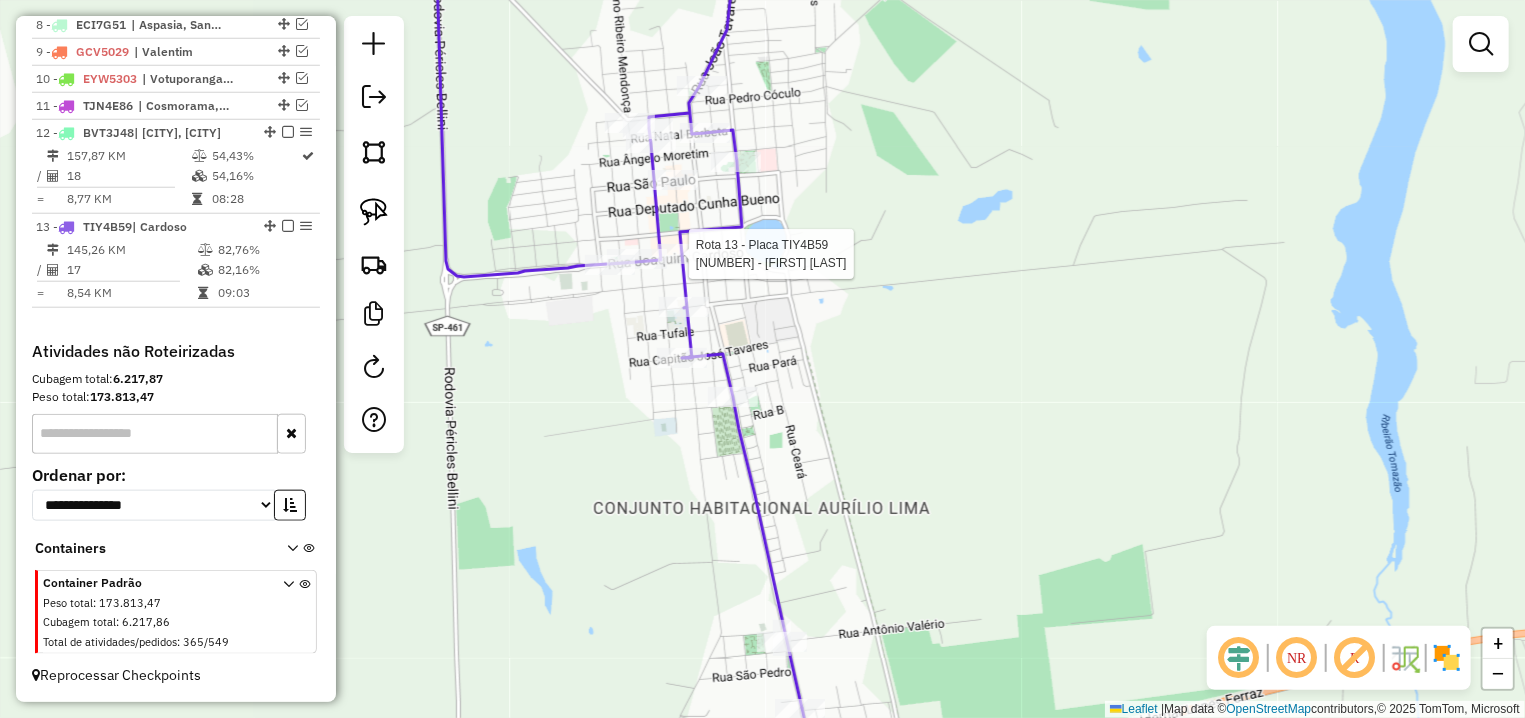 select on "**********" 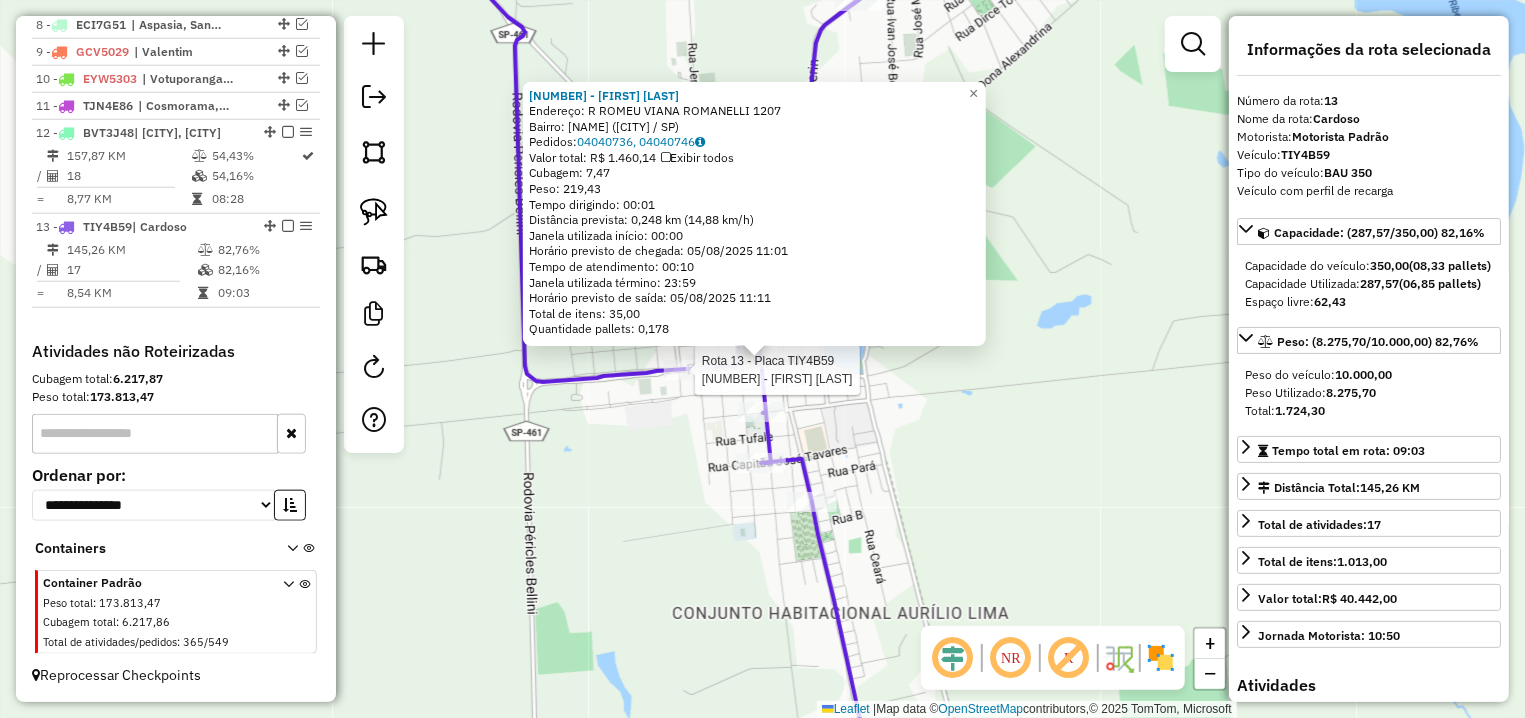 click 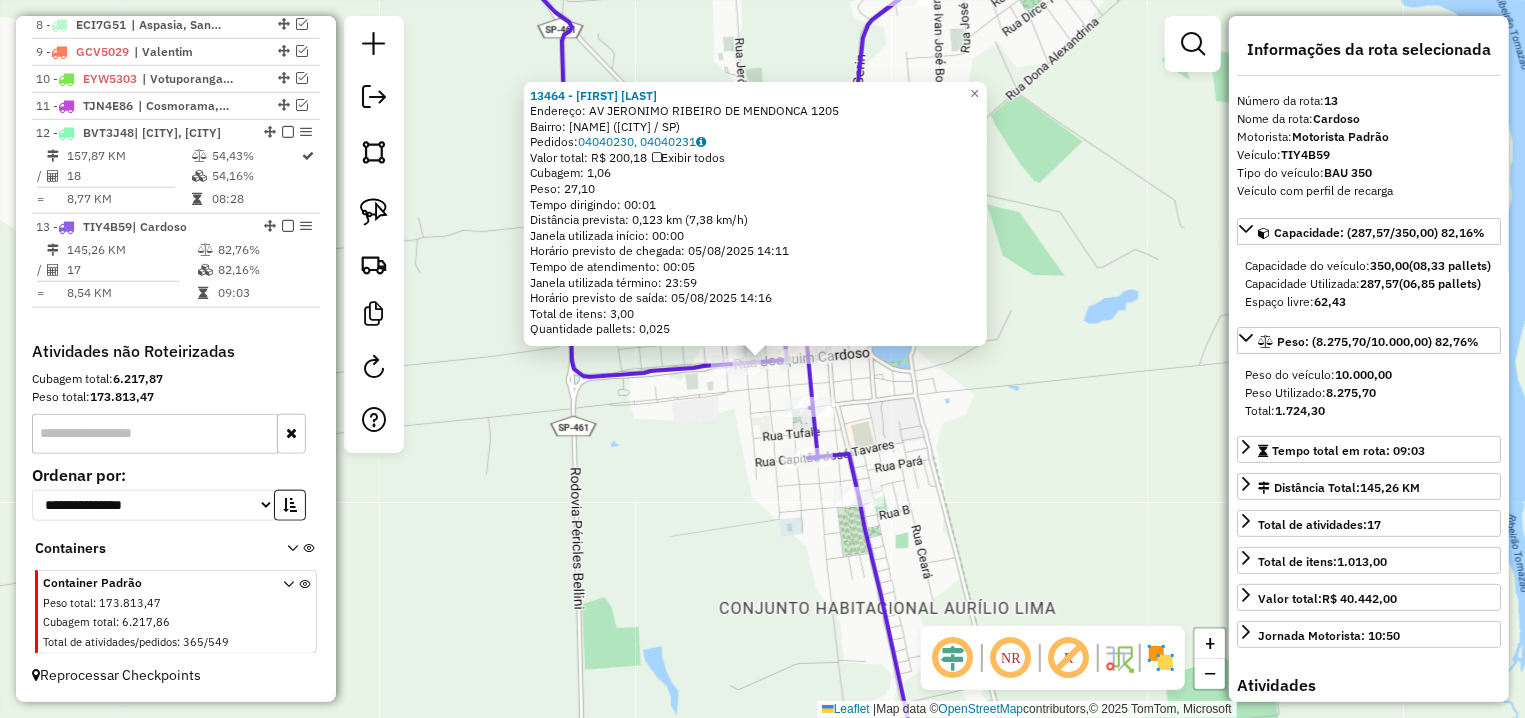 click on "13464 - DANIELA DA SILVA CAI  Endereço: AV  JERONIMO RIBEIRO DE MENDONCA  1205   Bairro: CENTRO (CARDOSO / SP)   Pedidos:  04040230, 04040231   Valor total: R$ 200,18   Exibir todos   Cubagem: 1,06  Peso: 27,10  Tempo dirigindo: 00:01   Distância prevista: 0,123 km (7,38 km/h)   Janela utilizada início: 00:00   Horário previsto de chegada: 05/08/2025 14:11   Tempo de atendimento: 00:05   Janela utilizada término: 23:59   Horário previsto de saída: 05/08/2025 14:16   Total de itens: 3,00   Quantidade pallets: 0,025  × Janela de atendimento Grade de atendimento Capacidade Transportadoras Veículos Cliente Pedidos  Rotas Selecione os dias de semana para filtrar as janelas de atendimento  Seg   Ter   Qua   Qui   Sex   Sáb   Dom  Informe o período da janela de atendimento: De: Até:  Filtrar exatamente a janela do cliente  Considerar janela de atendimento padrão  Selecione os dias de semana para filtrar as grades de atendimento  Seg   Ter   Qua   Qui   Sex   Sáb   Dom   Peso mínimo:   Peso máximo:  +" 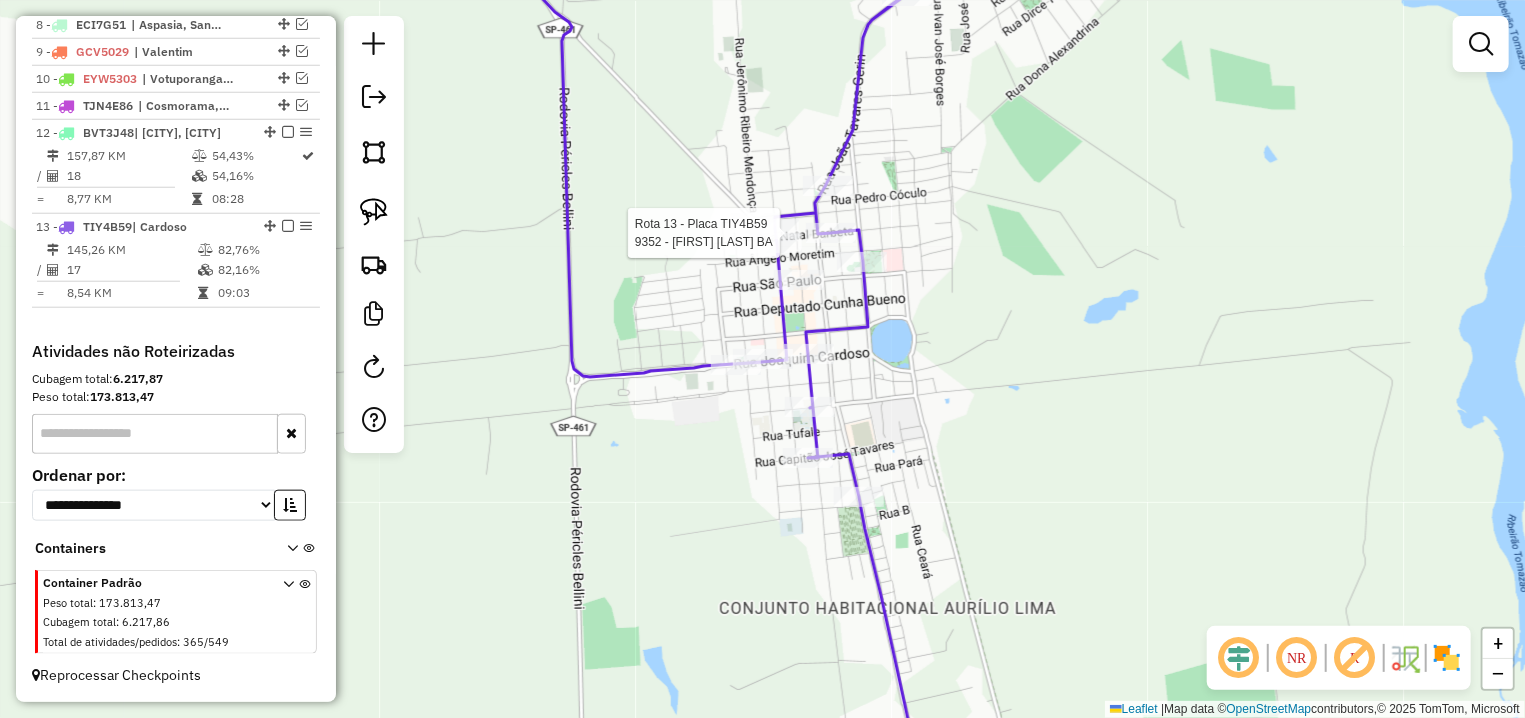 select on "**********" 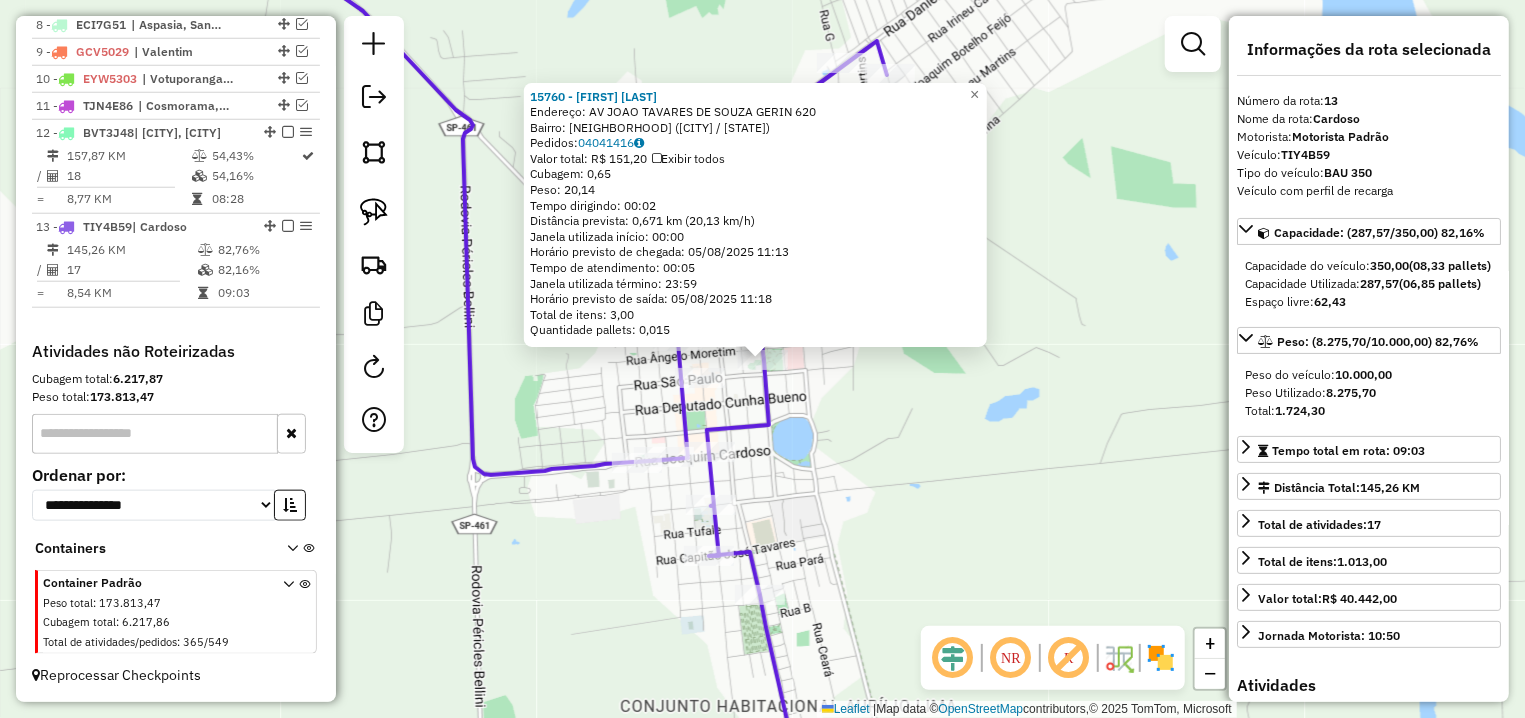 click on "15760 - MARCIO ANTONIO BOZAD  Endereço: AV  JOAO TAVARES DE SOUZA GERIN   620   Bairro: URIAS DE PAULA (CARDOSO / SP)   Pedidos:  04041416   Valor total: R$ 151,20   Exibir todos   Cubagem: 0,65  Peso: 20,14  Tempo dirigindo: 00:02   Distância prevista: 0,671 km (20,13 km/h)   Janela utilizada início: 00:00   Horário previsto de chegada: 05/08/2025 11:13   Tempo de atendimento: 00:05   Janela utilizada término: 23:59   Horário previsto de saída: 05/08/2025 11:18   Total de itens: 3,00   Quantidade pallets: 0,015  × Janela de atendimento Grade de atendimento Capacidade Transportadoras Veículos Cliente Pedidos  Rotas Selecione os dias de semana para filtrar as janelas de atendimento  Seg   Ter   Qua   Qui   Sex   Sáb   Dom  Informe o período da janela de atendimento: De: Até:  Filtrar exatamente a janela do cliente  Considerar janela de atendimento padrão  Selecione os dias de semana para filtrar as grades de atendimento  Seg   Ter   Qua   Qui   Sex   Sáb   Dom   Peso mínimo:   Peso máximo:  De:" 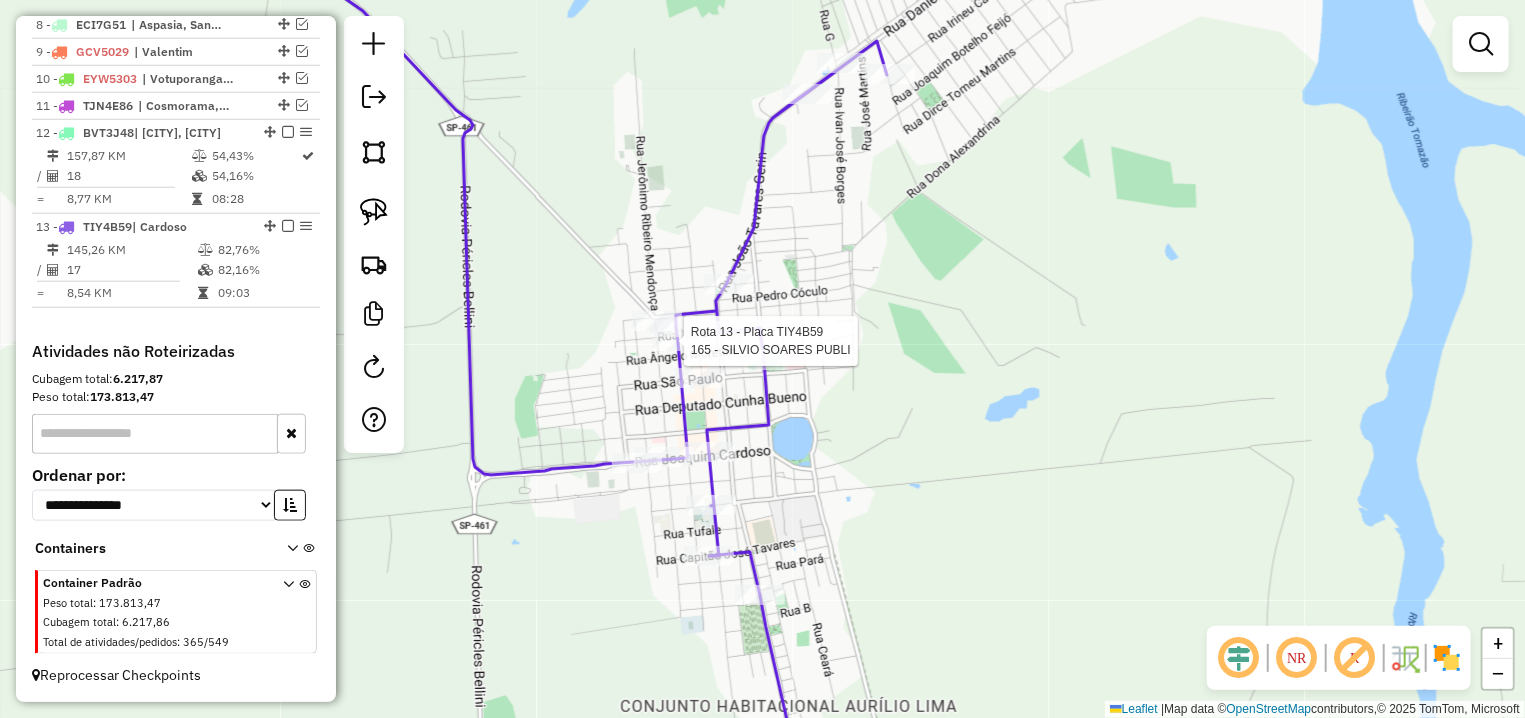 select on "**********" 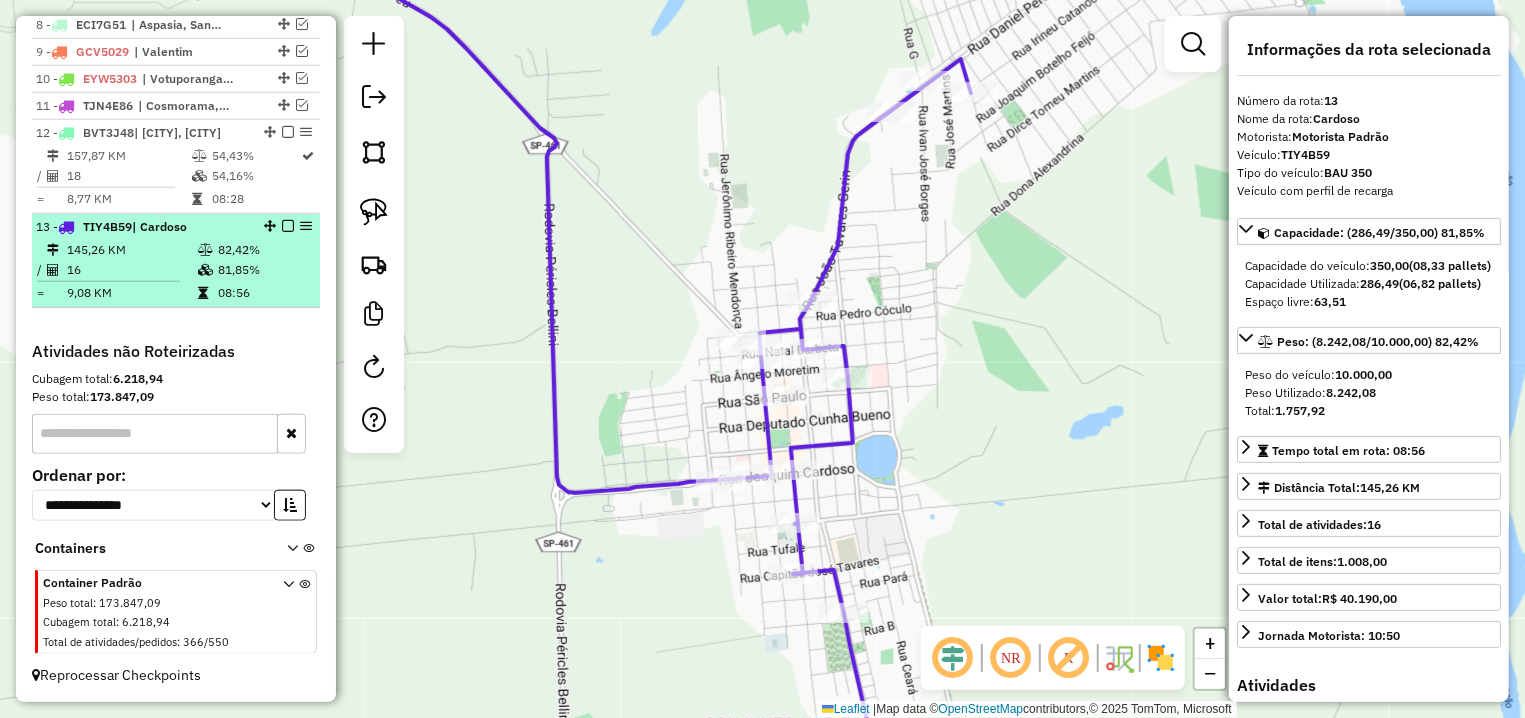 click at bounding box center [288, 226] 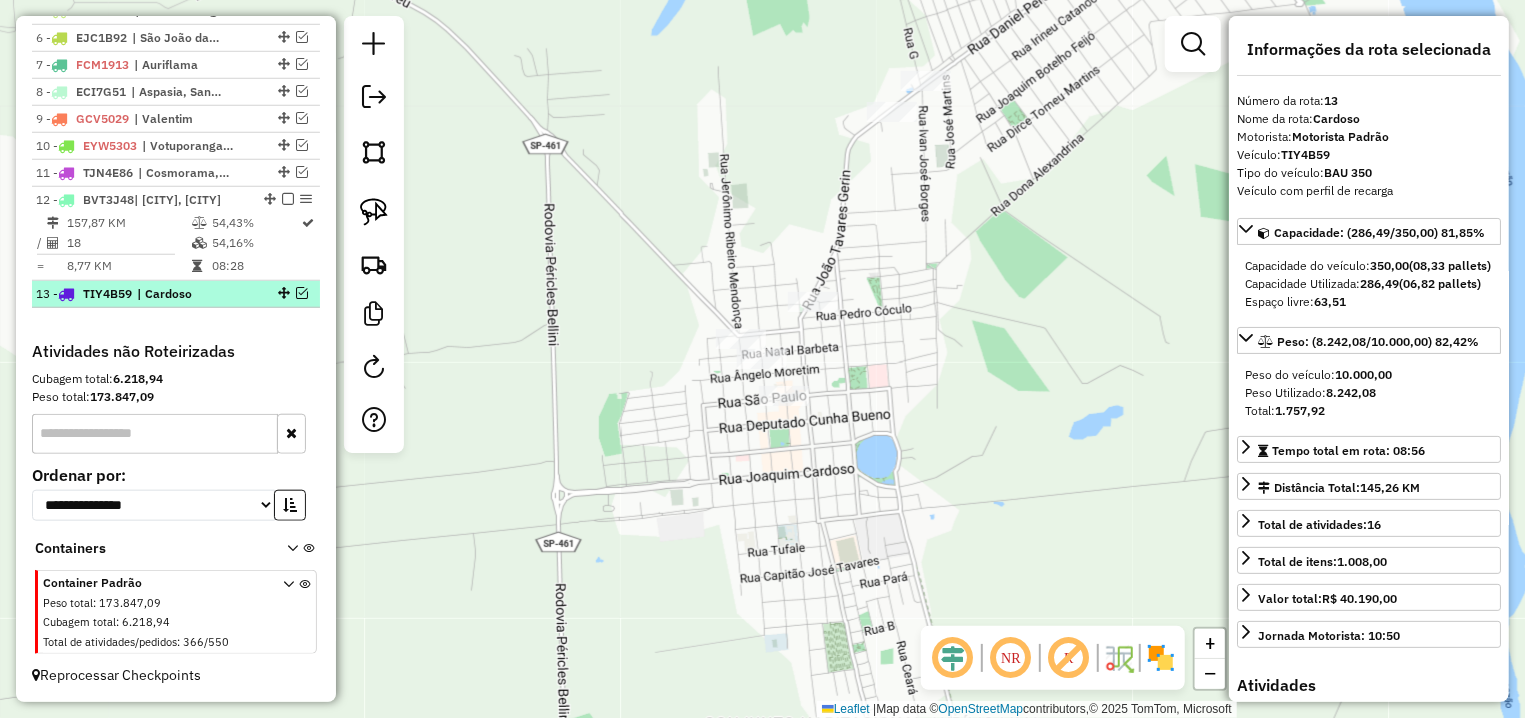 scroll, scrollTop: 919, scrollLeft: 0, axis: vertical 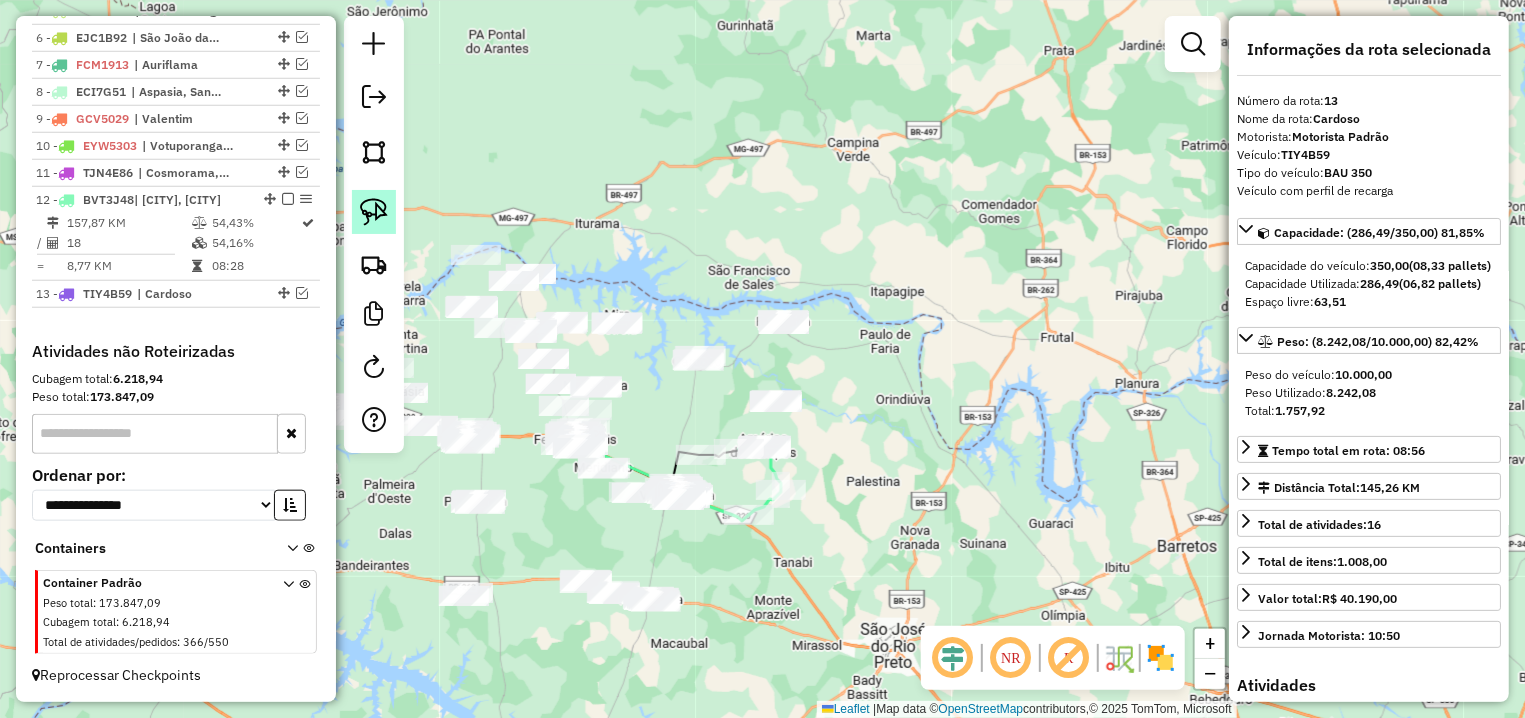 click 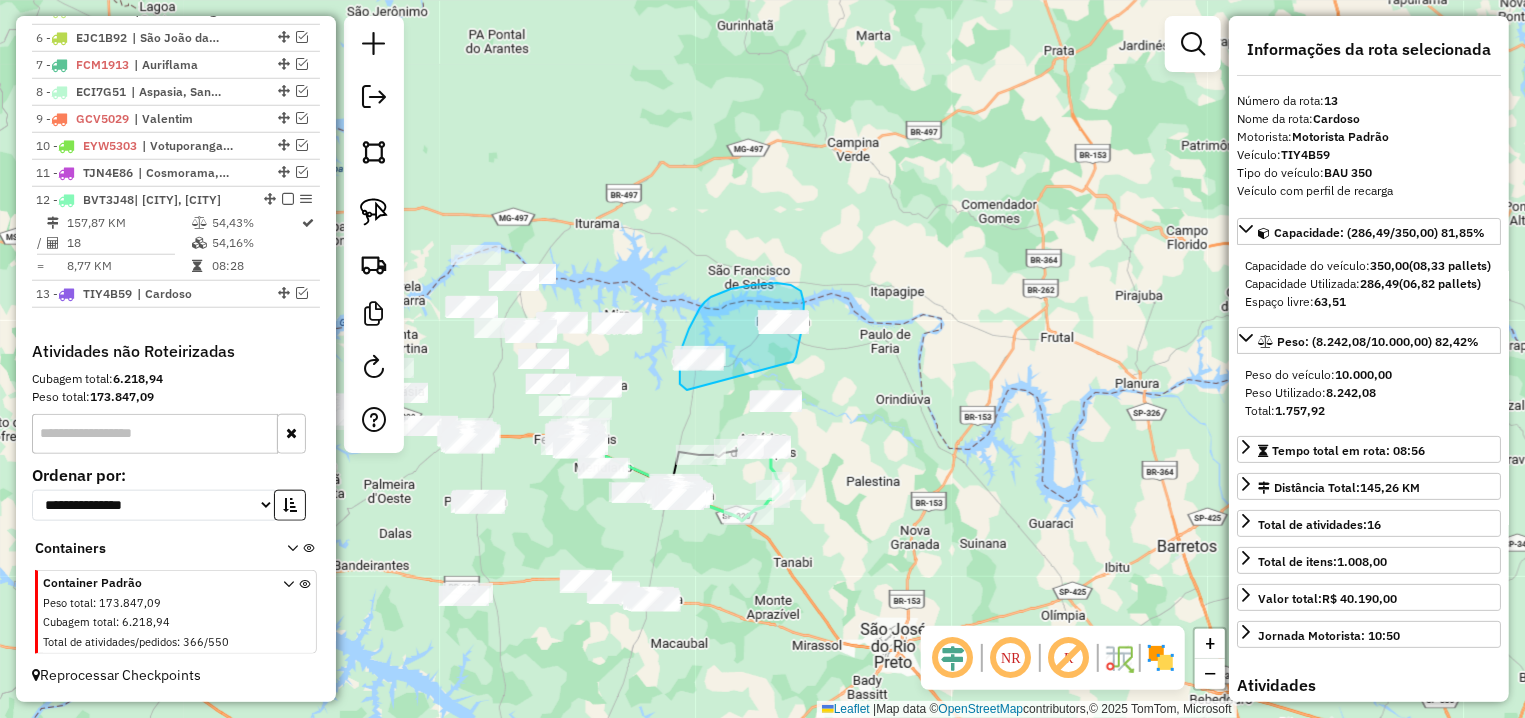 drag, startPoint x: 788, startPoint y: 363, endPoint x: 687, endPoint y: 390, distance: 104.54664 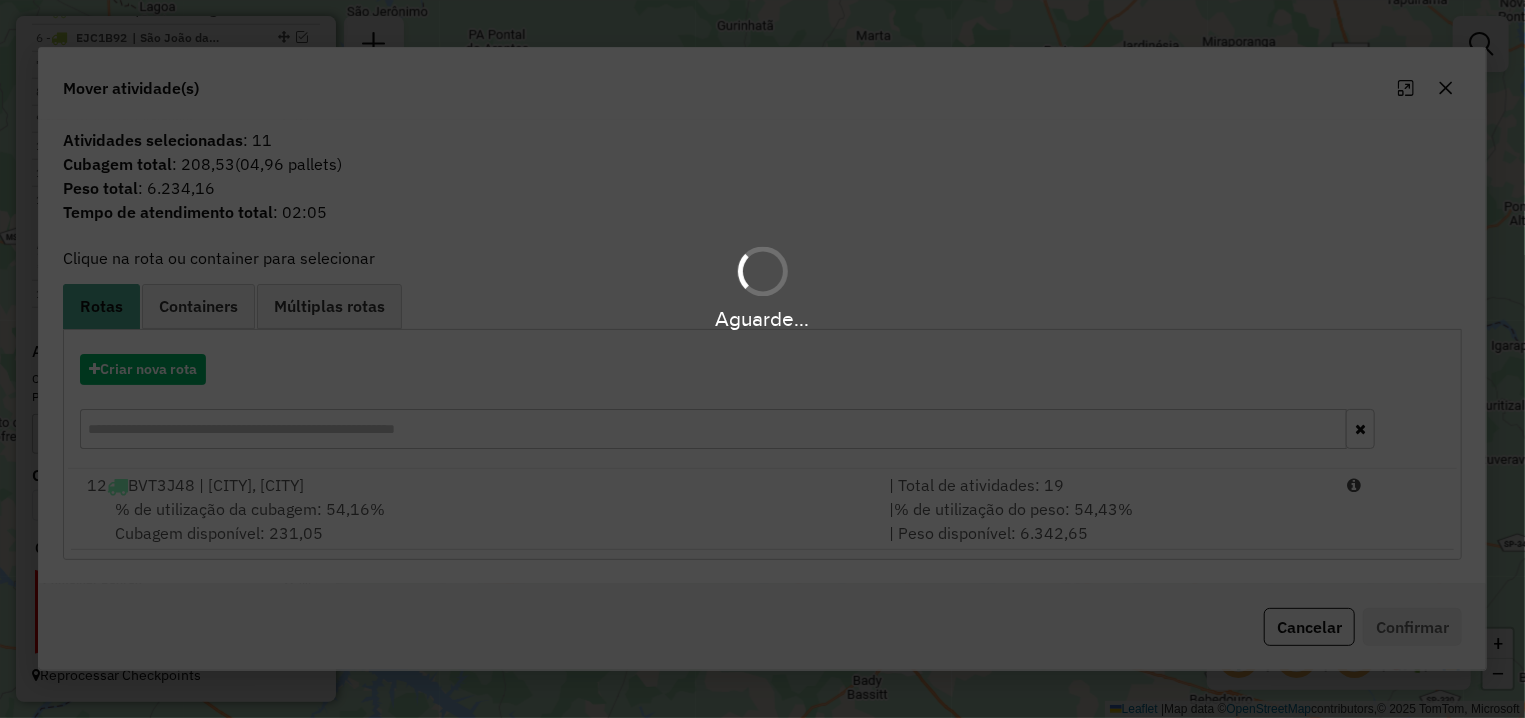 click on "Aguarde..." at bounding box center [762, 359] 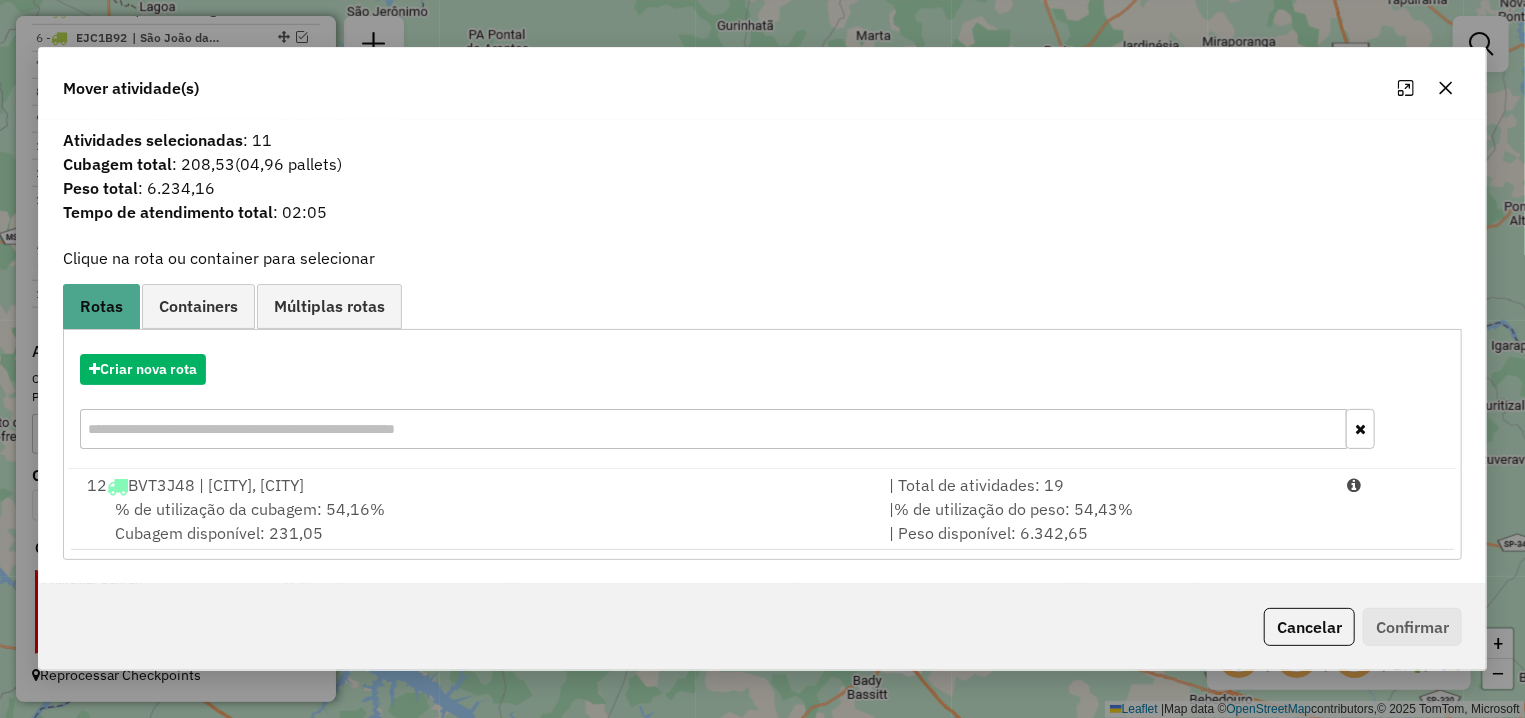 click on "Cancelar" 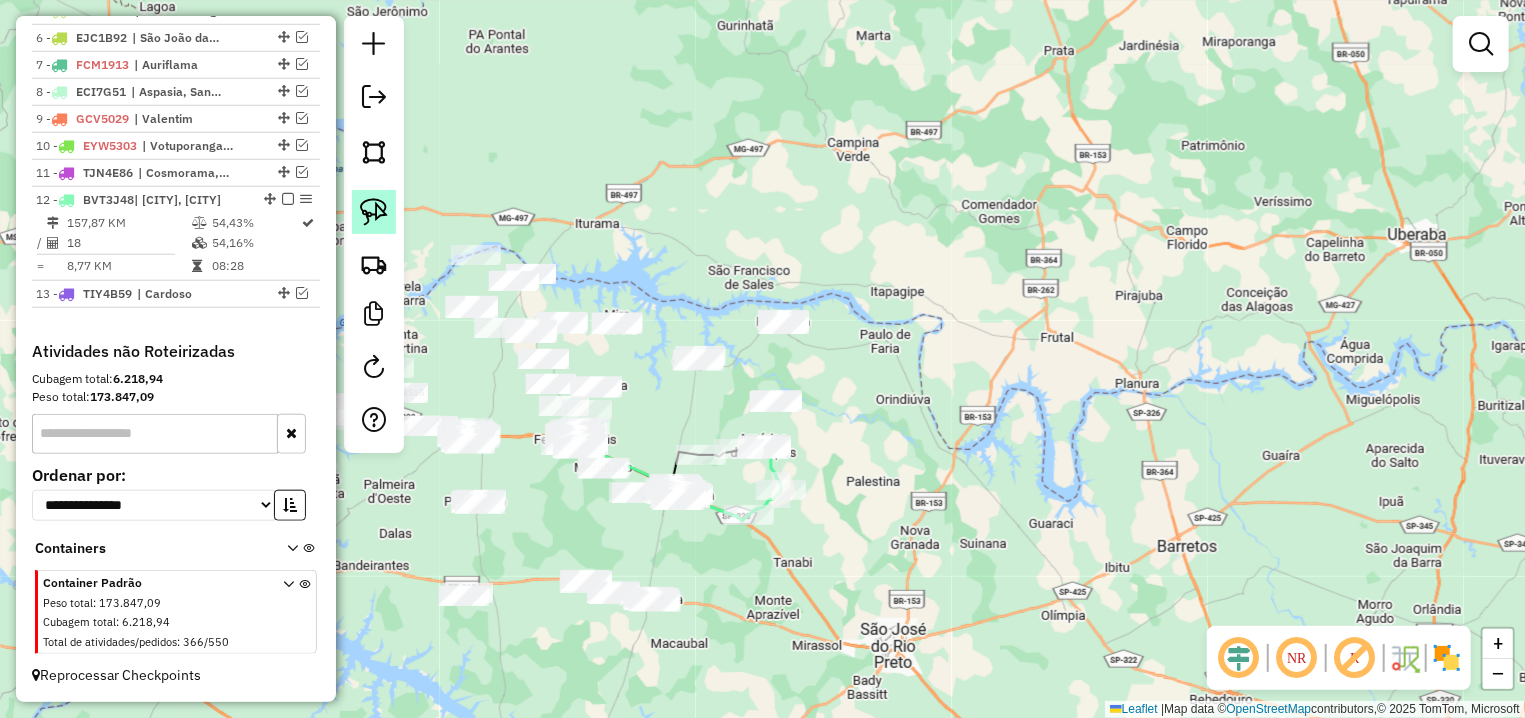 click 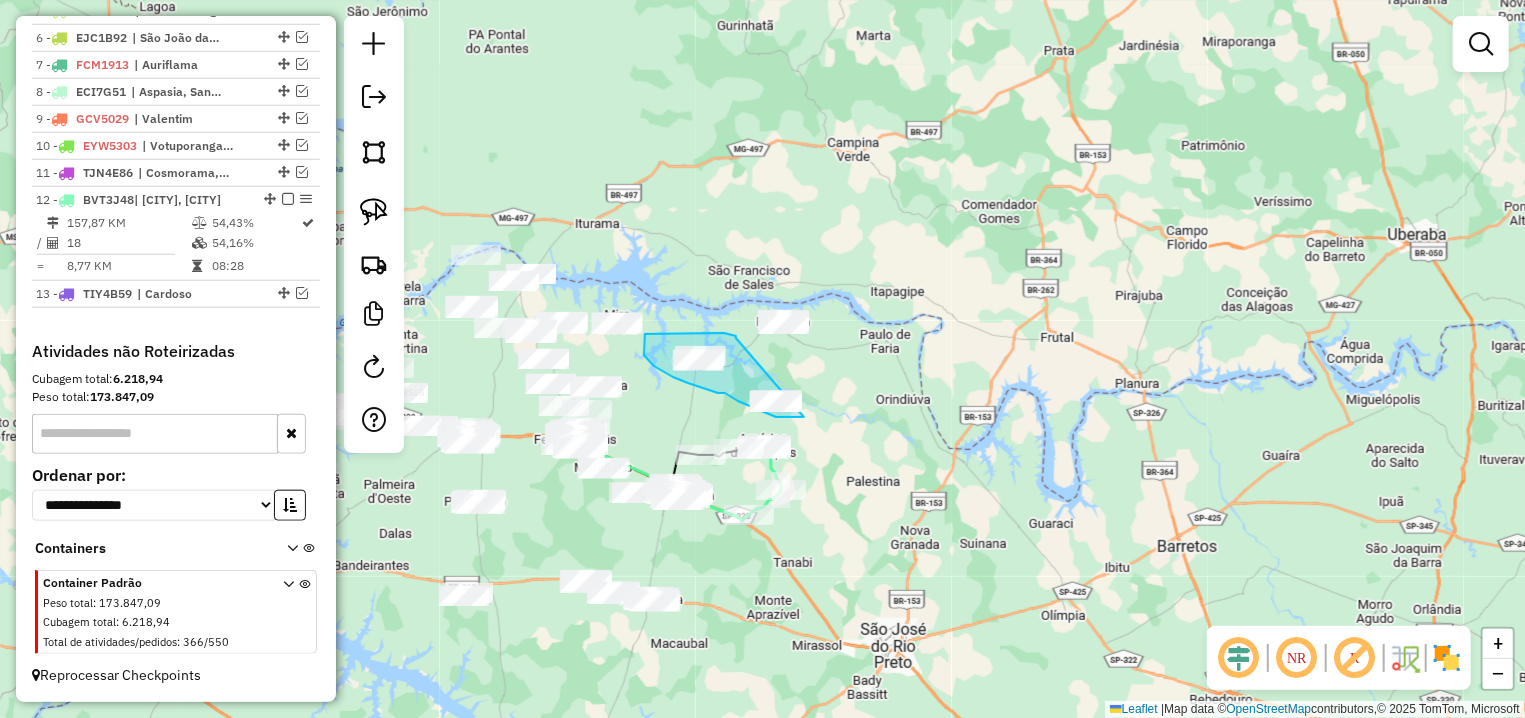 drag, startPoint x: 736, startPoint y: 336, endPoint x: 816, endPoint y: 413, distance: 111.03603 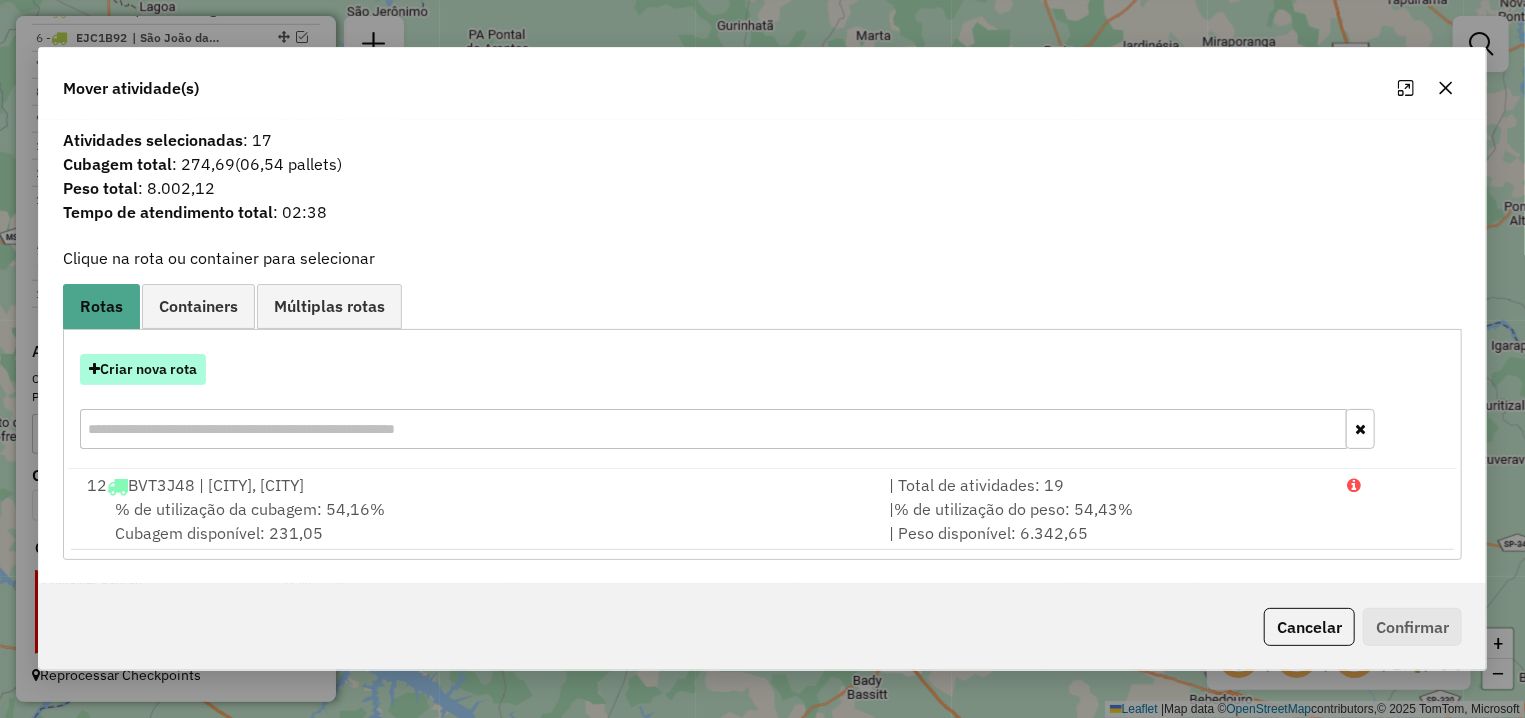 click on "Criar nova rota" at bounding box center [143, 369] 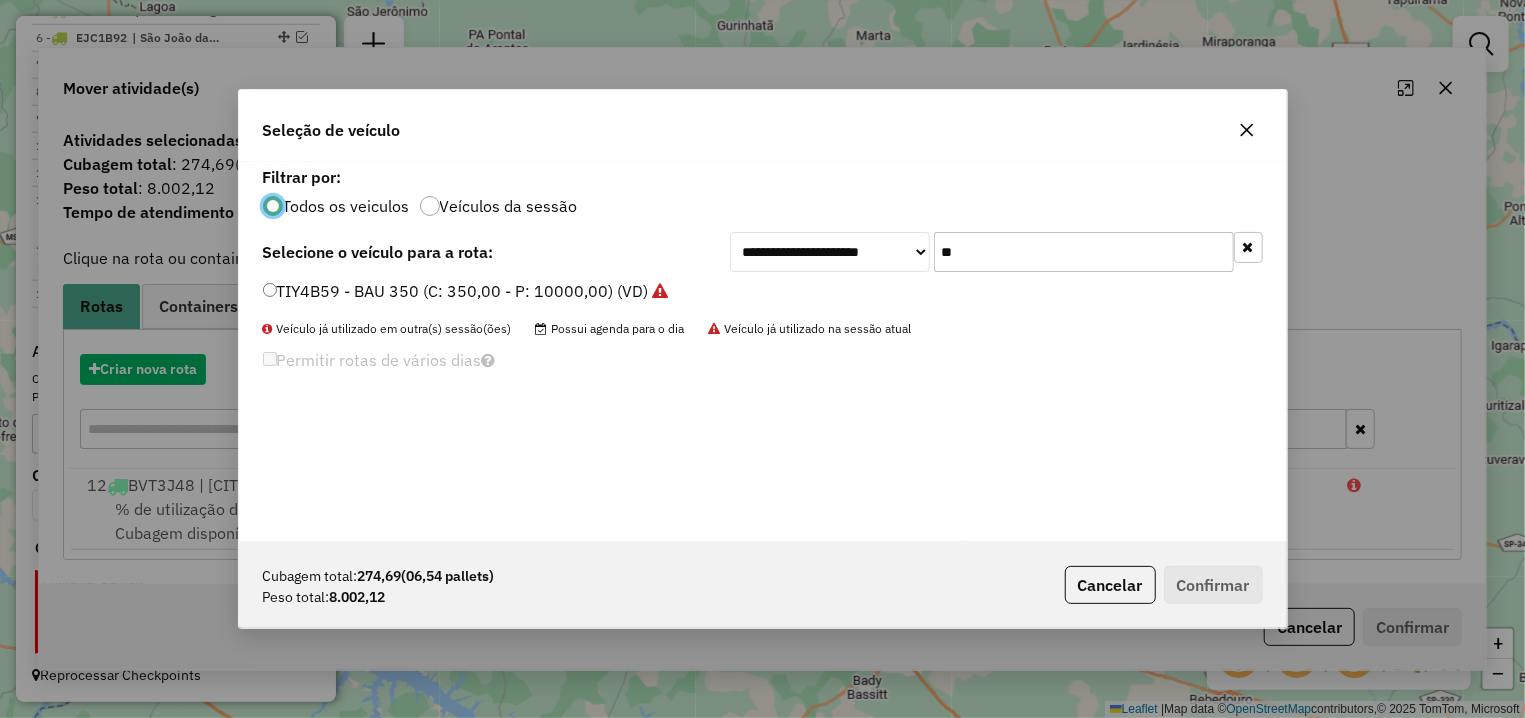 scroll, scrollTop: 11, scrollLeft: 6, axis: both 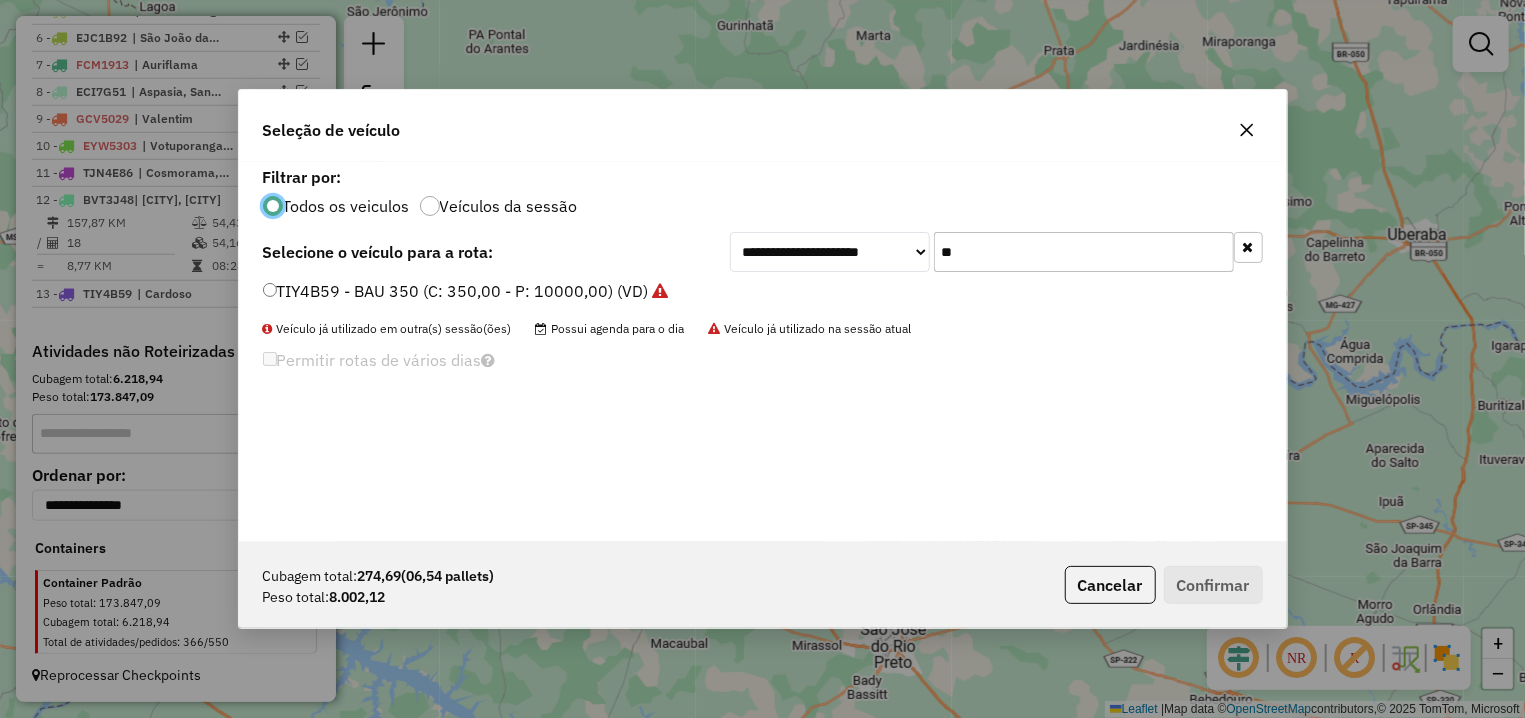 click on "**" 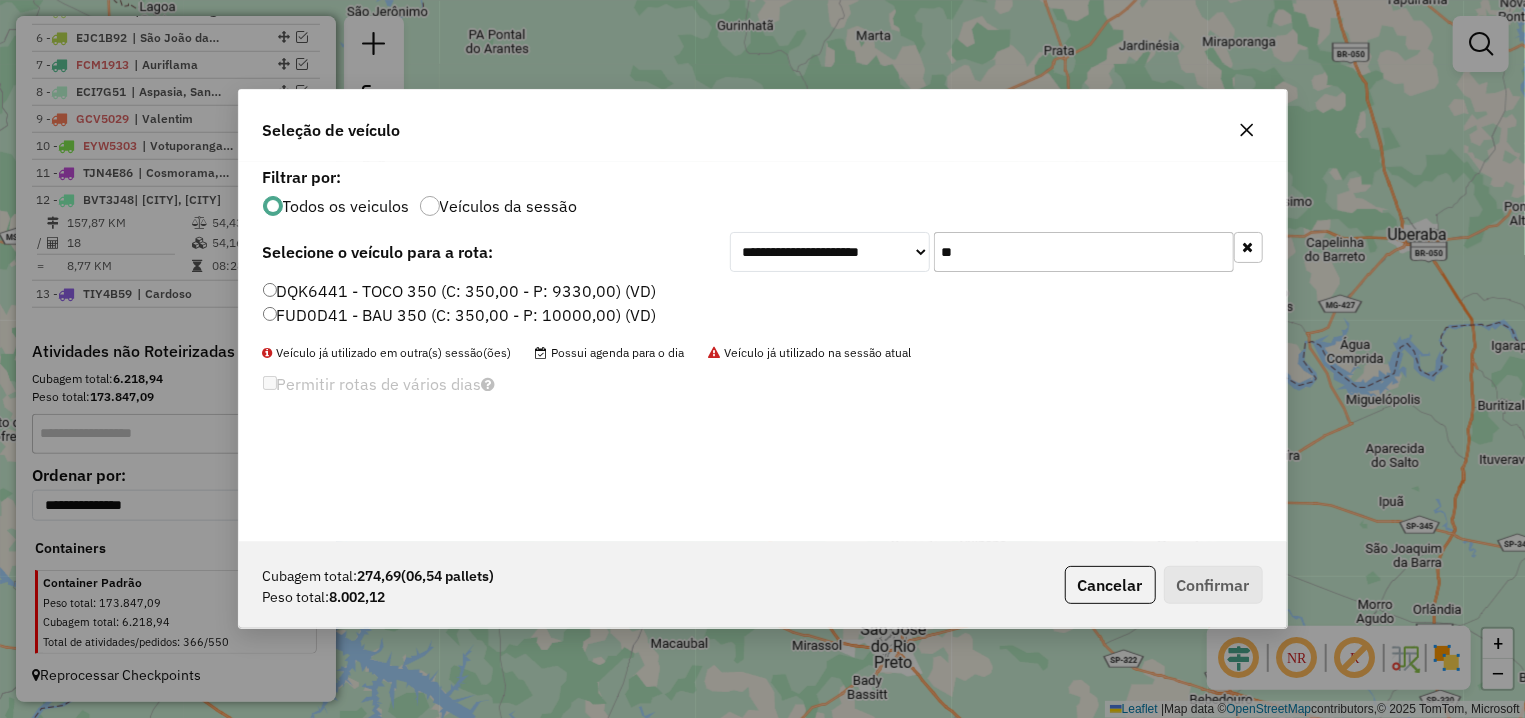 type on "**" 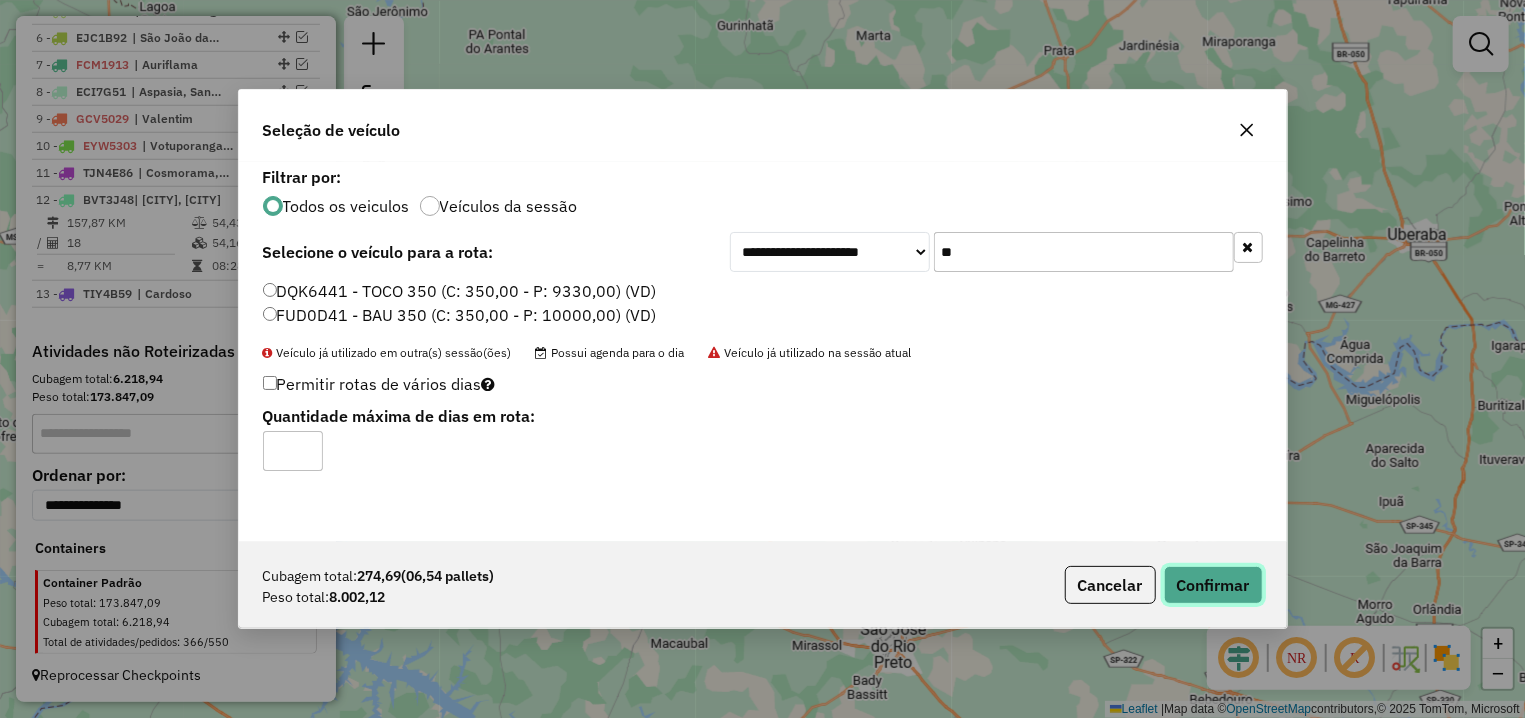 click on "Confirmar" 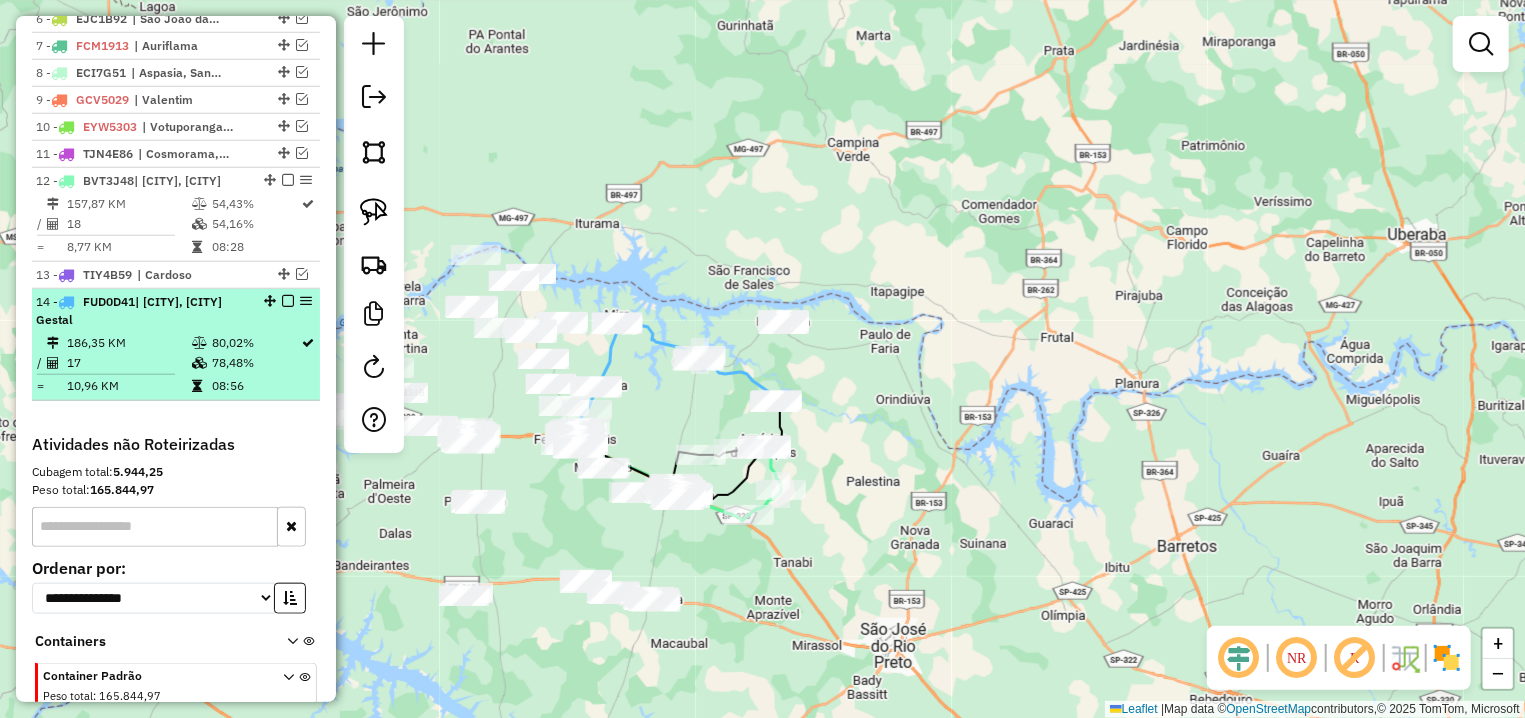 click at bounding box center [288, 301] 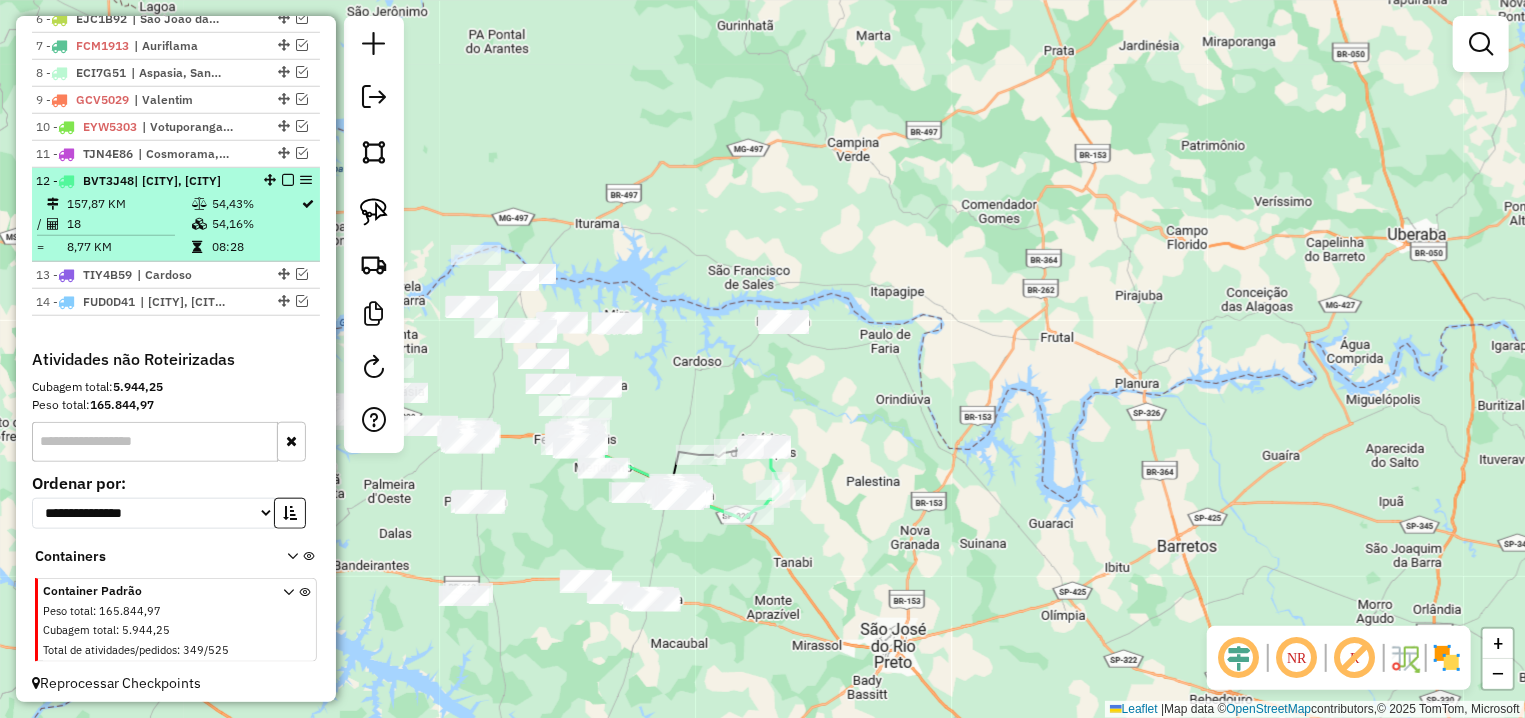 click at bounding box center (288, 180) 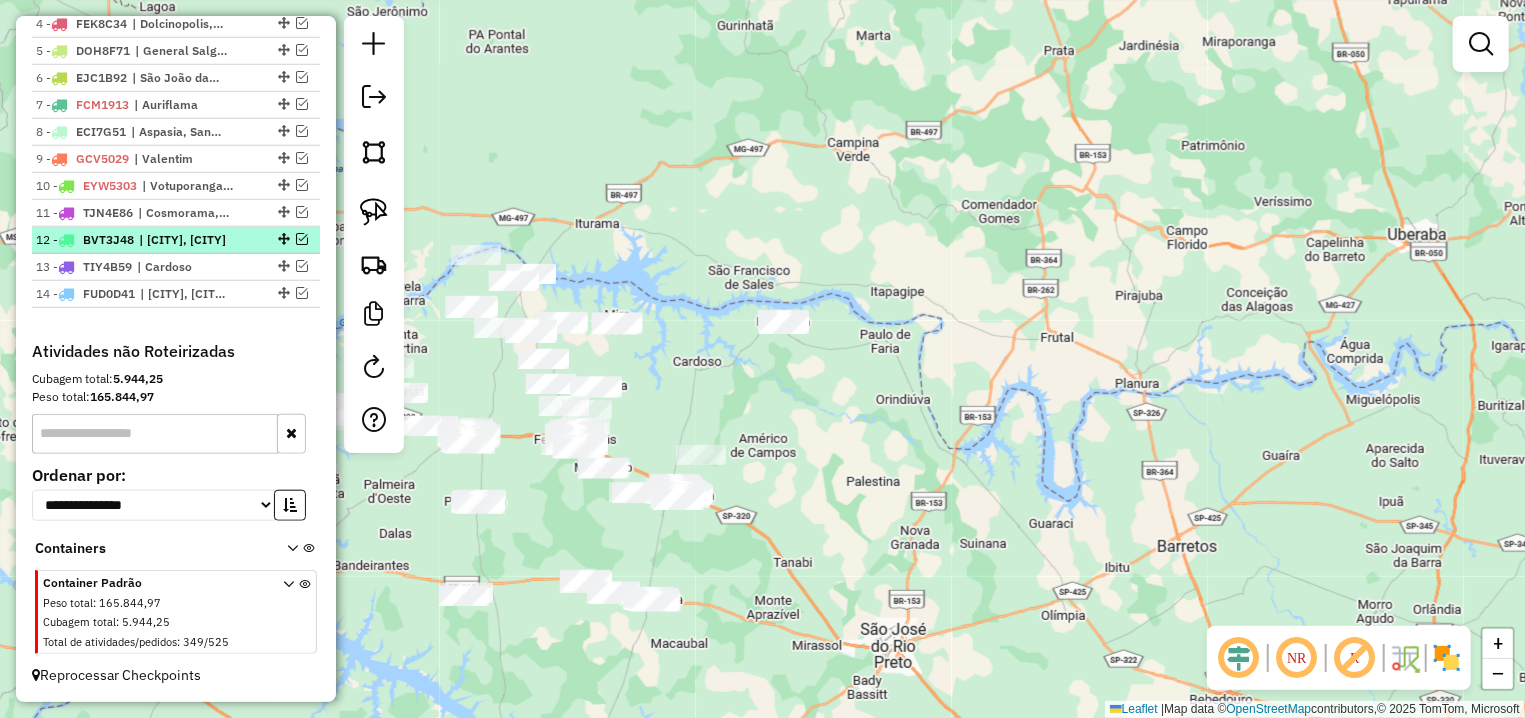 scroll, scrollTop: 860, scrollLeft: 0, axis: vertical 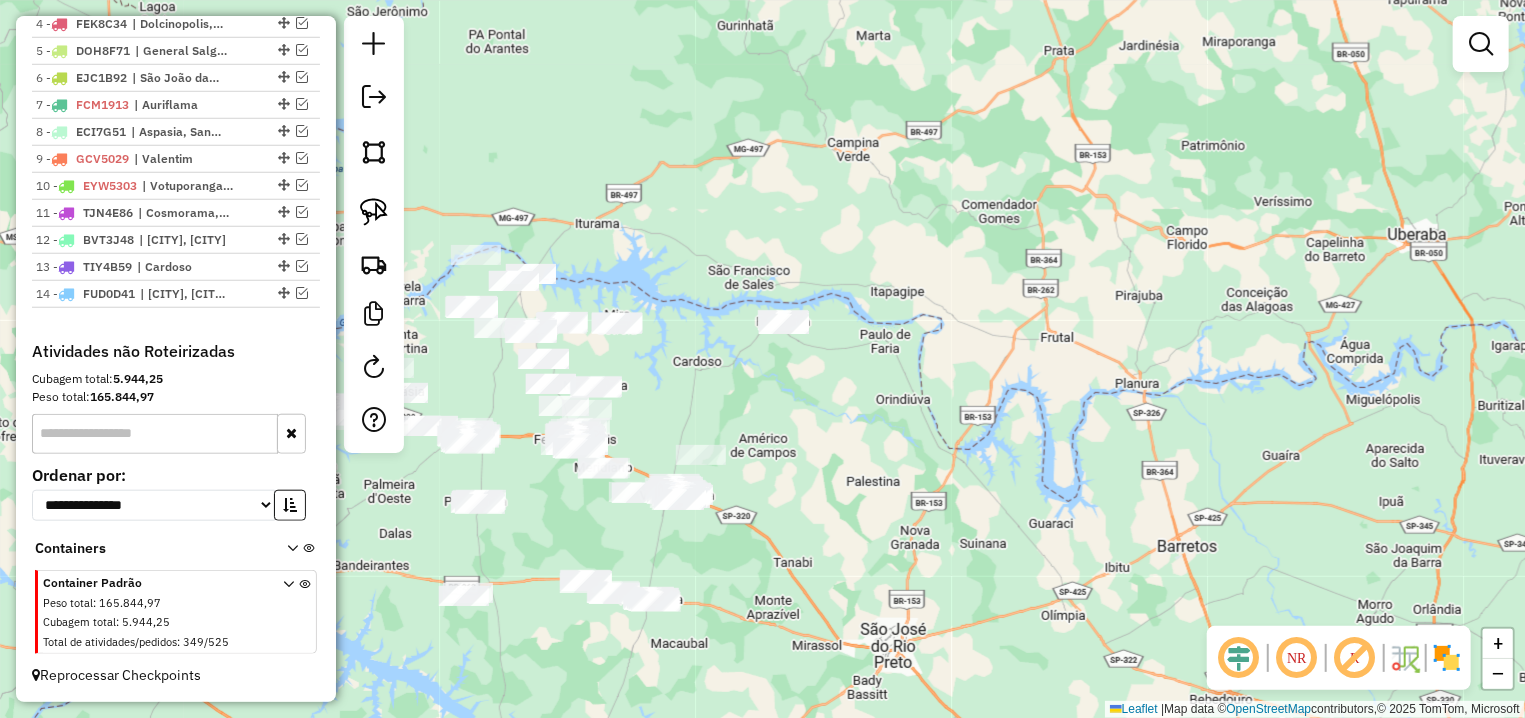 drag, startPoint x: 787, startPoint y: 581, endPoint x: 883, endPoint y: 427, distance: 181.47176 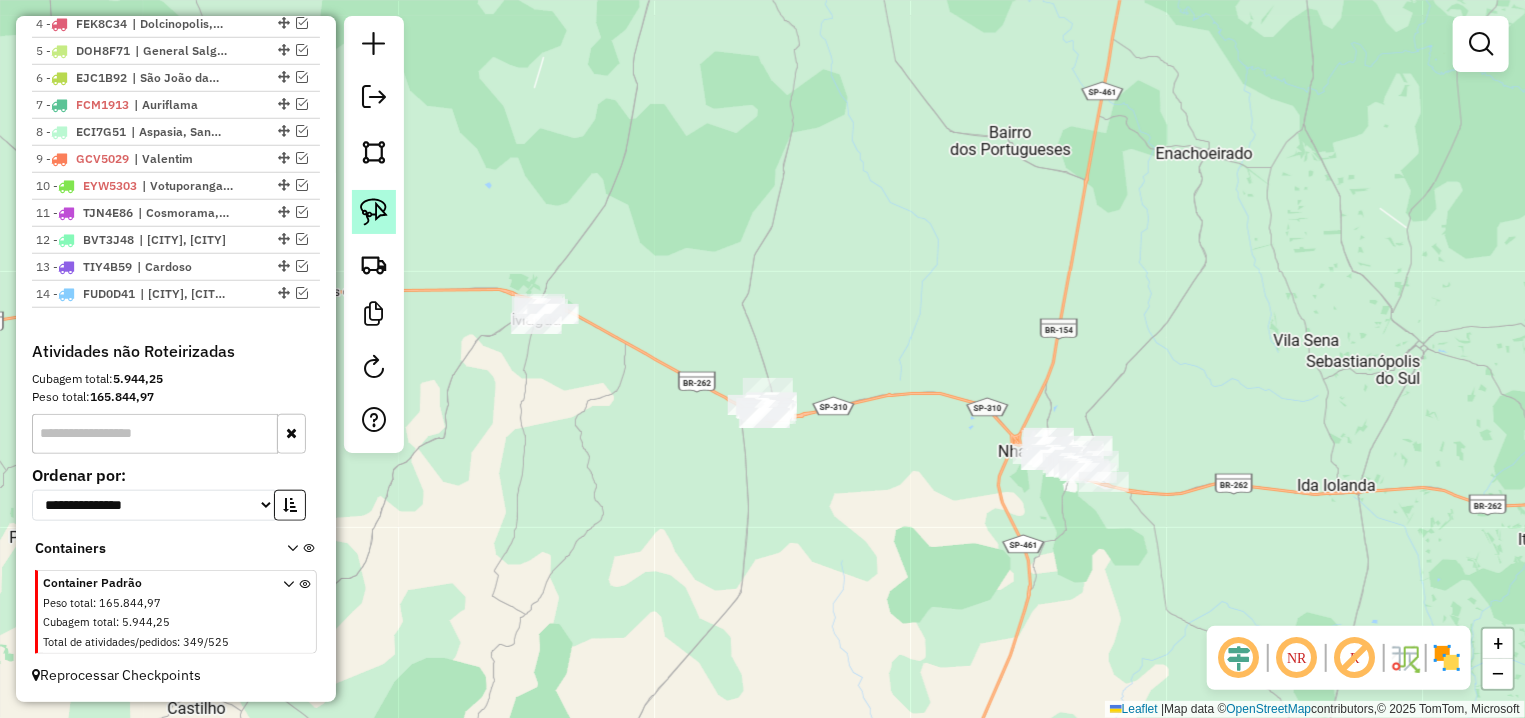 click 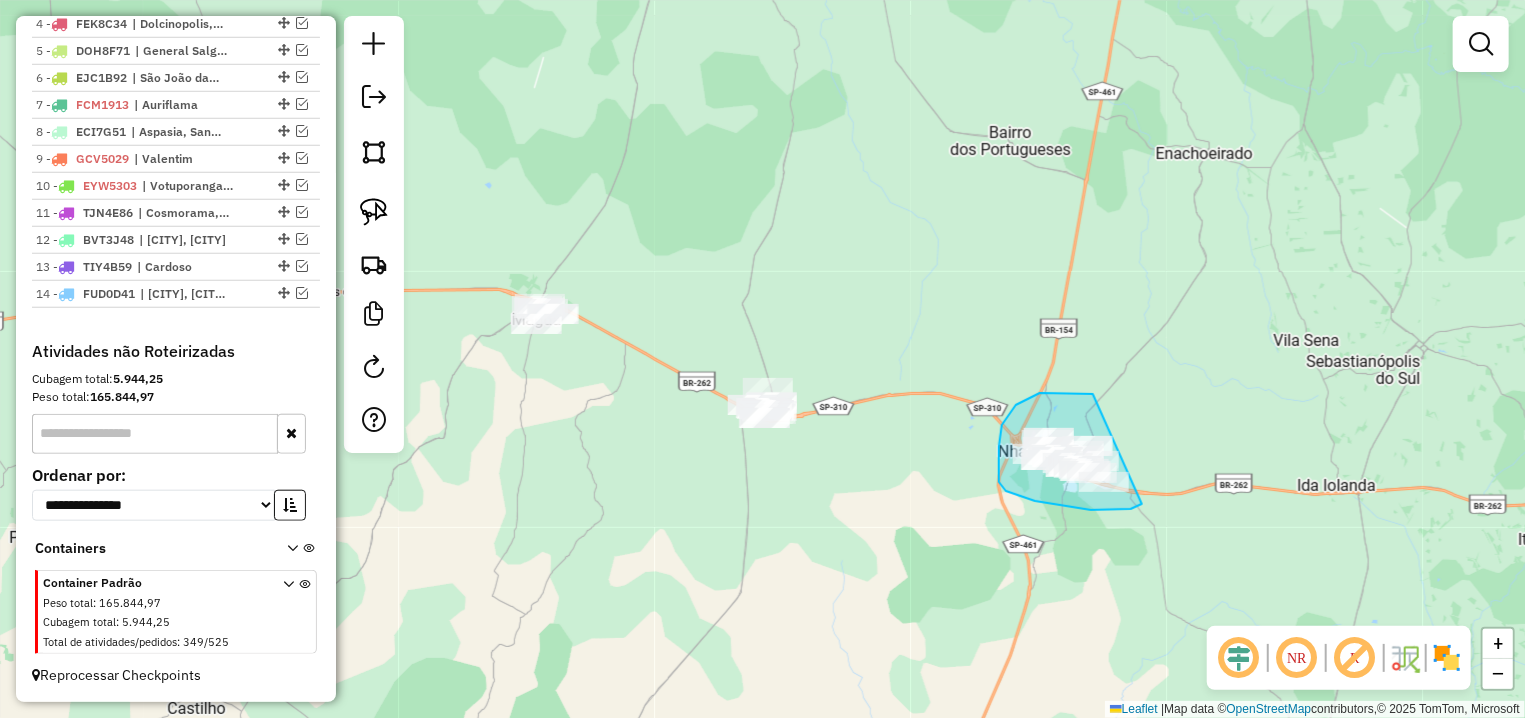 drag, startPoint x: 1002, startPoint y: 425, endPoint x: 1142, endPoint y: 504, distance: 160.75136 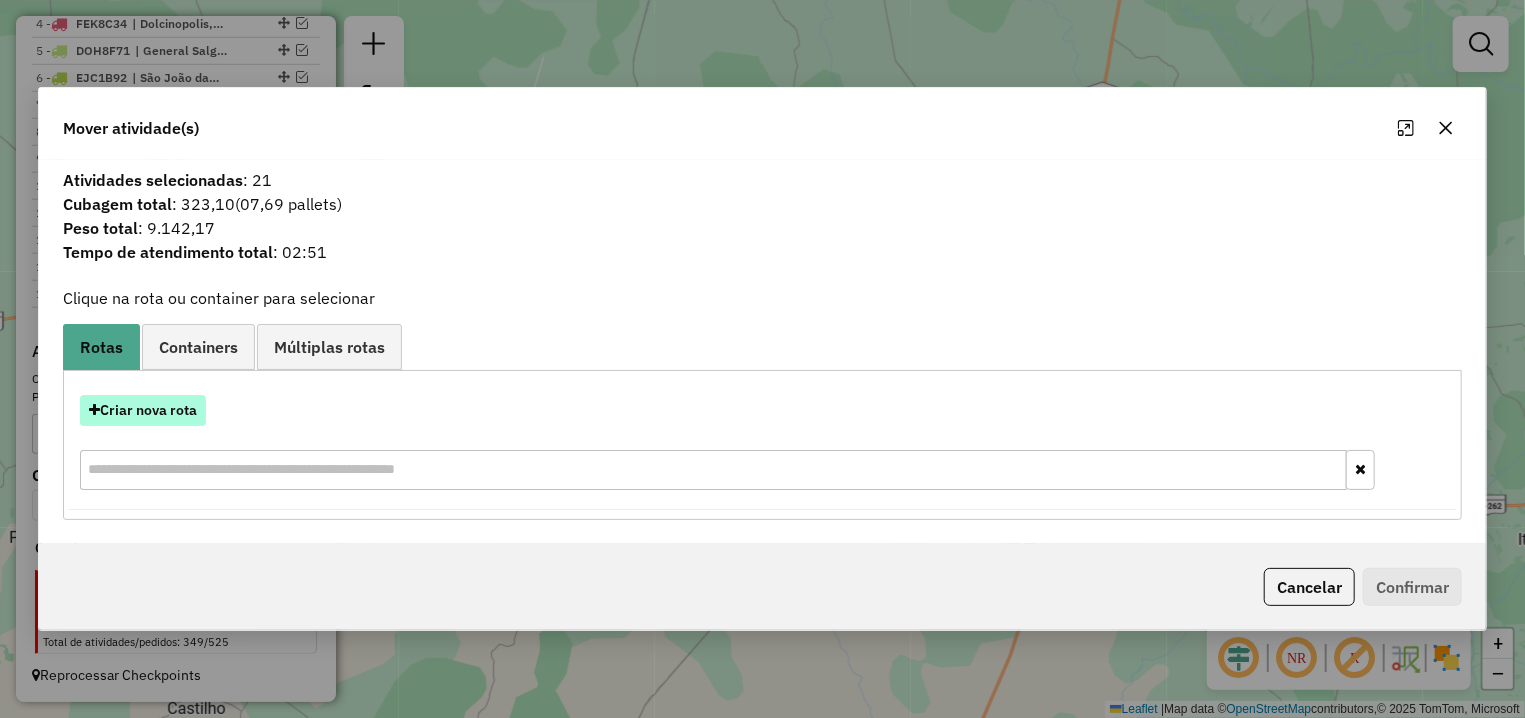click on "Criar nova rota" at bounding box center [143, 410] 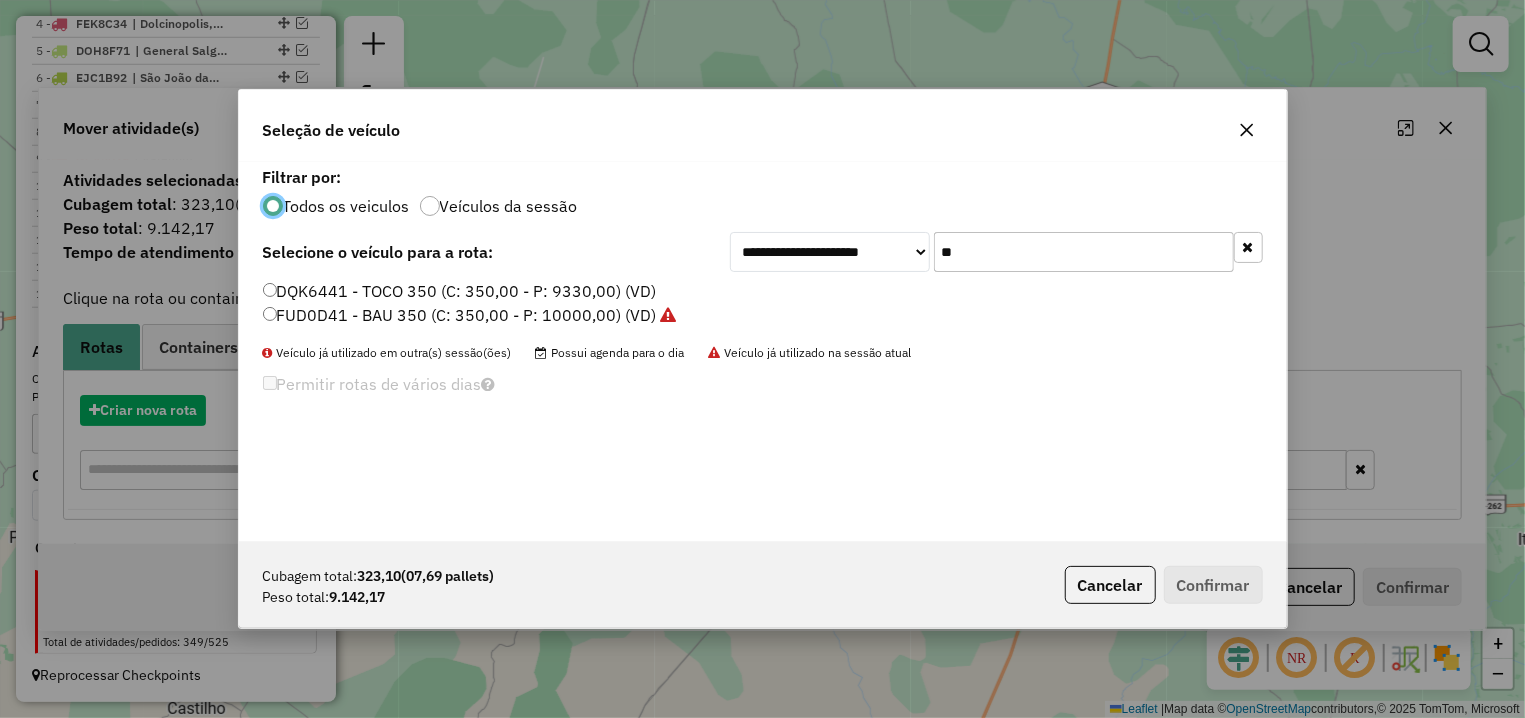 scroll, scrollTop: 11, scrollLeft: 6, axis: both 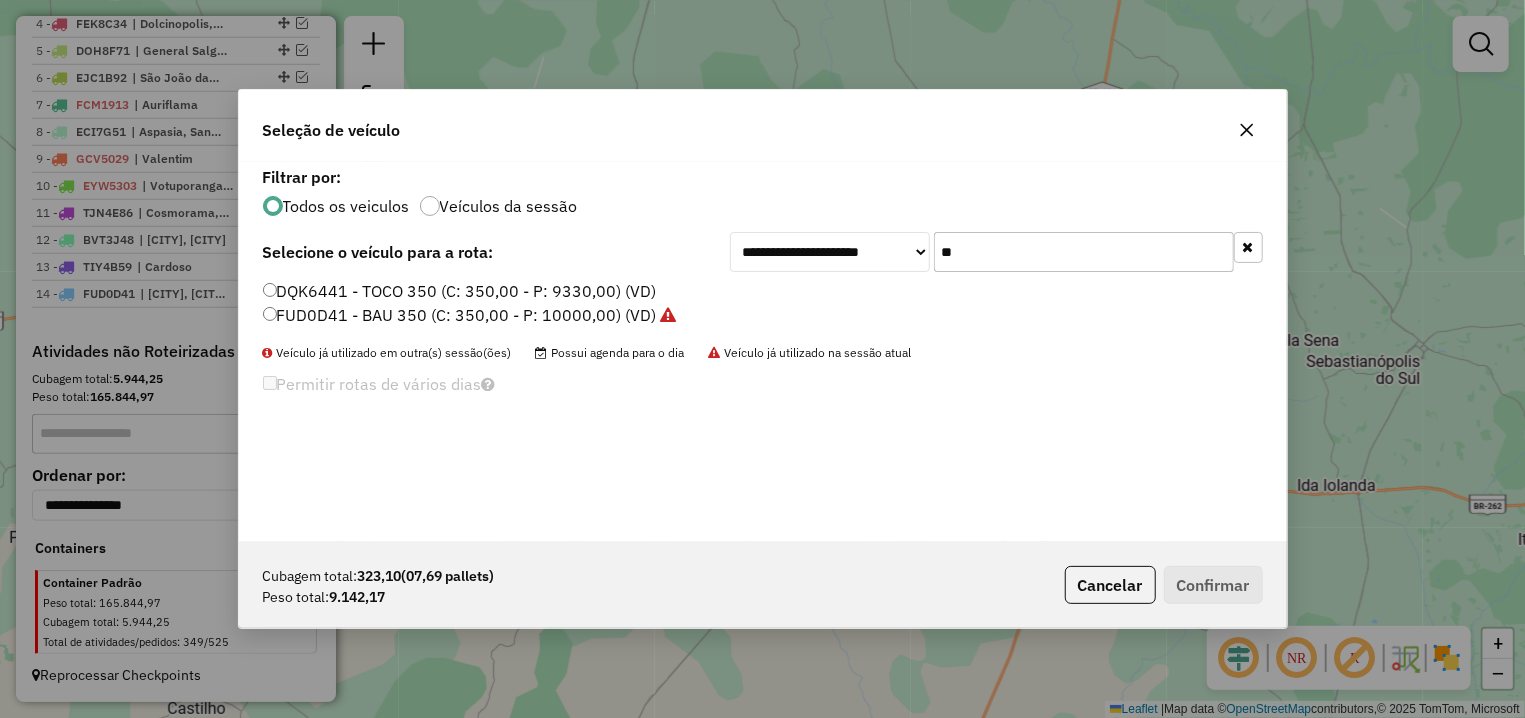 drag, startPoint x: 974, startPoint y: 260, endPoint x: 894, endPoint y: 253, distance: 80.305664 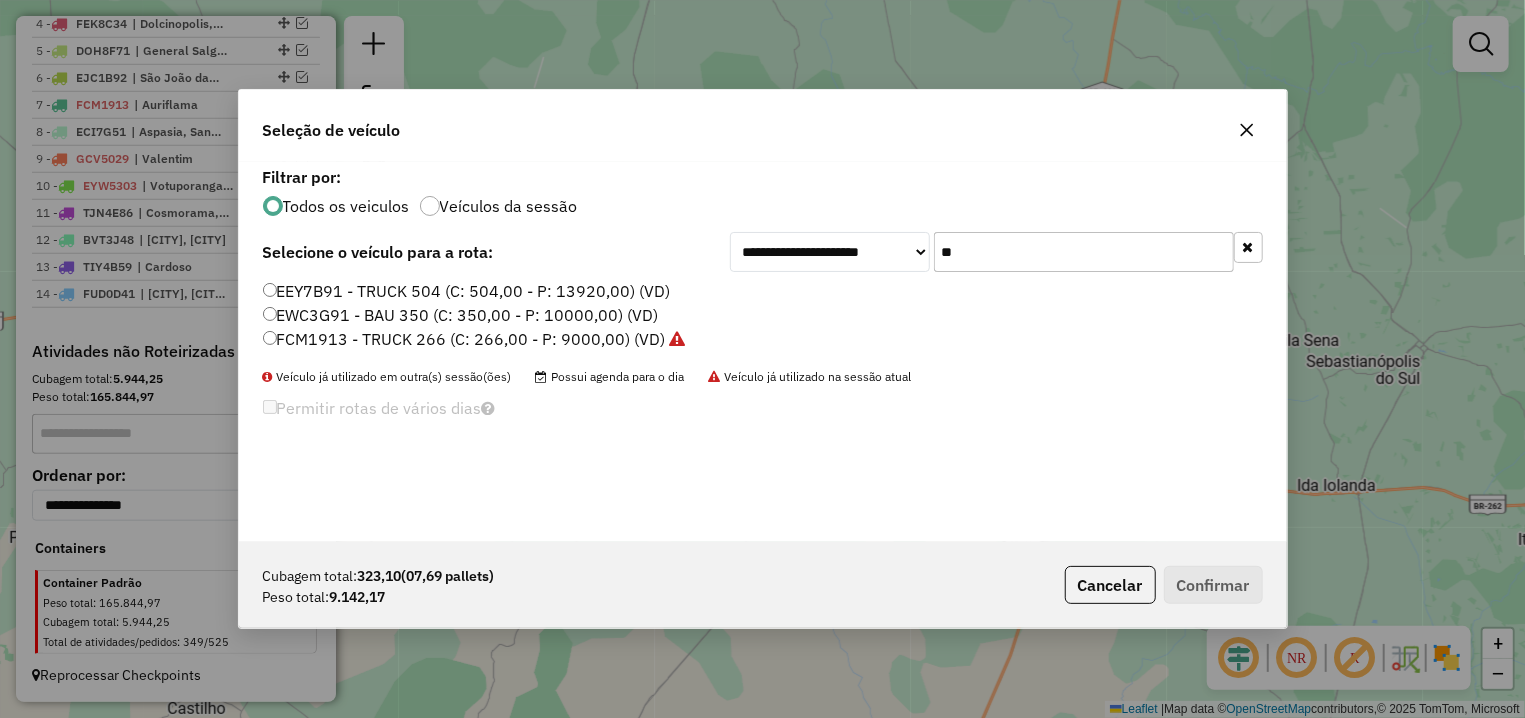 type on "**" 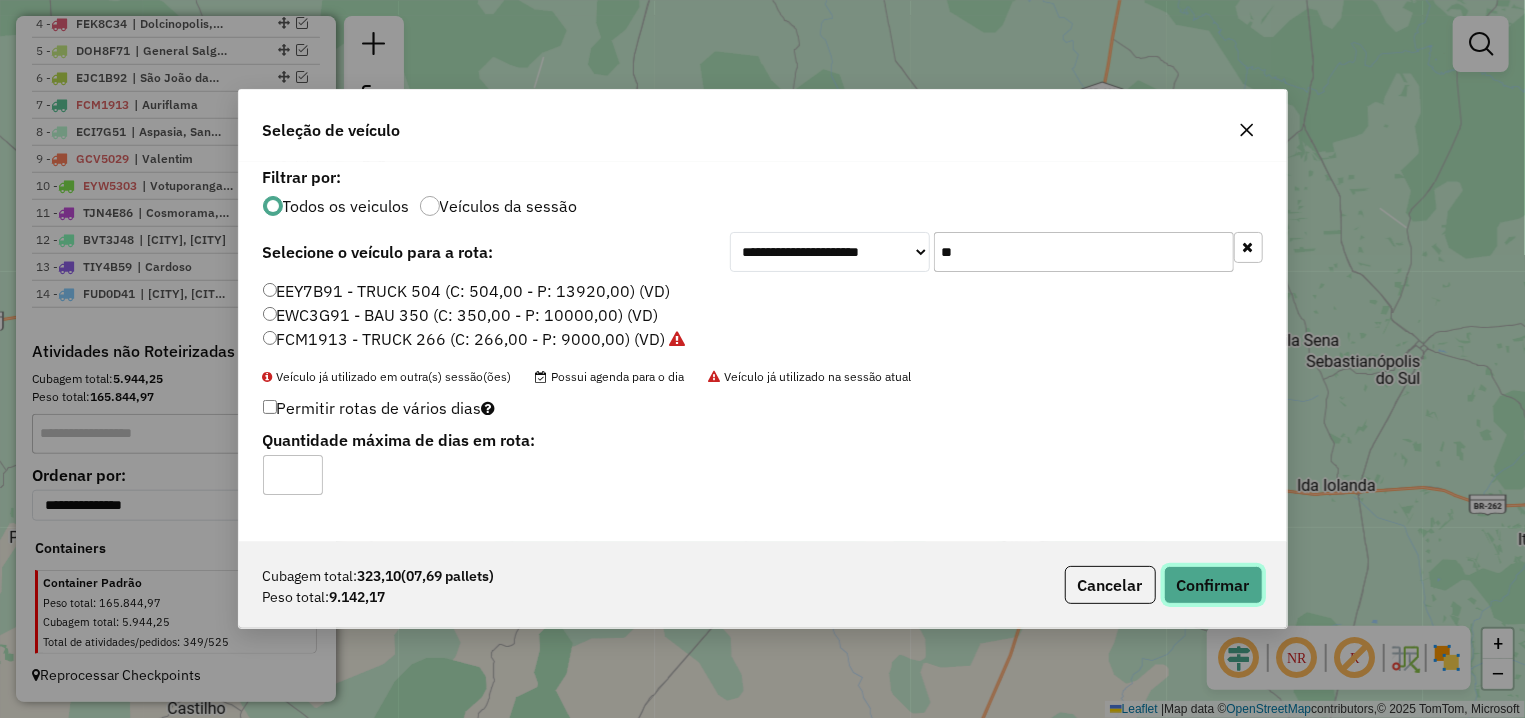 click on "Confirmar" 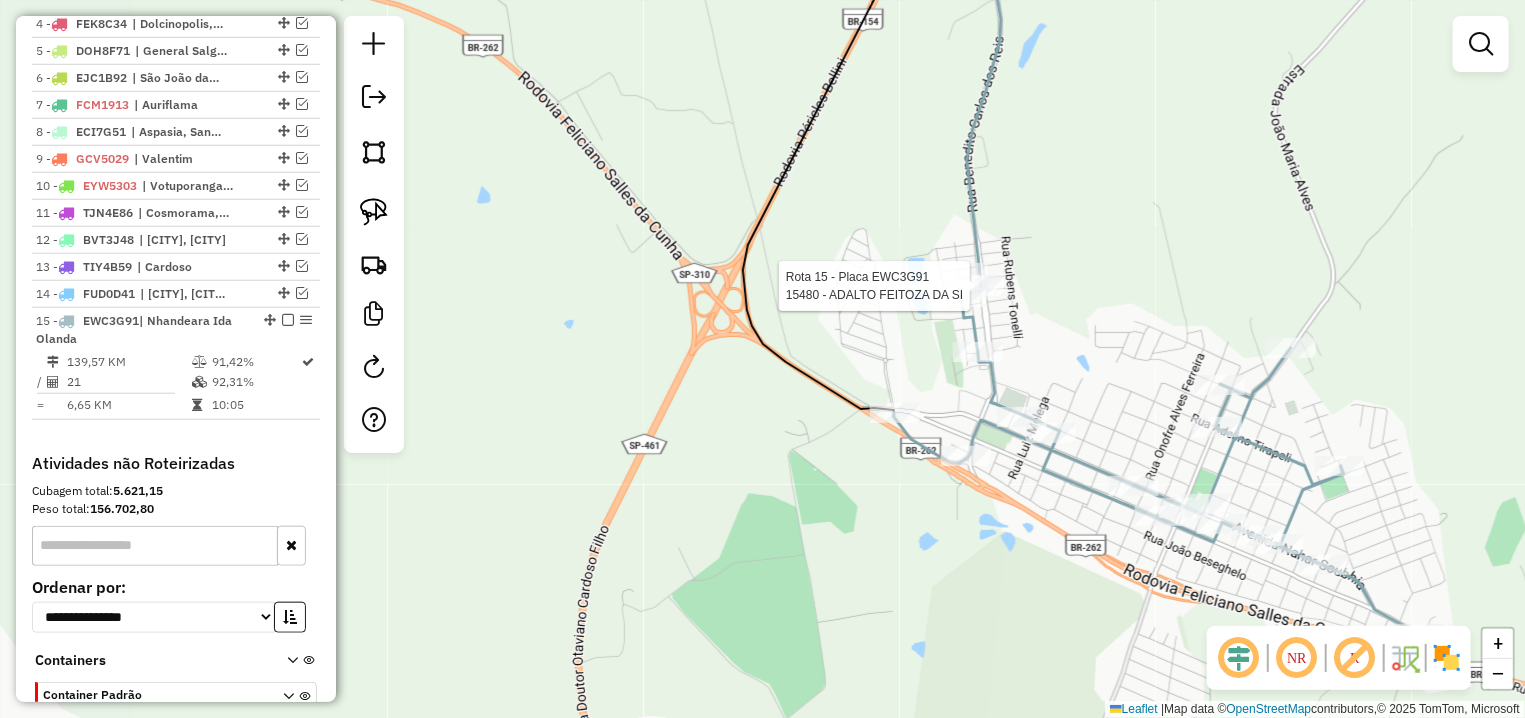 select on "**********" 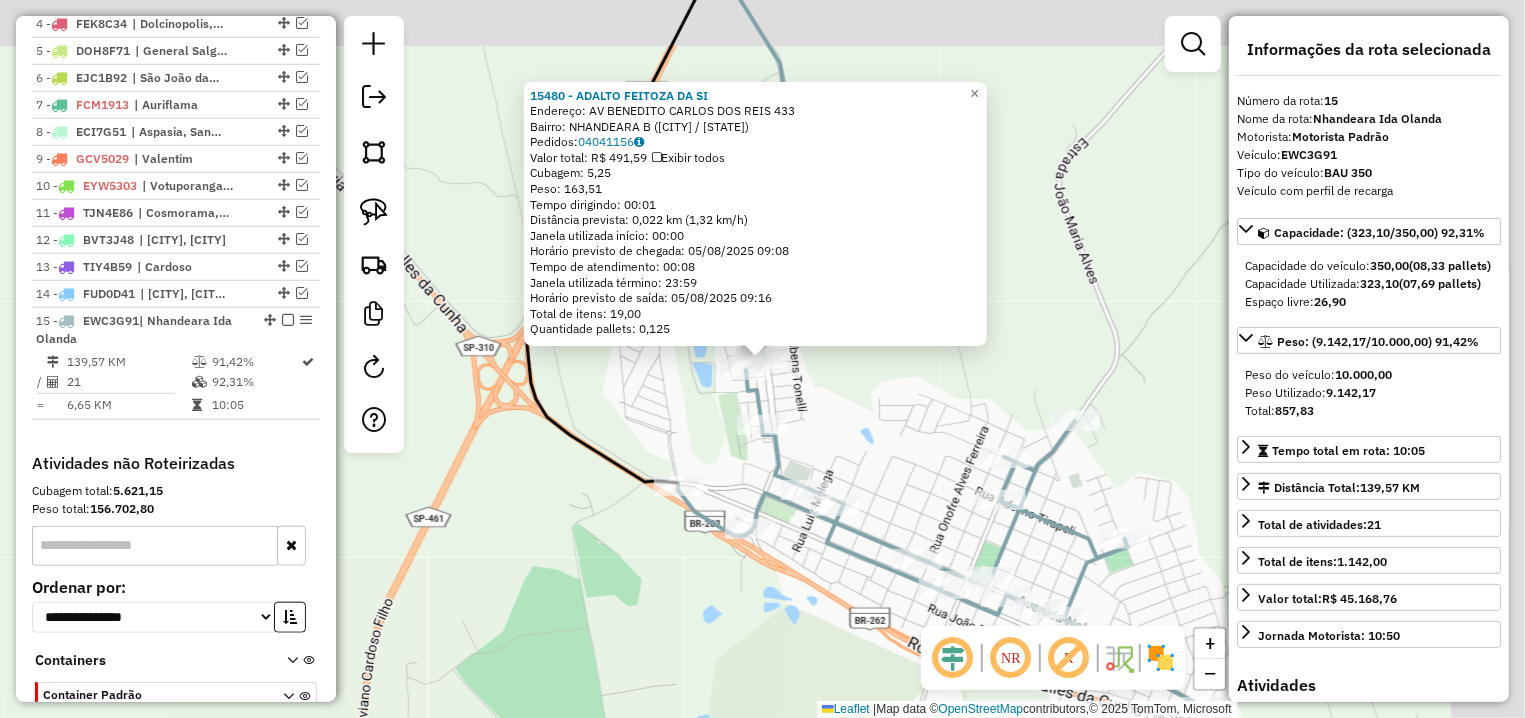 scroll, scrollTop: 973, scrollLeft: 0, axis: vertical 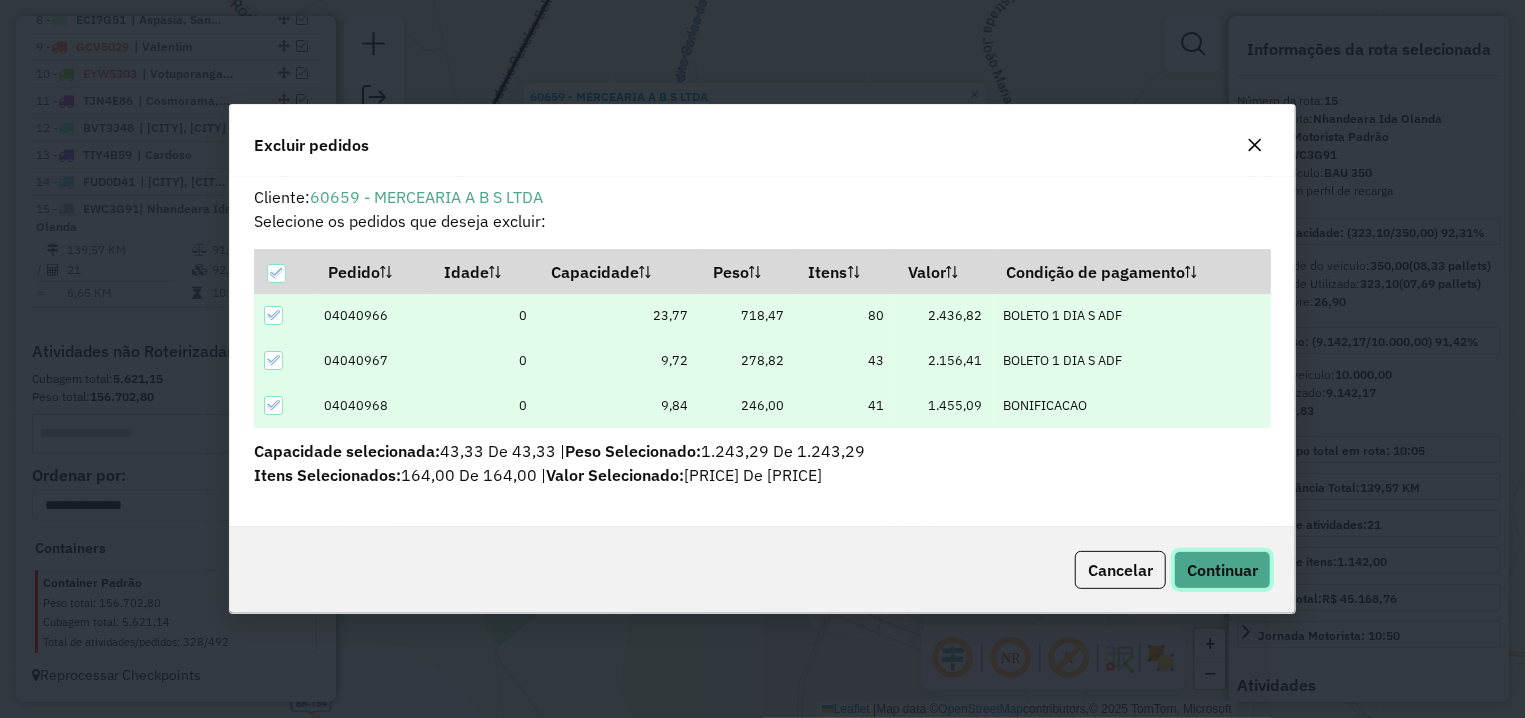 click on "Continuar" 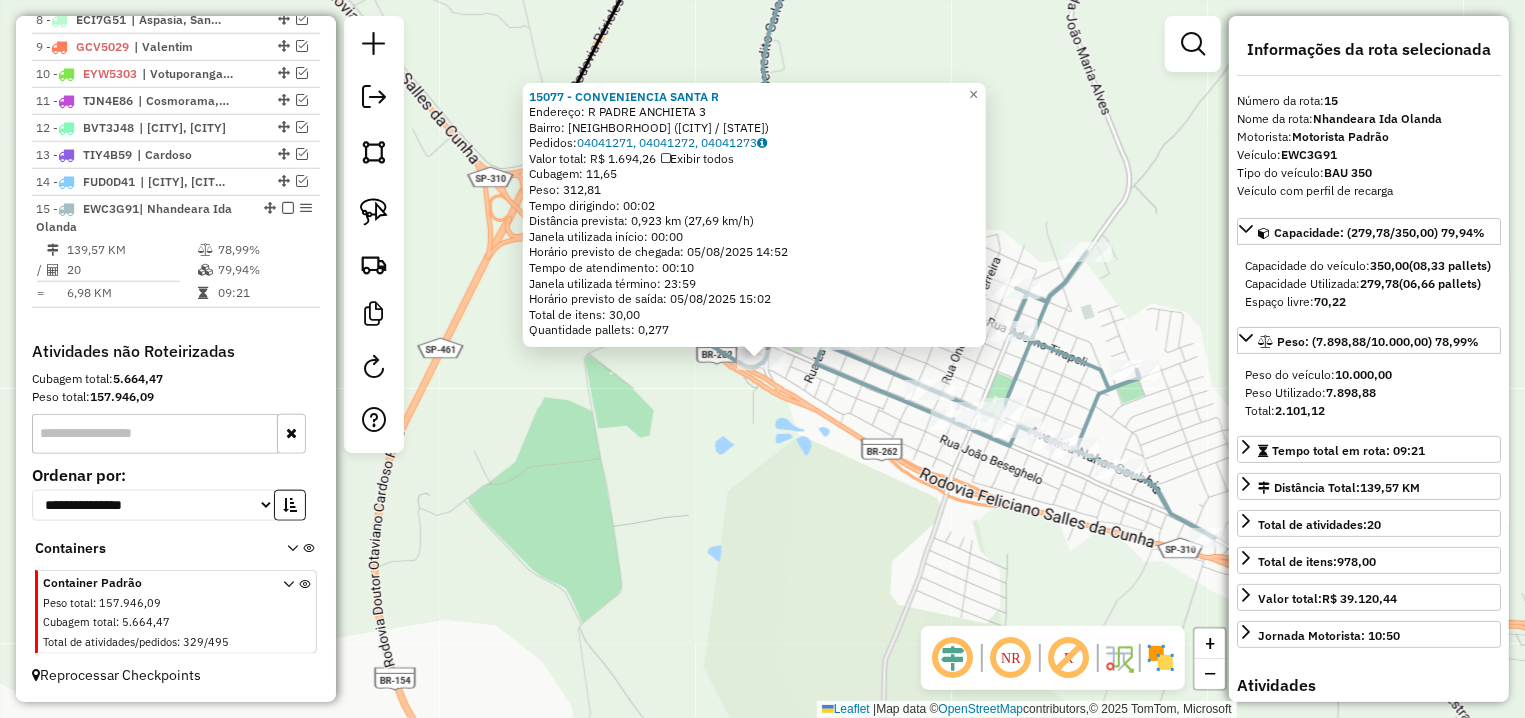 click on "15077 - CONVENIENCIA SANTA R  Endereço: R   PADRE ANCHIETA                3   Bairro: VILA SAO VICENTE (NHANDEARA / SP)   Pedidos:  04041271, 04041272, 04041273   Valor total: R$ 1.694,26   Exibir todos   Cubagem: 11,65  Peso: 312,81  Tempo dirigindo: 00:02   Distância prevista: 0,923 km (27,69 km/h)   Janela utilizada início: 00:00   Horário previsto de chegada: 05/08/2025 14:52   Tempo de atendimento: 00:10   Janela utilizada término: 23:59   Horário previsto de saída: 05/08/2025 15:02   Total de itens: 30,00   Quantidade pallets: 0,277  × Janela de atendimento Grade de atendimento Capacidade Transportadoras Veículos Cliente Pedidos  Rotas Selecione os dias de semana para filtrar as janelas de atendimento  Seg   Ter   Qua   Qui   Sex   Sáb   Dom  Informe o período da janela de atendimento: De: Até:  Filtrar exatamente a janela do cliente  Considerar janela de atendimento padrão  Selecione os dias de semana para filtrar as grades de atendimento  Seg   Ter   Qua   Qui   Sex   Sáb   Dom   De:  +" 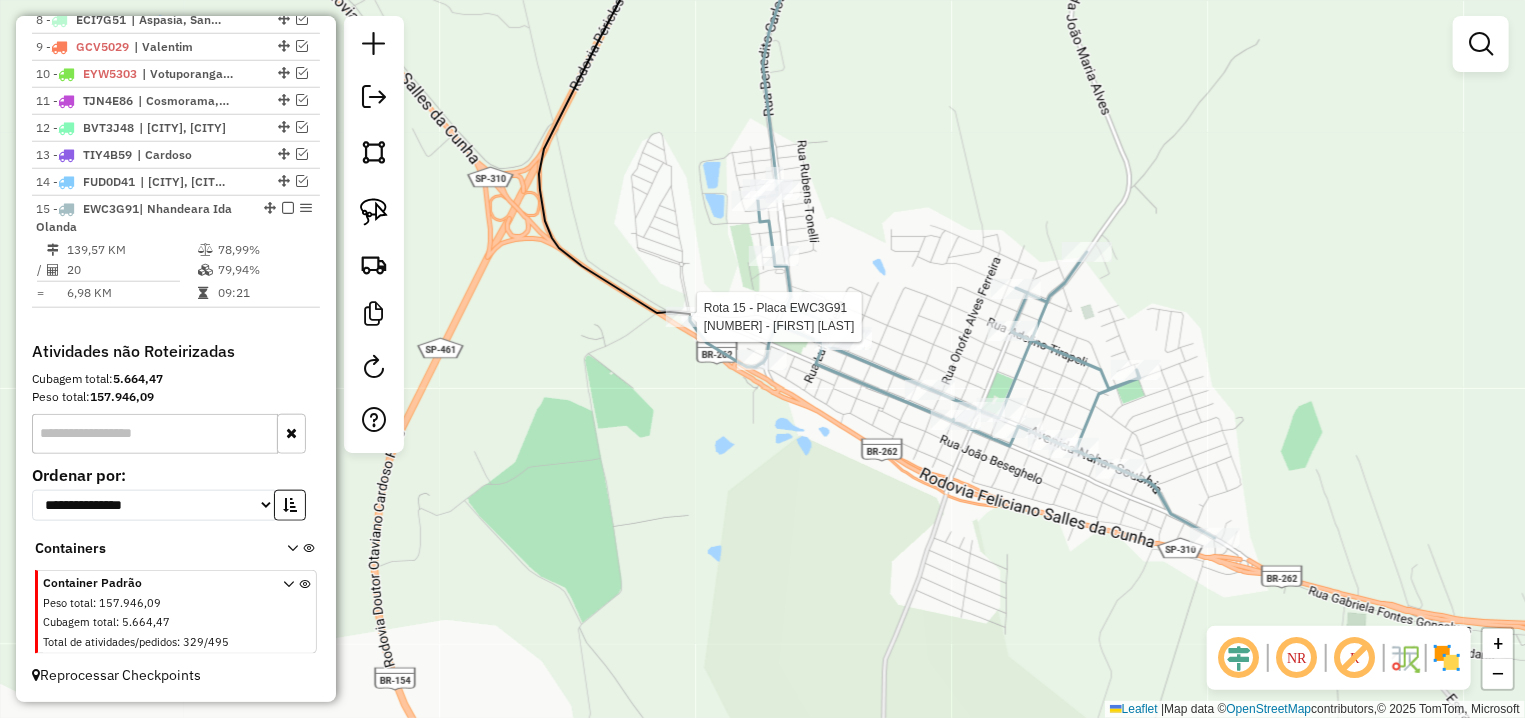 select on "**********" 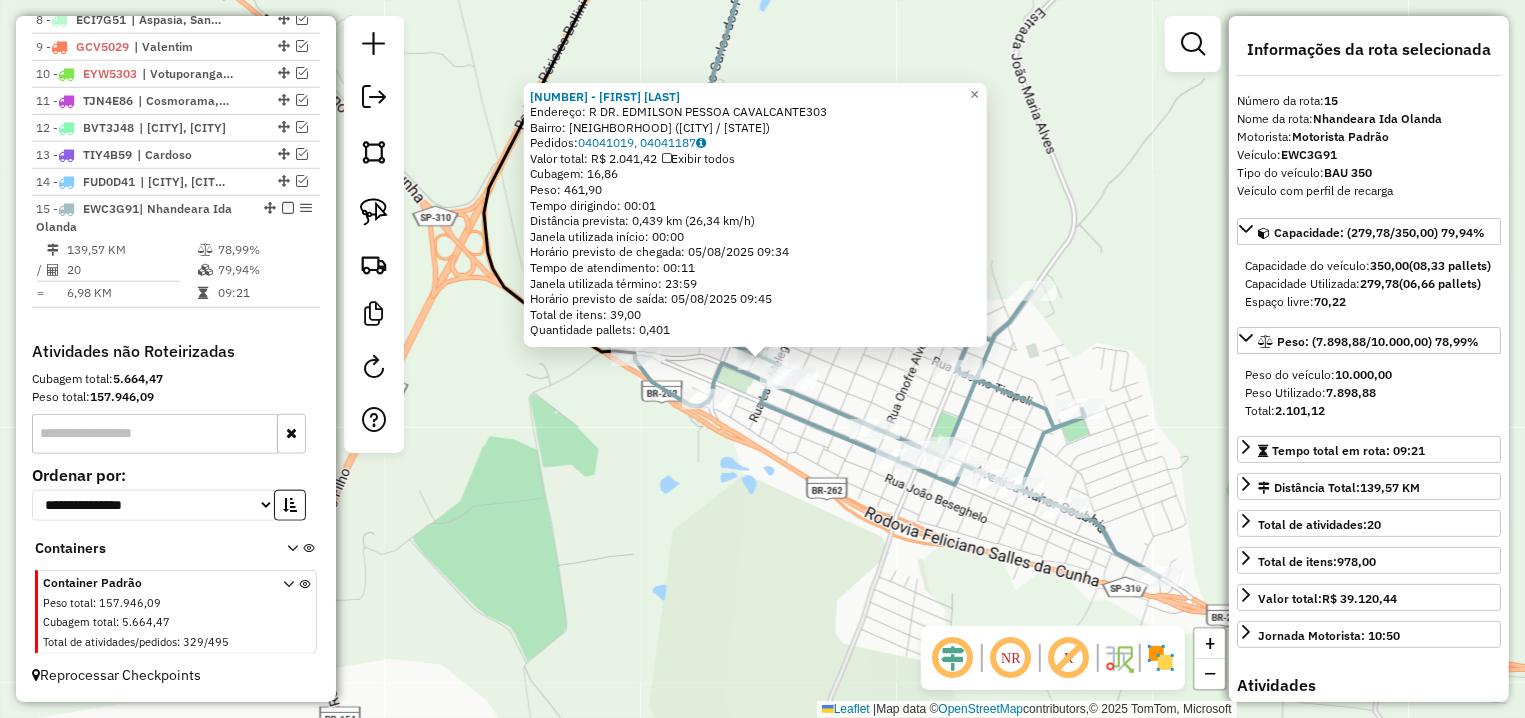 click 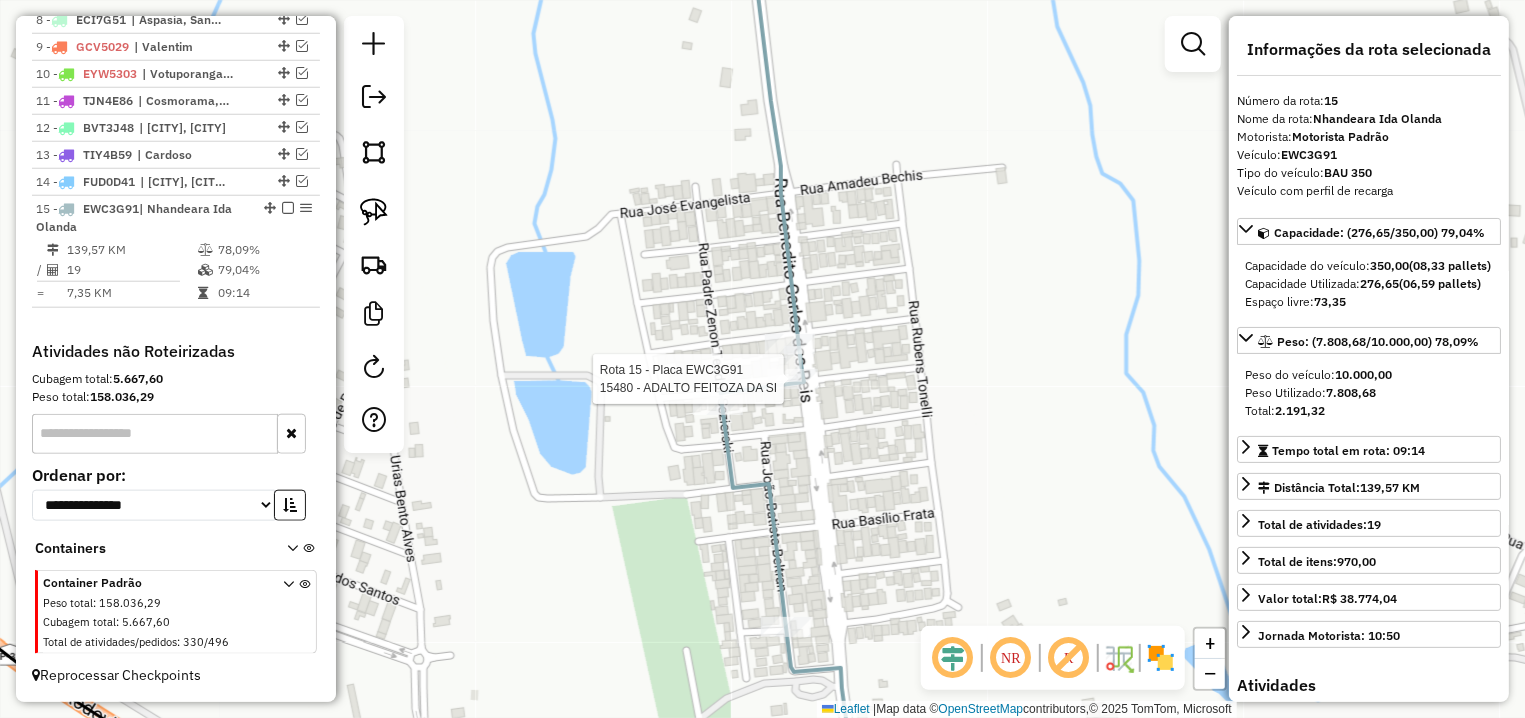click 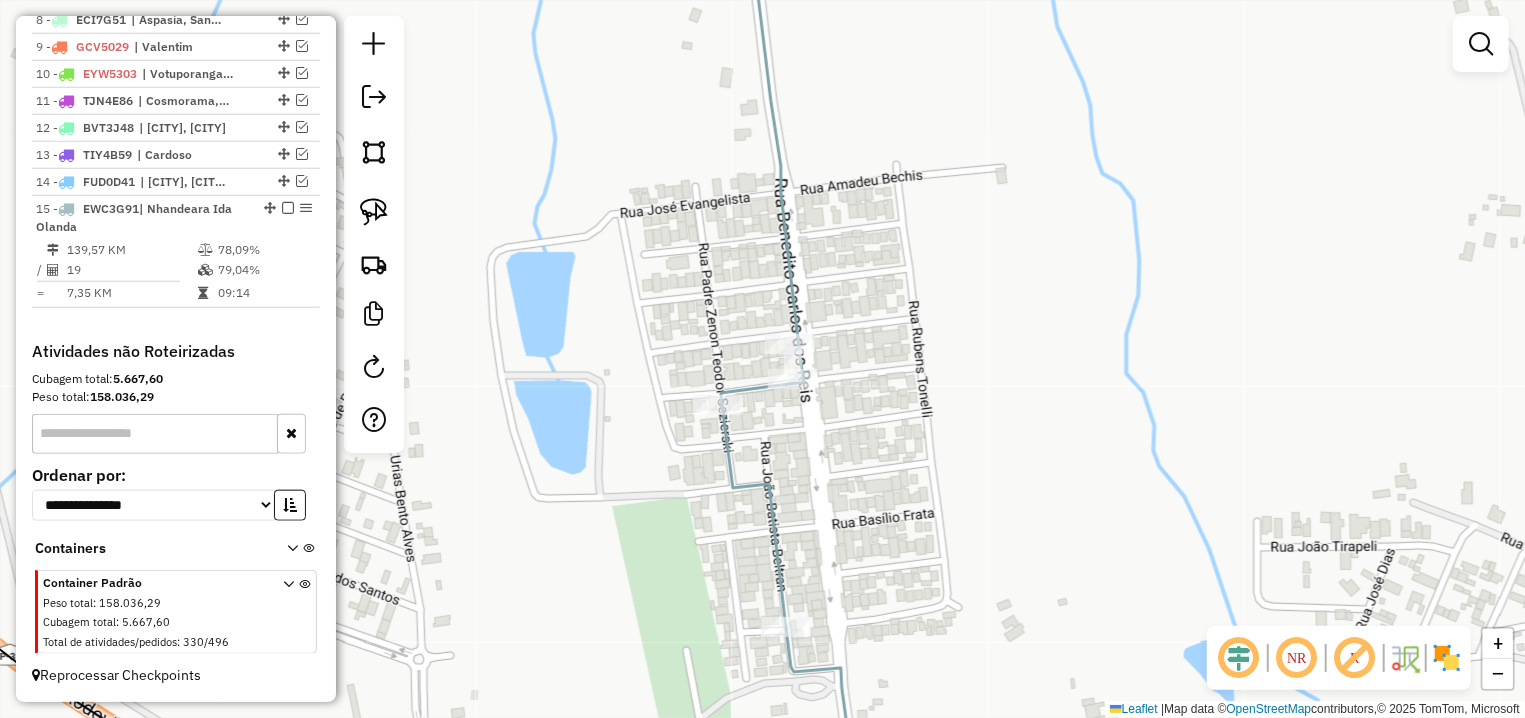 select on "**********" 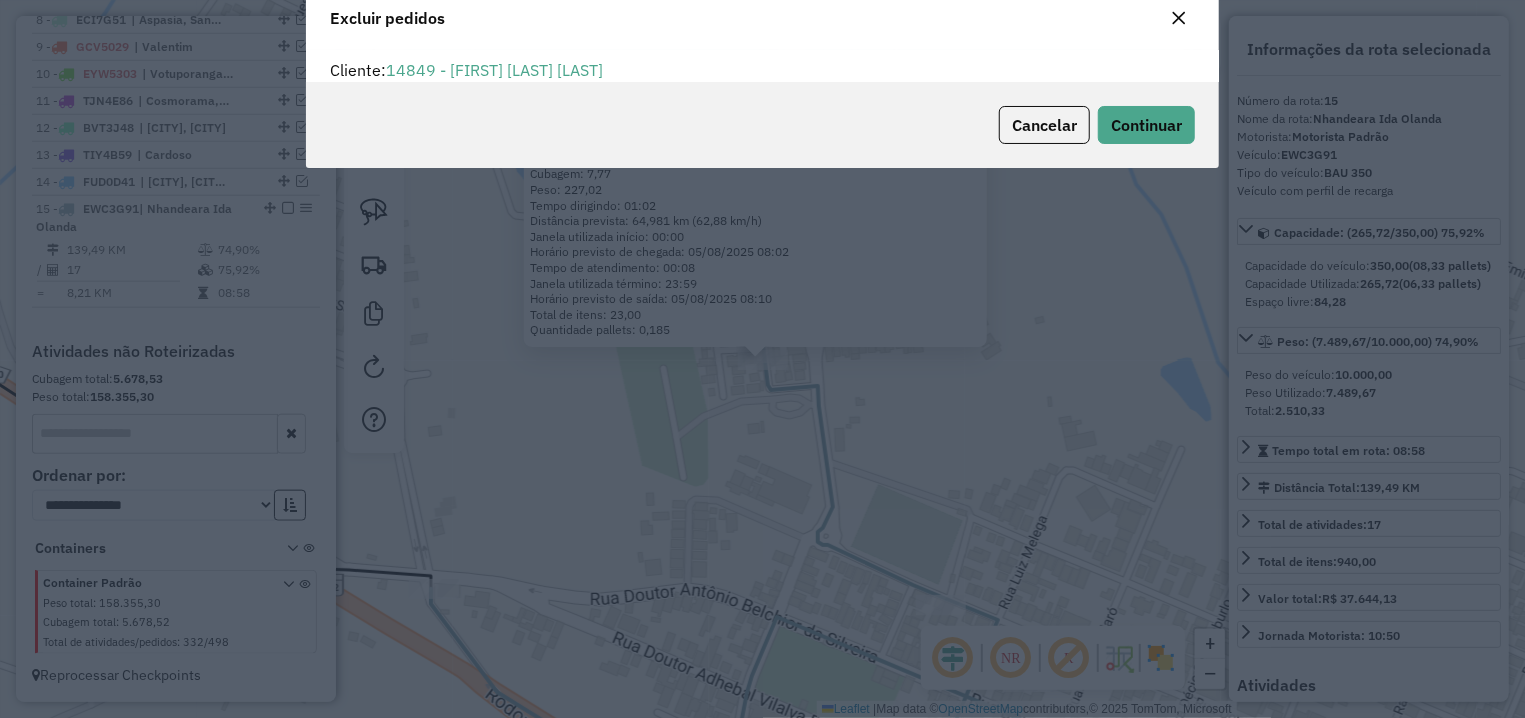 scroll, scrollTop: 11, scrollLeft: 6, axis: both 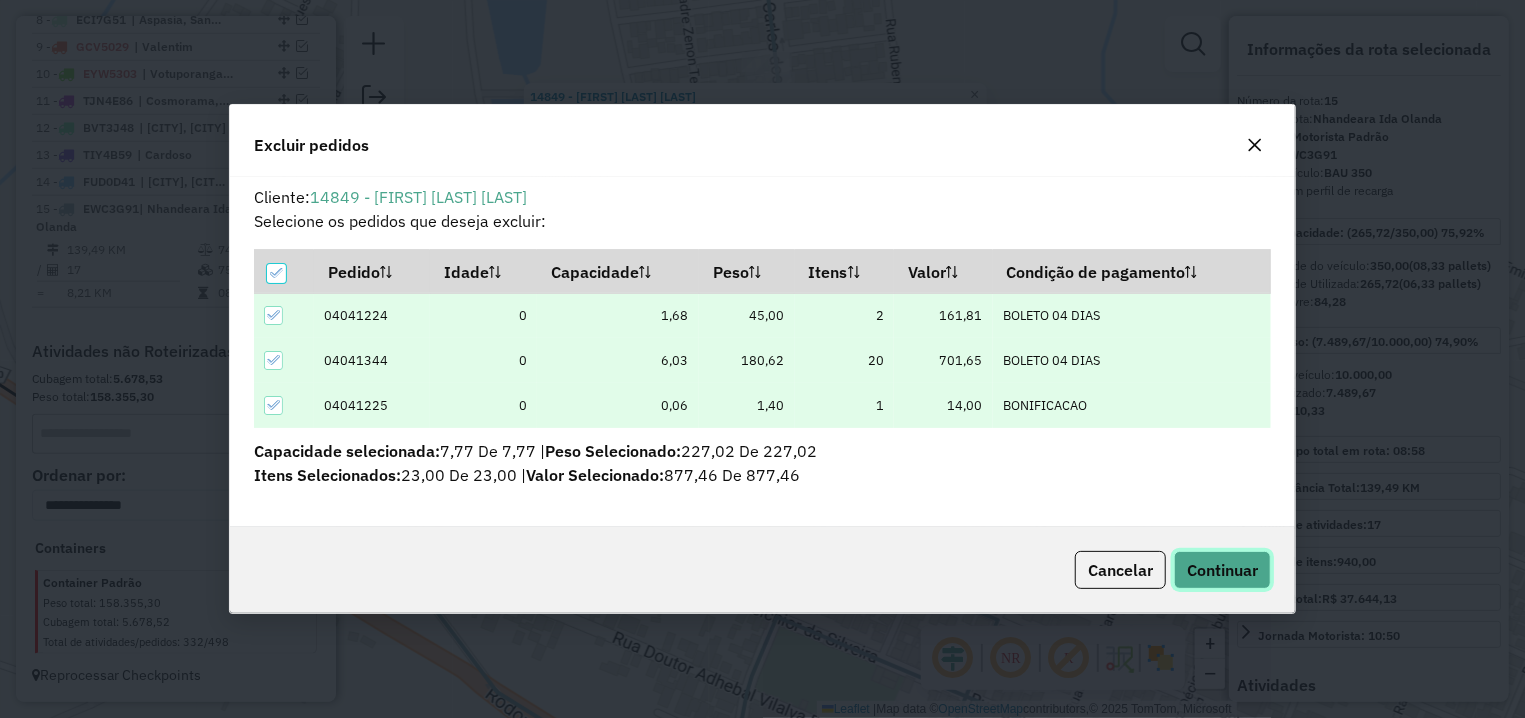 click on "Continuar" 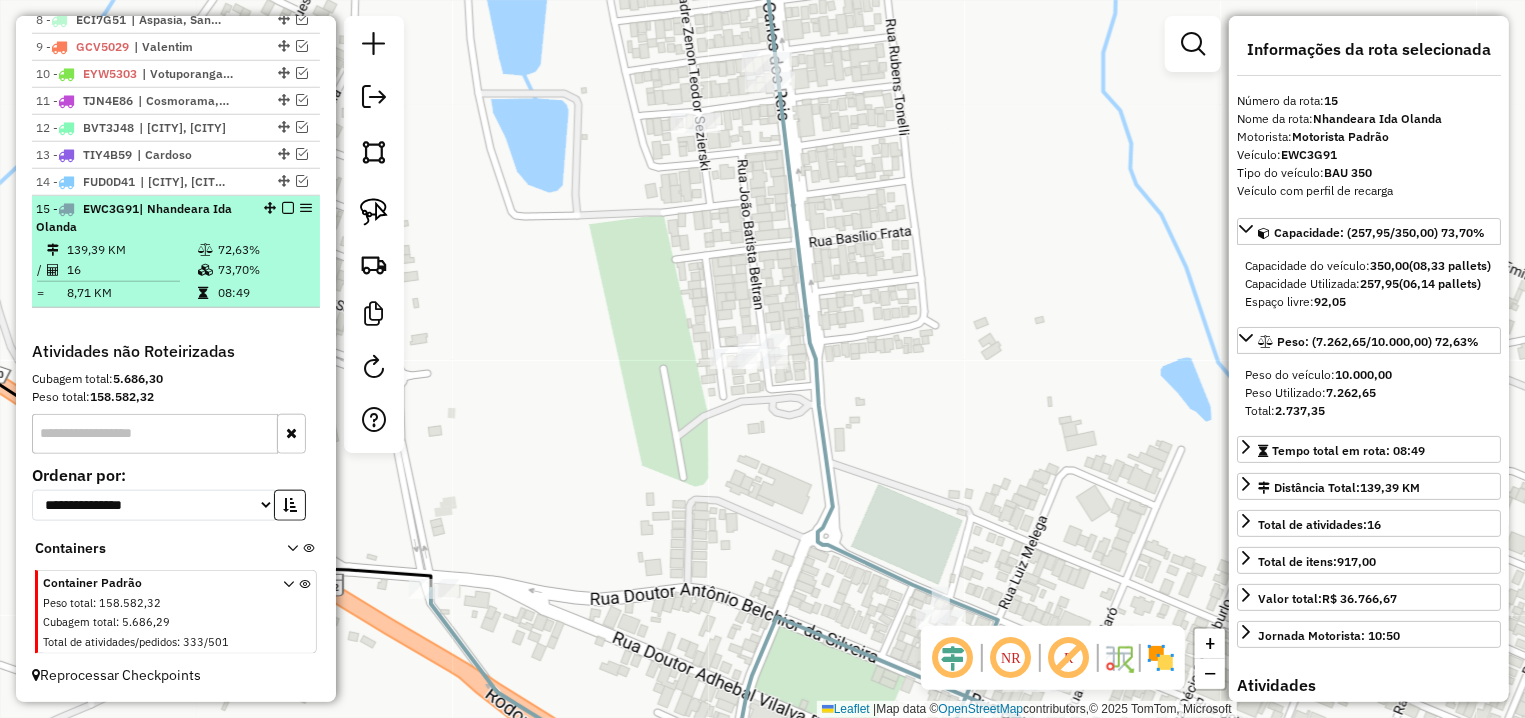 click at bounding box center (288, 208) 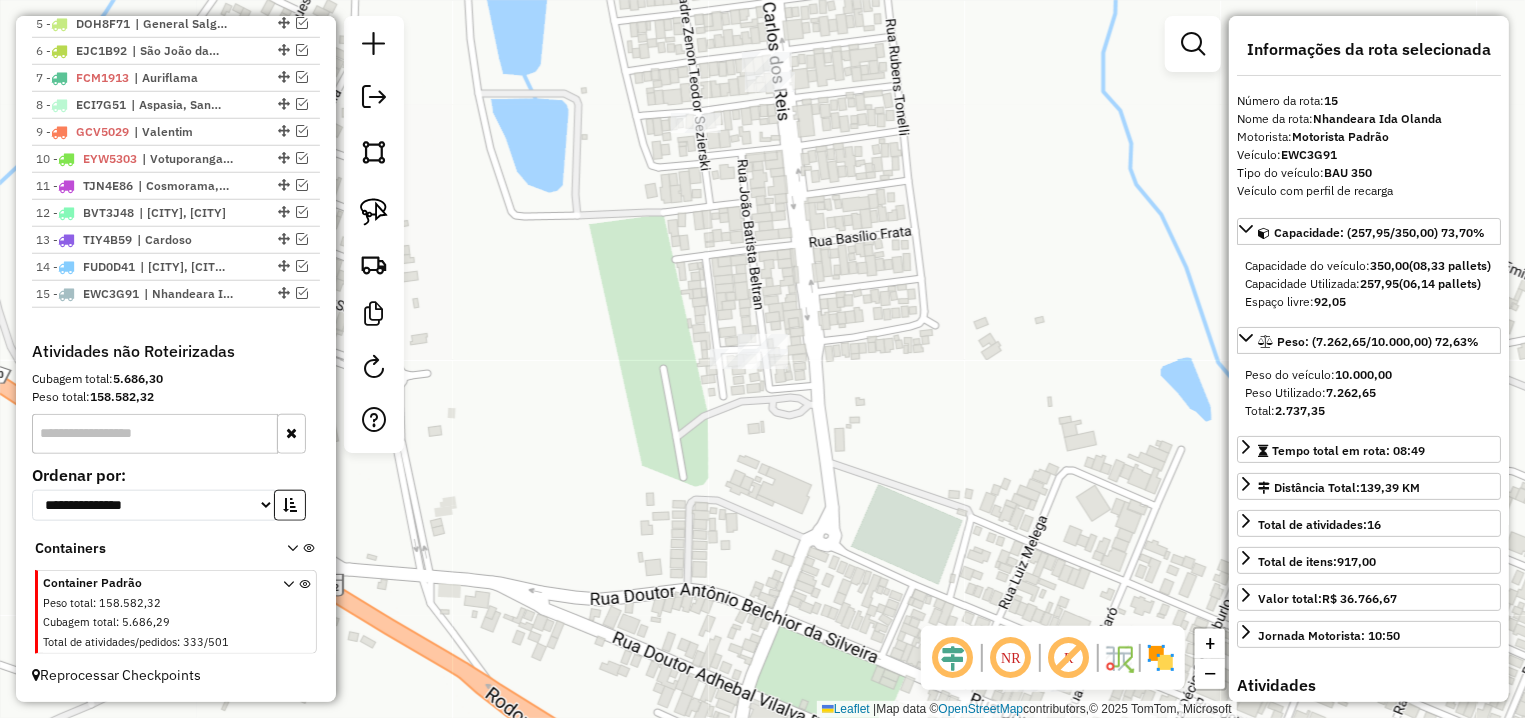 scroll, scrollTop: 888, scrollLeft: 0, axis: vertical 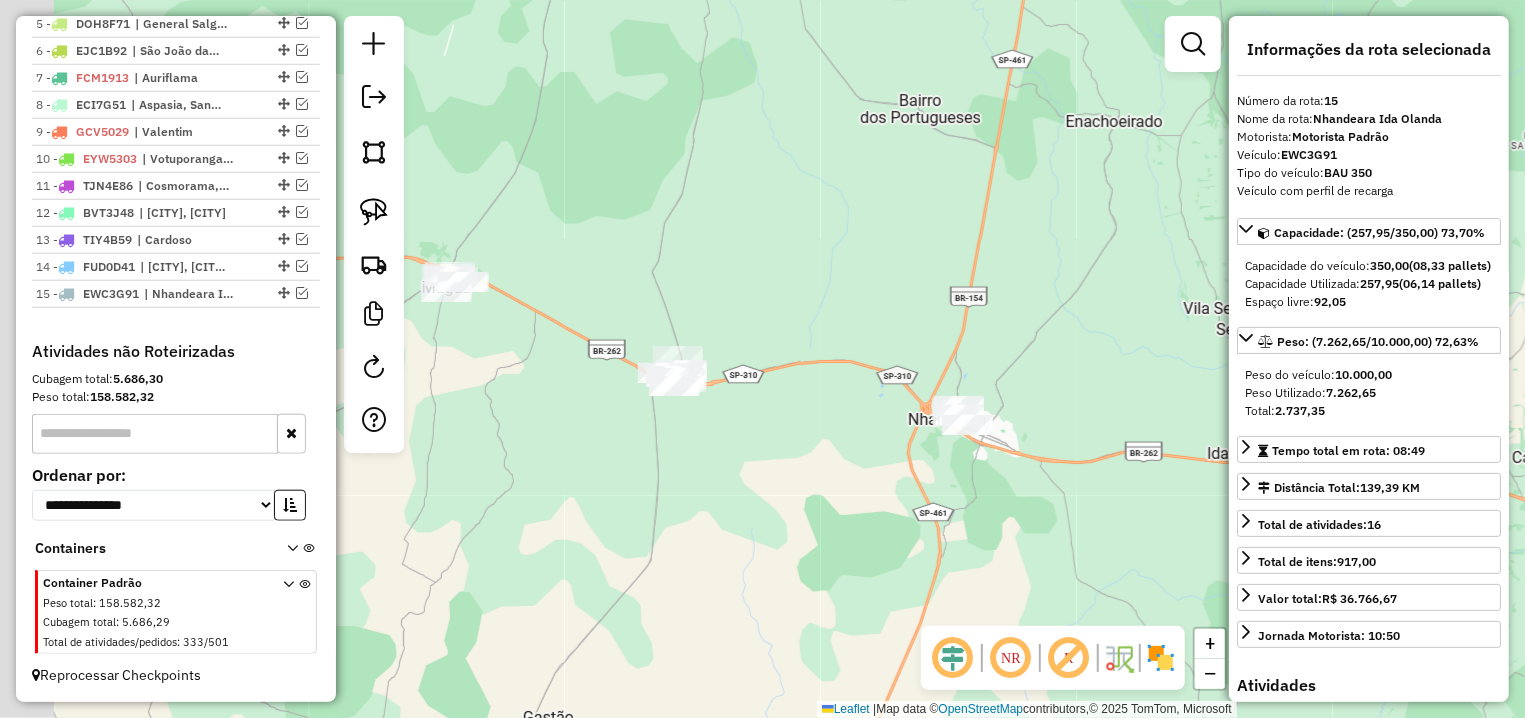 drag, startPoint x: 642, startPoint y: 337, endPoint x: 812, endPoint y: 396, distance: 179.94722 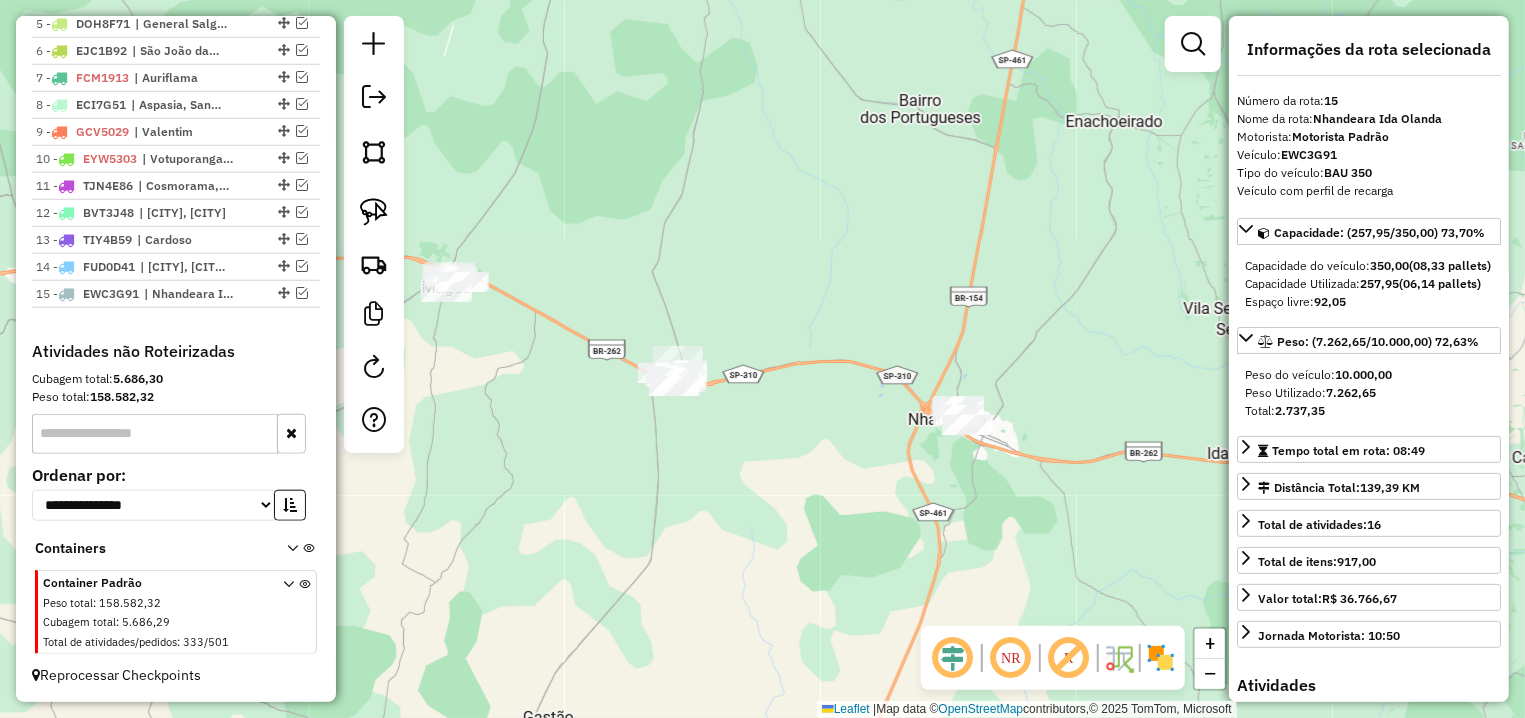 click 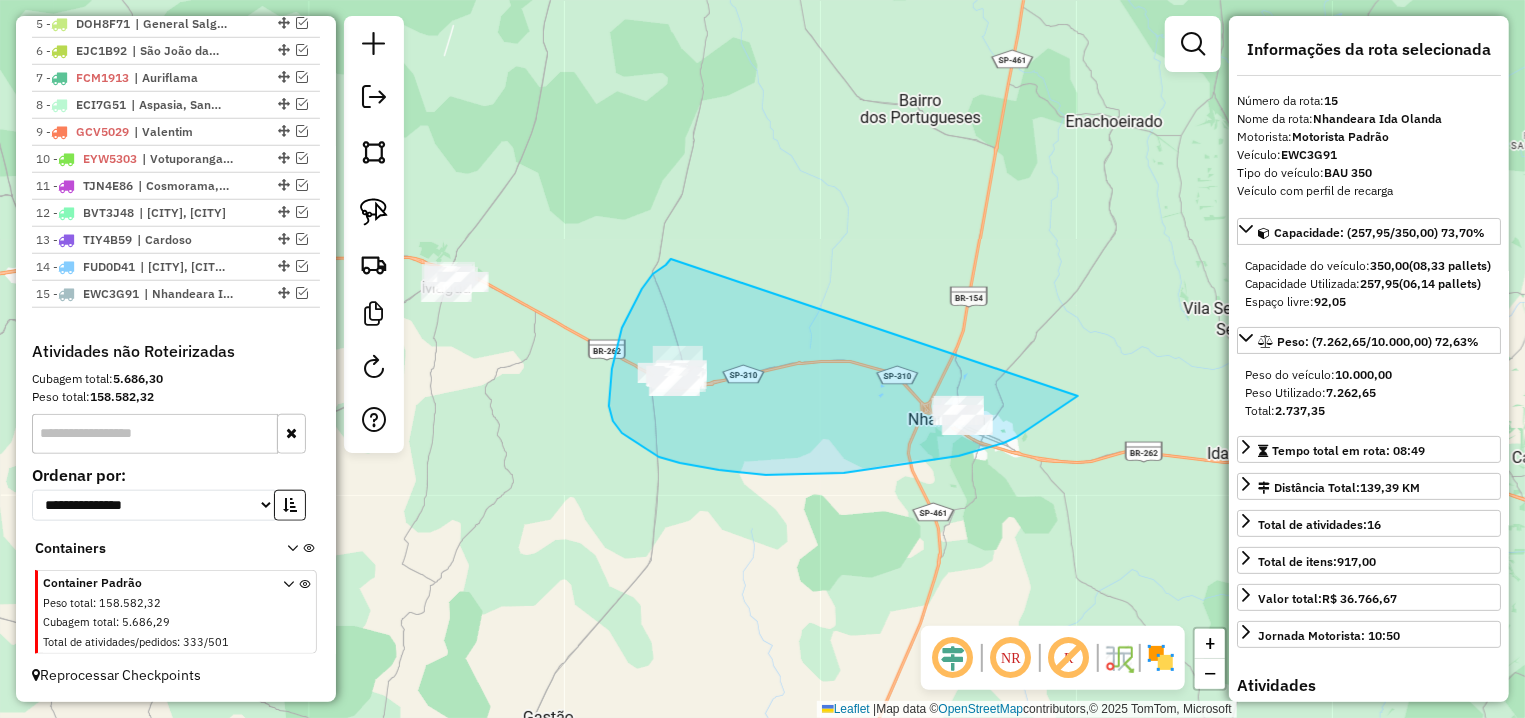 drag, startPoint x: 612, startPoint y: 369, endPoint x: 1078, endPoint y: 396, distance: 466.78152 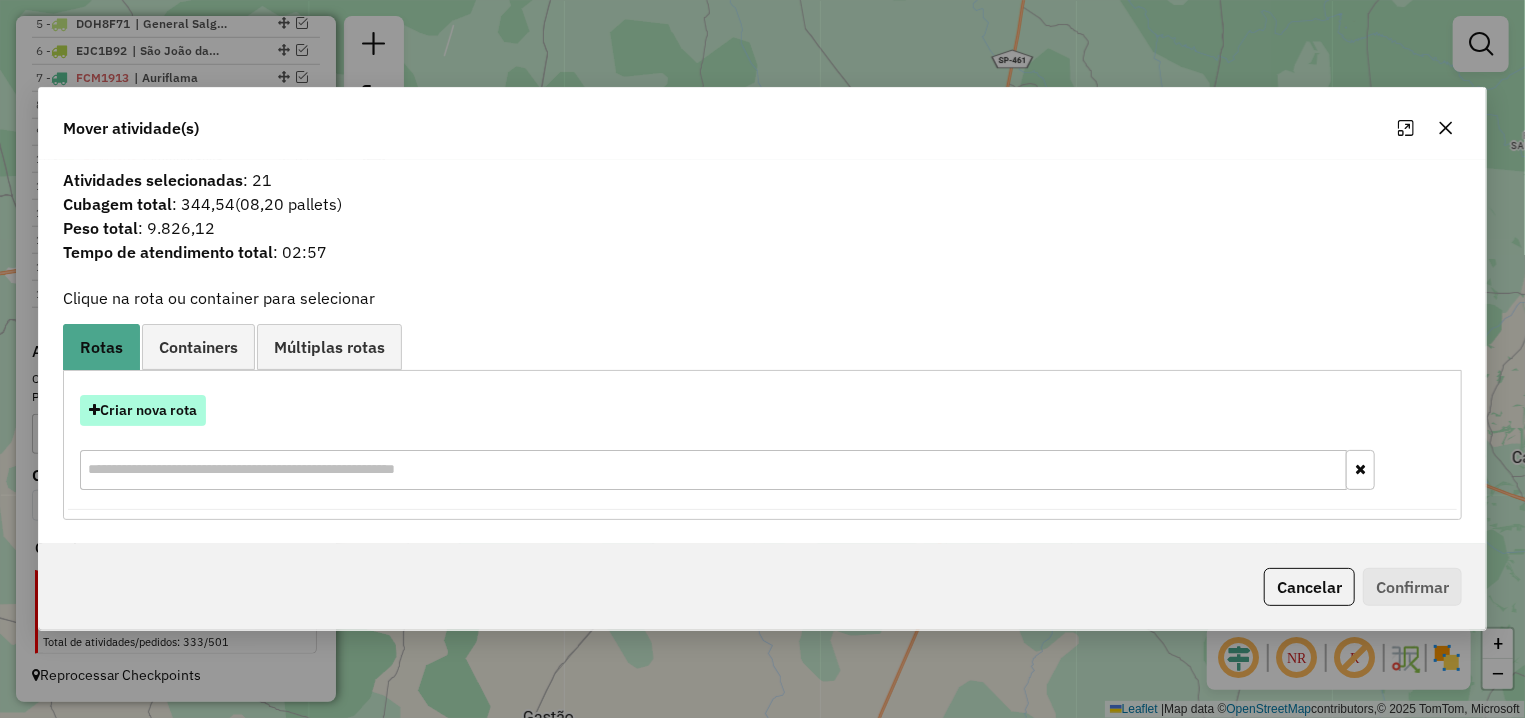 click on "Criar nova rota" at bounding box center (143, 410) 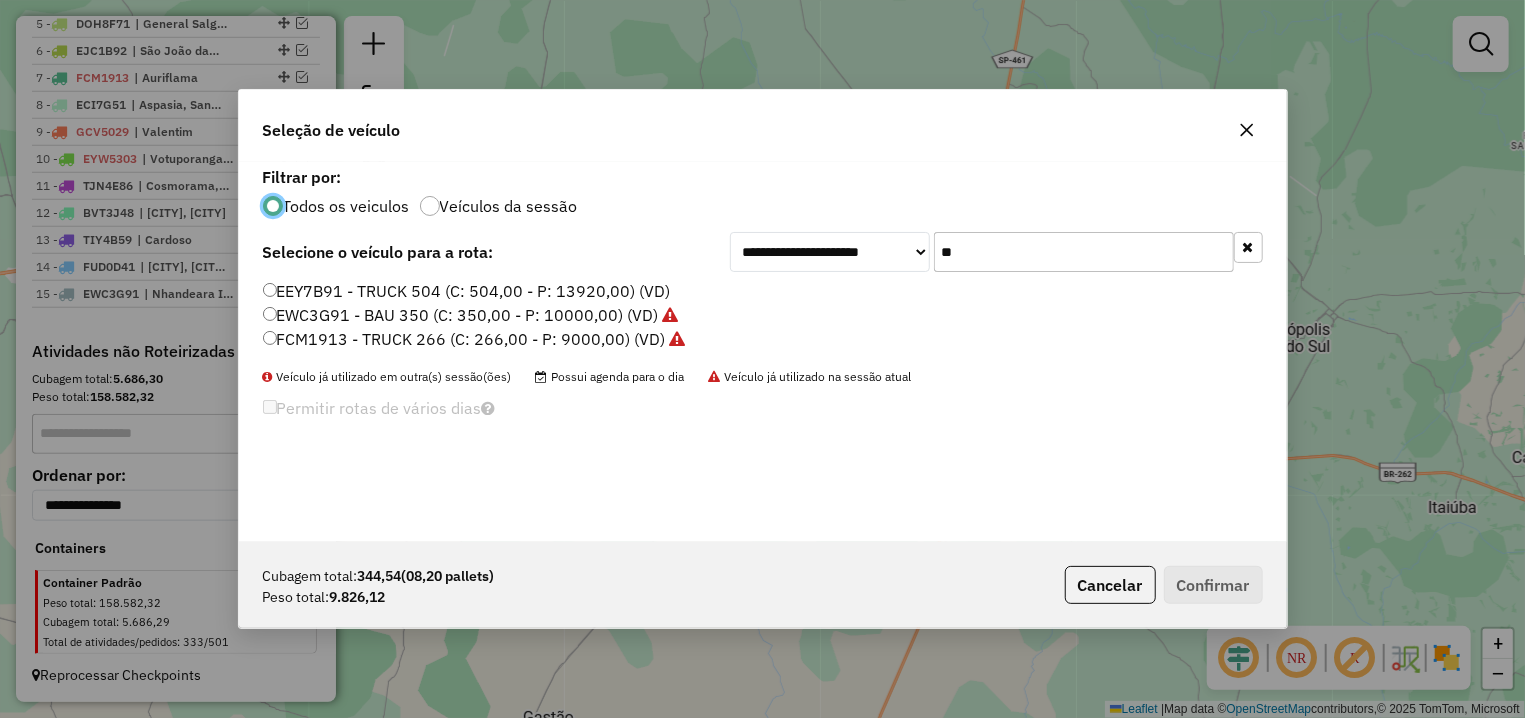 scroll, scrollTop: 11, scrollLeft: 6, axis: both 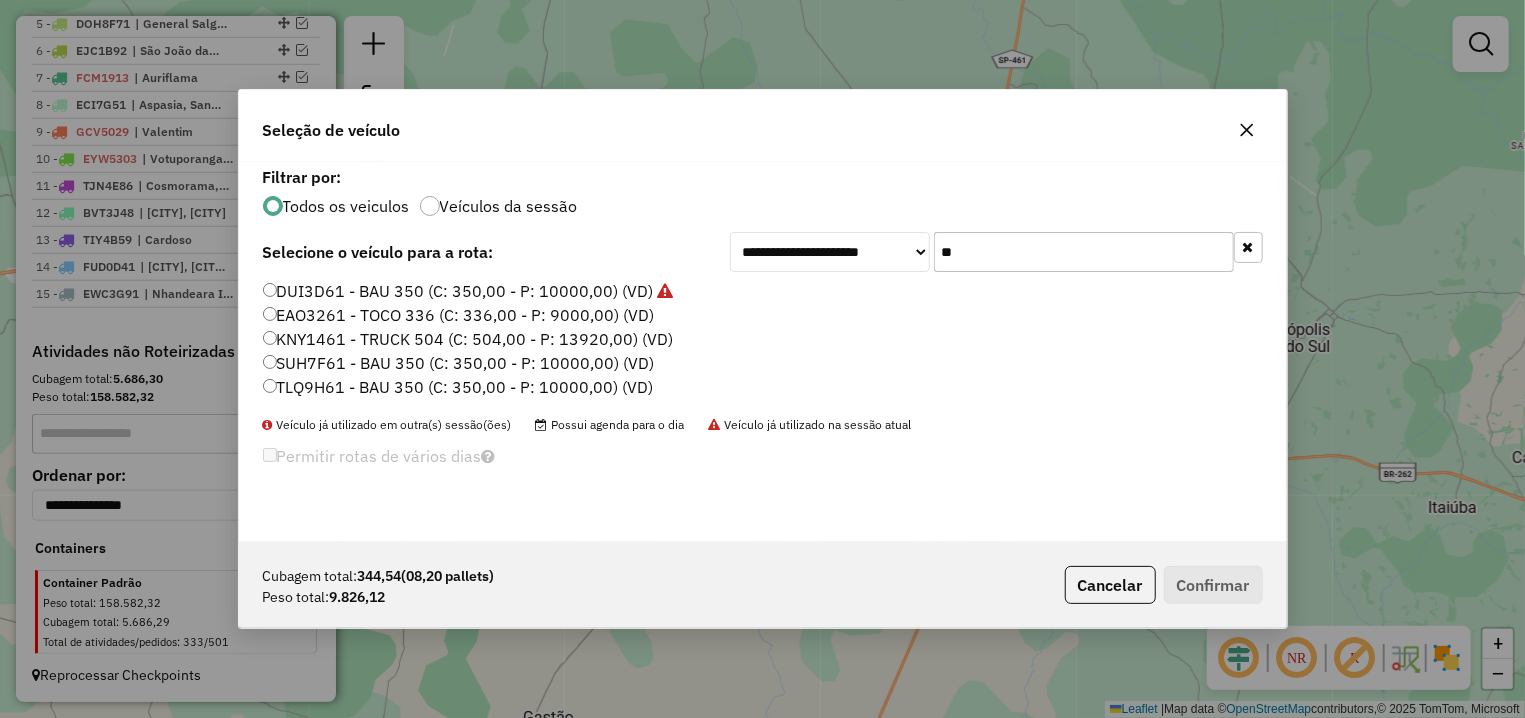 type on "**" 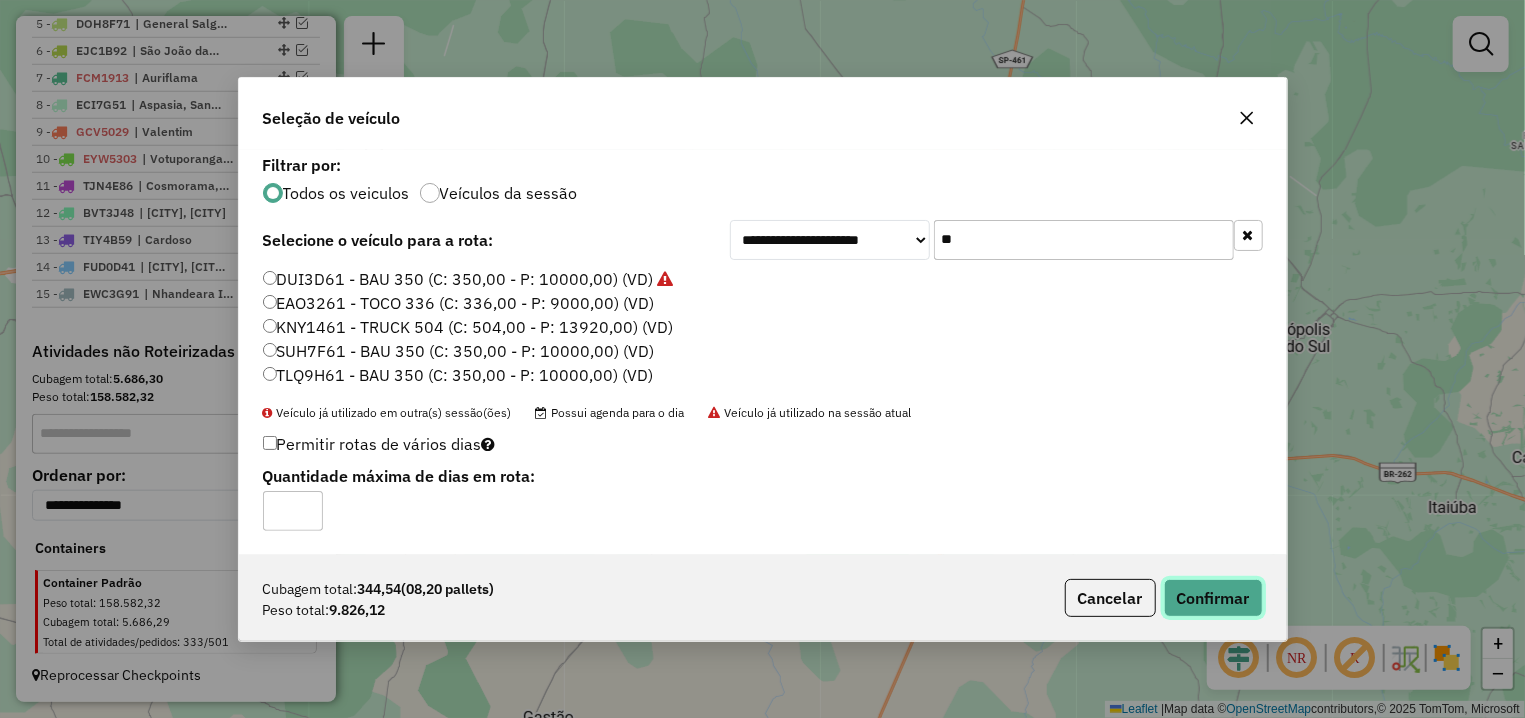 click on "Confirmar" 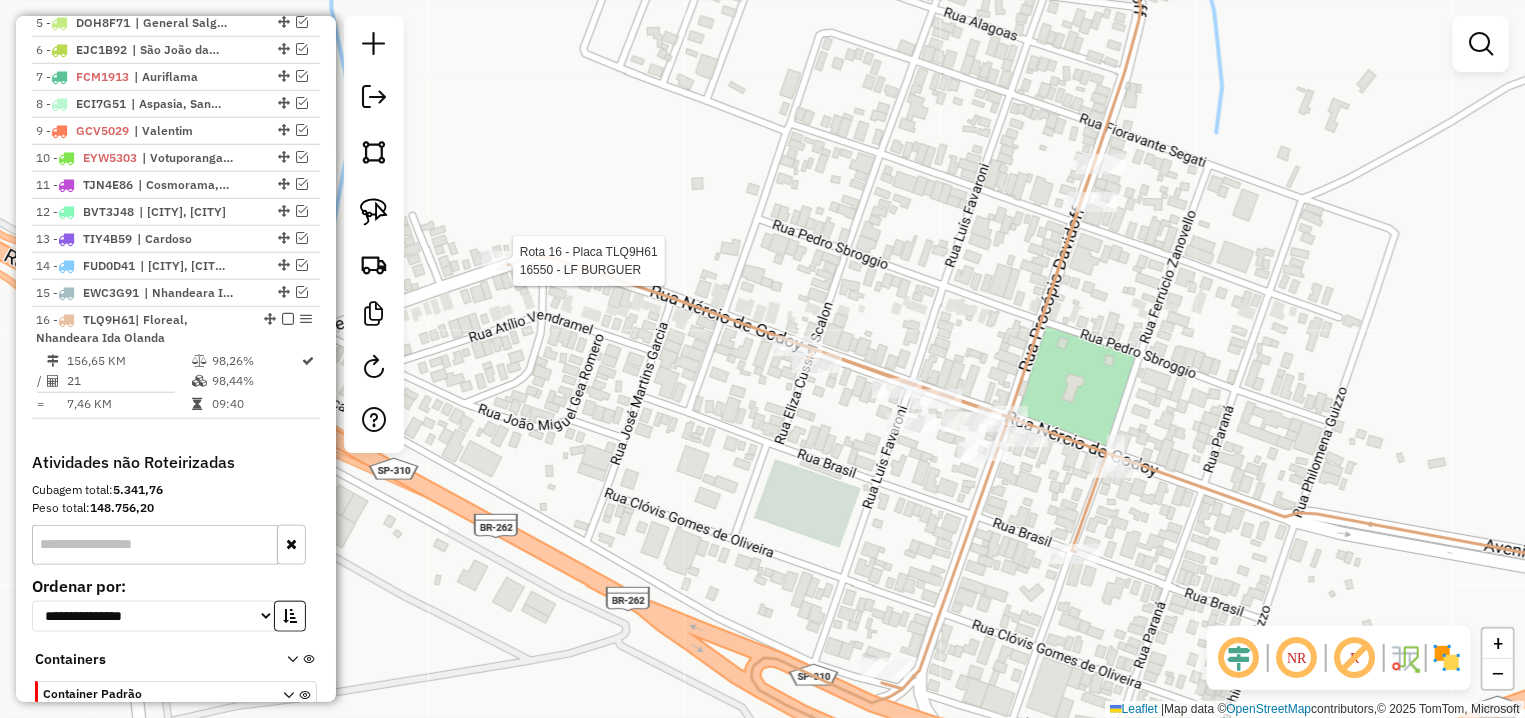 select on "**********" 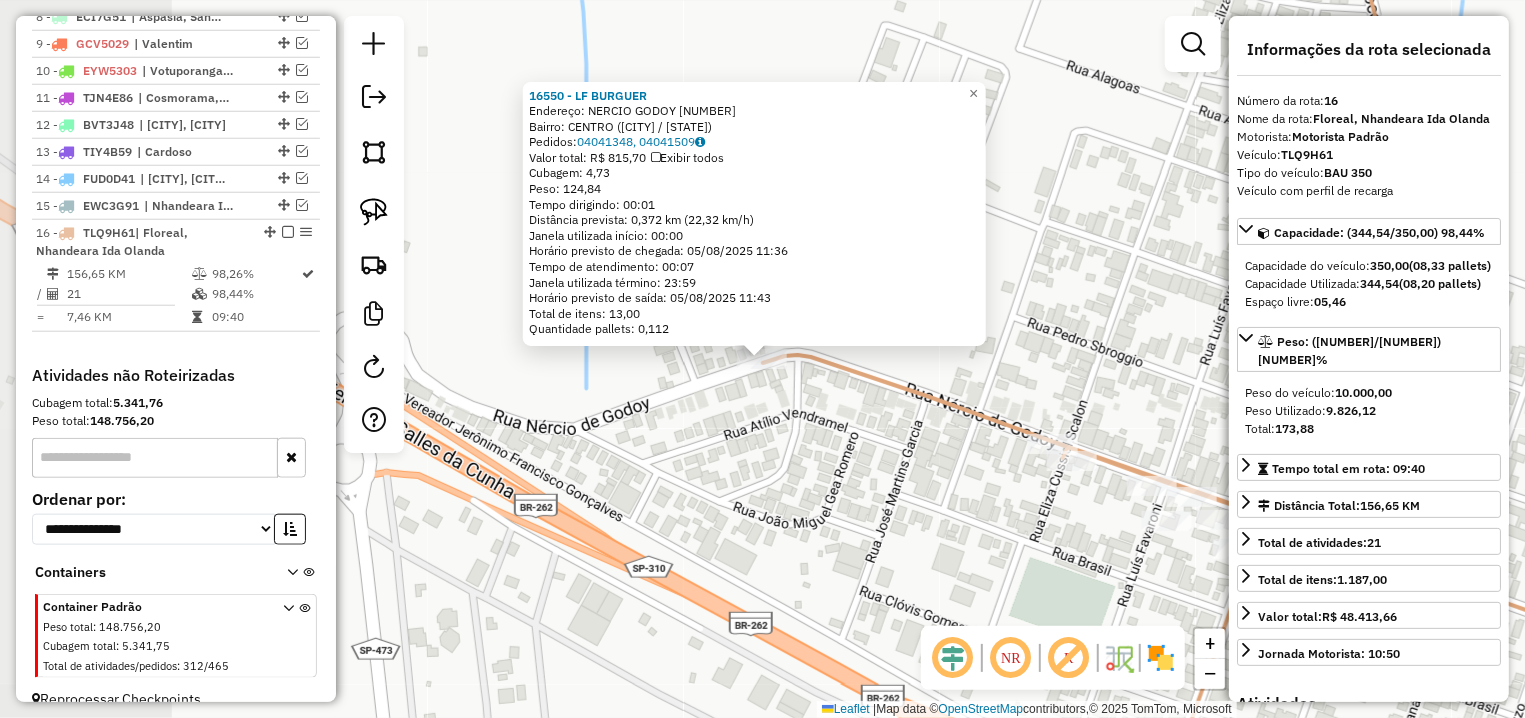scroll, scrollTop: 1000, scrollLeft: 0, axis: vertical 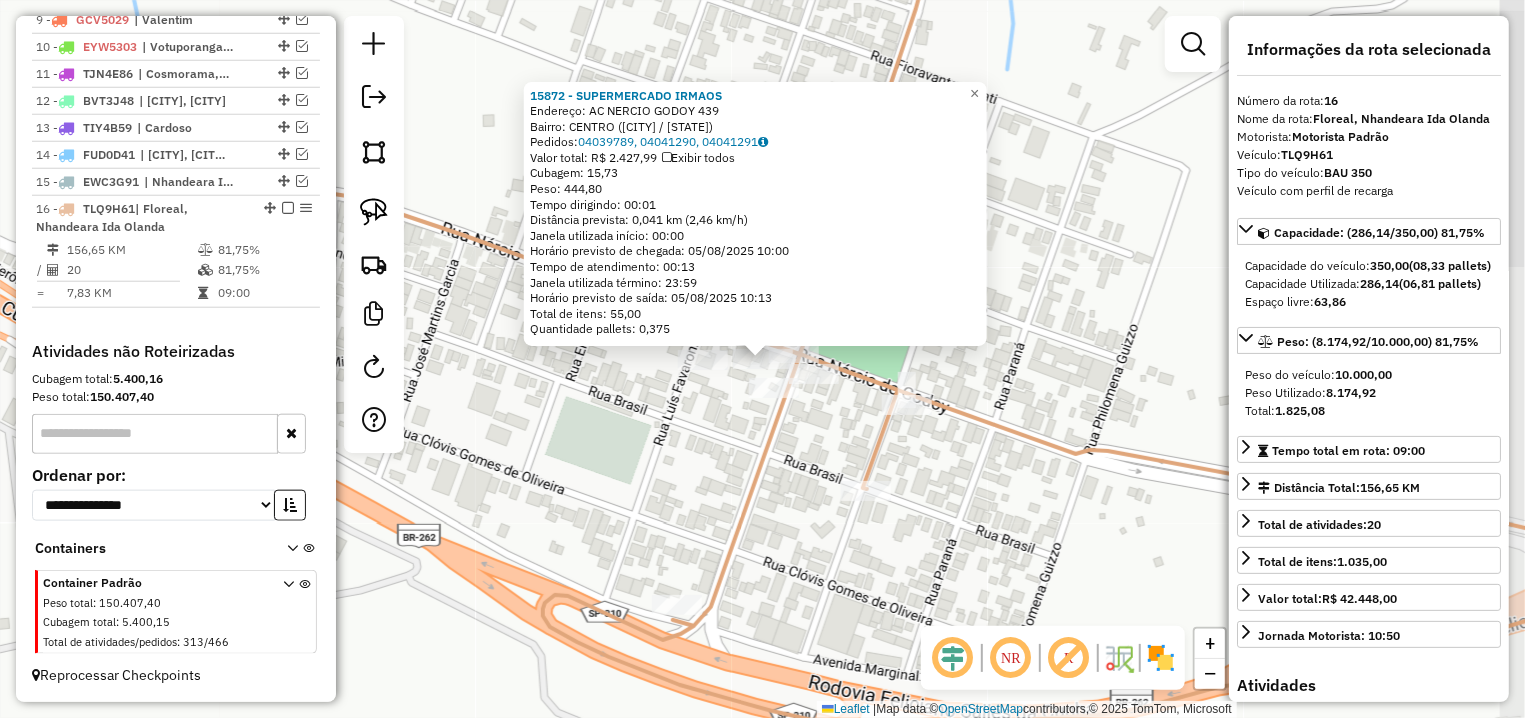 click on "Rota 16 - Placa TLQ9H61  16169 - FLAVIO LUCAS DE ALME Rota 16 - Placa TLQ9H61  15872 - SUPERMERCADO IRMAOS 15872 - SUPERMERCADO IRMAOS  Endereço: AC  NERCIO GODOY                  439   Bairro: CENTRO (FLOREAL / SP)   Pedidos:  04039789, 04041290, 04041291   Valor total: R$ 2.427,99   Exibir todos   Cubagem: 15,73  Peso: 444,80  Tempo dirigindo: 00:01   Distância prevista: 0,041 km (2,46 km/h)   Janela utilizada início: 00:00   Horário previsto de chegada: 05/08/2025 10:00   Tempo de atendimento: 00:13   Janela utilizada término: 23:59   Horário previsto de saída: 05/08/2025 10:13   Total de itens: 55,00   Quantidade pallets: 0,375  × Janela de atendimento Grade de atendimento Capacidade Transportadoras Veículos Cliente Pedidos  Rotas Selecione os dias de semana para filtrar as janelas de atendimento  Seg   Ter   Qua   Qui   Sex   Sáb   Dom  Informe o período da janela de atendimento: De: Até:  Filtrar exatamente a janela do cliente  Considerar janela de atendimento padrão   Seg   Ter   Qua  De:" 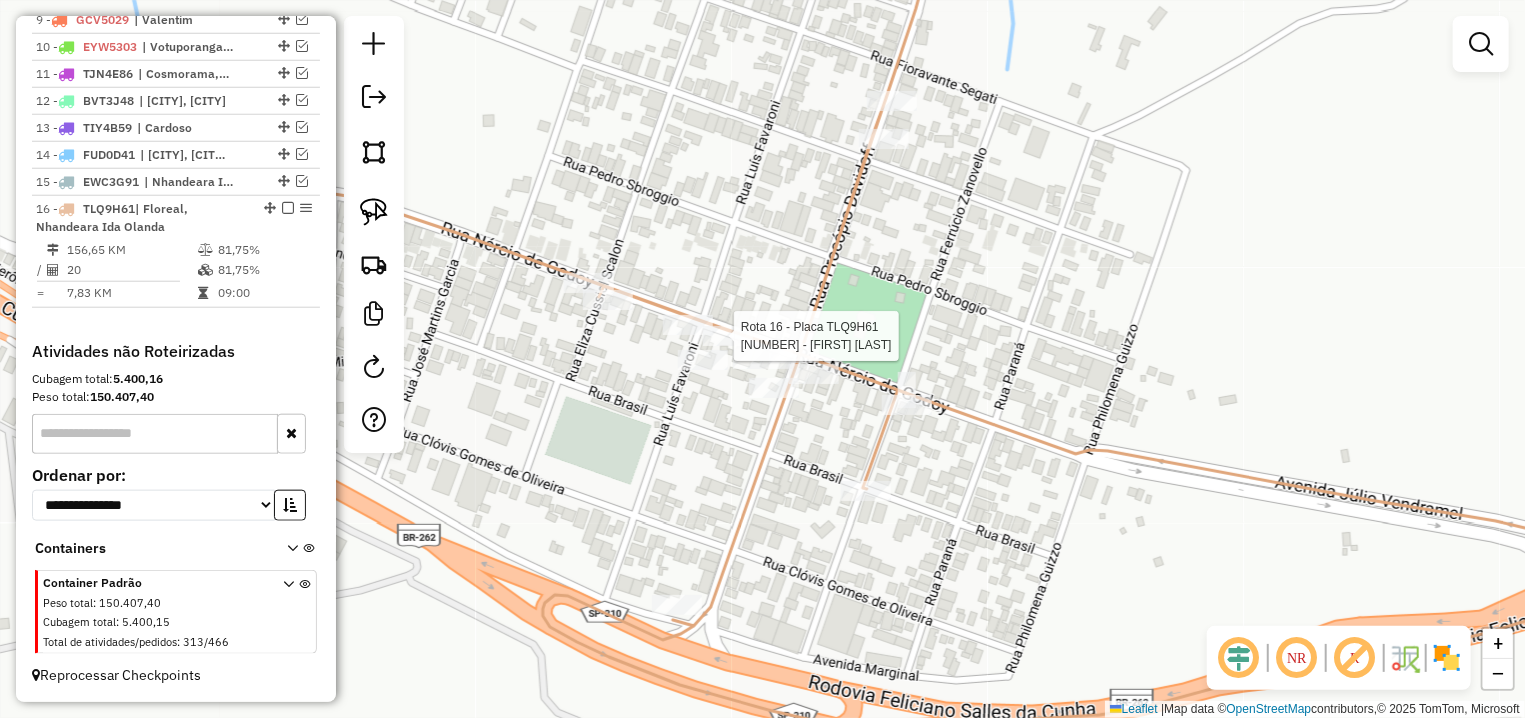 select on "**********" 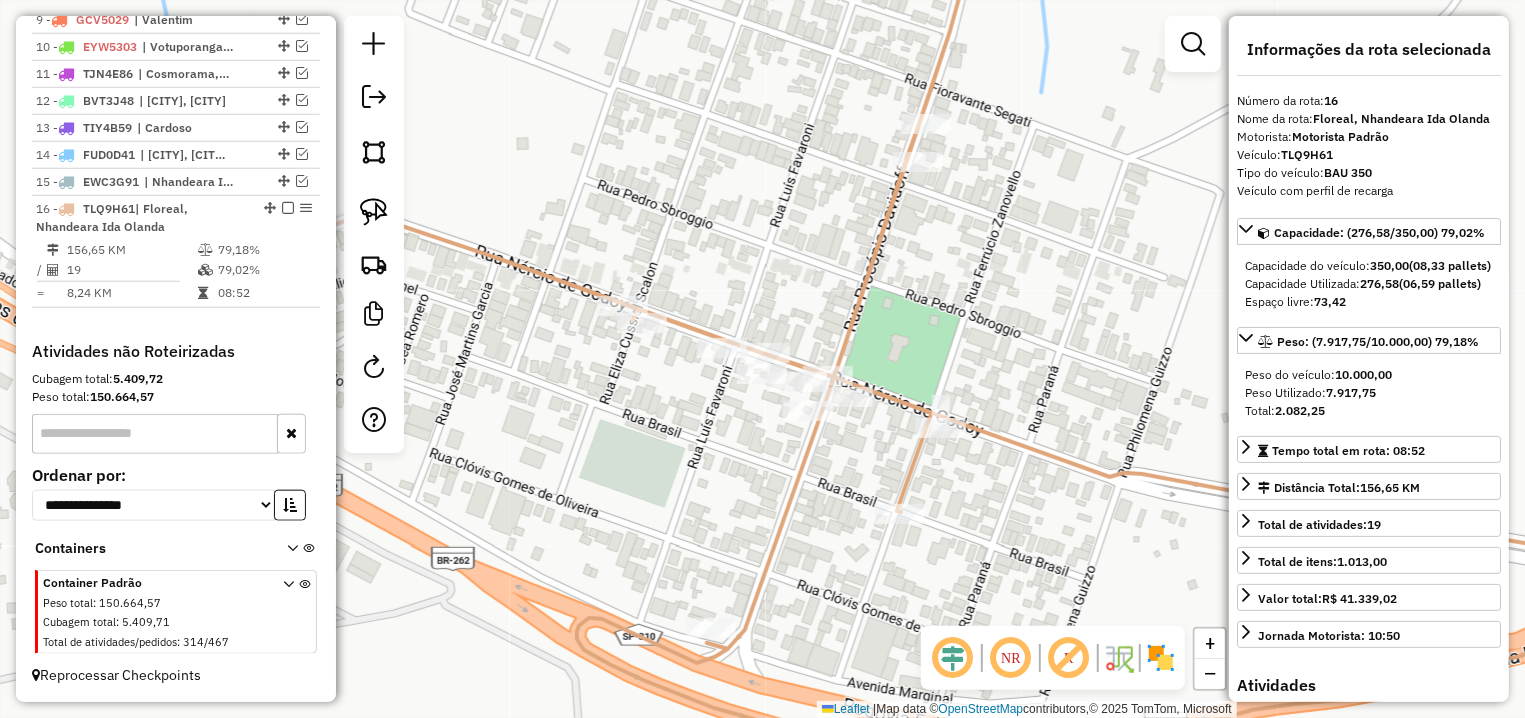 click on "Janela de atendimento Grade de atendimento Capacidade Transportadoras Veículos Cliente Pedidos  Rotas Selecione os dias de semana para filtrar as janelas de atendimento  Seg   Ter   Qua   Qui   Sex   Sáb   Dom  Informe o período da janela de atendimento: De: Até:  Filtrar exatamente a janela do cliente  Considerar janela de atendimento padrão  Selecione os dias de semana para filtrar as grades de atendimento  Seg   Ter   Qua   Qui   Sex   Sáb   Dom   Considerar clientes sem dia de atendimento cadastrado  Clientes fora do dia de atendimento selecionado Filtrar as atividades entre os valores definidos abaixo:  Peso mínimo:   Peso máximo:   Cubagem mínima:   Cubagem máxima:   De:   Até:  Filtrar as atividades entre o tempo de atendimento definido abaixo:  De:   Até:   Considerar capacidade total dos clientes não roteirizados Transportadora: Selecione um ou mais itens Tipo de veículo: Selecione um ou mais itens Veículo: Selecione um ou mais itens Motorista: Selecione um ou mais itens Nome: Rótulo:" 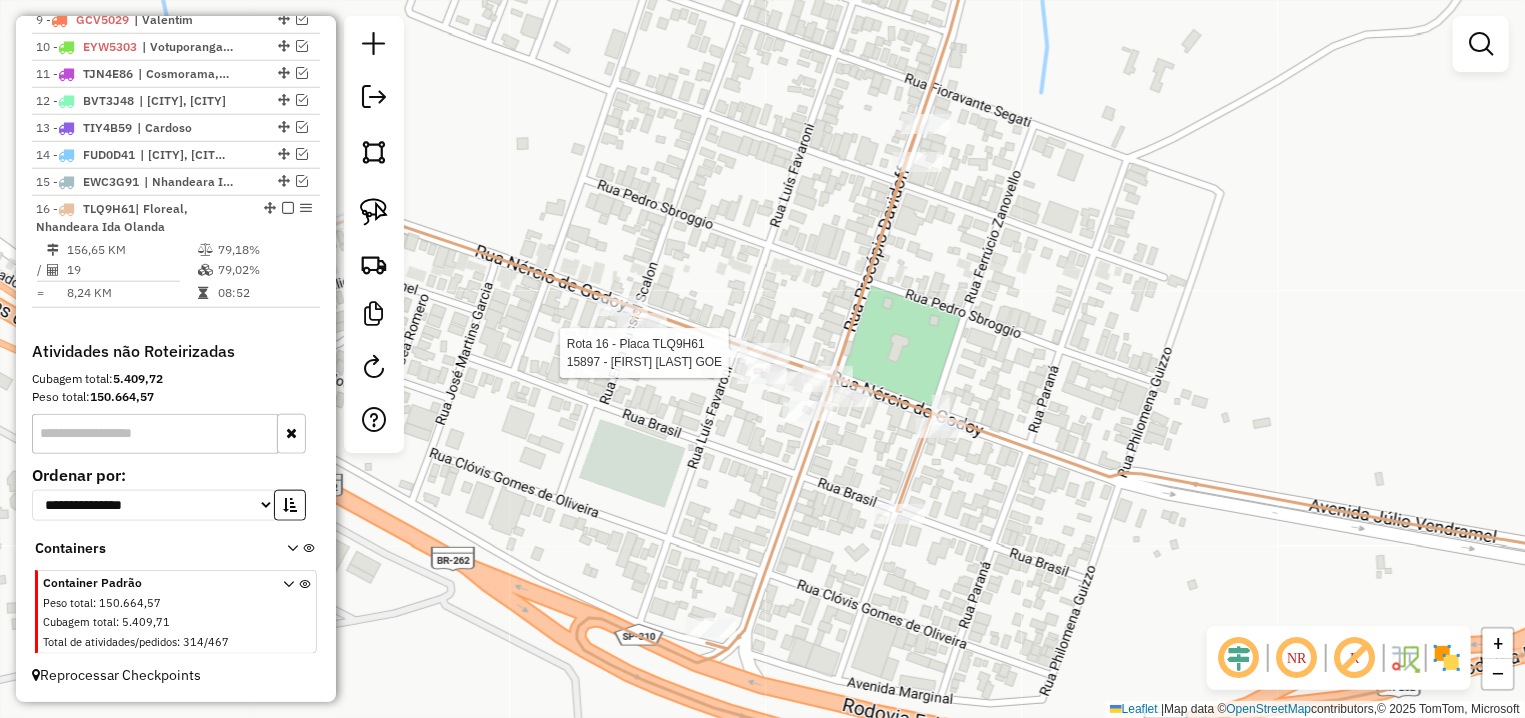 select on "**********" 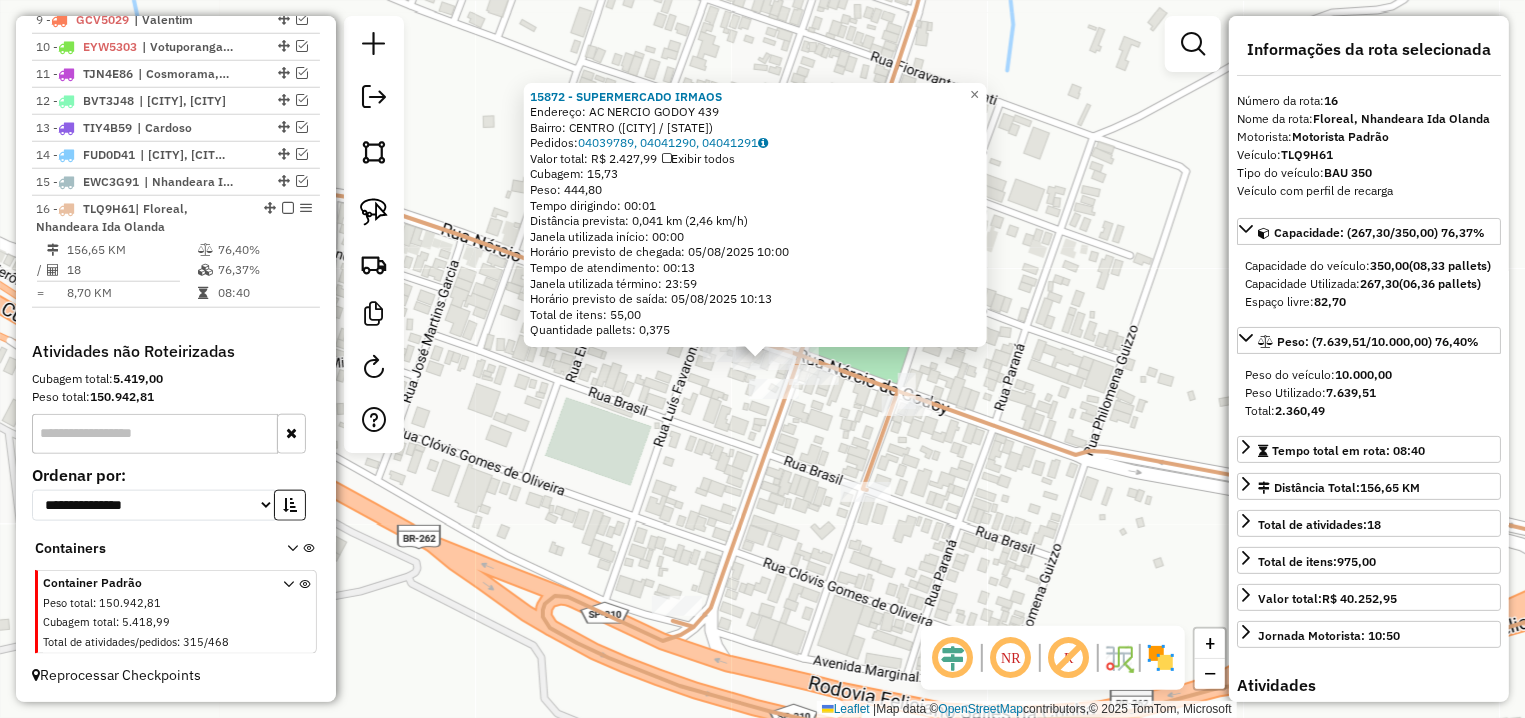 click on "15872 - SUPERMERCADO IRMAOS  Endereço: AC  NERCIO GODOY                  439   Bairro: CENTRO (FLOREAL / SP)   Pedidos:  04039789, 04041290, 04041291   Valor total: R$ 2.427,99   Exibir todos   Cubagem: 15,73  Peso: 444,80  Tempo dirigindo: 00:01   Distância prevista: 0,041 km (2,46 km/h)   Janela utilizada início: 00:00   Horário previsto de chegada: 05/08/2025 10:00   Tempo de atendimento: 00:13   Janela utilizada término: 23:59   Horário previsto de saída: 05/08/2025 10:13   Total de itens: 55,00   Quantidade pallets: 0,375  × Janela de atendimento Grade de atendimento Capacidade Transportadoras Veículos Cliente Pedidos  Rotas Selecione os dias de semana para filtrar as janelas de atendimento  Seg   Ter   Qua   Qui   Sex   Sáb   Dom  Informe o período da janela de atendimento: De: Até:  Filtrar exatamente a janela do cliente  Considerar janela de atendimento padrão  Selecione os dias de semana para filtrar as grades de atendimento  Seg   Ter   Qua   Qui   Sex   Sáb   Dom   Peso mínimo:  De:" 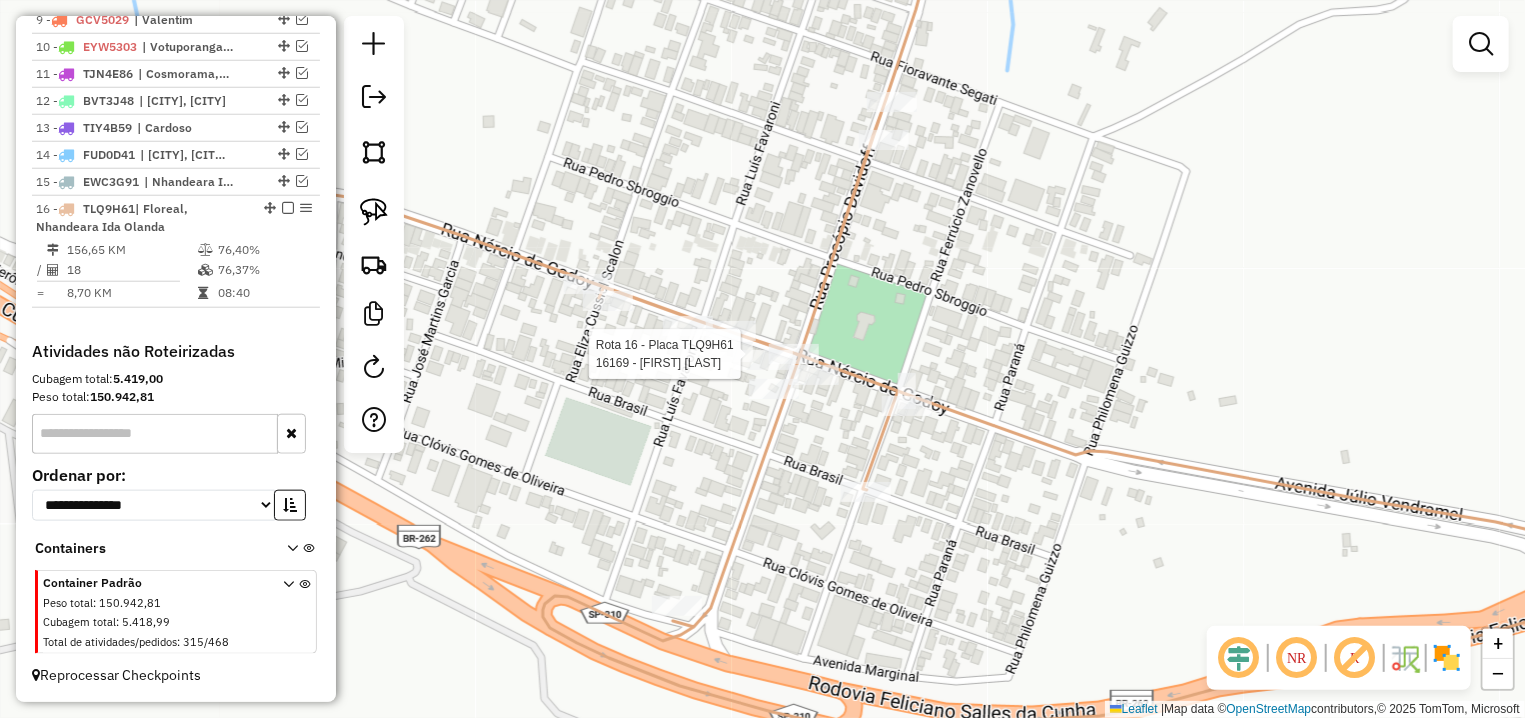 select on "**********" 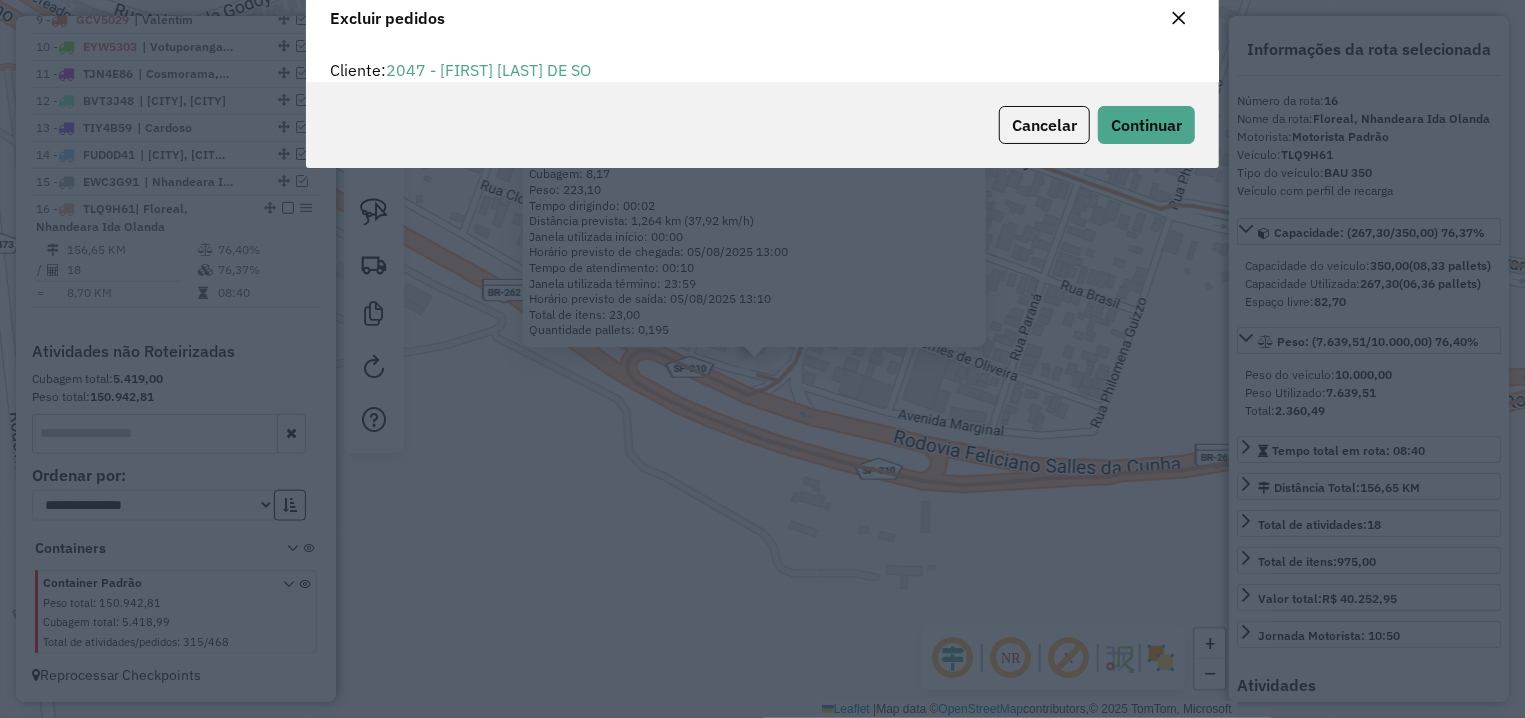 scroll, scrollTop: 11, scrollLeft: 6, axis: both 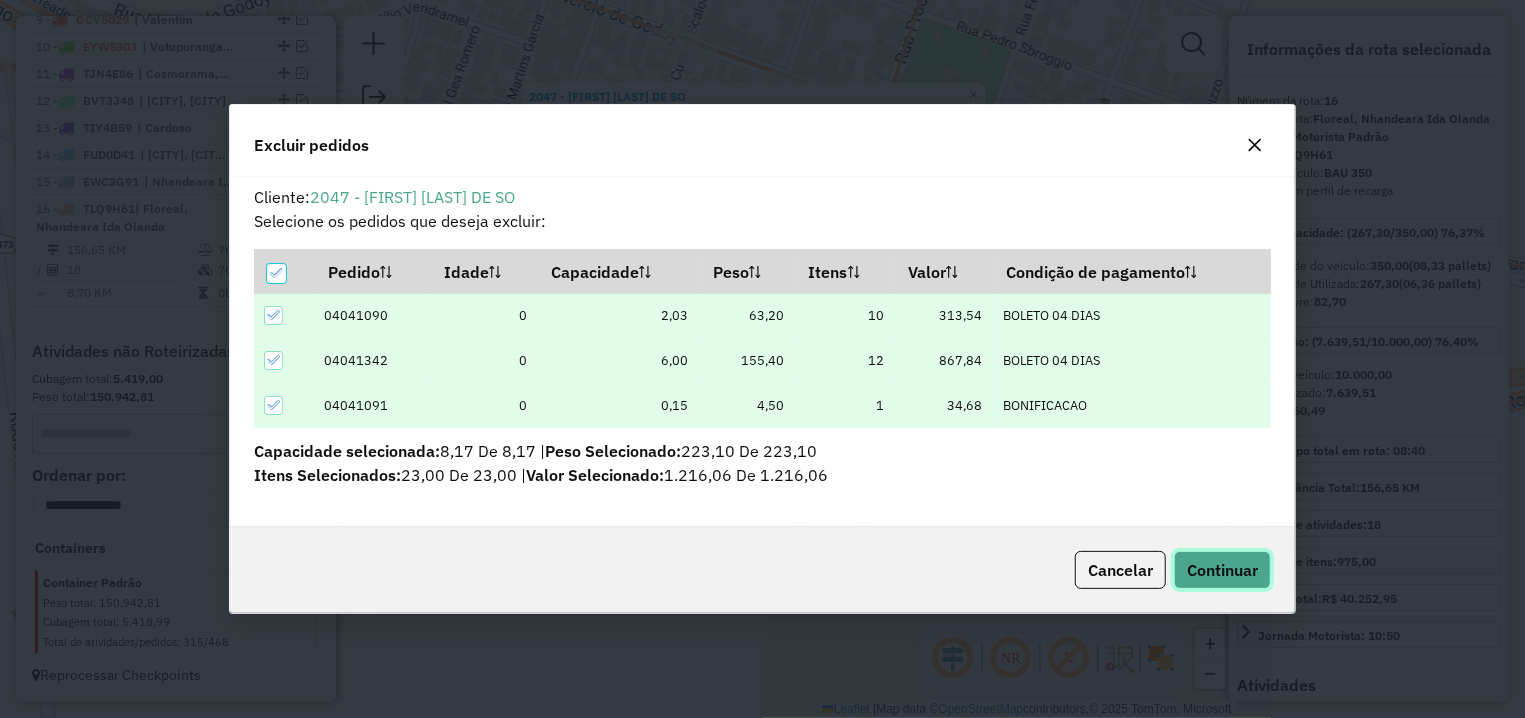 click on "Continuar" 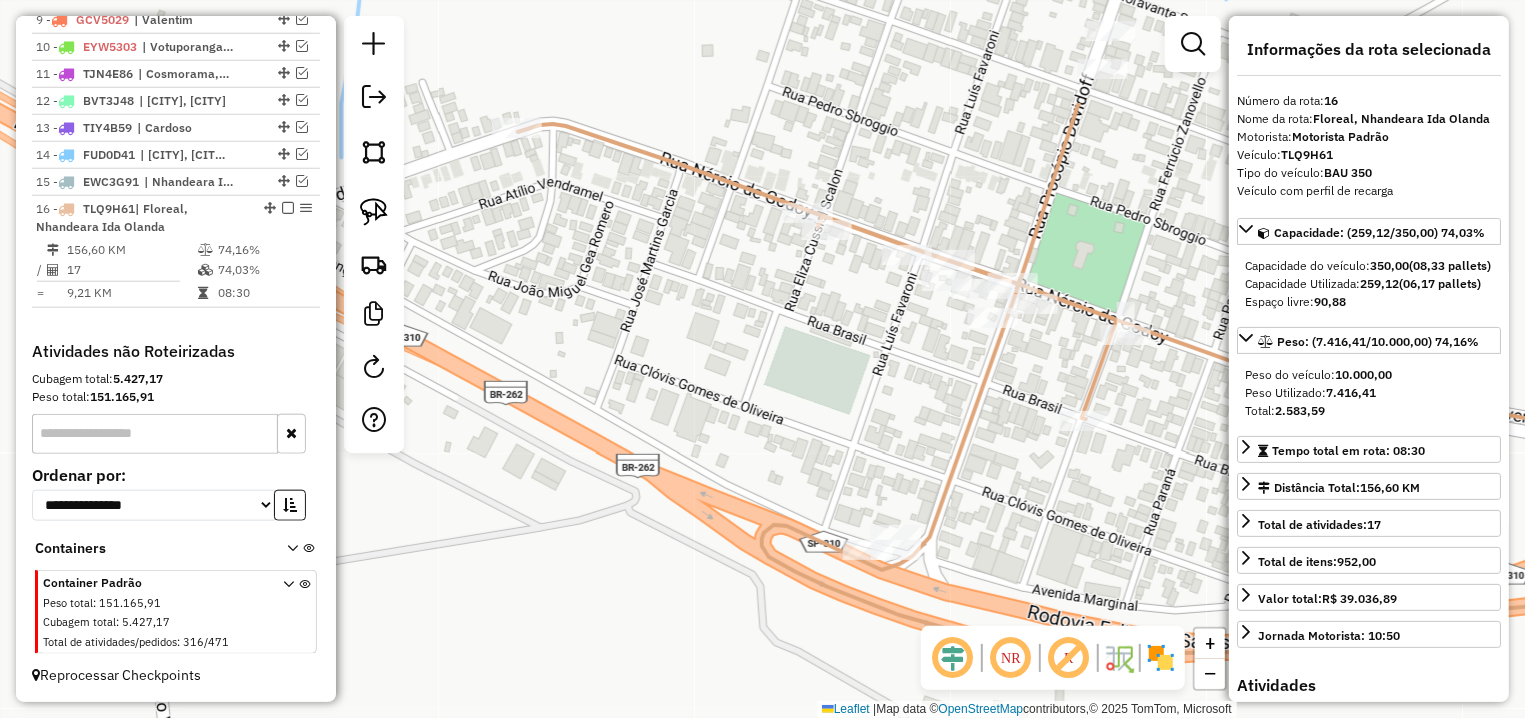 drag, startPoint x: 567, startPoint y: 155, endPoint x: 736, endPoint y: 341, distance: 251.31056 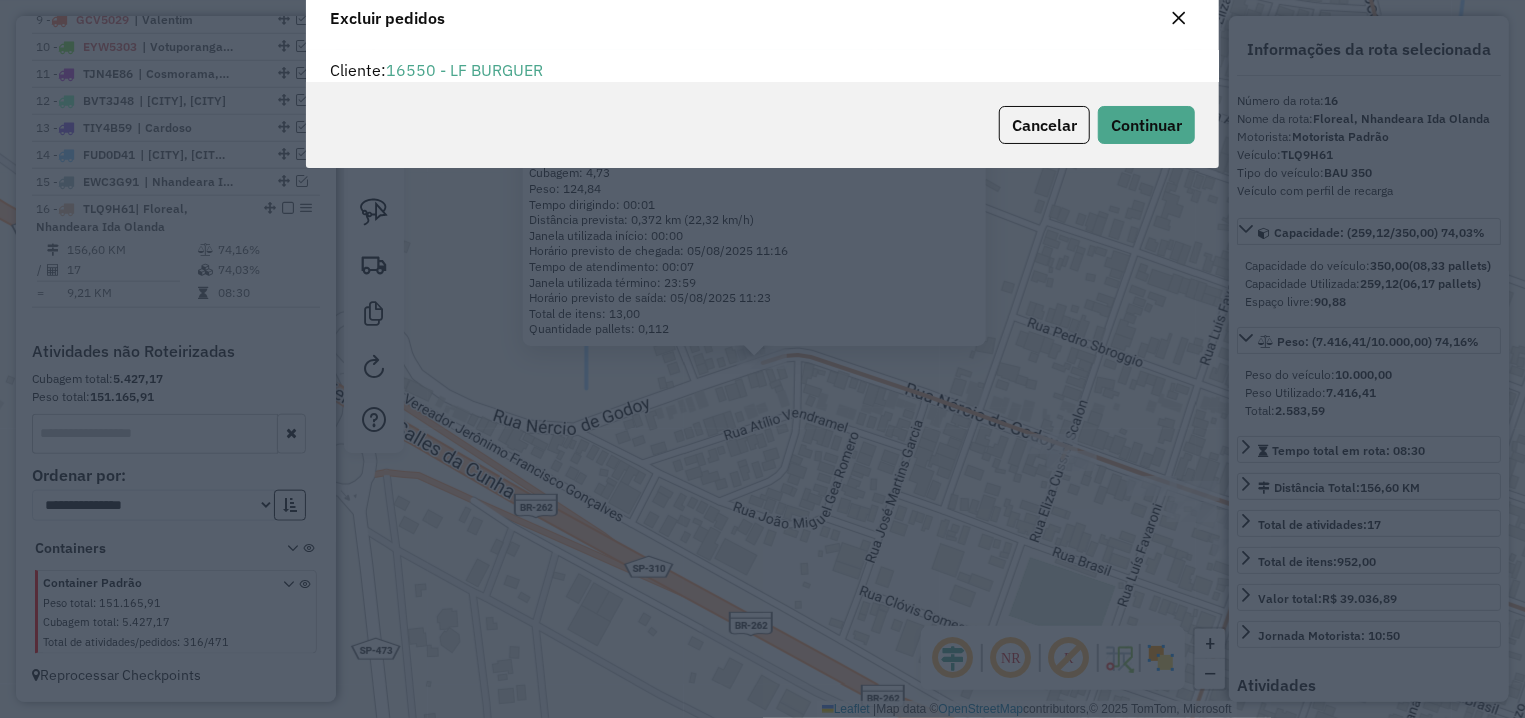 scroll, scrollTop: 12, scrollLeft: 6, axis: both 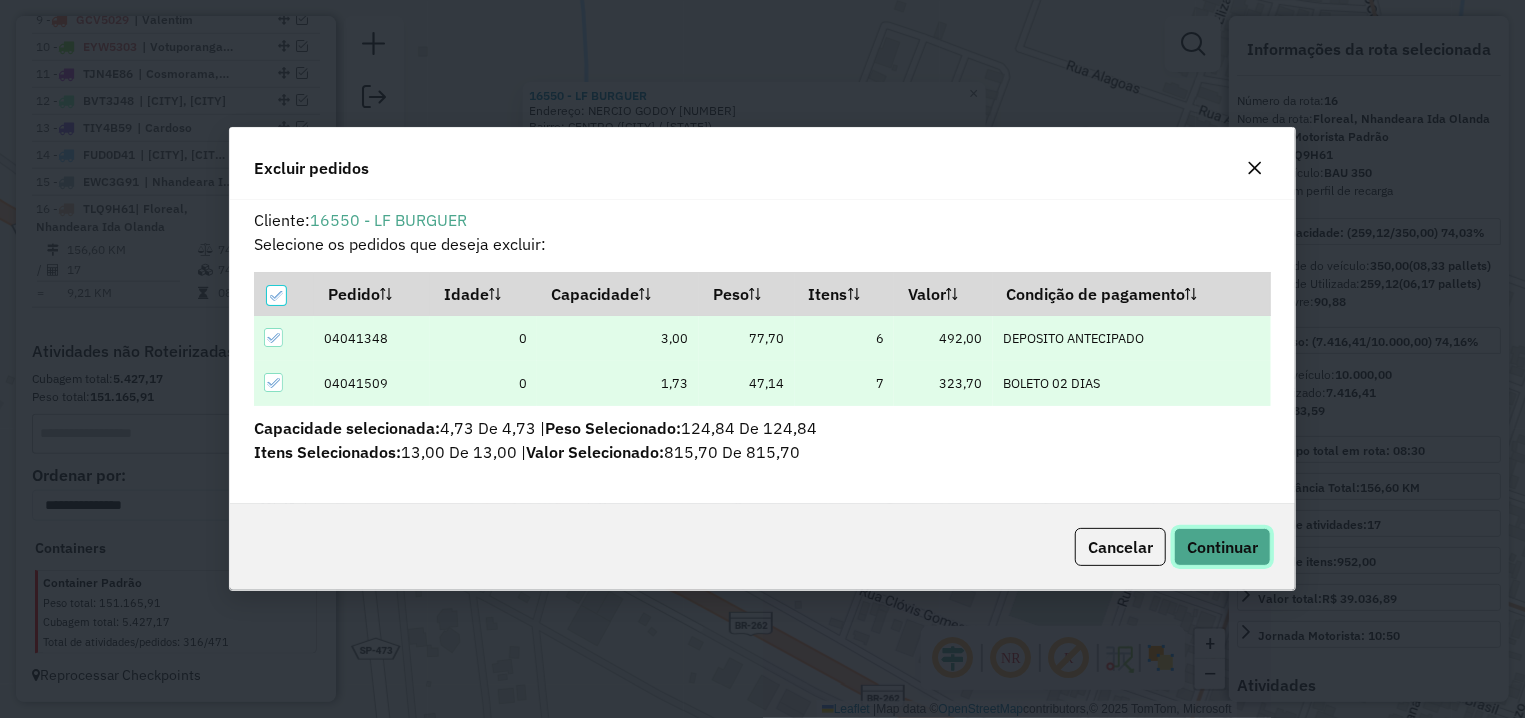 click on "Continuar" 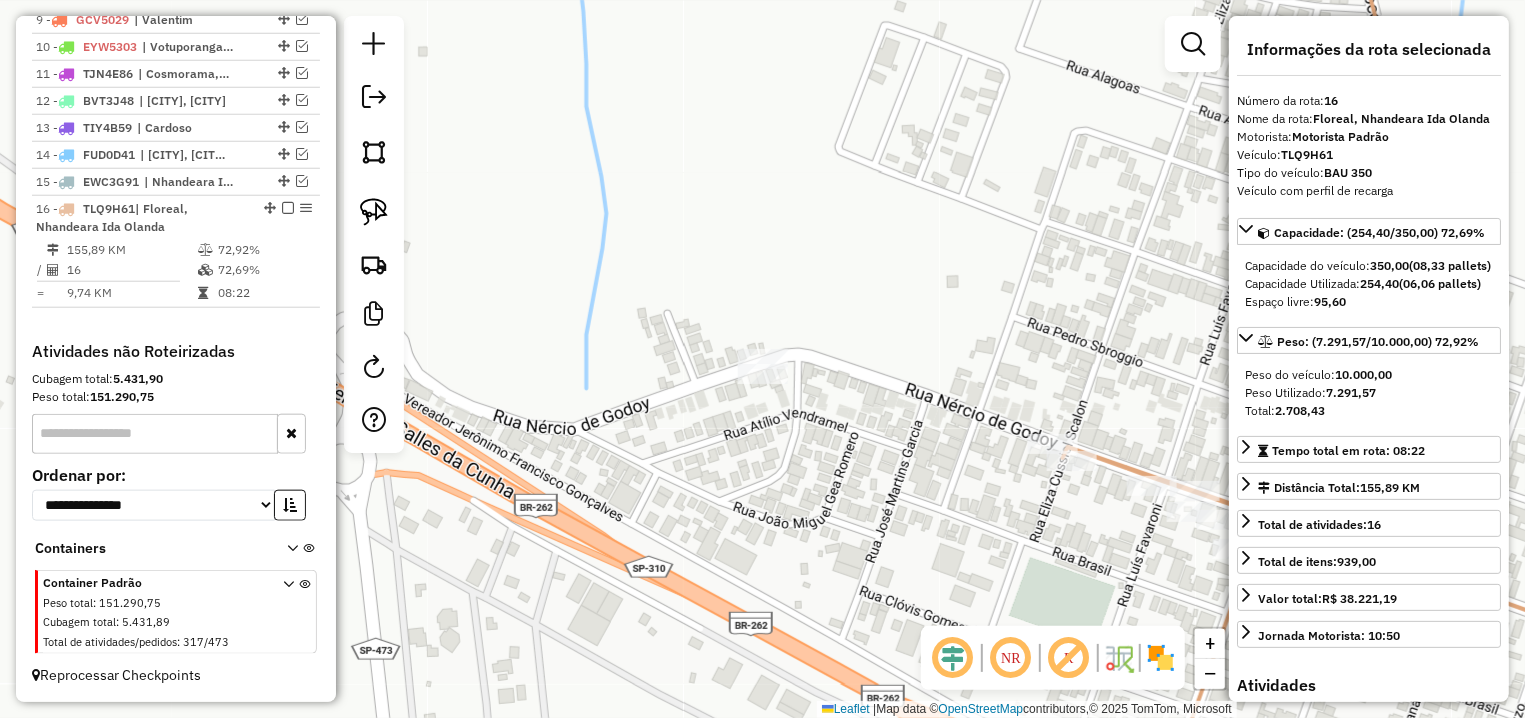 click at bounding box center [288, 208] 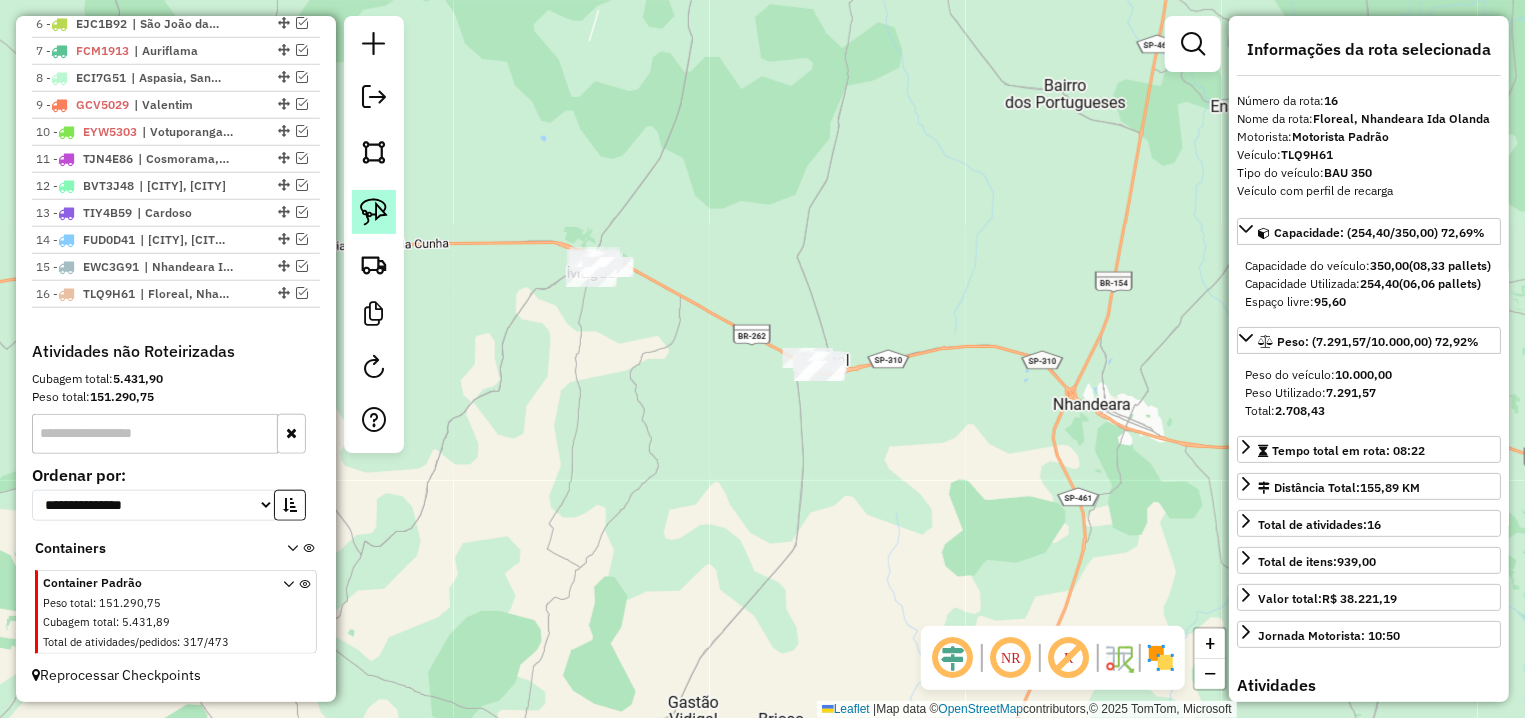 click 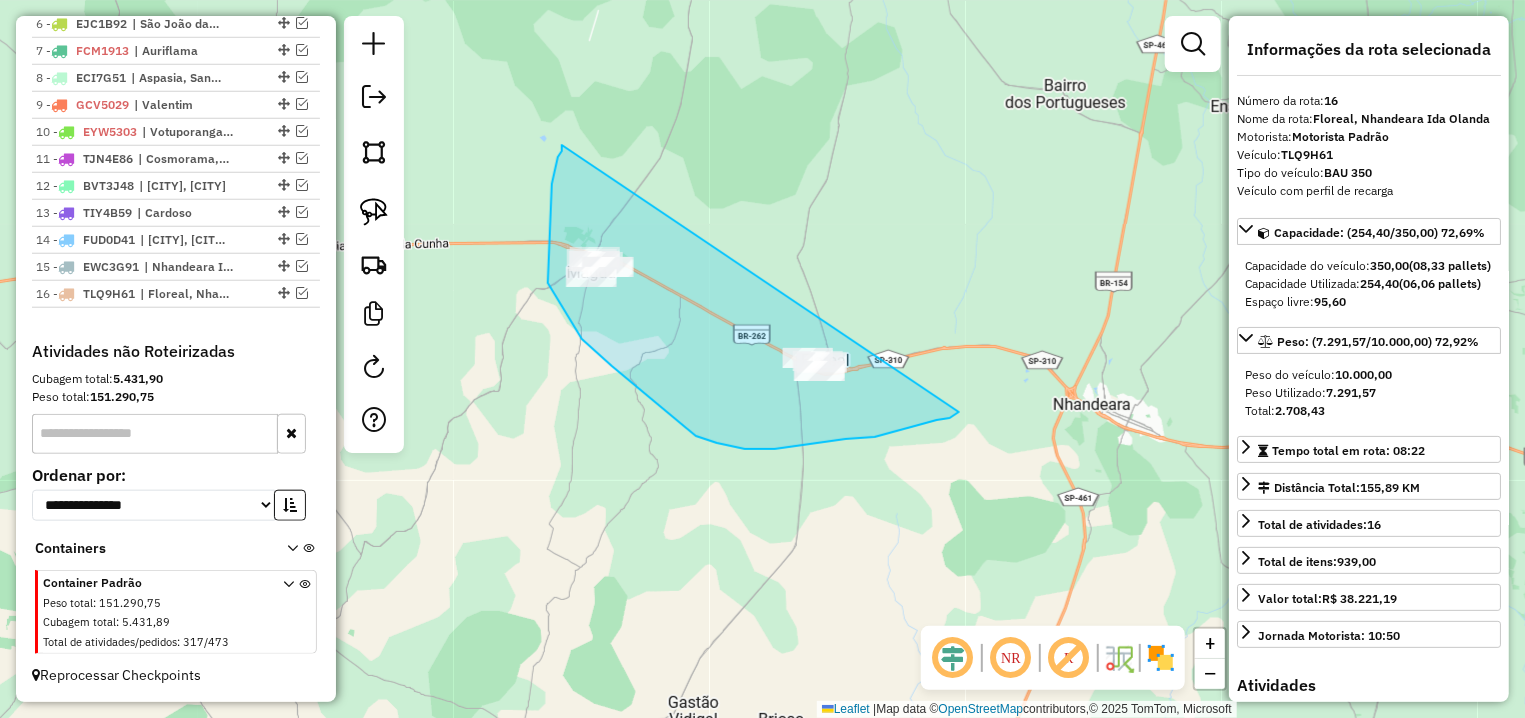drag, startPoint x: 562, startPoint y: 145, endPoint x: 959, endPoint y: 412, distance: 478.43286 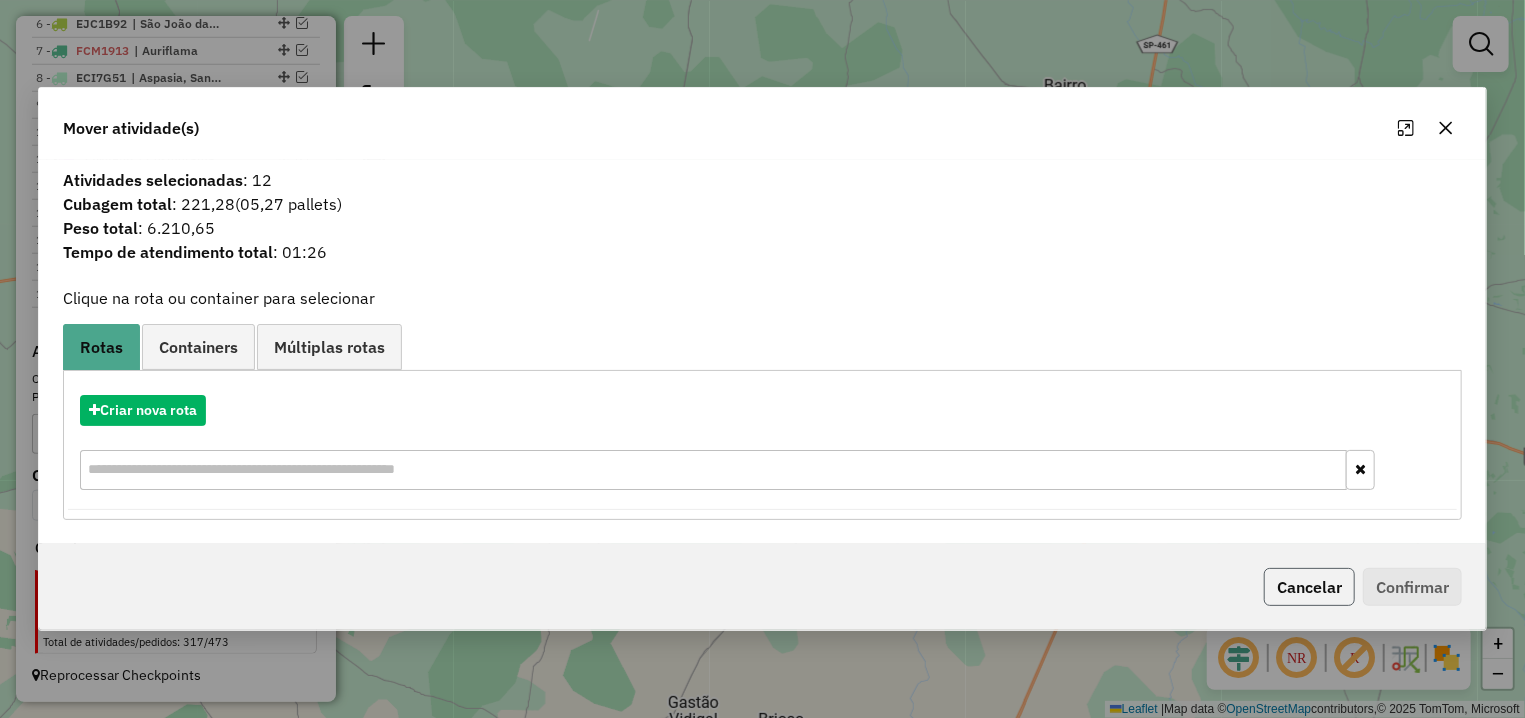 click on "Cancelar" 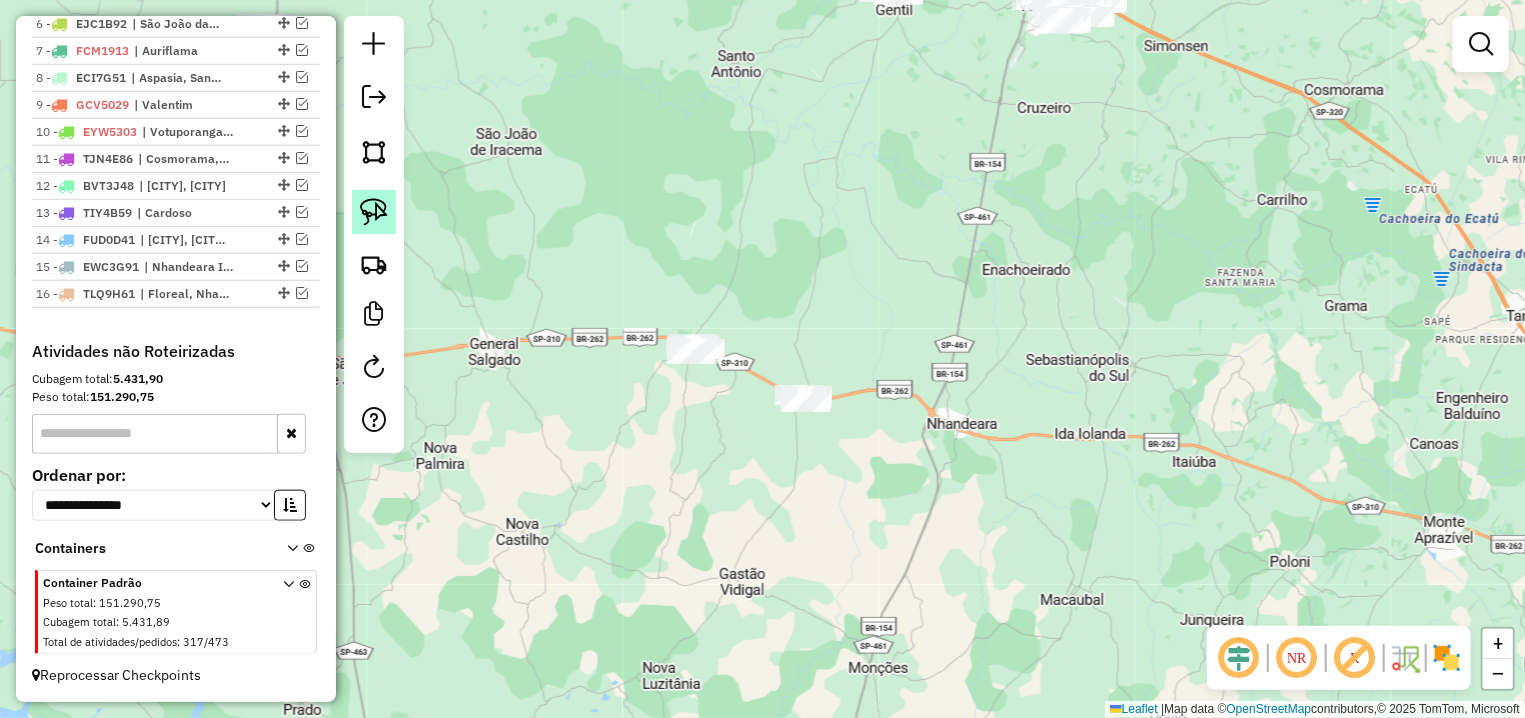 click 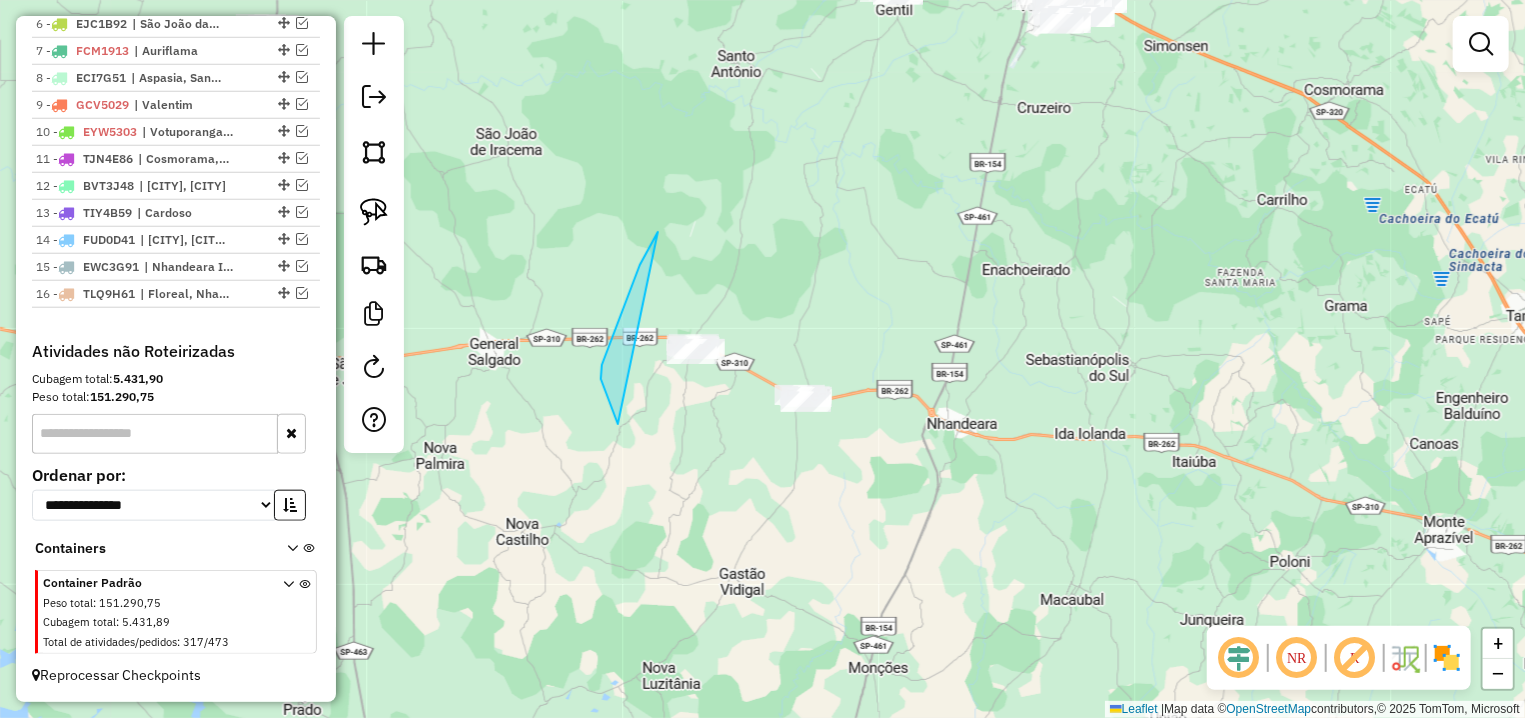 drag, startPoint x: 650, startPoint y: 246, endPoint x: 982, endPoint y: 421, distance: 375.29855 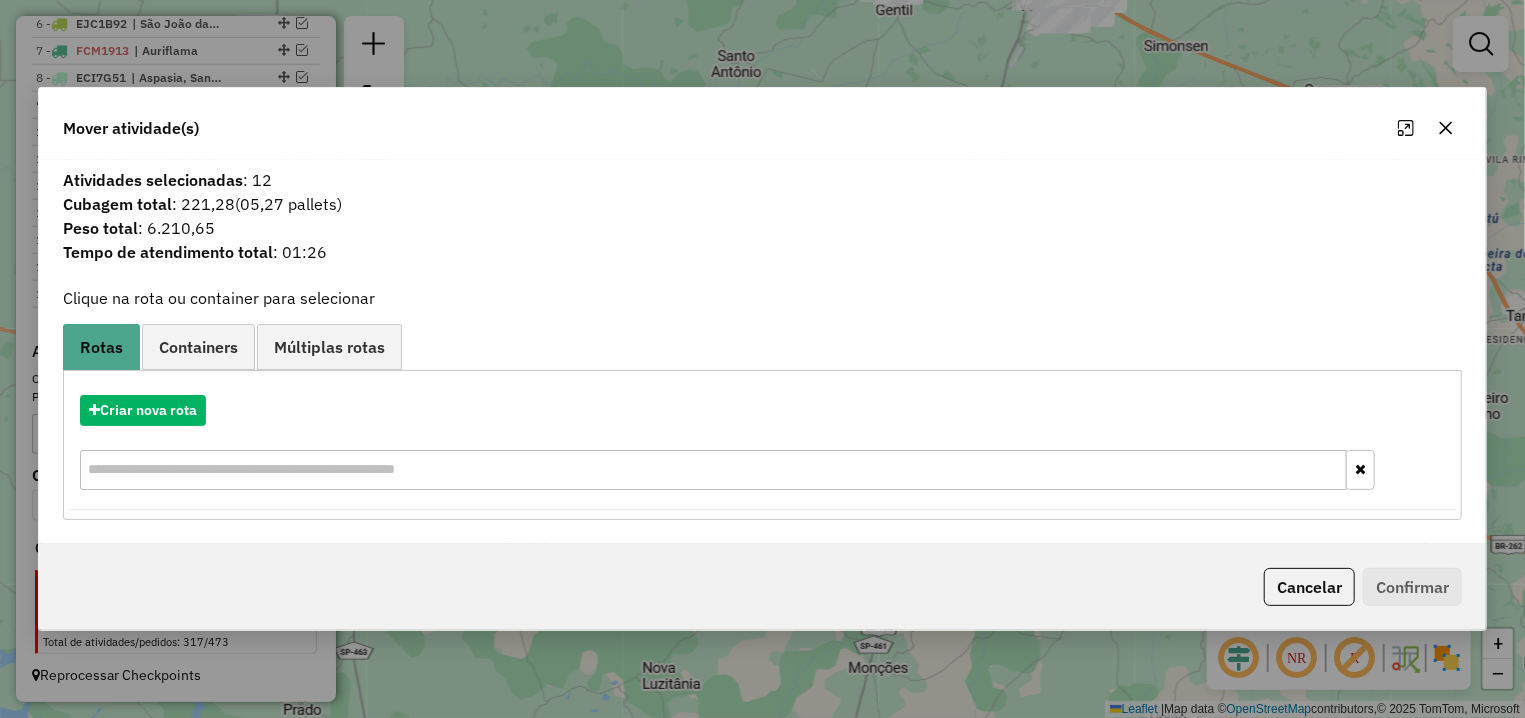 click 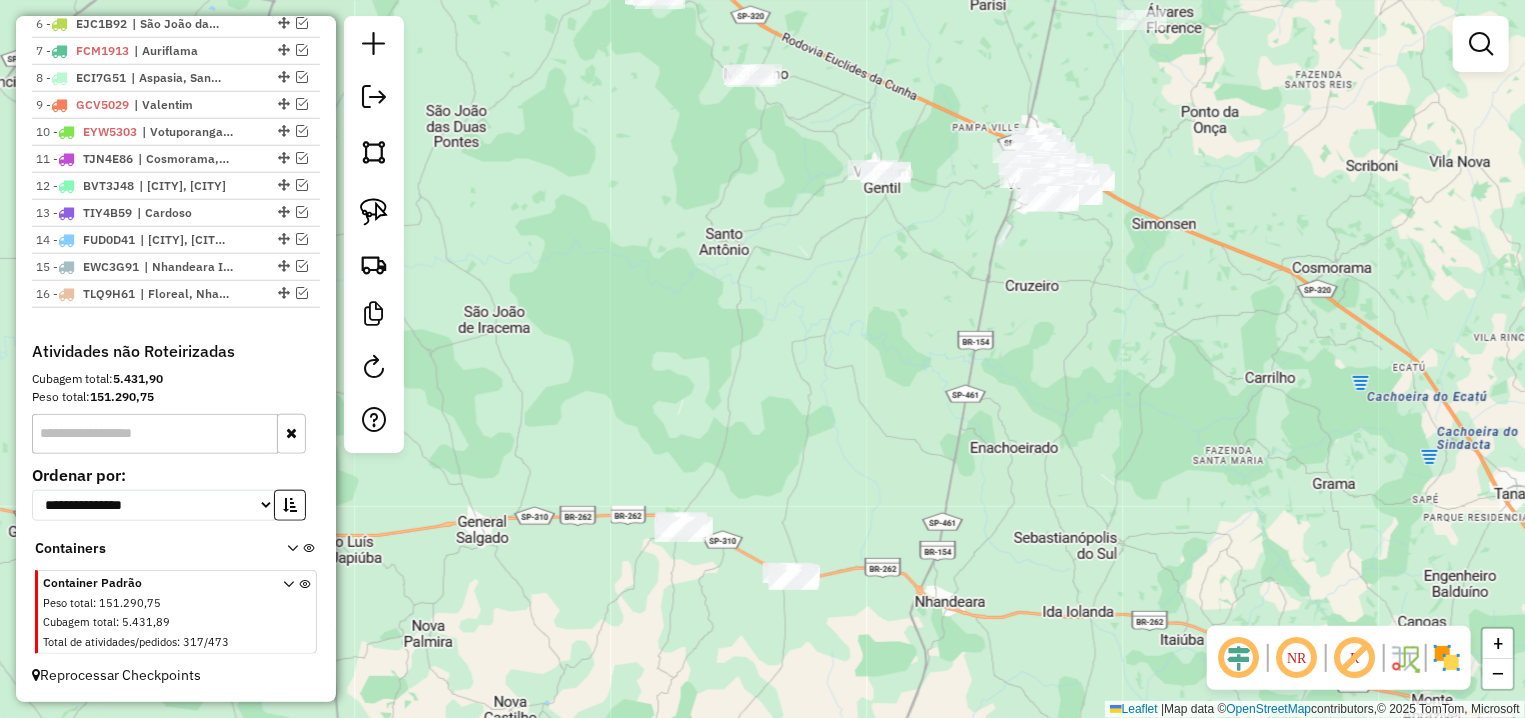 drag, startPoint x: 863, startPoint y: 151, endPoint x: 848, endPoint y: 342, distance: 191.5881 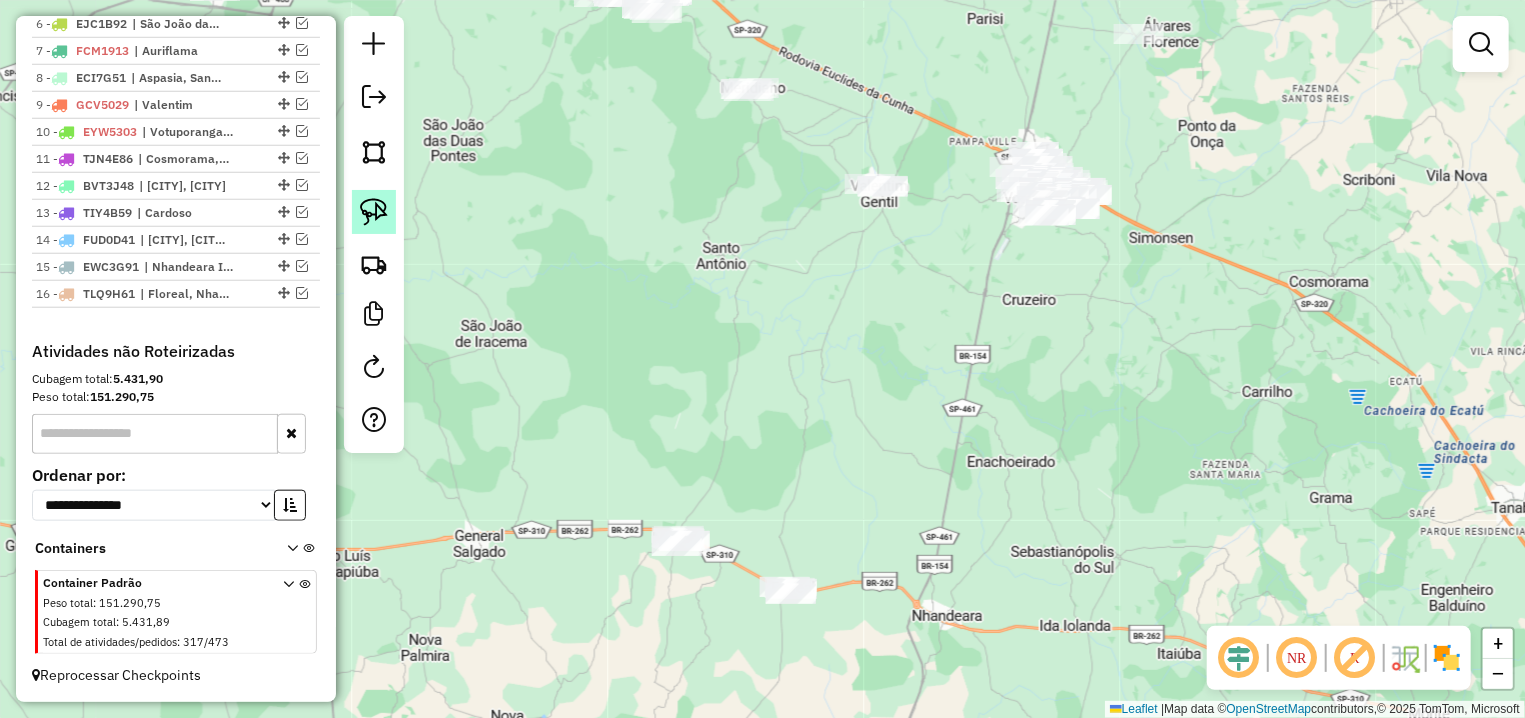 click 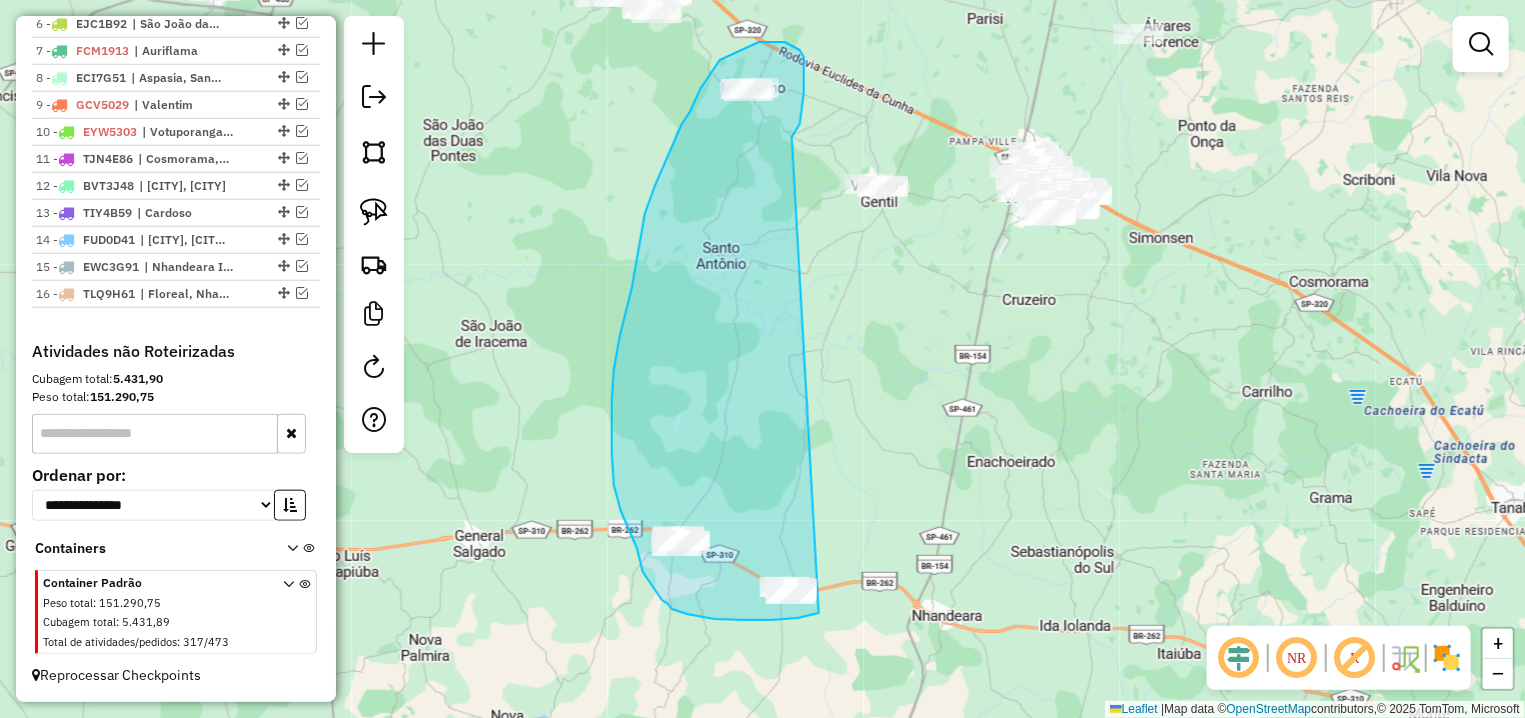 drag, startPoint x: 804, startPoint y: 57, endPoint x: 824, endPoint y: 610, distance: 553.3616 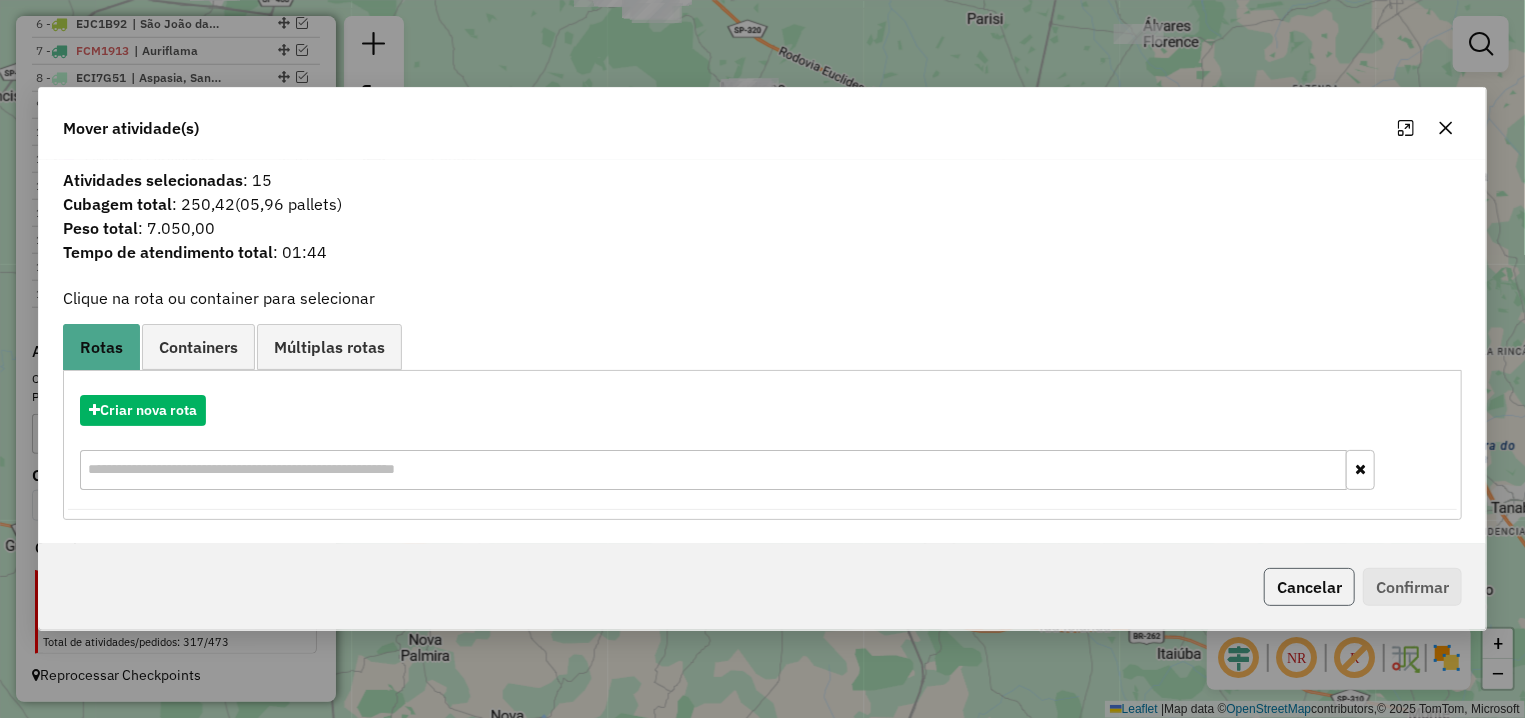 click on "Cancelar" 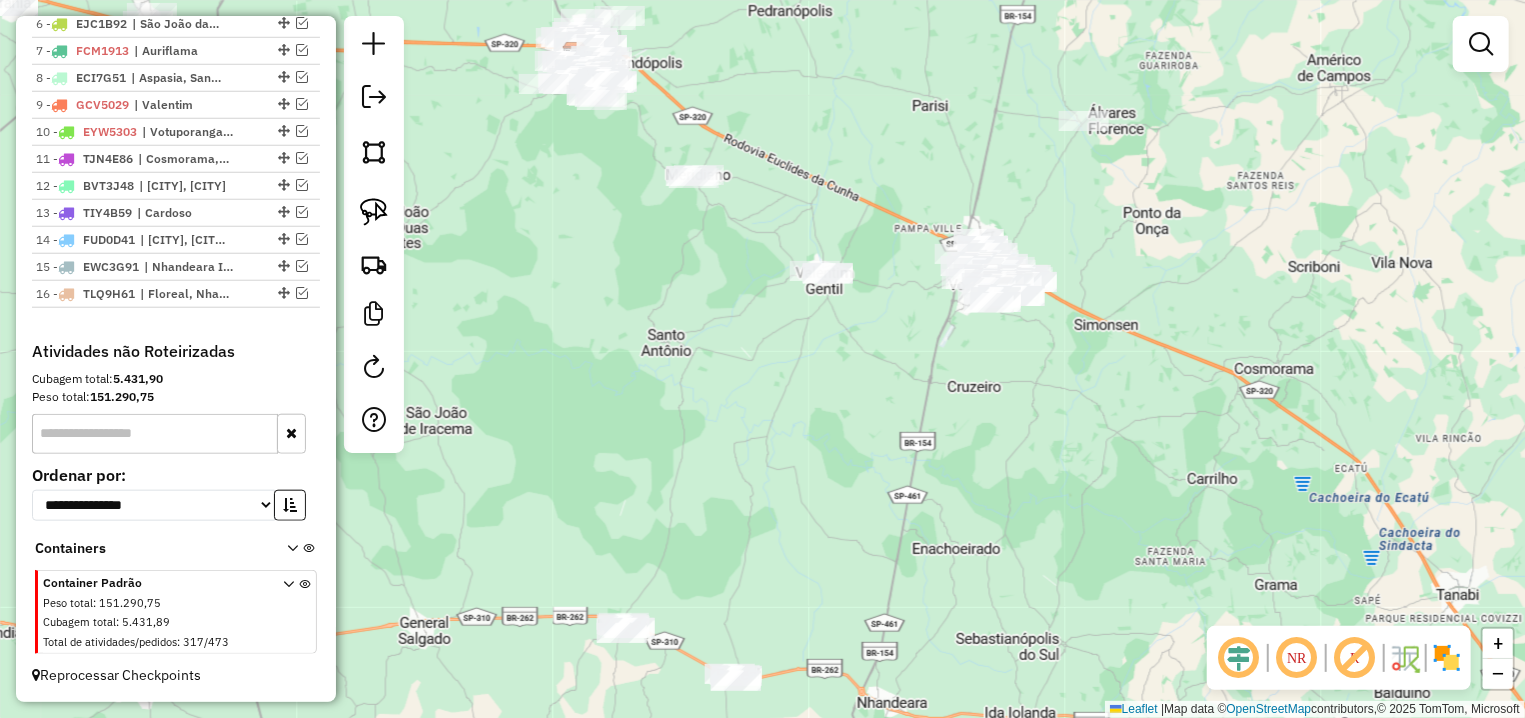 drag, startPoint x: 858, startPoint y: 371, endPoint x: 816, endPoint y: 431, distance: 73.239334 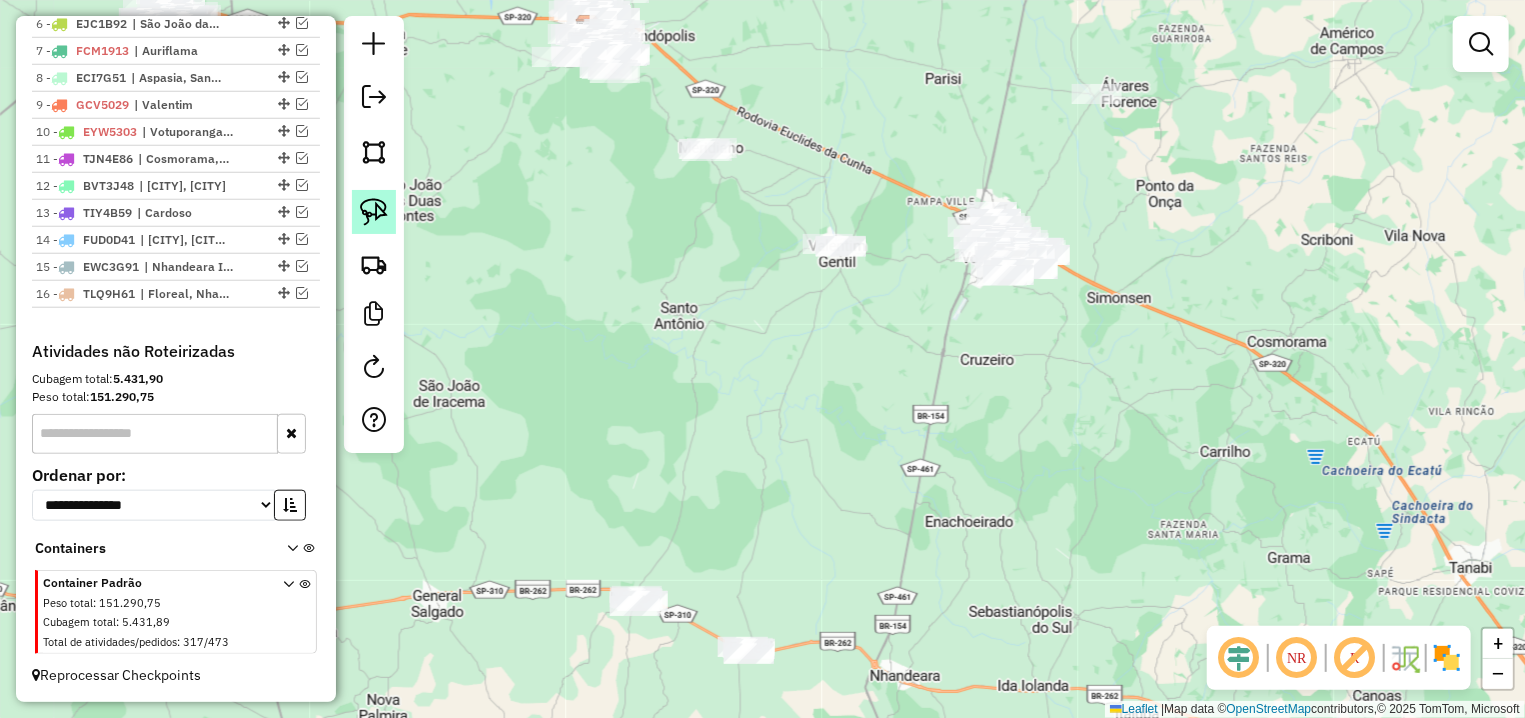 click 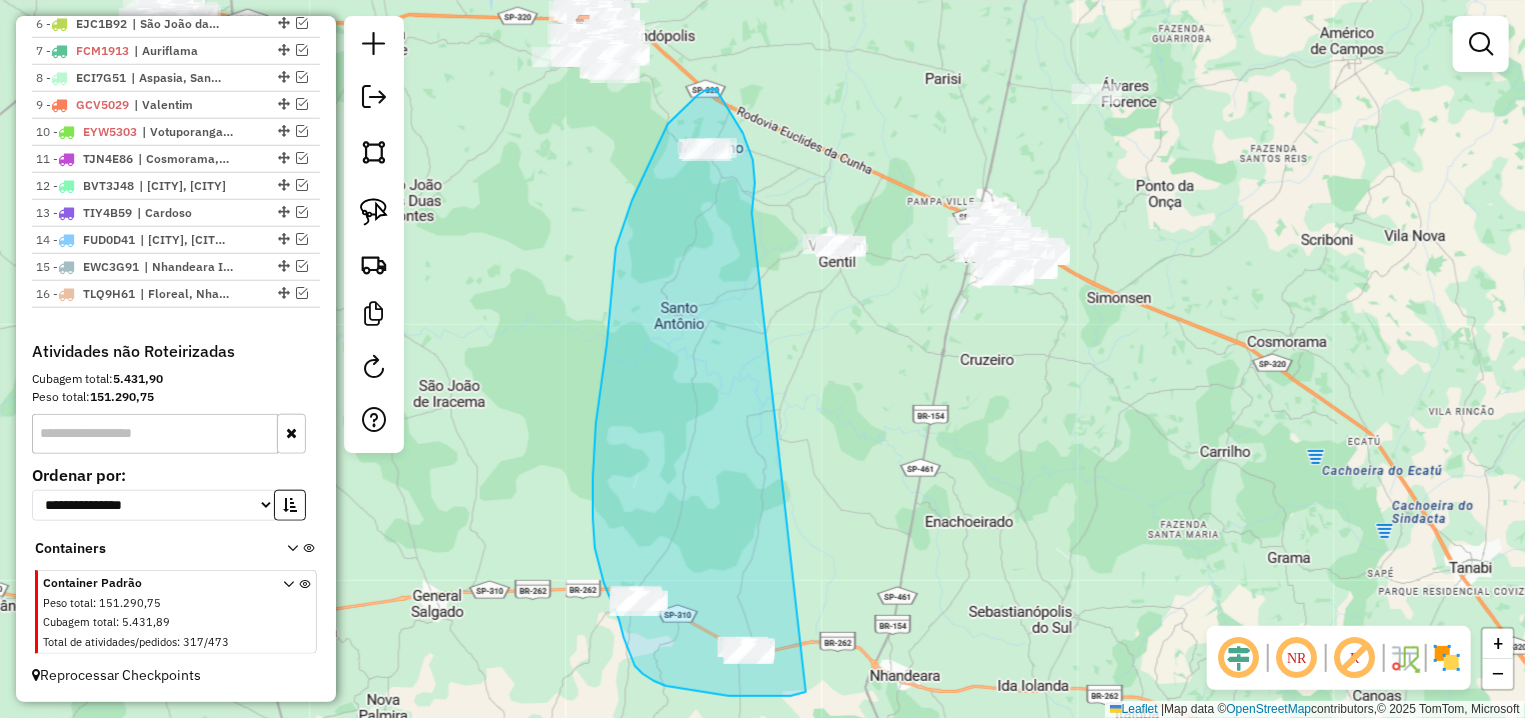 drag, startPoint x: 753, startPoint y: 160, endPoint x: 816, endPoint y: 689, distance: 532.7382 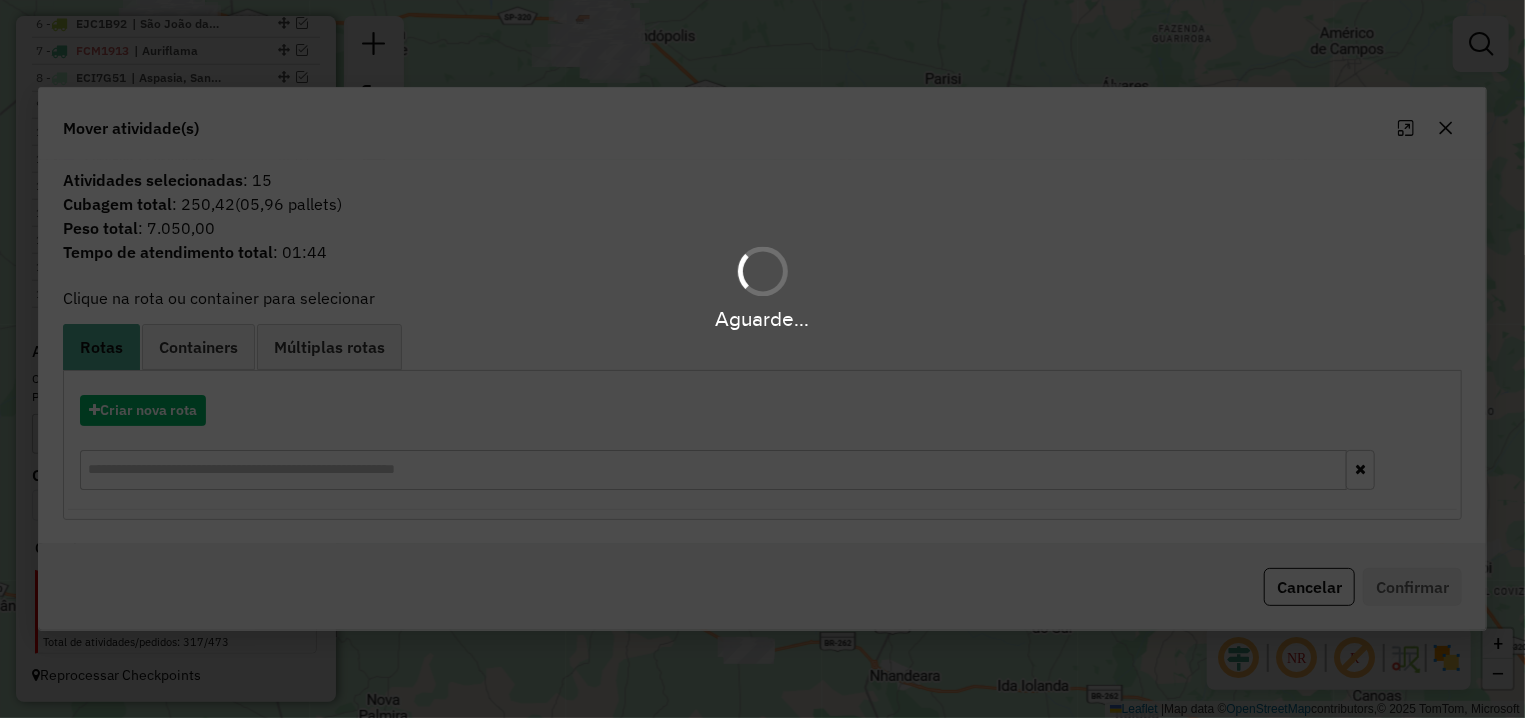click on "Aguarde..." at bounding box center (762, 359) 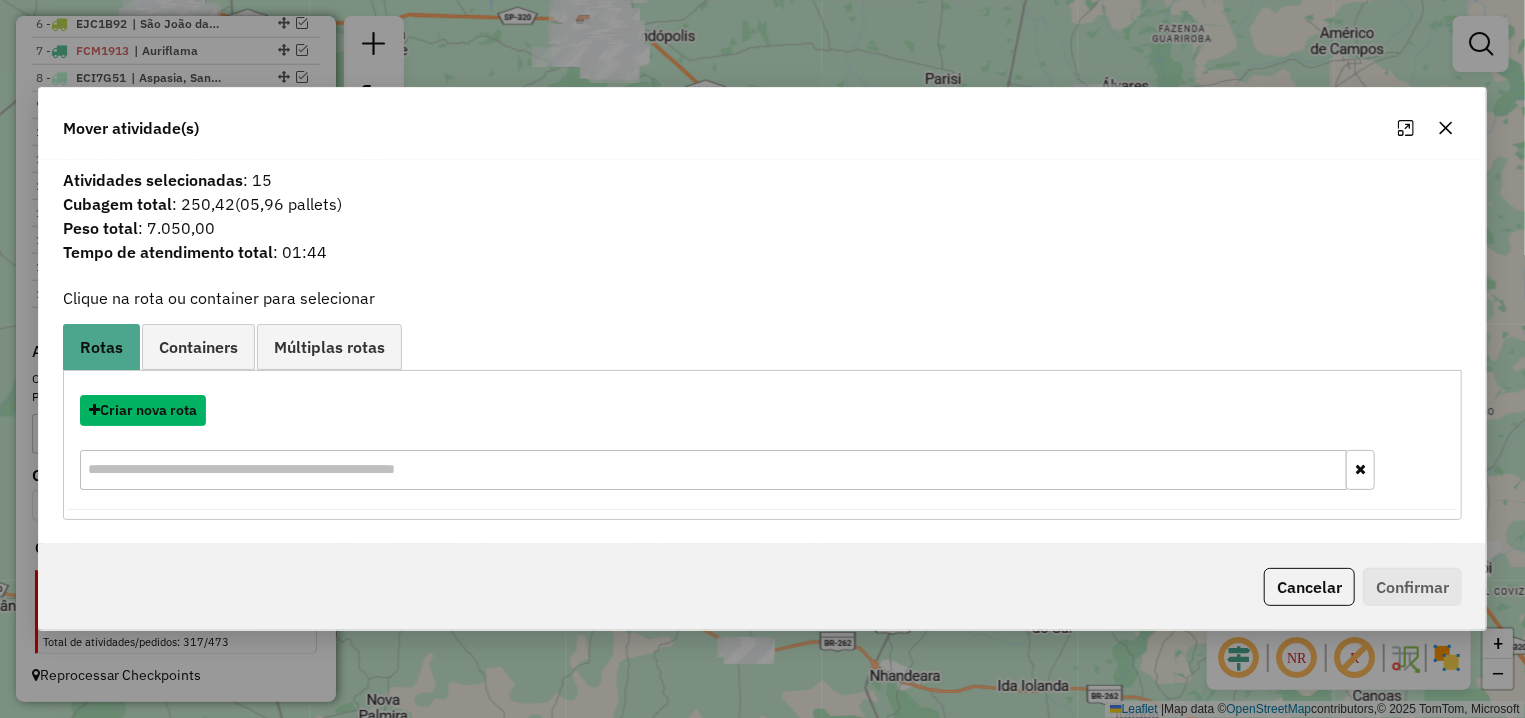 click on "Criar nova rota" at bounding box center (143, 410) 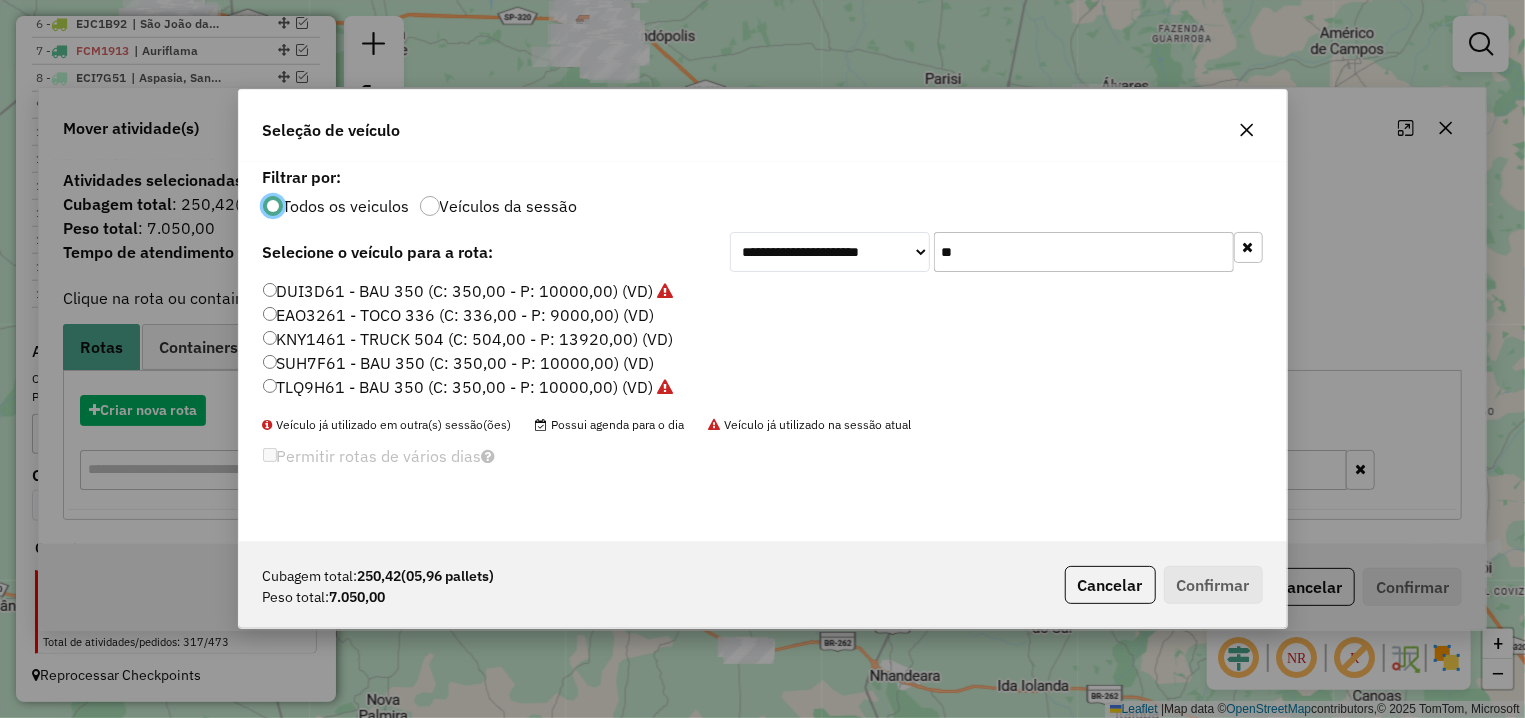 scroll, scrollTop: 11, scrollLeft: 6, axis: both 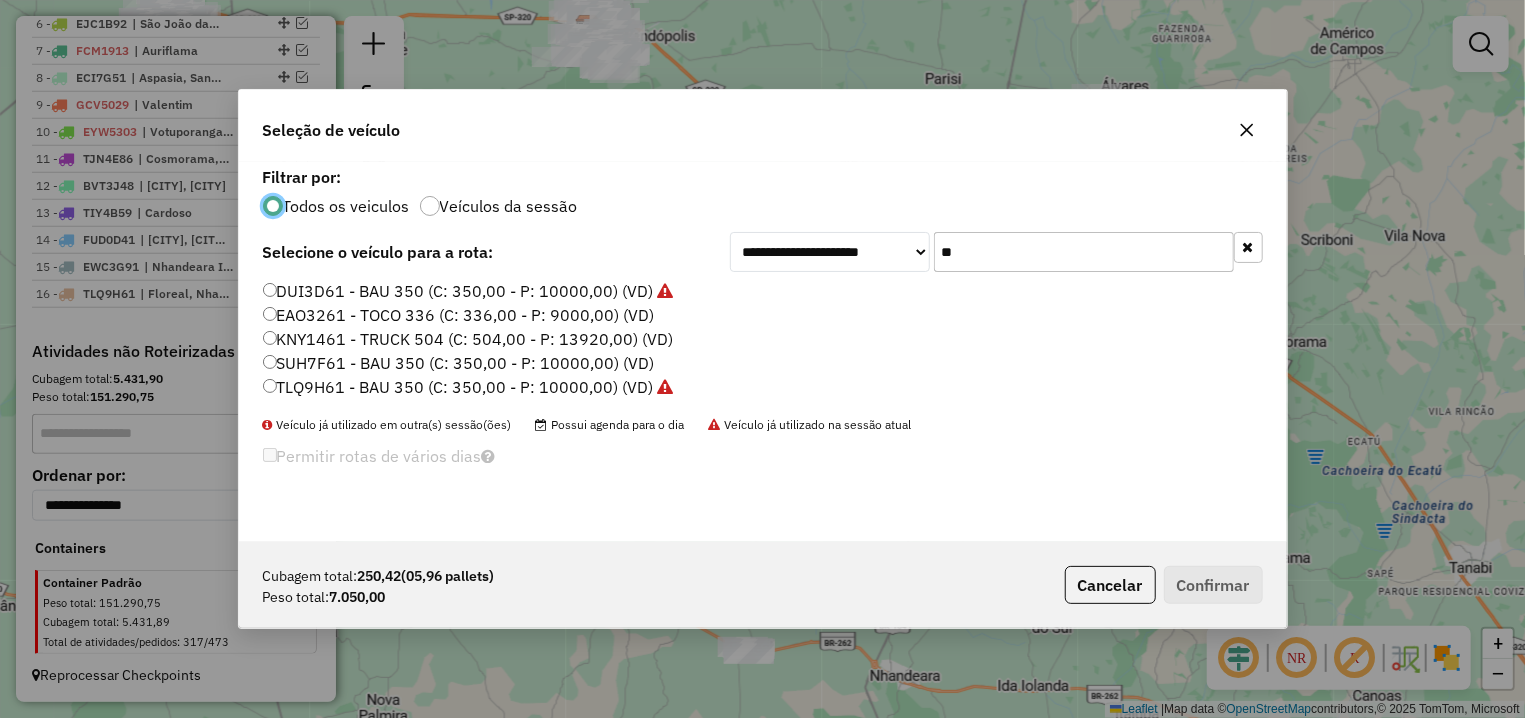 drag, startPoint x: 975, startPoint y: 255, endPoint x: 919, endPoint y: 261, distance: 56.32051 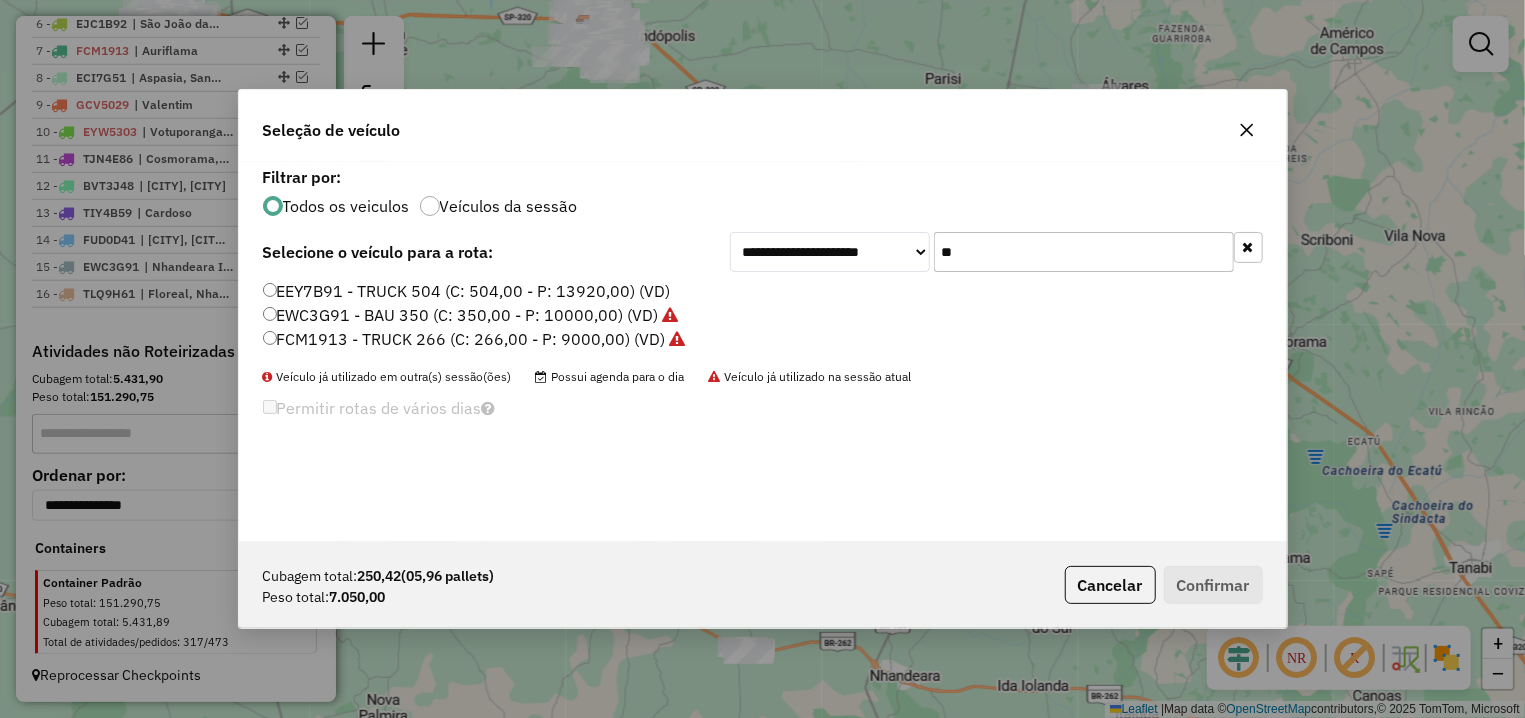 type on "**" 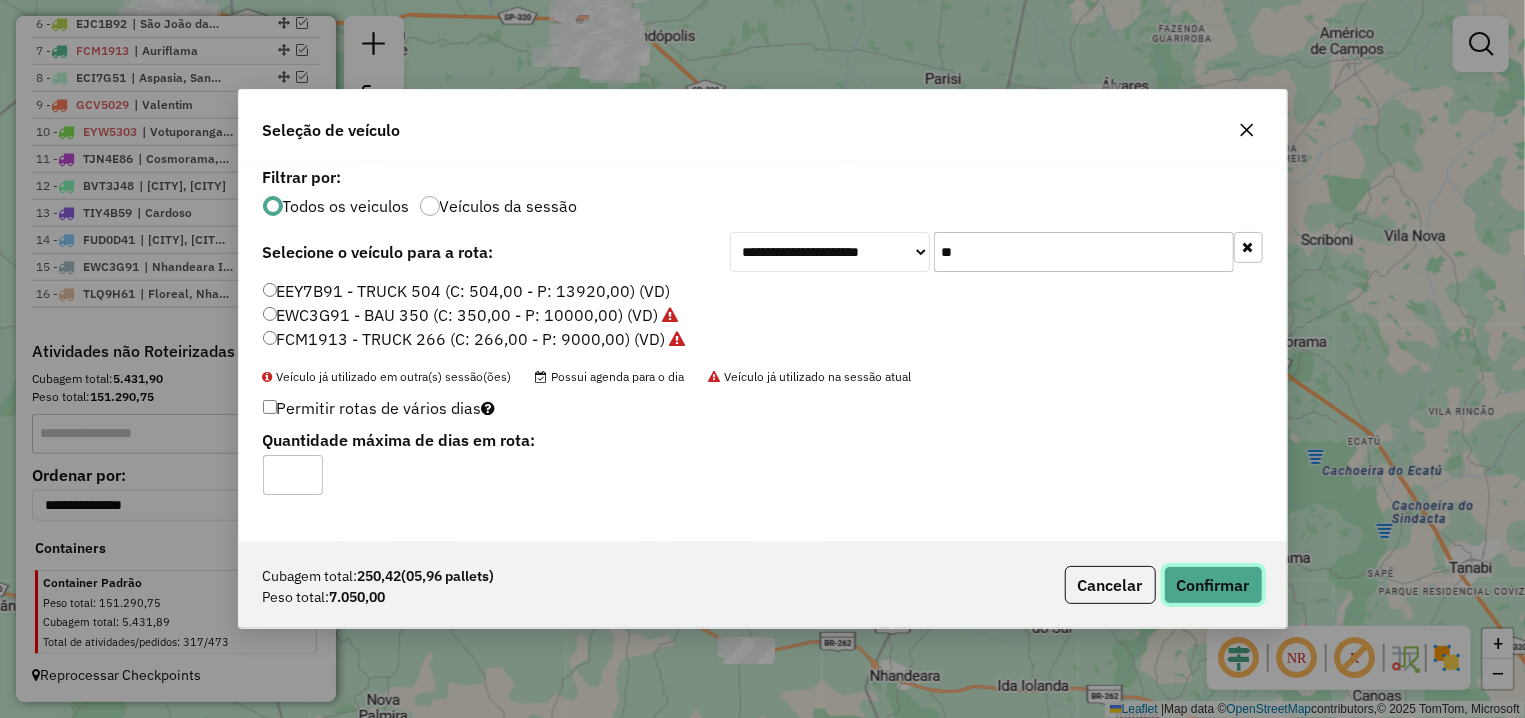 click on "Confirmar" 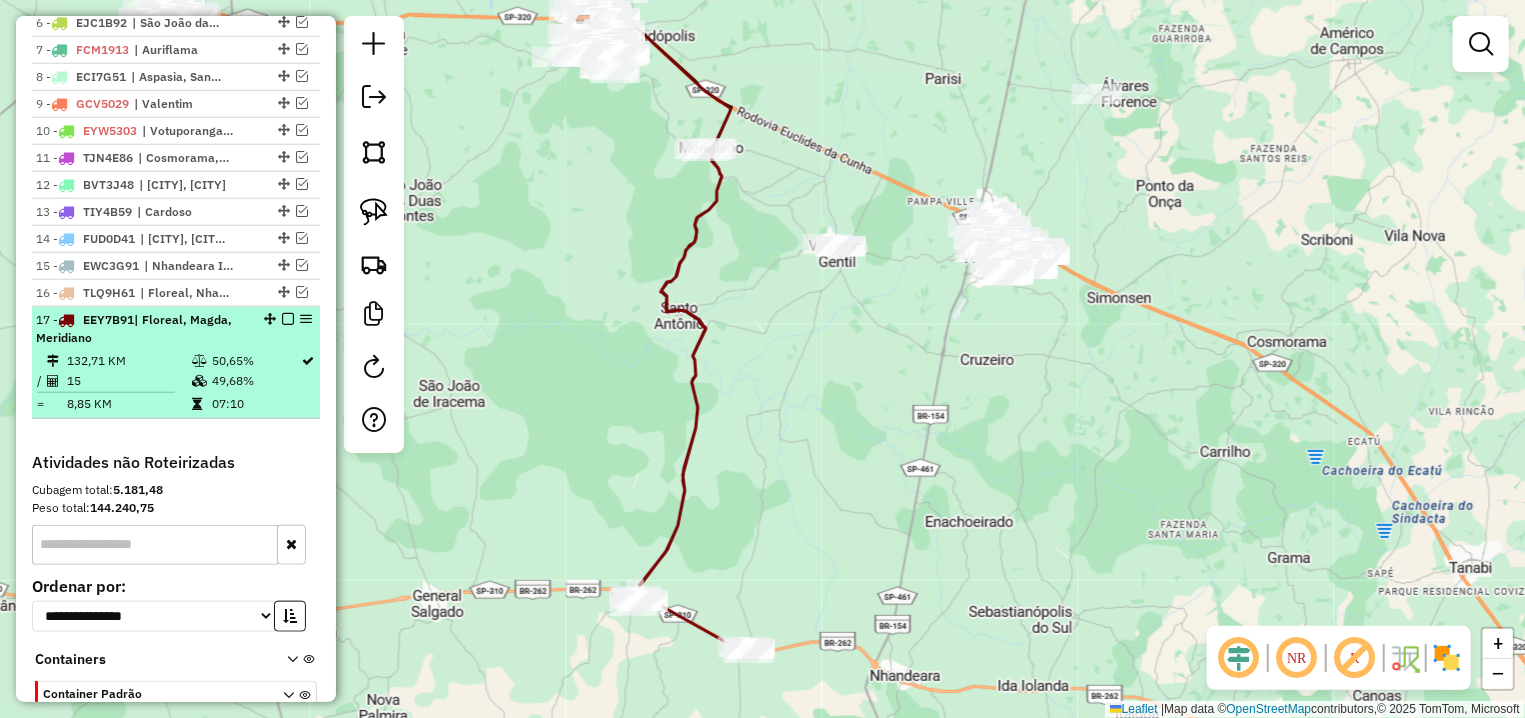 click at bounding box center (288, 319) 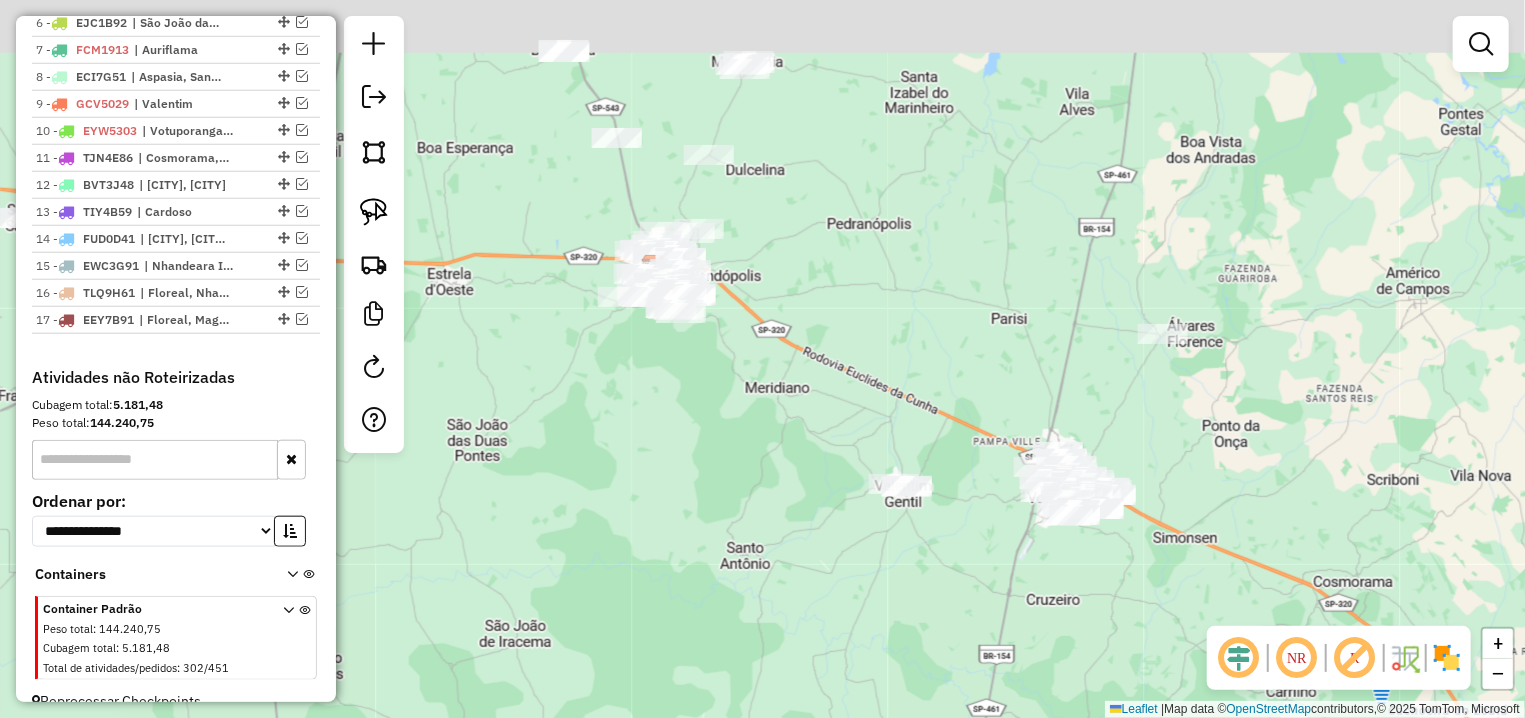 drag, startPoint x: 773, startPoint y: 114, endPoint x: 854, endPoint y: 607, distance: 499.60983 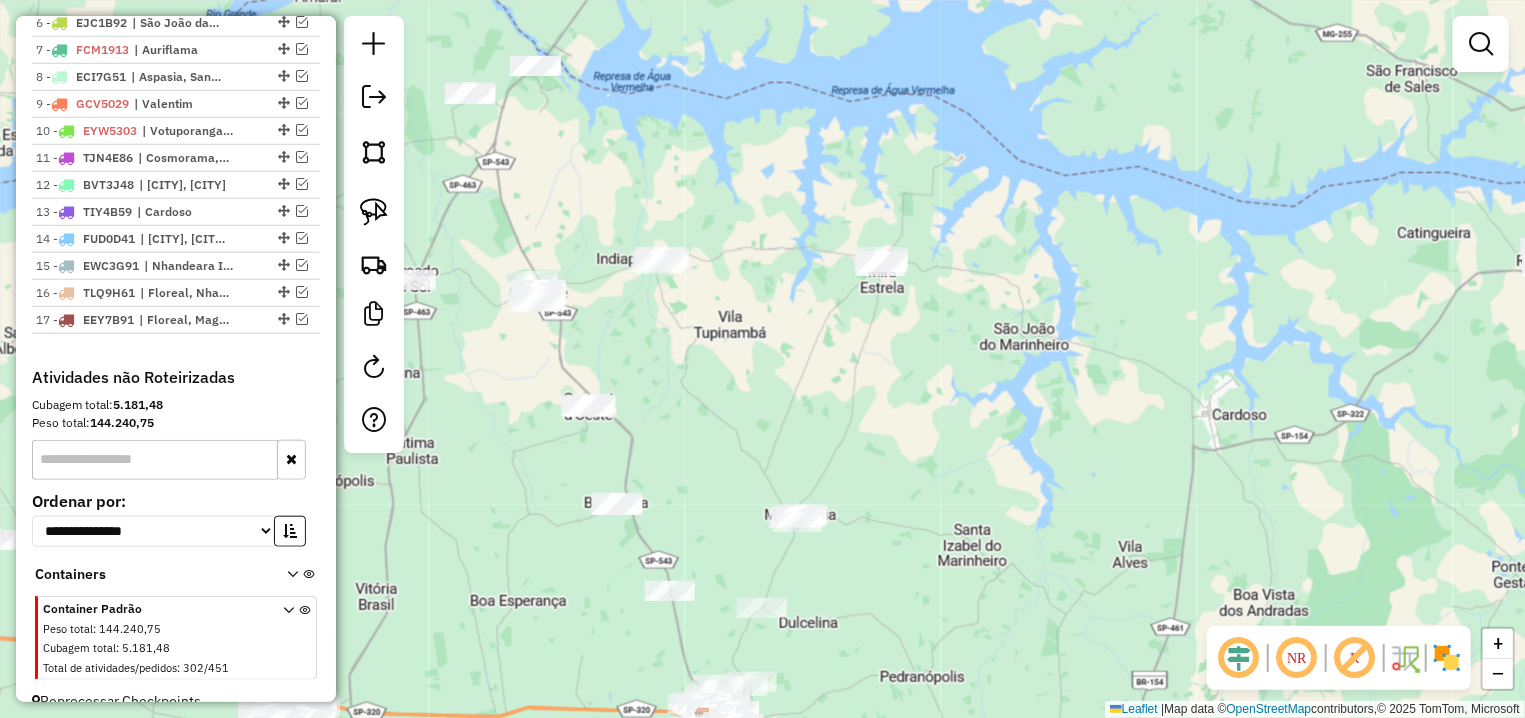 drag, startPoint x: 896, startPoint y: 369, endPoint x: 915, endPoint y: 486, distance: 118.5327 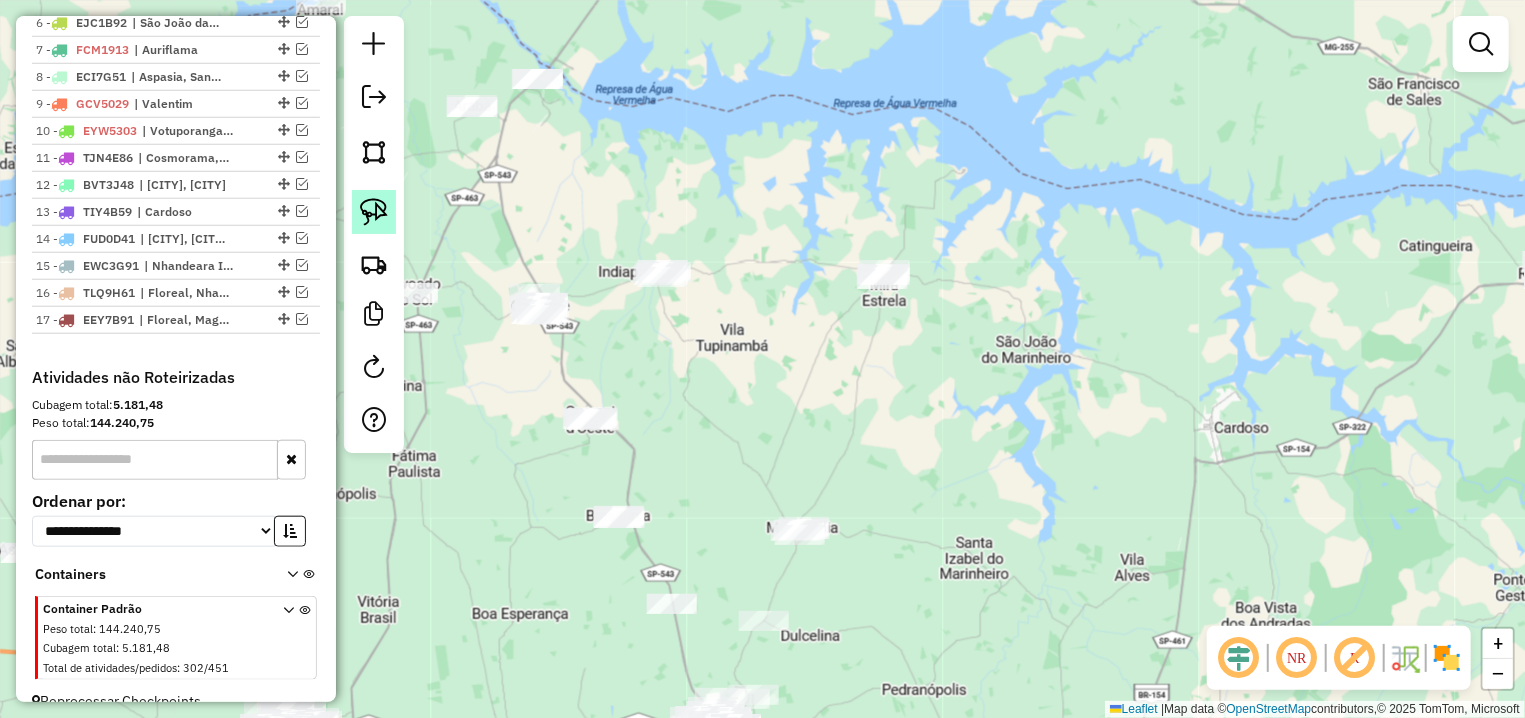 click 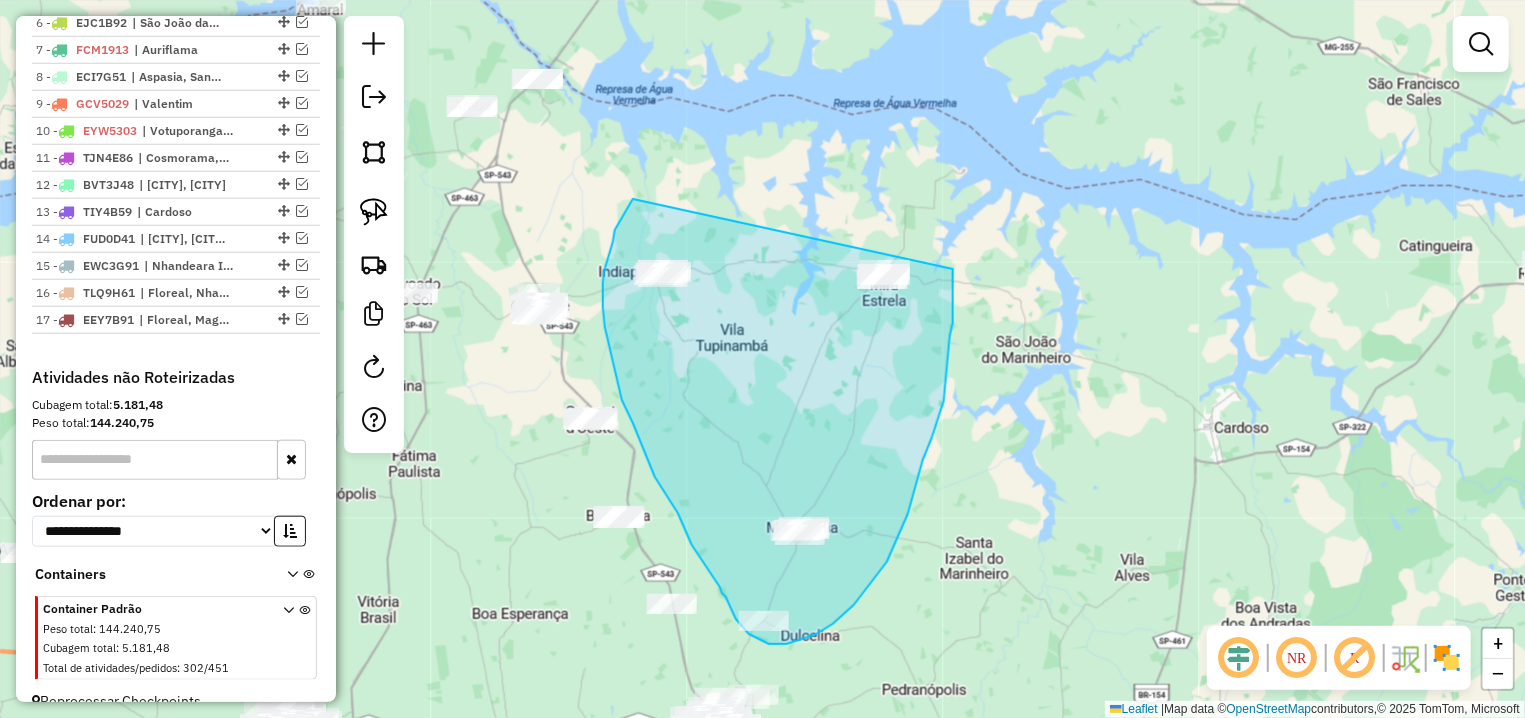 drag, startPoint x: 633, startPoint y: 199, endPoint x: 953, endPoint y: 219, distance: 320.6244 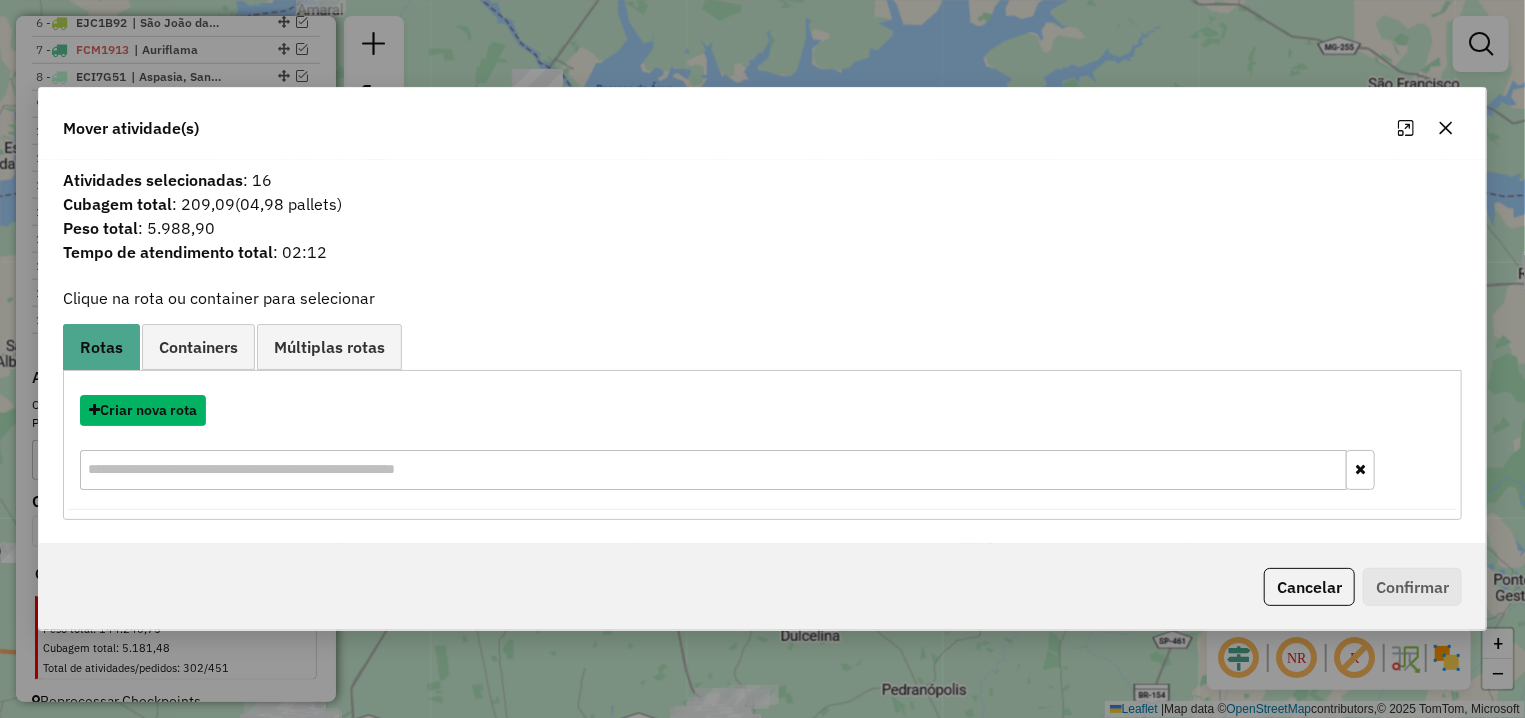 click on "Criar nova rota" at bounding box center [143, 410] 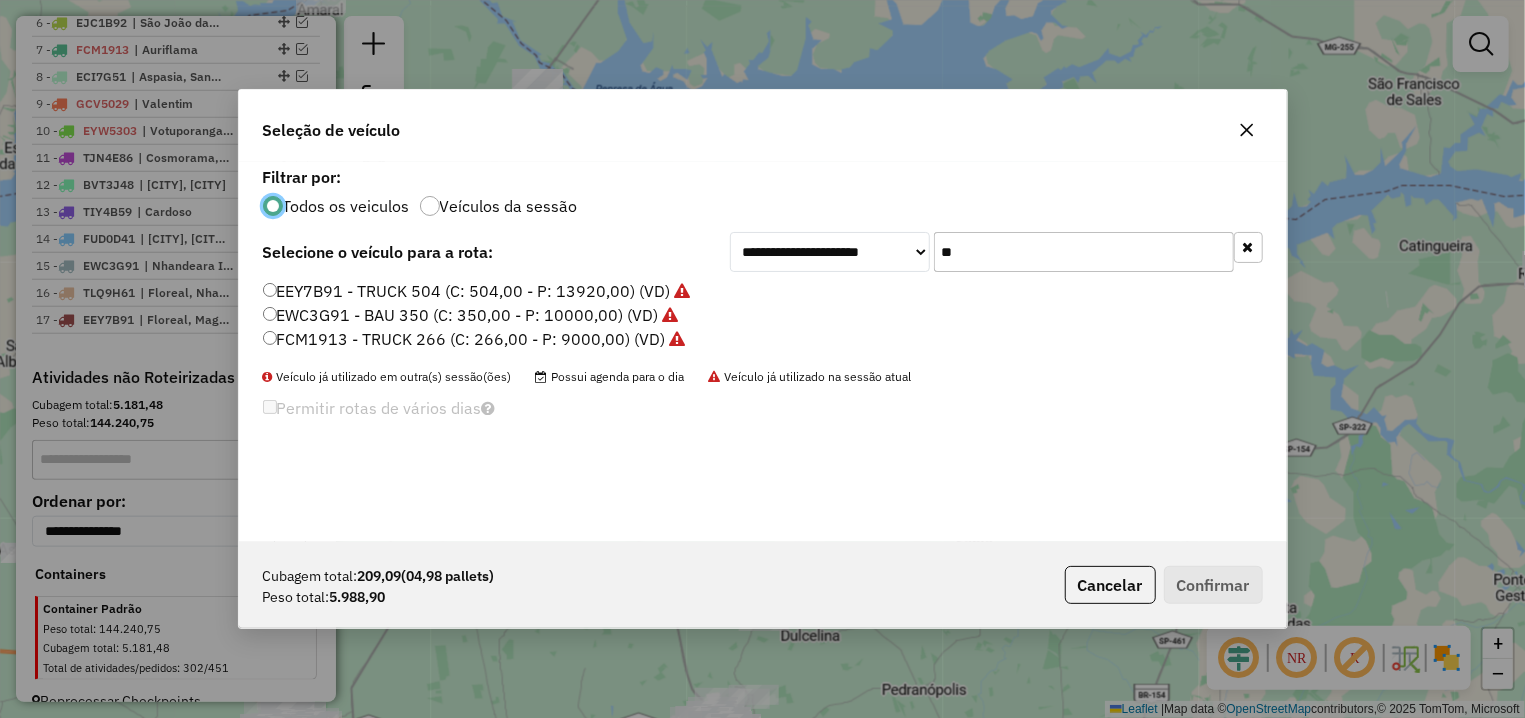 scroll, scrollTop: 11, scrollLeft: 6, axis: both 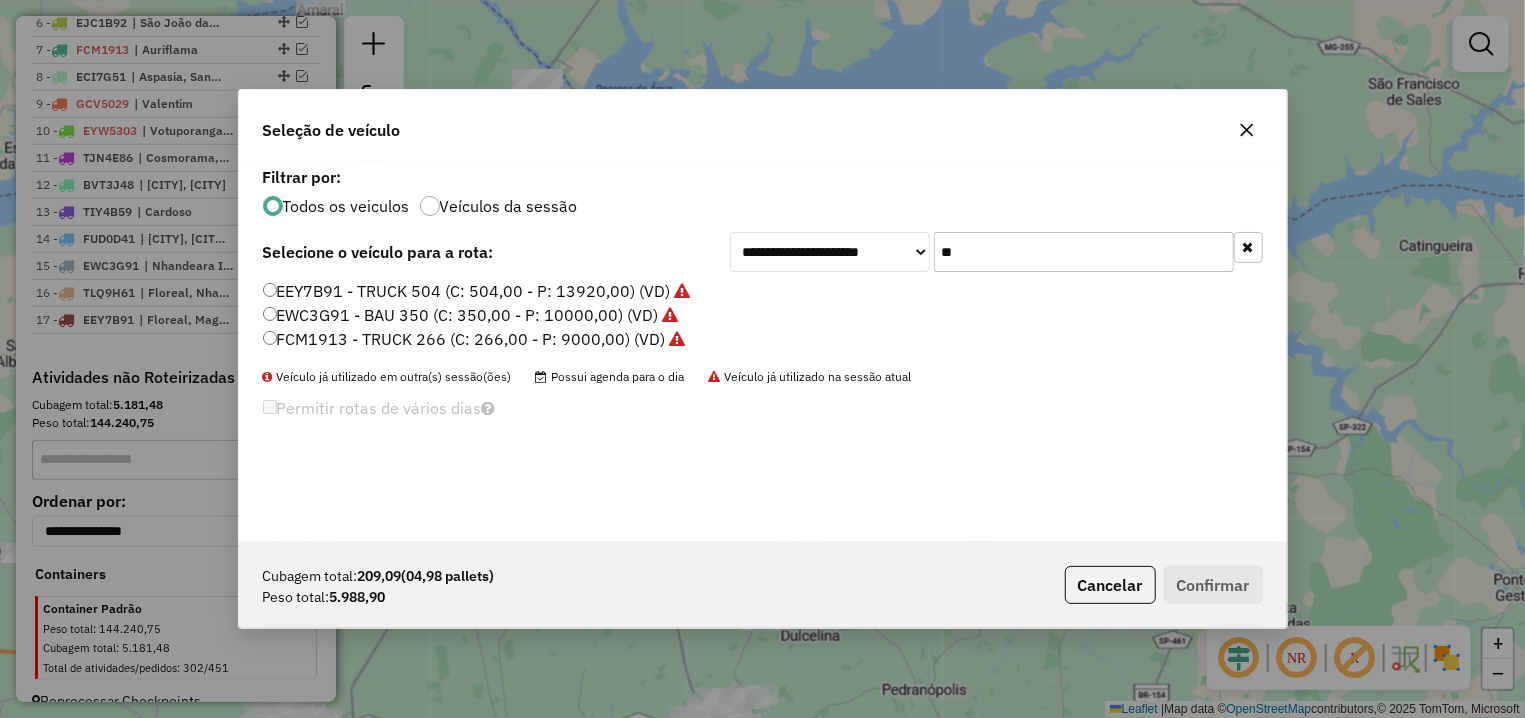 drag, startPoint x: 1022, startPoint y: 256, endPoint x: 888, endPoint y: 252, distance: 134.0597 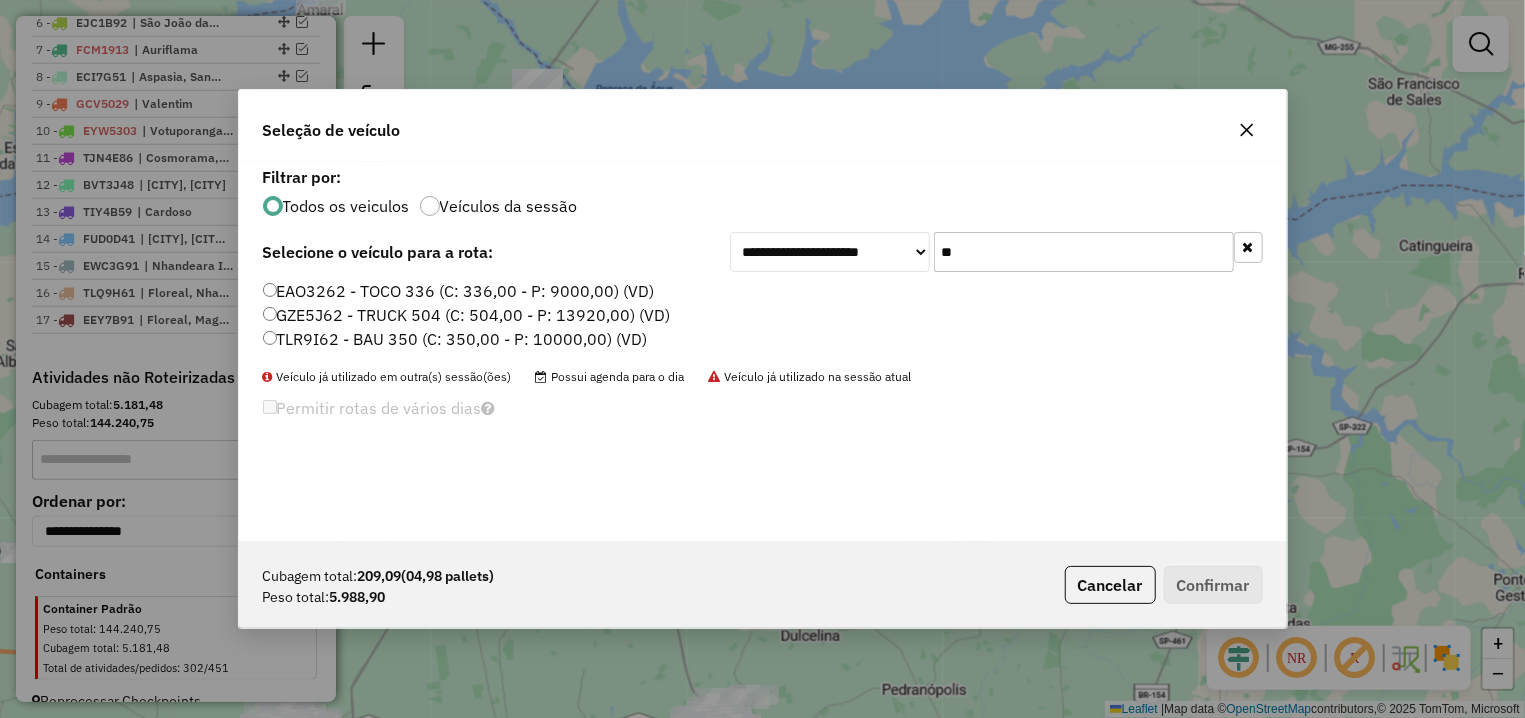 type on "**" 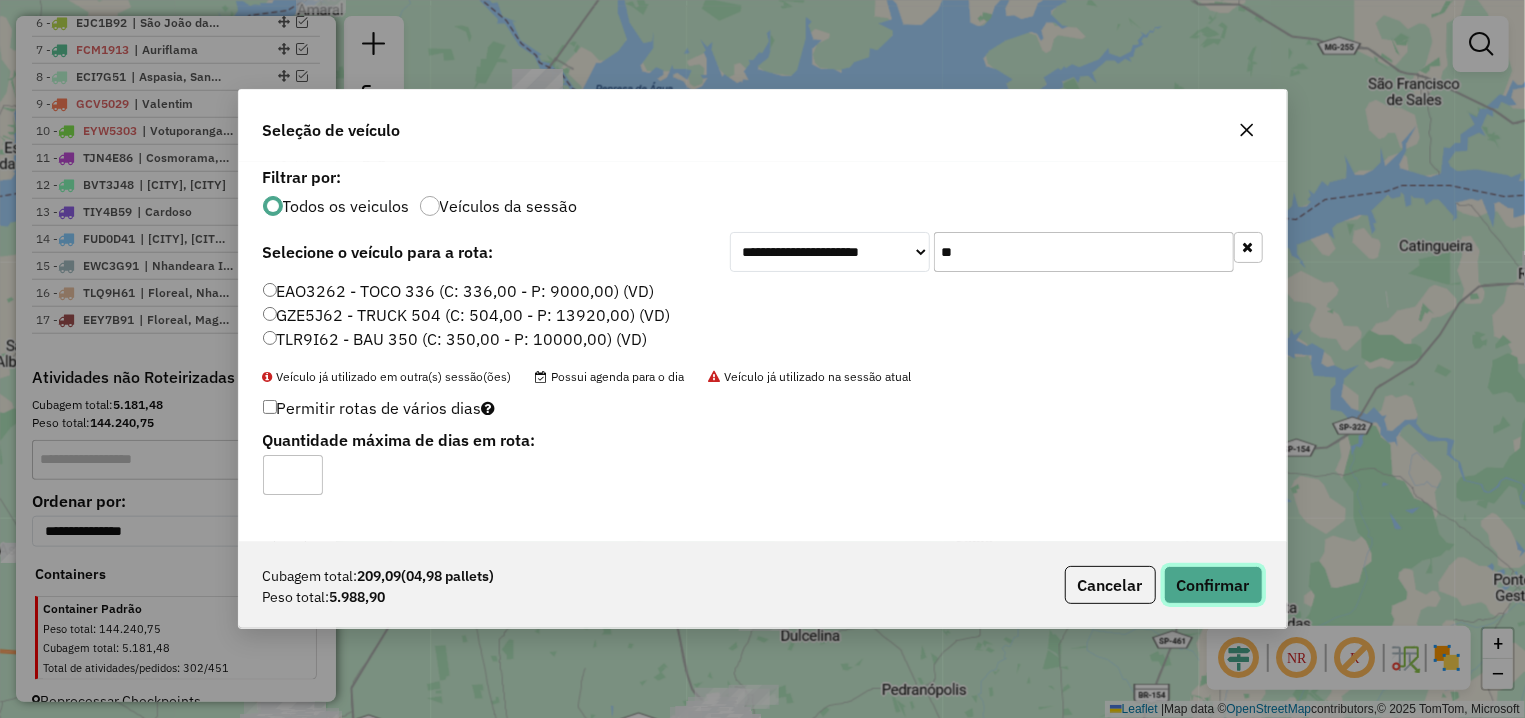 click on "Confirmar" 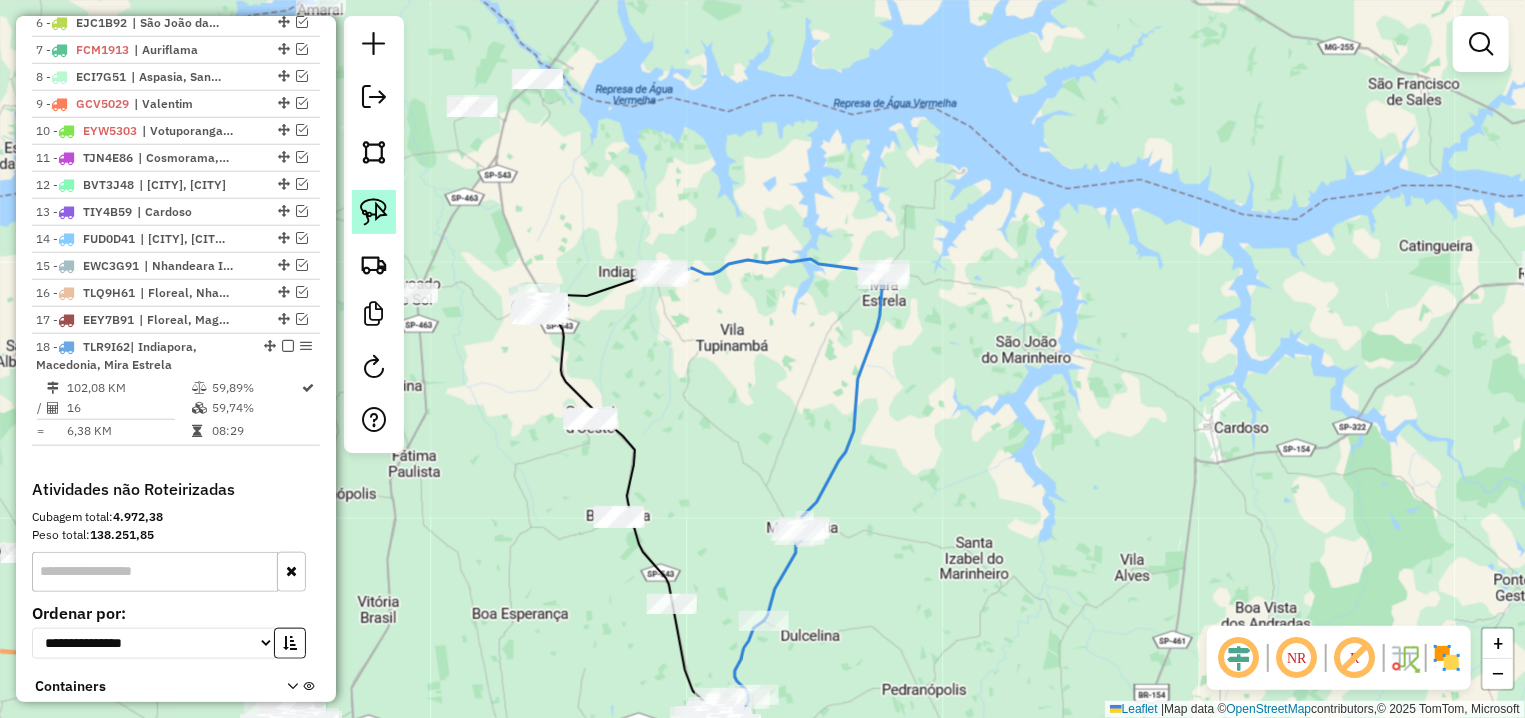 click 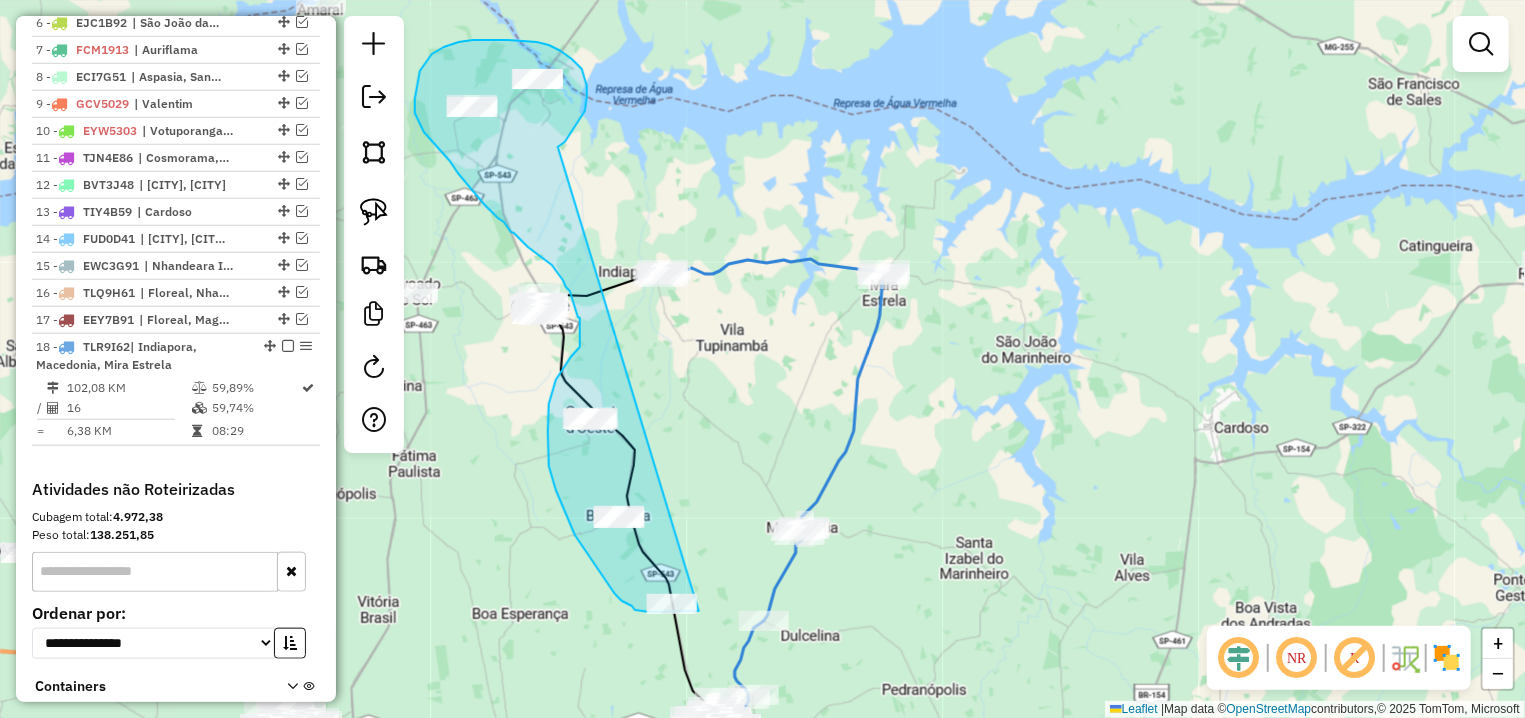 drag, startPoint x: 576, startPoint y: 125, endPoint x: 699, endPoint y: 611, distance: 501.32324 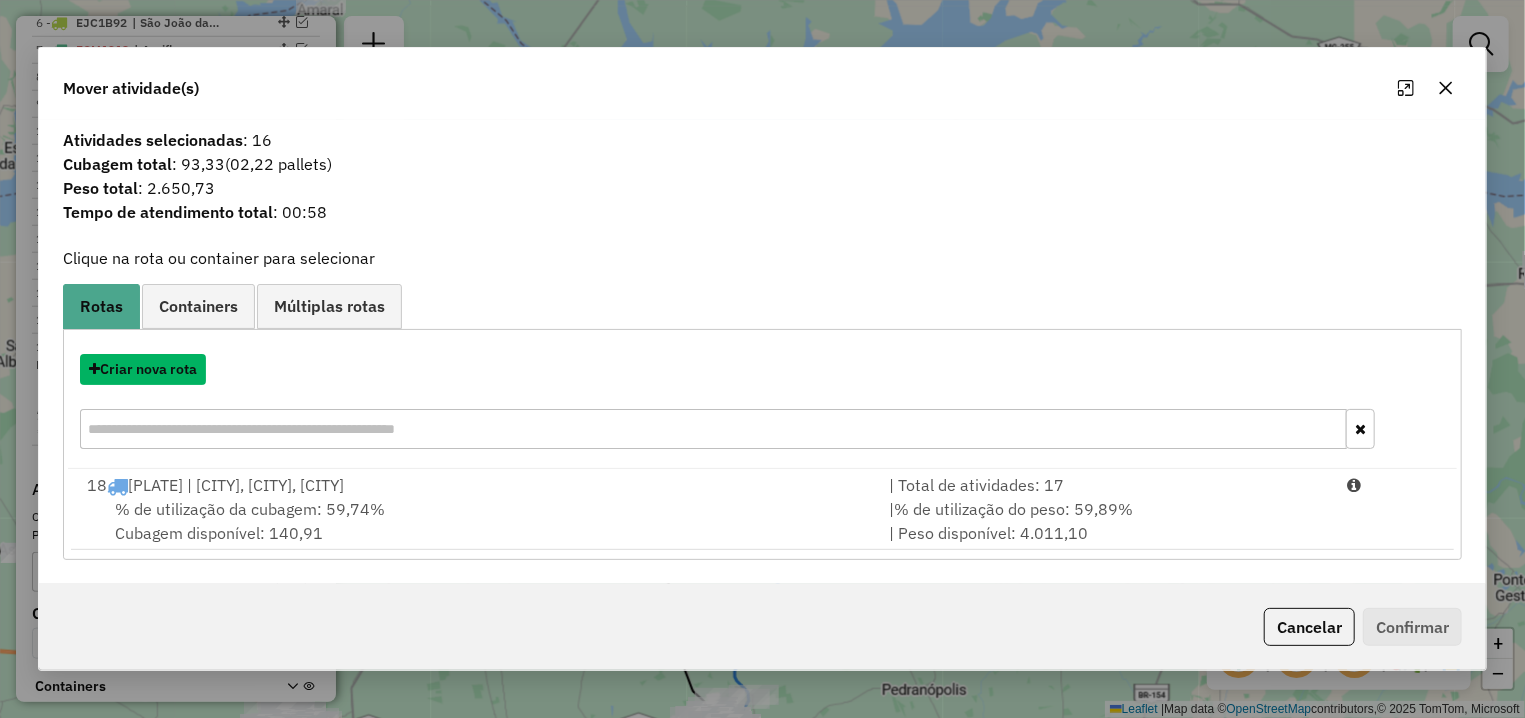 click on "Criar nova rota" at bounding box center (143, 369) 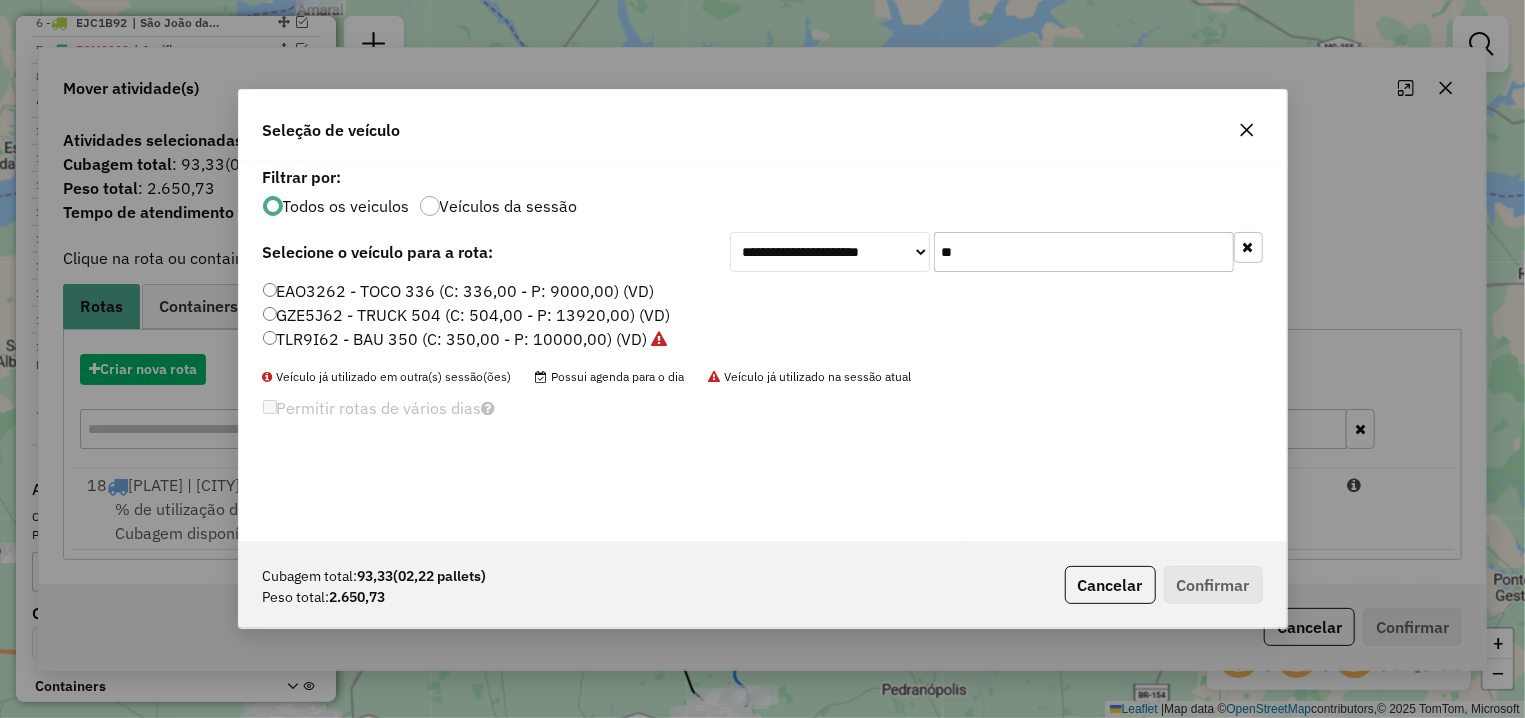 scroll, scrollTop: 11, scrollLeft: 6, axis: both 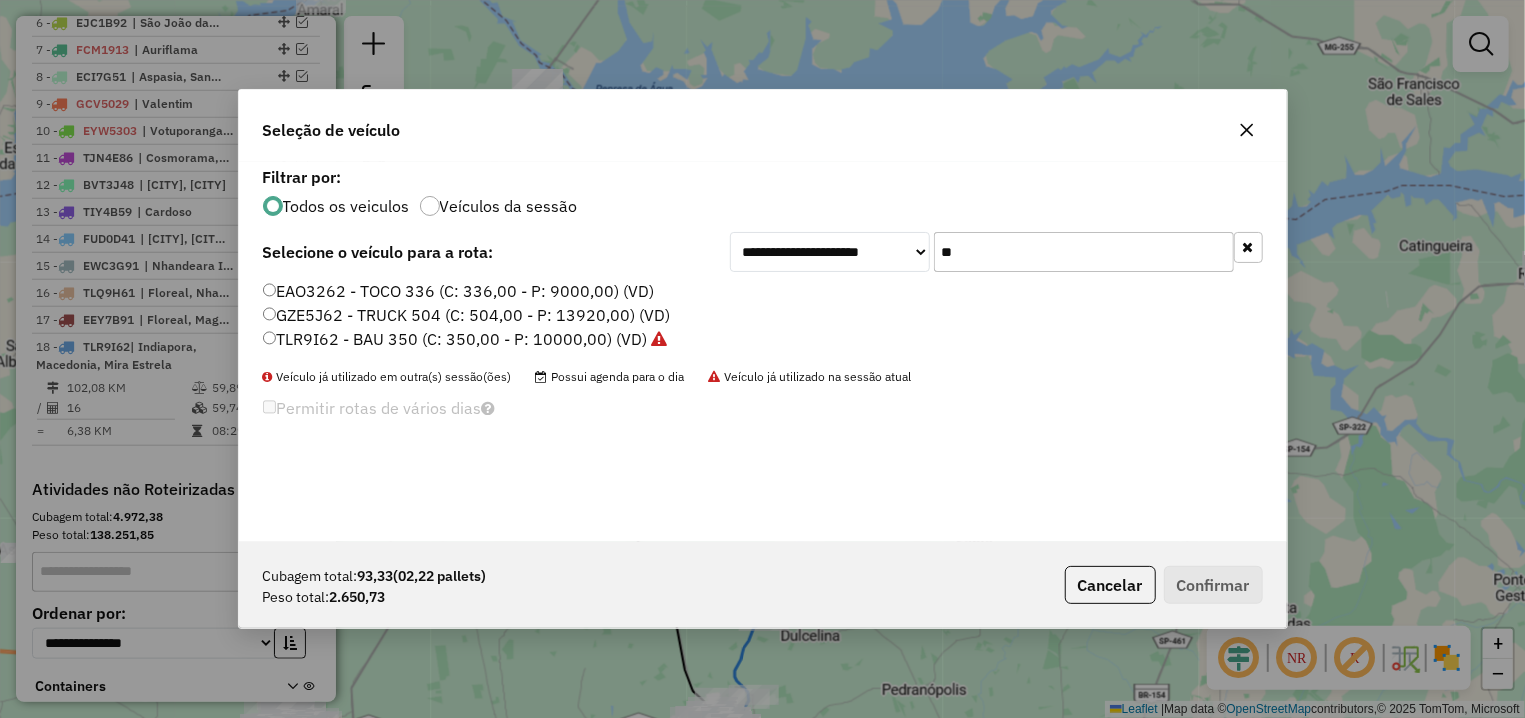 click on "**" 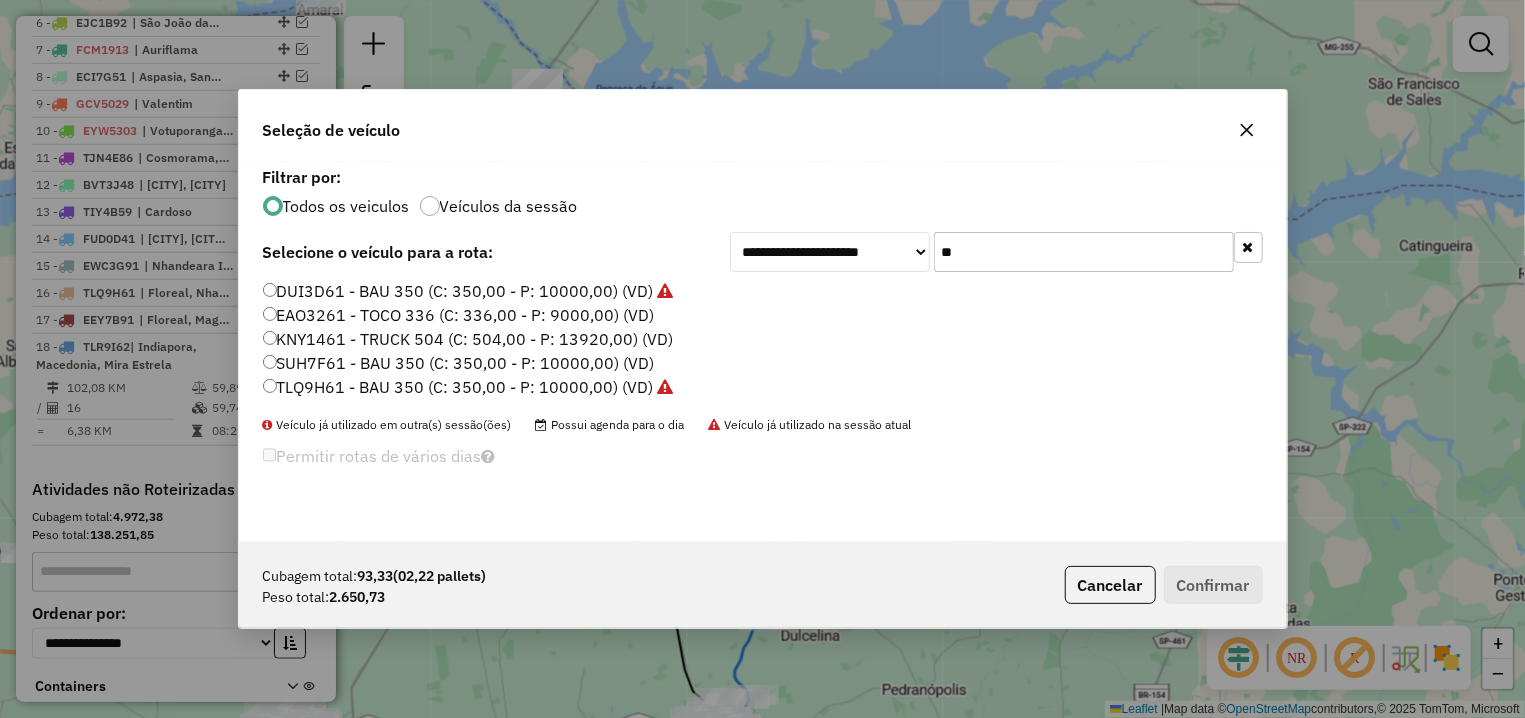 type on "**" 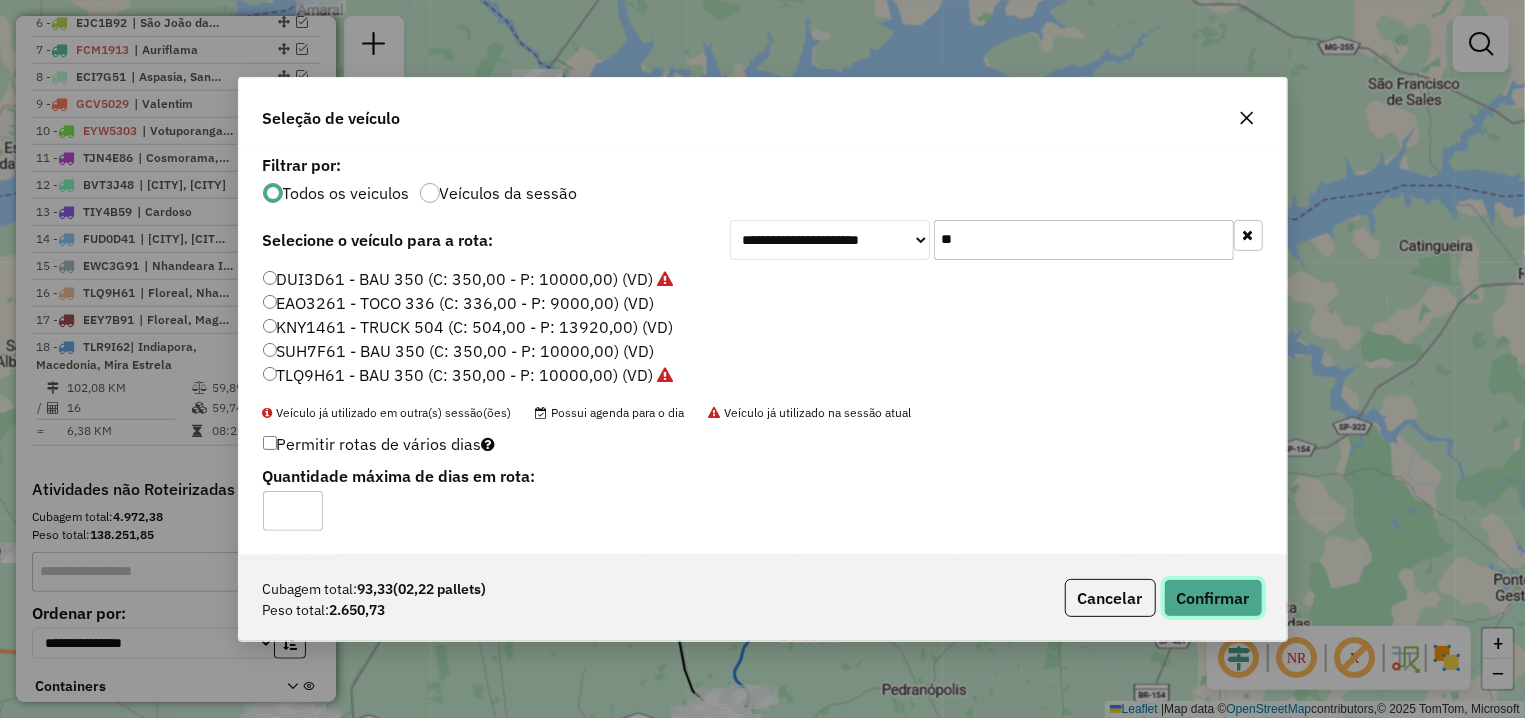 click on "Confirmar" 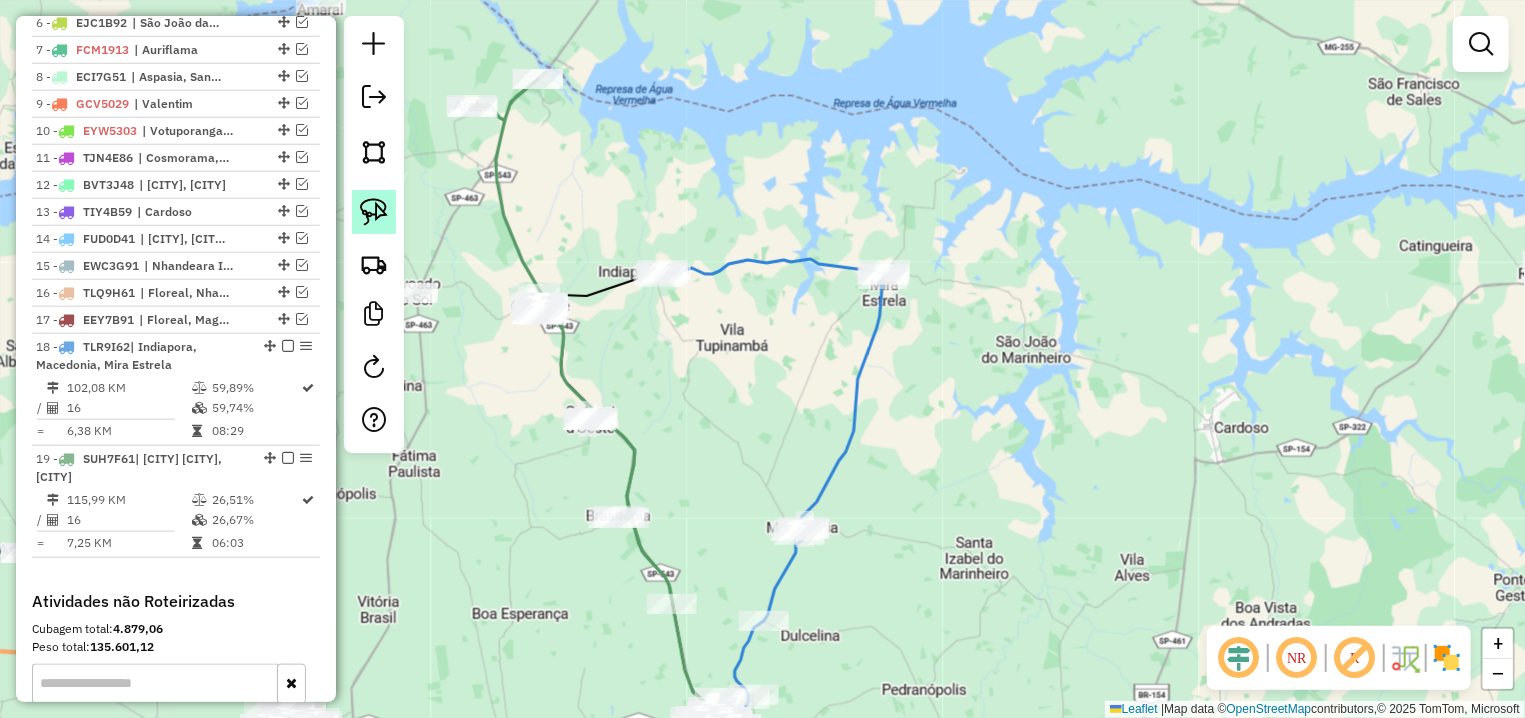 click 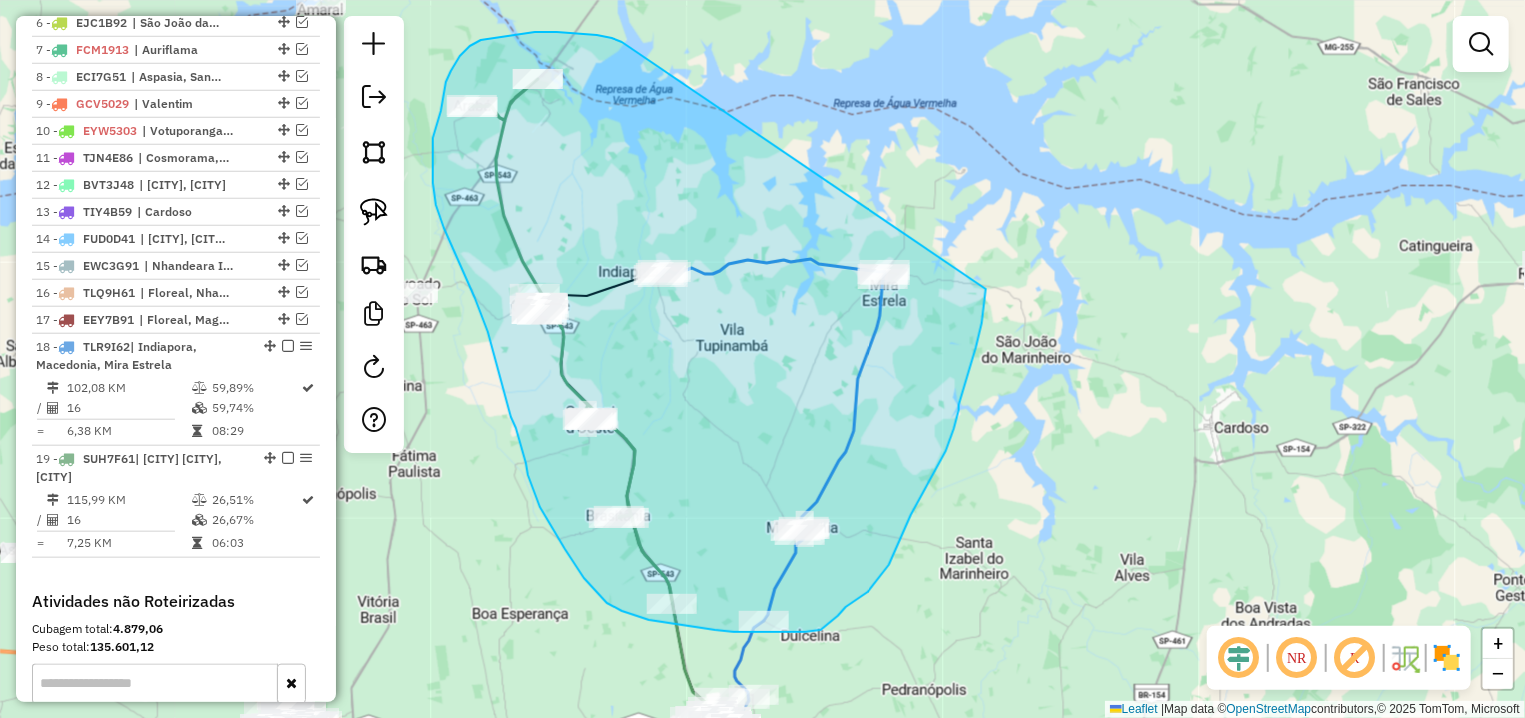 drag, startPoint x: 535, startPoint y: 32, endPoint x: 986, endPoint y: 289, distance: 519.08575 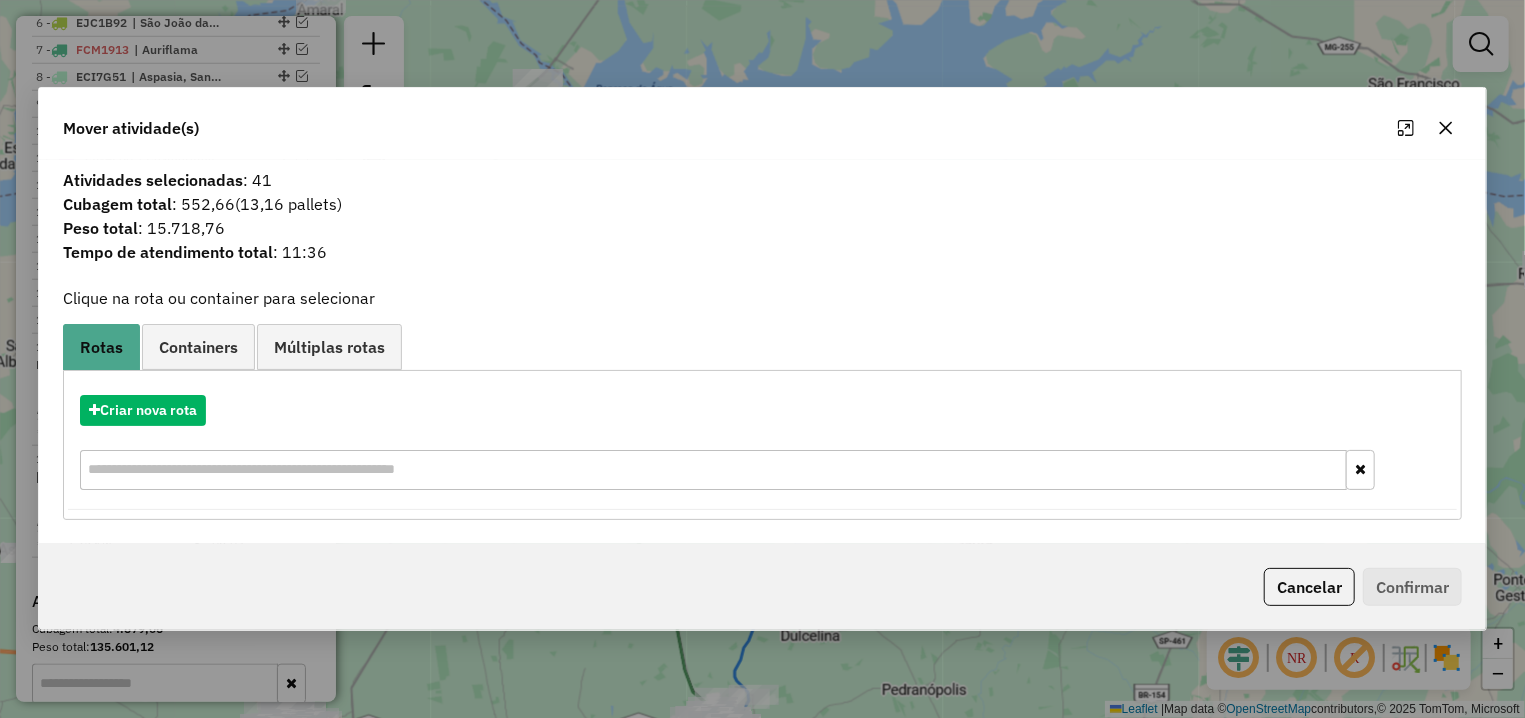 click 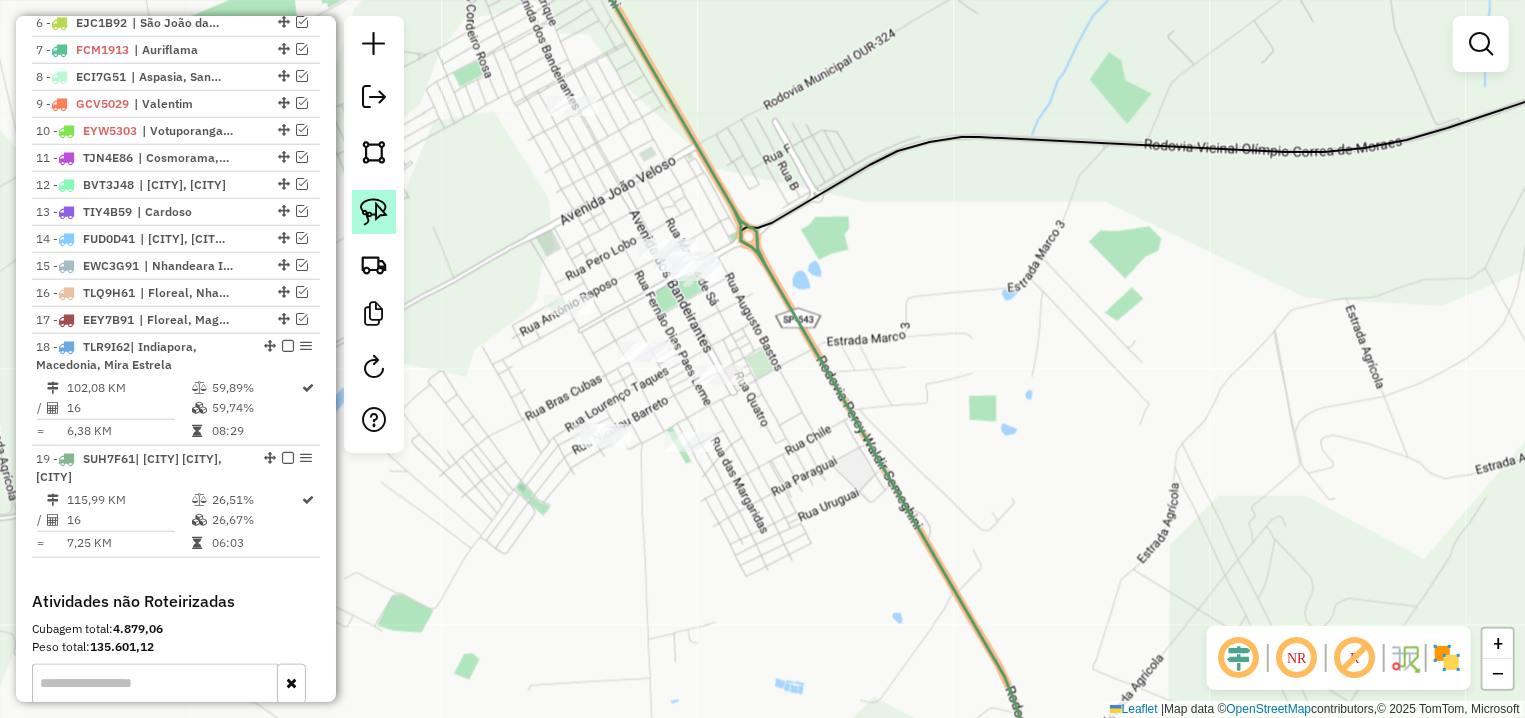 click 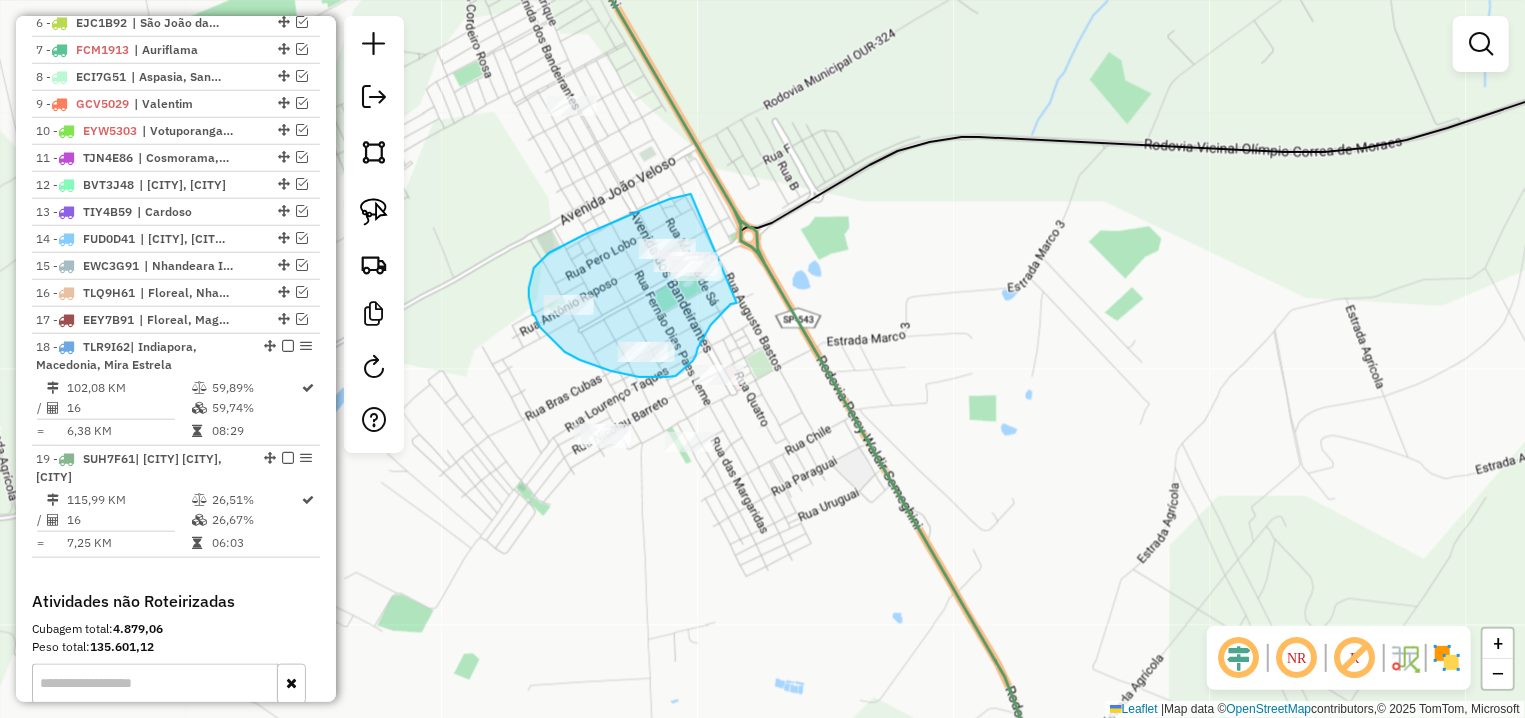 drag, startPoint x: 691, startPoint y: 194, endPoint x: 737, endPoint y: 303, distance: 118.308914 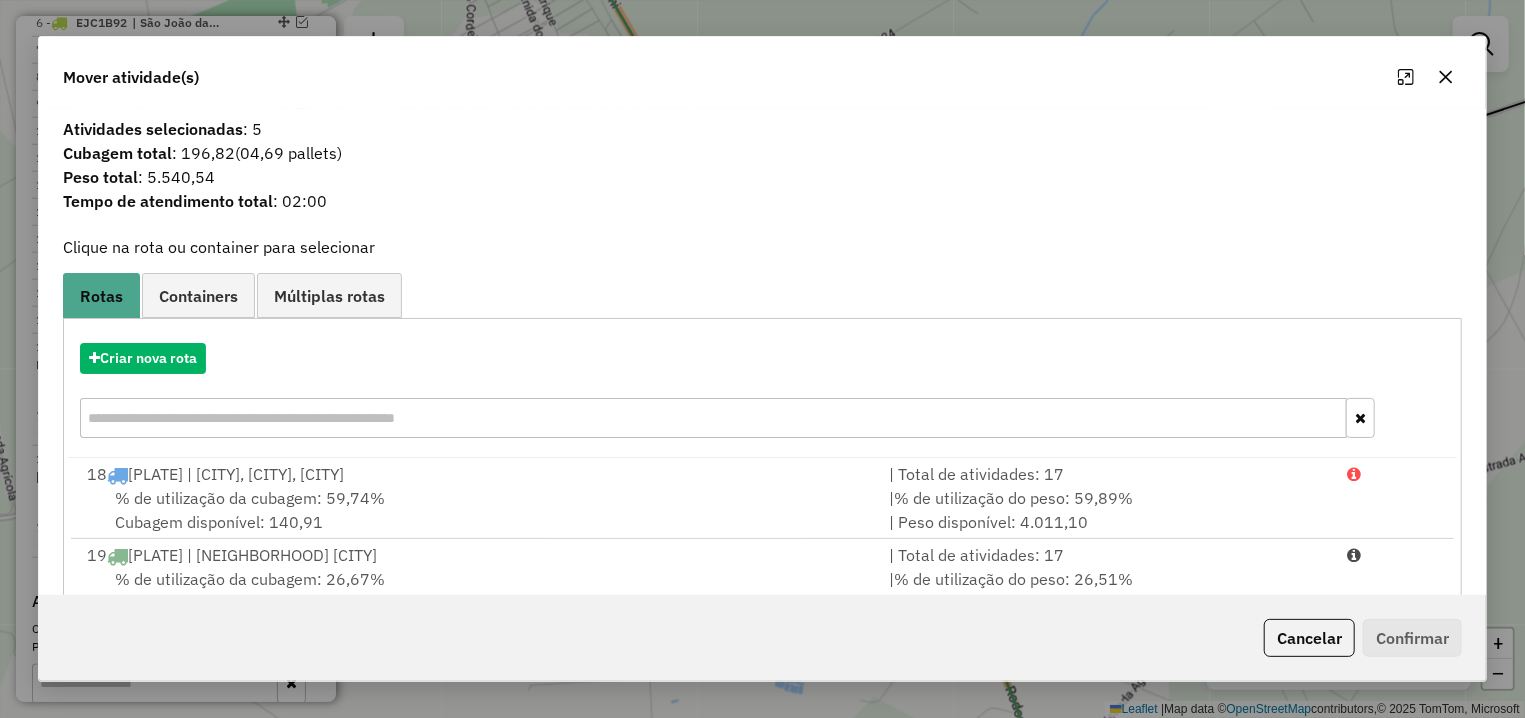 click on "% de utilização da cubagem: 59,74%  Cubagem disponível: 140,91" at bounding box center (476, 510) 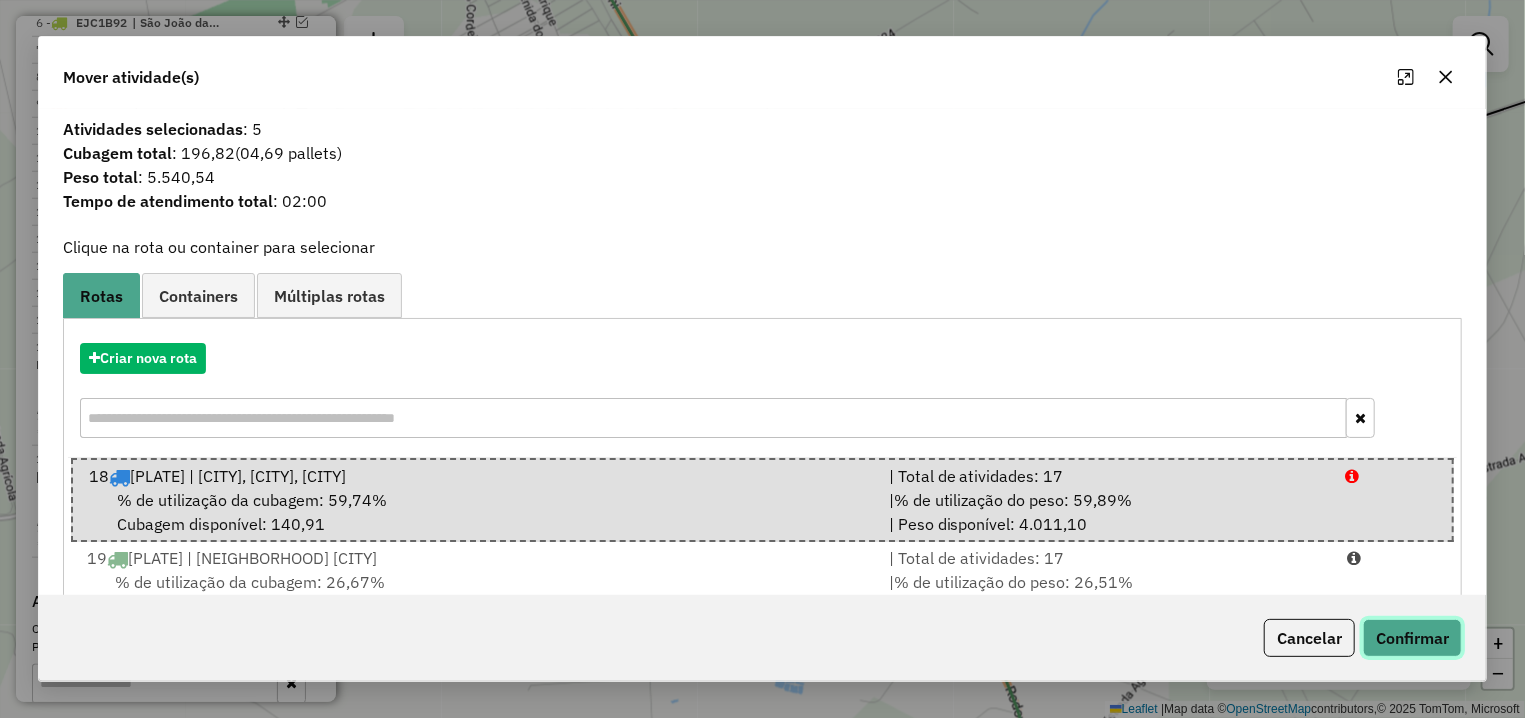 click on "Confirmar" 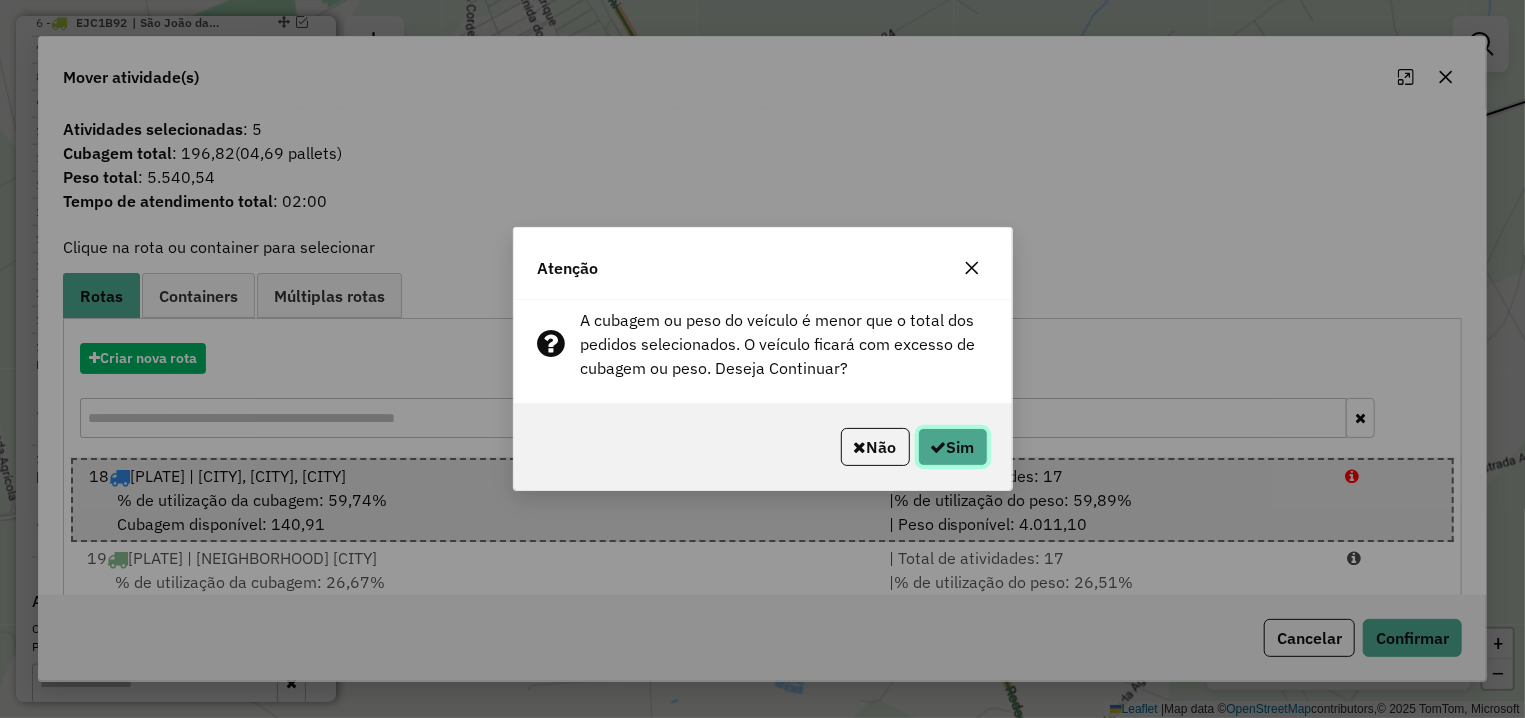 click on "Sim" 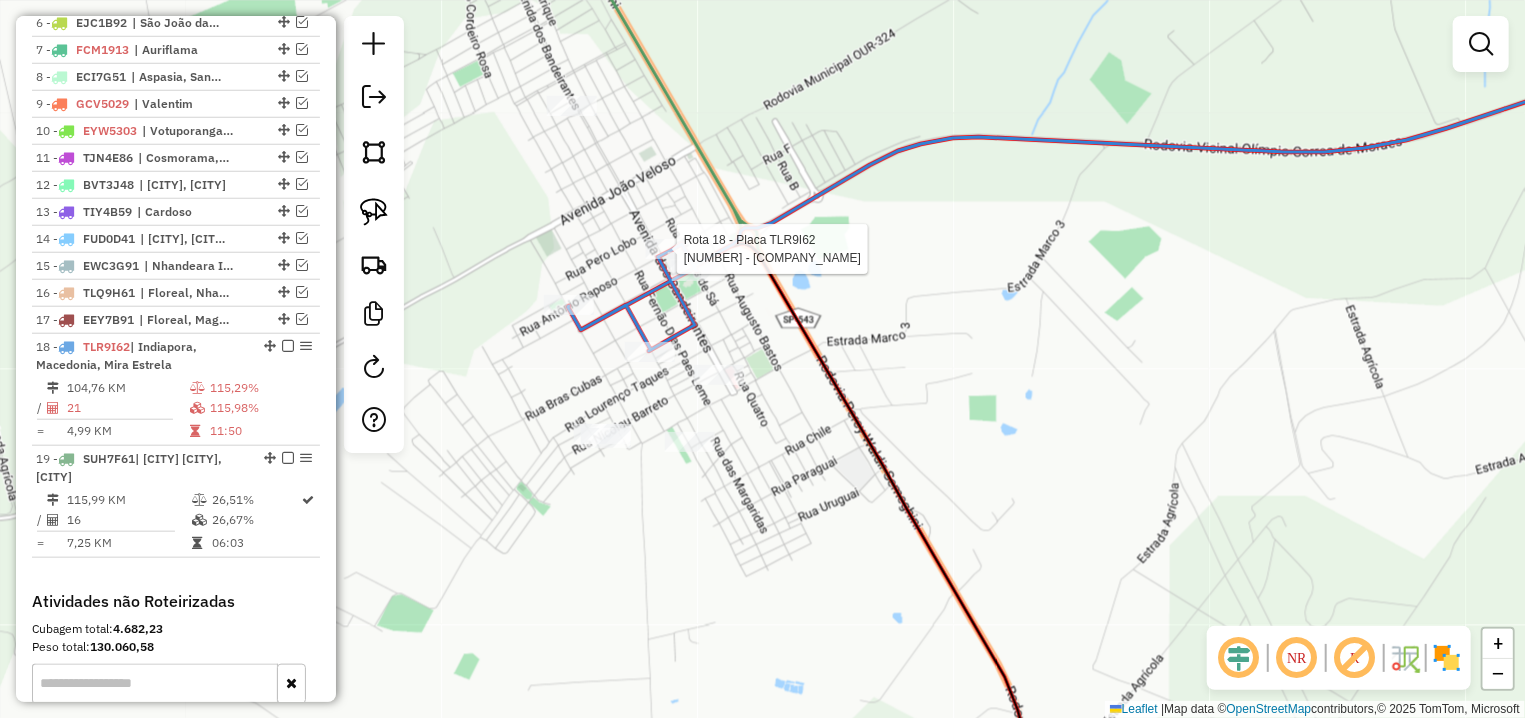 select on "**********" 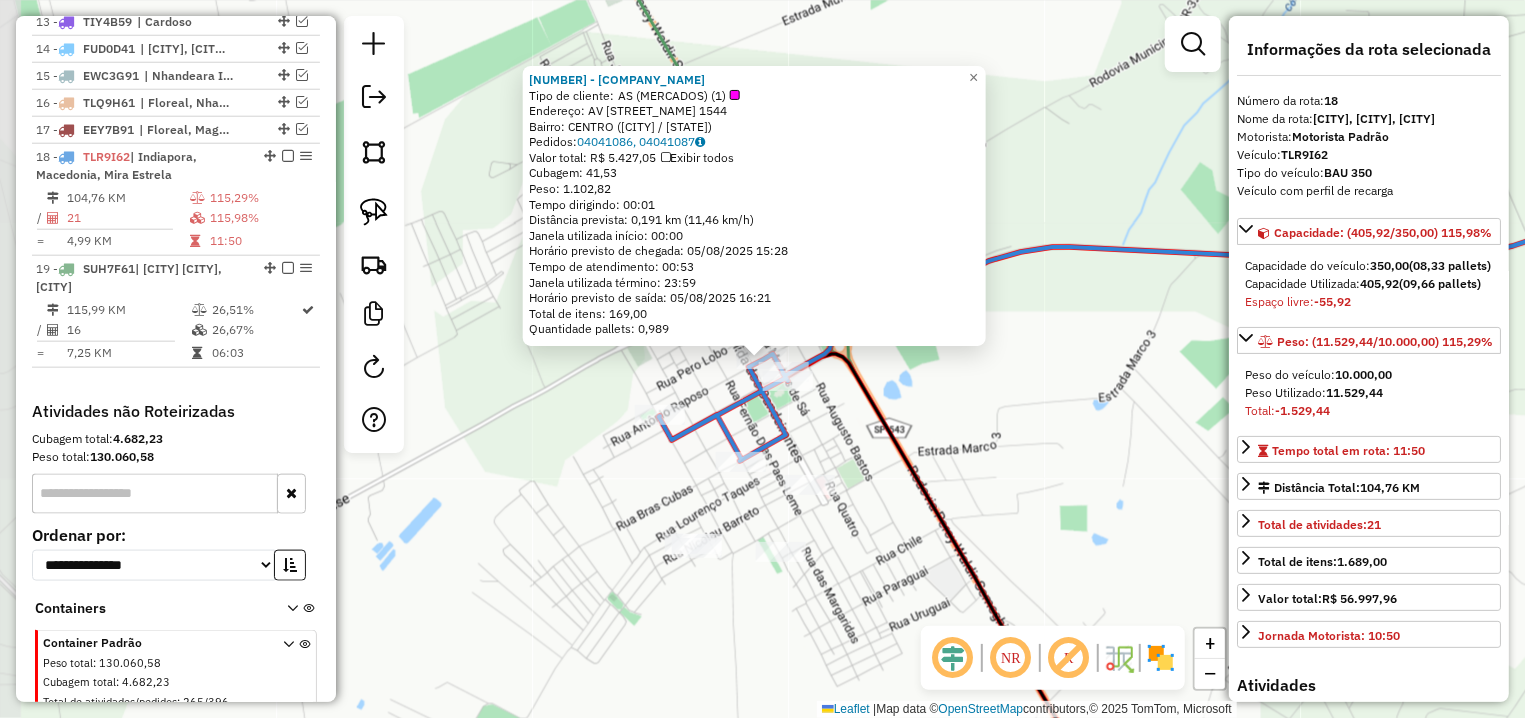 scroll, scrollTop: 1166, scrollLeft: 0, axis: vertical 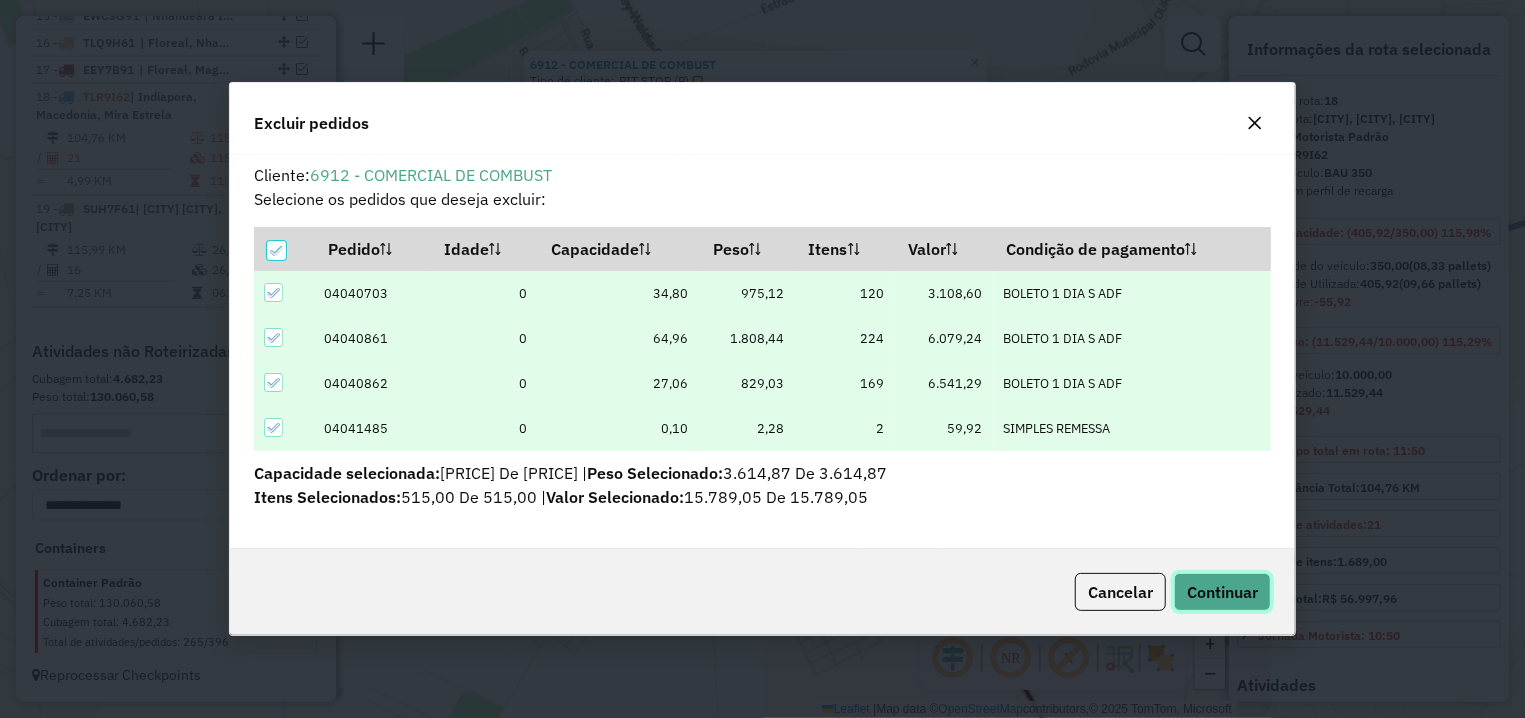 click on "Continuar" 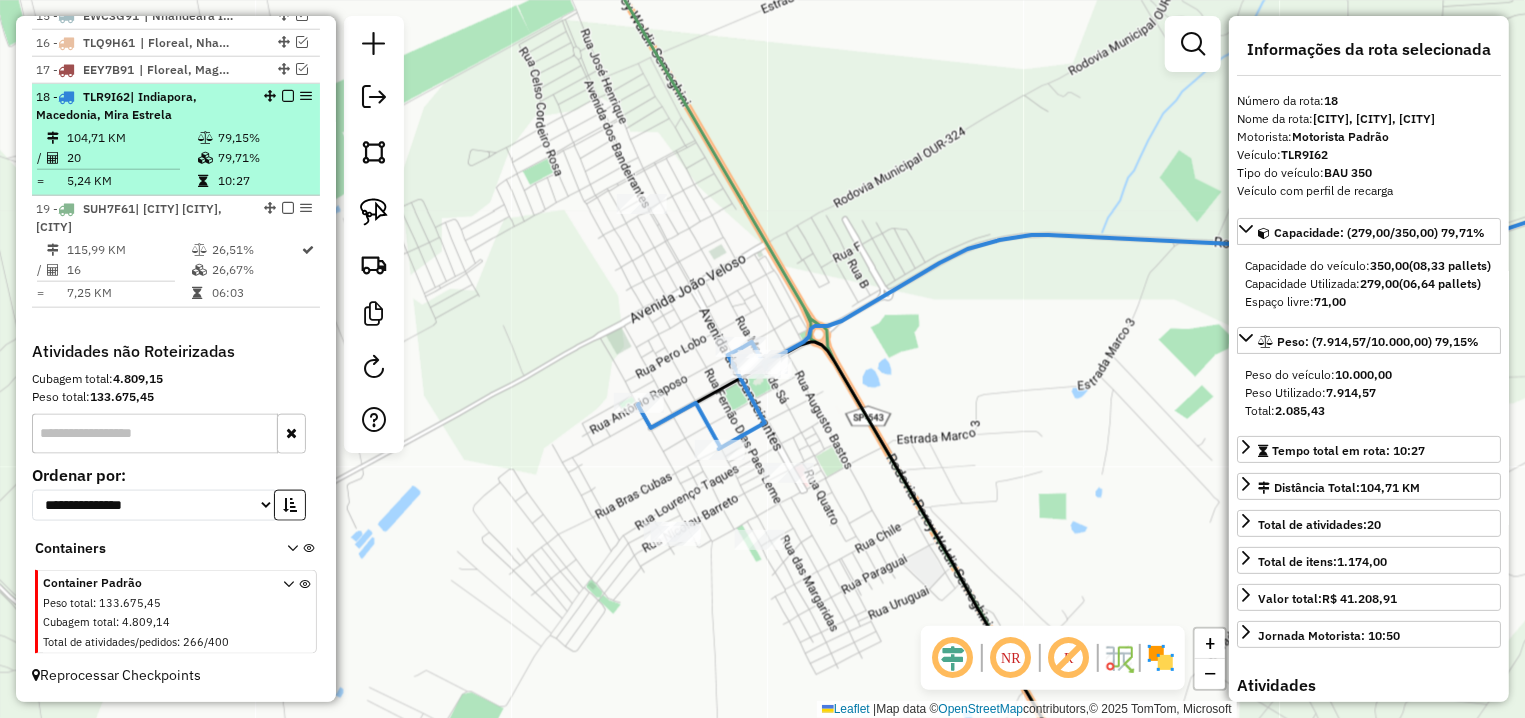 click at bounding box center [288, 96] 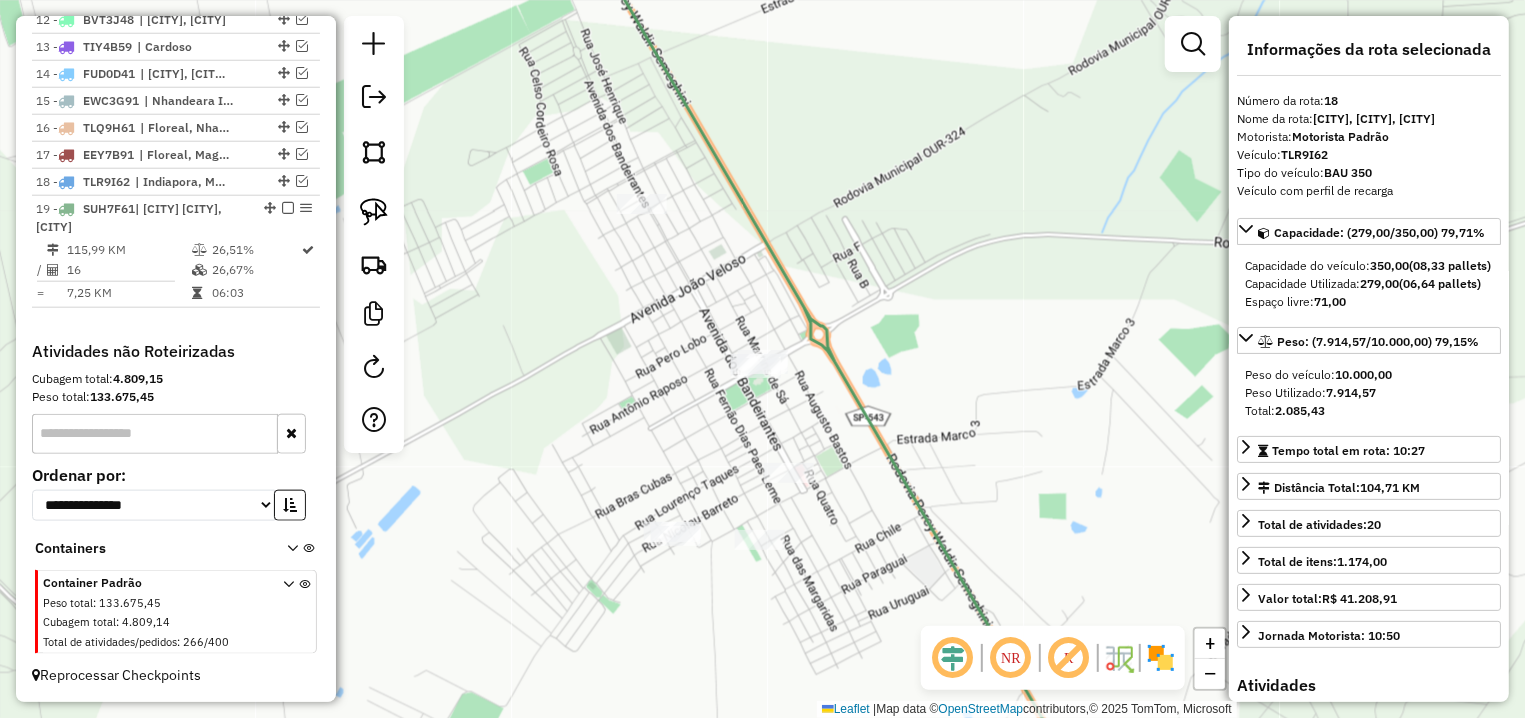 scroll, scrollTop: 1082, scrollLeft: 0, axis: vertical 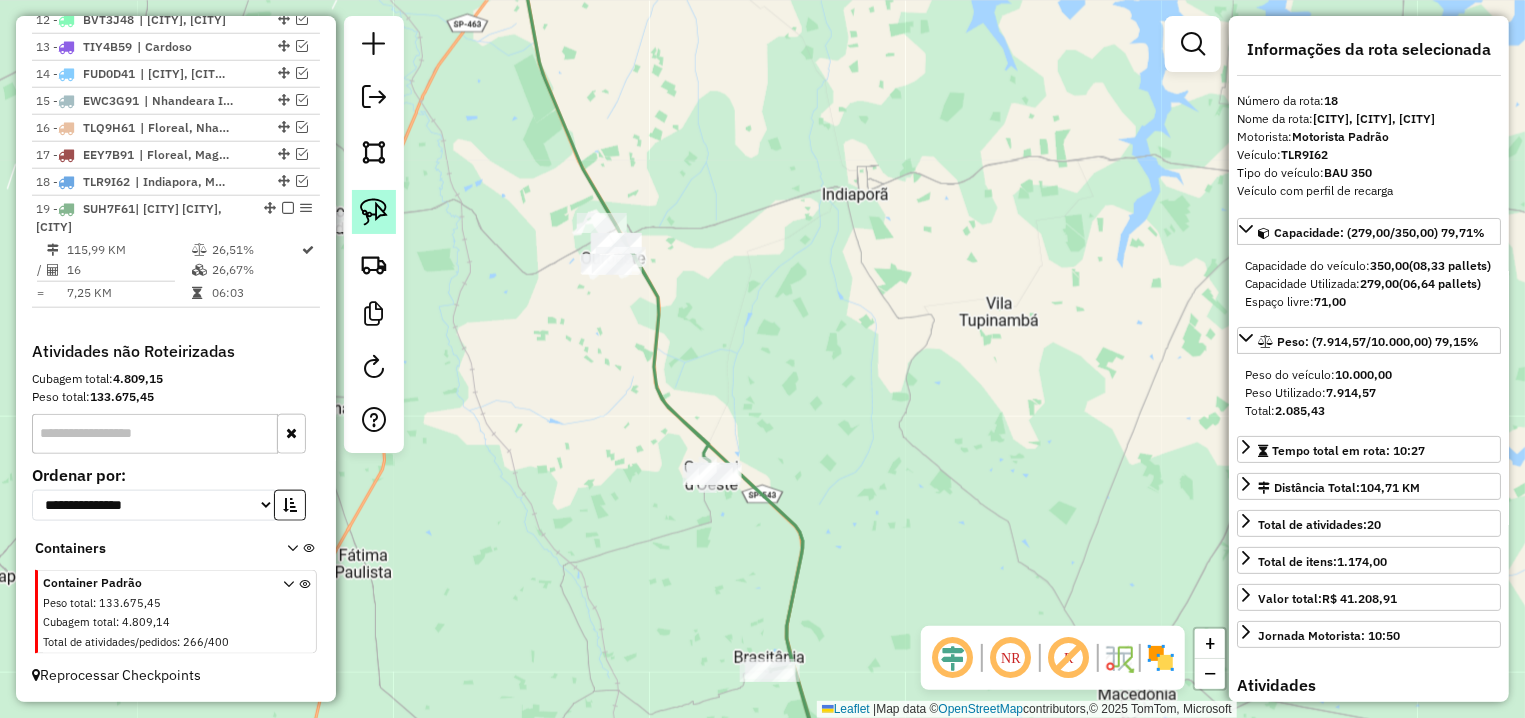 click 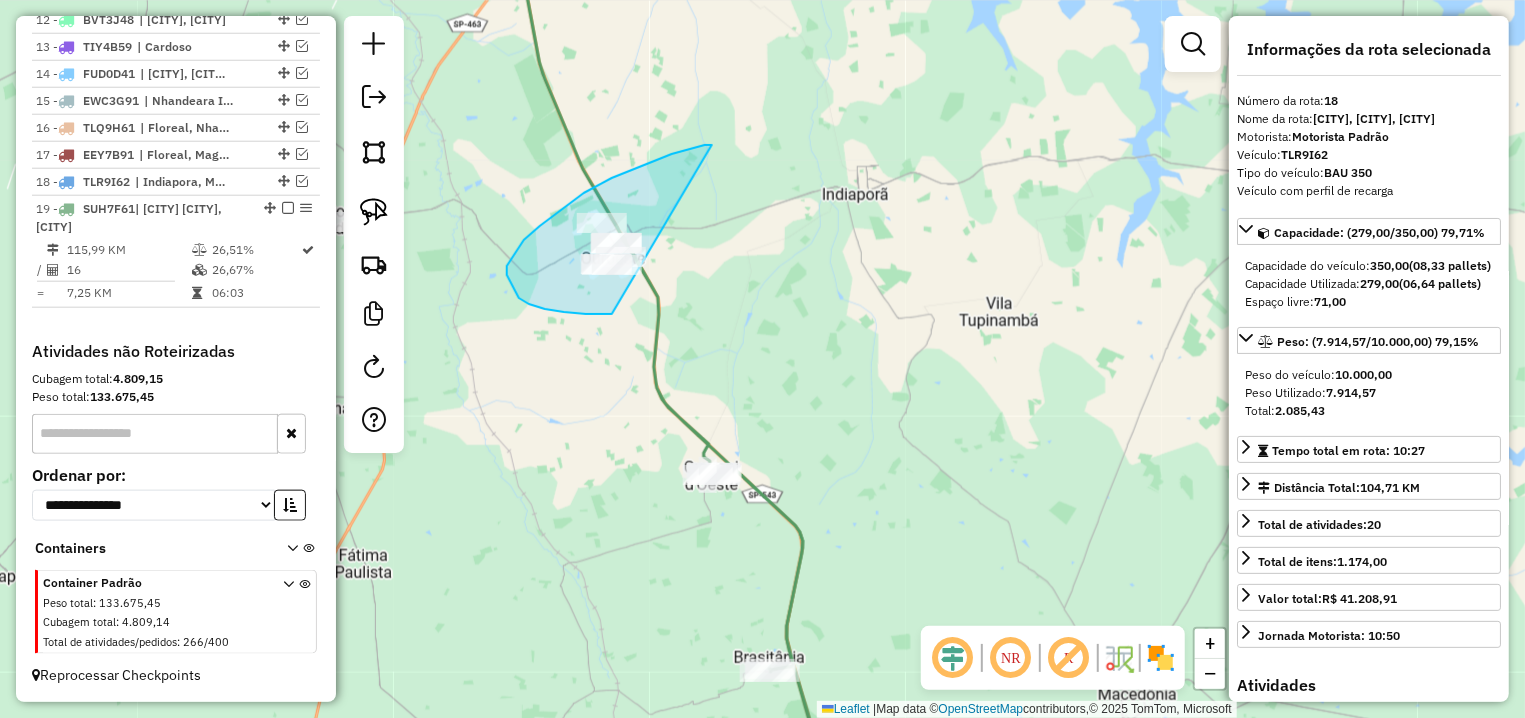 drag, startPoint x: 712, startPoint y: 145, endPoint x: 614, endPoint y: 314, distance: 195.35864 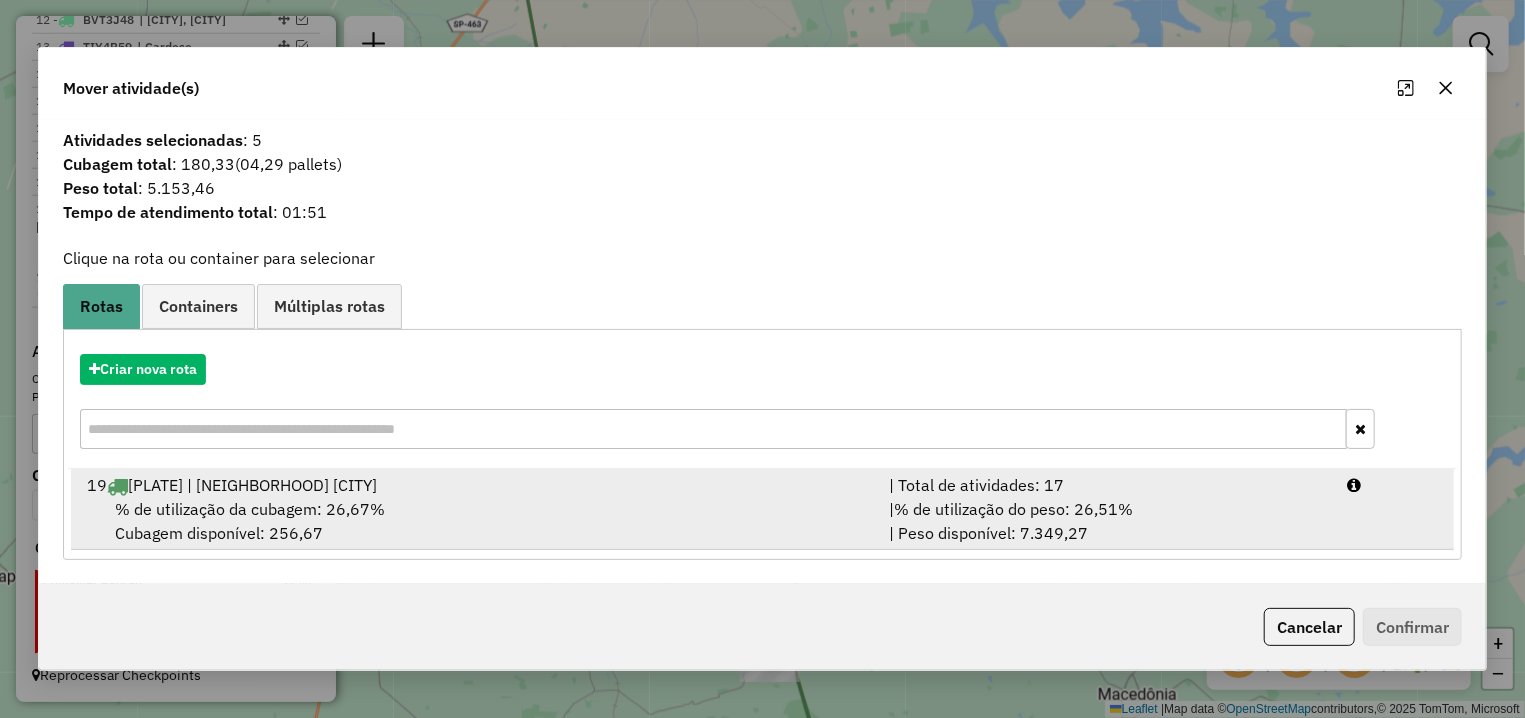 click on "% de utilização da cubagem: 26,67%  Cubagem disponível: 256,67" at bounding box center (476, 521) 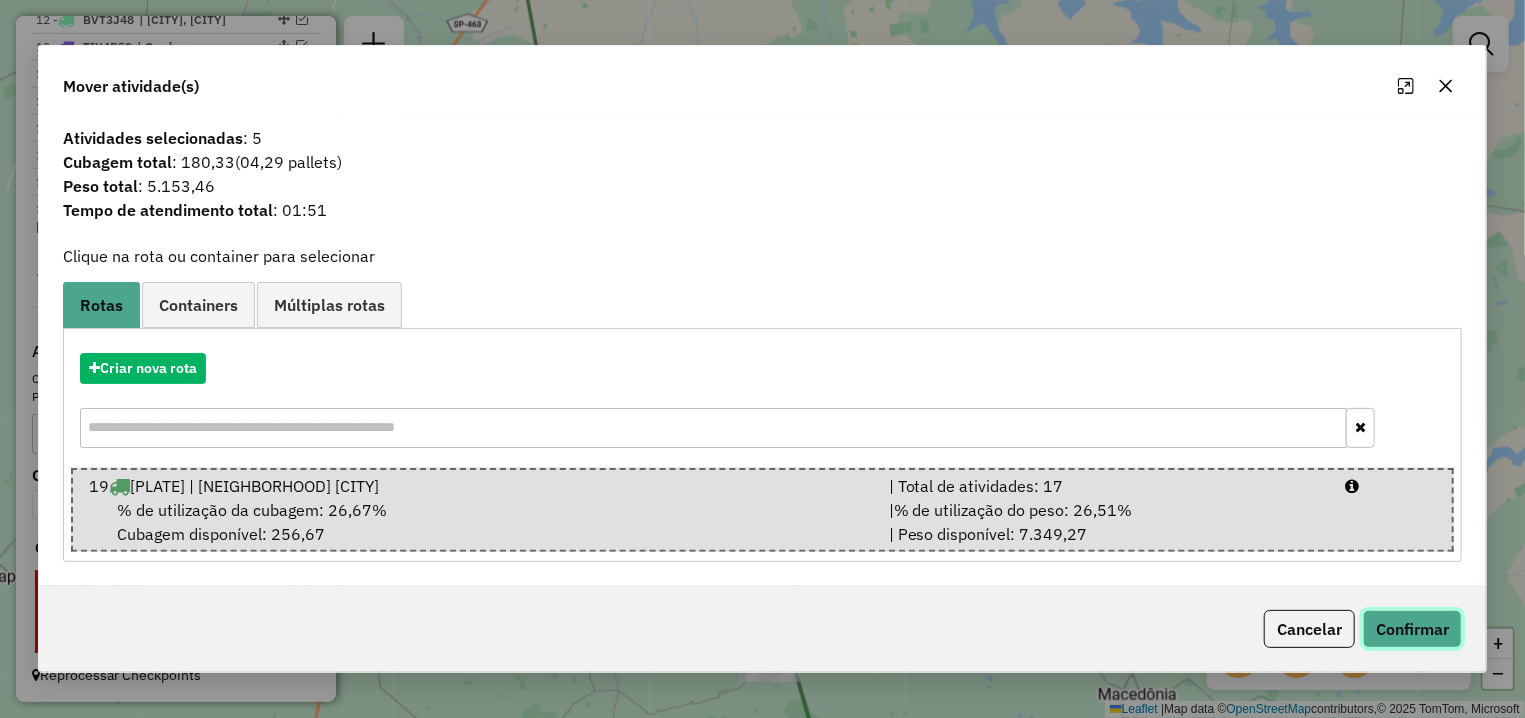click on "Confirmar" 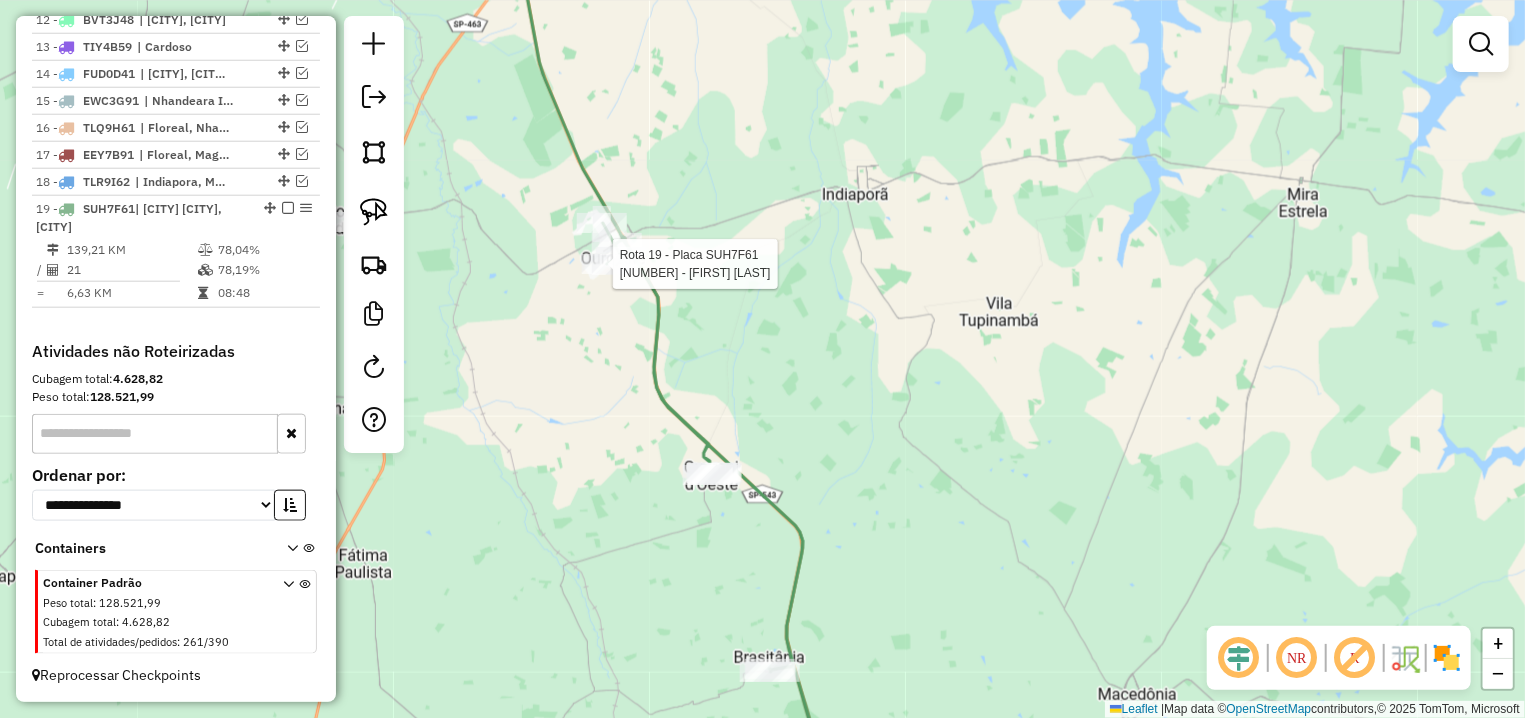 select on "**********" 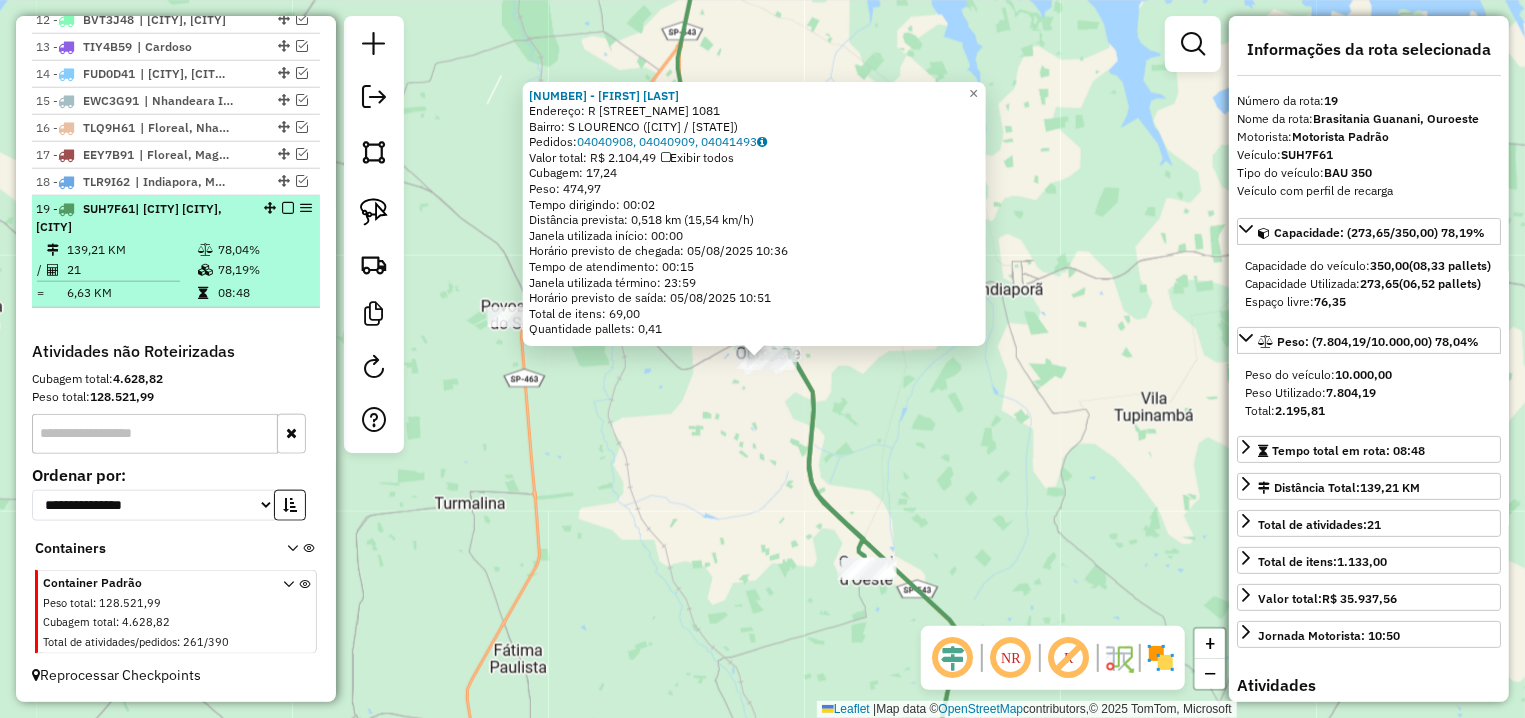 click at bounding box center (288, 208) 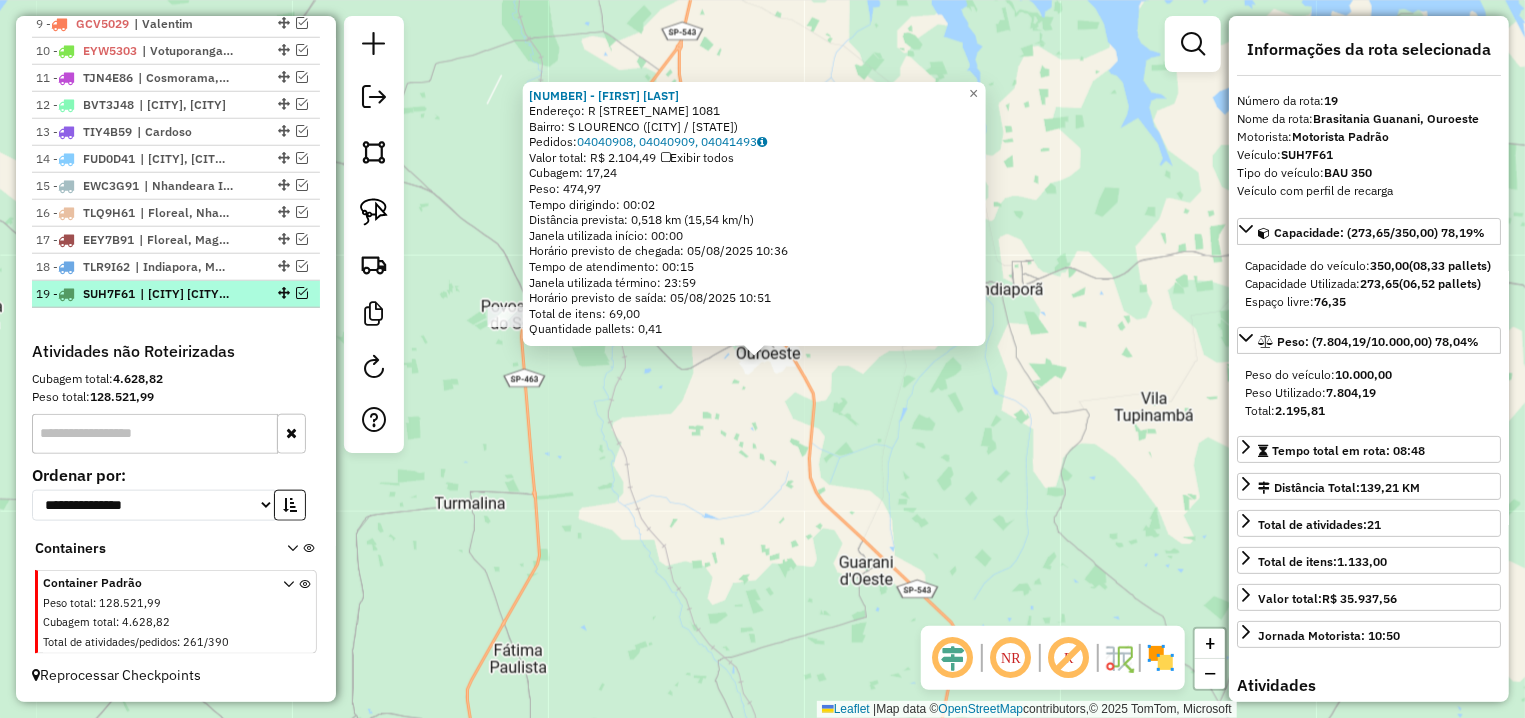 scroll, scrollTop: 997, scrollLeft: 0, axis: vertical 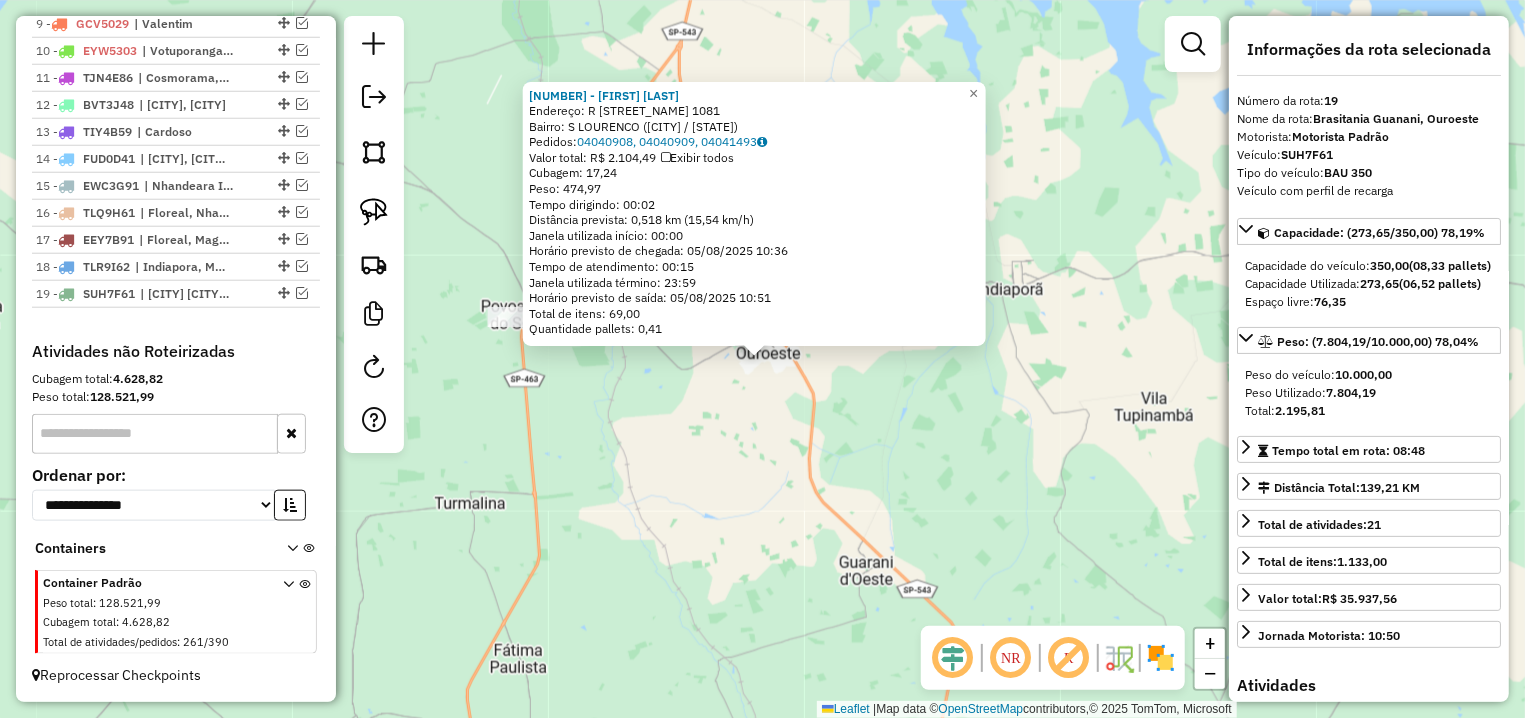 click on "12814 - ANTONIO MARCOS FRAGA  Endereço: R   EMILIO CAVALIM ALVES          1081   Bairro: S LOURENCO (OUROESTE / SP)   Pedidos:  04040908, 04040909, 04041493   Valor total: R$ 2.104,49   Exibir todos   Cubagem: 17,24  Peso: 474,97  Tempo dirigindo: 00:02   Distância prevista: 0,518 km (15,54 km/h)   Janela utilizada início: 00:00   Horário previsto de chegada: 05/08/2025 10:36   Tempo de atendimento: 00:15   Janela utilizada término: 23:59   Horário previsto de saída: 05/08/2025 10:51   Total de itens: 69,00   Quantidade pallets: 0,41  × Janela de atendimento Grade de atendimento Capacidade Transportadoras Veículos Cliente Pedidos  Rotas Selecione os dias de semana para filtrar as janelas de atendimento  Seg   Ter   Qua   Qui   Sex   Sáb   Dom  Informe o período da janela de atendimento: De: Até:  Filtrar exatamente a janela do cliente  Considerar janela de atendimento padrão  Selecione os dias de semana para filtrar as grades de atendimento  Seg   Ter   Qua   Qui   Sex   Sáb   Dom   De:   Até:" 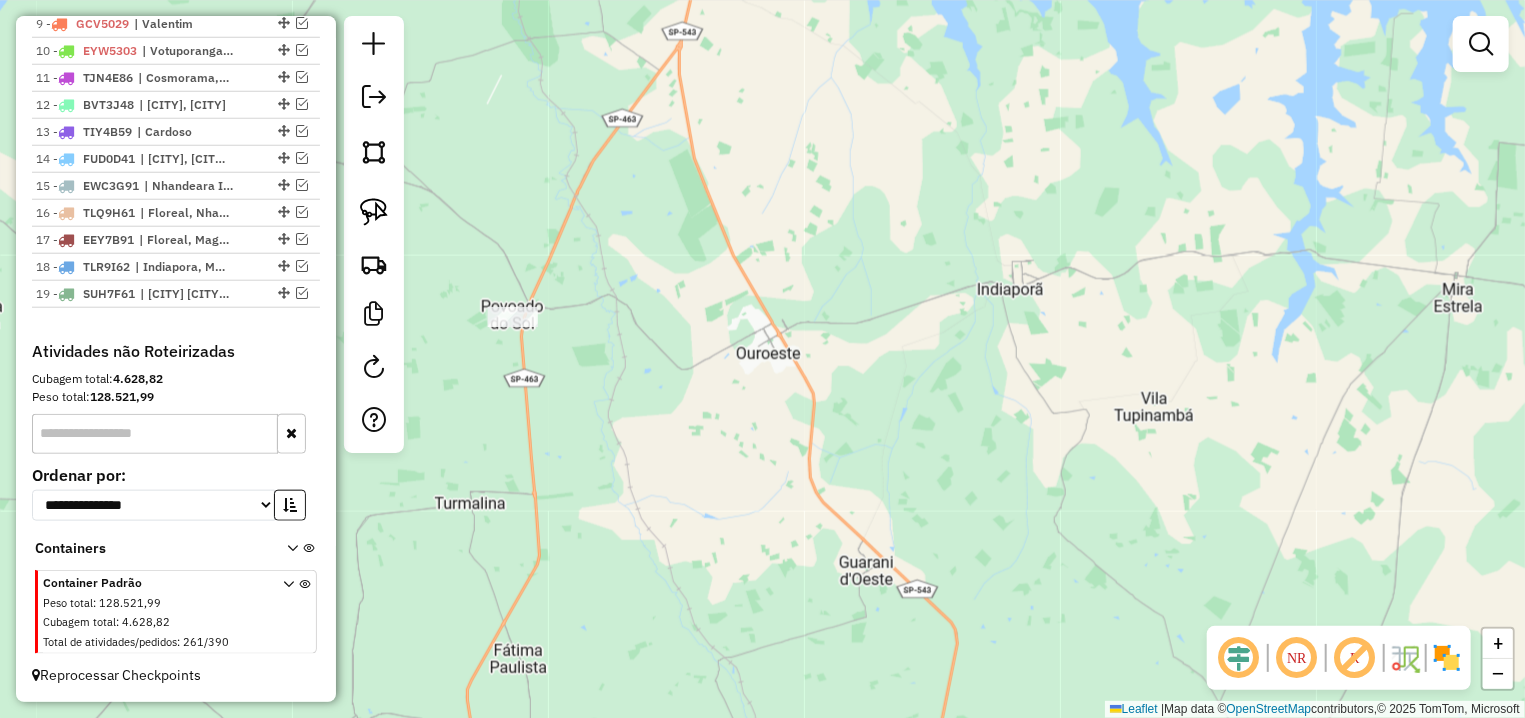 drag, startPoint x: 681, startPoint y: 410, endPoint x: 1344, endPoint y: 287, distance: 674.313 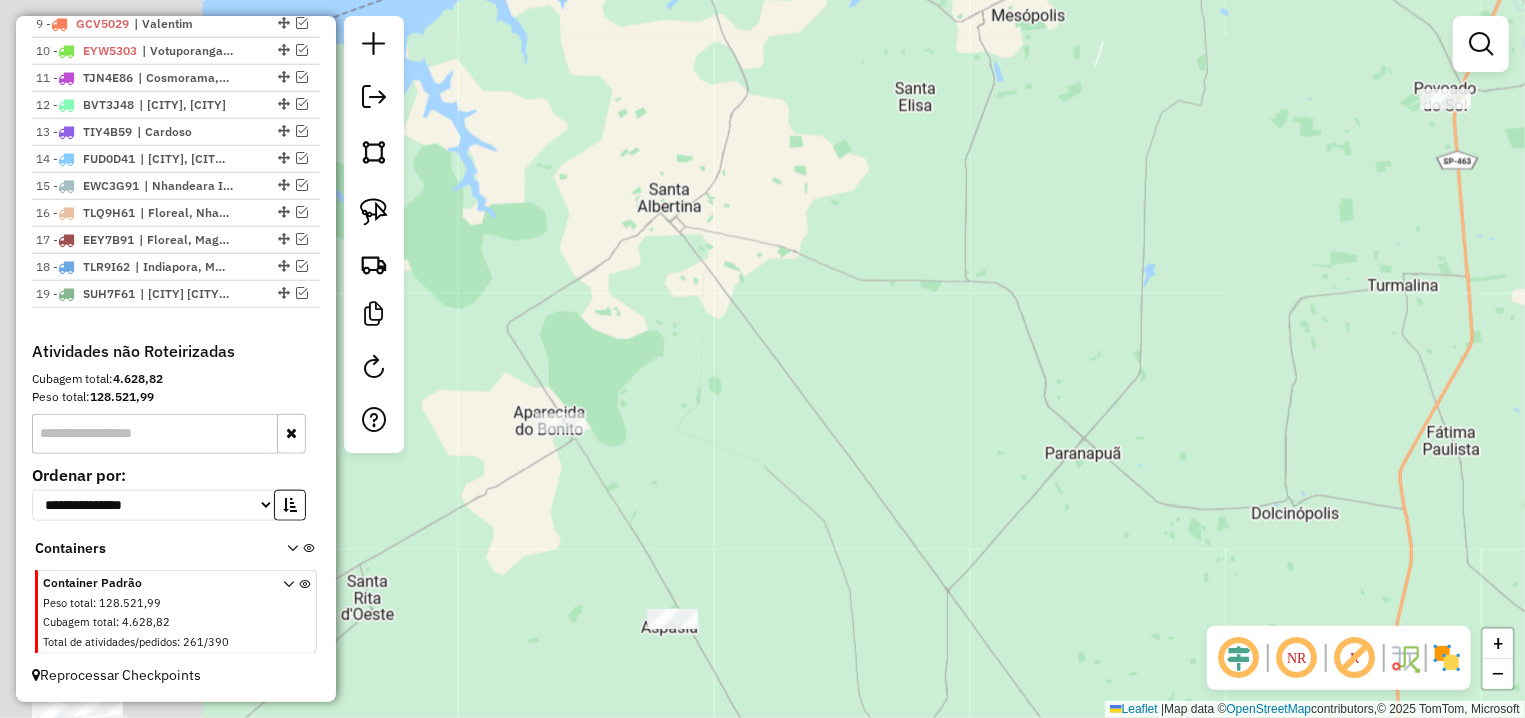 drag, startPoint x: 763, startPoint y: 413, endPoint x: 1099, endPoint y: 307, distance: 352.3237 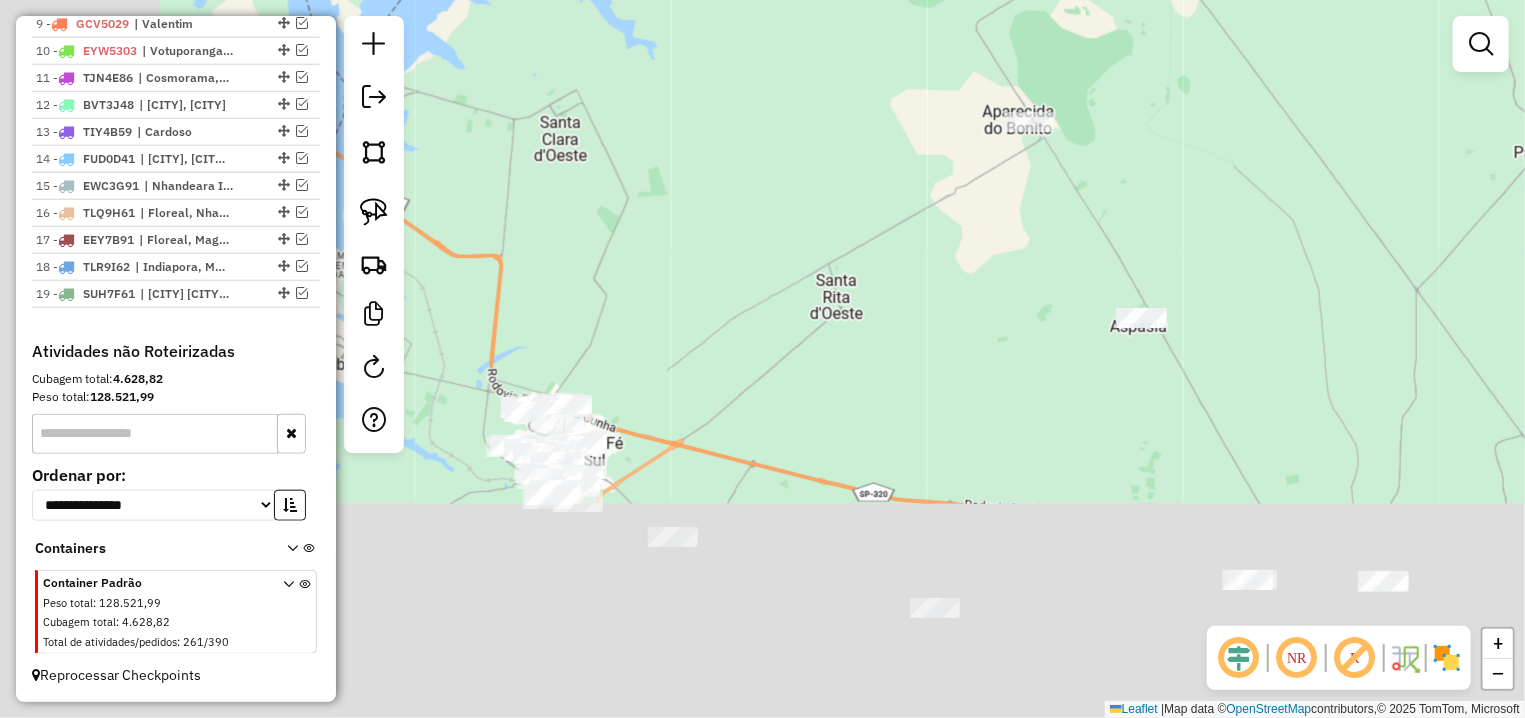 drag, startPoint x: 733, startPoint y: 488, endPoint x: 1122, endPoint y: 219, distance: 472.95032 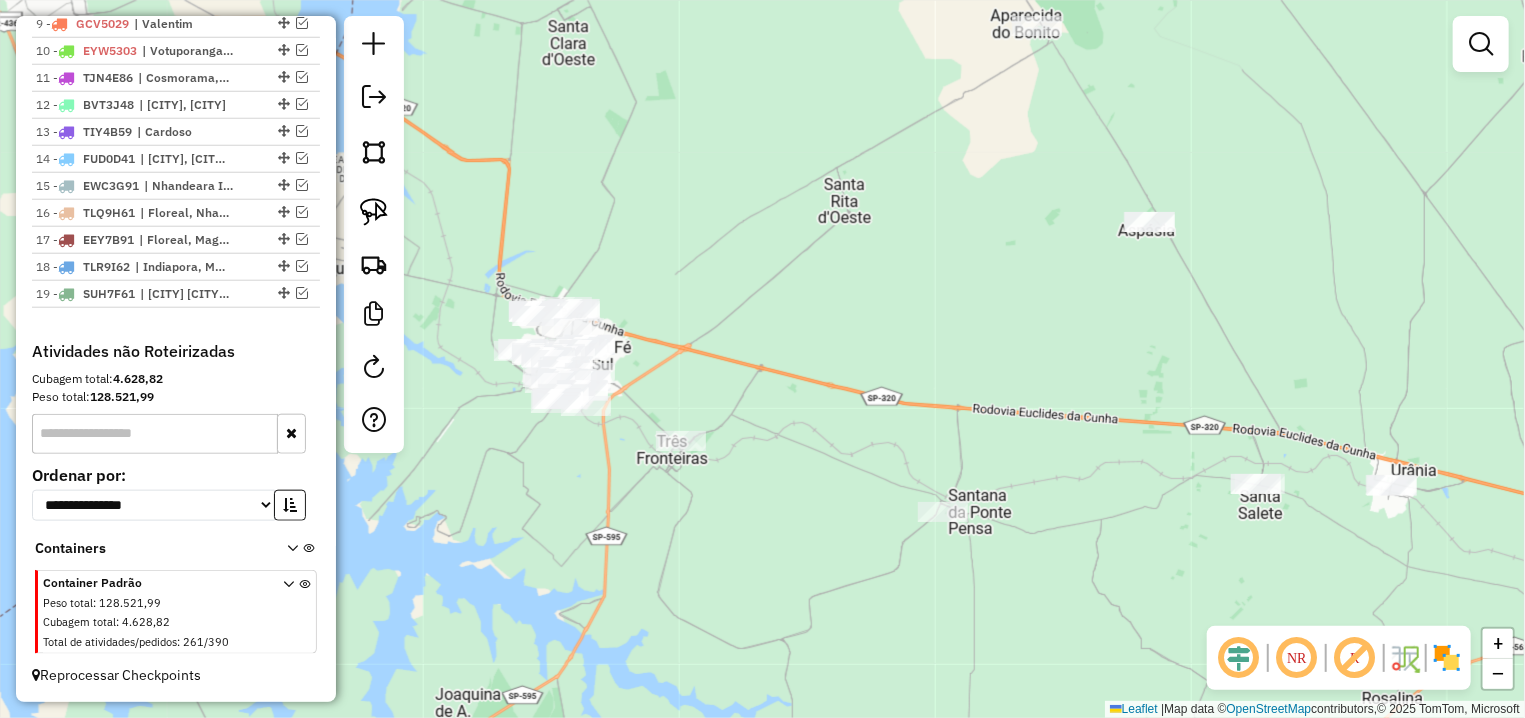 drag, startPoint x: 926, startPoint y: 467, endPoint x: 927, endPoint y: 374, distance: 93.00538 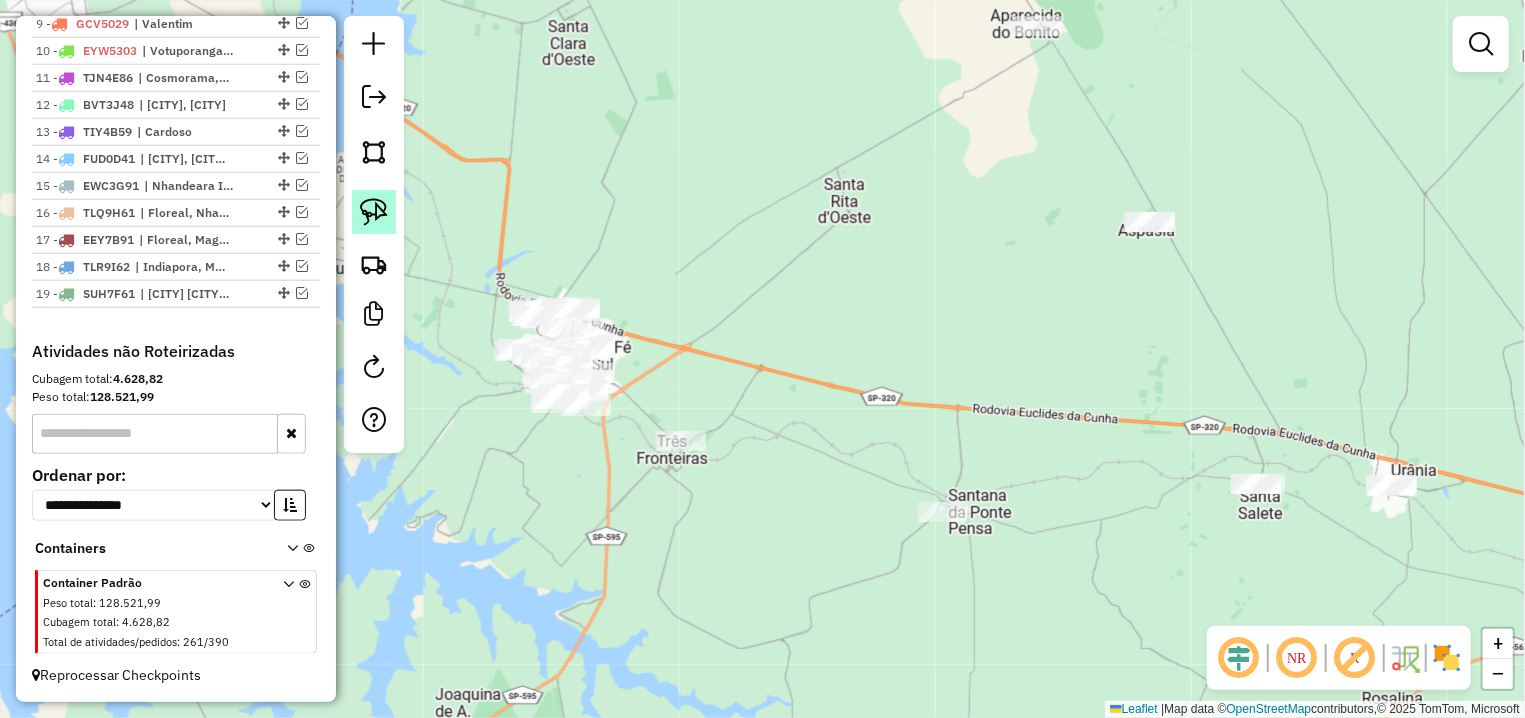 click 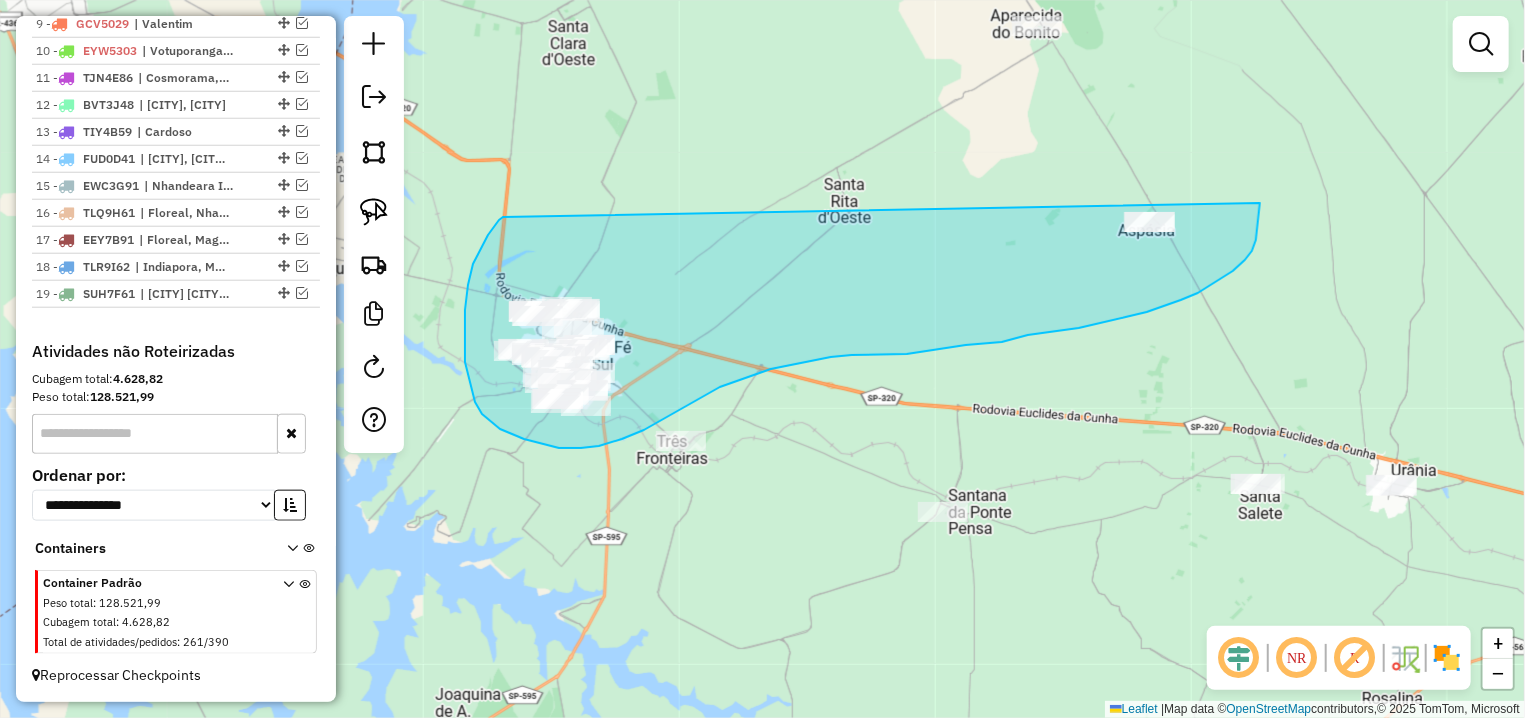 drag, startPoint x: 503, startPoint y: 217, endPoint x: 1262, endPoint y: 178, distance: 760.00134 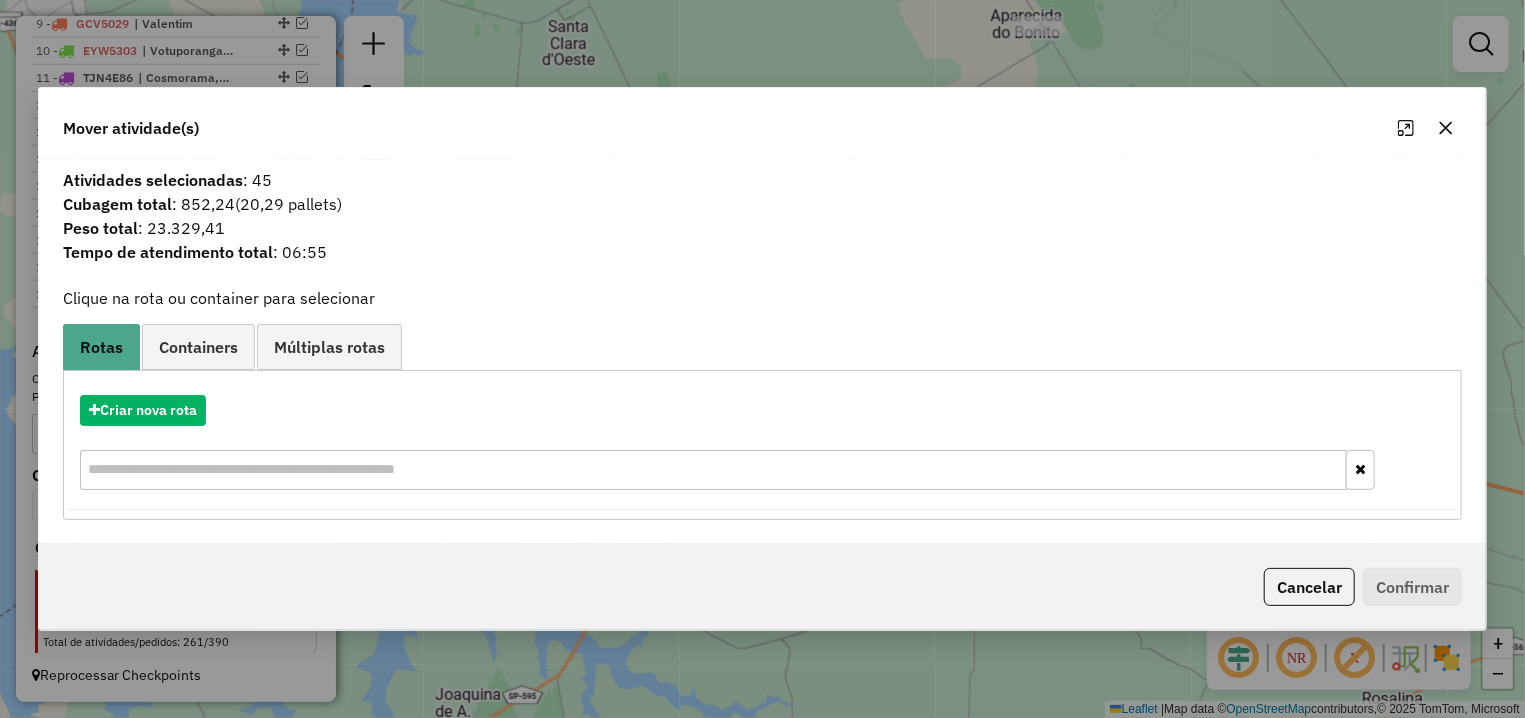 click 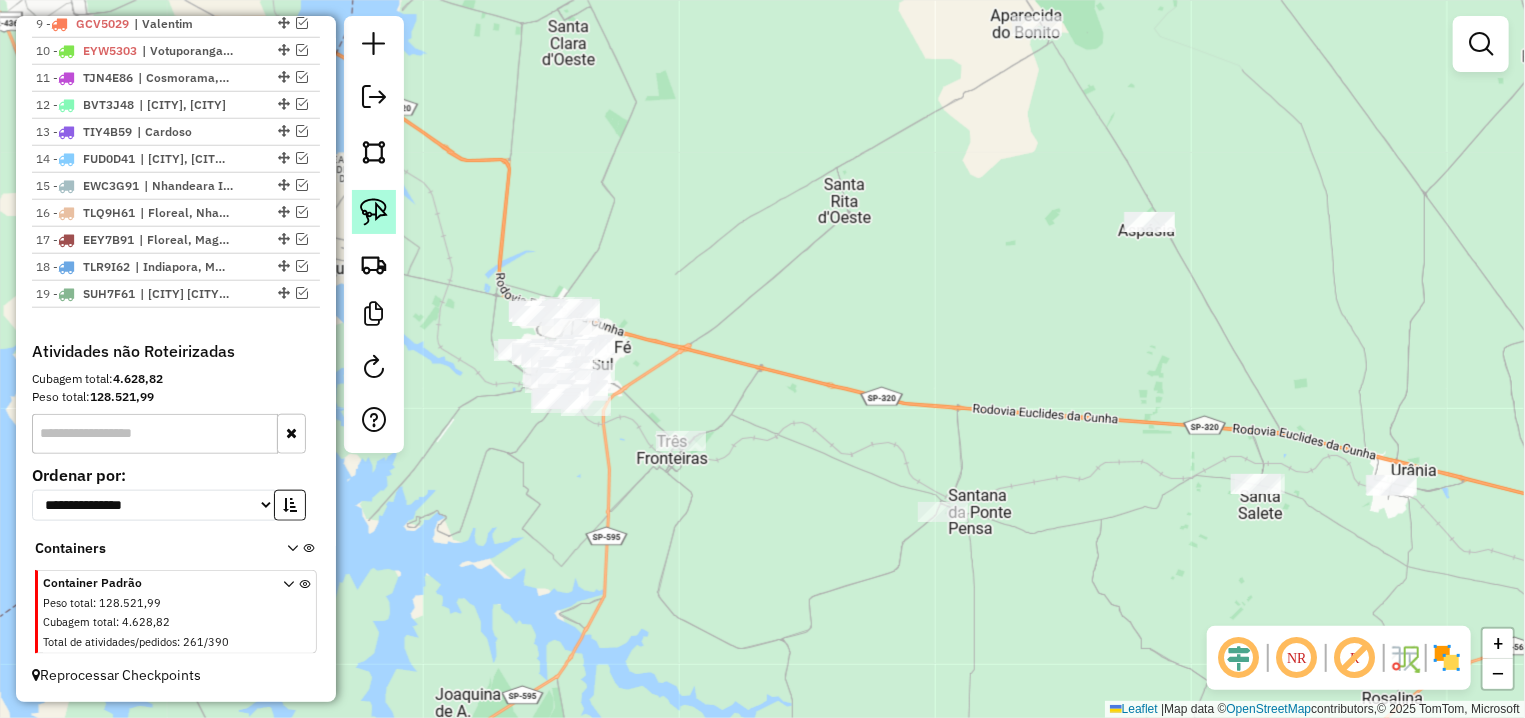 click 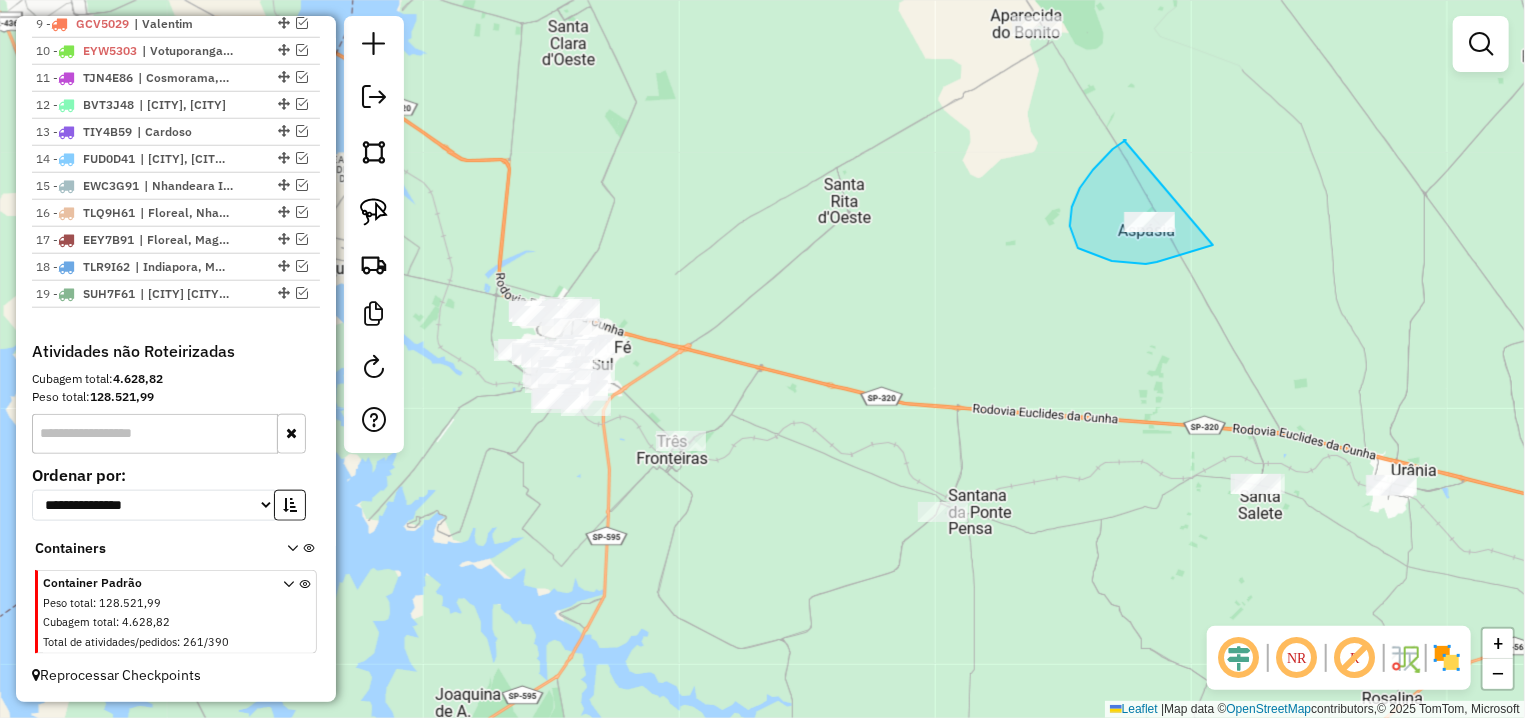 drag, startPoint x: 1124, startPoint y: 140, endPoint x: 1213, endPoint y: 245, distance: 137.64447 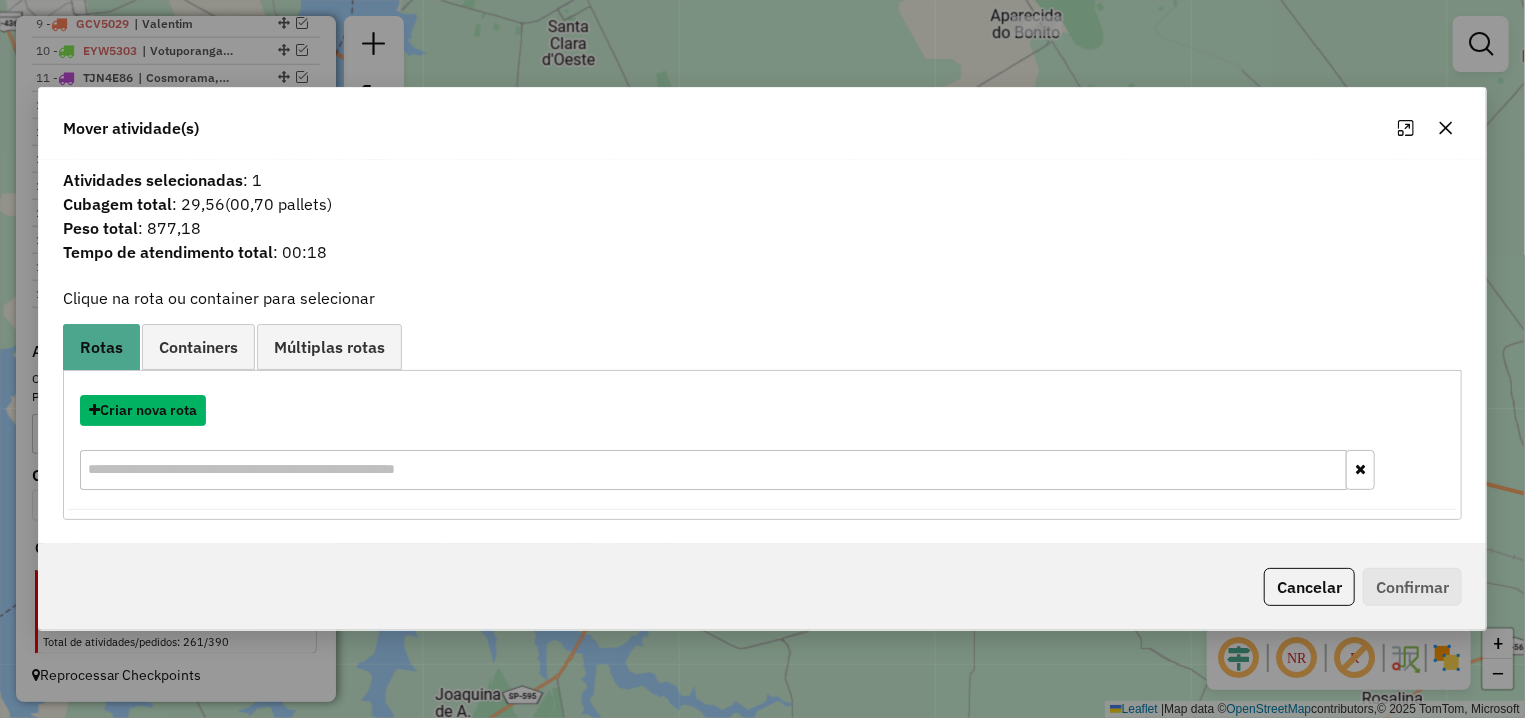 click on "Criar nova rota" at bounding box center [143, 410] 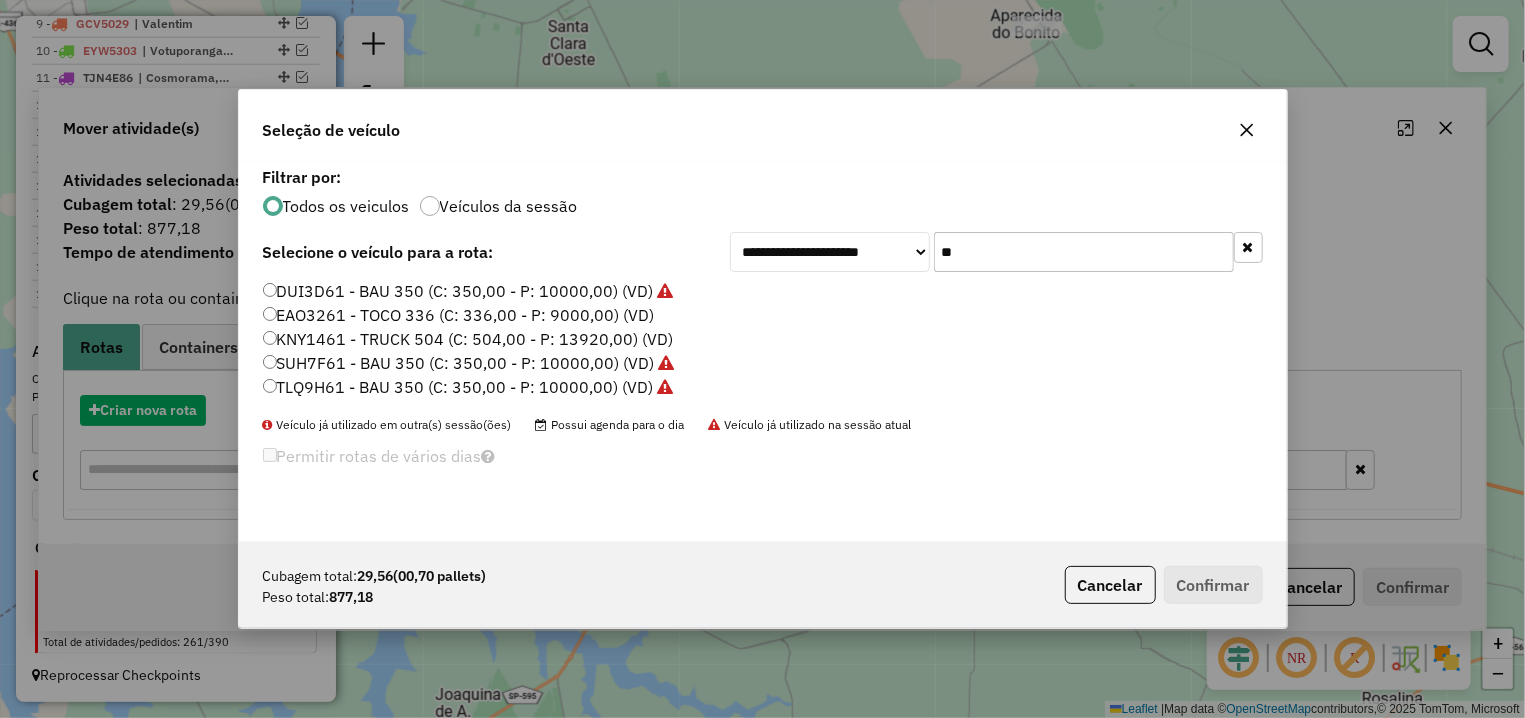 scroll, scrollTop: 11, scrollLeft: 6, axis: both 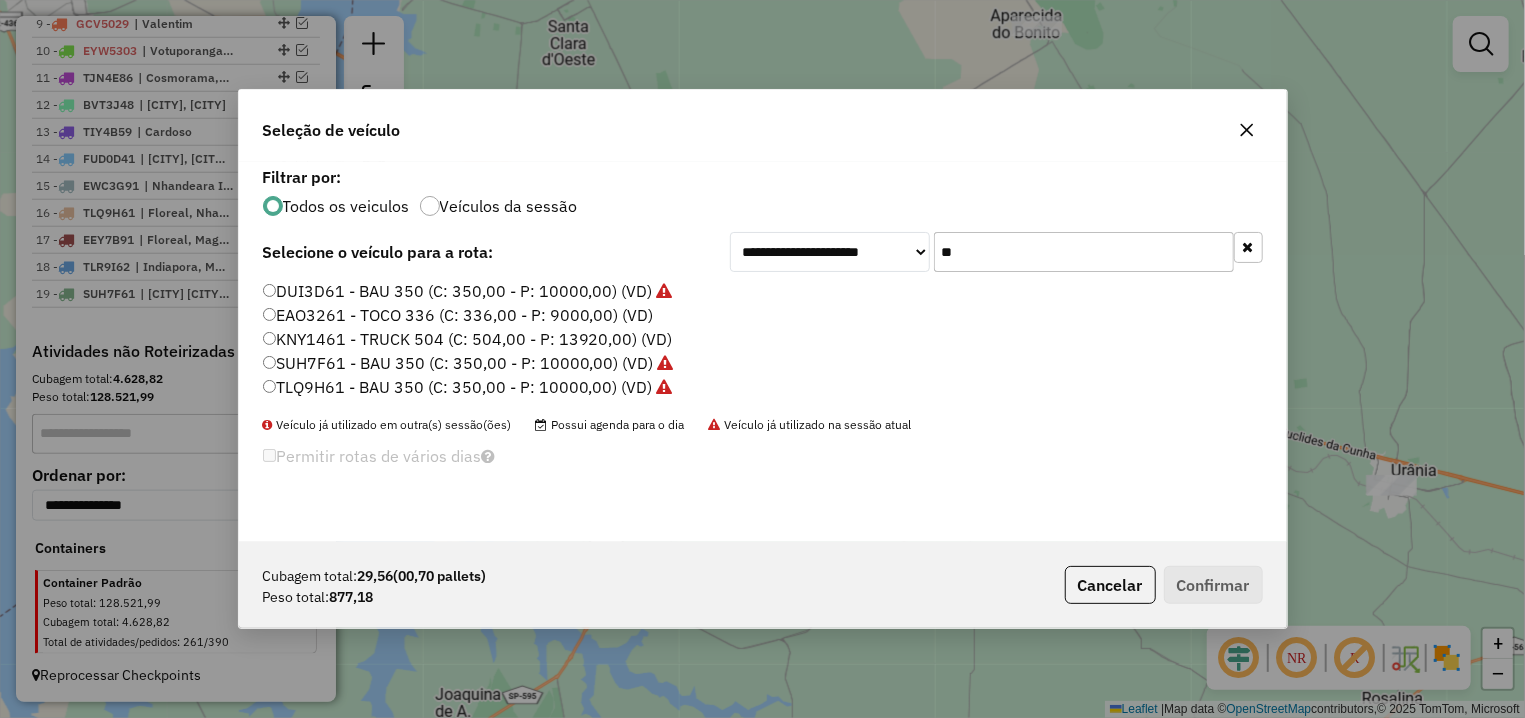 drag, startPoint x: 969, startPoint y: 241, endPoint x: 892, endPoint y: 246, distance: 77.16217 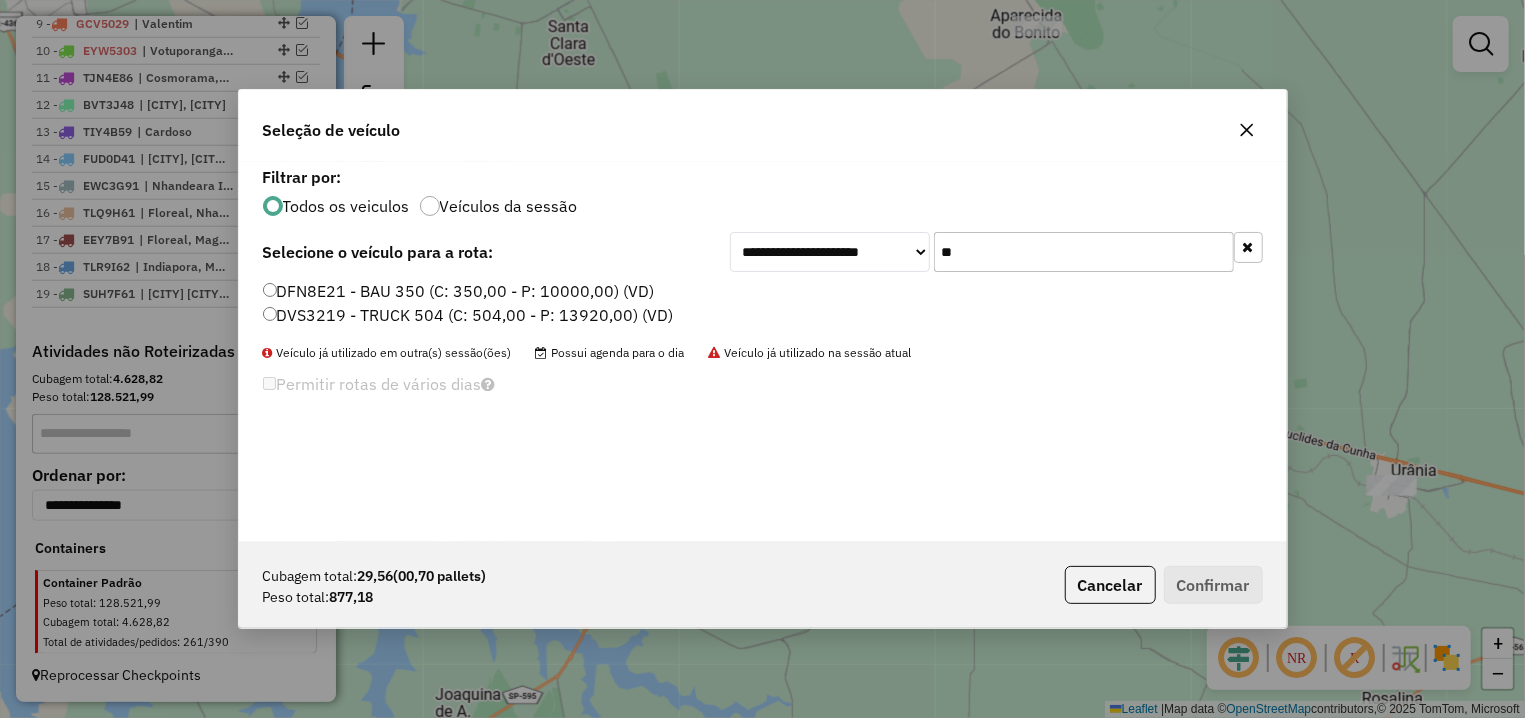 type on "**" 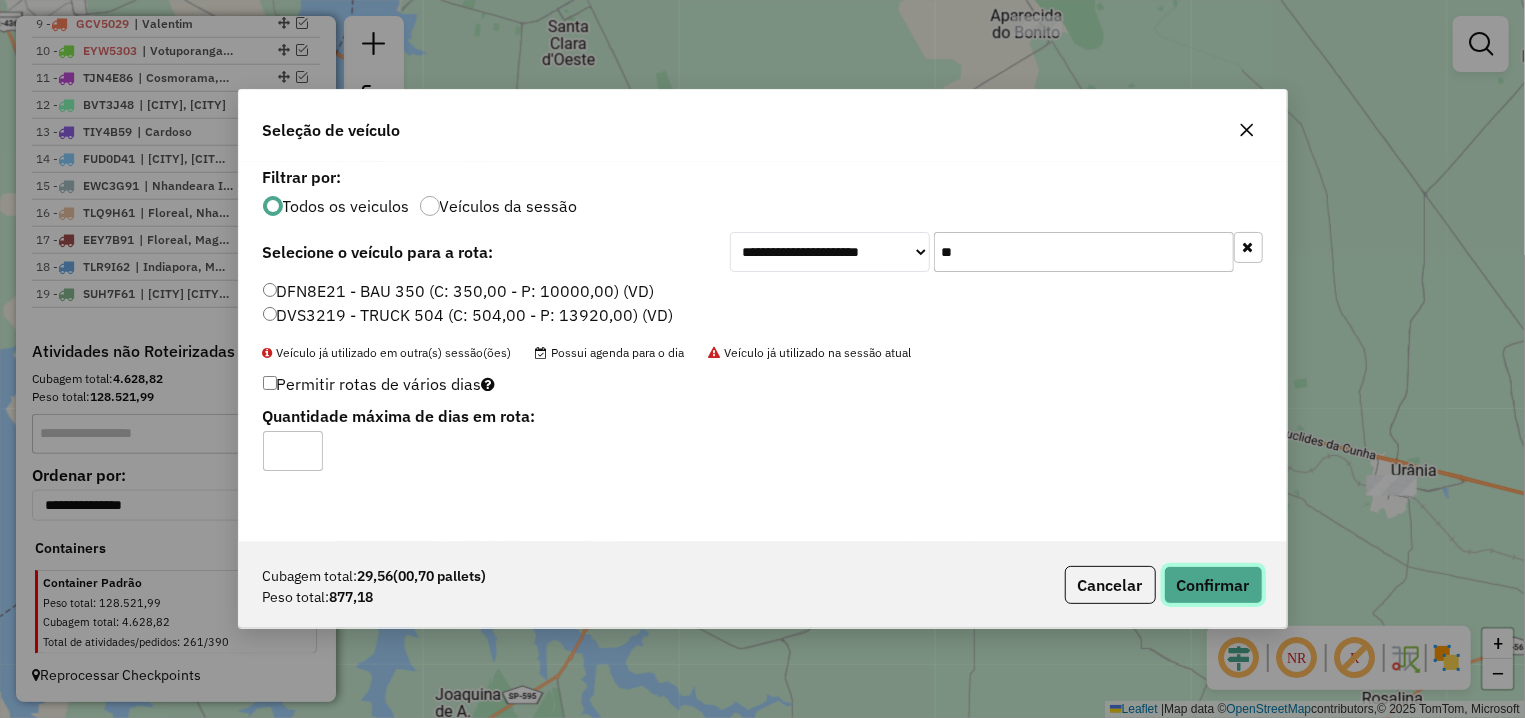 click on "Confirmar" 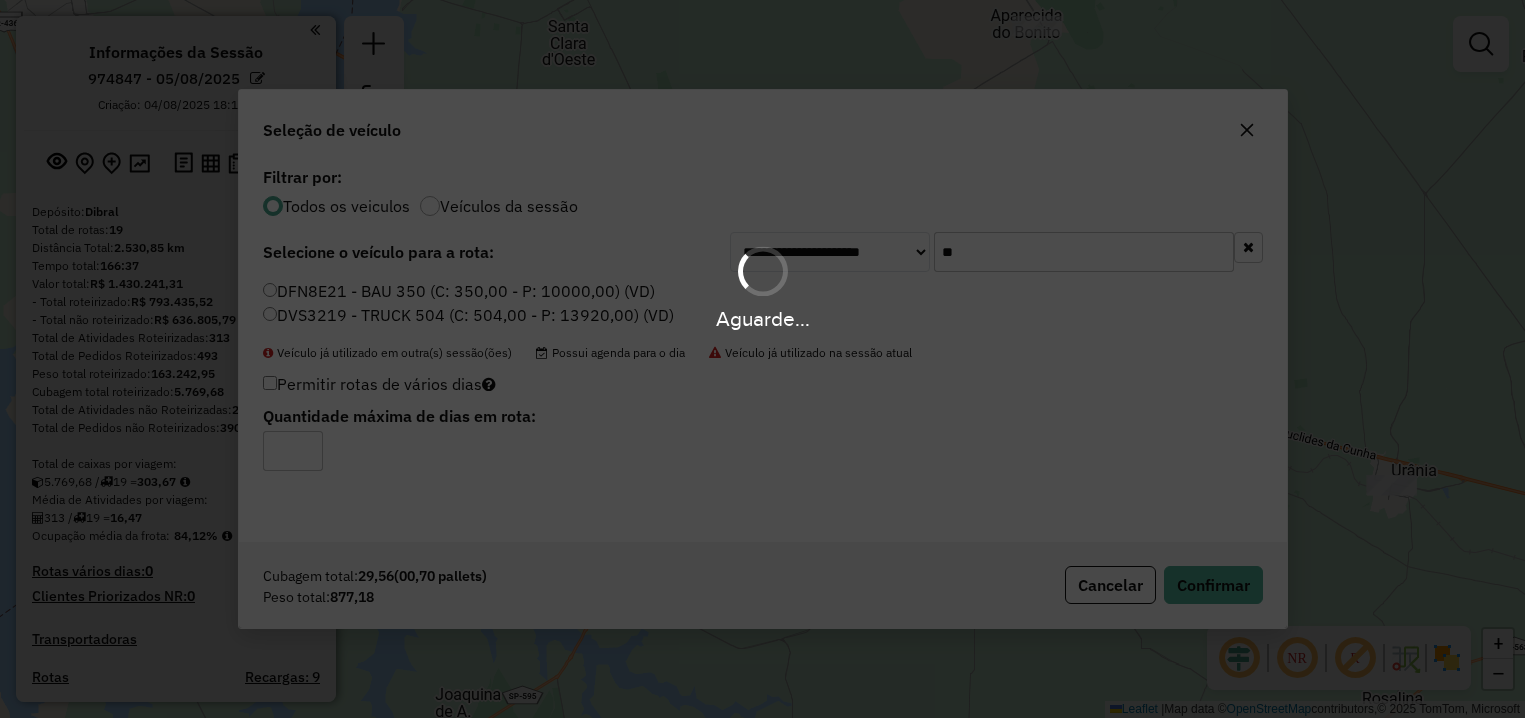 scroll, scrollTop: 0, scrollLeft: 0, axis: both 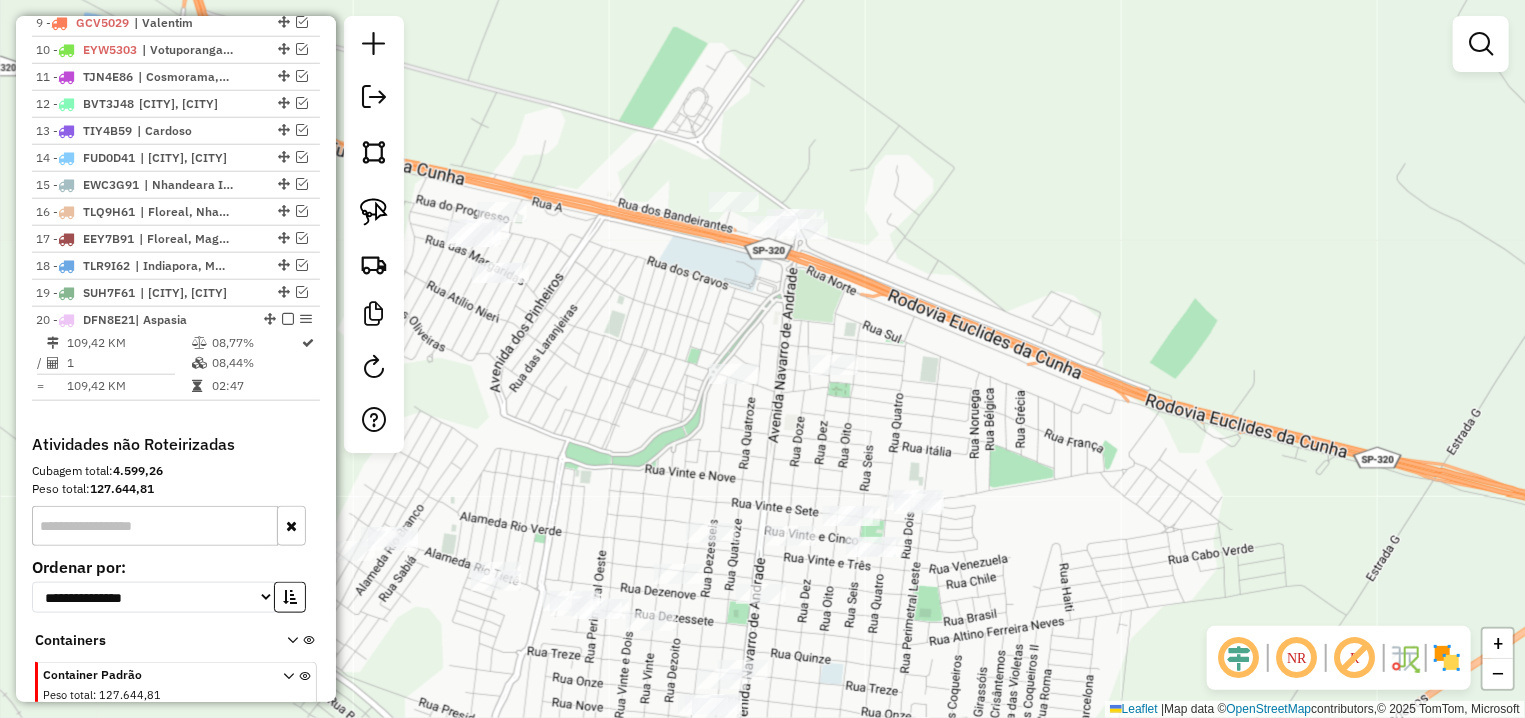 drag, startPoint x: 642, startPoint y: 324, endPoint x: 804, endPoint y: 434, distance: 195.81624 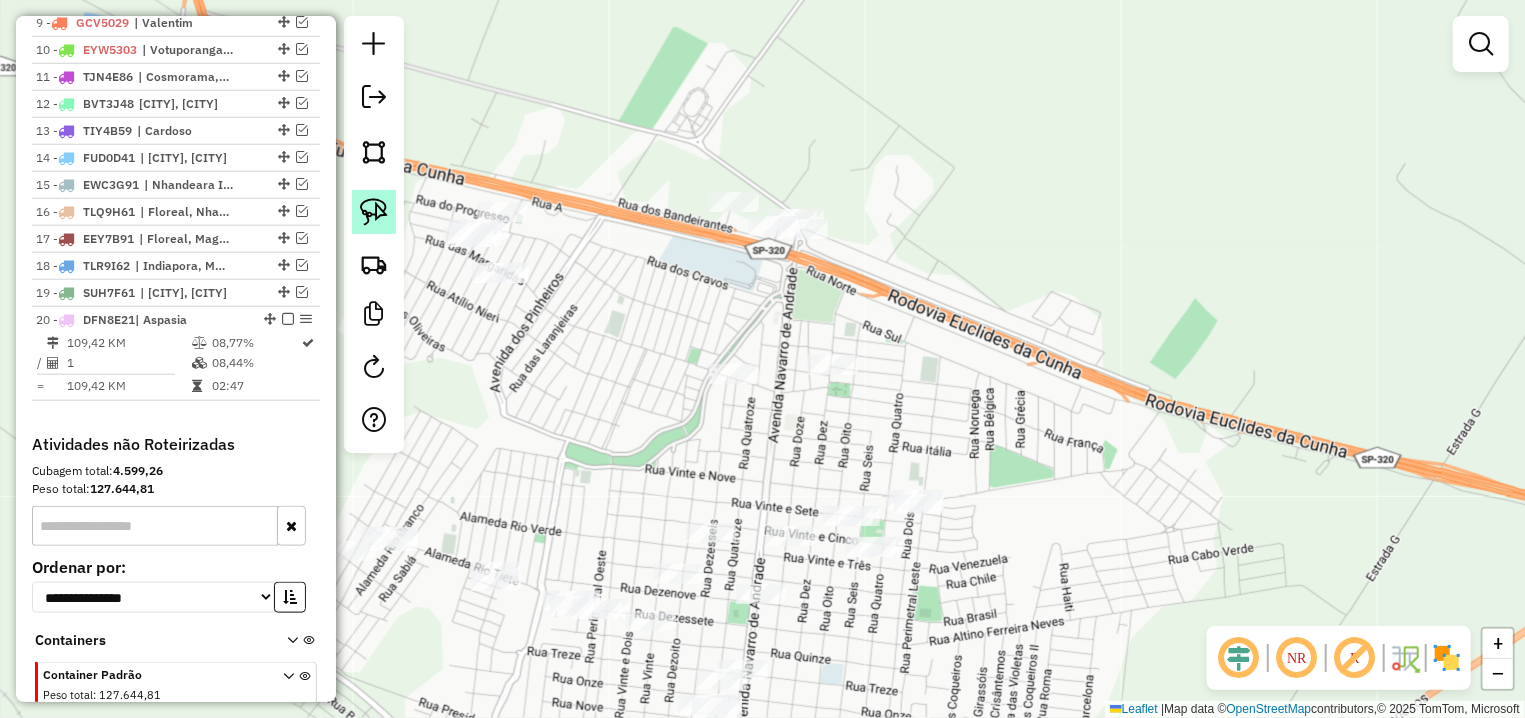 click 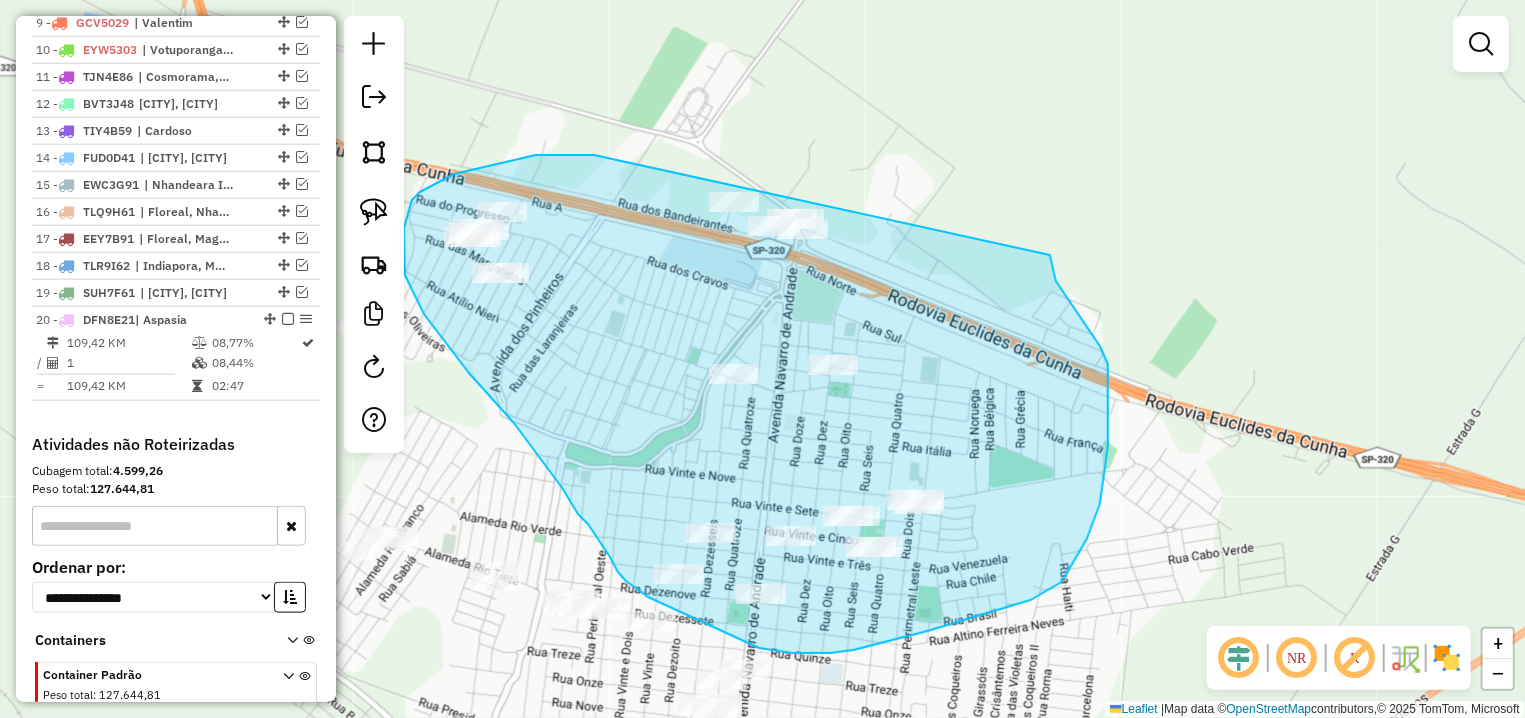 drag, startPoint x: 586, startPoint y: 155, endPoint x: 1050, endPoint y: 255, distance: 474.65356 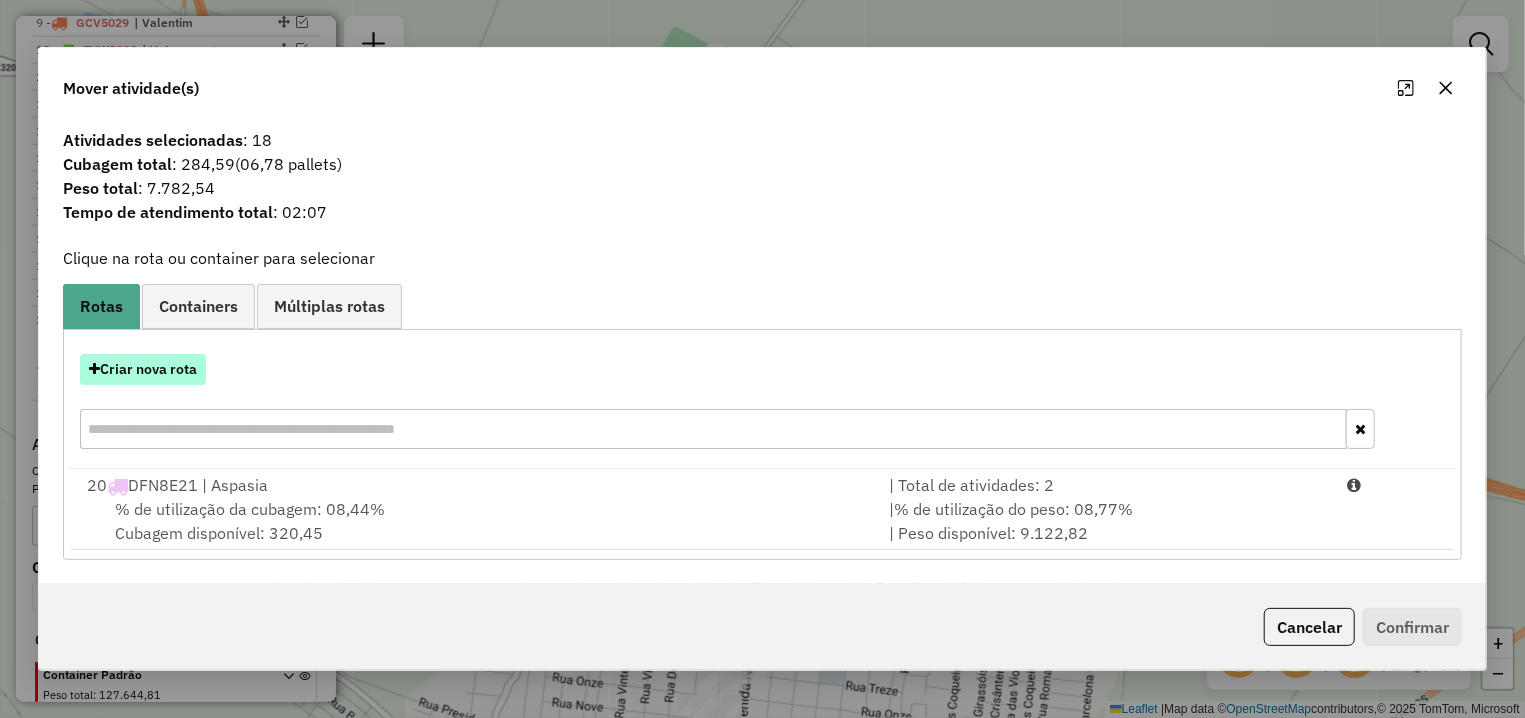 click on "Criar nova rota" at bounding box center [143, 369] 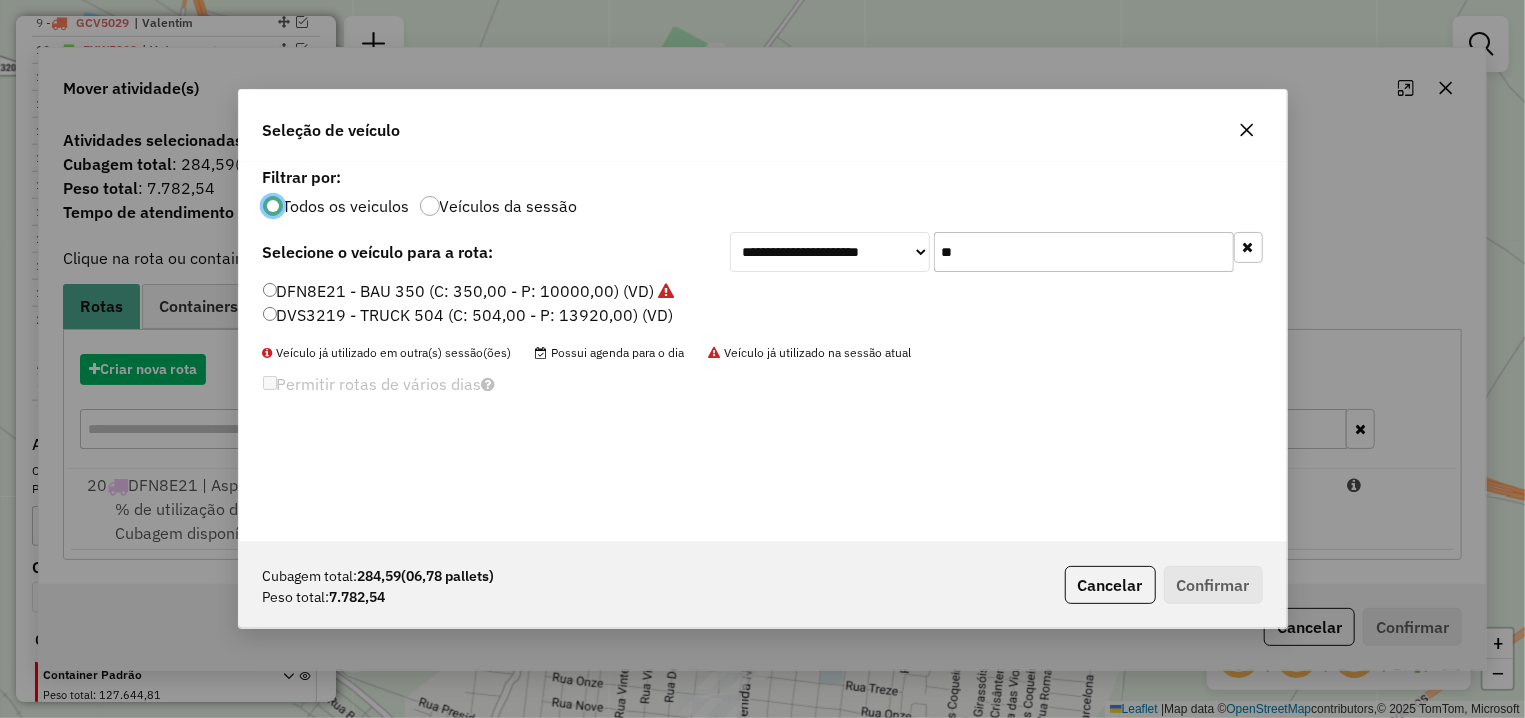 scroll, scrollTop: 11, scrollLeft: 6, axis: both 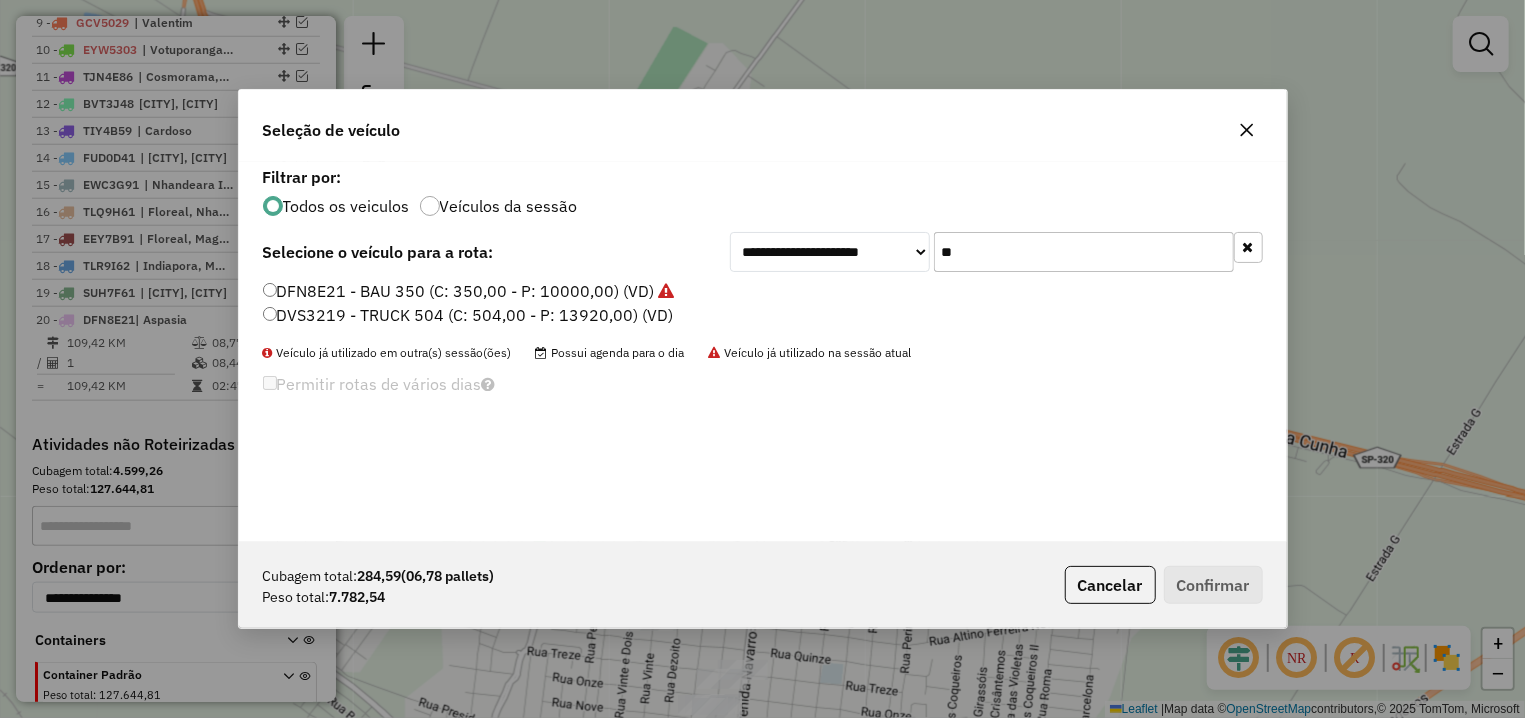 drag, startPoint x: 1012, startPoint y: 235, endPoint x: 898, endPoint y: 236, distance: 114.00439 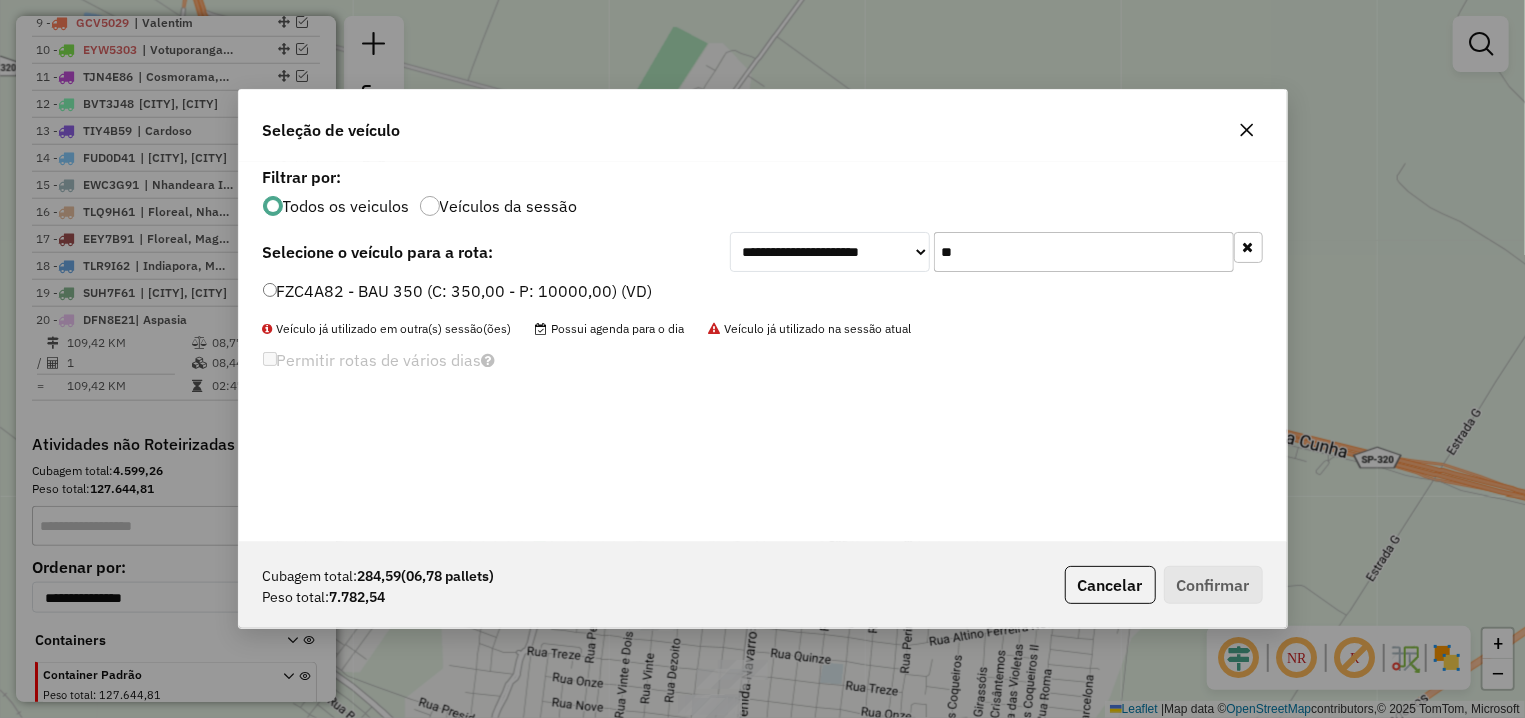 type on "**" 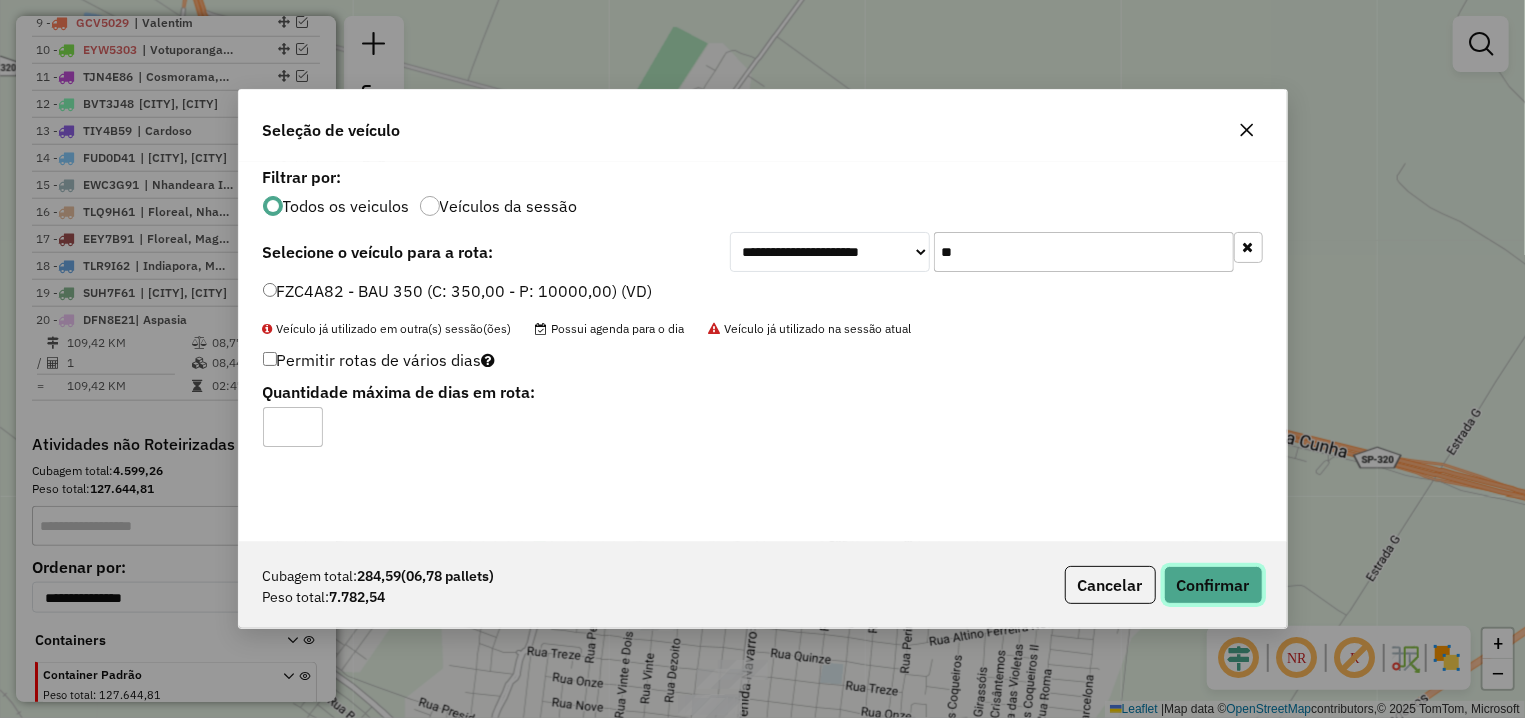 click on "Confirmar" 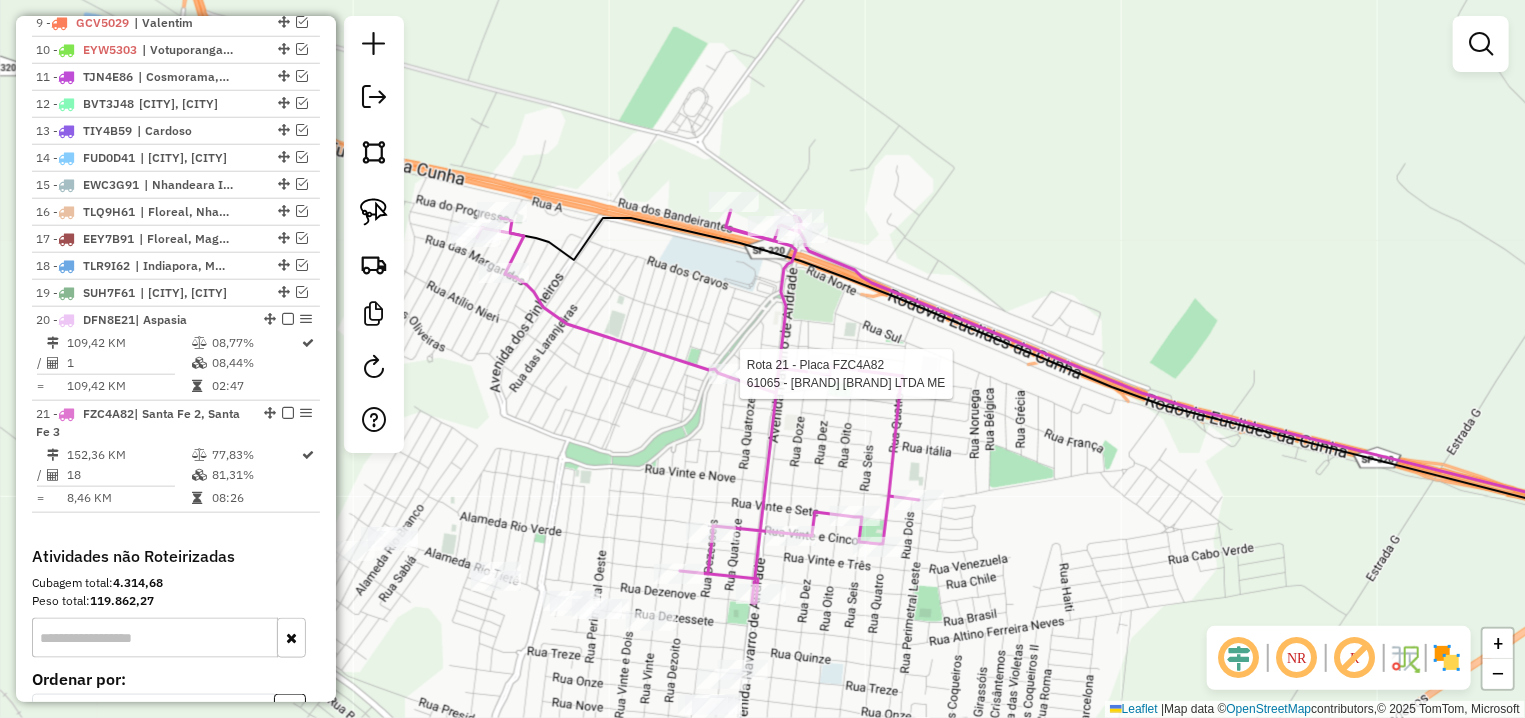 select on "**********" 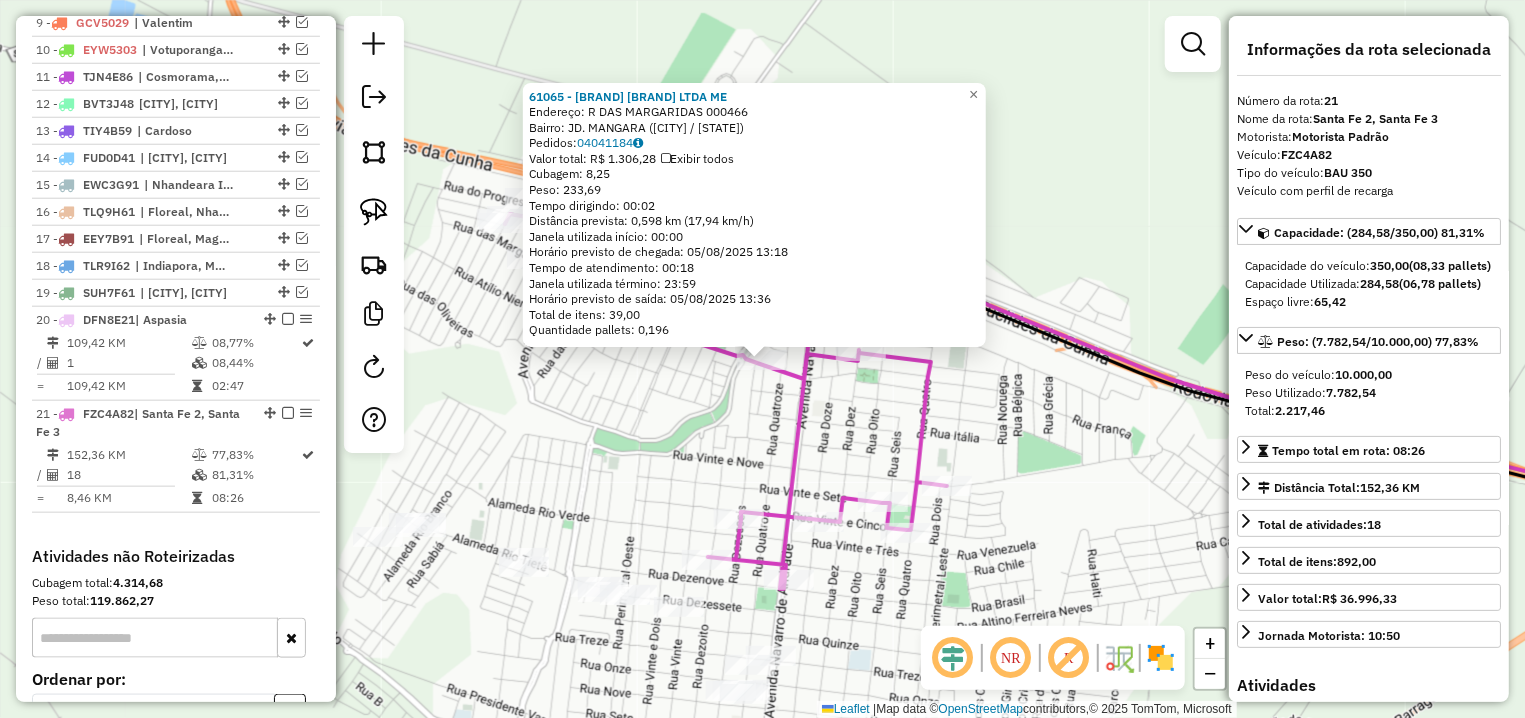 scroll, scrollTop: 1228, scrollLeft: 0, axis: vertical 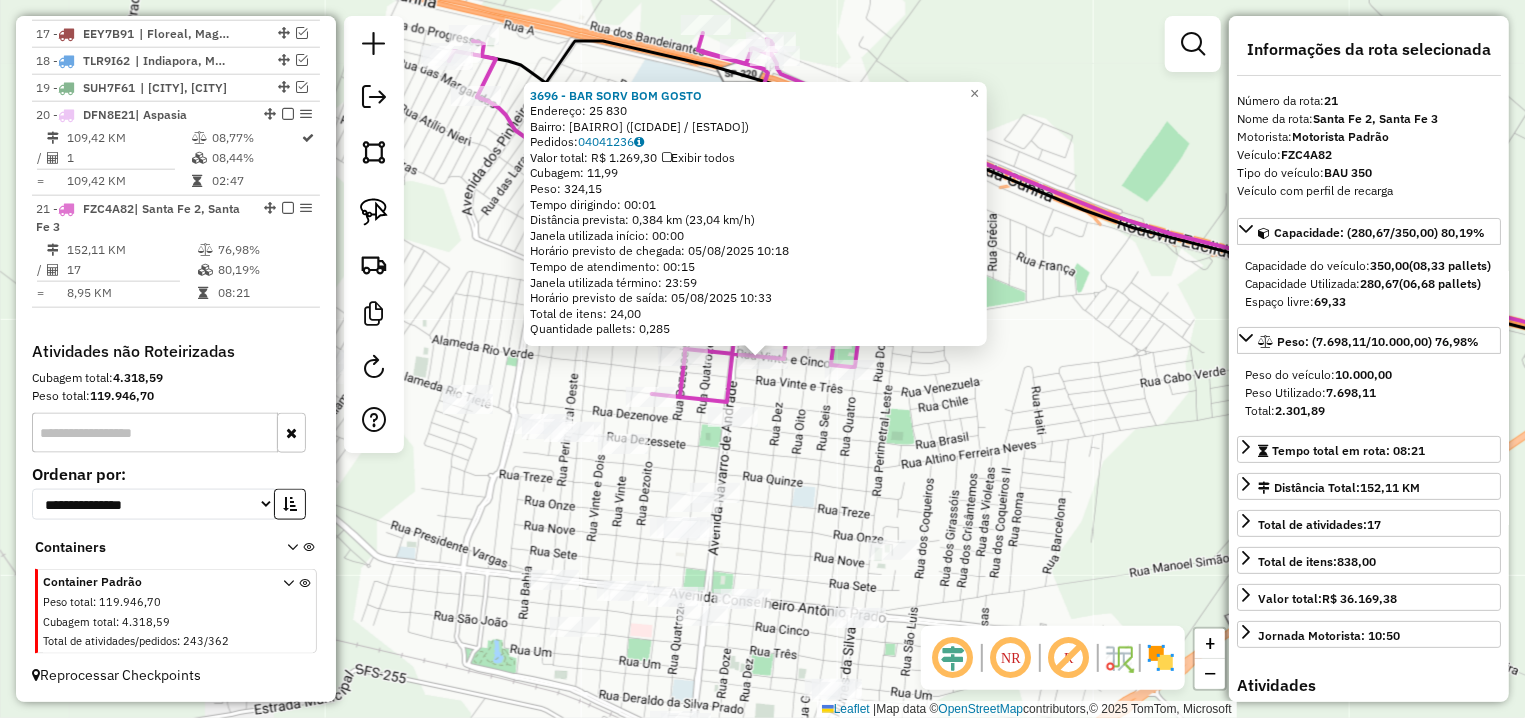 click on "3696 - BAR SORV  BOM GOSTO  Endereço:  25 830   Bairro: CENTRO (SANTA FE DO SUL / SP)   Pedidos:  04041236   Valor total: R$ 1.269,30   Exibir todos   Cubagem: 11,99  Peso: 324,15  Tempo dirigindo: 00:01   Distância prevista: 0,384 km (23,04 km/h)   Janela utilizada início: 00:00   Horário previsto de chegada: 05/08/2025 10:18   Tempo de atendimento: 00:15   Janela utilizada término: 23:59   Horário previsto de saída: 05/08/2025 10:33   Total de itens: 24,00   Quantidade pallets: 0,285  × Janela de atendimento Grade de atendimento Capacidade Transportadoras Veículos Cliente Pedidos  Rotas Selecione os dias de semana para filtrar as janelas de atendimento  Seg   Ter   Qua   Qui   Sex   Sáb   Dom  Informe o período da janela de atendimento: De: Até:  Filtrar exatamente a janela do cliente  Considerar janela de atendimento padrão  Selecione os dias de semana para filtrar as grades de atendimento  Seg   Ter   Qua   Qui   Sex   Sáb   Dom   Considerar clientes sem dia de atendimento cadastrado  De:  +" 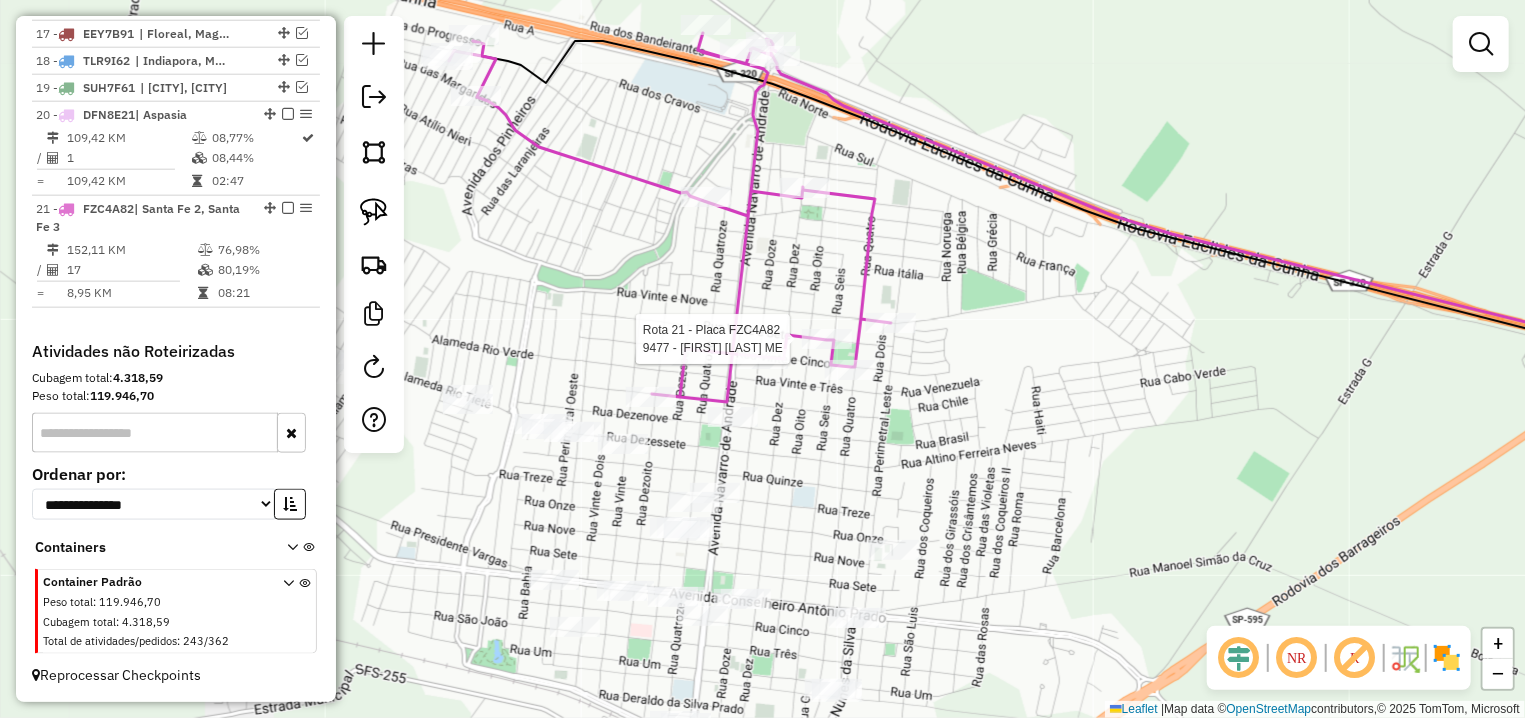 select on "**********" 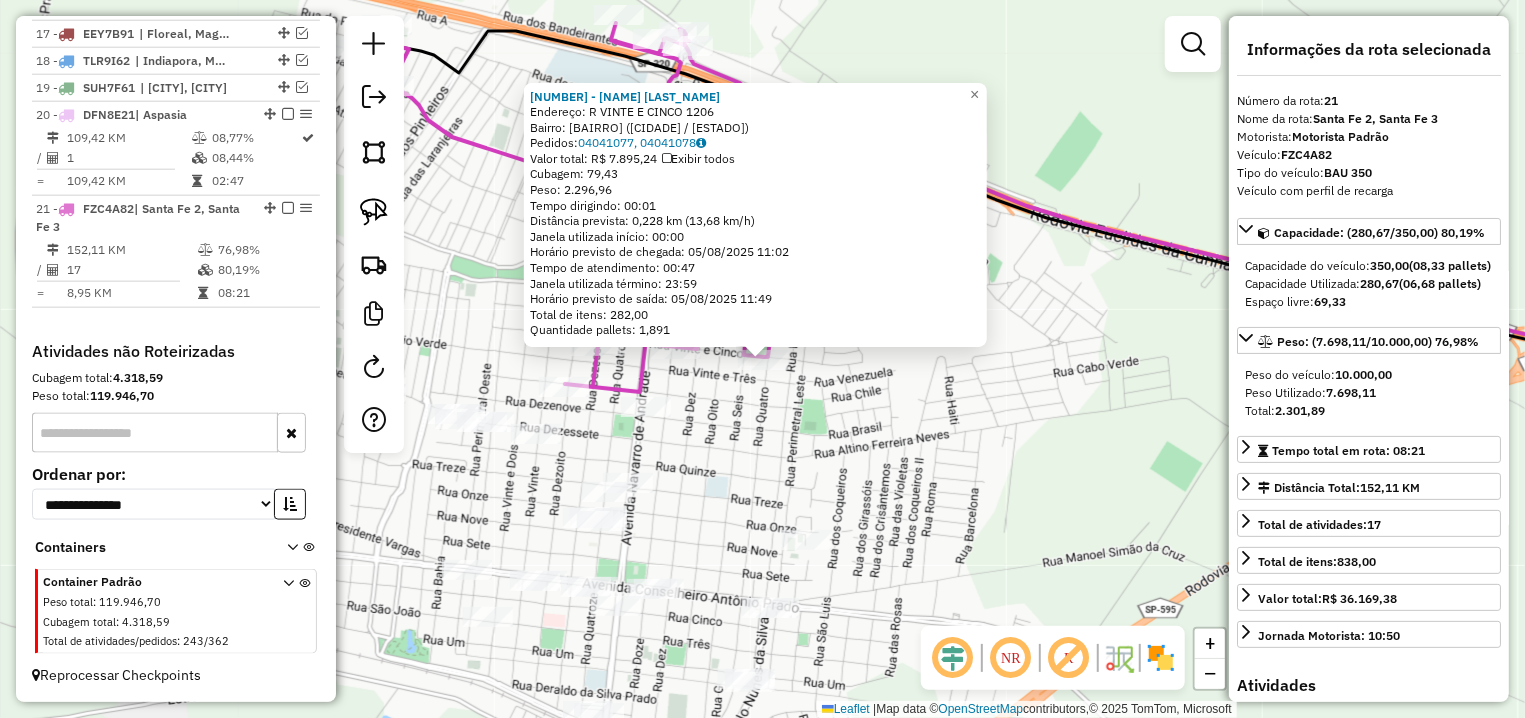 click on "Rota 21 - Placa FZC4A82  14385 - GABRIELI FIGUEIREDO 14385 - GABRIELI FIGUEIREDO  Endereço: R   VINTE E CINCO                 1206   Bairro: CENTRO (SANTA FE DO SUL / SP)   Pedidos:  04041077, 04041078   Valor total: R$ 7.895,24   Exibir todos   Cubagem: 79,43  Peso: 2.296,96  Tempo dirigindo: 00:01   Distância prevista: 0,228 km (13,68 km/h)   Janela utilizada início: 00:00   Horário previsto de chegada: 05/08/2025 11:02   Tempo de atendimento: 00:47   Janela utilizada término: 23:59   Horário previsto de saída: 05/08/2025 11:49   Total de itens: 282,00   Quantidade pallets: 1,891  × Janela de atendimento Grade de atendimento Capacidade Transportadoras Veículos Cliente Pedidos  Rotas Selecione os dias de semana para filtrar as janelas de atendimento  Seg   Ter   Qua   Qui   Sex   Sáb   Dom  Informe o período da janela de atendimento: De: Até:  Filtrar exatamente a janela do cliente  Considerar janela de atendimento padrão  Selecione os dias de semana para filtrar as grades de atendimento  Seg  +" 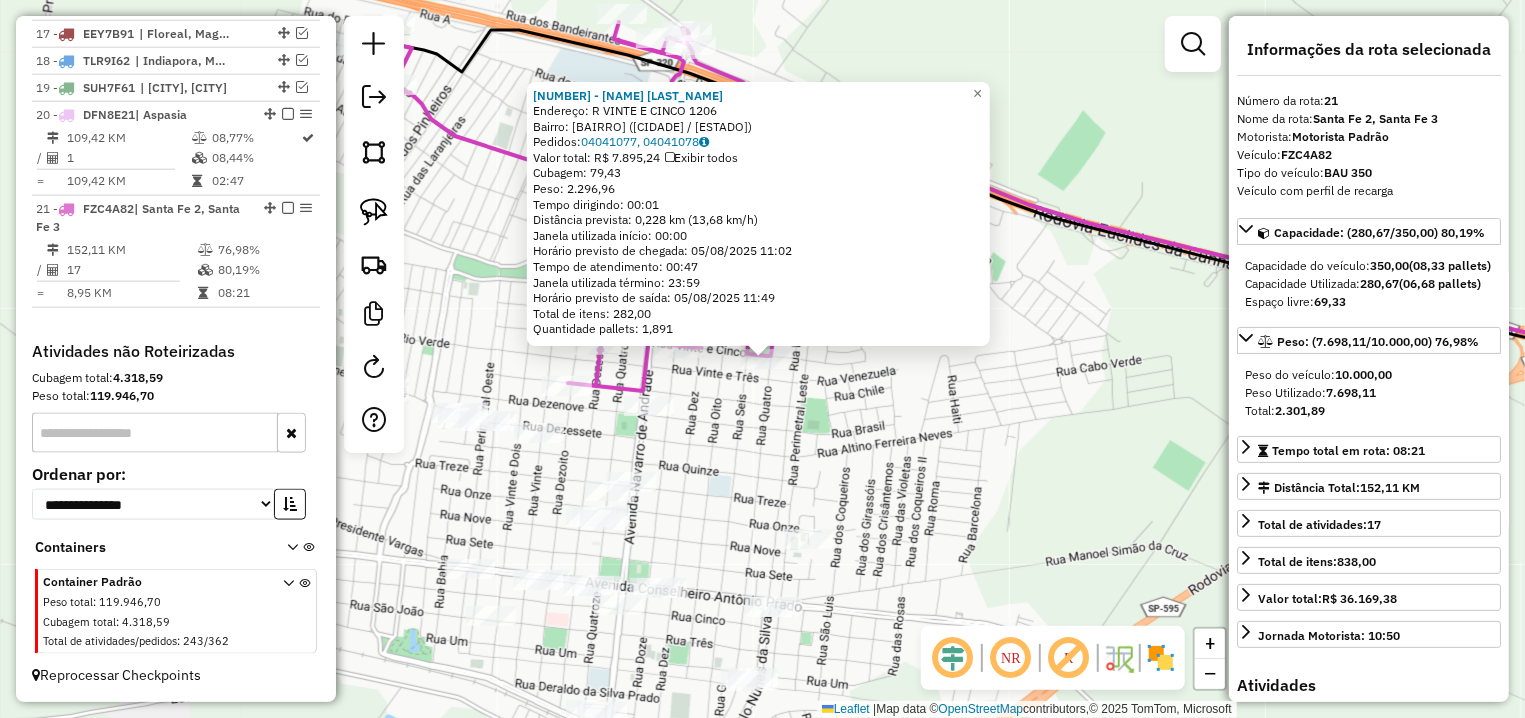 drag, startPoint x: 824, startPoint y: 366, endPoint x: 825, endPoint y: 352, distance: 14.035668 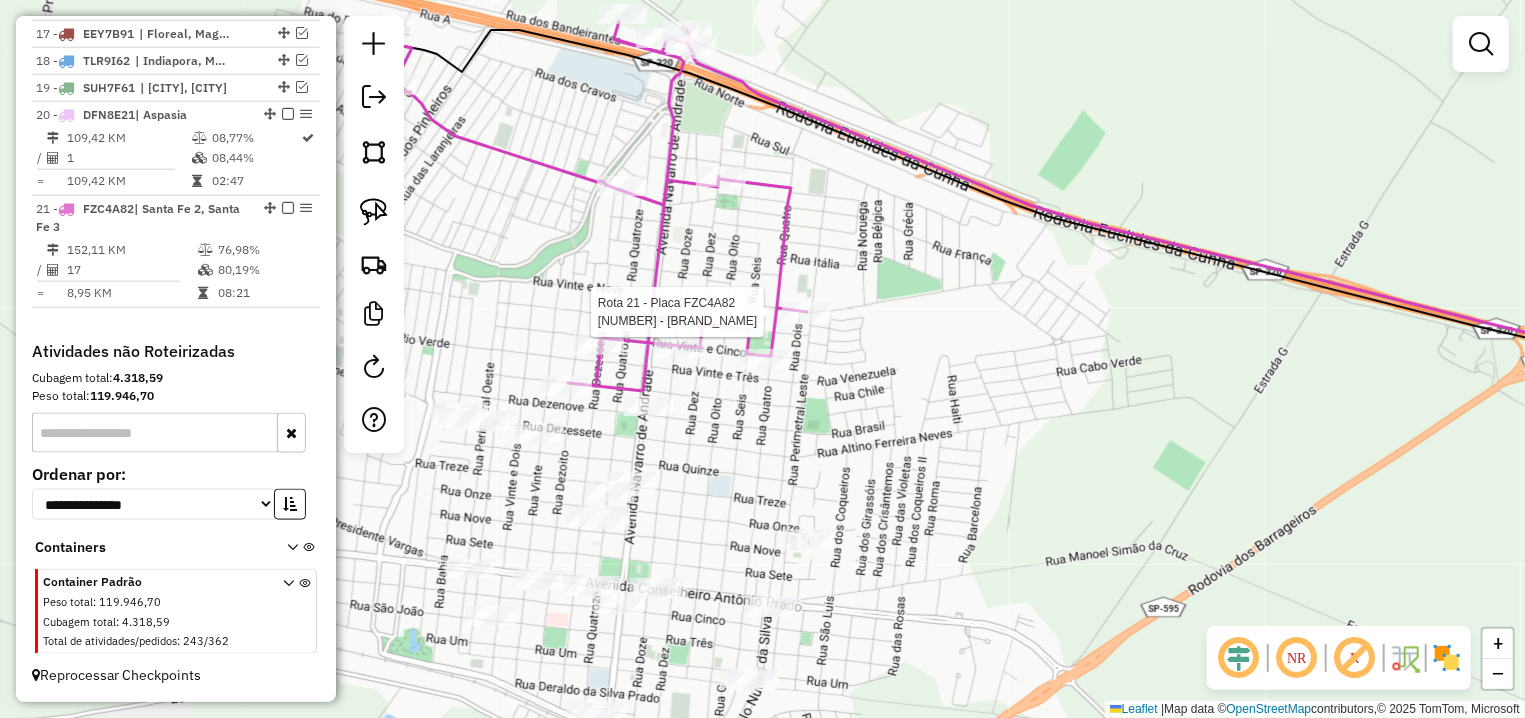 select on "**********" 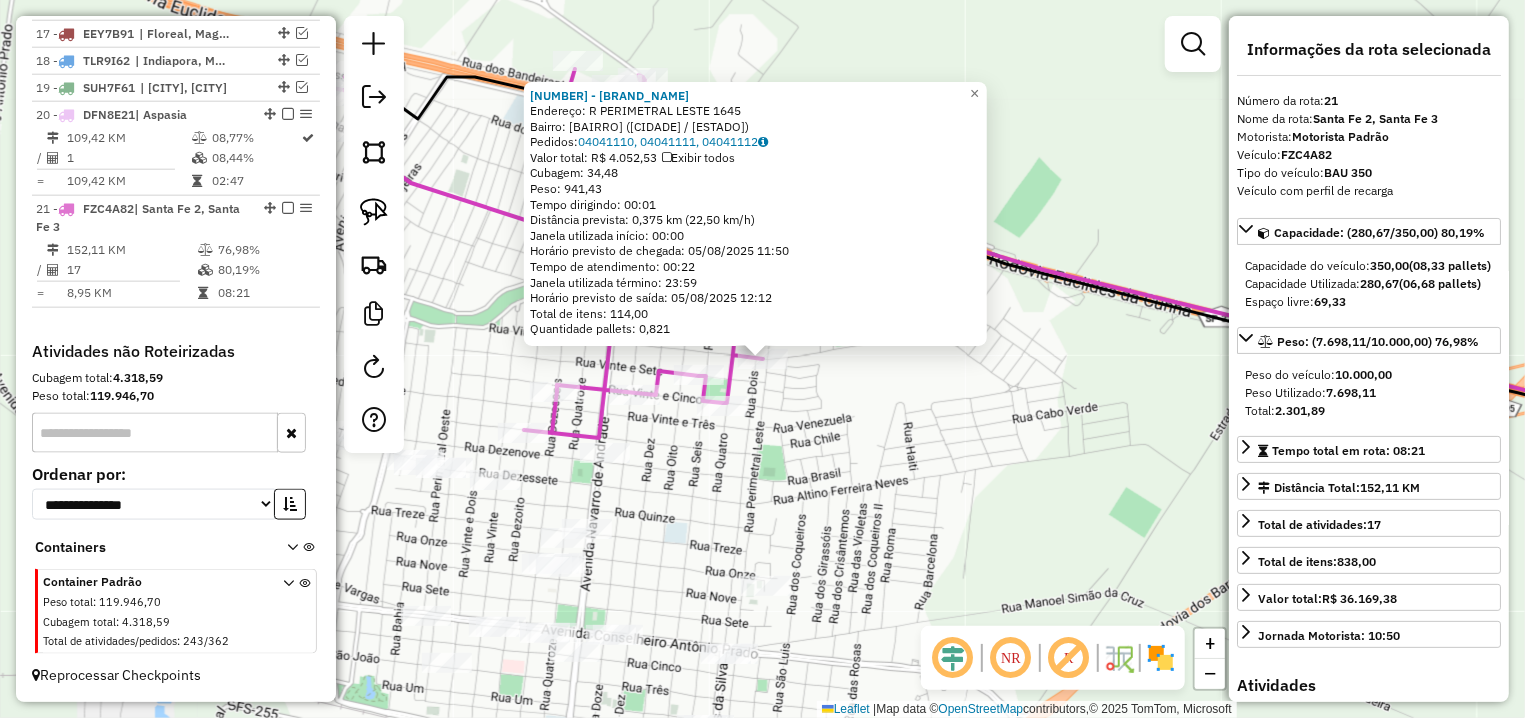 click on "16276 - PERIMETRAL CONVENIEN  Endereço: R   PERIMETRAL LESTE              1645   Bairro: CENTRO (SANTA FE DO SUL / SP)   Pedidos:  04041110, 04041111, 04041112   Valor total: R$ 4.052,53   Exibir todos   Cubagem: 34,48  Peso: 941,43  Tempo dirigindo: 00:01   Distância prevista: 0,375 km (22,50 km/h)   Janela utilizada início: 00:00   Horário previsto de chegada: 05/08/2025 11:50   Tempo de atendimento: 00:22   Janela utilizada término: 23:59   Horário previsto de saída: 05/08/2025 12:12   Total de itens: 114,00   Quantidade pallets: 0,821  × Janela de atendimento Grade de atendimento Capacidade Transportadoras Veículos Cliente Pedidos  Rotas Selecione os dias de semana para filtrar as janelas de atendimento  Seg   Ter   Qua   Qui   Sex   Sáb   Dom  Informe o período da janela de atendimento: De: Até:  Filtrar exatamente a janela do cliente  Considerar janela de atendimento padrão  Selecione os dias de semana para filtrar as grades de atendimento  Seg   Ter   Qua   Qui   Sex   Sáb   Dom   De:  +" 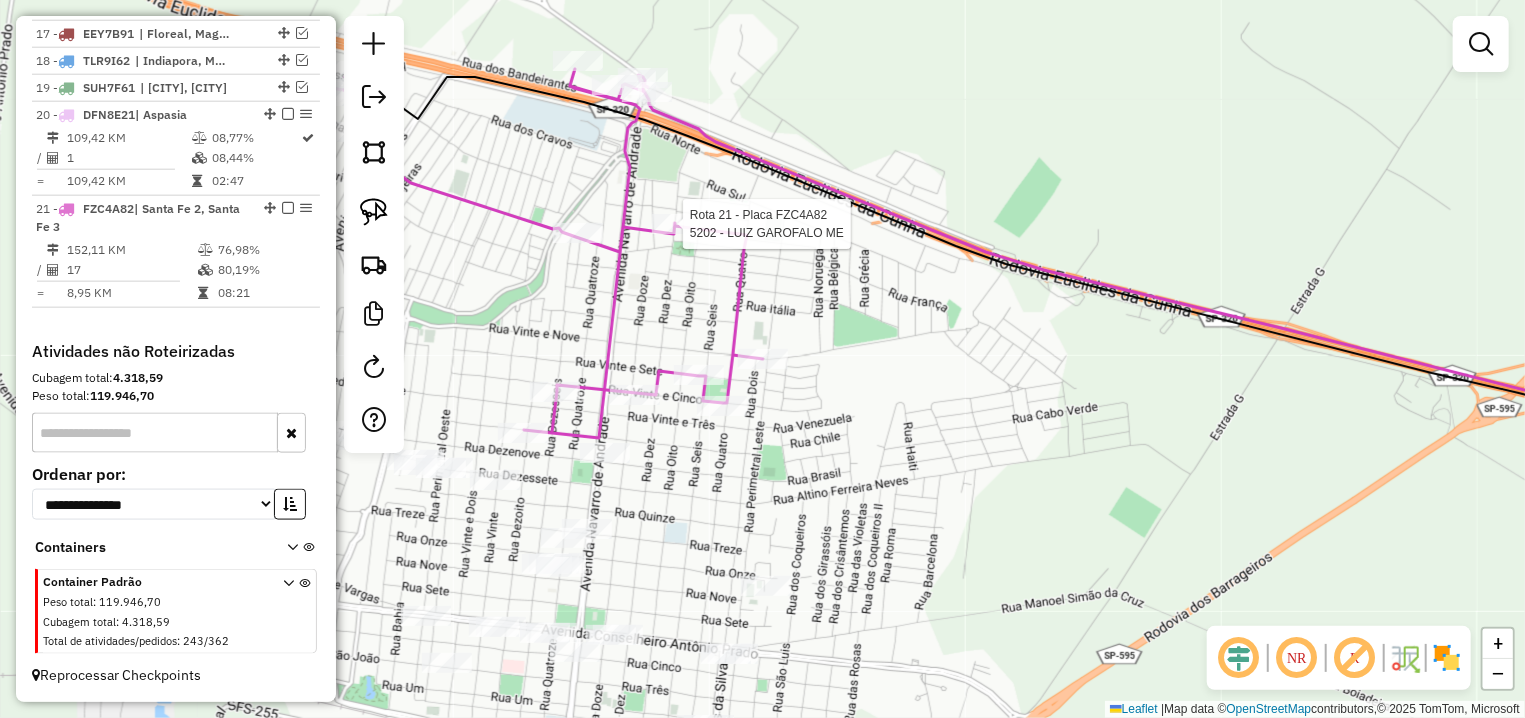 select on "**********" 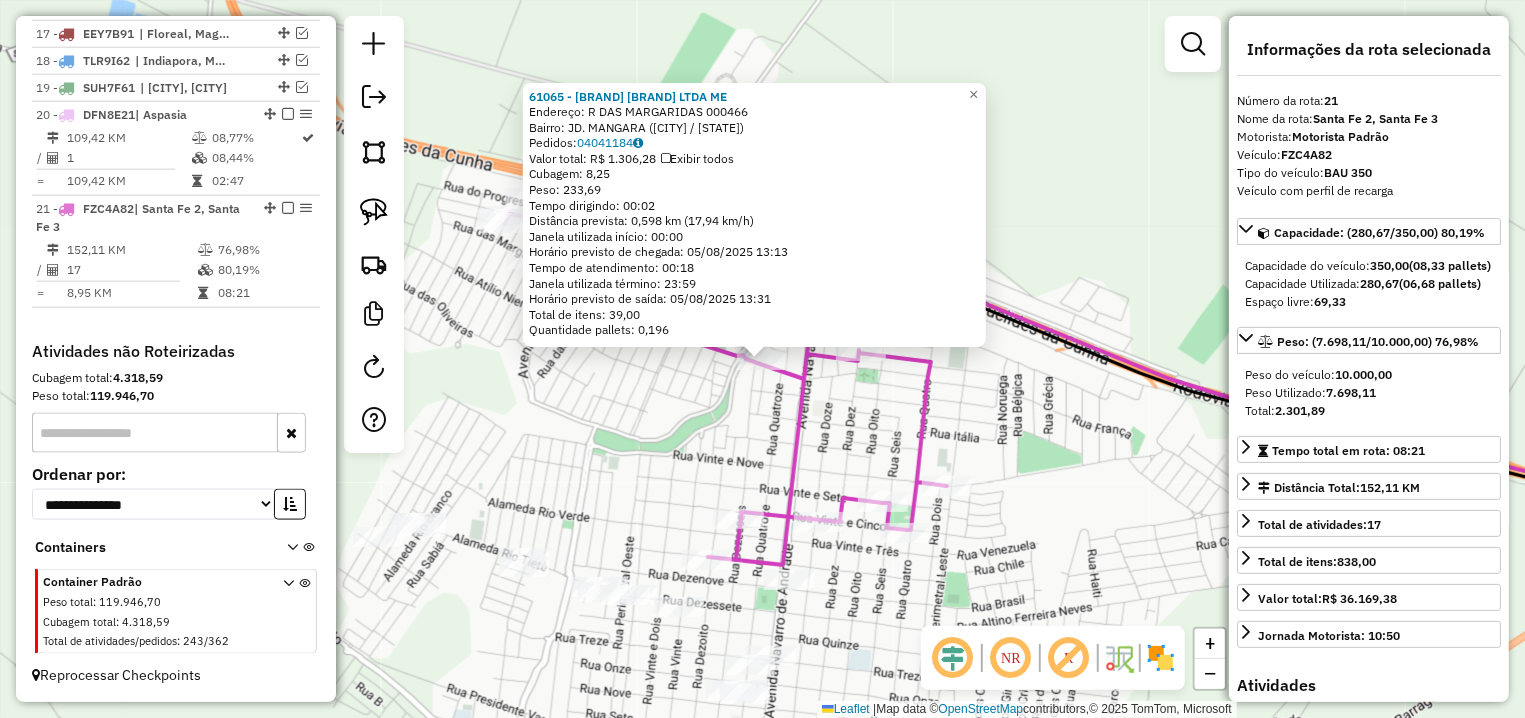 click on "61065 - YUDI & TAMURA LTDA  ME  Endereço: R   DAS MARGARIDAS                 000466   Bairro: JD. MANGARA (SANTA FE DO SUL / SP)   Pedidos:  04041184   Valor total: R$ 1.306,28   Exibir todos   Cubagem: 8,25  Peso: 233,69  Tempo dirigindo: 00:02   Distância prevista: 0,598 km (17,94 km/h)   Janela utilizada início: 00:00   Horário previsto de chegada: 05/08/2025 13:13   Tempo de atendimento: 00:18   Janela utilizada término: 23:59   Horário previsto de saída: 05/08/2025 13:31   Total de itens: 39,00   Quantidade pallets: 0,196  × Janela de atendimento Grade de atendimento Capacidade Transportadoras Veículos Cliente Pedidos  Rotas Selecione os dias de semana para filtrar as janelas de atendimento  Seg   Ter   Qua   Qui   Sex   Sáb   Dom  Informe o período da janela de atendimento: De: Até:  Filtrar exatamente a janela do cliente  Considerar janela de atendimento padrão  Selecione os dias de semana para filtrar as grades de atendimento  Seg   Ter   Qua   Qui   Sex   Sáb   Dom   Peso mínimo:  De:" 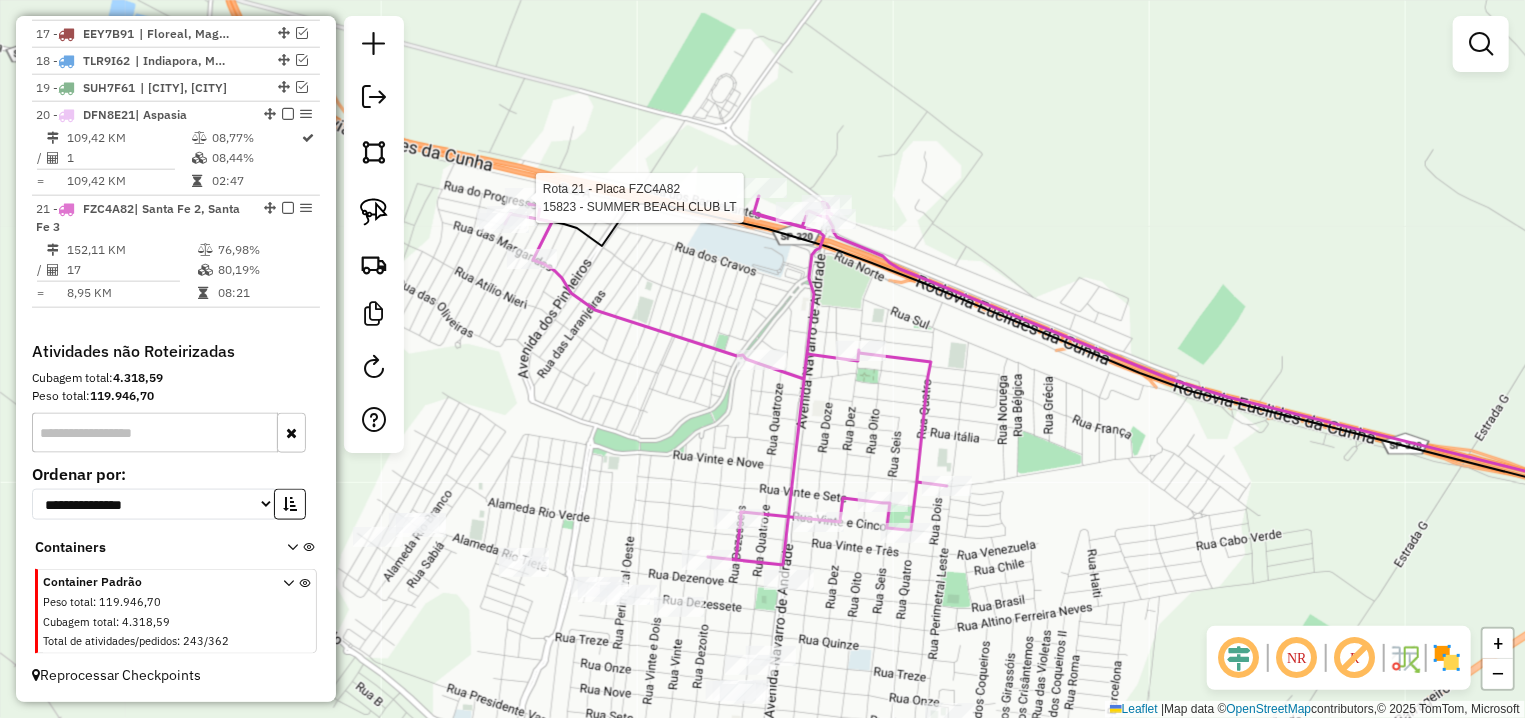 select on "**********" 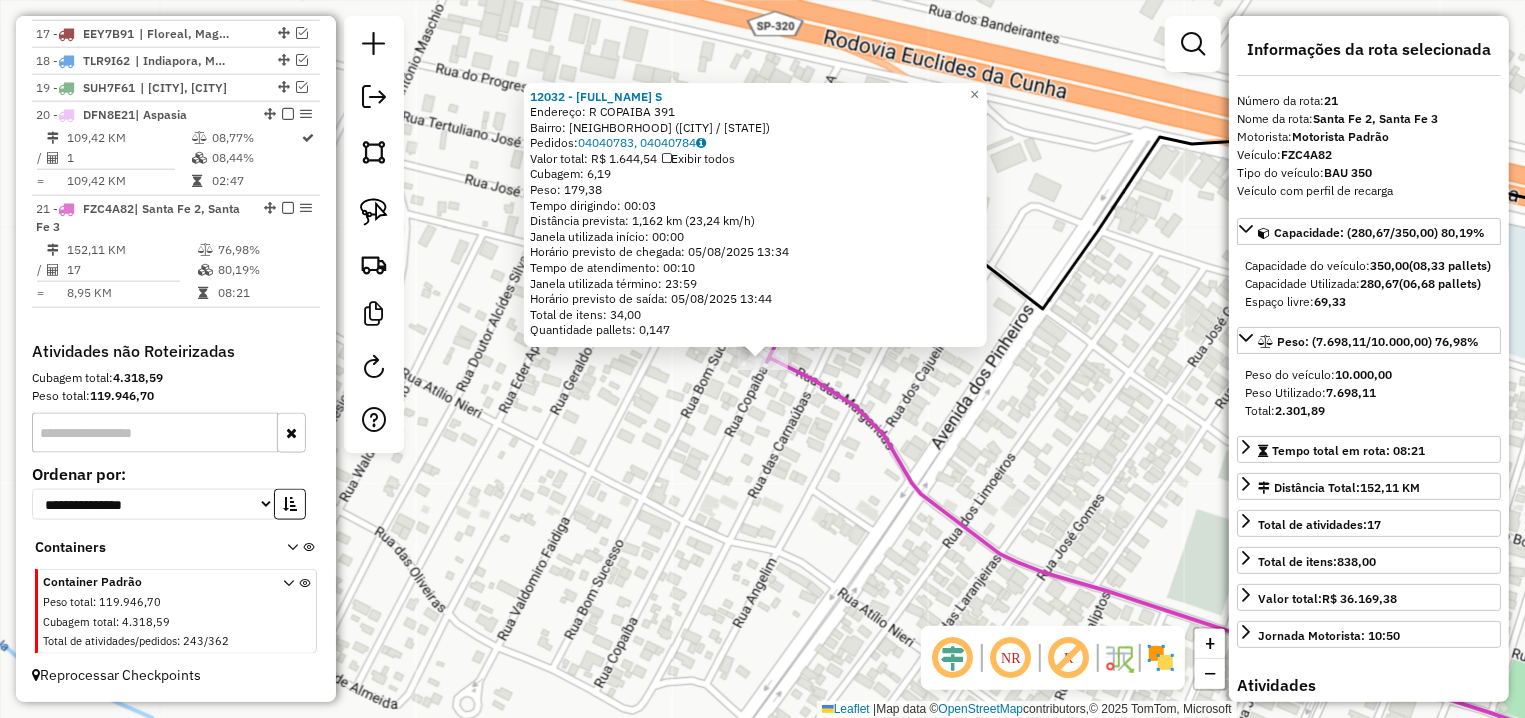click on "Rota 21 - Placa FZC4A82  12032 - LUCELIA SIMENSIATO S × 12032 - LUCELIA SIMENSIATO S  Endereço: R   COPAIBA                       391   Bairro: JD UNIVERSITARIO IV (SANTA FE DO SUL / SP)   Pedidos:  04040783, 04040784   Valor total: R$ 1.644,54   Exibir todos   Cubagem: 6,19  Peso: 179,38  Tempo dirigindo: 00:03   Distância prevista: 1,162 km (23,24 km/h)   Janela utilizada início: 00:00   Horário previsto de chegada: 05/08/2025 13:34   Tempo de atendimento: 00:10   Janela utilizada término: 23:59   Horário previsto de saída: 05/08/2025 13:44   Total de itens: 34,00   Quantidade pallets: 0,147  × Janela de atendimento Grade de atendimento Capacidade Transportadoras Veículos Cliente Pedidos  Rotas Selecione os dias de semana para filtrar as janelas de atendimento  Seg   Ter   Qua   Qui   Sex   Sáb   Dom  Informe o período da janela de atendimento: De: Até:  Filtrar exatamente a janela do cliente  Considerar janela de atendimento padrão   Seg   Ter   Qua   Qui   Sex   Sáb   Dom   Peso mínimo:  +" 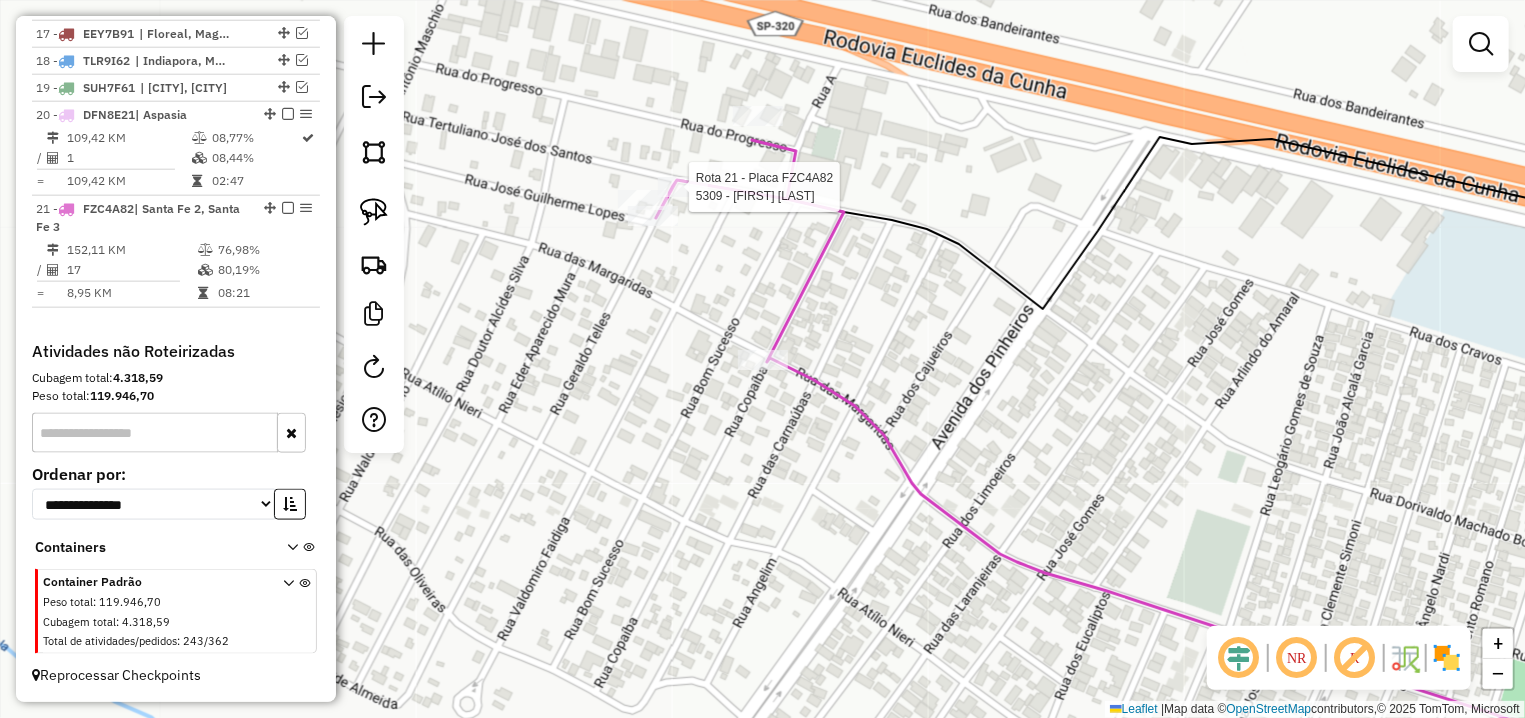 select on "**********" 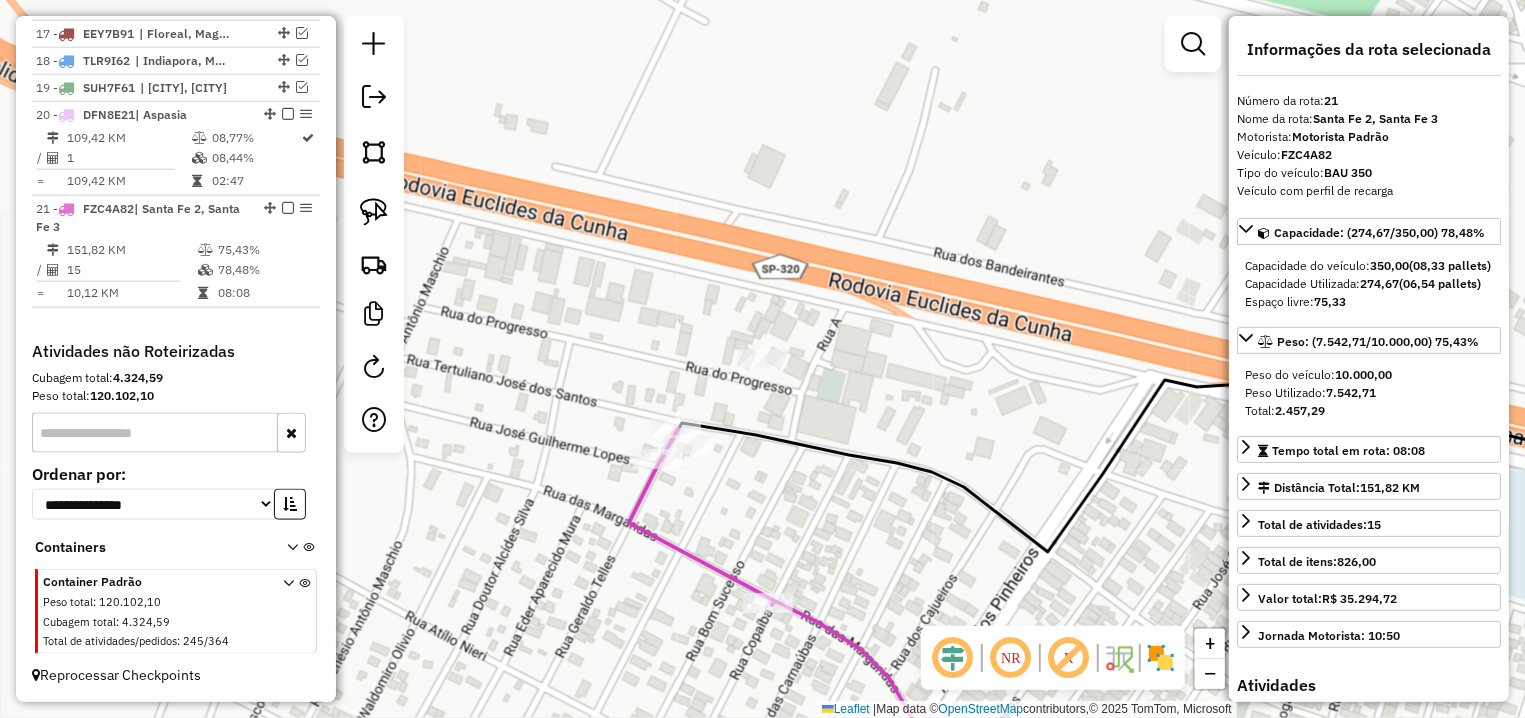 drag, startPoint x: 1158, startPoint y: 427, endPoint x: 394, endPoint y: 300, distance: 774.4837 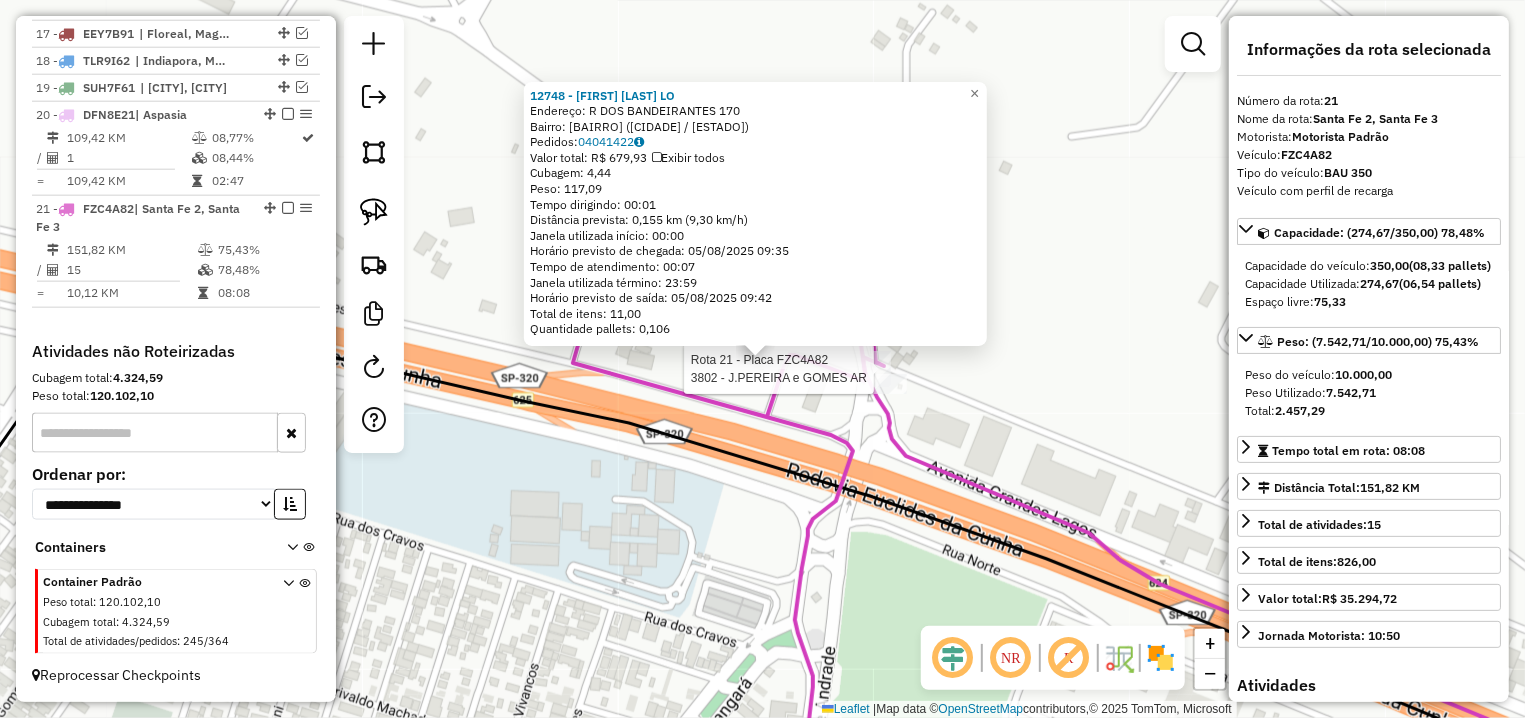 click on "Rota 21 - Placa FZC4A82  3802 - J.PEREIRA e GOMES AR 12748 - RAFAEL FIGUEIREDO LO  Endereço: R   DOS BANDEIRANTES              170   Bairro: CENTRO (SANTA FE DO SUL / SP)   Pedidos:  04041422   Valor total: R$ 679,93   Exibir todos   Cubagem: 4,44  Peso: 117,09  Tempo dirigindo: 00:01   Distância prevista: 0,155 km (9,30 km/h)   Janela utilizada início: 00:00   Horário previsto de chegada: 05/08/2025 09:35   Tempo de atendimento: 00:07   Janela utilizada término: 23:59   Horário previsto de saída: 05/08/2025 09:42   Total de itens: 11,00   Quantidade pallets: 0,106  × Janela de atendimento Grade de atendimento Capacidade Transportadoras Veículos Cliente Pedidos  Rotas Selecione os dias de semana para filtrar as janelas de atendimento  Seg   Ter   Qua   Qui   Sex   Sáb   Dom  Informe o período da janela de atendimento: De: Até:  Filtrar exatamente a janela do cliente  Considerar janela de atendimento padrão  Selecione os dias de semana para filtrar as grades de atendimento  Seg   Ter   Qua   Qui" 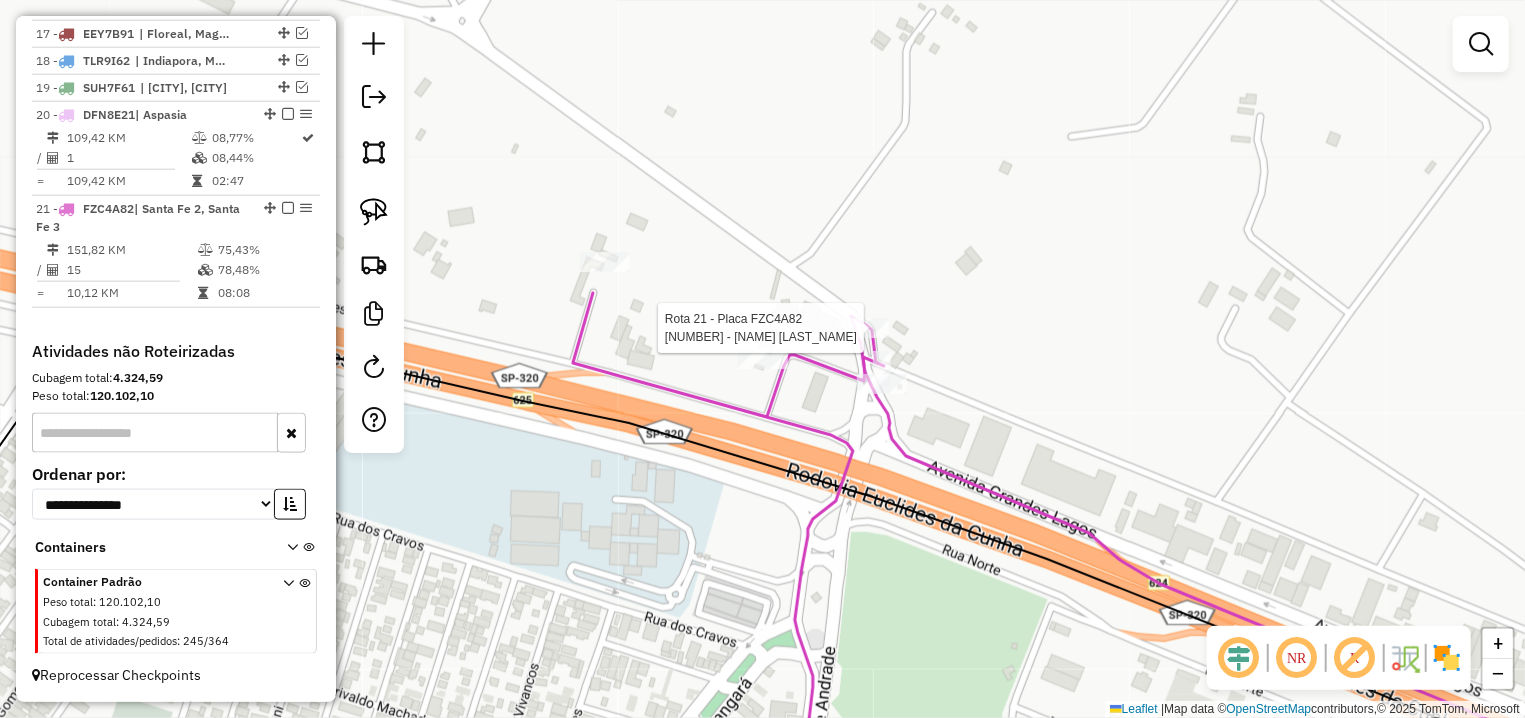 select on "**********" 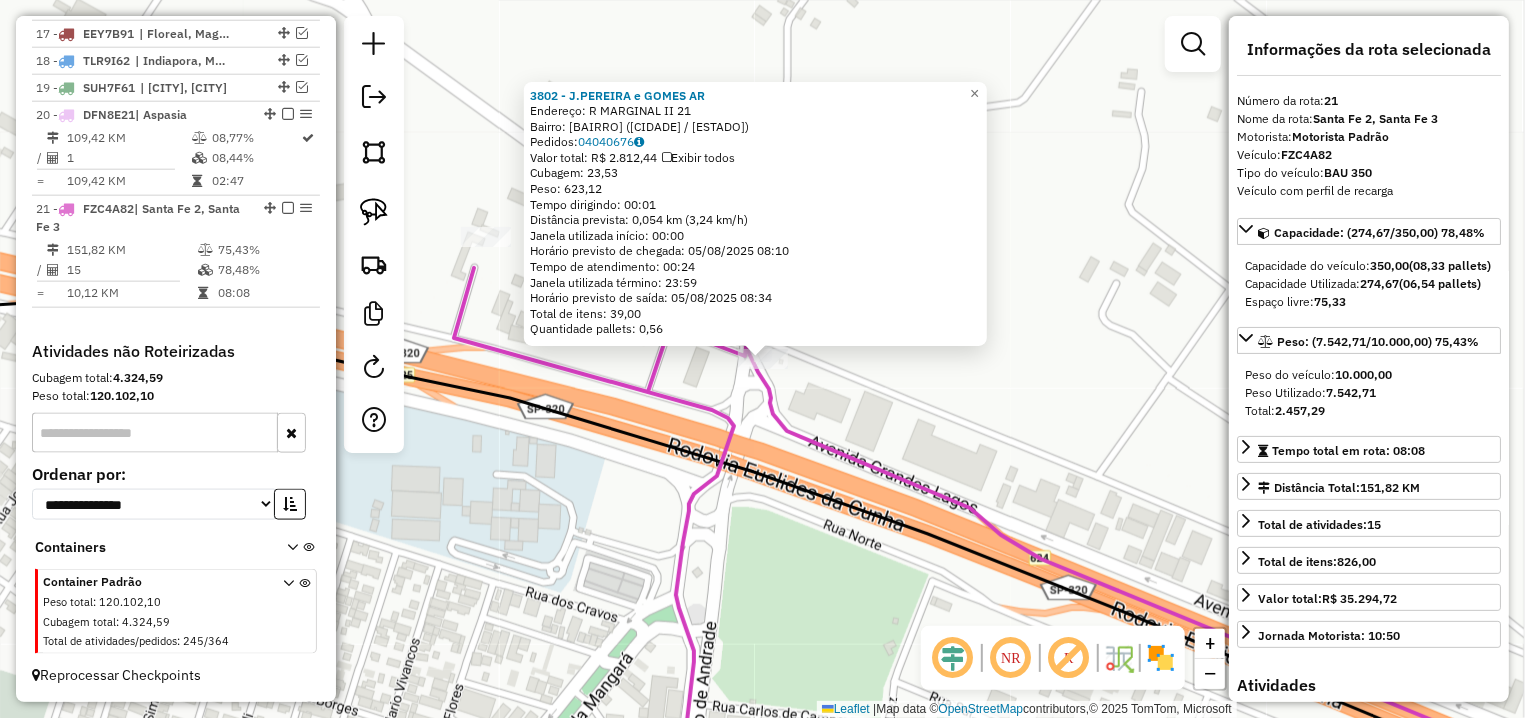 click on "3802 - J.PEREIRA e GOMES AR  Endereço: R   MARGINAL II                   21   Bairro: CENTRO (SANTA FE DO SUL / SP)   Pedidos:  04040676   Valor total: R$ 2.812,44   Exibir todos   Cubagem: 23,53  Peso: 623,12  Tempo dirigindo: 00:01   Distância prevista: 0,054 km (3,24 km/h)   Janela utilizada início: 00:00   Horário previsto de chegada: 05/08/2025 08:10   Tempo de atendimento: 00:24   Janela utilizada término: 23:59   Horário previsto de saída: 05/08/2025 08:34   Total de itens: 39,00   Quantidade pallets: 0,56  × Janela de atendimento Grade de atendimento Capacidade Transportadoras Veículos Cliente Pedidos  Rotas Selecione os dias de semana para filtrar as janelas de atendimento  Seg   Ter   Qua   Qui   Sex   Sáb   Dom  Informe o período da janela de atendimento: De: Até:  Filtrar exatamente a janela do cliente  Considerar janela de atendimento padrão  Selecione os dias de semana para filtrar as grades de atendimento  Seg   Ter   Qua   Qui   Sex   Sáb   Dom   Peso mínimo:   Peso máximo:  +" 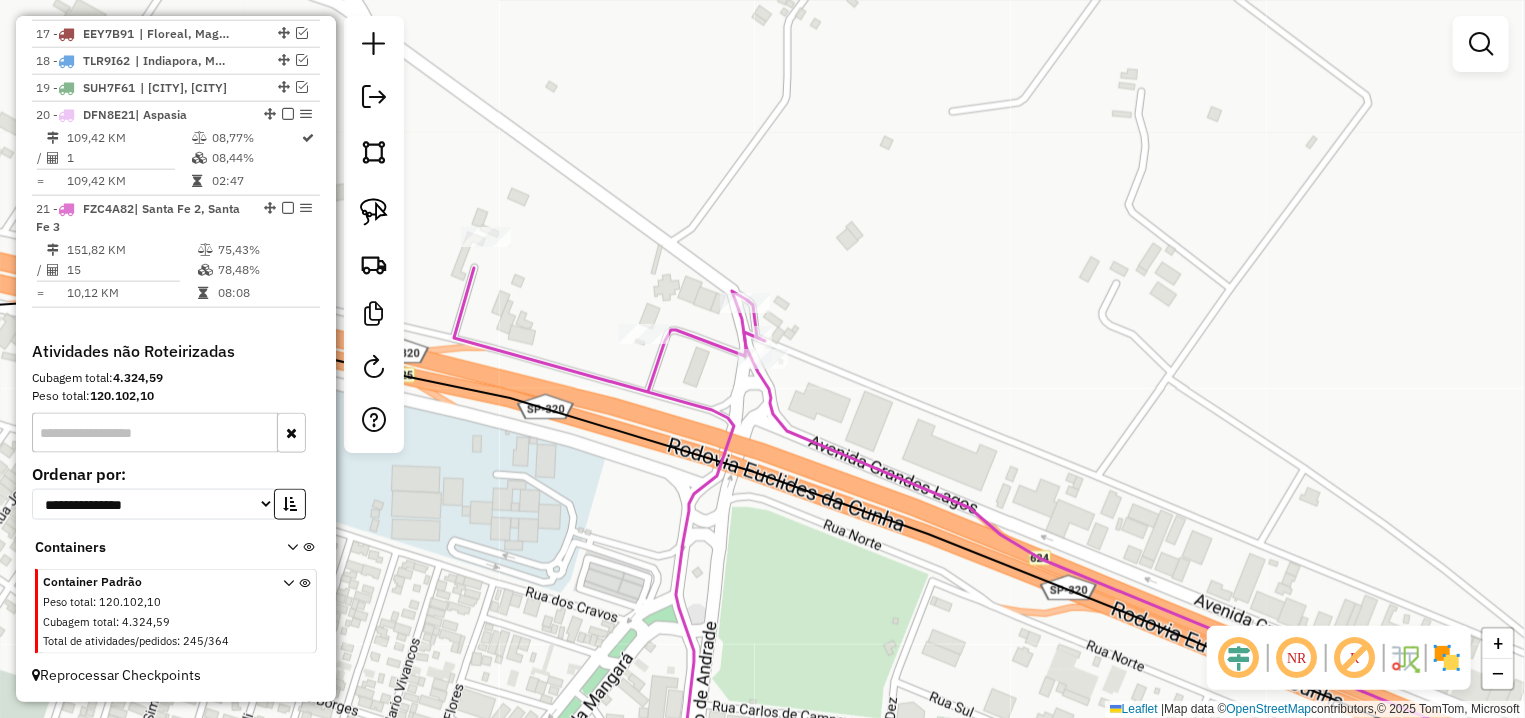 select on "**********" 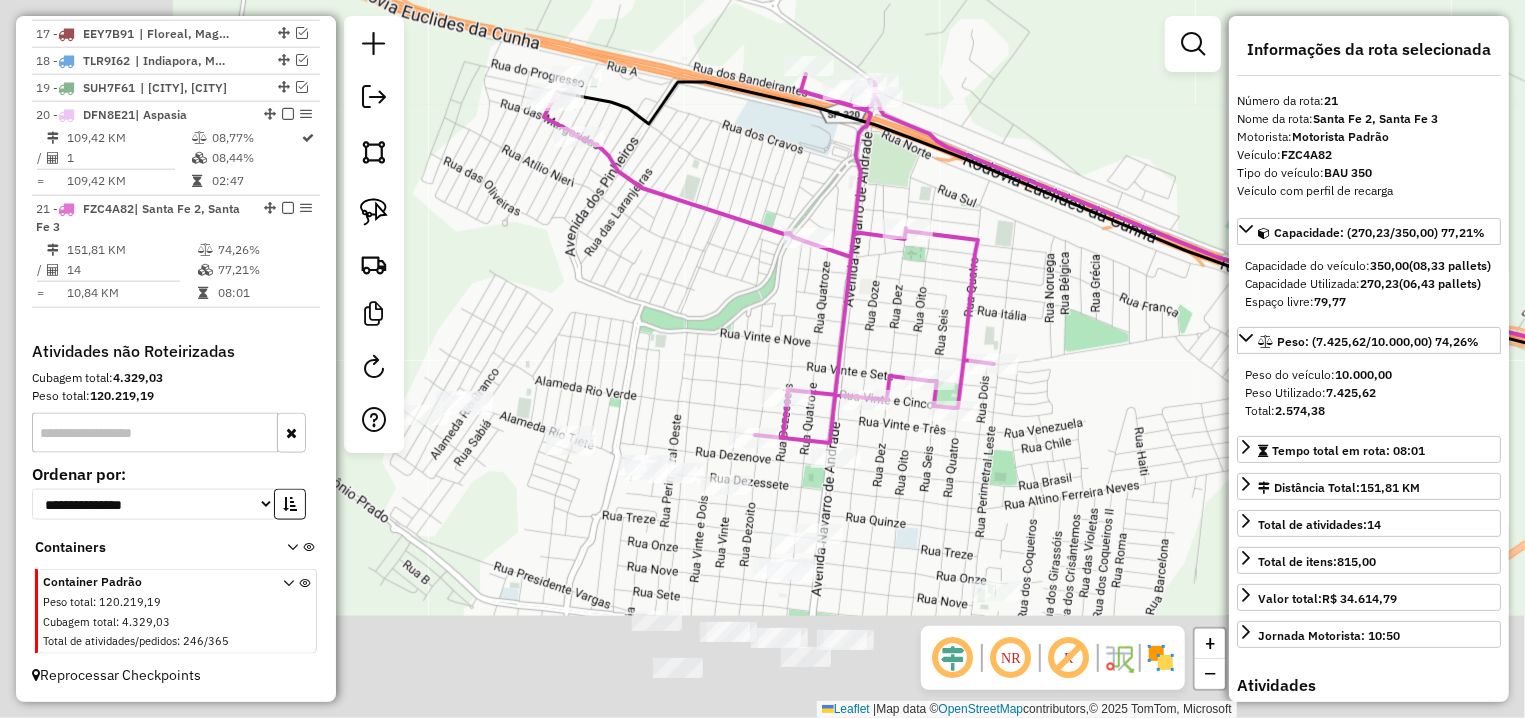 drag, startPoint x: 584, startPoint y: 494, endPoint x: 797, endPoint y: 172, distance: 386.07382 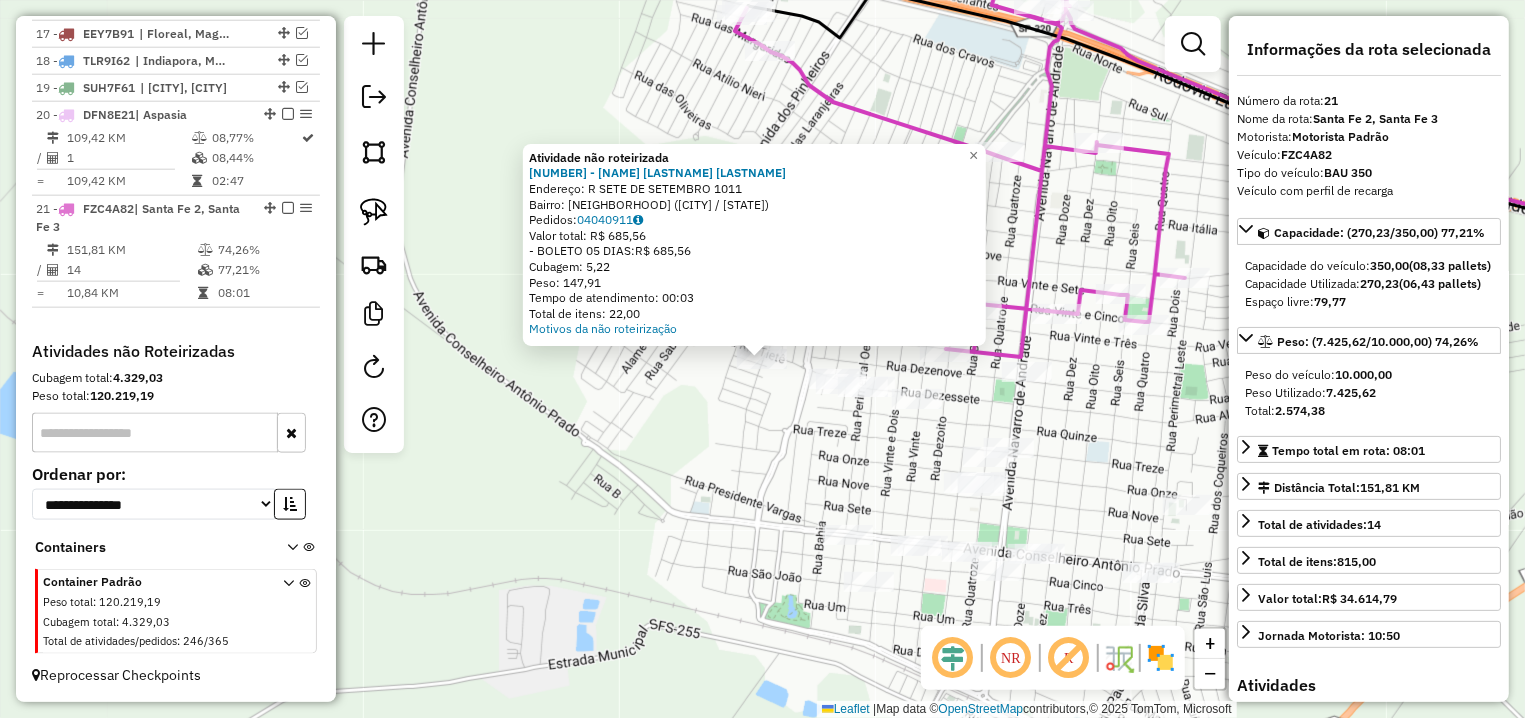click on "Atividade não roteirizada 8017 - MARIA ROSANA BALZI  Endereço: R   SETE DE SETEMBRO              1011   Bairro: COHAB 13 DE MAIO (SANTA FE DO SUL / SP)   Pedidos:  04040911   Valor total: R$ 685,56   - BOLETO 05 DIAS:  R$ 685,56   Cubagem: 5,22   Peso: 147,91   Tempo de atendimento: 00:03   Total de itens: 22,00  Motivos da não roteirização × Janela de atendimento Grade de atendimento Capacidade Transportadoras Veículos Cliente Pedidos  Rotas Selecione os dias de semana para filtrar as janelas de atendimento  Seg   Ter   Qua   Qui   Sex   Sáb   Dom  Informe o período da janela de atendimento: De: Até:  Filtrar exatamente a janela do cliente  Considerar janela de atendimento padrão  Selecione os dias de semana para filtrar as grades de atendimento  Seg   Ter   Qua   Qui   Sex   Sáb   Dom   Considerar clientes sem dia de atendimento cadastrado  Clientes fora do dia de atendimento selecionado Filtrar as atividades entre os valores definidos abaixo:  Peso mínimo:   Peso máximo:   Cubagem mínima:  +" 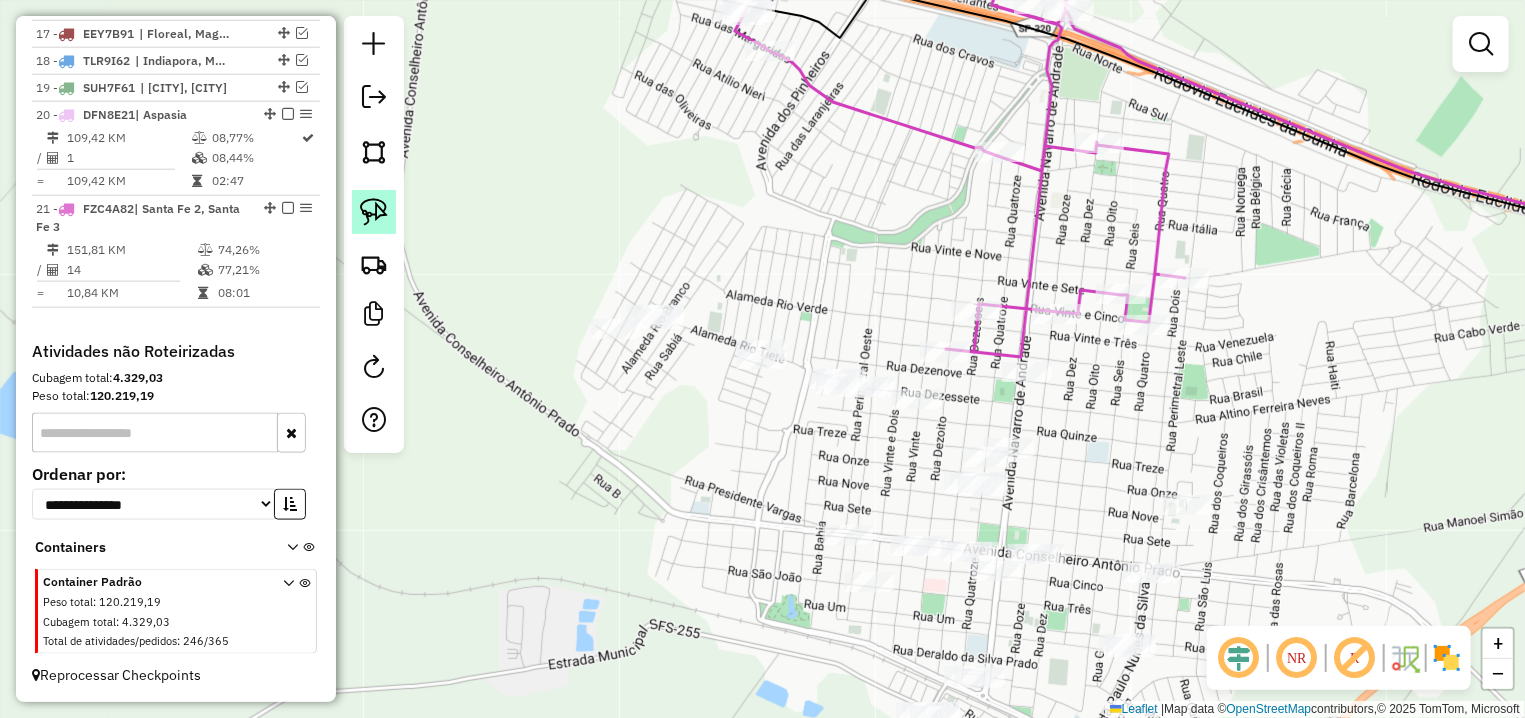 click 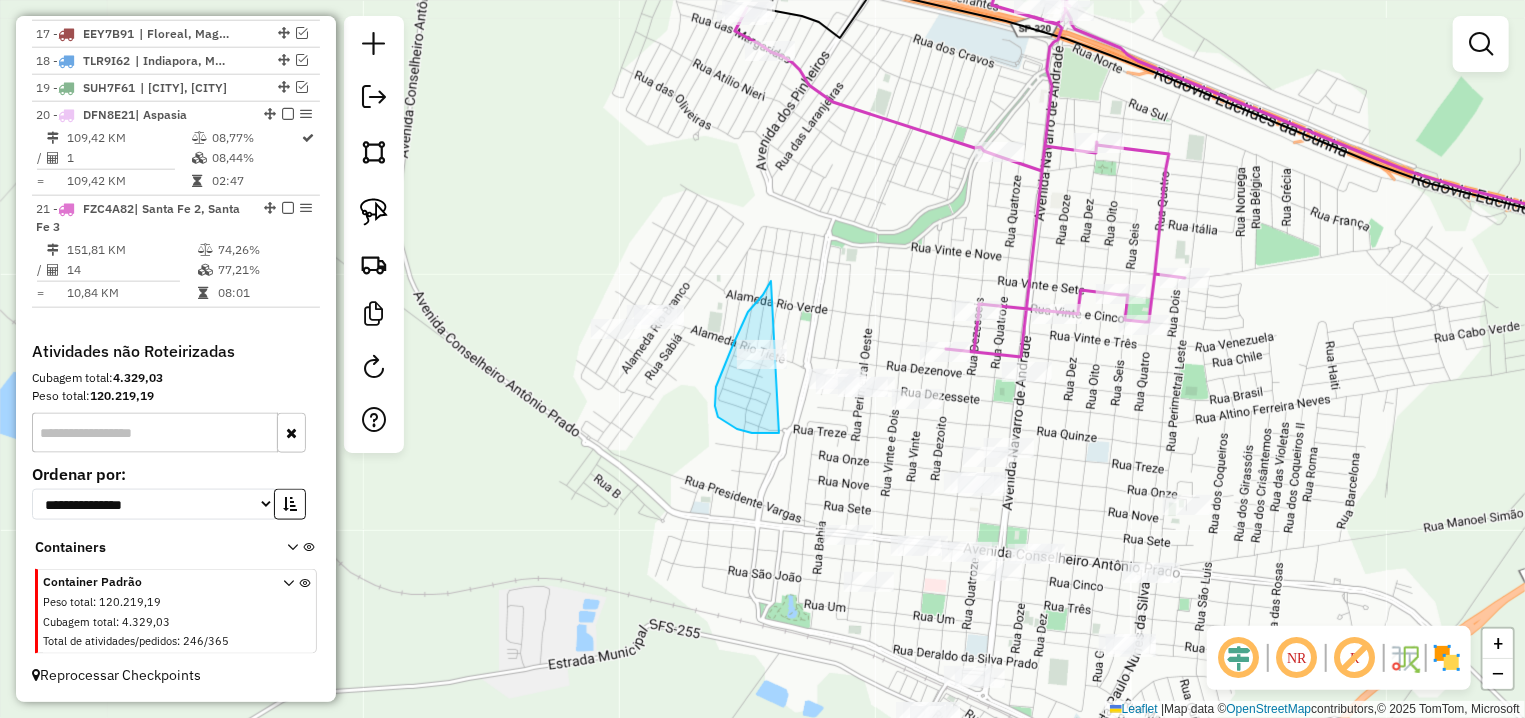 drag, startPoint x: 725, startPoint y: 363, endPoint x: 779, endPoint y: 433, distance: 88.40814 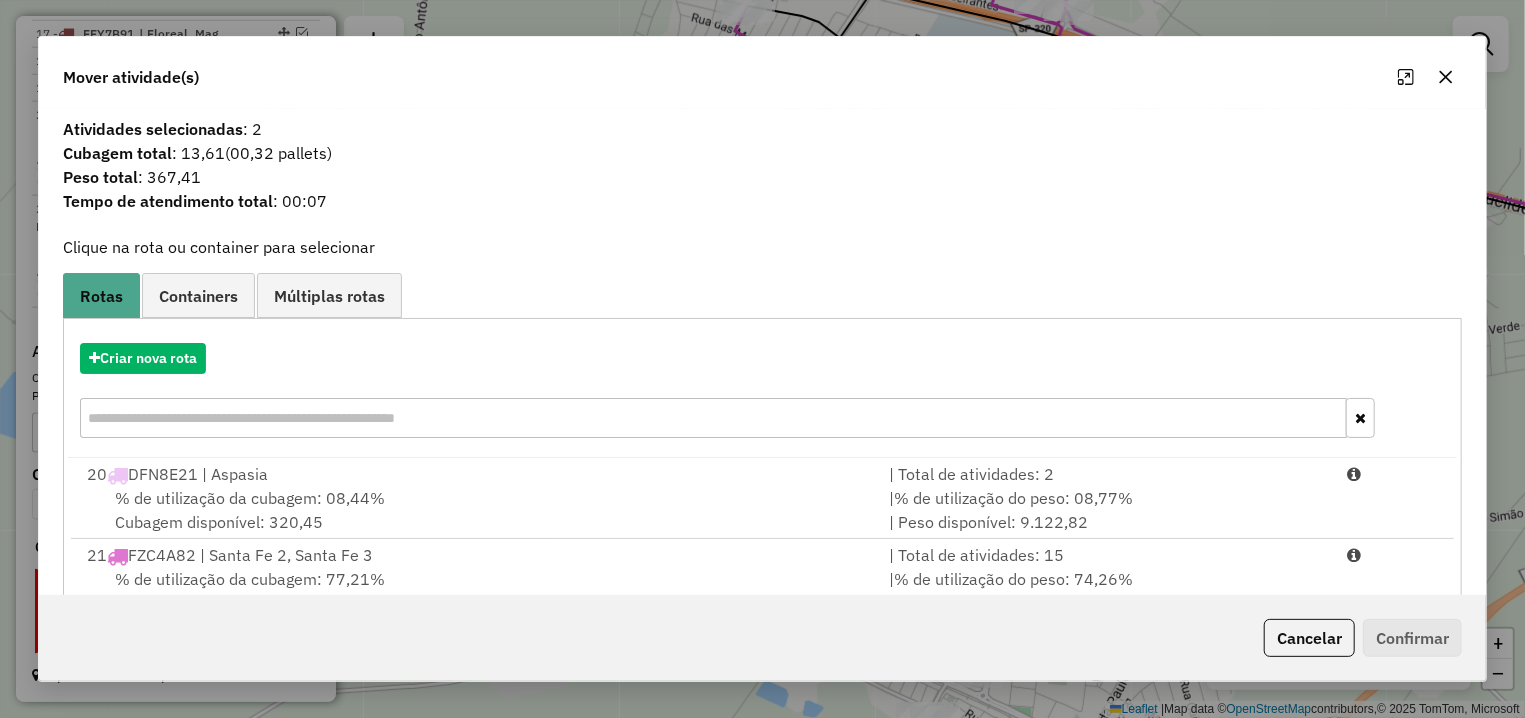click on "21  FZC4A82 | Santa Fe 2, Santa Fe 3" at bounding box center (476, 555) 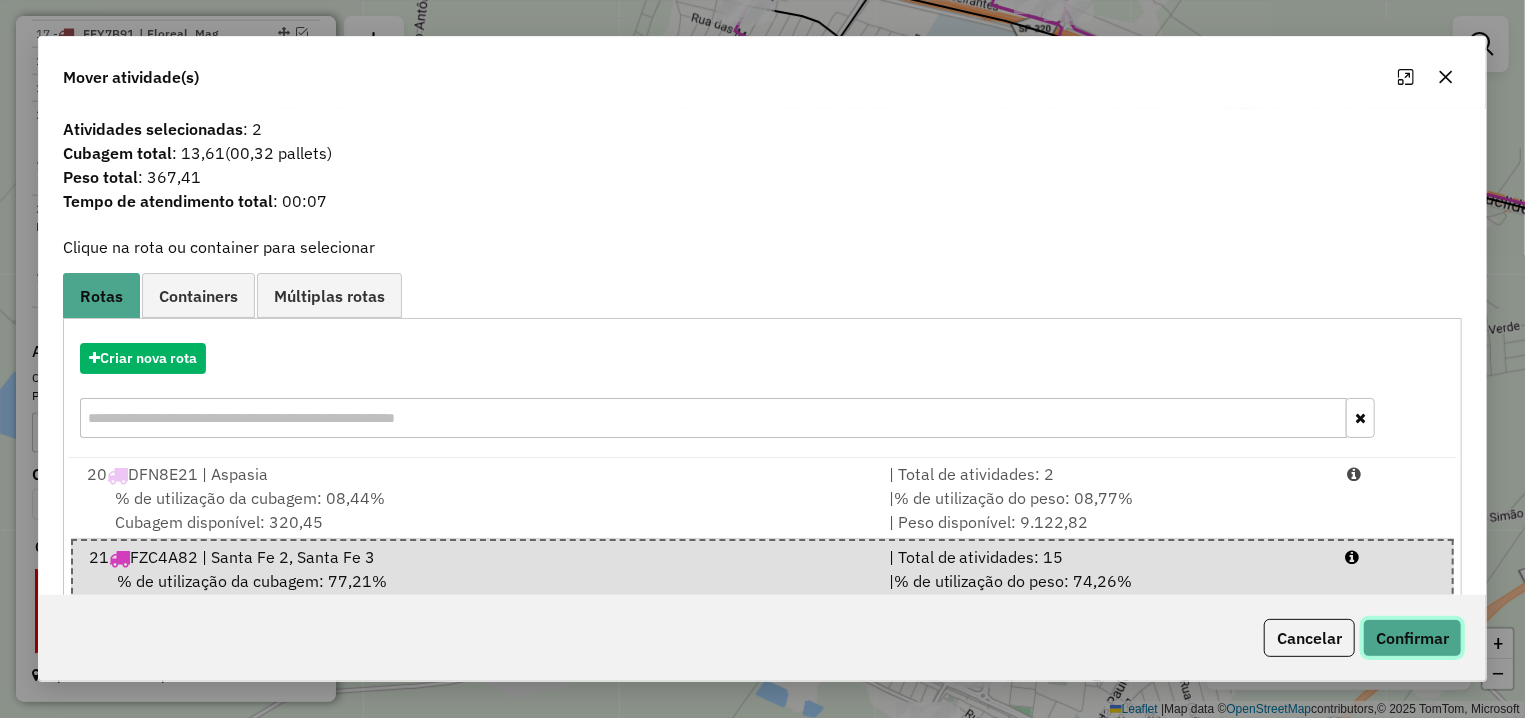 click on "Confirmar" 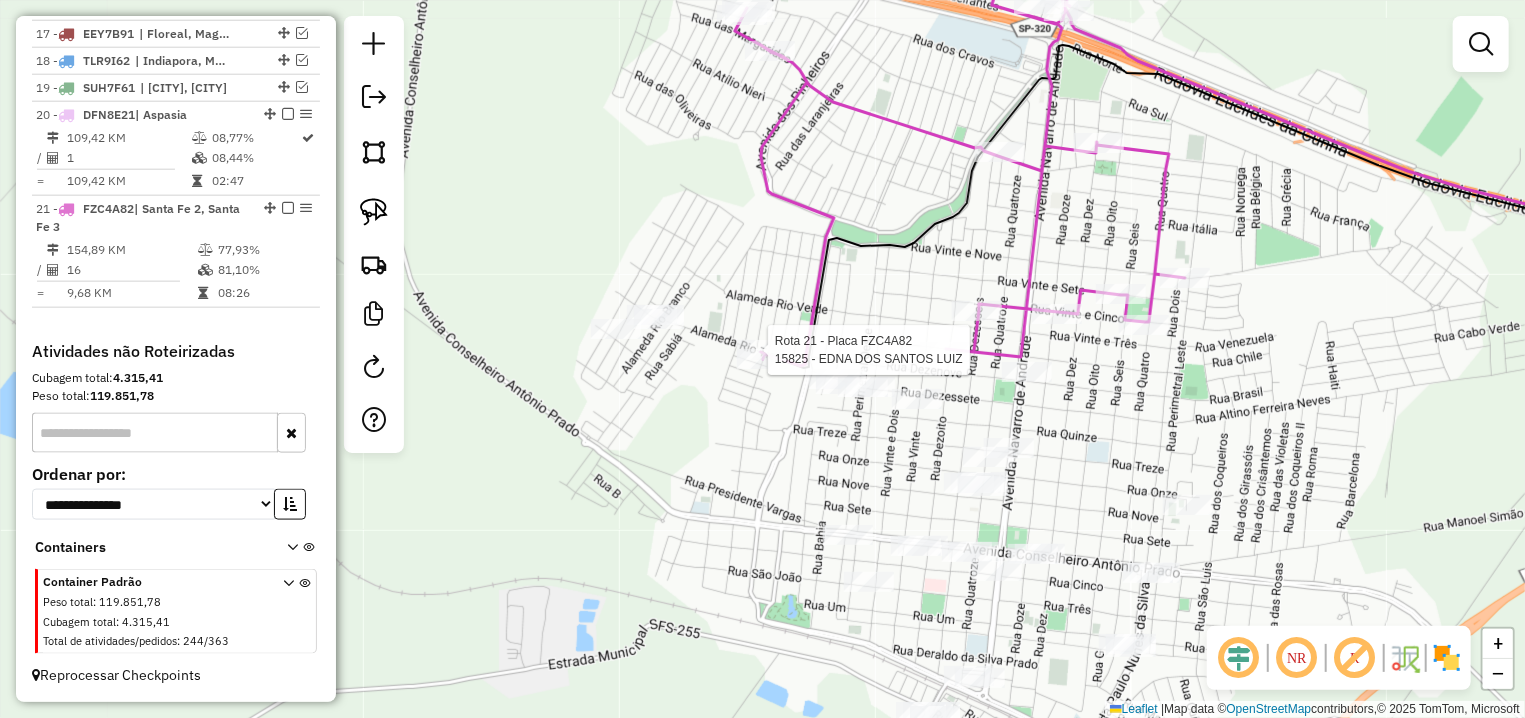 click on "Rota 21 - Placa FZC4A82  8017 - MARIA ROSANA BALZI Rota 21 - Placa FZC4A82  15825 - EDNA DOS SANTOS LUIZ Janela de atendimento Grade de atendimento Capacidade Transportadoras Veículos Cliente Pedidos  Rotas Selecione os dias de semana para filtrar as janelas de atendimento  Seg   Ter   Qua   Qui   Sex   Sáb   Dom  Informe o período da janela de atendimento: De: Até:  Filtrar exatamente a janela do cliente  Considerar janela de atendimento padrão  Selecione os dias de semana para filtrar as grades de atendimento  Seg   Ter   Qua   Qui   Sex   Sáb   Dom   Considerar clientes sem dia de atendimento cadastrado  Clientes fora do dia de atendimento selecionado Filtrar as atividades entre os valores definidos abaixo:  Peso mínimo:   Peso máximo:   Cubagem mínima:   Cubagem máxima:   De:   Até:  Filtrar as atividades entre o tempo de atendimento definido abaixo:  De:   Até:   Considerar capacidade total dos clientes não roteirizados Transportadora: Selecione um ou mais itens Tipo de veículo: Veículo: +" 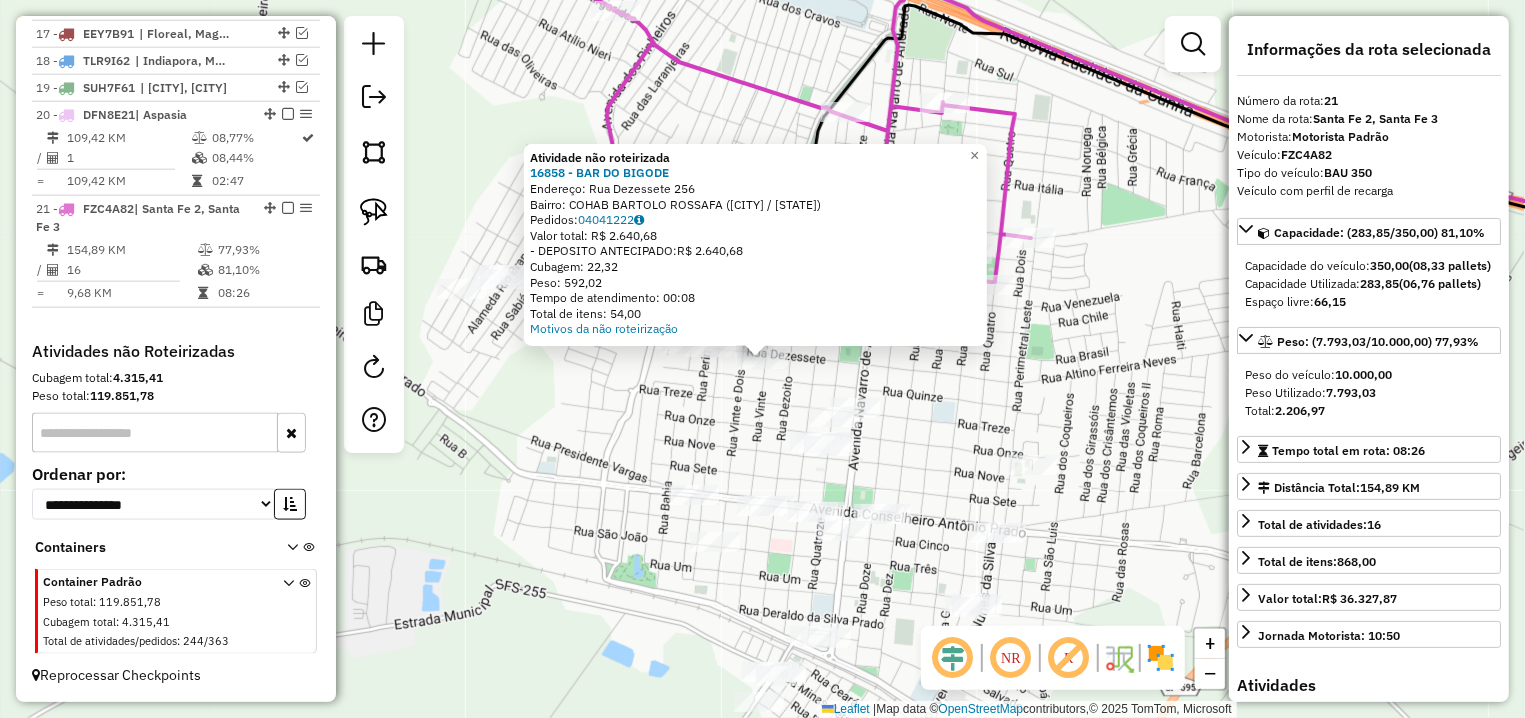 click on "Atividade não roteirizada 16858 - BAR DO BIGODE  Endereço:  Rua Dezessete 256   Bairro: COHAB BARTOLO ROSSAFA (SANTA FE DO SUL / SP)   Pedidos:  04041222   Valor total: R$ 2.640,68   - DEPOSITO ANTECIPADO:  R$ 2.640,68   Cubagem: 22,32   Peso: 592,02   Tempo de atendimento: 00:08   Total de itens: 54,00  Motivos da não roteirização × Janela de atendimento Grade de atendimento Capacidade Transportadoras Veículos Cliente Pedidos  Rotas Selecione os dias de semana para filtrar as janelas de atendimento  Seg   Ter   Qua   Qui   Sex   Sáb   Dom  Informe o período da janela de atendimento: De: Até:  Filtrar exatamente a janela do cliente  Considerar janela de atendimento padrão  Selecione os dias de semana para filtrar as grades de atendimento  Seg   Ter   Qua   Qui   Sex   Sáb   Dom   Considerar clientes sem dia de atendimento cadastrado  Clientes fora do dia de atendimento selecionado Filtrar as atividades entre os valores definidos abaixo:  Peso mínimo:   Peso máximo:   Cubagem mínima:   De:  De:" 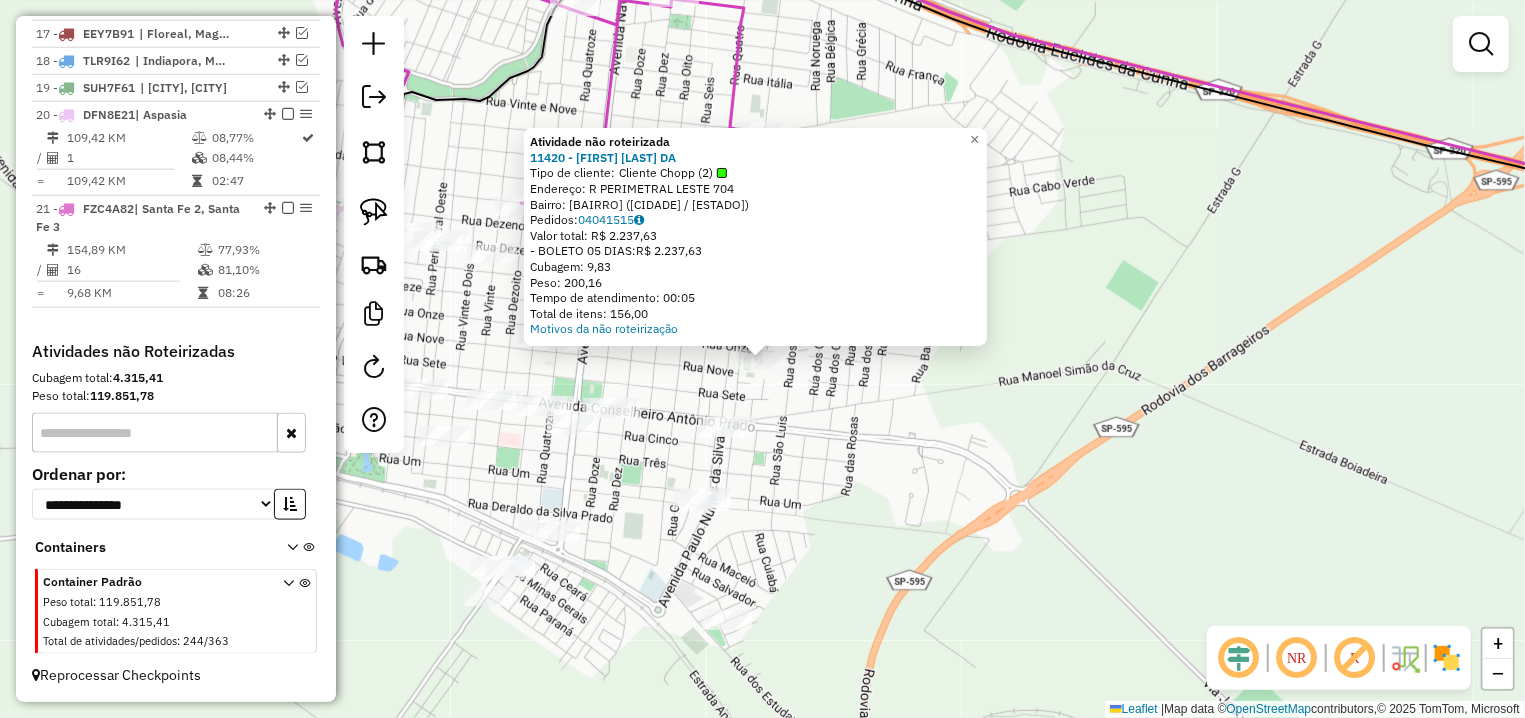 click on "Atividade não roteirizada 11420 - ORISMAN PINHEIRO DA  Tipo de cliente:   Cliente Chopp (2)   Endereço: R   PERIMETRAL LESTE              704   Bairro: CENTRO (SANTA FE DO SUL / SP)   Pedidos:  04041515   Valor total: R$ 2.237,63   - BOLETO 05 DIAS:  R$ 2.237,63   Cubagem: 9,83   Peso: 200,16   Tempo de atendimento: 00:05   Total de itens: 156,00  Motivos da não roteirização × Janela de atendimento Grade de atendimento Capacidade Transportadoras Veículos Cliente Pedidos  Rotas Selecione os dias de semana para filtrar as janelas de atendimento  Seg   Ter   Qua   Qui   Sex   Sáb   Dom  Informe o período da janela de atendimento: De: Até:  Filtrar exatamente a janela do cliente  Considerar janela de atendimento padrão  Selecione os dias de semana para filtrar as grades de atendimento  Seg   Ter   Qua   Qui   Sex   Sáb   Dom   Considerar clientes sem dia de atendimento cadastrado  Clientes fora do dia de atendimento selecionado Filtrar as atividades entre os valores definidos abaixo:  Peso mínimo:  +" 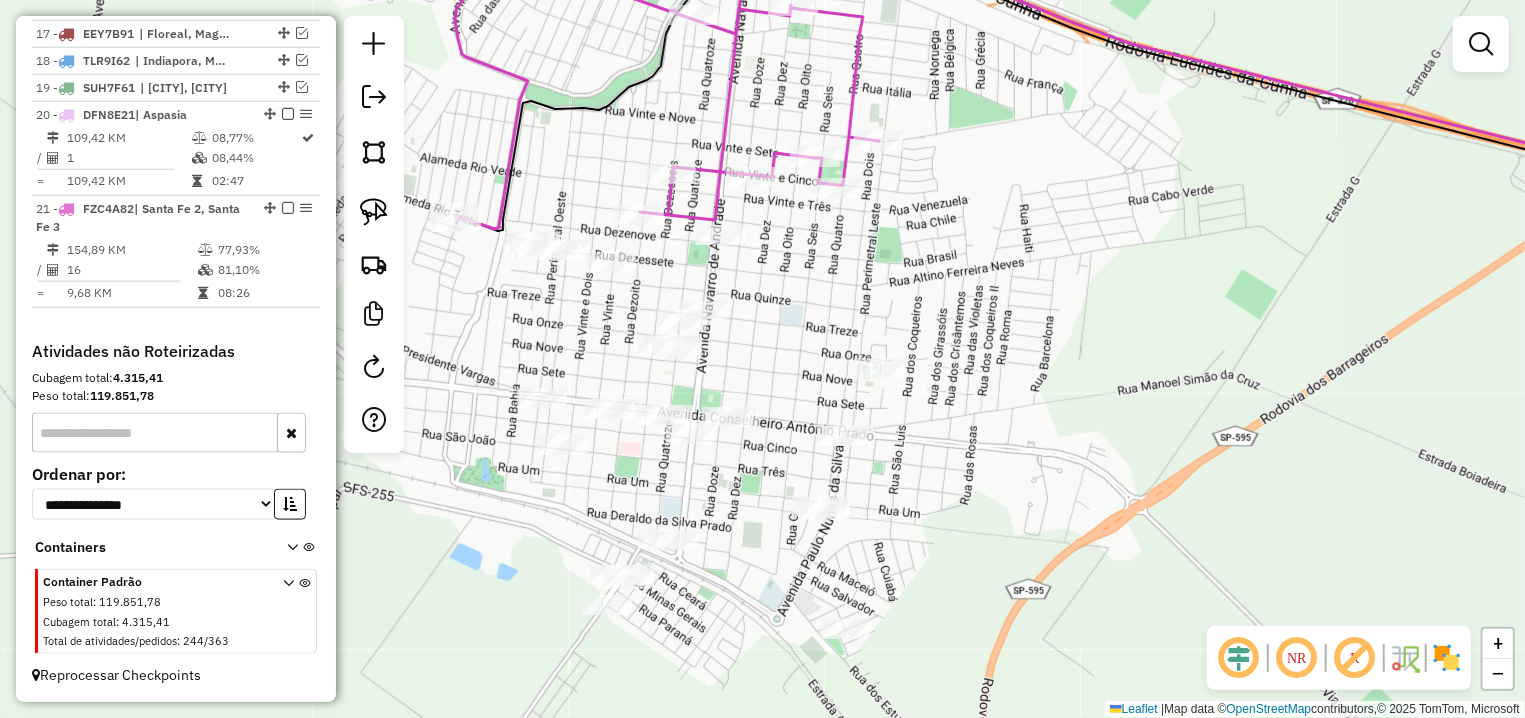 drag, startPoint x: 496, startPoint y: 326, endPoint x: 706, endPoint y: 347, distance: 211.0474 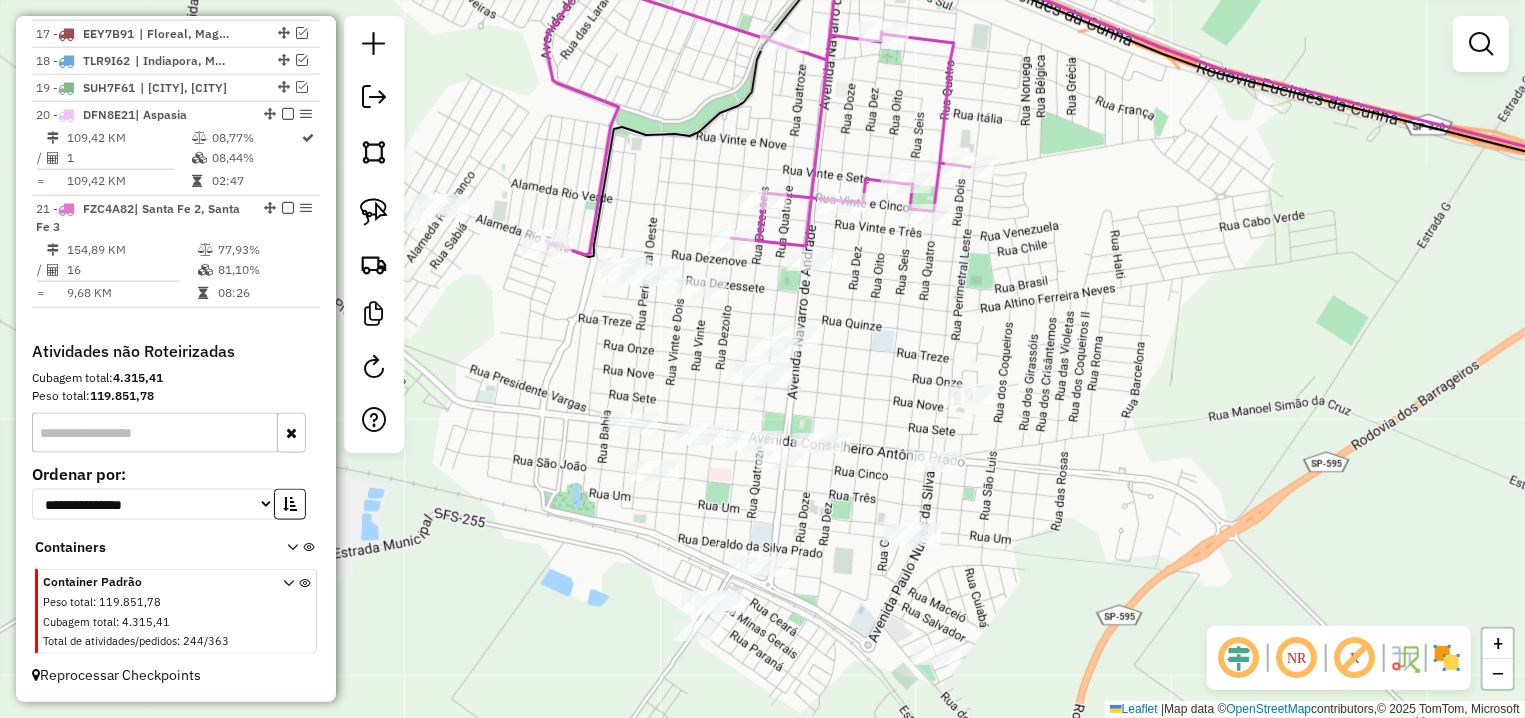 click on "Janela de atendimento Grade de atendimento Capacidade Transportadoras Veículos Cliente Pedidos  Rotas Selecione os dias de semana para filtrar as janelas de atendimento  Seg   Ter   Qua   Qui   Sex   Sáb   Dom  Informe o período da janela de atendimento: De: Até:  Filtrar exatamente a janela do cliente  Considerar janela de atendimento padrão  Selecione os dias de semana para filtrar as grades de atendimento  Seg   Ter   Qua   Qui   Sex   Sáb   Dom   Considerar clientes sem dia de atendimento cadastrado  Clientes fora do dia de atendimento selecionado Filtrar as atividades entre os valores definidos abaixo:  Peso mínimo:   Peso máximo:   Cubagem mínima:   Cubagem máxima:   De:   Até:  Filtrar as atividades entre o tempo de atendimento definido abaixo:  De:   Até:   Considerar capacidade total dos clientes não roteirizados Transportadora: Selecione um ou mais itens Tipo de veículo: Selecione um ou mais itens Veículo: Selecione um ou mais itens Motorista: Selecione um ou mais itens Nome: Rótulo:" 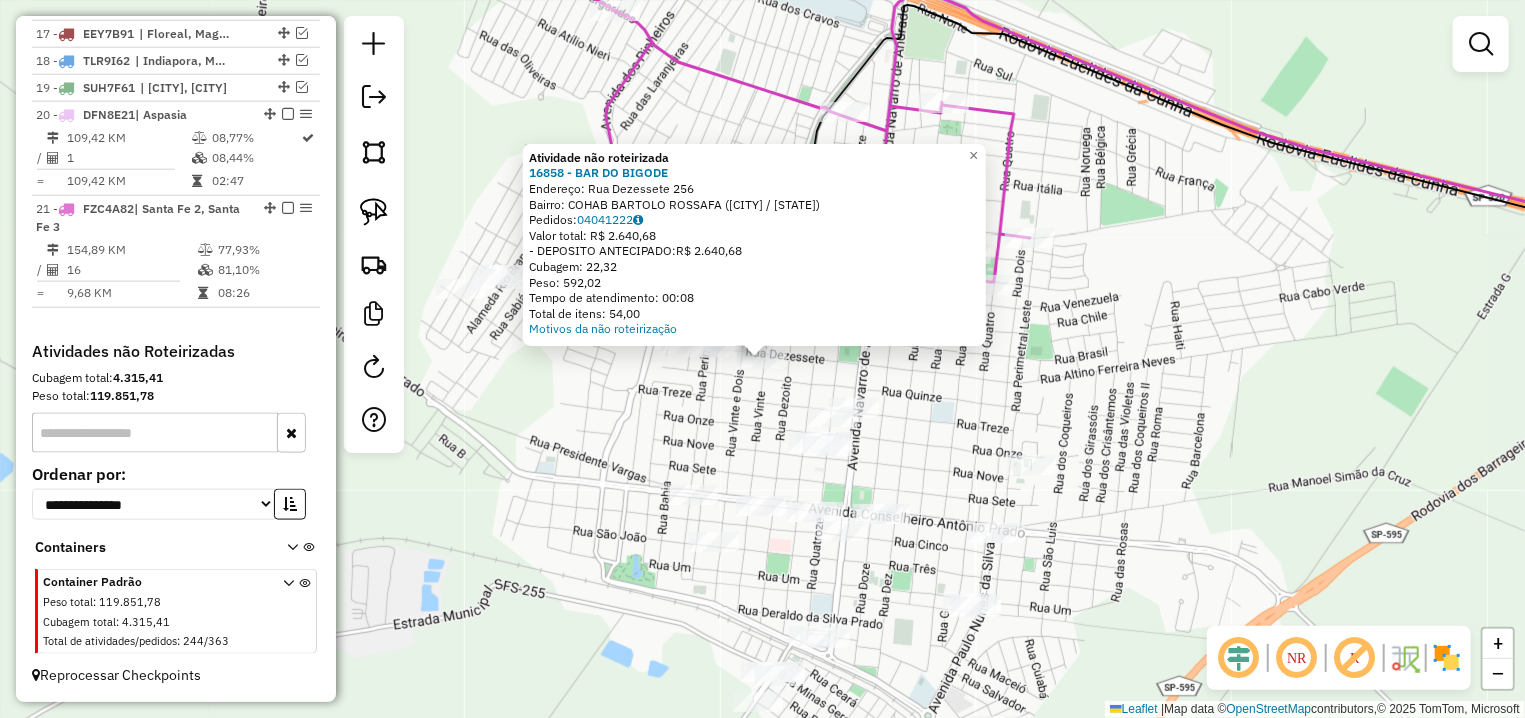 click on "Atividade não roteirizada 16858 - BAR DO BIGODE  Endereço:  Rua Dezessete 256   Bairro: COHAB BARTOLO ROSSAFA (SANTA FE DO SUL / SP)   Pedidos:  04041222   Valor total: R$ 2.640,68   - DEPOSITO ANTECIPADO:  R$ 2.640,68   Cubagem: 22,32   Peso: 592,02   Tempo de atendimento: 00:08   Total de itens: 54,00  Motivos da não roteirização × Janela de atendimento Grade de atendimento Capacidade Transportadoras Veículos Cliente Pedidos  Rotas Selecione os dias de semana para filtrar as janelas de atendimento  Seg   Ter   Qua   Qui   Sex   Sáb   Dom  Informe o período da janela de atendimento: De: Até:  Filtrar exatamente a janela do cliente  Considerar janela de atendimento padrão  Selecione os dias de semana para filtrar as grades de atendimento  Seg   Ter   Qua   Qui   Sex   Sáb   Dom   Considerar clientes sem dia de atendimento cadastrado  Clientes fora do dia de atendimento selecionado Filtrar as atividades entre os valores definidos abaixo:  Peso mínimo:   Peso máximo:   Cubagem mínima:   De:  De:" 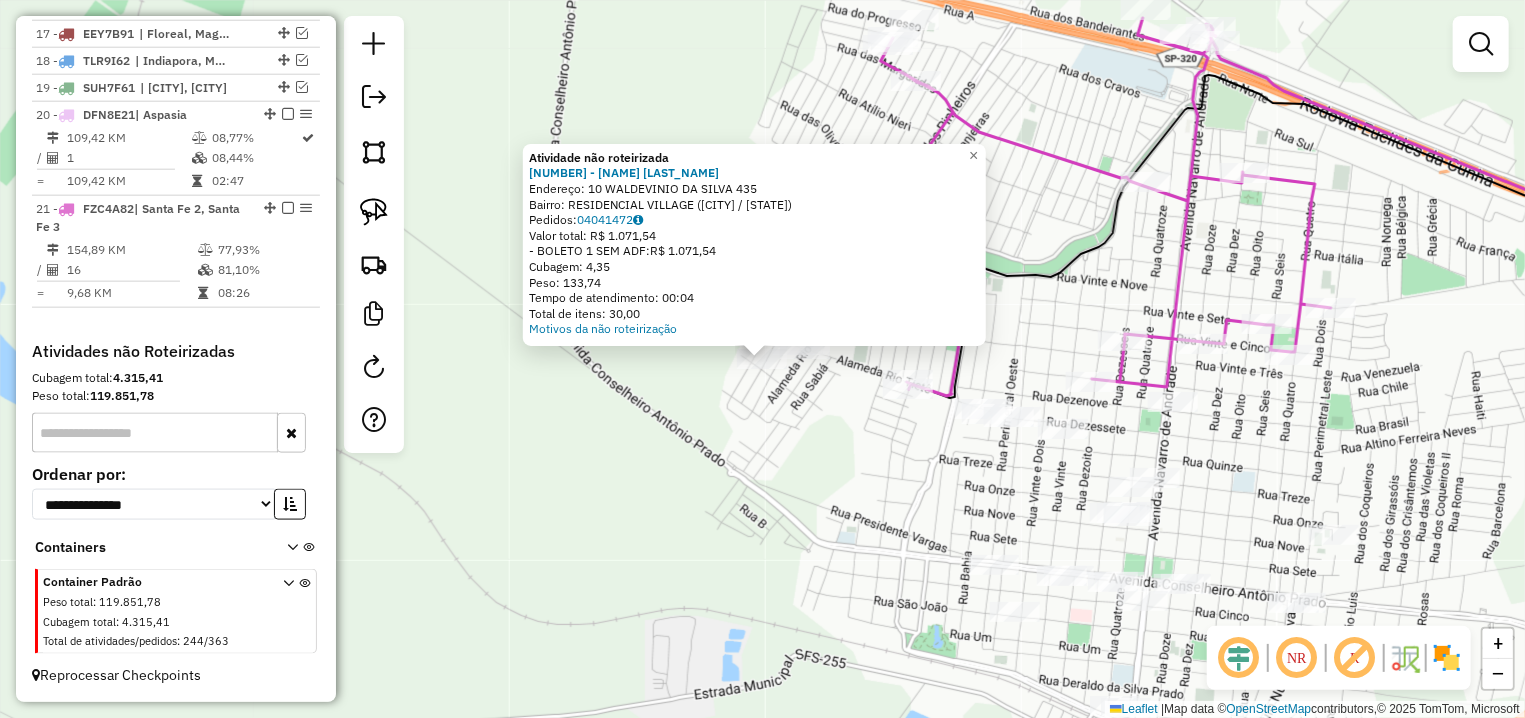 click on "Atividade não roteirizada 15619 - CLARICE JOAQUIM DE O  Endereço: 10� WALDEVINIO DA SILVA           435   Bairro: RESIDENCIAL VILLAGE (SANTA FE DO SUL / SP)   Pedidos:  04041472   Valor total: R$ 1.071,54   - BOLETO 1 SEM ADF:  R$ 1.071,54   Cubagem: 4,35   Peso: 133,74   Tempo de atendimento: 00:04   Total de itens: 30,00  Motivos da não roteirização × Janela de atendimento Grade de atendimento Capacidade Transportadoras Veículos Cliente Pedidos  Rotas Selecione os dias de semana para filtrar as janelas de atendimento  Seg   Ter   Qua   Qui   Sex   Sáb   Dom  Informe o período da janela de atendimento: De: Até:  Filtrar exatamente a janela do cliente  Considerar janela de atendimento padrão  Selecione os dias de semana para filtrar as grades de atendimento  Seg   Ter   Qua   Qui   Sex   Sáb   Dom   Considerar clientes sem dia de atendimento cadastrado  Clientes fora do dia de atendimento selecionado Filtrar as atividades entre os valores definidos abaixo:  Peso mínimo:   Peso máximo:   De:  +" 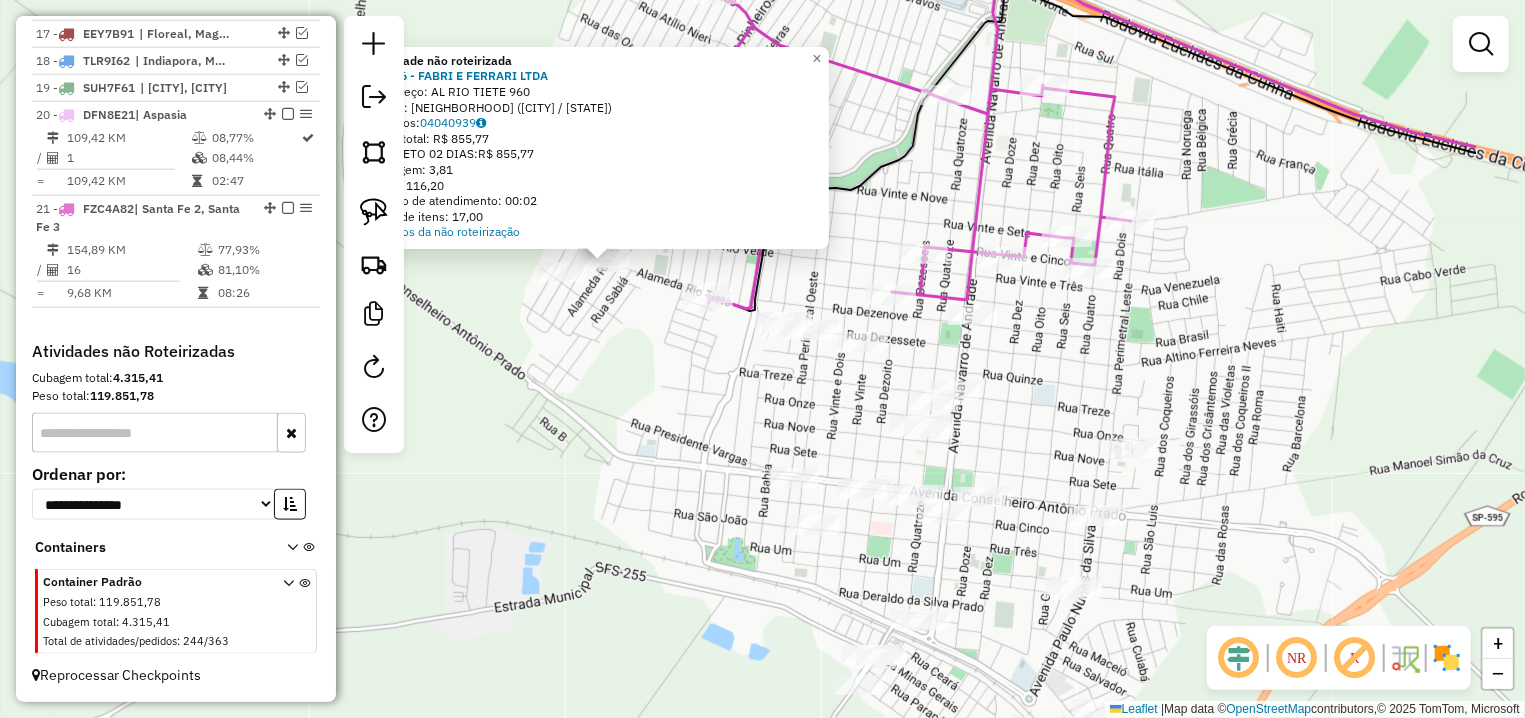 drag, startPoint x: 884, startPoint y: 509, endPoint x: 680, endPoint y: 366, distance: 249.12848 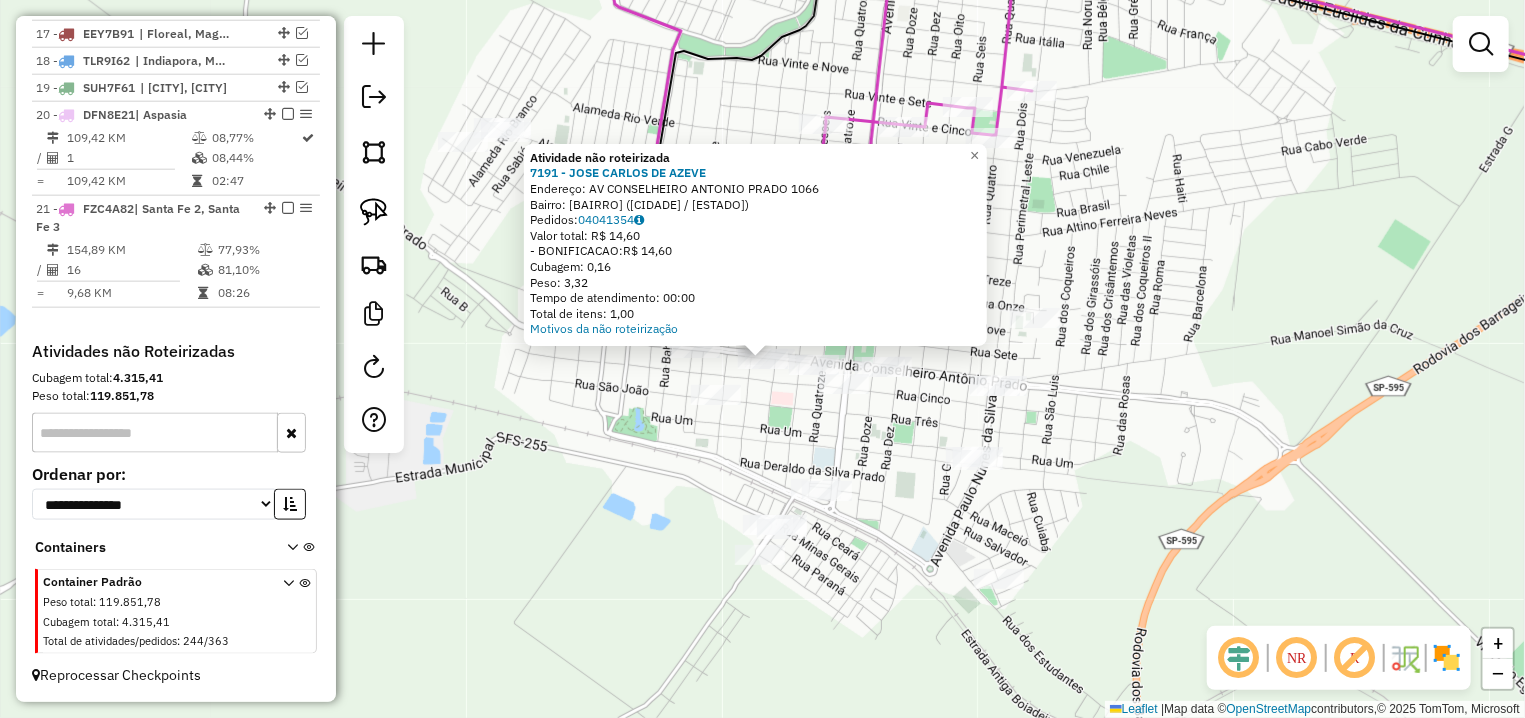 click 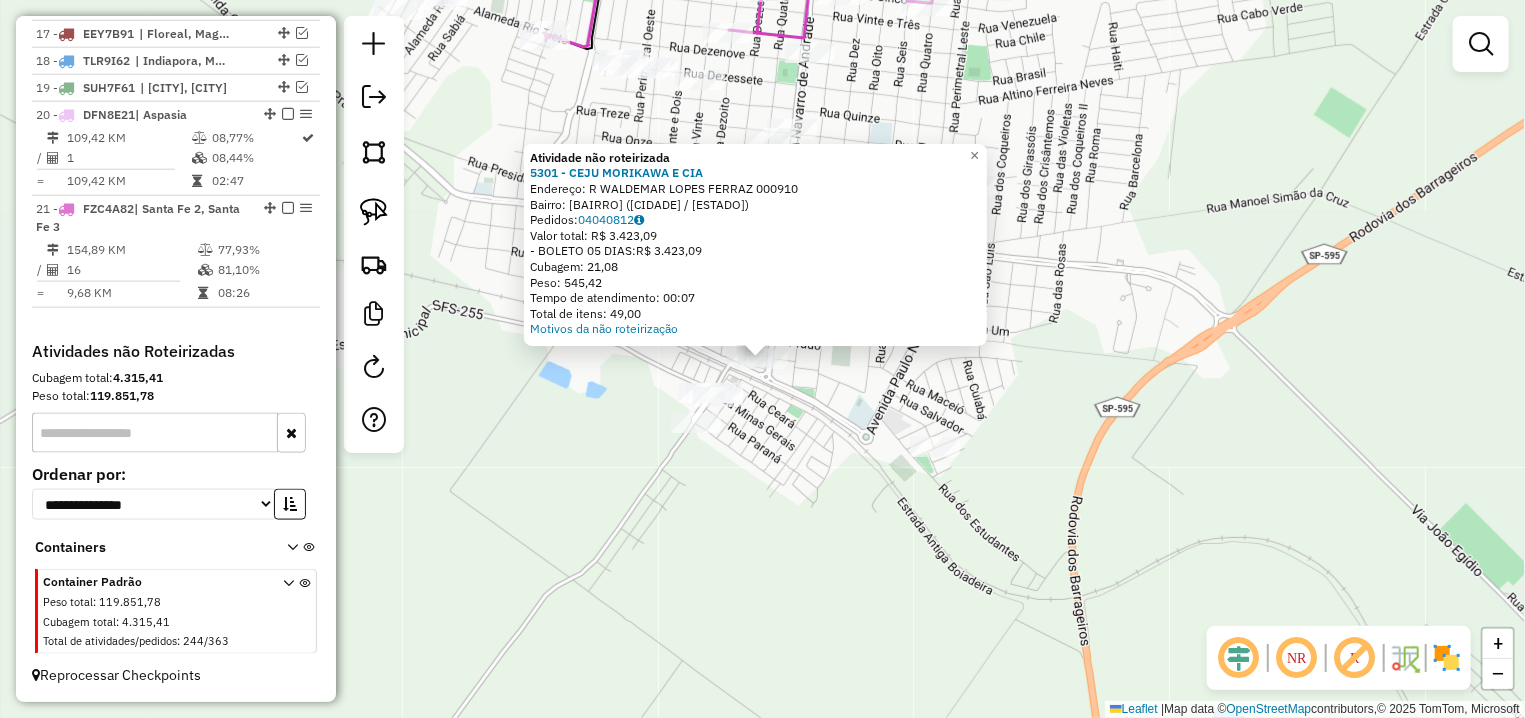 click on "× Atividade não roteirizada 5301 - CEJU MORIKAWA E CIA  Endereço: R   WALDEMAR LOPES FERRAZ         000910   Bairro: CENTRO (SANTA FE DO SUL / SP)   Pedidos:  04040812   Valor total: R$ 3.423,09   - BOLETO 05 DIAS:  R$ 3.423,09   Cubagem: 21,08   Peso: 545,42   Tempo de atendimento: 00:07   Total de itens: 49,00  Motivos da não roteirização × Janela de atendimento Grade de atendimento Capacidade Transportadoras Veículos Cliente Pedidos  Rotas Selecione os dias de semana para filtrar as janelas de atendimento  Seg   Ter   Qua   Qui   Sex   Sáb   Dom  Informe o período da janela de atendimento: De: Até:  Filtrar exatamente a janela do cliente  Considerar janela de atendimento padrão  Selecione os dias de semana para filtrar as grades de atendimento  Seg   Ter   Qua   Qui   Sex   Sáb   Dom   Considerar clientes sem dia de atendimento cadastrado  Clientes fora do dia de atendimento selecionado Filtrar as atividades entre os valores definidos abaixo:  Peso mínimo:   Peso máximo:   Cubagem mínima:" 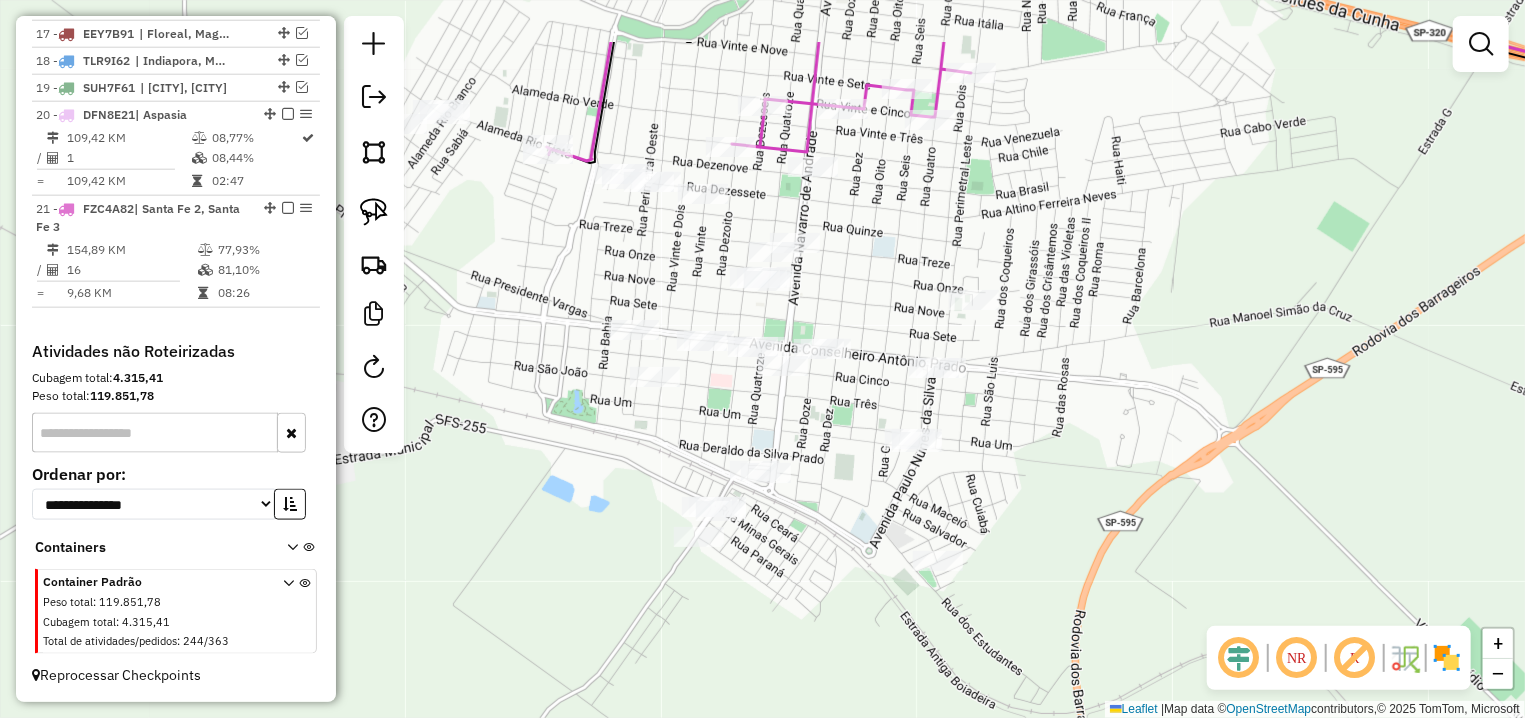 drag, startPoint x: 893, startPoint y: 112, endPoint x: 980, endPoint y: 583, distance: 478.96765 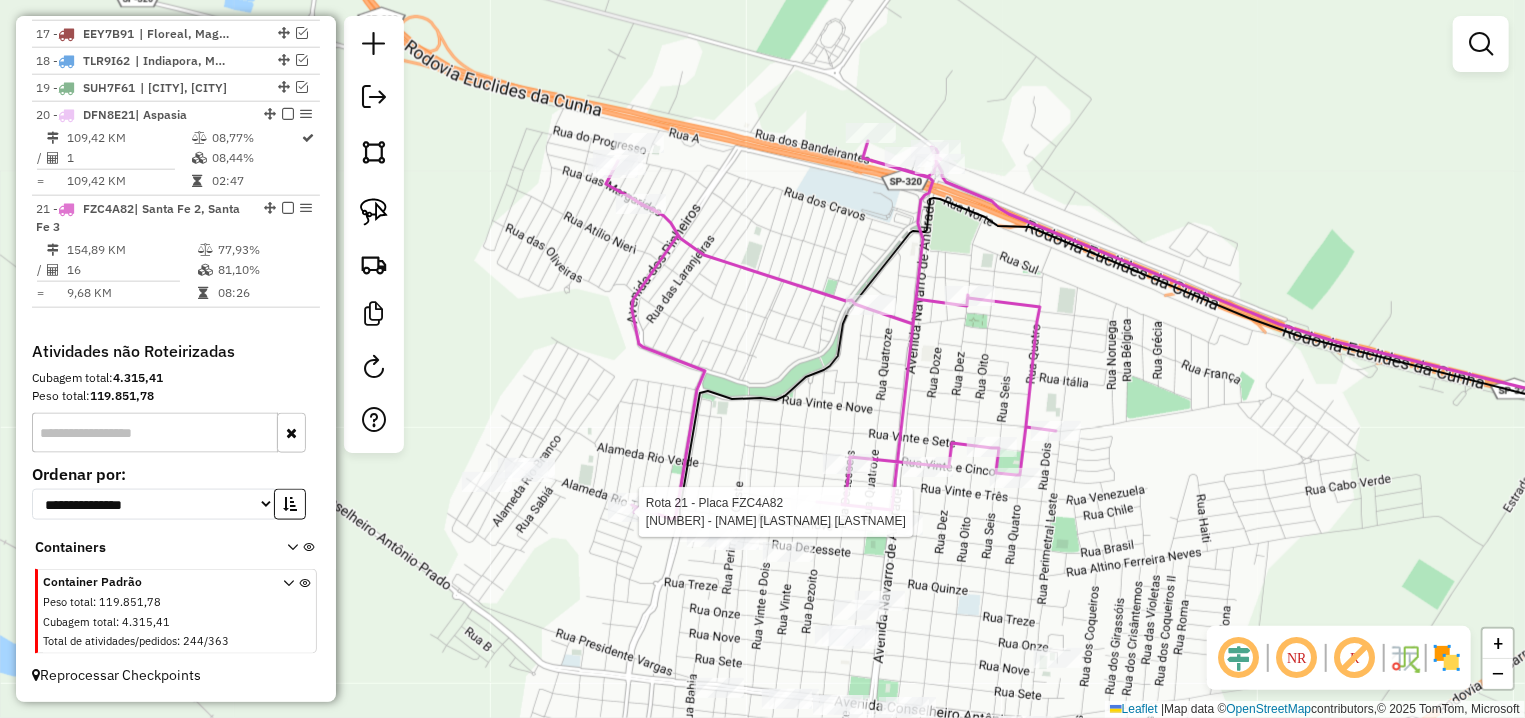 select on "**********" 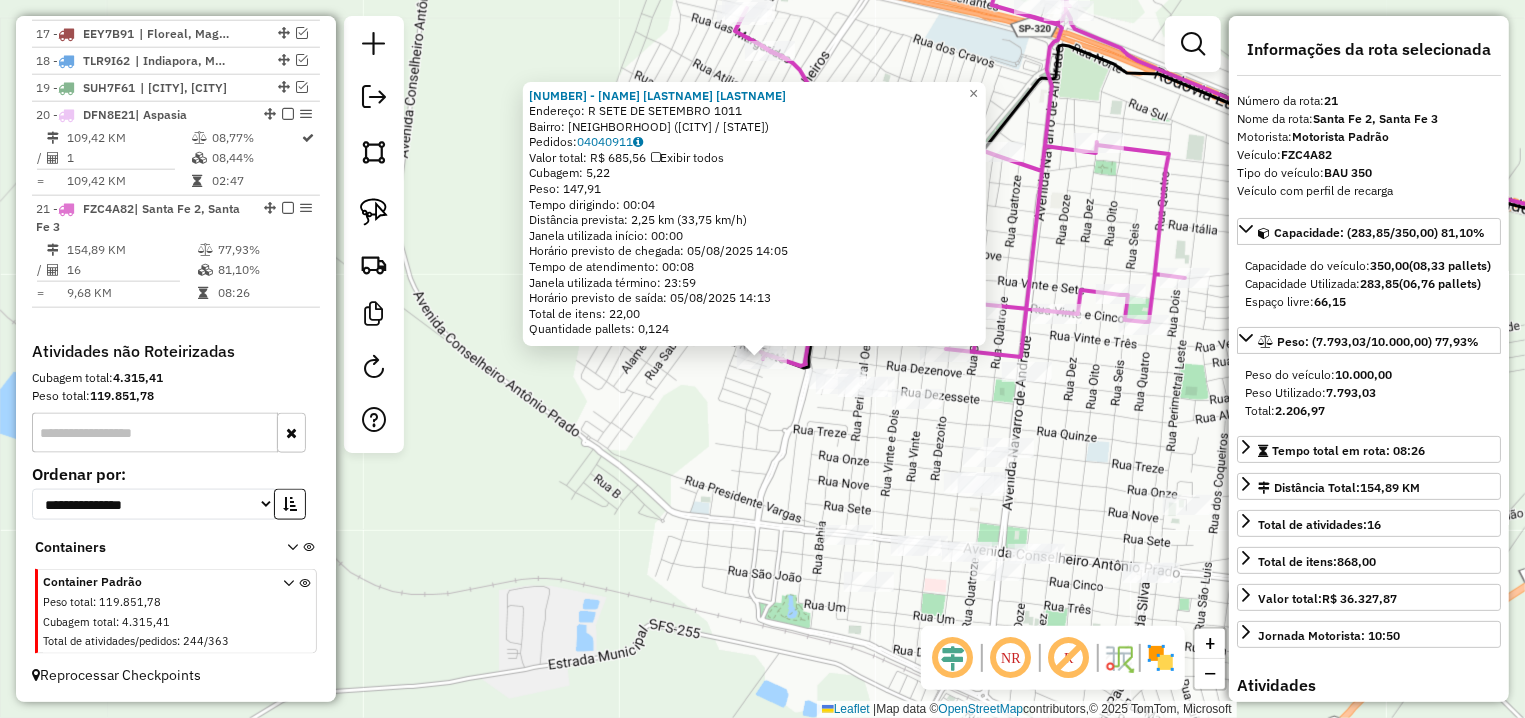 click on "8017 - MARIA ROSANA BALZI  Endereço: R   SETE DE SETEMBRO              1011   Bairro: COHAB 13 DE MAIO (SANTA FE DO SUL / SP)   Pedidos:  04040911   Valor total: R$ 685,56   Exibir todos   Cubagem: 5,22  Peso: 147,91  Tempo dirigindo: 00:04   Distância prevista: 2,25 km (33,75 km/h)   Janela utilizada início: 00:00   Horário previsto de chegada: 05/08/2025 14:05   Tempo de atendimento: 00:08   Janela utilizada término: 23:59   Horário previsto de saída: 05/08/2025 14:13   Total de itens: 22,00   Quantidade pallets: 0,124  × Janela de atendimento Grade de atendimento Capacidade Transportadoras Veículos Cliente Pedidos  Rotas Selecione os dias de semana para filtrar as janelas de atendimento  Seg   Ter   Qua   Qui   Sex   Sáb   Dom  Informe o período da janela de atendimento: De: Até:  Filtrar exatamente a janela do cliente  Considerar janela de atendimento padrão  Selecione os dias de semana para filtrar as grades de atendimento  Seg   Ter   Qua   Qui   Sex   Sáb   Dom   Peso mínimo:   De:  De:" 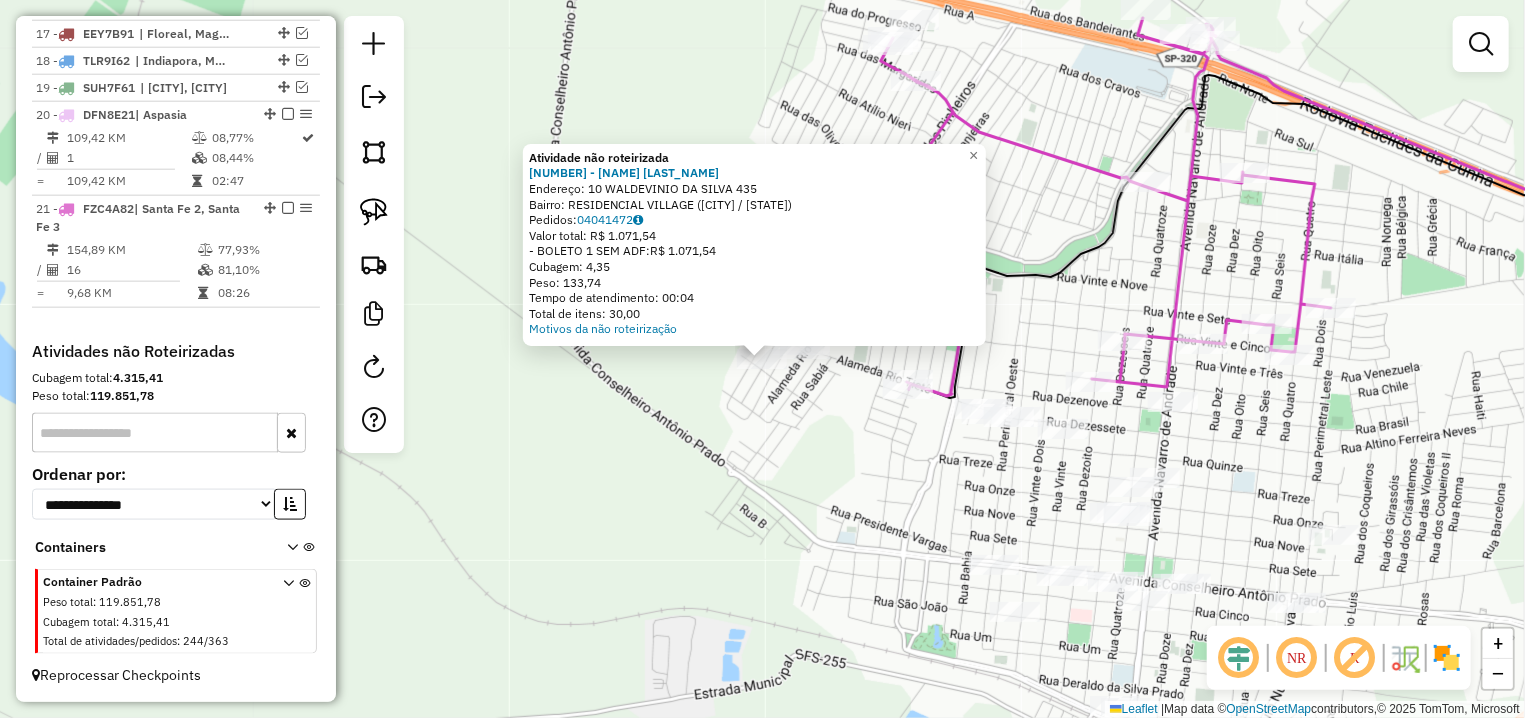 click on "Atividade não roteirizada 15619 - CLARICE JOAQUIM DE O  Endereço: 10� WALDEVINIO DA SILVA           435   Bairro: RESIDENCIAL VILLAGE (SANTA FE DO SUL / SP)   Pedidos:  04041472   Valor total: R$ 1.071,54   - BOLETO 1 SEM ADF:  R$ 1.071,54   Cubagem: 4,35   Peso: 133,74   Tempo de atendimento: 00:04   Total de itens: 30,00  Motivos da não roteirização × Janela de atendimento Grade de atendimento Capacidade Transportadoras Veículos Cliente Pedidos  Rotas Selecione os dias de semana para filtrar as janelas de atendimento  Seg   Ter   Qua   Qui   Sex   Sáb   Dom  Informe o período da janela de atendimento: De: Até:  Filtrar exatamente a janela do cliente  Considerar janela de atendimento padrão  Selecione os dias de semana para filtrar as grades de atendimento  Seg   Ter   Qua   Qui   Sex   Sáb   Dom   Considerar clientes sem dia de atendimento cadastrado  Clientes fora do dia de atendimento selecionado Filtrar as atividades entre os valores definidos abaixo:  Peso mínimo:   Peso máximo:   De:  +" 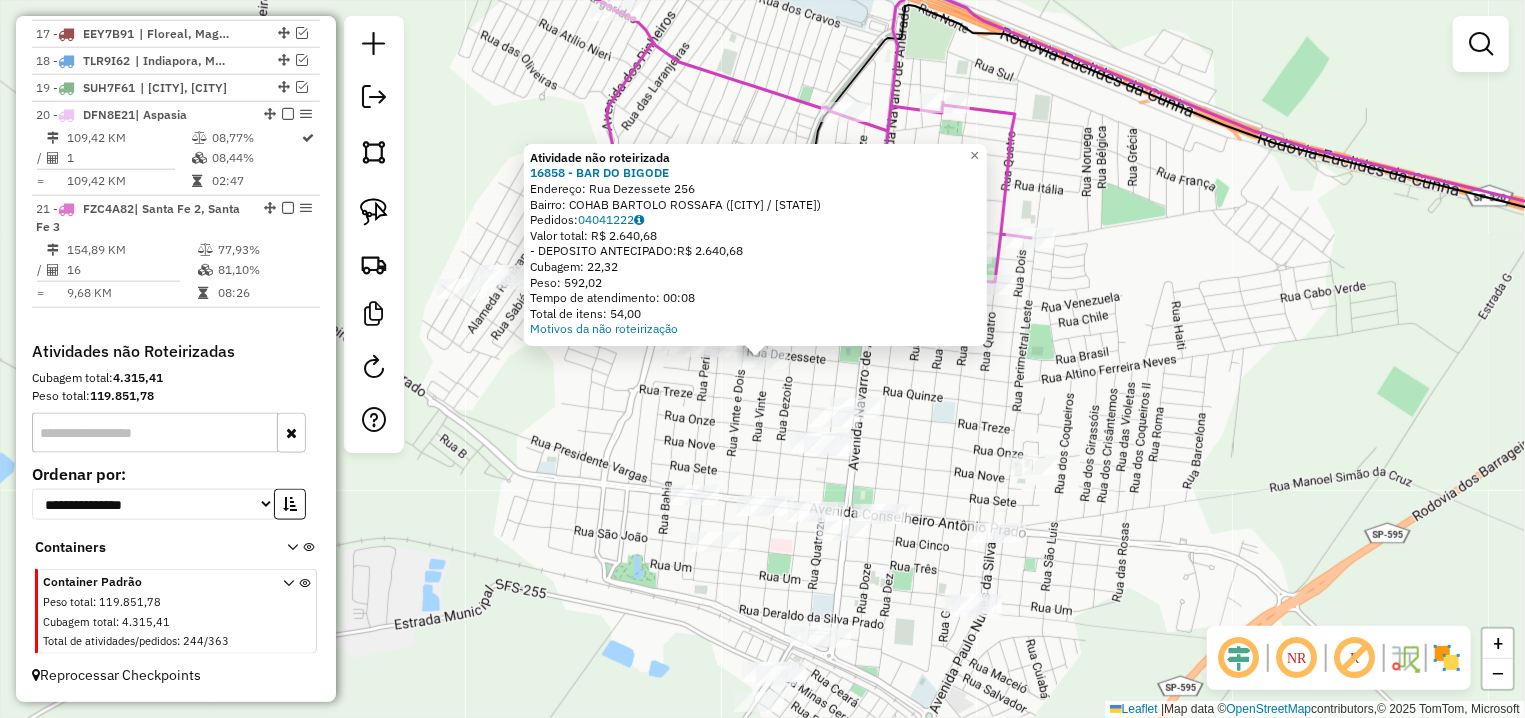 click on "Atividade não roteirizada 16858 - BAR DO BIGODE  Endereço:  Rua Dezessete 256   Bairro: COHAB BARTOLO ROSSAFA (SANTA FE DO SUL / SP)   Pedidos:  04041222   Valor total: R$ 2.640,68   - DEPOSITO ANTECIPADO:  R$ 2.640,68   Cubagem: 22,32   Peso: 592,02   Tempo de atendimento: 00:08   Total de itens: 54,00  Motivos da não roteirização × Janela de atendimento Grade de atendimento Capacidade Transportadoras Veículos Cliente Pedidos  Rotas Selecione os dias de semana para filtrar as janelas de atendimento  Seg   Ter   Qua   Qui   Sex   Sáb   Dom  Informe o período da janela de atendimento: De: Até:  Filtrar exatamente a janela do cliente  Considerar janela de atendimento padrão  Selecione os dias de semana para filtrar as grades de atendimento  Seg   Ter   Qua   Qui   Sex   Sáb   Dom   Considerar clientes sem dia de atendimento cadastrado  Clientes fora do dia de atendimento selecionado Filtrar as atividades entre os valores definidos abaixo:  Peso mínimo:   Peso máximo:   Cubagem mínima:   De:  De:" 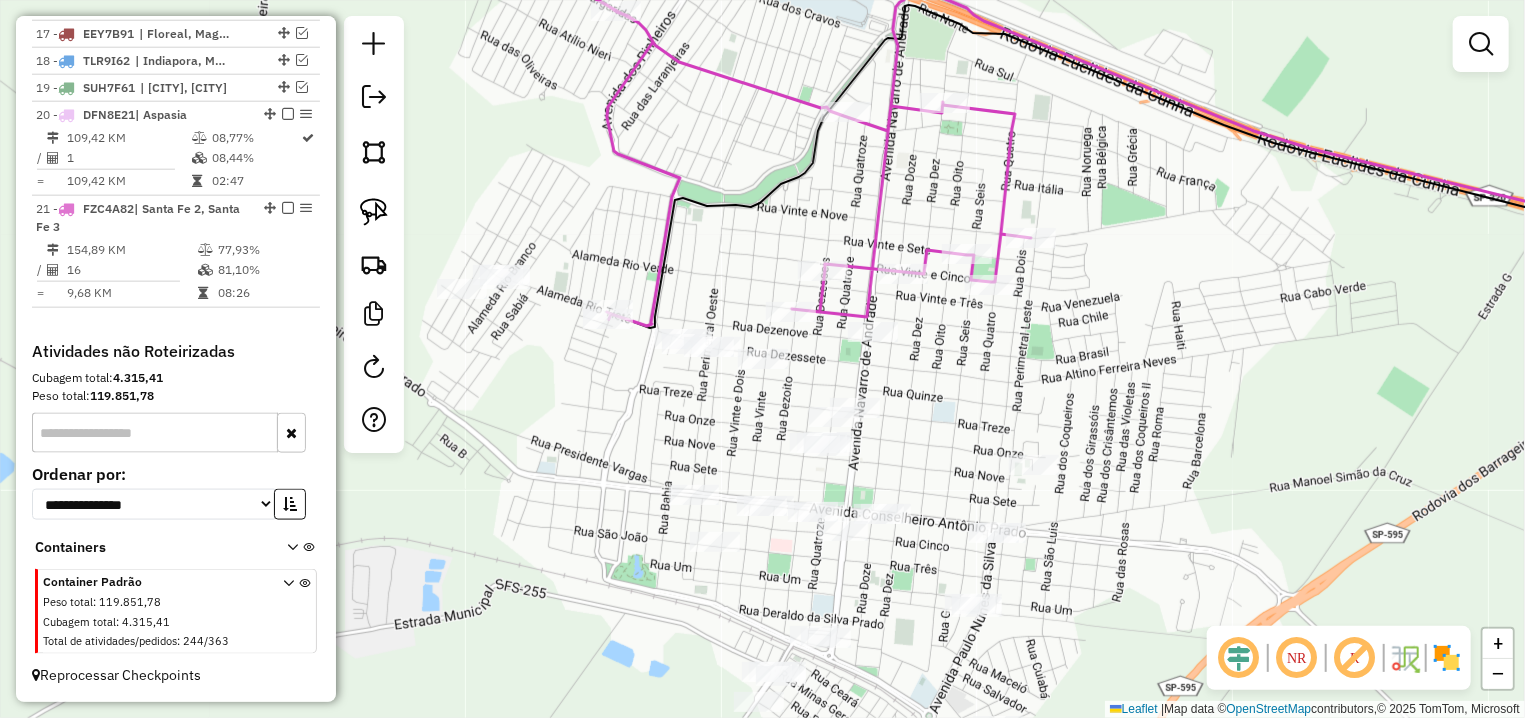 click on "Rota 21 - Placa FZC4A82  15825 - EDNA DOS SANTOS LUIZ Janela de atendimento Grade de atendimento Capacidade Transportadoras Veículos Cliente Pedidos  Rotas Selecione os dias de semana para filtrar as janelas de atendimento  Seg   Ter   Qua   Qui   Sex   Sáb   Dom  Informe o período da janela de atendimento: De: Até:  Filtrar exatamente a janela do cliente  Considerar janela de atendimento padrão  Selecione os dias de semana para filtrar as grades de atendimento  Seg   Ter   Qua   Qui   Sex   Sáb   Dom   Considerar clientes sem dia de atendimento cadastrado  Clientes fora do dia de atendimento selecionado Filtrar as atividades entre os valores definidos abaixo:  Peso mínimo:   Peso máximo:   Cubagem mínima:   Cubagem máxima:   De:   Até:  Filtrar as atividades entre o tempo de atendimento definido abaixo:  De:   Até:   Considerar capacidade total dos clientes não roteirizados Transportadora: Selecione um ou mais itens Tipo de veículo: Selecione um ou mais itens Veículo: Motorista: Nome: Rótulo:" 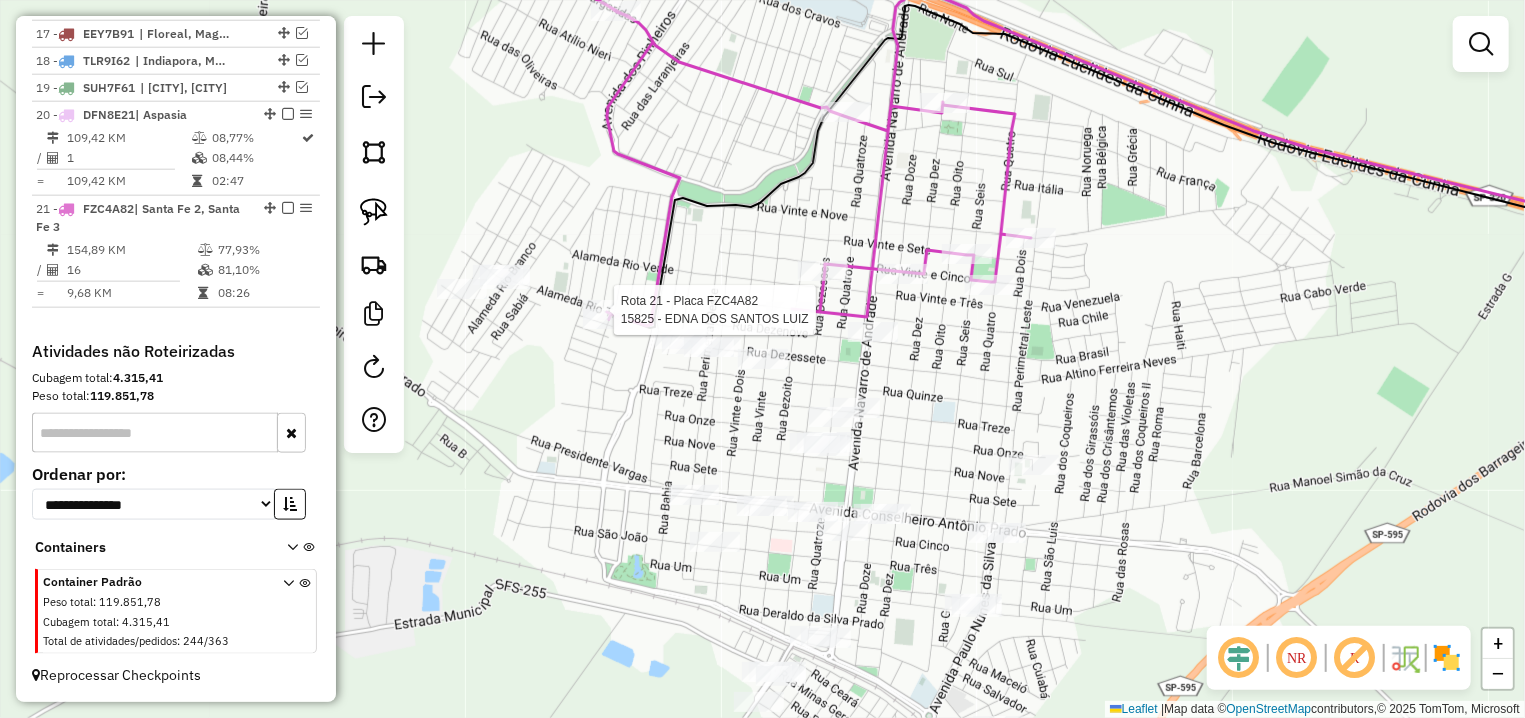 select on "**********" 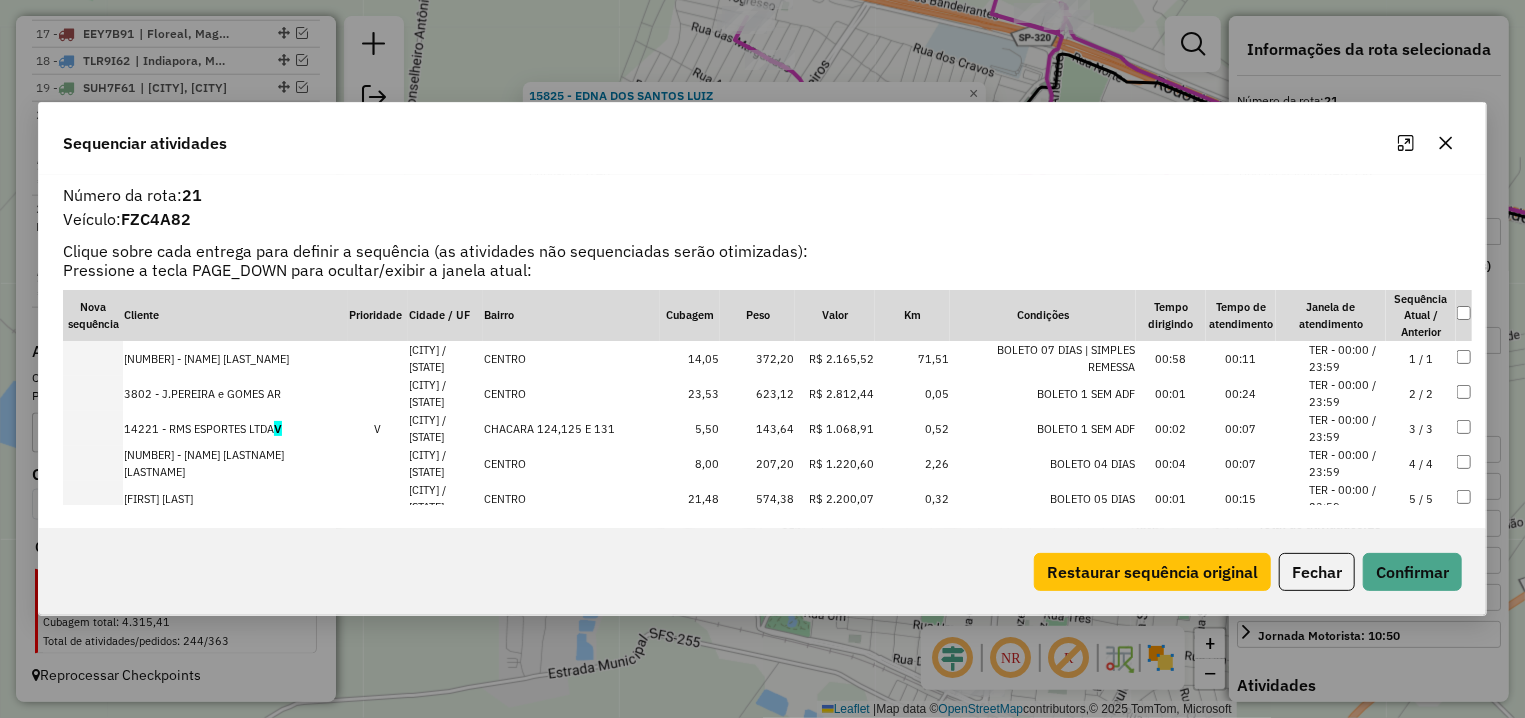 click 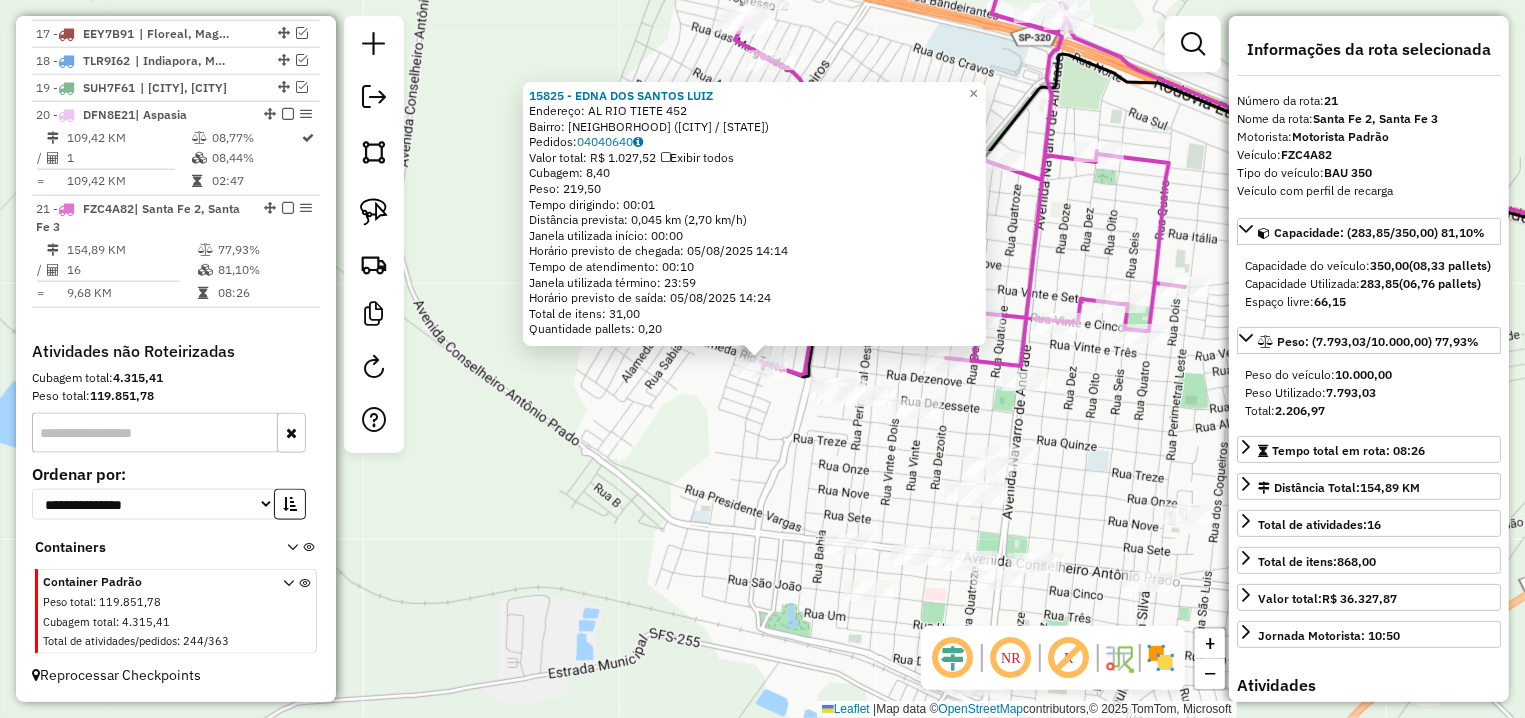 click on "15825 - EDNA DOS SANTOS LUIZ  Endereço: AL  RIO TIETE                     452   Bairro: COHAB ORESTES BORGES DE OLIVE (SANTA FE DO SUL / SP)   Pedidos:  04040640   Valor total: R$ 1.027,52   Exibir todos   Cubagem: 8,40  Peso: 219,50  Tempo dirigindo: 00:01   Distância prevista: 0,045 km (2,70 km/h)   Janela utilizada início: 00:00   Horário previsto de chegada: 05/08/2025 14:14   Tempo de atendimento: 00:10   Janela utilizada término: 23:59   Horário previsto de saída: 05/08/2025 14:24   Total de itens: 31,00   Quantidade pallets: 0,20  × Janela de atendimento Grade de atendimento Capacidade Transportadoras Veículos Cliente Pedidos  Rotas Selecione os dias de semana para filtrar as janelas de atendimento  Seg   Ter   Qua   Qui   Sex   Sáb   Dom  Informe o período da janela de atendimento: De: Até:  Filtrar exatamente a janela do cliente  Considerar janela de atendimento padrão  Selecione os dias de semana para filtrar as grades de atendimento  Seg   Ter   Qua   Qui   Sex   Sáb   Dom   De:  De:" 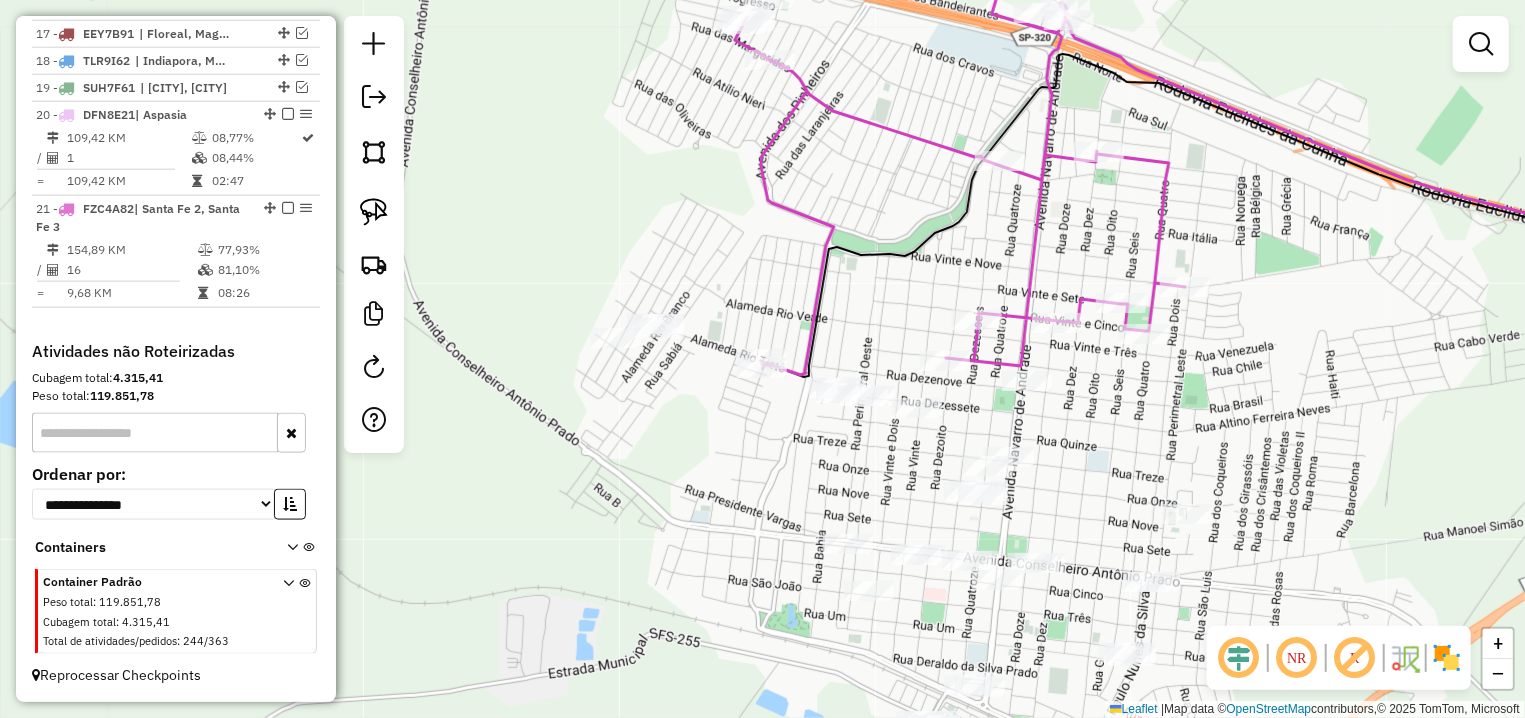 click on "Janela de atendimento Grade de atendimento Capacidade Transportadoras Veículos Cliente Pedidos  Rotas Selecione os dias de semana para filtrar as janelas de atendimento  Seg   Ter   Qua   Qui   Sex   Sáb   Dom  Informe o período da janela de atendimento: De: Até:  Filtrar exatamente a janela do cliente  Considerar janela de atendimento padrão  Selecione os dias de semana para filtrar as grades de atendimento  Seg   Ter   Qua   Qui   Sex   Sáb   Dom   Considerar clientes sem dia de atendimento cadastrado  Clientes fora do dia de atendimento selecionado Filtrar as atividades entre os valores definidos abaixo:  Peso mínimo:   Peso máximo:   Cubagem mínima:   Cubagem máxima:   De:   Até:  Filtrar as atividades entre o tempo de atendimento definido abaixo:  De:   Até:   Considerar capacidade total dos clientes não roteirizados Transportadora: Selecione um ou mais itens Tipo de veículo: Selecione um ou mais itens Veículo: Selecione um ou mais itens Motorista: Selecione um ou mais itens Nome: Rótulo:" 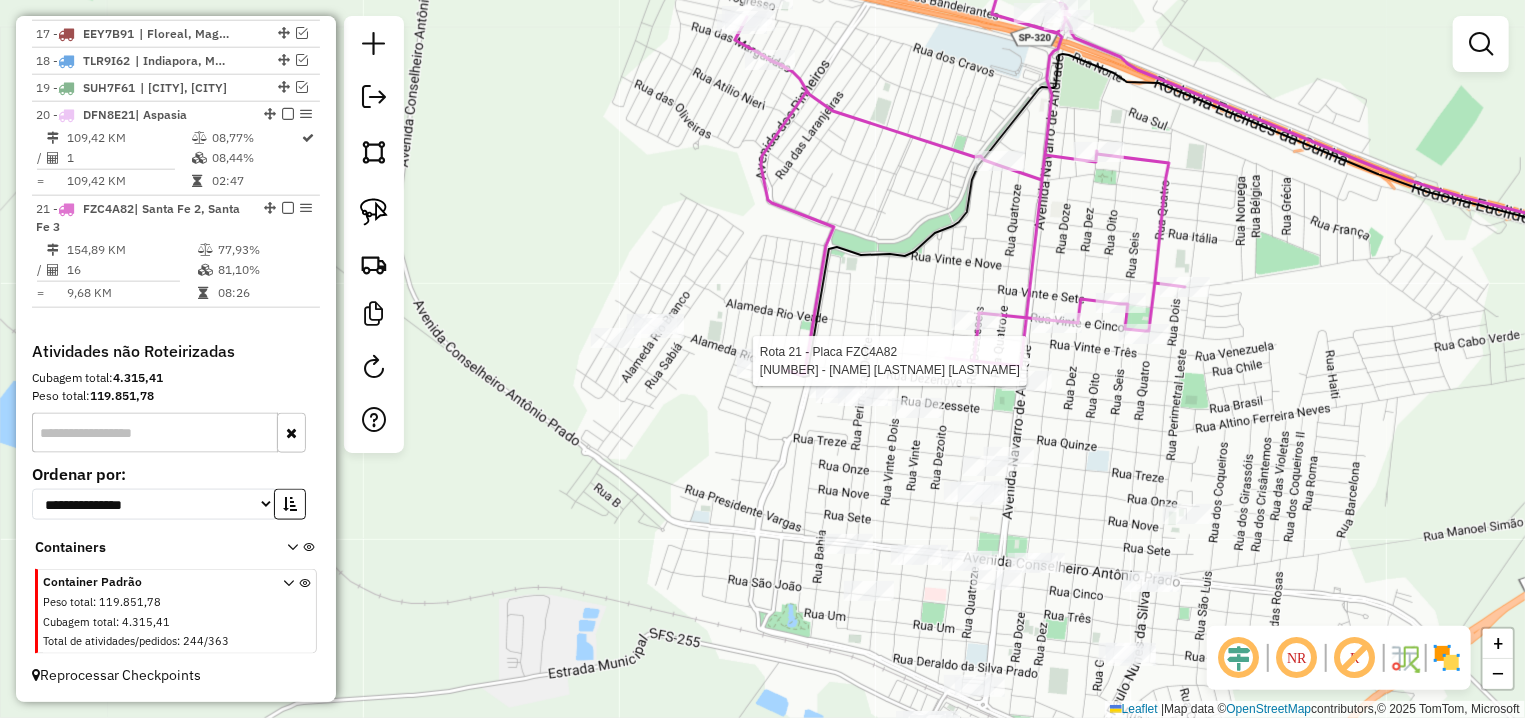 select on "**********" 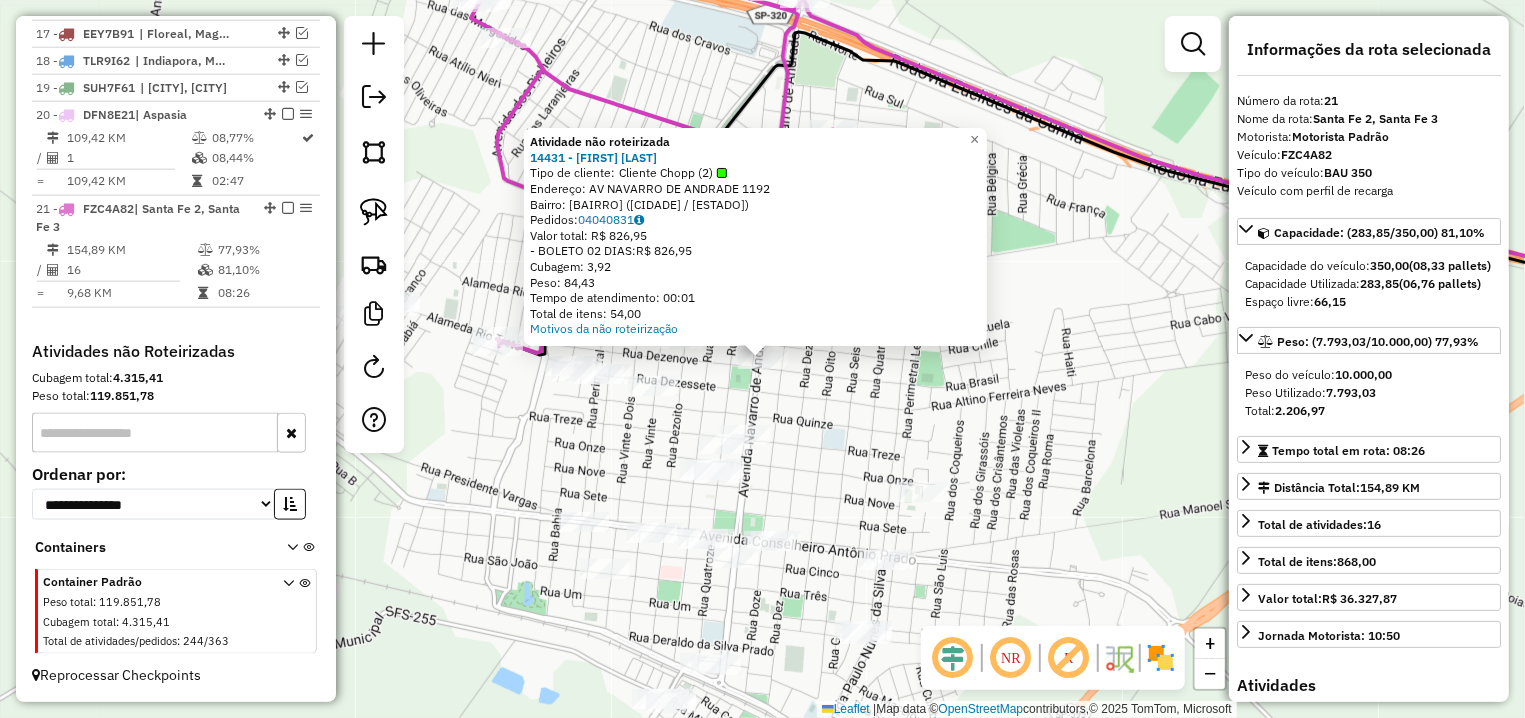 click on "Atividade não roteirizada 14431 - JAMES ADEMIR STRINGA  Tipo de cliente:   Cliente Chopp (2)   Endereço: AV  NAVARRO DE ANDRADE            1192   Bairro: CENTRO (SANTA FE DO SUL / SP)   Pedidos:  04040831   Valor total: R$ 826,95   - BOLETO 02 DIAS:  R$ 826,95   Cubagem: 3,92   Peso: 84,43   Tempo de atendimento: 00:01   Total de itens: 54,00  Motivos da não roteirização × Janela de atendimento Grade de atendimento Capacidade Transportadoras Veículos Cliente Pedidos  Rotas Selecione os dias de semana para filtrar as janelas de atendimento  Seg   Ter   Qua   Qui   Sex   Sáb   Dom  Informe o período da janela de atendimento: De: Até:  Filtrar exatamente a janela do cliente  Considerar janela de atendimento padrão  Selecione os dias de semana para filtrar as grades de atendimento  Seg   Ter   Qua   Qui   Sex   Sáb   Dom   Considerar clientes sem dia de atendimento cadastrado  Clientes fora do dia de atendimento selecionado Filtrar as atividades entre os valores definidos abaixo:  Peso mínimo:   De:" 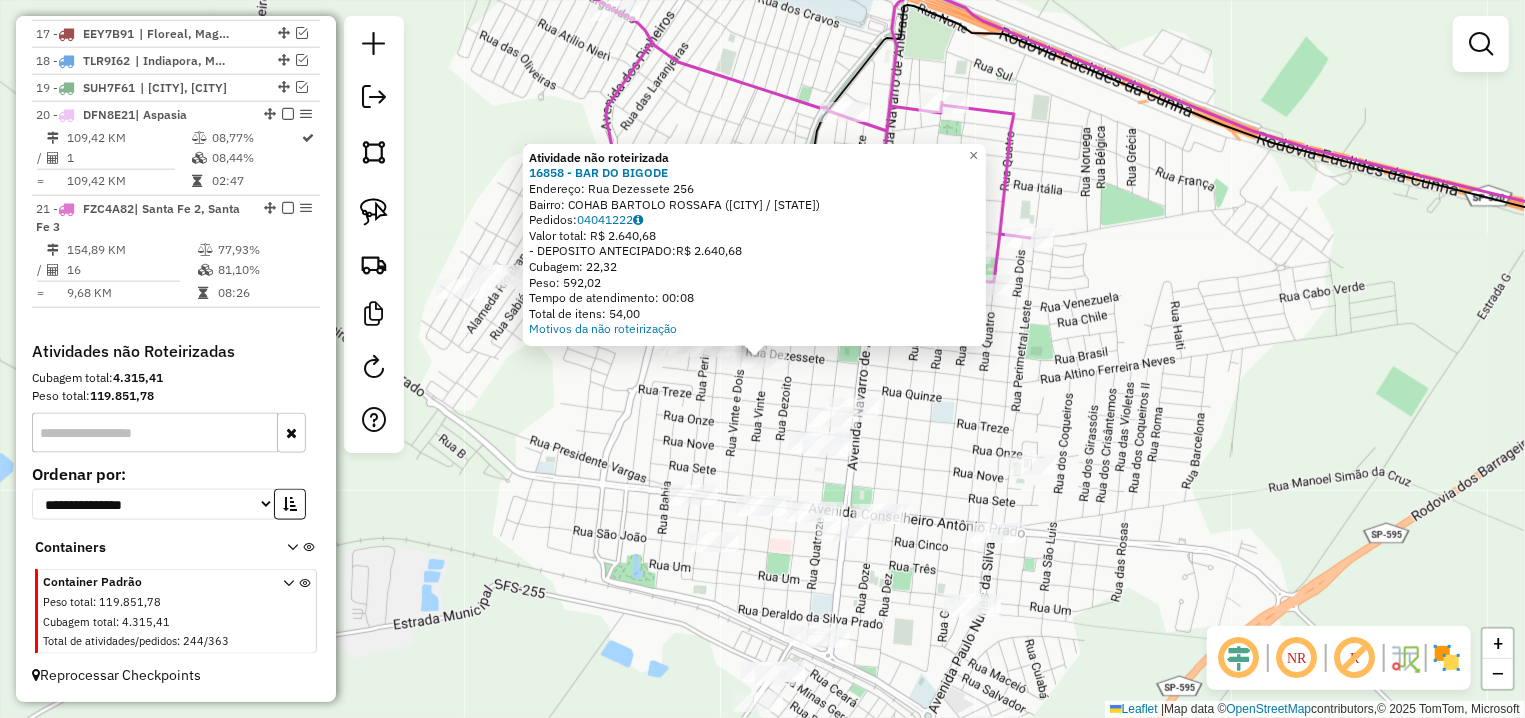 click on "Atividade não roteirizada 16858 - BAR DO BIGODE  Endereço:  Rua Dezessete 256   Bairro: COHAB BARTOLO ROSSAFA (SANTA FE DO SUL / SP)   Pedidos:  04041222   Valor total: R$ 2.640,68   - DEPOSITO ANTECIPADO:  R$ 2.640,68   Cubagem: 22,32   Peso: 592,02   Tempo de atendimento: 00:08   Total de itens: 54,00  Motivos da não roteirização × Janela de atendimento Grade de atendimento Capacidade Transportadoras Veículos Cliente Pedidos  Rotas Selecione os dias de semana para filtrar as janelas de atendimento  Seg   Ter   Qua   Qui   Sex   Sáb   Dom  Informe o período da janela de atendimento: De: Até:  Filtrar exatamente a janela do cliente  Considerar janela de atendimento padrão  Selecione os dias de semana para filtrar as grades de atendimento  Seg   Ter   Qua   Qui   Sex   Sáb   Dom   Considerar clientes sem dia de atendimento cadastrado  Clientes fora do dia de atendimento selecionado Filtrar as atividades entre os valores definidos abaixo:  Peso mínimo:   Peso máximo:   Cubagem mínima:   De:  De:" 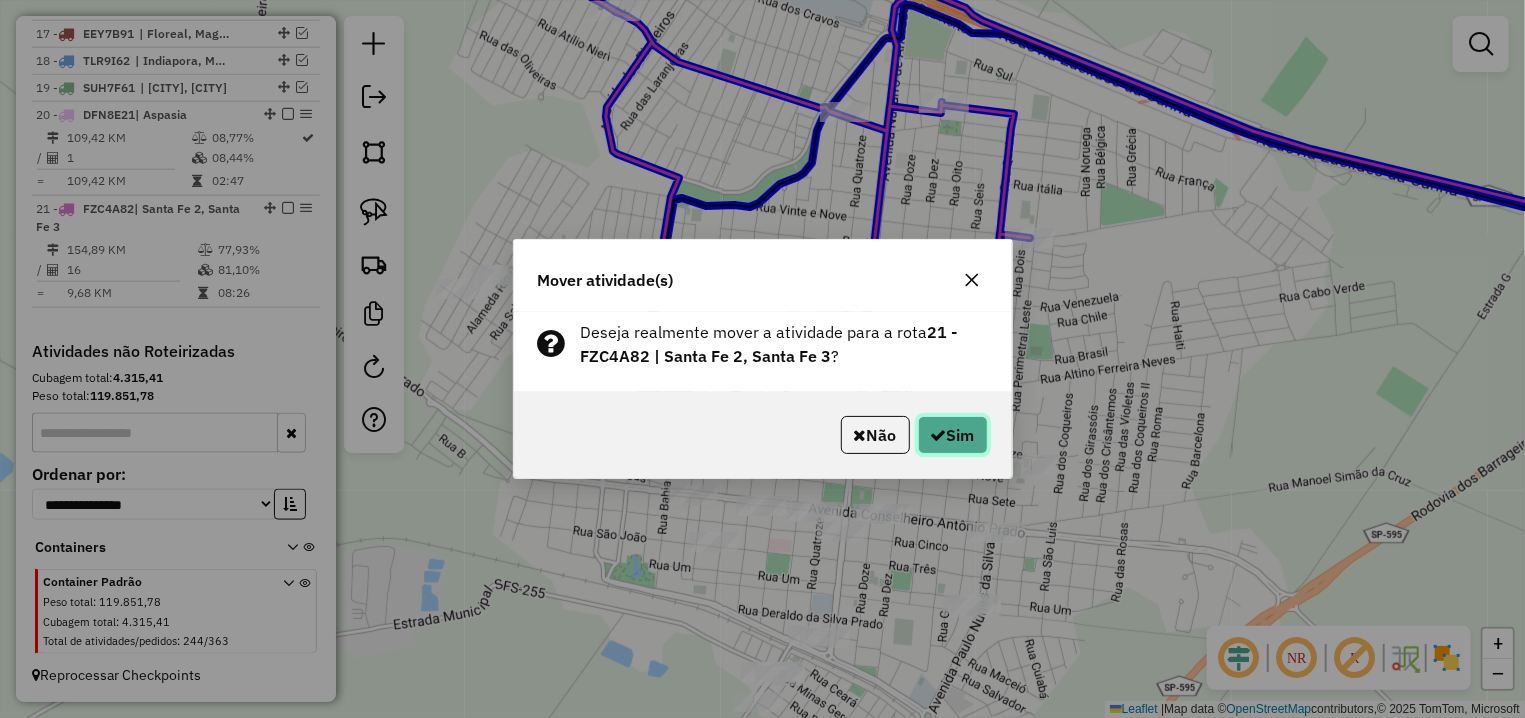 click 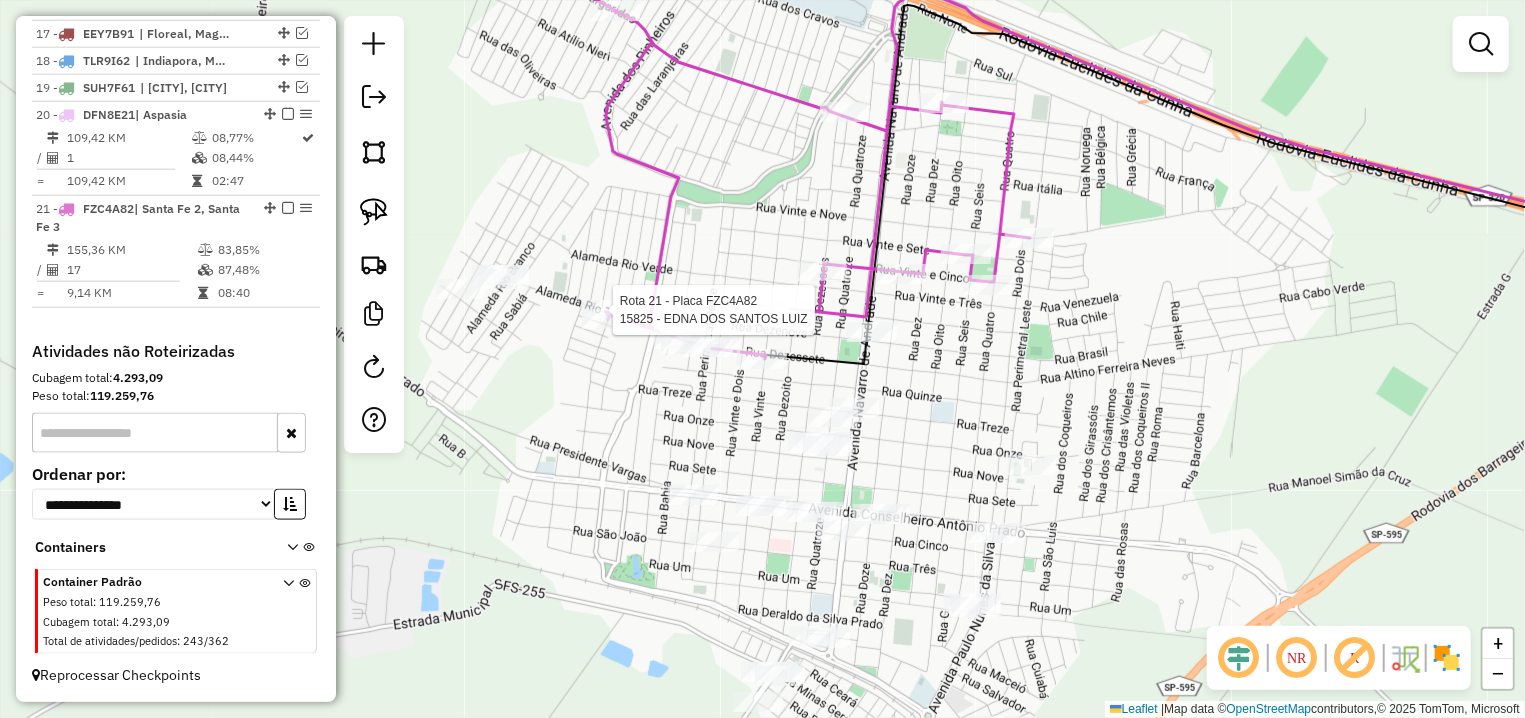 select on "**********" 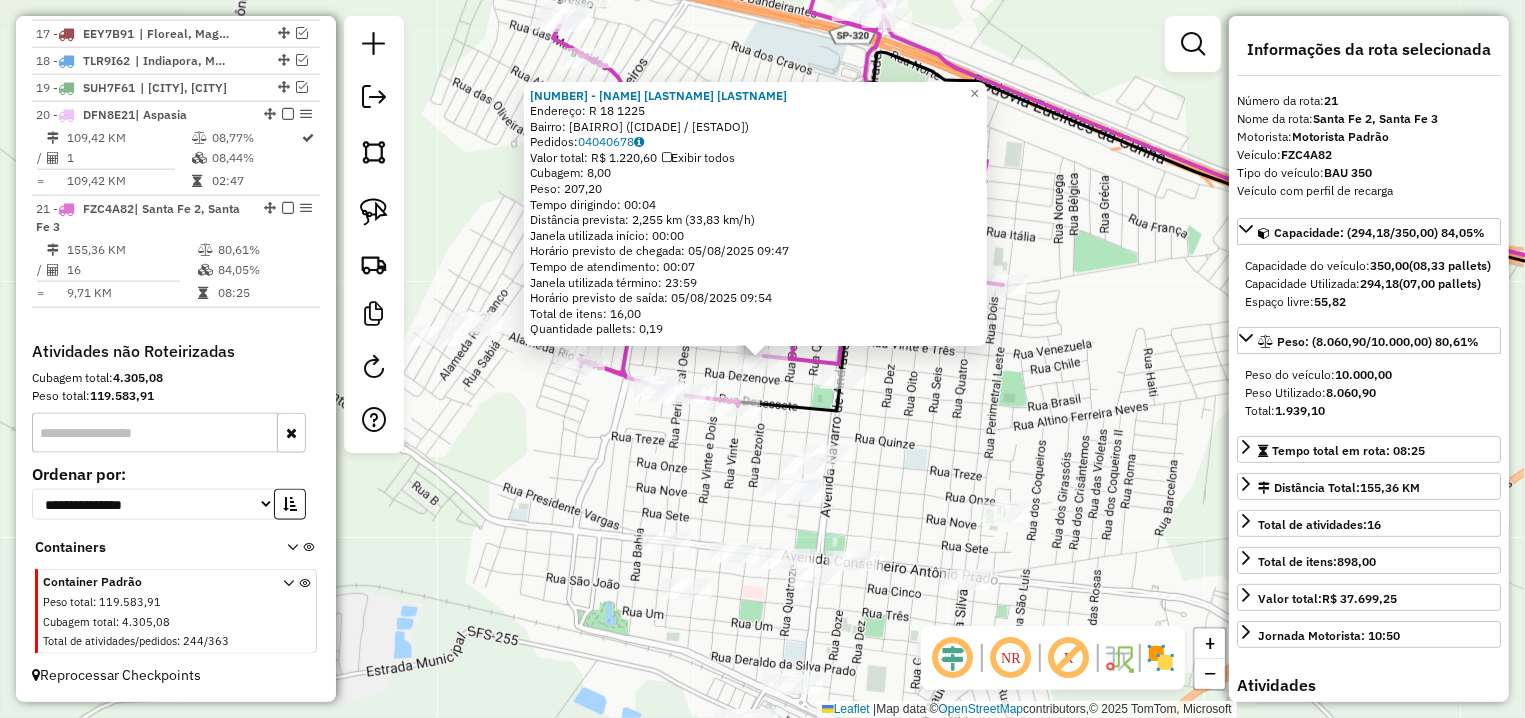 click on "14782 - LUCIENE DA SILVA DE  Endereço: R   18                            1225   Bairro: CENTRO (SANTA FE DO SUL / SP)   Pedidos:  04040678   Valor total: R$ 1.220,60   Exibir todos   Cubagem: 8,00  Peso: 207,20  Tempo dirigindo: 00:04   Distância prevista: 2,255 km (33,83 km/h)   Janela utilizada início: 00:00   Horário previsto de chegada: 05/08/2025 09:47   Tempo de atendimento: 00:07   Janela utilizada término: 23:59   Horário previsto de saída: 05/08/2025 09:54   Total de itens: 16,00   Quantidade pallets: 0,19  × Janela de atendimento Grade de atendimento Capacidade Transportadoras Veículos Cliente Pedidos  Rotas Selecione os dias de semana para filtrar as janelas de atendimento  Seg   Ter   Qua   Qui   Sex   Sáb   Dom  Informe o período da janela de atendimento: De: Até:  Filtrar exatamente a janela do cliente  Considerar janela de atendimento padrão  Selecione os dias de semana para filtrar as grades de atendimento  Seg   Ter   Qua   Qui   Sex   Sáb   Dom   Peso mínimo:   Peso máximo:" 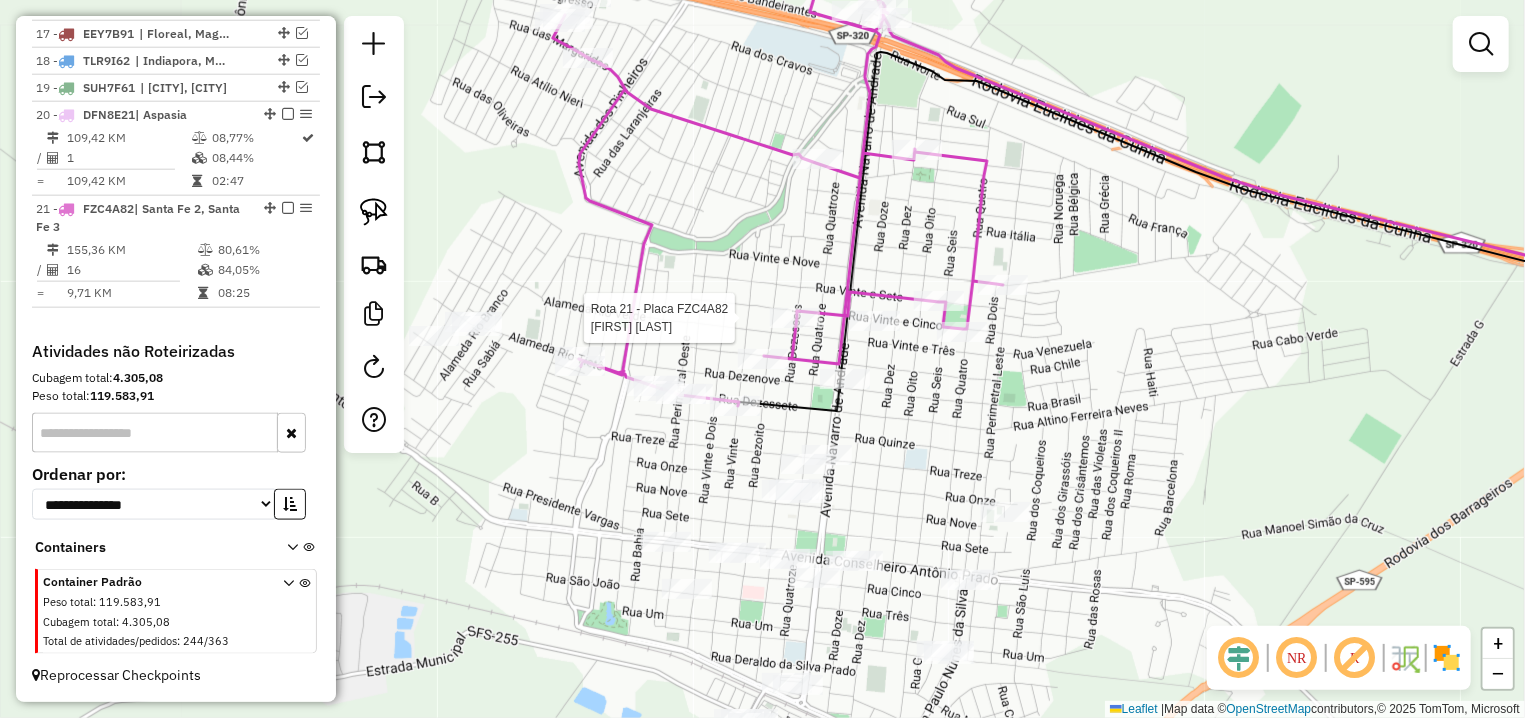 select on "**********" 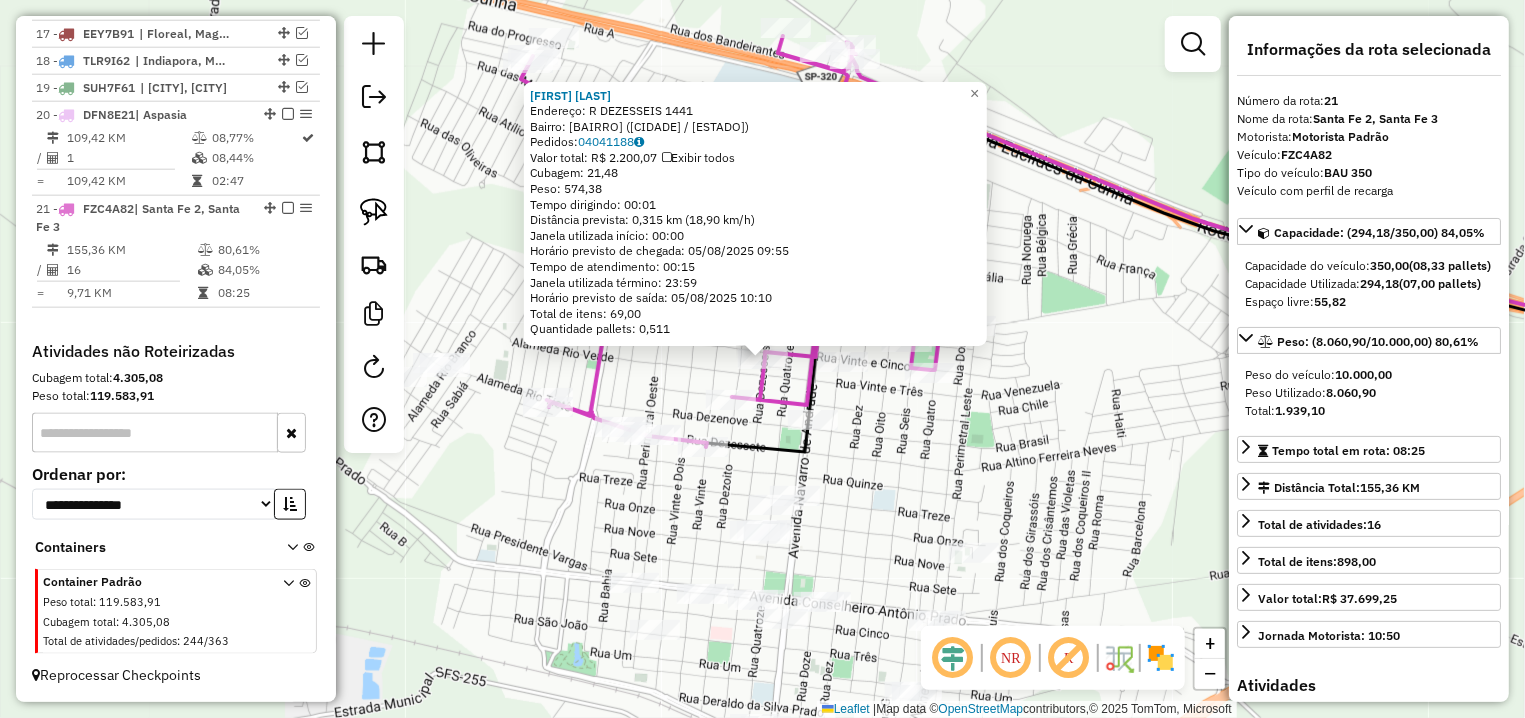 click on "14050 - CLODOALDO TITO DE MA  Endereço: R   DEZESSEIS                     1441   Bairro: CENTRO (SANTA FE DO SUL / SP)   Pedidos:  04041188   Valor total: R$ 2.200,07   Exibir todos   Cubagem: 21,48  Peso: 574,38  Tempo dirigindo: 00:01   Distância prevista: 0,315 km (18,90 km/h)   Janela utilizada início: 00:00   Horário previsto de chegada: 05/08/2025 09:55   Tempo de atendimento: 00:15   Janela utilizada término: 23:59   Horário previsto de saída: 05/08/2025 10:10   Total de itens: 69,00   Quantidade pallets: 0,511  × Janela de atendimento Grade de atendimento Capacidade Transportadoras Veículos Cliente Pedidos  Rotas Selecione os dias de semana para filtrar as janelas de atendimento  Seg   Ter   Qua   Qui   Sex   Sáb   Dom  Informe o período da janela de atendimento: De: Até:  Filtrar exatamente a janela do cliente  Considerar janela de atendimento padrão  Selecione os dias de semana para filtrar as grades de atendimento  Seg   Ter   Qua   Qui   Sex   Sáb   Dom   Peso mínimo:   De:   Até:" 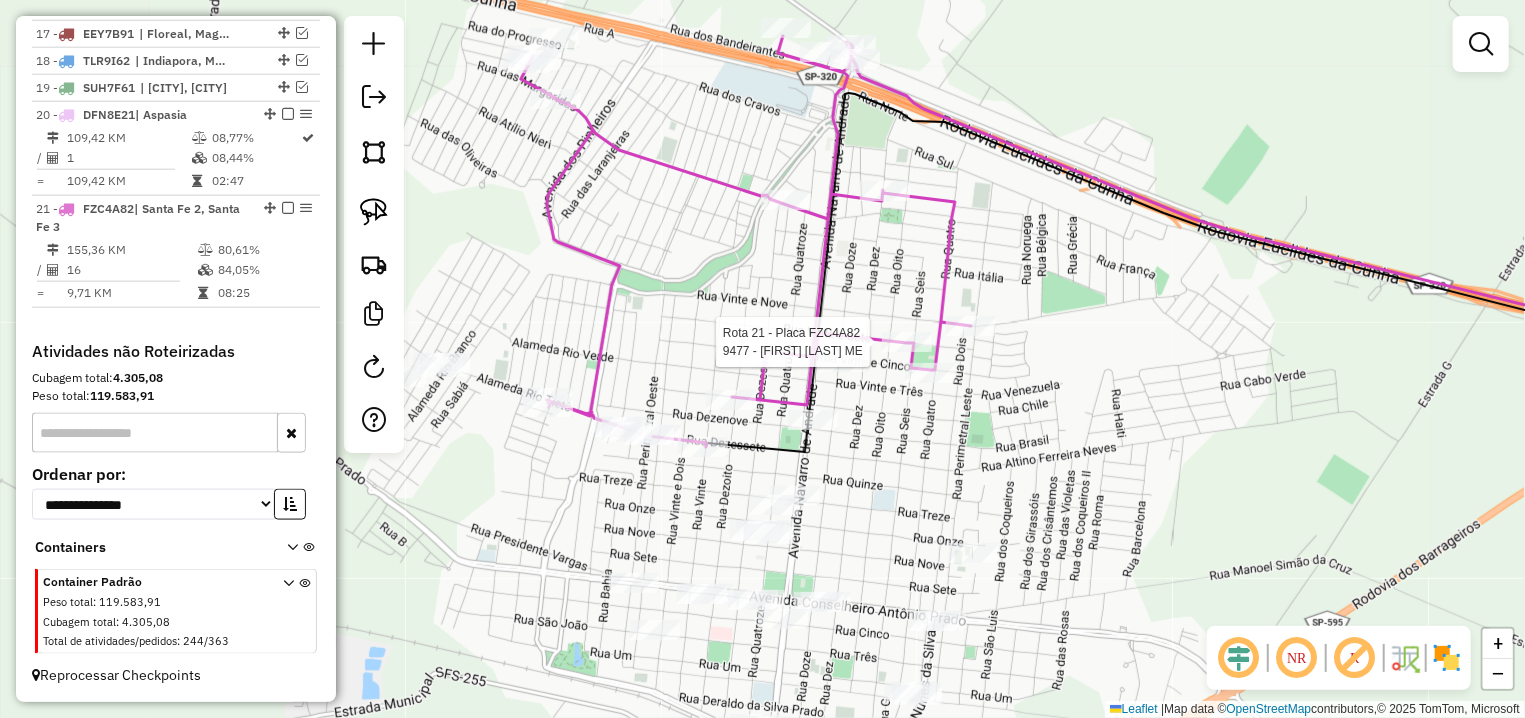 select on "**********" 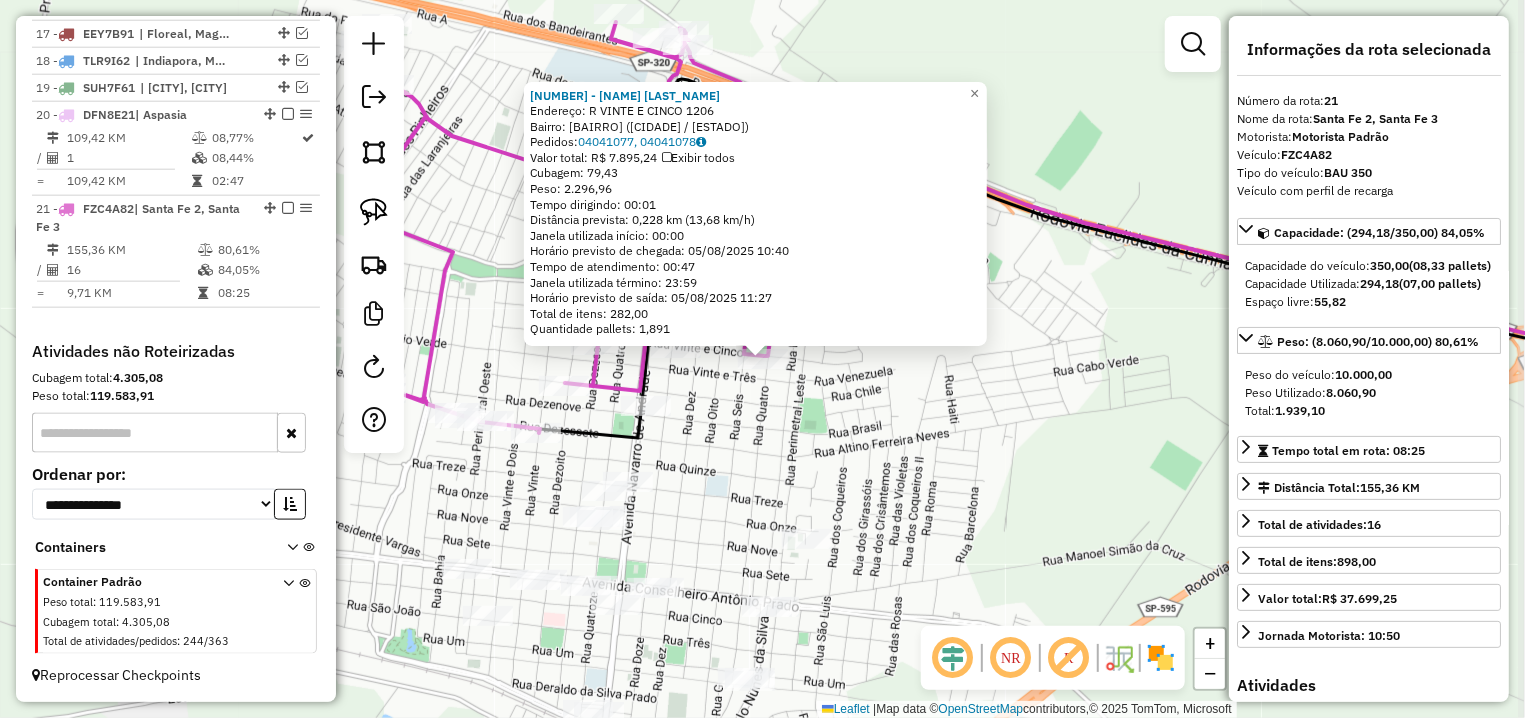 click on "Rota 21 - Placa FZC4A82  14385 - GABRIELI FIGUEIREDO 14385 - GABRIELI FIGUEIREDO  Endereço: R   VINTE E CINCO                 1206   Bairro: CENTRO (SANTA FE DO SUL / SP)   Pedidos:  04041077, 04041078   Valor total: R$ 7.895,24   Exibir todos   Cubagem: 79,43  Peso: 2.296,96  Tempo dirigindo: 00:01   Distância prevista: 0,228 km (13,68 km/h)   Janela utilizada início: 00:00   Horário previsto de chegada: 05/08/2025 10:40   Tempo de atendimento: 00:47   Janela utilizada término: 23:59   Horário previsto de saída: 05/08/2025 11:27   Total de itens: 282,00   Quantidade pallets: 1,891  × Janela de atendimento Grade de atendimento Capacidade Transportadoras Veículos Cliente Pedidos  Rotas Selecione os dias de semana para filtrar as janelas de atendimento  Seg   Ter   Qua   Qui   Sex   Sáb   Dom  Informe o período da janela de atendimento: De: Até:  Filtrar exatamente a janela do cliente  Considerar janela de atendimento padrão  Selecione os dias de semana para filtrar as grades de atendimento  Seg  +" 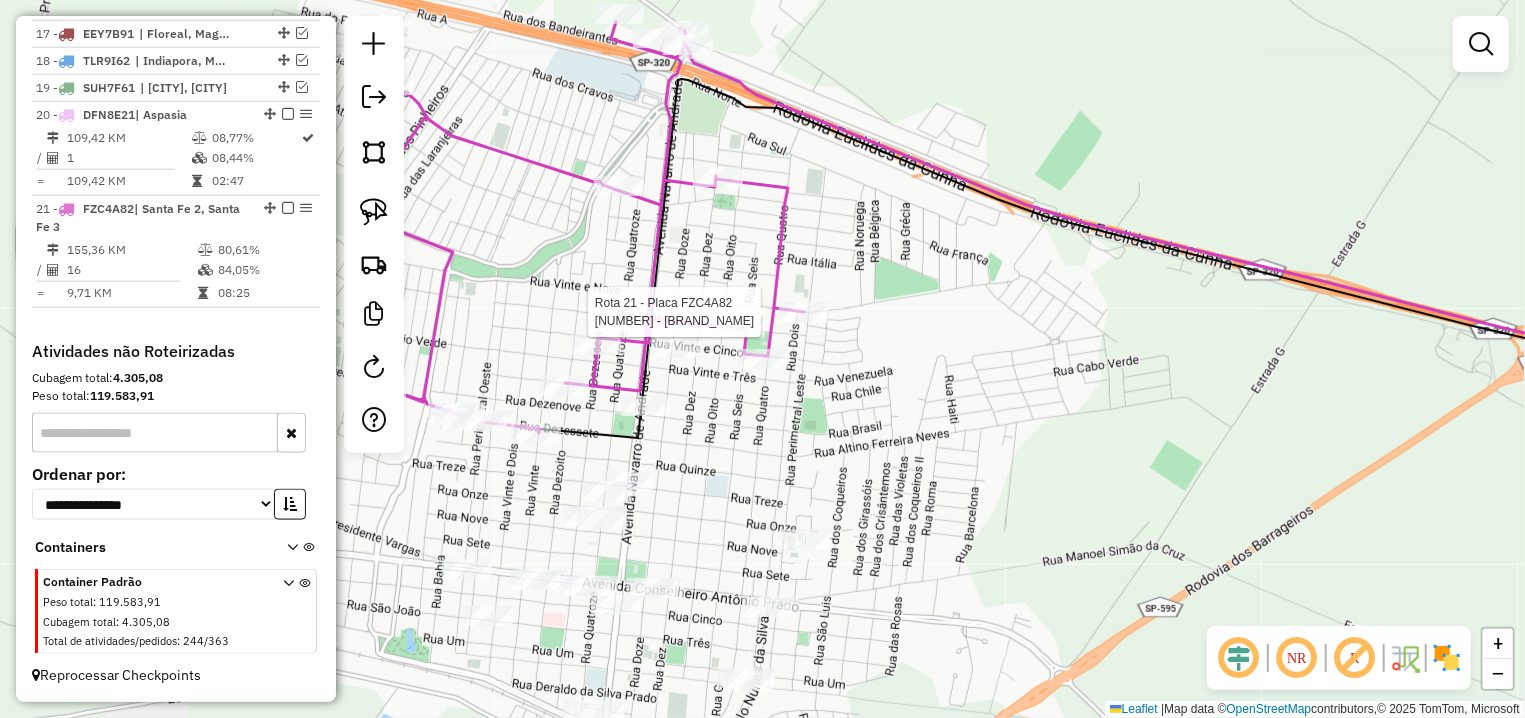 select on "**********" 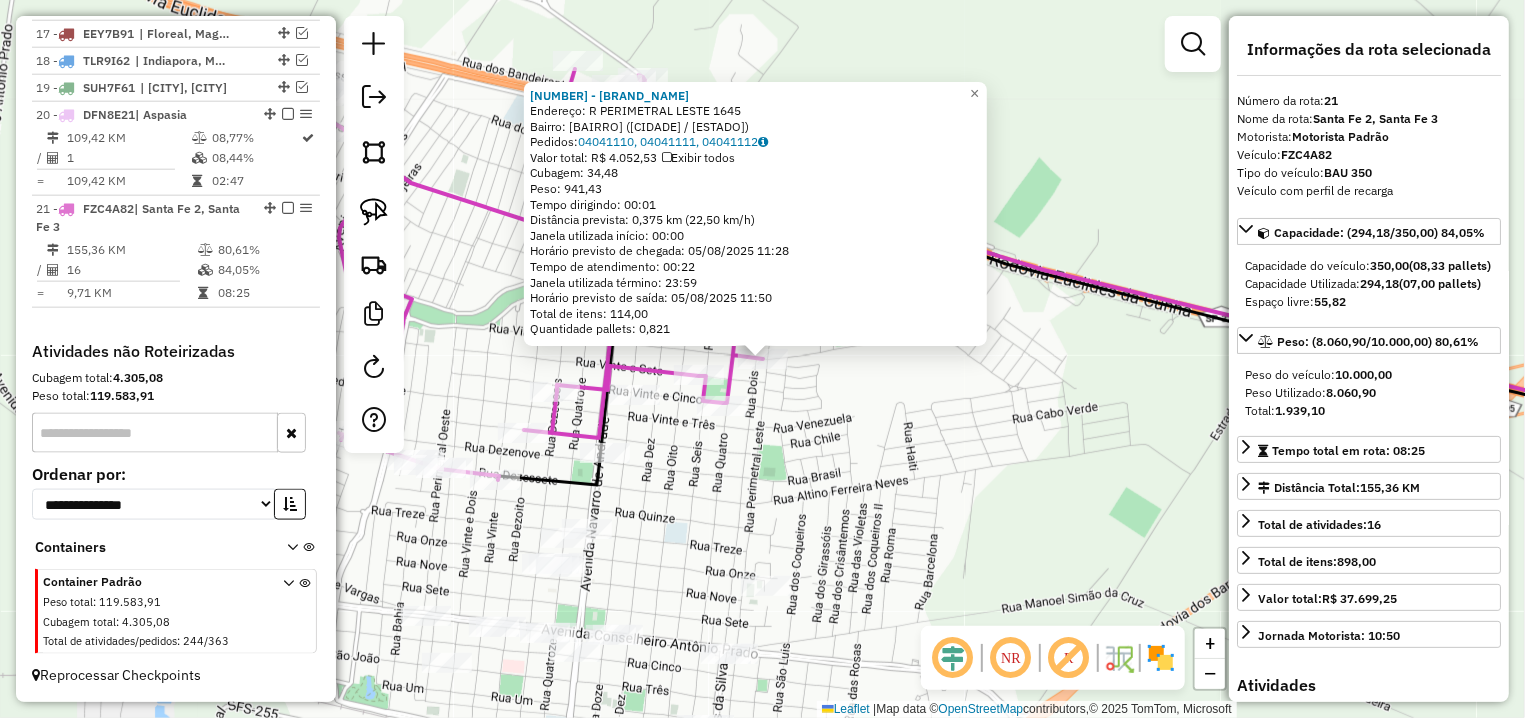 click on "16276 - PERIMETRAL CONVENIEN  Endereço: R   PERIMETRAL LESTE              1645   Bairro: CENTRO (SANTA FE DO SUL / SP)   Pedidos:  04041110, 04041111, 04041112   Valor total: R$ 4.052,53   Exibir todos   Cubagem: 34,48  Peso: 941,43  Tempo dirigindo: 00:01   Distância prevista: 0,375 km (22,50 km/h)   Janela utilizada início: 00:00   Horário previsto de chegada: 05/08/2025 11:28   Tempo de atendimento: 00:22   Janela utilizada término: 23:59   Horário previsto de saída: 05/08/2025 11:50   Total de itens: 114,00   Quantidade pallets: 0,821  × Janela de atendimento Grade de atendimento Capacidade Transportadoras Veículos Cliente Pedidos  Rotas Selecione os dias de semana para filtrar as janelas de atendimento  Seg   Ter   Qua   Qui   Sex   Sáb   Dom  Informe o período da janela de atendimento: De: Até:  Filtrar exatamente a janela do cliente  Considerar janela de atendimento padrão  Selecione os dias de semana para filtrar as grades de atendimento  Seg   Ter   Qua   Qui   Sex   Sáb   Dom   De:  +" 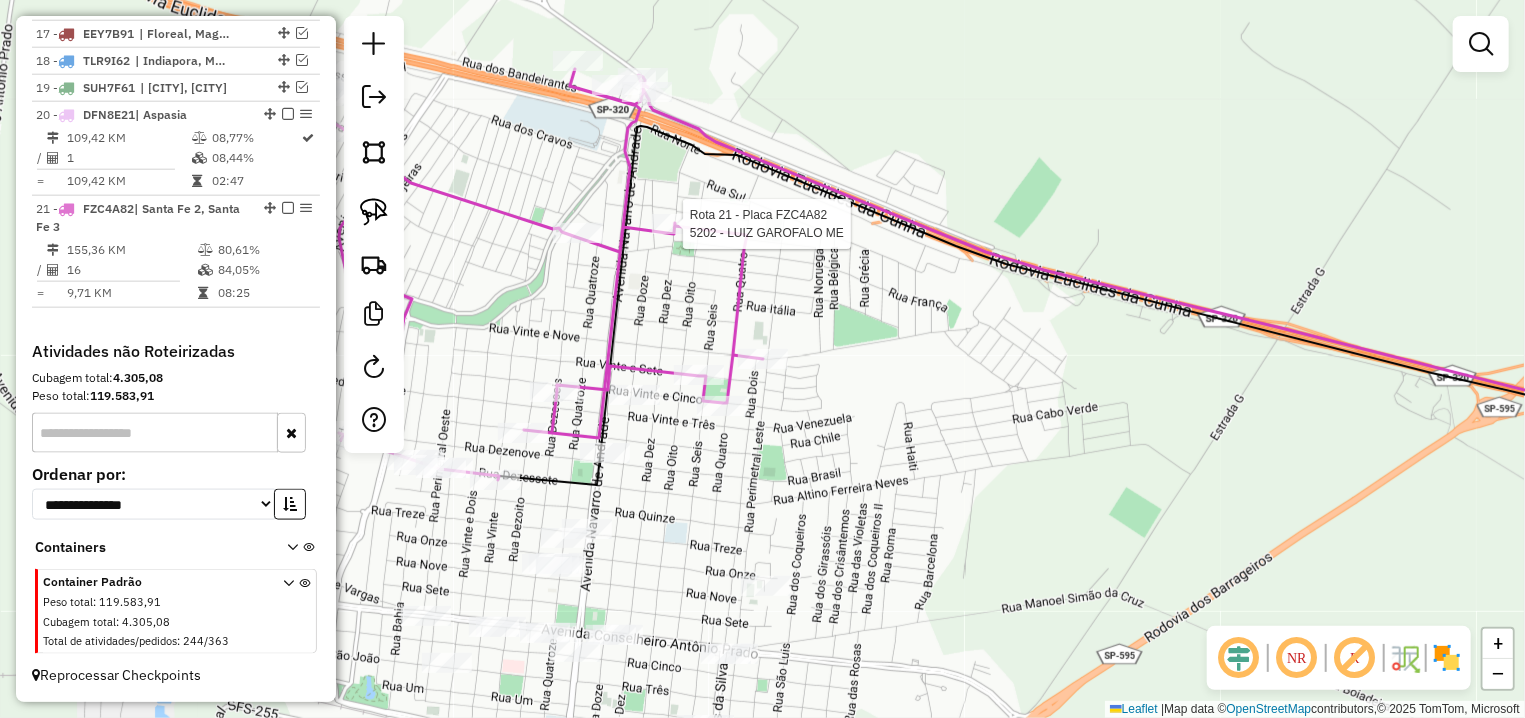 select on "**********" 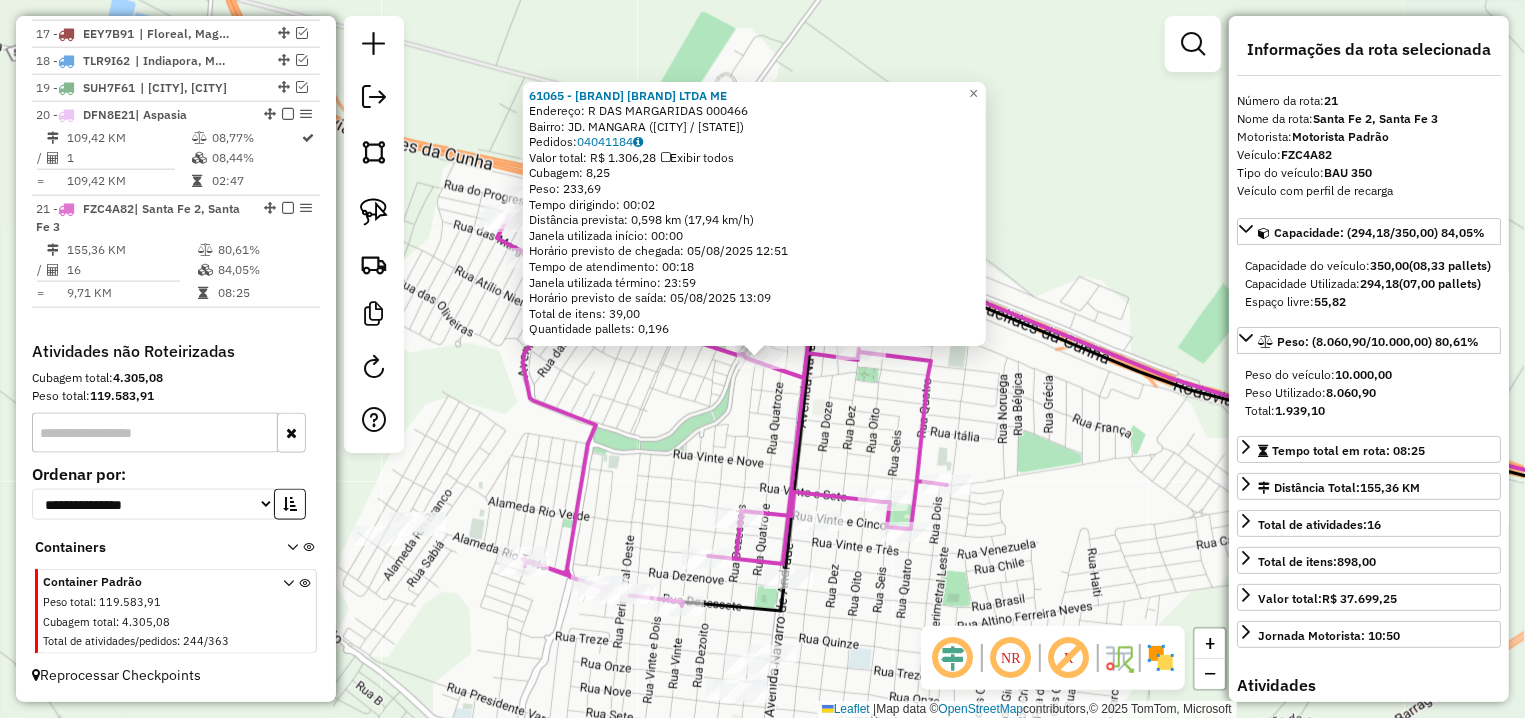 click on "61065 - YUDI & TAMURA LTDA  ME  Endereço: R   DAS MARGARIDAS                 000466   Bairro: JD. MANGARA (SANTA FE DO SUL / SP)   Pedidos:  04041184   Valor total: R$ 1.306,28   Exibir todos   Cubagem: 8,25  Peso: 233,69  Tempo dirigindo: 00:02   Distância prevista: 0,598 km (17,94 km/h)   Janela utilizada início: 00:00   Horário previsto de chegada: 05/08/2025 12:51   Tempo de atendimento: 00:18   Janela utilizada término: 23:59   Horário previsto de saída: 05/08/2025 13:09   Total de itens: 39,00   Quantidade pallets: 0,196  × Janela de atendimento Grade de atendimento Capacidade Transportadoras Veículos Cliente Pedidos  Rotas Selecione os dias de semana para filtrar as janelas de atendimento  Seg   Ter   Qua   Qui   Sex   Sáb   Dom  Informe o período da janela de atendimento: De: Até:  Filtrar exatamente a janela do cliente  Considerar janela de atendimento padrão  Selecione os dias de semana para filtrar as grades de atendimento  Seg   Ter   Qua   Qui   Sex   Sáb   Dom   Peso mínimo:  De:" 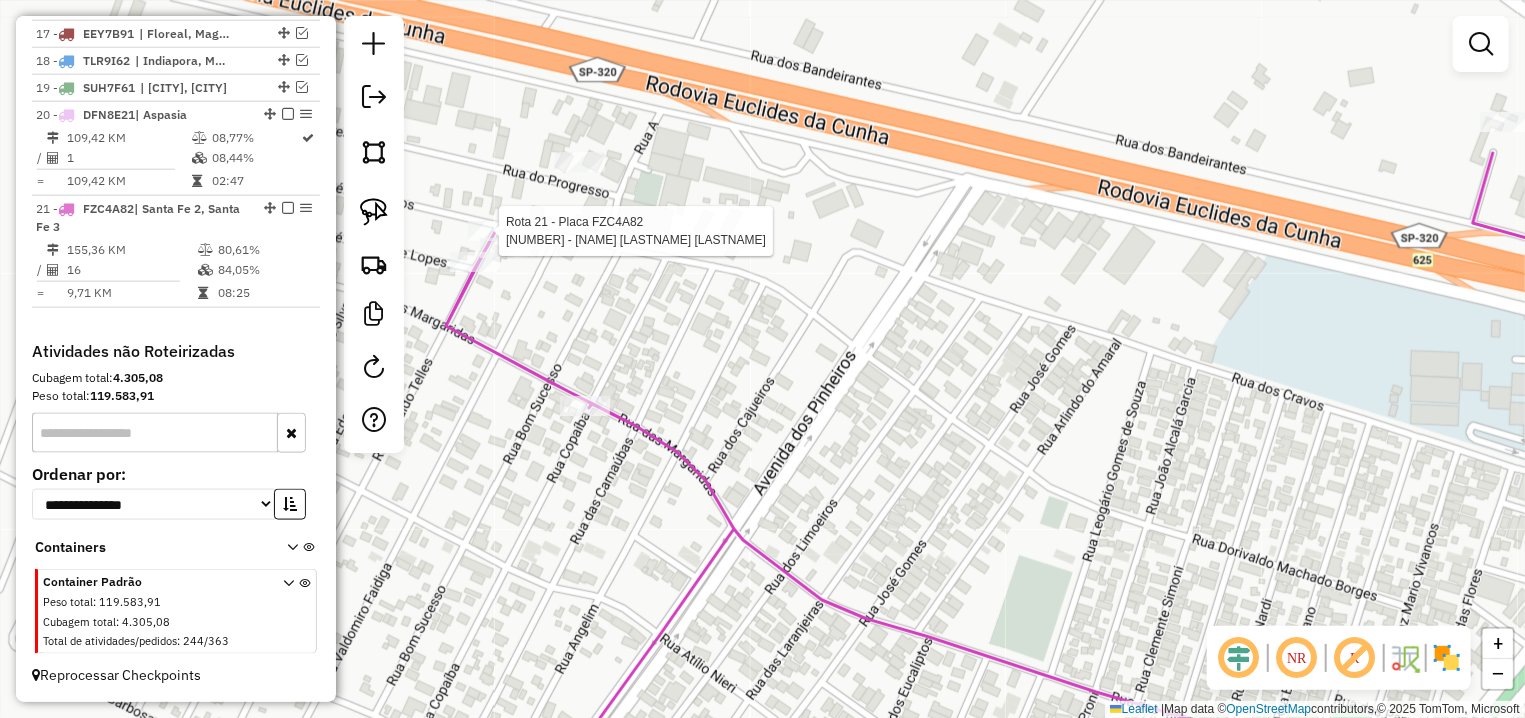 select on "**********" 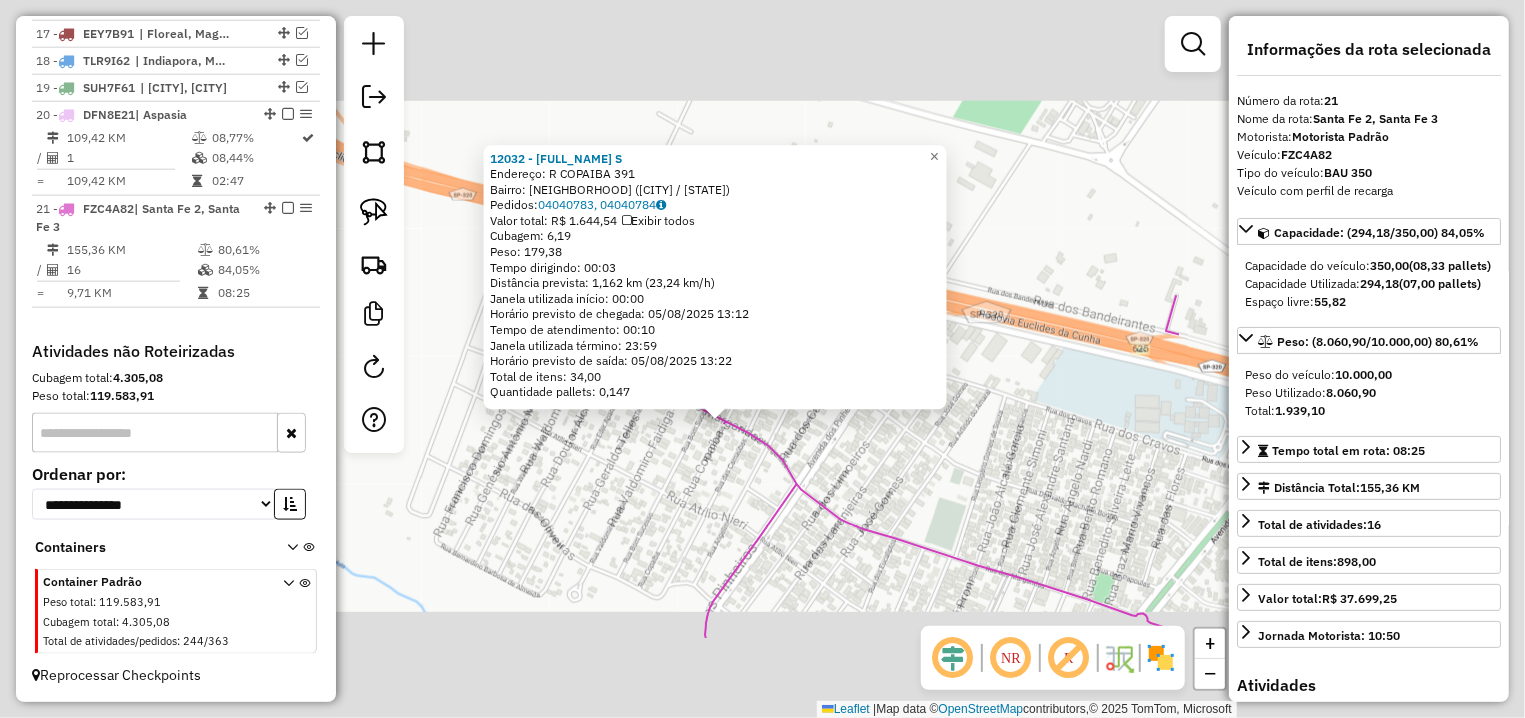 drag, startPoint x: 740, startPoint y: 518, endPoint x: 797, endPoint y: 495, distance: 61.46544 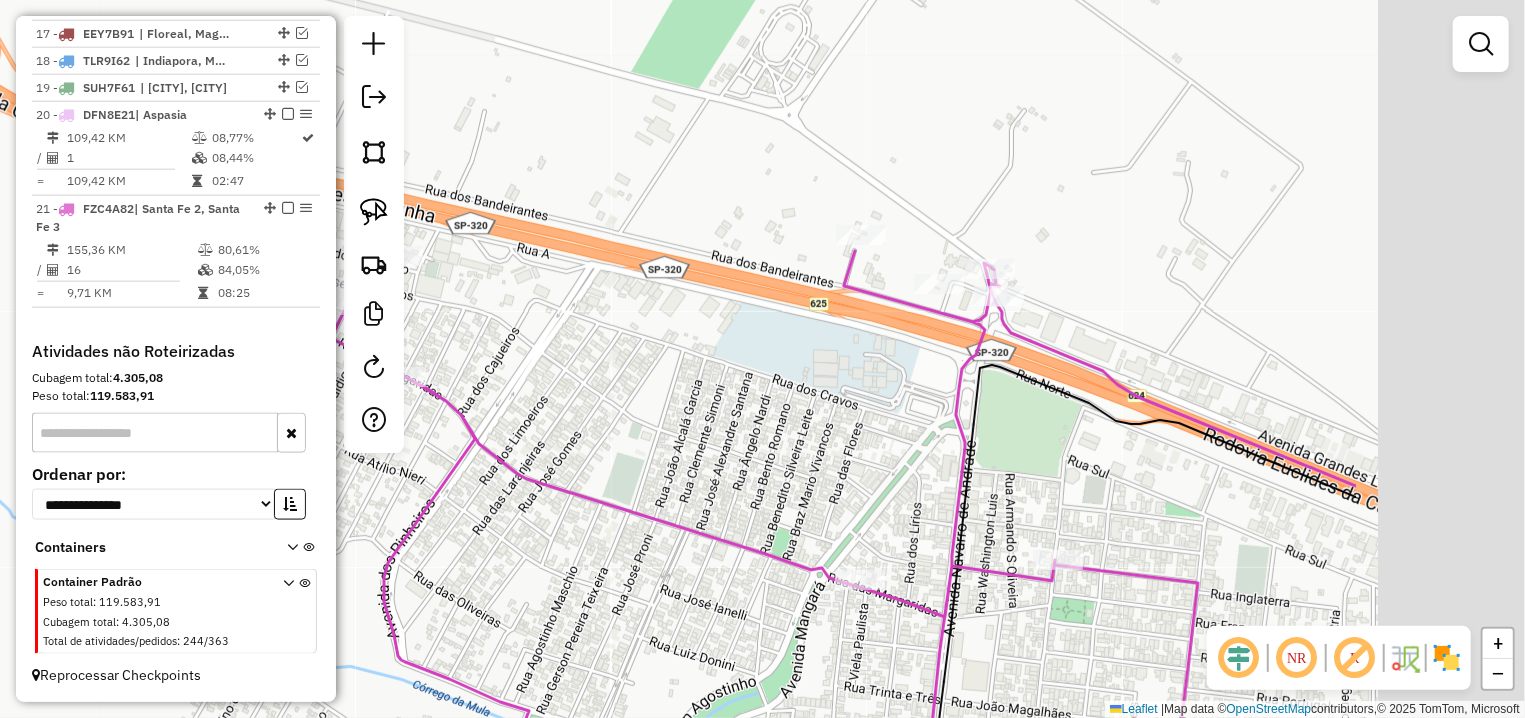 drag, startPoint x: 975, startPoint y: 441, endPoint x: 653, endPoint y: 396, distance: 325.1292 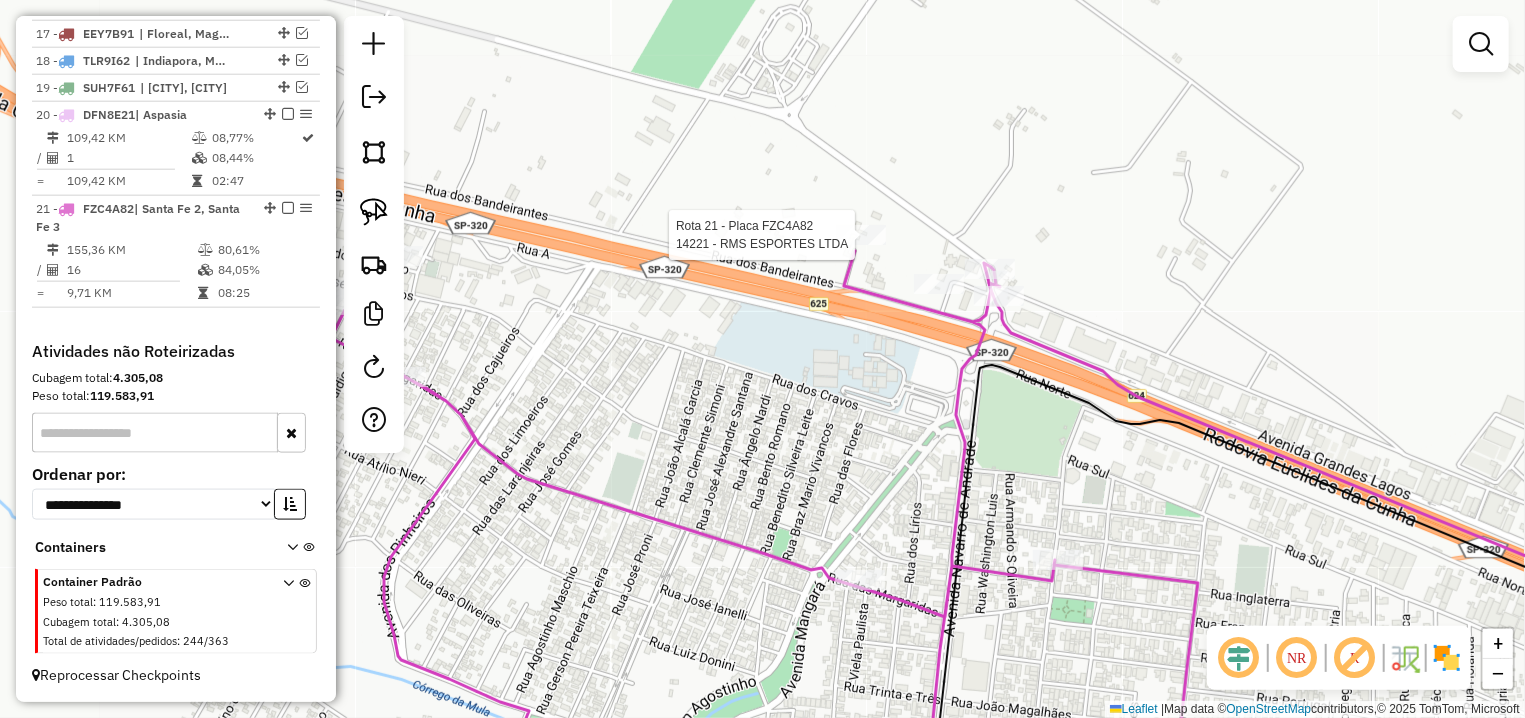 select on "**********" 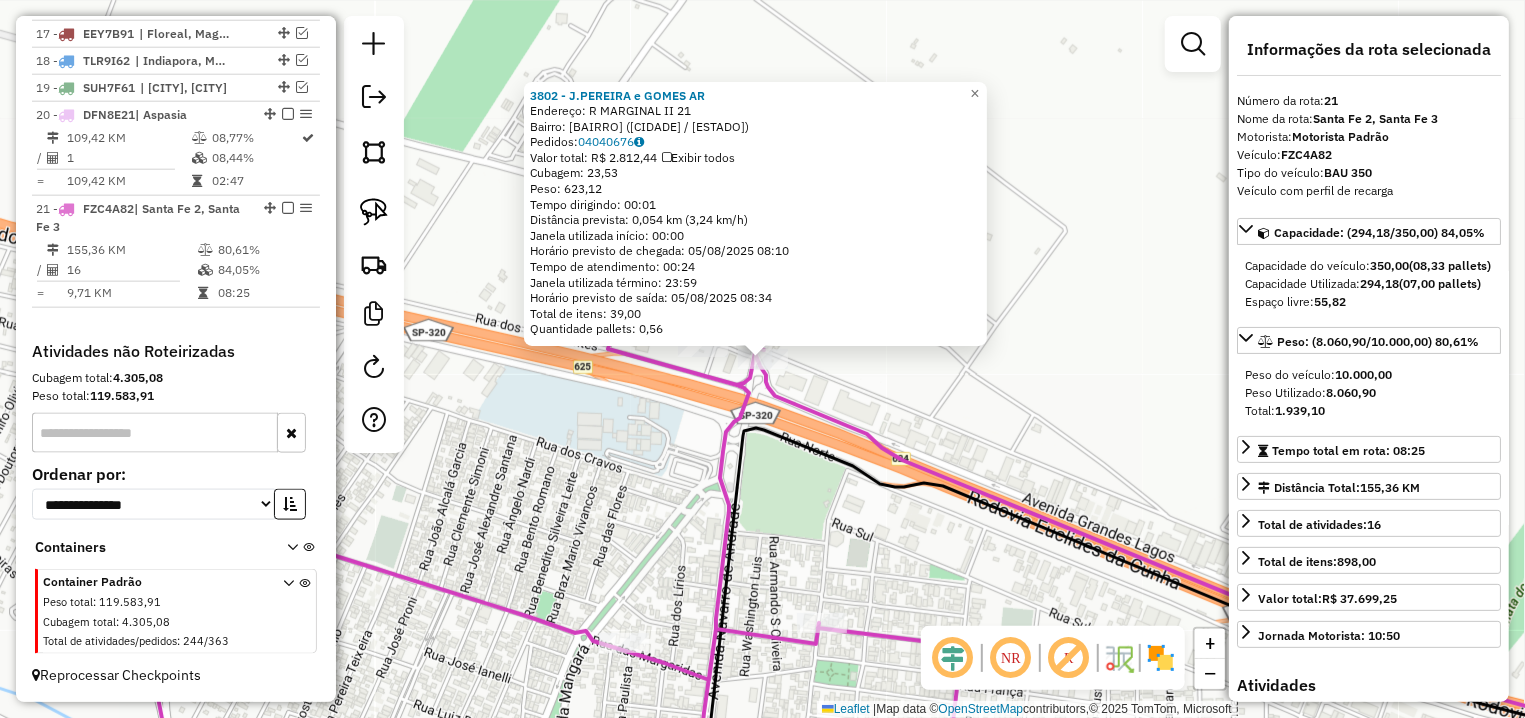 click on "3802 - J.PEREIRA e GOMES AR  Endereço: R   MARGINAL II                   21   Bairro: CENTRO (SANTA FE DO SUL / SP)   Pedidos:  04040676   Valor total: R$ 2.812,44   Exibir todos   Cubagem: 23,53  Peso: 623,12  Tempo dirigindo: 00:01   Distância prevista: 0,054 km (3,24 km/h)   Janela utilizada início: 00:00   Horário previsto de chegada: 05/08/2025 08:10   Tempo de atendimento: 00:24   Janela utilizada término: 23:59   Horário previsto de saída: 05/08/2025 08:34   Total de itens: 39,00   Quantidade pallets: 0,56  × Janela de atendimento Grade de atendimento Capacidade Transportadoras Veículos Cliente Pedidos  Rotas Selecione os dias de semana para filtrar as janelas de atendimento  Seg   Ter   Qua   Qui   Sex   Sáb   Dom  Informe o período da janela de atendimento: De: Até:  Filtrar exatamente a janela do cliente  Considerar janela de atendimento padrão  Selecione os dias de semana para filtrar as grades de atendimento  Seg   Ter   Qua   Qui   Sex   Sáb   Dom   Peso mínimo:   Peso máximo:  +" 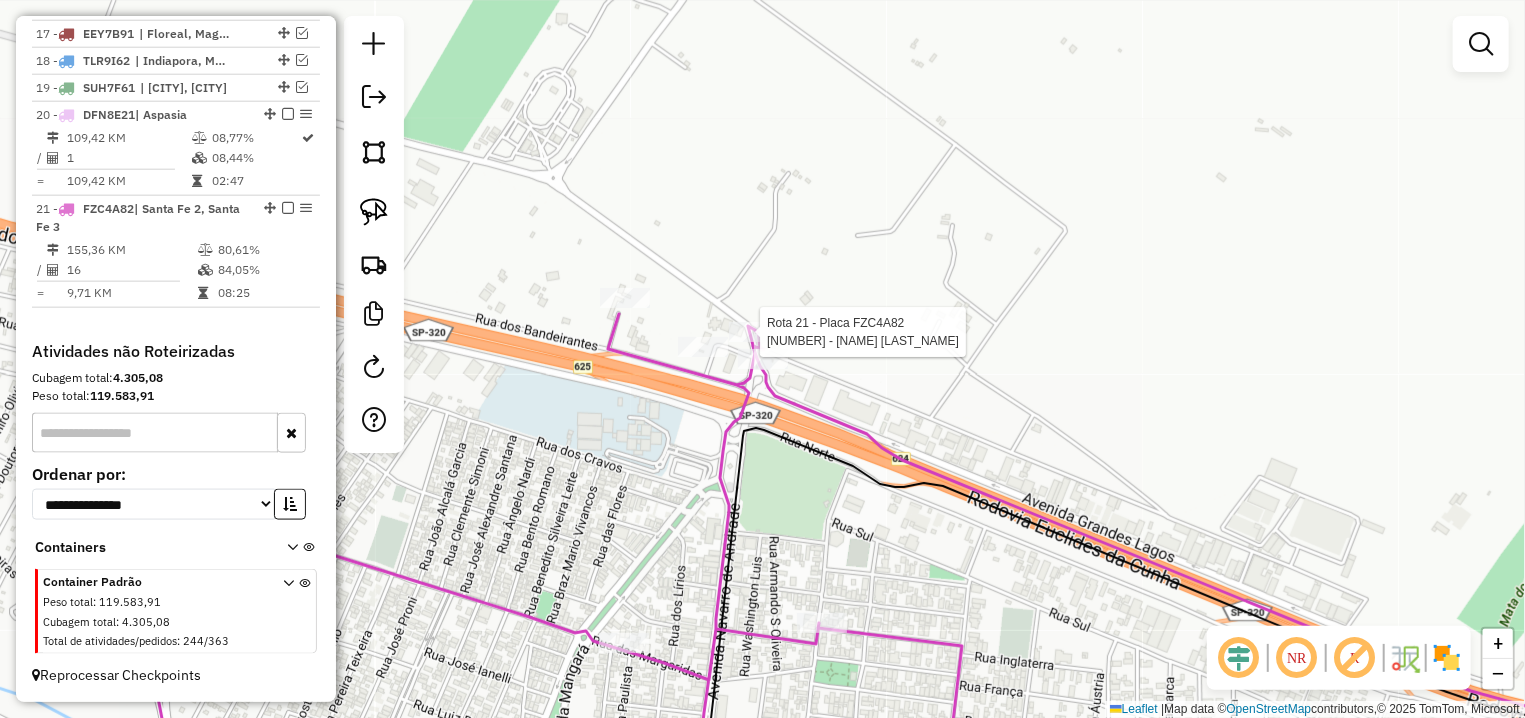 select on "**********" 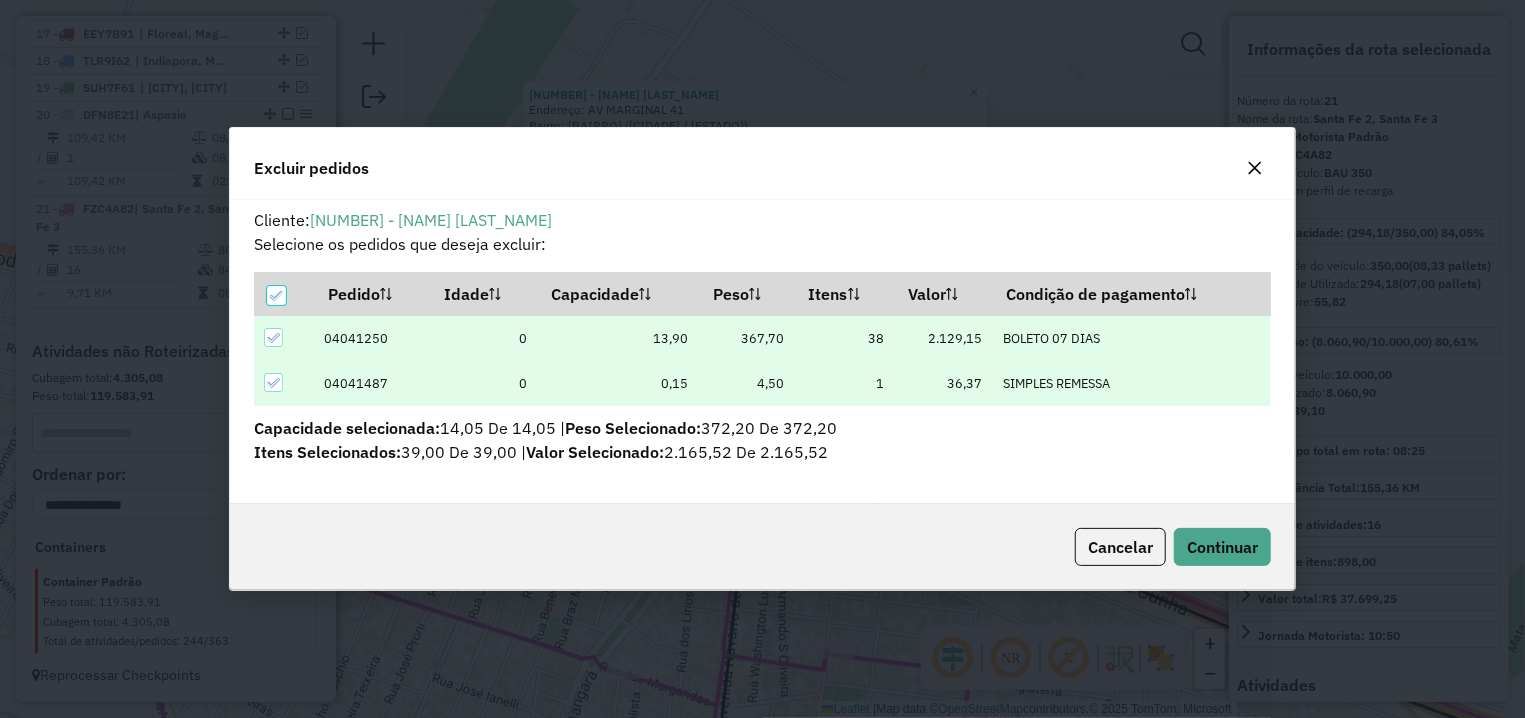 scroll, scrollTop: 11, scrollLeft: 6, axis: both 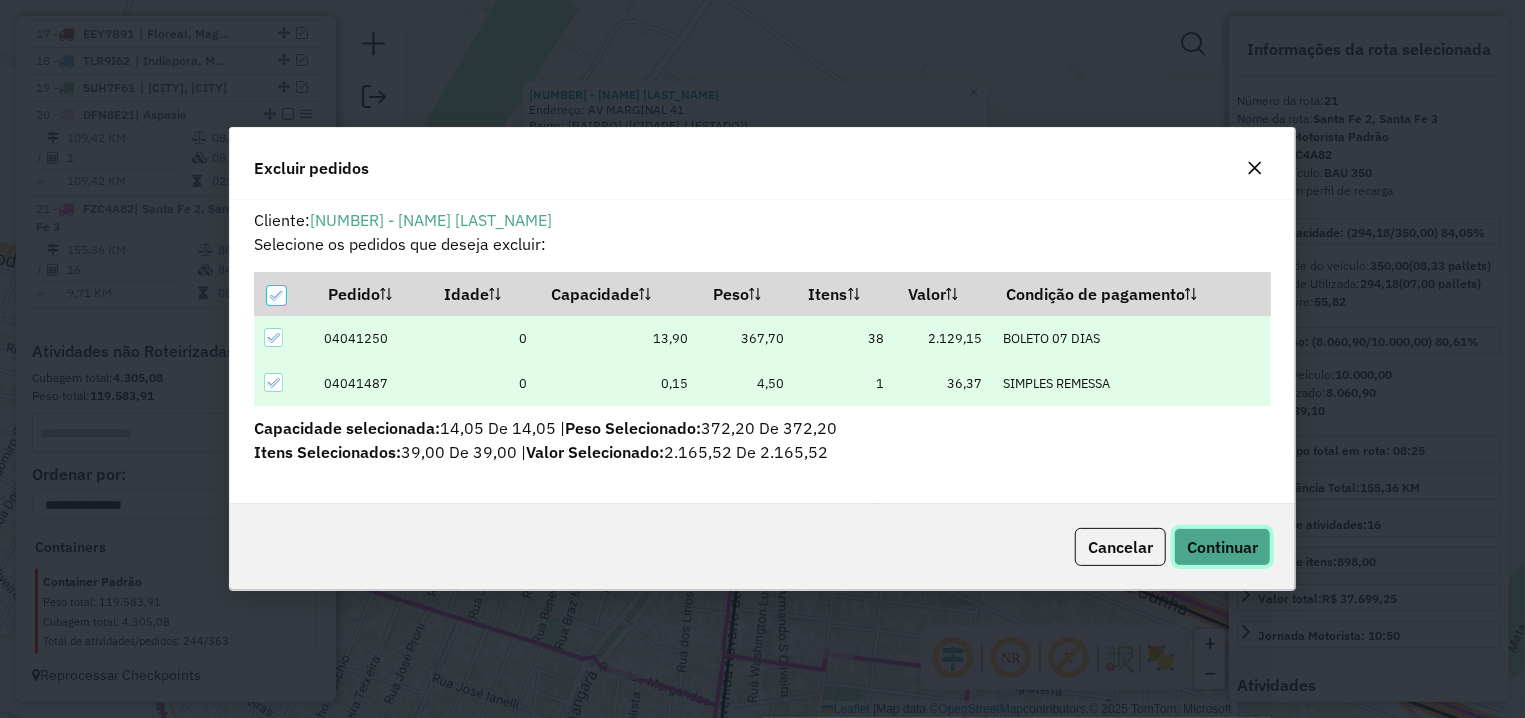 click on "Continuar" 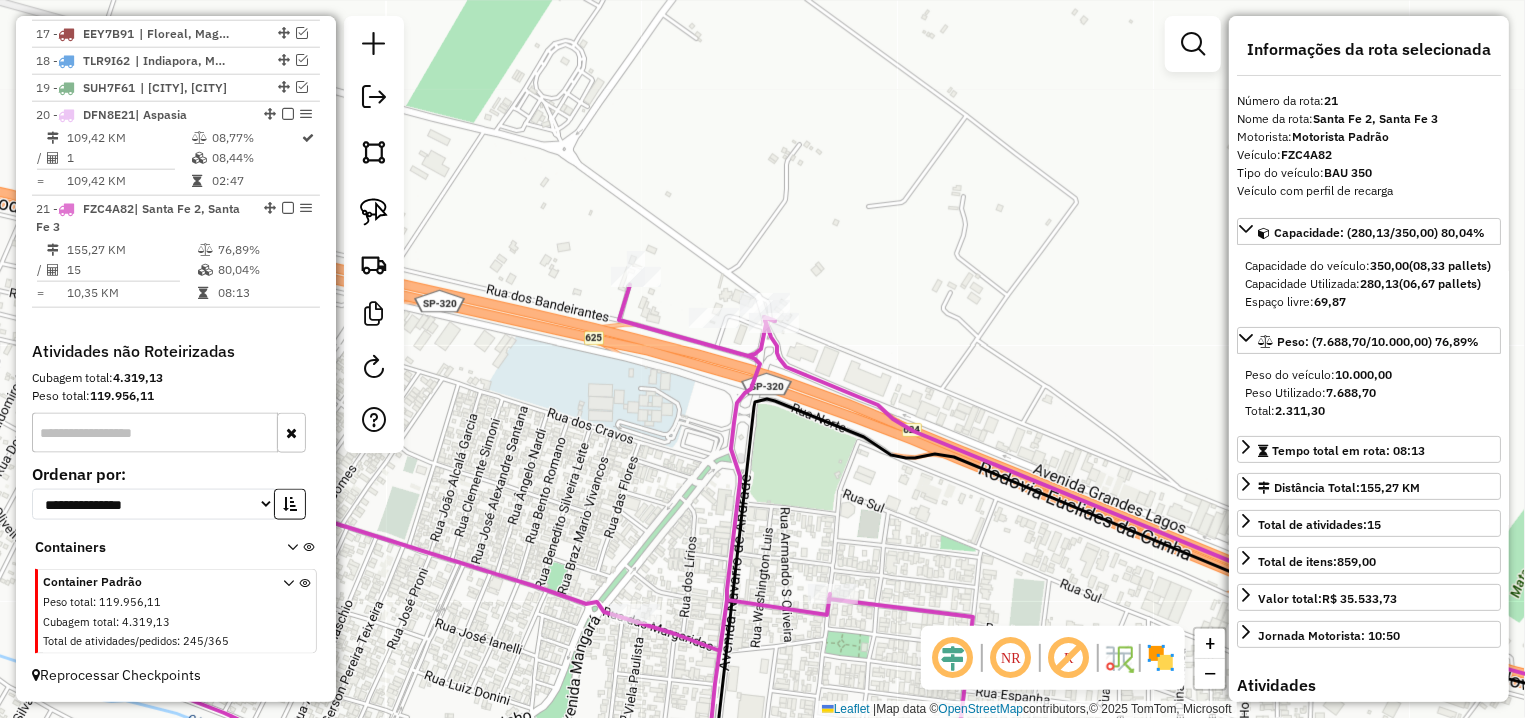 drag, startPoint x: 794, startPoint y: 563, endPoint x: 855, endPoint y: 274, distance: 295.36755 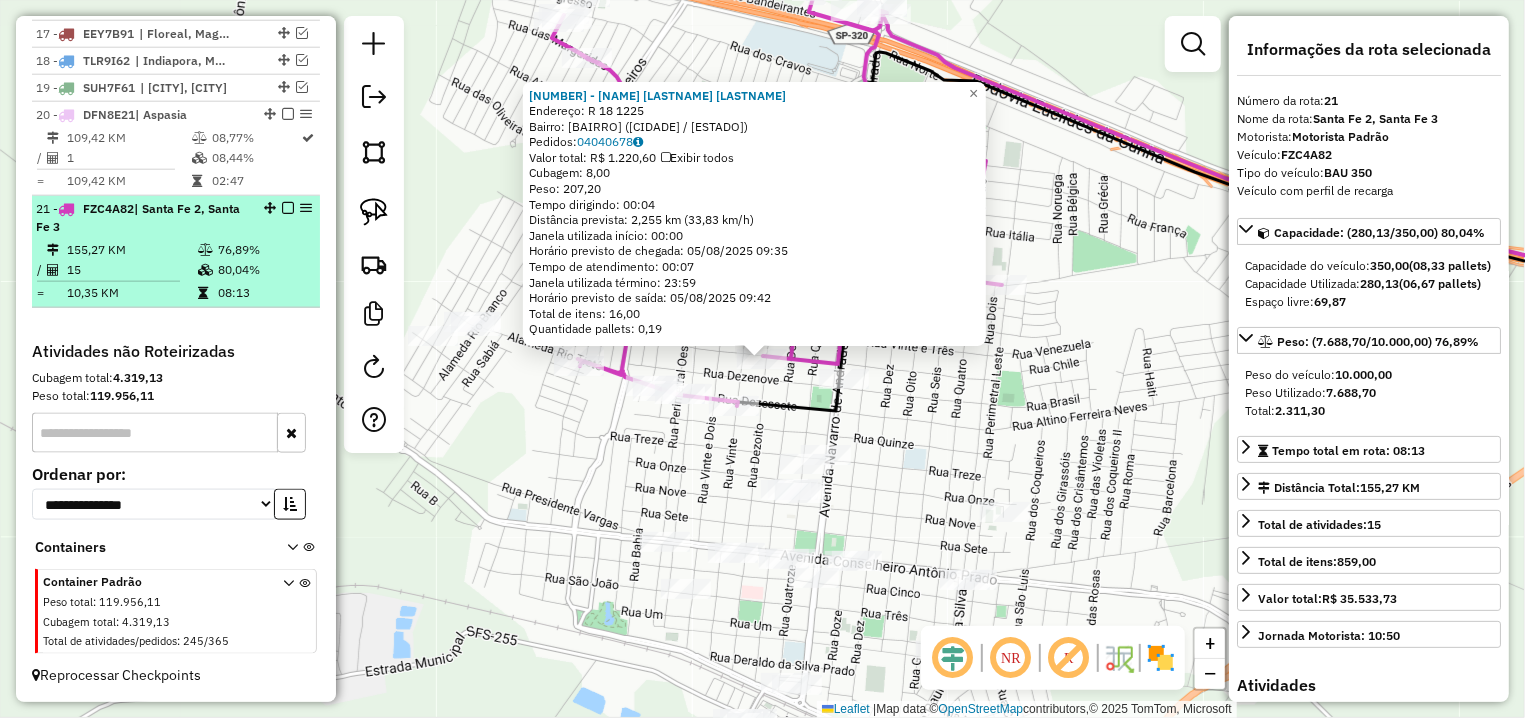 click at bounding box center (288, 208) 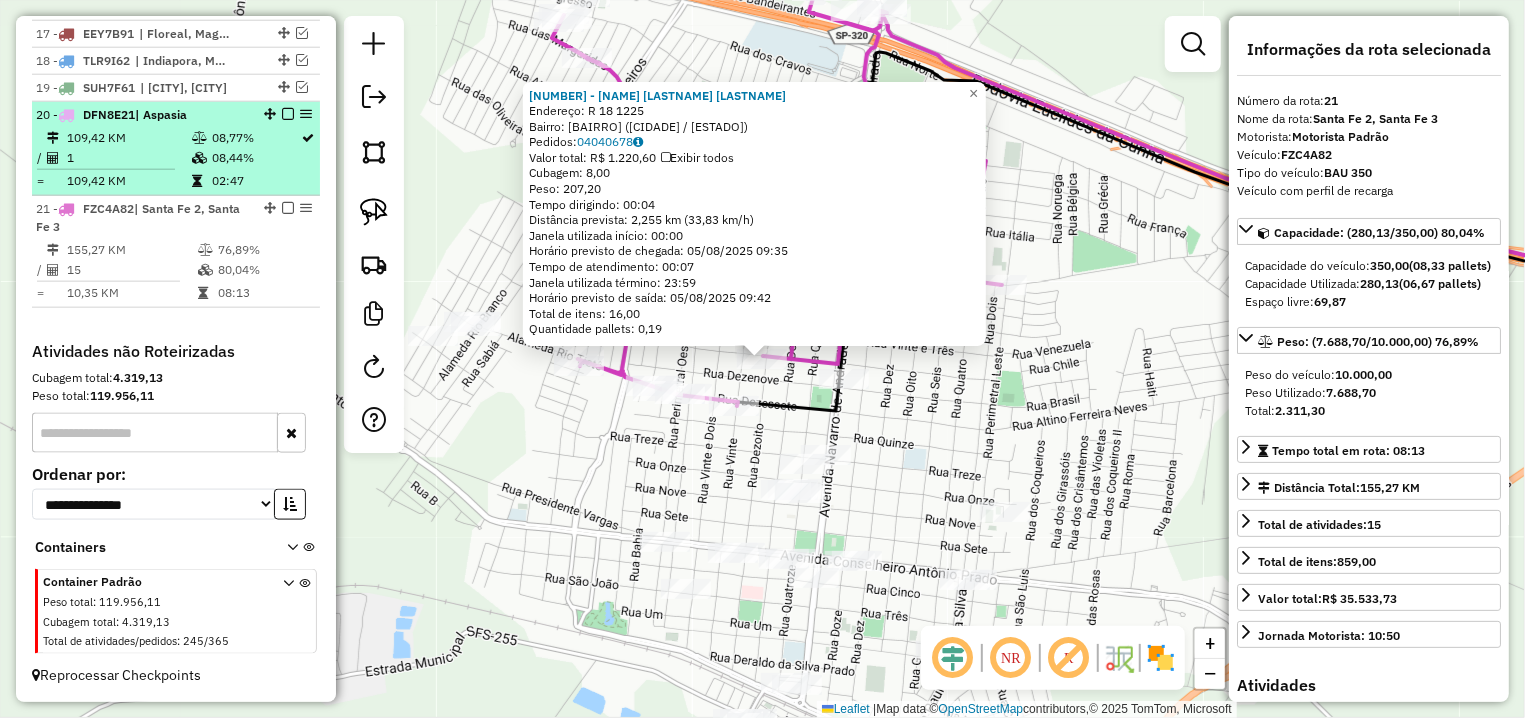 scroll, scrollTop: 1142, scrollLeft: 0, axis: vertical 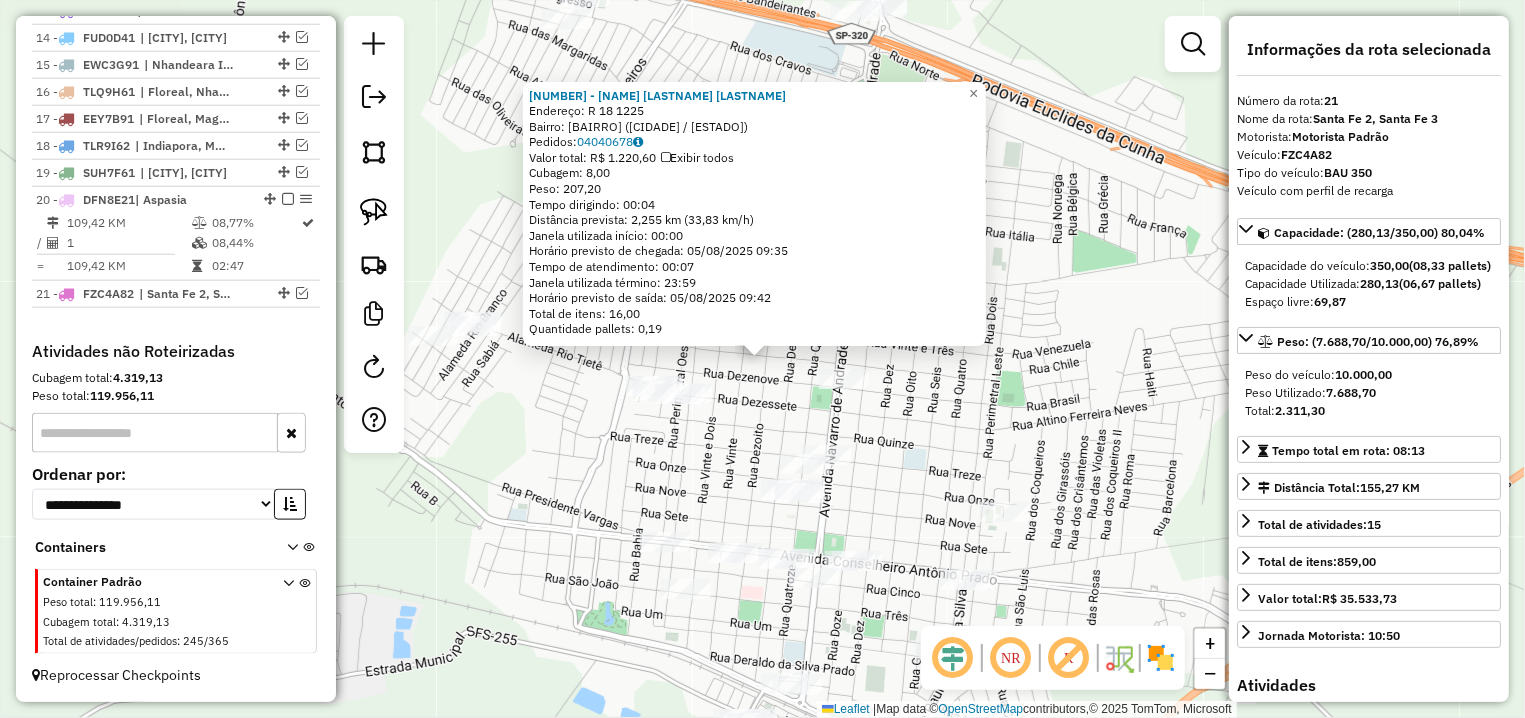 click on "14782 - LUCIENE DA SILVA DE  Endereço: R   18                            1225   Bairro: CENTRO (SANTA FE DO SUL / SP)   Pedidos:  04040678   Valor total: R$ 1.220,60   Exibir todos   Cubagem: 8,00  Peso: 207,20  Tempo dirigindo: 00:04   Distância prevista: 2,255 km (33,83 km/h)   Janela utilizada início: 00:00   Horário previsto de chegada: 05/08/2025 09:35   Tempo de atendimento: 00:07   Janela utilizada término: 23:59   Horário previsto de saída: 05/08/2025 09:42   Total de itens: 16,00   Quantidade pallets: 0,19  × Janela de atendimento Grade de atendimento Capacidade Transportadoras Veículos Cliente Pedidos  Rotas Selecione os dias de semana para filtrar as janelas de atendimento  Seg   Ter   Qua   Qui   Sex   Sáb   Dom  Informe o período da janela de atendimento: De: Até:  Filtrar exatamente a janela do cliente  Considerar janela de atendimento padrão  Selecione os dias de semana para filtrar as grades de atendimento  Seg   Ter   Qua   Qui   Sex   Sáb   Dom   Peso mínimo:   Peso máximo:" 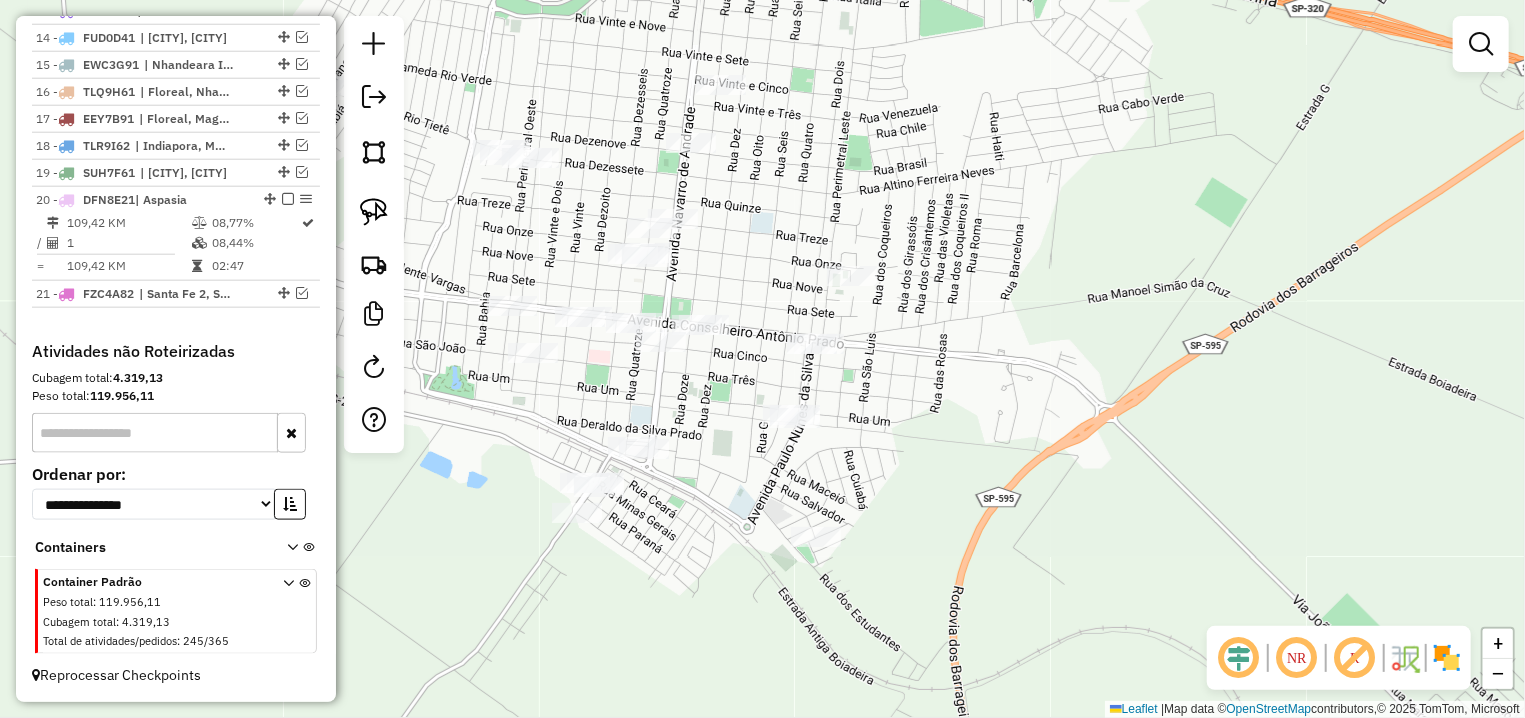 drag, startPoint x: 645, startPoint y: 387, endPoint x: 555, endPoint y: 250, distance: 163.91766 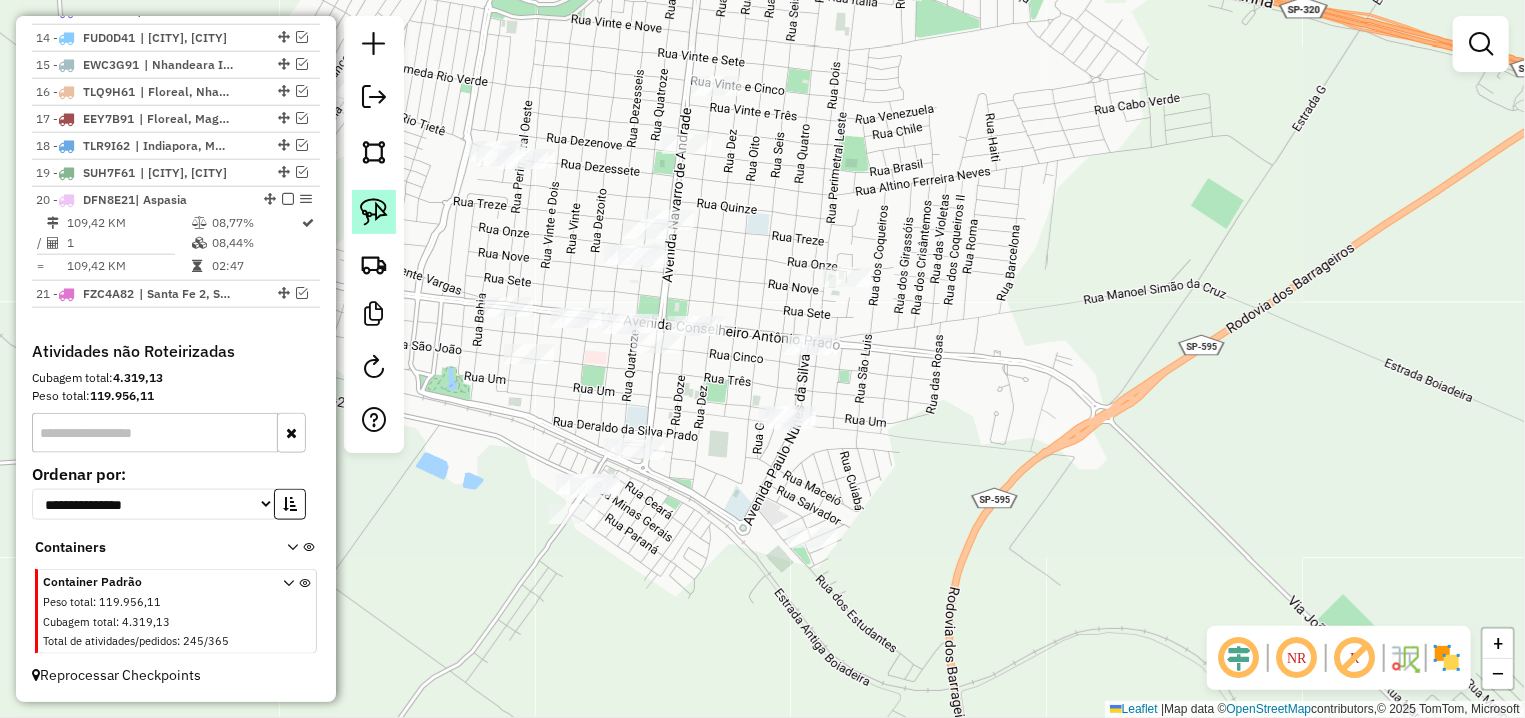 click 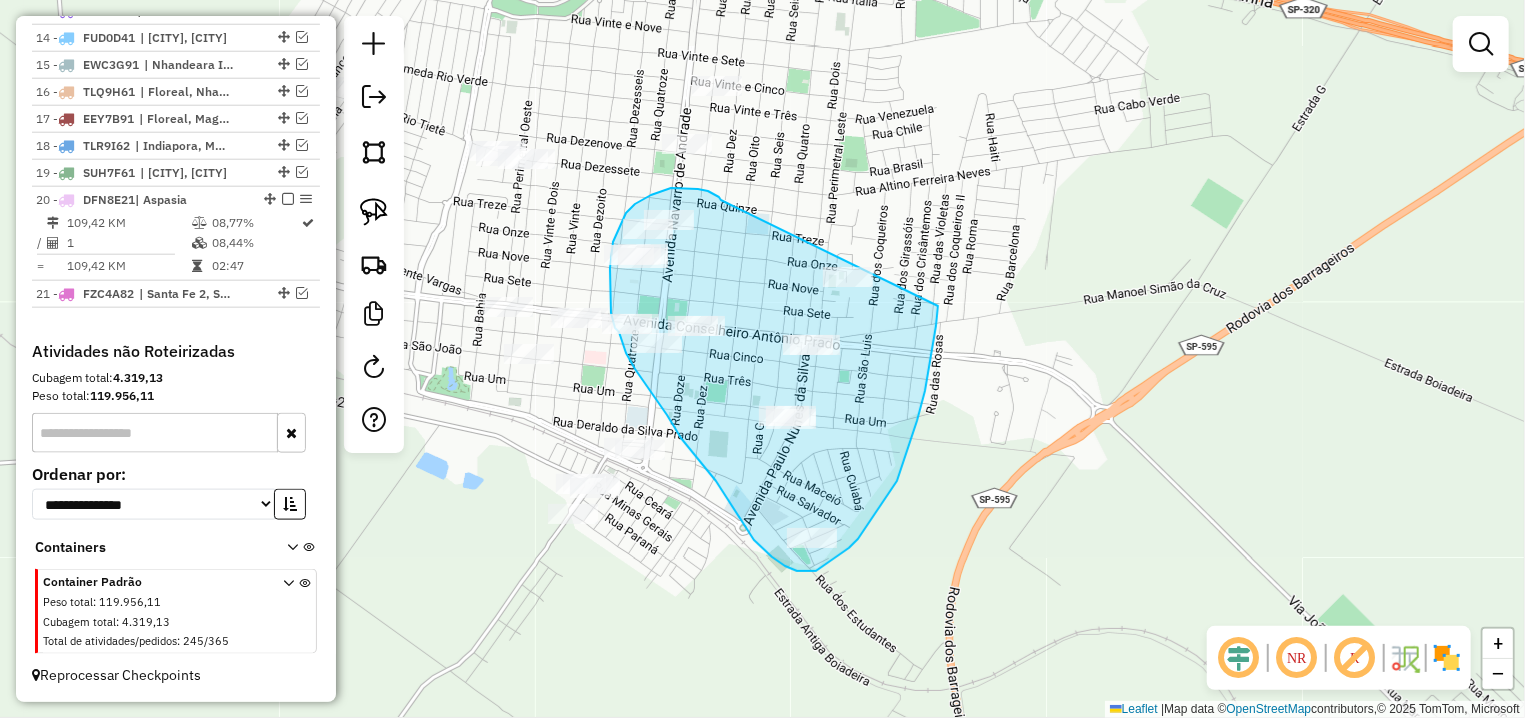 drag, startPoint x: 677, startPoint y: 188, endPoint x: 941, endPoint y: 298, distance: 286 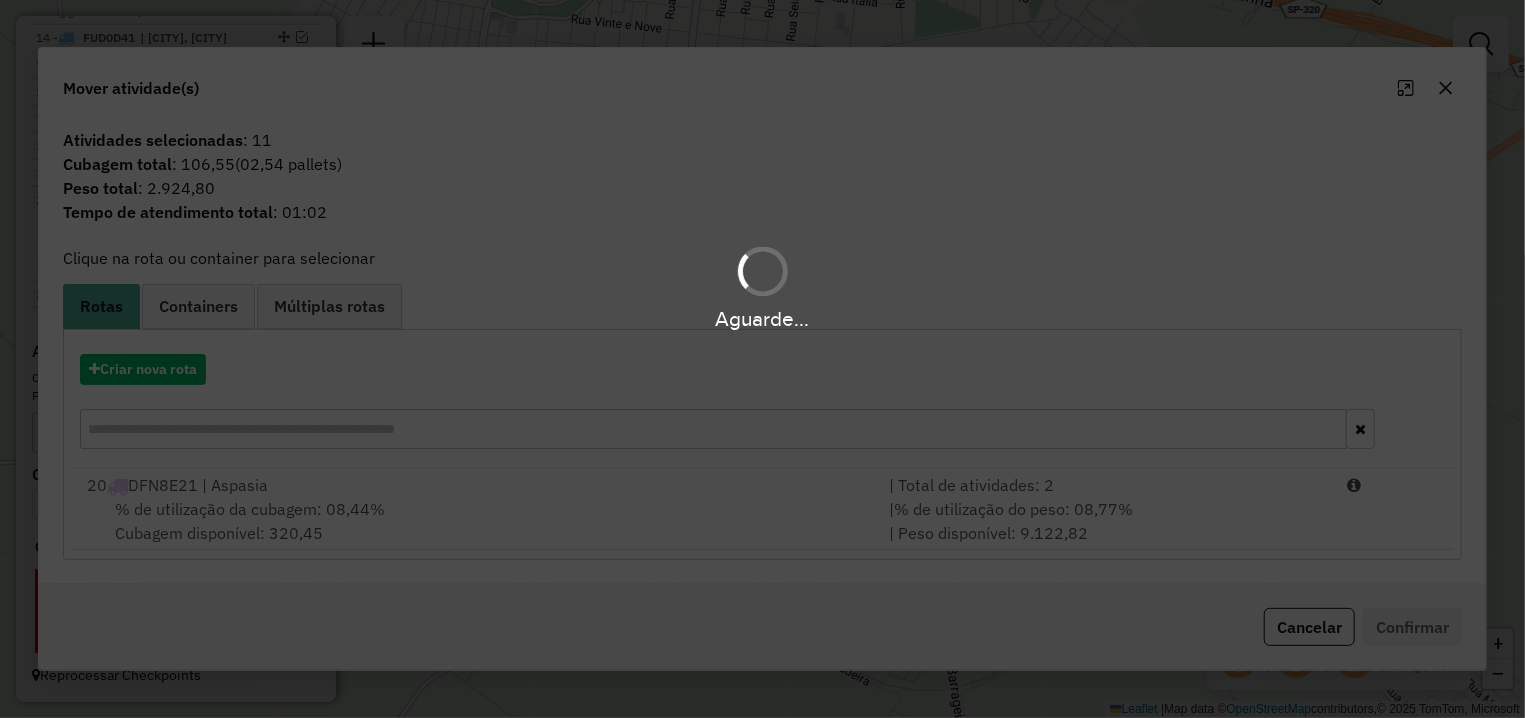 click on "Aguarde..." at bounding box center [762, 359] 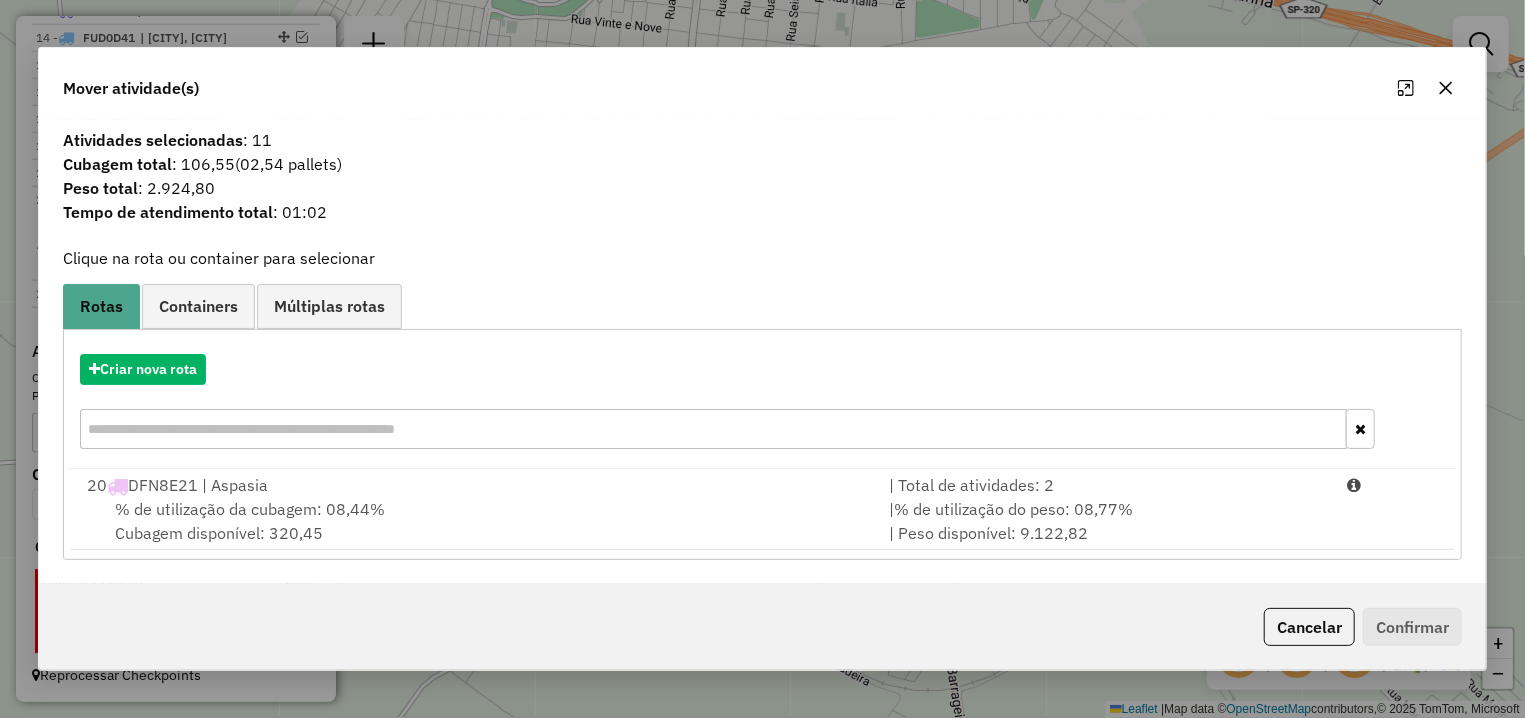 click on "Cancelar" 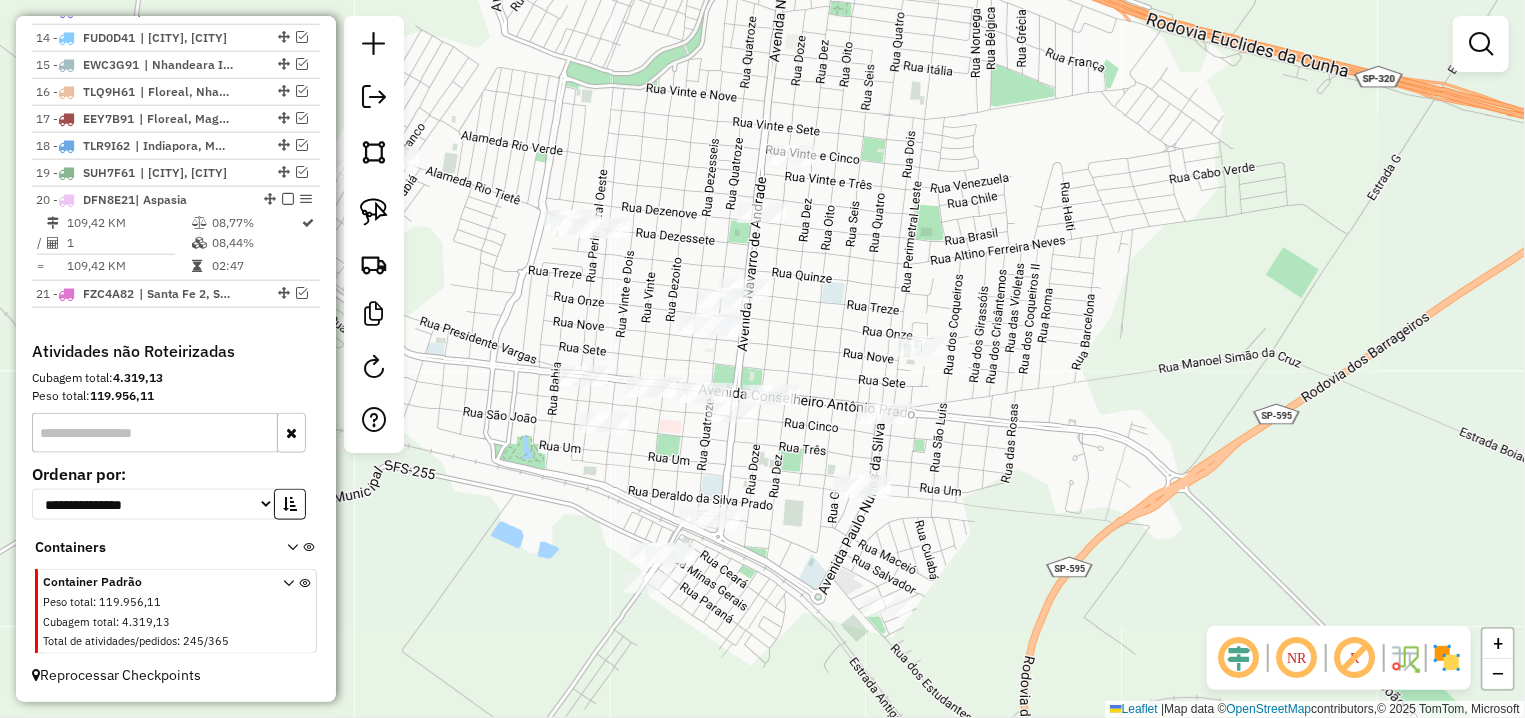 drag, startPoint x: 687, startPoint y: 422, endPoint x: 762, endPoint y: 491, distance: 101.91173 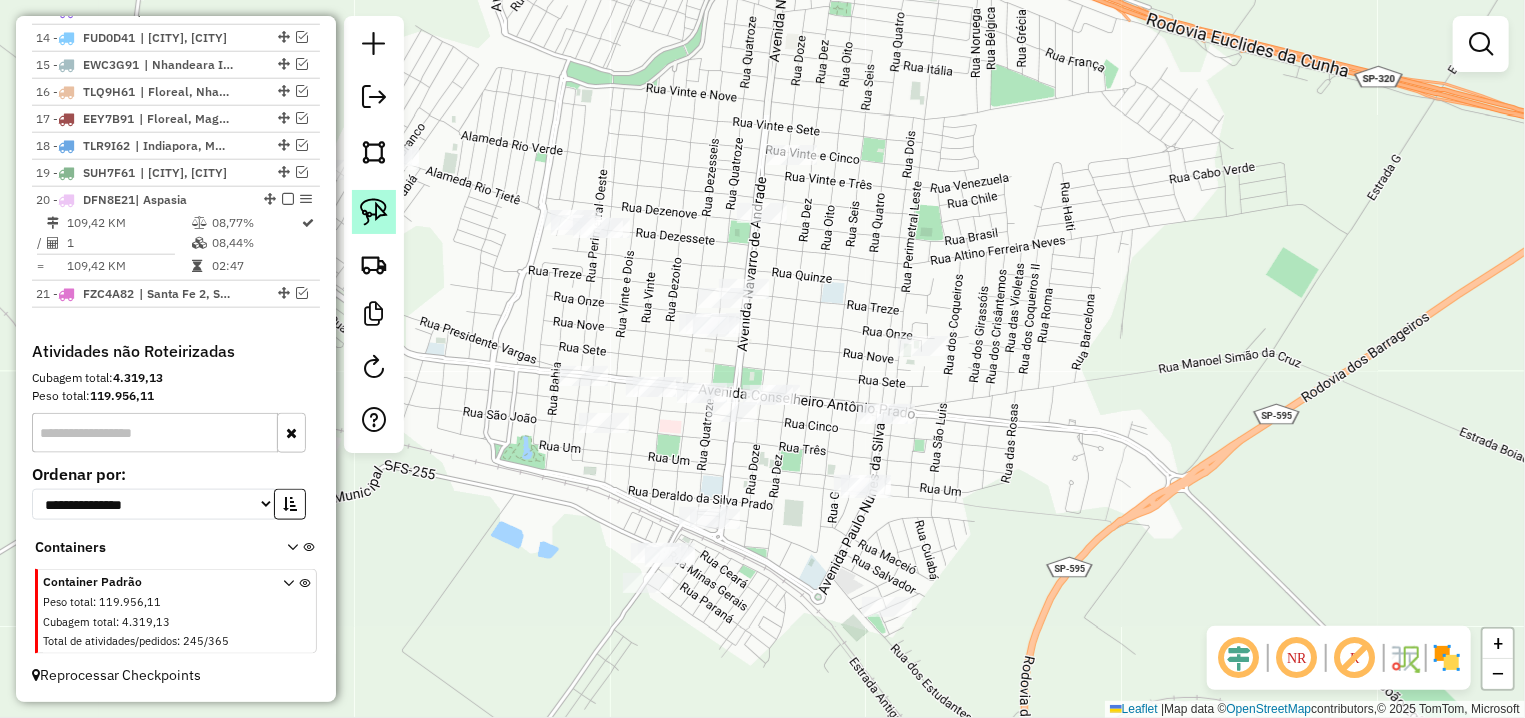 click 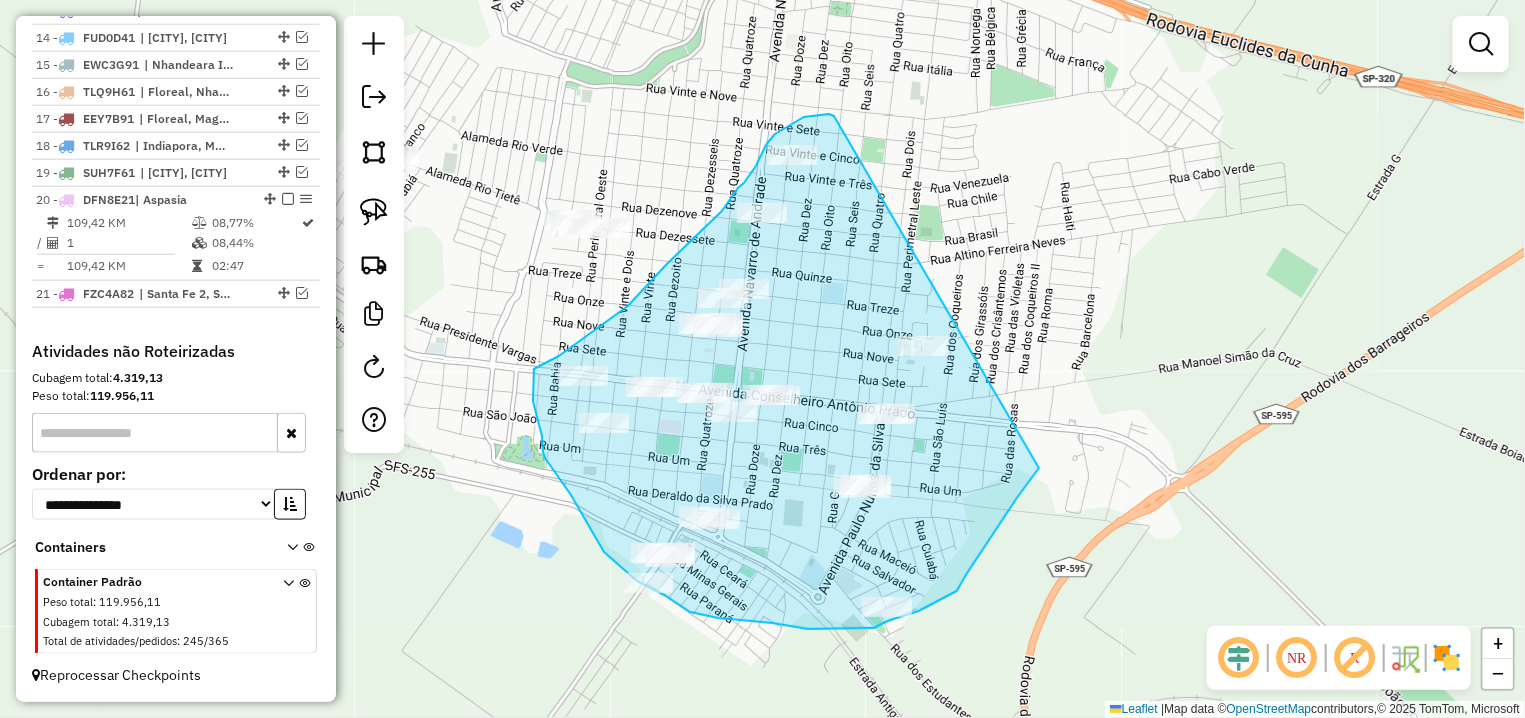 drag, startPoint x: 829, startPoint y: 114, endPoint x: 1039, endPoint y: 468, distance: 411.60175 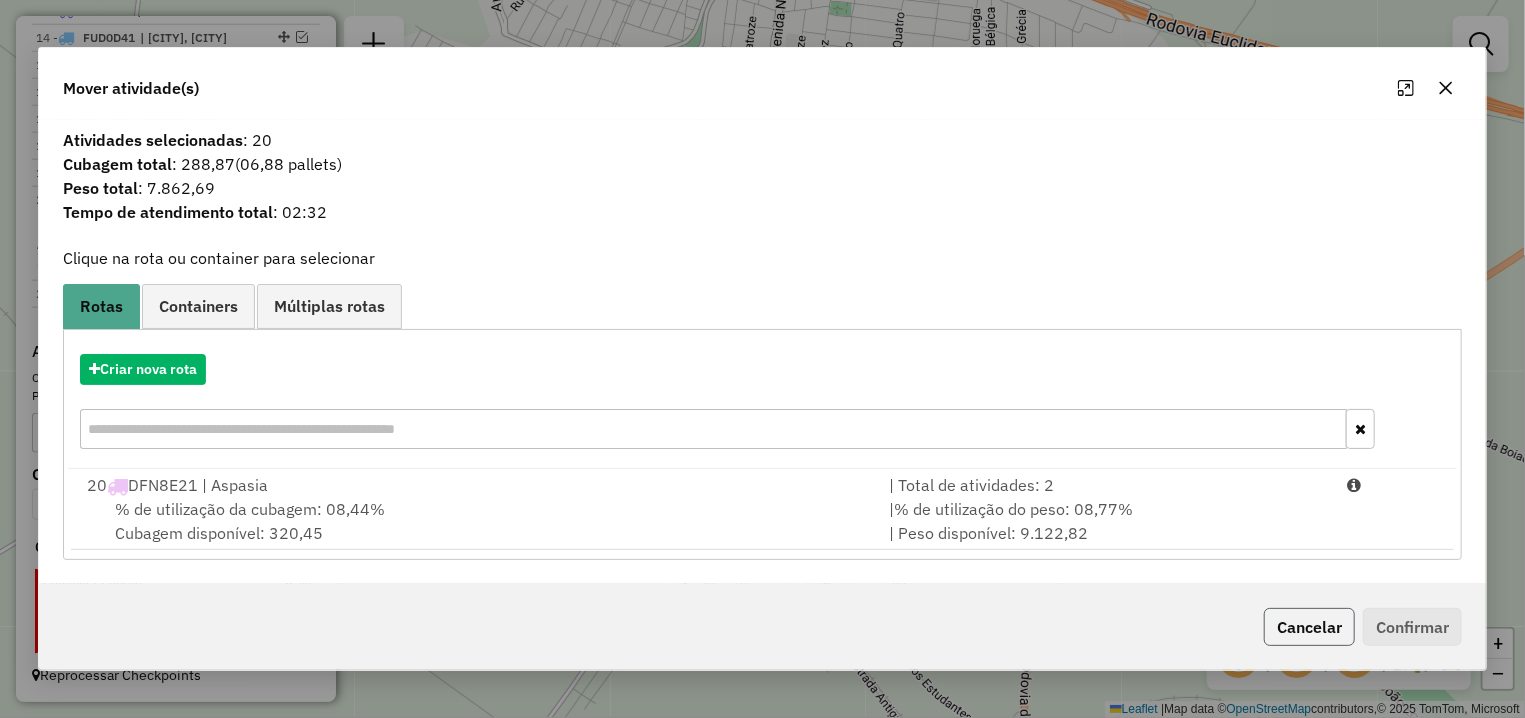 click on "Cancelar" 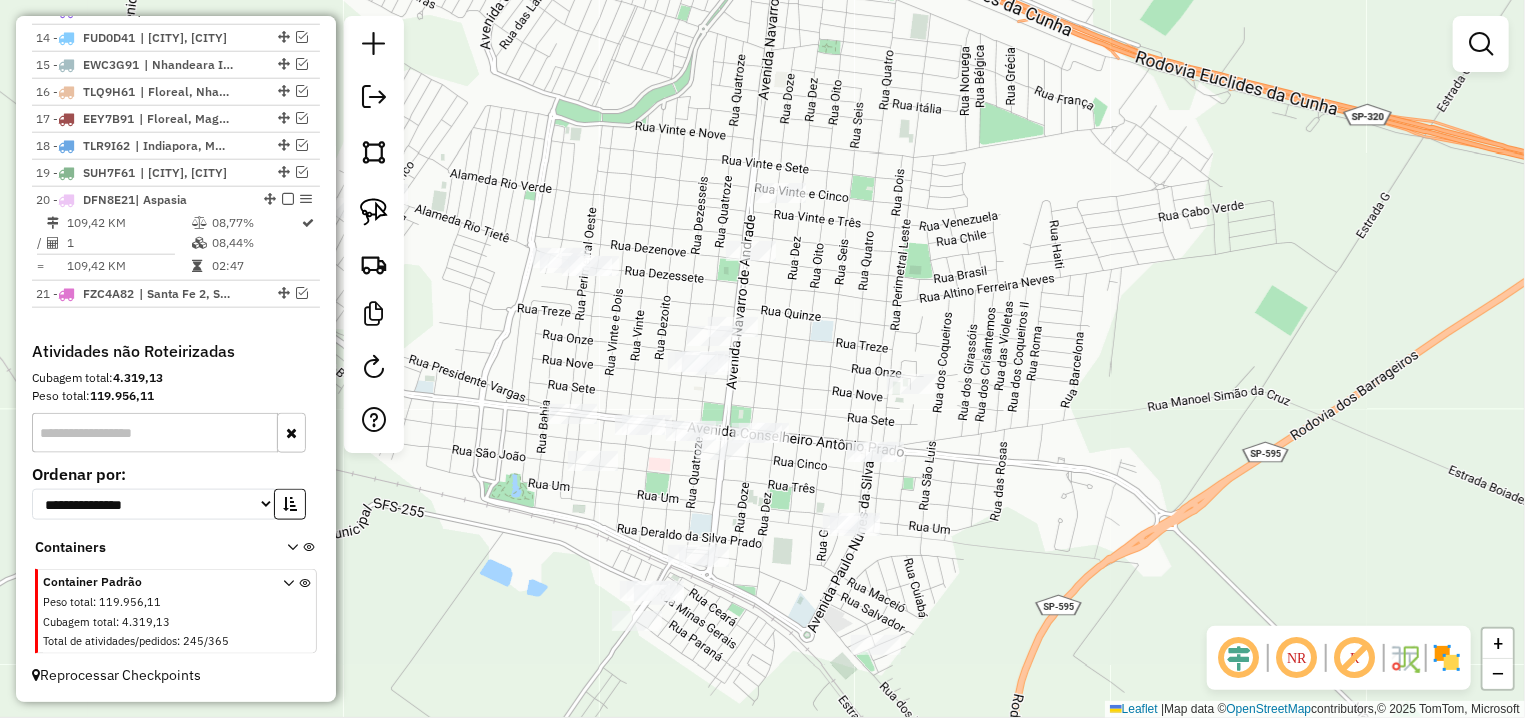 drag, startPoint x: 938, startPoint y: 452, endPoint x: 923, endPoint y: 506, distance: 56.044624 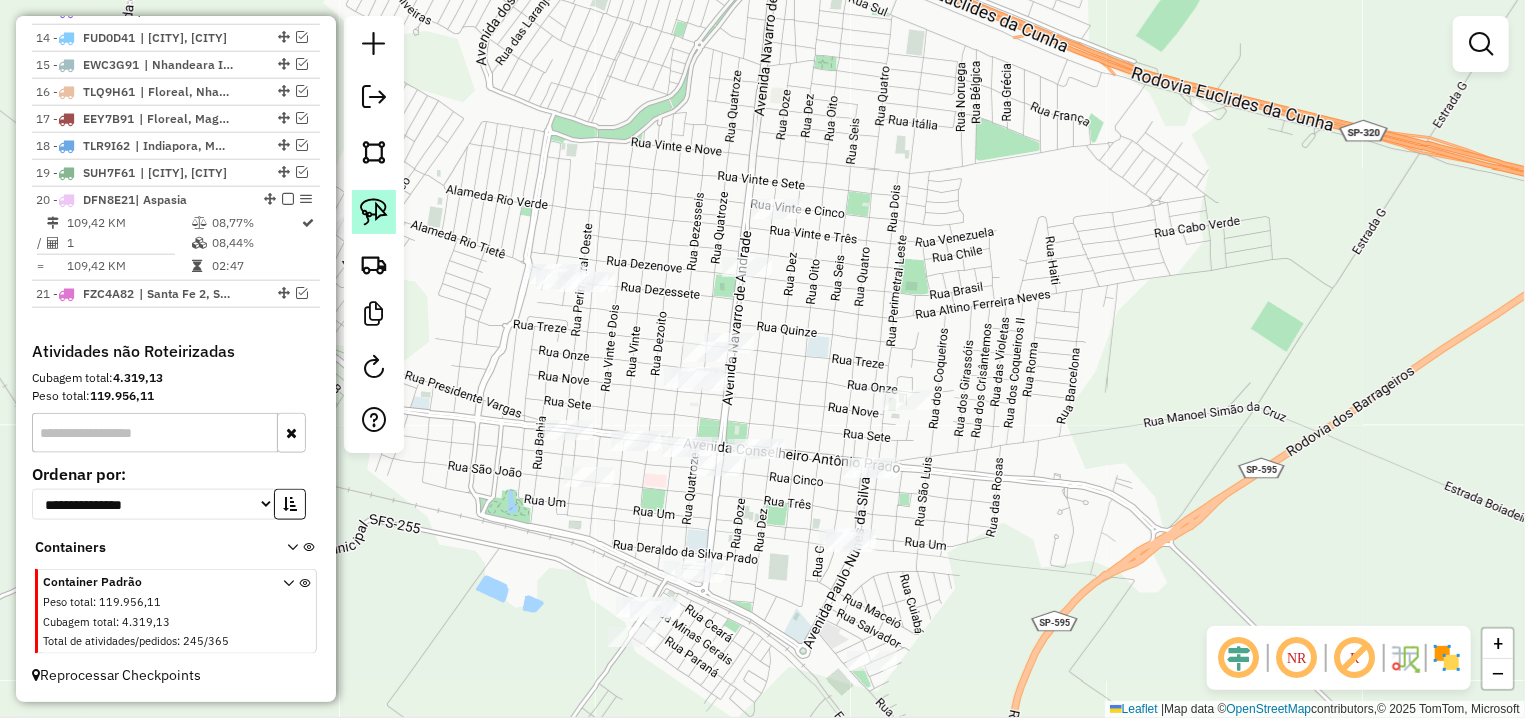 click 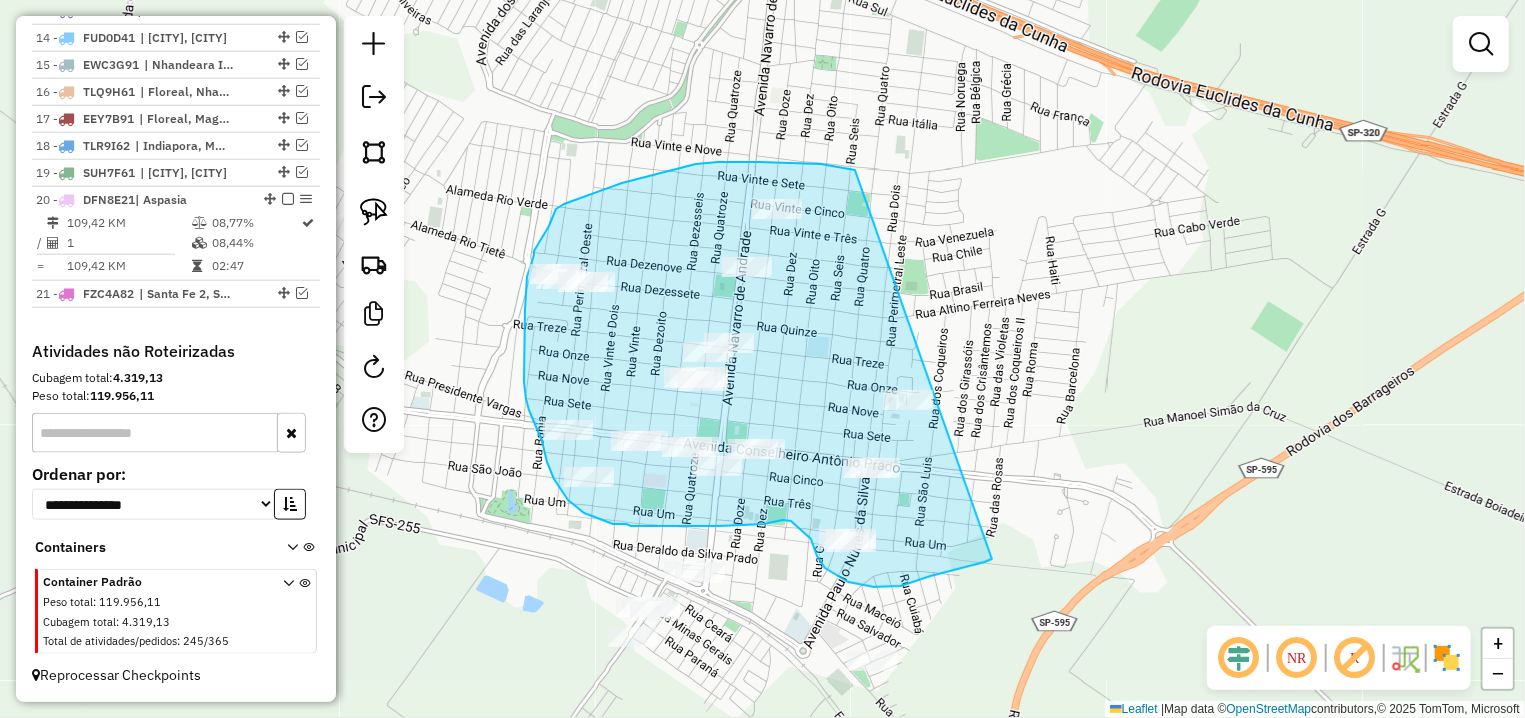drag, startPoint x: 696, startPoint y: 164, endPoint x: 993, endPoint y: 558, distance: 493.40146 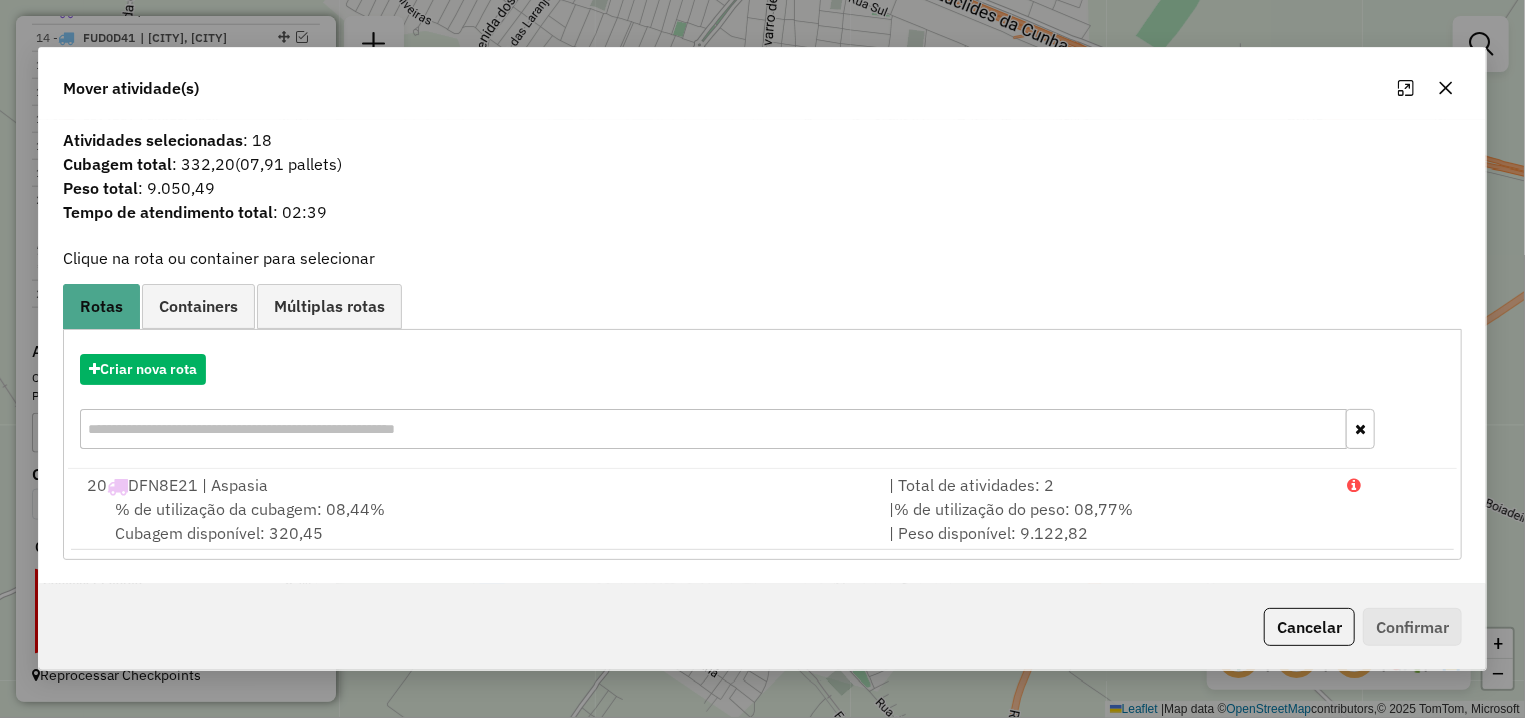 click on "Cancelar" 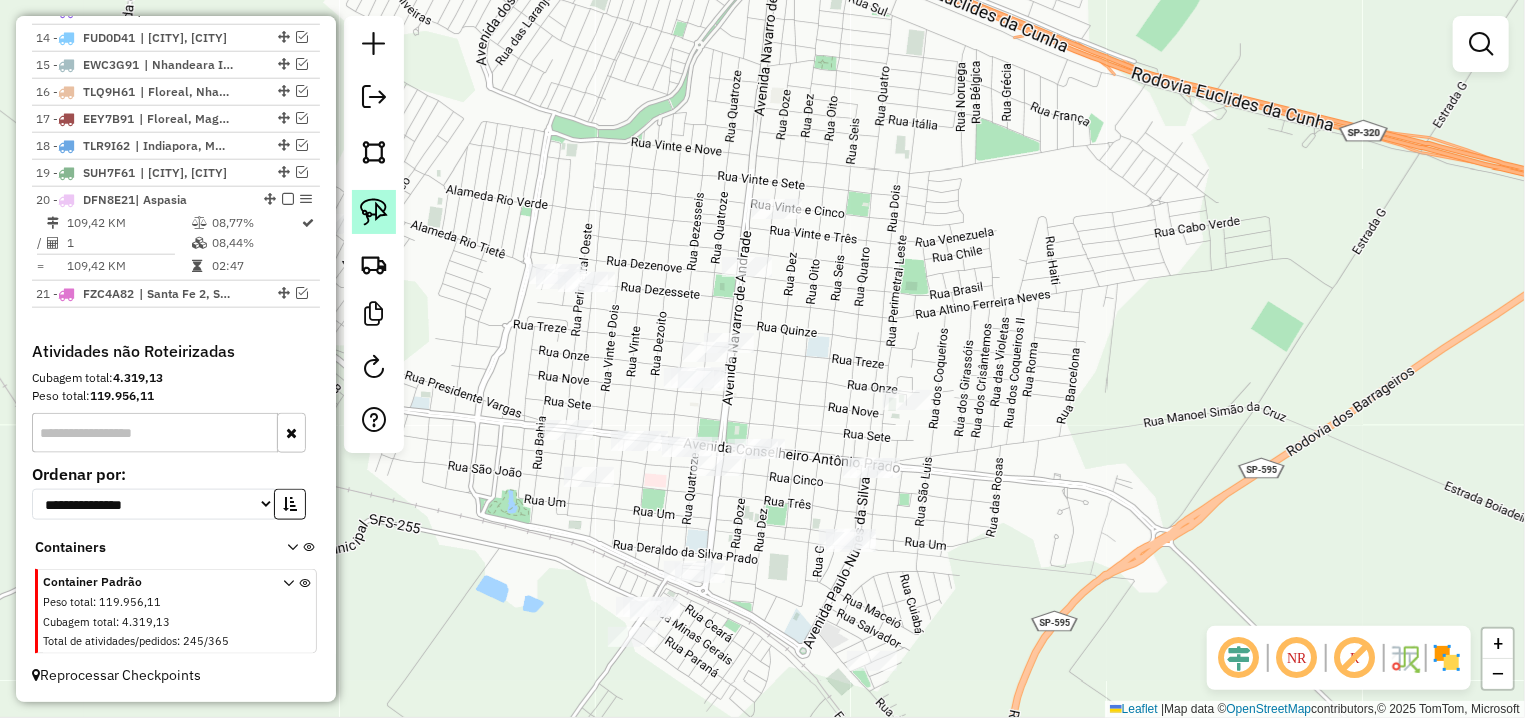 click 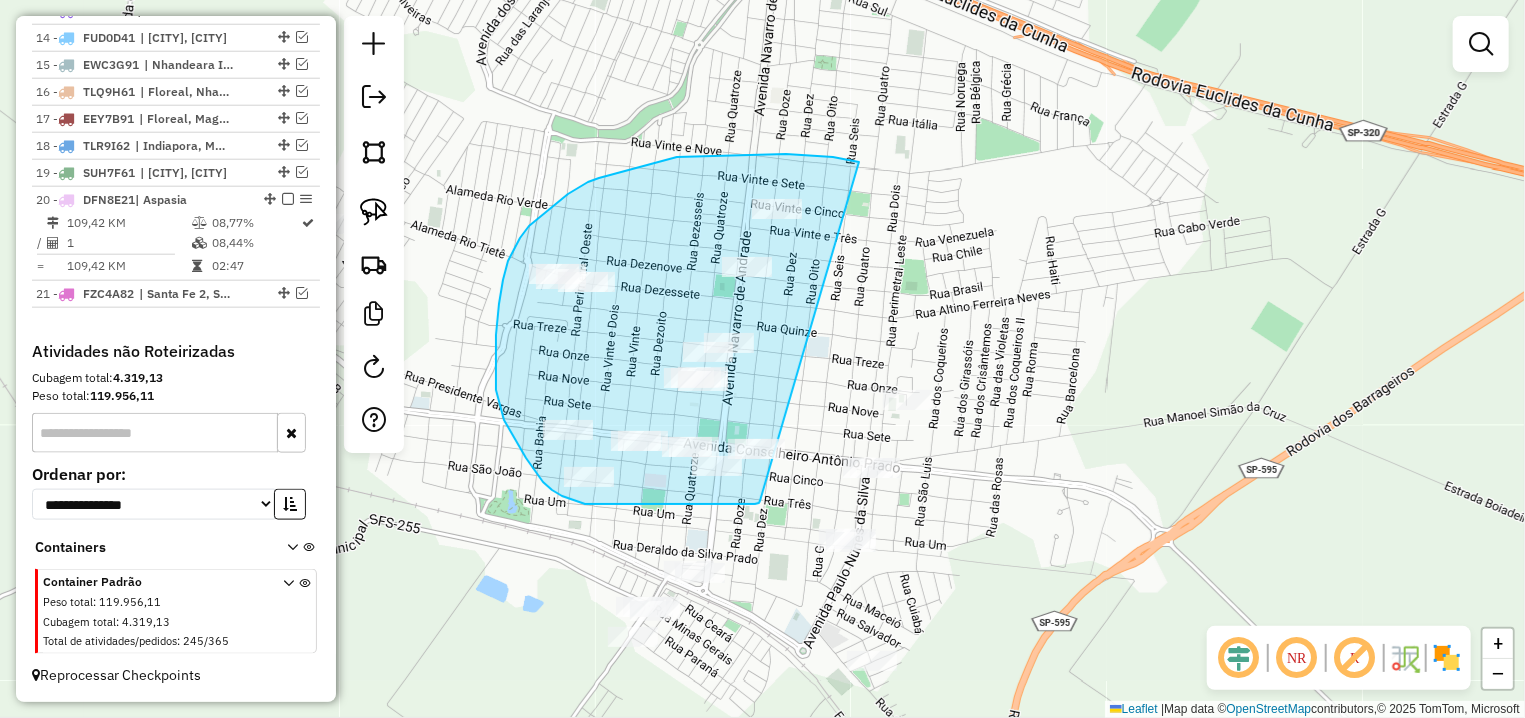 drag, startPoint x: 859, startPoint y: 162, endPoint x: 760, endPoint y: 501, distance: 353.16003 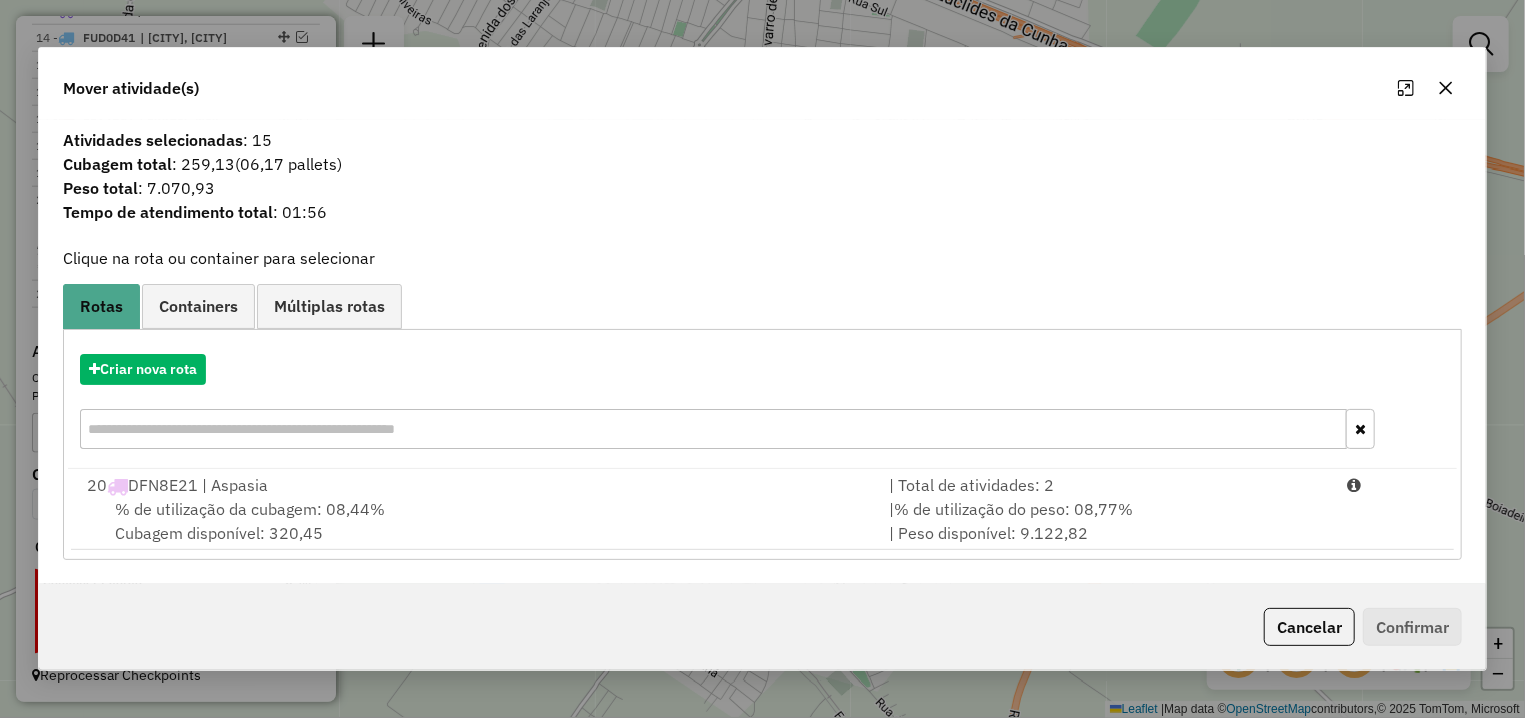 click on "% de utilização da cubagem: 08,44%  Cubagem disponível: 320,45" at bounding box center (476, 521) 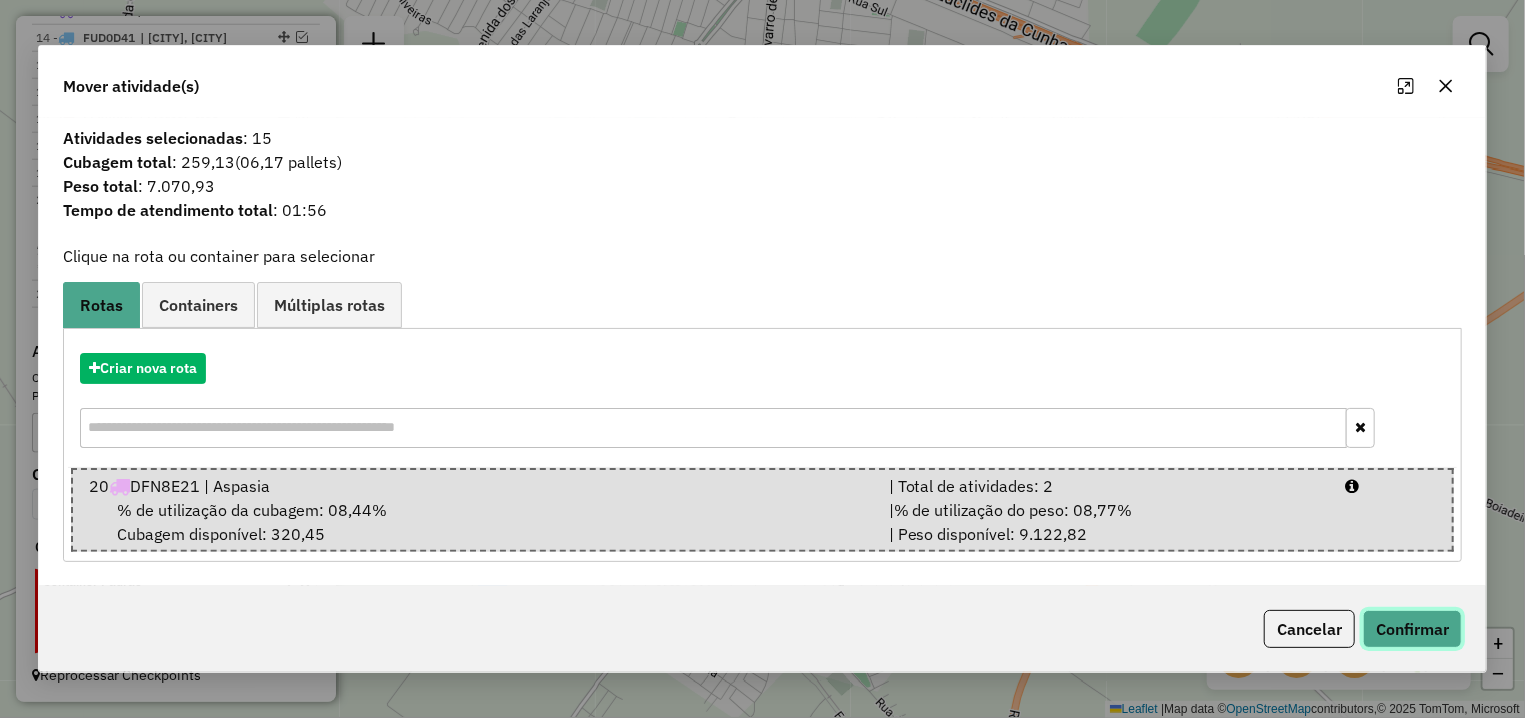 click on "Confirmar" 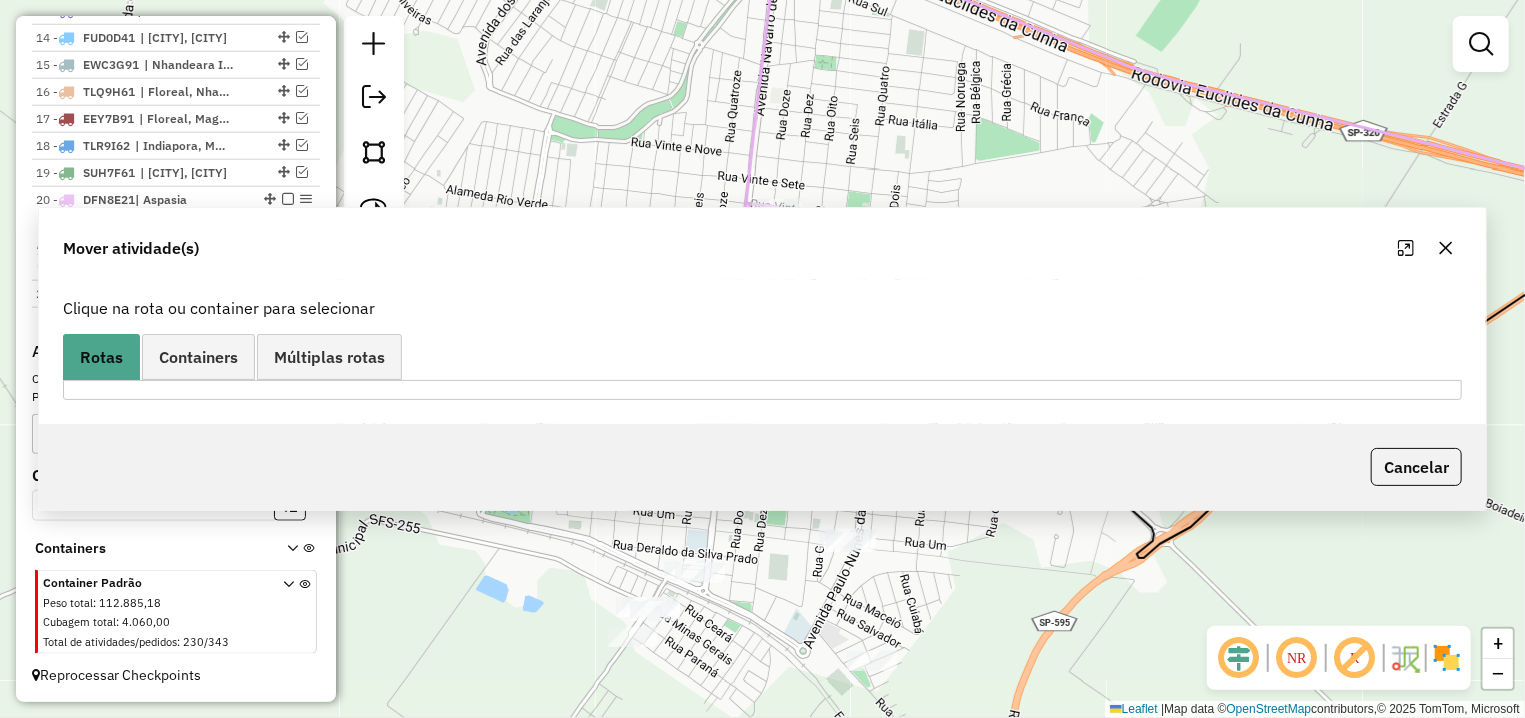 scroll, scrollTop: 1117, scrollLeft: 0, axis: vertical 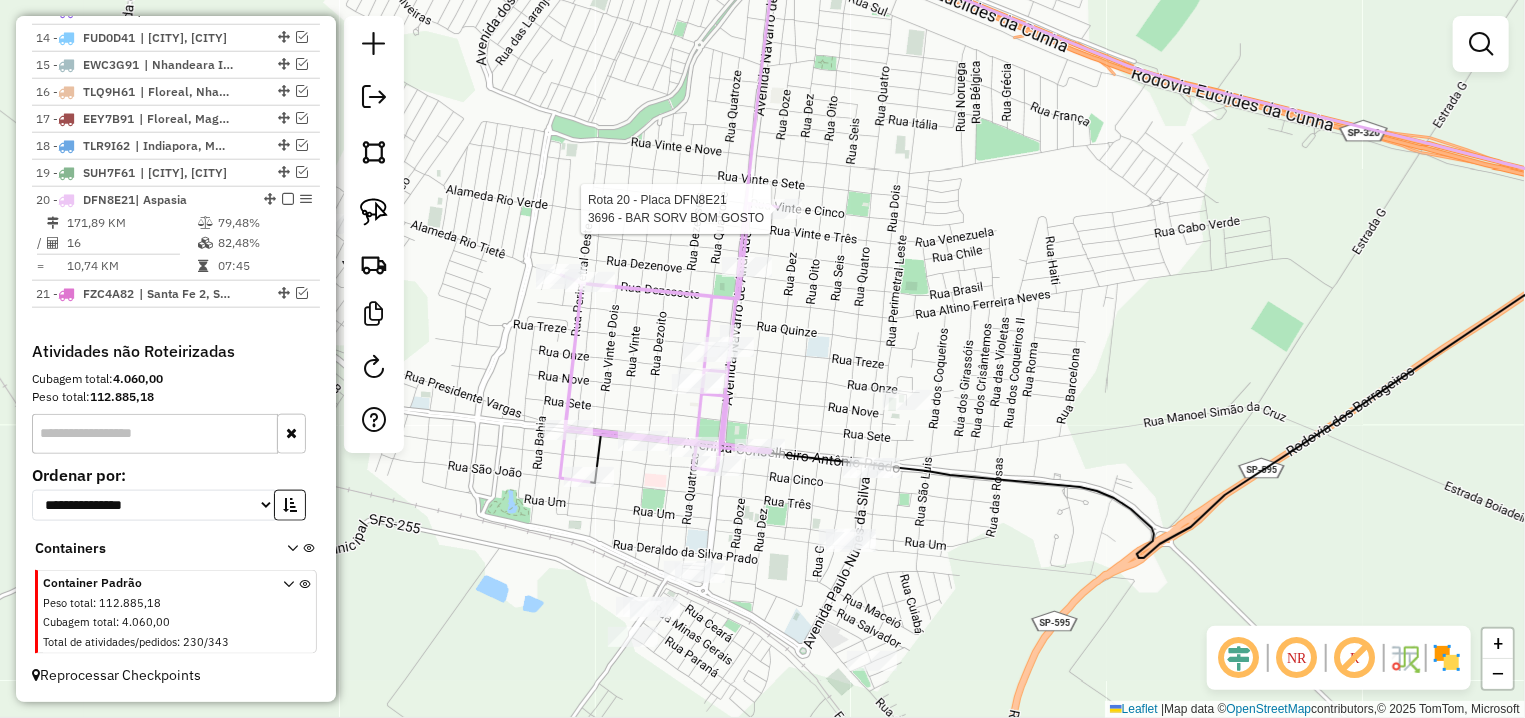 select on "**********" 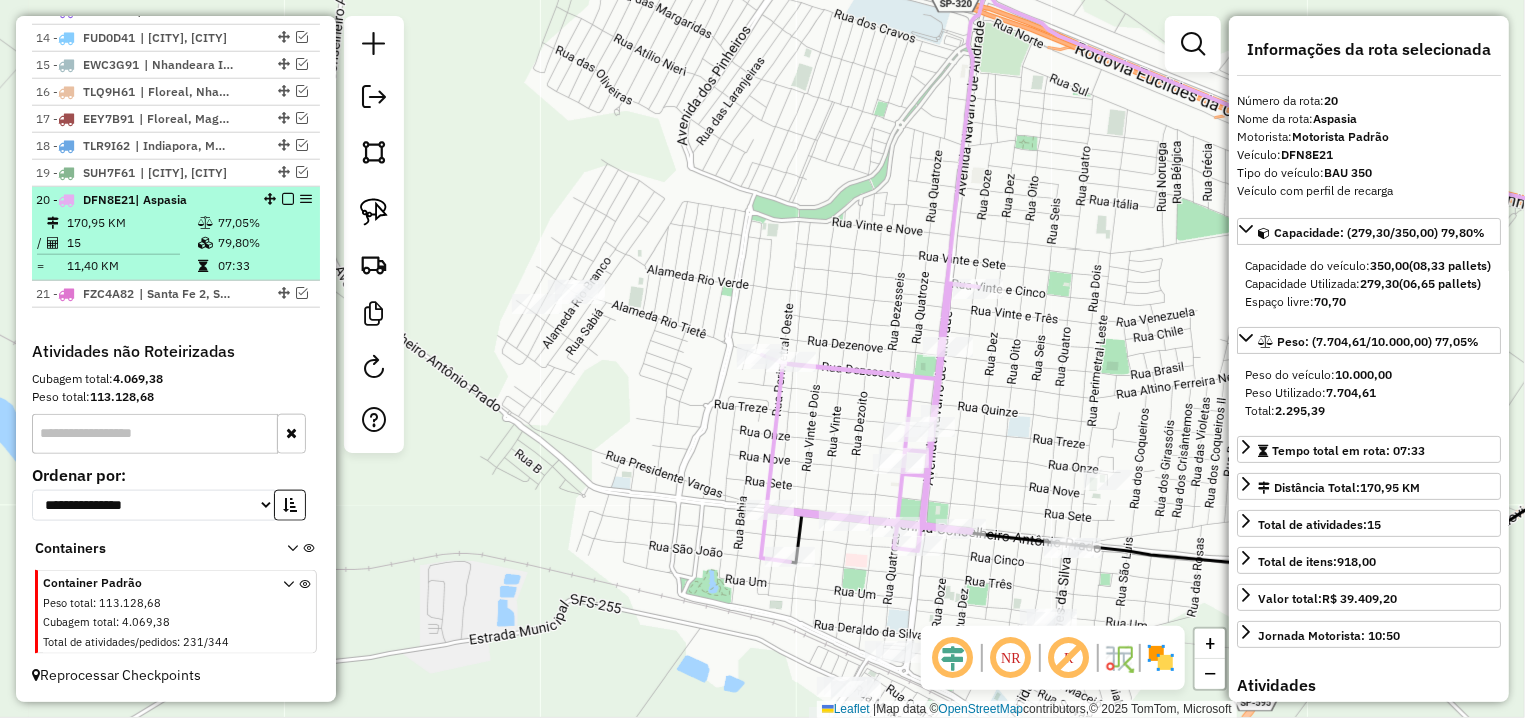 click at bounding box center (288, 199) 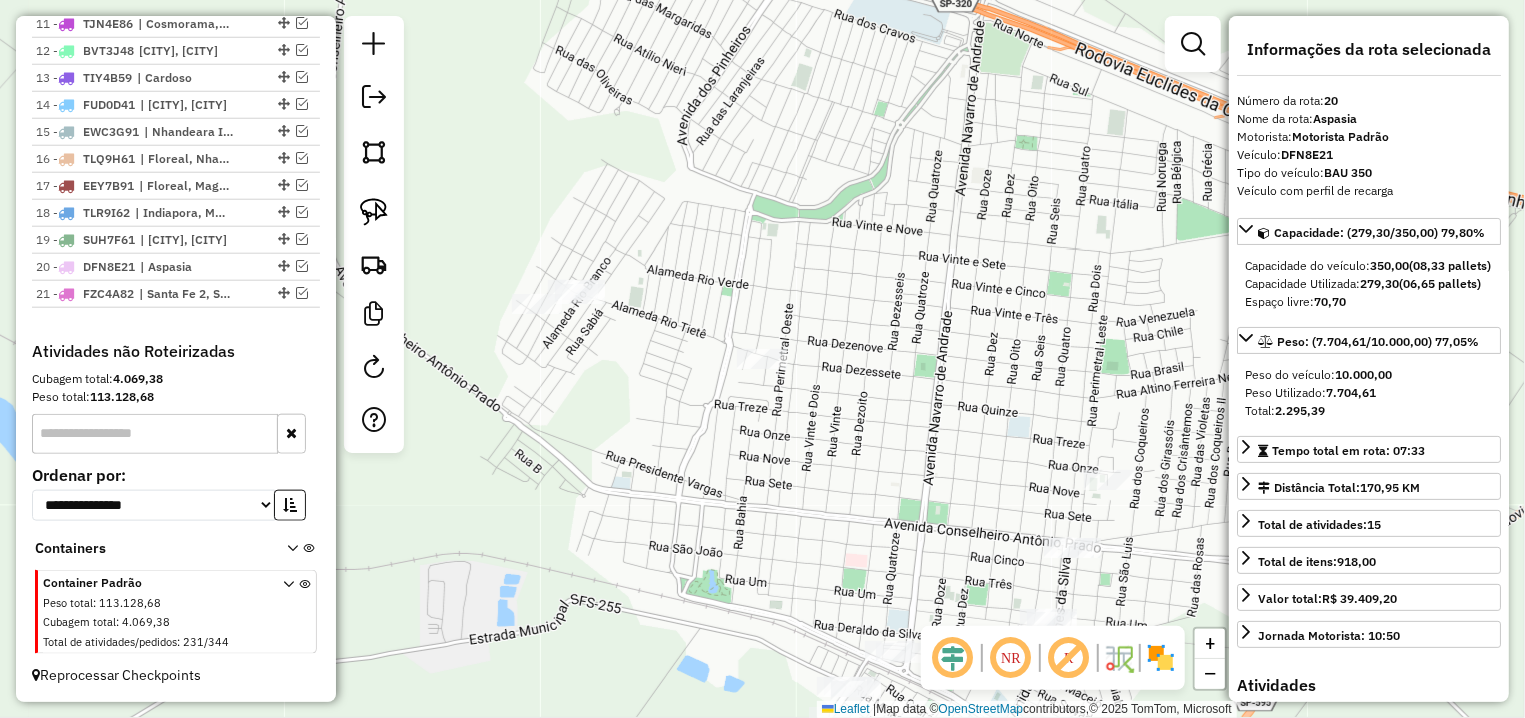 scroll, scrollTop: 1050, scrollLeft: 0, axis: vertical 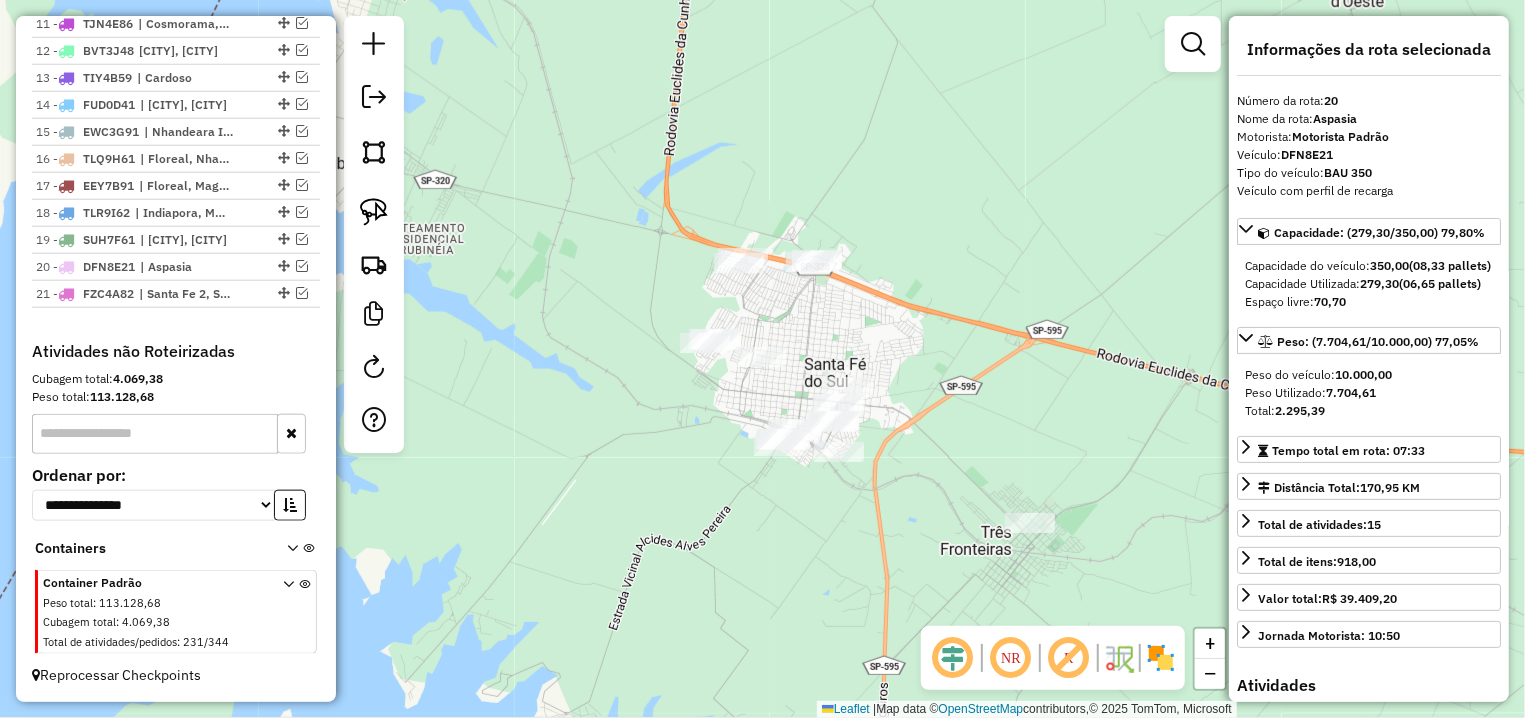 drag, startPoint x: 934, startPoint y: 332, endPoint x: 844, endPoint y: 343, distance: 90.66973 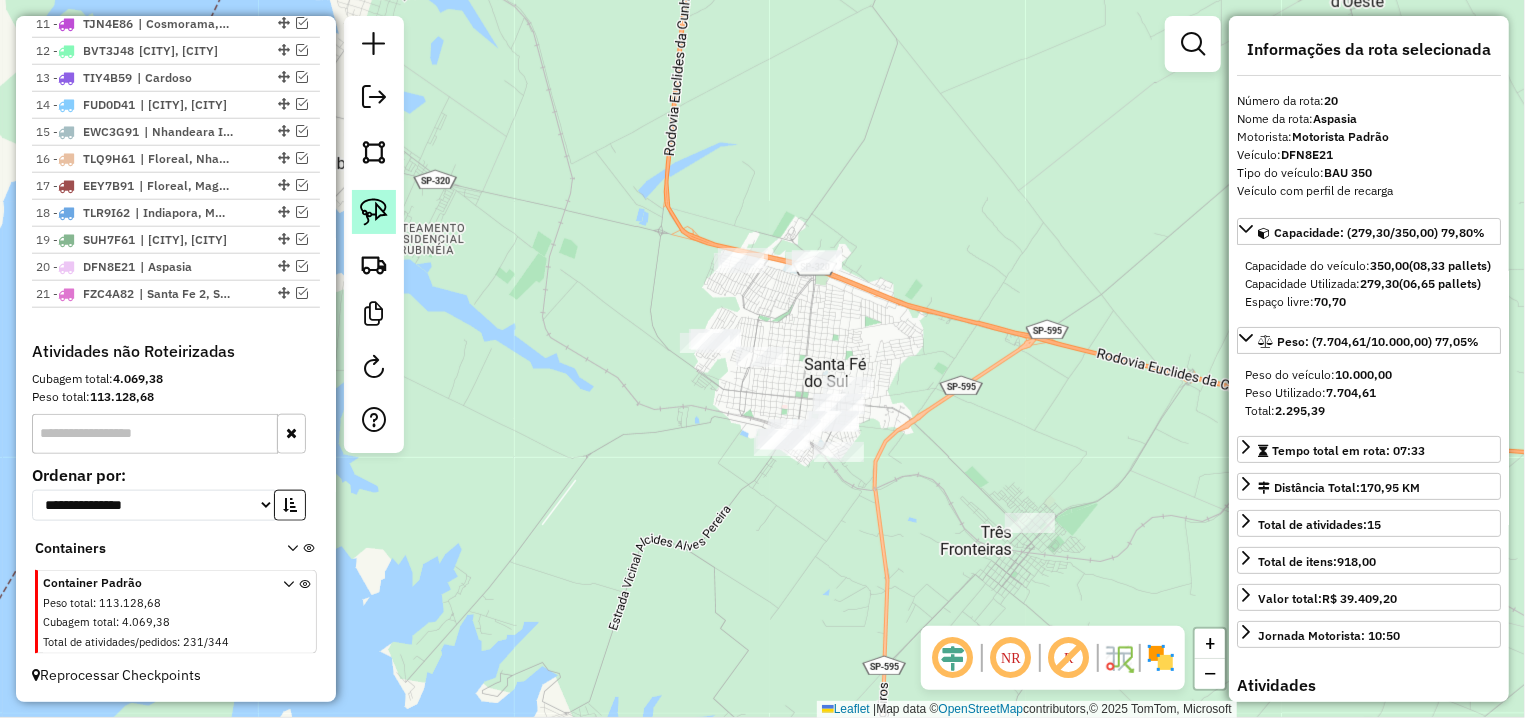 click 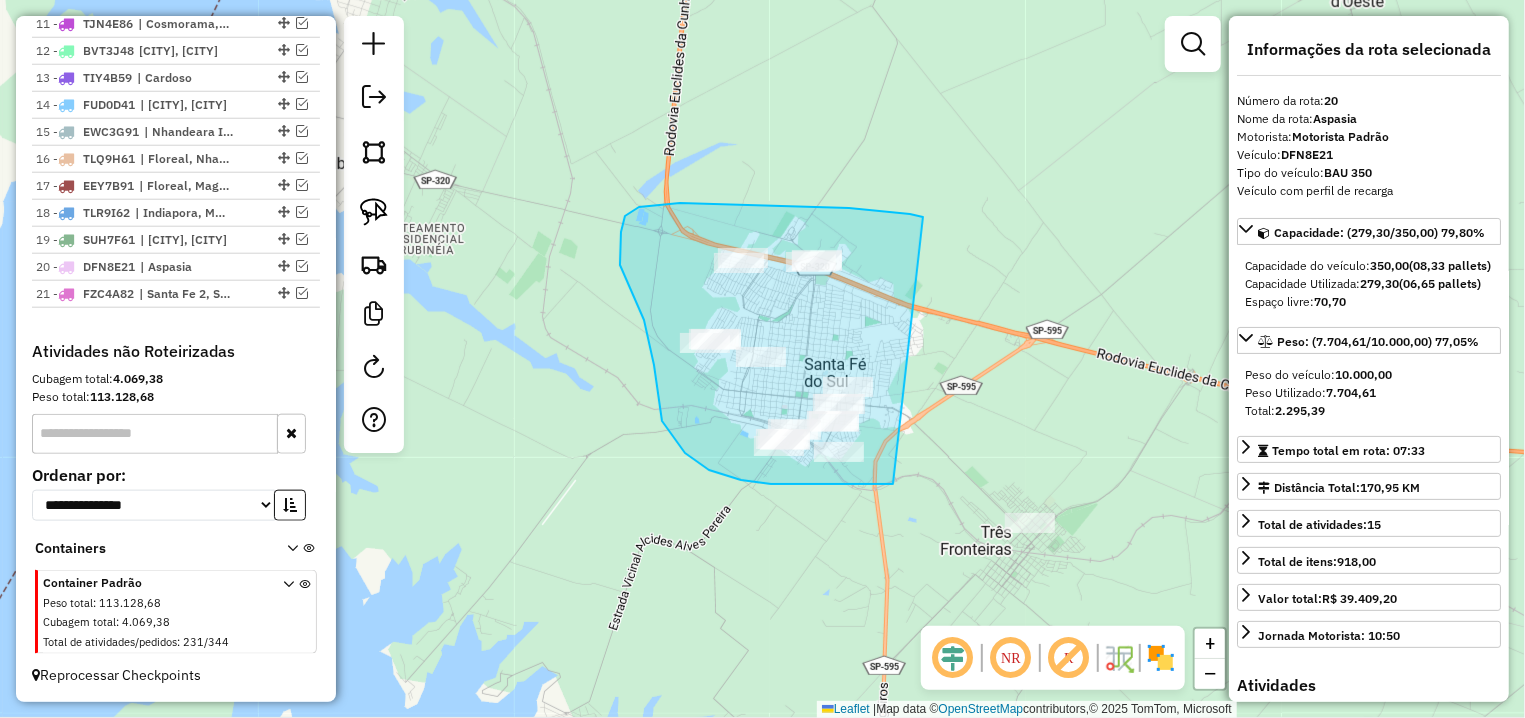 drag, startPoint x: 923, startPoint y: 217, endPoint x: 894, endPoint y: 484, distance: 268.57028 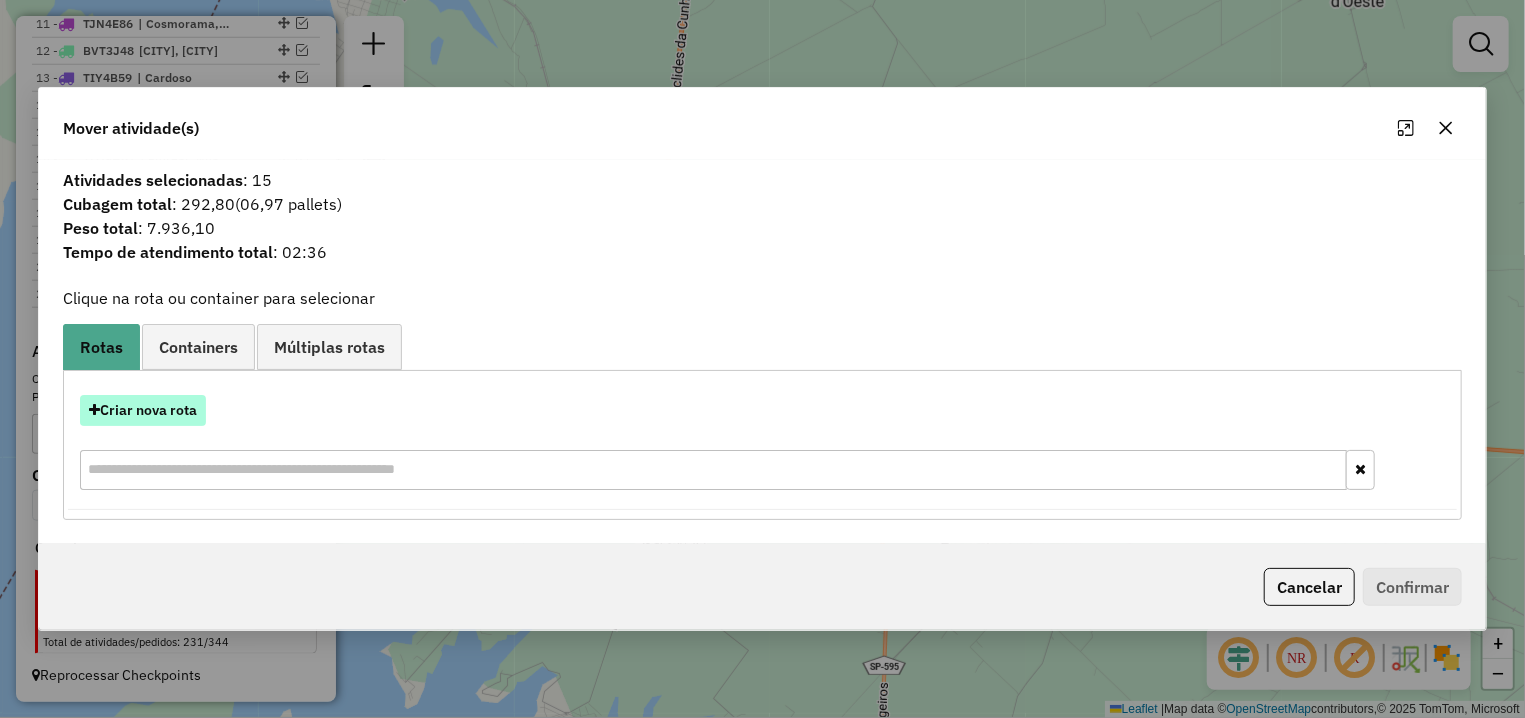 click on "Criar nova rota" at bounding box center [143, 410] 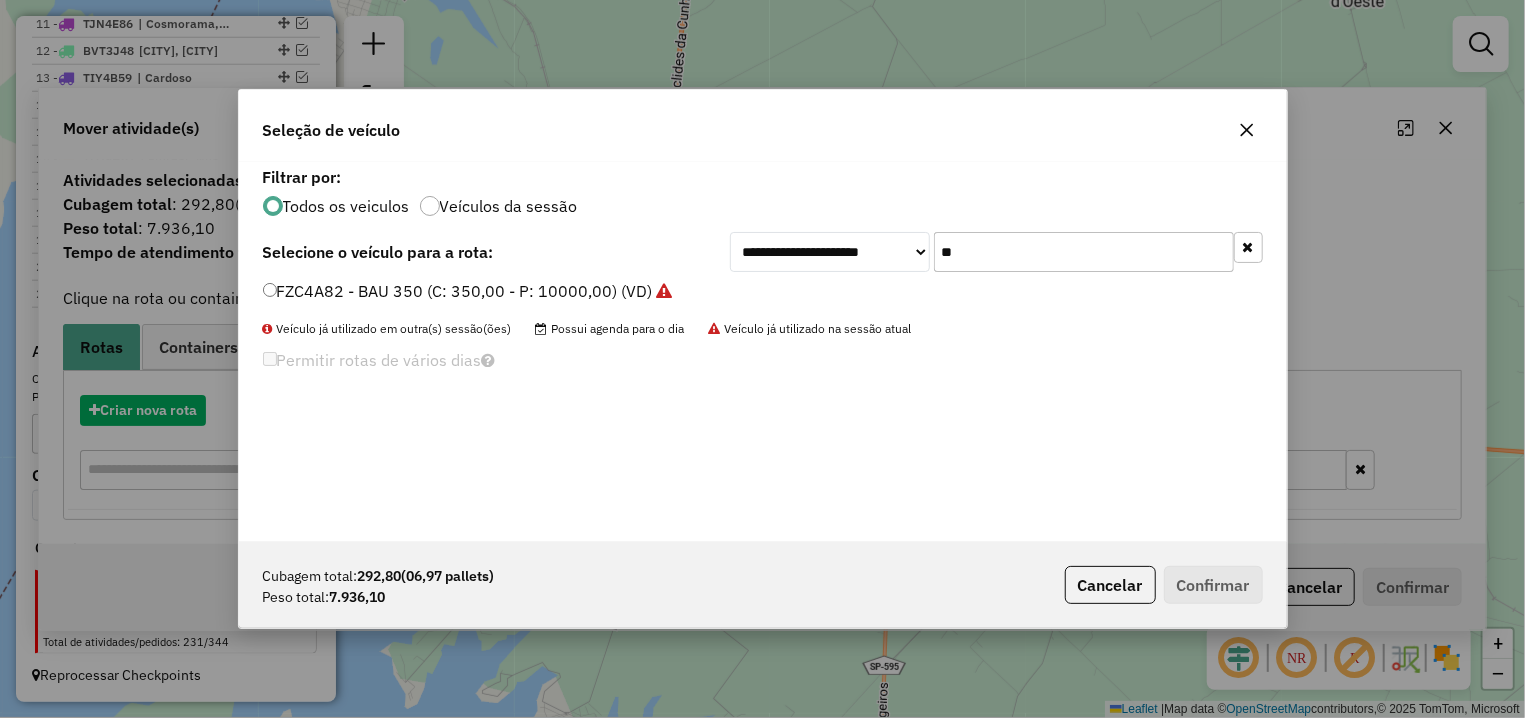 scroll, scrollTop: 11, scrollLeft: 6, axis: both 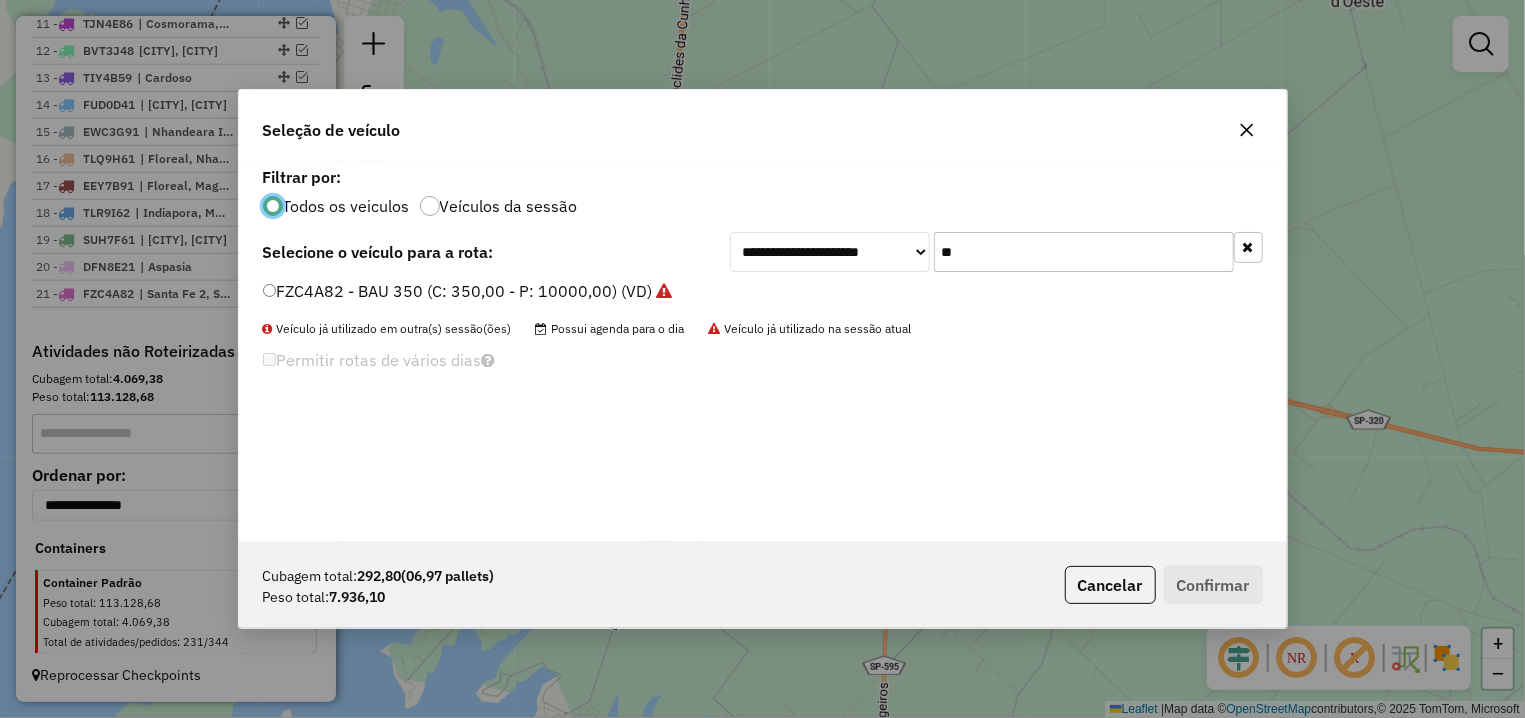 drag, startPoint x: 931, startPoint y: 243, endPoint x: 851, endPoint y: 243, distance: 80 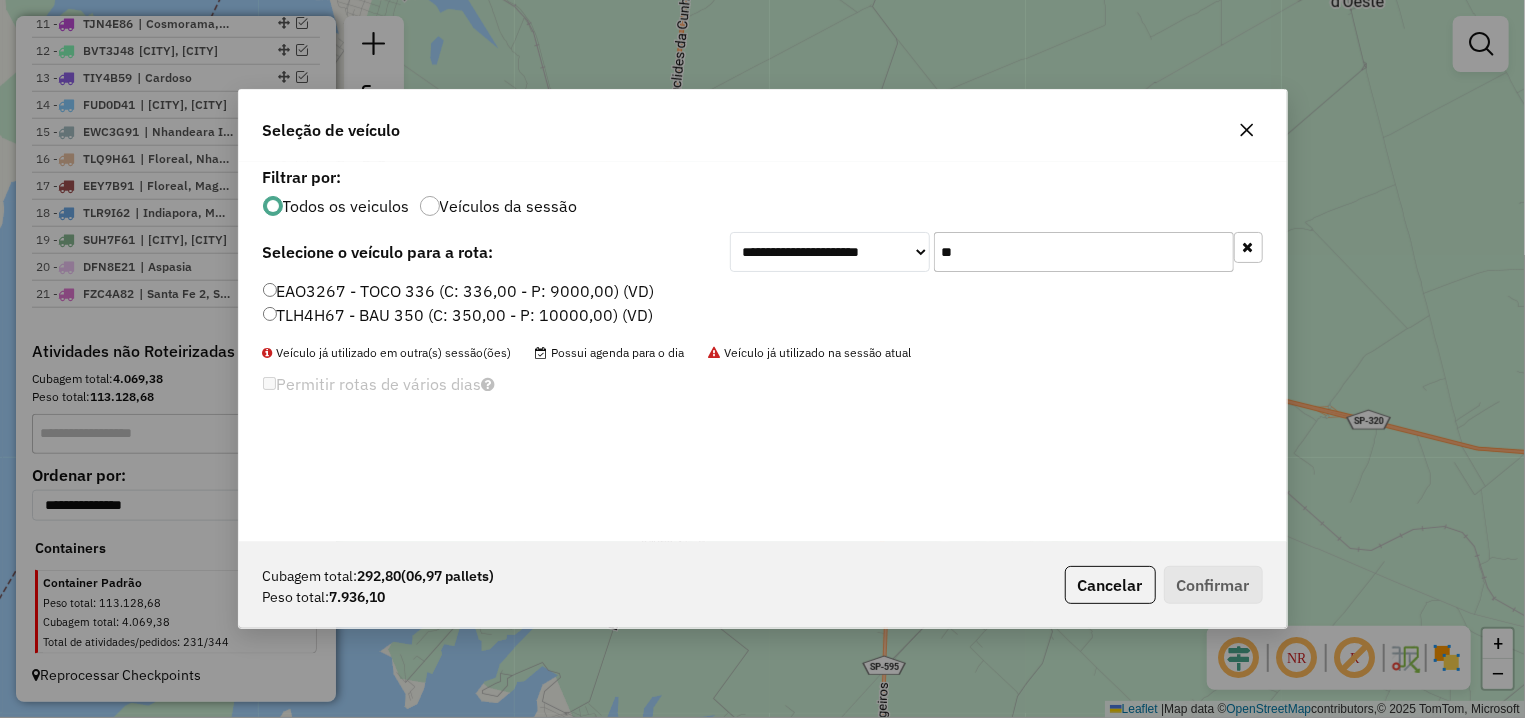 type on "**" 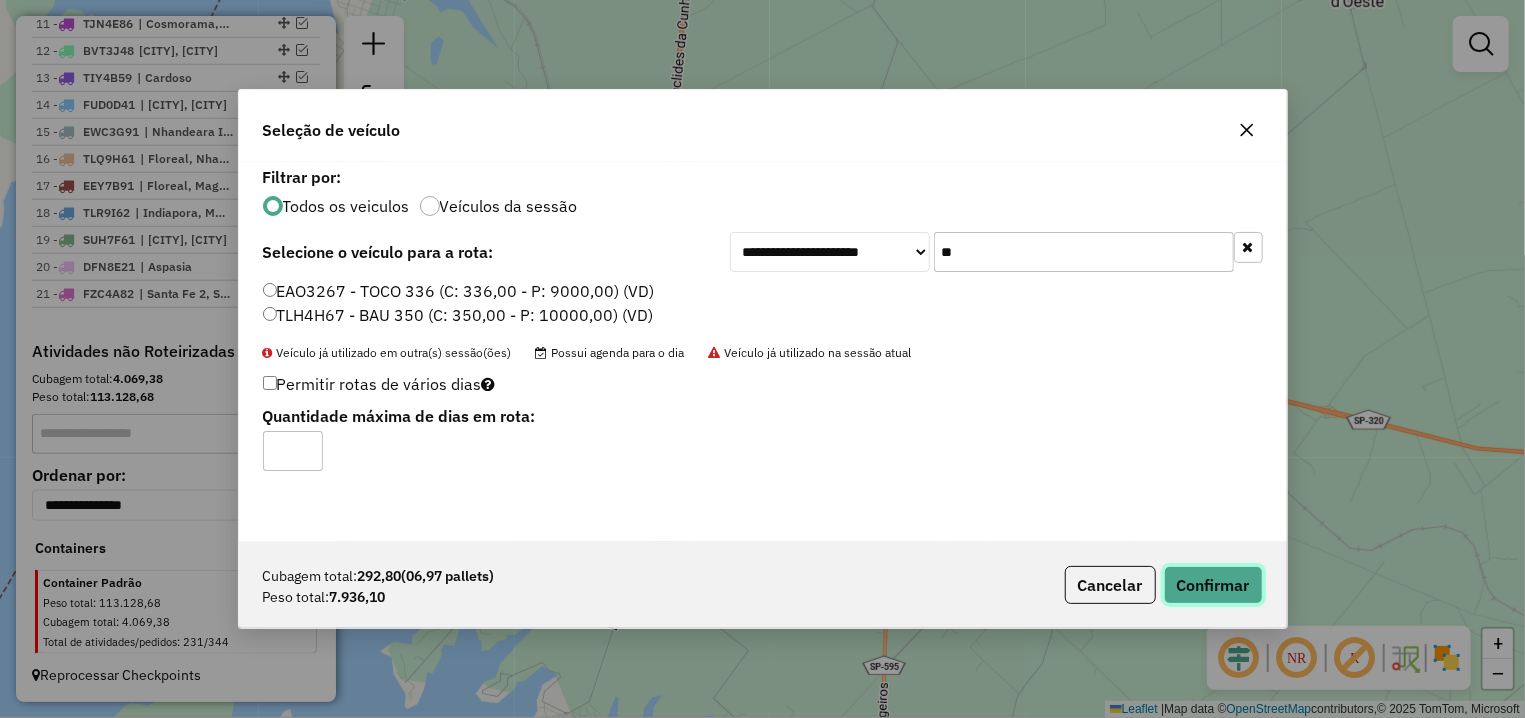 click on "Confirmar" 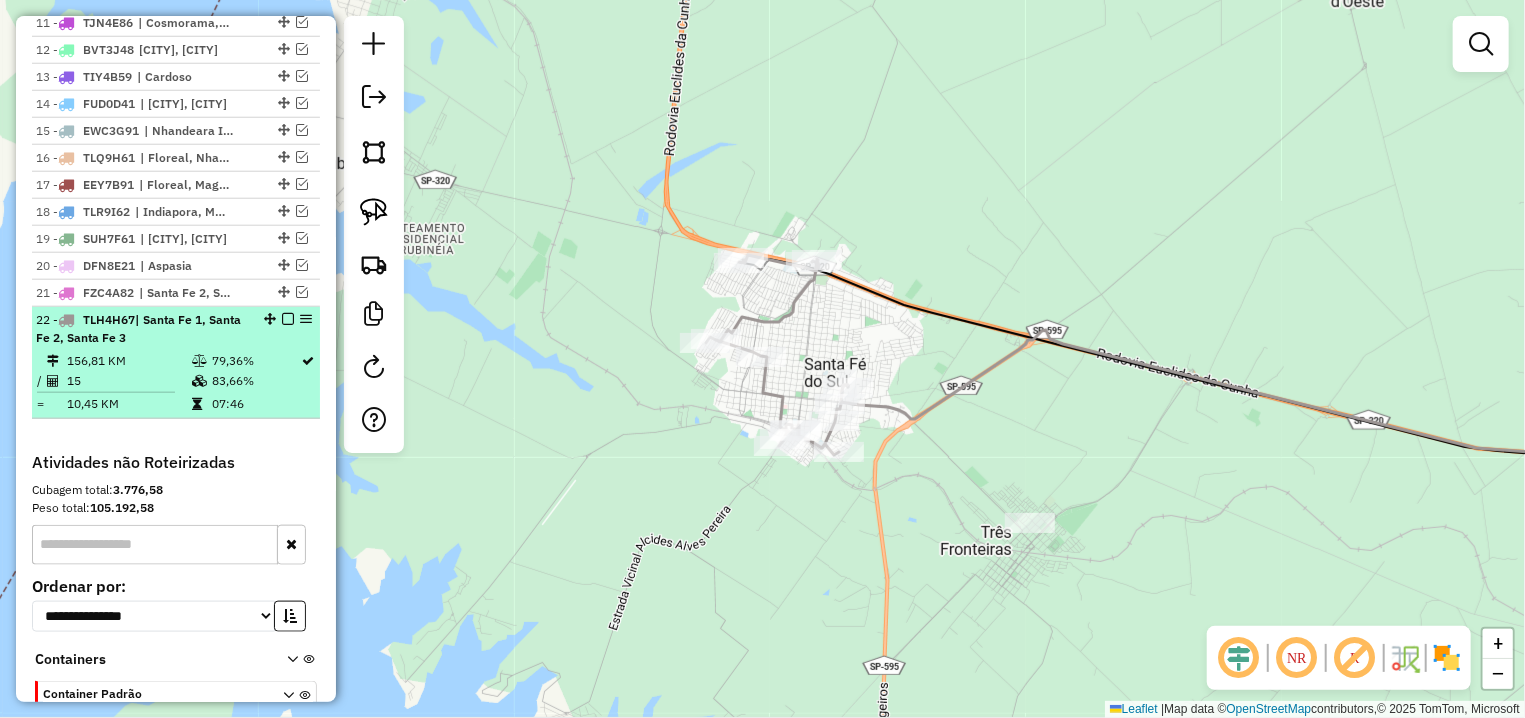 click at bounding box center (288, 319) 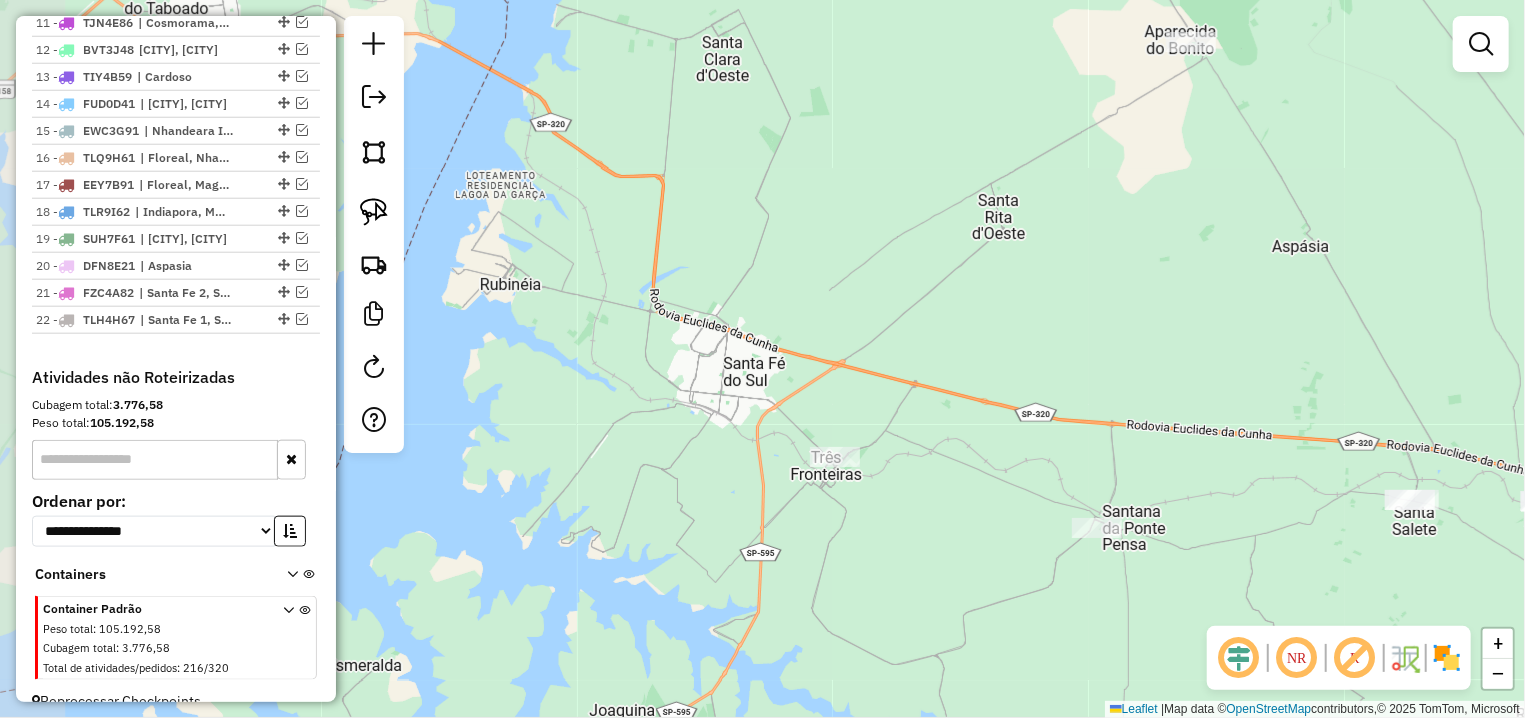 drag, startPoint x: 1059, startPoint y: 479, endPoint x: 834, endPoint y: 402, distance: 237.81085 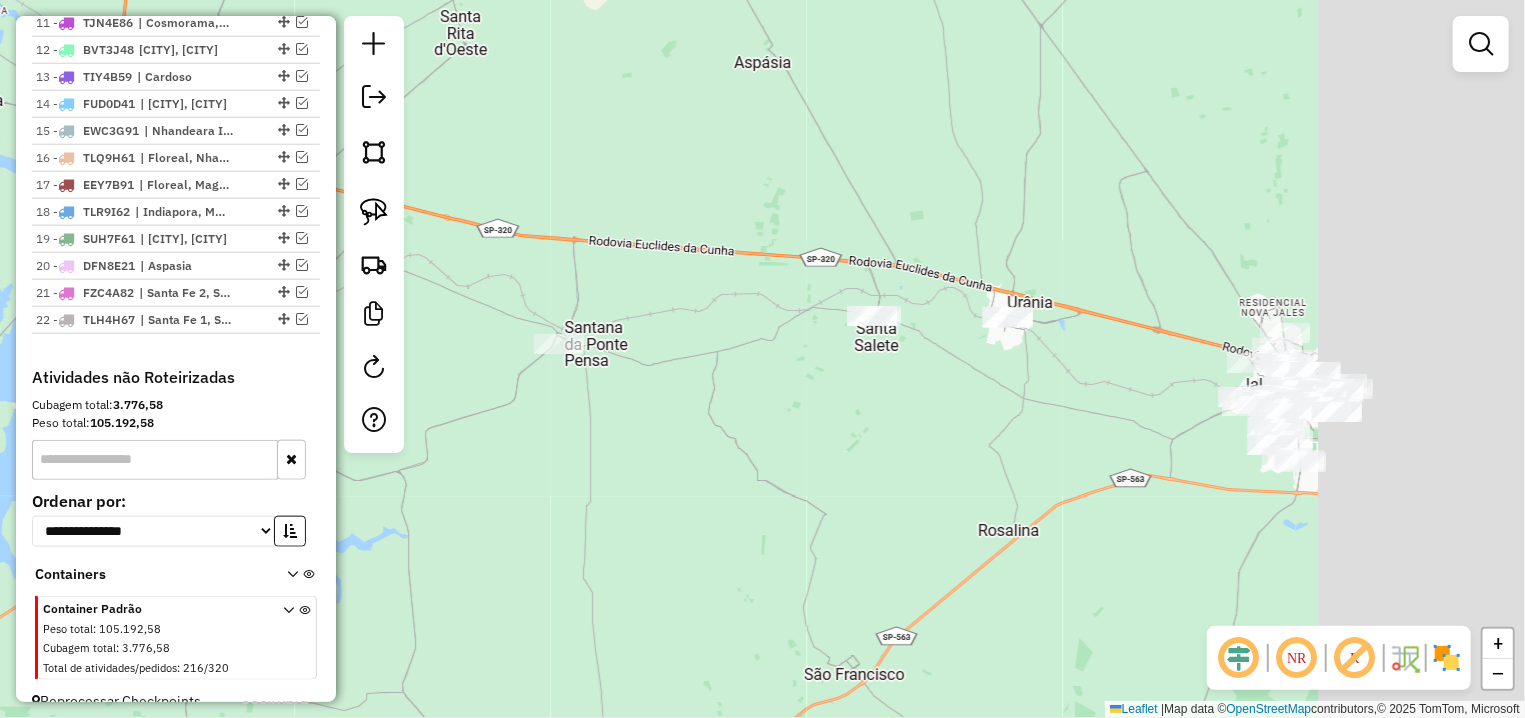 drag, startPoint x: 1090, startPoint y: 463, endPoint x: 736, endPoint y: 370, distance: 366.0123 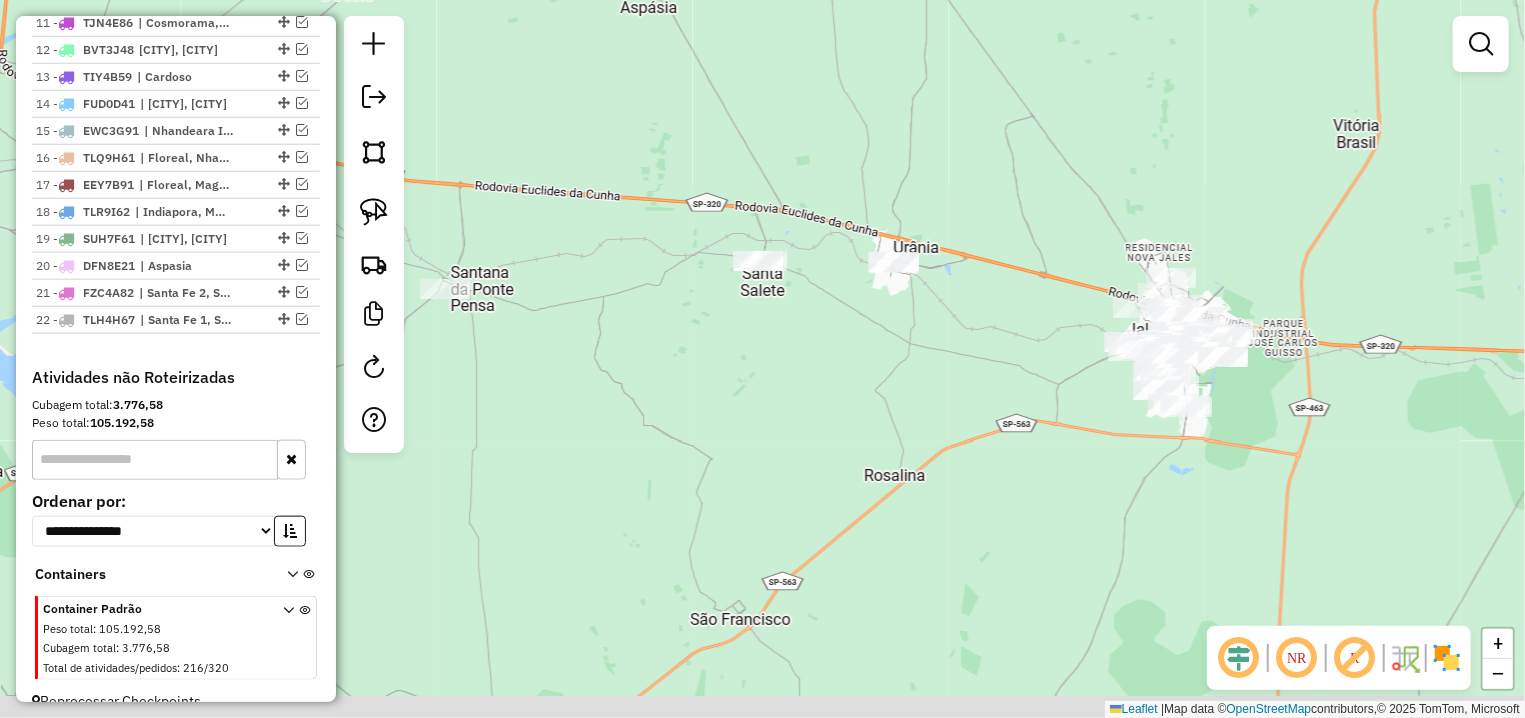 drag, startPoint x: 980, startPoint y: 423, endPoint x: 840, endPoint y: 350, distance: 157.8892 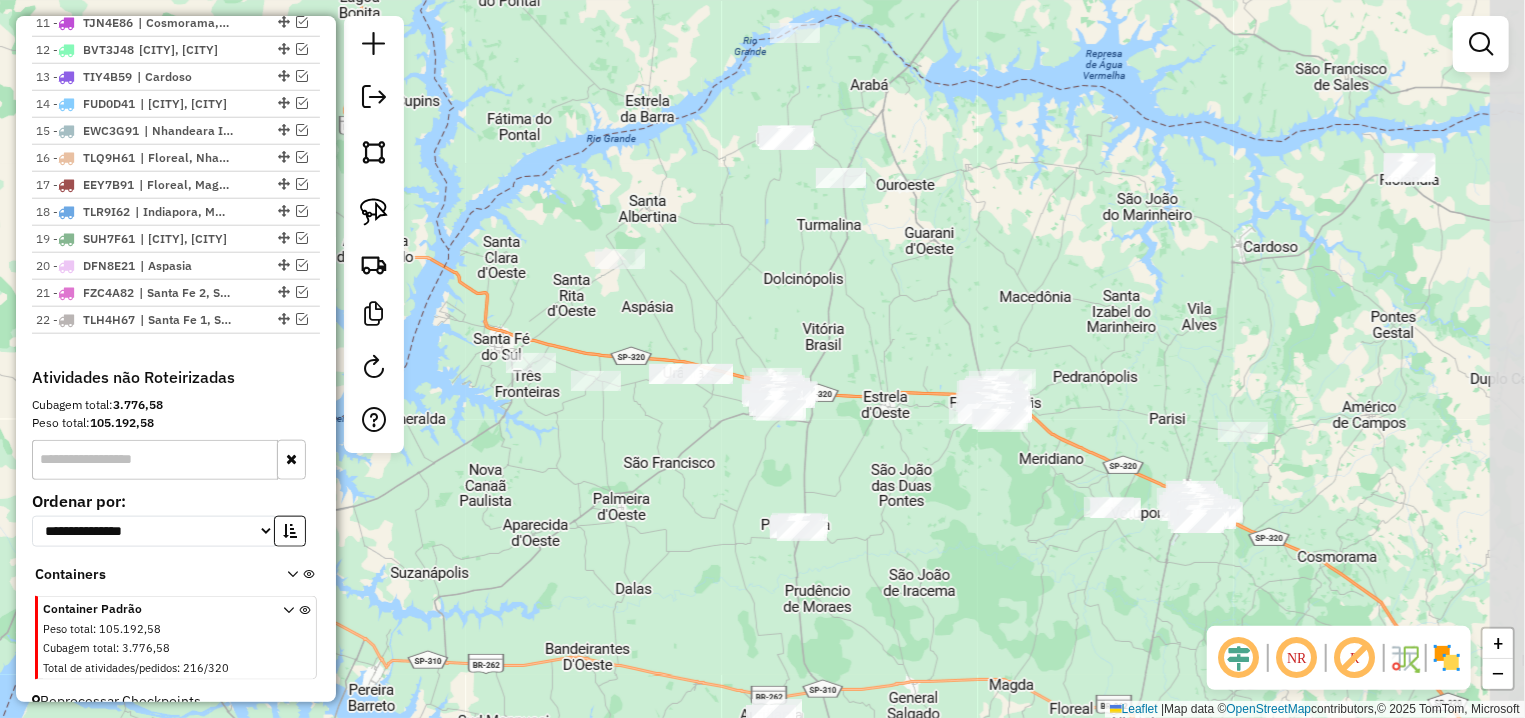 drag, startPoint x: 908, startPoint y: 402, endPoint x: 763, endPoint y: 449, distance: 152.42703 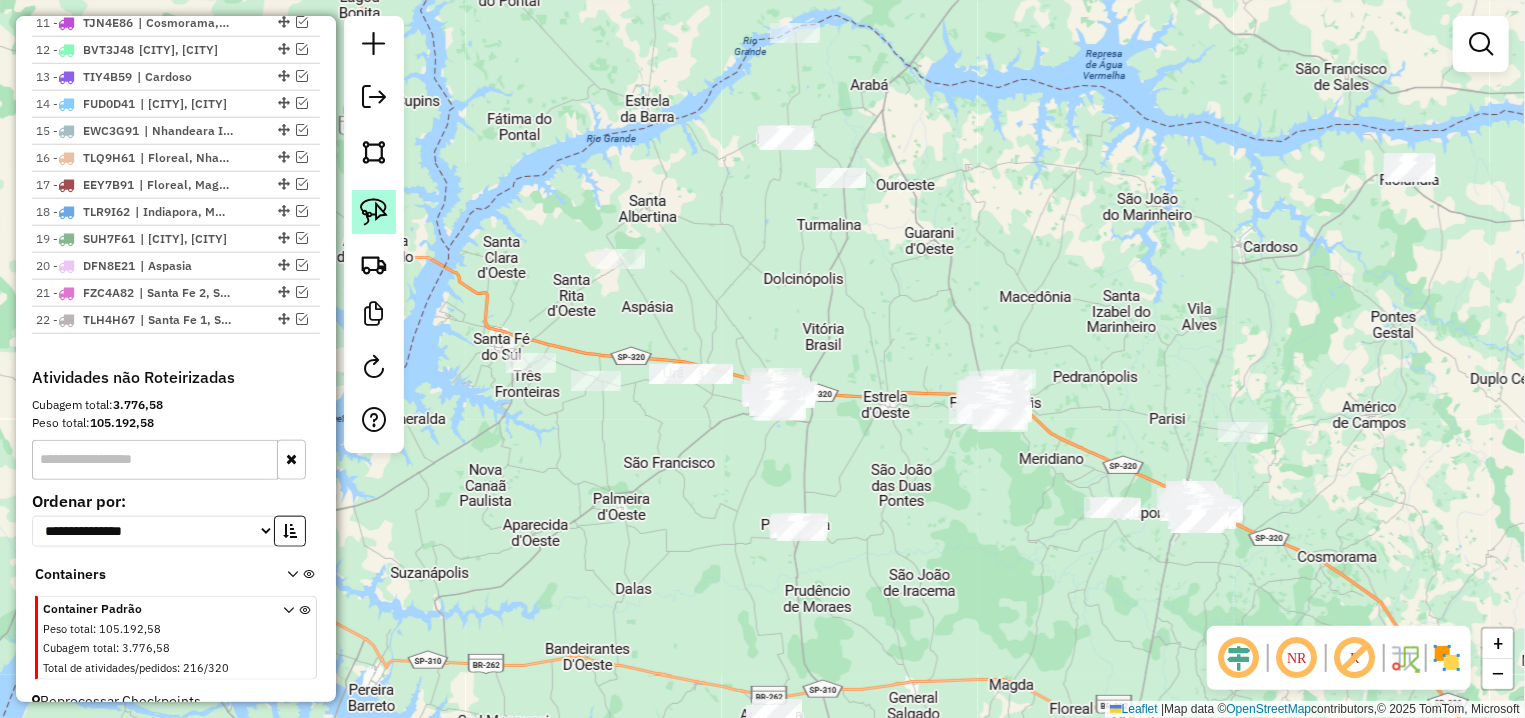click 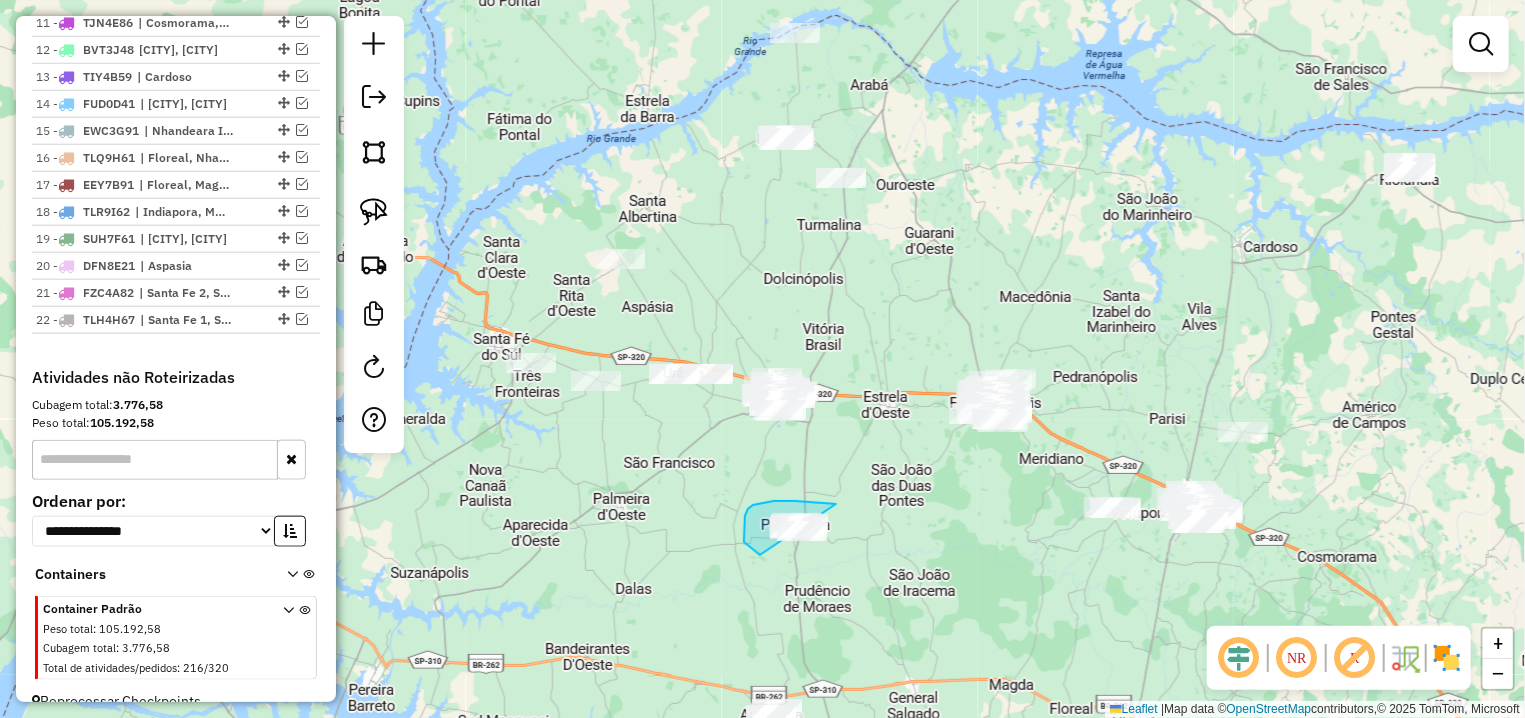 drag, startPoint x: 835, startPoint y: 503, endPoint x: 862, endPoint y: 553, distance: 56.82429 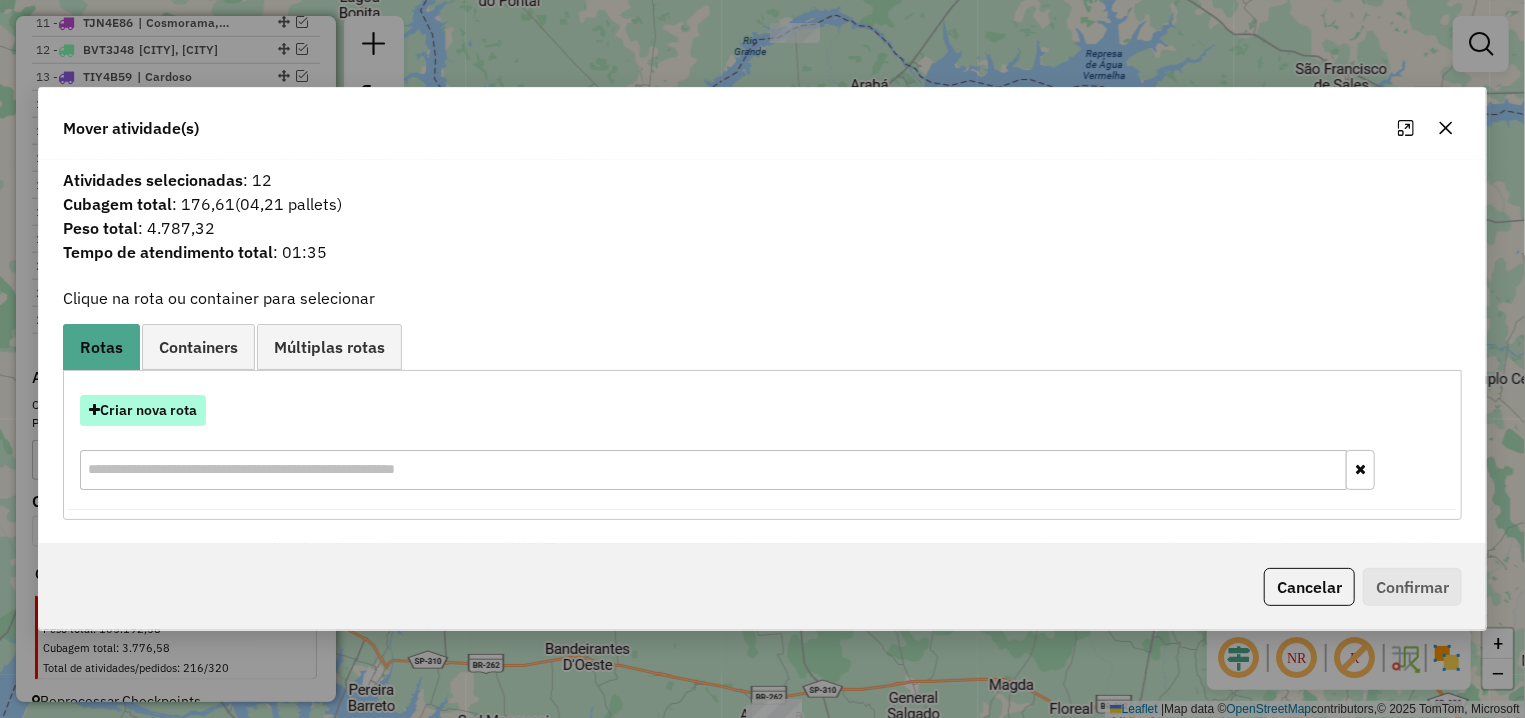 click on "Criar nova rota" at bounding box center [143, 410] 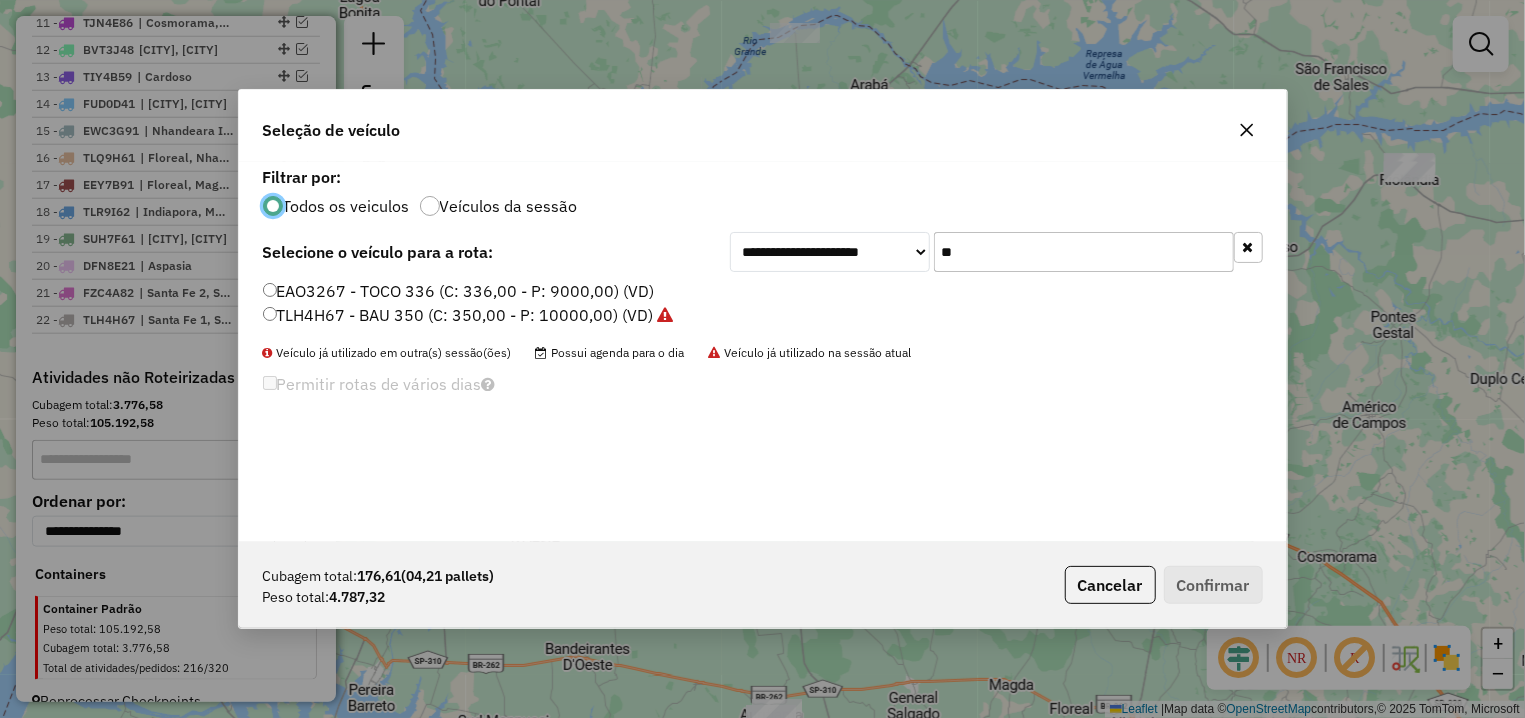 scroll, scrollTop: 11, scrollLeft: 6, axis: both 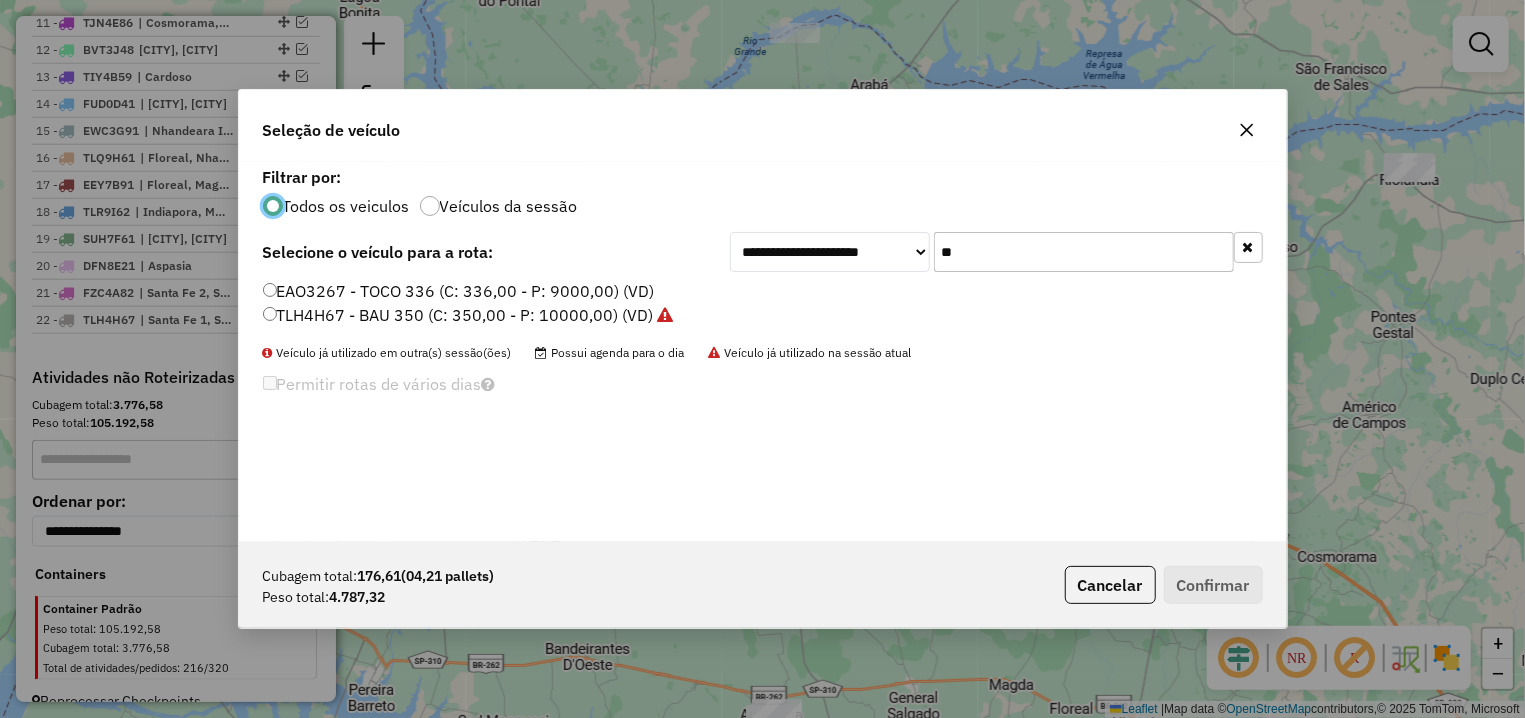 click on "**" 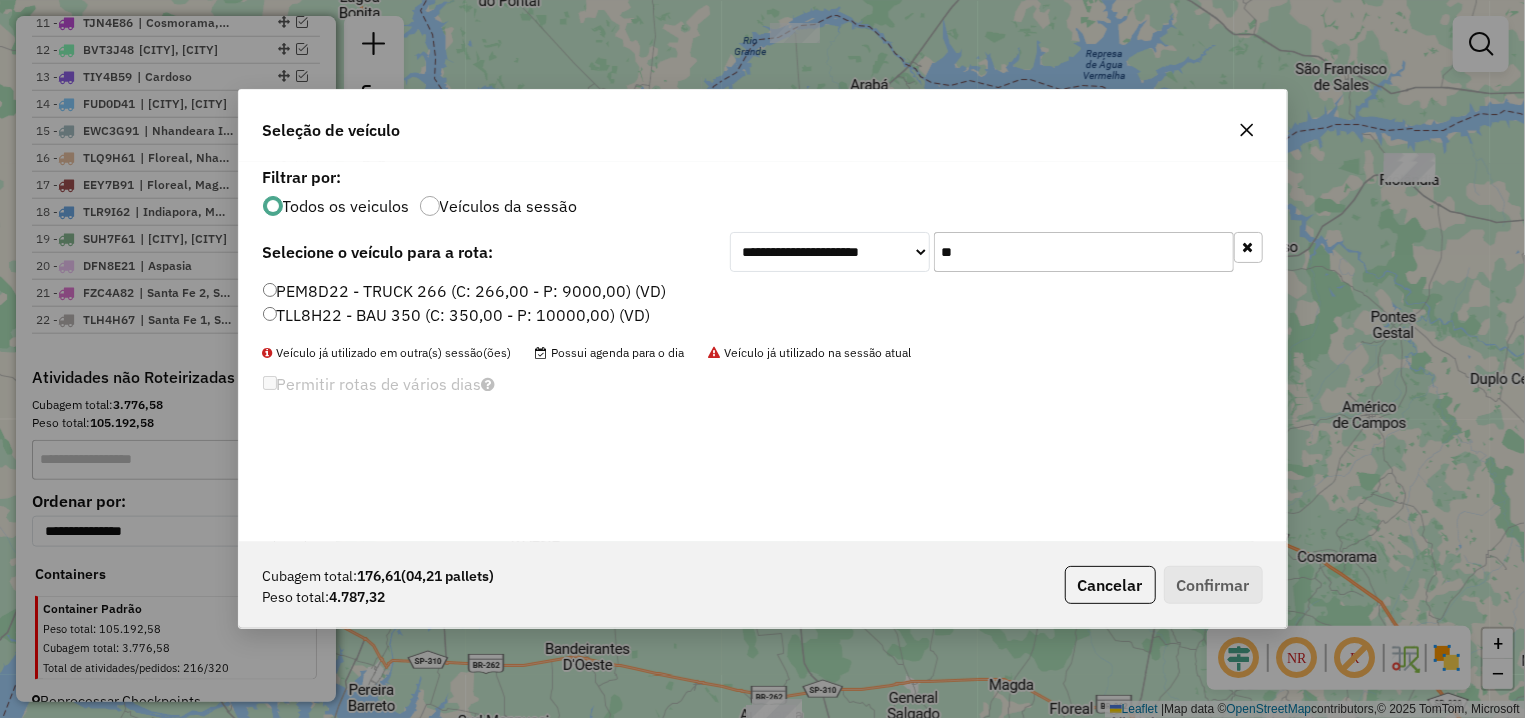 type on "**" 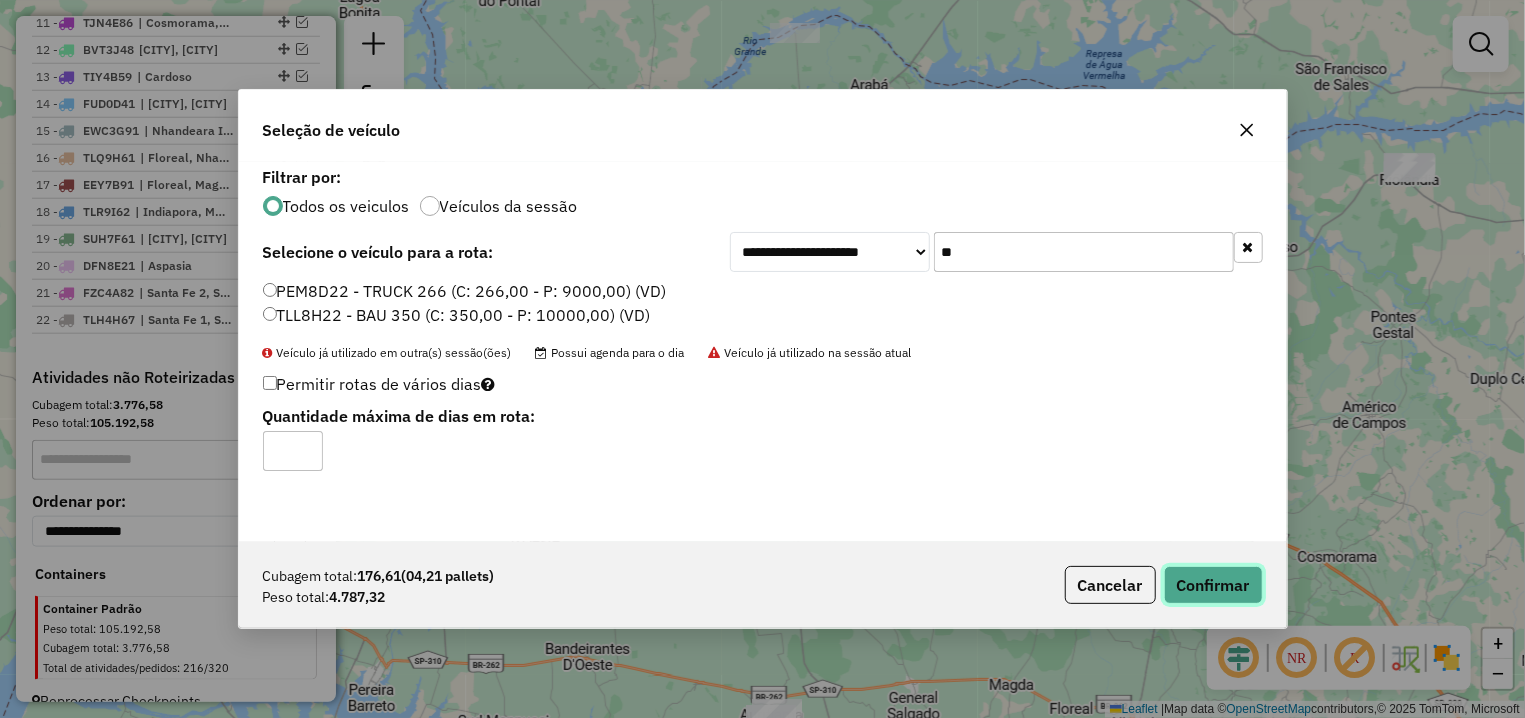 click on "Confirmar" 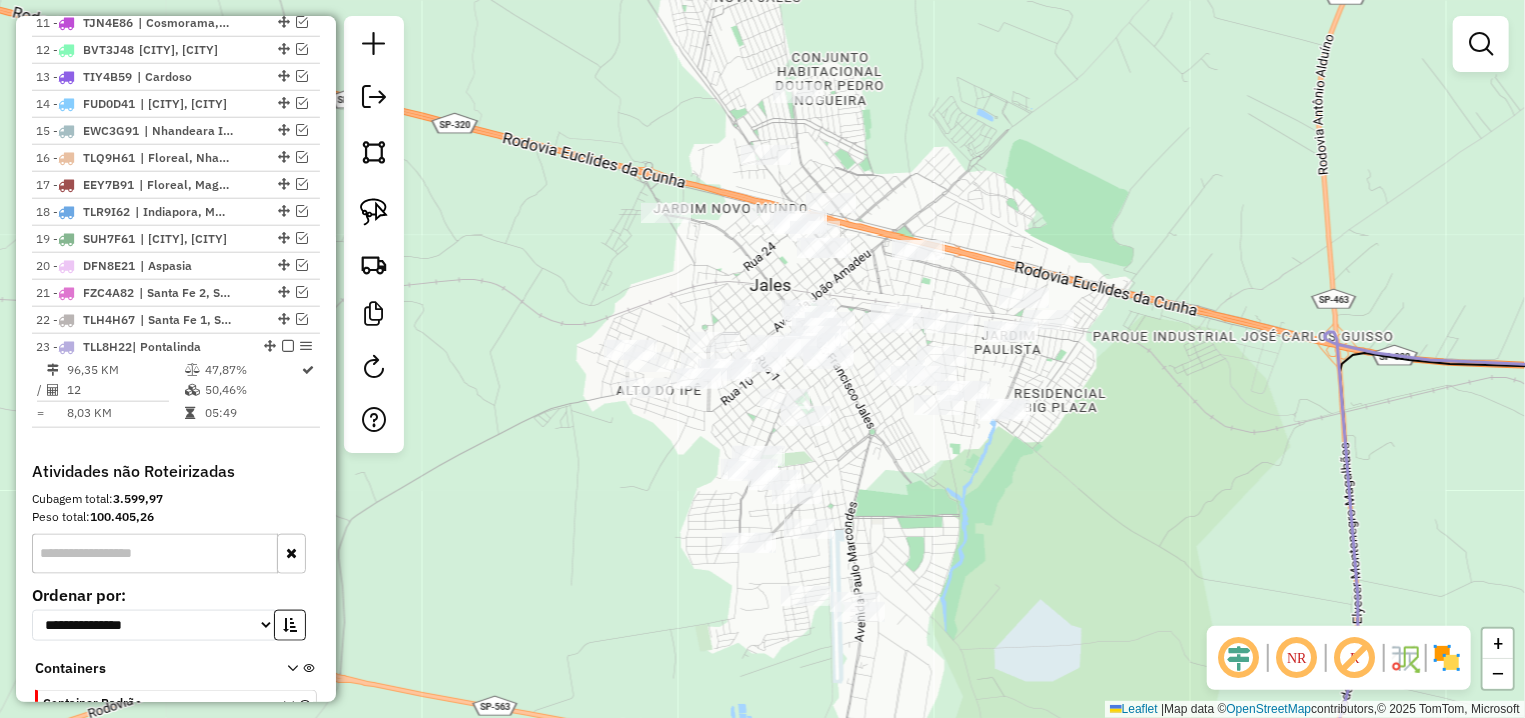 drag, startPoint x: 877, startPoint y: 398, endPoint x: 833, endPoint y: 438, distance: 59.464275 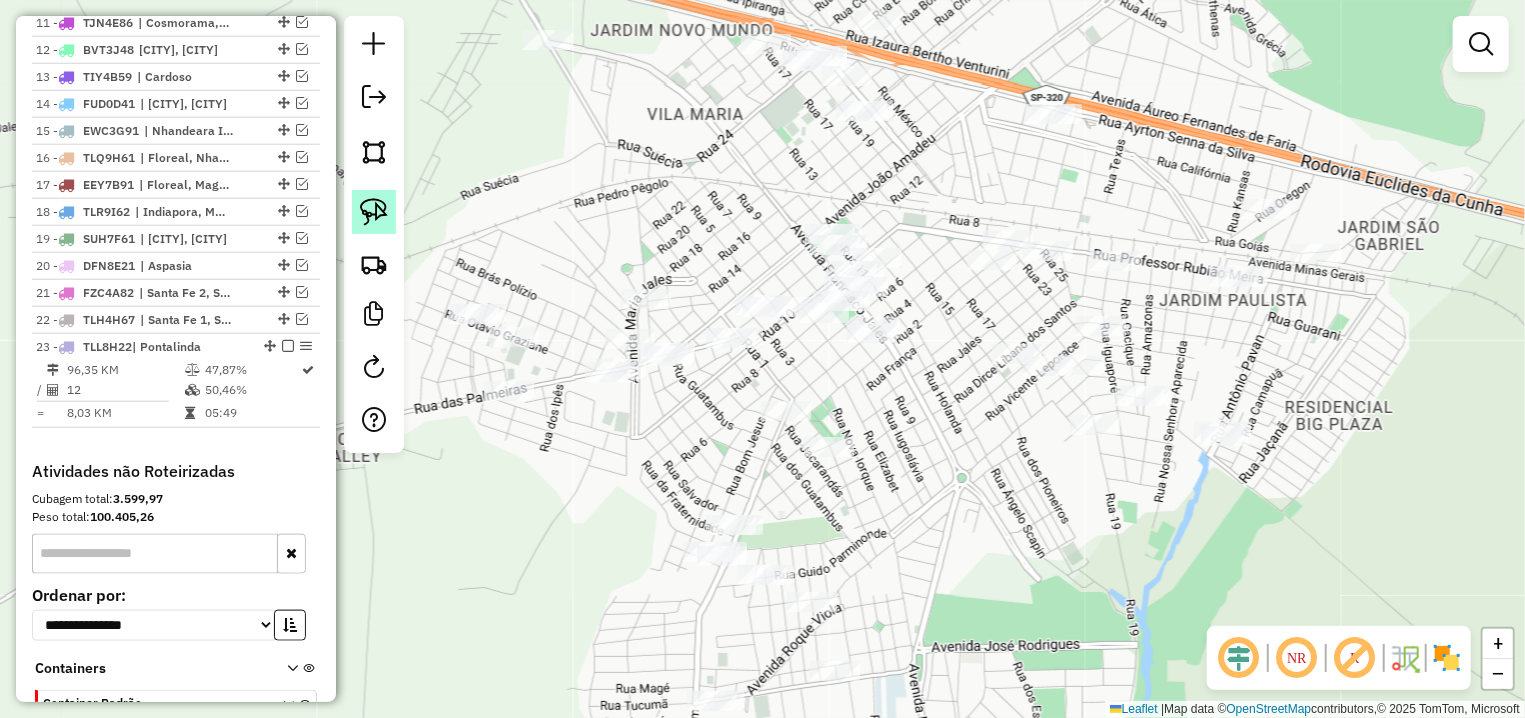 click 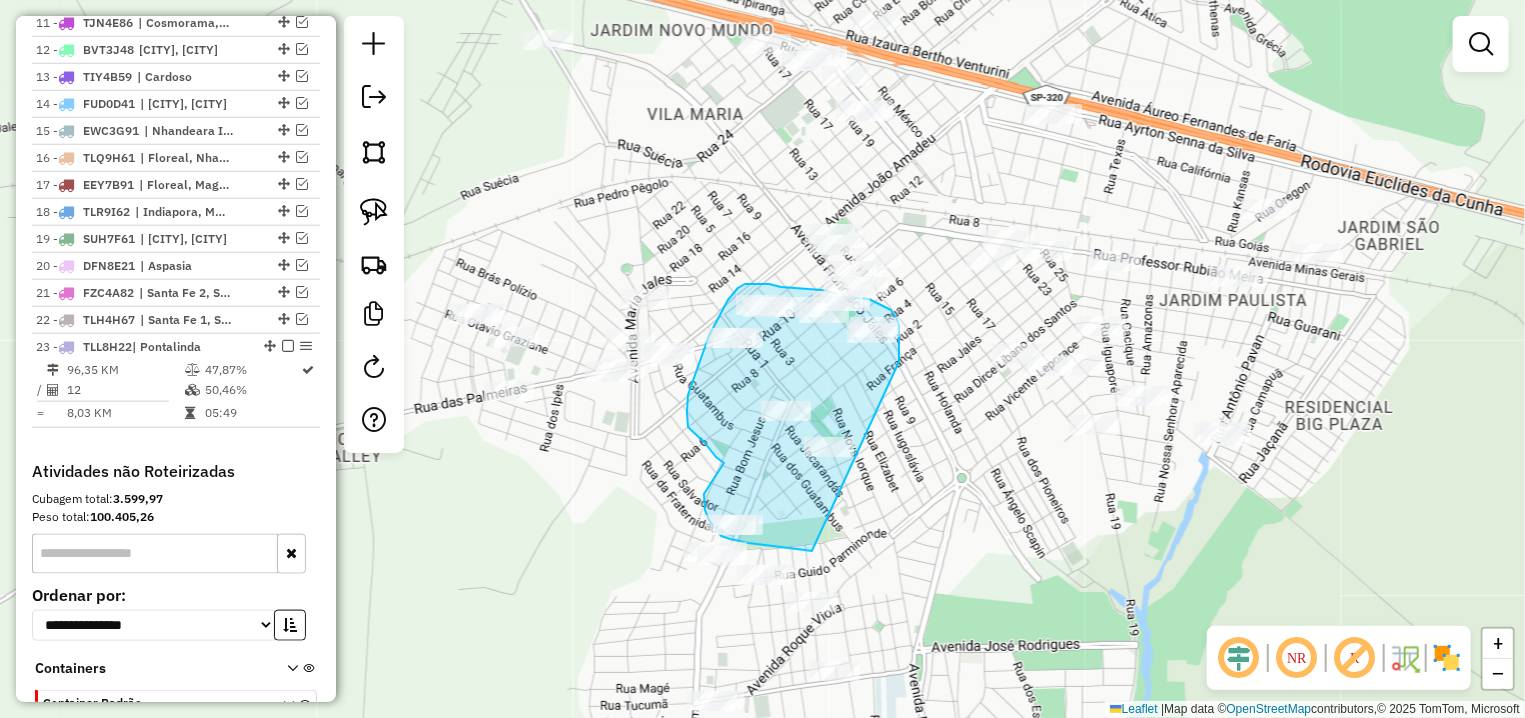 drag, startPoint x: 899, startPoint y: 362, endPoint x: 840, endPoint y: 552, distance: 198.94974 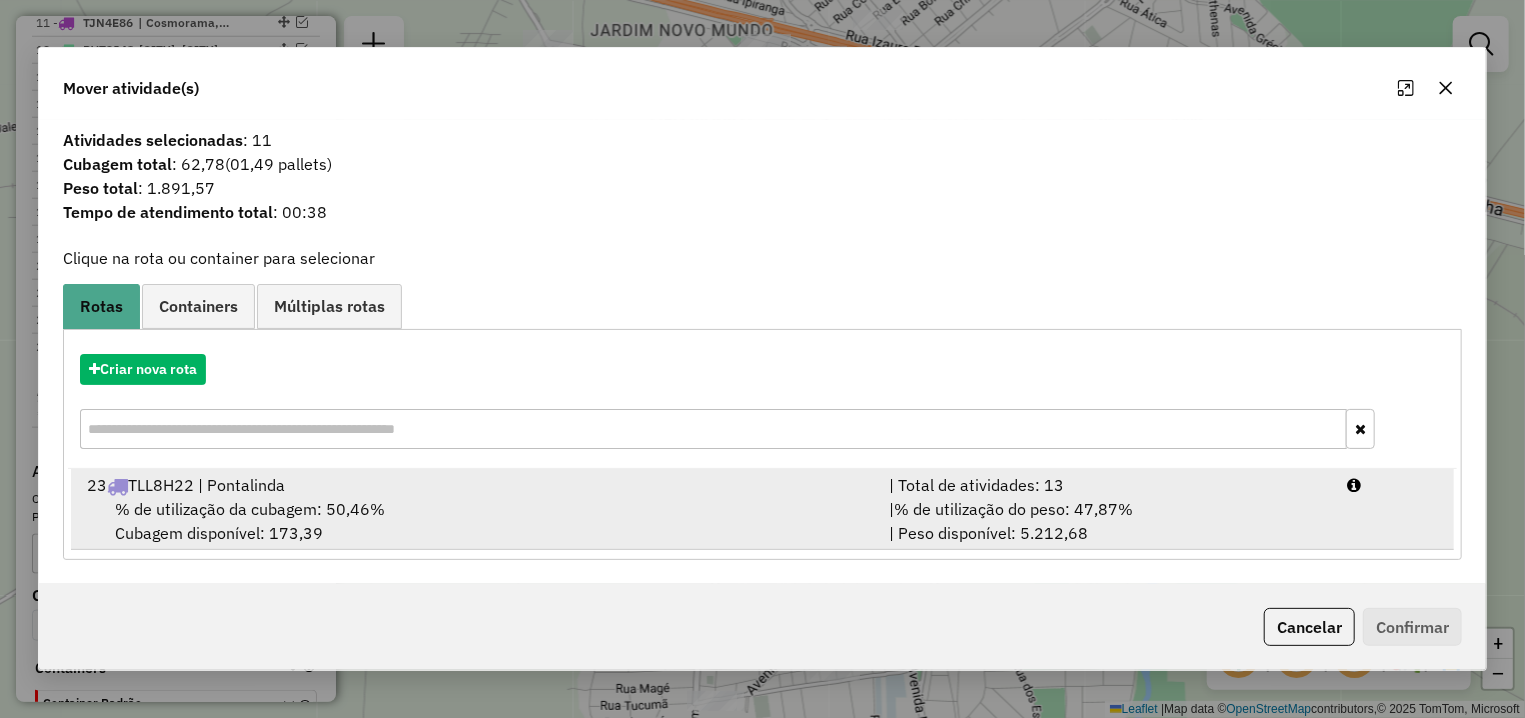 drag, startPoint x: 406, startPoint y: 523, endPoint x: 439, endPoint y: 523, distance: 33 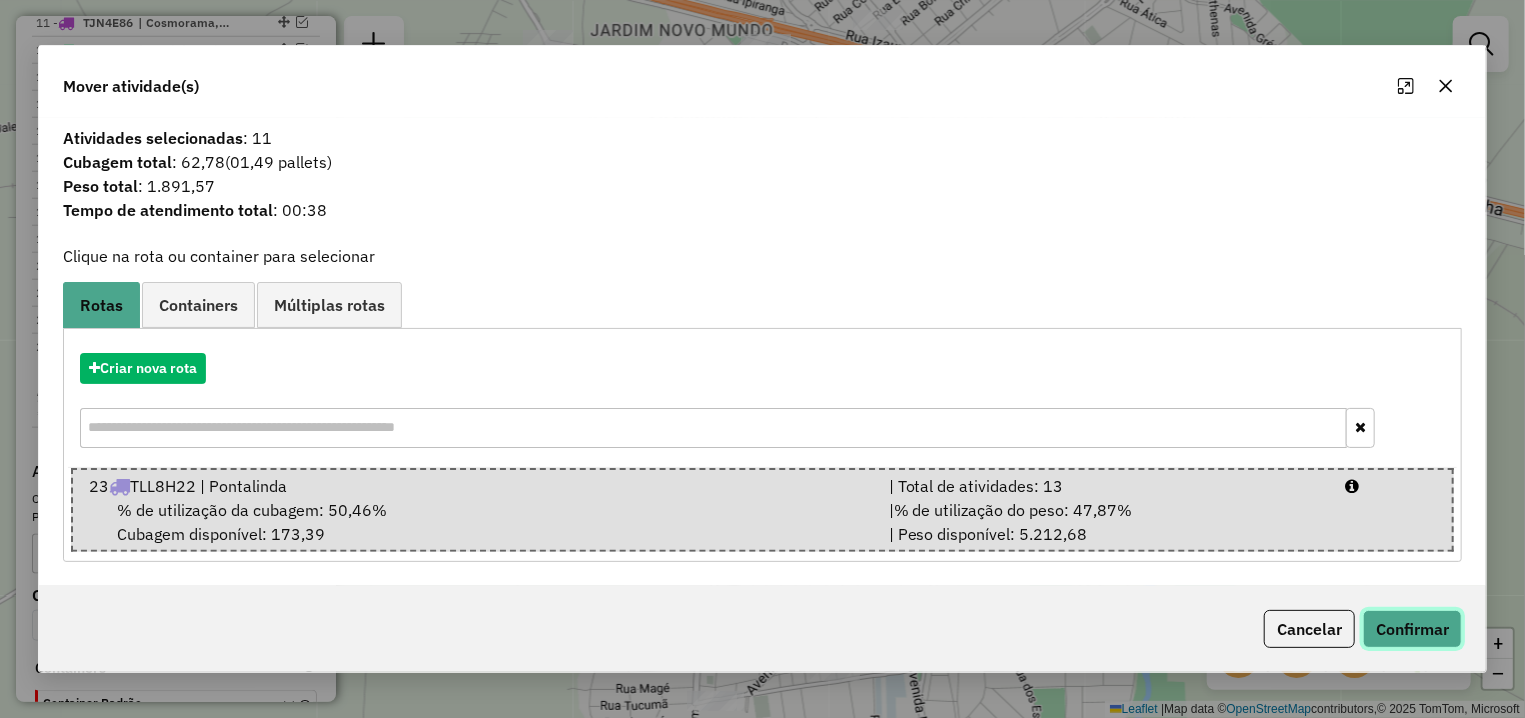 click on "Confirmar" 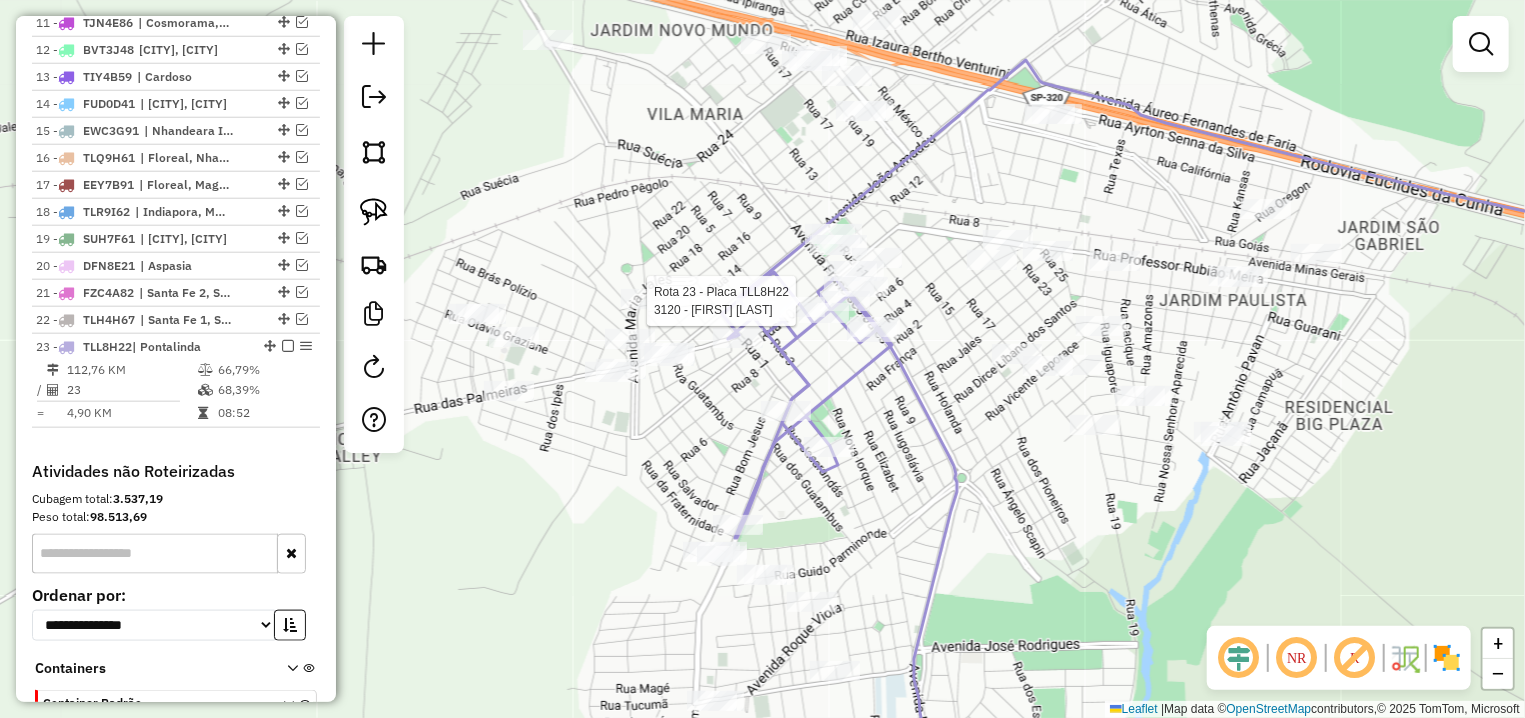 select on "**********" 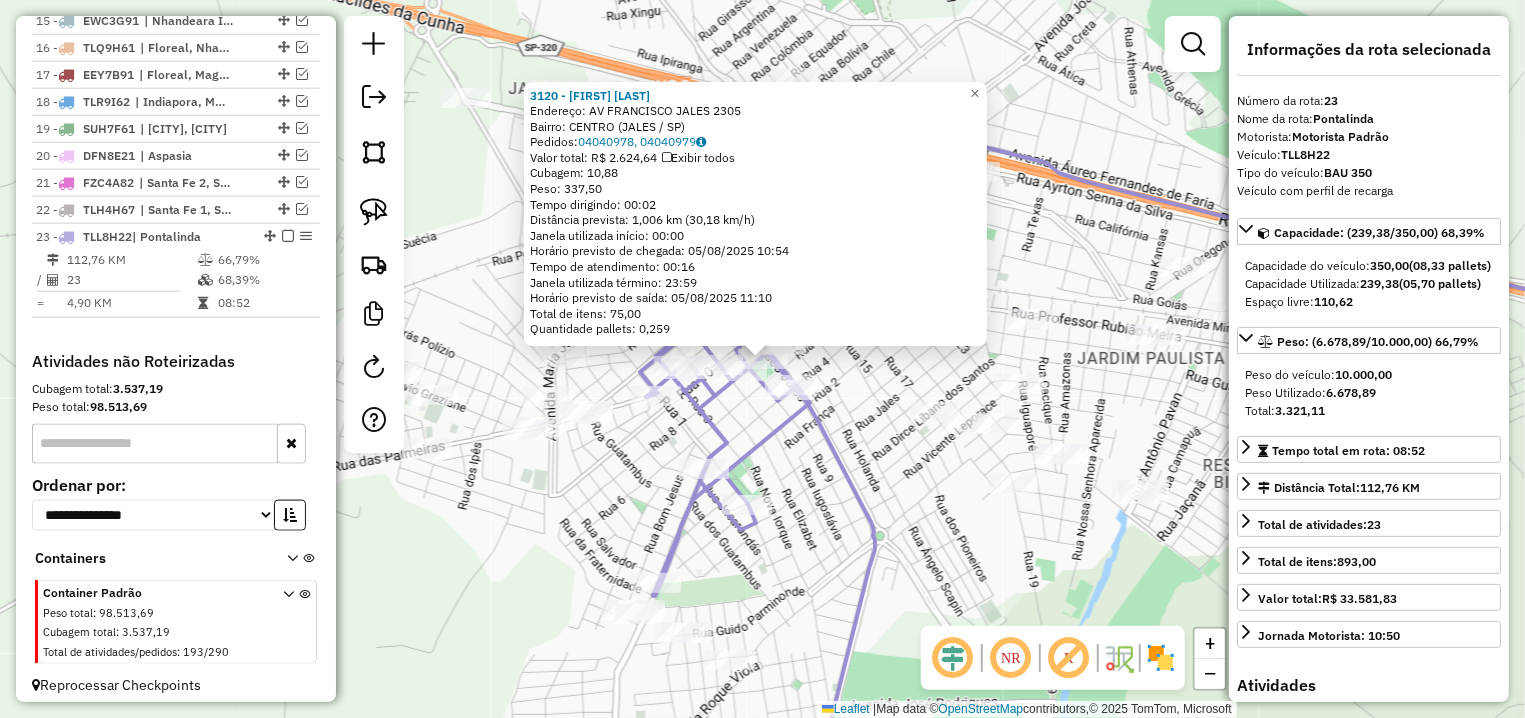 scroll, scrollTop: 1172, scrollLeft: 0, axis: vertical 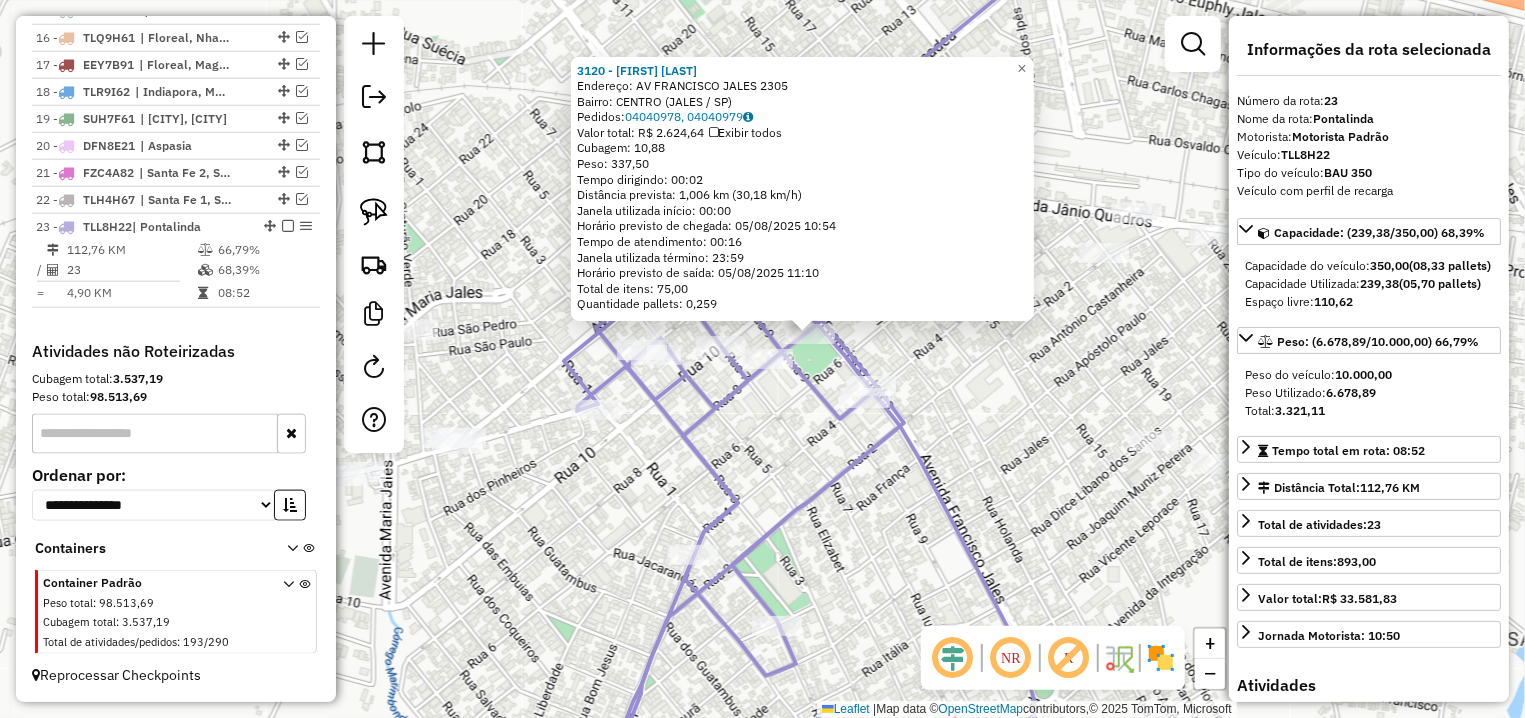 drag, startPoint x: 769, startPoint y: 466, endPoint x: 769, endPoint y: 217, distance: 249 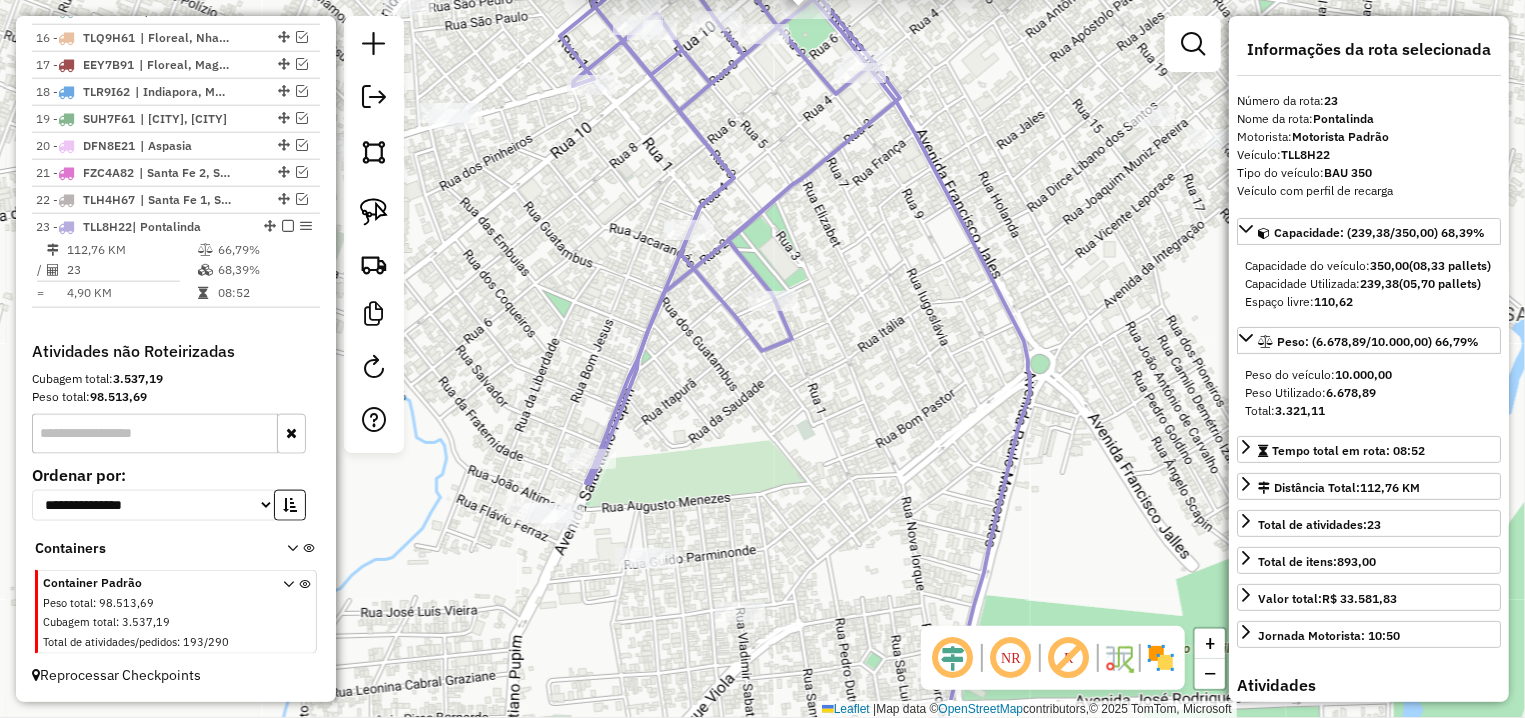 drag, startPoint x: 667, startPoint y: 472, endPoint x: 671, endPoint y: 523, distance: 51.156624 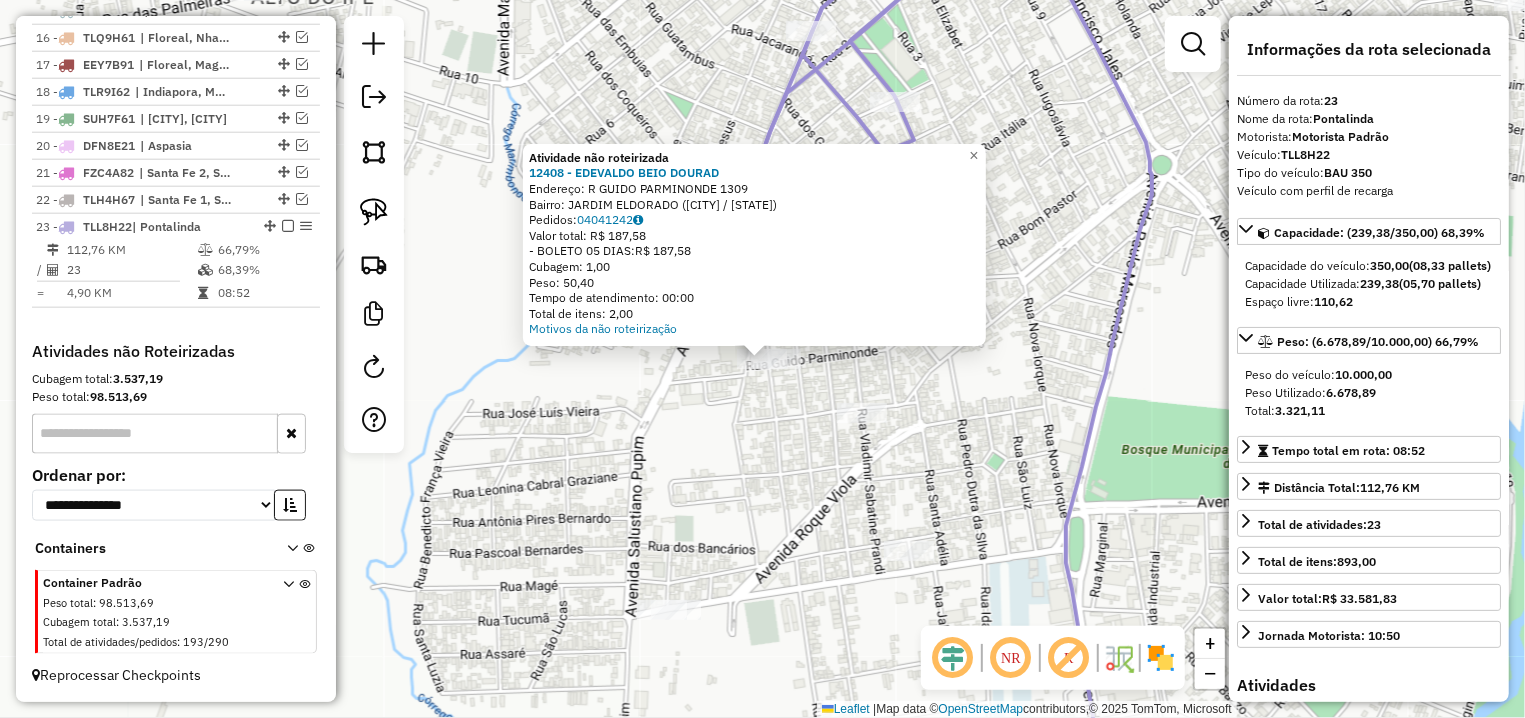 click on "Atividade não roteirizada 12408 - EDEVALDO BEIO DOURAD  Endereço: R   GUIDO PARMINONDE              1309   Bairro: JARDIM ELDORADO (JALES / SP)   Pedidos:  04041242   Valor total: R$ 187,58   - BOLETO 05 DIAS:  R$ 187,58   Cubagem: 1,00   Peso: 50,40   Tempo de atendimento: 00:00   Total de itens: 2,00  Motivos da não roteirização × Janela de atendimento Grade de atendimento Capacidade Transportadoras Veículos Cliente Pedidos  Rotas Selecione os dias de semana para filtrar as janelas de atendimento  Seg   Ter   Qua   Qui   Sex   Sáb   Dom  Informe o período da janela de atendimento: De: Até:  Filtrar exatamente a janela do cliente  Considerar janela de atendimento padrão  Selecione os dias de semana para filtrar as grades de atendimento  Seg   Ter   Qua   Qui   Sex   Sáb   Dom   Considerar clientes sem dia de atendimento cadastrado  Clientes fora do dia de atendimento selecionado Filtrar as atividades entre os valores definidos abaixo:  Peso mínimo:   Peso máximo:   Cubagem mínima:   De:   De:" 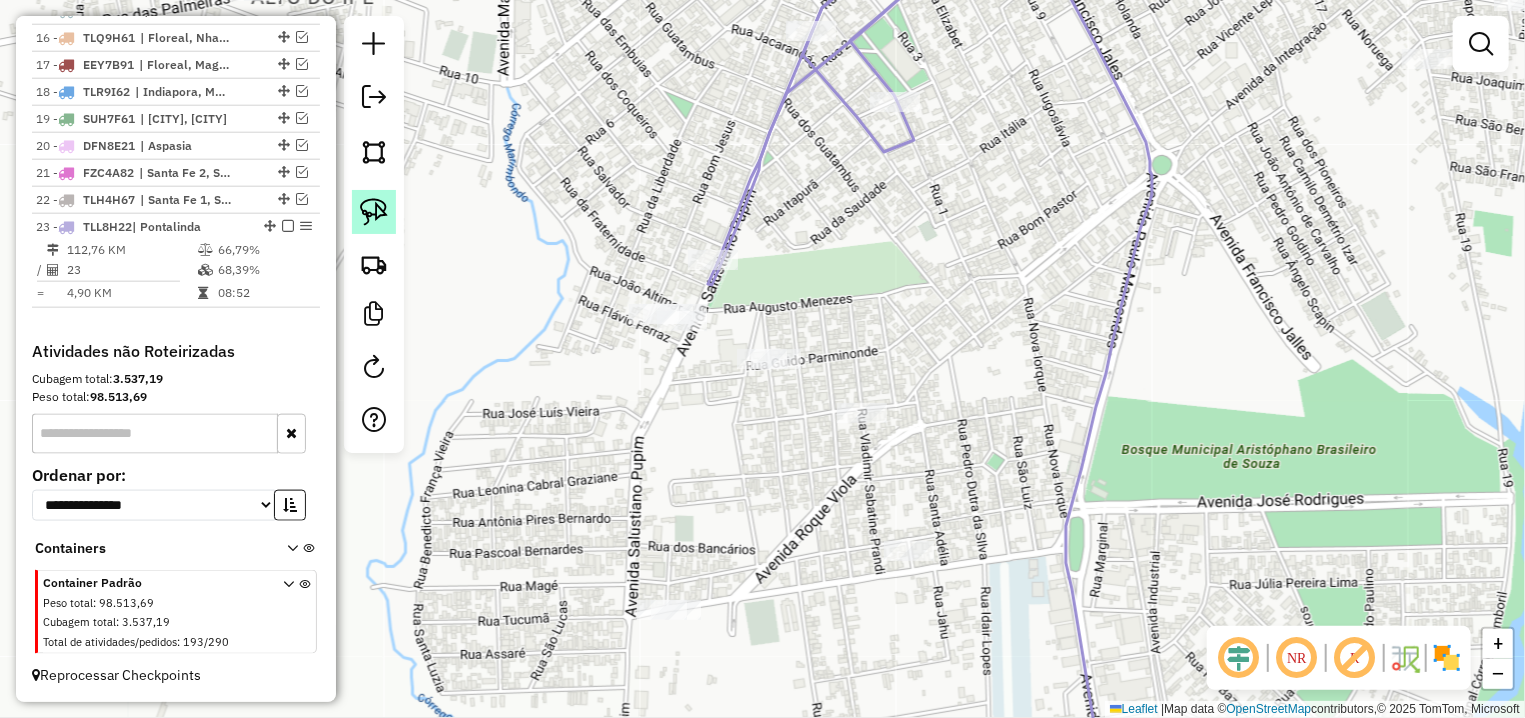 click 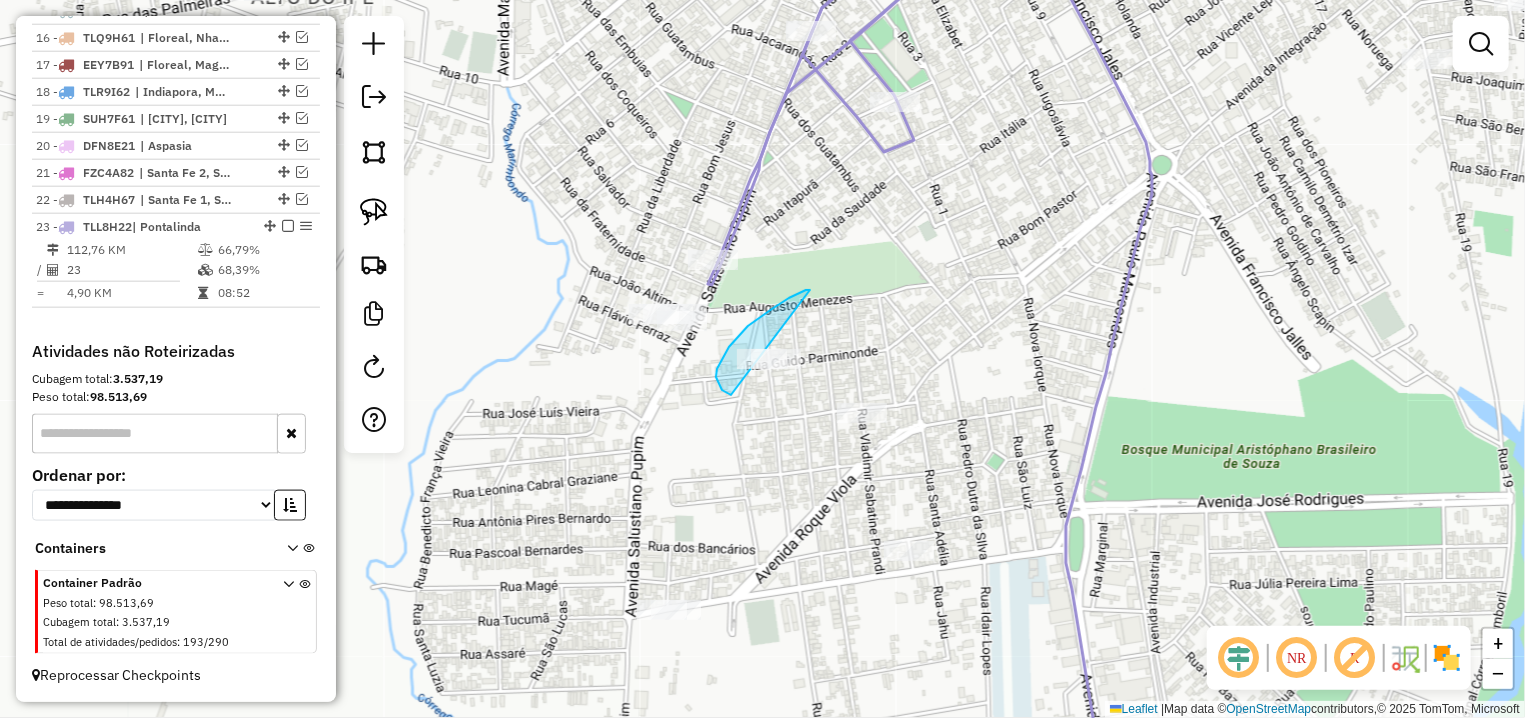 drag, startPoint x: 810, startPoint y: 290, endPoint x: 793, endPoint y: 414, distance: 125.1599 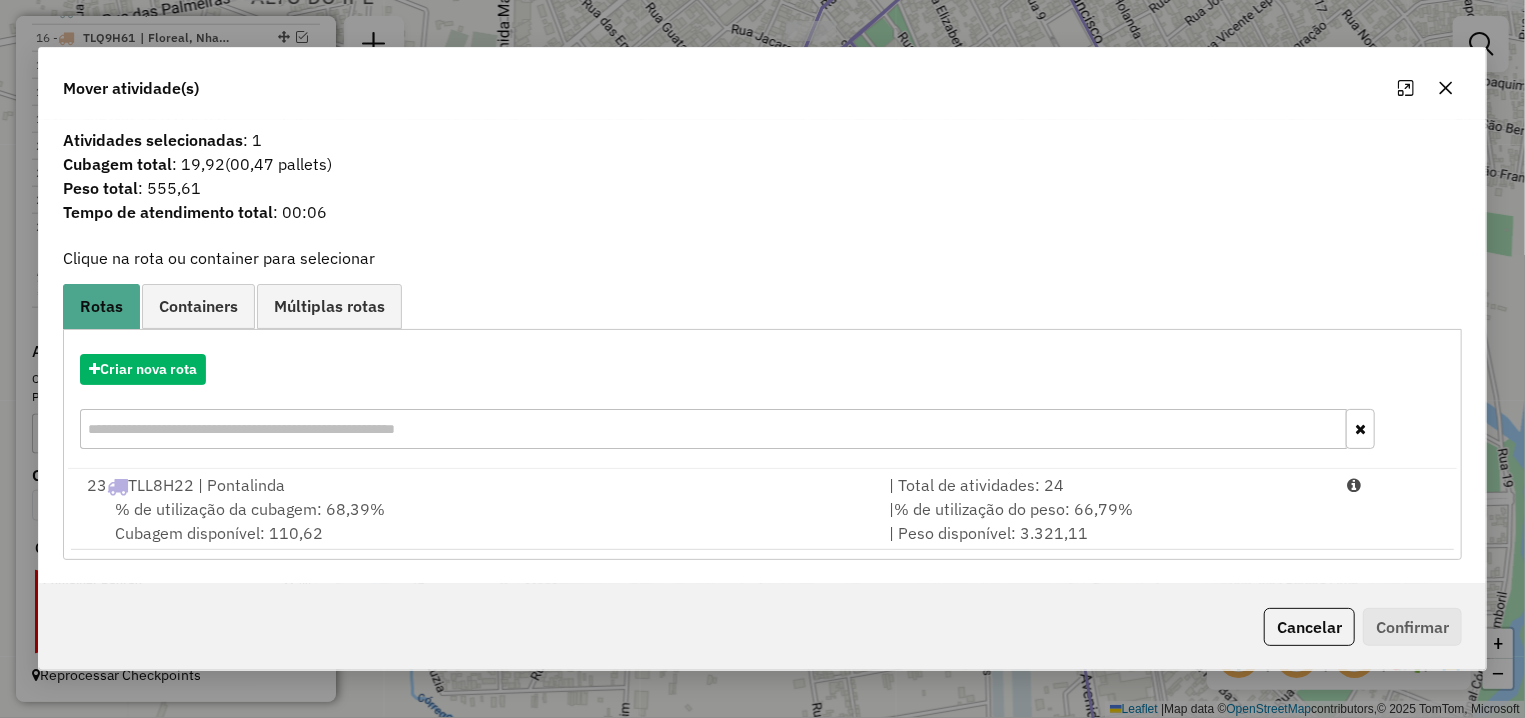 click on "% de utilização da cubagem: 68,39%" at bounding box center (250, 509) 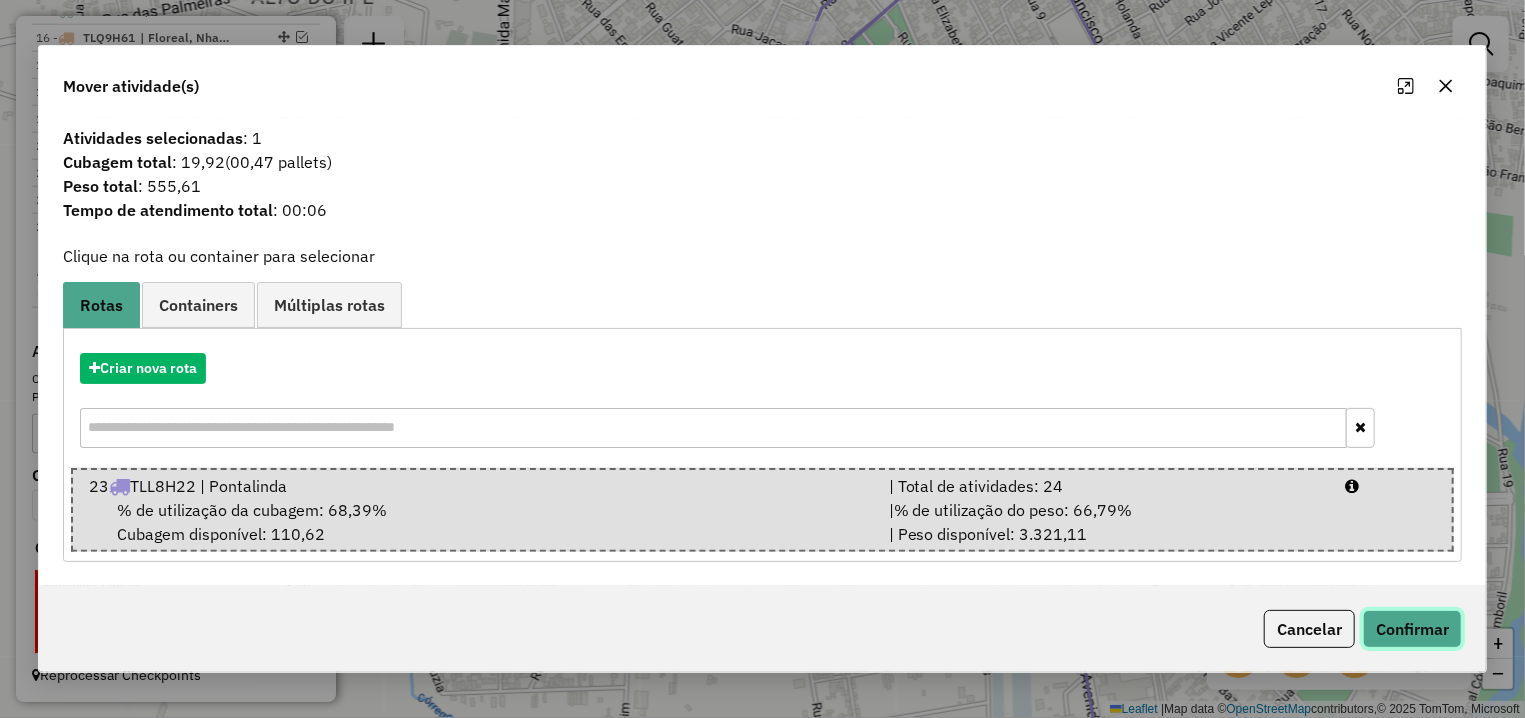 click on "Confirmar" 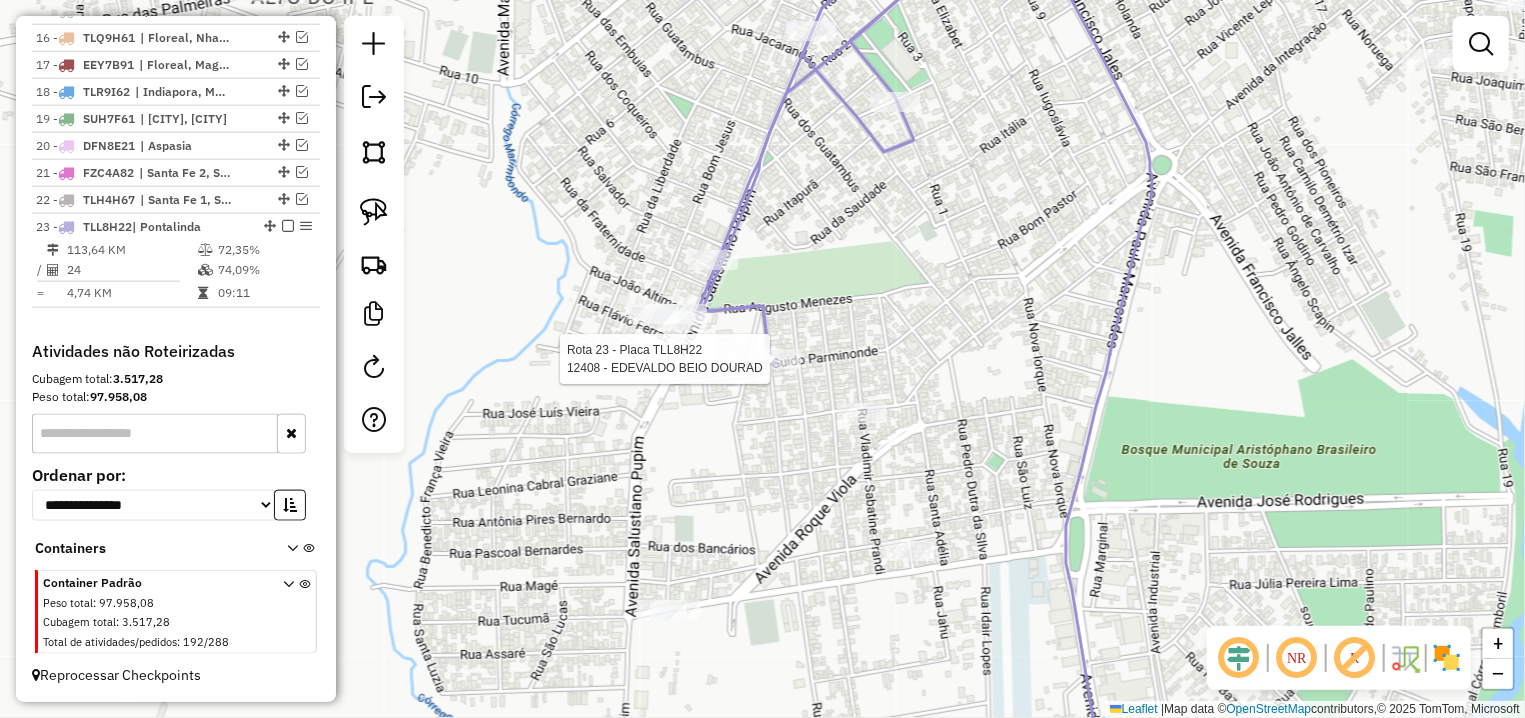 select on "**********" 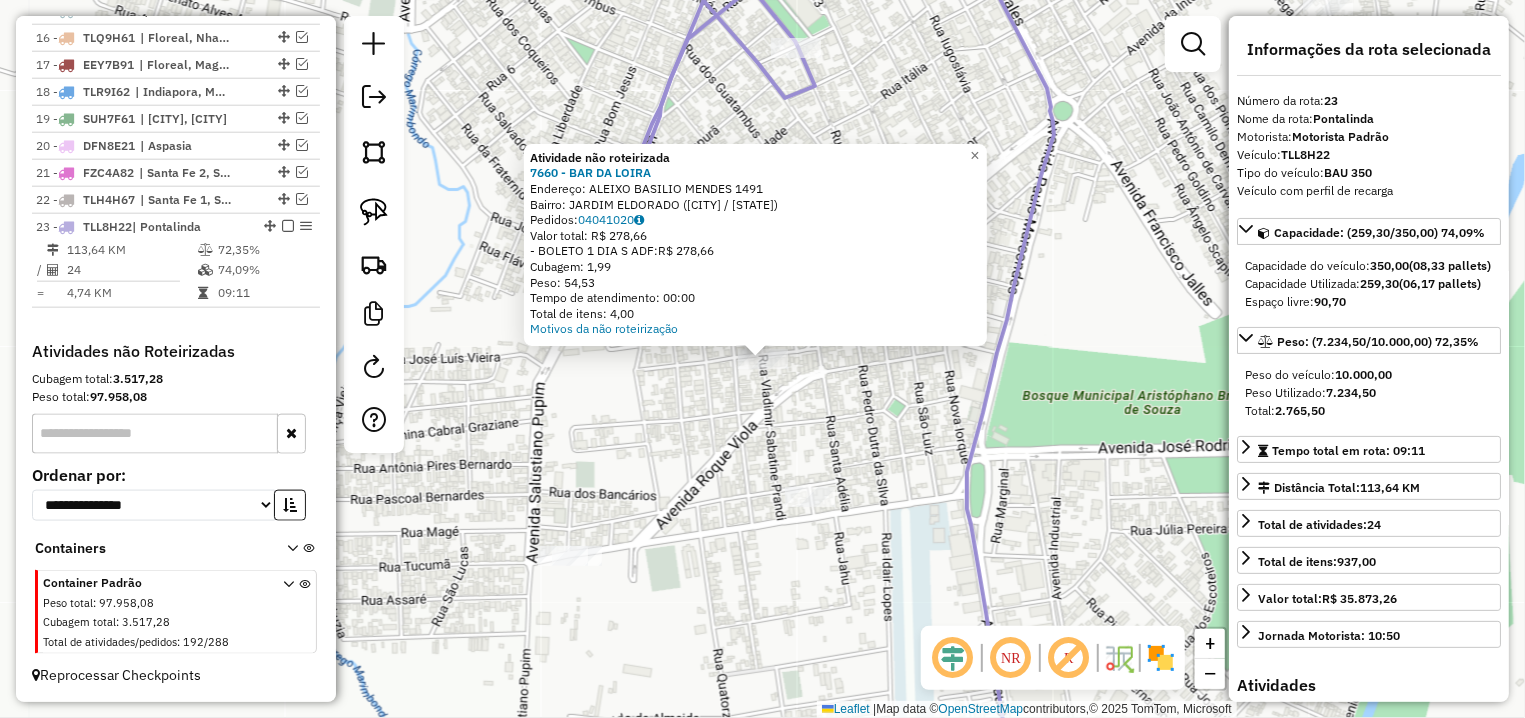 click on "Atividade não roteirizada 7660 - BAR DA LOIRA  Endereço:  ALEIXO BASILIO MENDES 1491   Bairro: JARDIM ELDORADO (JALES / SP)   Pedidos:  04041020   Valor total: R$ 278,66   - BOLETO 1 DIA S ADF:  R$ 278,66   Cubagem: 1,99   Peso: 54,53   Tempo de atendimento: 00:00   Total de itens: 4,00  Motivos da não roteirização × Janela de atendimento Grade de atendimento Capacidade Transportadoras Veículos Cliente Pedidos  Rotas Selecione os dias de semana para filtrar as janelas de atendimento  Seg   Ter   Qua   Qui   Sex   Sáb   Dom  Informe o período da janela de atendimento: De: Até:  Filtrar exatamente a janela do cliente  Considerar janela de atendimento padrão  Selecione os dias de semana para filtrar as grades de atendimento  Seg   Ter   Qua   Qui   Sex   Sáb   Dom   Considerar clientes sem dia de atendimento cadastrado  Clientes fora do dia de atendimento selecionado Filtrar as atividades entre os valores definidos abaixo:  Peso mínimo:   Peso máximo:   Cubagem mínima:   Cubagem máxima:   De:  +" 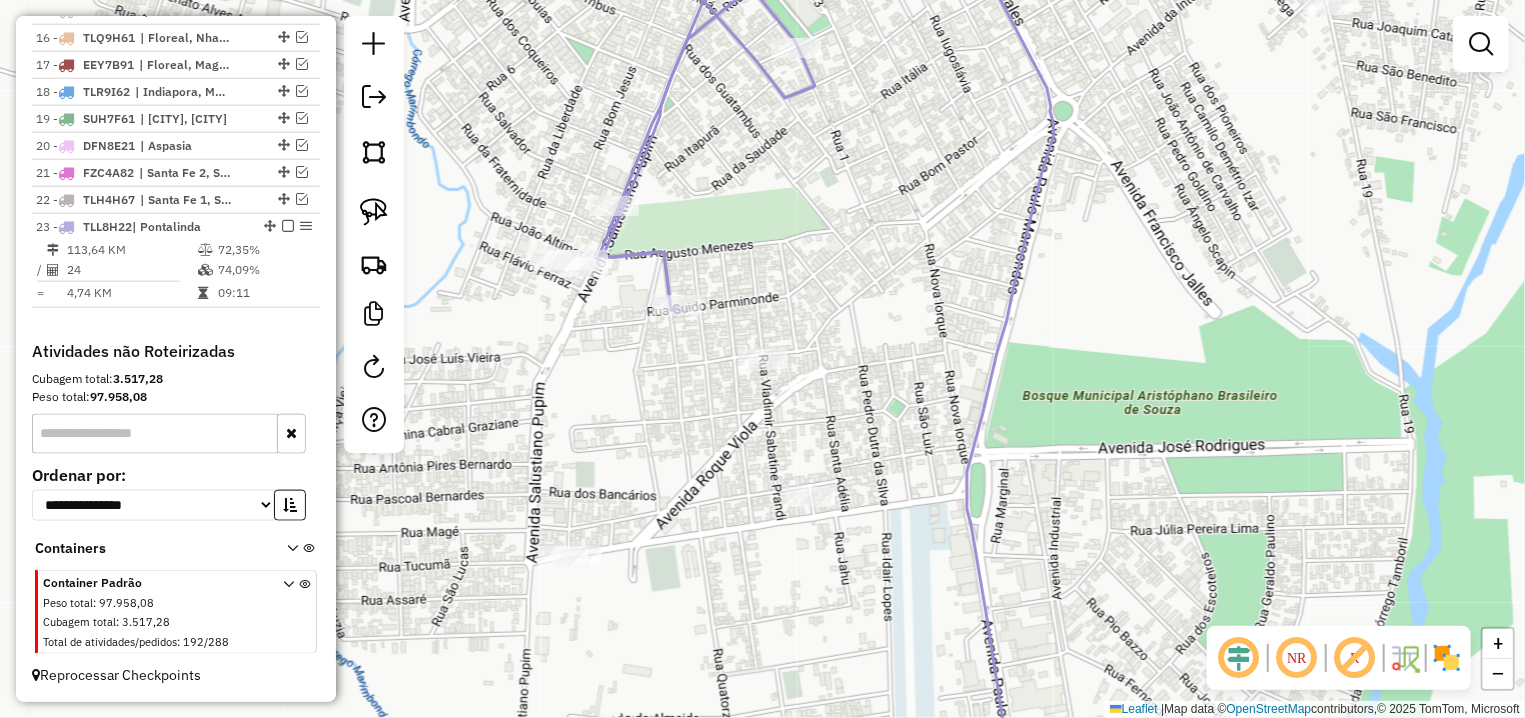 click on "Janela de atendimento Grade de atendimento Capacidade Transportadoras Veículos Cliente Pedidos  Rotas Selecione os dias de semana para filtrar as janelas de atendimento  Seg   Ter   Qua   Qui   Sex   Sáb   Dom  Informe o período da janela de atendimento: De: Até:  Filtrar exatamente a janela do cliente  Considerar janela de atendimento padrão  Selecione os dias de semana para filtrar as grades de atendimento  Seg   Ter   Qua   Qui   Sex   Sáb   Dom   Considerar clientes sem dia de atendimento cadastrado  Clientes fora do dia de atendimento selecionado Filtrar as atividades entre os valores definidos abaixo:  Peso mínimo:   Peso máximo:   Cubagem mínima:   Cubagem máxima:   De:   Até:  Filtrar as atividades entre o tempo de atendimento definido abaixo:  De:   Até:   Considerar capacidade total dos clientes não roteirizados Transportadora: Selecione um ou mais itens Tipo de veículo: Selecione um ou mais itens Veículo: Selecione um ou mais itens Motorista: Selecione um ou mais itens Nome: Rótulo:" 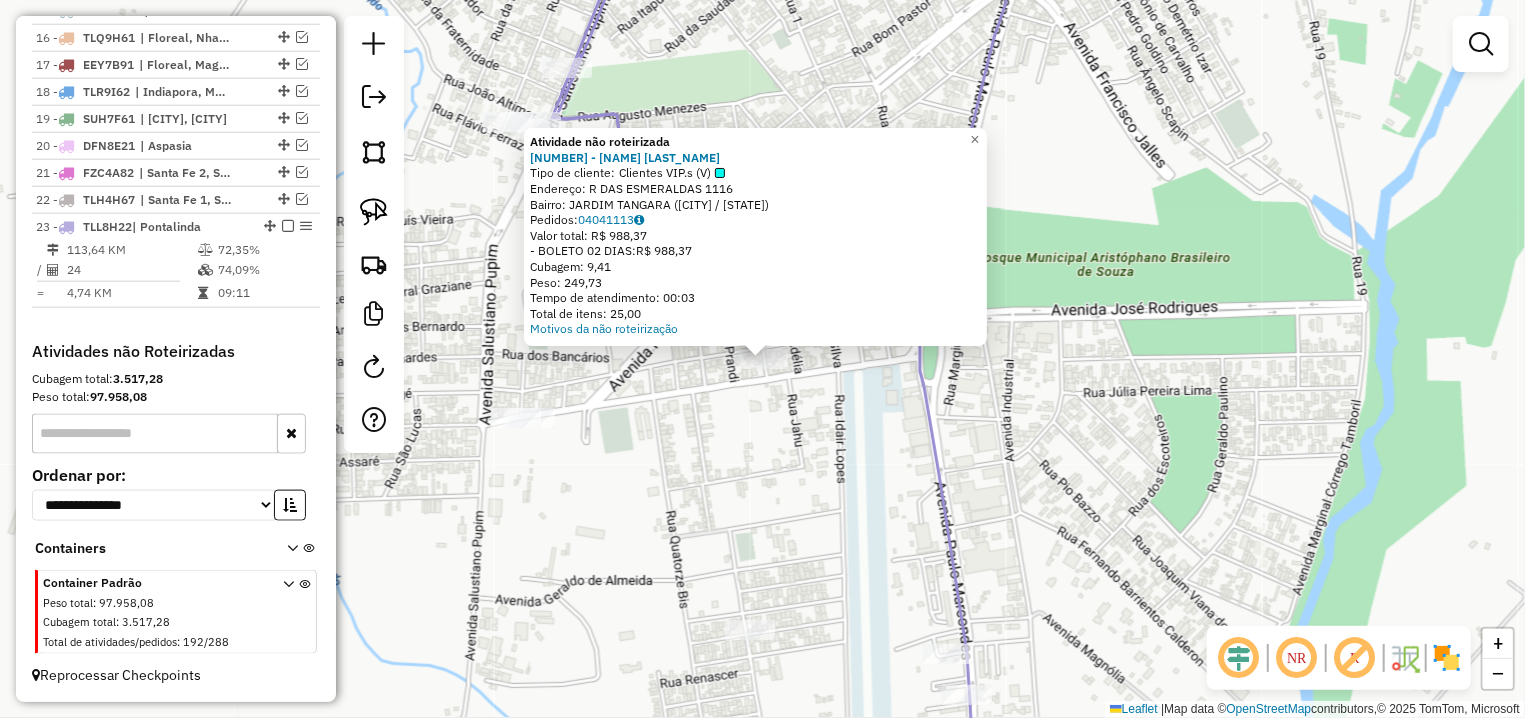 click on "Atividade não roteirizada 15458 - THAUANI BEATRIZ NOGU  Tipo de cliente:   Clientes VIP.s (V)   Endereço: R   DAS ESMERALDAS                1116   Bairro: JARDIM TANGARA (JALES / SP)   Pedidos:  04041113   Valor total: R$ 988,37   - BOLETO 02 DIAS:  R$ 988,37   Cubagem: 9,41   Peso: 249,73   Tempo de atendimento: 00:03   Total de itens: 25,00  Motivos da não roteirização × Janela de atendimento Grade de atendimento Capacidade Transportadoras Veículos Cliente Pedidos  Rotas Selecione os dias de semana para filtrar as janelas de atendimento  Seg   Ter   Qua   Qui   Sex   Sáb   Dom  Informe o período da janela de atendimento: De: Até:  Filtrar exatamente a janela do cliente  Considerar janela de atendimento padrão  Selecione os dias de semana para filtrar as grades de atendimento  Seg   Ter   Qua   Qui   Sex   Sáb   Dom   Considerar clientes sem dia de atendimento cadastrado  Clientes fora do dia de atendimento selecionado Filtrar as atividades entre os valores definidos abaixo:  Peso mínimo:   De:" 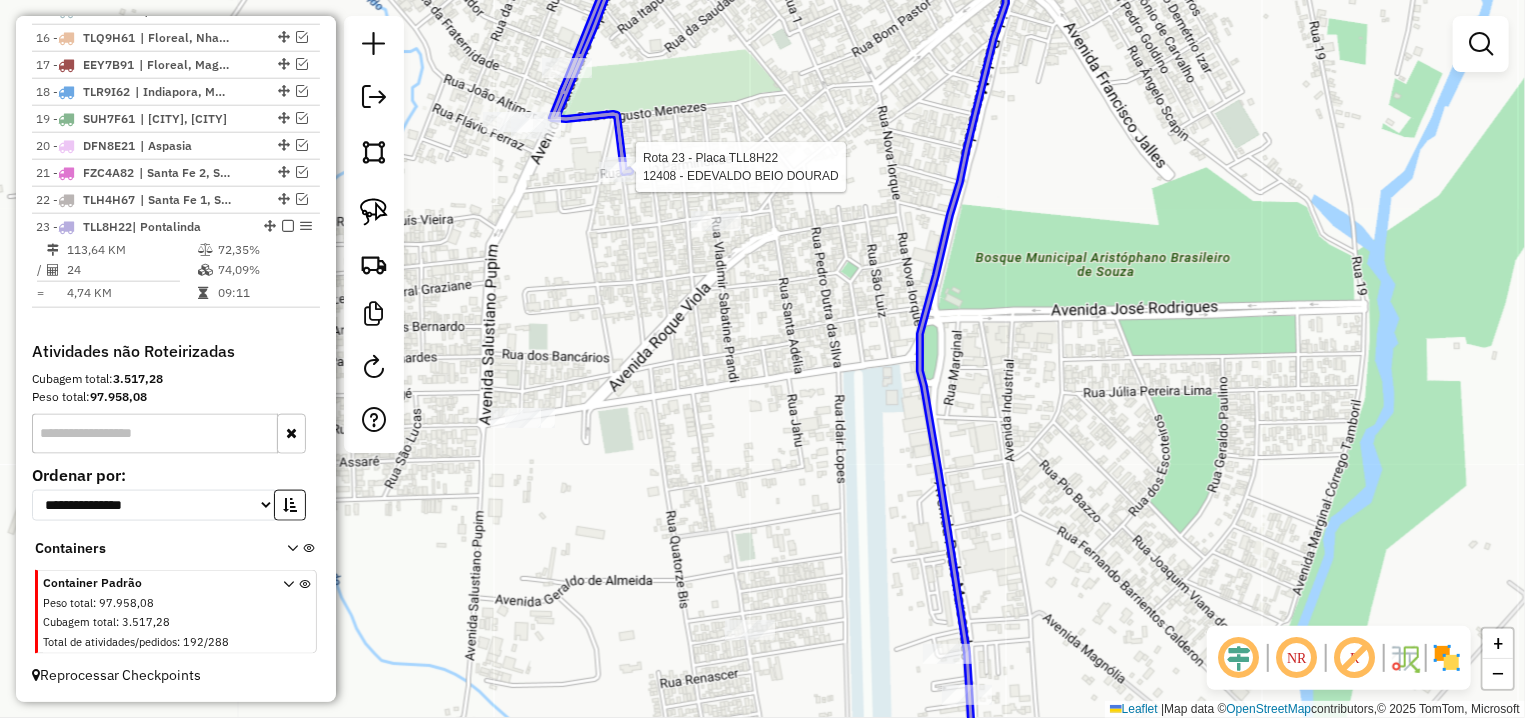 click 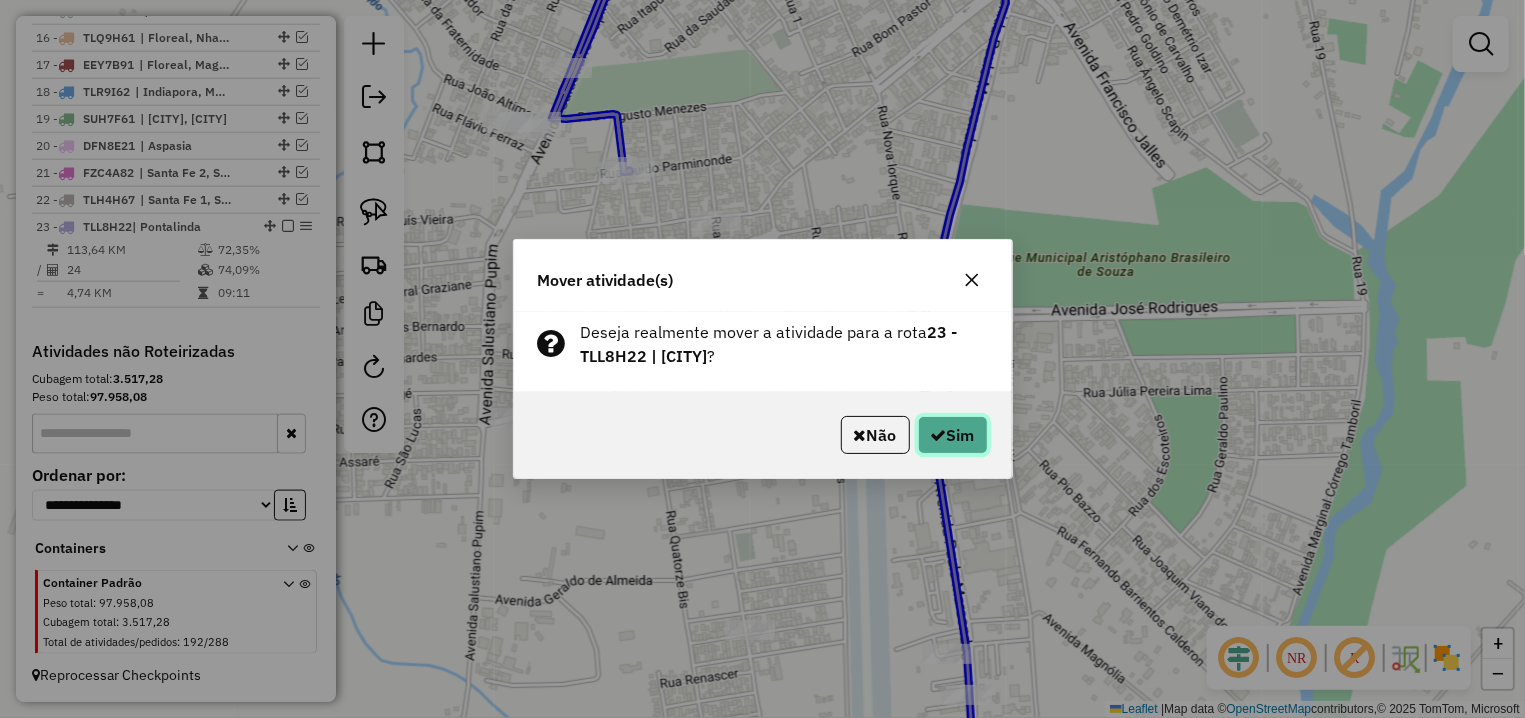 click on "Sim" 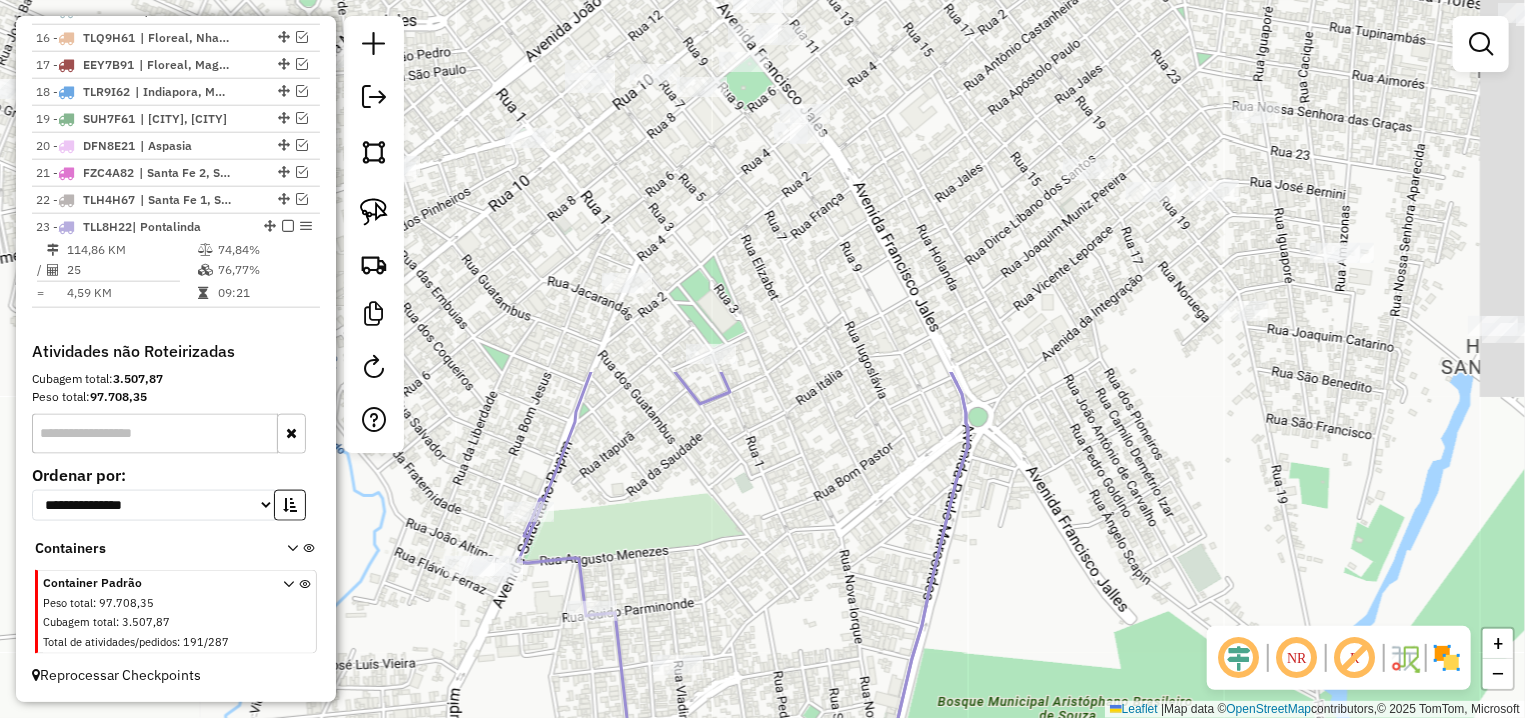 drag, startPoint x: 853, startPoint y: 143, endPoint x: 802, endPoint y: 638, distance: 497.62033 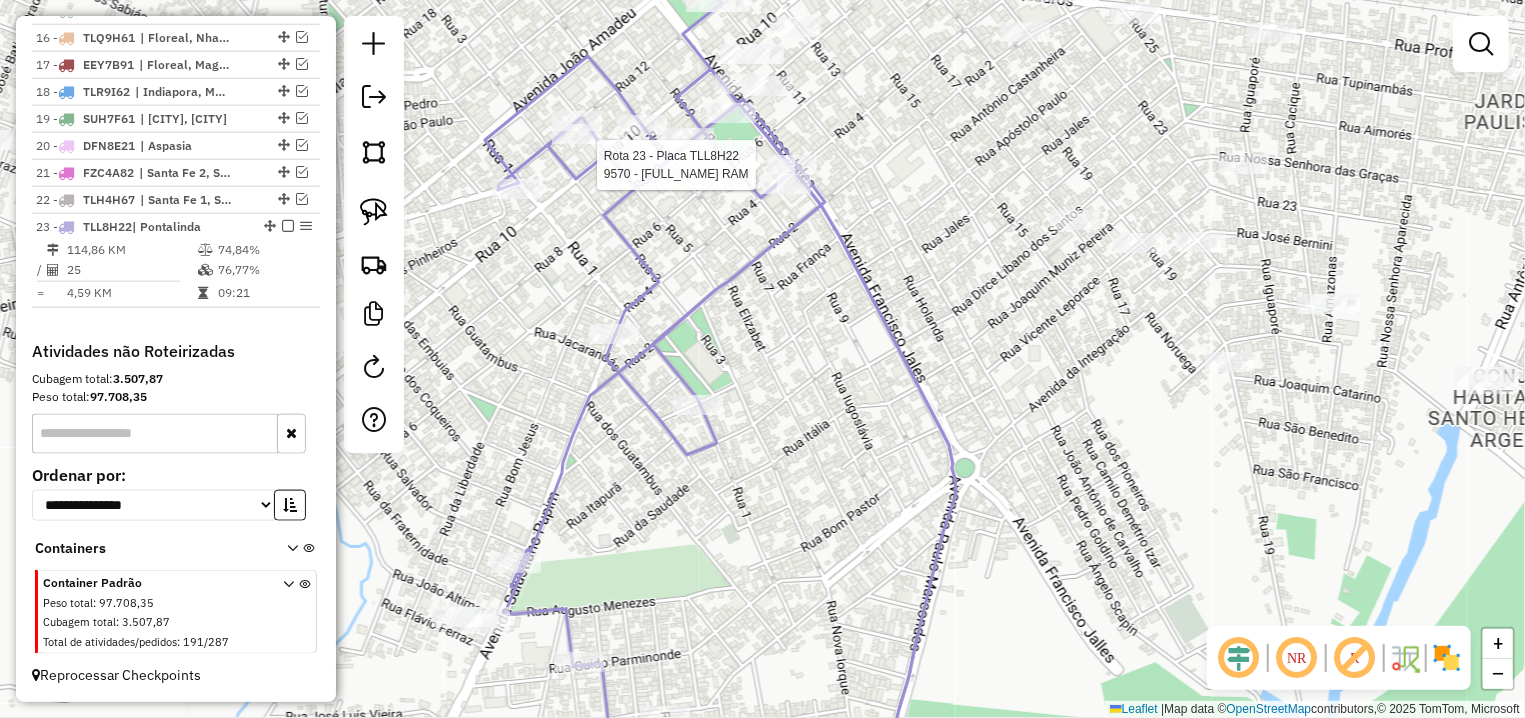 select on "**********" 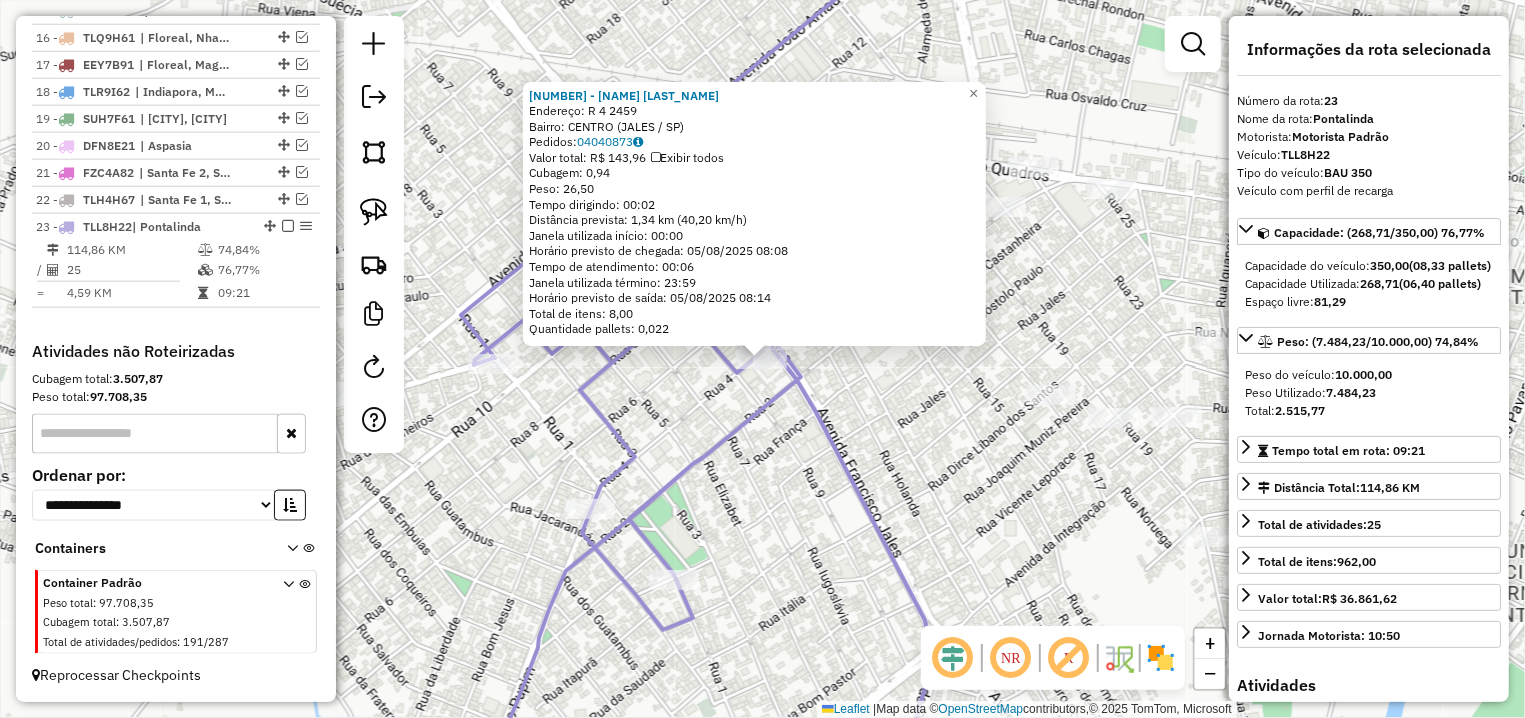 click on "13213 - CAIO VINICIUS GOMES  Endereço: R   4                             2459   Bairro: CENTRO (JALES / SP)   Pedidos:  04040873   Valor total: R$ 143,96   Exibir todos   Cubagem: 0,94  Peso: 26,50  Tempo dirigindo: 00:02   Distância prevista: 1,34 km (40,20 km/h)   Janela utilizada início: 00:00   Horário previsto de chegada: 05/08/2025 08:08   Tempo de atendimento: 00:06   Janela utilizada término: 23:59   Horário previsto de saída: 05/08/2025 08:14   Total de itens: 8,00   Quantidade pallets: 0,022  × Janela de atendimento Grade de atendimento Capacidade Transportadoras Veículos Cliente Pedidos  Rotas Selecione os dias de semana para filtrar as janelas de atendimento  Seg   Ter   Qua   Qui   Sex   Sáb   Dom  Informe o período da janela de atendimento: De: Até:  Filtrar exatamente a janela do cliente  Considerar janela de atendimento padrão  Selecione os dias de semana para filtrar as grades de atendimento  Seg   Ter   Qua   Qui   Sex   Sáb   Dom   Peso mínimo:   Peso máximo:   De:   Até:" 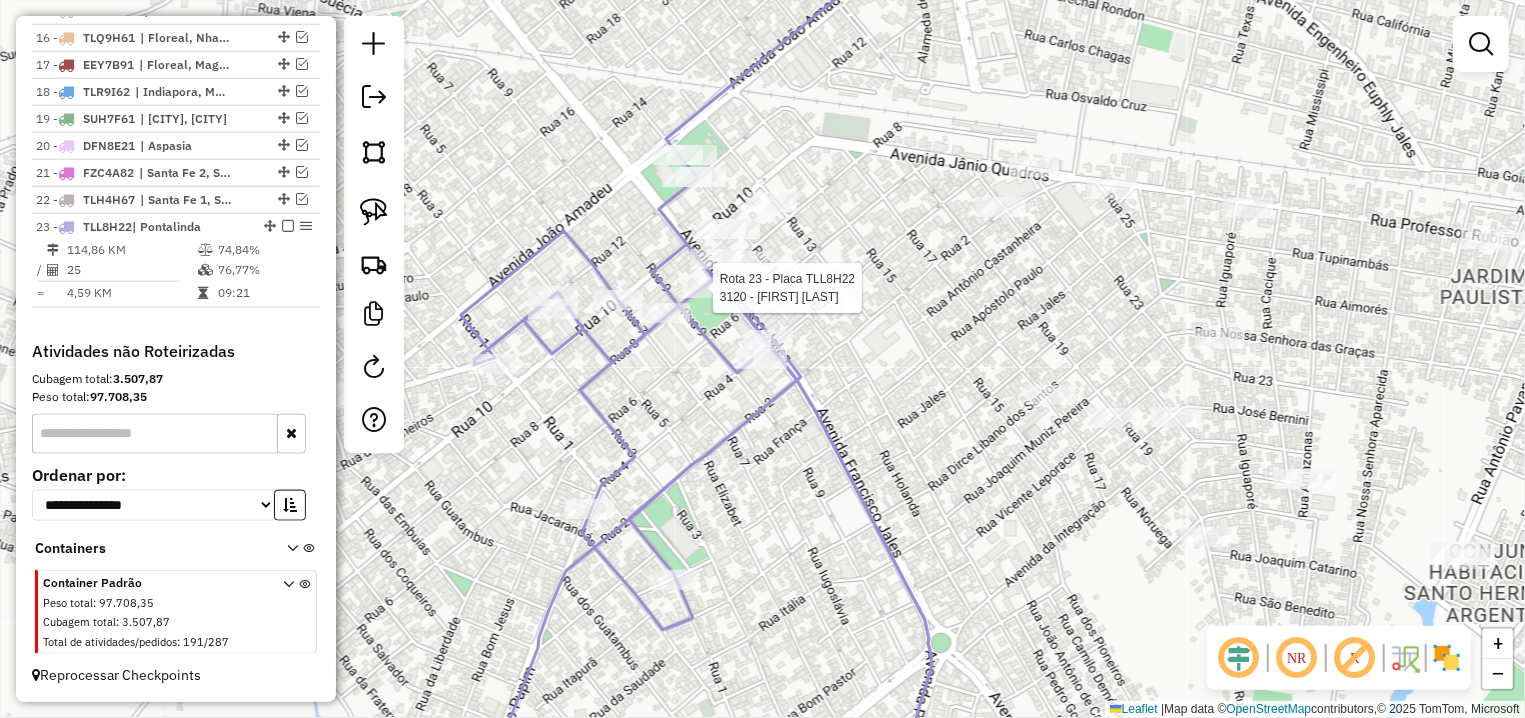 select on "**********" 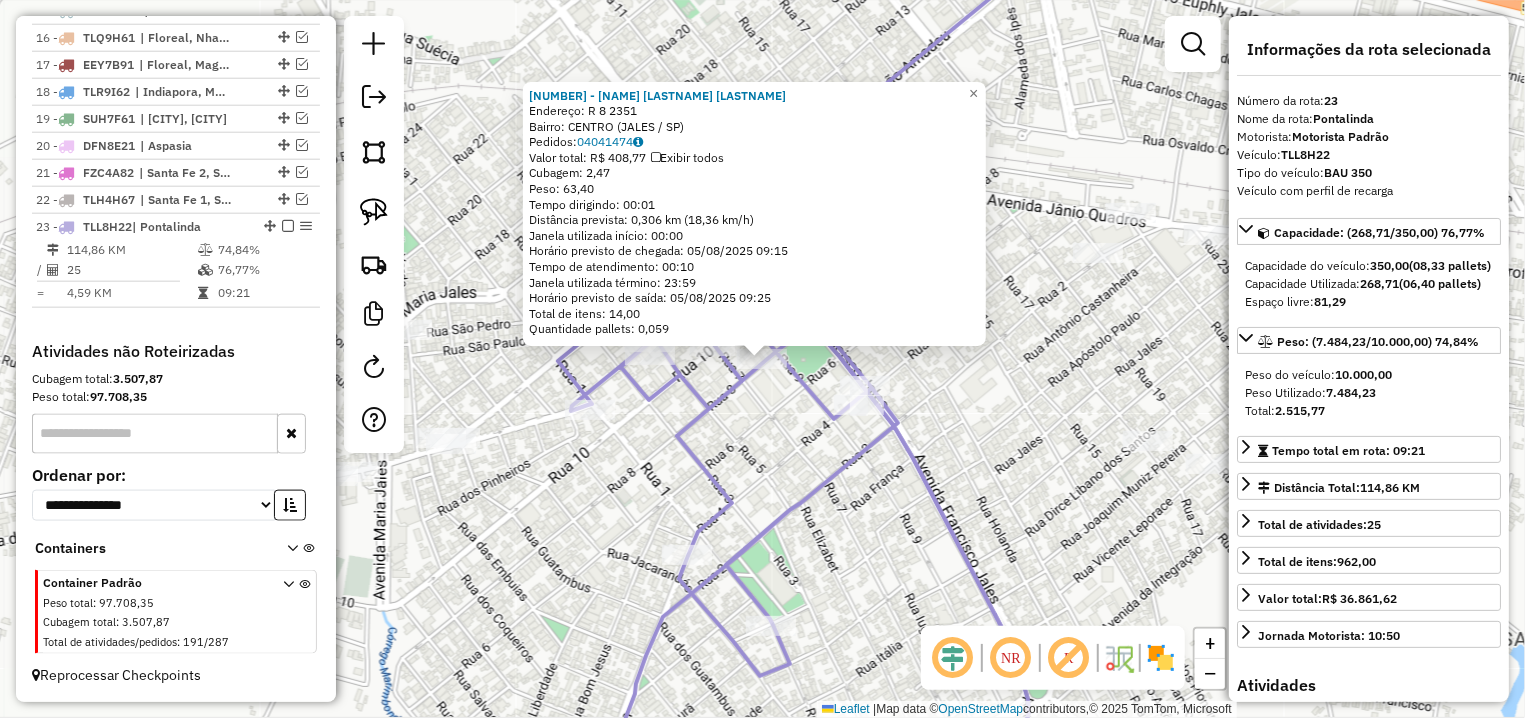 click on "3868 - VALERIA CRISTINA BOR  Endereço: R   8                             2351   Bairro: CENTRO (JALES / SP)   Pedidos:  04041474   Valor total: R$ 408,77   Exibir todos   Cubagem: 2,47  Peso: 63,40  Tempo dirigindo: 00:01   Distância prevista: 0,306 km (18,36 km/h)   Janela utilizada início: 00:00   Horário previsto de chegada: 05/08/2025 09:15   Tempo de atendimento: 00:10   Janela utilizada término: 23:59   Horário previsto de saída: 05/08/2025 09:25   Total de itens: 14,00   Quantidade pallets: 0,059" 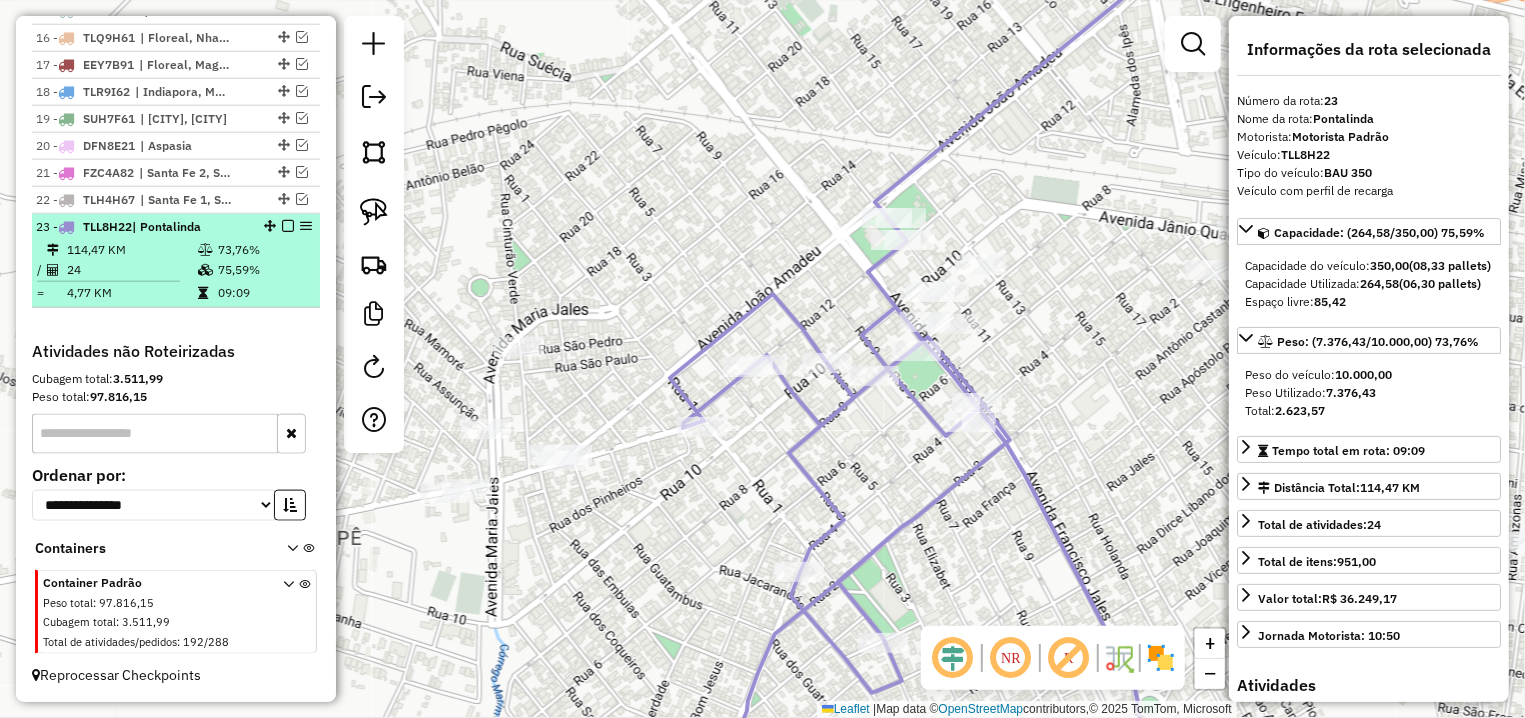 click at bounding box center [288, 226] 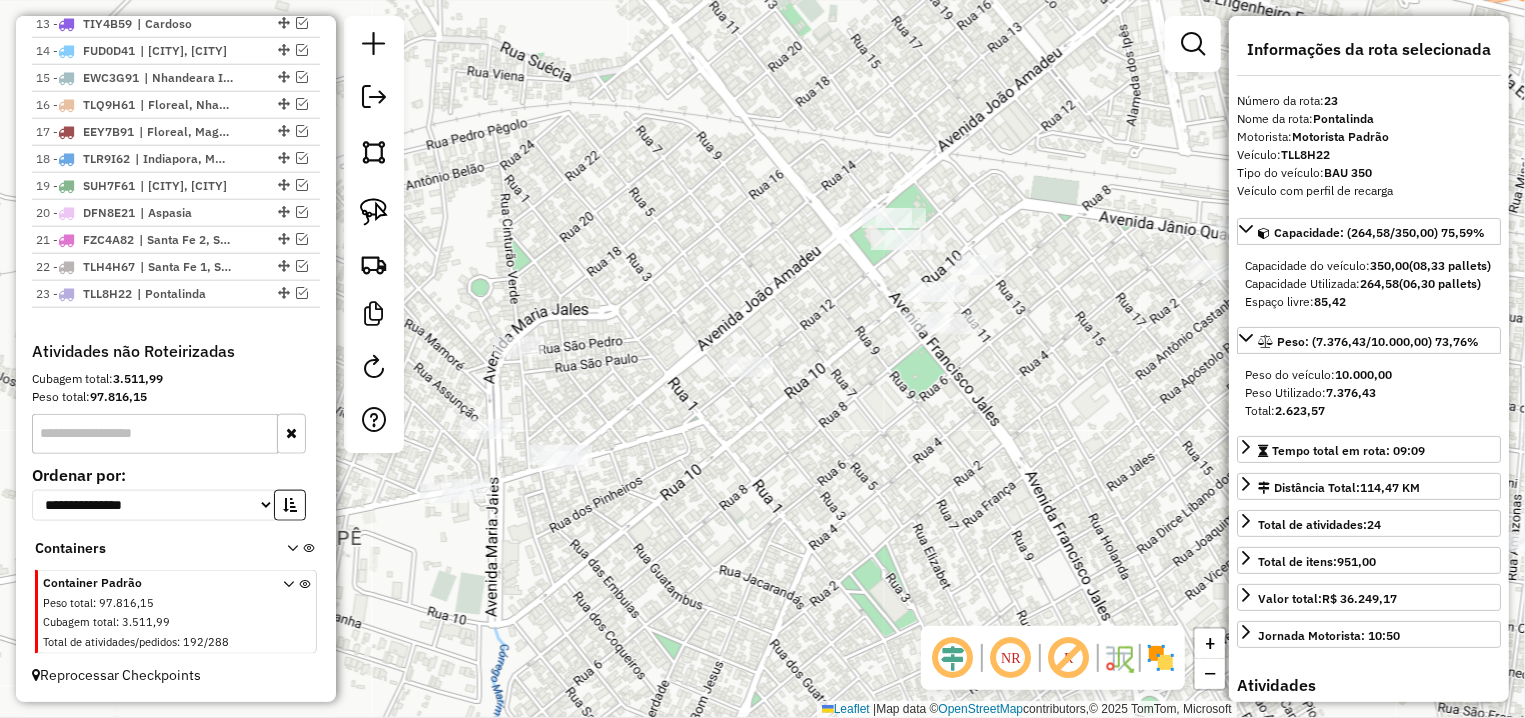 scroll, scrollTop: 1105, scrollLeft: 0, axis: vertical 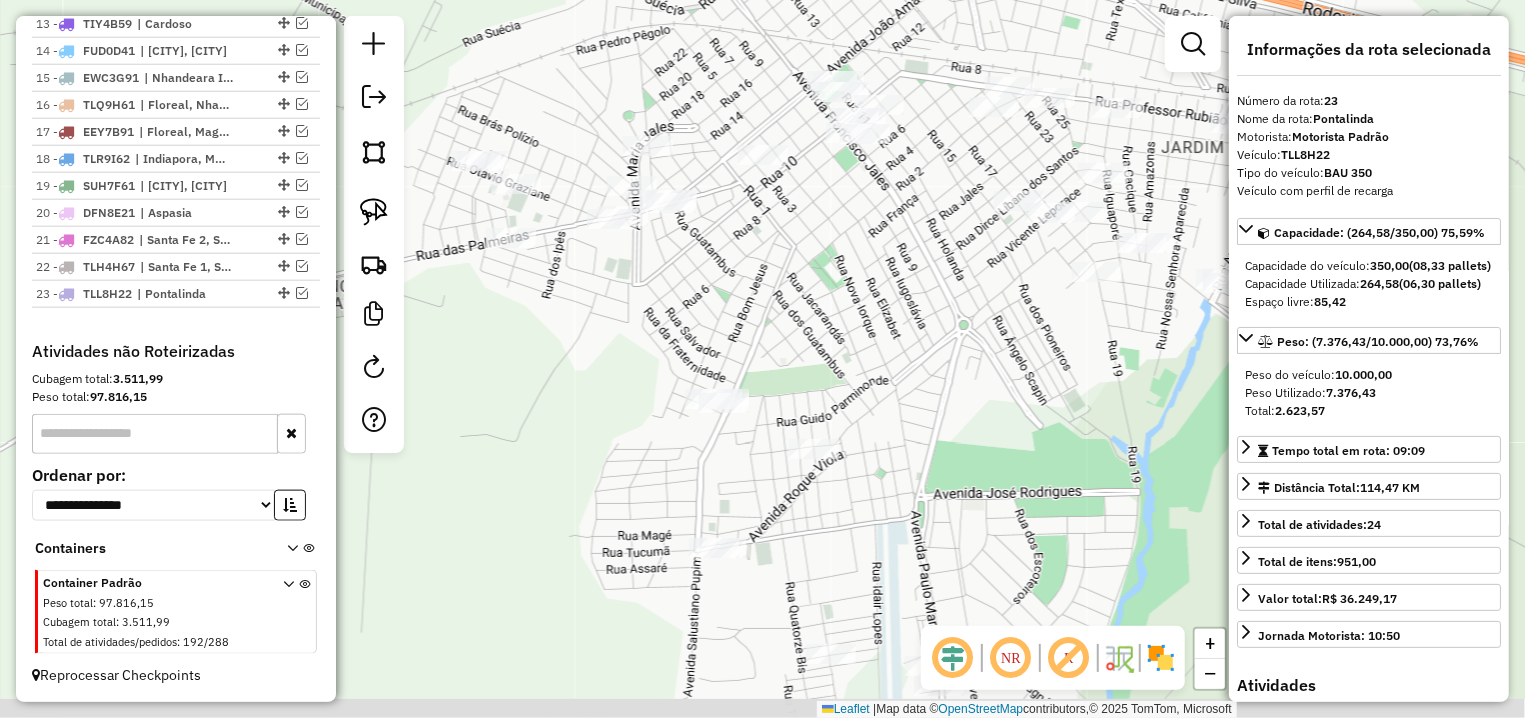 drag, startPoint x: 794, startPoint y: 437, endPoint x: 813, endPoint y: 251, distance: 186.96791 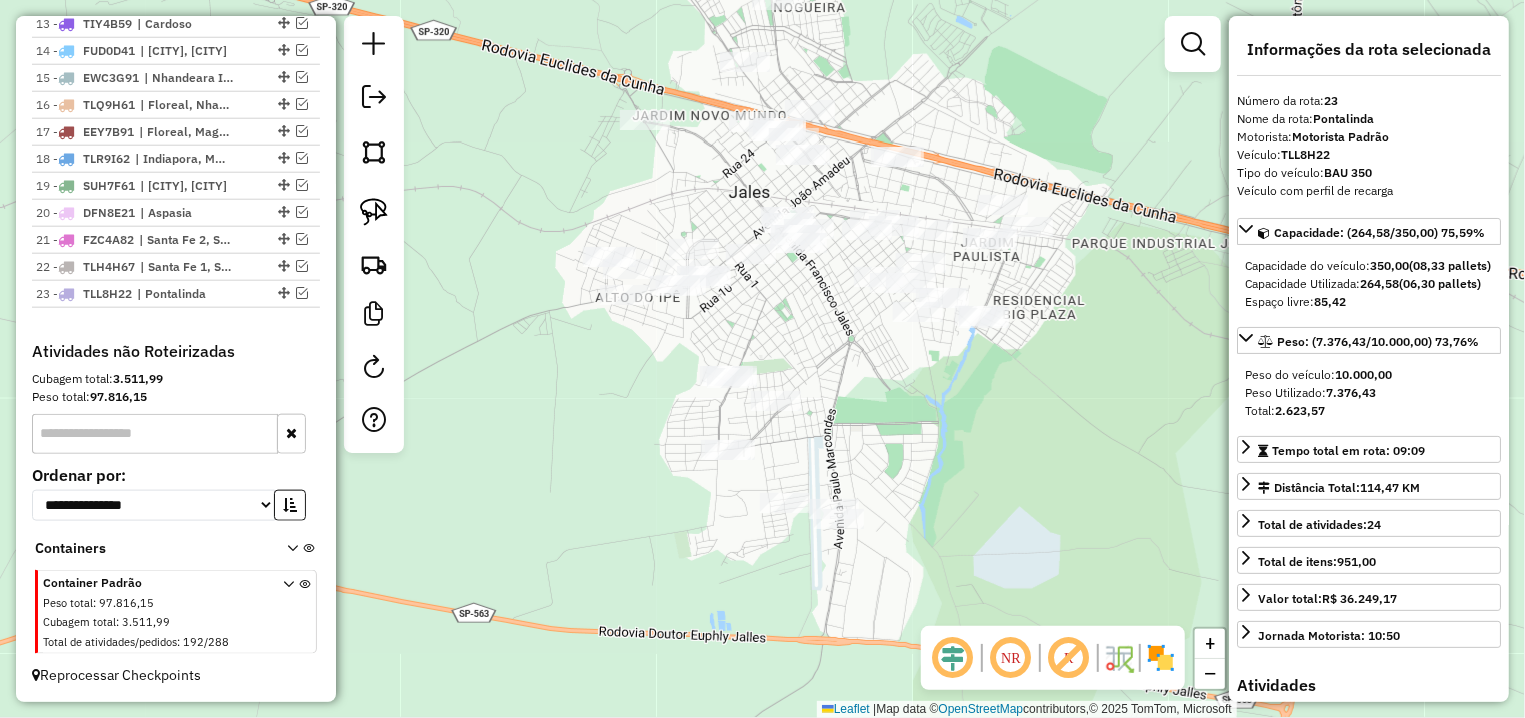 drag, startPoint x: 853, startPoint y: 307, endPoint x: 815, endPoint y: 353, distance: 59.665737 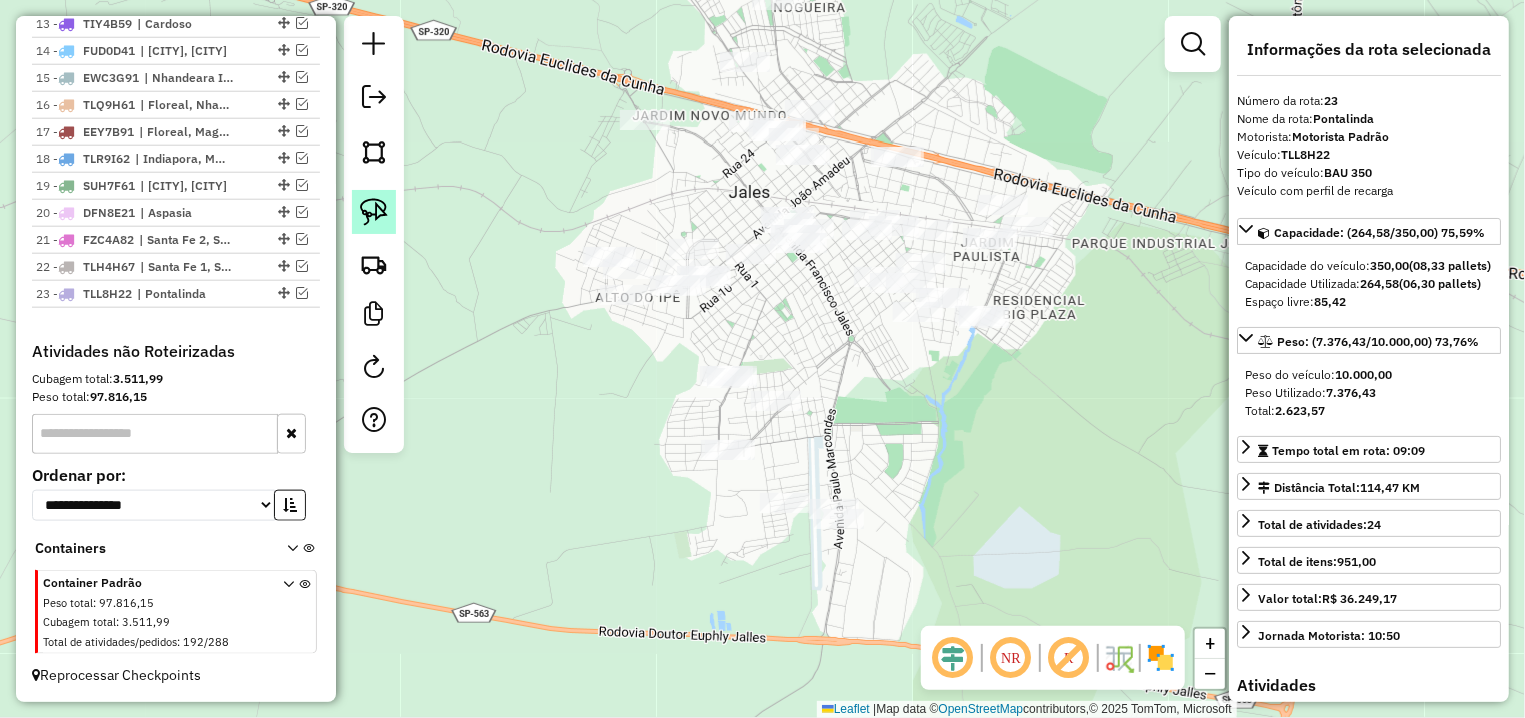 click 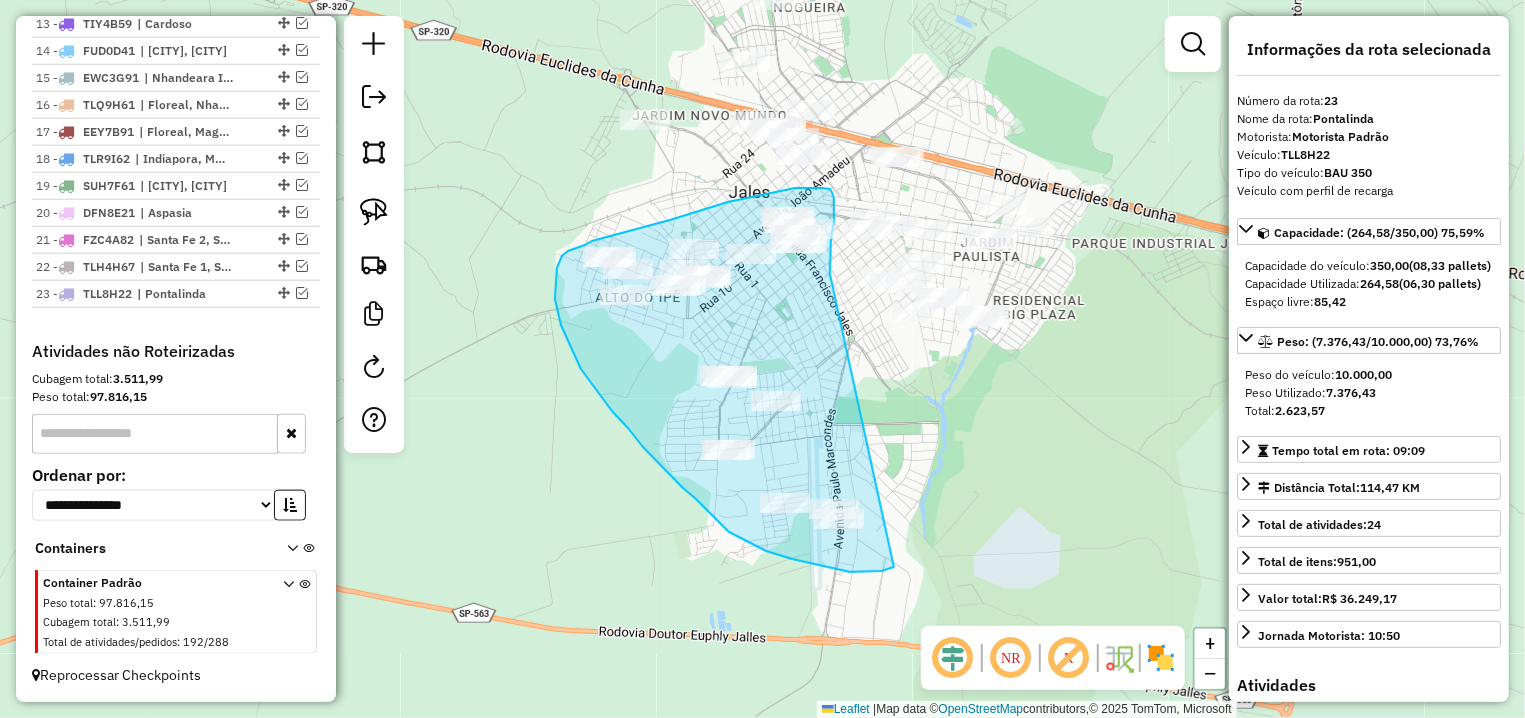drag, startPoint x: 831, startPoint y: 250, endPoint x: 894, endPoint y: 567, distance: 323.19962 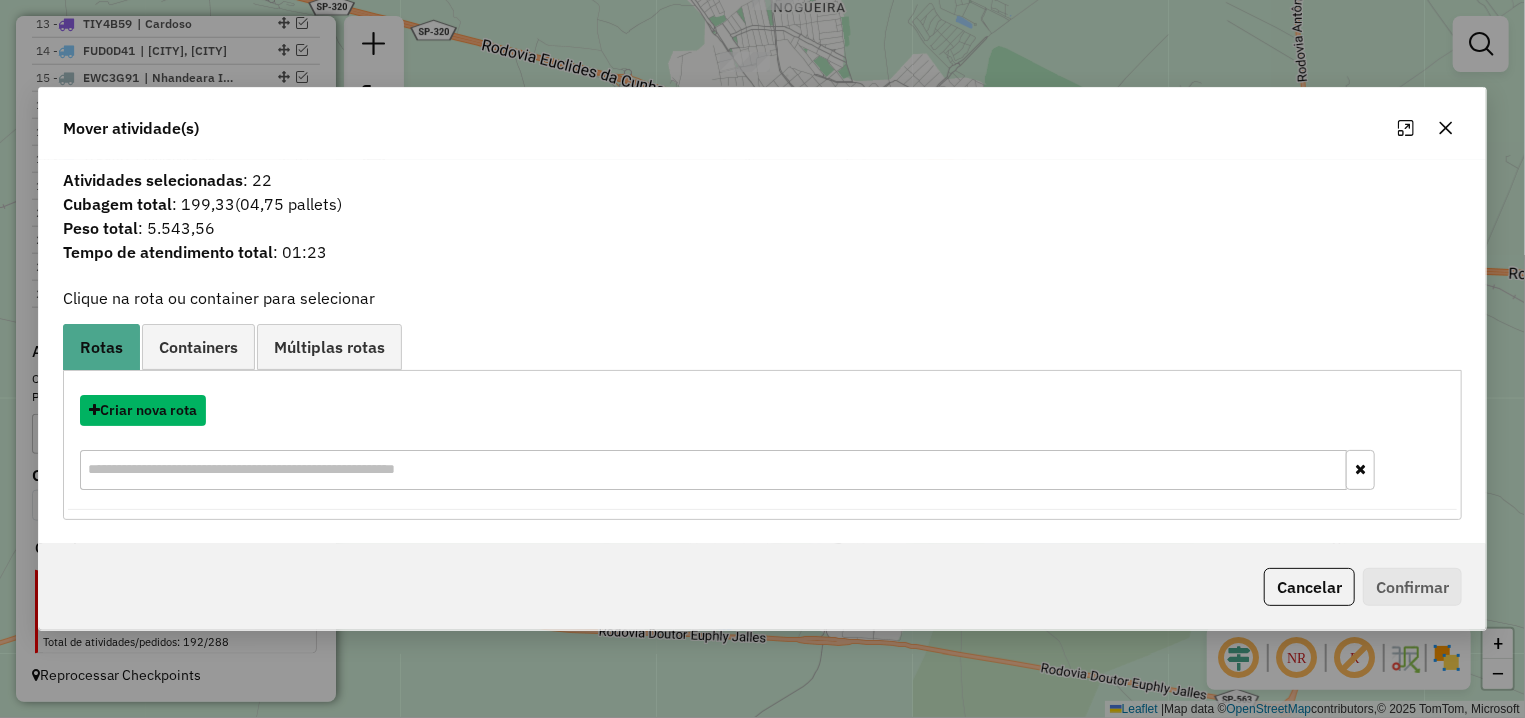 click on "Criar nova rota" at bounding box center (143, 410) 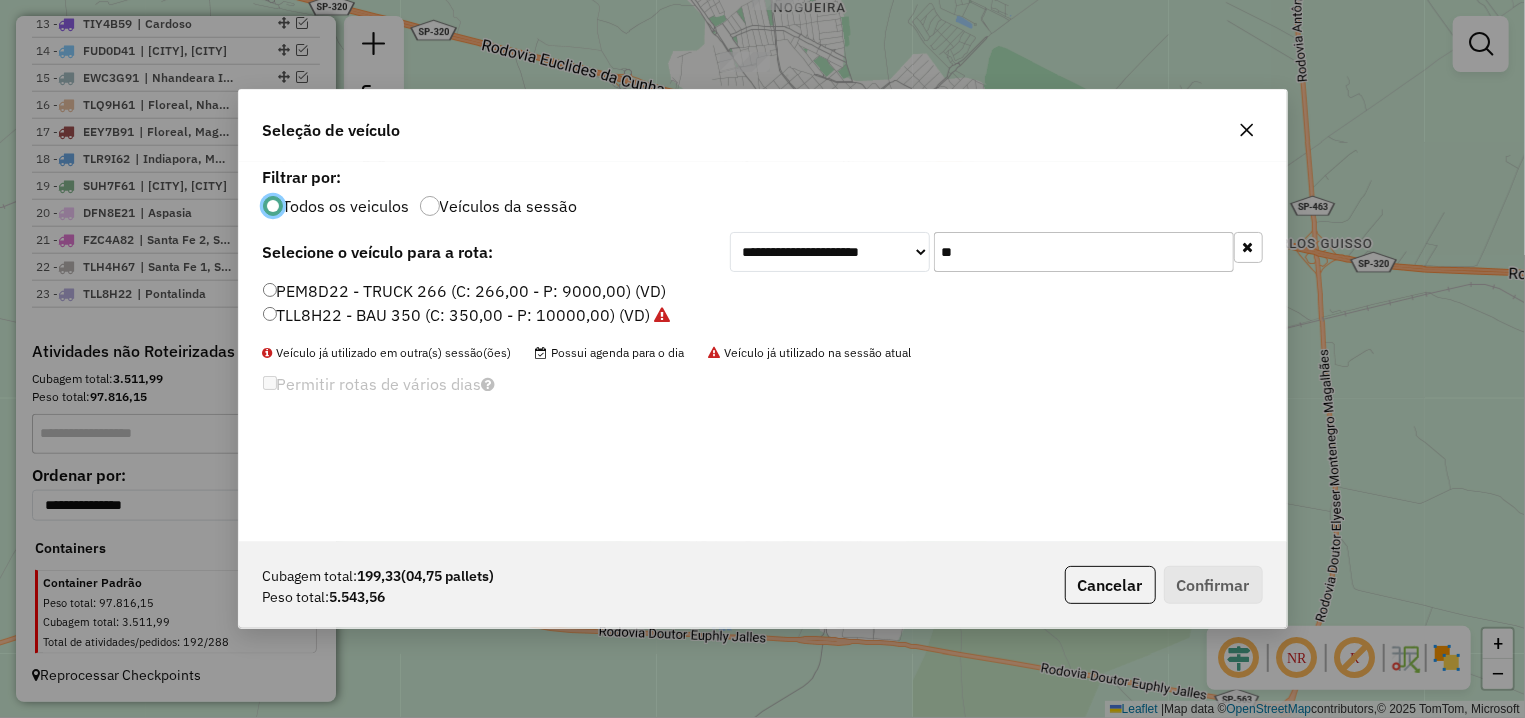 scroll, scrollTop: 11, scrollLeft: 6, axis: both 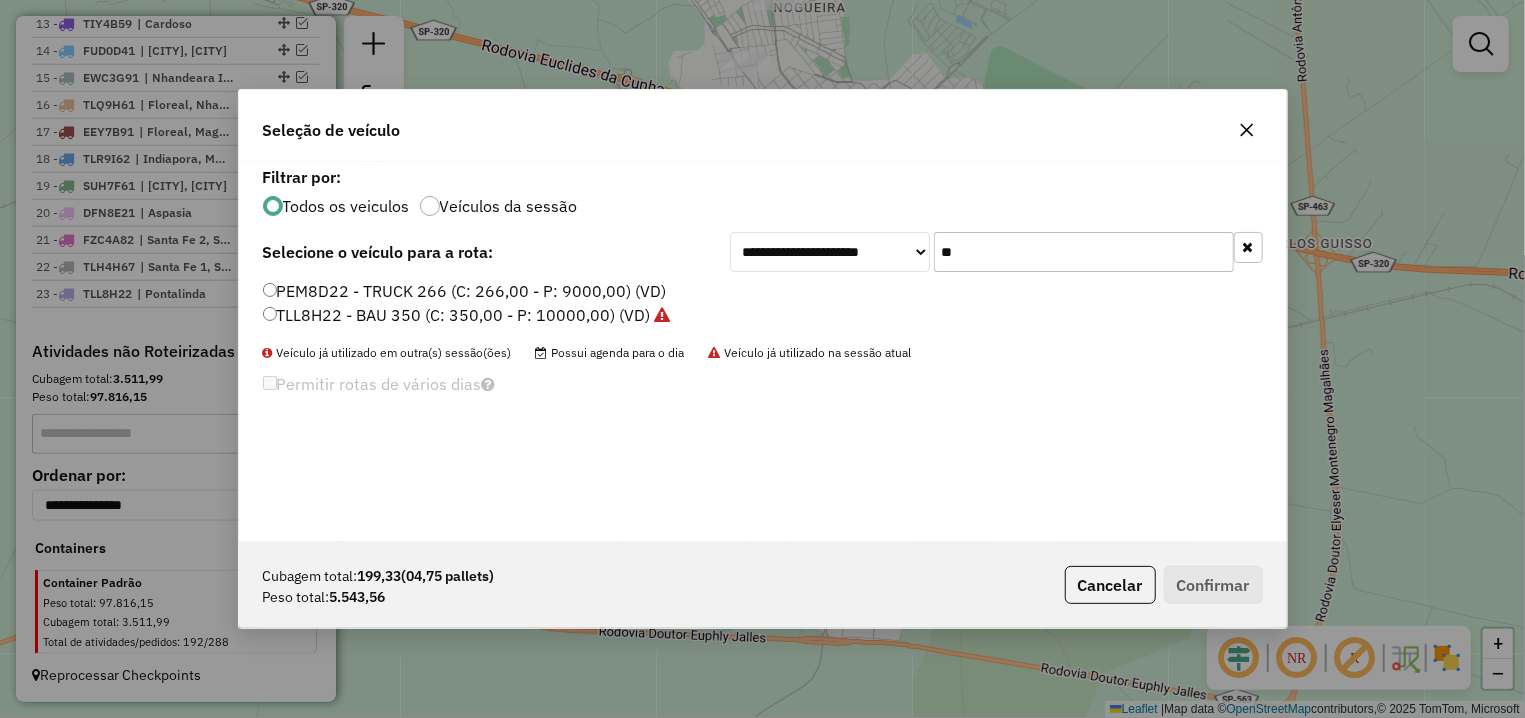 drag, startPoint x: 985, startPoint y: 246, endPoint x: 869, endPoint y: 262, distance: 117.09825 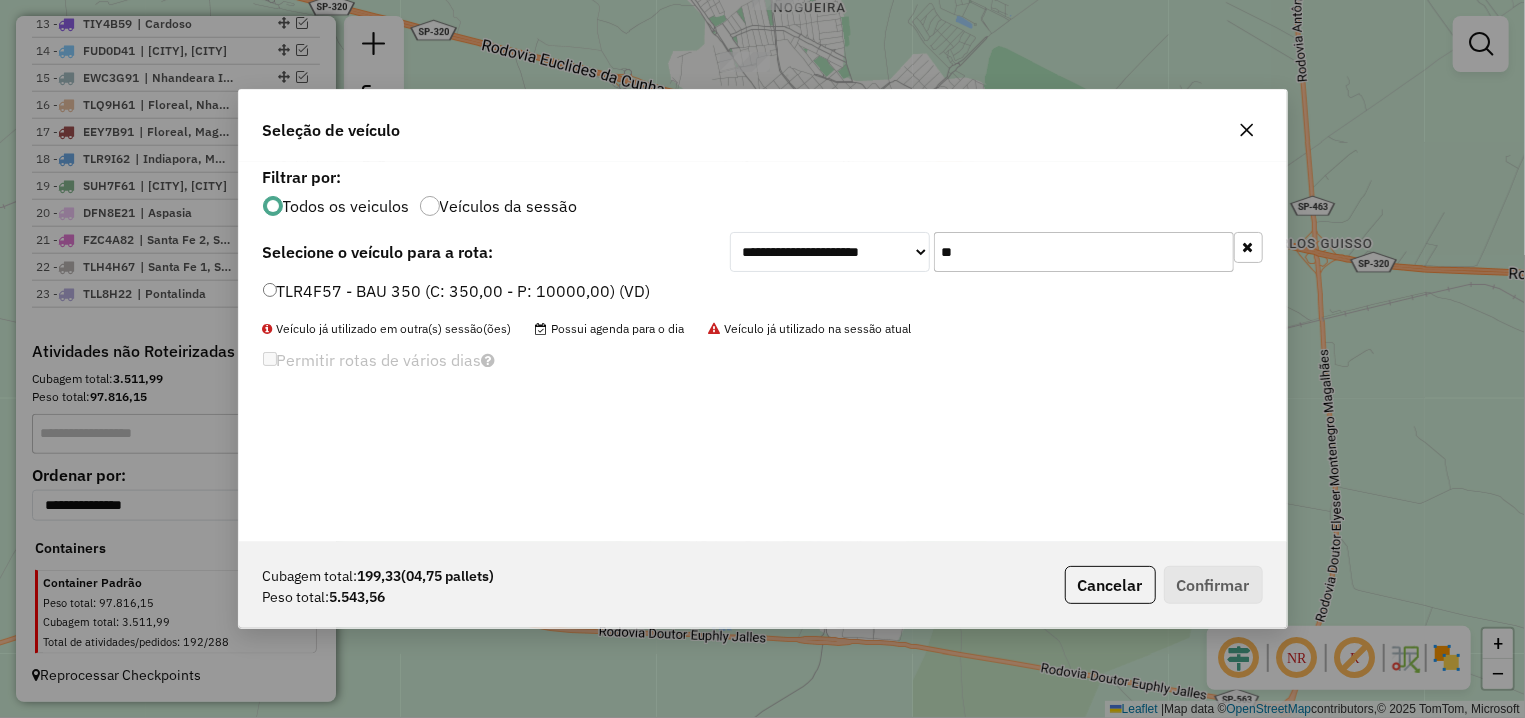 type on "**" 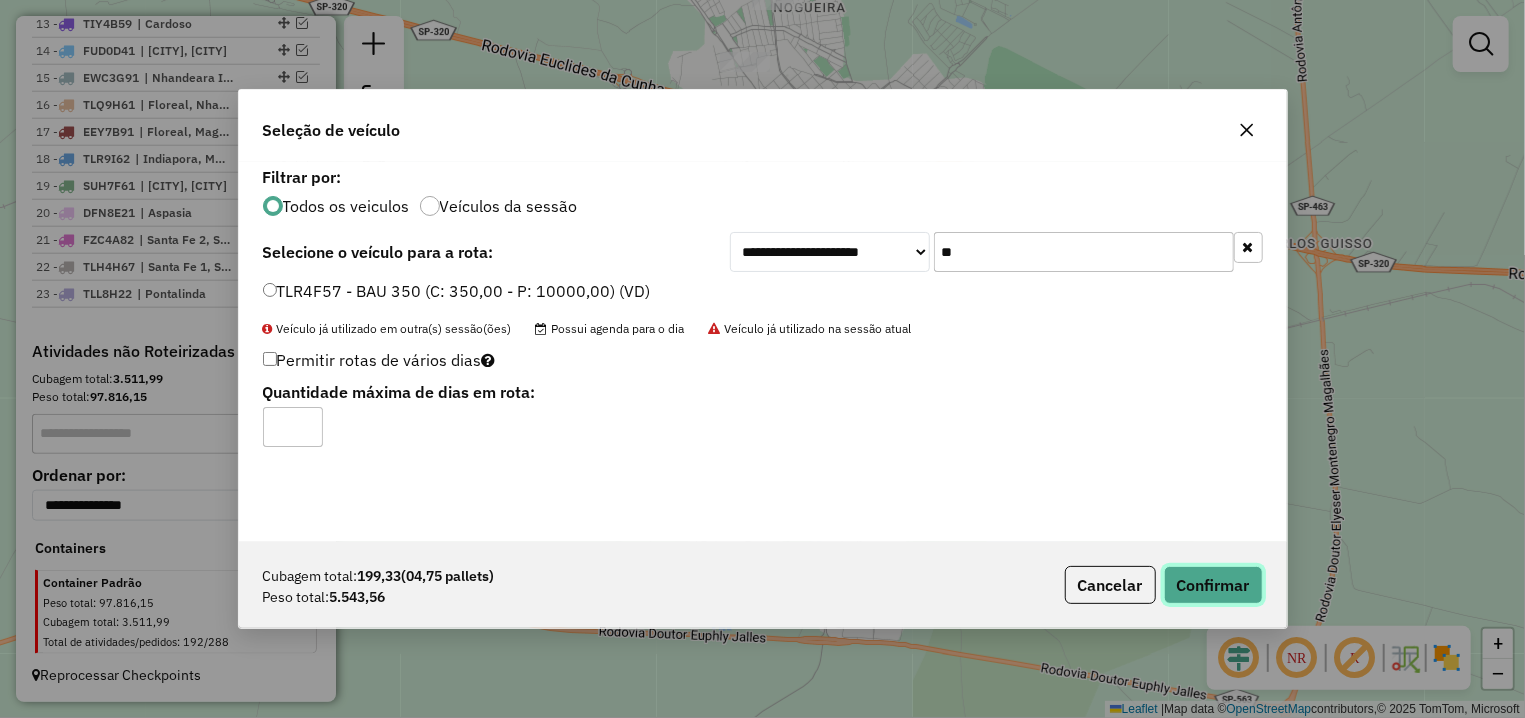 click on "Confirmar" 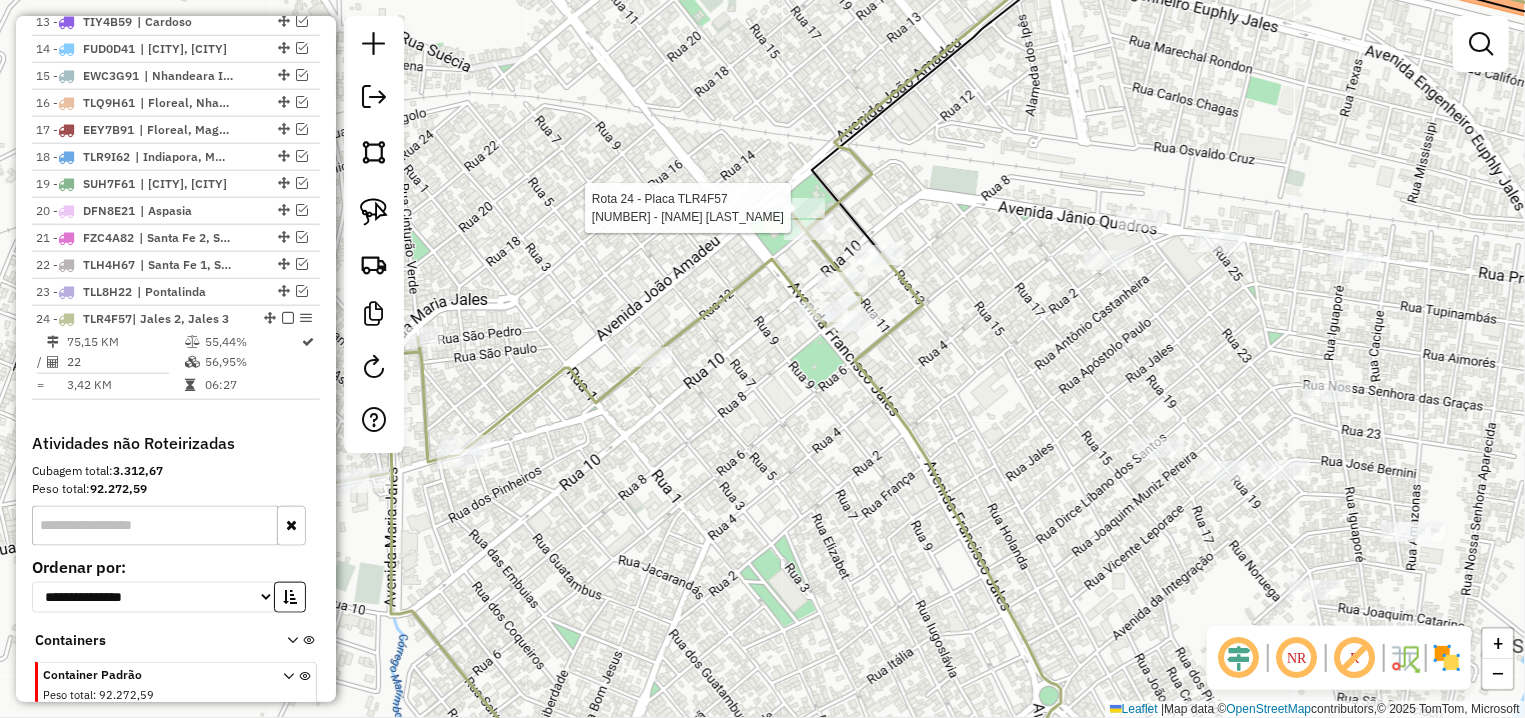 select on "**********" 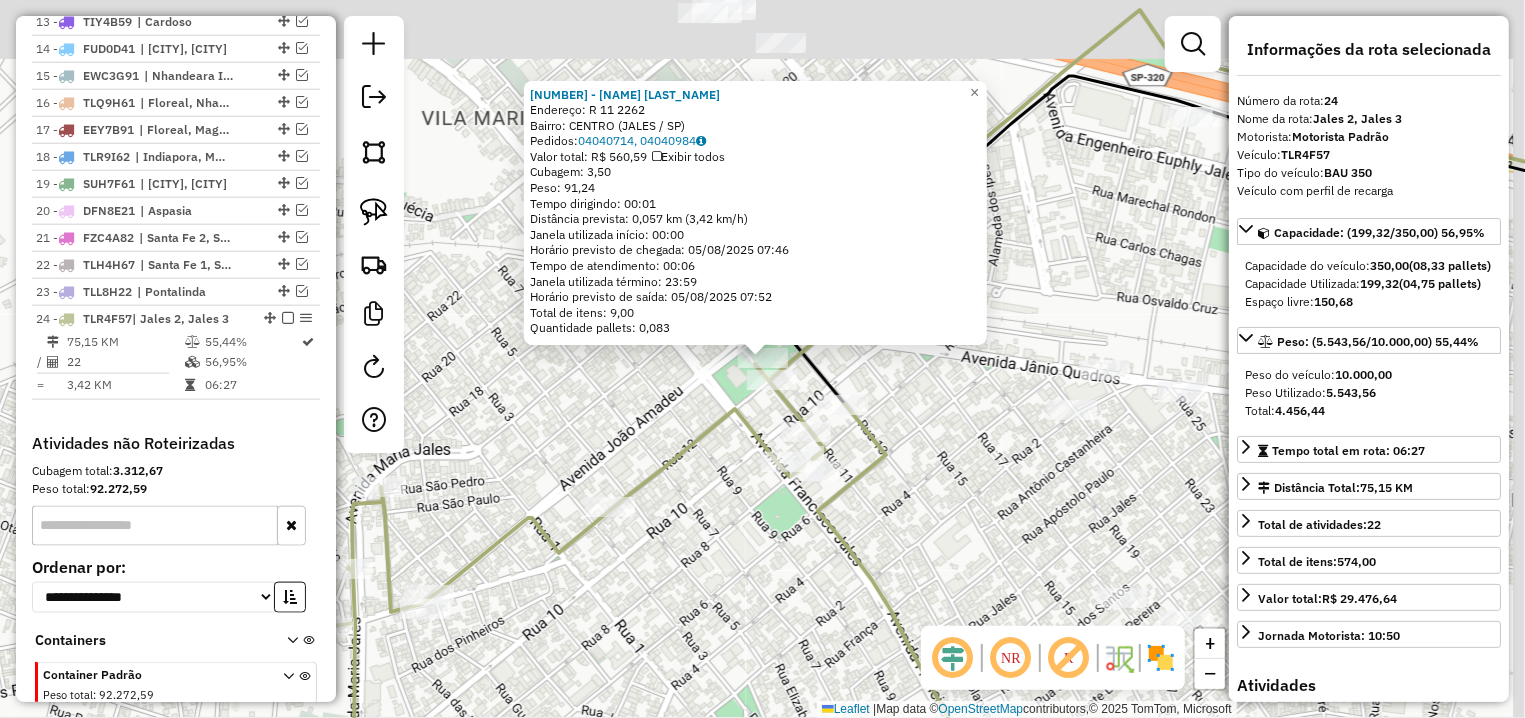 scroll, scrollTop: 1217, scrollLeft: 0, axis: vertical 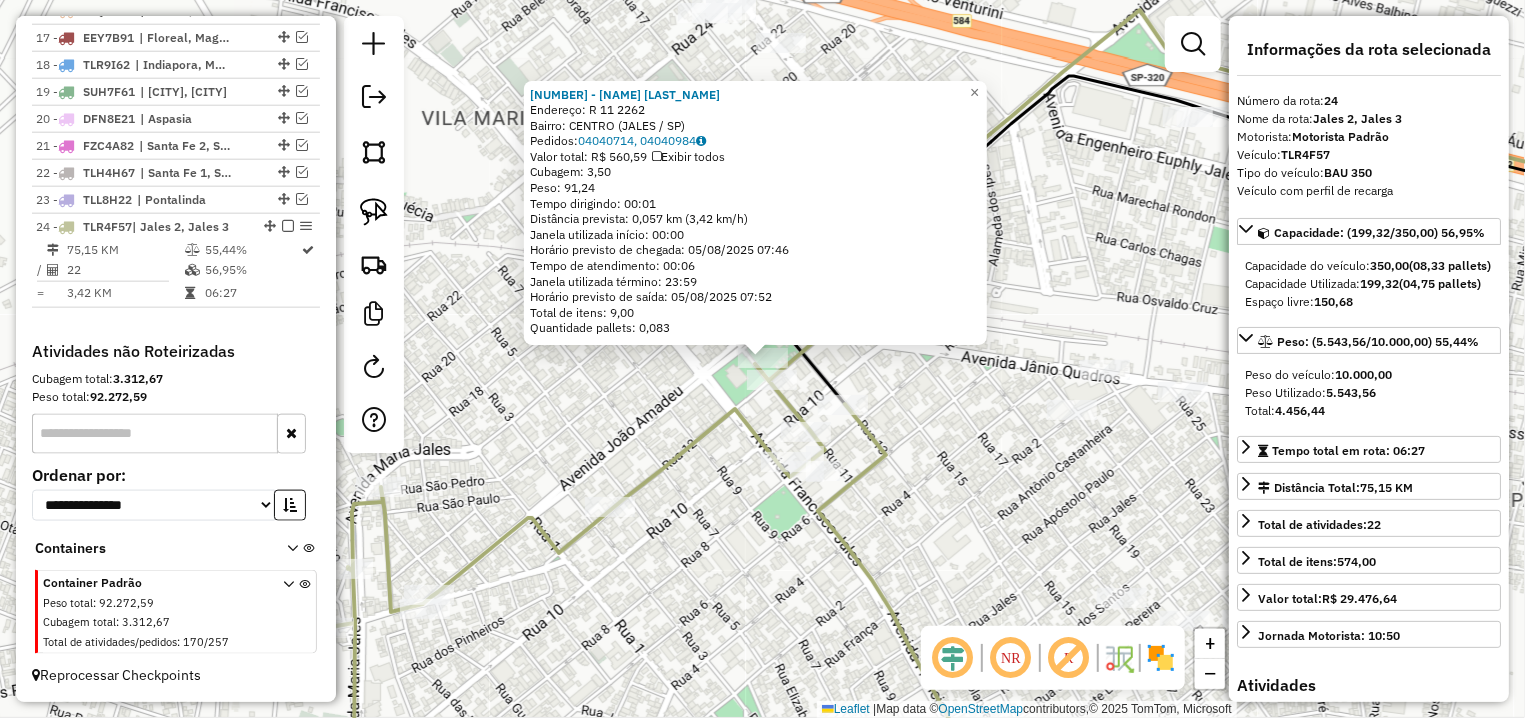 click on "14484 - GUILHERME COSTA VOLP  Endereço: R   11                            2262   Bairro: CENTRO (JALES / SP)   Pedidos:  04040714, 04040984   Valor total: R$ 560,59   Exibir todos   Cubagem: 3,50  Peso: 91,24  Tempo dirigindo: 00:01   Distância prevista: 0,057 km (3,42 km/h)   Janela utilizada início: 00:00   Horário previsto de chegada: 05/08/2025 07:46   Tempo de atendimento: 00:06   Janela utilizada término: 23:59   Horário previsto de saída: 05/08/2025 07:52   Total de itens: 9,00   Quantidade pallets: 0,083  × Janela de atendimento Grade de atendimento Capacidade Transportadoras Veículos Cliente Pedidos  Rotas Selecione os dias de semana para filtrar as janelas de atendimento  Seg   Ter   Qua   Qui   Sex   Sáb   Dom  Informe o período da janela de atendimento: De: Até:  Filtrar exatamente a janela do cliente  Considerar janela de atendimento padrão  Selecione os dias de semana para filtrar as grades de atendimento  Seg   Ter   Qua   Qui   Sex   Sáb   Dom   Peso mínimo:   Peso máximo:  De:" 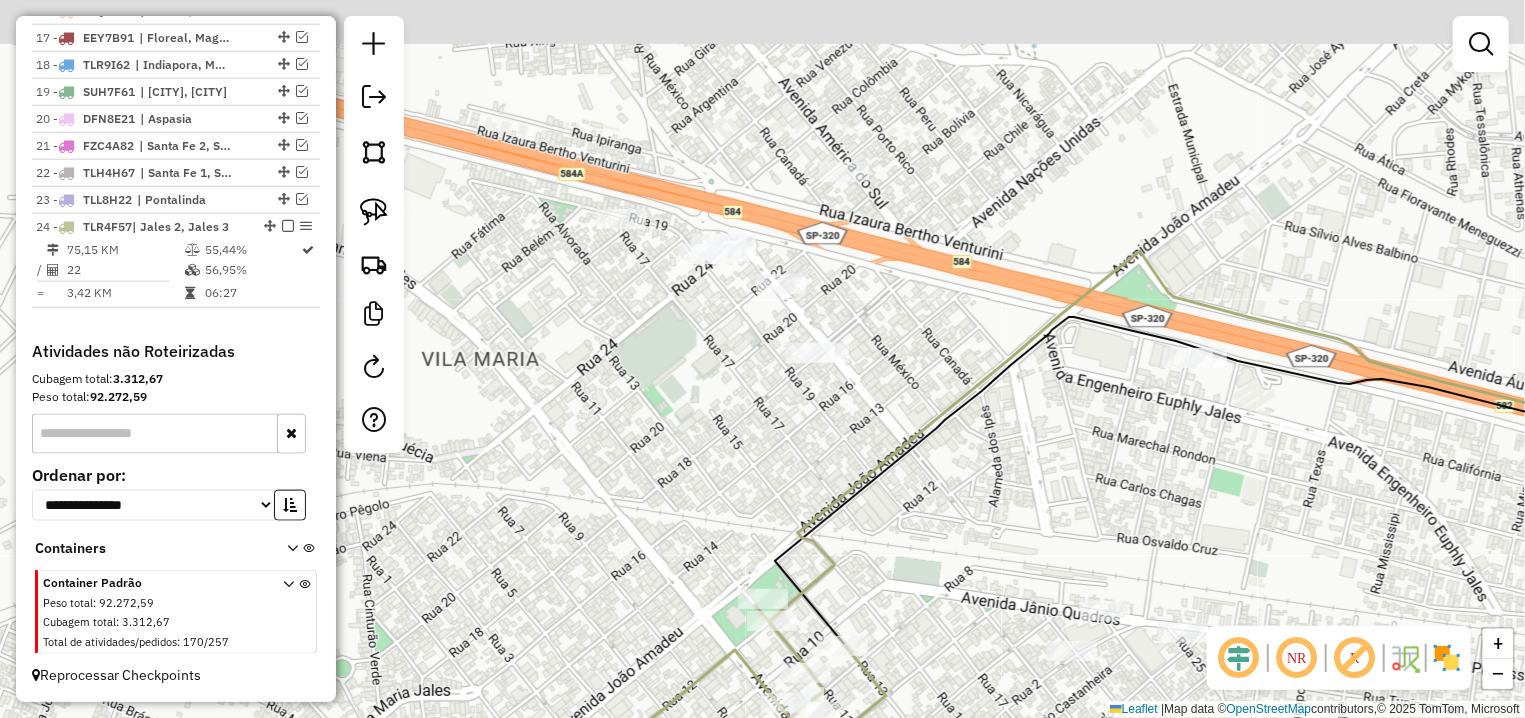 drag, startPoint x: 906, startPoint y: 169, endPoint x: 893, endPoint y: 409, distance: 240.35182 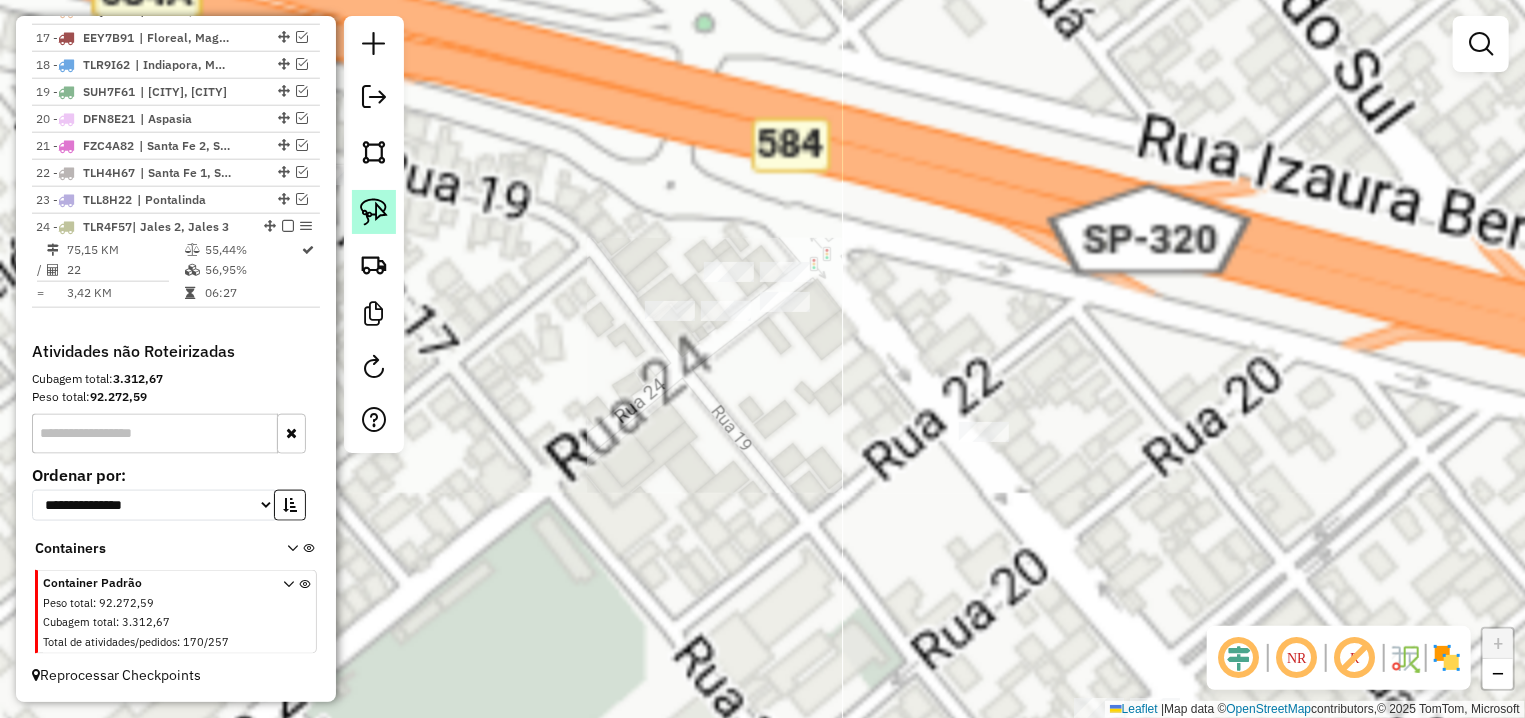 click 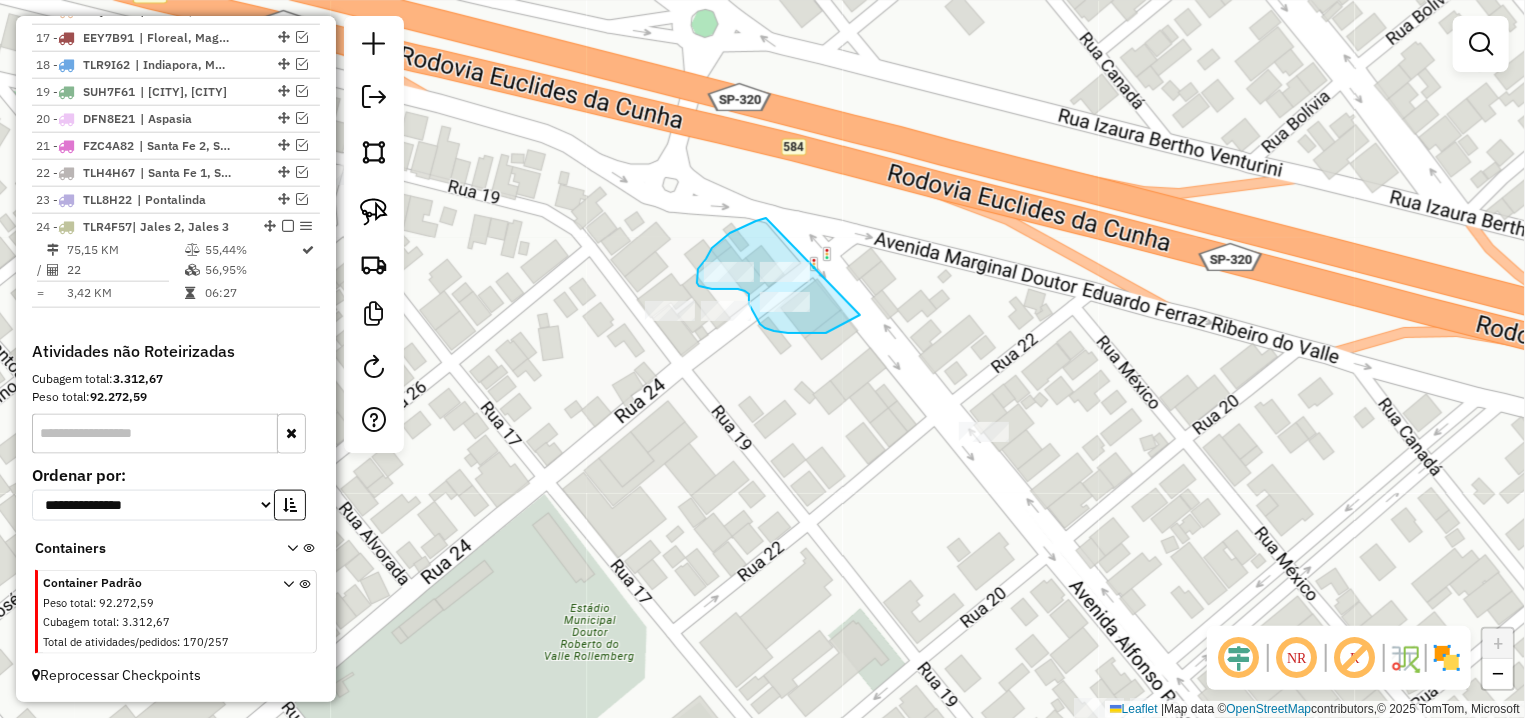 drag, startPoint x: 766, startPoint y: 218, endPoint x: 865, endPoint y: 310, distance: 135.14807 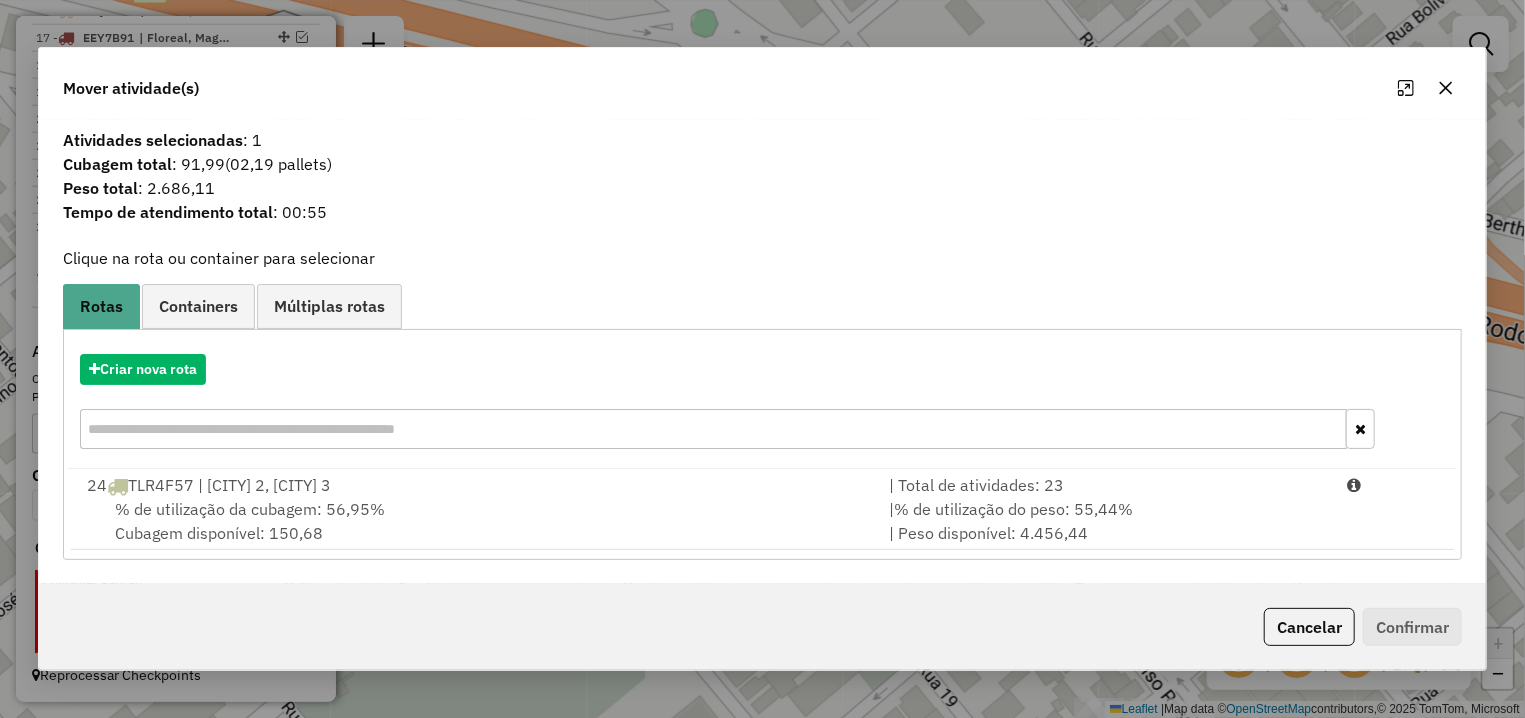 click on "% de utilização da cubagem: 56,95%  Cubagem disponível: 150,68" at bounding box center [476, 521] 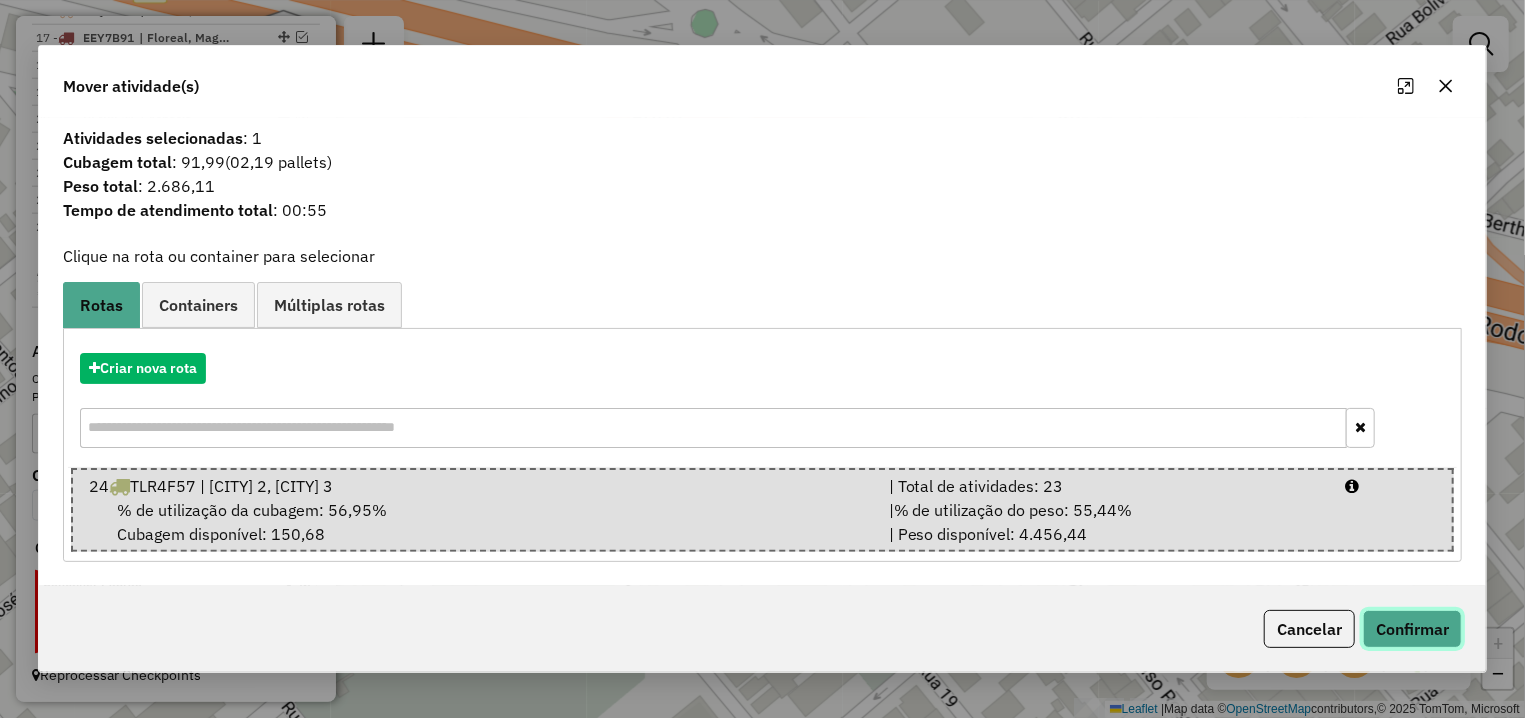 click on "Confirmar" 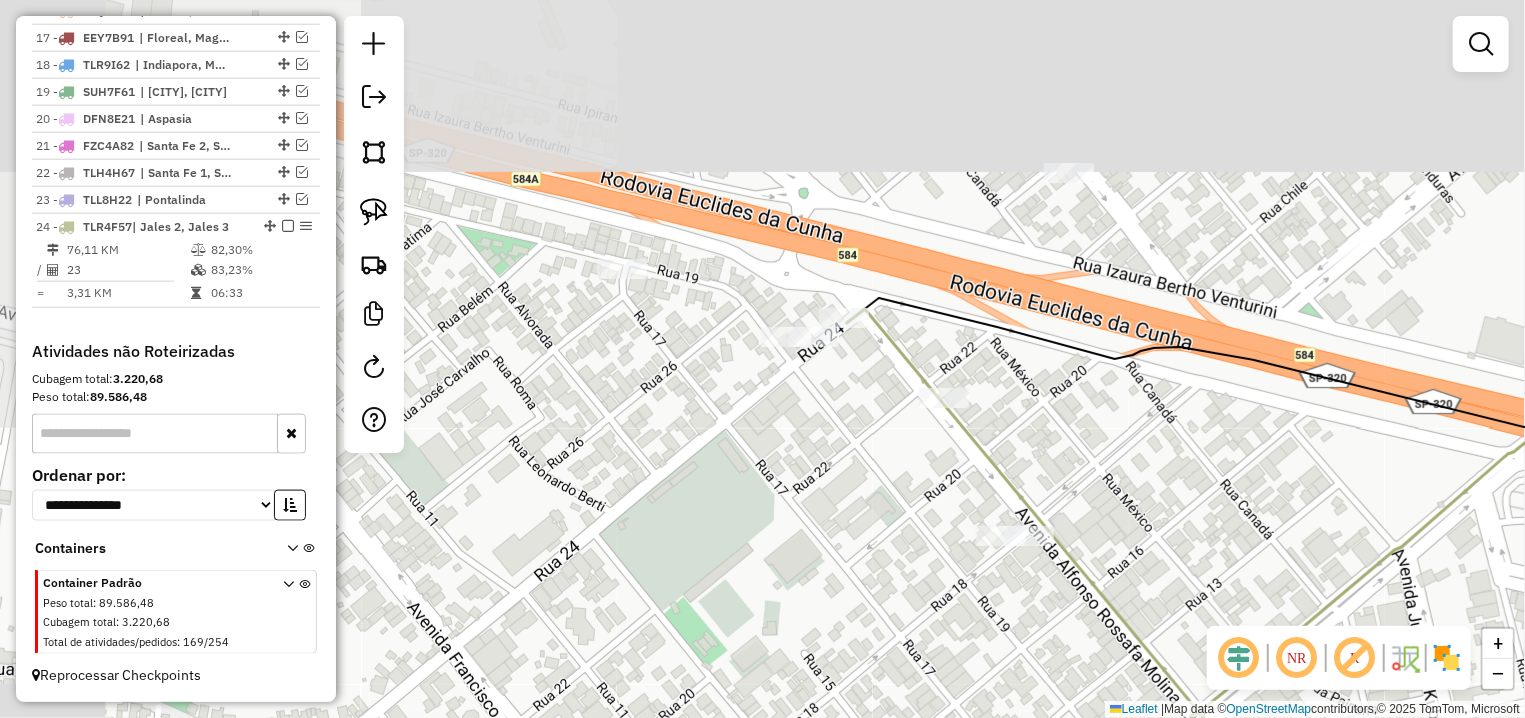 drag, startPoint x: 792, startPoint y: 294, endPoint x: 779, endPoint y: 256, distance: 40.16217 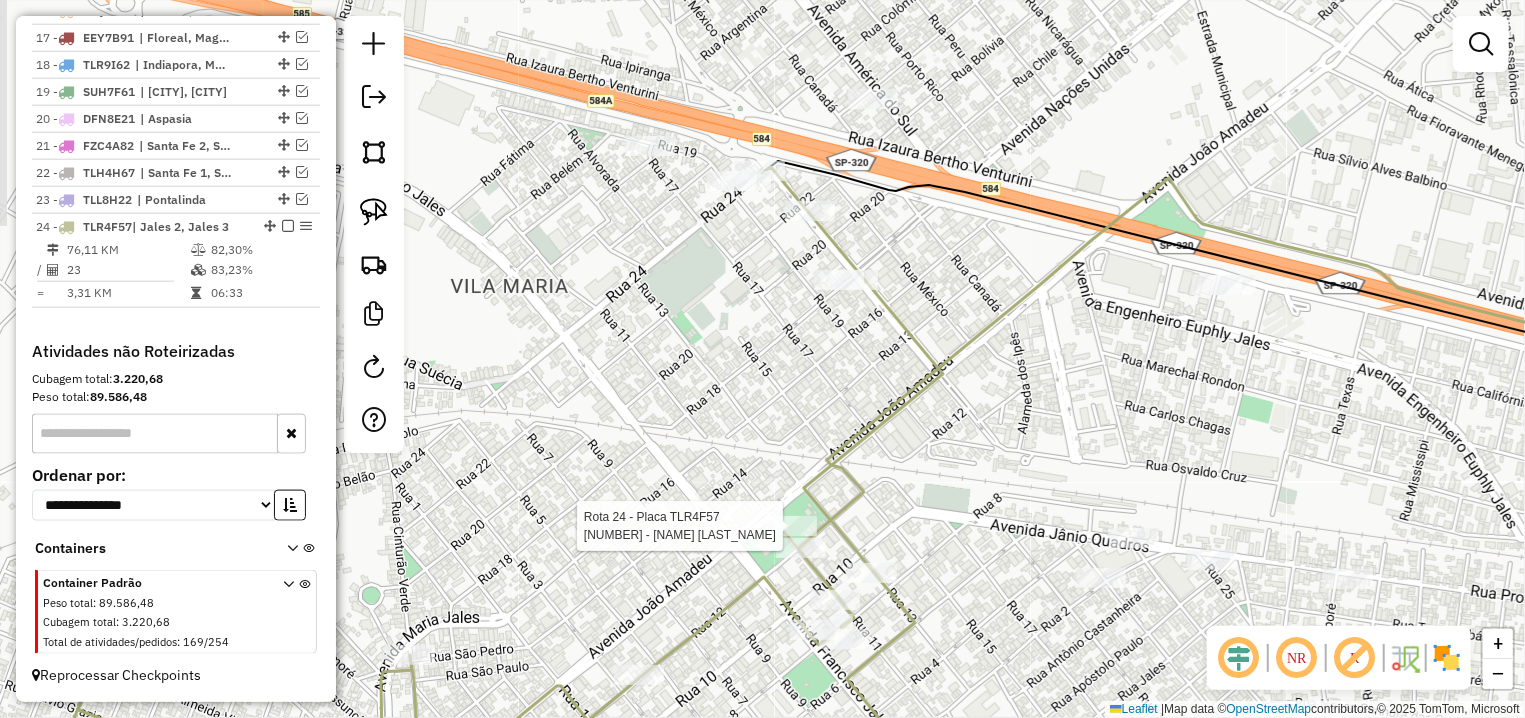 select on "**********" 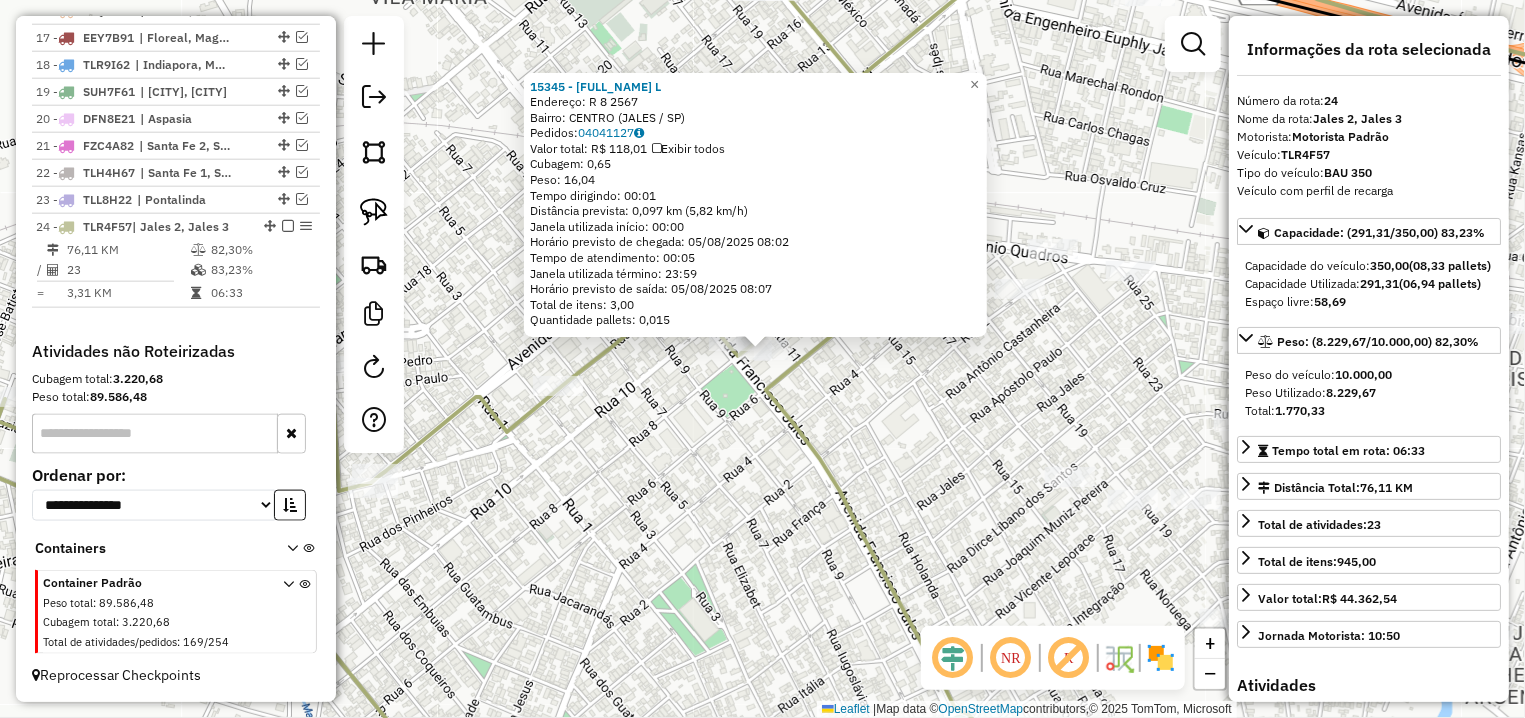 drag, startPoint x: 763, startPoint y: 538, endPoint x: 721, endPoint y: 274, distance: 267.32004 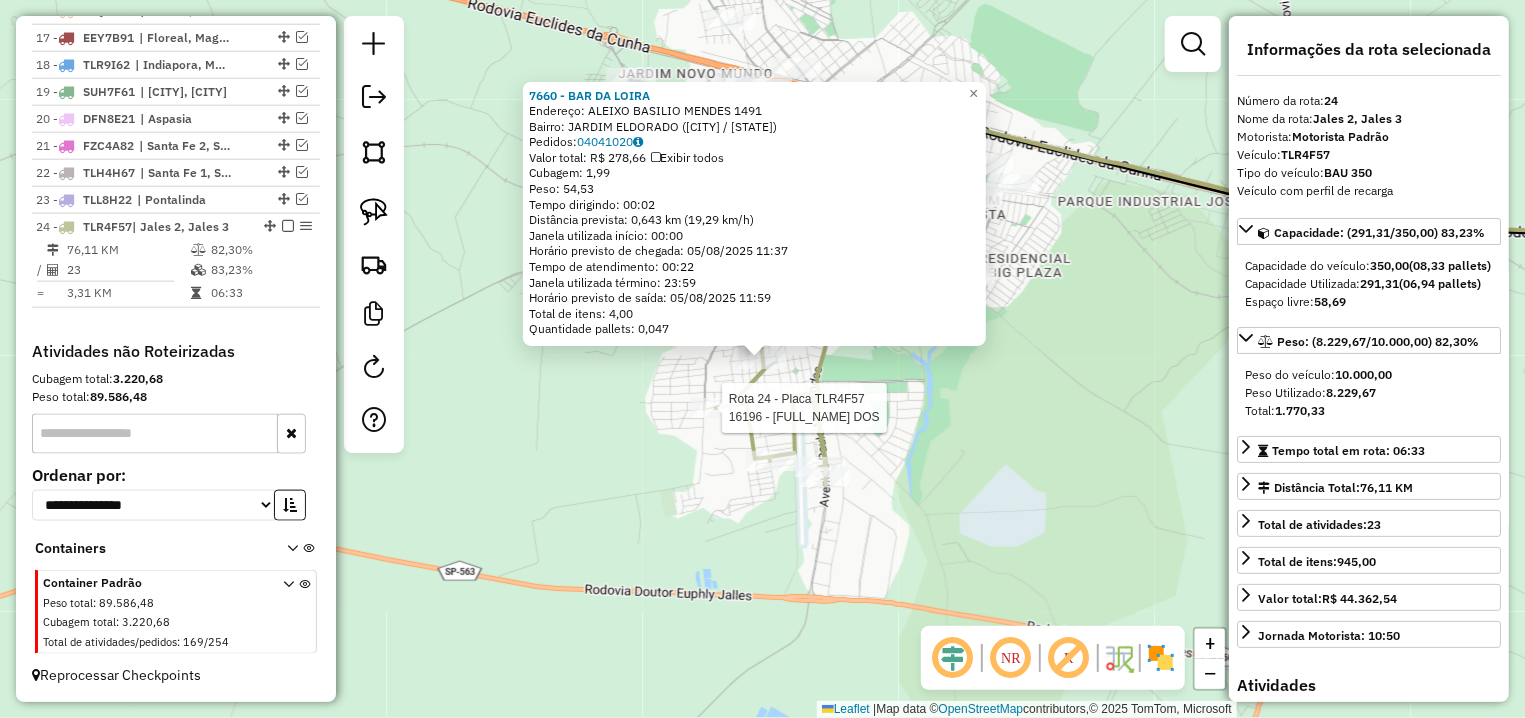 click on "Rota 24 - Placa TLR4F57  16196 - ALESSANDRO JUNIO DOS 7660 - BAR DA LOIRA  Endereço:  ALEIXO BASILIO MENDES 1491   Bairro: JARDIM ELDORADO (JALES / SP)   Pedidos:  04041020   Valor total: R$ 278,66   Exibir todos   Cubagem: 1,99  Peso: 54,53  Tempo dirigindo: 00:02   Distância prevista: 0,643 km (19,29 km/h)   Janela utilizada início: 00:00   Horário previsto de chegada: 05/08/2025 11:37   Tempo de atendimento: 00:22   Janela utilizada término: 23:59   Horário previsto de saída: 05/08/2025 11:59   Total de itens: 4,00   Quantidade pallets: 0,047  × Janela de atendimento Grade de atendimento Capacidade Transportadoras Veículos Cliente Pedidos  Rotas Selecione os dias de semana para filtrar as janelas de atendimento  Seg   Ter   Qua   Qui   Sex   Sáb   Dom  Informe o período da janela de atendimento: De: Até:  Filtrar exatamente a janela do cliente  Considerar janela de atendimento padrão  Selecione os dias de semana para filtrar as grades de atendimento  Seg   Ter   Qua   Qui   Sex   Sáb   Dom  +" 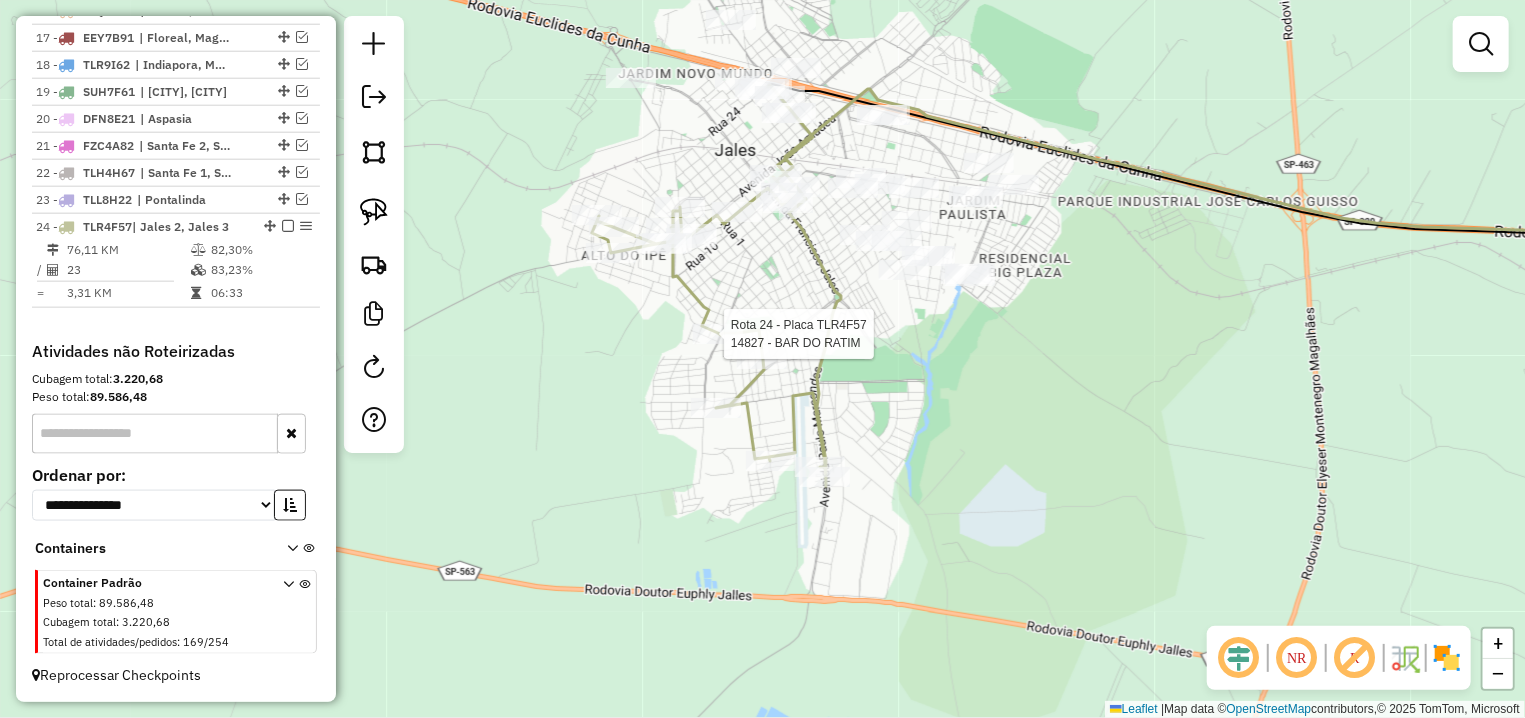 select on "**********" 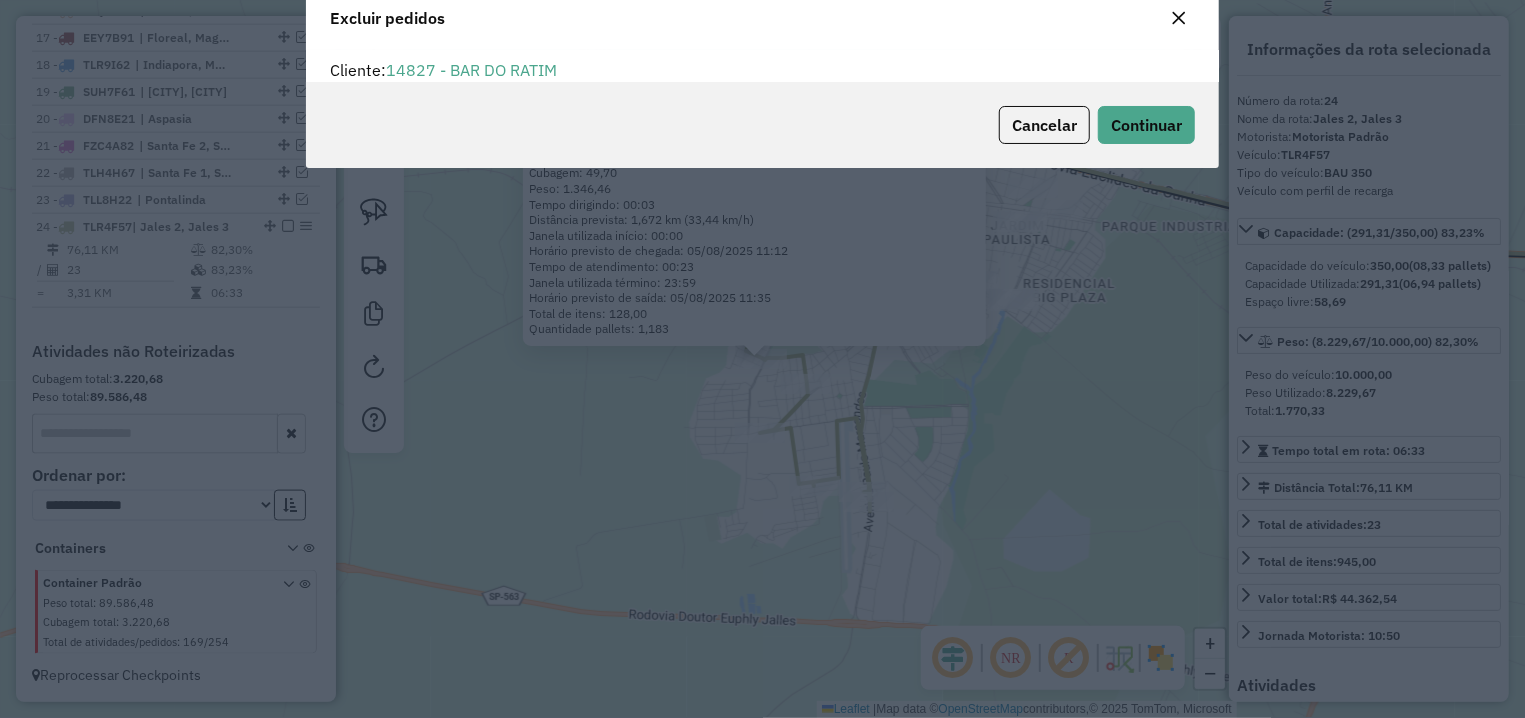 scroll, scrollTop: 12, scrollLeft: 6, axis: both 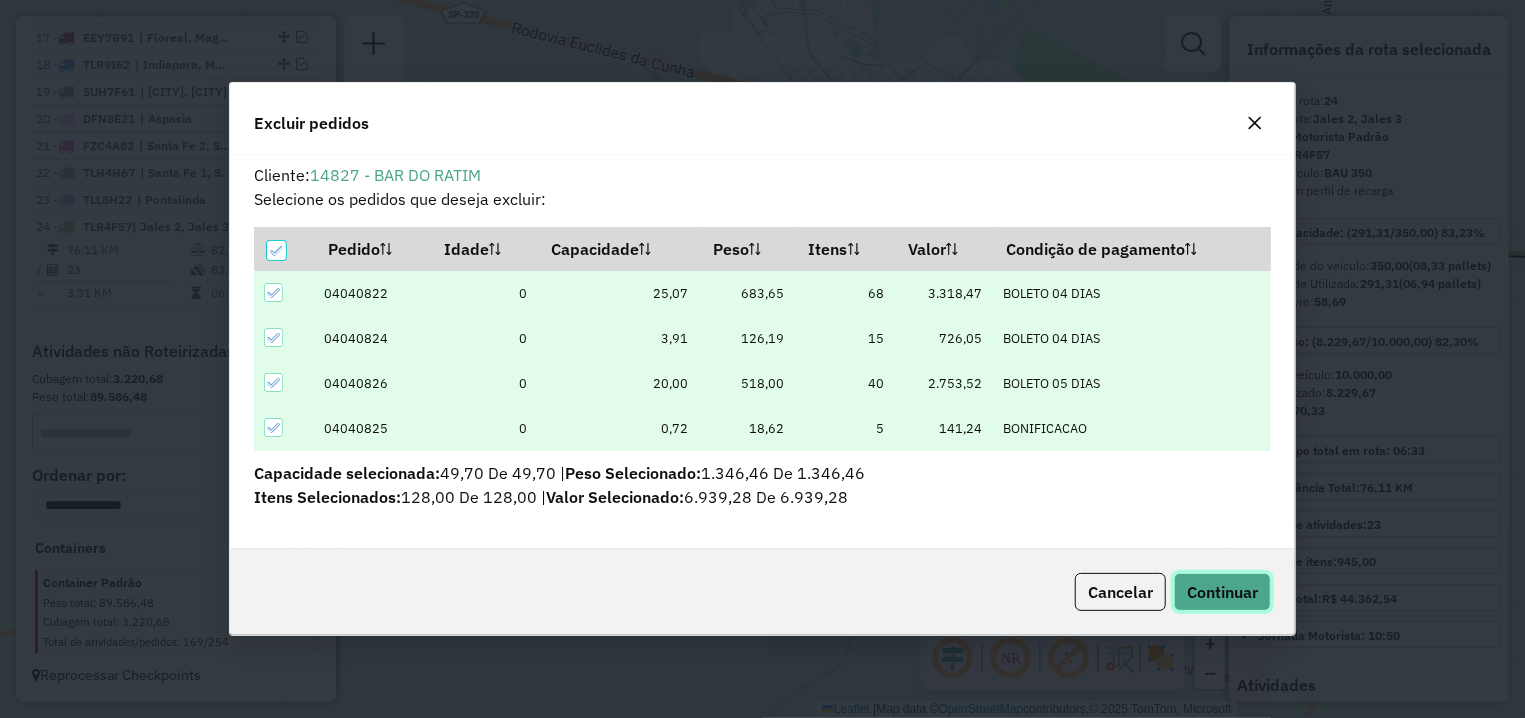 click on "Continuar" 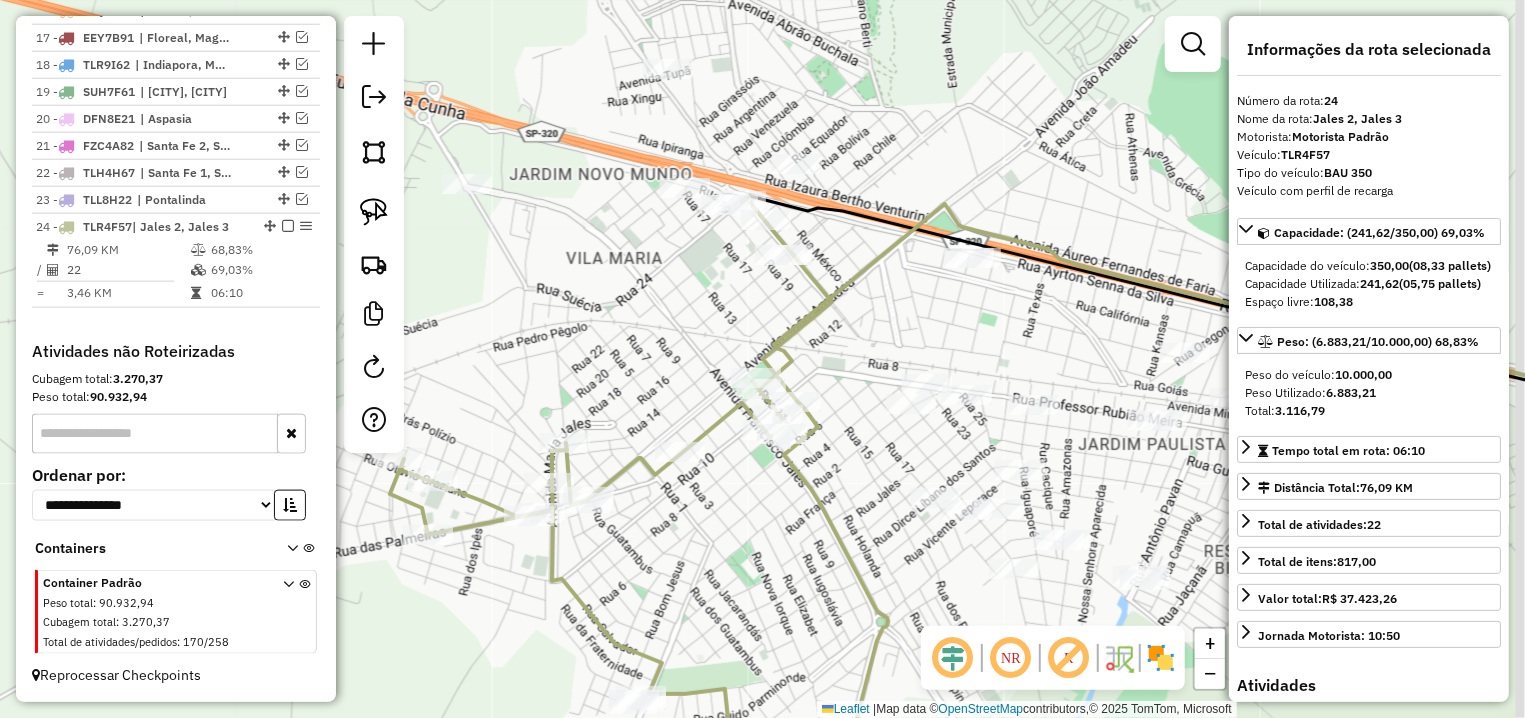 drag, startPoint x: 774, startPoint y: 118, endPoint x: 715, endPoint y: 258, distance: 151.92432 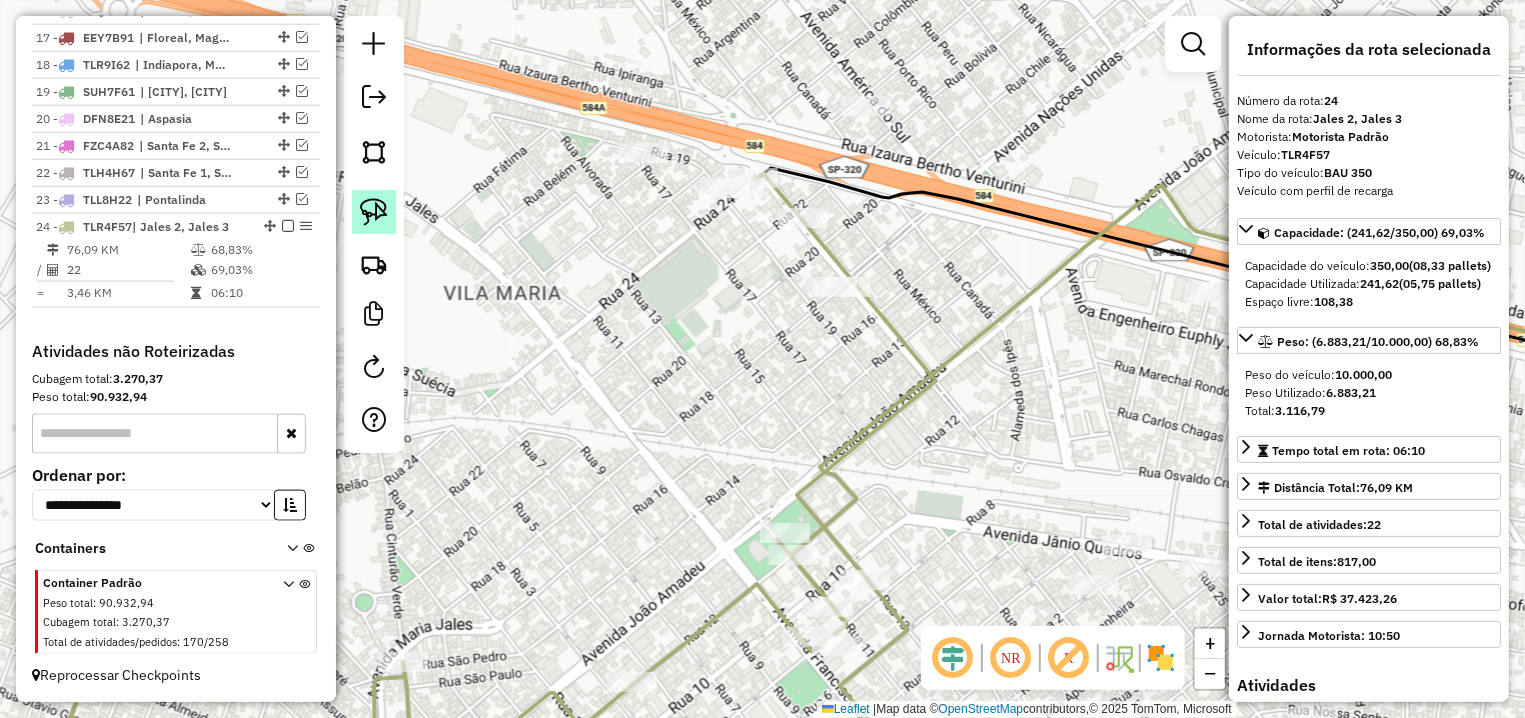 click 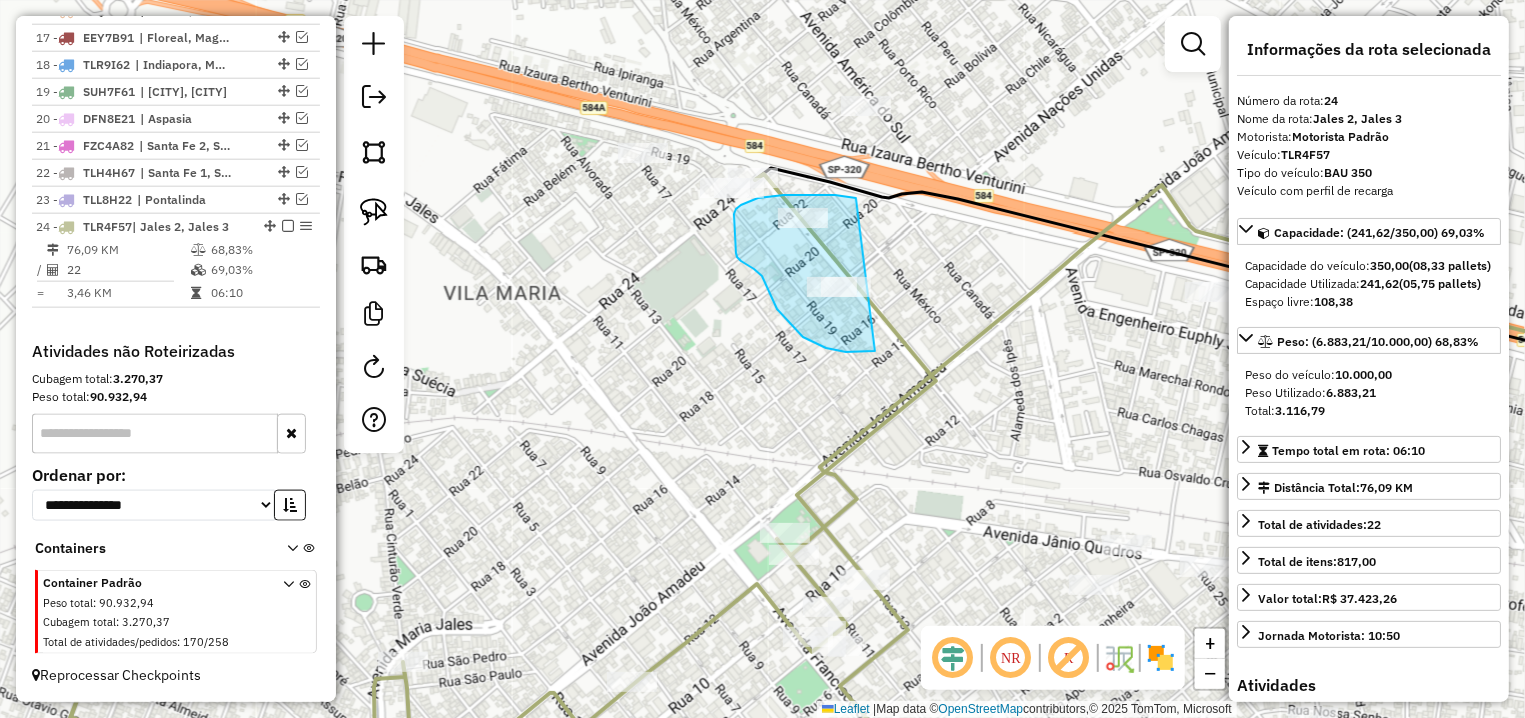 drag, startPoint x: 854, startPoint y: 198, endPoint x: 875, endPoint y: 351, distance: 154.43445 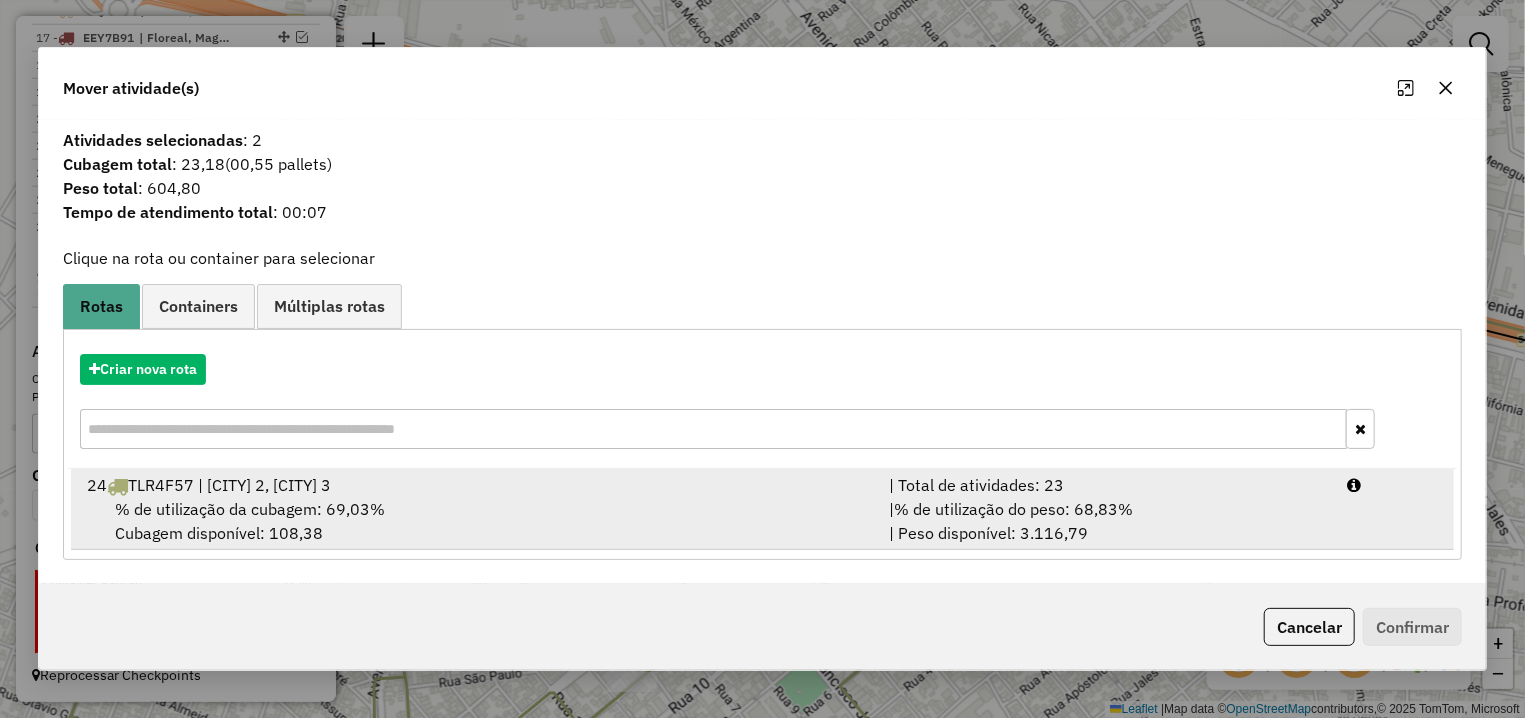 click on "% de utilização da cubagem: 69,03%  Cubagem disponível: 108,38" at bounding box center (476, 521) 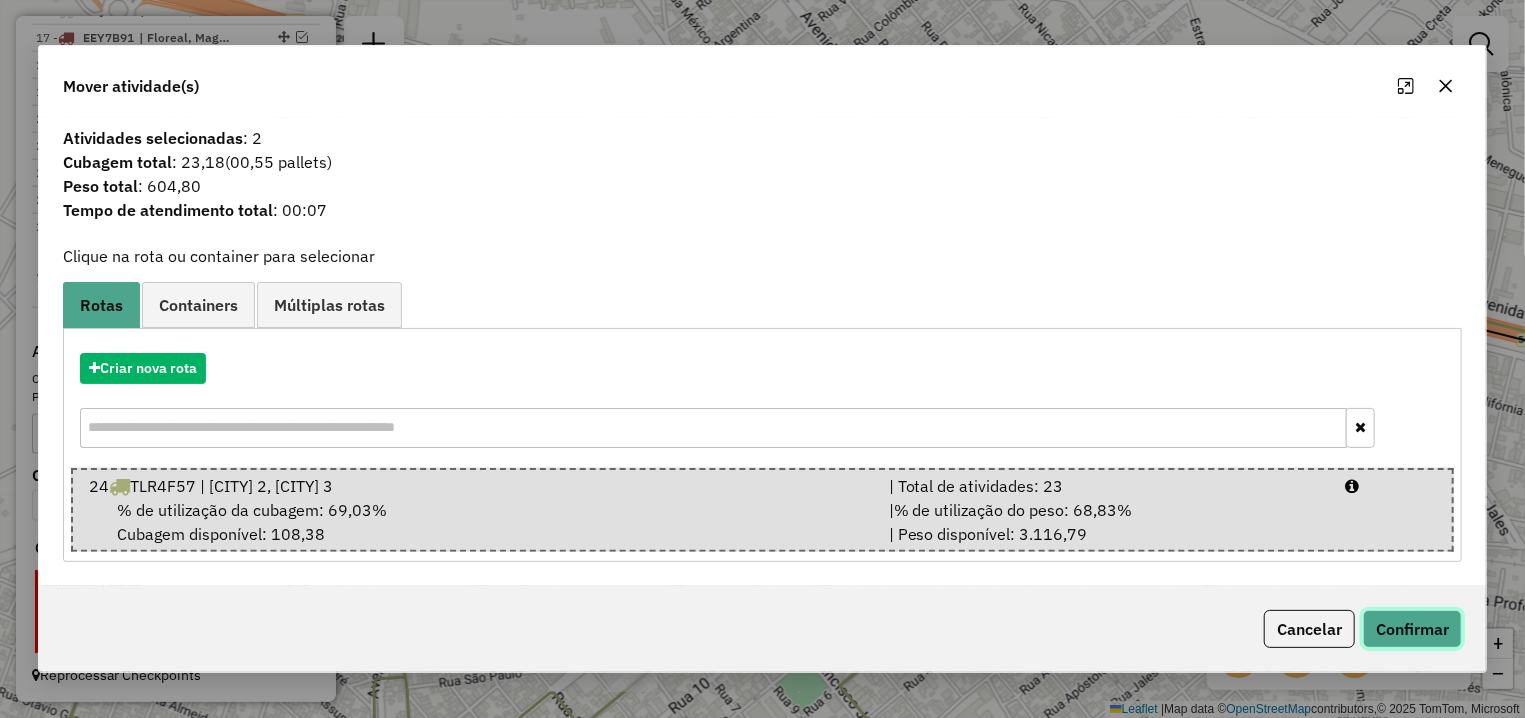click on "Confirmar" 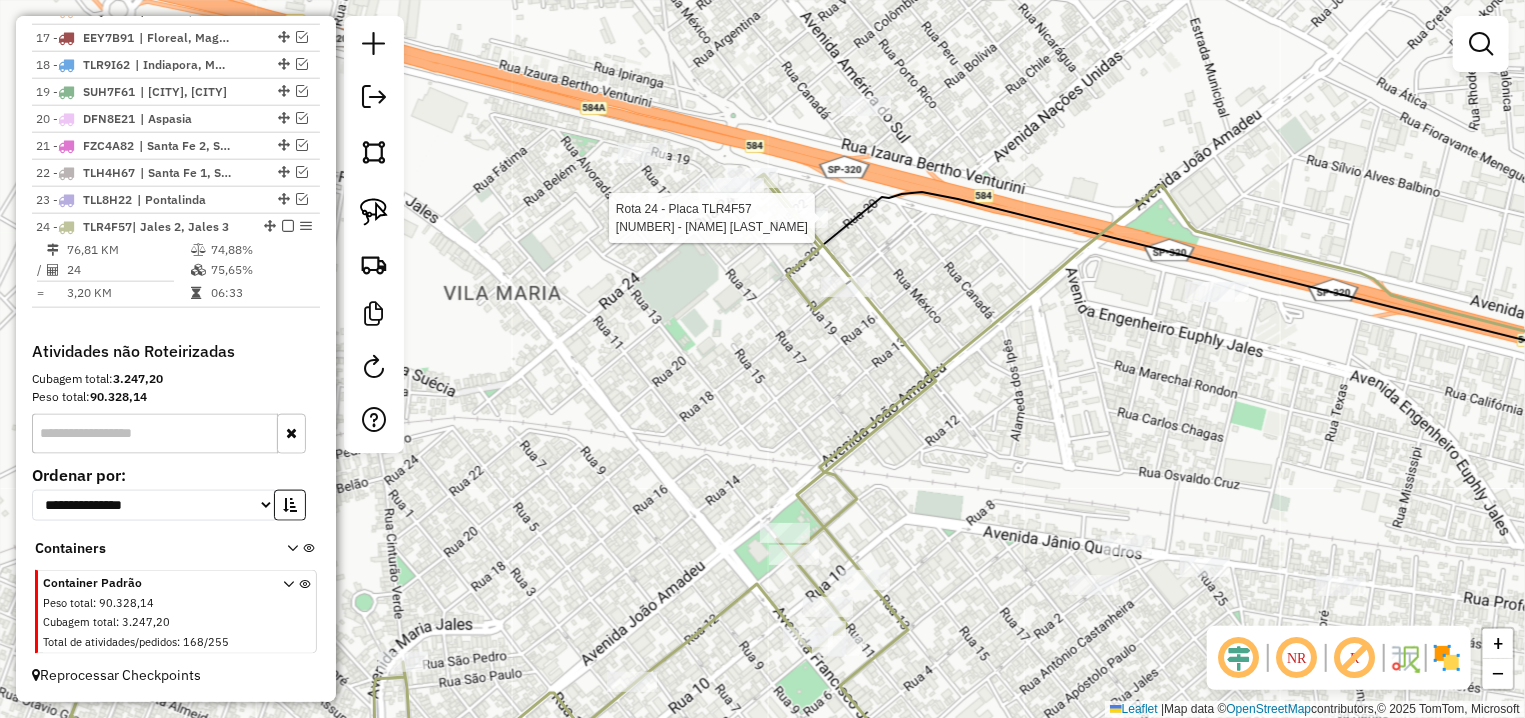 select on "**********" 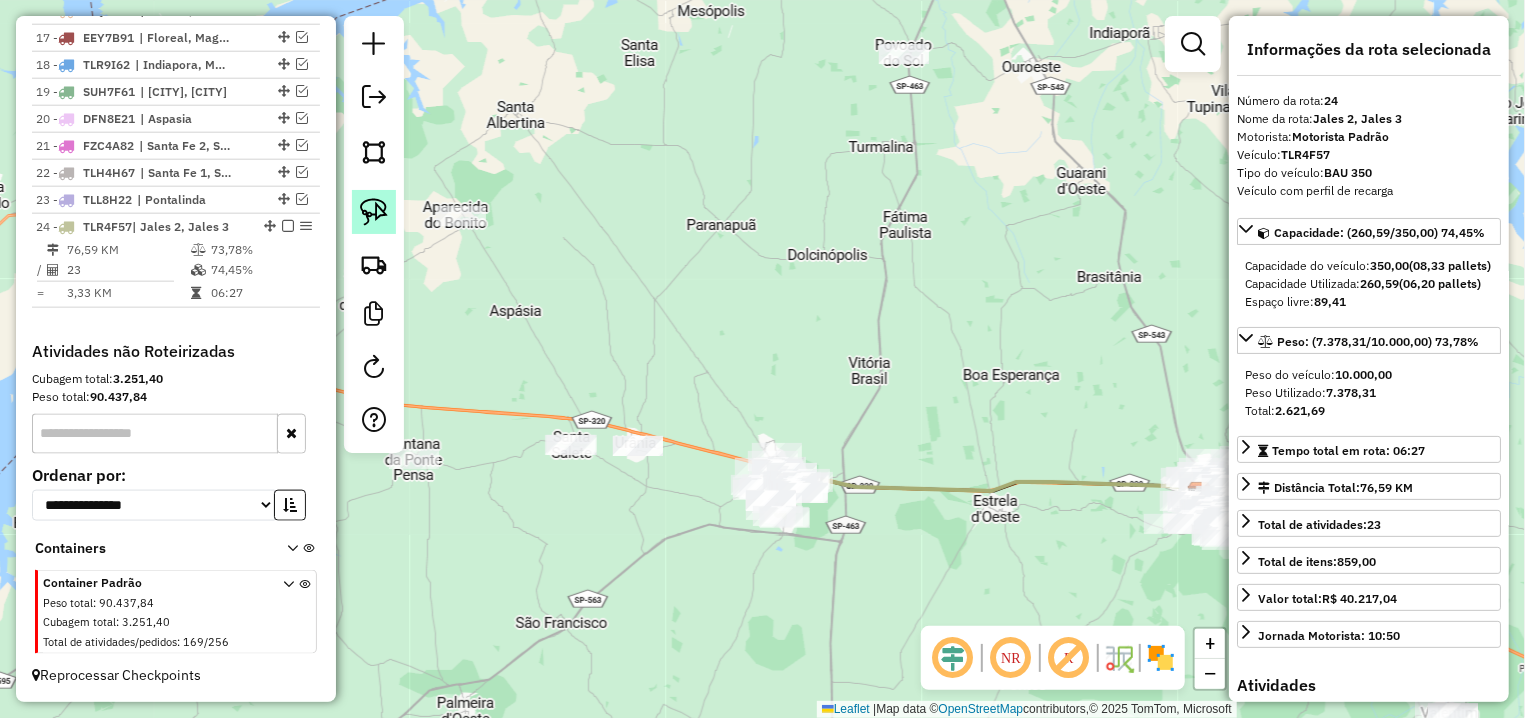 click 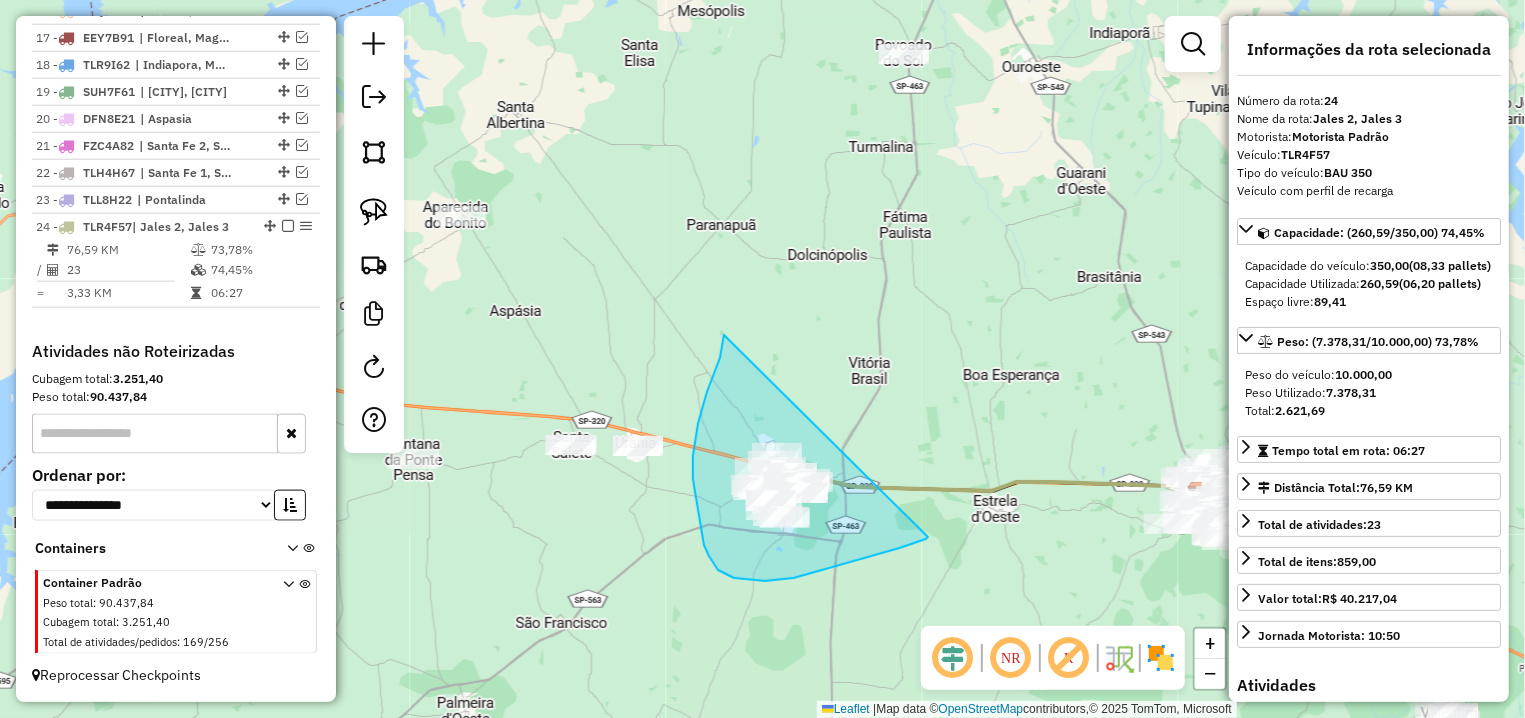 drag, startPoint x: 724, startPoint y: 335, endPoint x: 928, endPoint y: 537, distance: 287.08884 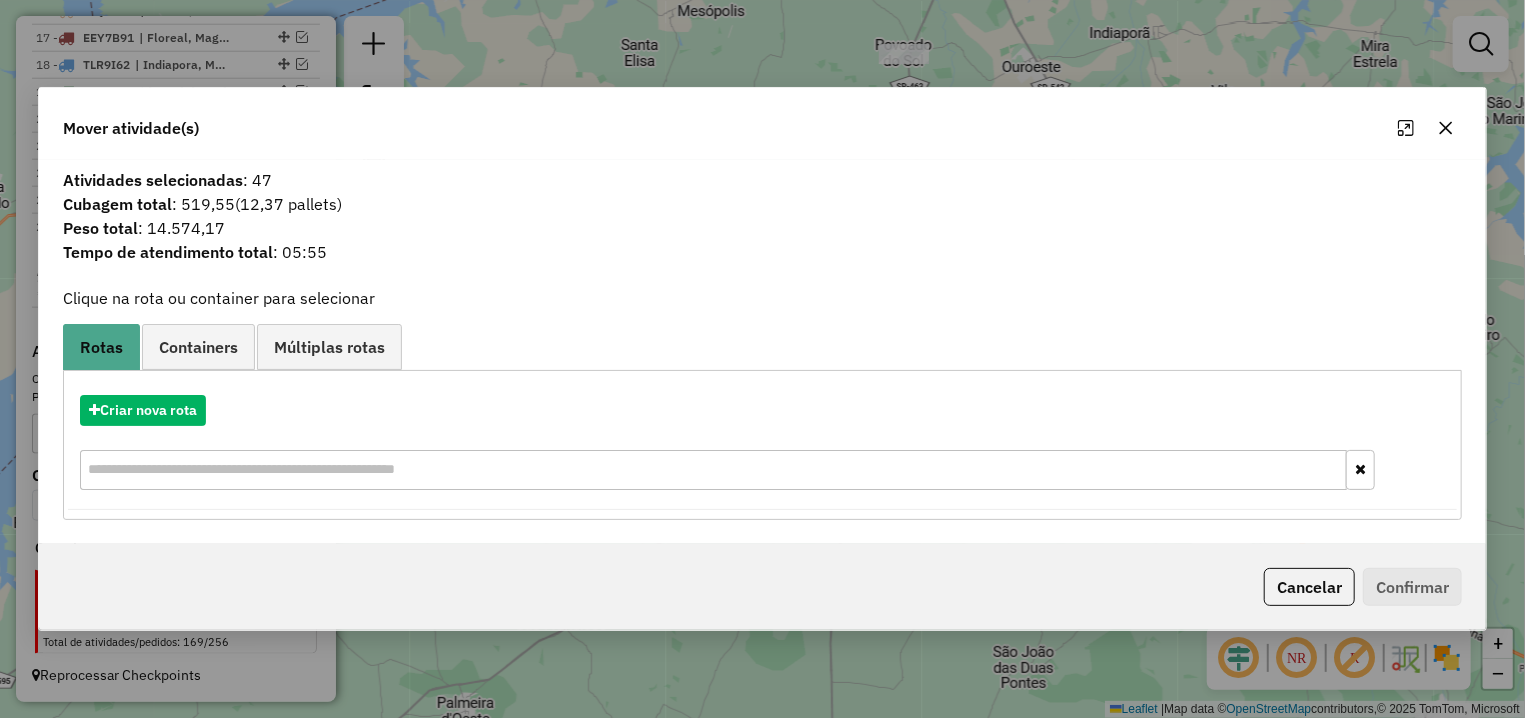 click 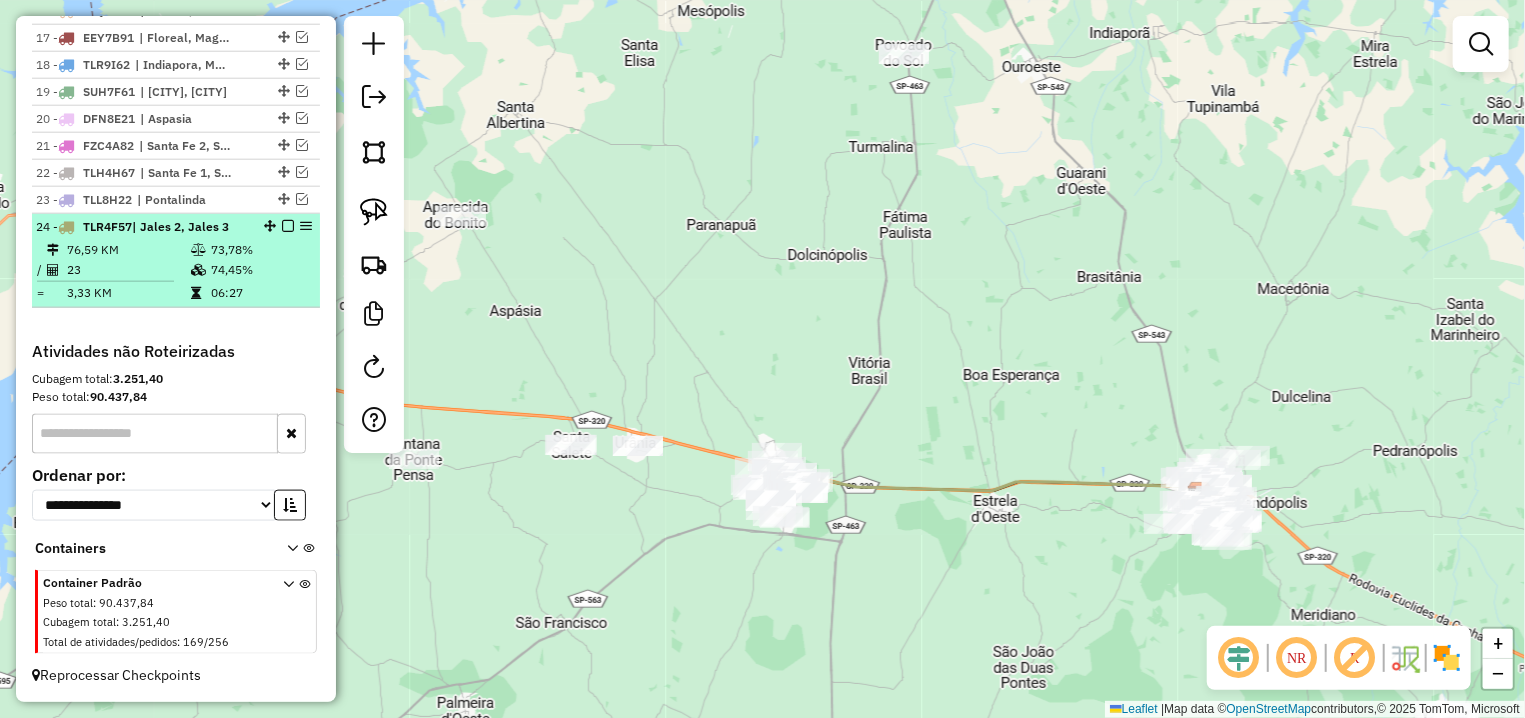 click at bounding box center [288, 226] 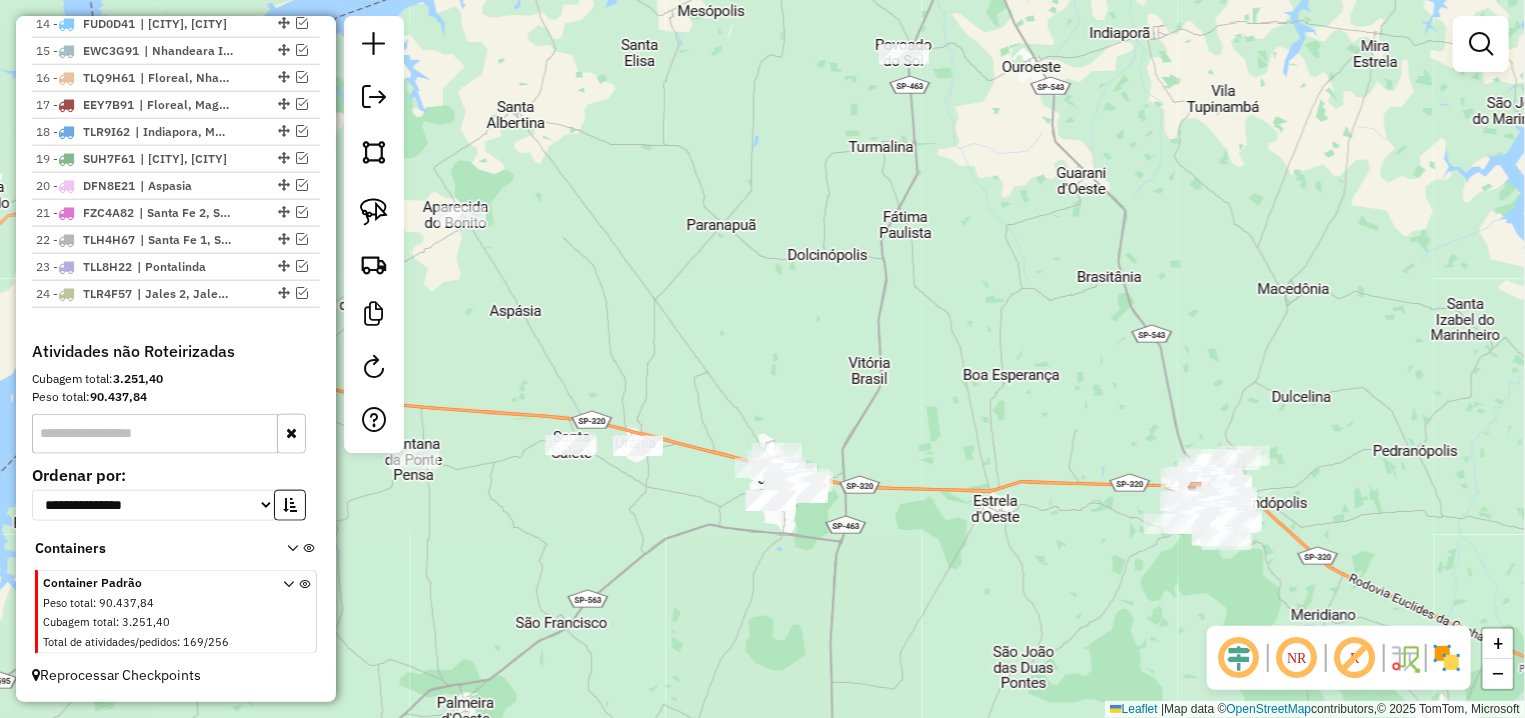 scroll, scrollTop: 1132, scrollLeft: 0, axis: vertical 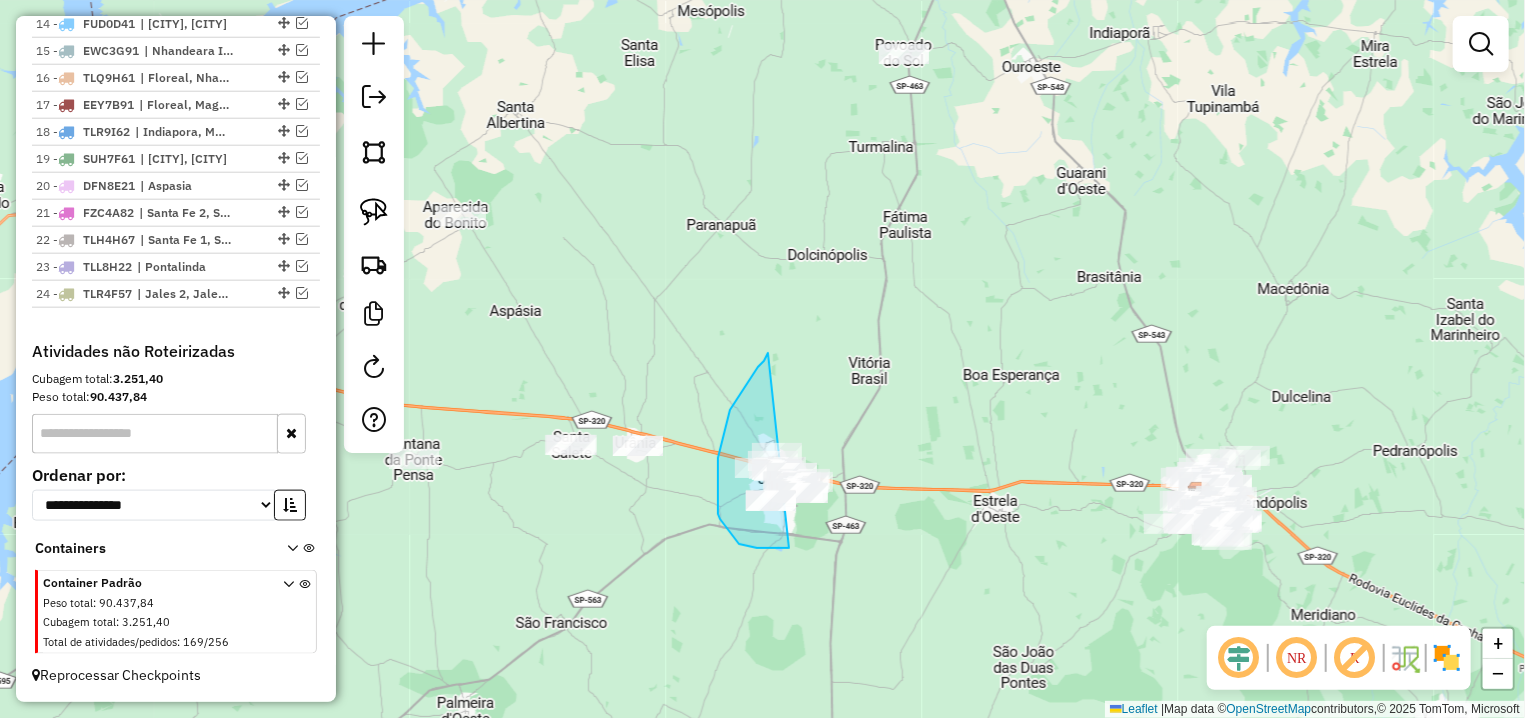 drag, startPoint x: 758, startPoint y: 367, endPoint x: 875, endPoint y: 517, distance: 190.23407 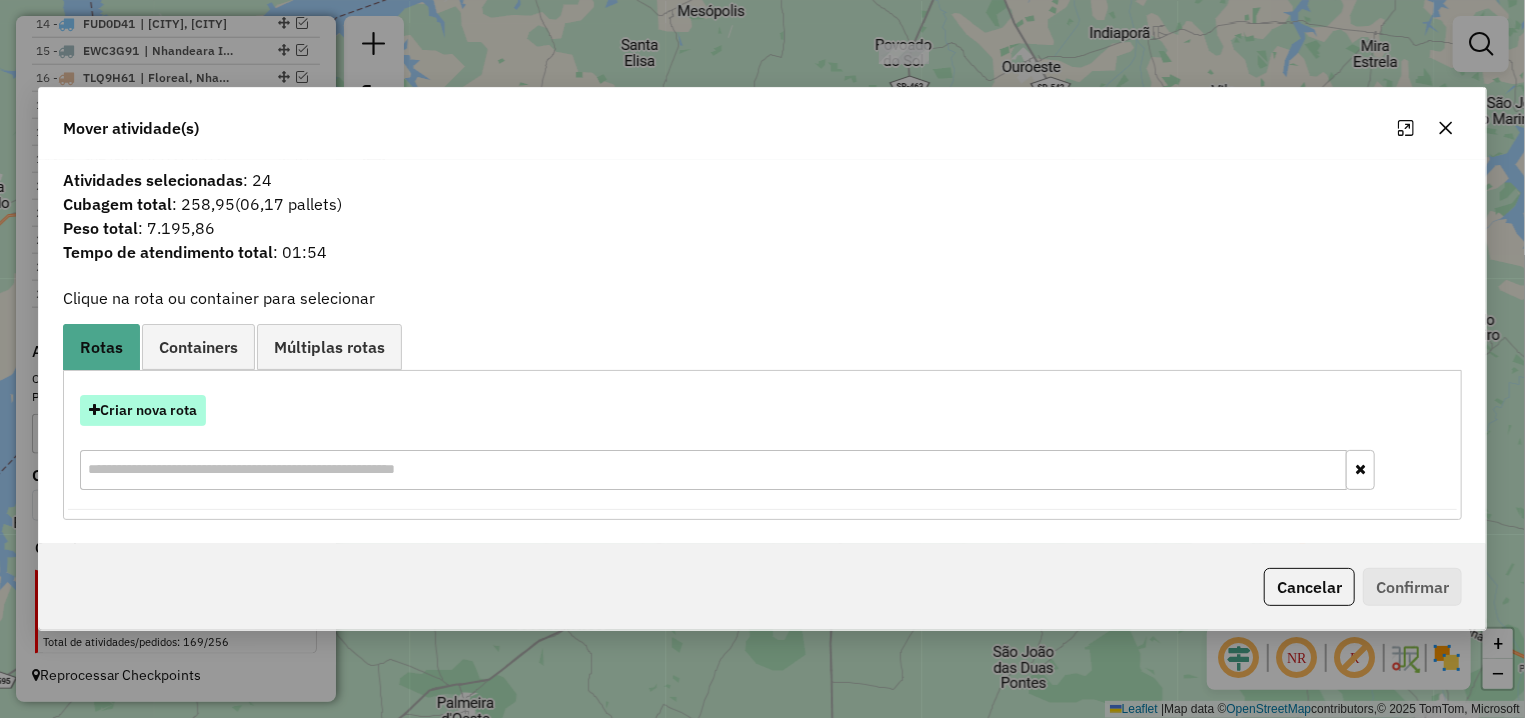 click on "Criar nova rota" at bounding box center (143, 410) 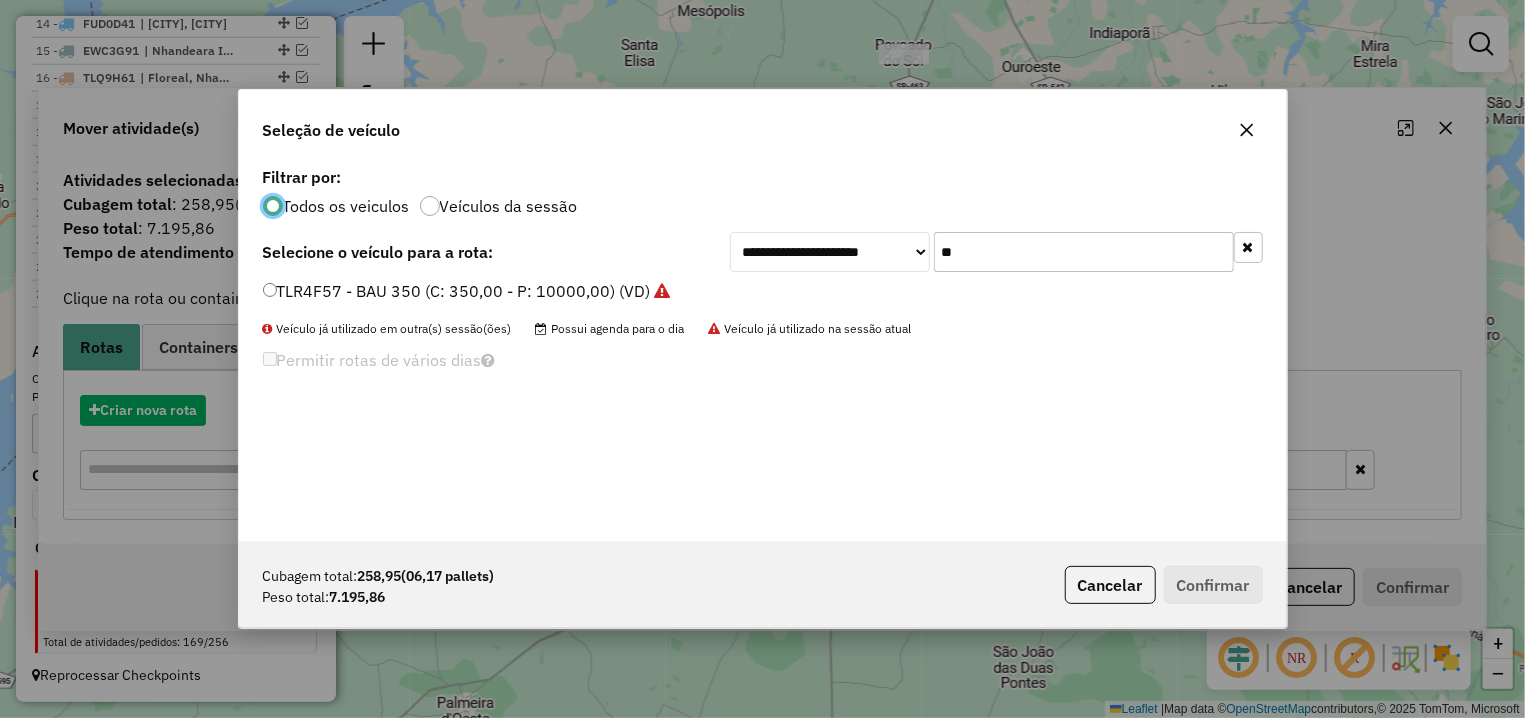 scroll, scrollTop: 11, scrollLeft: 6, axis: both 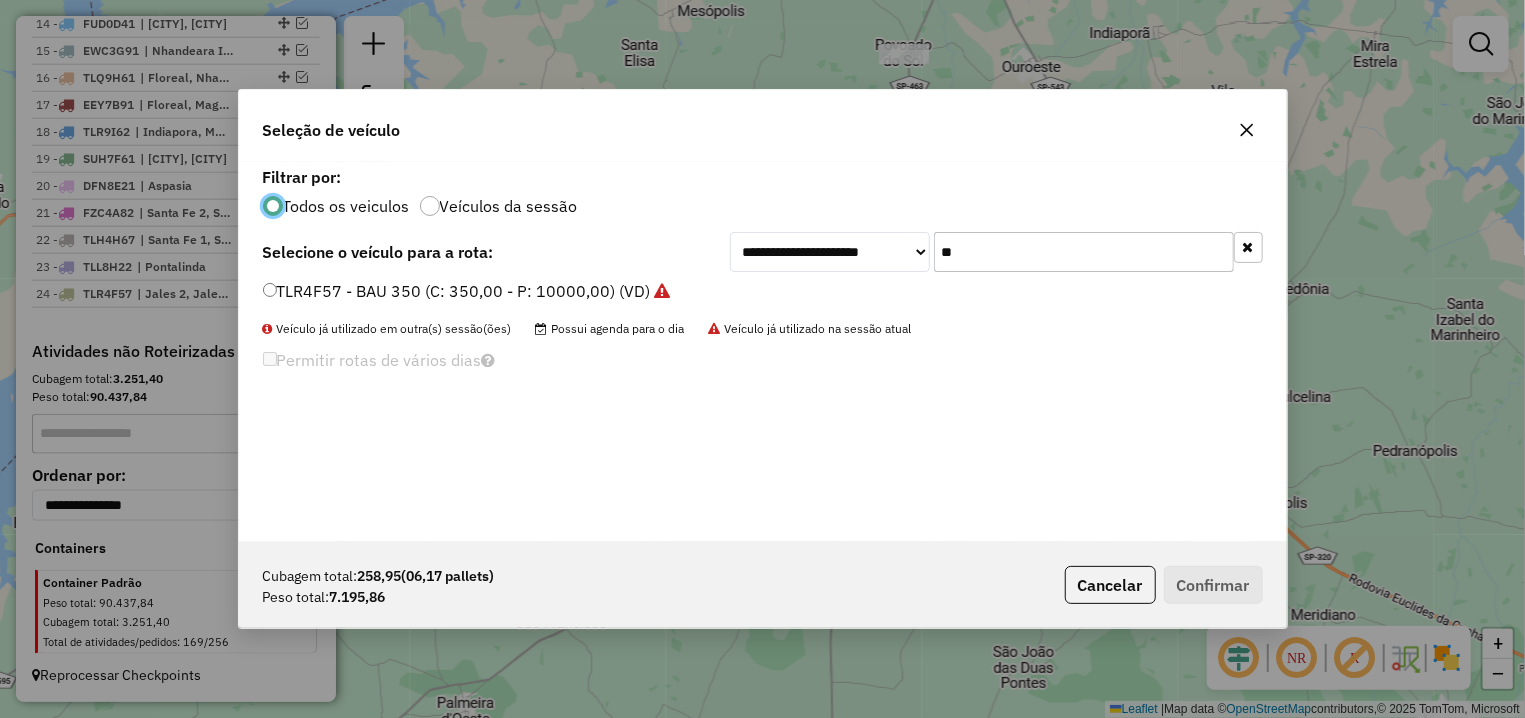 drag, startPoint x: 954, startPoint y: 251, endPoint x: 889, endPoint y: 259, distance: 65.490456 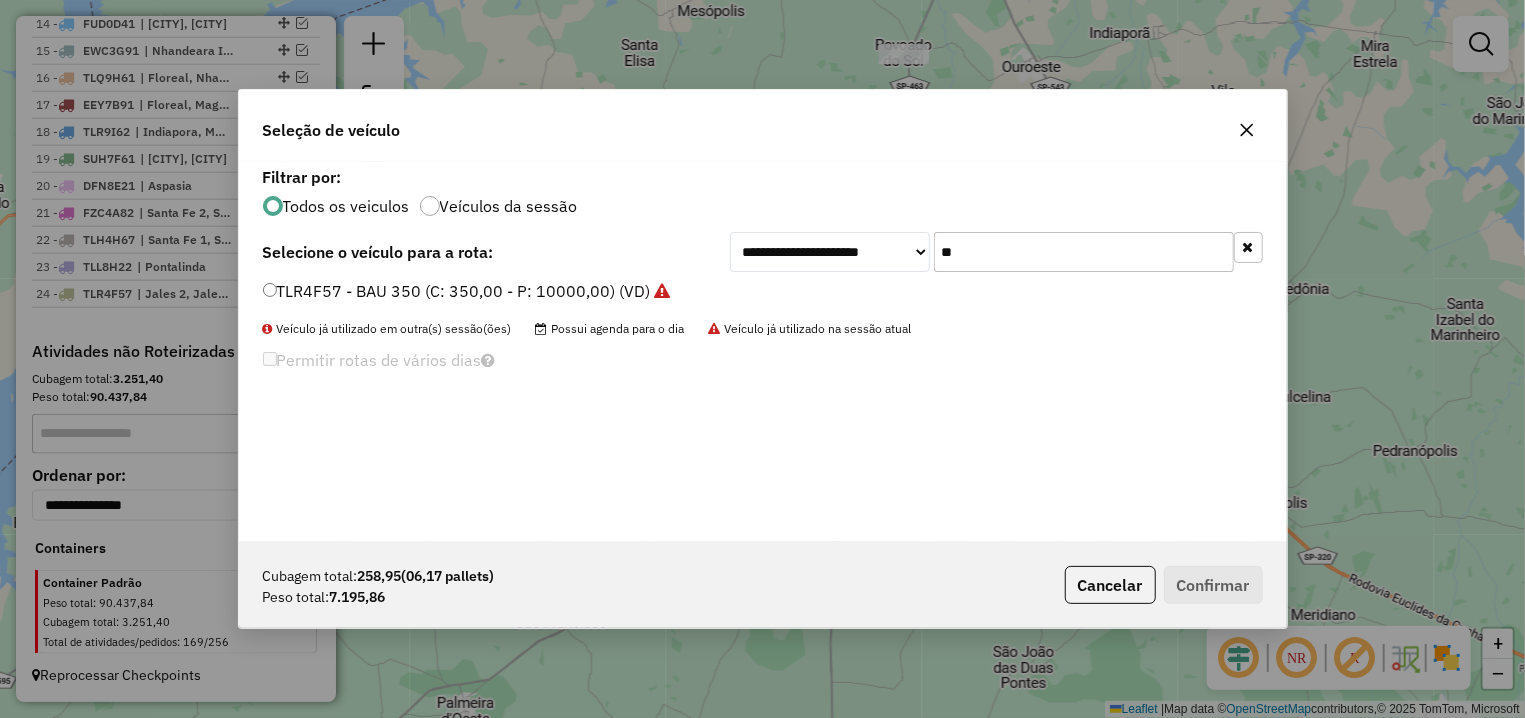 type on "*" 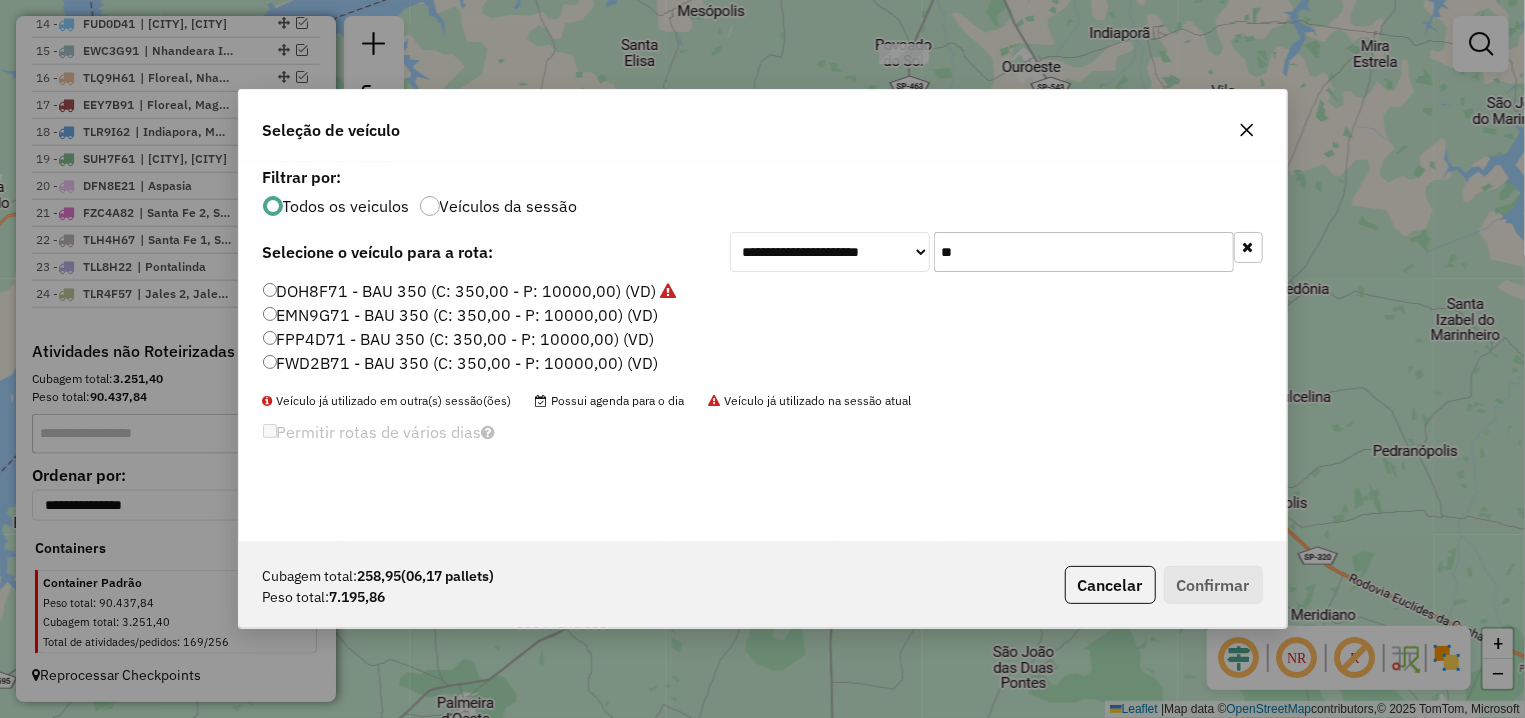 type on "**" 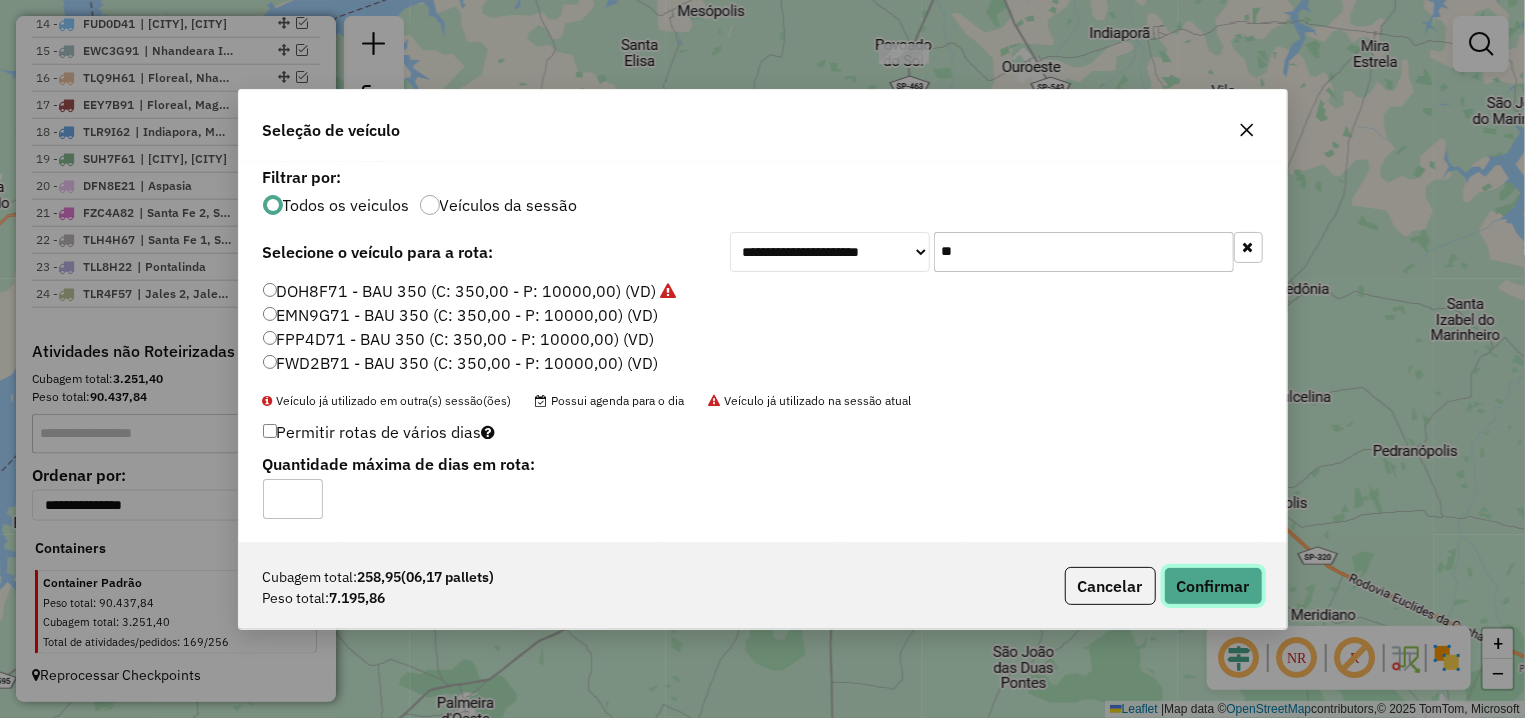 click on "Confirmar" 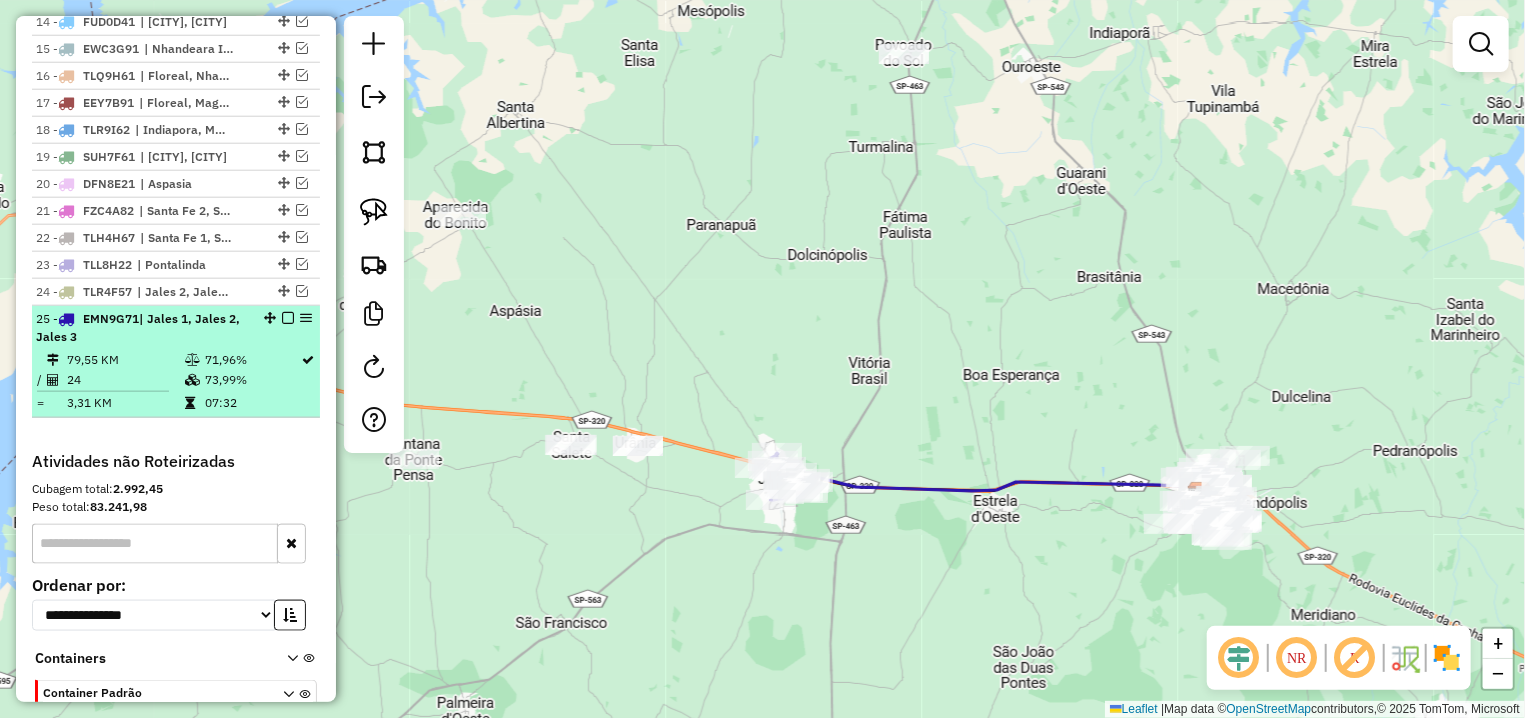 click at bounding box center [288, 318] 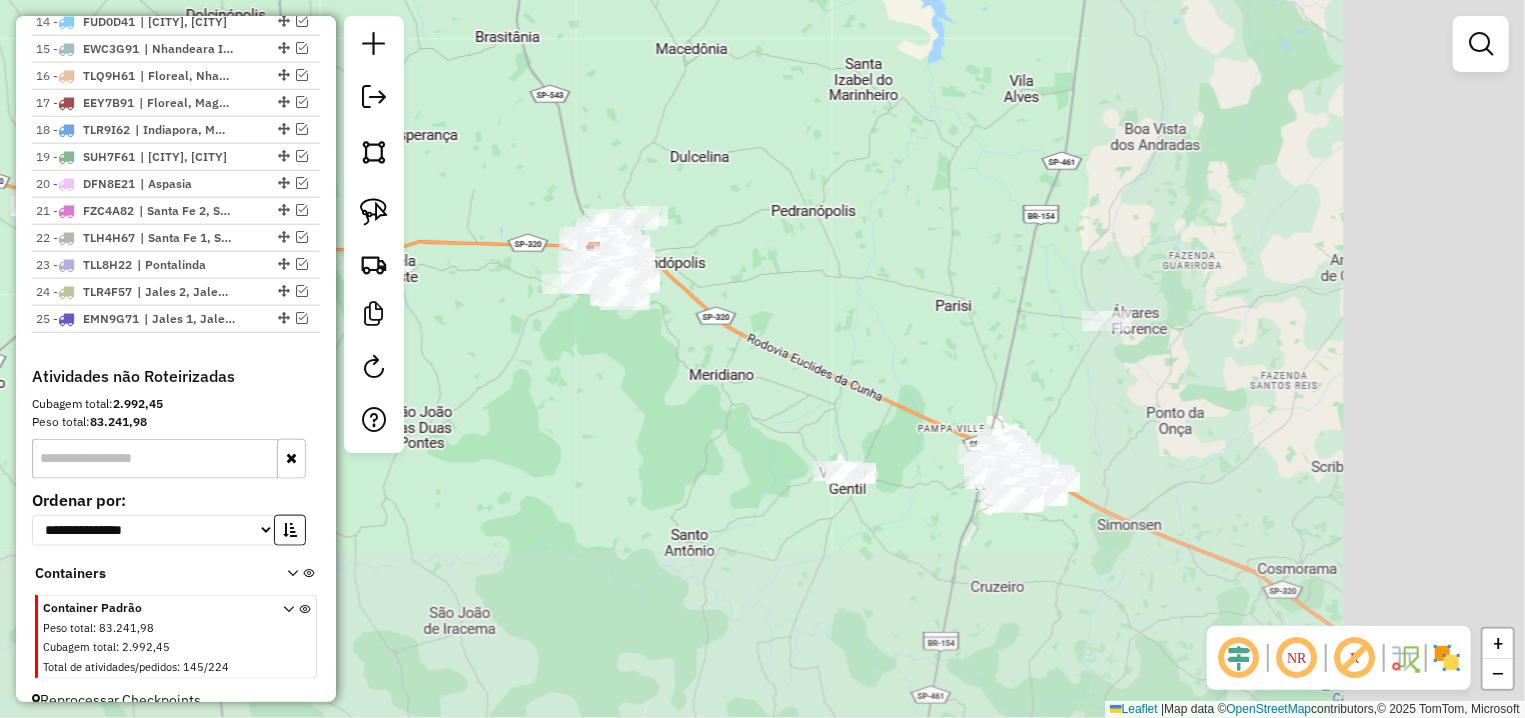 drag, startPoint x: 989, startPoint y: 530, endPoint x: 545, endPoint y: 376, distance: 469.94894 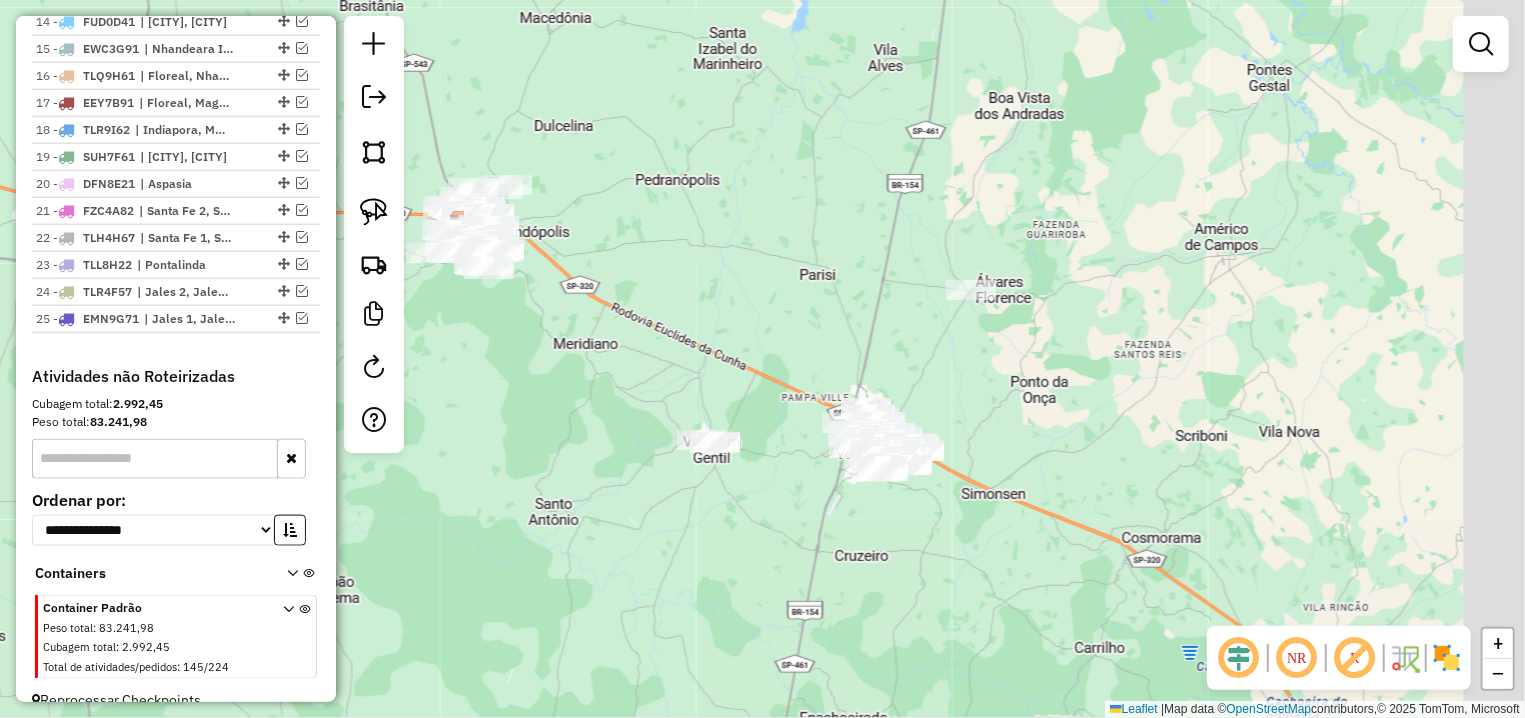 drag, startPoint x: 863, startPoint y: 556, endPoint x: 724, endPoint y: 525, distance: 142.41489 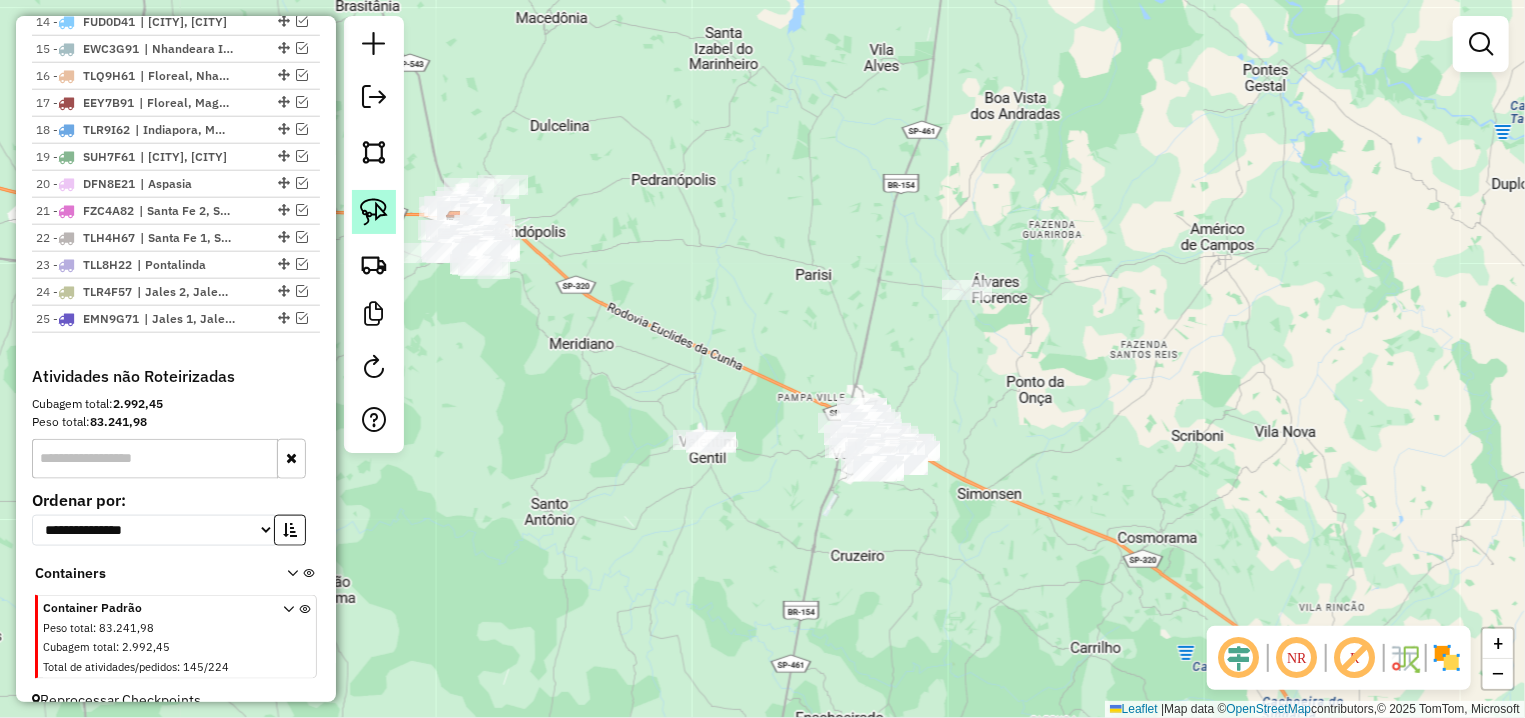 click 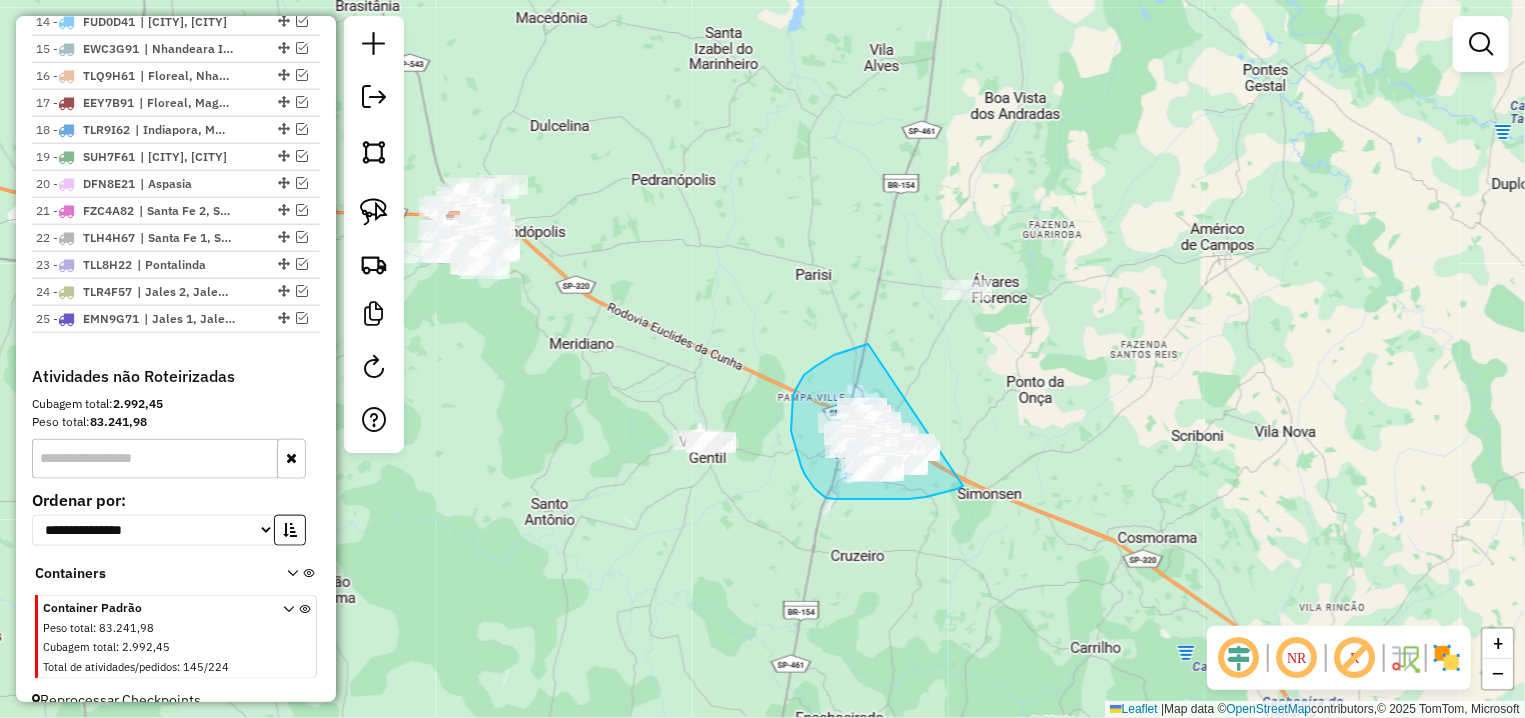 drag, startPoint x: 868, startPoint y: 344, endPoint x: 963, endPoint y: 486, distance: 170.84789 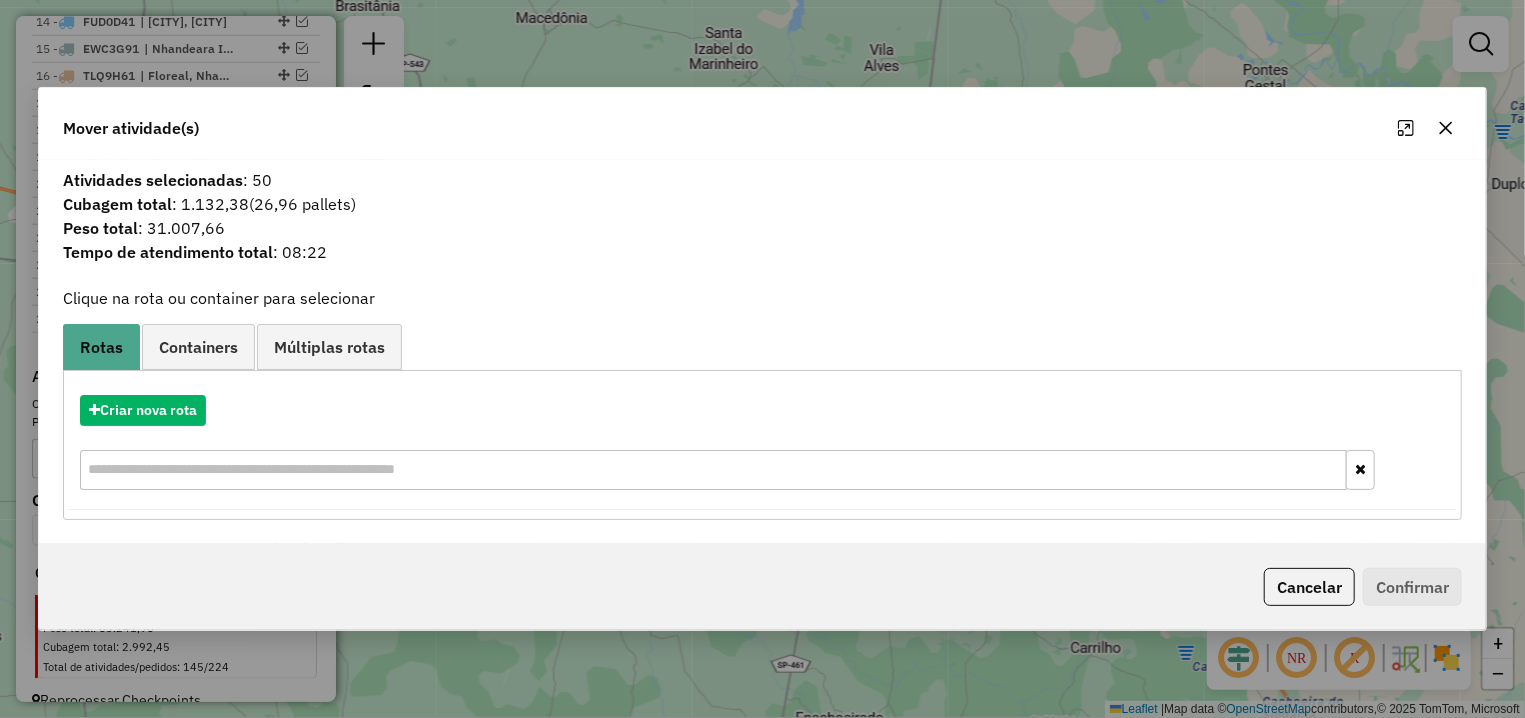 click 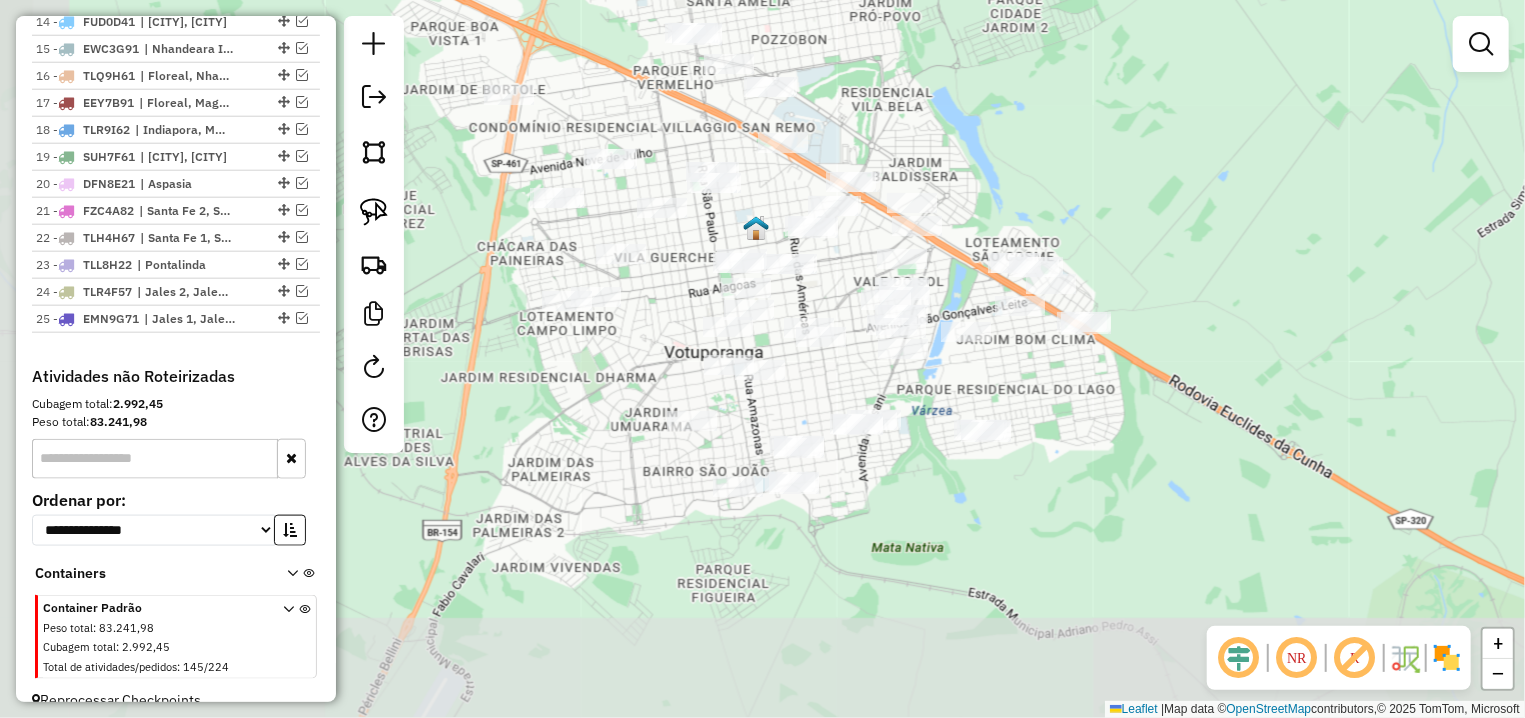drag, startPoint x: 846, startPoint y: 602, endPoint x: 958, endPoint y: 276, distance: 344.70276 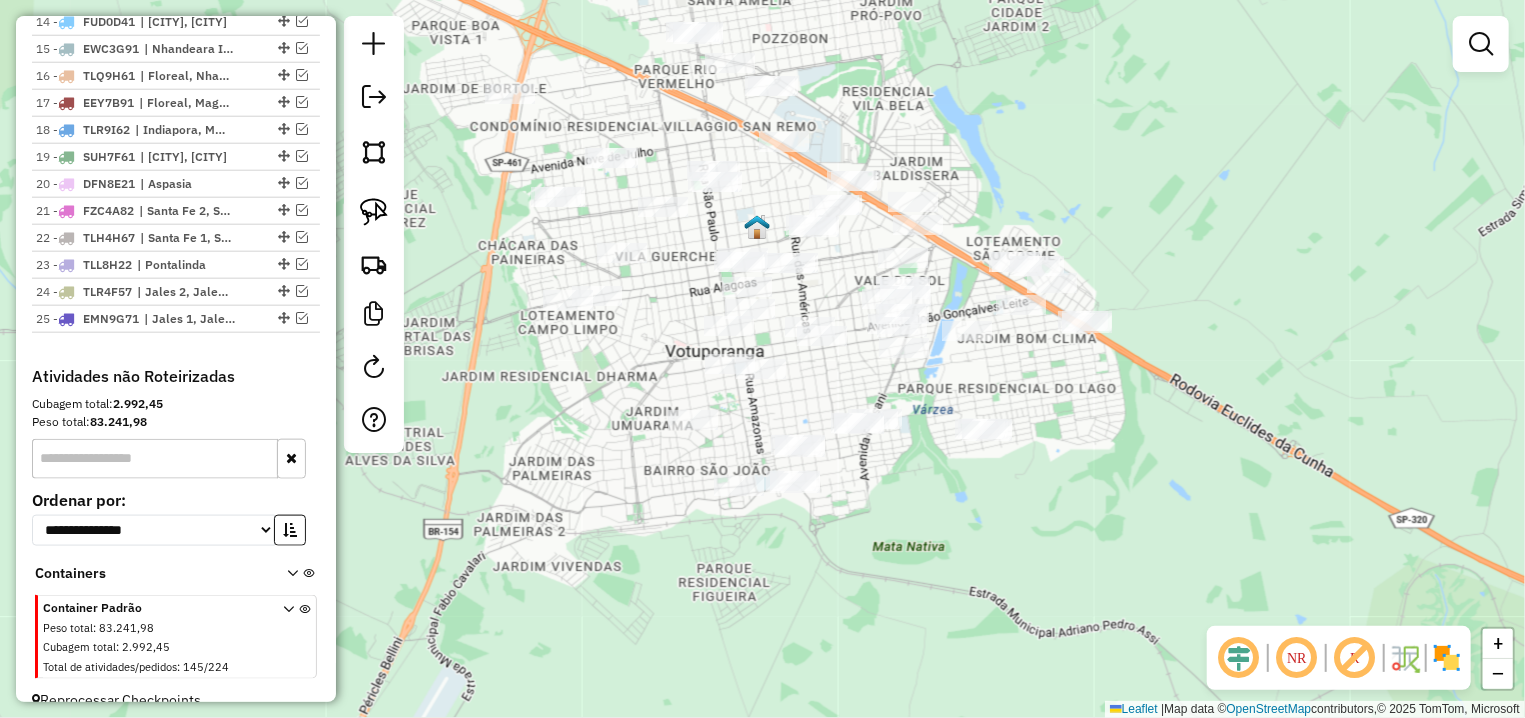 drag, startPoint x: 1017, startPoint y: 377, endPoint x: 901, endPoint y: 466, distance: 146.20876 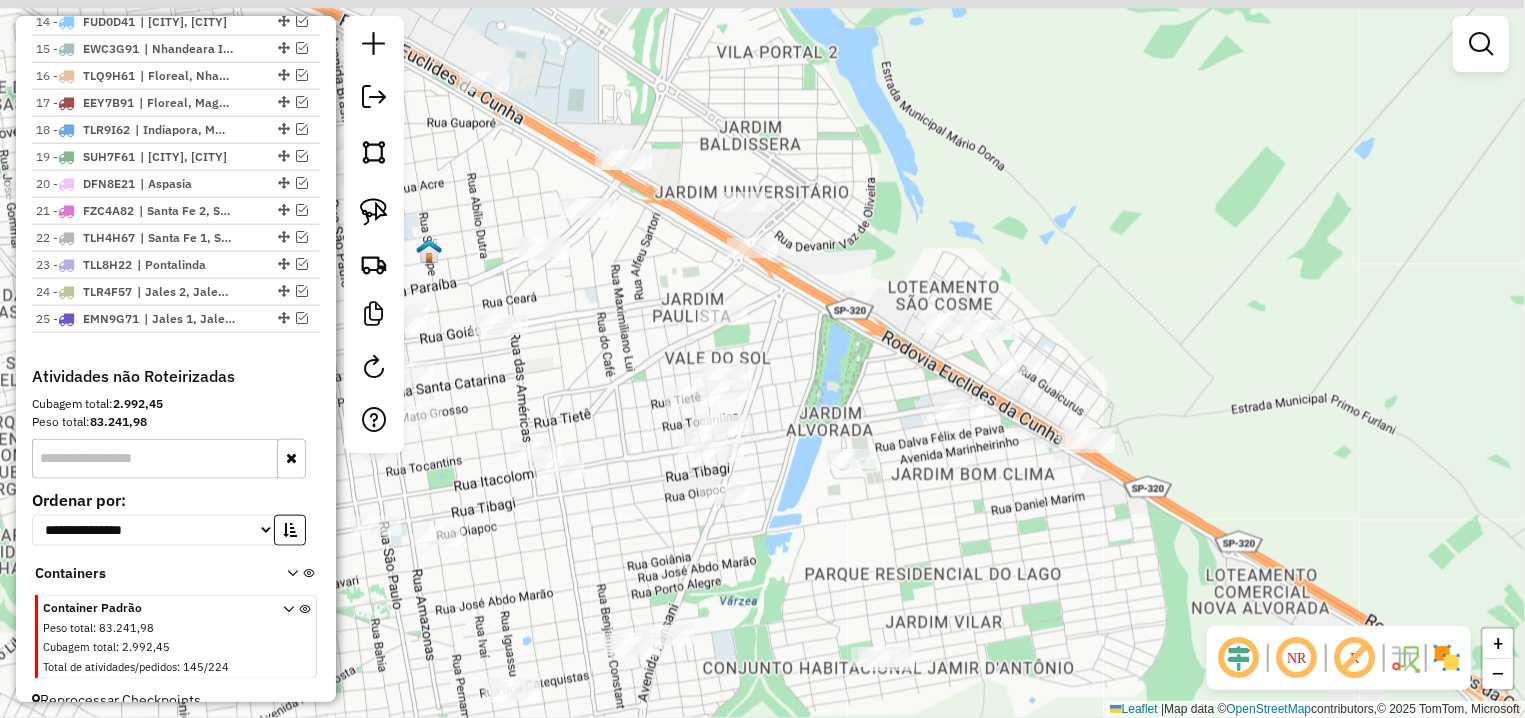drag, startPoint x: 839, startPoint y: 382, endPoint x: 821, endPoint y: 394, distance: 21.633308 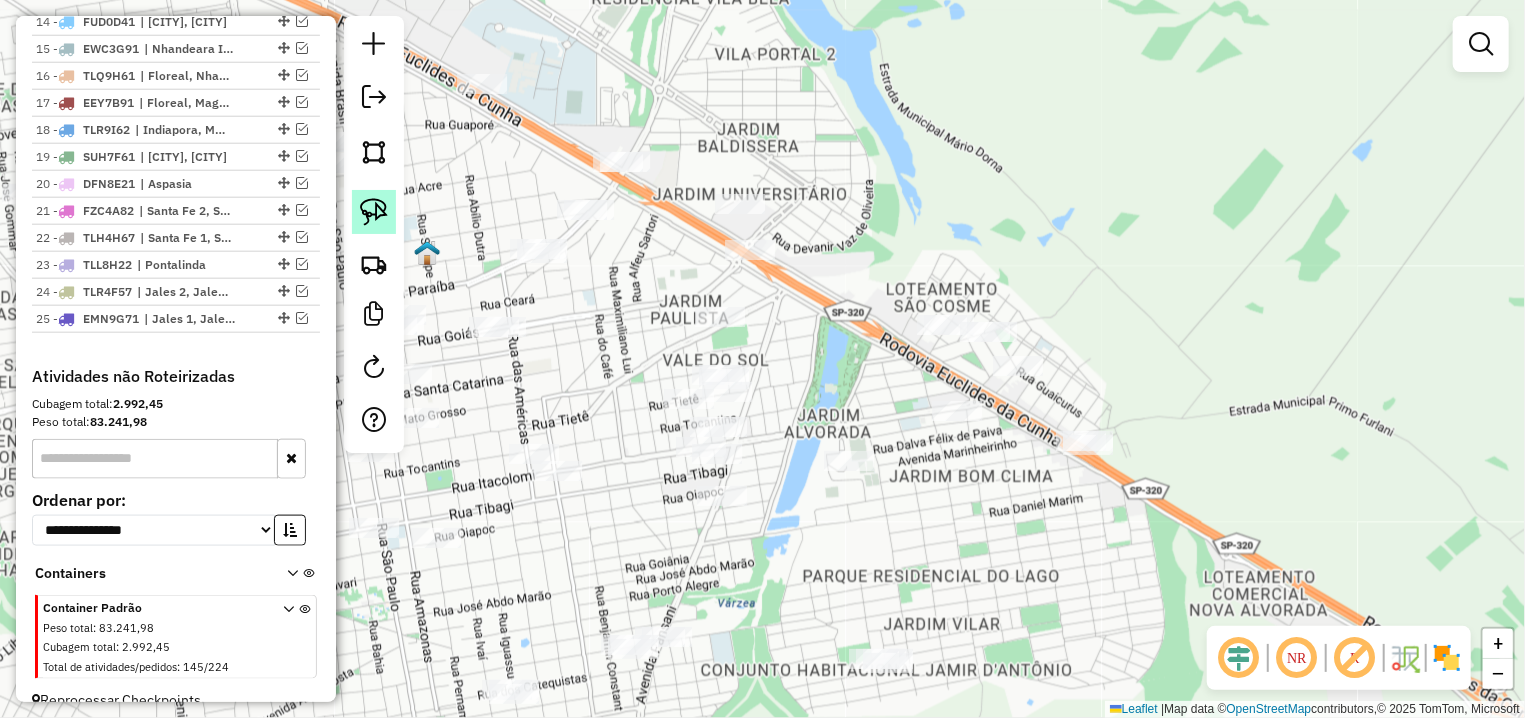 click 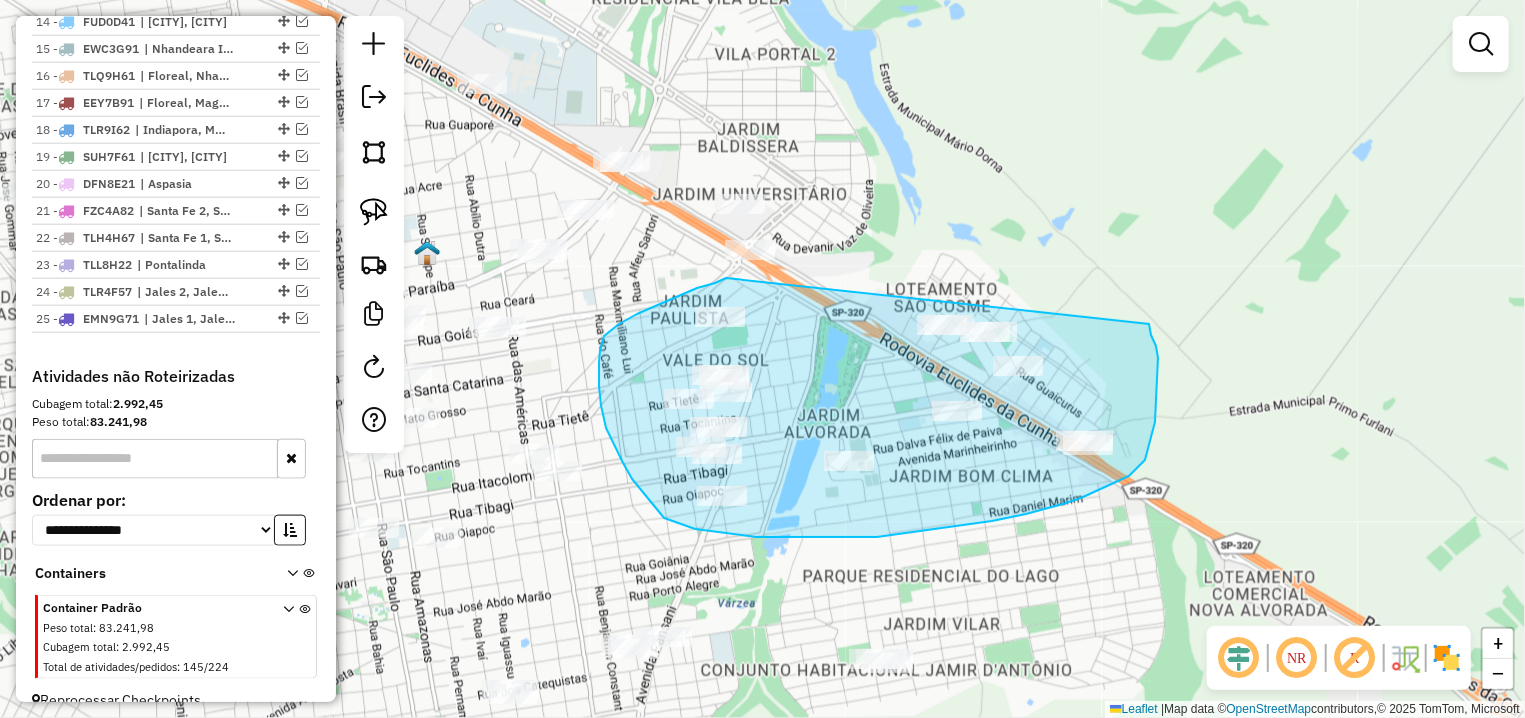 drag, startPoint x: 720, startPoint y: 281, endPoint x: 1149, endPoint y: 324, distance: 431.14963 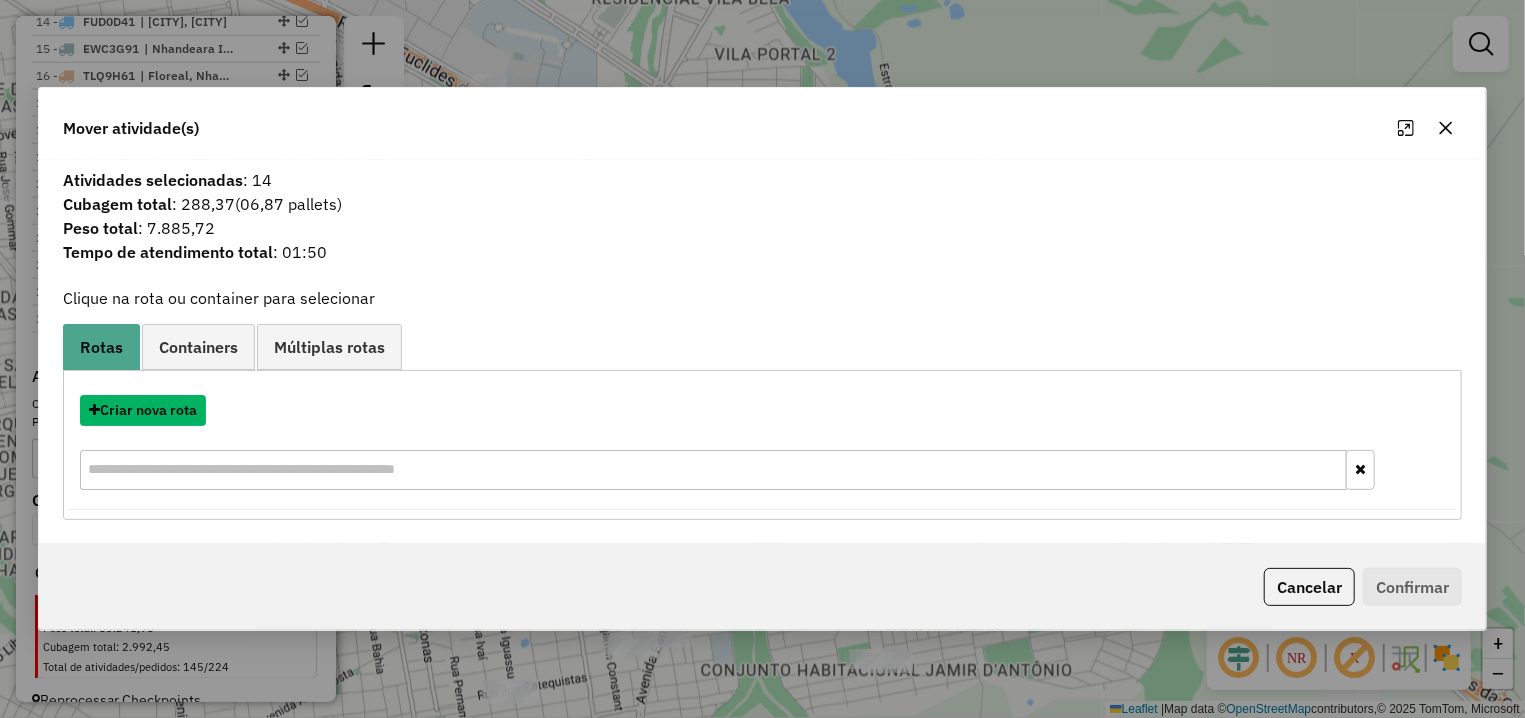 click on "Criar nova rota" at bounding box center (143, 410) 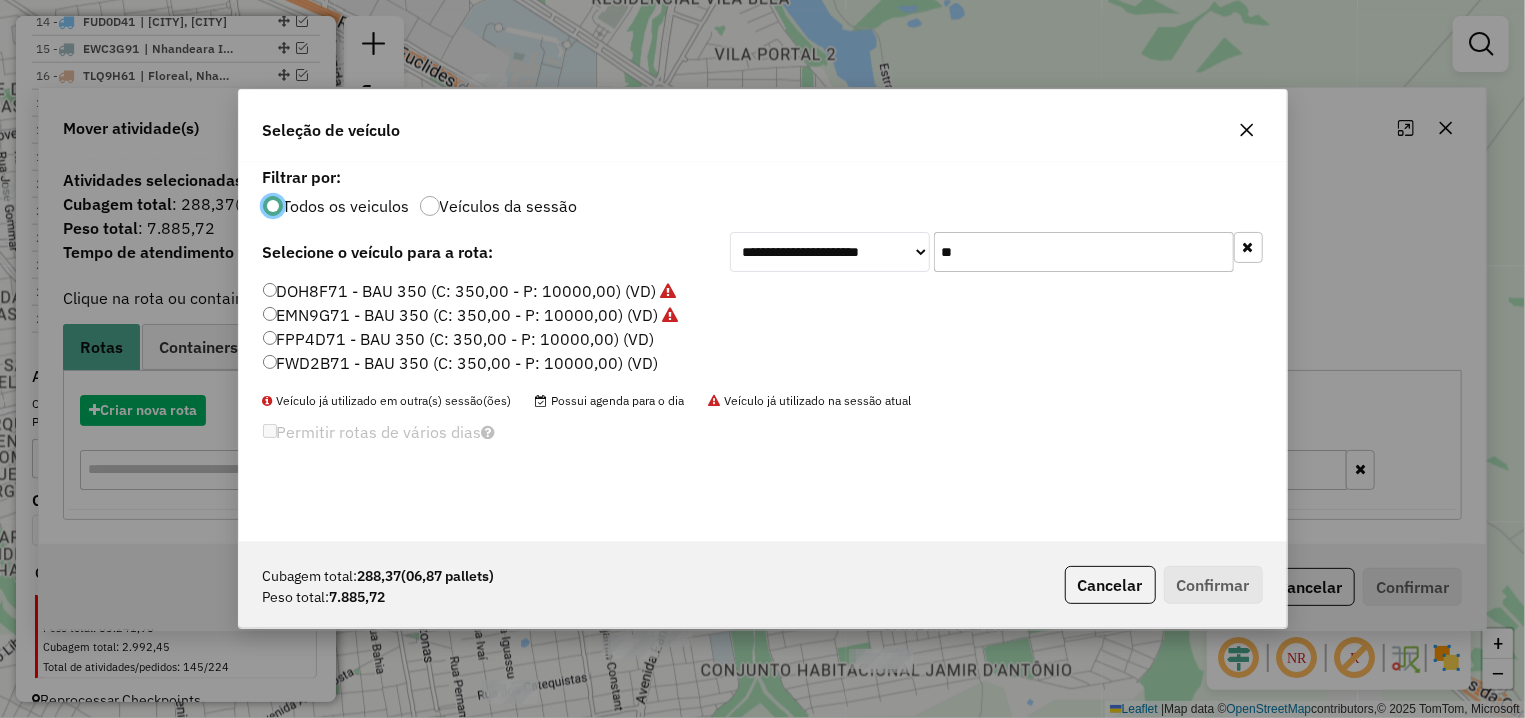 scroll, scrollTop: 11, scrollLeft: 6, axis: both 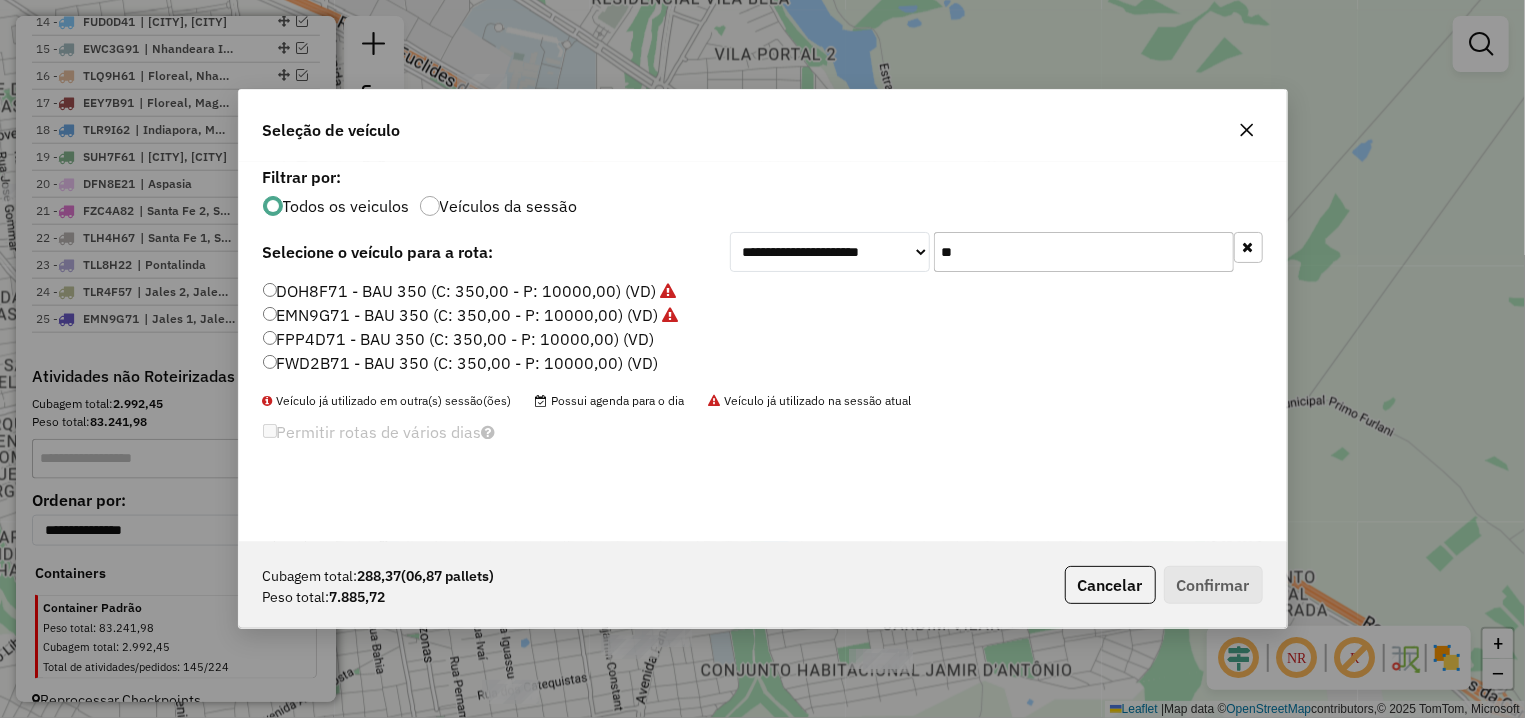 drag, startPoint x: 951, startPoint y: 249, endPoint x: 893, endPoint y: 253, distance: 58.137768 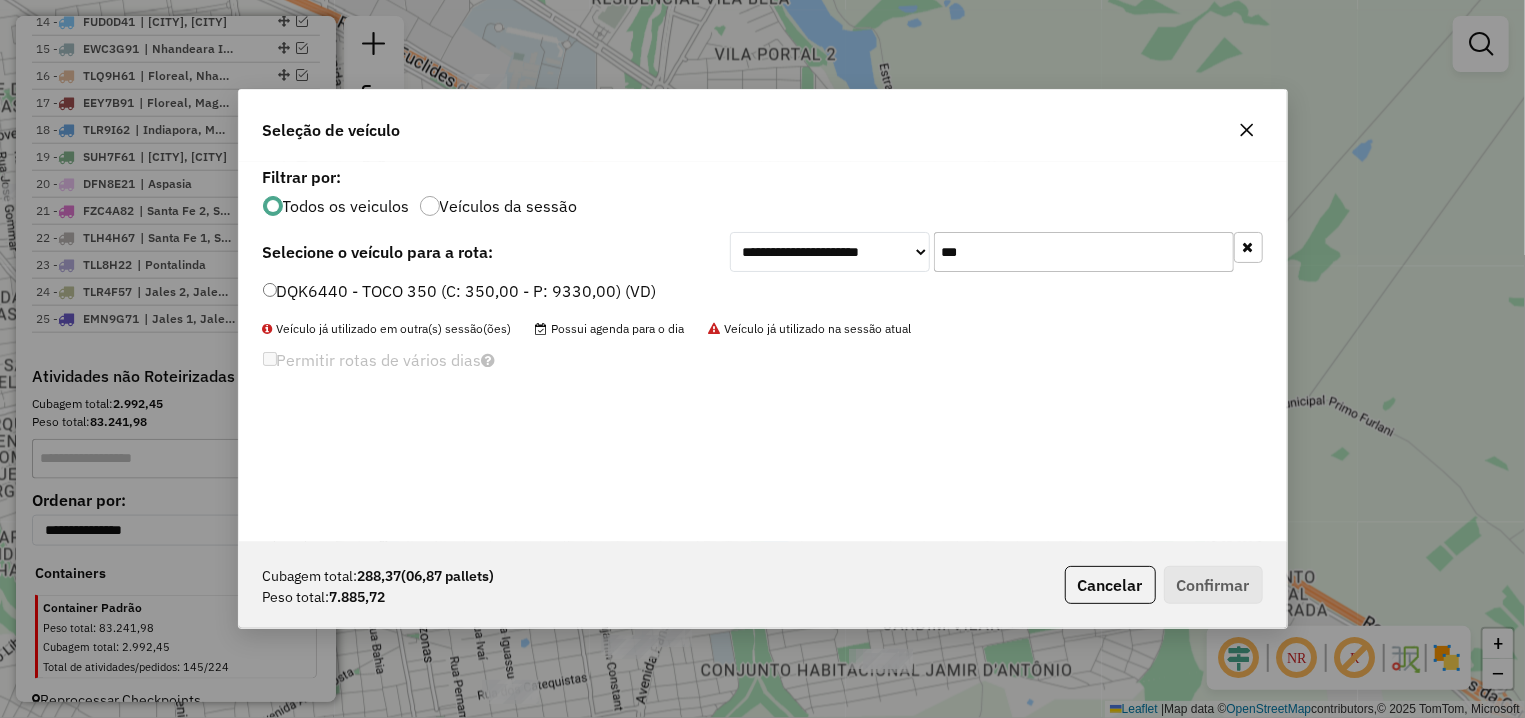 type on "***" 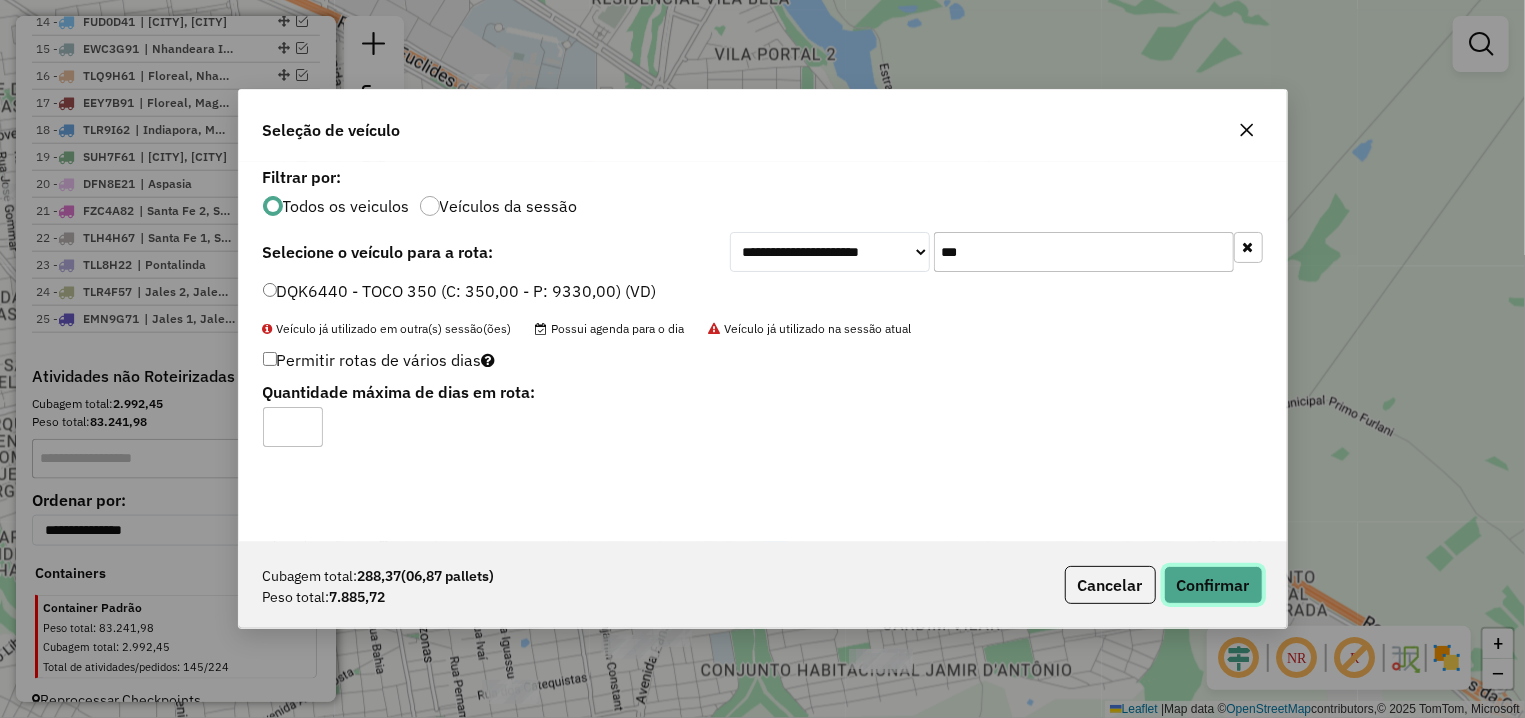 click on "Confirmar" 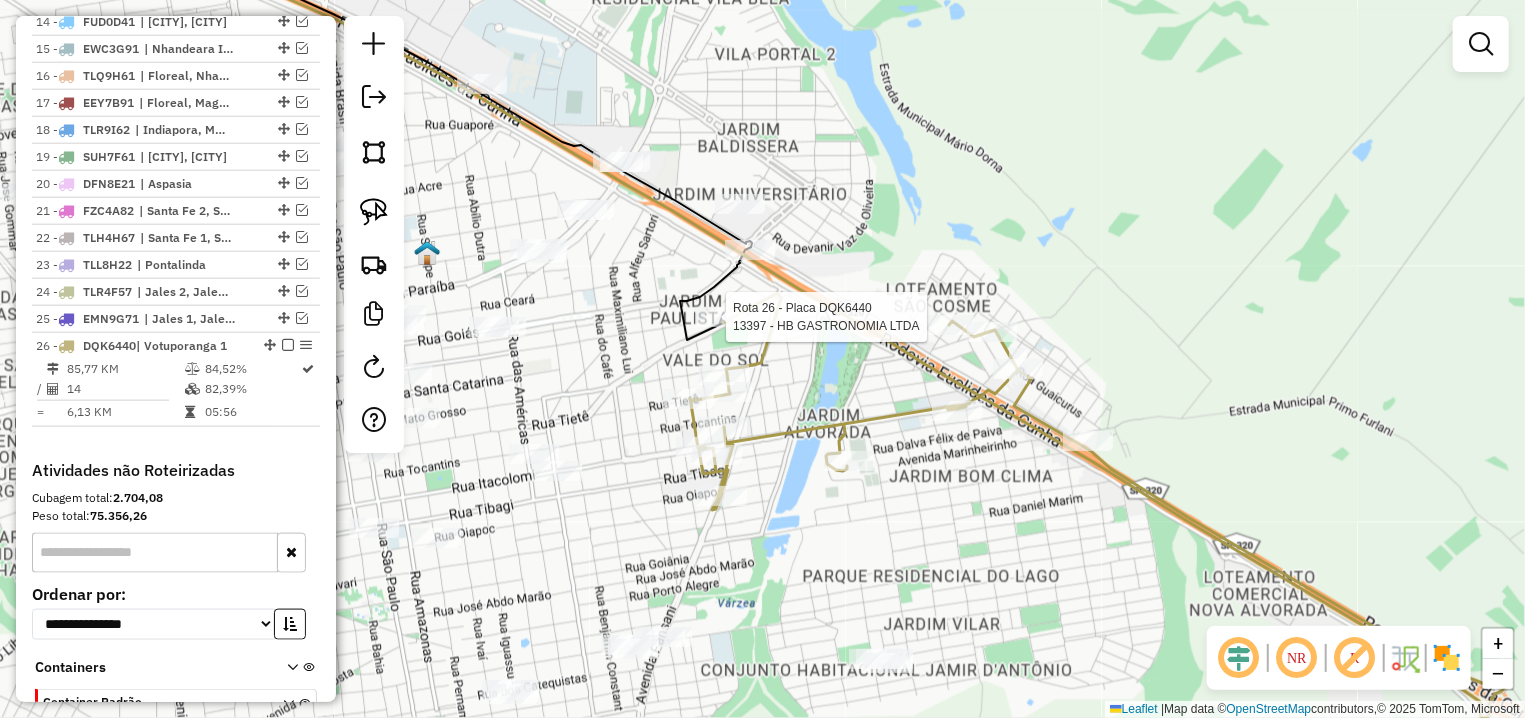 select on "**********" 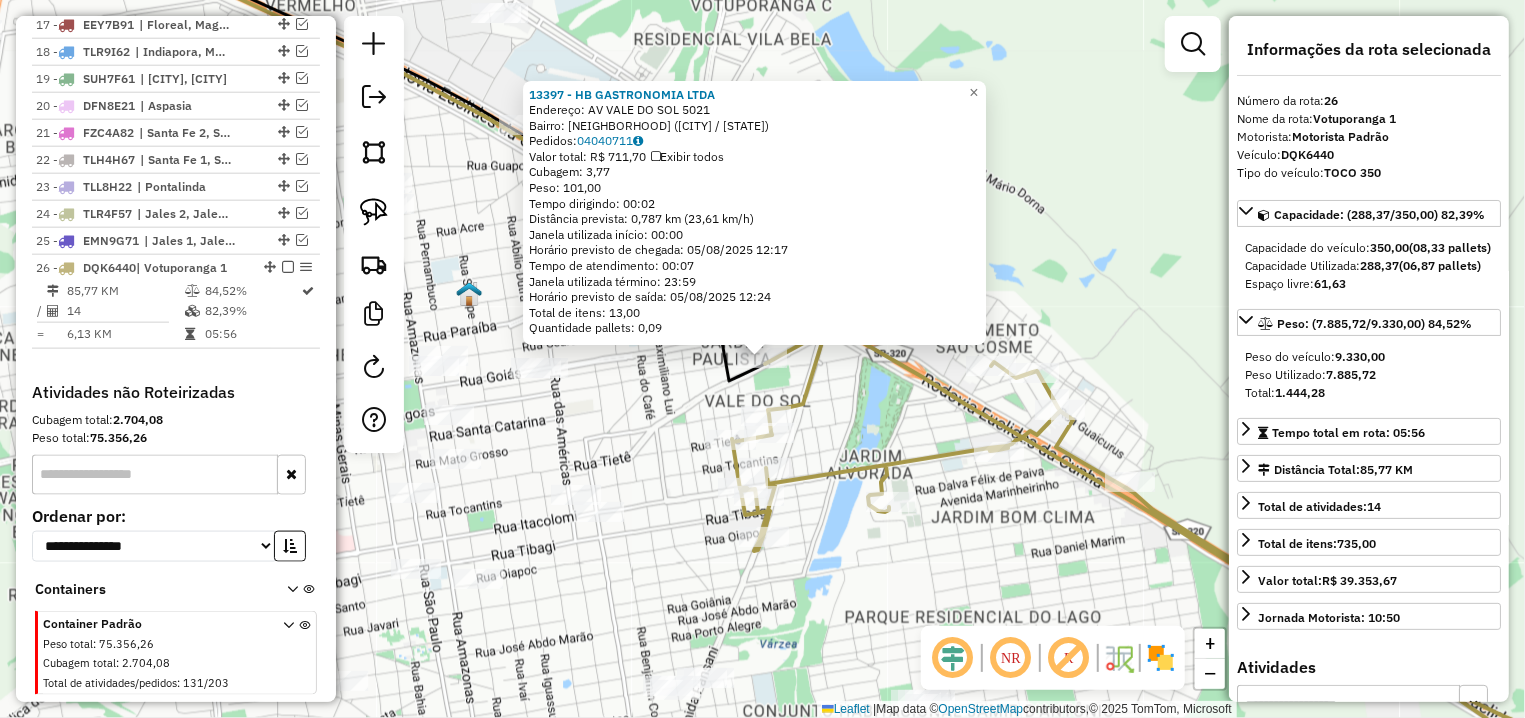scroll, scrollTop: 1271, scrollLeft: 0, axis: vertical 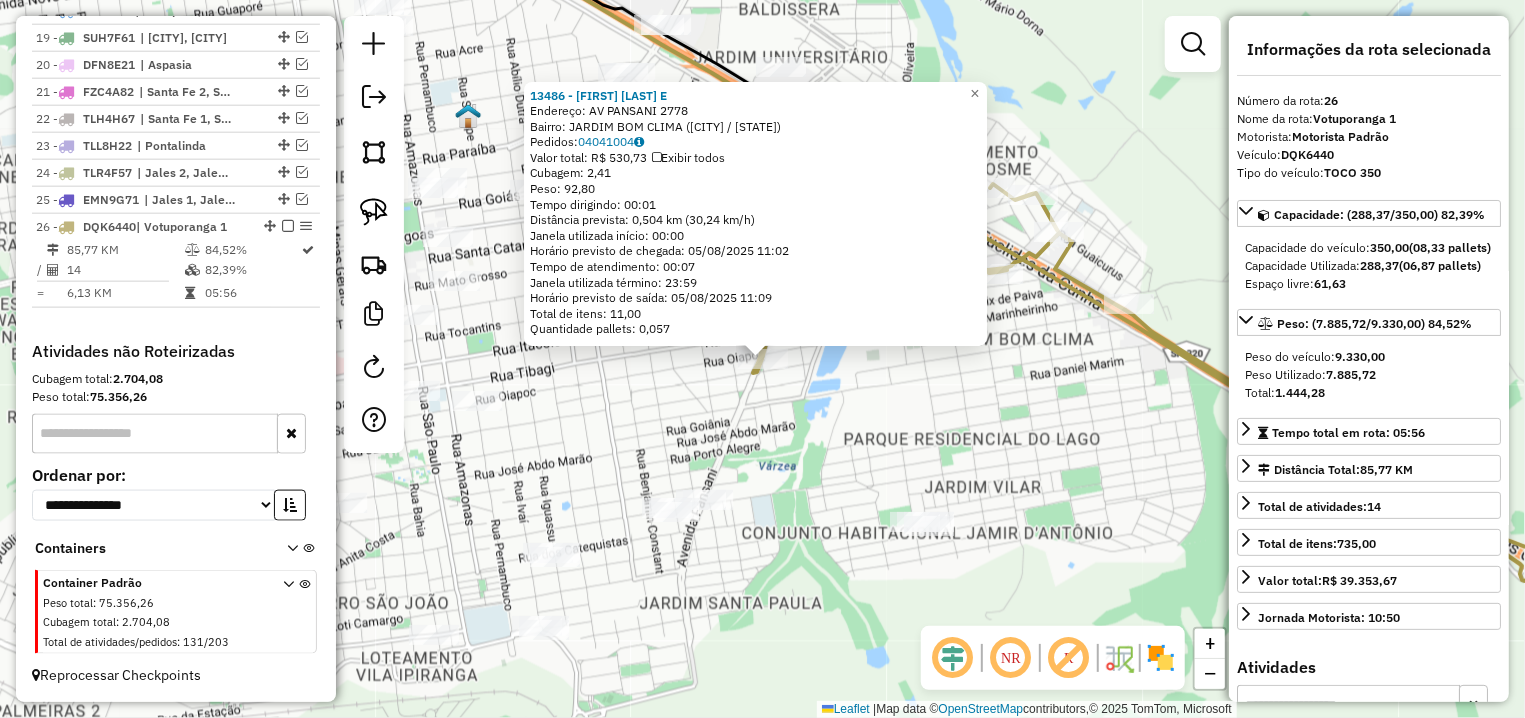 click on "Rota 26 - Placa DQK6440  13486 - CELIA A. M. CAIRES E × 13486 - CELIA A. M. CAIRES E  Endereço: AV  PANSANI                       2778   Bairro: JARDIM BOM CLIMA (VOTUPORANGA / SP)   Pedidos:  04041004   Valor total: R$ 530,73   Exibir todos   Cubagem: 2,41  Peso: 92,80  Tempo dirigindo: 00:01   Distância prevista: 0,504 km (30,24 km/h)   Janela utilizada início: 00:00   Horário previsto de chegada: 05/08/2025 11:02   Tempo de atendimento: 00:07   Janela utilizada término: 23:59   Horário previsto de saída: 05/08/2025 11:09   Total de itens: 11,00   Quantidade pallets: 0,057  × Janela de atendimento Grade de atendimento Capacidade Transportadoras Veículos Cliente Pedidos  Rotas Selecione os dias de semana para filtrar as janelas de atendimento  Seg   Ter   Qua   Qui   Sex   Sáb   Dom  Informe o período da janela de atendimento: De: Até:  Filtrar exatamente a janela do cliente  Considerar janela de atendimento padrão  Selecione os dias de semana para filtrar as grades de atendimento  Seg   Ter  +" 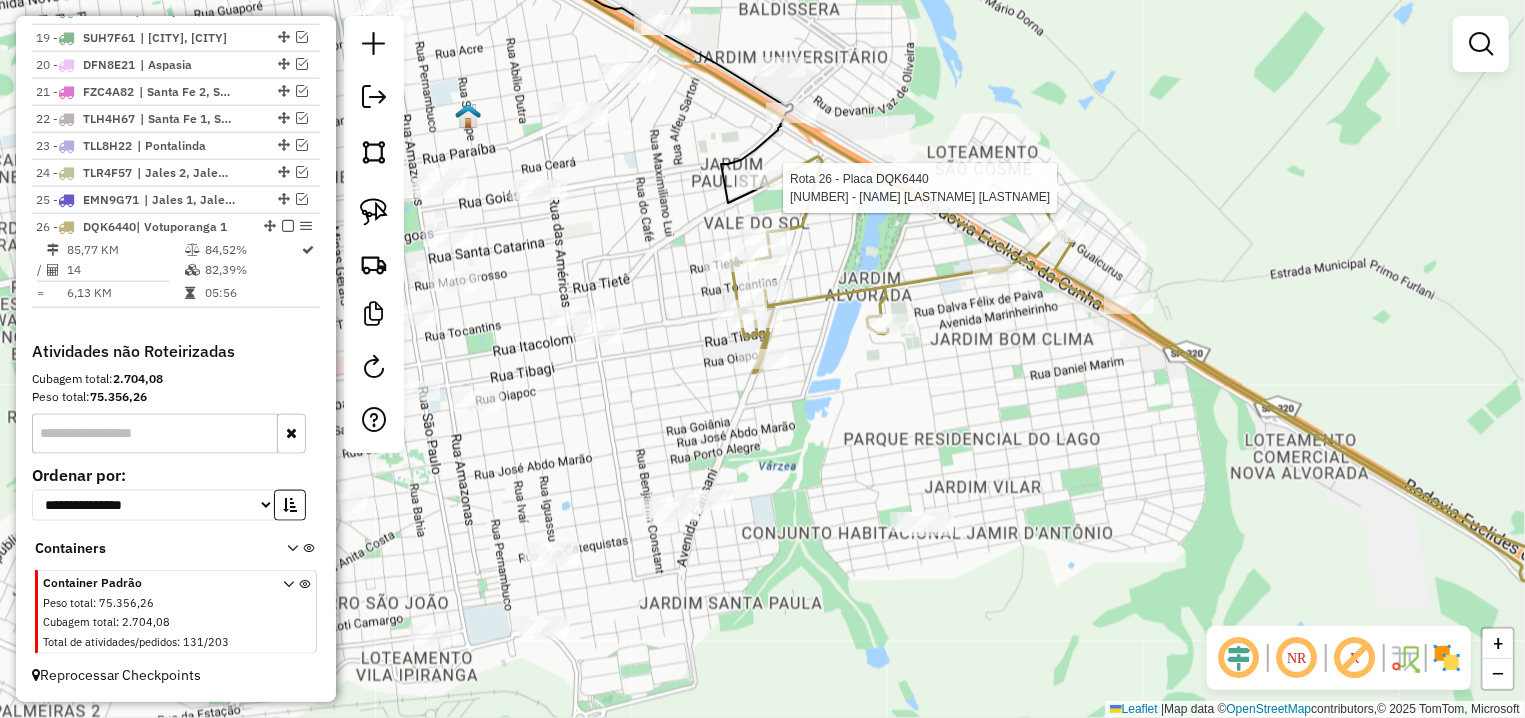 select on "**********" 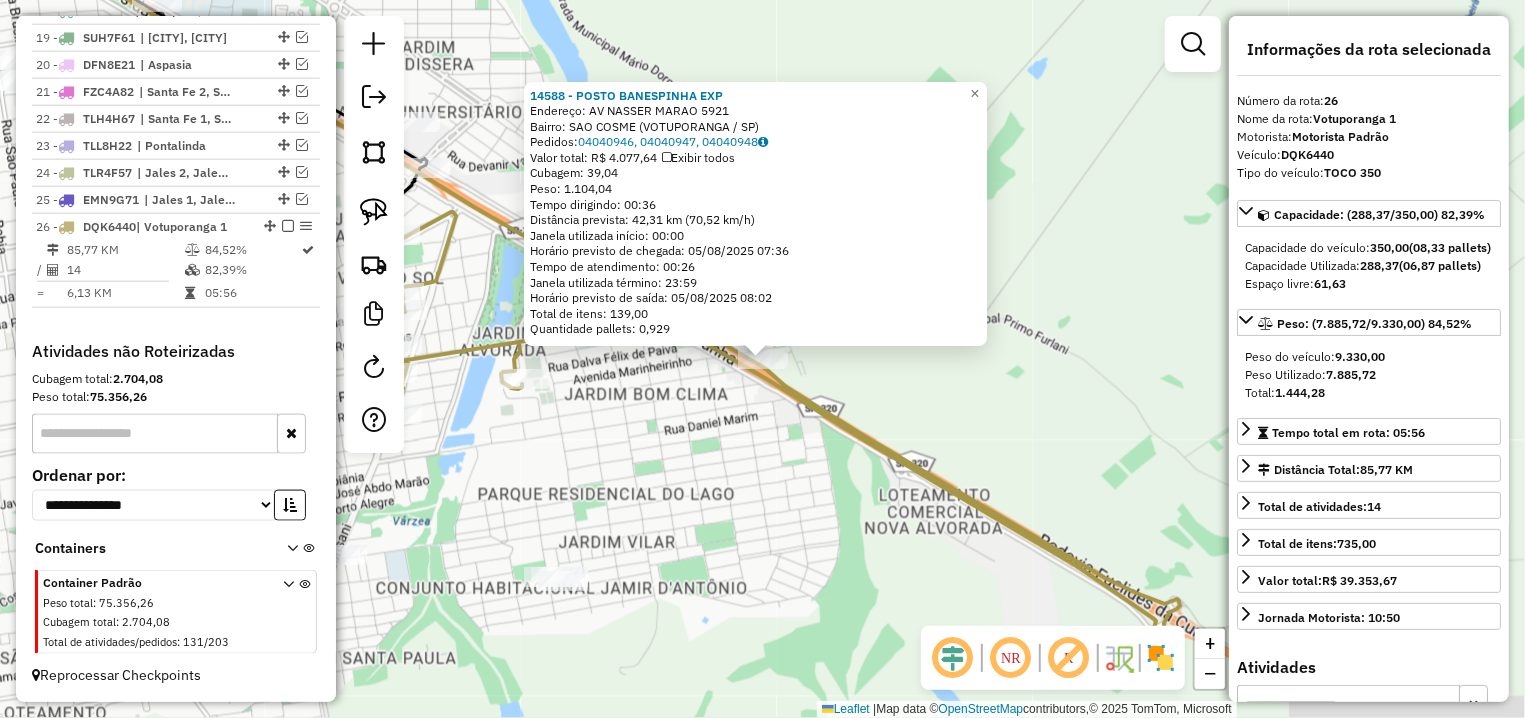 click on "Rota 26 - Placa DQK6440  14588 - POSTO BANESPINHA EXP × 14588 - POSTO BANESPINHA EXP  Endereço: AV  NASSER MARAO                  5921   Bairro: SAO COSME (VOTUPORANGA / SP)   Pedidos:  04040946, 04040947, 04040948   Valor total: R$ 4.077,64   Exibir todos   Cubagem: 39,04  Peso: 1.104,04  Tempo dirigindo: 00:36   Distância prevista: 42,31 km (70,52 km/h)   Janela utilizada início: 00:00   Horário previsto de chegada: 05/08/2025 07:36   Tempo de atendimento: 00:26   Janela utilizada término: 23:59   Horário previsto de saída: 05/08/2025 08:02   Total de itens: 139,00   Quantidade pallets: 0,929  × Janela de atendimento Grade de atendimento Capacidade Transportadoras Veículos Cliente Pedidos  Rotas Selecione os dias de semana para filtrar as janelas de atendimento  Seg   Ter   Qua   Qui   Sex   Sáb   Dom  Informe o período da janela de atendimento: De: Até:  Filtrar exatamente a janela do cliente  Considerar janela de atendimento padrão   Seg   Ter   Qua   Qui   Sex   Sáb   Dom   Peso mínimo:" 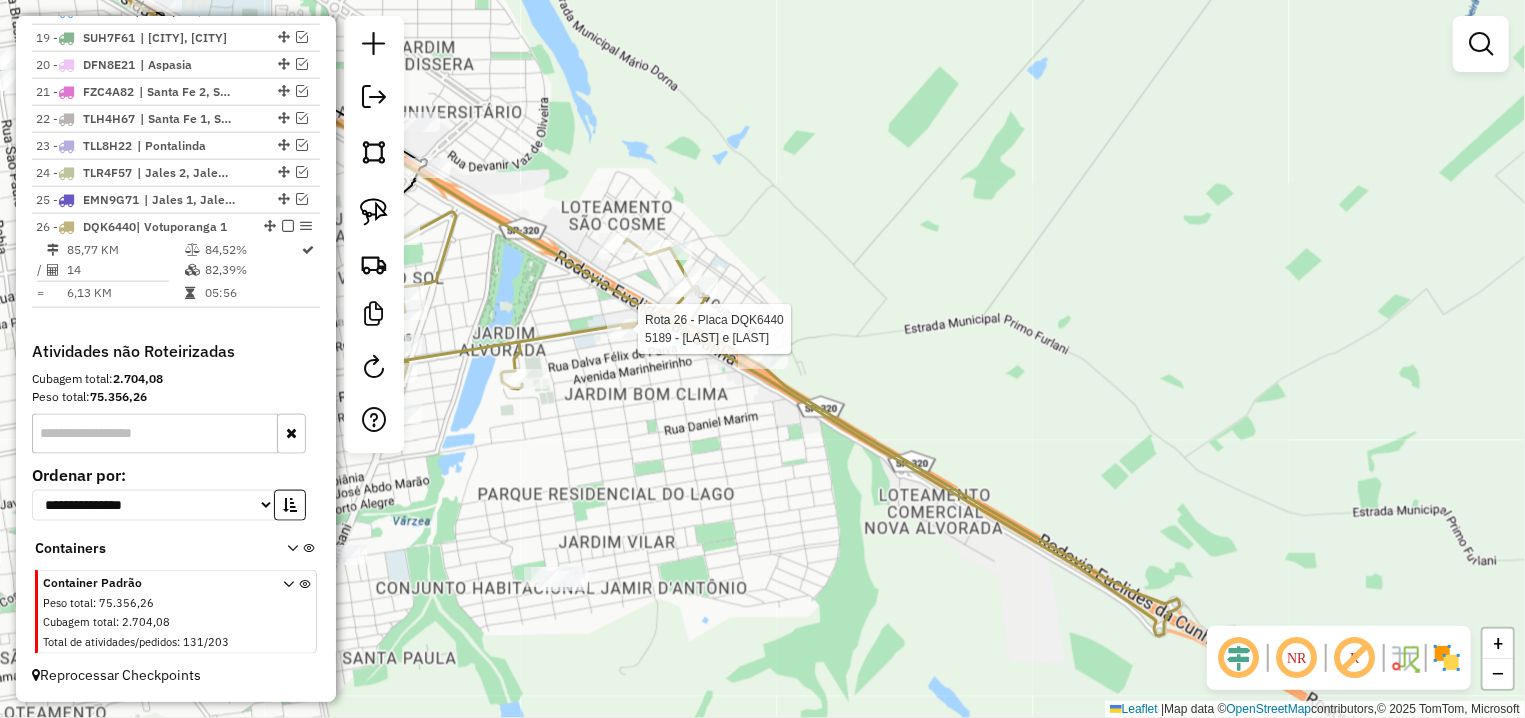 select on "**********" 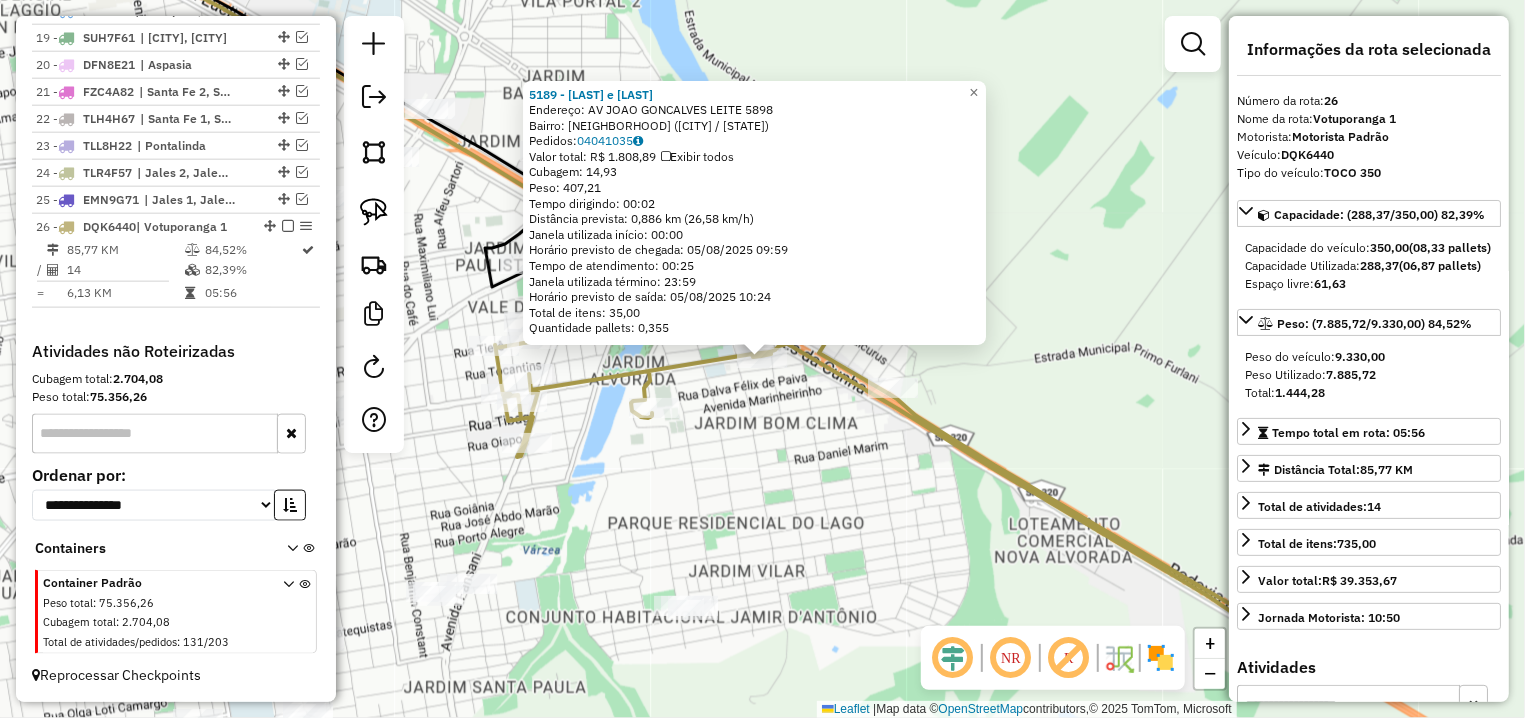click on "5189 - BERTUOLO e BERTUOLO  Endereço: AV  JOAO GONCALVES LEITE          5898   Bairro: JARDIM ALVORADA (VOTUPORANGA / SP)   Pedidos:  04041035   Valor total: R$ 1.808,89   Exibir todos   Cubagem: 14,93  Peso: 407,21  Tempo dirigindo: 00:02   Distância prevista: 0,886 km (26,58 km/h)   Janela utilizada início: 00:00   Horário previsto de chegada: 05/08/2025 09:59   Tempo de atendimento: 00:25   Janela utilizada término: 23:59   Horário previsto de saída: 05/08/2025 10:24   Total de itens: 35,00   Quantidade pallets: 0,355  × Janela de atendimento Grade de atendimento Capacidade Transportadoras Veículos Cliente Pedidos  Rotas Selecione os dias de semana para filtrar as janelas de atendimento  Seg   Ter   Qua   Qui   Sex   Sáb   Dom  Informe o período da janela de atendimento: De: Até:  Filtrar exatamente a janela do cliente  Considerar janela de atendimento padrão  Selecione os dias de semana para filtrar as grades de atendimento  Seg   Ter   Qua   Qui   Sex   Sáb   Dom   Peso mínimo:   De:  De:" 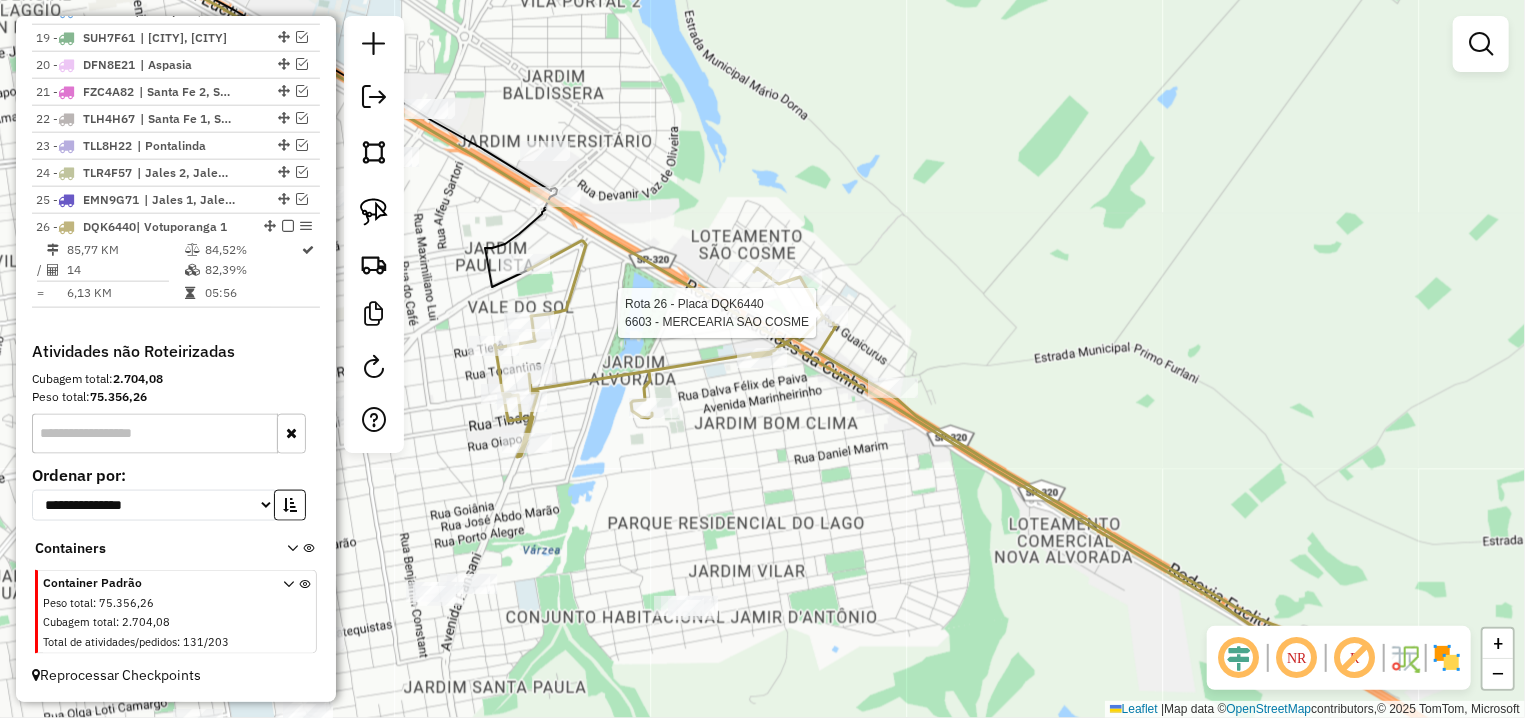 select on "**********" 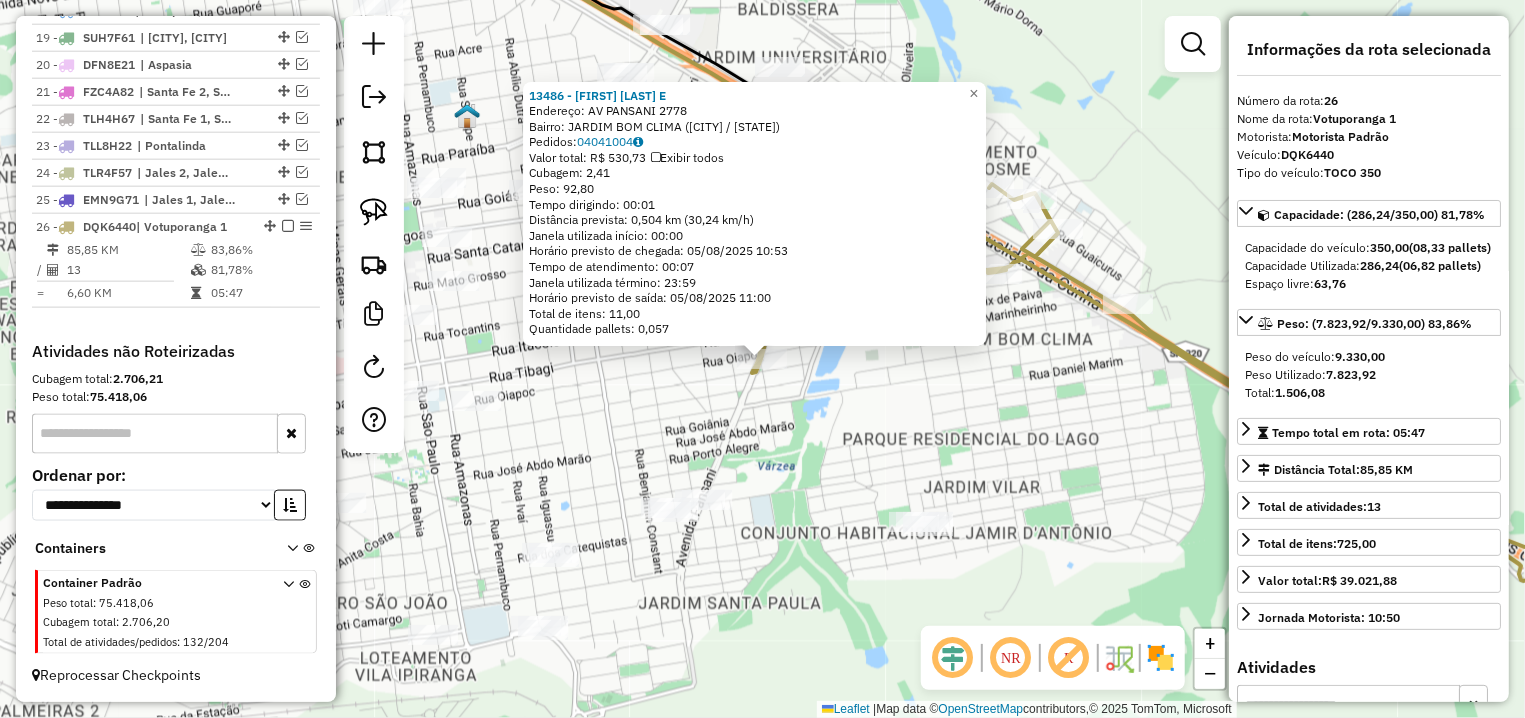 drag, startPoint x: 768, startPoint y: 449, endPoint x: 767, endPoint y: 439, distance: 10.049875 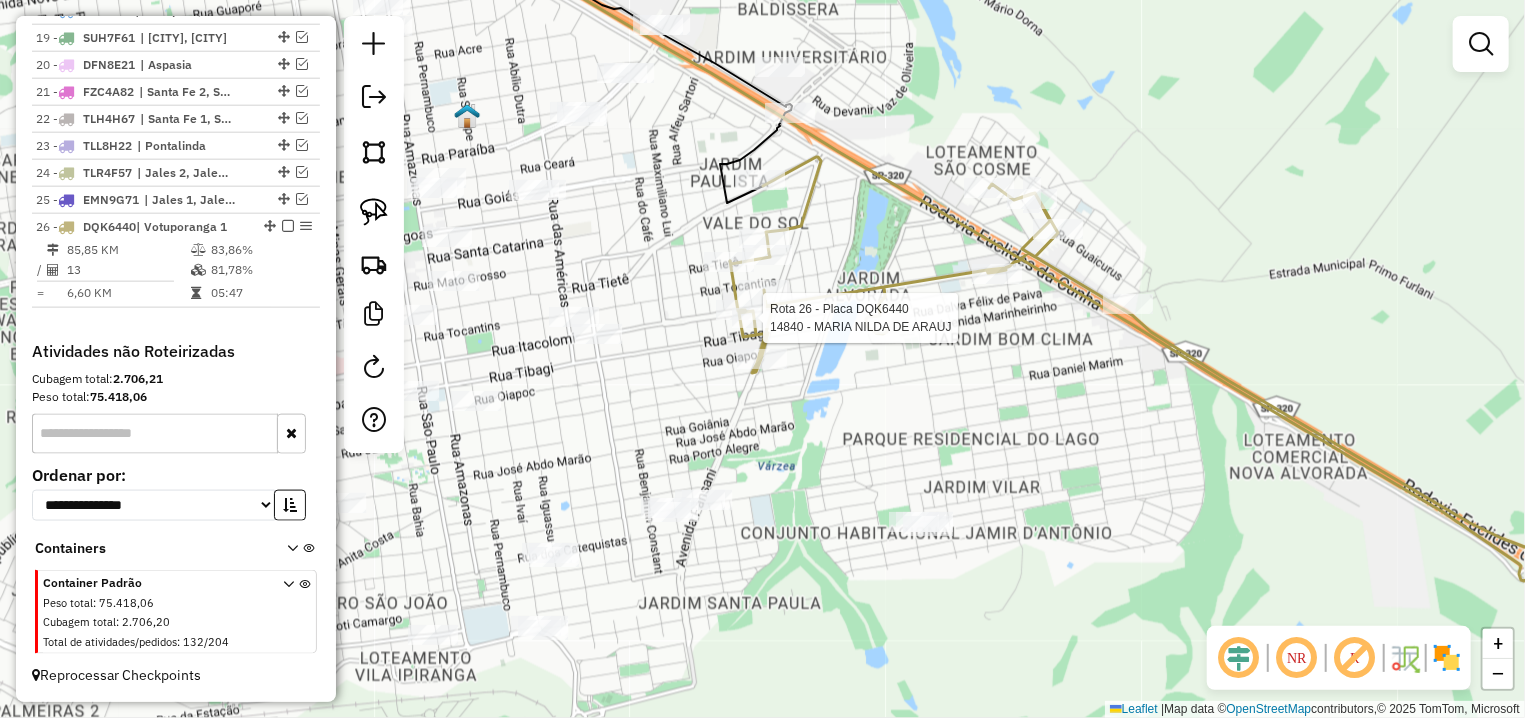 select on "**********" 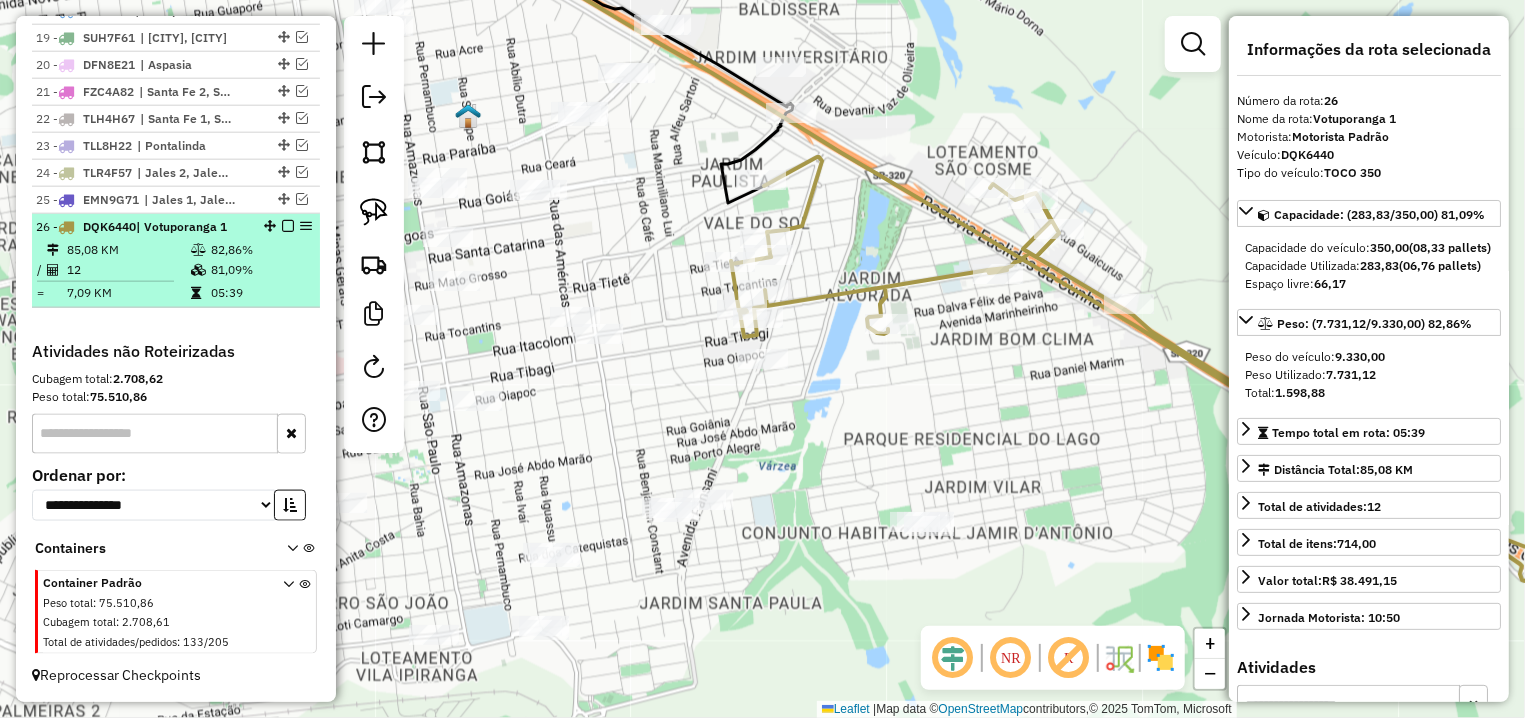 click at bounding box center (288, 226) 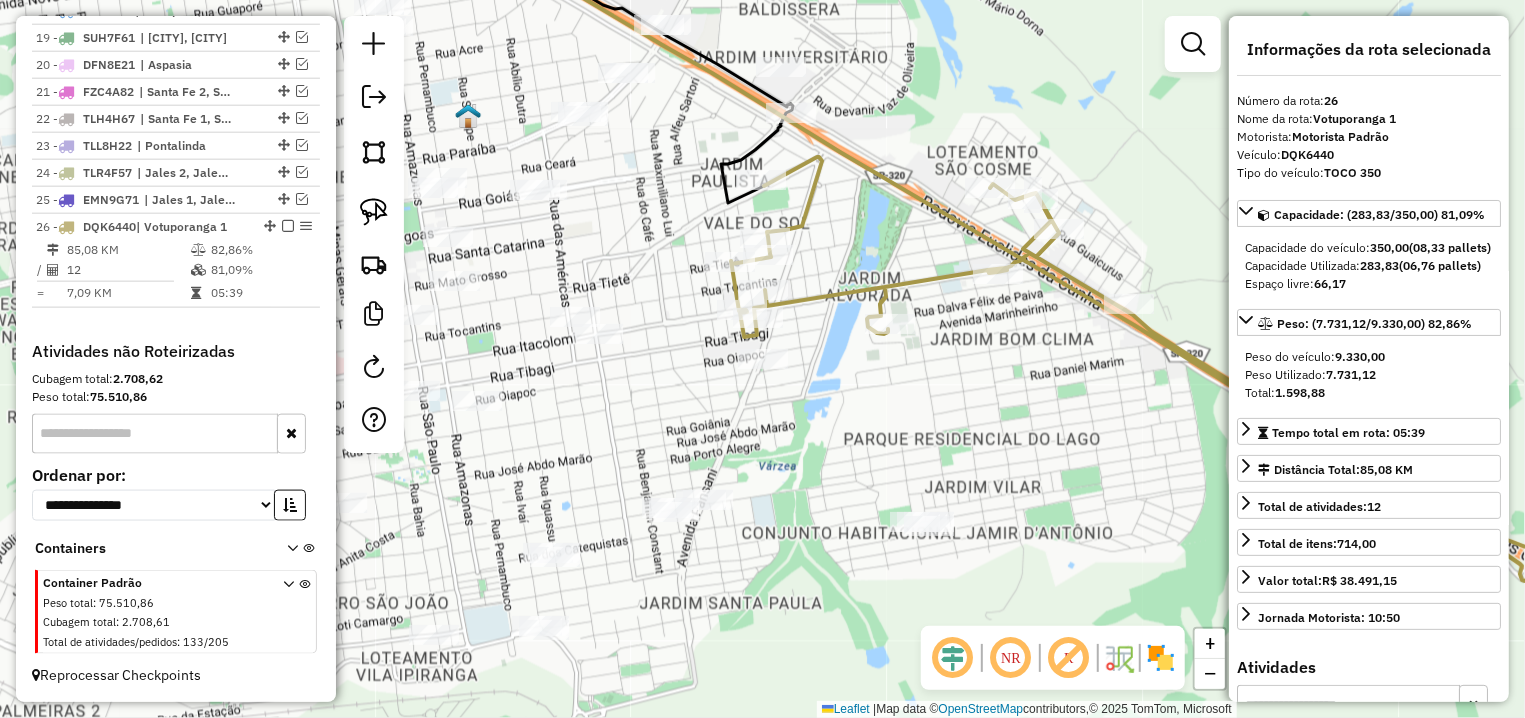 scroll, scrollTop: 1187, scrollLeft: 0, axis: vertical 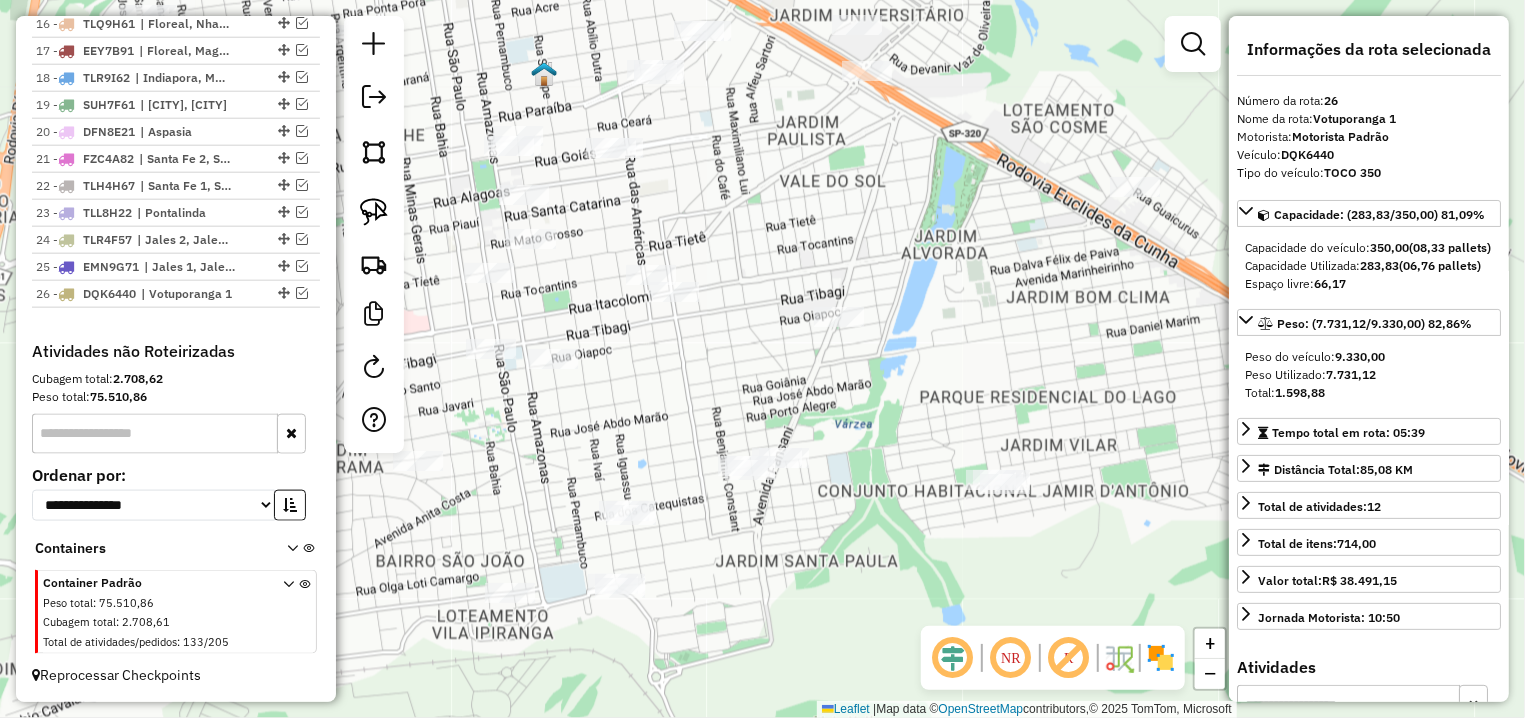 drag, startPoint x: 797, startPoint y: 429, endPoint x: 883, endPoint y: 380, distance: 98.9798 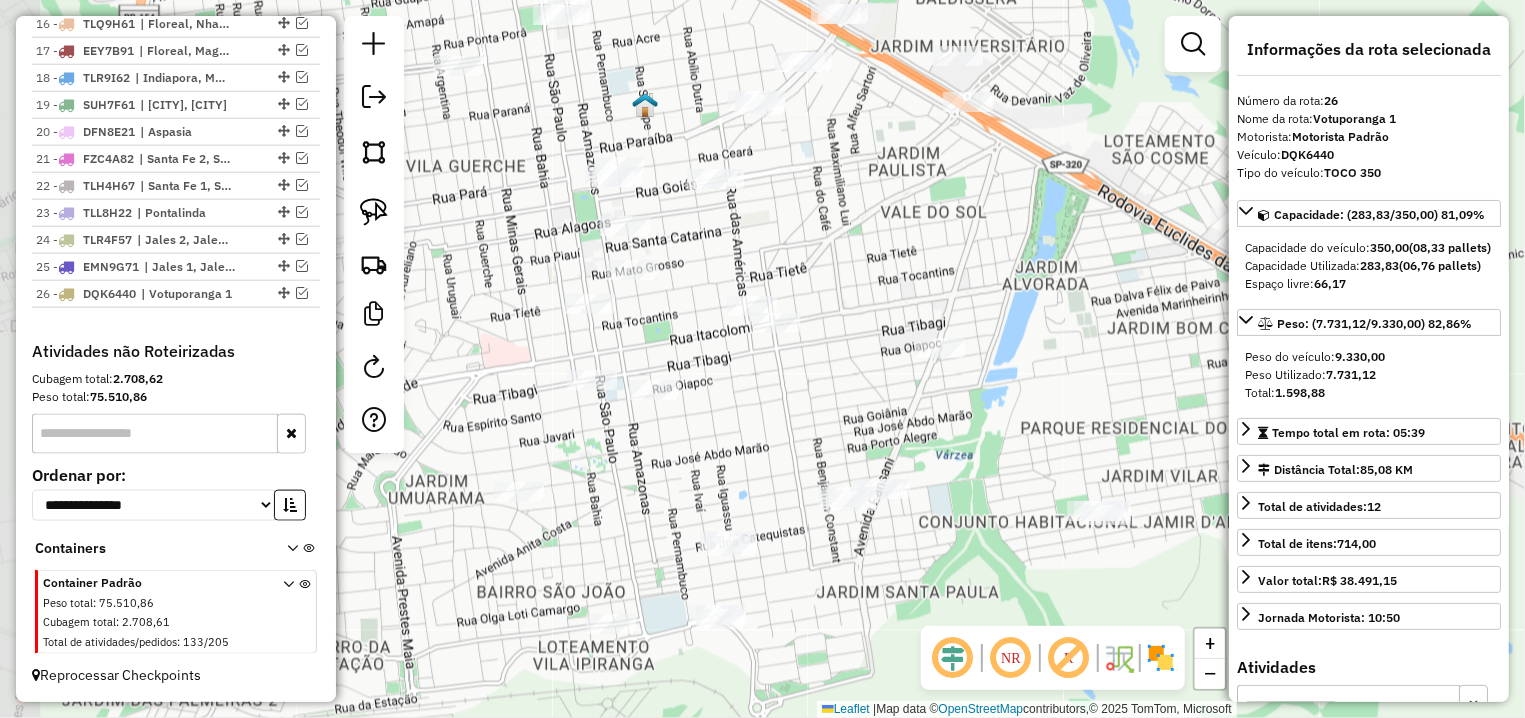drag, startPoint x: 789, startPoint y: 364, endPoint x: 884, endPoint y: 402, distance: 102.31813 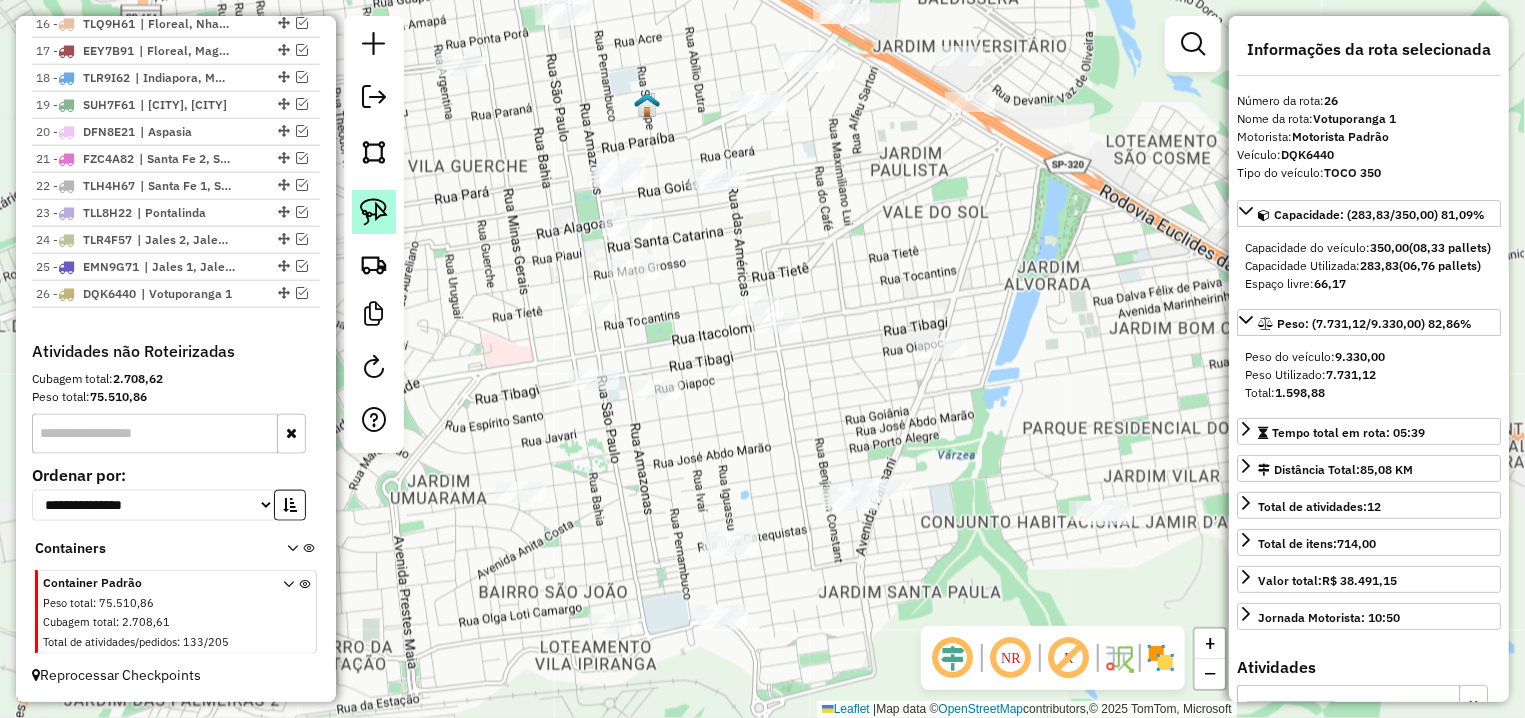 click 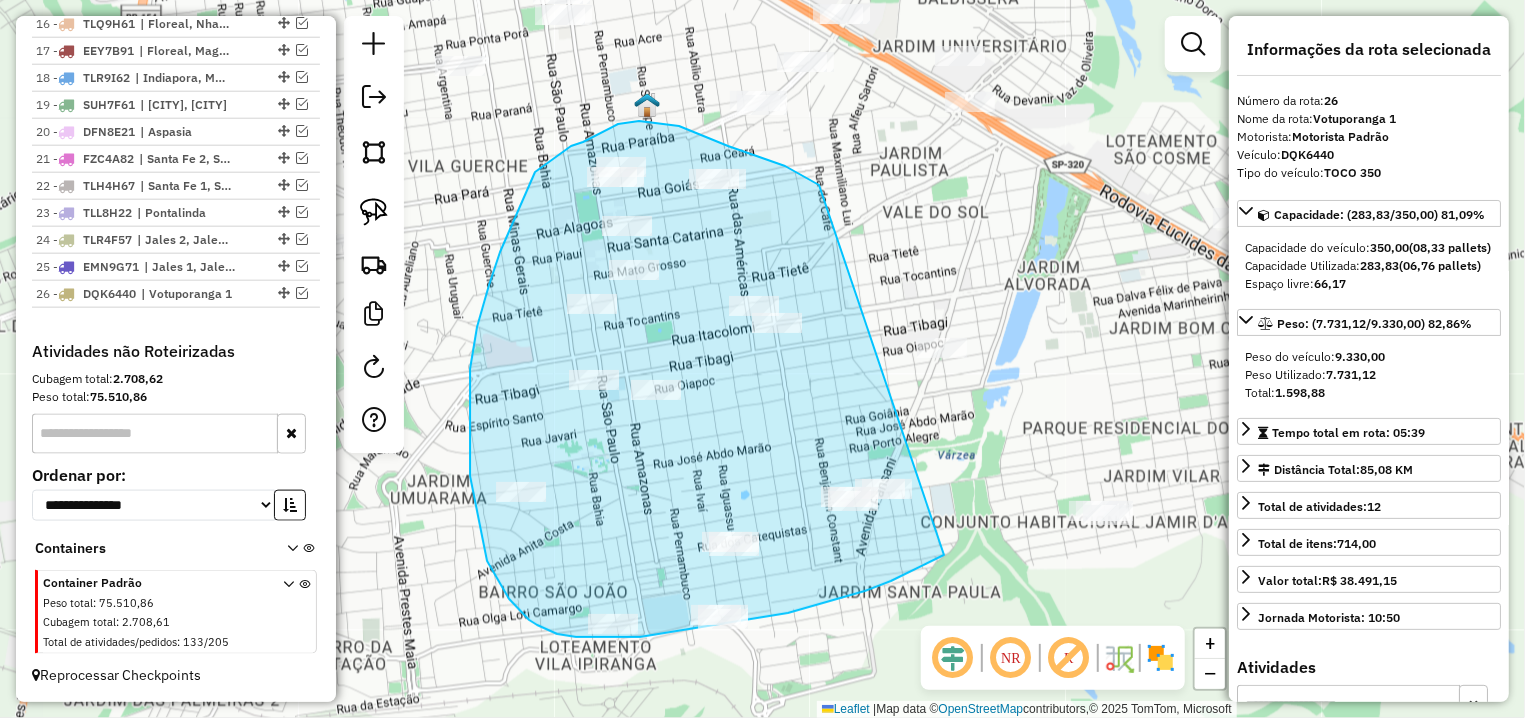 drag, startPoint x: 679, startPoint y: 126, endPoint x: 944, endPoint y: 555, distance: 504.24796 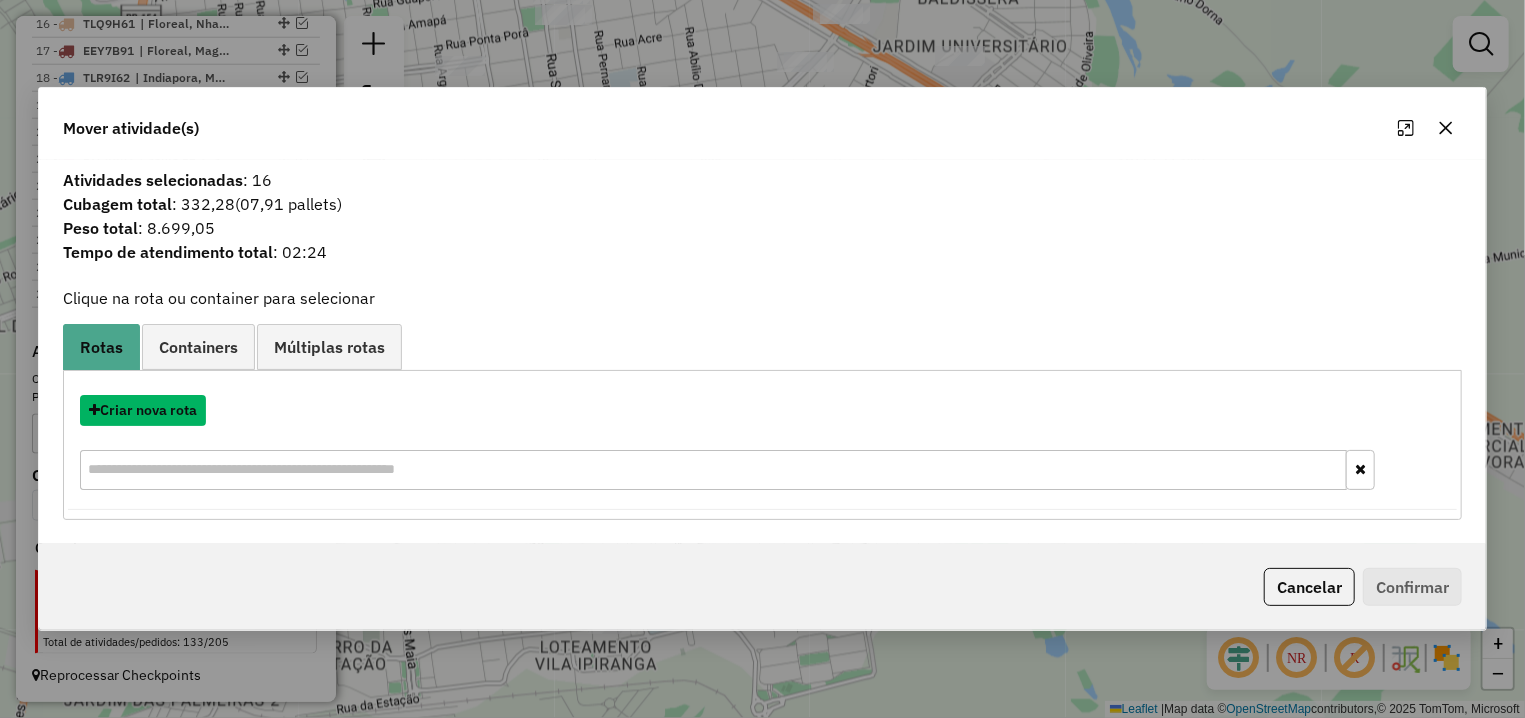 click on "Criar nova rota" at bounding box center [143, 410] 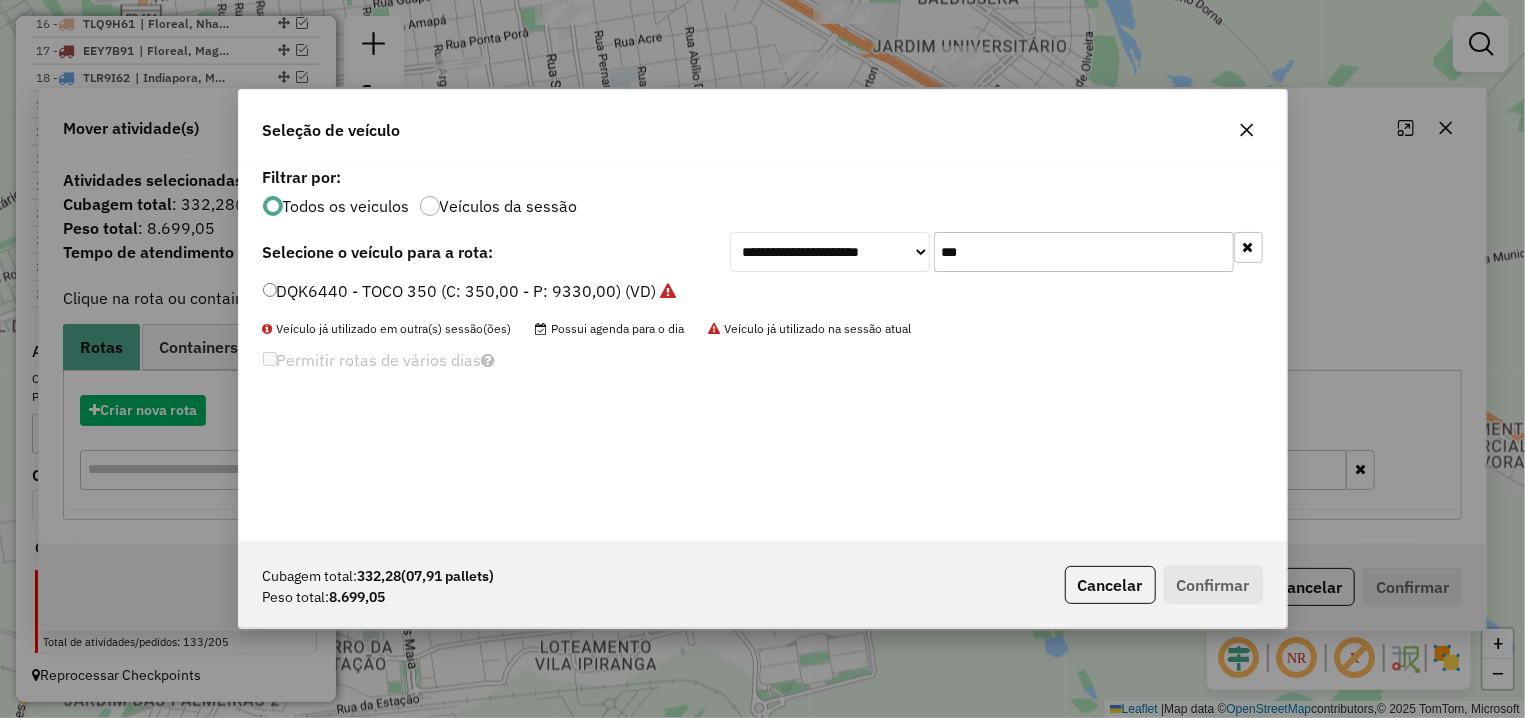 scroll, scrollTop: 11, scrollLeft: 6, axis: both 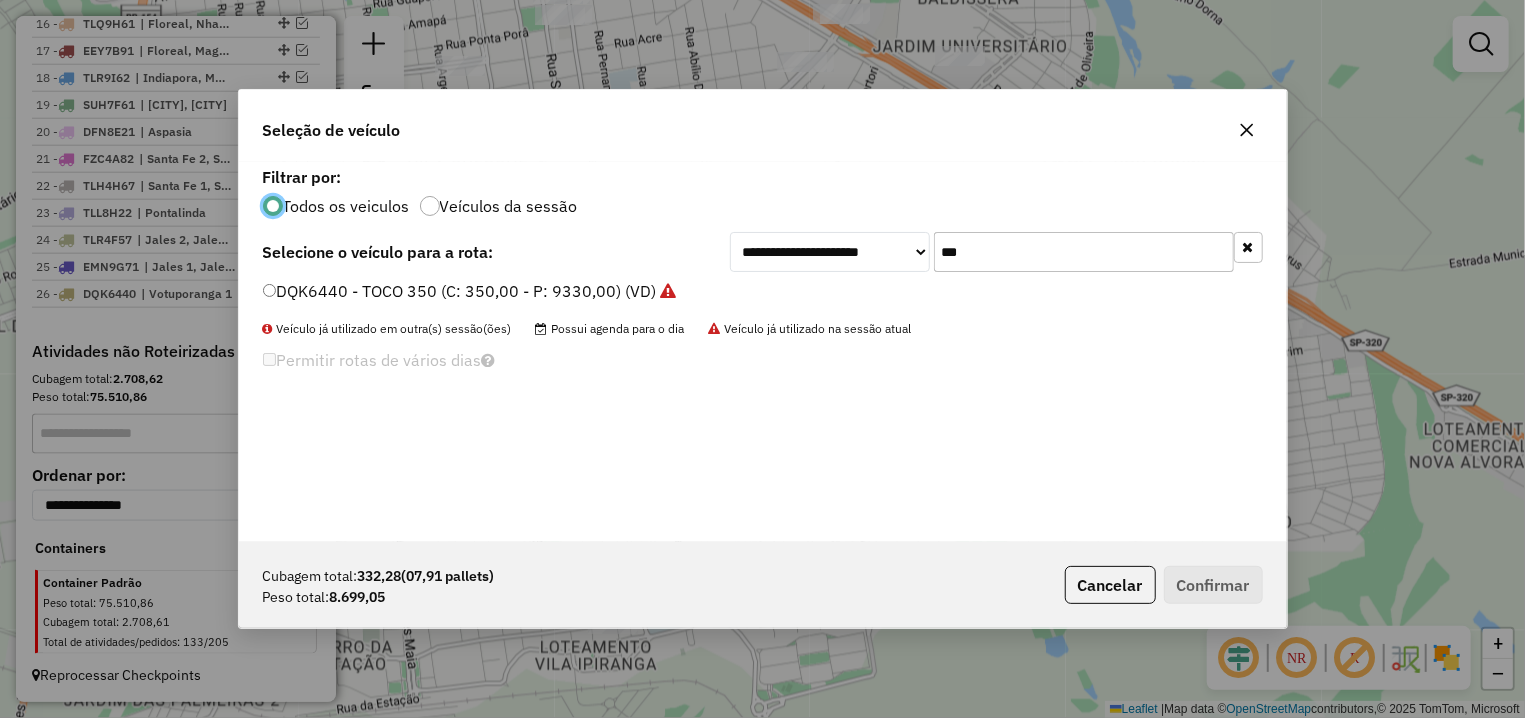 click on "***" 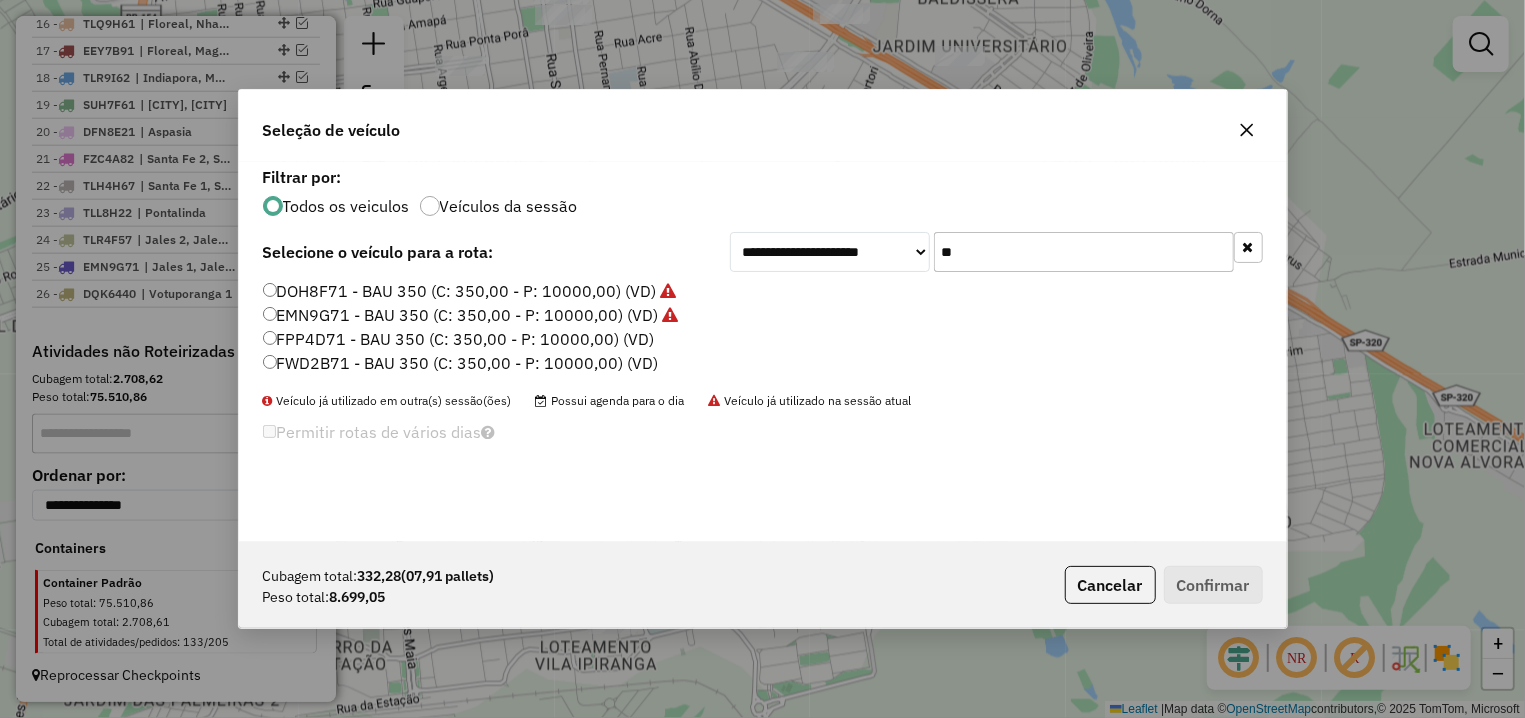 type on "**" 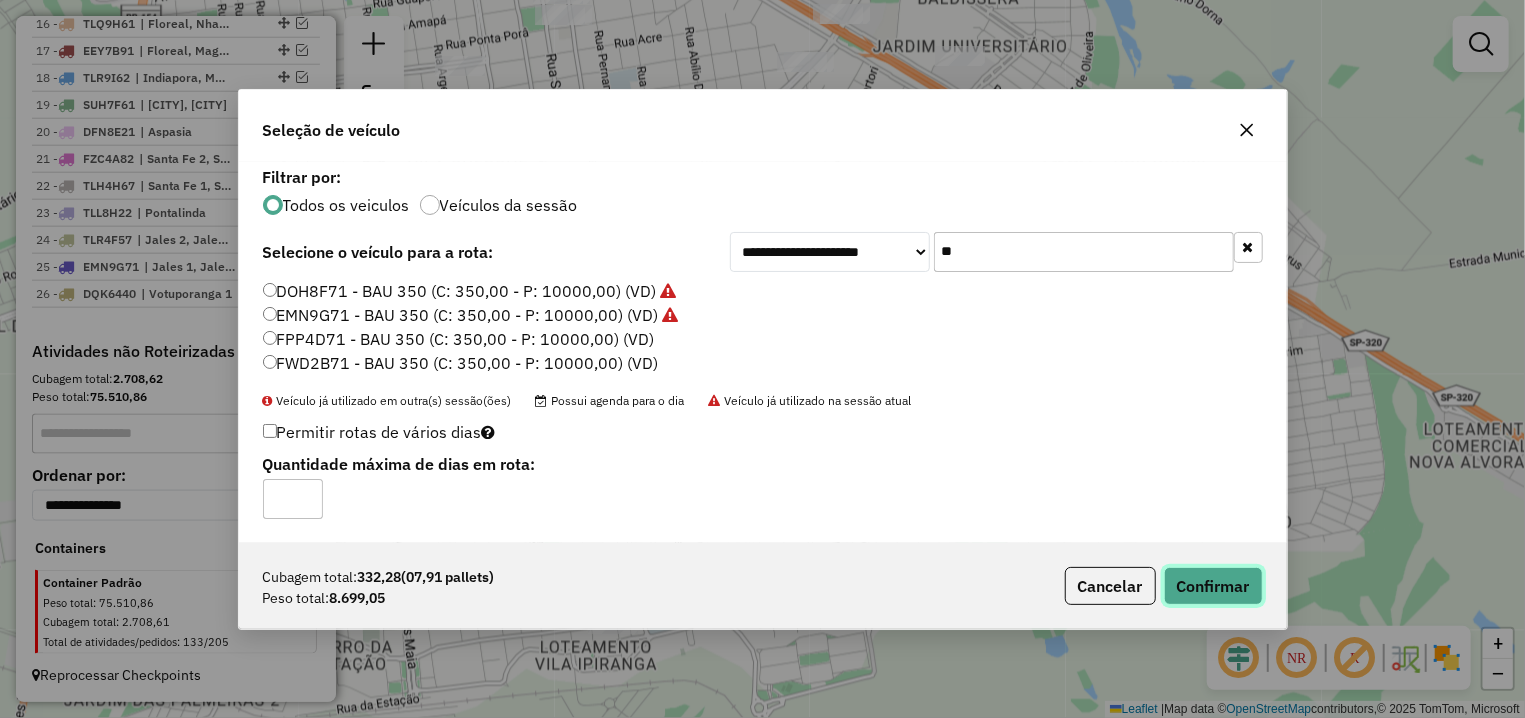 click on "Confirmar" 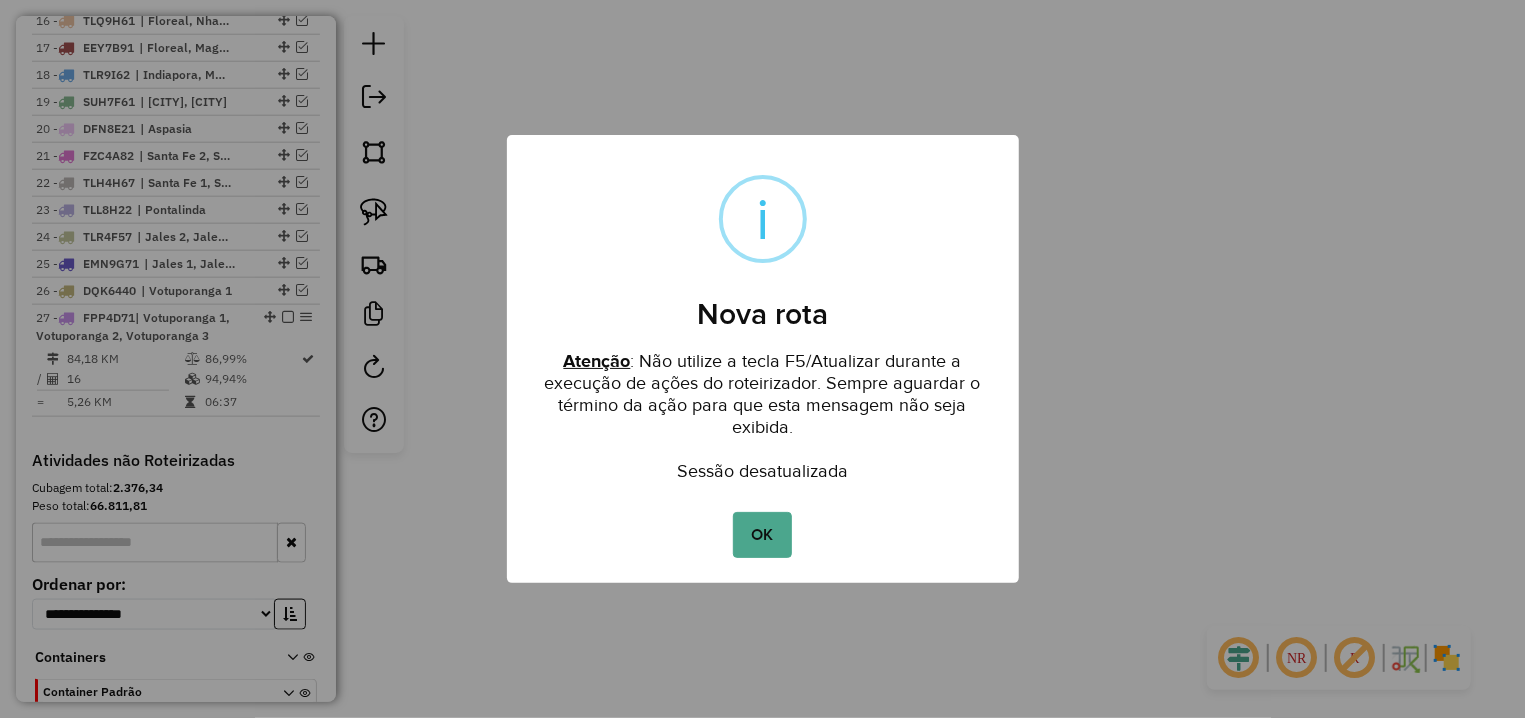 click on "× i Nova rota Atenção : Não utilize a tecla F5/Atualizar durante a execução de ações do roteirizador. Sempre aguardar o término da ação para que esta mensagem não seja exibida.  Sessão desatualizada OK No Cancel" at bounding box center [763, 359] 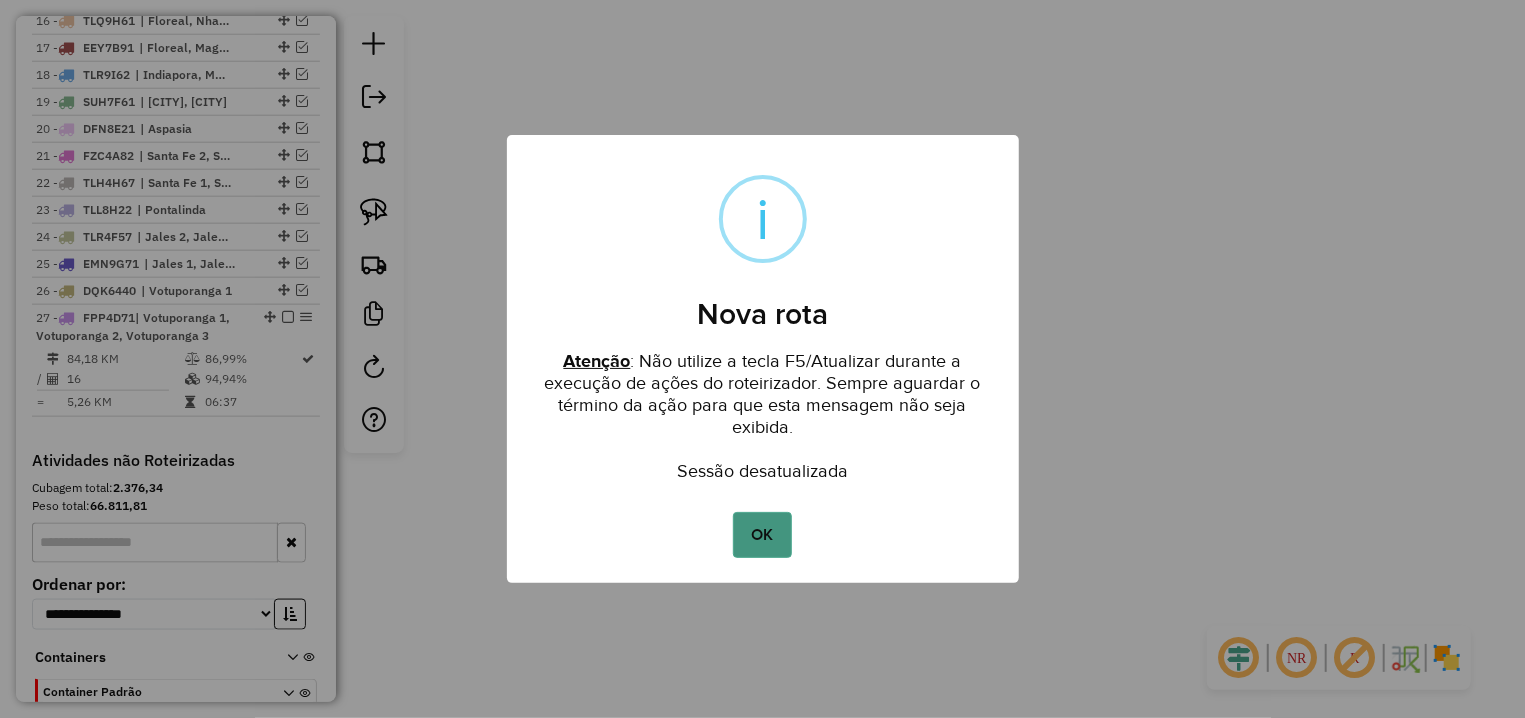 click on "OK" at bounding box center (762, 535) 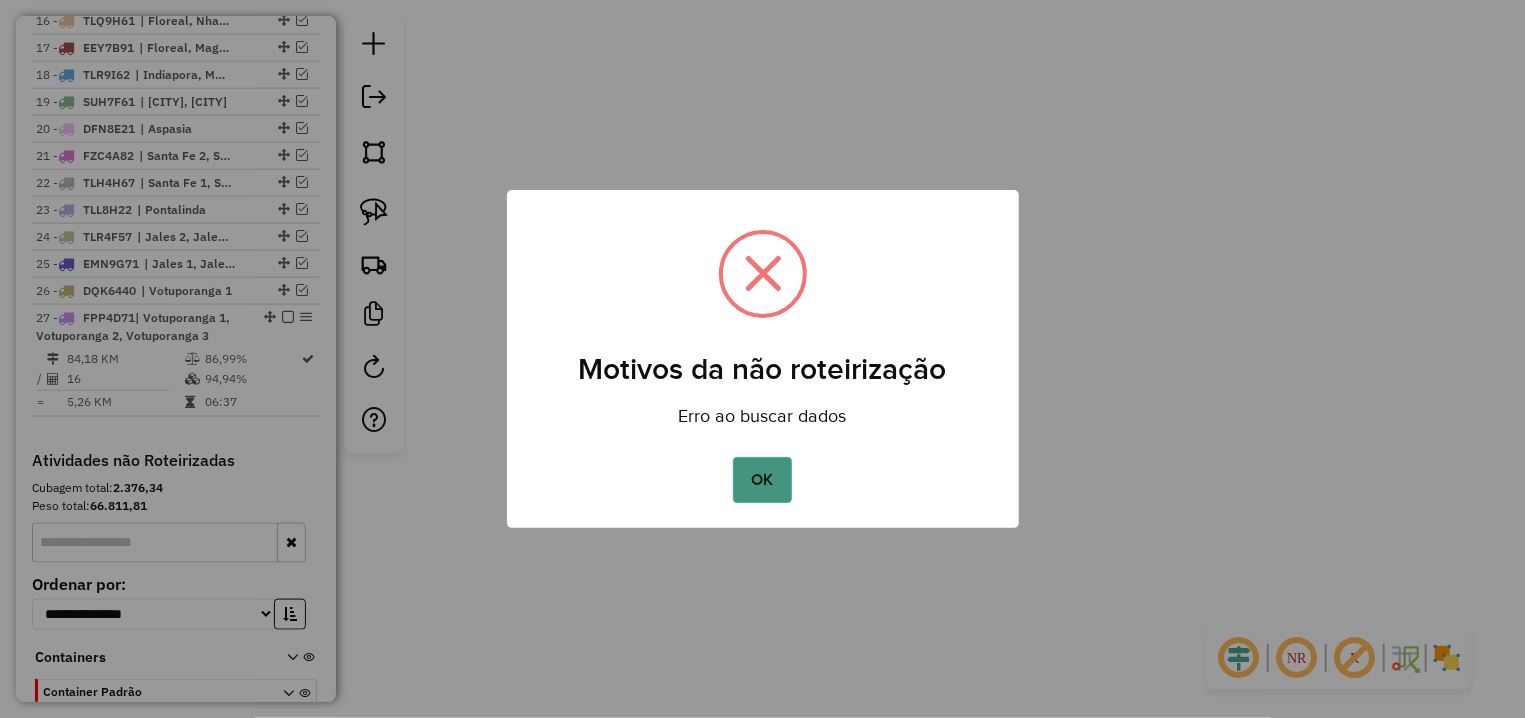 click on "OK" at bounding box center (762, 480) 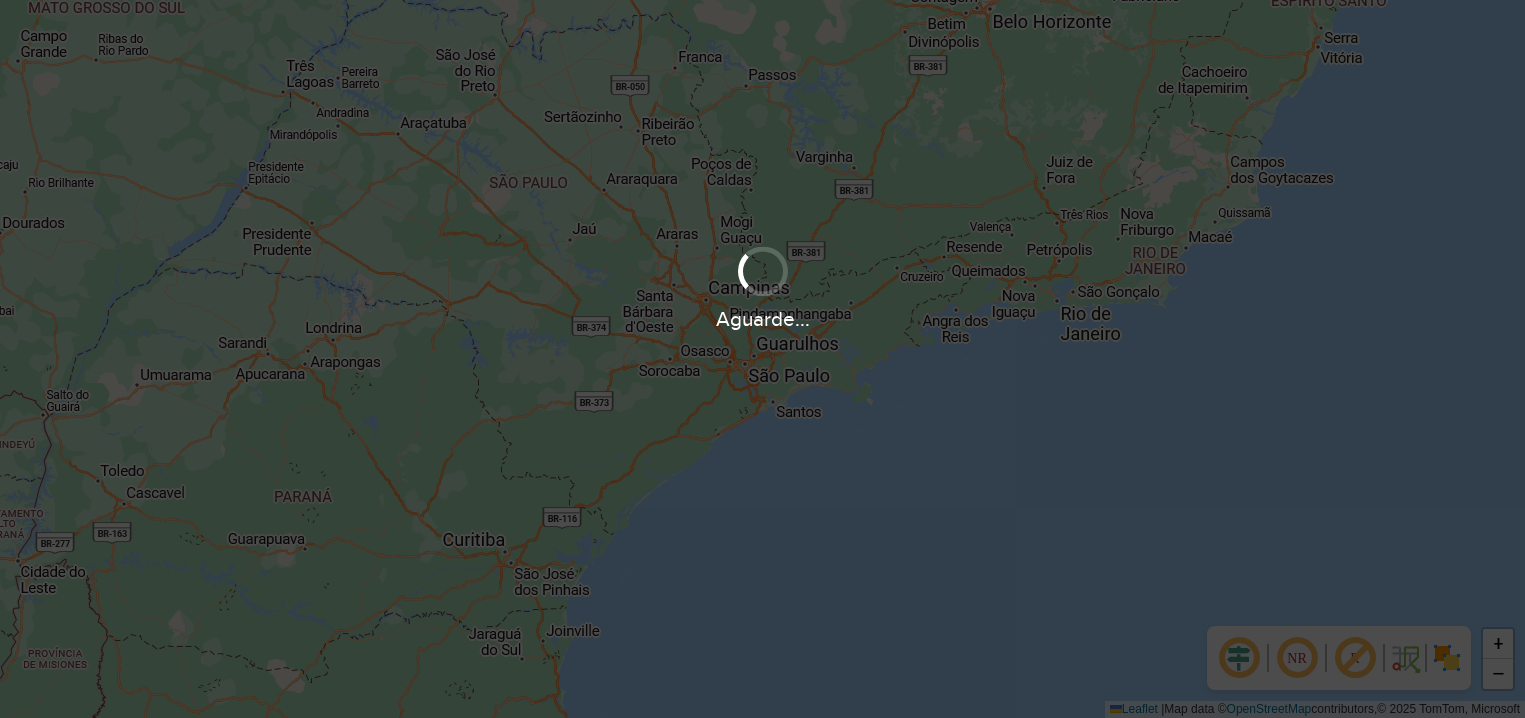 scroll, scrollTop: 0, scrollLeft: 0, axis: both 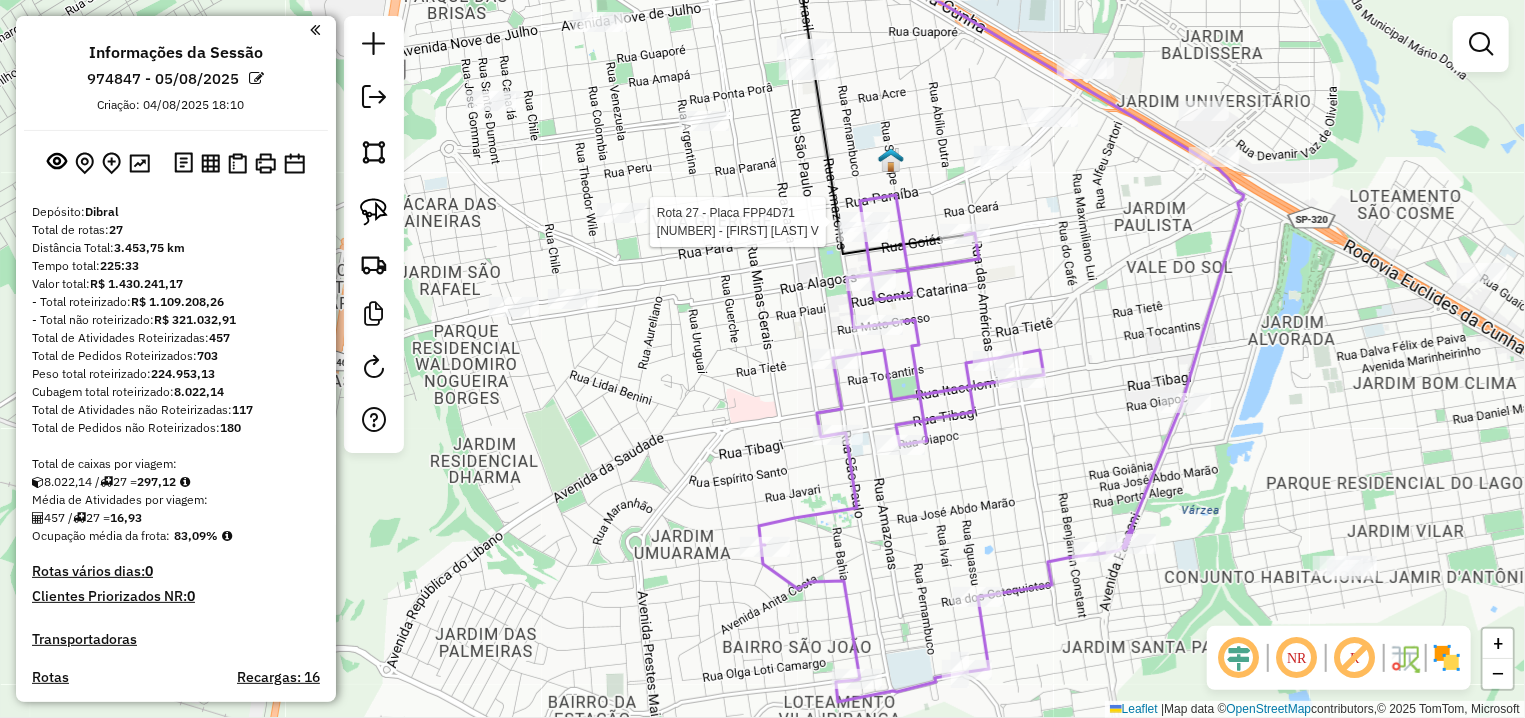 select on "**********" 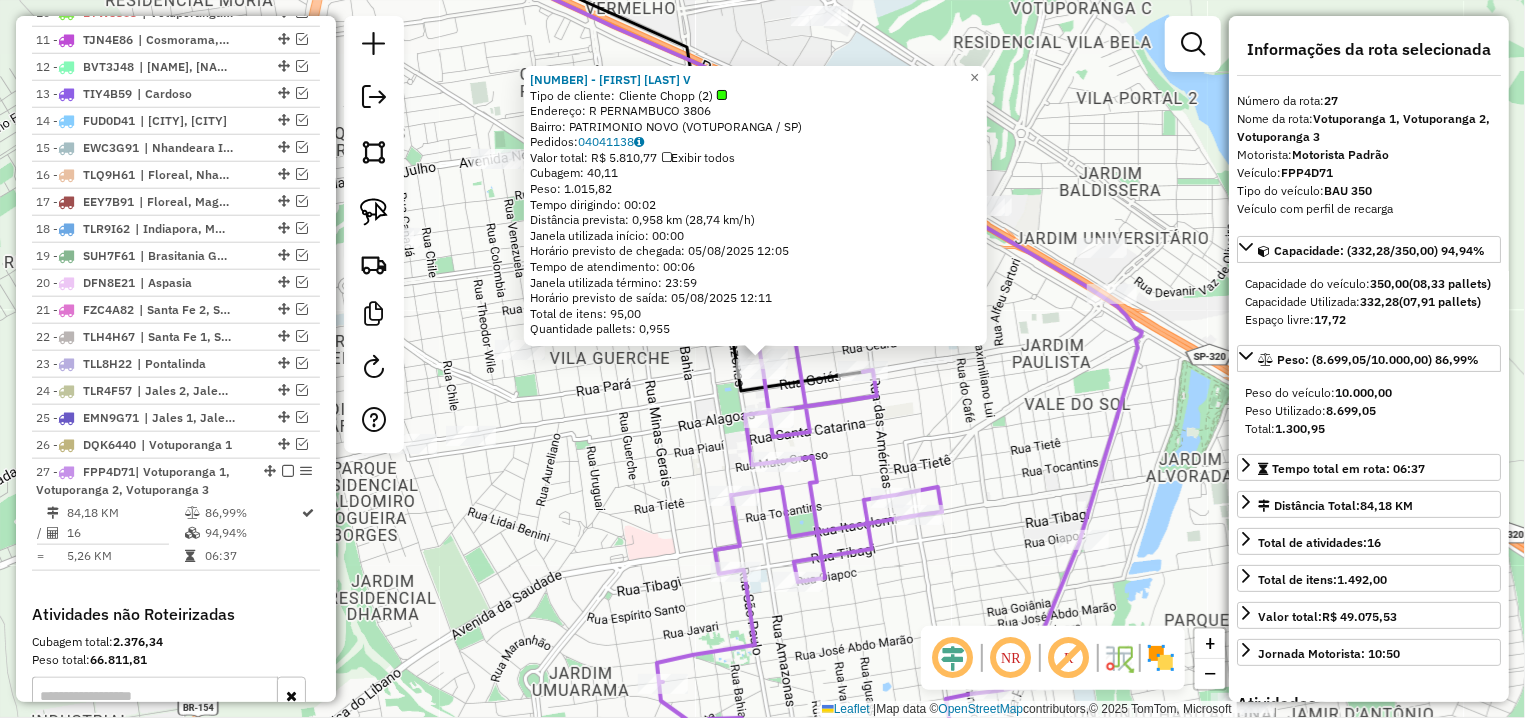 scroll, scrollTop: 1298, scrollLeft: 0, axis: vertical 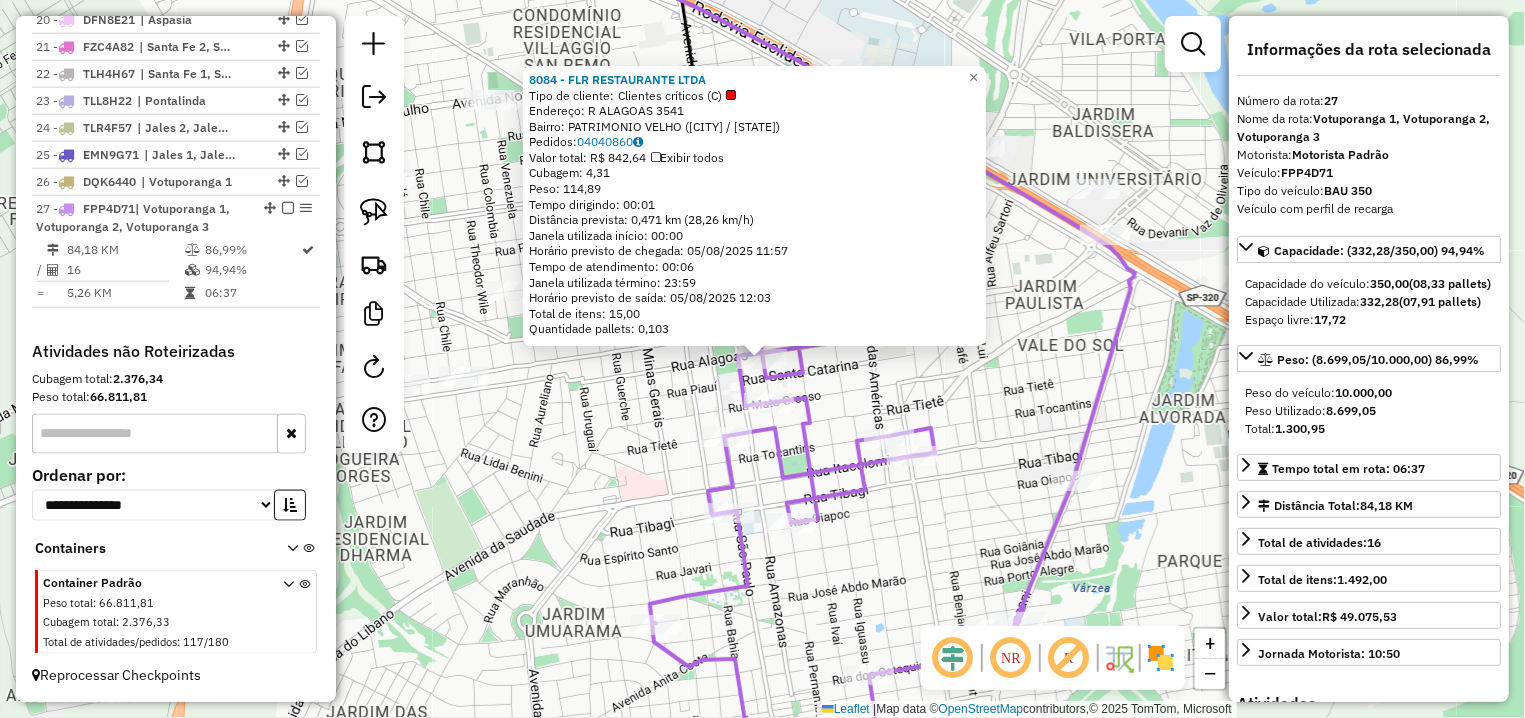 click on "[NUMBER] - [NAME]  Tipo de cliente:   Clientes críticos (C)   Endereço: R   ALAGOAS                       3541   Bairro: PATRIMONIO VELHO ([CITY] / [STATE])   Pedidos:  04040860   Valor total: R$ 842,64   Exibir todos   Cubagem: 4,31  Peso: 114,89  Tempo dirigindo: 00:01   Distância prevista: 0,471 km (28,26 km/h)   Janela utilizada início: 00:00   Horário previsto de chegada: [DATE] [TIME]   Tempo de atendimento: 00:06   Janela utilizada término: 23:59   Horário previsto de saída: [DATE] [TIME]   Total de itens: 15,00   Quantidade pallets: 0,103  × Janela de atendimento Grade de atendimento Capacidade Transportadoras Veículos Cliente Pedidos  Rotas Selecione os dias de semana para filtrar as janelas de atendimento  Seg   Ter   Qua   Qui   Sex   Sáb   Dom  Informe o período da janela de atendimento: De: Até:  Filtrar exatamente a janela do cliente  Considerar janela de atendimento padrão  Selecione os dias de semana para filtrar as grades de atendimento  Seg   Ter   Qua   Qui   Sex   Sáb   Dom   Considerar clientes sem dia de atendimento cadastrado  Clientes fora do dia de atendimento selecionado Filtrar as atividades entre os valores definidos abaixo:  Peso mínimo:   Peso máximo:   Cubagem mínima:   Cubagem máxima:   De:   Até:  Filtrar as atividades entre o tempo de atendimento definido abaixo:  De:   Até:   Considerar capacidade total dos clientes não roteirizados Transportadora: Selecione um ou mais itens Tipo de veículo: Selecione um ou mais itens Veículo: Selecione um ou mais itens" 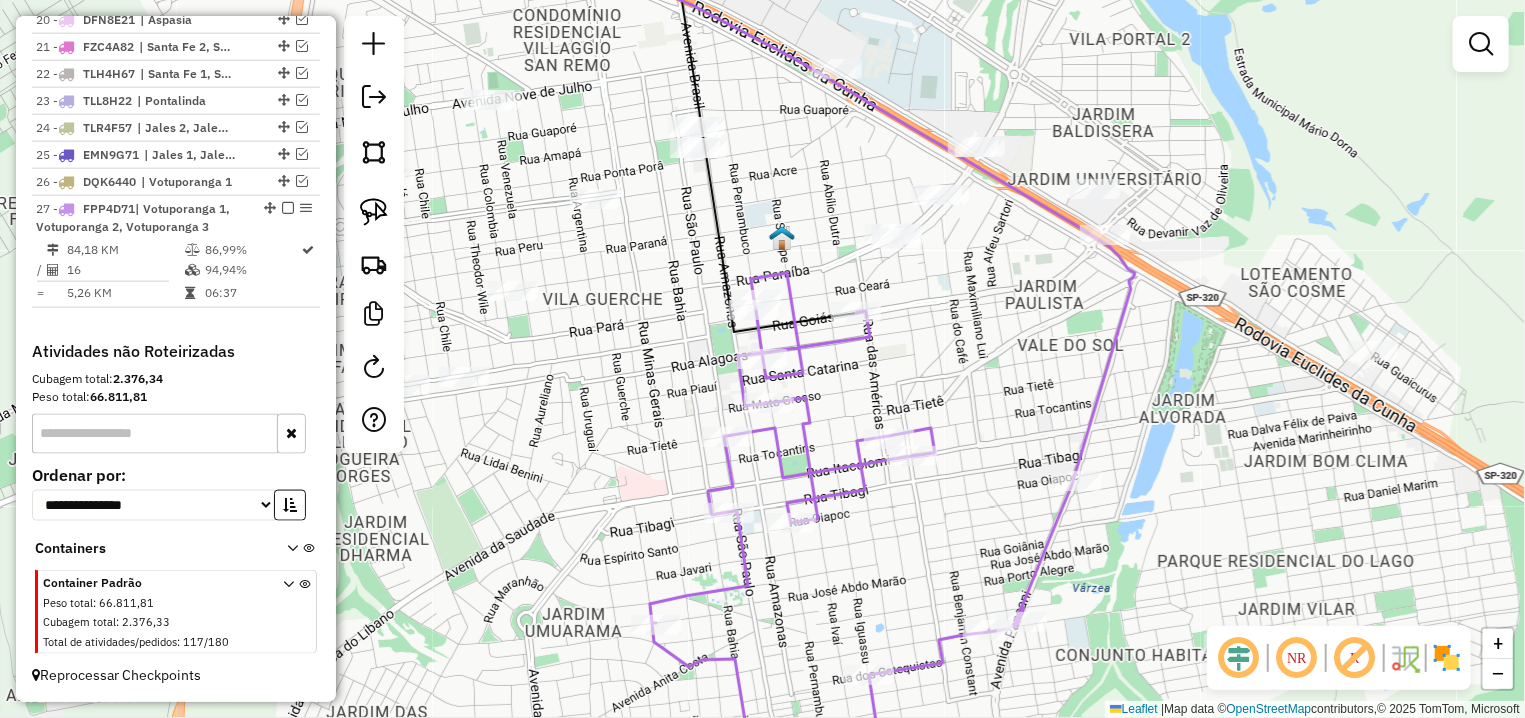 select on "**********" 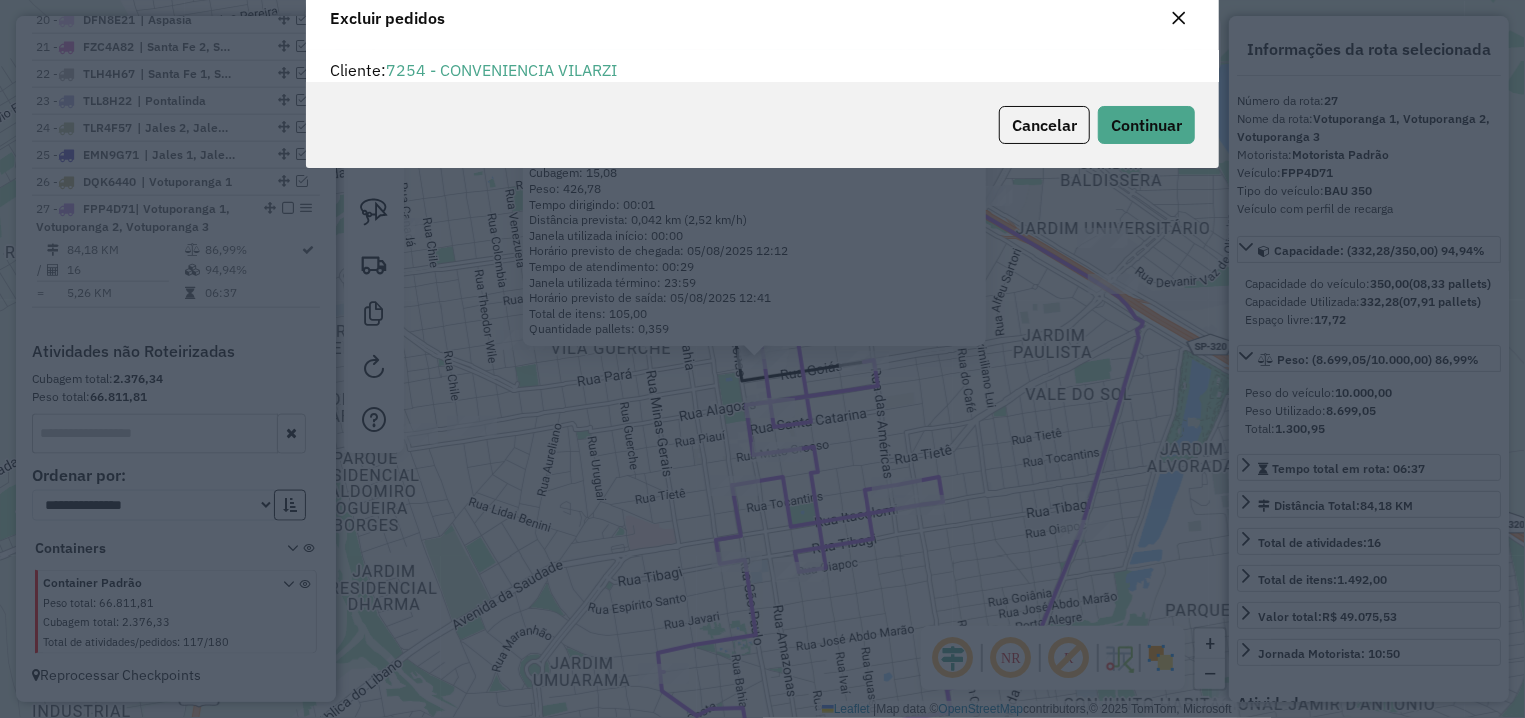 scroll, scrollTop: 0, scrollLeft: 0, axis: both 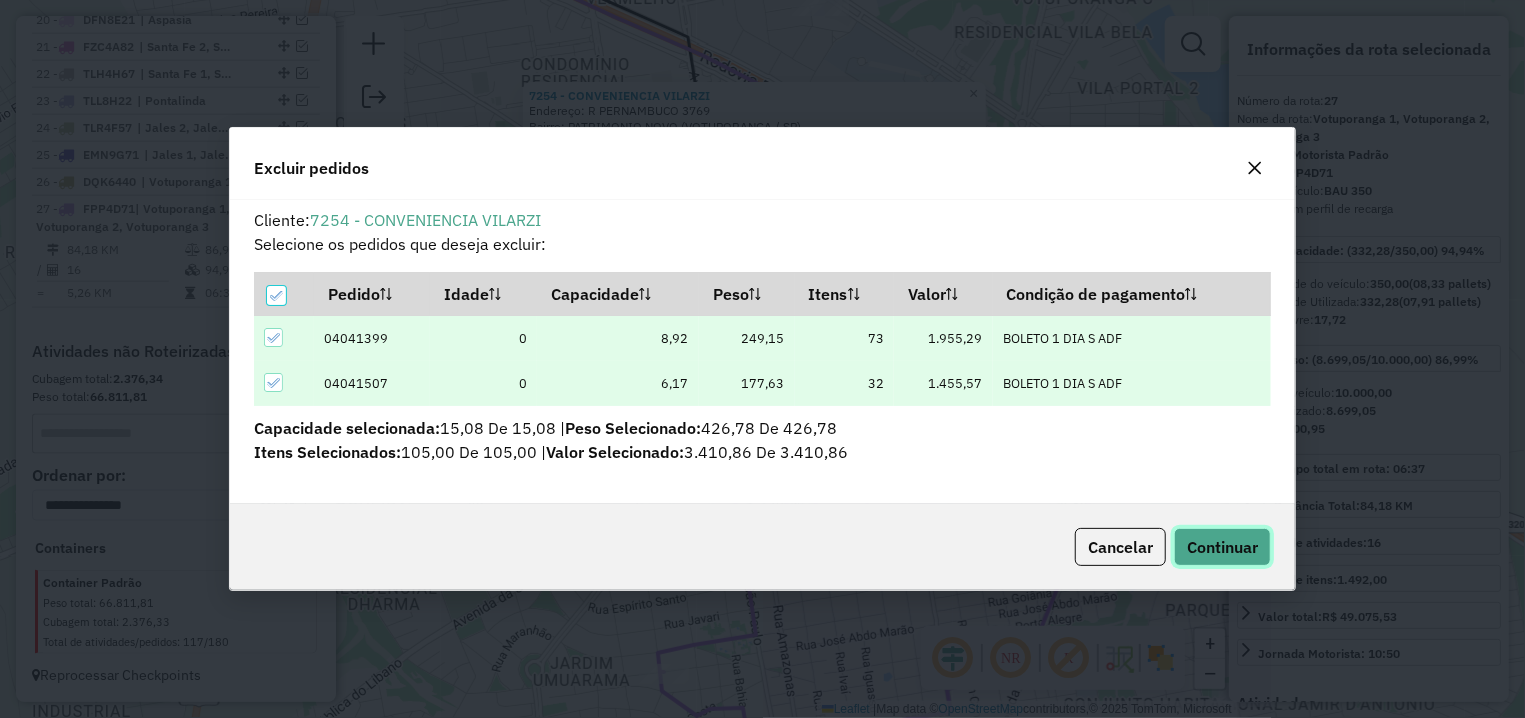 click on "Continuar" 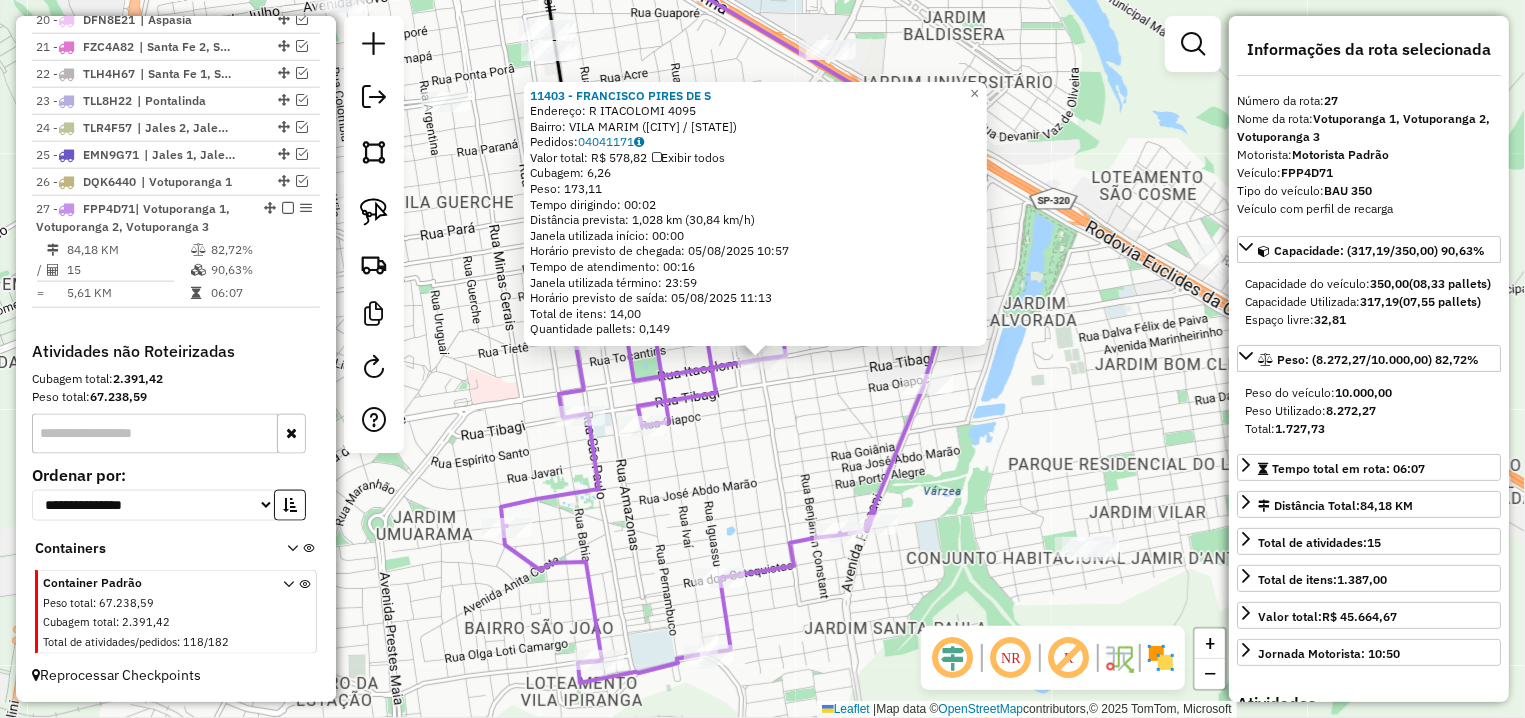 click on "11403 - [FIRST] [LAST] S  Endereço: R   ITACOLOMI                     4095   Bairro: VILA MARIM ([CITY] / [STATE])   Pedidos:  04041171   Valor total: R$ 578,82   Exibir todos   Cubagem: 6,26  Peso: 173,11  Tempo dirigindo: 00:02   Distância prevista: 1,028 km (30,84 km/h)   Janela utilizada início: 00:00   Horário previsto de chegada: 05/08/2025 10:57   Tempo de atendimento: 00:16   Janela utilizada término: 23:59   Horário previsto de saída: 05/08/2025 11:13   Total de itens: 14,00   Quantidade pallets: 0,149  × Janela de atendimento Grade de atendimento Capacidade Transportadoras Veículos Cliente Pedidos  Rotas Selecione os dias de semana para filtrar as janelas de atendimento  Seg   Ter   Qua   Qui   Sex   Sáb   Dom  Informe o período da janela de atendimento: De: Até:  Filtrar exatamente a janela do cliente  Considerar janela de atendimento padrão  Selecione os dias de semana para filtrar as grades de atendimento  Seg   Ter   Qua   Qui   Sex   Sáb   Dom   Peso mínimo:   Peso máximo:" 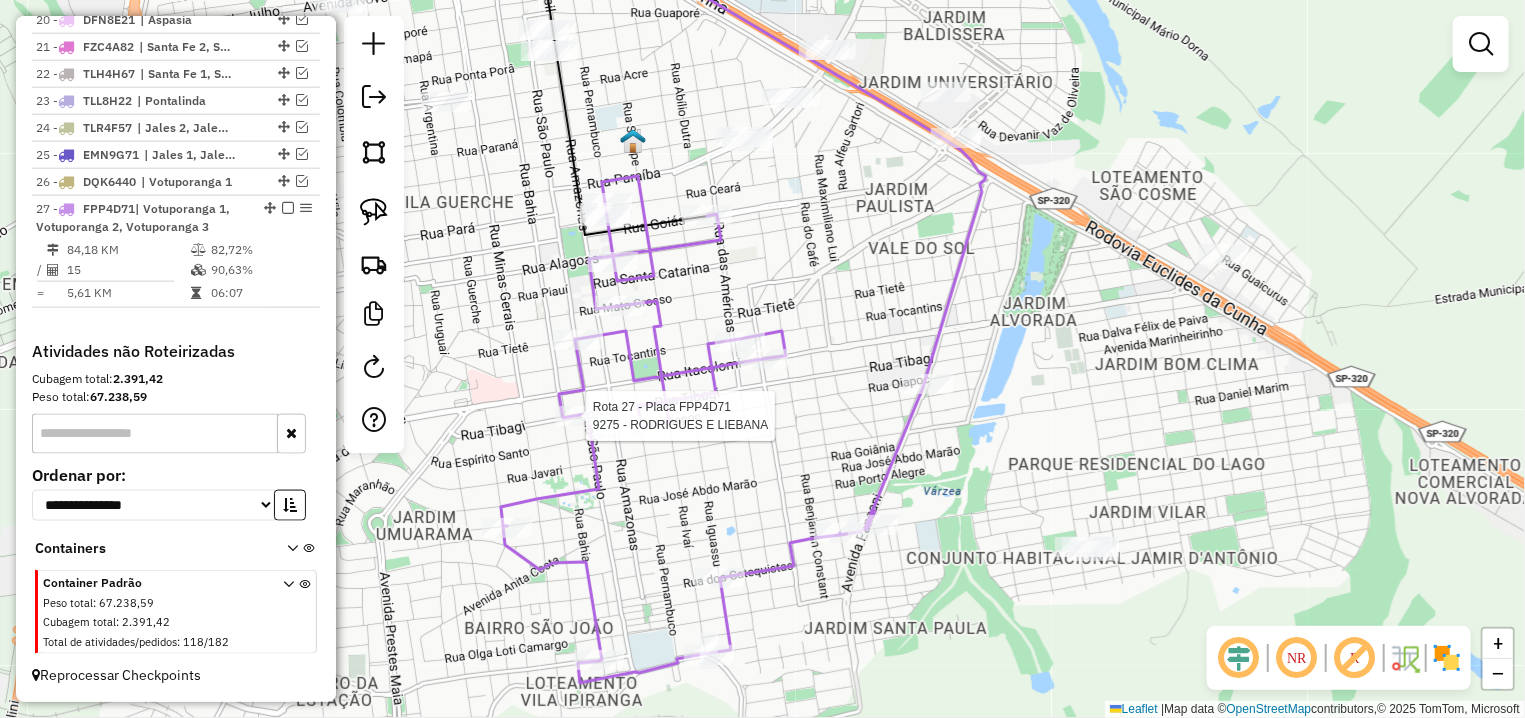 select on "**********" 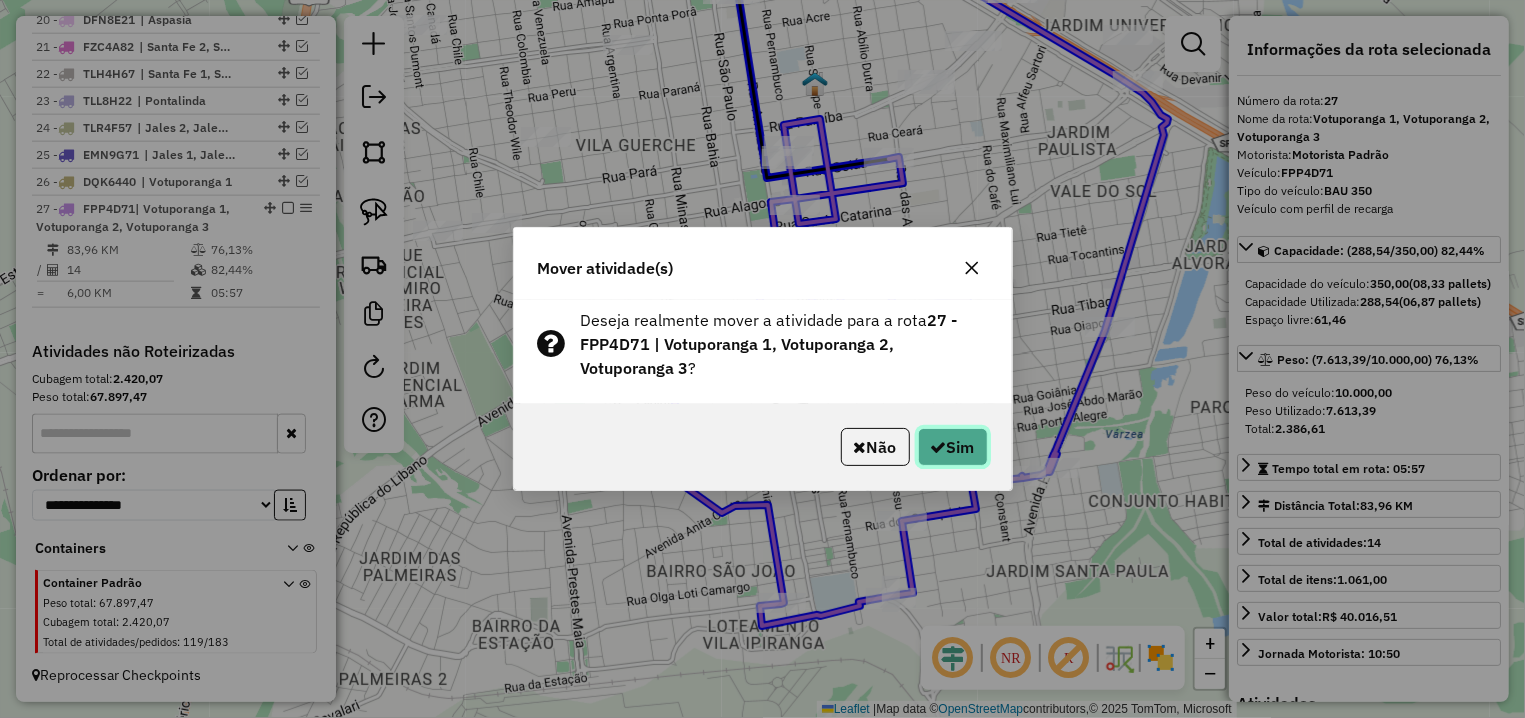 click 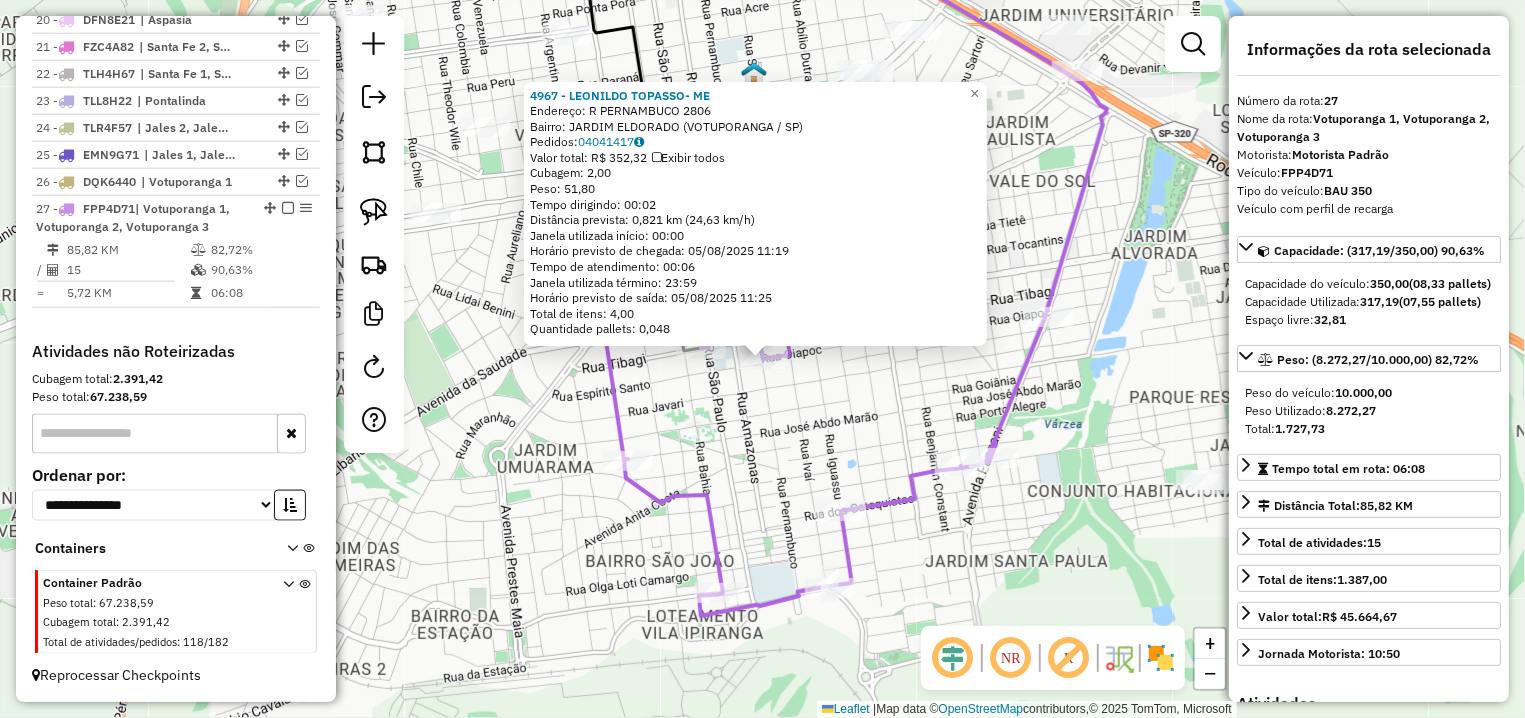 click on "[NUMBER] - [LAST]  ME  Endereço: R   PERNAMBUCO                    2806   Bairro: [NAME] ([CITY] / [STATE])   Pedidos:  04041417   Valor total: R$ 352,32   Exibir todos   Cubagem: 2,00  Peso: 51,80  Tempo dirigindo: 00:02   Distância prevista: 0,821 km (24,63 km/h)   Janela utilizada início: 00:00   Horário previsto de chegada: 05/08/2025 11:19   Tempo de atendimento: 00:06   Janela utilizada término: 23:59   Horário previsto de saída: 05/08/2025 11:25   Total de itens: 4,00   Quantidade pallets: 0,048  × Janela de atendimento Grade de atendimento Capacidade Transportadoras Veículos Cliente Pedidos  Rotas Selecione os dias de semana para filtrar as janelas de atendimento  Seg   Ter   Qua   Qui   Sex   Sáb   Dom  Informe o período da janela de atendimento: De: Até:  Filtrar exatamente a janela do cliente  Considerar janela de atendimento padrão  Selecione os dias de semana para filtrar as grades de atendimento  Seg   Ter   Qua   Qui   Sex   Sáb   Dom   Peso mínimo:   De:   Até:" 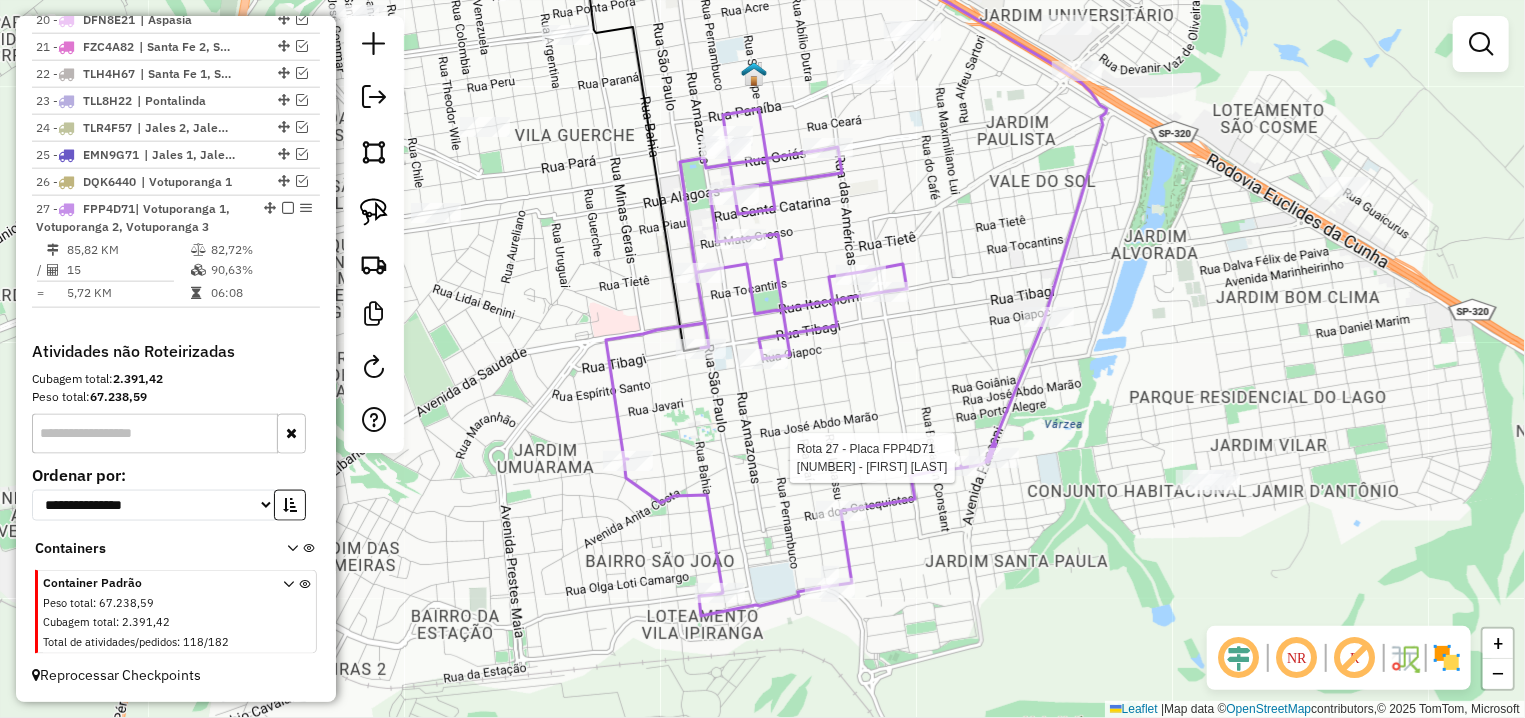 select on "**********" 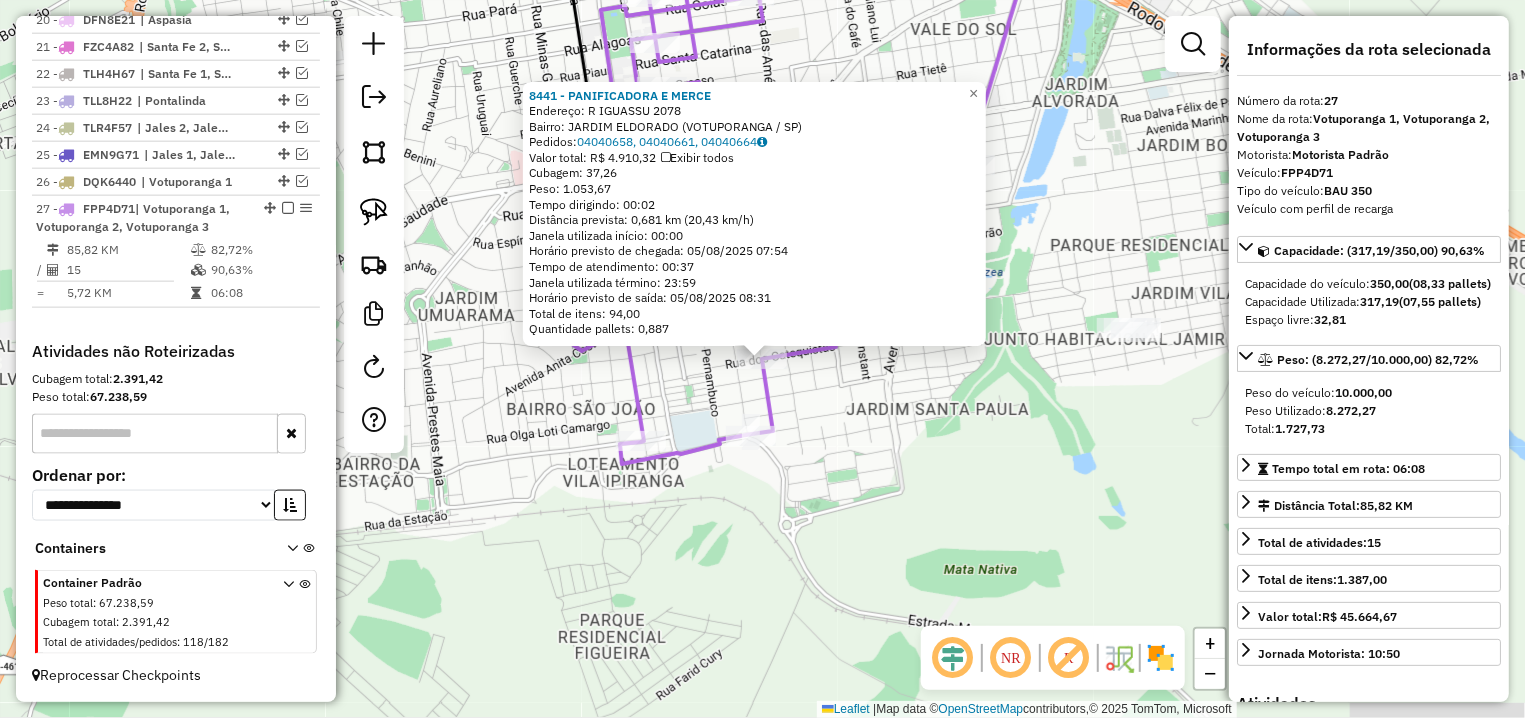 click on "[NUMBER] - [FIRST] [LAST]  Endereço: R   IGUASSU                       2078   Bairro: [NAME] ([CITY] / [STATE])   Pedidos:  04040658, 04040661, 04040664   Valor total: R$ 4.910,32   Exibir todos   Cubagem: 37,26  Peso: 1.053,67  Tempo dirigindo: 00:02   Distância prevista: 0,681 km (20,43 km/h)   Janela utilizada início: 00:00   Horário previsto de chegada: 05/08/2025 07:54   Tempo de atendimento: 00:37   Janela utilizada término: 23:59   Horário previsto de saída: 05/08/2025 08:31   Total de itens: 94,00   Quantidade pallets: 0,887  × Janela de atendimento Grade de atendimento Capacidade Transportadoras Veículos Cliente Pedidos  Rotas Selecione os dias de semana para filtrar as janelas de atendimento  Seg   Ter   Qua   Qui   Sex   Sáb   Dom  Informe o período da janela de atendimento: De: Até:  Filtrar exatamente a janela do cliente  Considerar janela de atendimento padrão  Selecione os dias de semana para filtrar as grades de atendimento  Seg   Ter   Qua   Qui   Sex   Sáb   Dom  De:" 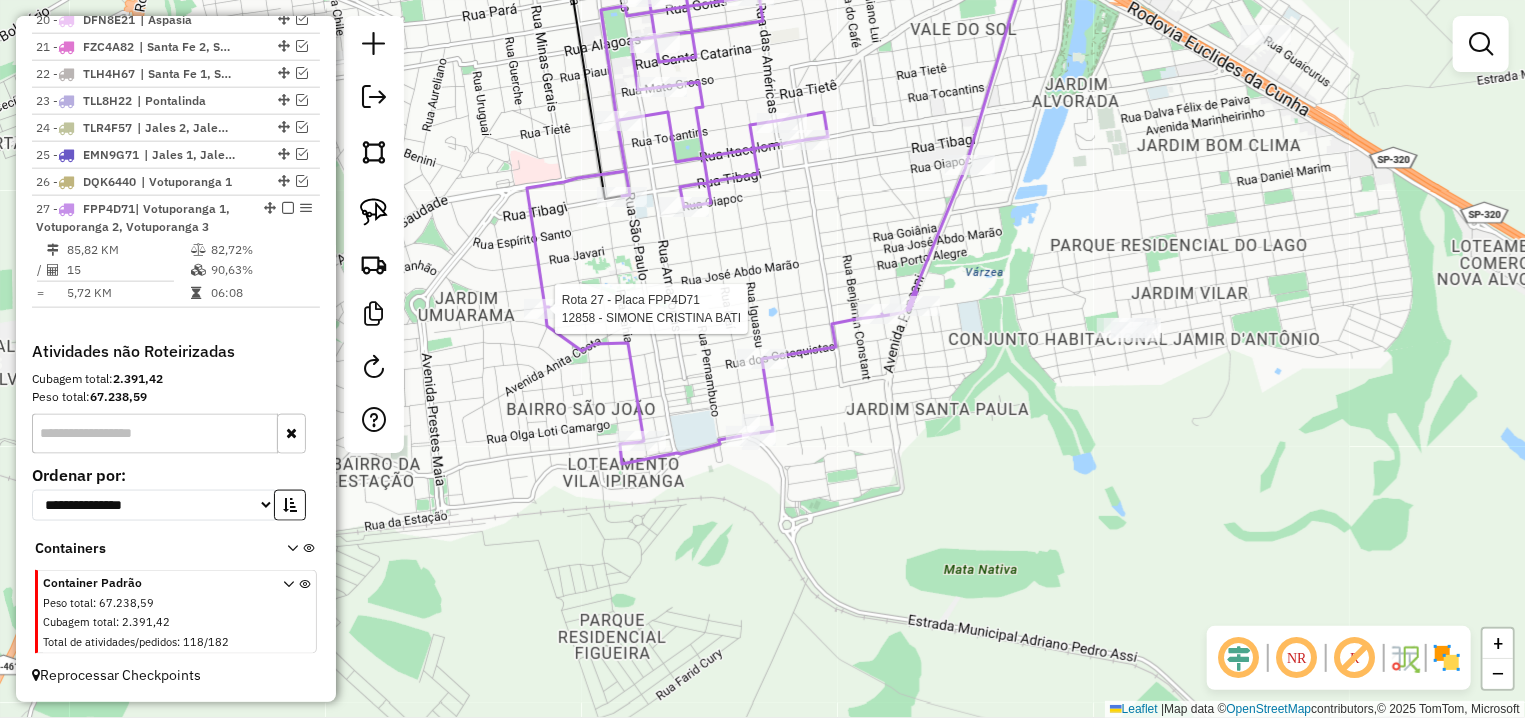 select on "**********" 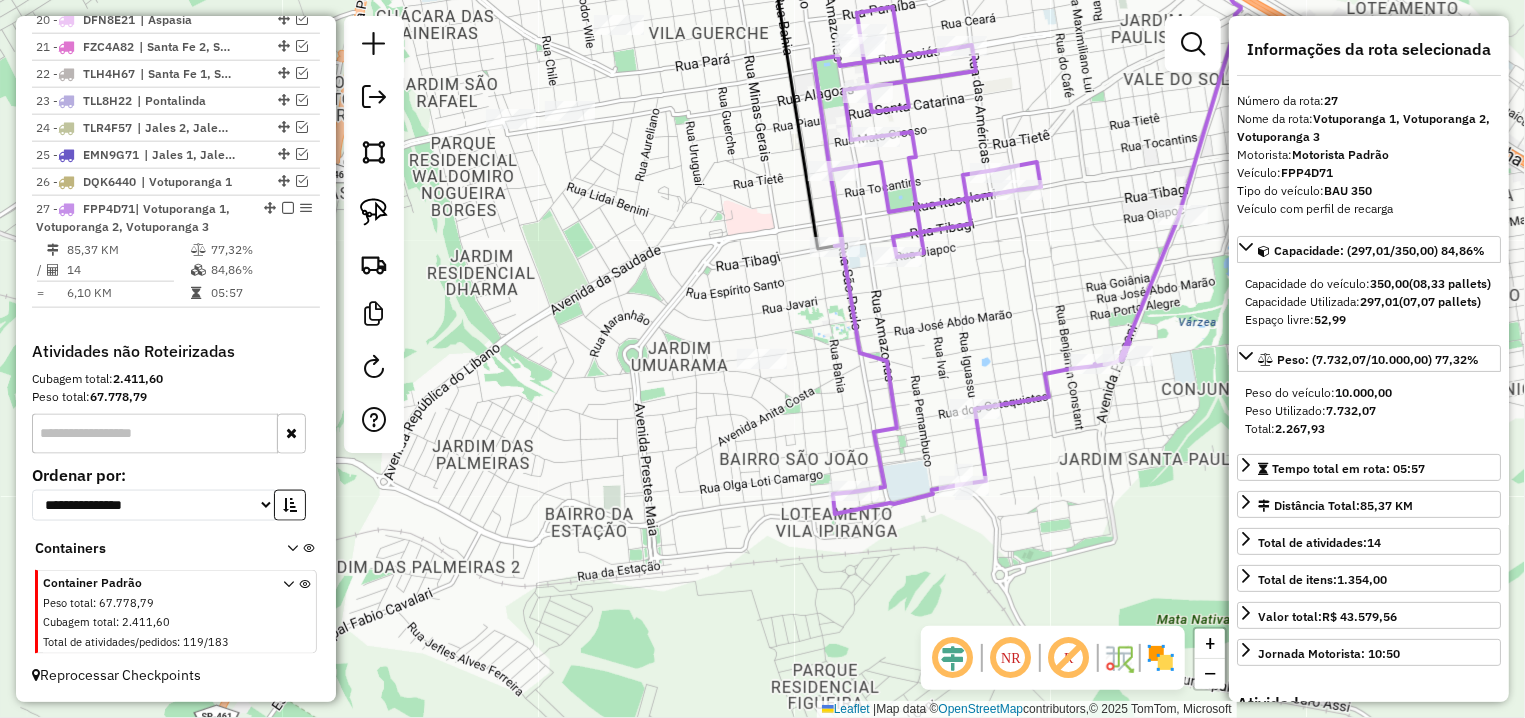 drag, startPoint x: 1025, startPoint y: 288, endPoint x: 967, endPoint y: 381, distance: 109.60383 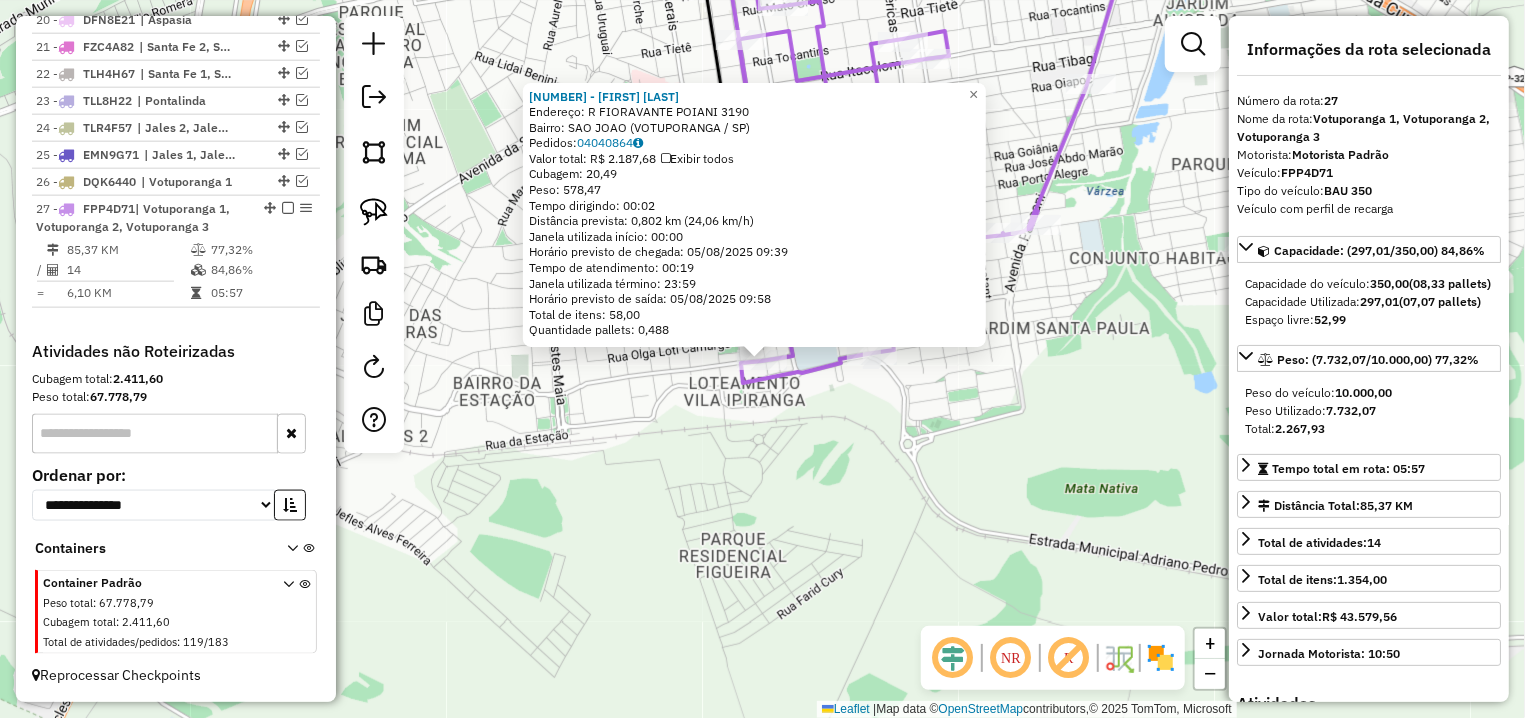 click on "[NUMBER] - [FIRST] [LAST]  Endereço: R   FIORAVANTE POIANI             3190   Bairro: [NAME] ([CITY] / [STATE])   Pedidos:  04040864   Valor total: R$ 2.187,68   Exibir todos   Cubagem: 20,49  Peso: 578,47  Tempo dirigindo: 00:02   Distância prevista: 0,802 km (24,06 km/h)   Janela utilizada início: 00:00   Horário previsto de chegada: 05/08/2025 09:39   Tempo de atendimento: 00:19   Janela utilizada término: 23:59   Horário previsto de saída: 05/08/2025 09:58   Total de itens: 58,00   Quantidade pallets: 0,488  × Janela de atendimento Grade de atendimento Capacidade Transportadoras Veículos Cliente Pedidos  Rotas Selecione os dias de semana para filtrar as janelas de atendimento  Seg   Ter   Qua   Qui   Sex   Sáb   Dom  Informe o período da janela de atendimento: De: Até:  Filtrar exatamente a janela do cliente  Considerar janela de atendimento padrão  Selecione os dias de semana para filtrar as grades de atendimento  Seg   Ter   Qua   Qui   Sex   Sáb   Dom   Peso mínimo:   Peso máximo:" 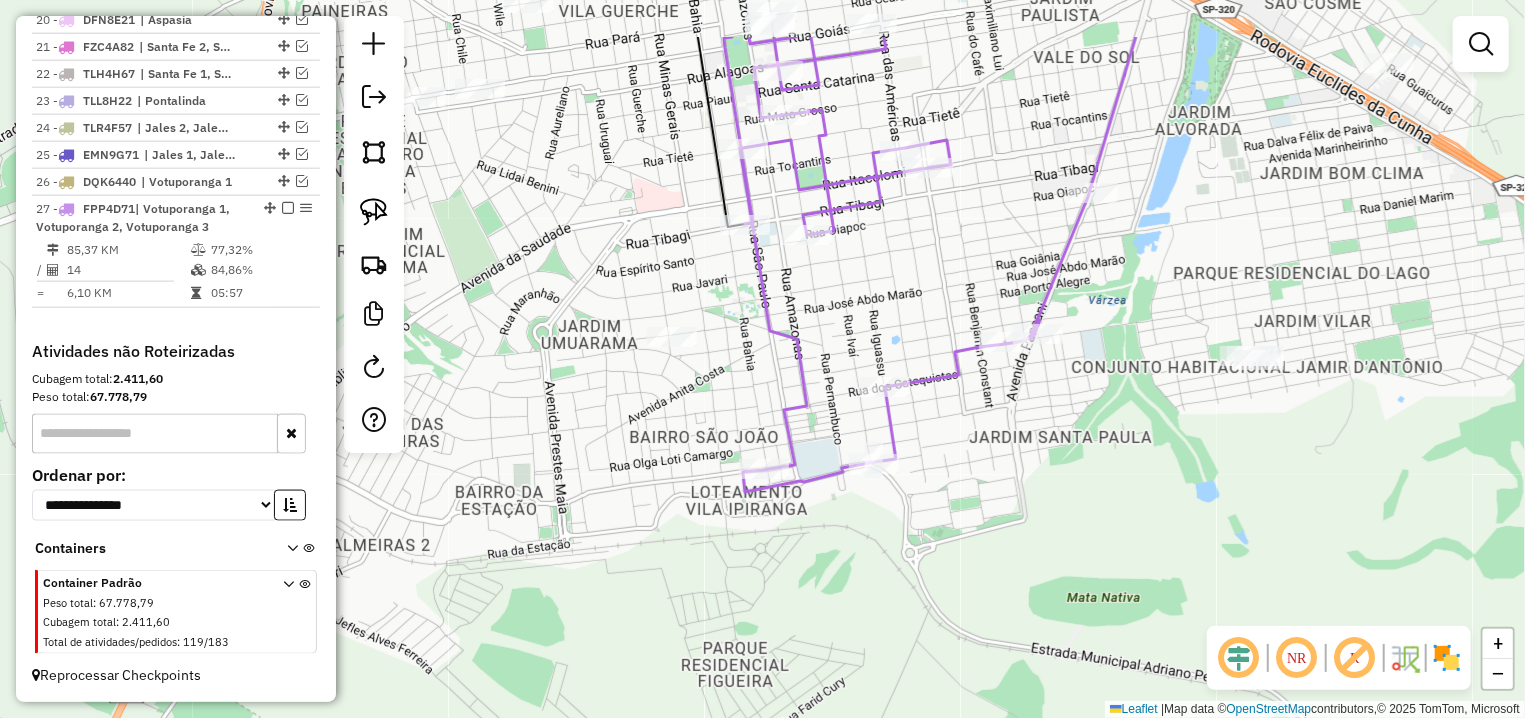 drag, startPoint x: 942, startPoint y: 152, endPoint x: 919, endPoint y: 530, distance: 378.6991 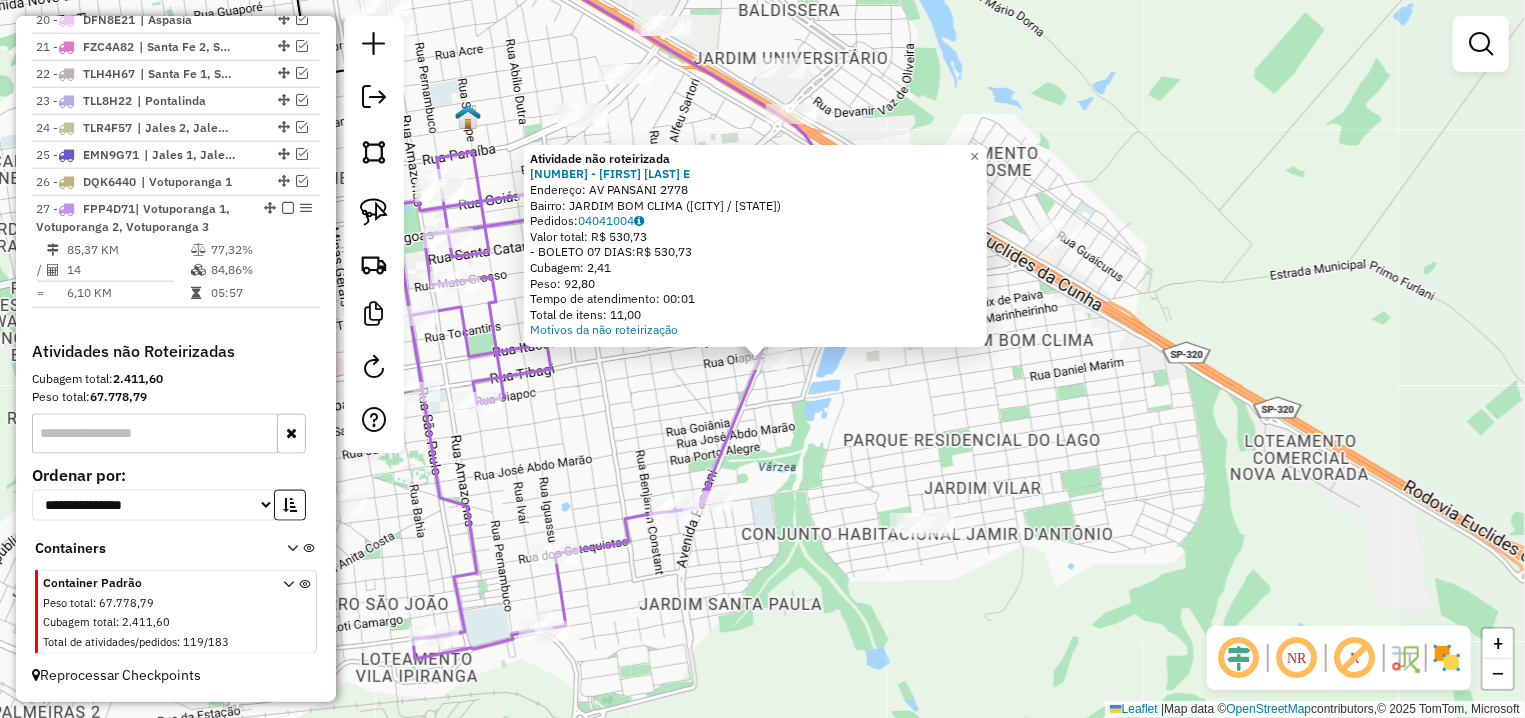 click on "Atividade não roteirizada 13486 - [FIRST] [LAST] M CAIRES E  Endereço: AV  PANSANI                       2778   Bairro: JARDIM BOM CLIMA ([CITY] / [STATE])   Pedidos:  04041004   Valor total: R$ 530,73   - BOLETO 07 DIAS:  R$ 530,73   Cubagem: 2,41   Peso: 92,80   Tempo de atendimento: 00:01   Total de itens: 11,00  Motivos da não roteirização × Janela de atendimento Grade de atendimento Capacidade Transportadoras Veículos Cliente Pedidos  Rotas Selecione os dias de semana para filtrar as janelas de atendimento  Seg   Ter   Qua   Qui   Sex   Sáb   Dom  Informe o período da janela de atendimento: De: Até:  Filtrar exatamente a janela do cliente  Considerar janela de atendimento padrão  Selecione os dias de semana para filtrar as grades de atendimento  Seg   Ter   Qua   Qui   Sex   Sáb   Dom   Considerar clientes sem dia de atendimento cadastrado  Clientes fora do dia de atendimento selecionado Filtrar as atividades entre os valores definidos abaixo:  Peso mínimo:   Peso máximo:   Cubagem mínima:  De:" 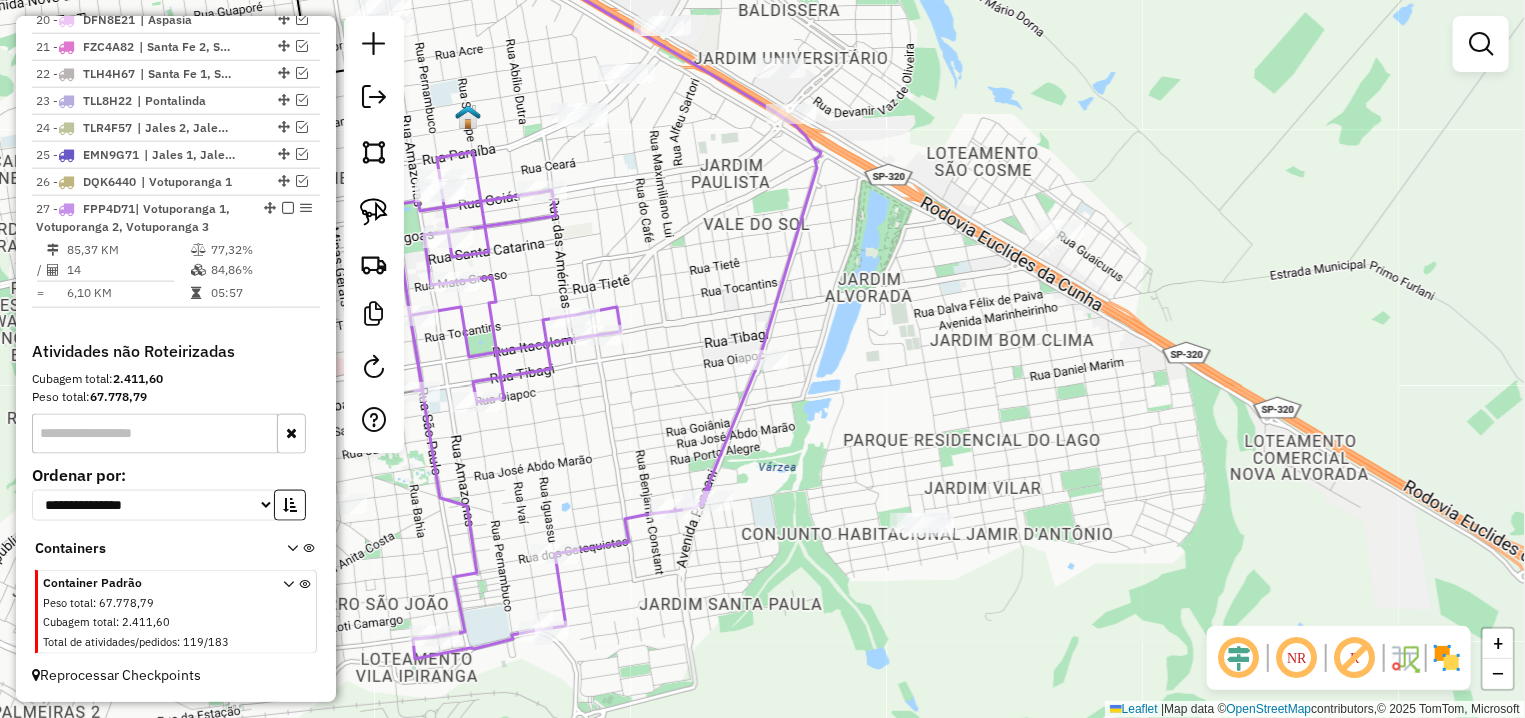 click 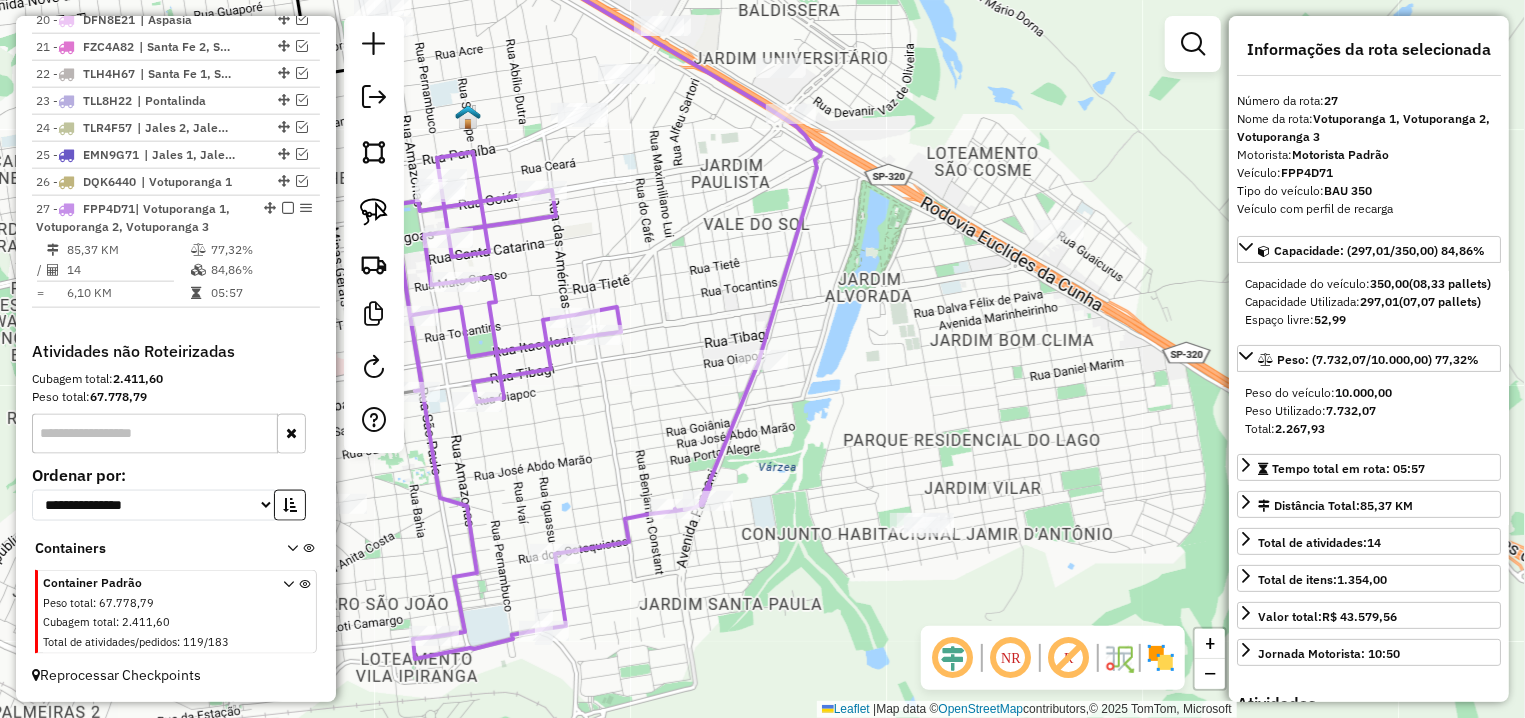 click on "Janela de atendimento Grade de atendimento Capacidade Transportadoras Veículos Cliente Pedidos  Rotas Selecione os dias de semana para filtrar as janelas de atendimento  Seg   Ter   Qua   Qui   Sex   Sáb   Dom  Informe o período da janela de atendimento: De: Até:  Filtrar exatamente a janela do cliente  Considerar janela de atendimento padrão  Selecione os dias de semana para filtrar as grades de atendimento  Seg   Ter   Qua   Qui   Sex   Sáb   Dom   Considerar clientes sem dia de atendimento cadastrado  Clientes fora do dia de atendimento selecionado Filtrar as atividades entre os valores definidos abaixo:  Peso mínimo:   Peso máximo:   Cubagem mínima:   Cubagem máxima:   De:   Até:  Filtrar as atividades entre o tempo de atendimento definido abaixo:  De:   Até:   Considerar capacidade total dos clientes não roteirizados Transportadora: Selecione um ou mais itens Tipo de veículo: Selecione um ou mais itens Veículo: Selecione um ou mais itens Motorista: Selecione um ou mais itens Nome: Rótulo:" 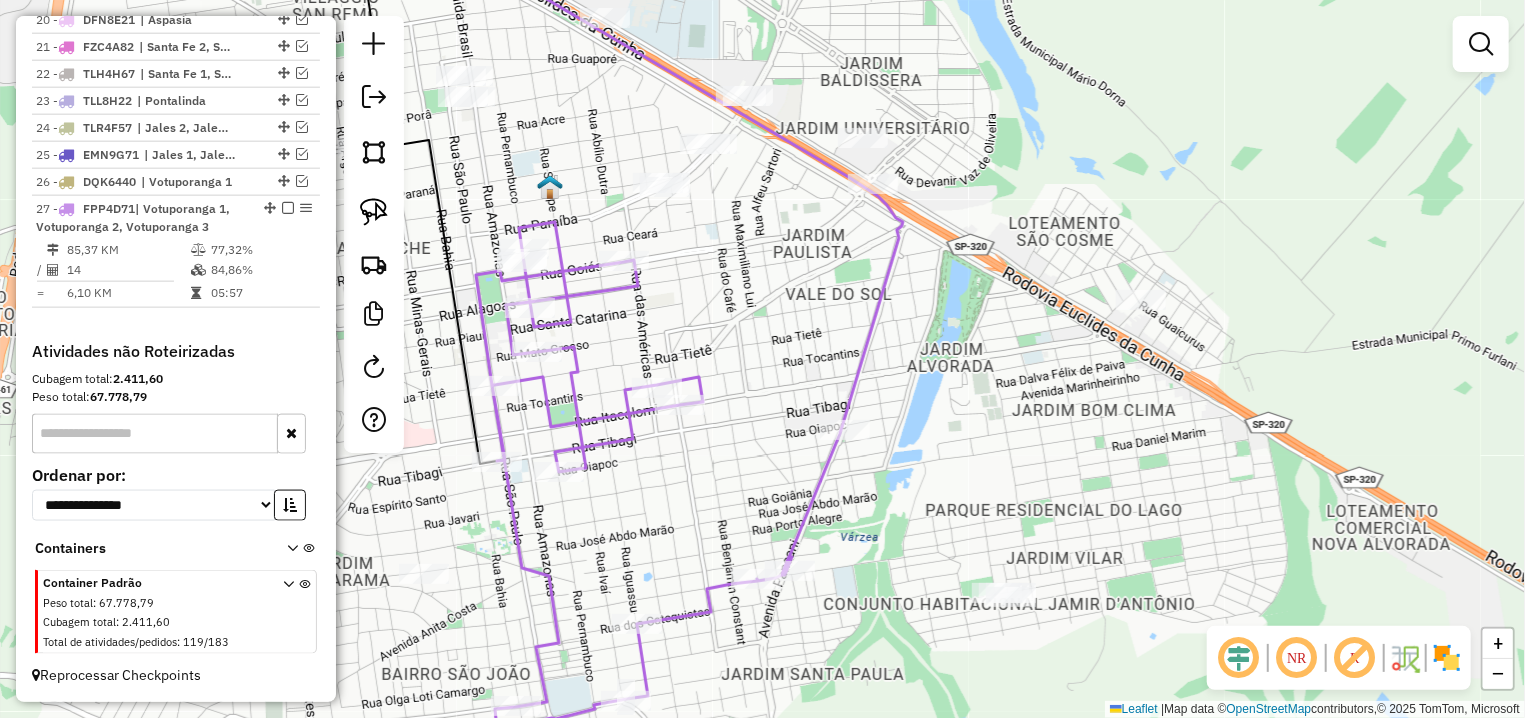 drag, startPoint x: 692, startPoint y: 266, endPoint x: 883, endPoint y: 429, distance: 251.0976 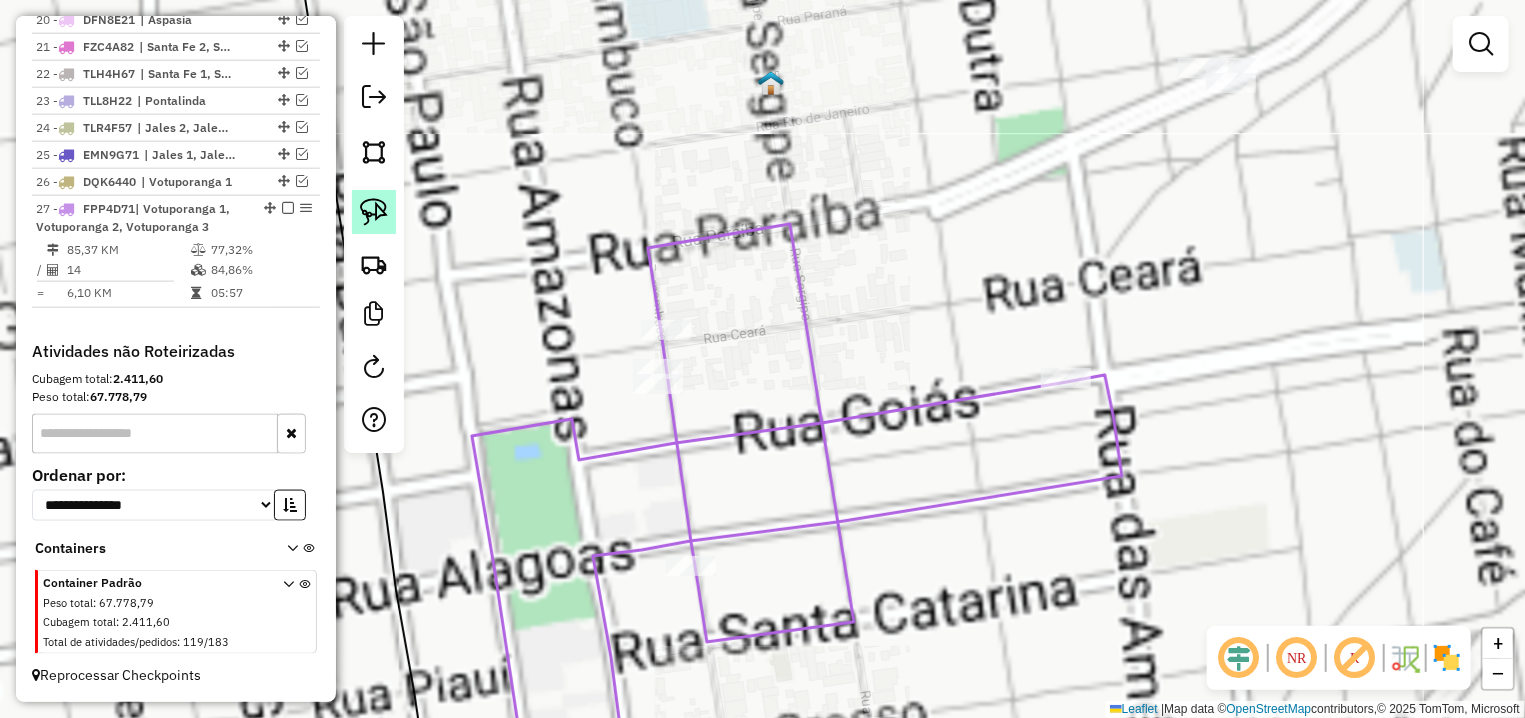 drag, startPoint x: 371, startPoint y: 216, endPoint x: 664, endPoint y: 350, distance: 322.18784 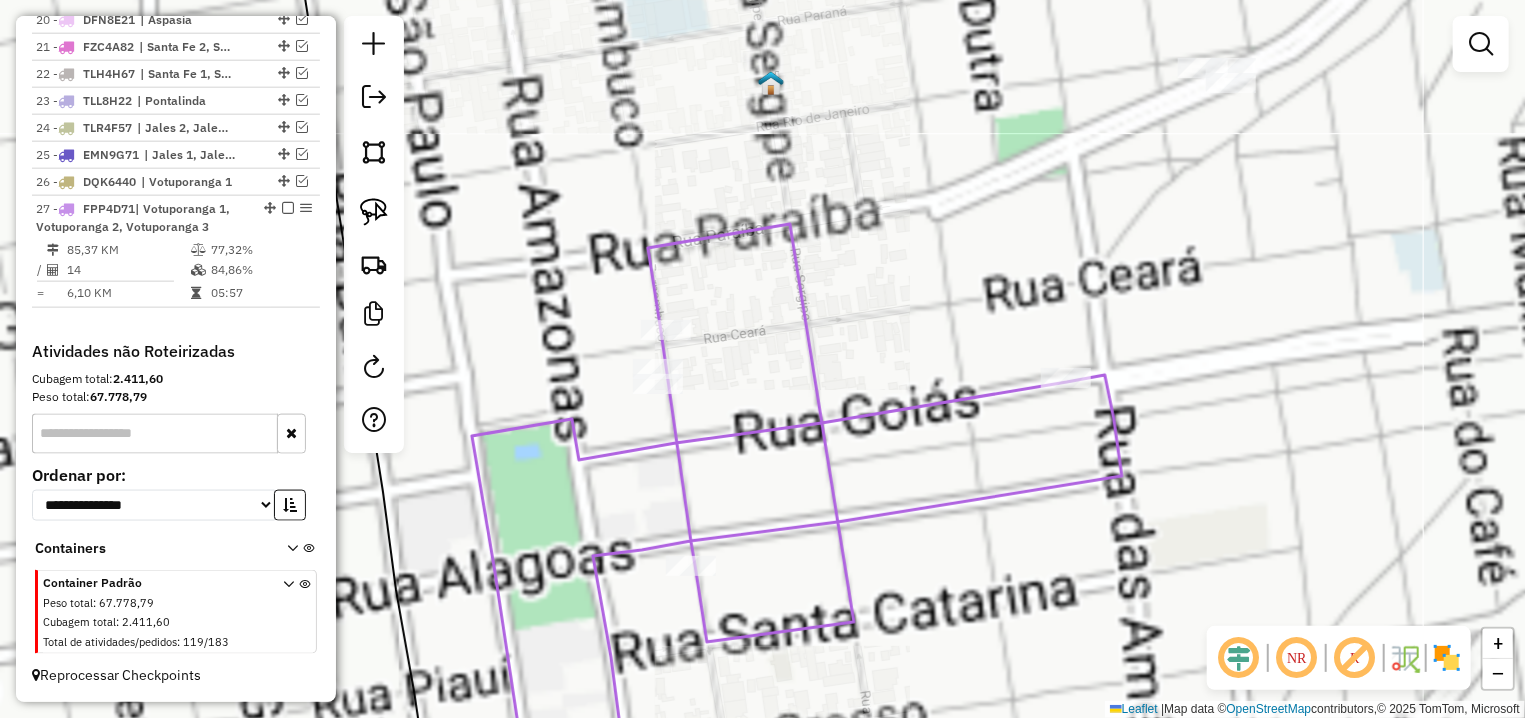 click 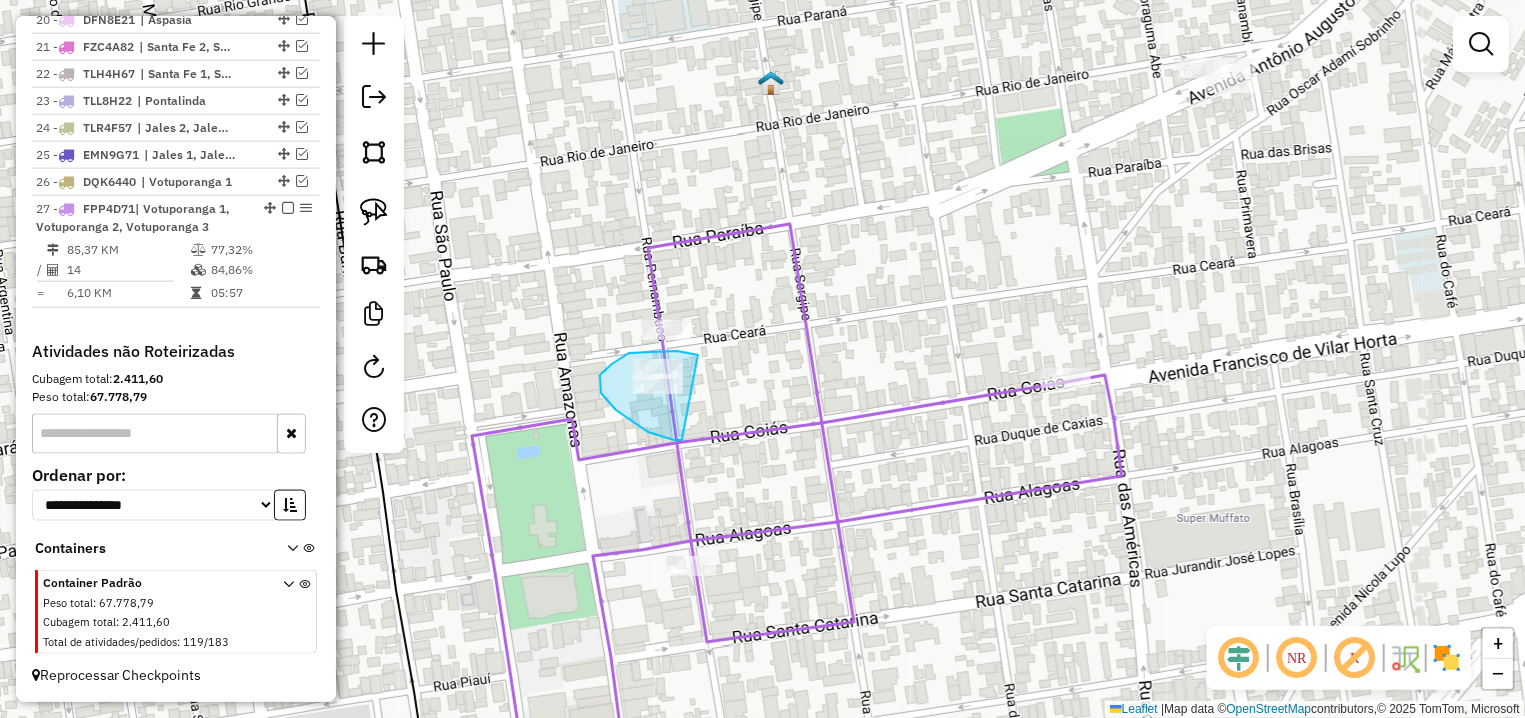 drag, startPoint x: 698, startPoint y: 355, endPoint x: 688, endPoint y: 440, distance: 85.58621 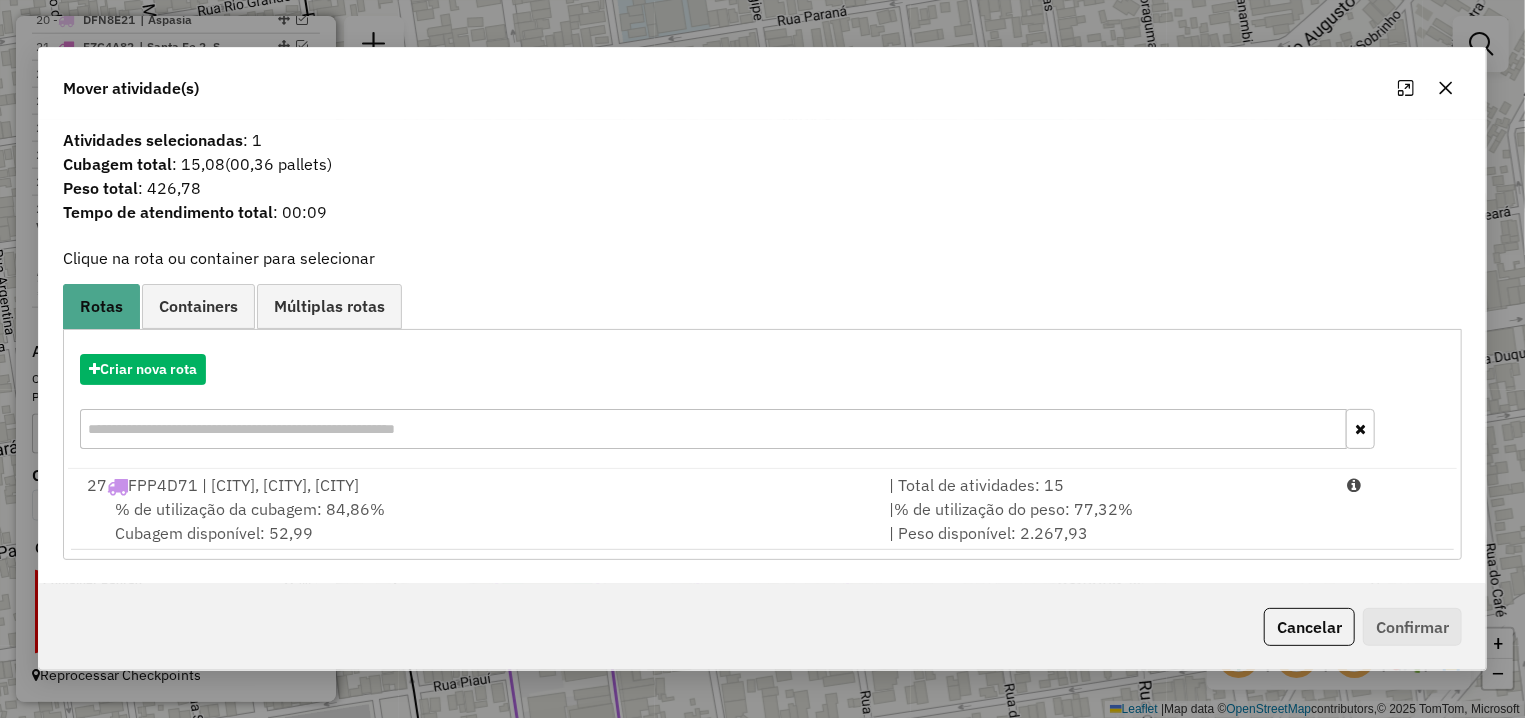 click on "% de utilização da cubagem: 84,86%  Cubagem disponível: 52,99" at bounding box center (476, 521) 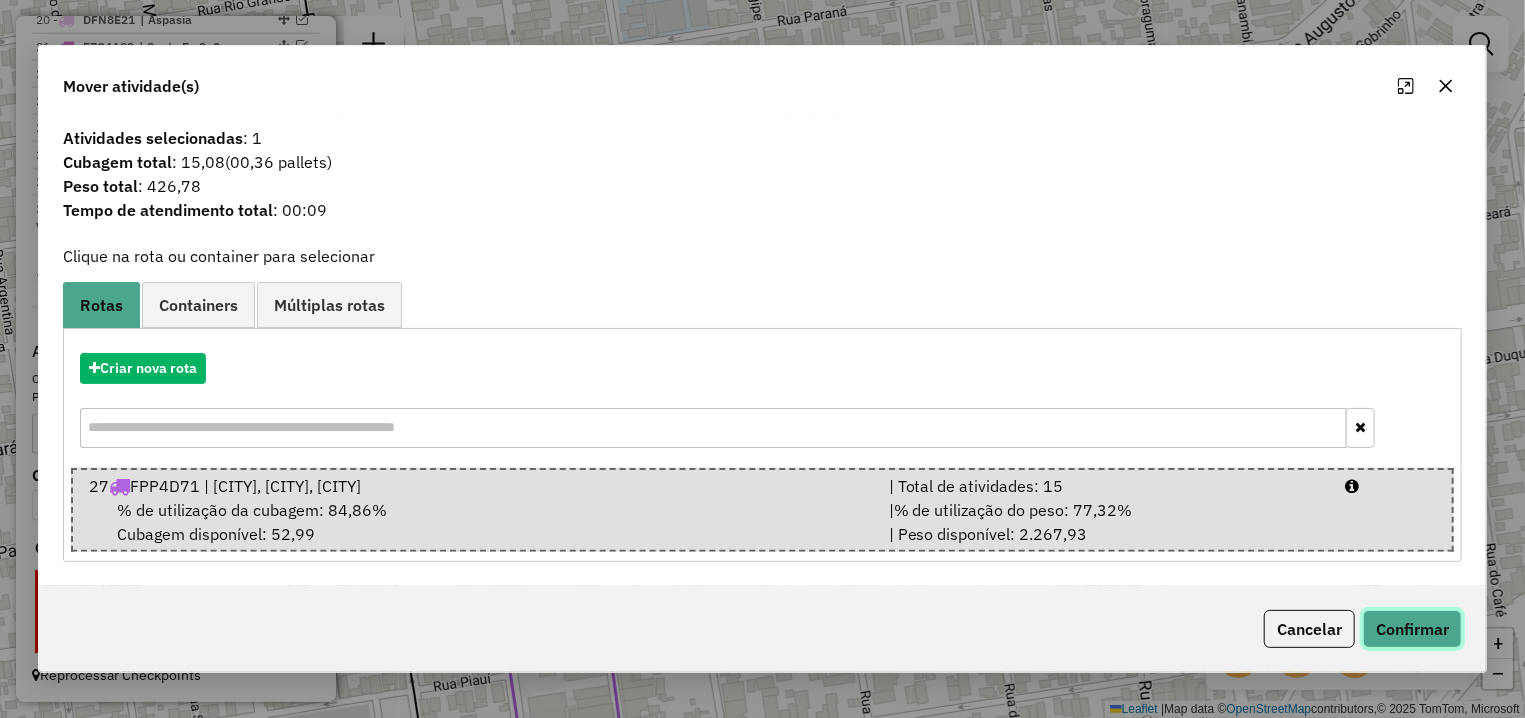 click on "Confirmar" 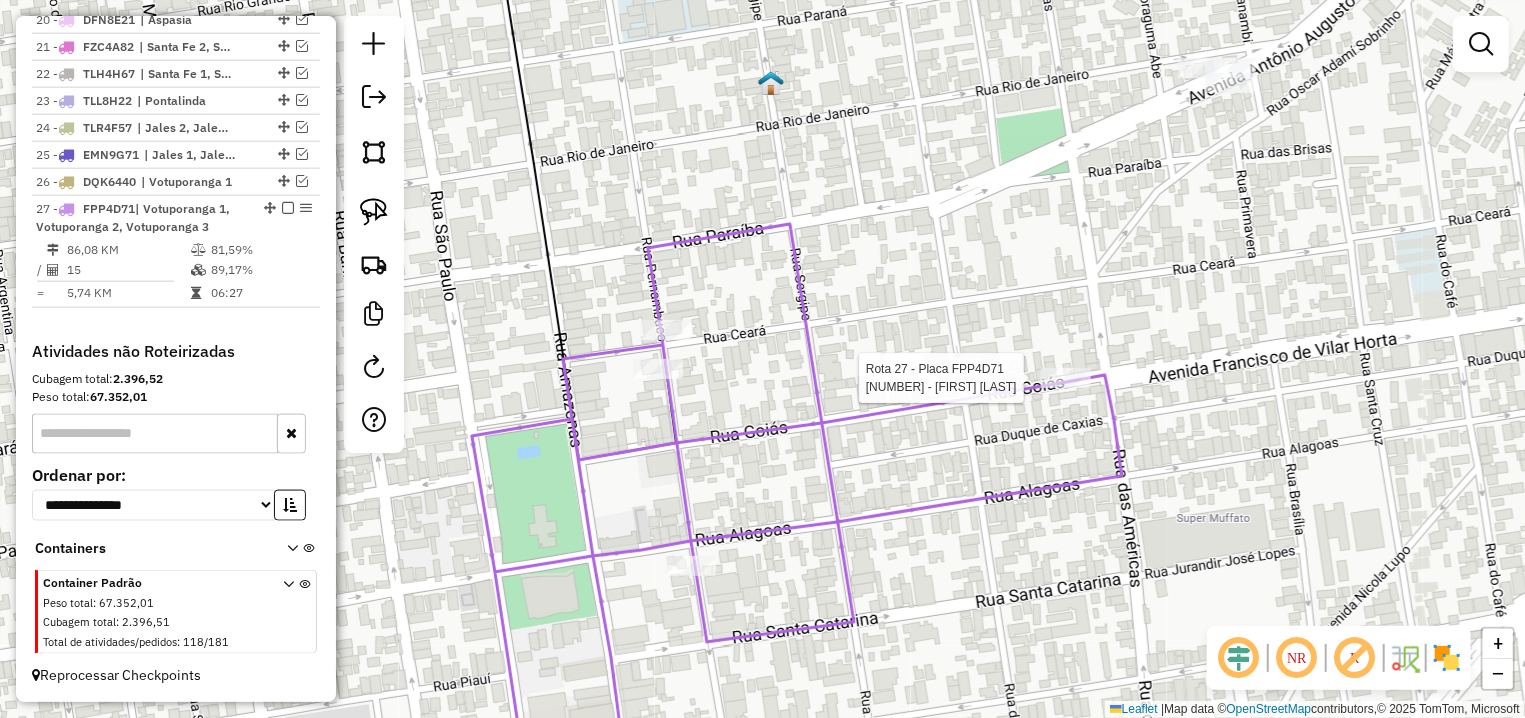 select on "**********" 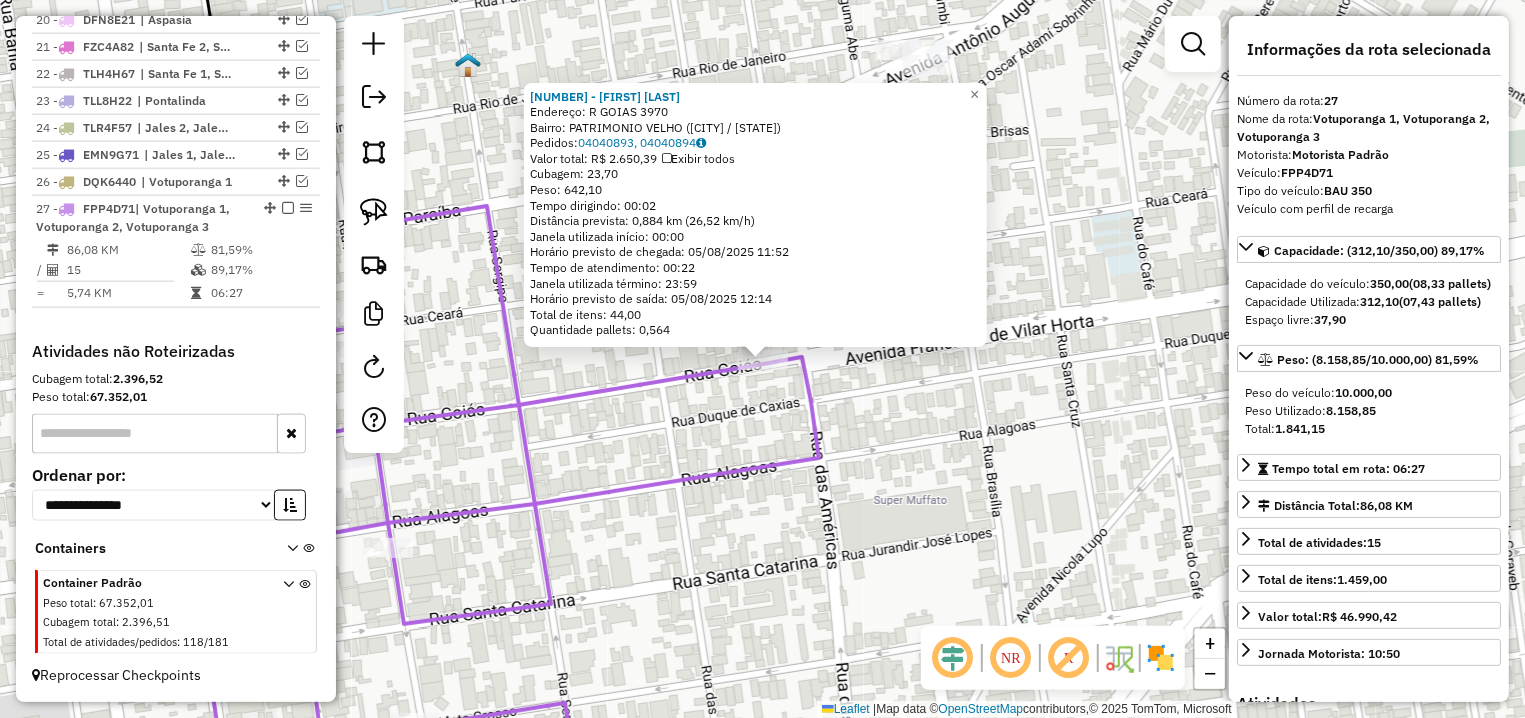 drag, startPoint x: 606, startPoint y: 392, endPoint x: 803, endPoint y: 386, distance: 197.09135 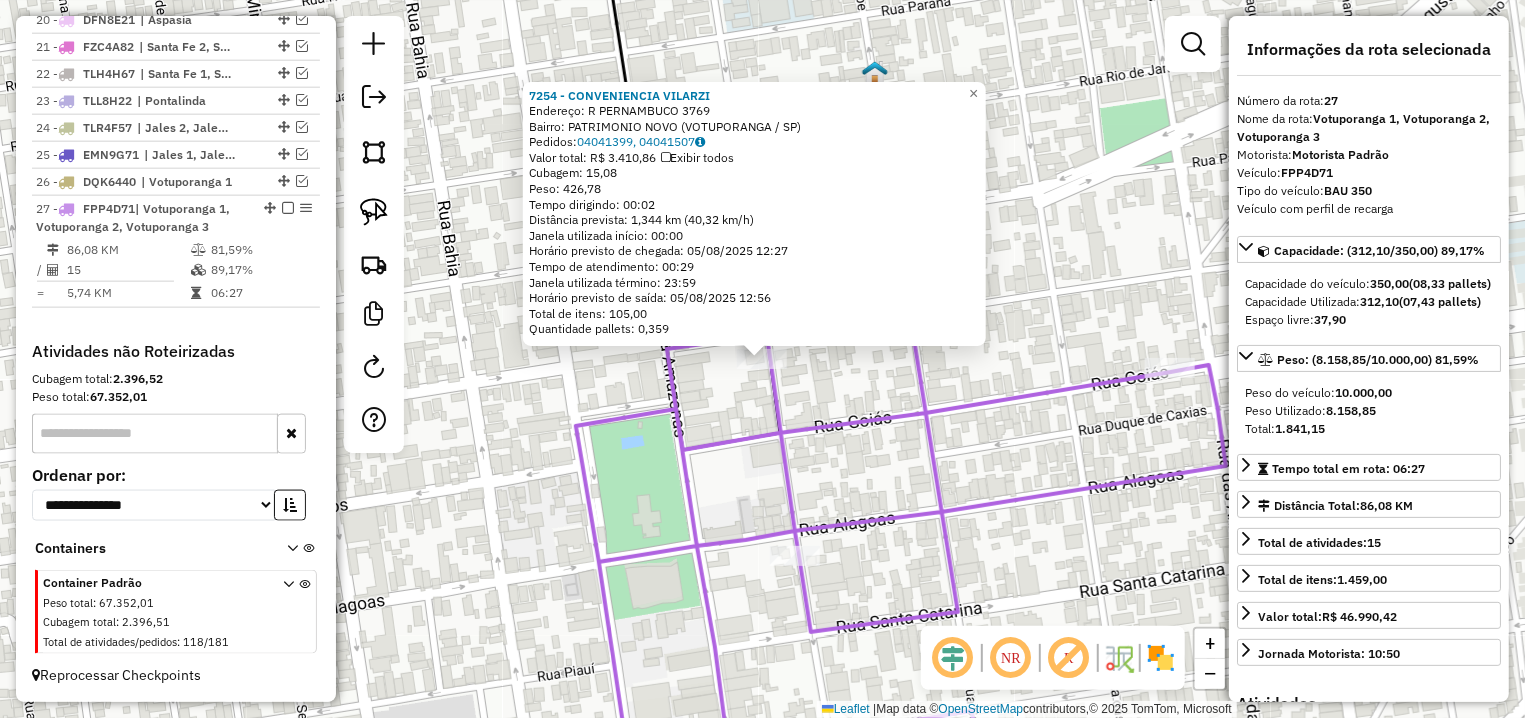 click 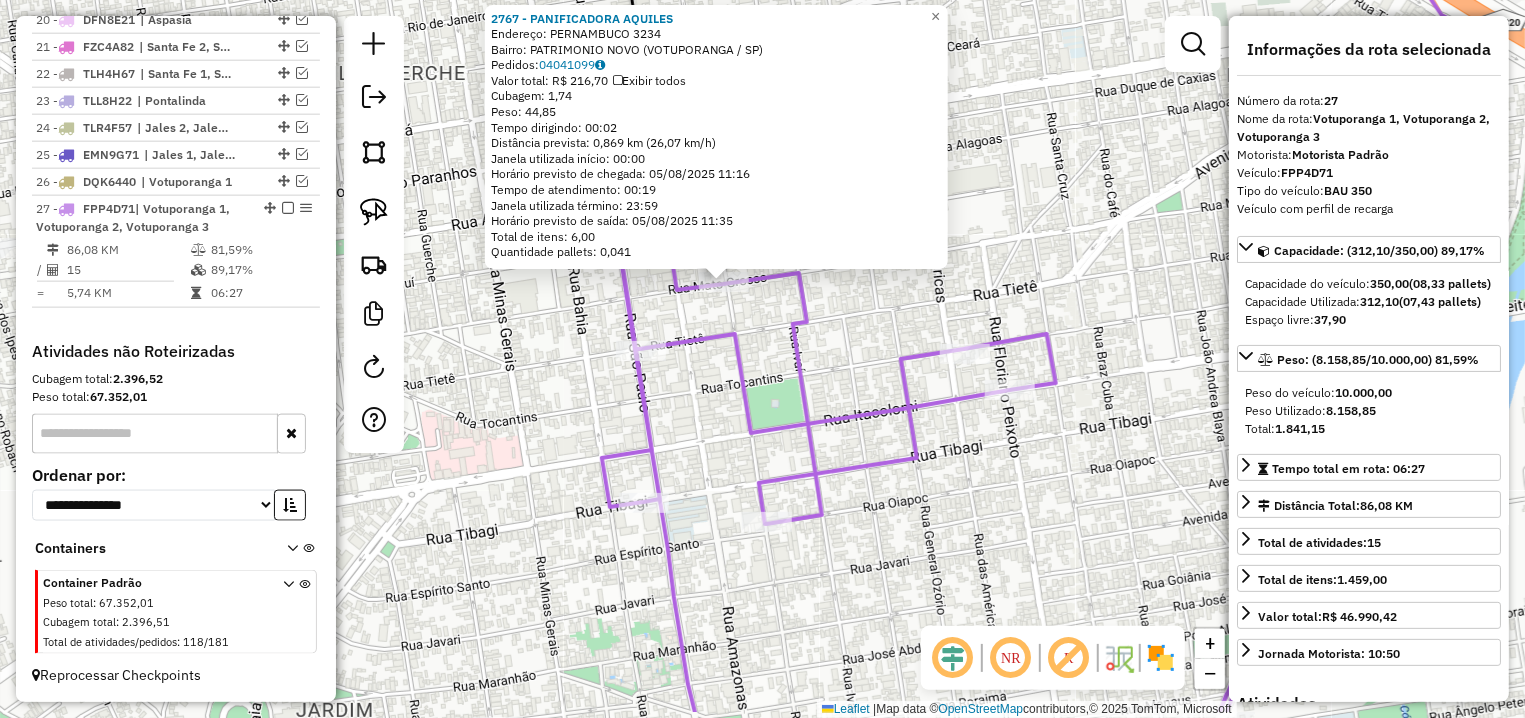drag, startPoint x: 899, startPoint y: 518, endPoint x: 822, endPoint y: 343, distance: 191.19101 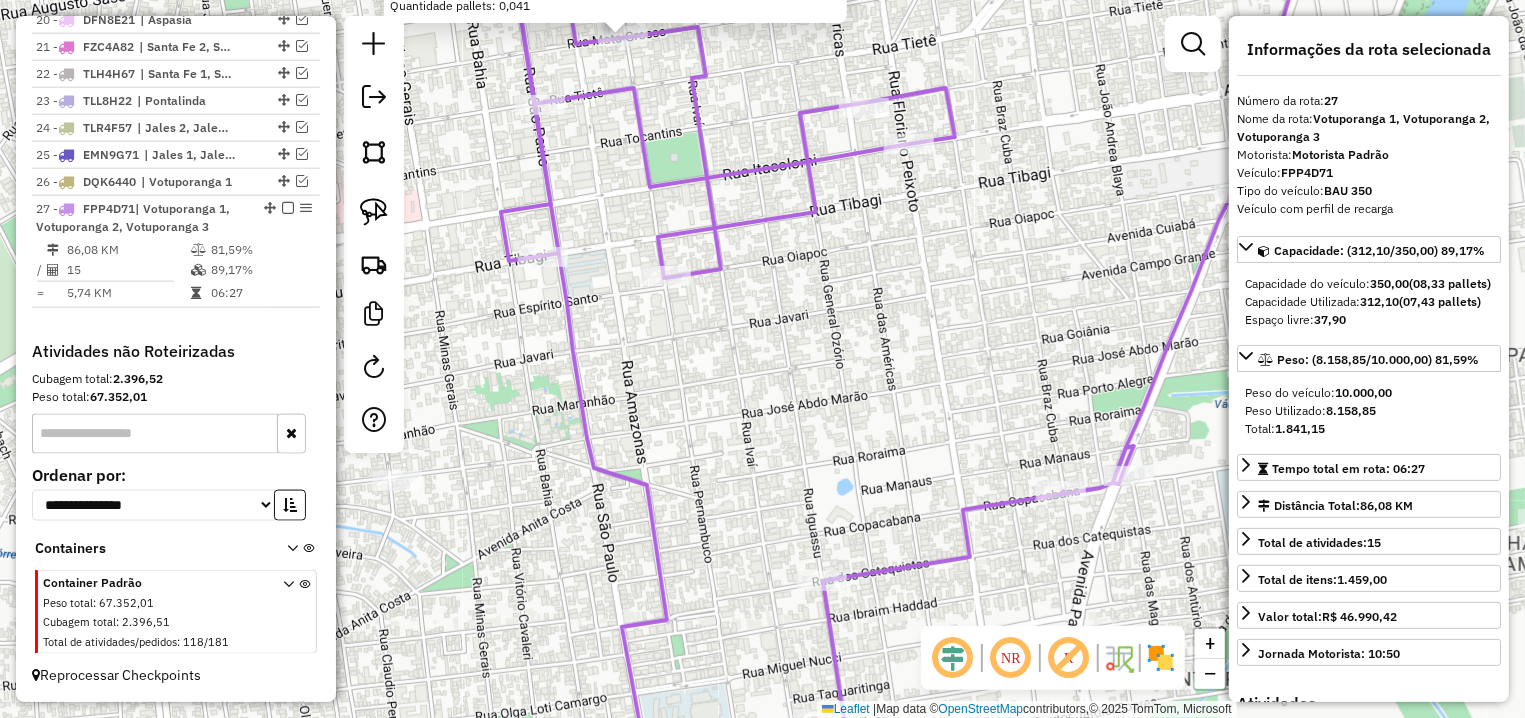 drag, startPoint x: 792, startPoint y: 556, endPoint x: 765, endPoint y: 491, distance: 70.38466 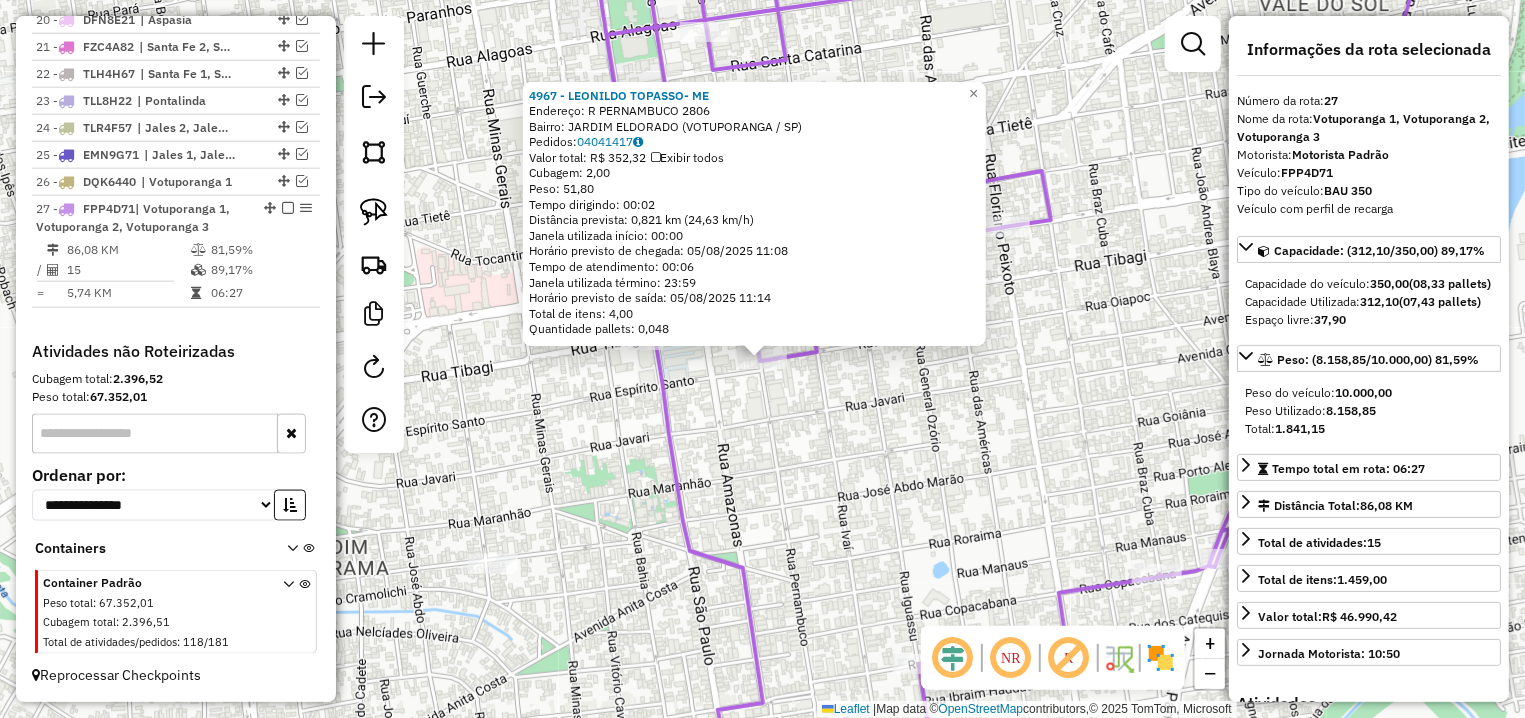 click on "[NUMBER] - [NAME]  Endereço: R   PERNAMBUCO                    2806   Bairro: JARDIM ELDORADO ([CITY] / [STATE])   Pedidos:  04041417   Valor total: R$ 352,32   Exibir todos   Cubagem: 2,00  Peso: 51,80  Tempo dirigindo: 00:02   Distância prevista: 0,821 km (24,63 km/h)   Janela utilizada início: 00:00   Horário previsto de chegada: [DATE] [TIME]   Tempo de atendimento: 00:06   Janela utilizada término: 23:59   Horário previsto de saída: [DATE] [TIME]   Total de itens: 4,00   Quantidade pallets: 0,048  × Janela de atendimento Grade de atendimento Capacidade Transportadoras Veículos Cliente Pedidos  Rotas Selecione os dias de semana para filtrar as janelas de atendimento  Seg   Ter   Qua   Qui   Sex   Sáb   Dom  Informe o período da janela de atendimento: De: Até:  Filtrar exatamente a janela do cliente  Considerar janela de atendimento padrão  Selecione os dias de semana para filtrar as grades de atendimento  Seg   Ter   Qua   Qui   Sex   Sáb   Dom   Peso mínimo:   De:   Até:" 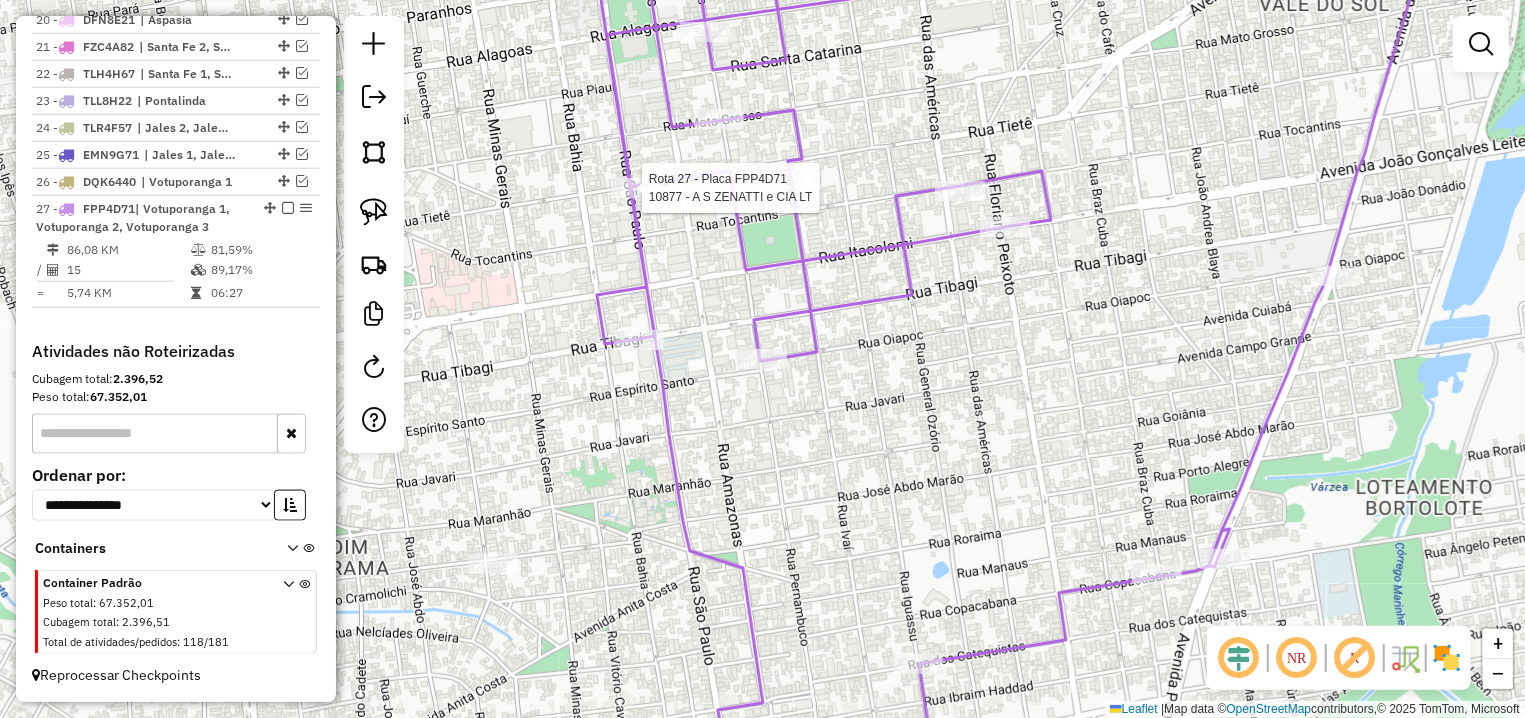 select on "**********" 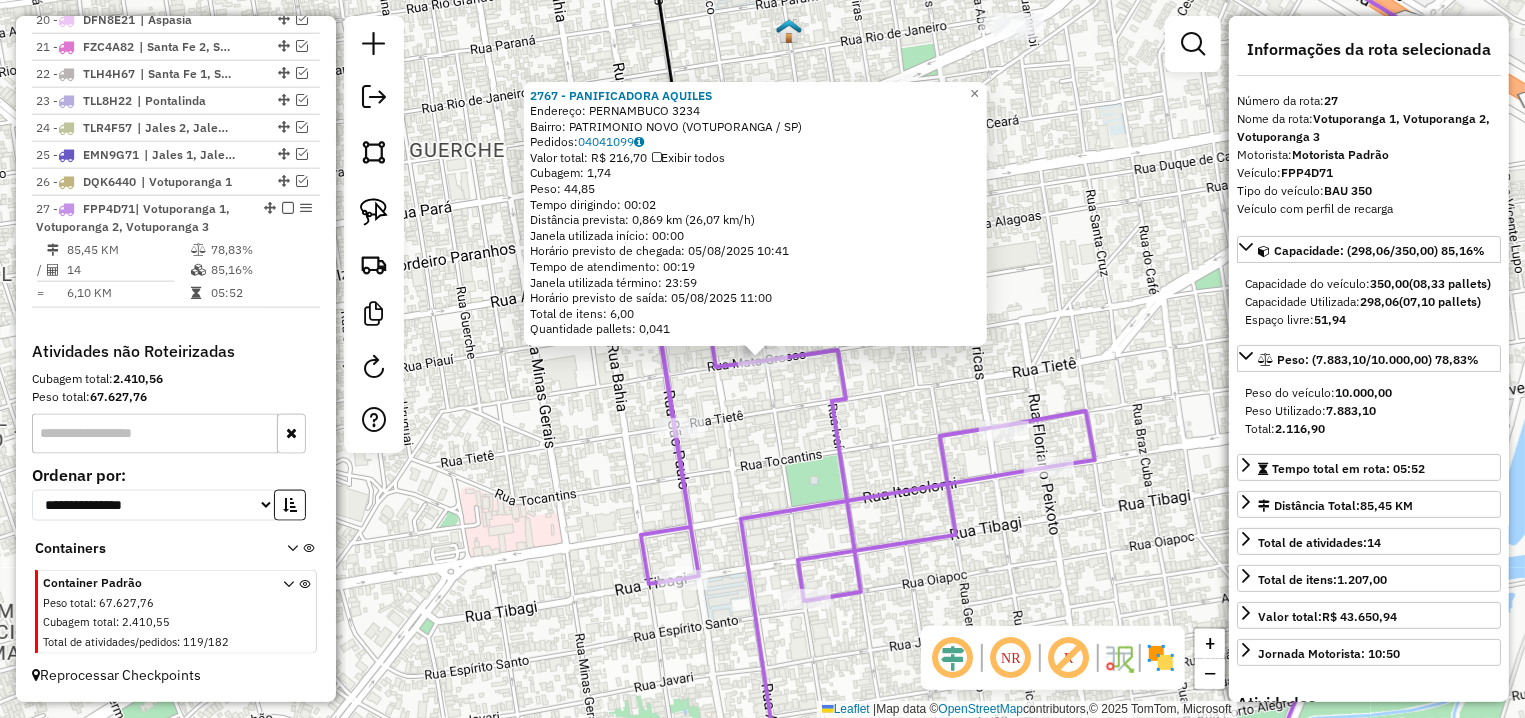 click on "2767 - [COMPANY]  Endereço:  PERNAMBUCO 3234   Bairro: PATRIMONIO NOVO ([CITY] / [STATE])   Pedidos:  04041099   Valor total: R$ 216,70   Exibir todos   Cubagem: 1,74  Peso: 44,85  Tempo dirigindo: 00:02   Distância prevista: 0,869 km (26,07 km/h)   Janela utilizada início: 00:00   Horário previsto de chegada: 05/08/2025 10:41   Tempo de atendimento: 00:19   Janela utilizada término: 23:59   Horário previsto de saída: 05/08/2025 11:00   Total de itens: 6,00   Quantidade pallets: 0,041  × Janela de atendimento Grade de atendimento Capacidade Transportadoras Veículos Cliente Pedidos  Rotas Selecione os dias de semana para filtrar as janelas de atendimento  Seg   Ter   Qua   Qui   Sex   Sáb   Dom  Informe o período da janela de atendimento: De: Até:  Filtrar exatamente a janela do cliente  Considerar janela de atendimento padrão  Selecione os dias de semana para filtrar as grades de atendimento  Seg   Ter   Qua   Qui   Sex   Sáb   Dom   Clientes fora do dia de atendimento selecionado De:" 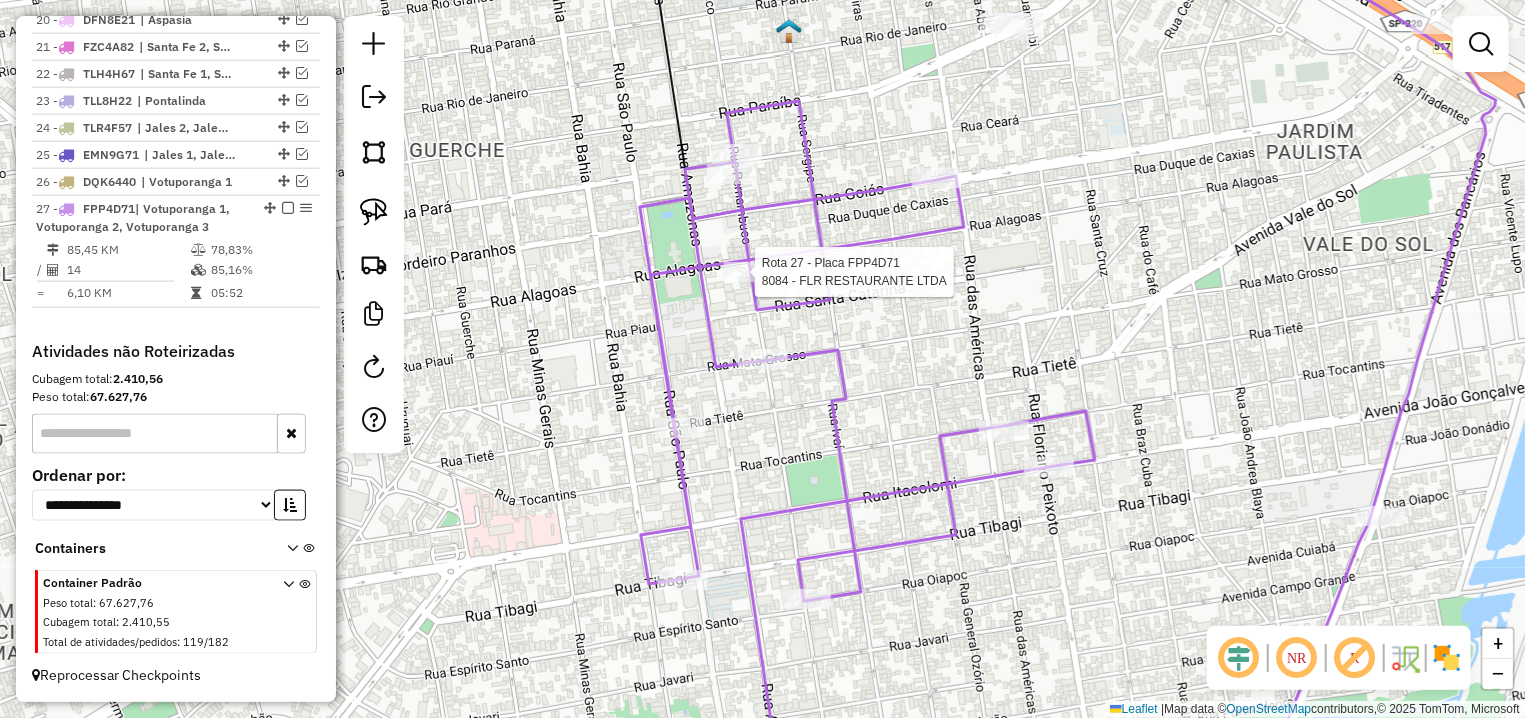 select on "**********" 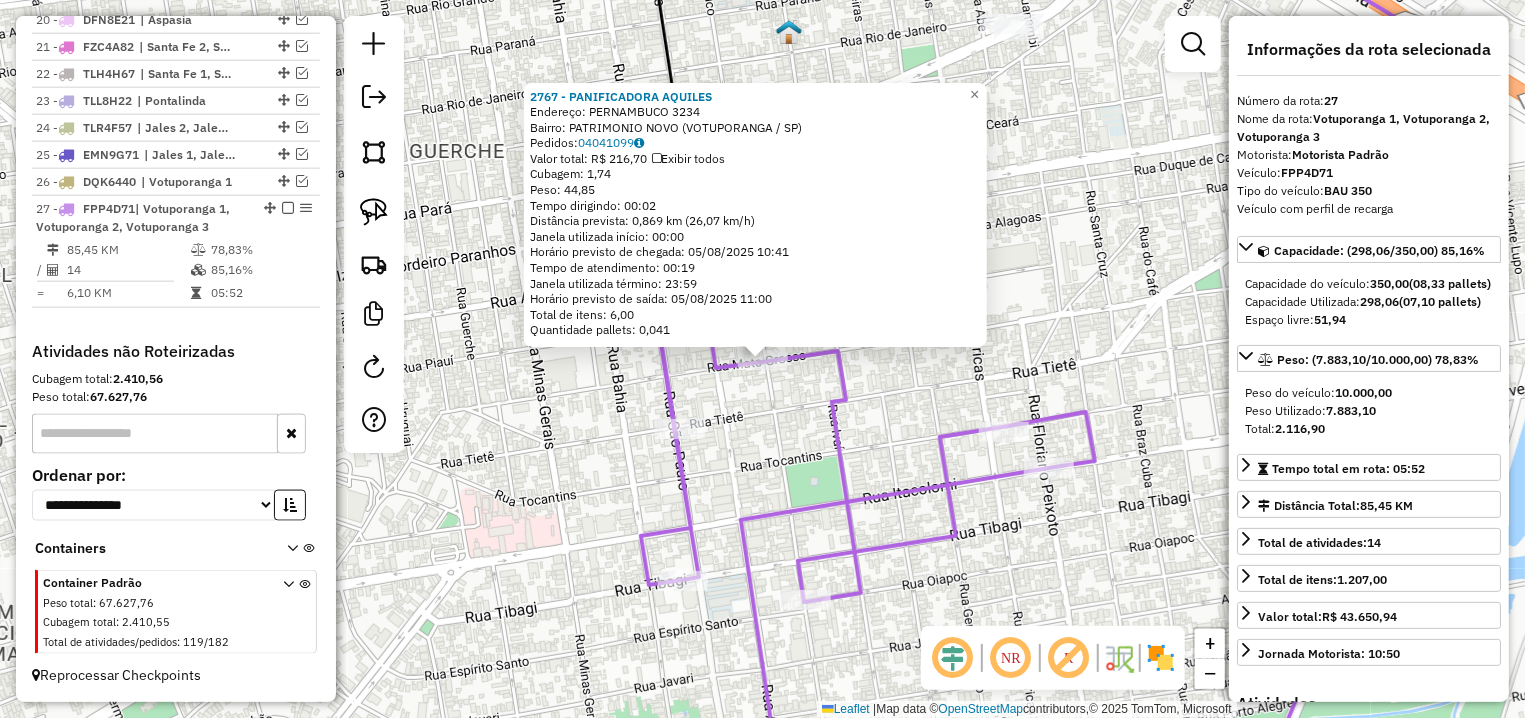 click on "2767 - [COMPANY]  Endereço:  PERNAMBUCO 3234   Bairro: PATRIMONIO NOVO ([CITY] / [STATE])   Pedidos:  04041099   Valor total: R$ 216,70   Exibir todos   Cubagem: 1,74  Peso: 44,85  Tempo dirigindo: 00:02   Distância prevista: 0,869 km (26,07 km/h)   Janela utilizada início: 00:00   Horário previsto de chegada: 05/08/2025 10:41   Tempo de atendimento: 00:19   Janela utilizada término: 23:59   Horário previsto de saída: 05/08/2025 11:00   Total de itens: 6,00   Quantidade pallets: 0,041  × Janela de atendimento Grade de atendimento Capacidade Transportadoras Veículos Cliente Pedidos  Rotas Selecione os dias de semana para filtrar as janelas de atendimento  Seg   Ter   Qua   Qui   Sex   Sáb   Dom  Informe o período da janela de atendimento: De: Até:  Filtrar exatamente a janela do cliente  Considerar janela de atendimento padrão  Selecione os dias de semana para filtrar as grades de atendimento  Seg   Ter   Qua   Qui   Sex   Sáb   Dom   Clientes fora do dia de atendimento selecionado De:" 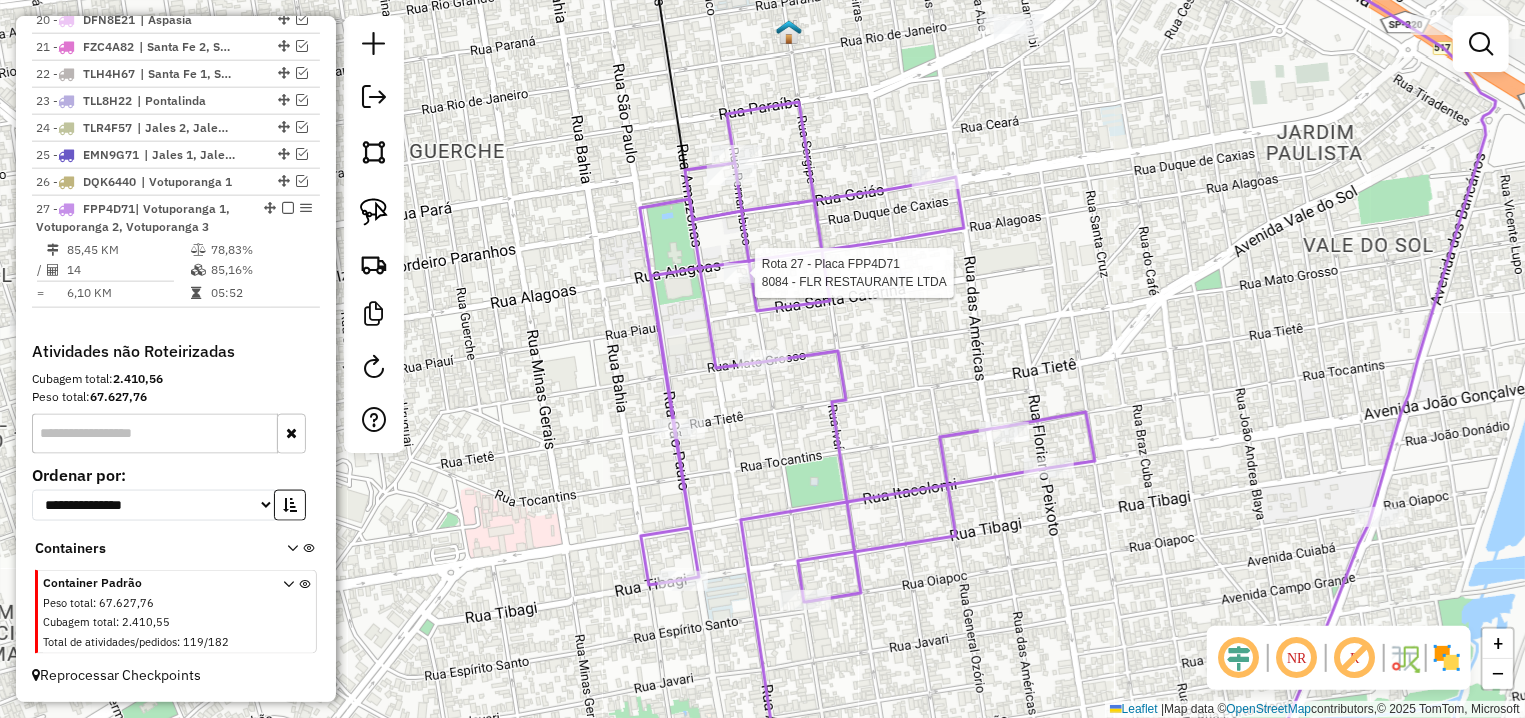 select on "**********" 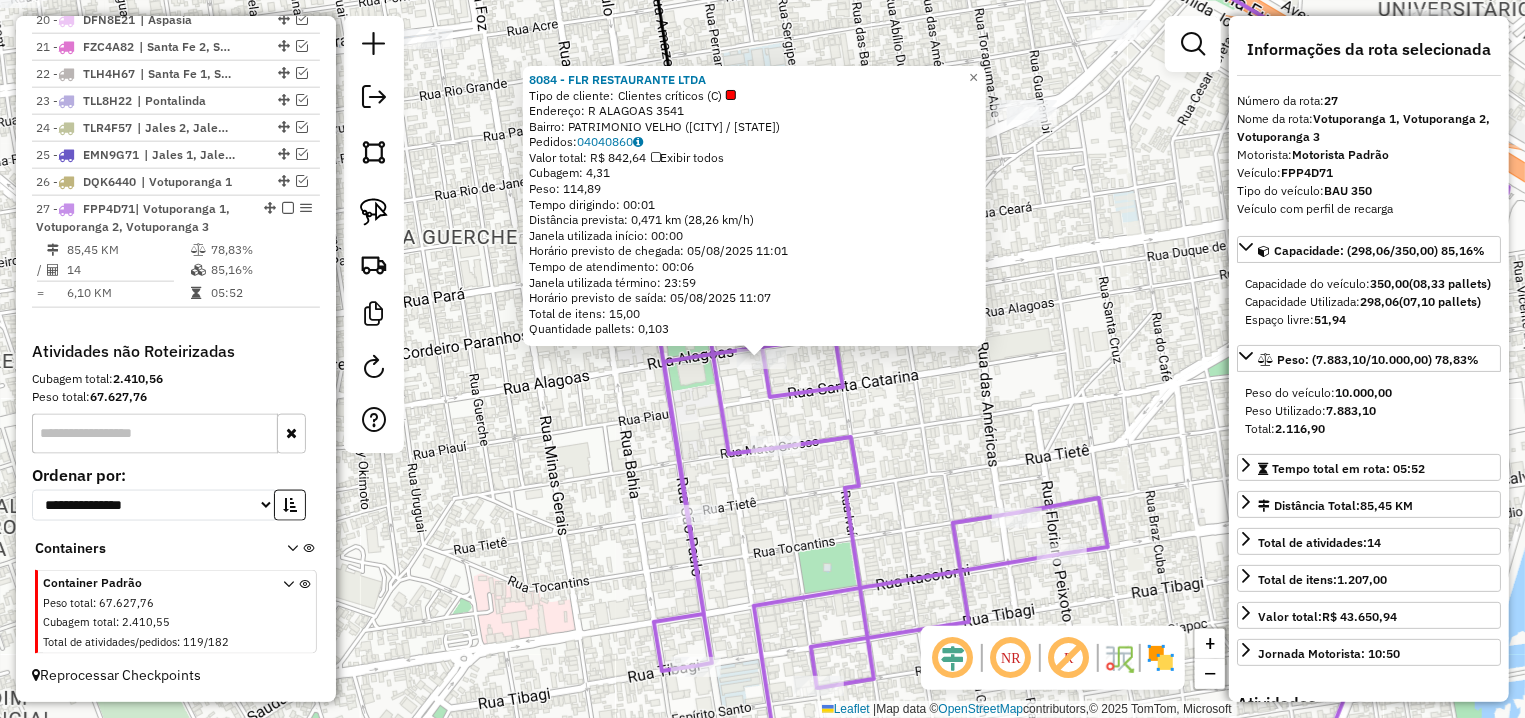 click on "8084 - [COMPANY]  Tipo de cliente:   Clientes críticos (C)   Endereço: R [STREET_NAME] [NUMBER],   ALAGOAS                       3541   Bairro: [NEIGHBORHOOD] ([CITY] / [STATE])   Pedidos:  04040860   Valor total: R$ 842,64   Exibir todos   Cubagem: 4,31  Peso: 114,89  Tempo dirigindo: 00:01   Distância prevista: 0,471 km (28,26 km/h)   Janela utilizada início: 00:00   Horário previsto de chegada: 05/08/2025 11:01   Tempo de atendimento: 00:06   Janela utilizada término: 23:59   Horário previsto de saída: 05/08/2025 11:07   Total de itens: 15,00   Quantidade pallets: 0,103  × Janela de atendimento Grade de atendimento Capacidade Transportadoras Veículos Cliente Pedidos  Rotas Selecione os dias de semana para filtrar as janelas de atendimento  Seg   Ter   Qua   Qui   Sex   Sáb   Dom  Informe o período da janela de atendimento: De: Até:  Filtrar exatamente a janela do cliente  Considerar janela de atendimento padrão  Selecione os dias de semana para filtrar as grades de atendimento  Seg   Ter   Qua   Qui  +" 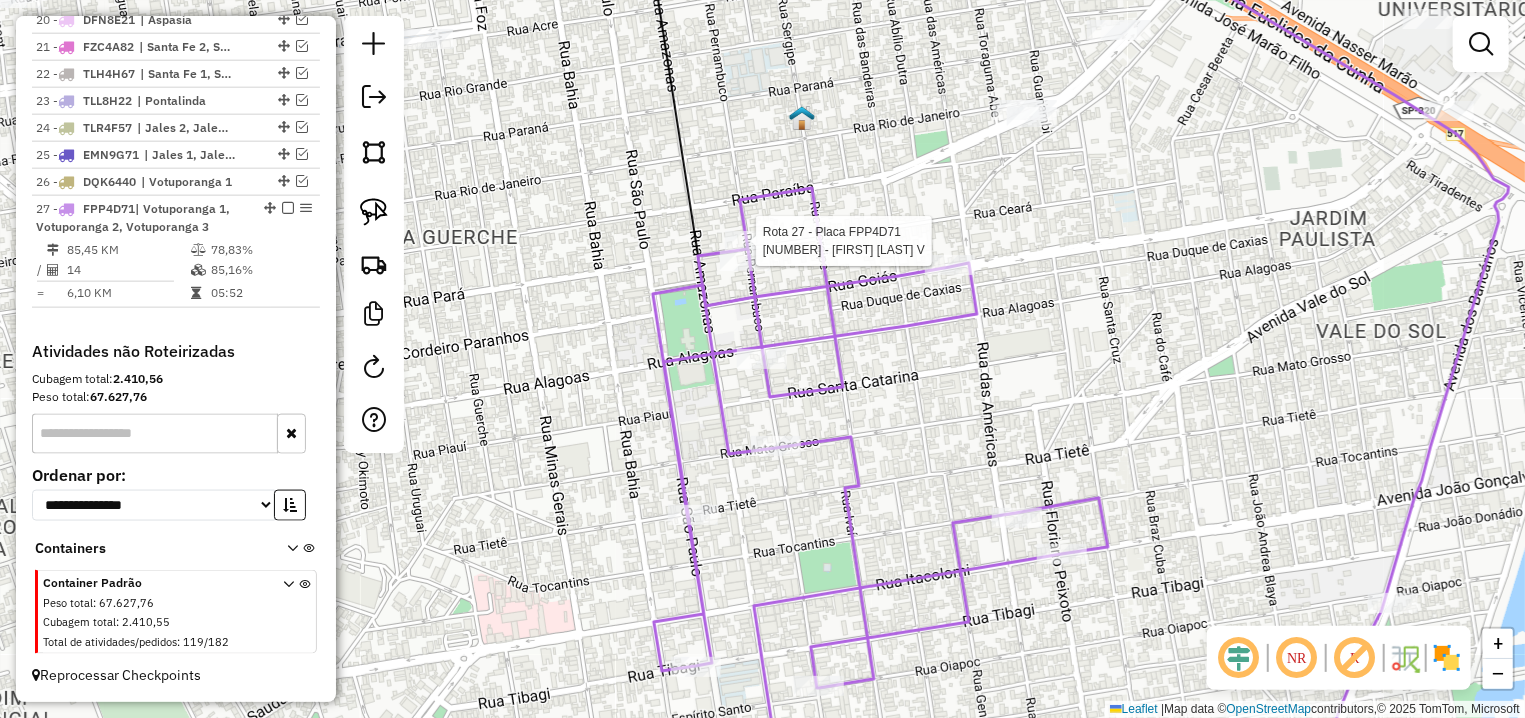 select on "**********" 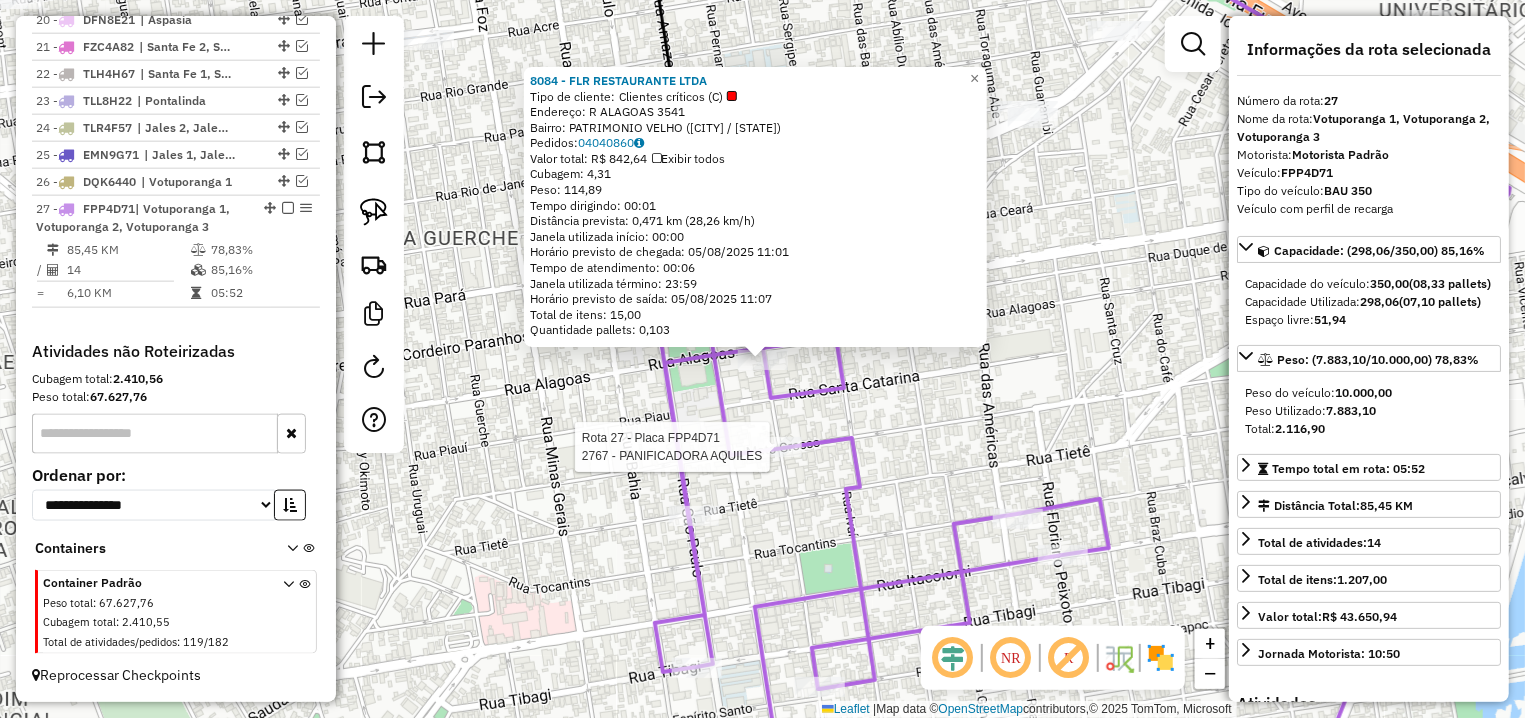 click on "Rota 27 - Placa FPP4D71  2767 - PANIFICADORA AQUILES 8084 - FLR RESTAURANTE LTDA  Tipo de cliente:   Clientes críticos (C)   Endereço: R   ALAGOAS                       3541   Bairro: PATRIMONIO VELHO ([CITY] / [STATE])   Pedidos:  04040860   Valor total: R$ 842,64   Exibir todos   Cubagem: 4,31  Peso: 114,89  Tempo dirigindo: 00:01   Distância prevista: 0,471 km (28,26 km/h)   Janela utilizada início: 00:00   Horário previsto de chegada: 05/08/2025 11:01   Tempo de atendimento: 00:06   Janela utilizada término: 23:59   Horário previsto de saída: 05/08/2025 11:07   Total de itens: 15,00   Quantidade pallets: 0,103  × Janela de atendimento Grade de atendimento Capacidade Transportadoras Veículos Cliente Pedidos  Rotas Selecione os dias de semana para filtrar as janelas de atendimento  Seg   Ter   Qua   Qui   Sex   Sáb   Dom  Informe o período da janela de atendimento: De: Até:  Filtrar exatamente a janela do cliente  Considerar janela de atendimento padrão   Seg   Ter   Qua   Qui   Sex   Sáb  +" 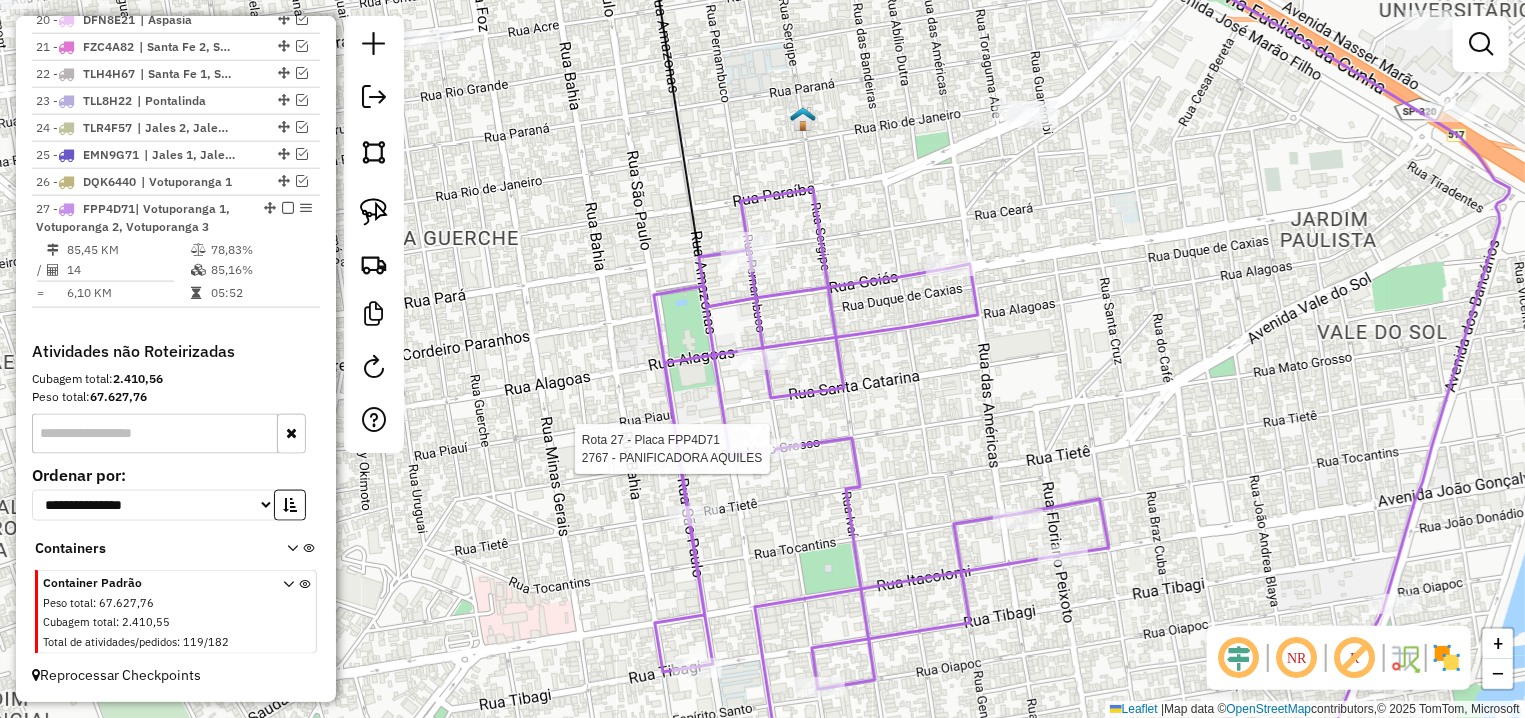 select on "**********" 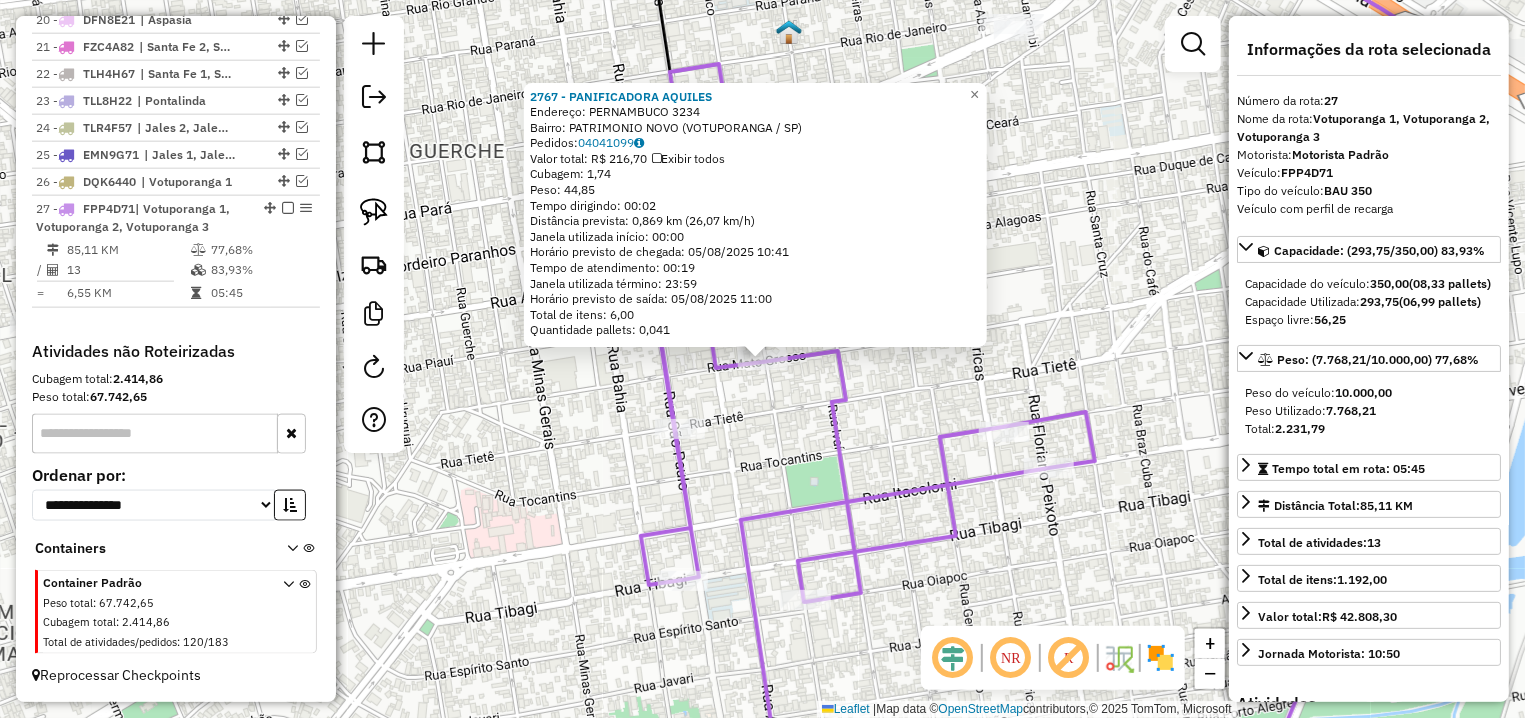 click on "2767 - [COMPANY]  Endereço:  PERNAMBUCO 3234   Bairro: PATRIMONIO NOVO ([CITY] / [STATE])   Pedidos:  04041099   Valor total: R$ 216,70   Exibir todos   Cubagem: 1,74  Peso: 44,85  Tempo dirigindo: 00:02   Distância prevista: 0,869 km (26,07 km/h)   Janela utilizada início: 00:00   Horário previsto de chegada: 05/08/2025 10:41   Tempo de atendimento: 00:19   Janela utilizada término: 23:59   Horário previsto de saída: 05/08/2025 11:00   Total de itens: 6,00   Quantidade pallets: 0,041  × Janela de atendimento Grade de atendimento Capacidade Transportadoras Veículos Cliente Pedidos  Rotas Selecione os dias de semana para filtrar as janelas de atendimento  Seg   Ter   Qua   Qui   Sex   Sáb   Dom  Informe o período da janela de atendimento: De: Até:  Filtrar exatamente a janela do cliente  Considerar janela de atendimento padrão  Selecione os dias de semana para filtrar as grades de atendimento  Seg   Ter   Qua   Qui   Sex   Sáb   Dom   Clientes fora do dia de atendimento selecionado De:" 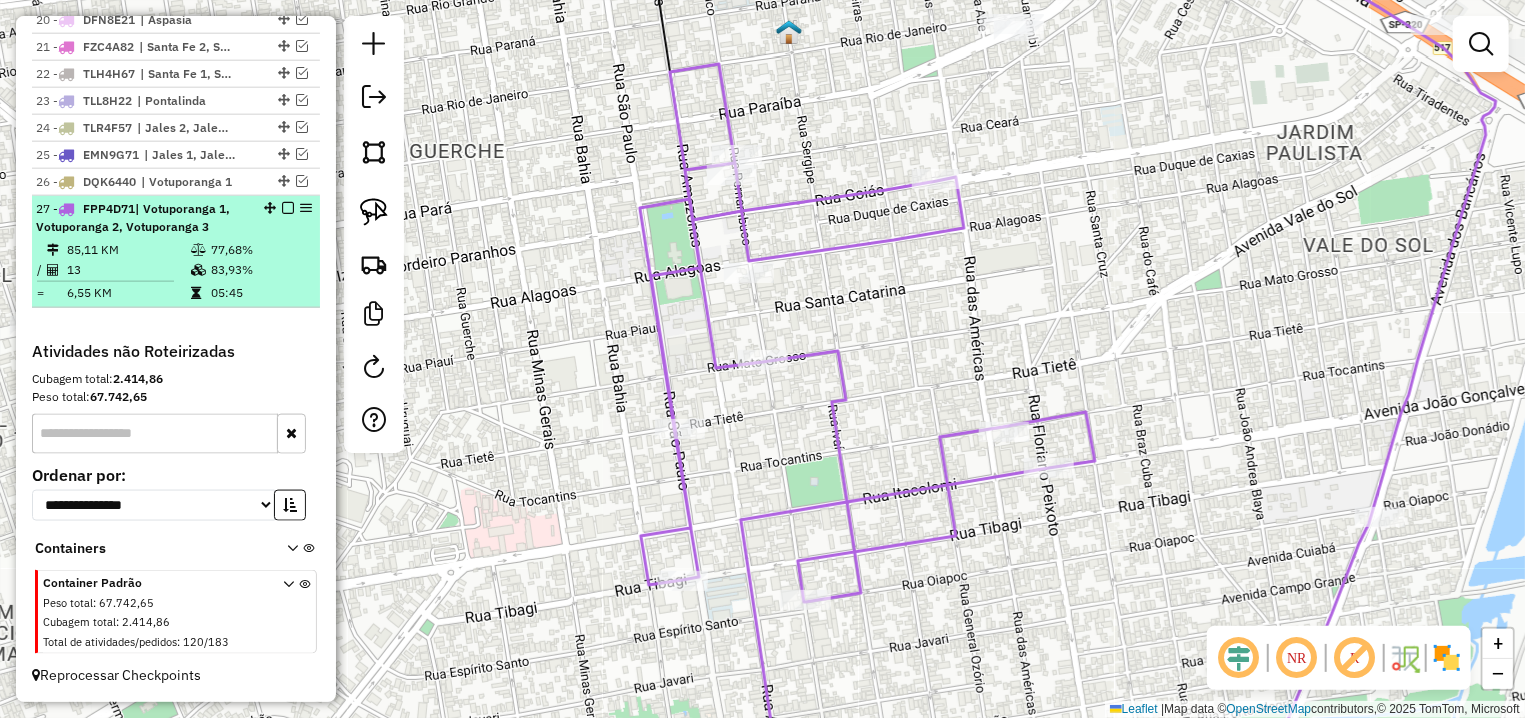 click at bounding box center [288, 208] 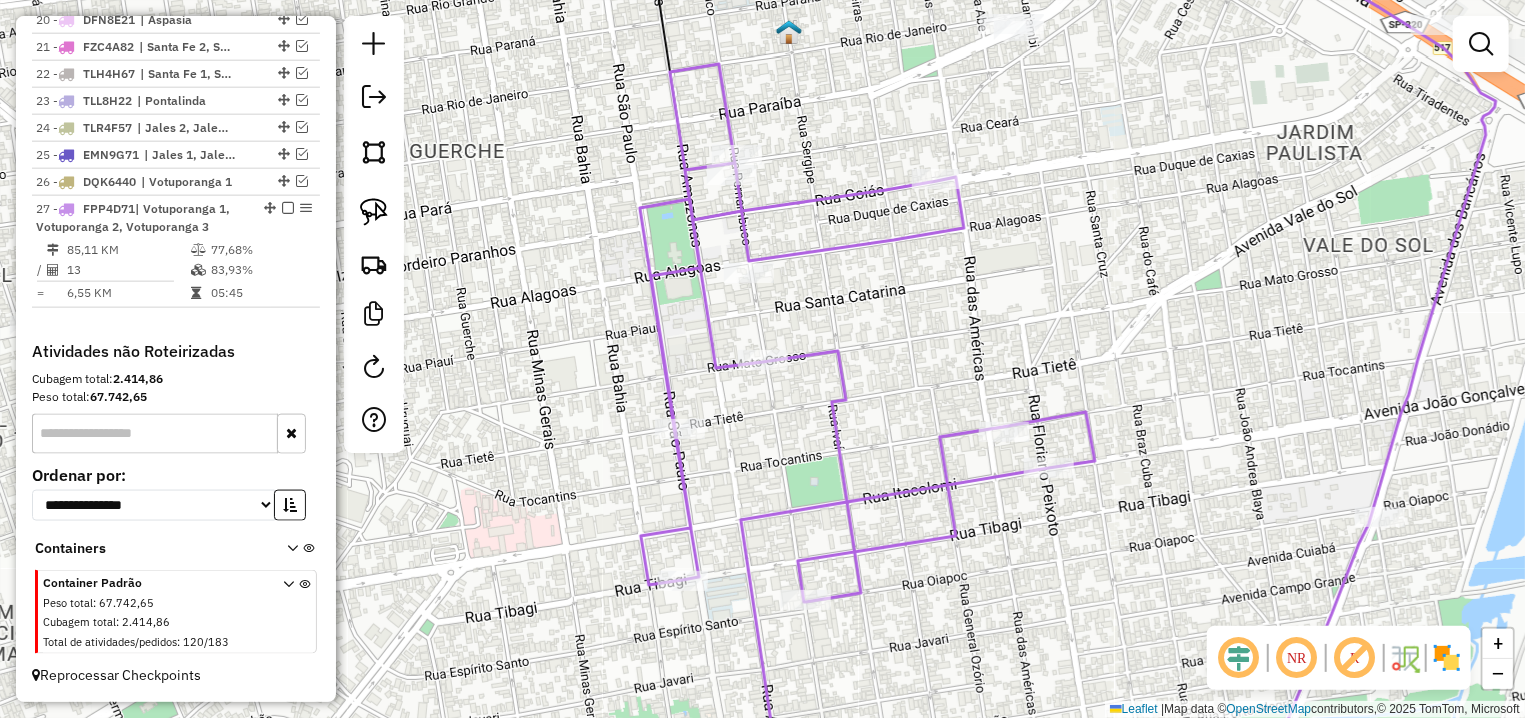 scroll, scrollTop: 1213, scrollLeft: 0, axis: vertical 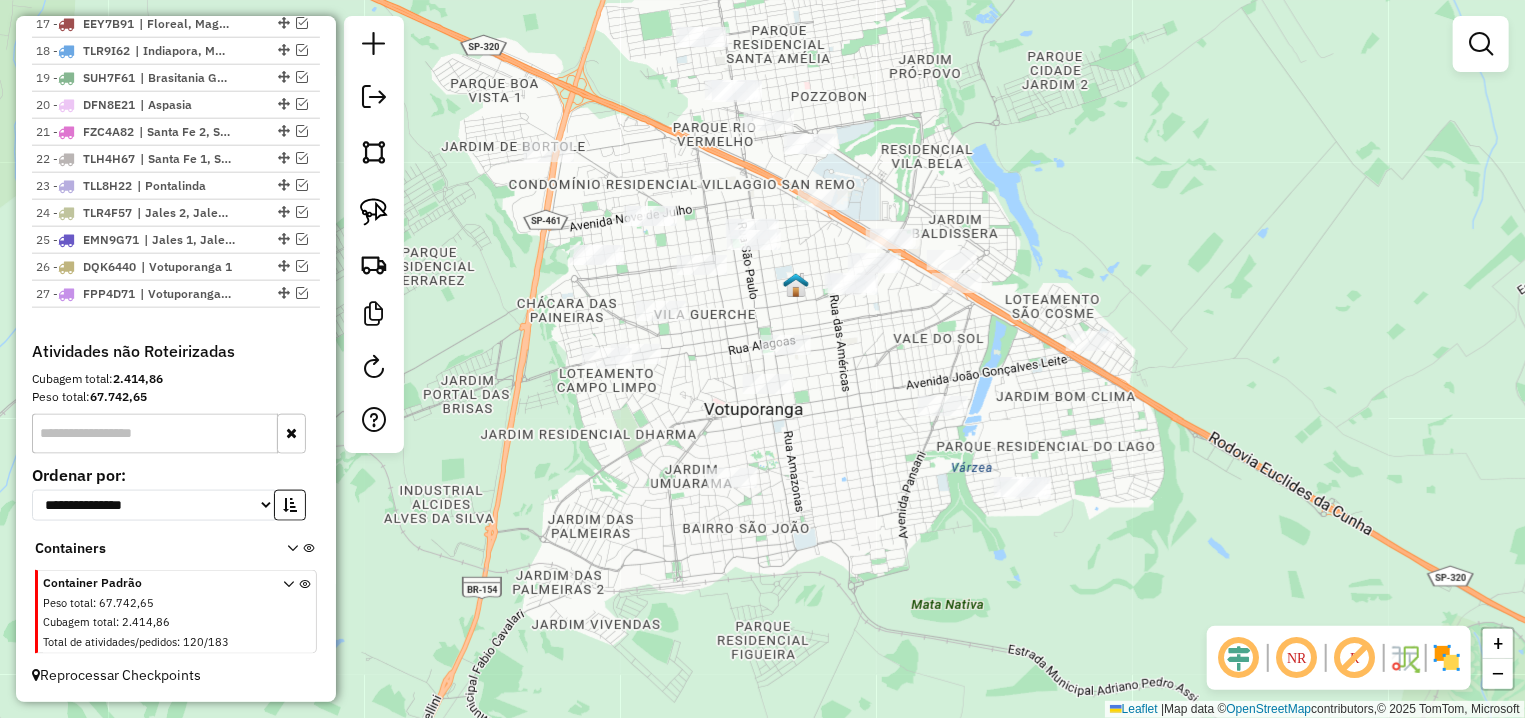 drag, startPoint x: 786, startPoint y: 276, endPoint x: 868, endPoint y: 373, distance: 127.01575 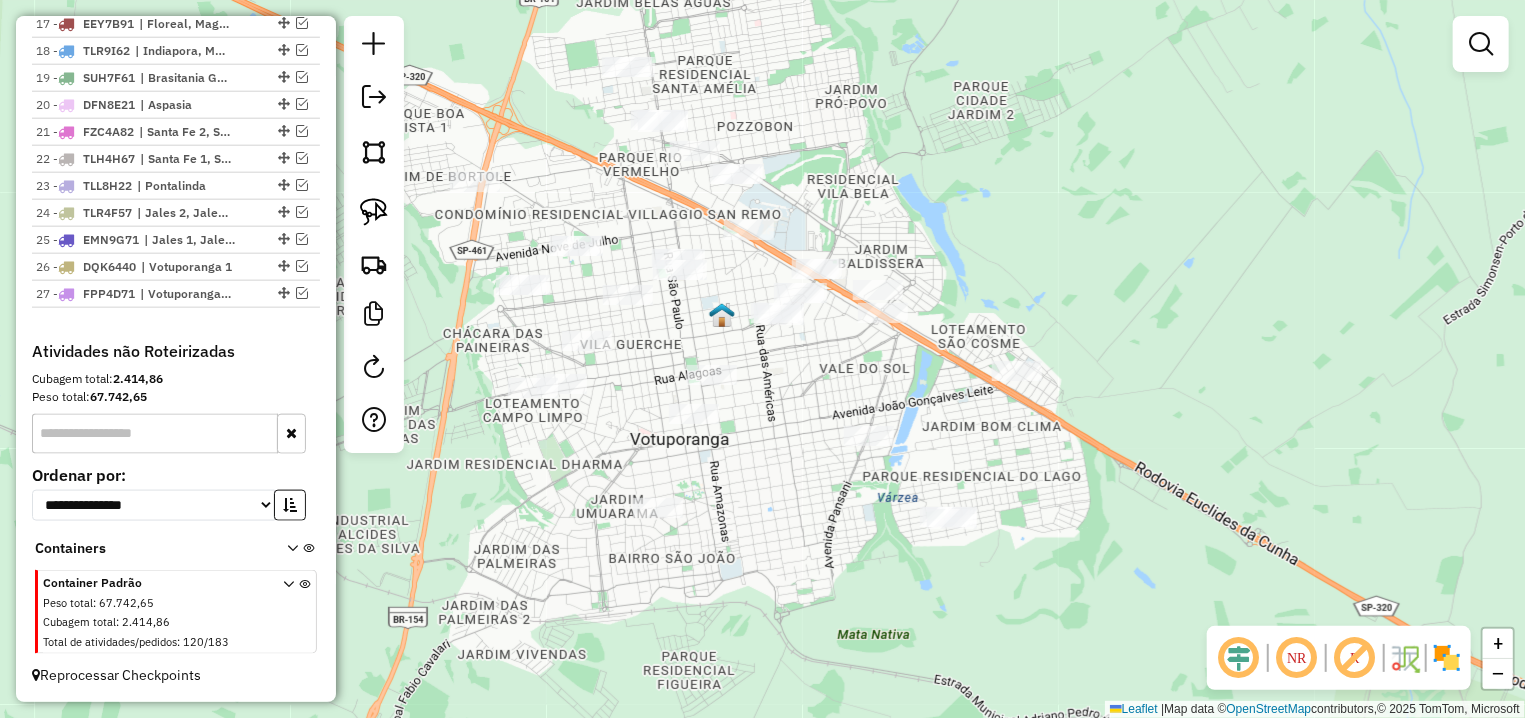 drag, startPoint x: 855, startPoint y: 224, endPoint x: 771, endPoint y: 163, distance: 103.81233 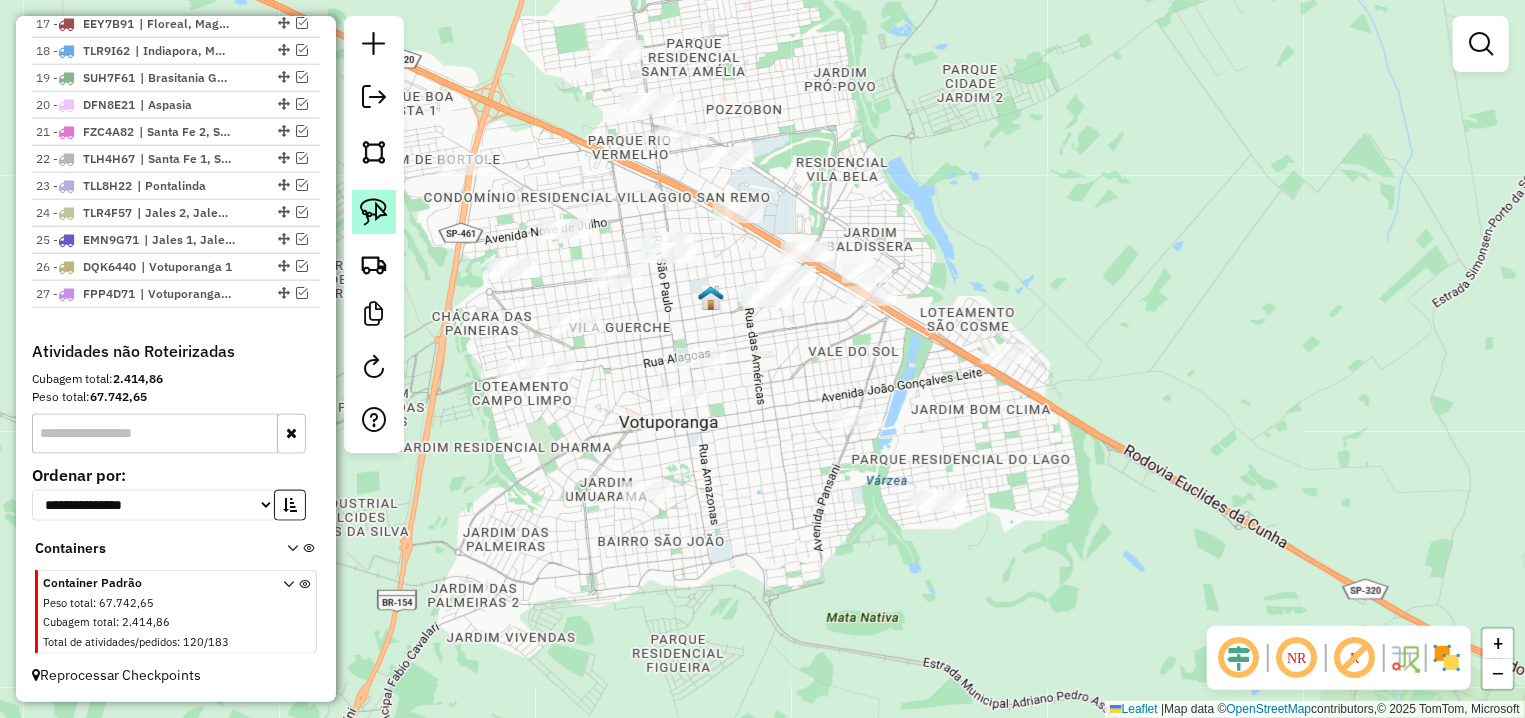 click 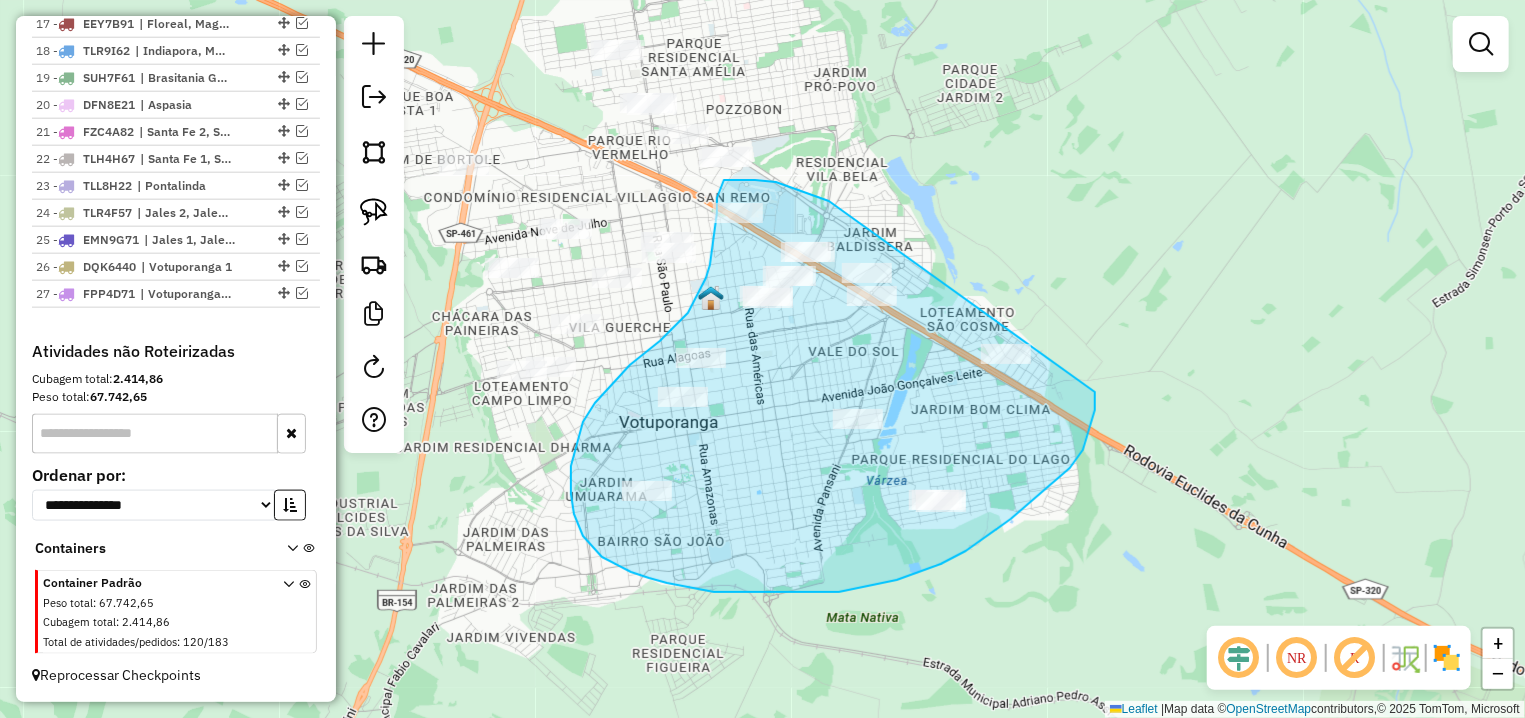 drag, startPoint x: 768, startPoint y: 181, endPoint x: 1106, endPoint y: 341, distance: 373.9572 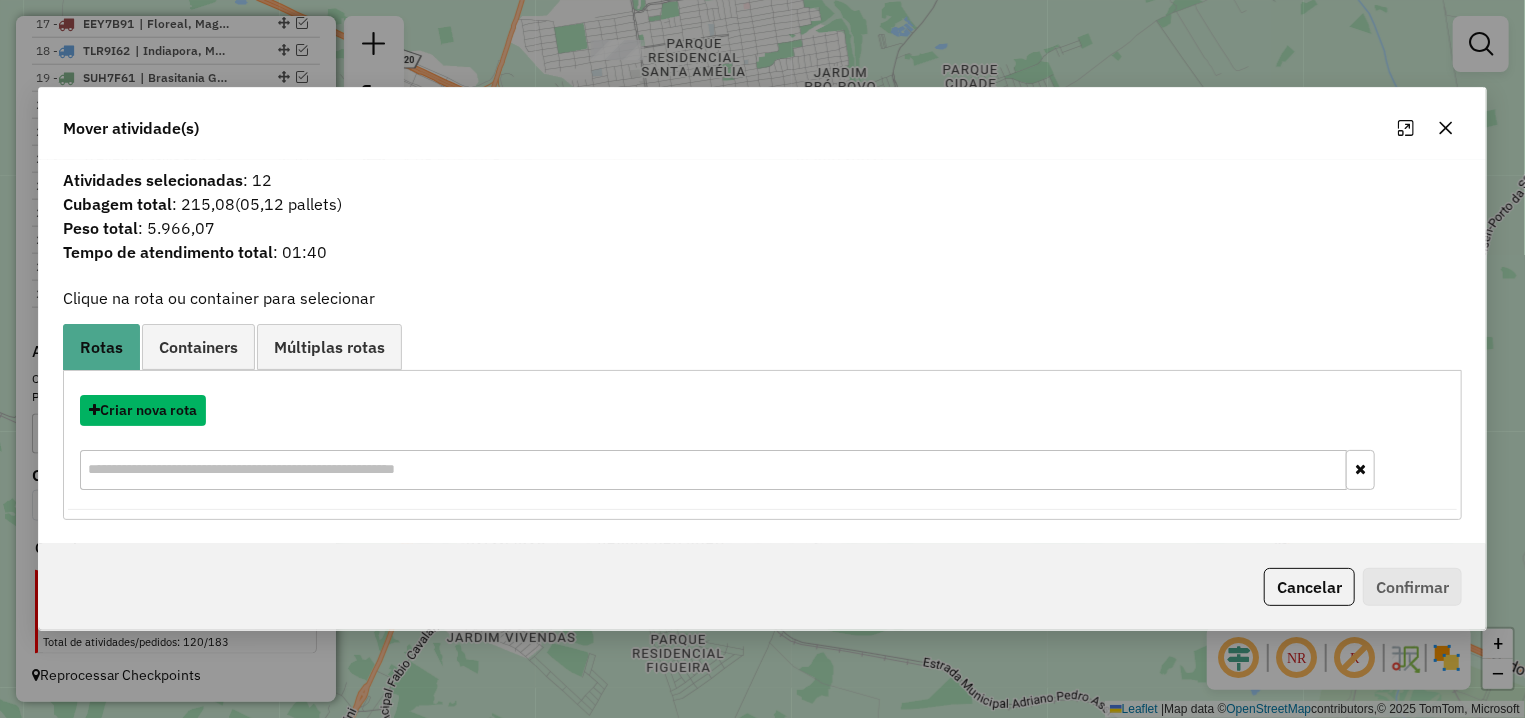 click on "Criar nova rota" at bounding box center (143, 410) 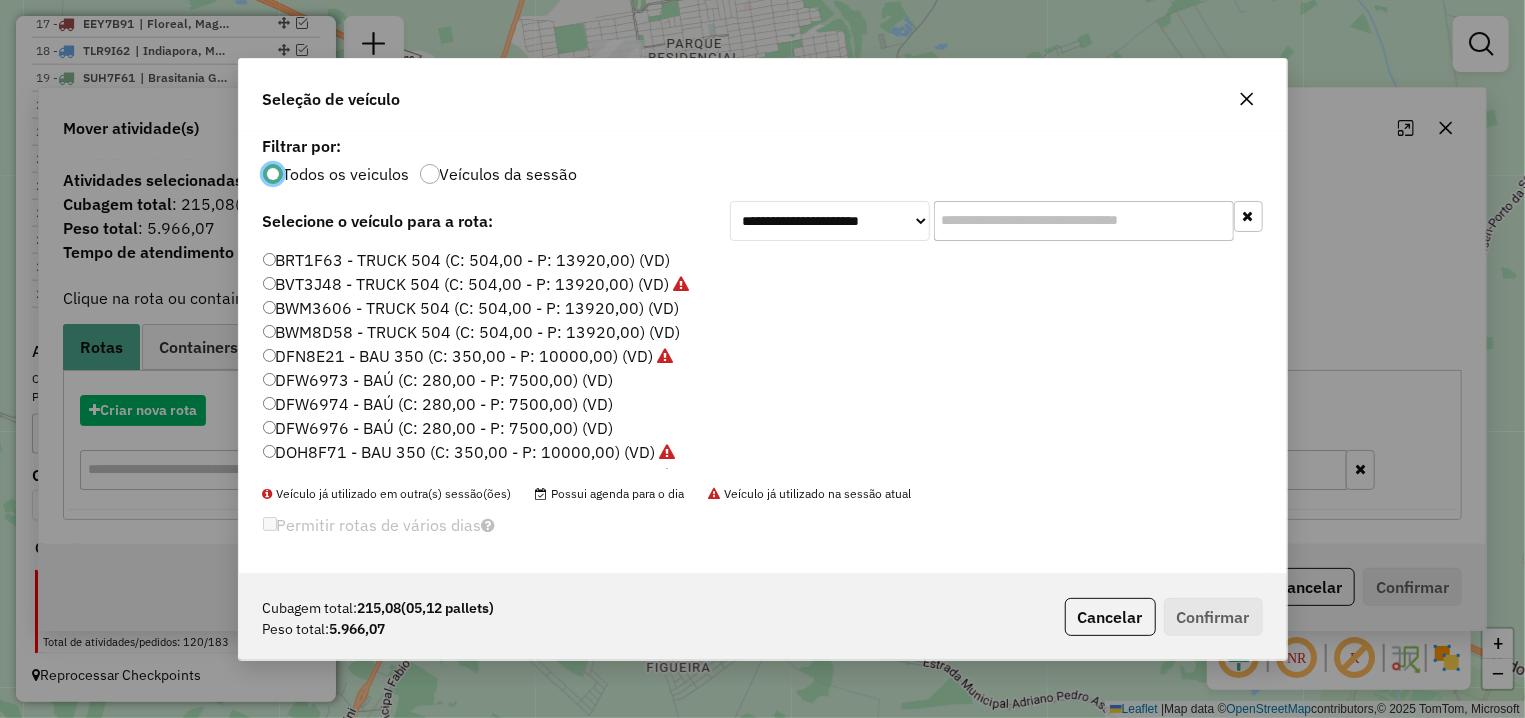 scroll, scrollTop: 11, scrollLeft: 6, axis: both 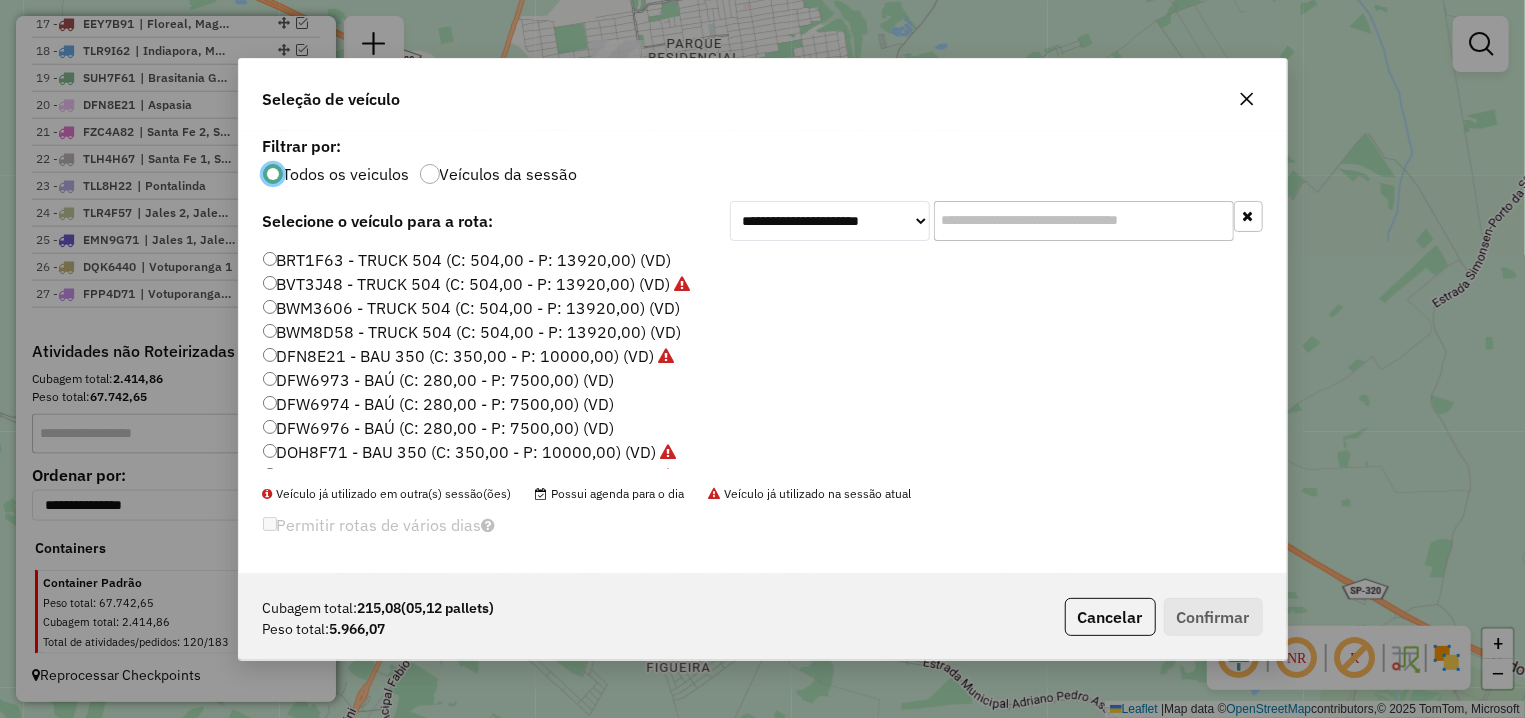 click 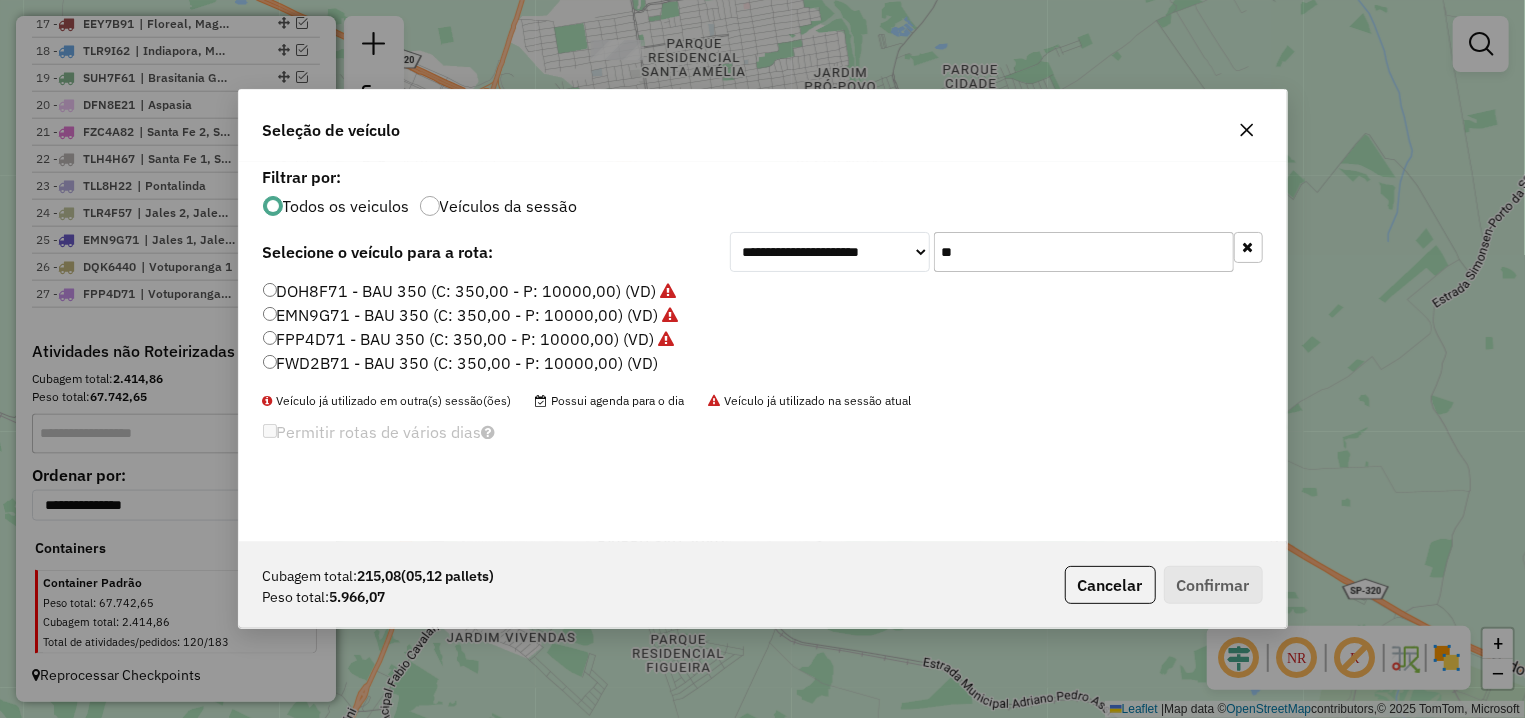 drag, startPoint x: 1069, startPoint y: 259, endPoint x: 806, endPoint y: 247, distance: 263.27362 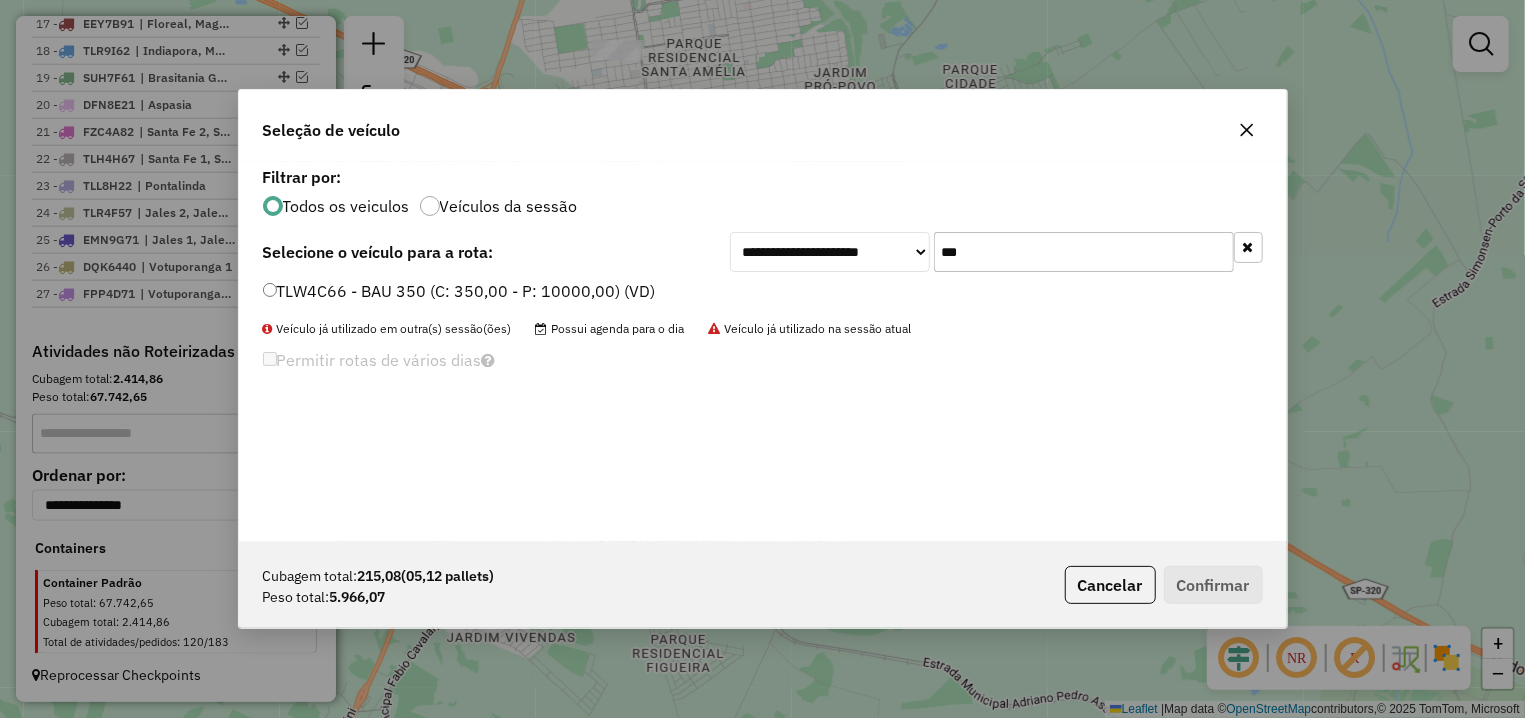 type on "***" 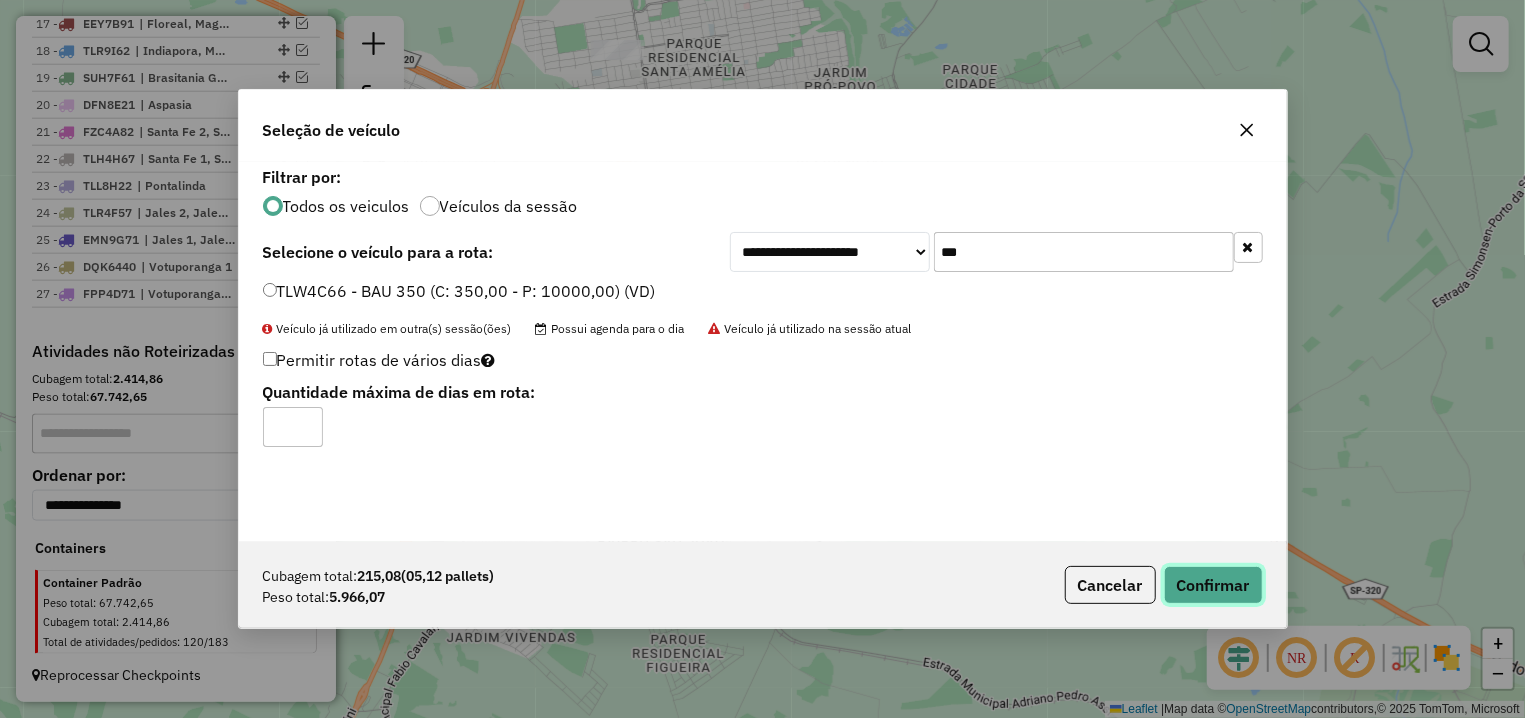 click on "Confirmar" 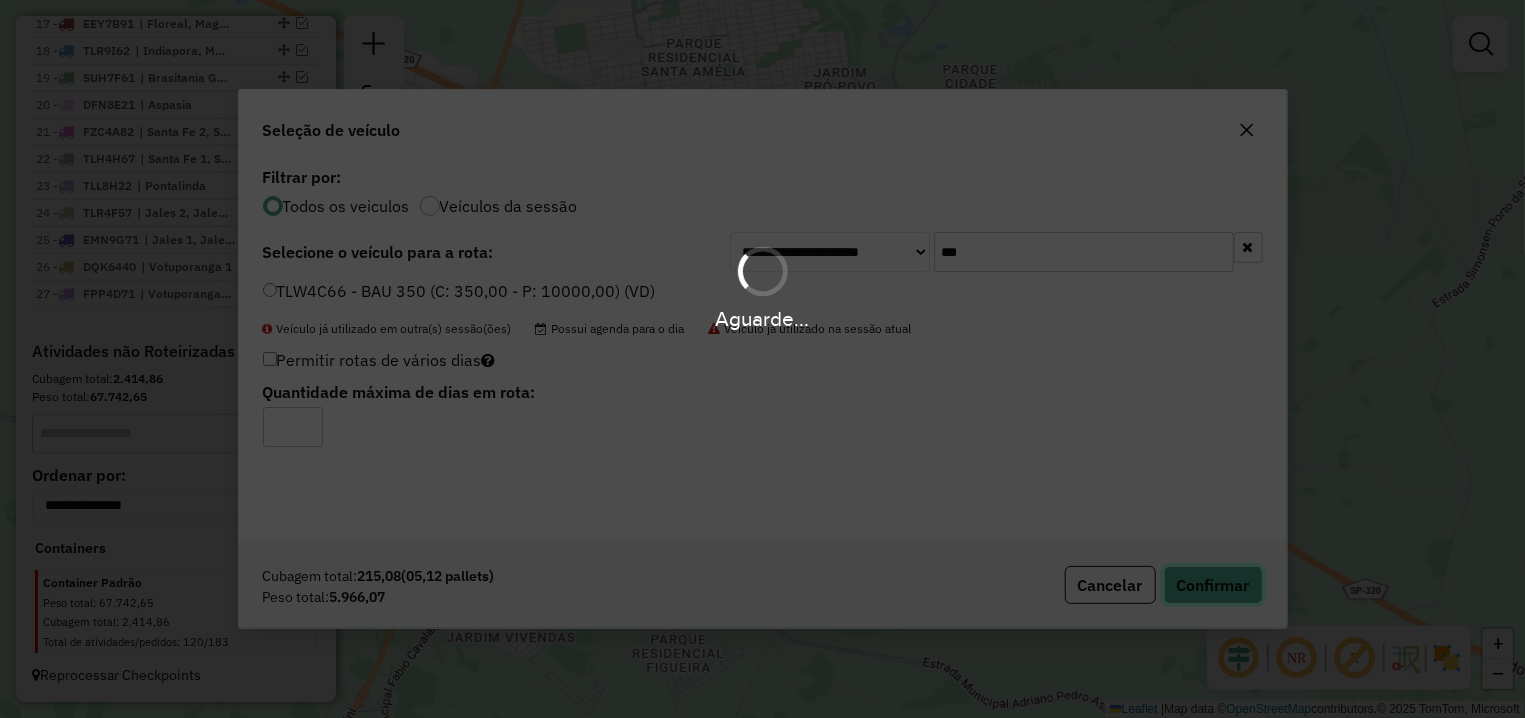 type 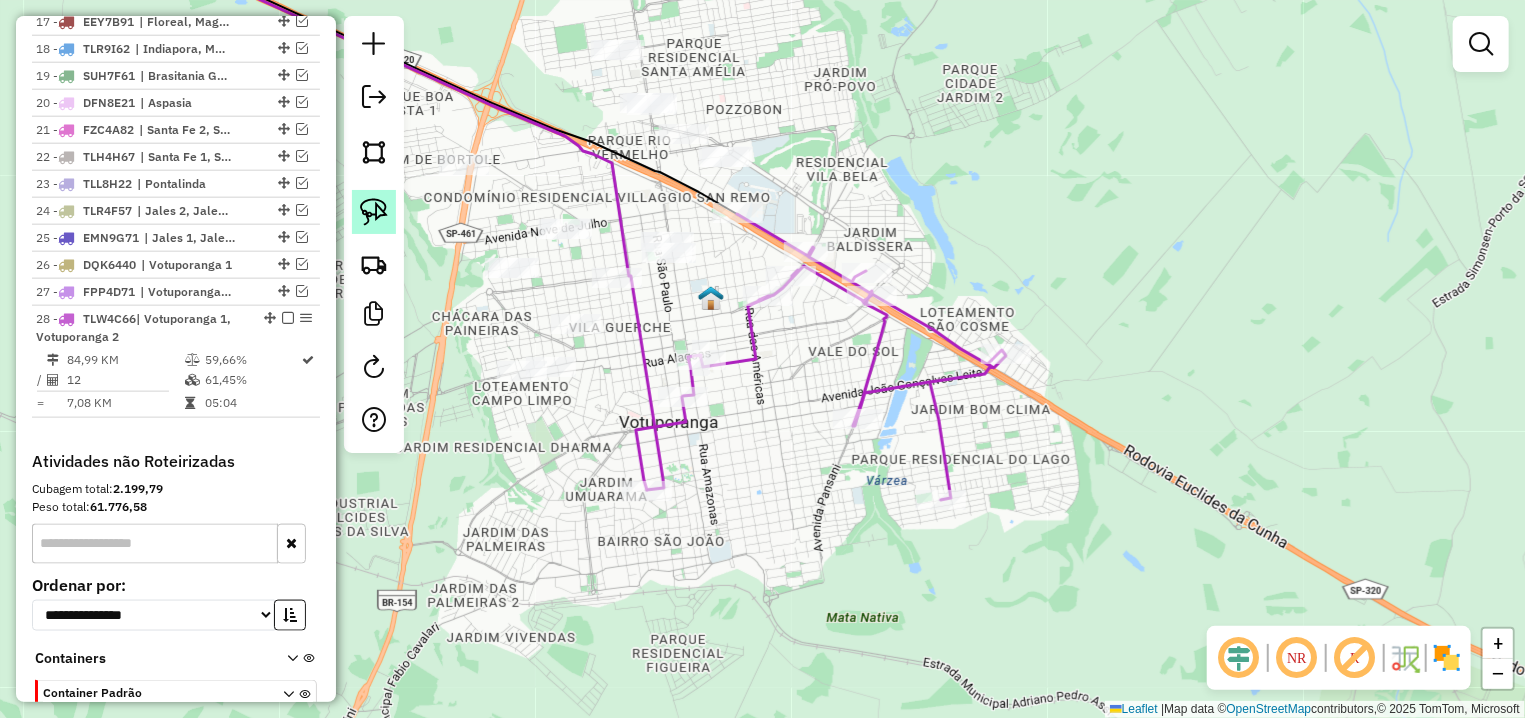 click 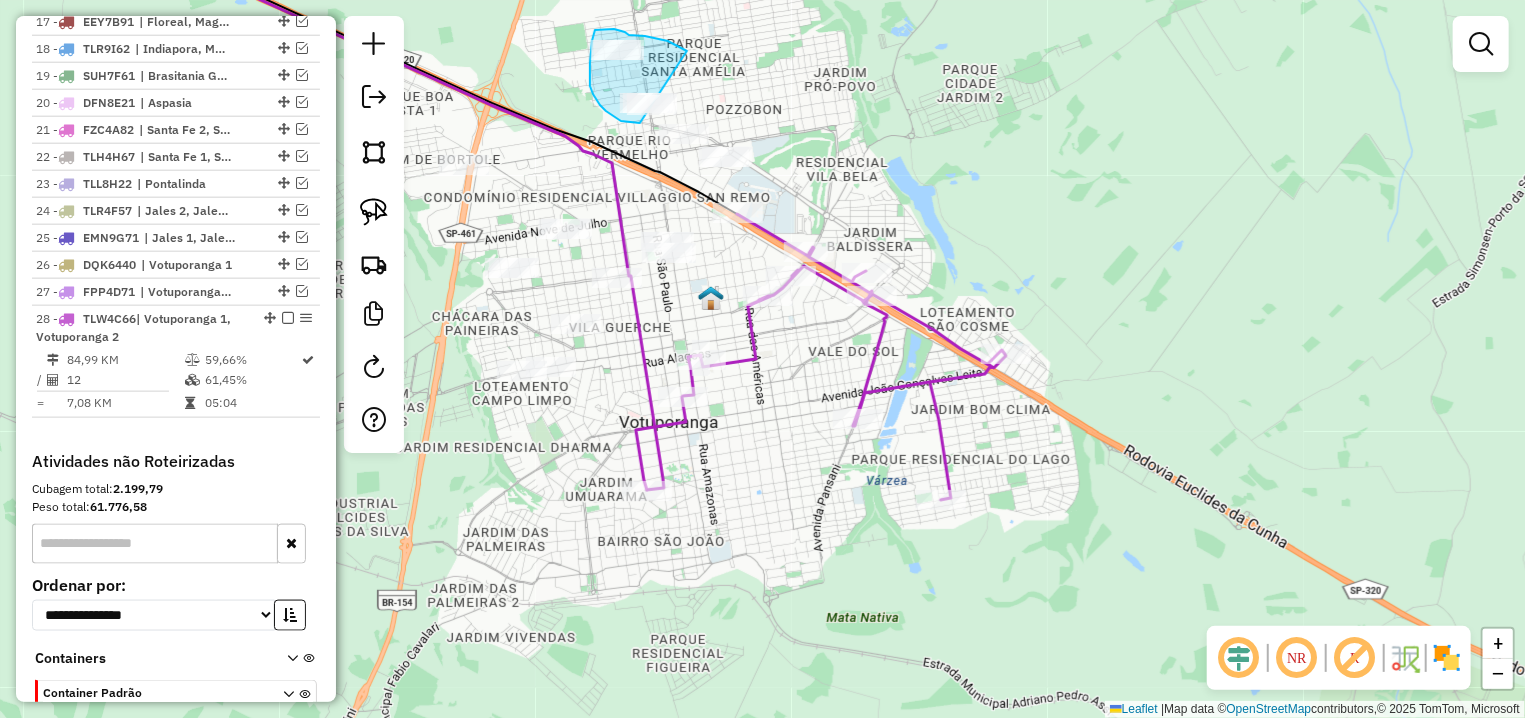 drag, startPoint x: 678, startPoint y: 46, endPoint x: 710, endPoint y: 114, distance: 75.153175 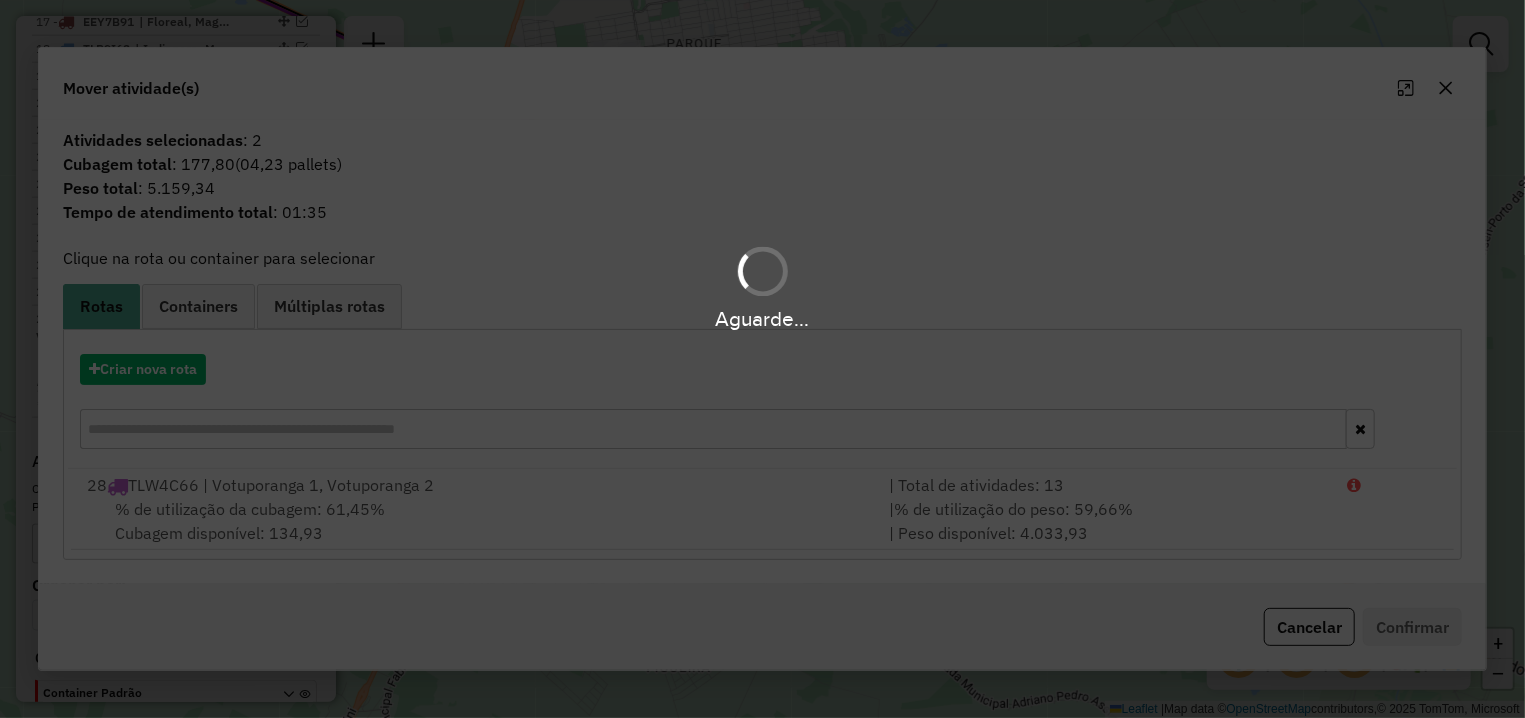 click on "Aguarde..." at bounding box center [762, 359] 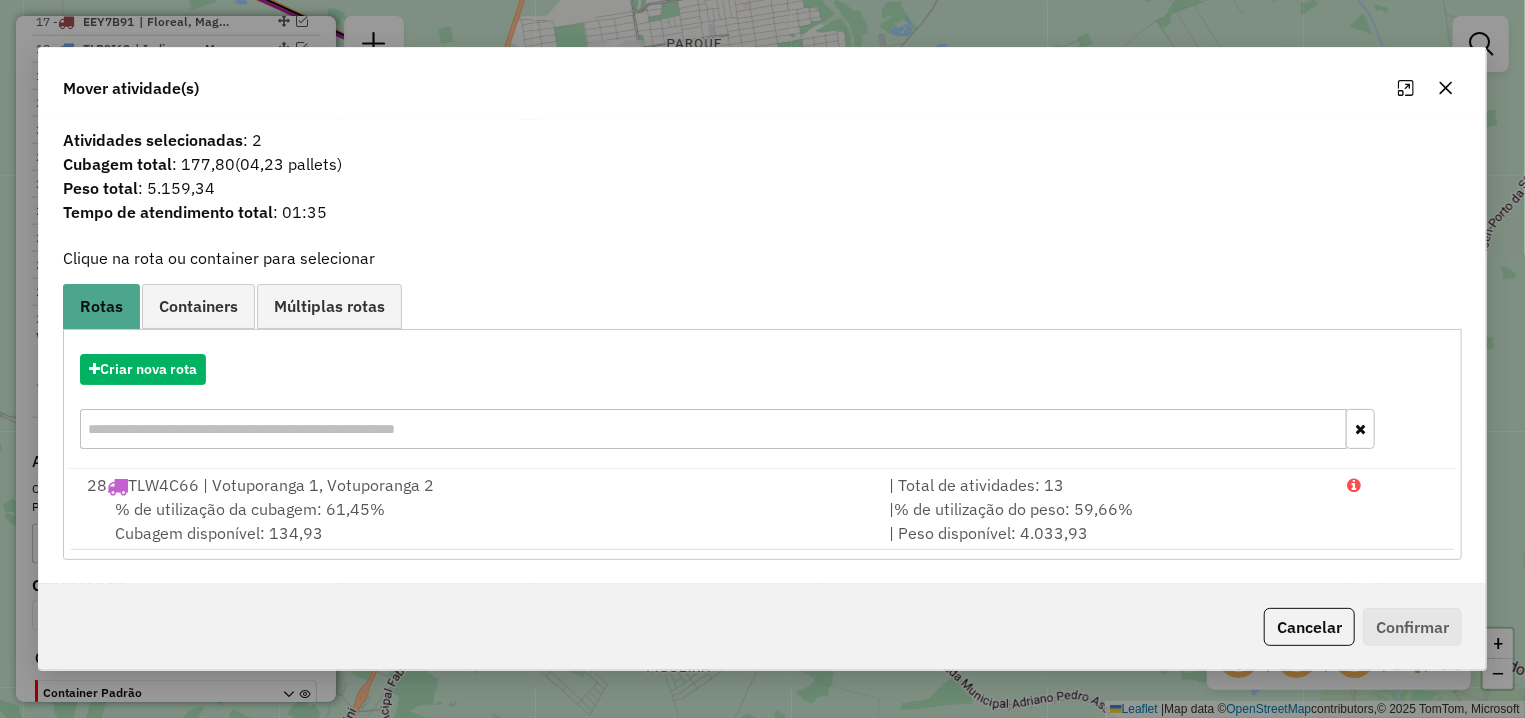 click on "Cancelar" 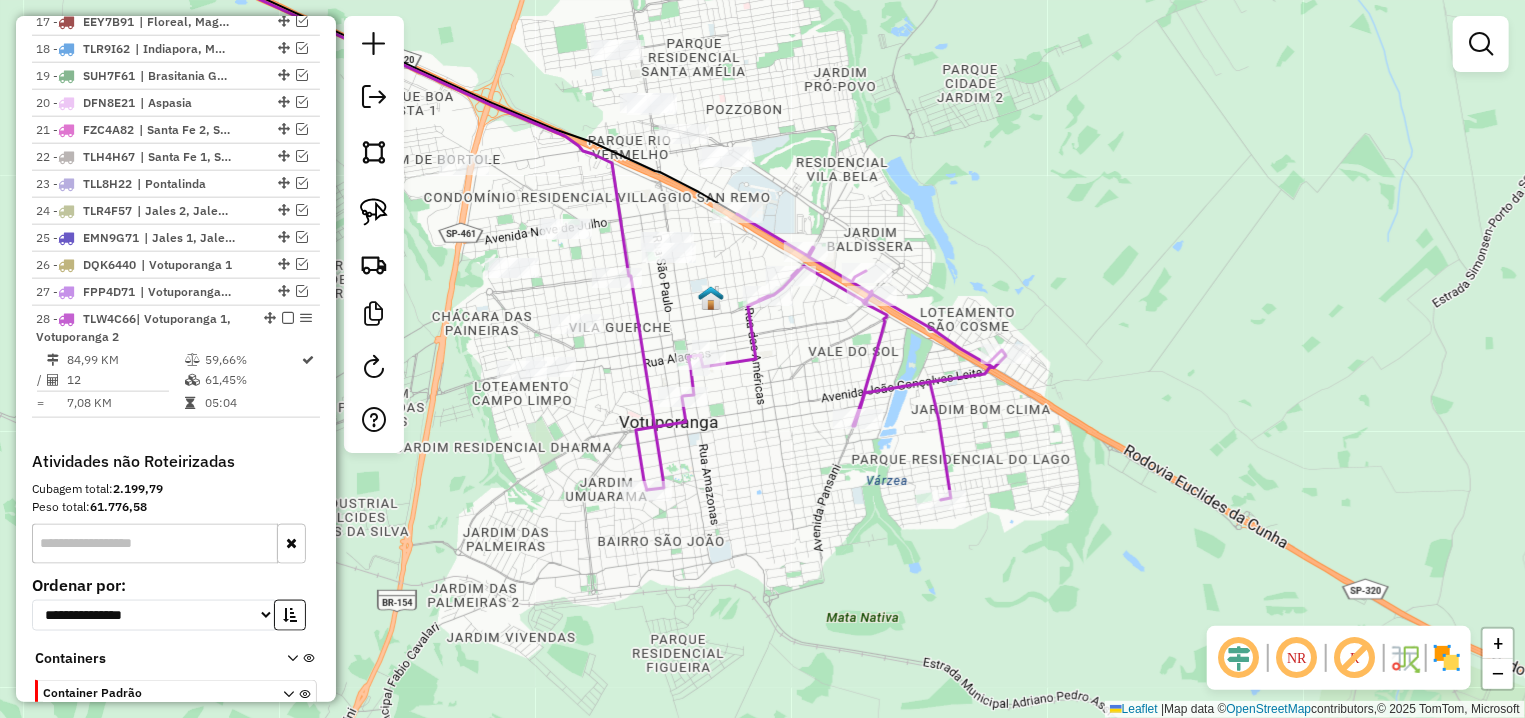 drag, startPoint x: 376, startPoint y: 205, endPoint x: 438, endPoint y: 185, distance: 65.14599 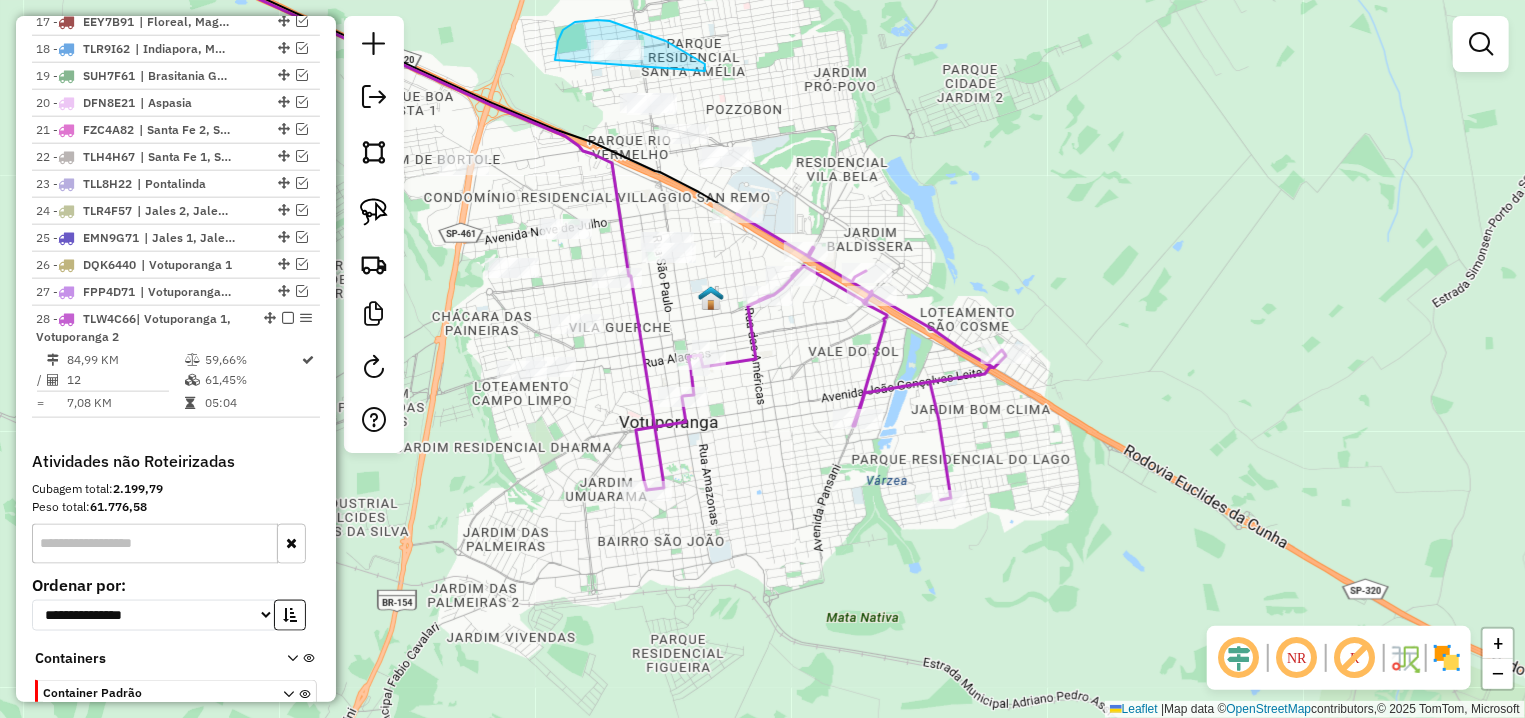 drag, startPoint x: 705, startPoint y: 64, endPoint x: 555, endPoint y: 60, distance: 150.05333 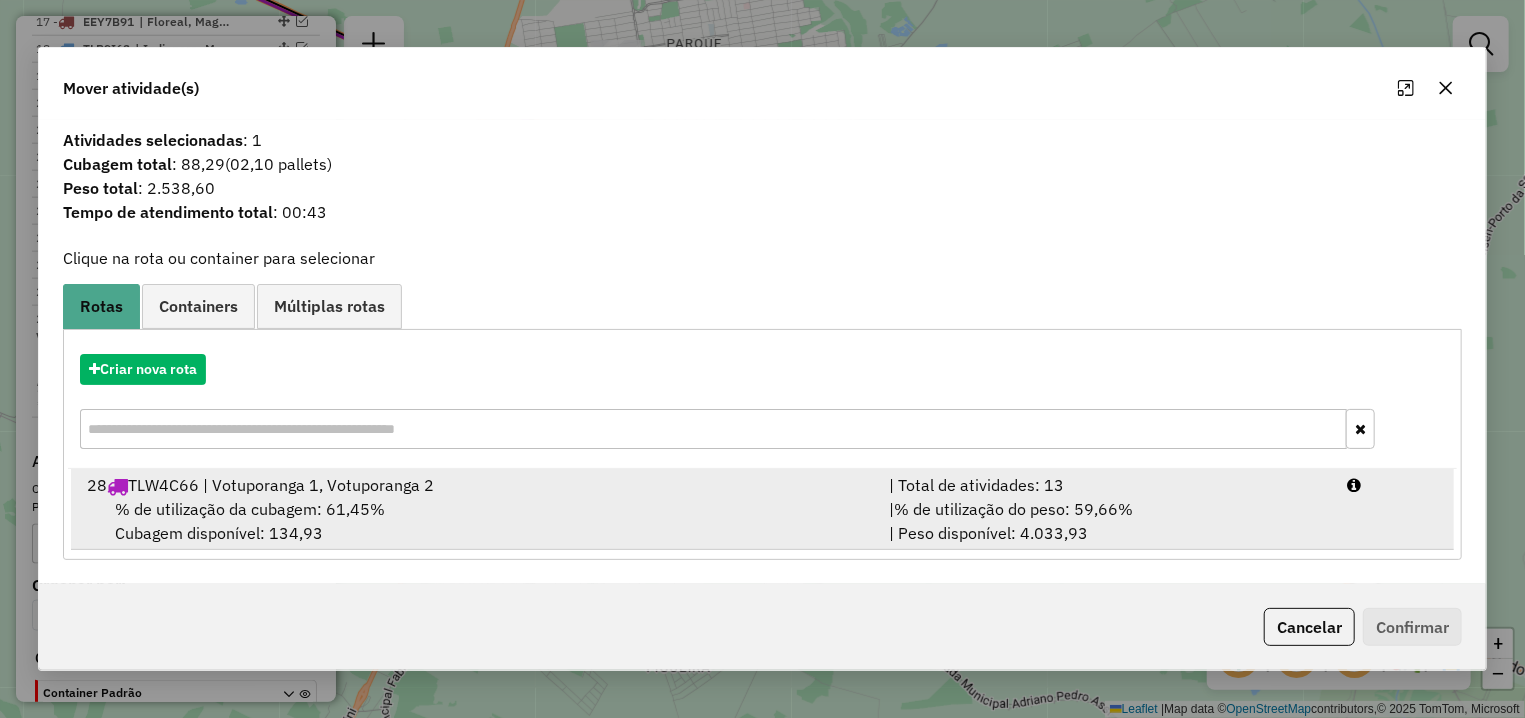 click on "% de utilização da cubagem: 61,45%  Cubagem disponível: 134,93" at bounding box center [476, 521] 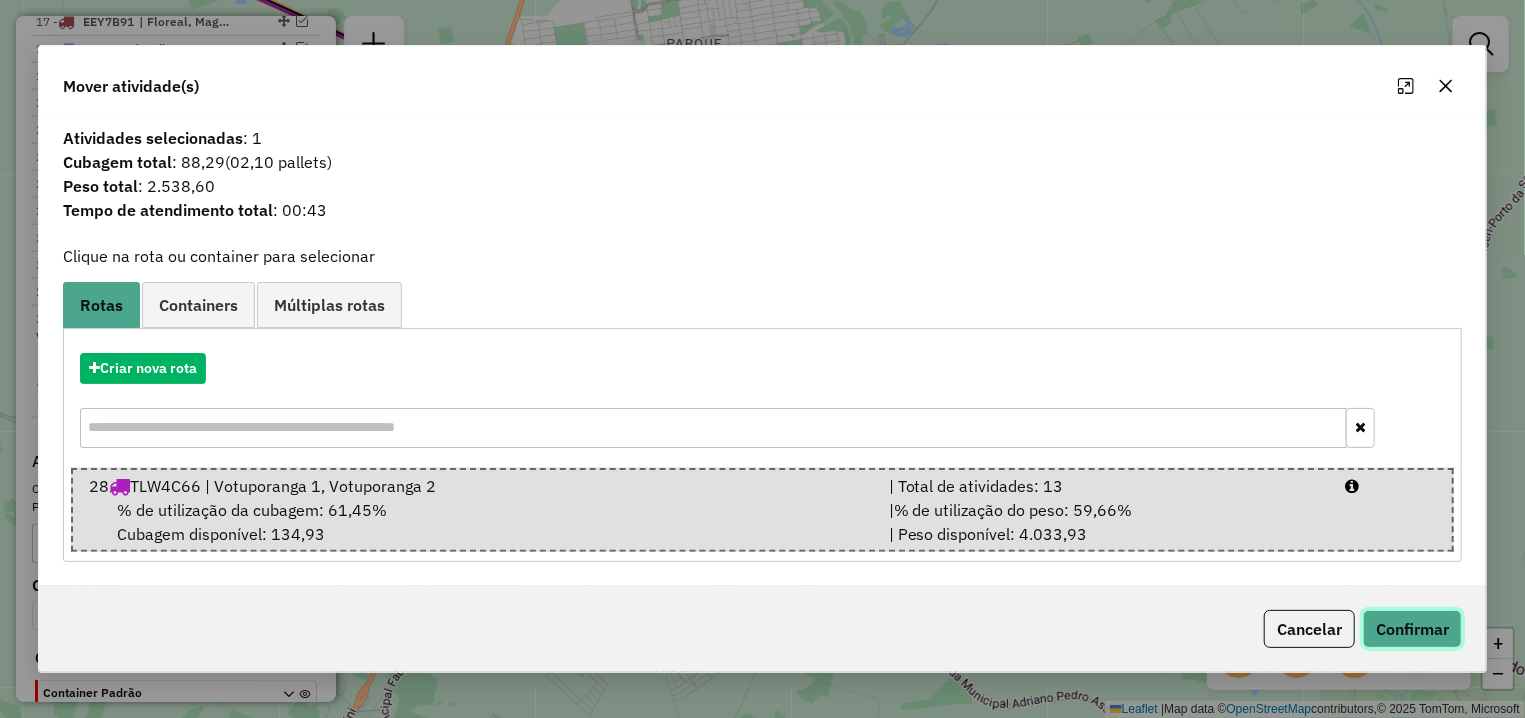 click on "Confirmar" 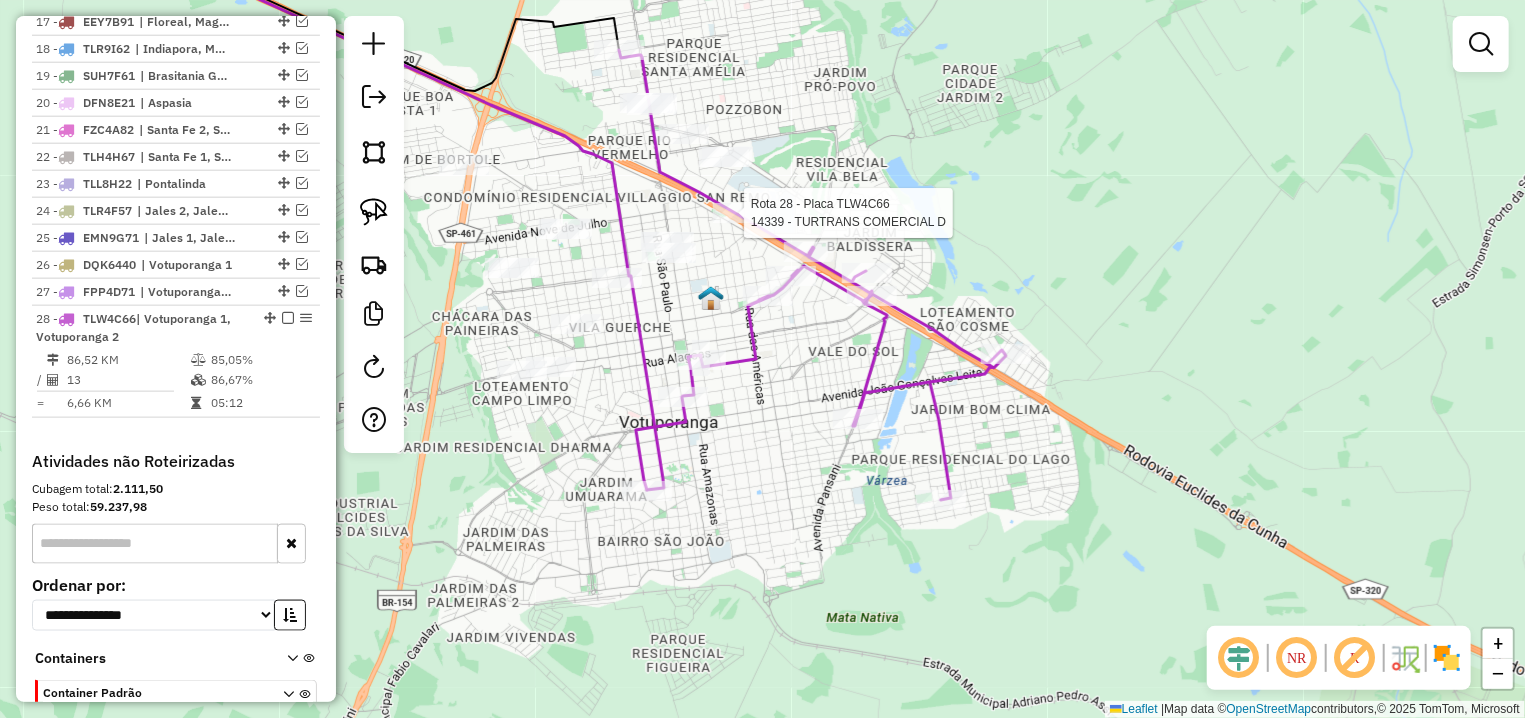 select on "**********" 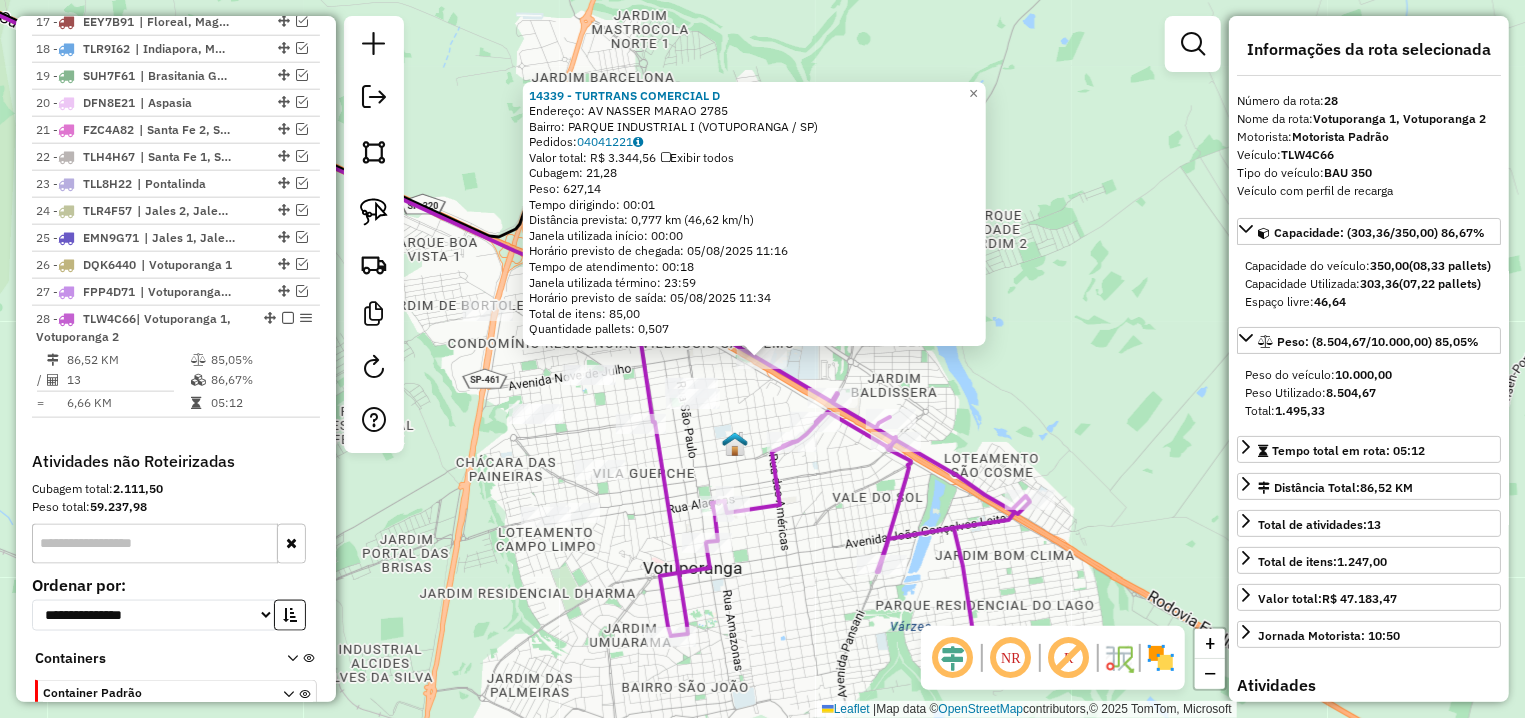 scroll, scrollTop: 1325, scrollLeft: 0, axis: vertical 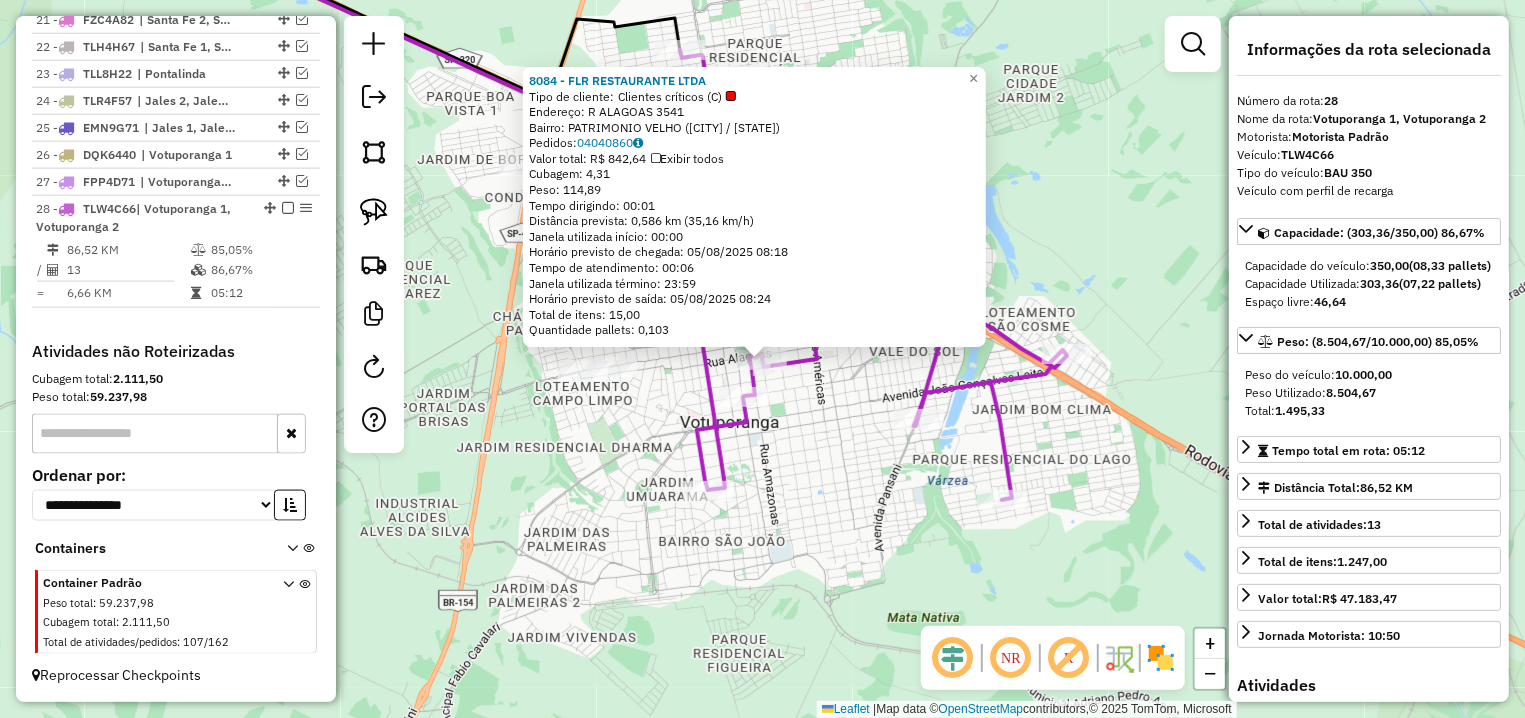 click on "8084 - [COMPANY]  Tipo de cliente:   Clientes críticos (C)   Endereço: R   ALAGOAS                       3541   Bairro: PATRIMONIO VELHO ([CITY] / [STATE])   Pedidos:  04040860   Valor total: R$ 842,64   Exibir todos   Cubagem: 4,31  Peso: 114,89  Tempo dirigindo: 00:01   Distância prevista: 0,586 km (35,16 km/h)   Janela utilizada início: 00:00   Horário previsto de chegada: 05/08/2025 08:18   Tempo de atendimento: 00:06   Janela utilizada término: 23:59   Horário previsto de saída: 05/08/2025 08:24   Total de itens: 15,00   Quantidade pallets: 0,103  × Janela de atendimento Grade de atendimento Capacidade Transportadoras Veículos Cliente Pedidos  Rotas Selecione os dias de semana para filtrar as janelas de atendimento  Seg   Ter   Qua   Qui   Sex   Sáb   Dom  Informe o período da janela de atendimento: De: Até:  Filtrar exatamente a janela do cliente  Considerar janela de atendimento padrão  Selecione os dias de semana para filtrar as grades de atendimento  Seg   Ter   Qua   Qui   Sex   Sáb   Dom   Peso mínimo:   Peso máximo:   Cubagem mínima:   Cubagem máxima:   De:   Até:  Filtrar as atividades entre o tempo de atendimento definido abaixo:  De:   Até:   Considerar capacidade total dos clientes não roteirizados Transportadora: Selecione um ou mais itens Tipo de veículo: Selecione um ou mais itens Veículo: Motorista: Nome: Rótulo:" 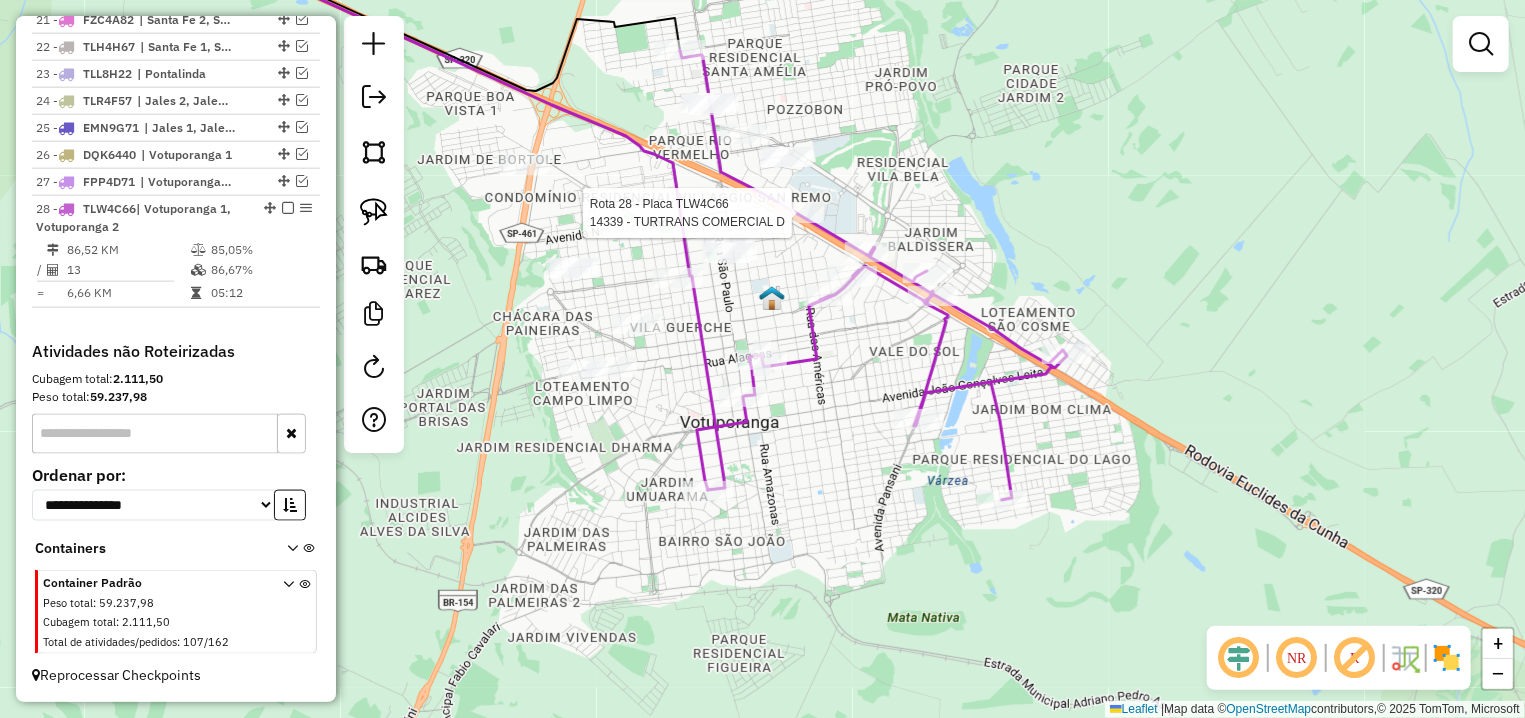 select on "**********" 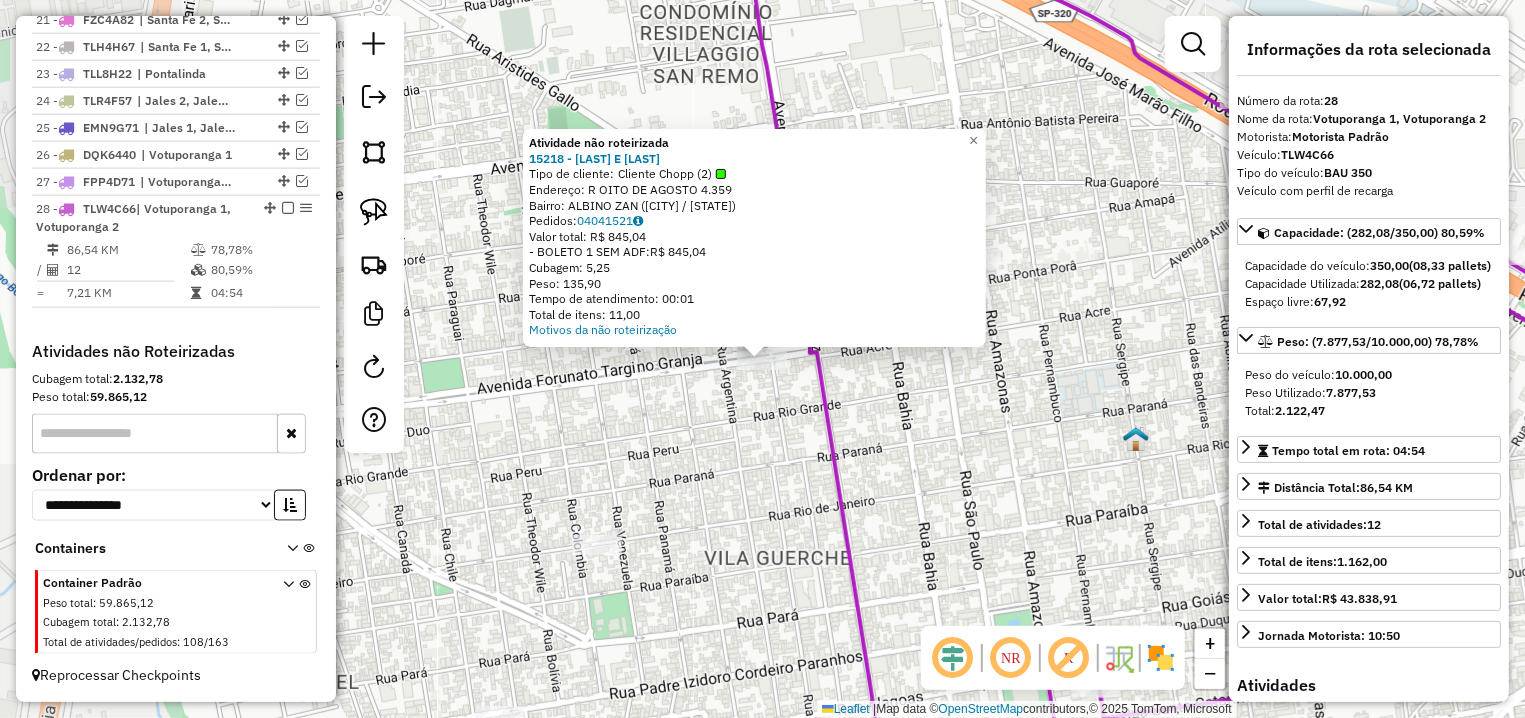 click on "Atividade não roteirizada [NUMBER] - [LAST]  Tipo de cliente:   Cliente Chopp (2)   Endereço: R   OITO DE AGOSTO                4.359   Bairro: [NAME] ([CITY] / [STATE])   Pedidos:  04041521   Valor total: R$ 845,04   - BOLETO 1 SEM ADF:  R$ 845,04   Cubagem: 5,25   Peso: 135,90   Tempo de atendimento: 00:01   Total de itens: 11,00  Motivos da não roteirização × Janela de atendimento Grade de atendimento Capacidade Transportadoras Veículos Cliente Pedidos  Rotas Selecione os dias de semana para filtrar as janelas de atendimento  Seg   Ter   Qua   Qui   Sex   Sáb   Dom  Informe o período da janela de atendimento: De: Até:  Filtrar exatamente a janela do cliente  Considerar janela de atendimento padrão  Selecione os dias de semana para filtrar as grades de atendimento  Seg   Ter   Qua   Qui   Sex   Sáb   Dom   Considerar clientes sem dia de atendimento cadastrado  Clientes fora do dia de atendimento selecionado Filtrar as atividades entre os valores definidos abaixo:  Peso mínimo:  +" 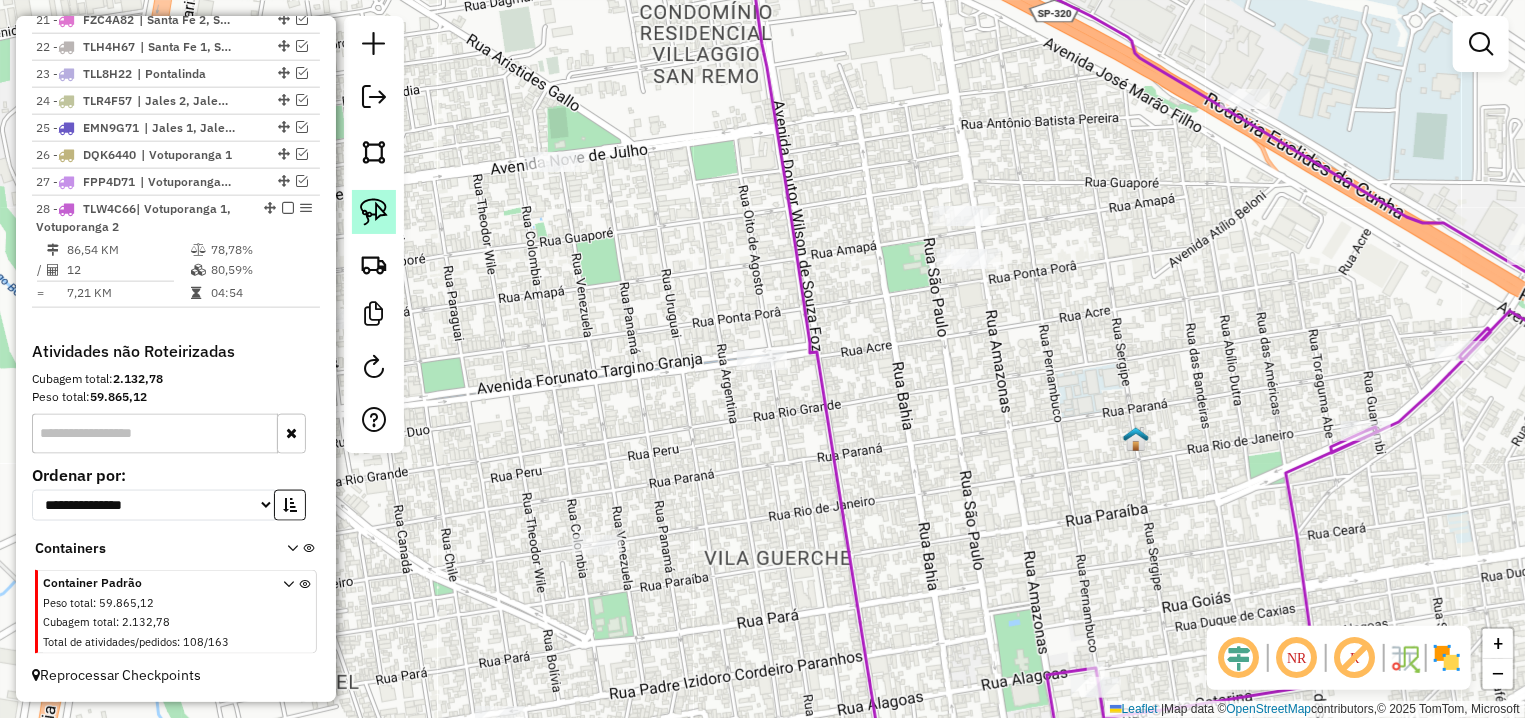 click 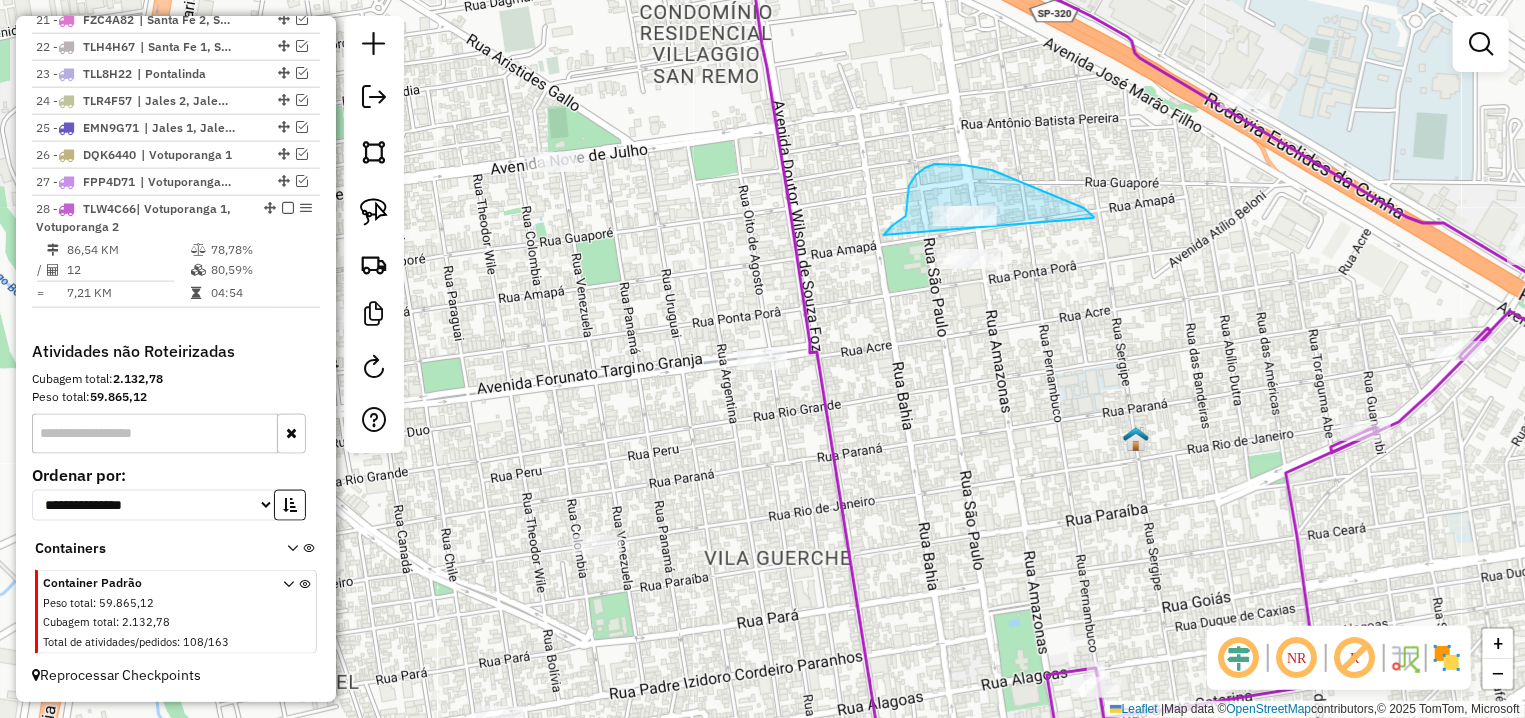 drag, startPoint x: 1094, startPoint y: 217, endPoint x: 863, endPoint y: 238, distance: 231.95258 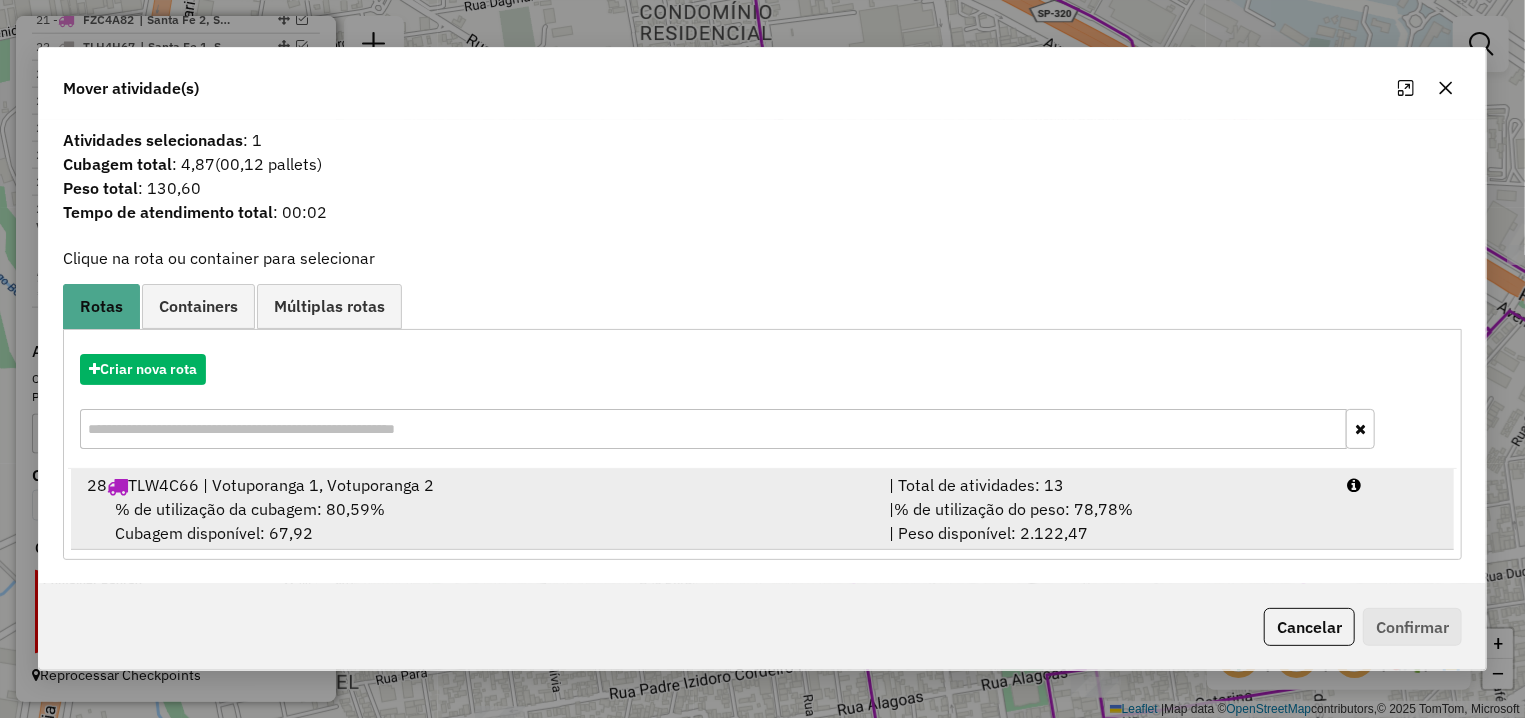 click on "% de utilização da cubagem: 80,59%  Cubagem disponível: 67,92" at bounding box center [476, 521] 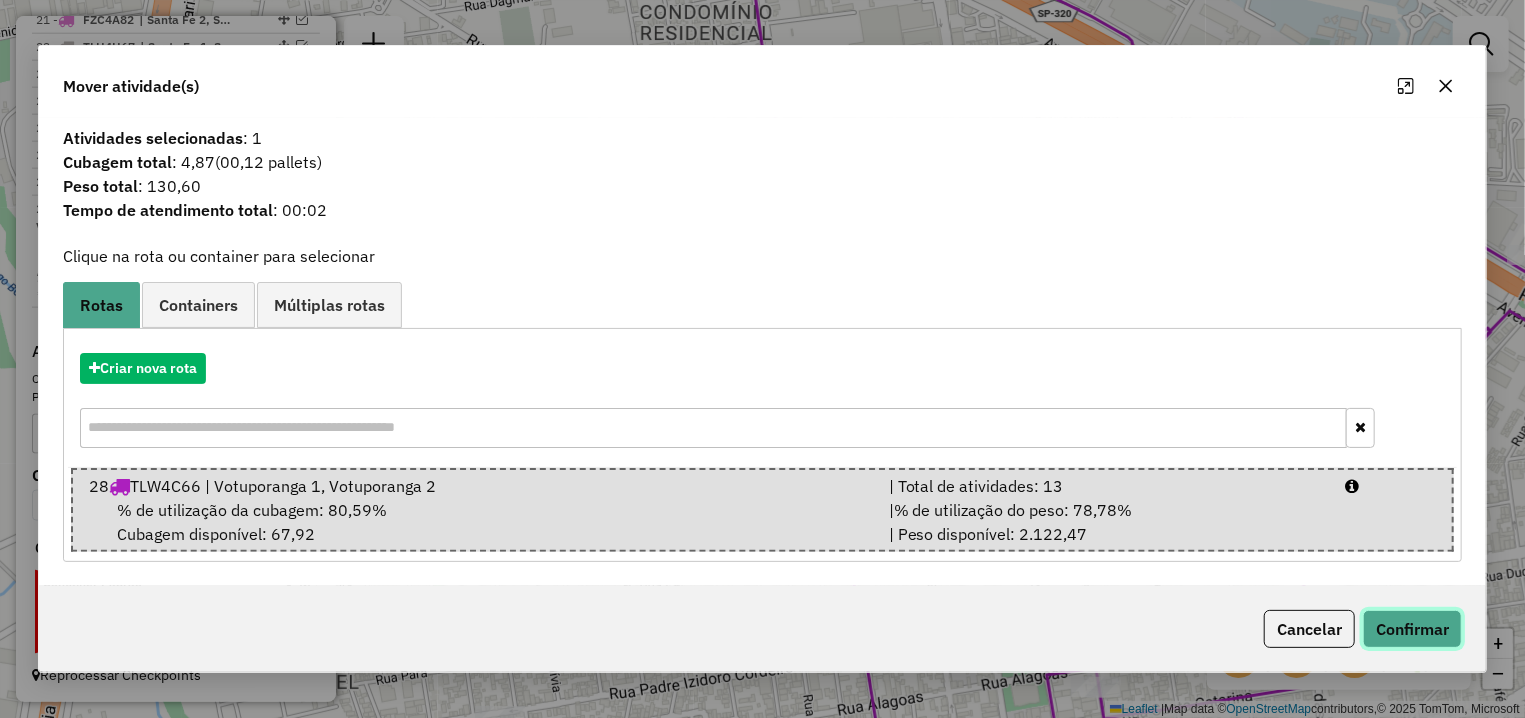 click on "Confirmar" 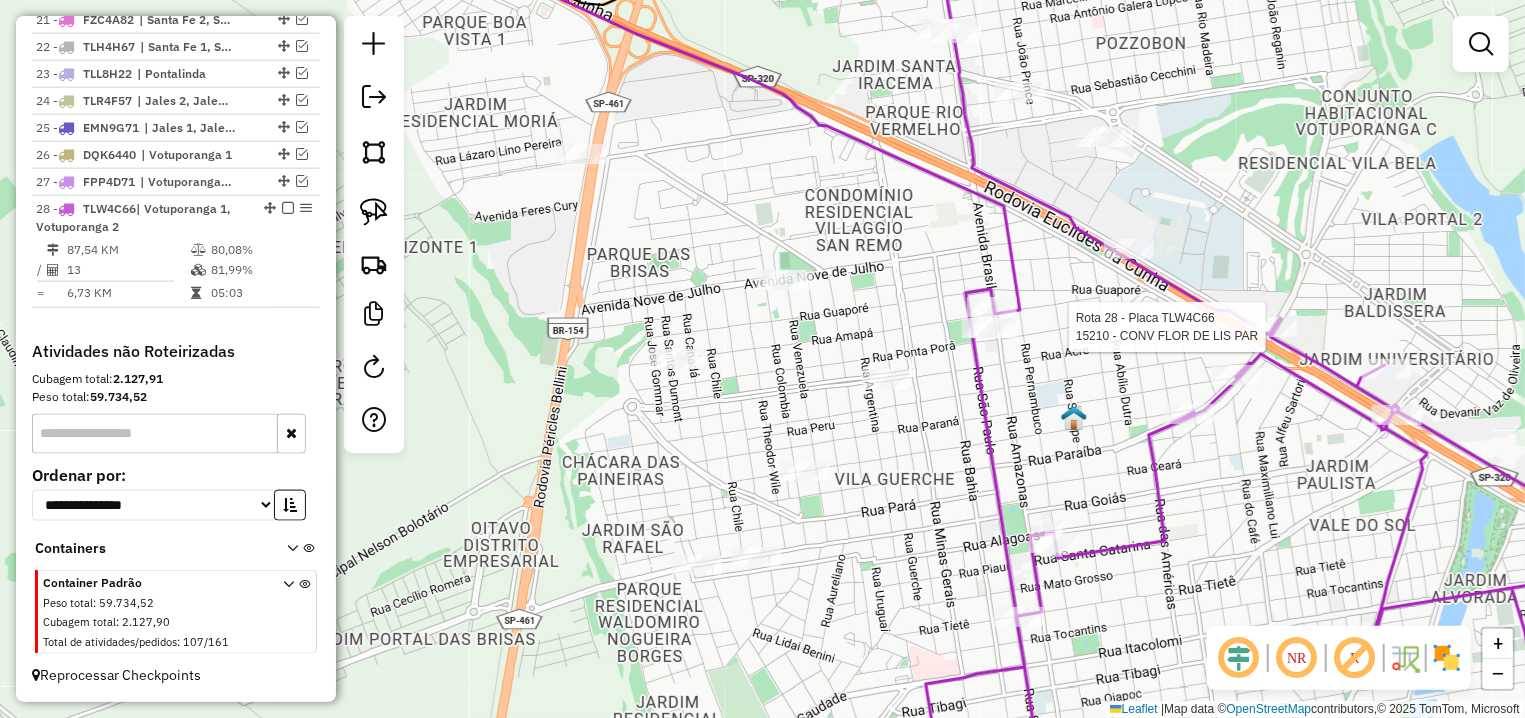 select on "**********" 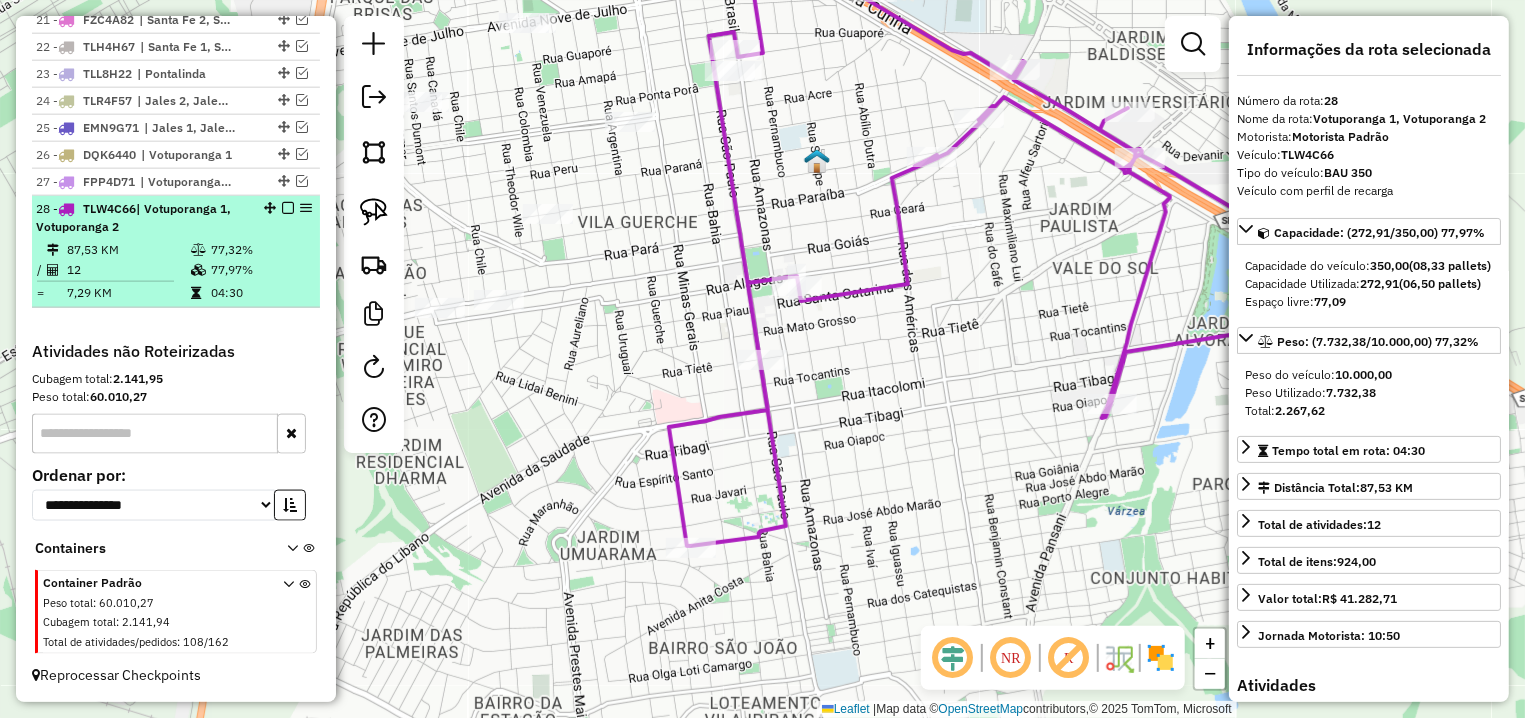 click at bounding box center [288, 208] 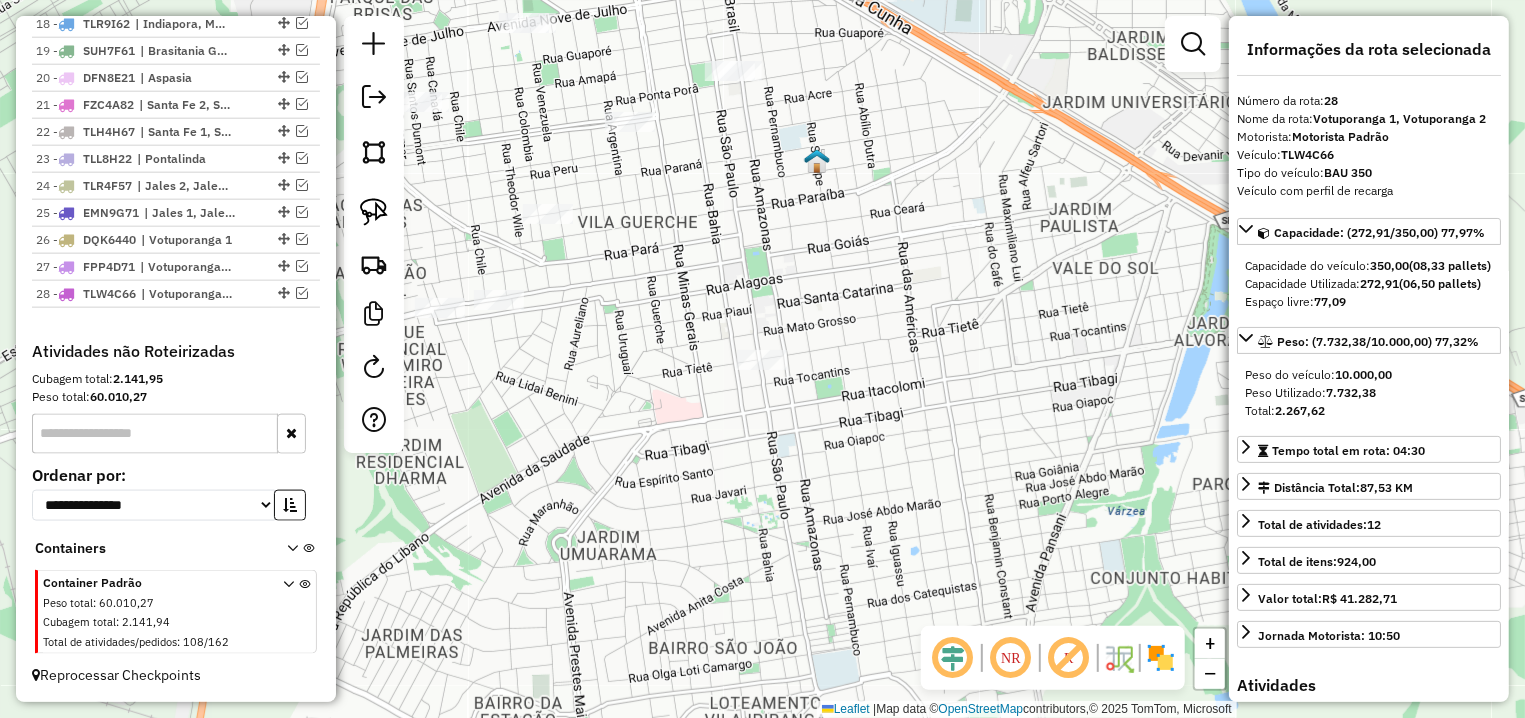 scroll, scrollTop: 1240, scrollLeft: 0, axis: vertical 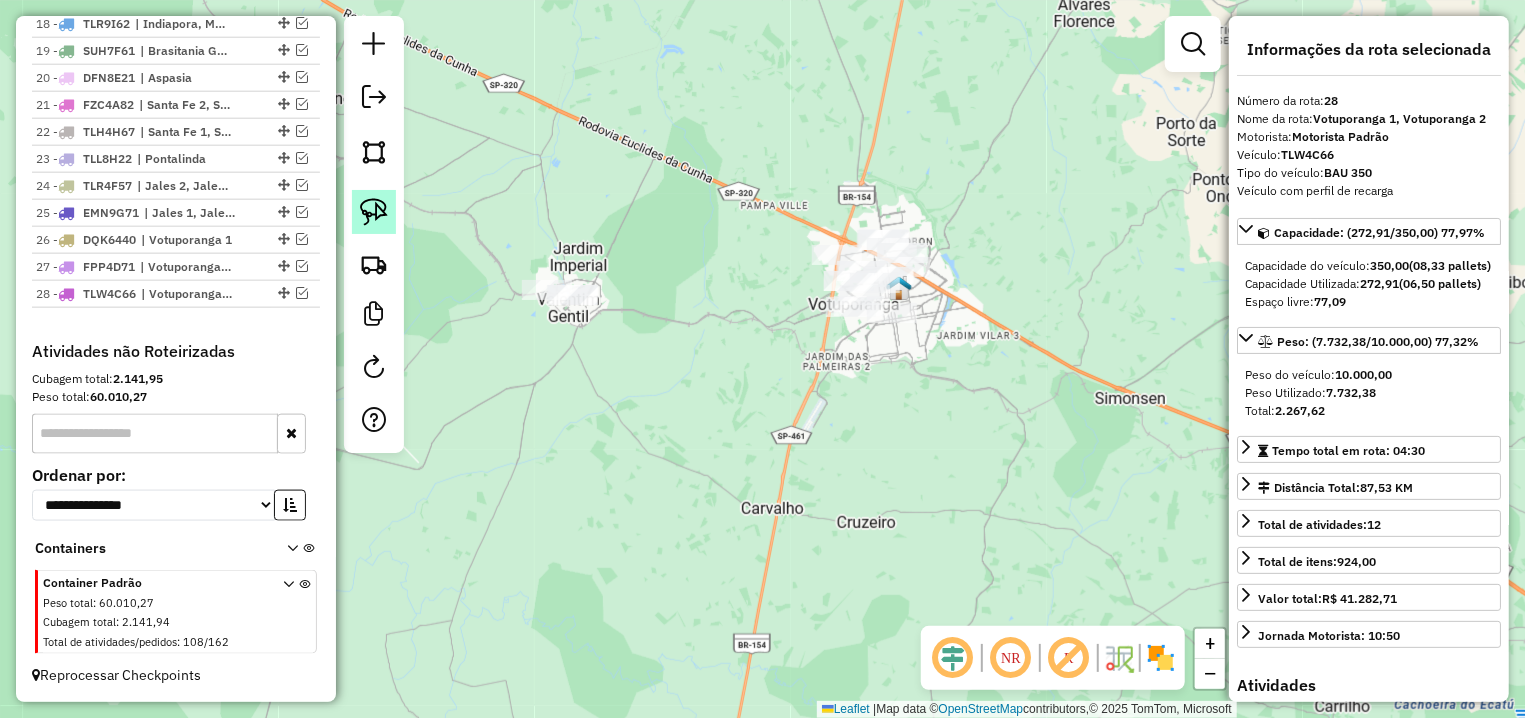 click 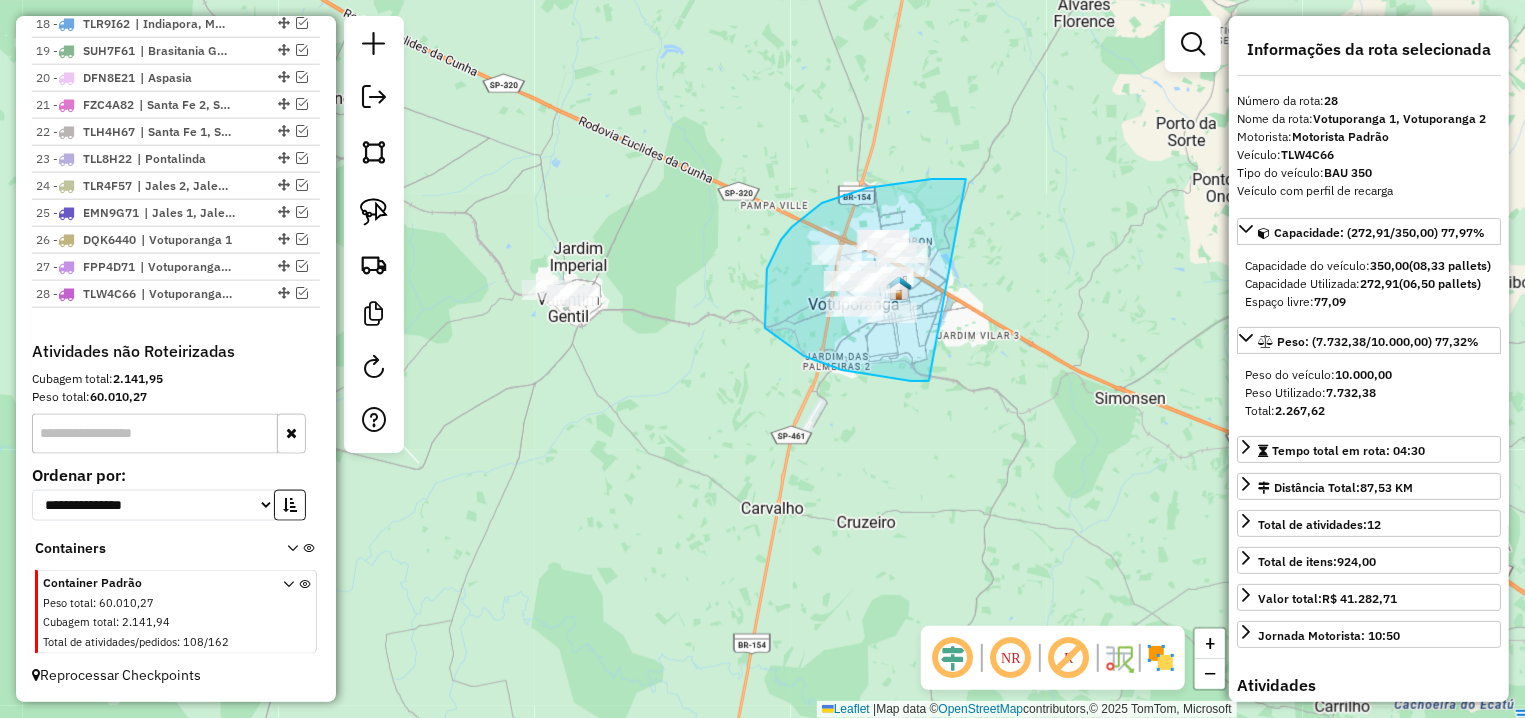 drag, startPoint x: 822, startPoint y: 203, endPoint x: 935, endPoint y: 381, distance: 210.8388 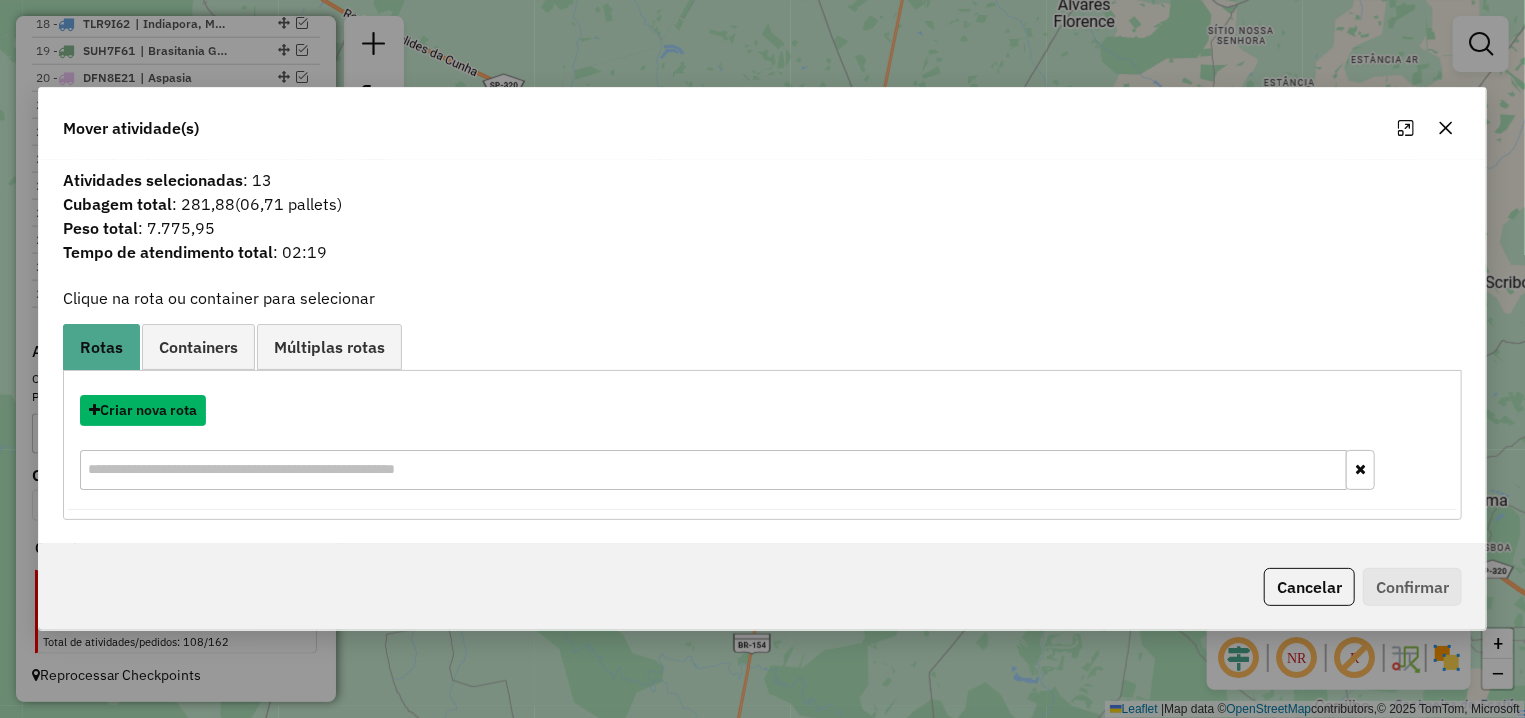 click on "Criar nova rota" at bounding box center [143, 410] 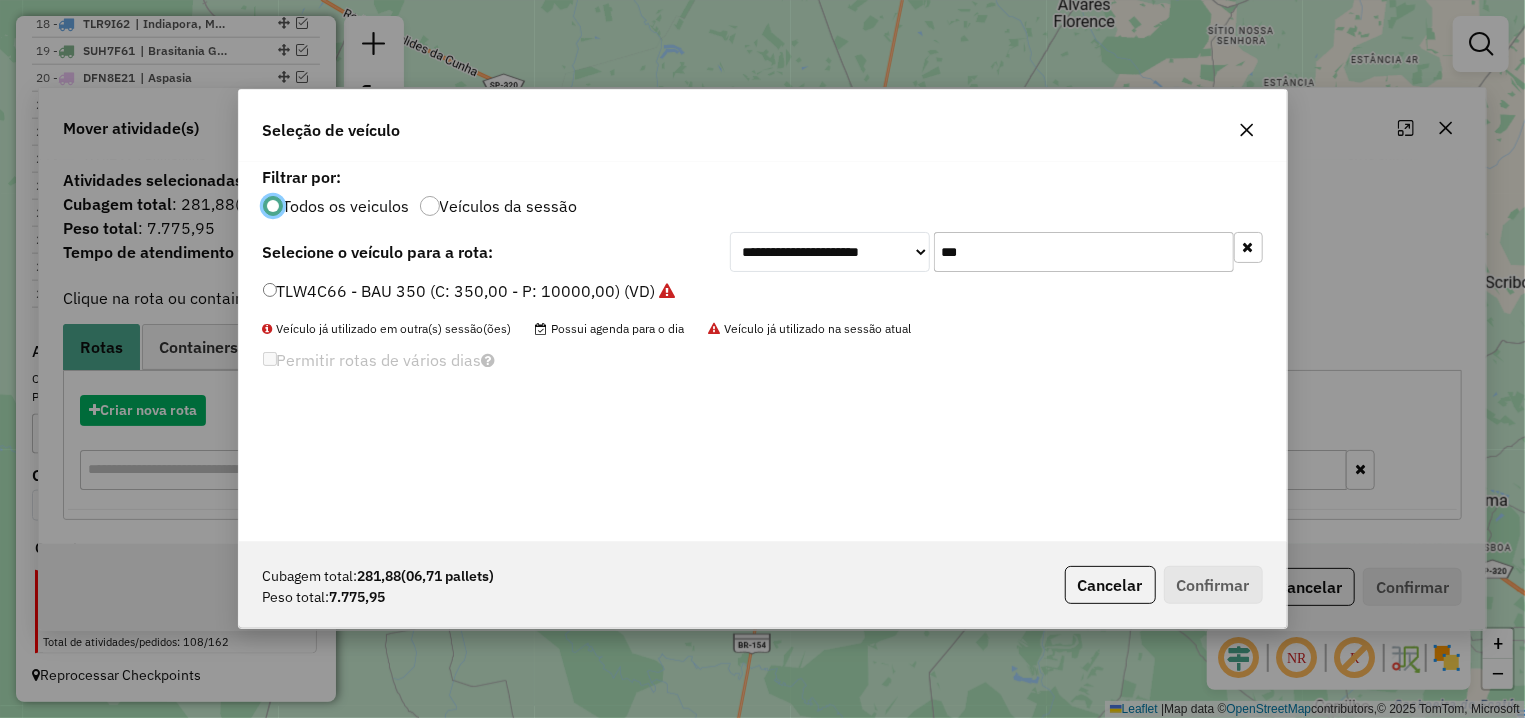 scroll, scrollTop: 11, scrollLeft: 6, axis: both 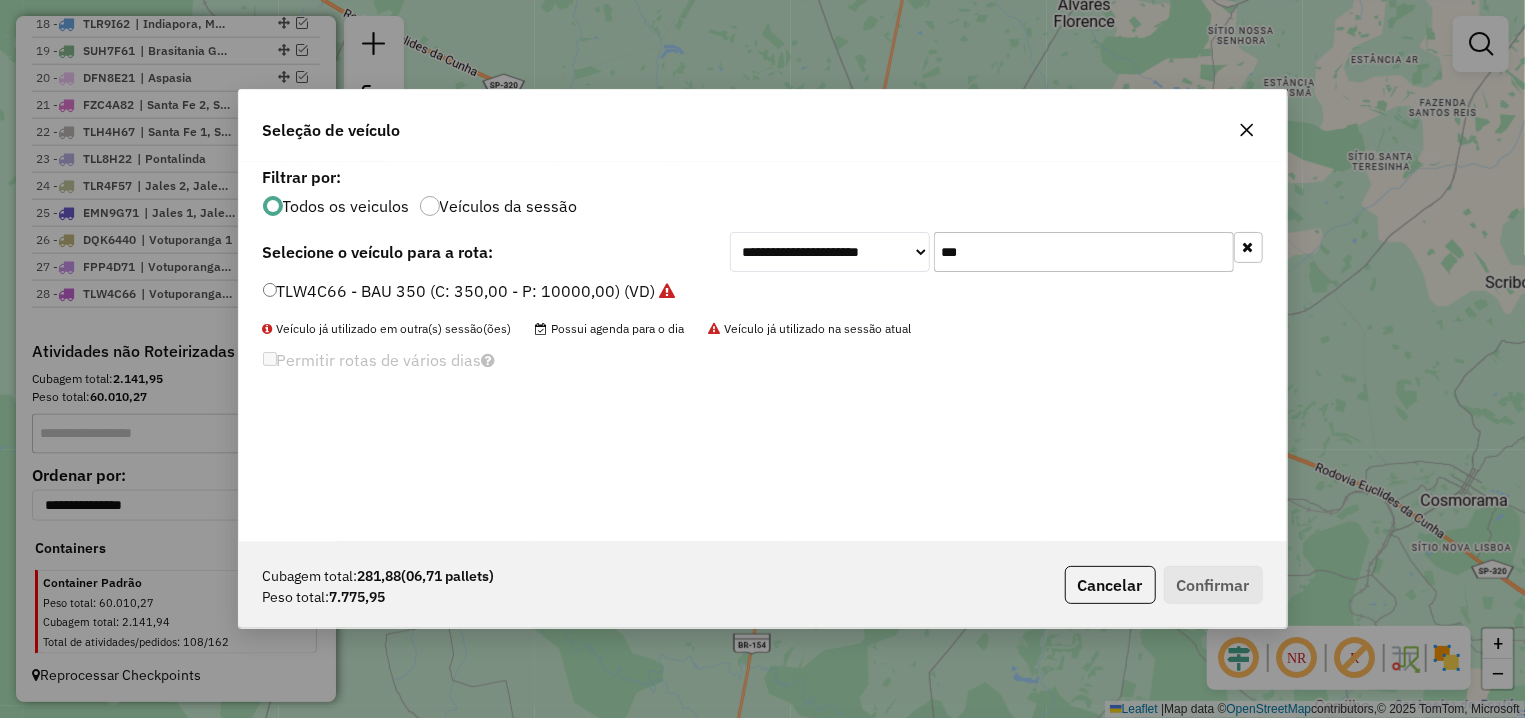 drag, startPoint x: 992, startPoint y: 240, endPoint x: 879, endPoint y: 240, distance: 113 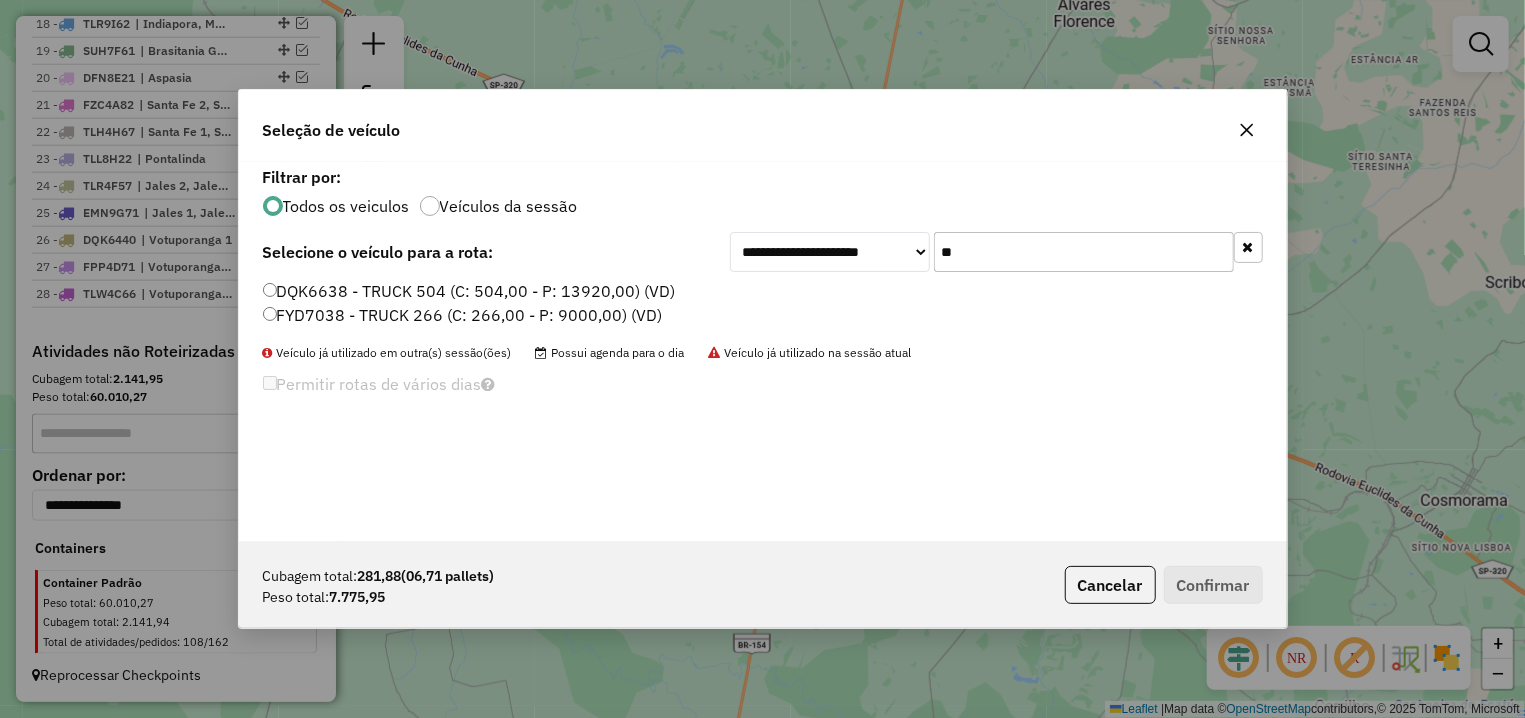 type on "**" 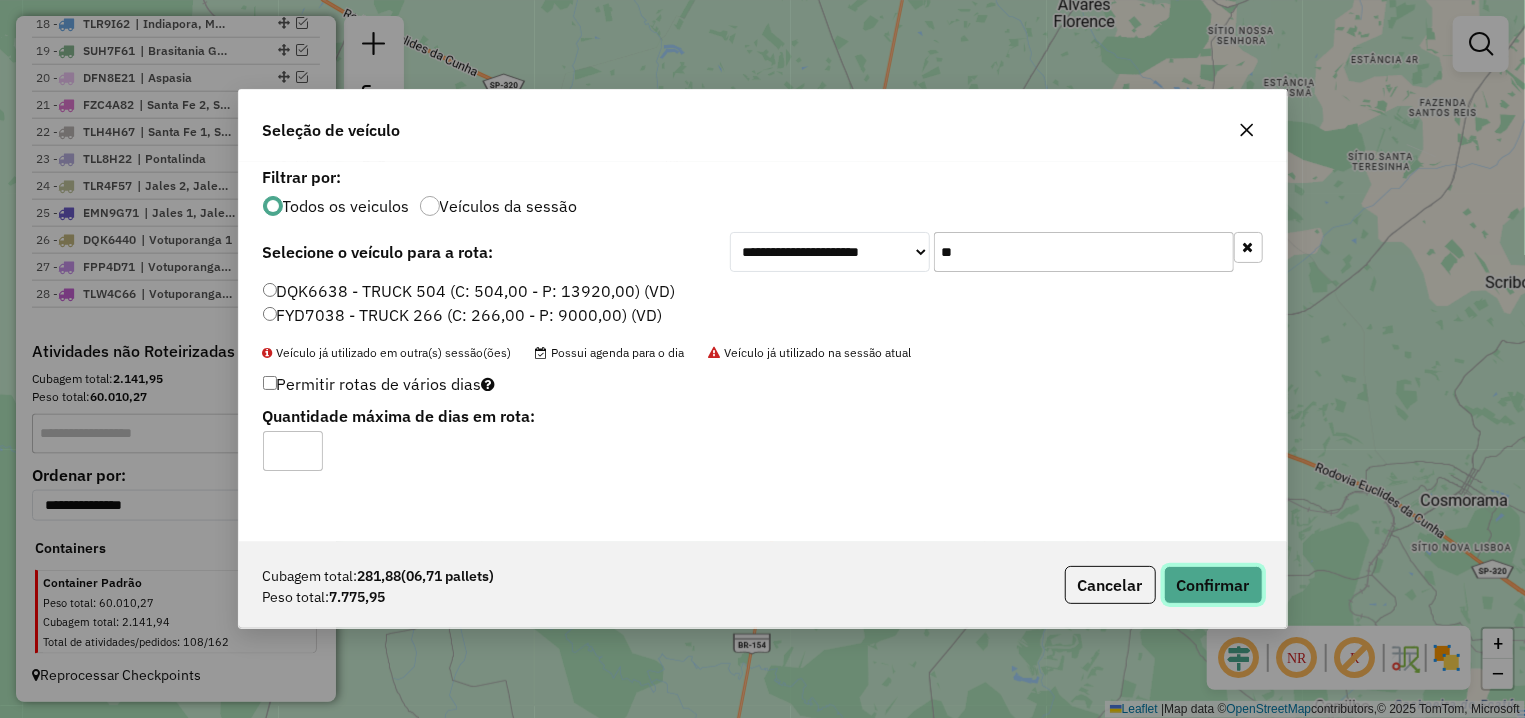 click on "Confirmar" 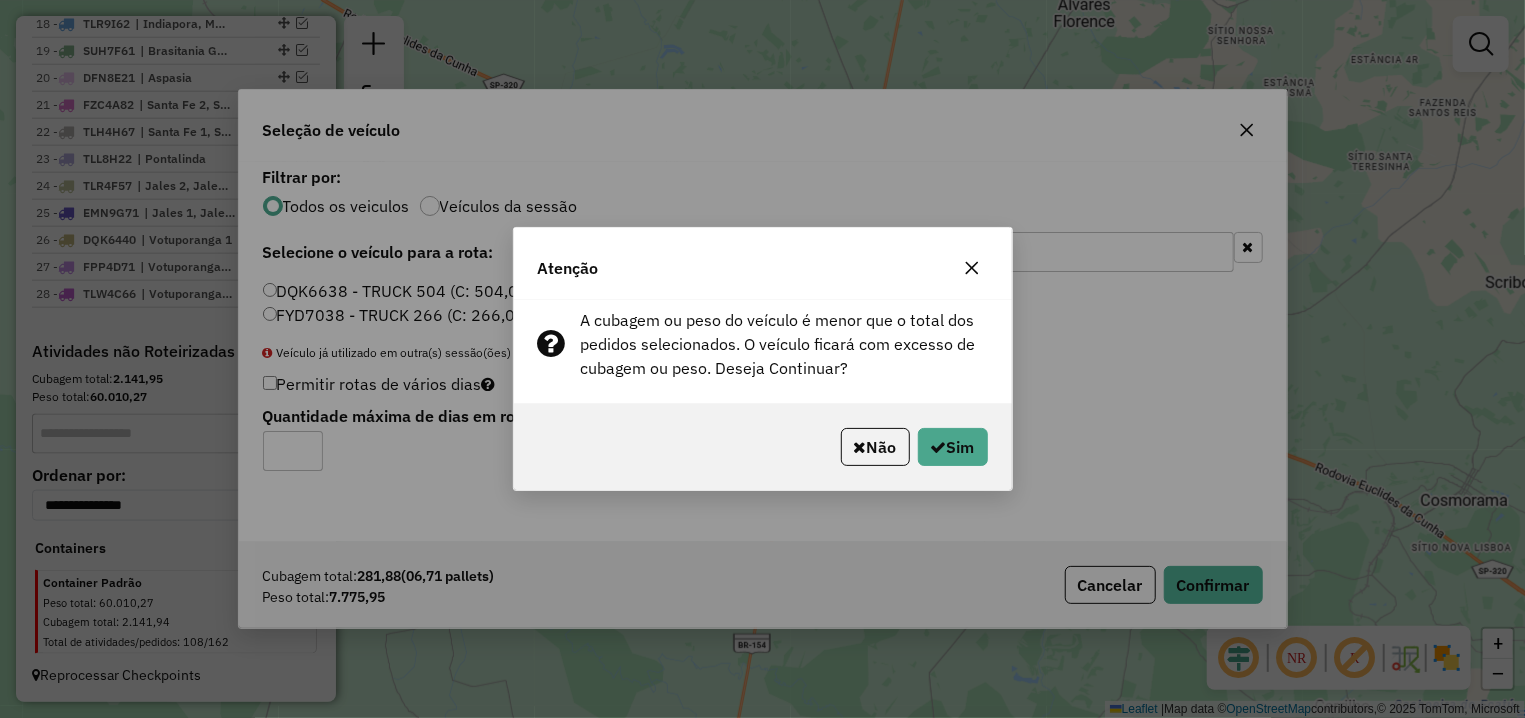 click on "Não   Sim" 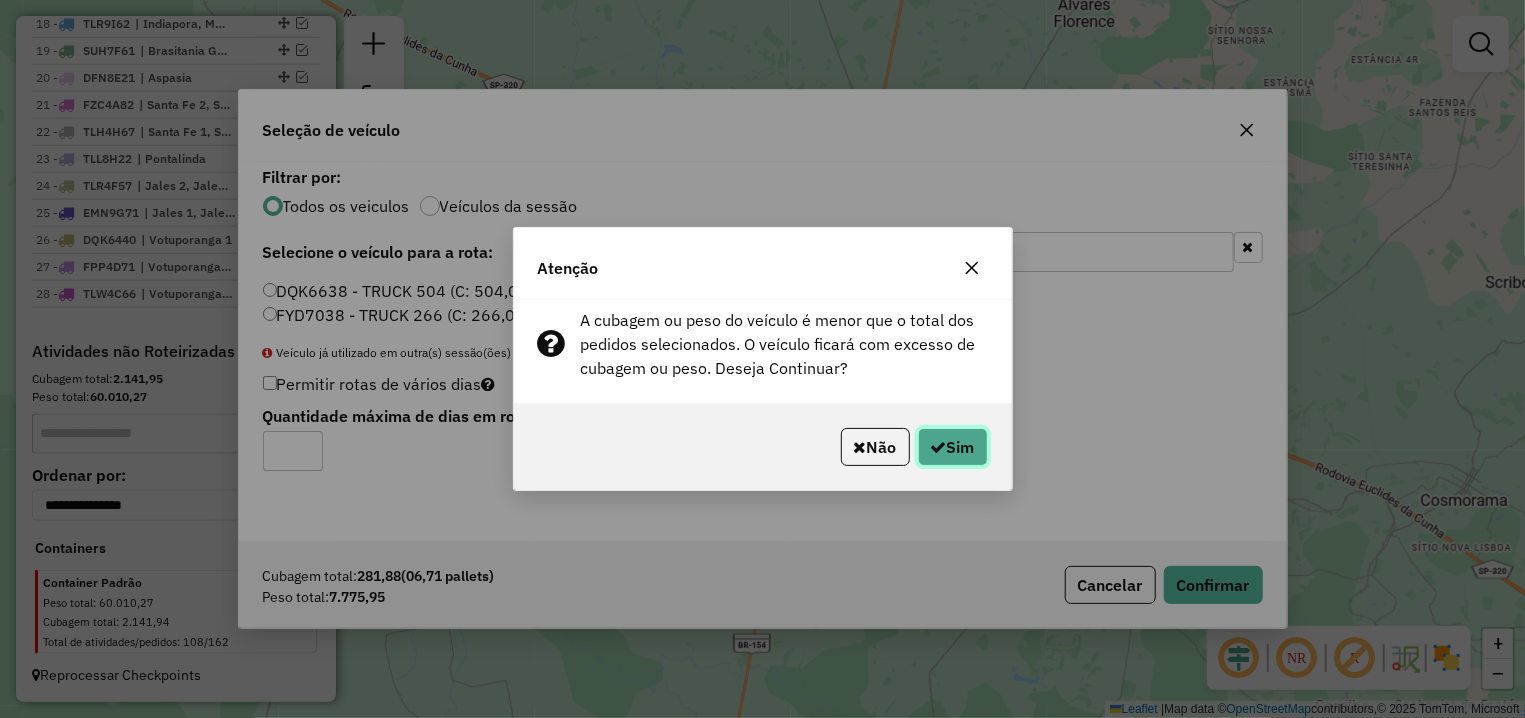 click on "Sim" 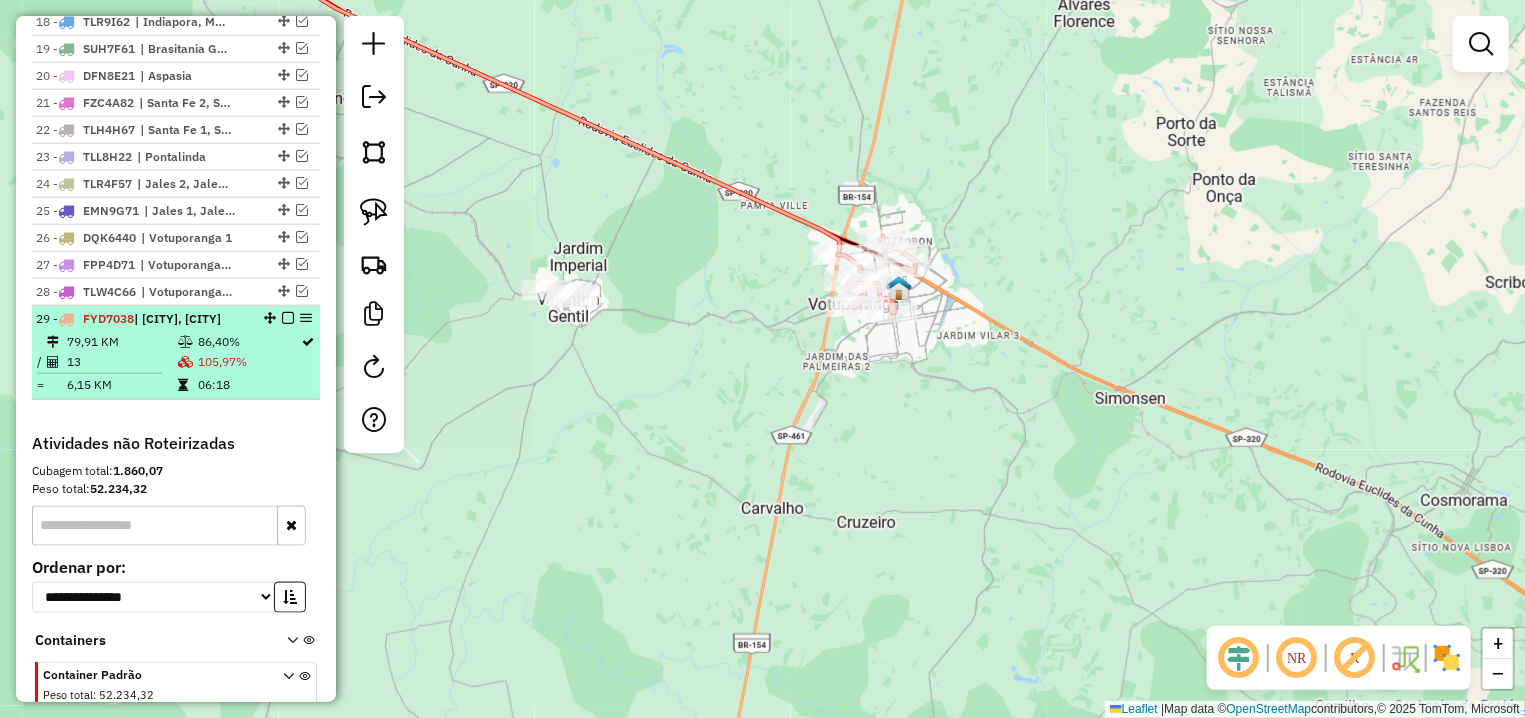 click at bounding box center [288, 318] 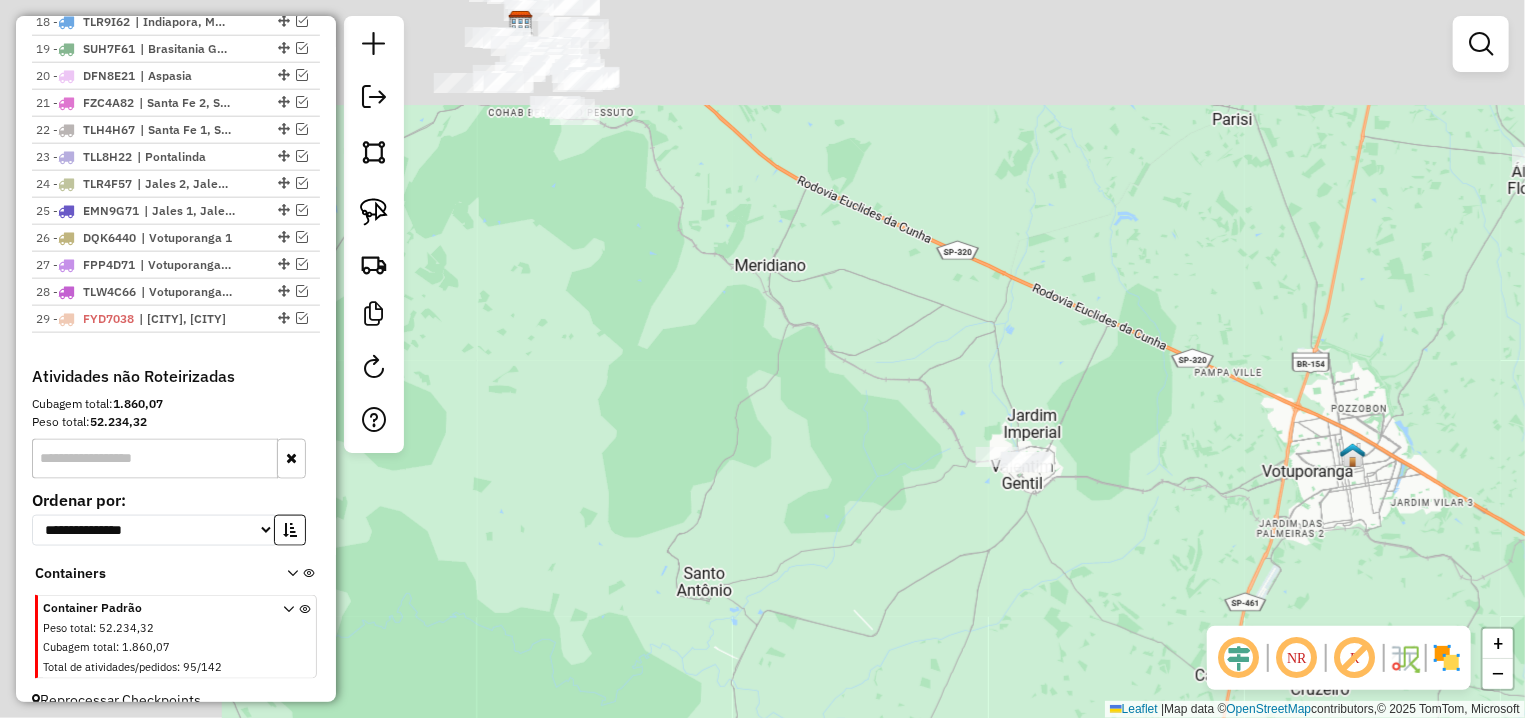 drag, startPoint x: 507, startPoint y: 245, endPoint x: 1056, endPoint y: 494, distance: 602.8283 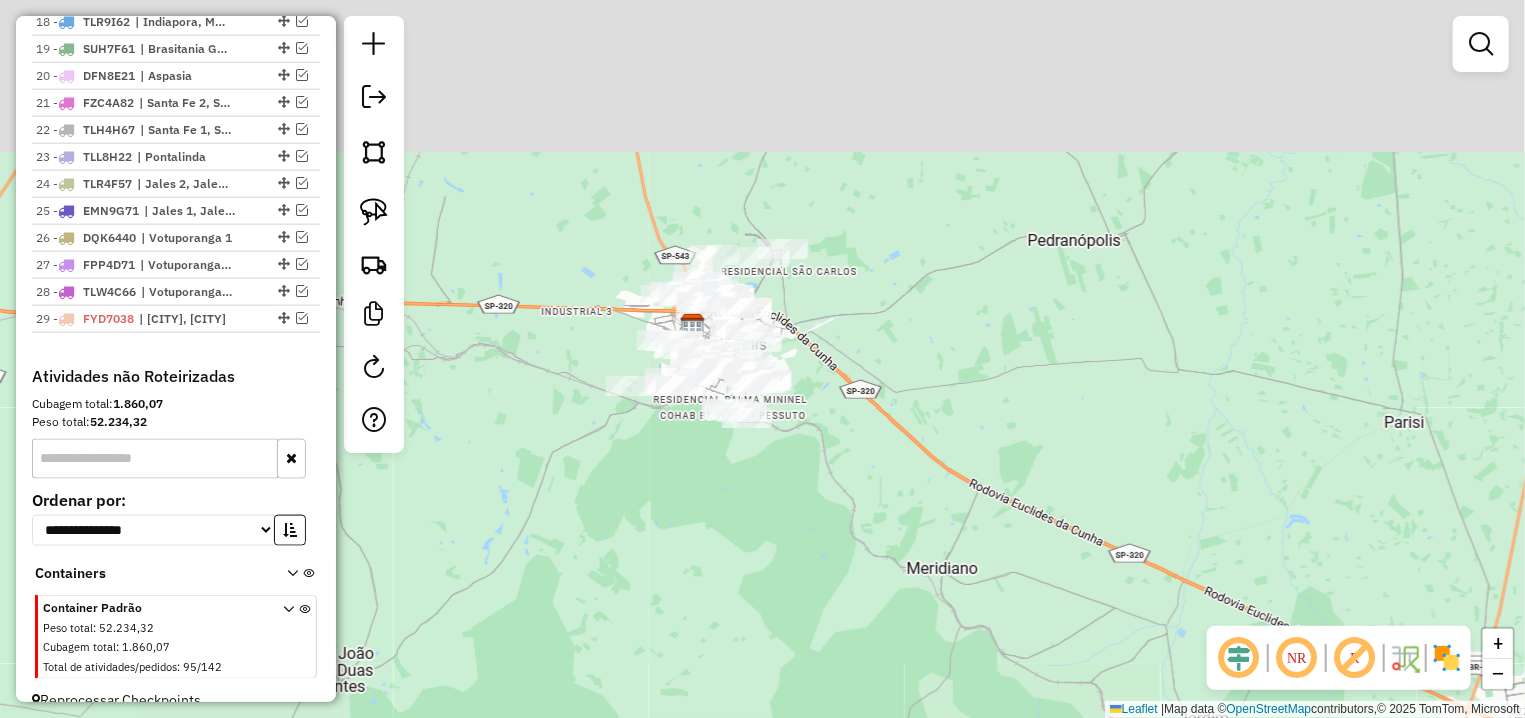 drag, startPoint x: 800, startPoint y: 242, endPoint x: 882, endPoint y: 498, distance: 268.8122 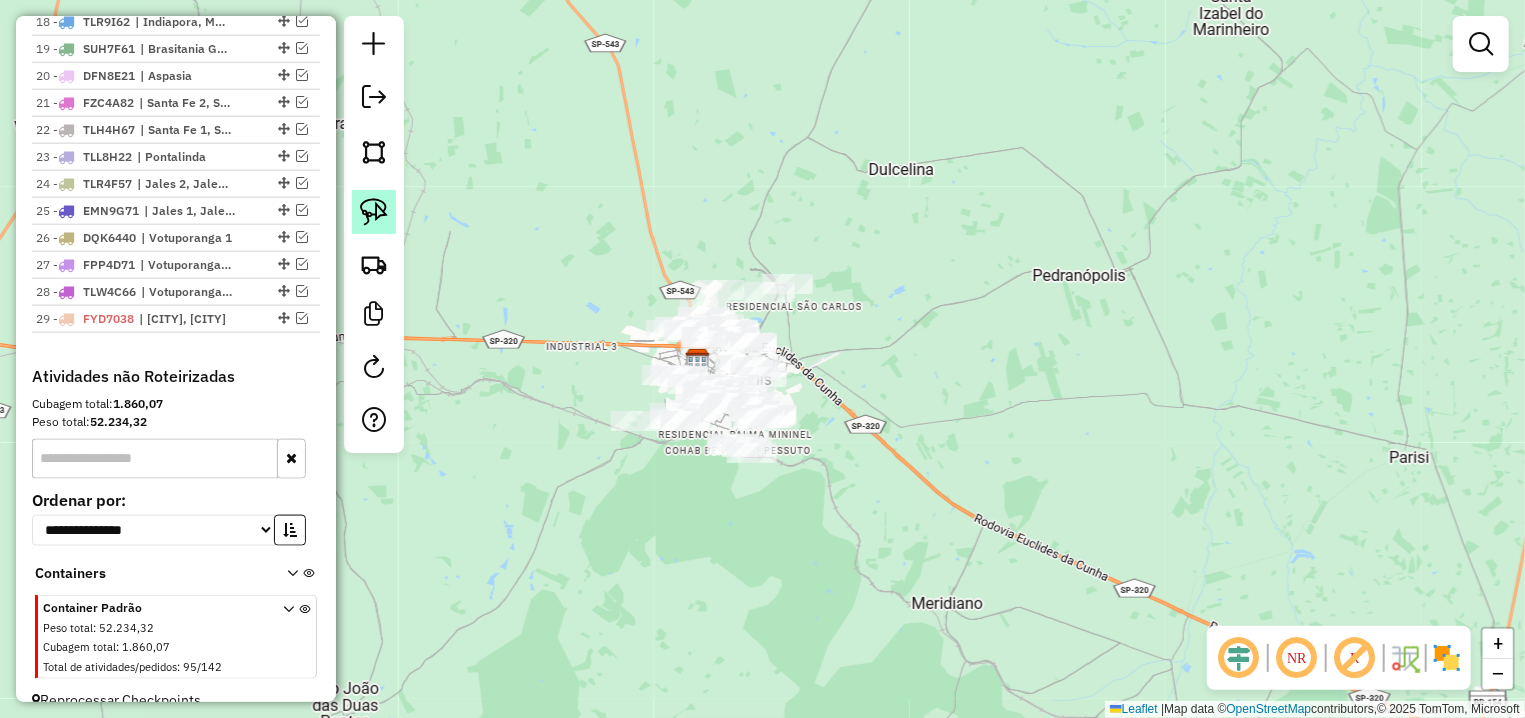 click 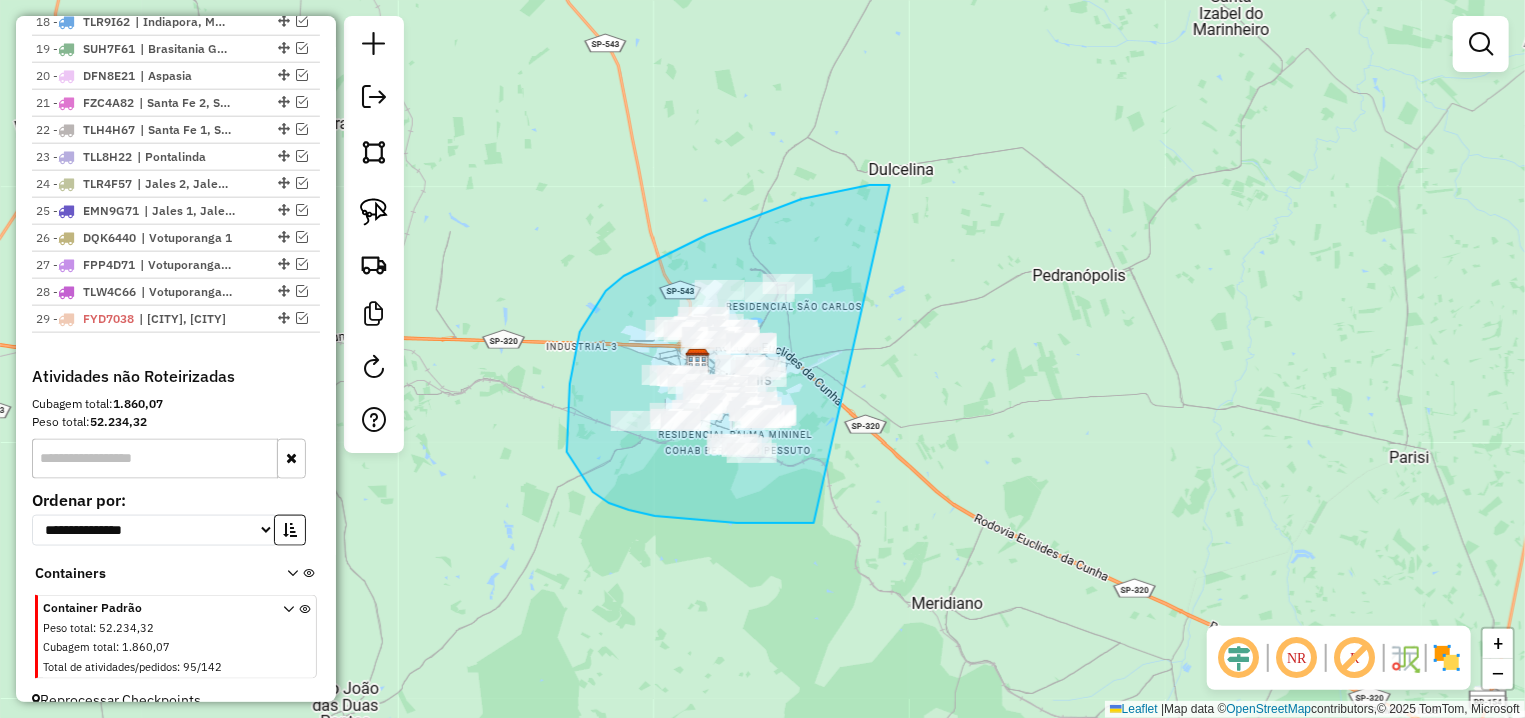 drag, startPoint x: 870, startPoint y: 185, endPoint x: 814, endPoint y: 523, distance: 342.60764 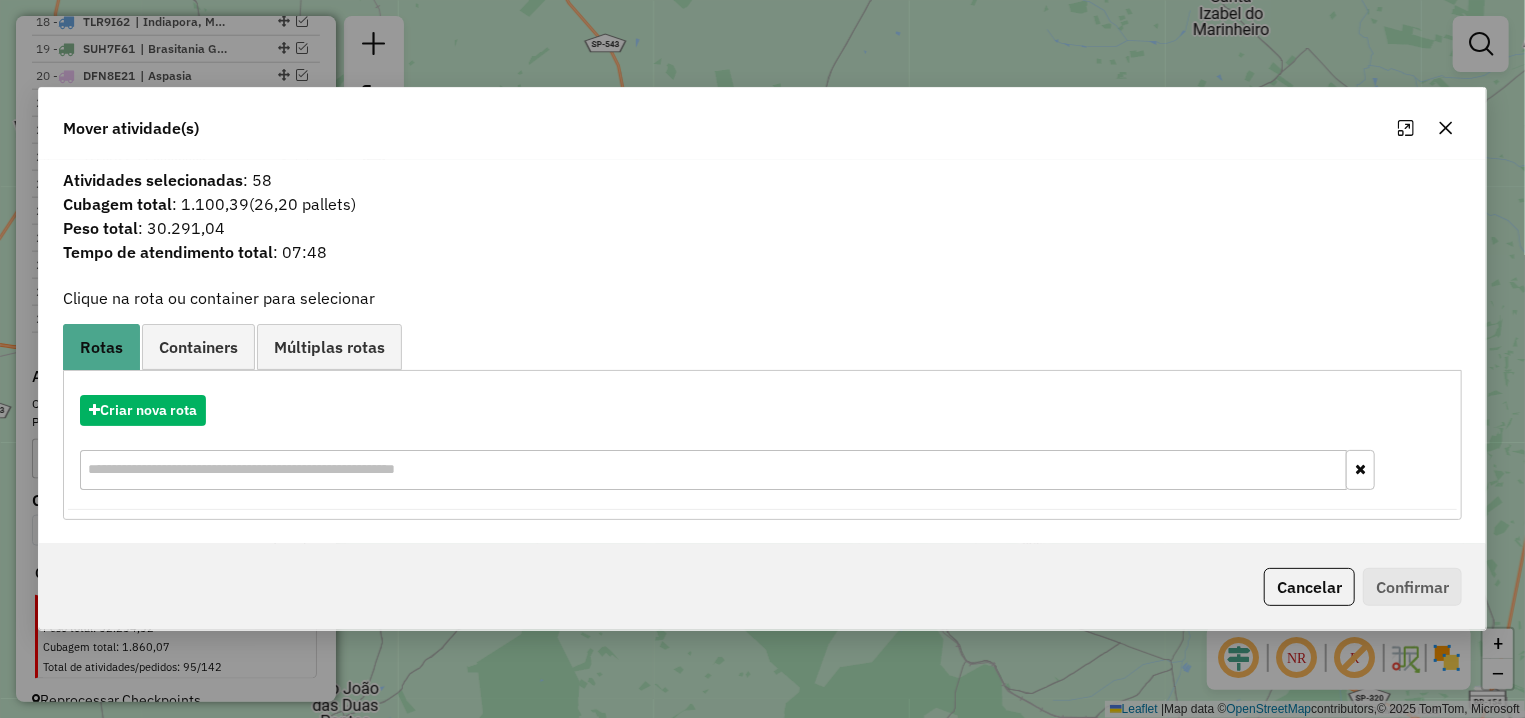 click 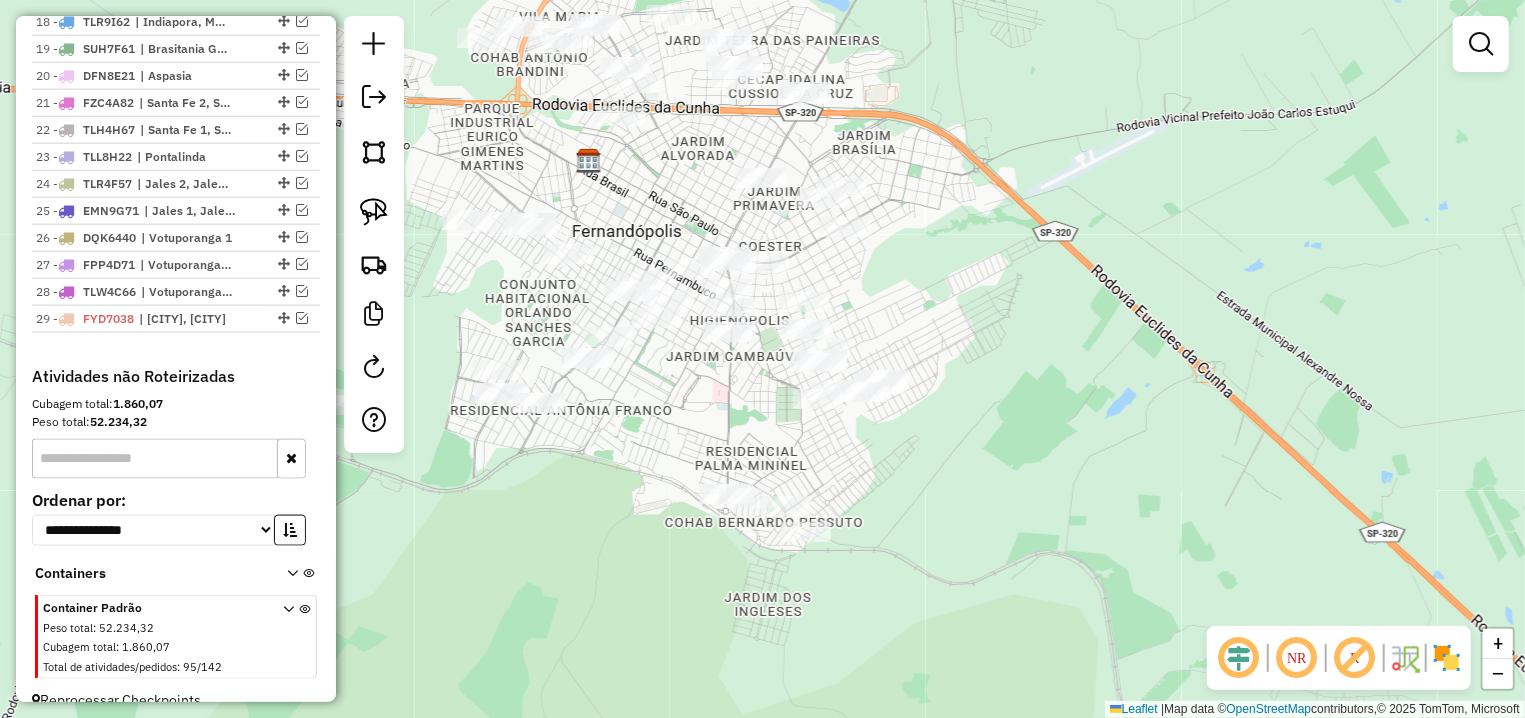 drag, startPoint x: 747, startPoint y: 365, endPoint x: 719, endPoint y: 396, distance: 41.773197 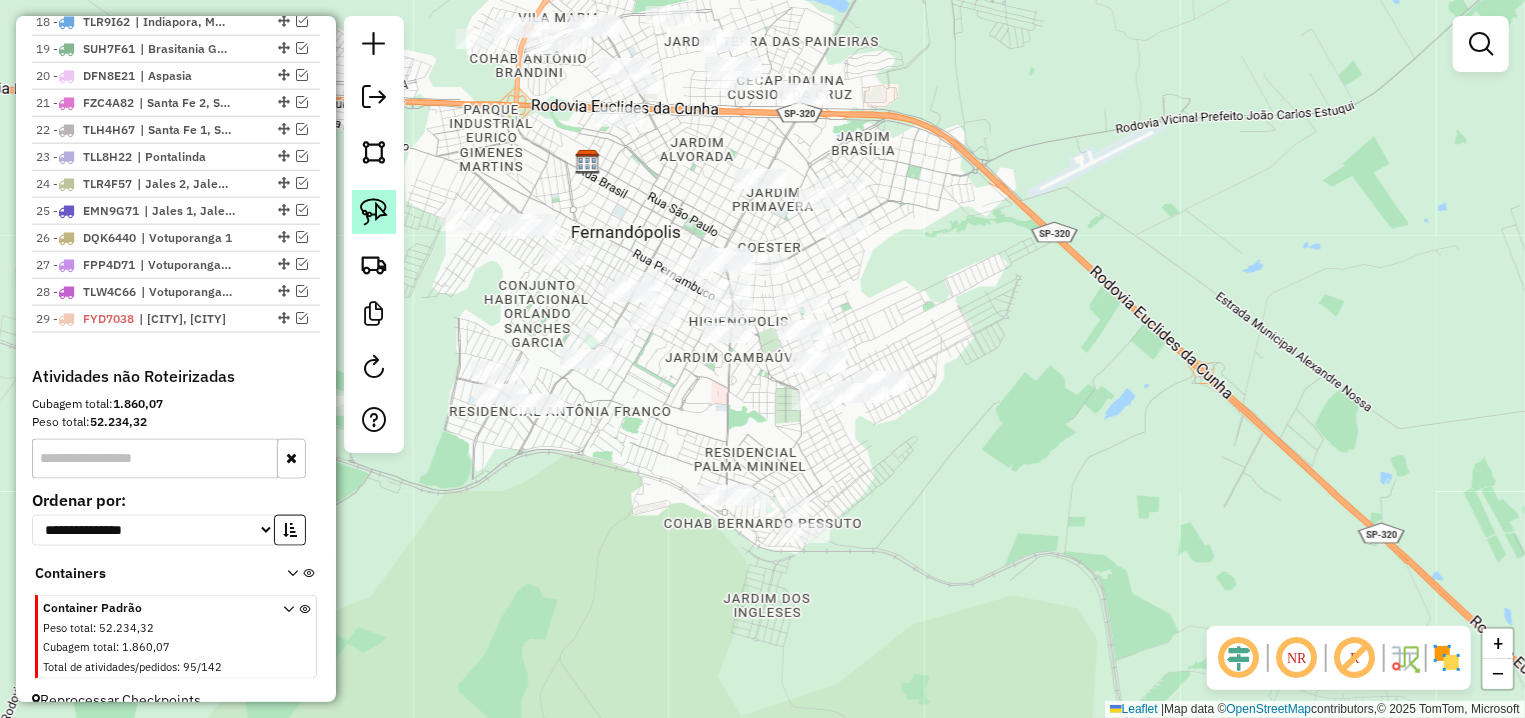 click 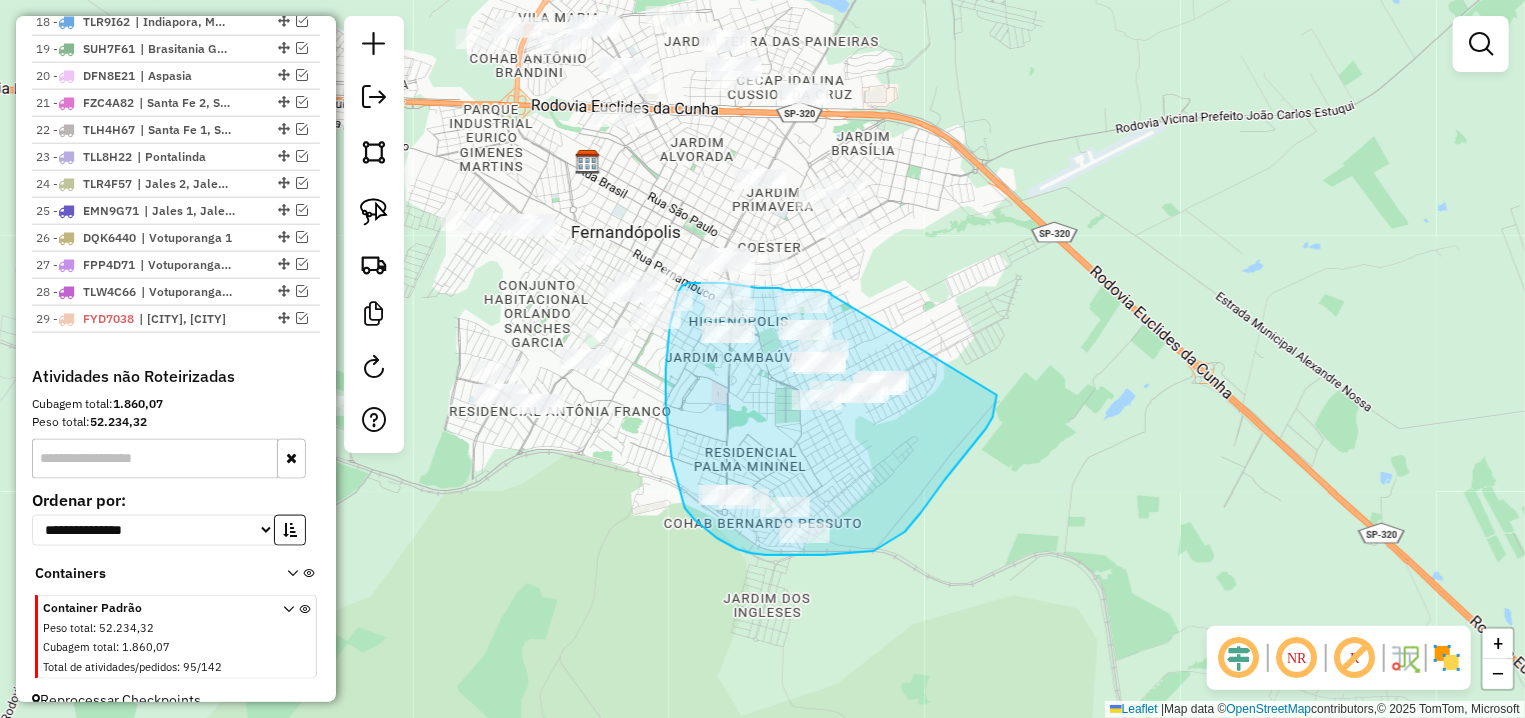 drag, startPoint x: 823, startPoint y: 291, endPoint x: 997, endPoint y: 395, distance: 202.71162 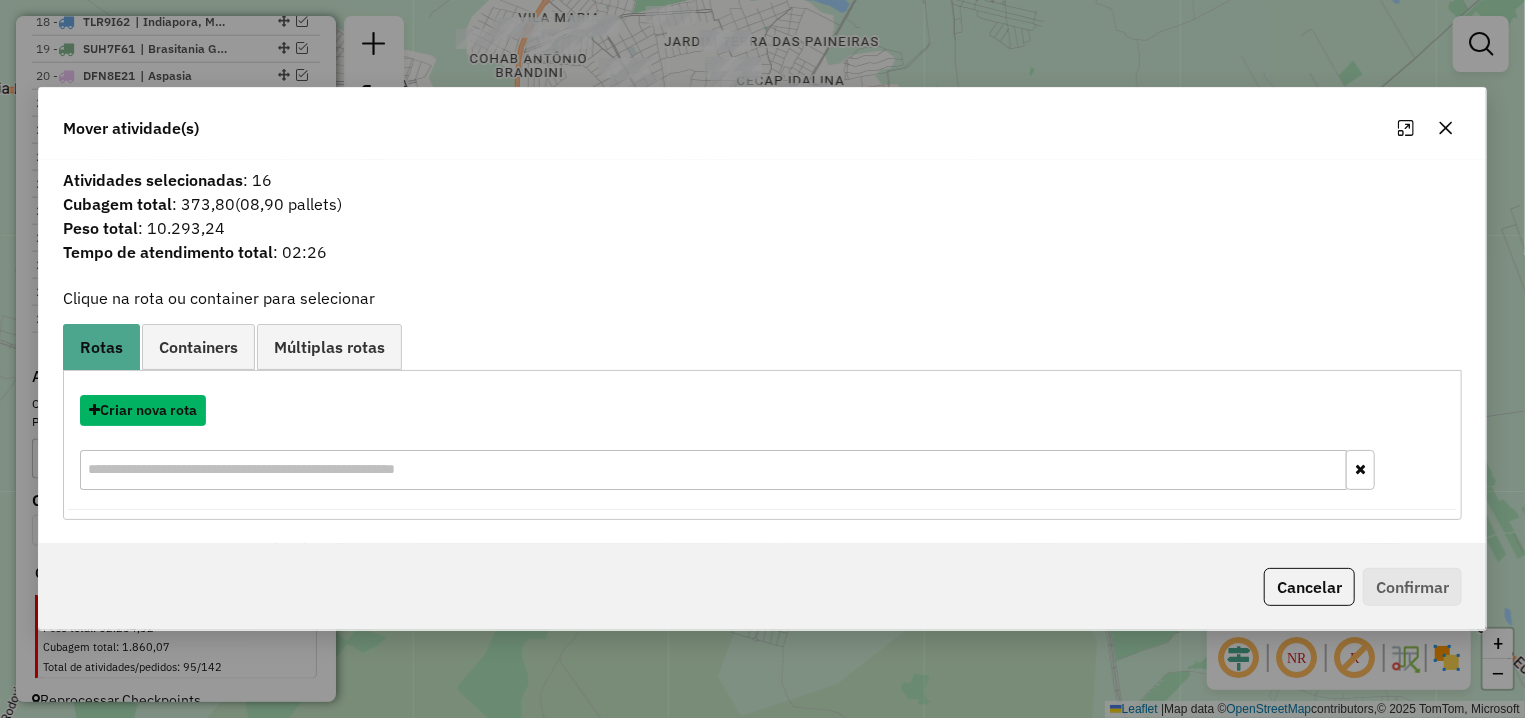 click on "Criar nova rota" at bounding box center [143, 410] 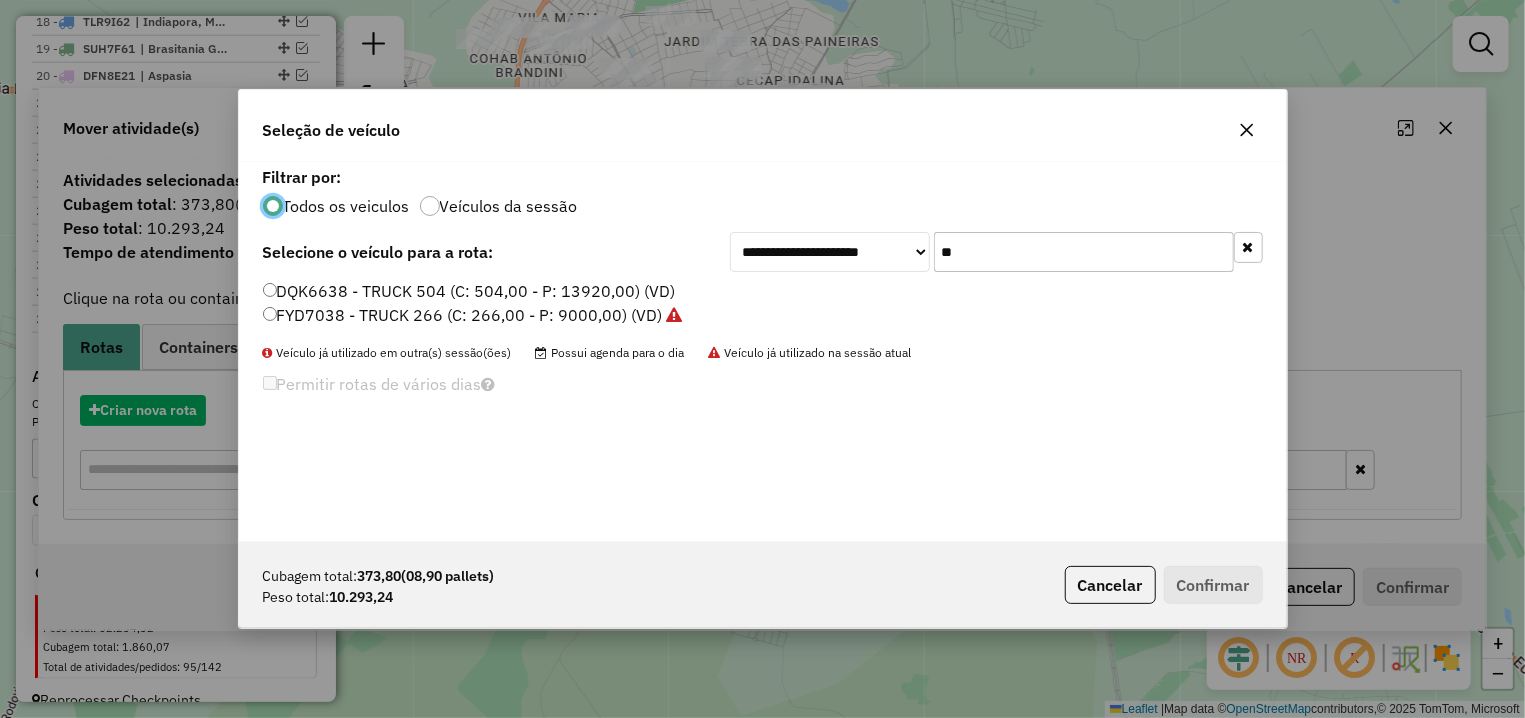 scroll, scrollTop: 11, scrollLeft: 6, axis: both 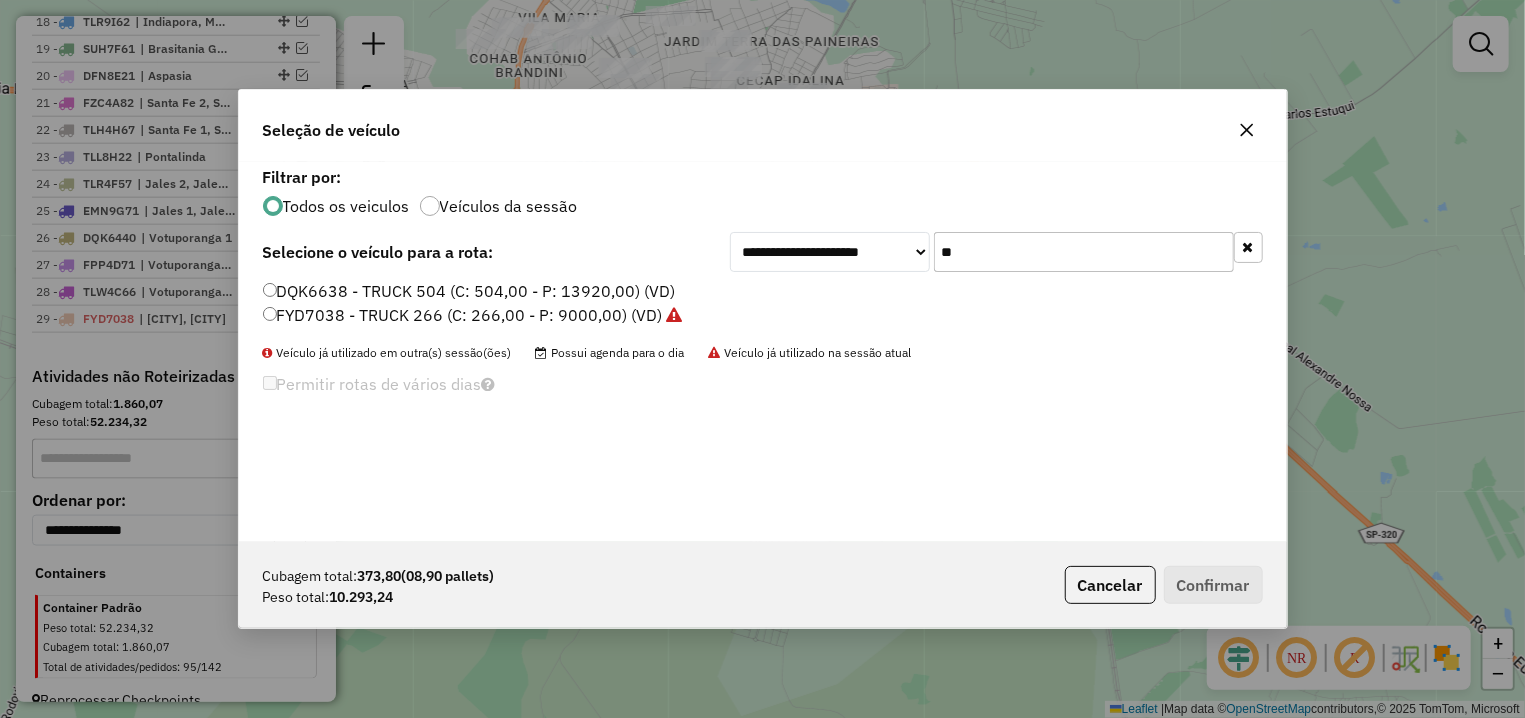 click on "**" 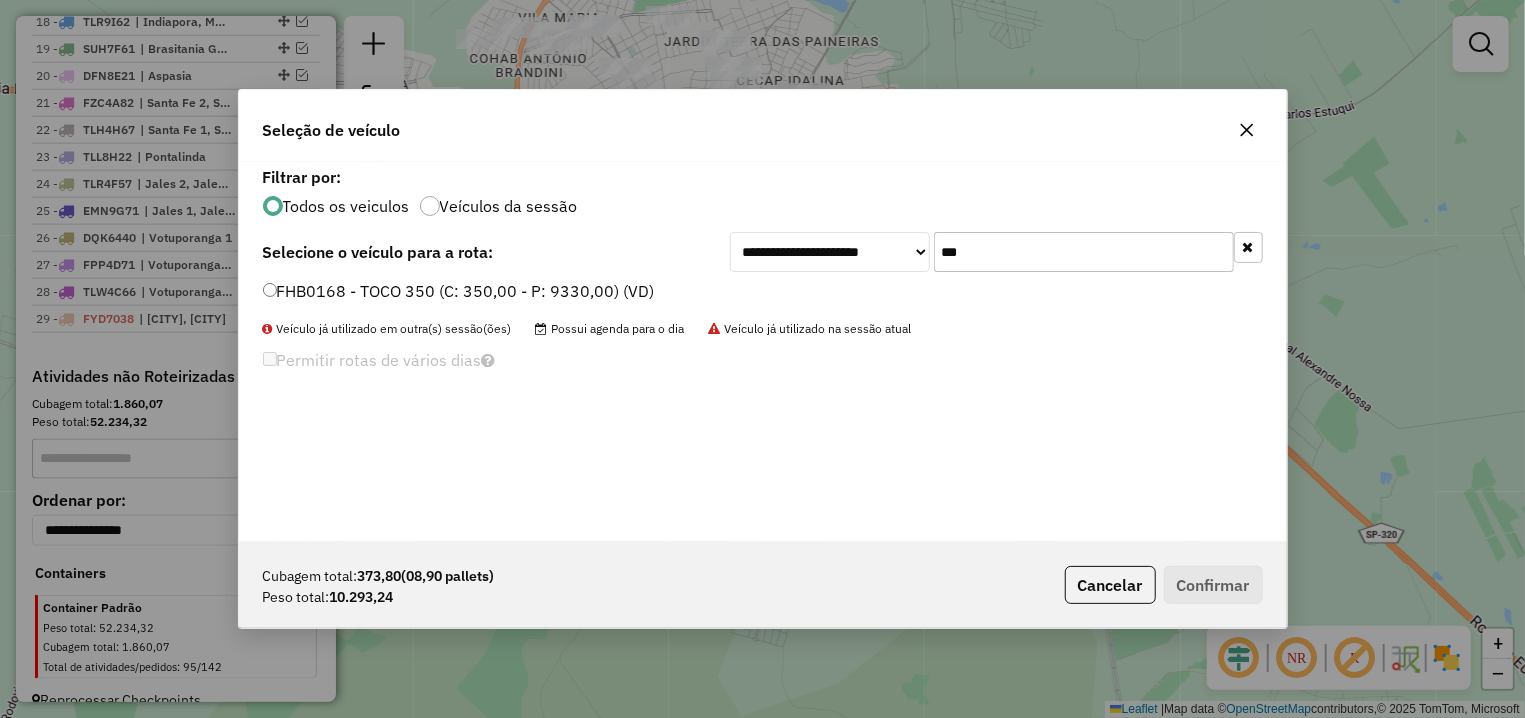 type on "***" 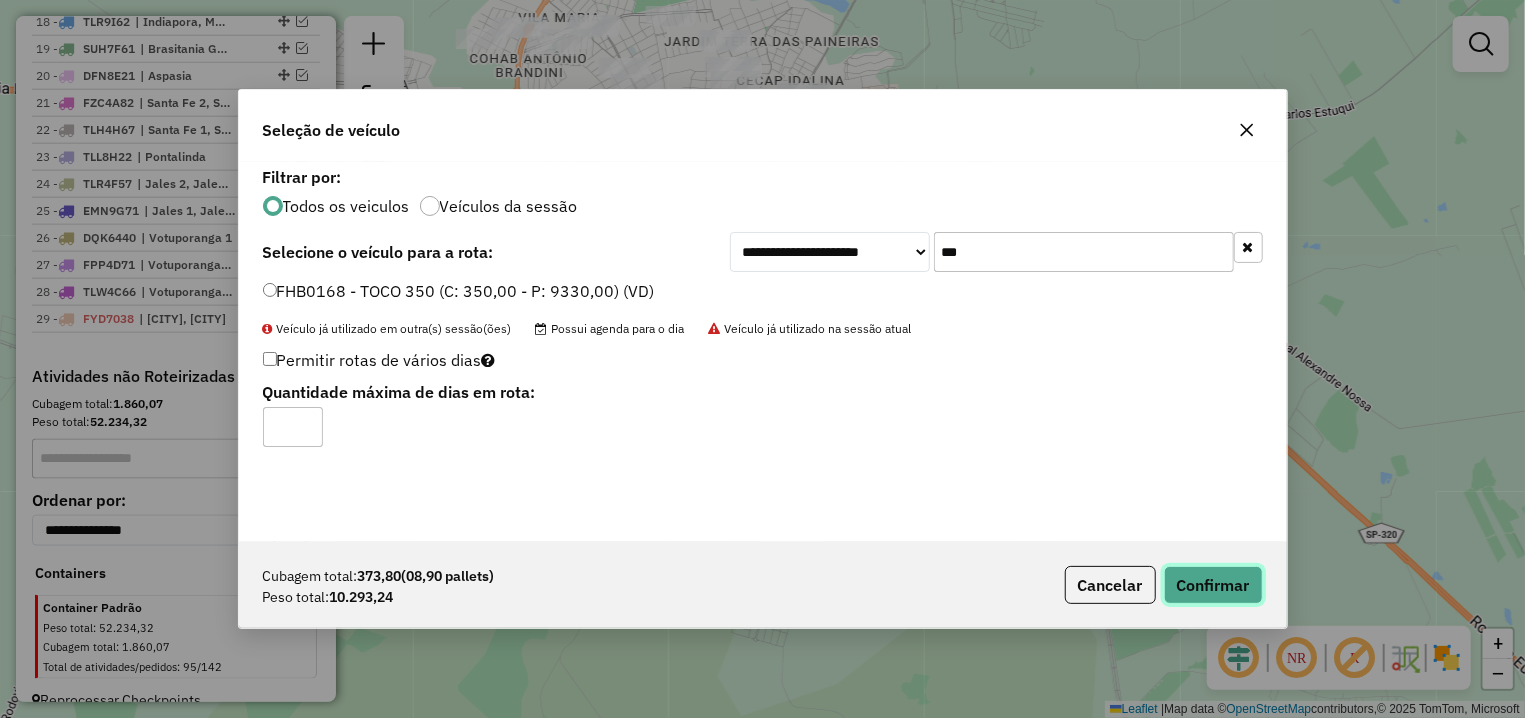 click on "Confirmar" 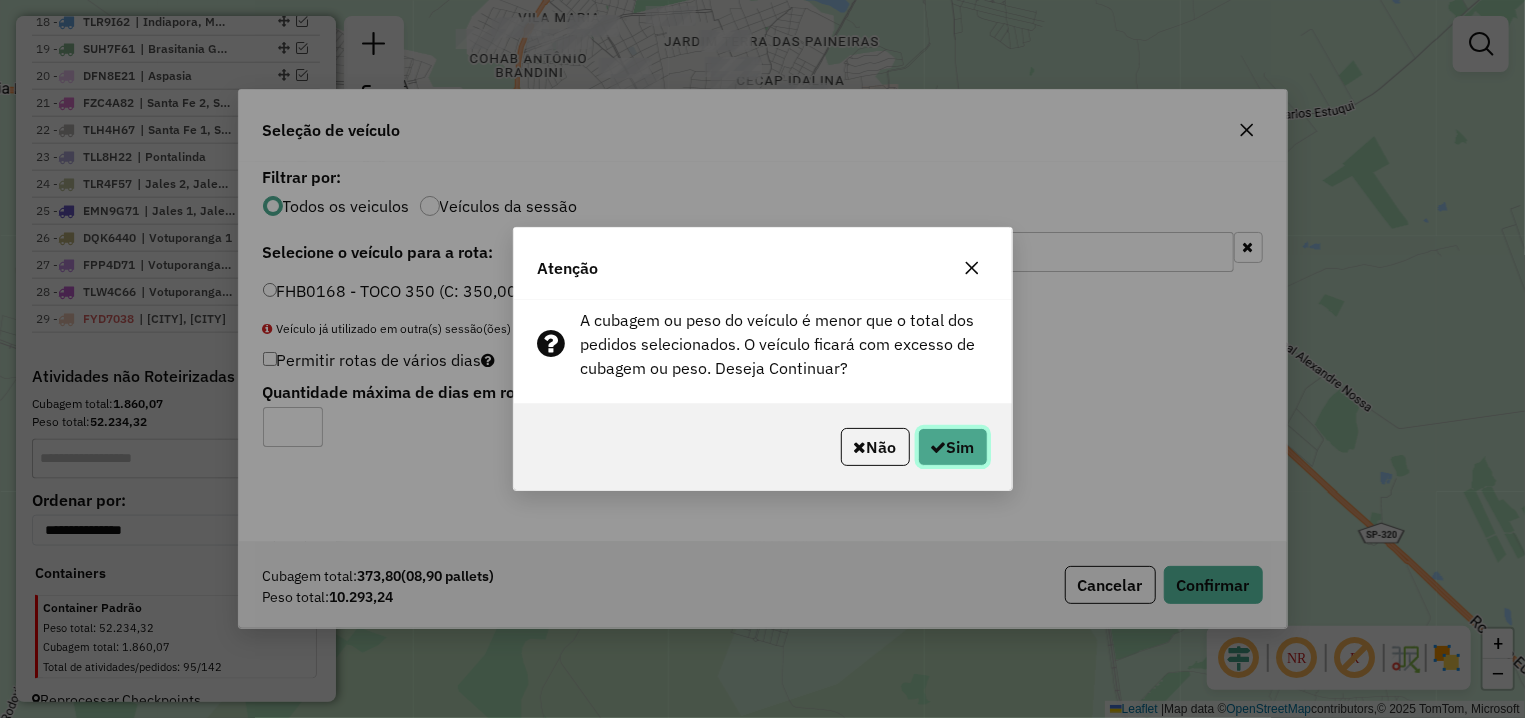 click on "Sim" 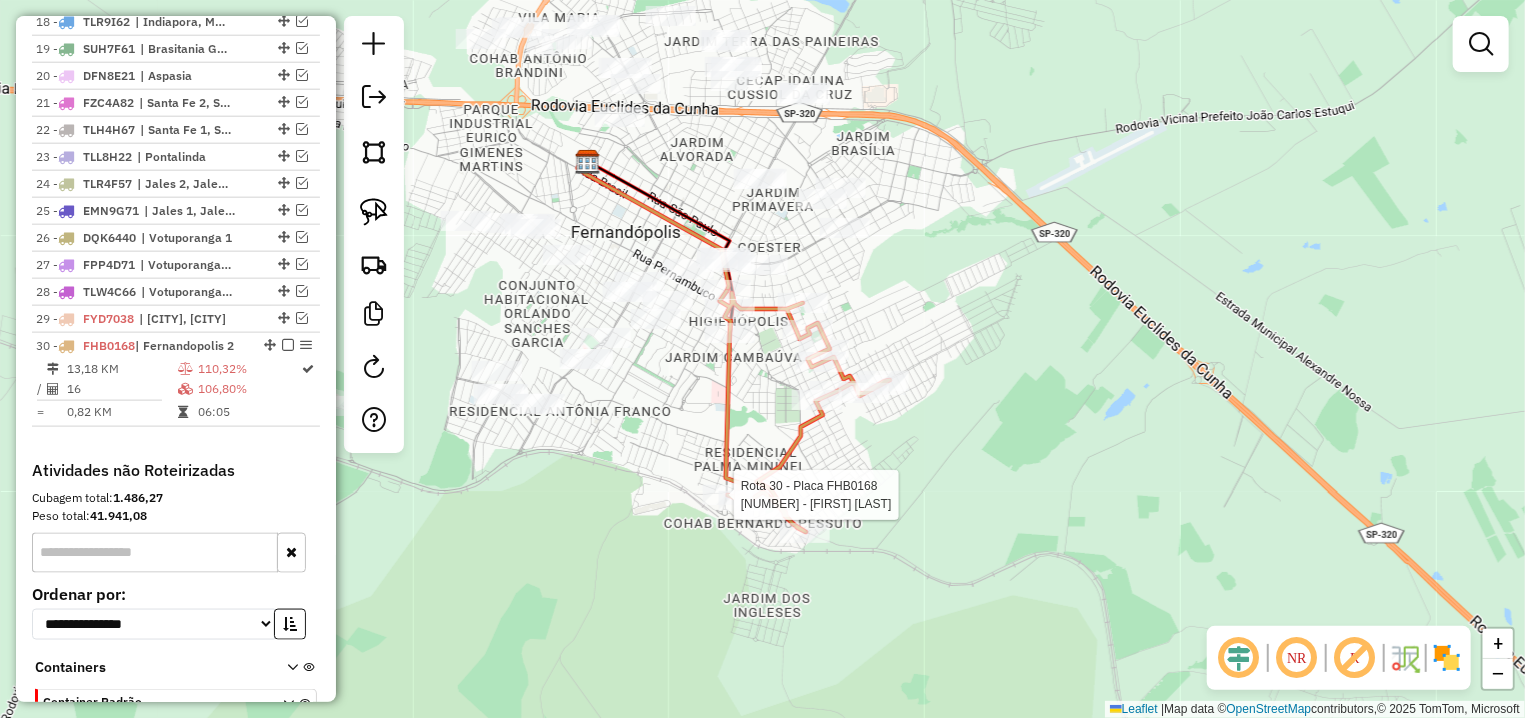 select on "**********" 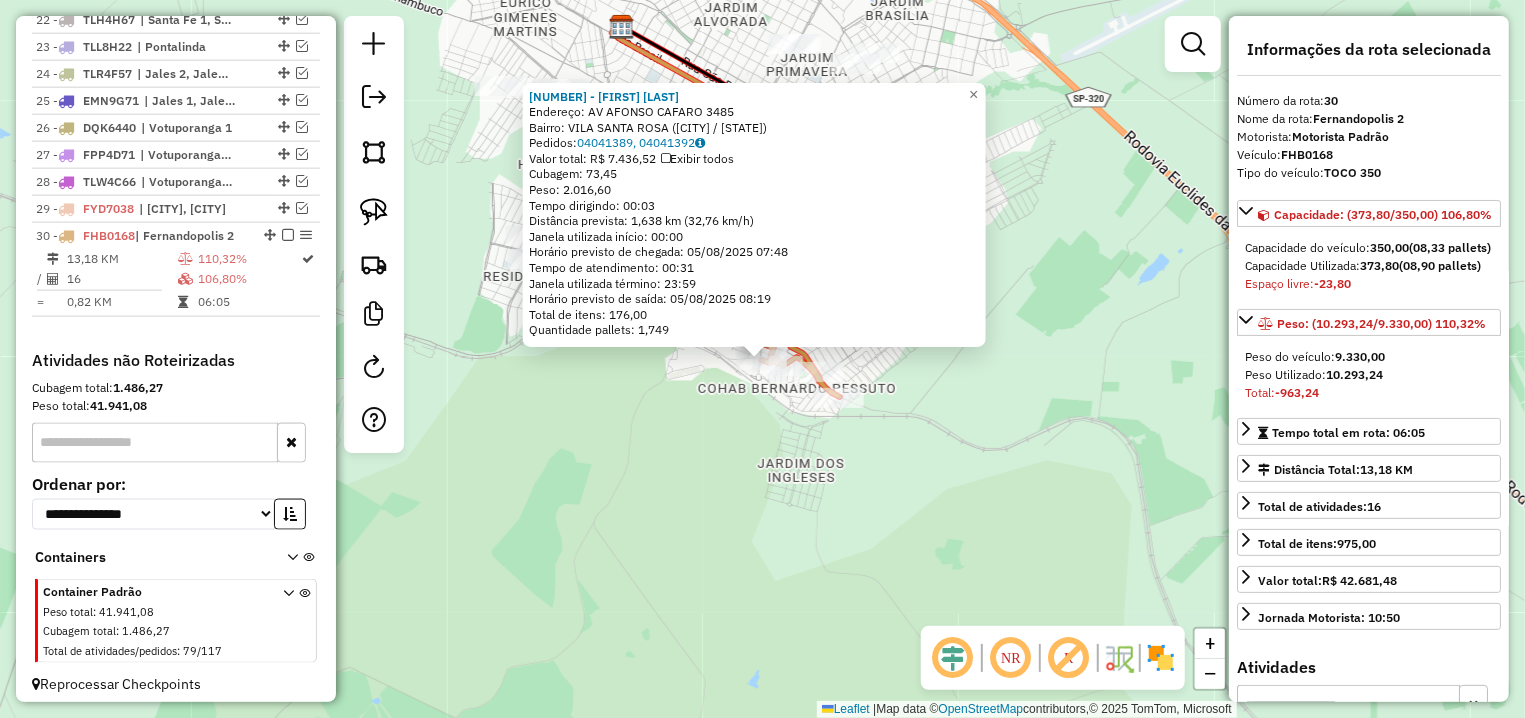 scroll, scrollTop: 1380, scrollLeft: 0, axis: vertical 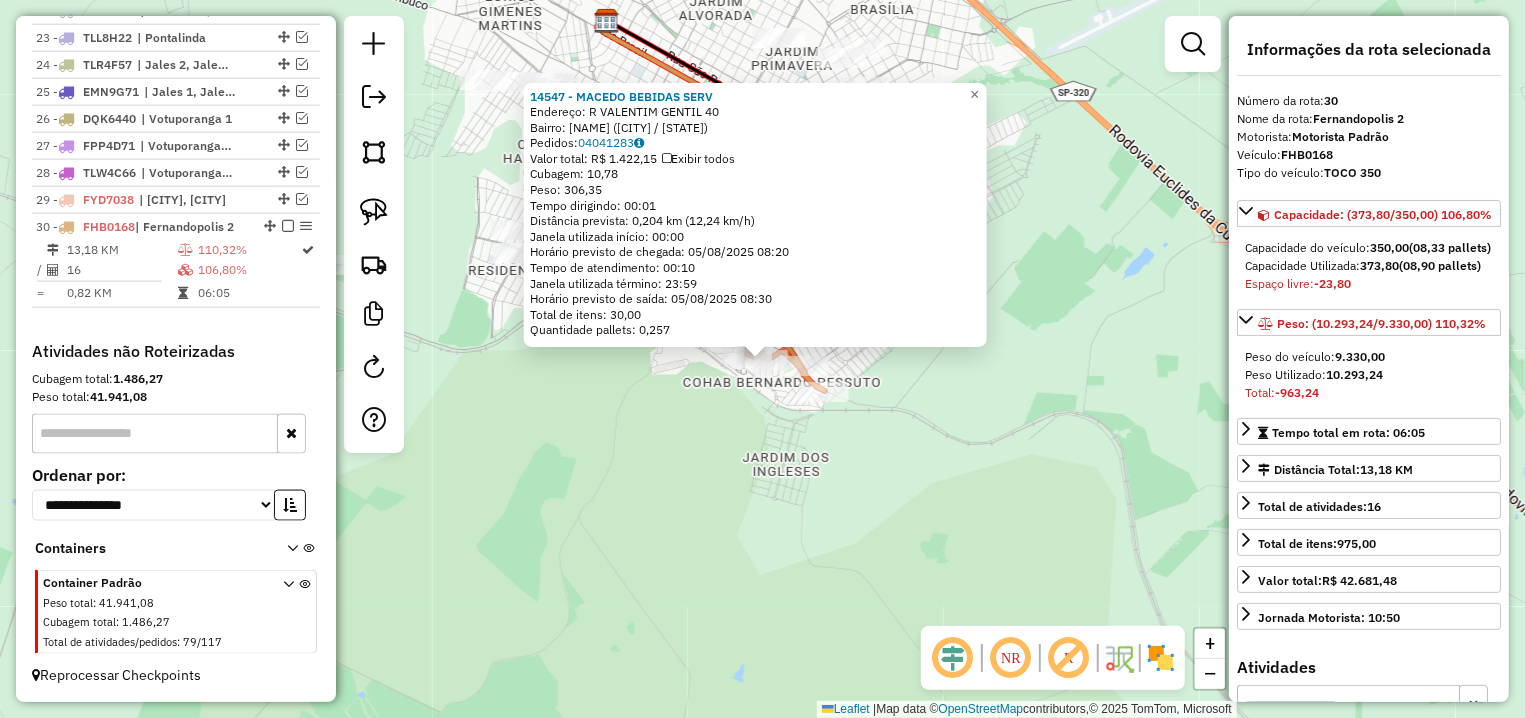 drag, startPoint x: 772, startPoint y: 431, endPoint x: 764, endPoint y: 294, distance: 137.23338 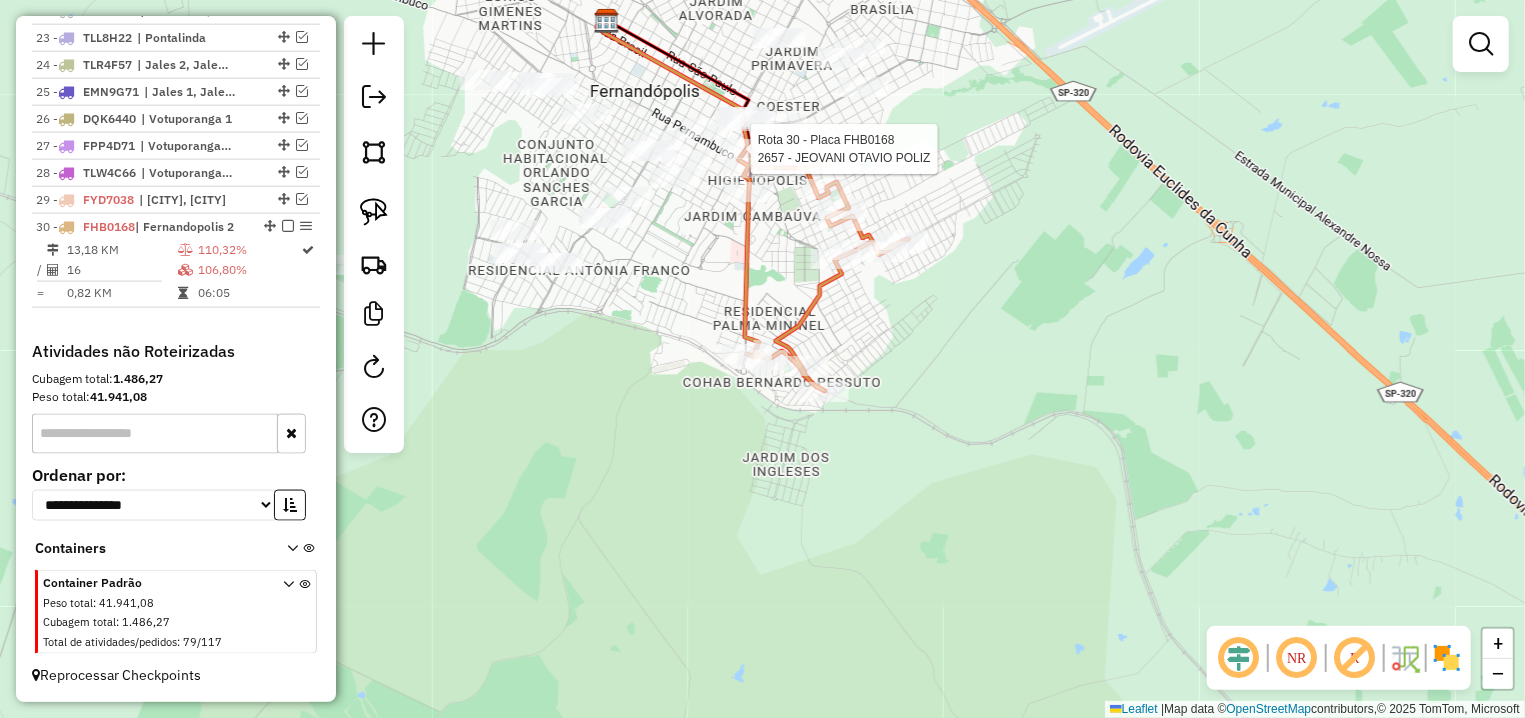 select on "**********" 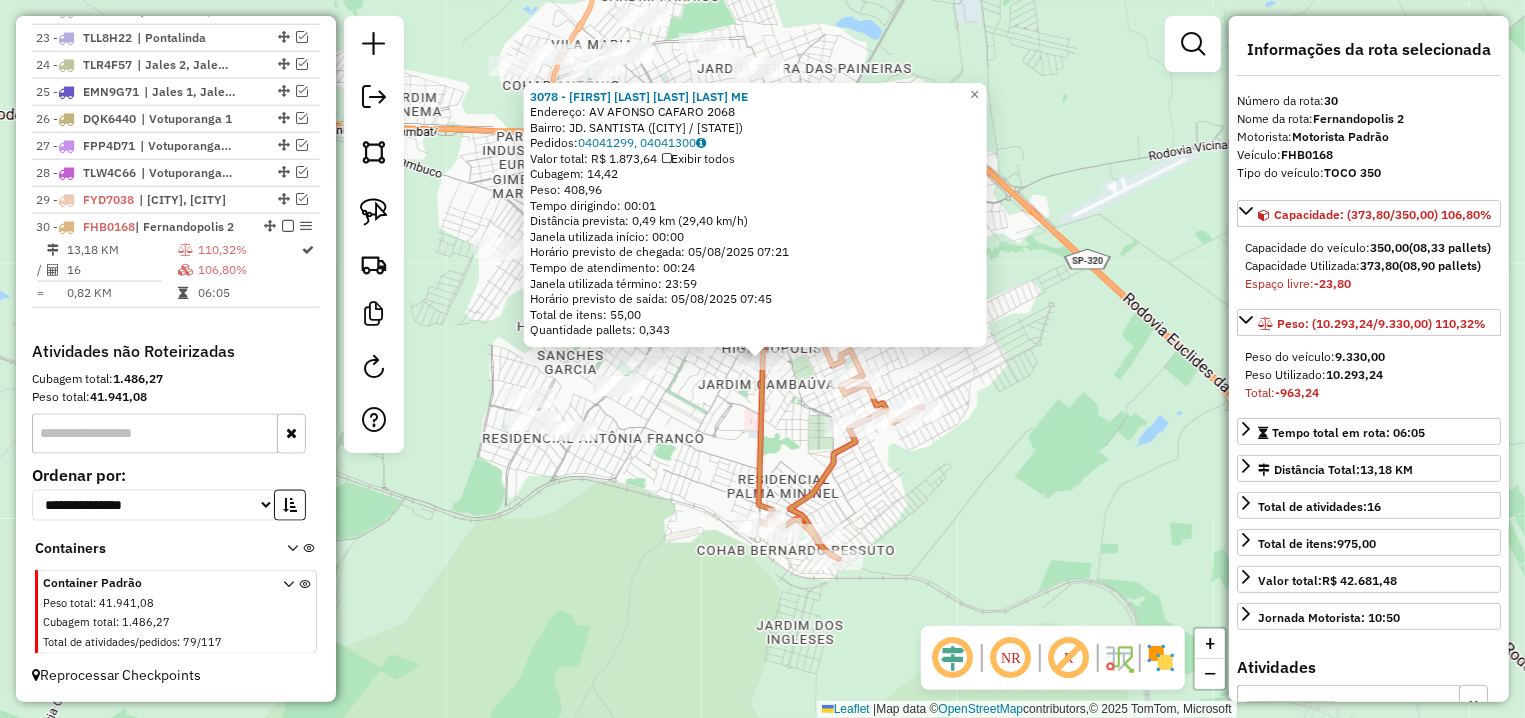 click on "3078 - [FIRST] [LAST] ME  Endereço: AV  AFONSO CAFARO                  2068   Bairro: JD. SANTISTA ([CITY] / [STATE])   Pedidos:  04041299, 04041300   Valor total: R$ 1.873,64   Exibir todos   Cubagem: 14,42  Peso: 408,96  Tempo dirigindo: 00:01   Distância prevista: 0,49 km (29,40 km/h)   Janela utilizada início: 00:00   Horário previsto de chegada: 05/08/2025 07:21   Tempo de atendimento: 00:24   Janela utilizada término: 23:59   Horário previsto de saída: 05/08/2025 07:45   Total de itens: 55,00   Quantidade pallets: 0,343  × Janela de atendimento Grade de atendimento Capacidade Transportadoras Veículos Cliente Pedidos  Rotas Selecione os dias de semana para filtrar as janelas de atendimento  Seg   Ter   Qua   Qui   Sex   Sáb   Dom  Informe o período da janela de atendimento: De: Até:  Filtrar exatamente a janela do cliente  Considerar janela de atendimento padrão  Selecione os dias de semana para filtrar as grades de atendimento  Seg   Ter   Qua   Qui   Sex   Sáb   Dom   De:  De:" 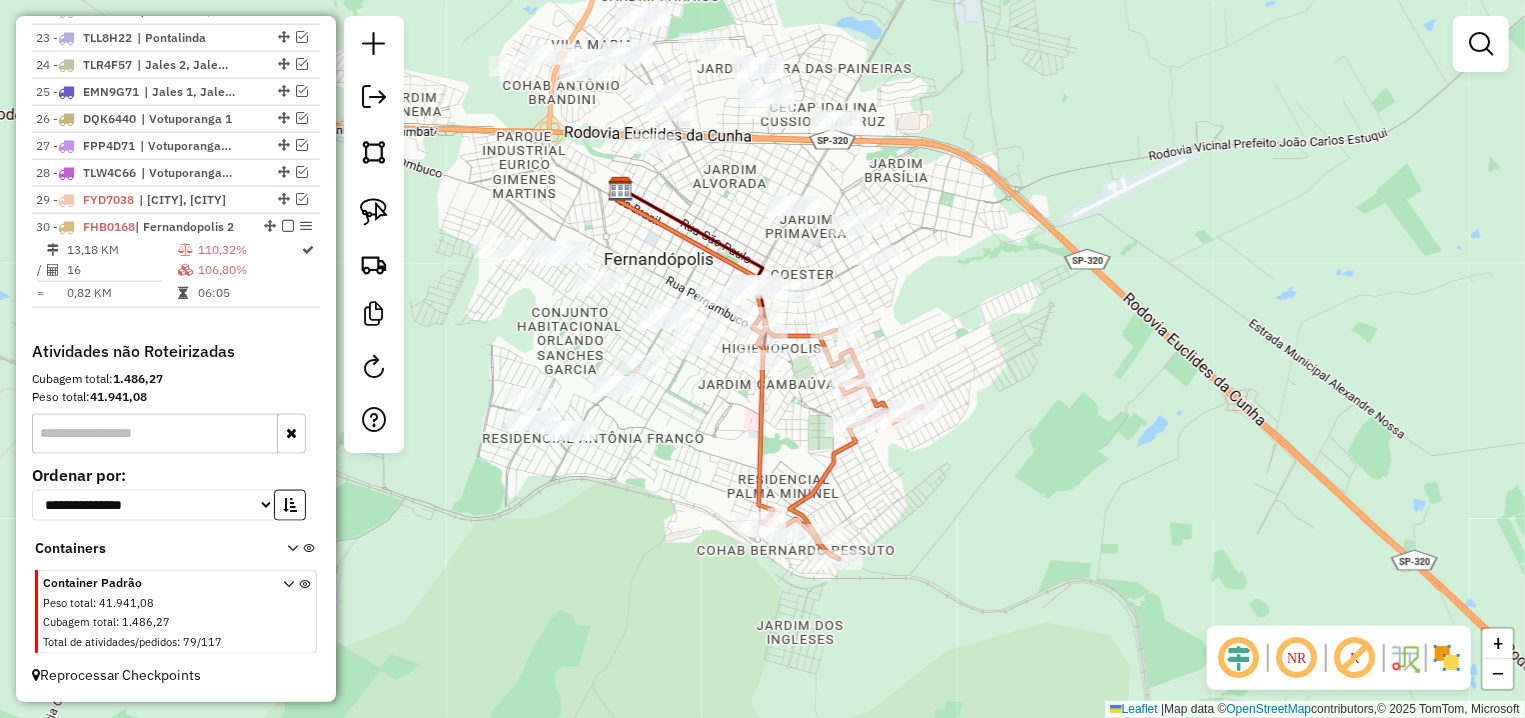 select on "**********" 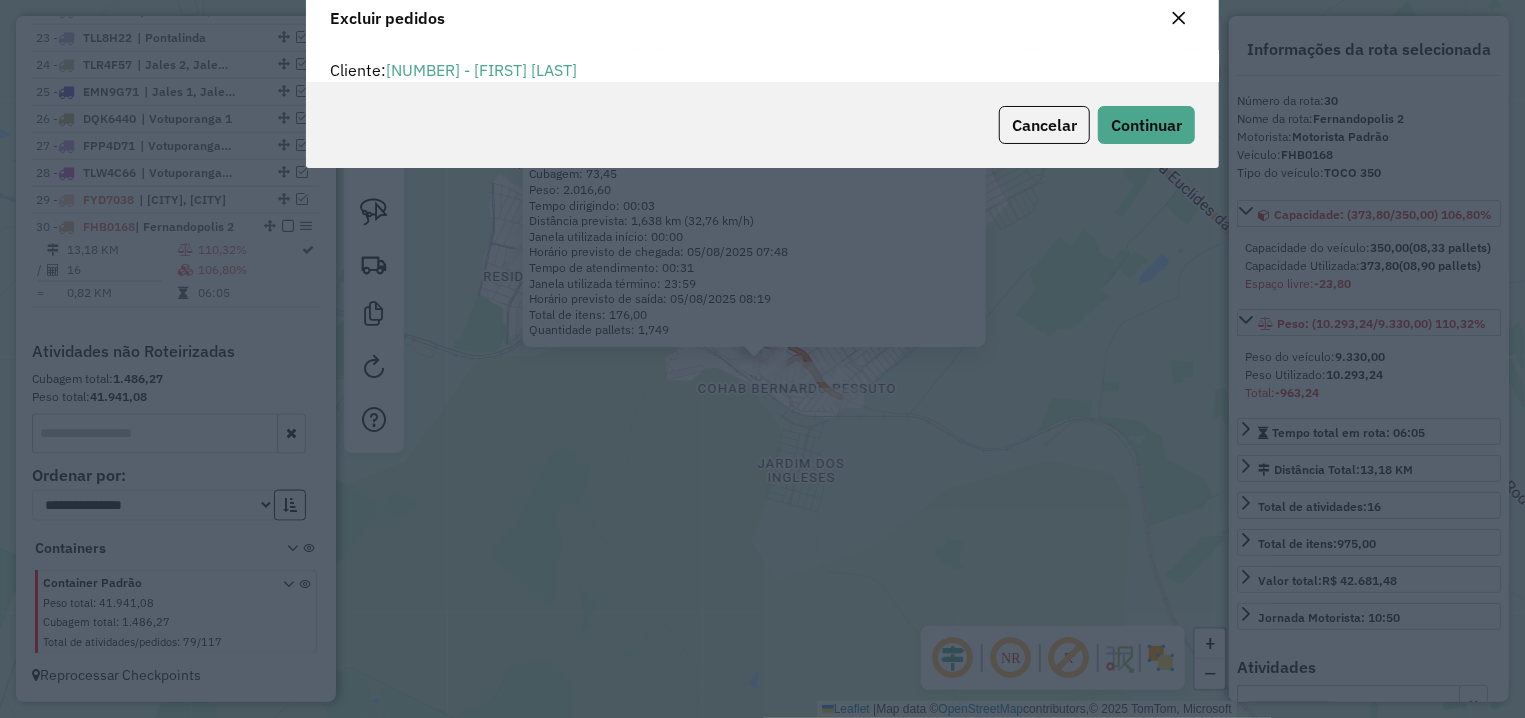 scroll, scrollTop: 11, scrollLeft: 6, axis: both 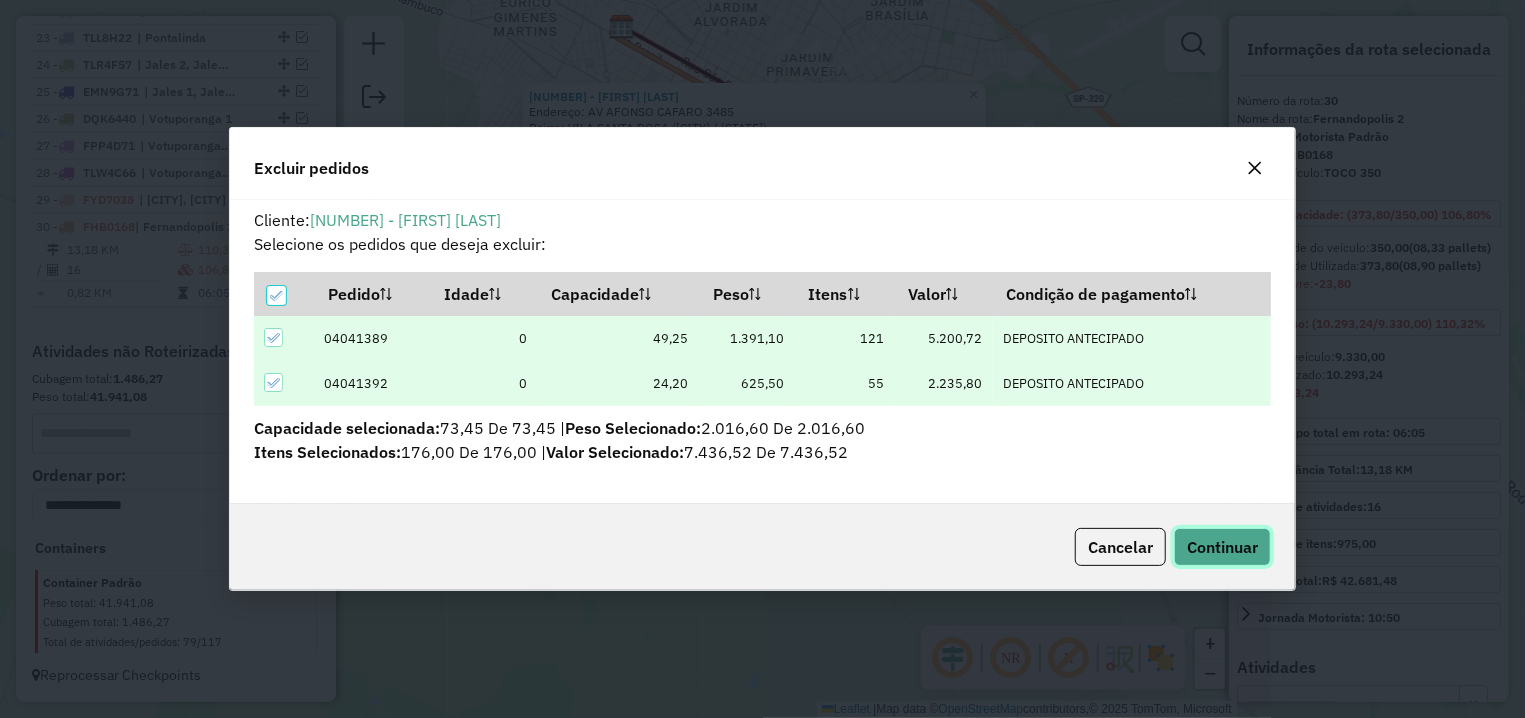 click on "Continuar" 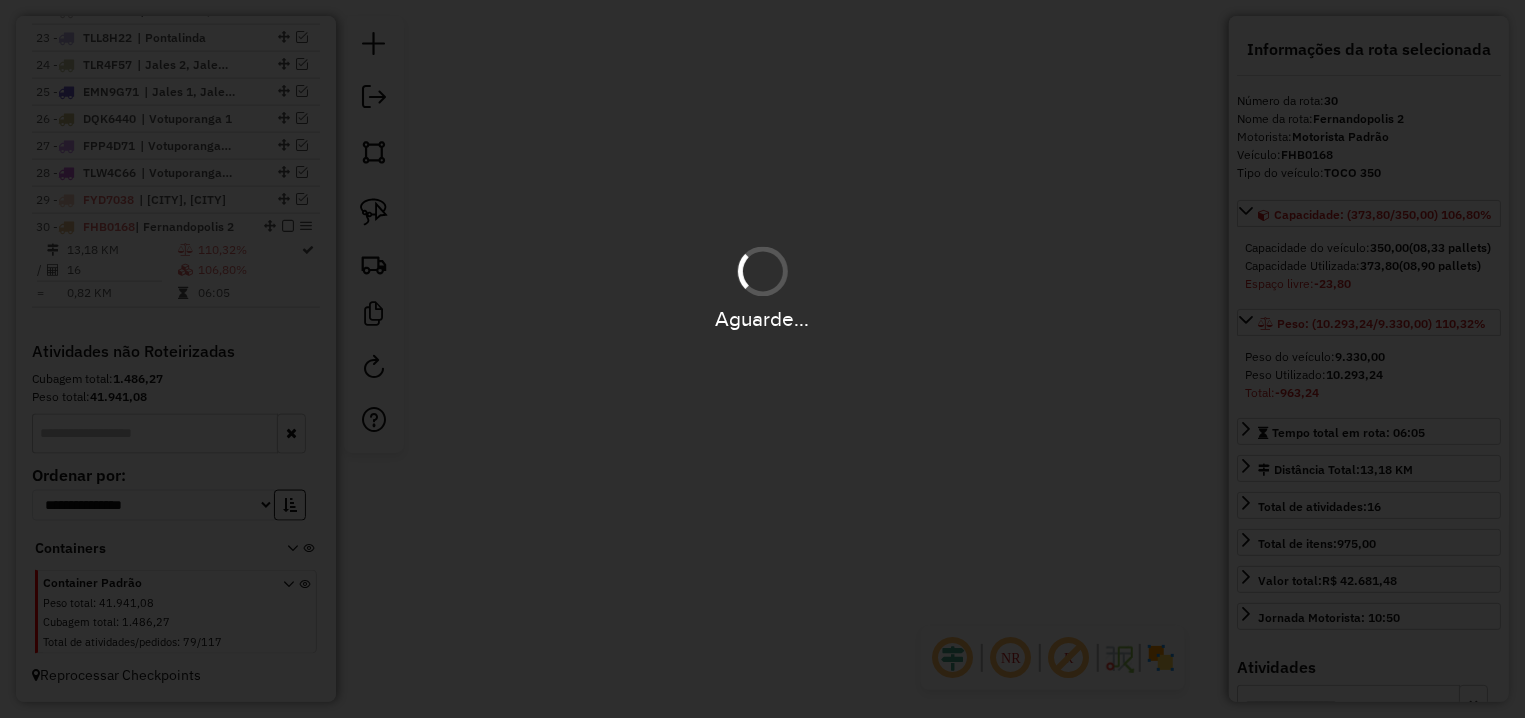 type 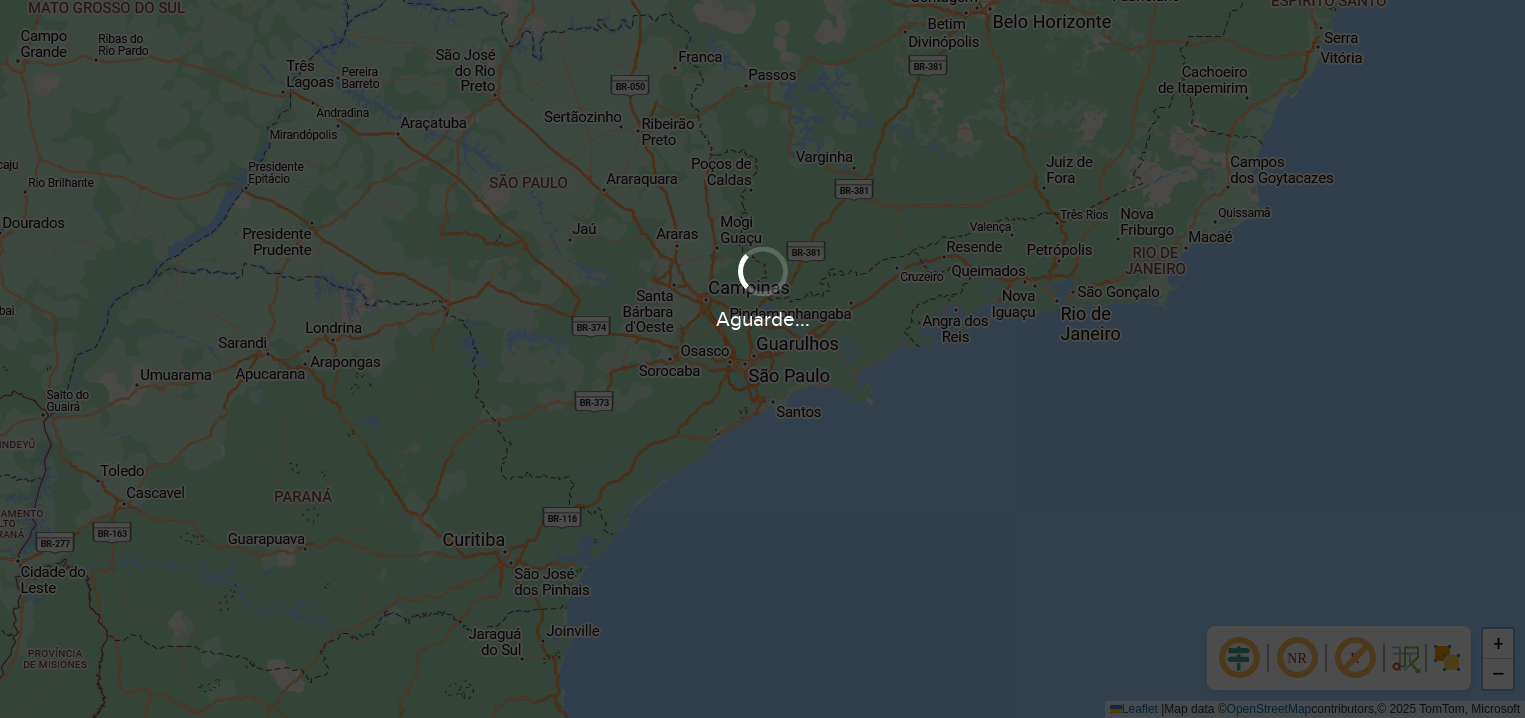 scroll, scrollTop: 0, scrollLeft: 0, axis: both 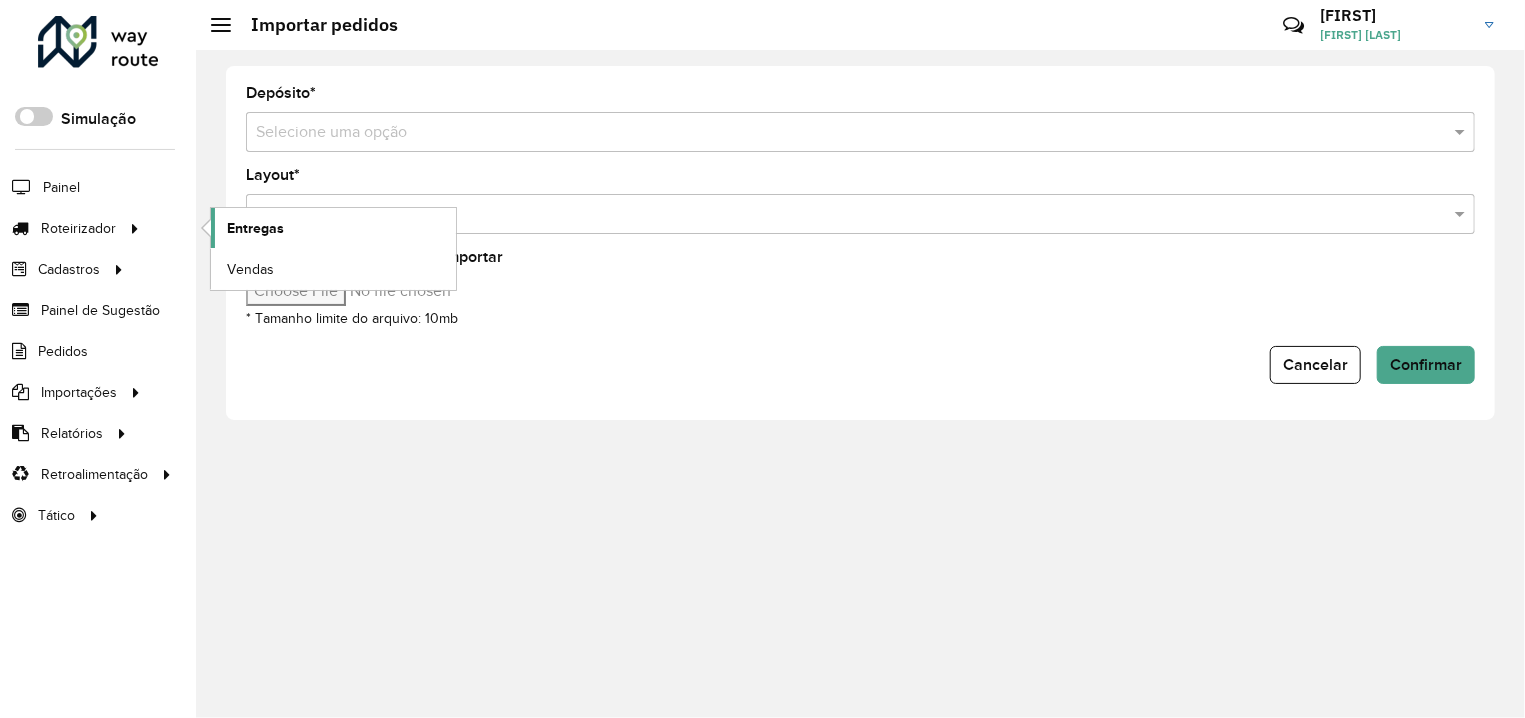 click on "Entregas" 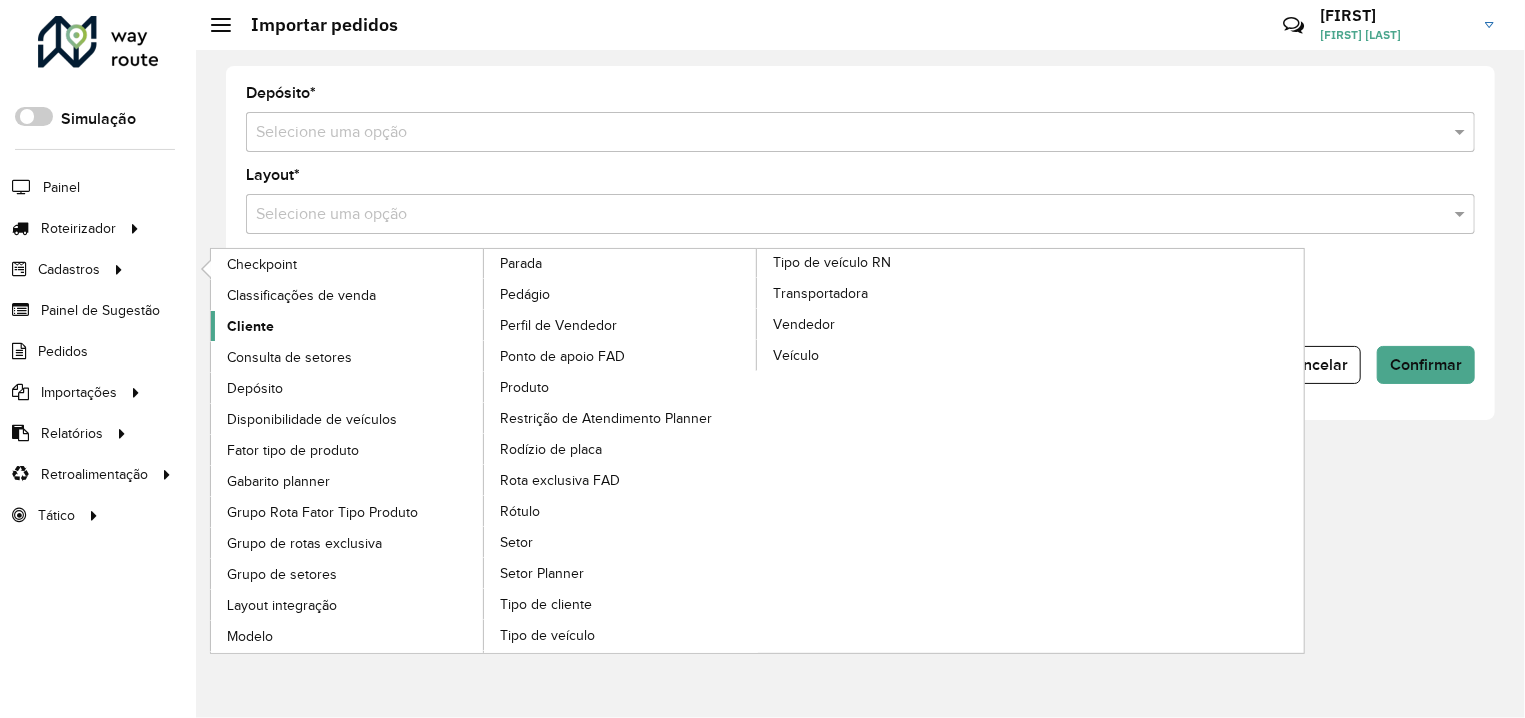 click on "Cliente" 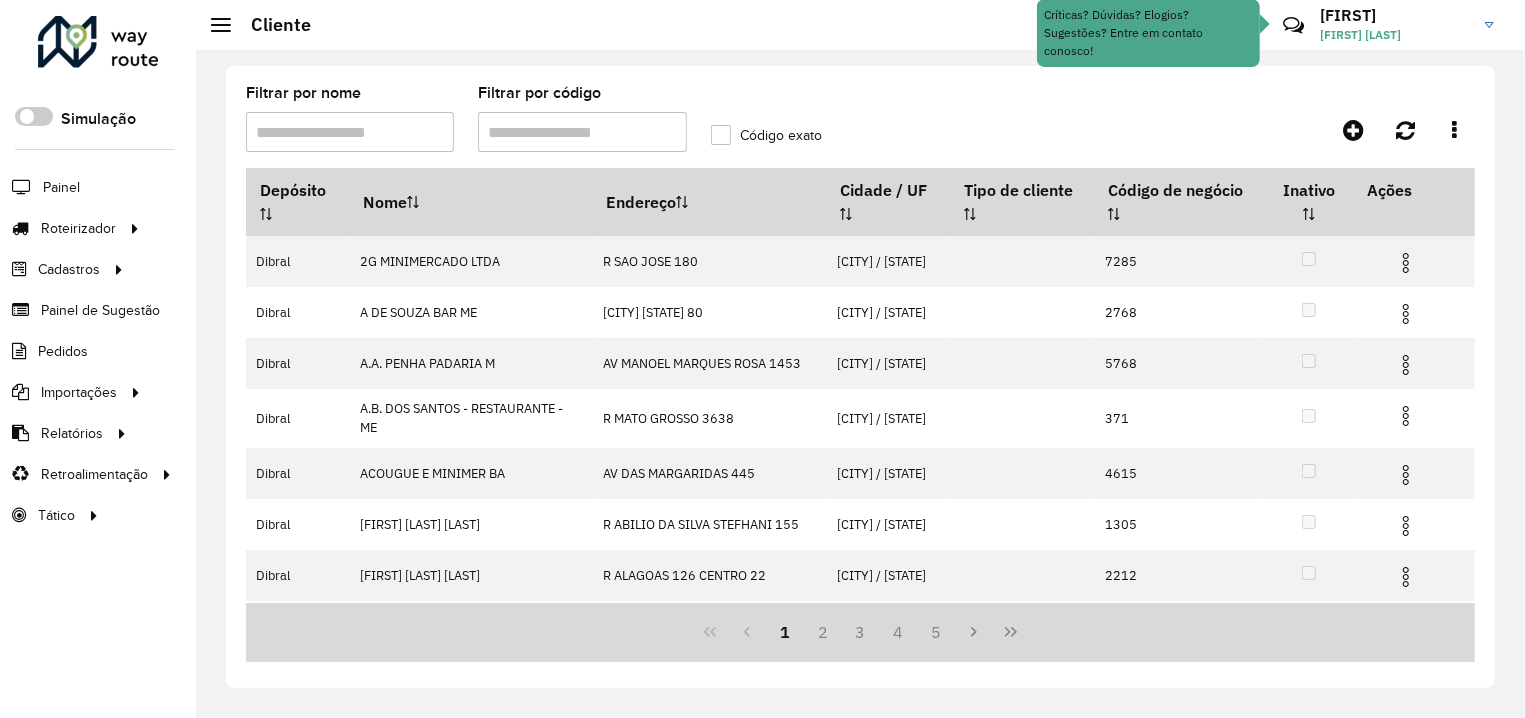 click on "Filtrar por código" at bounding box center (582, 132) 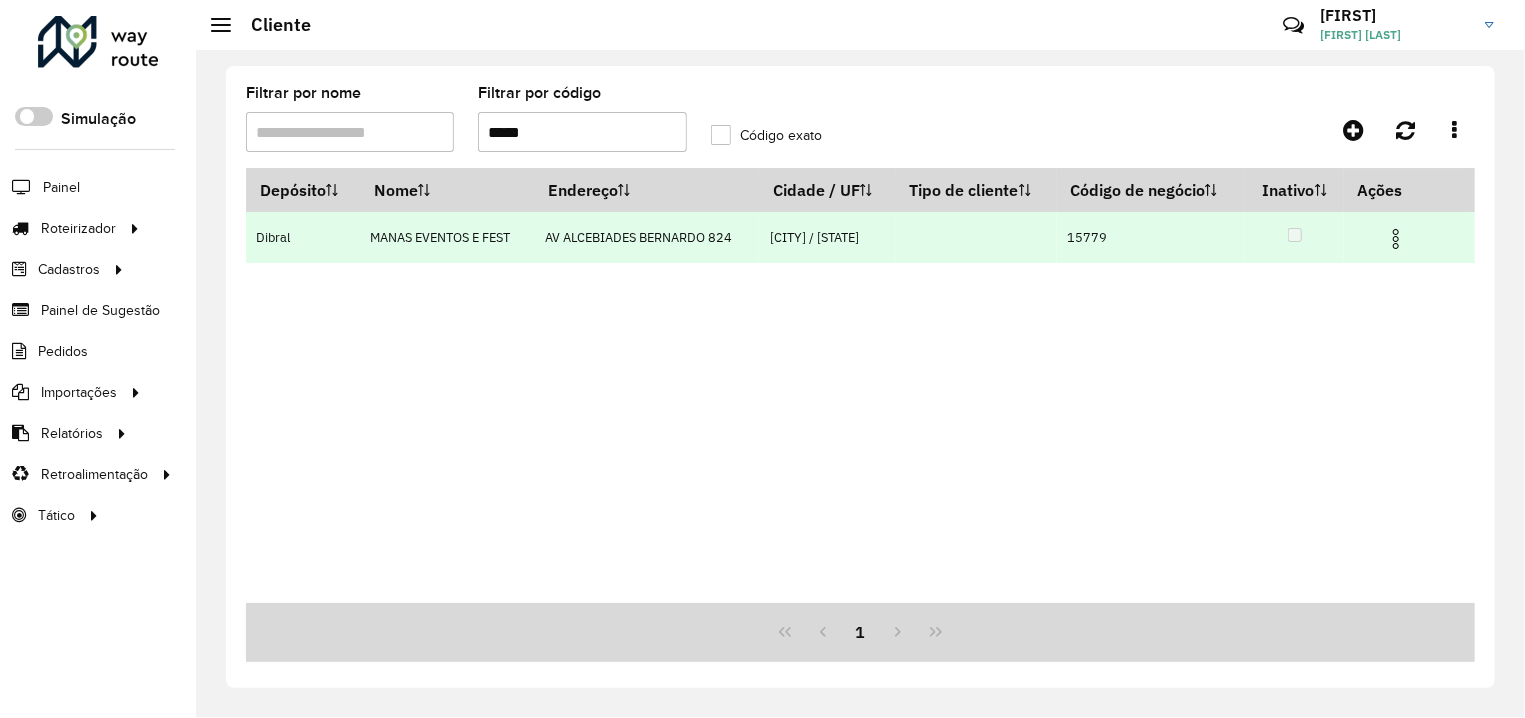 type on "*****" 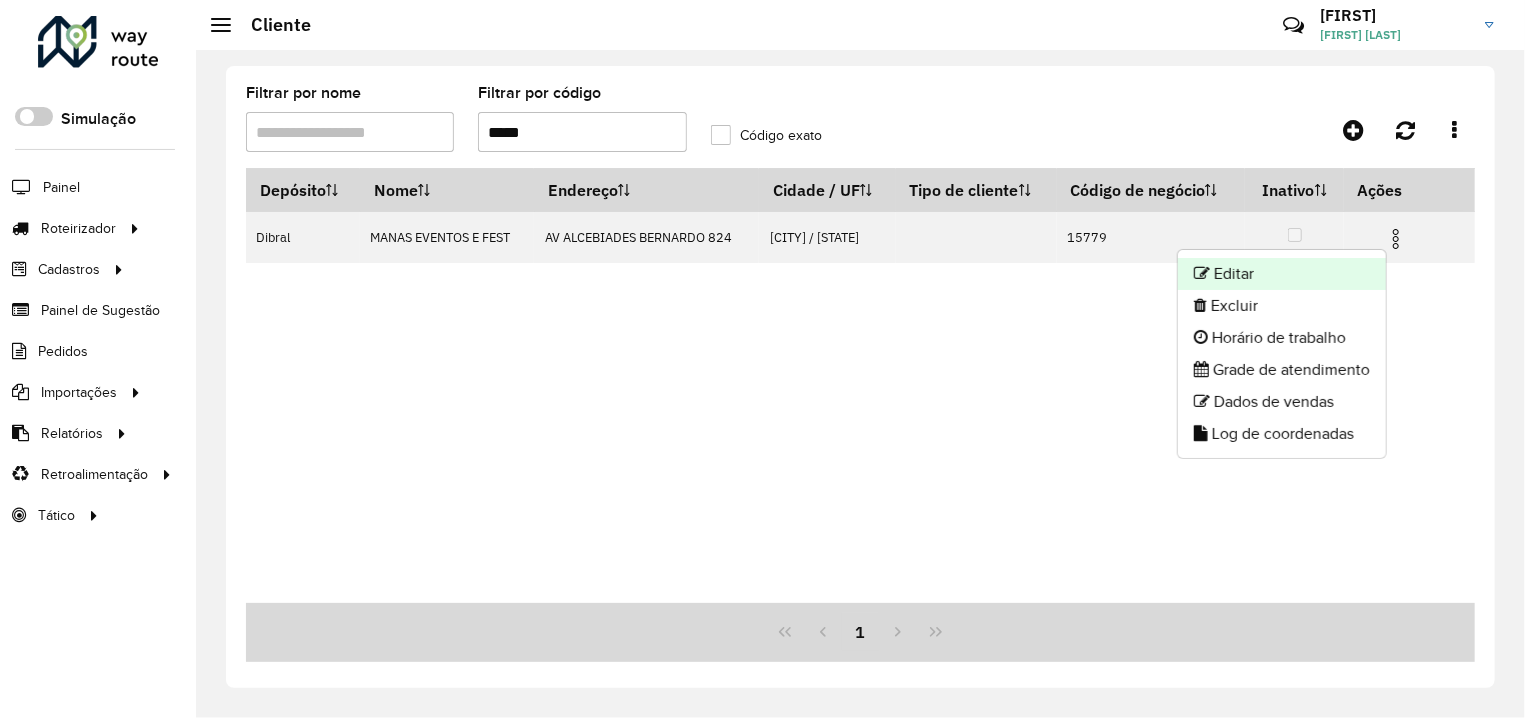 click on "Editar" 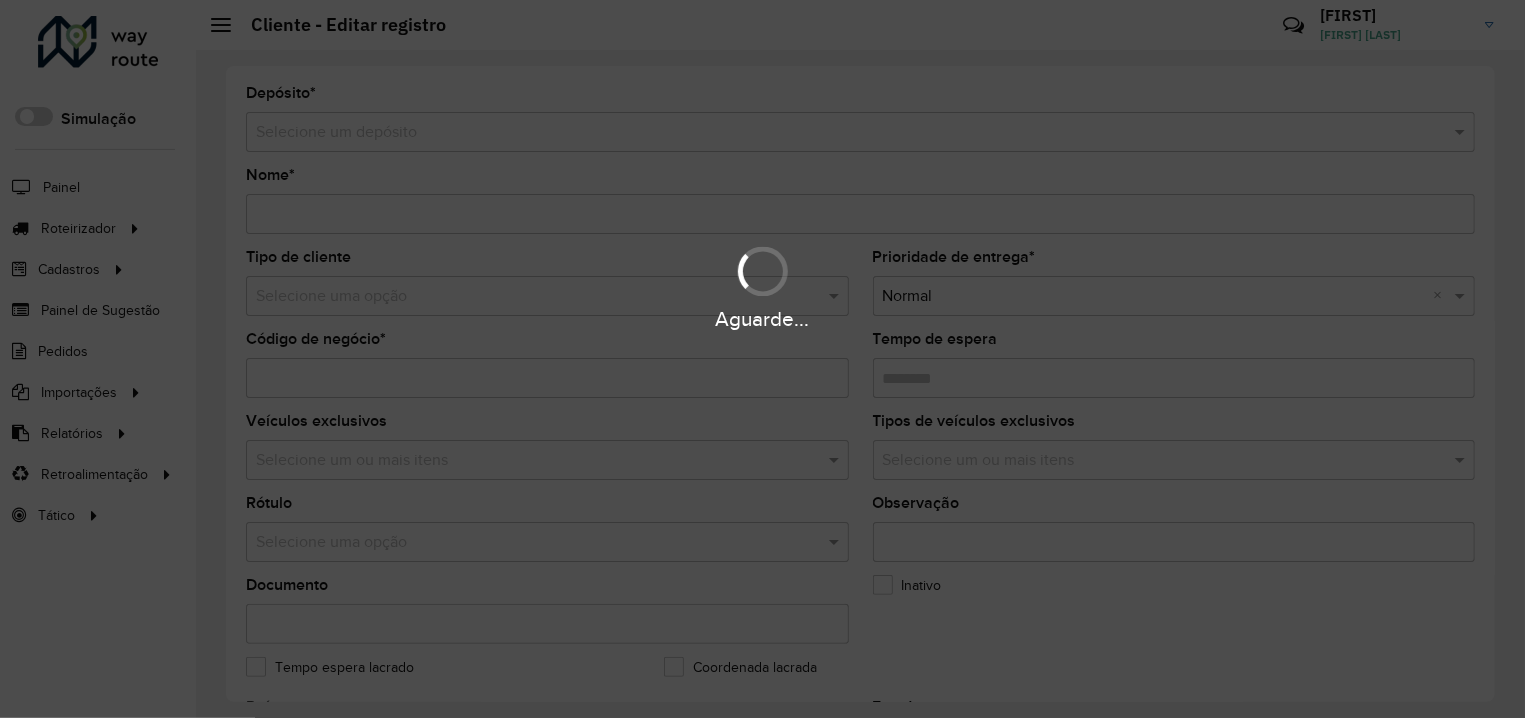 type on "**********" 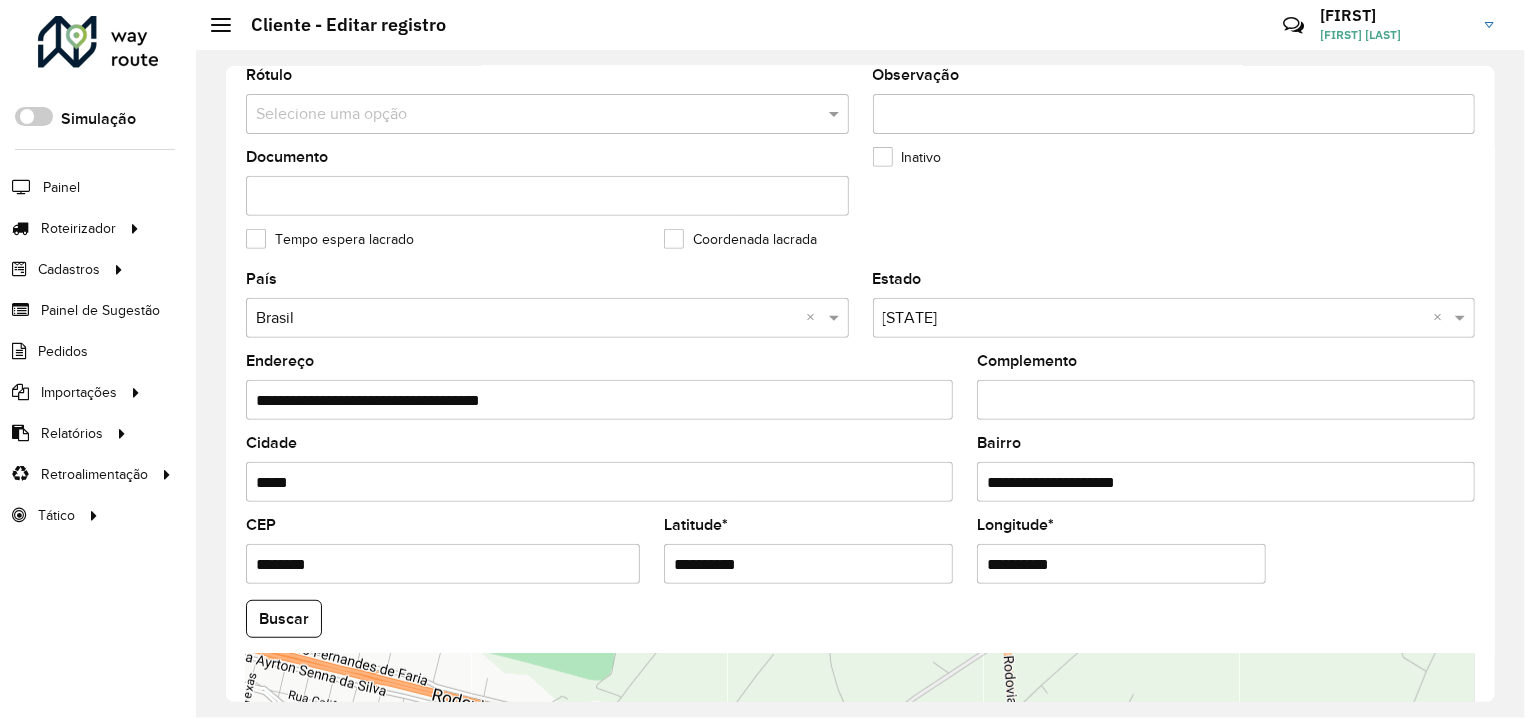 scroll, scrollTop: 763, scrollLeft: 0, axis: vertical 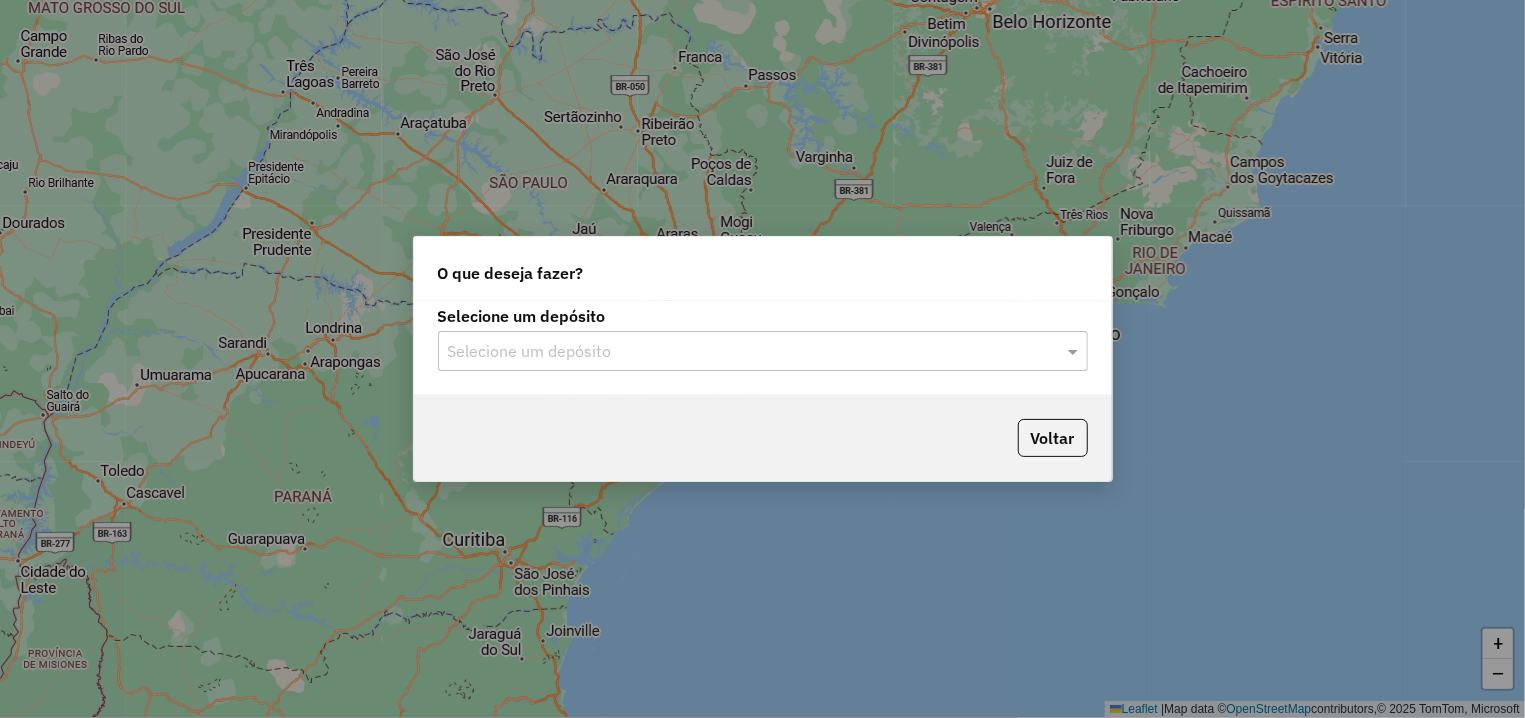 click 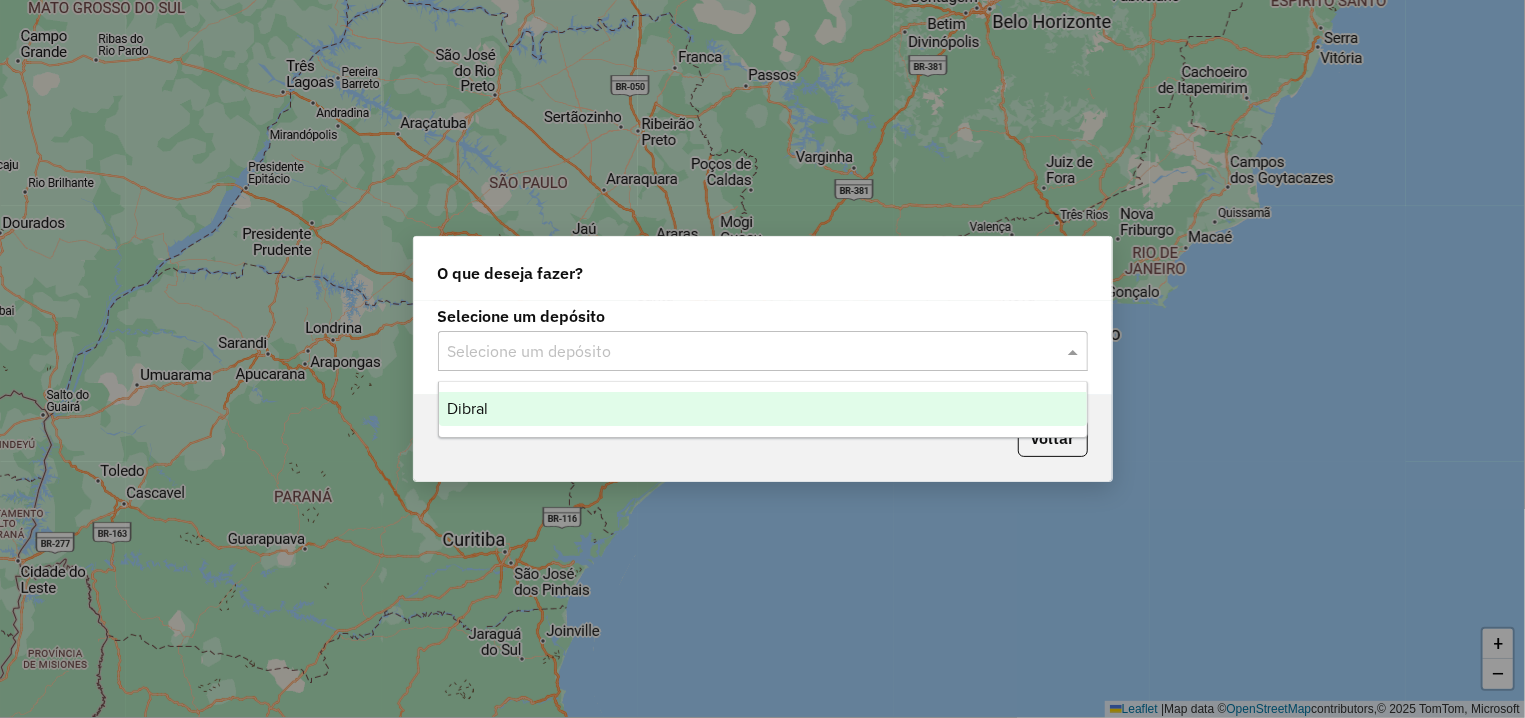 click on "Dibral" at bounding box center (763, 409) 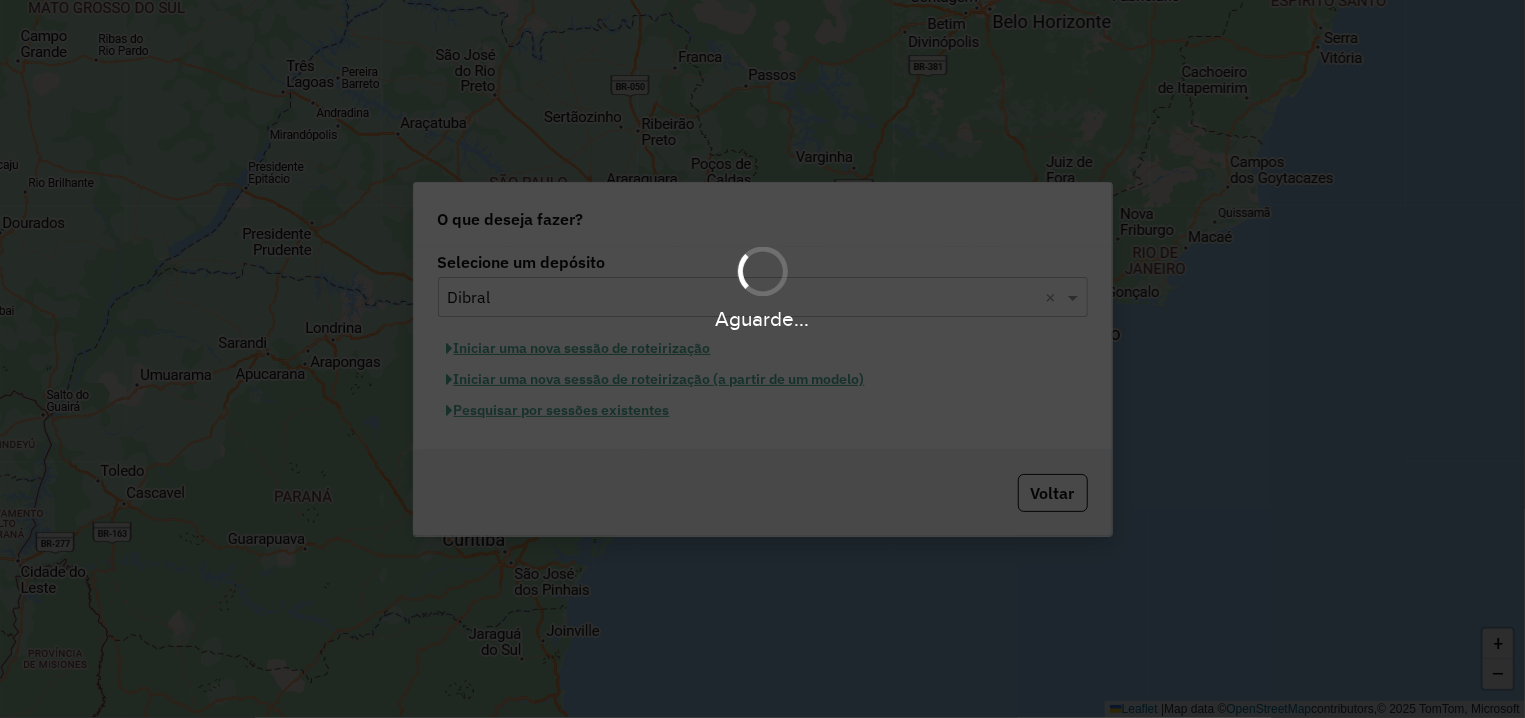 click on "Aguarde..." at bounding box center [762, 359] 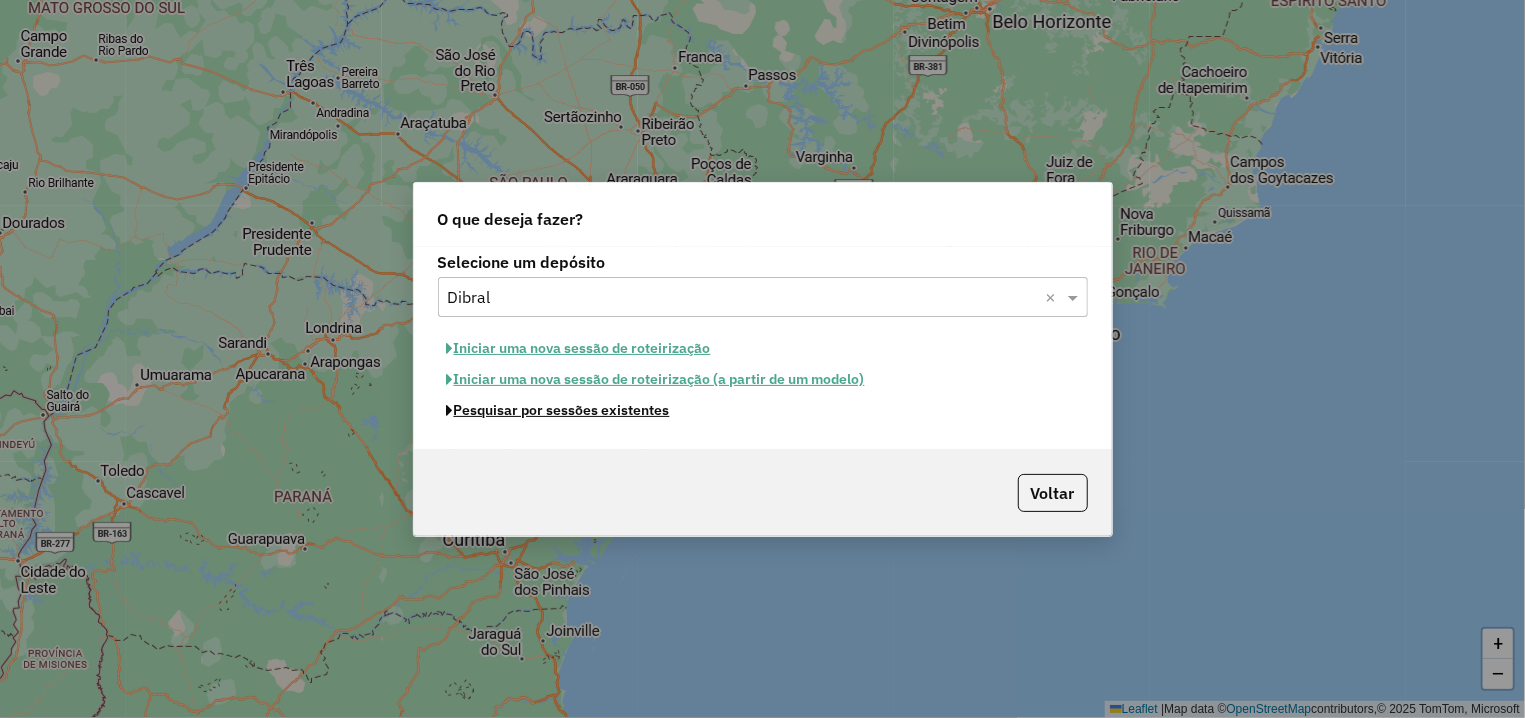click on "Pesquisar por sessões existentes" 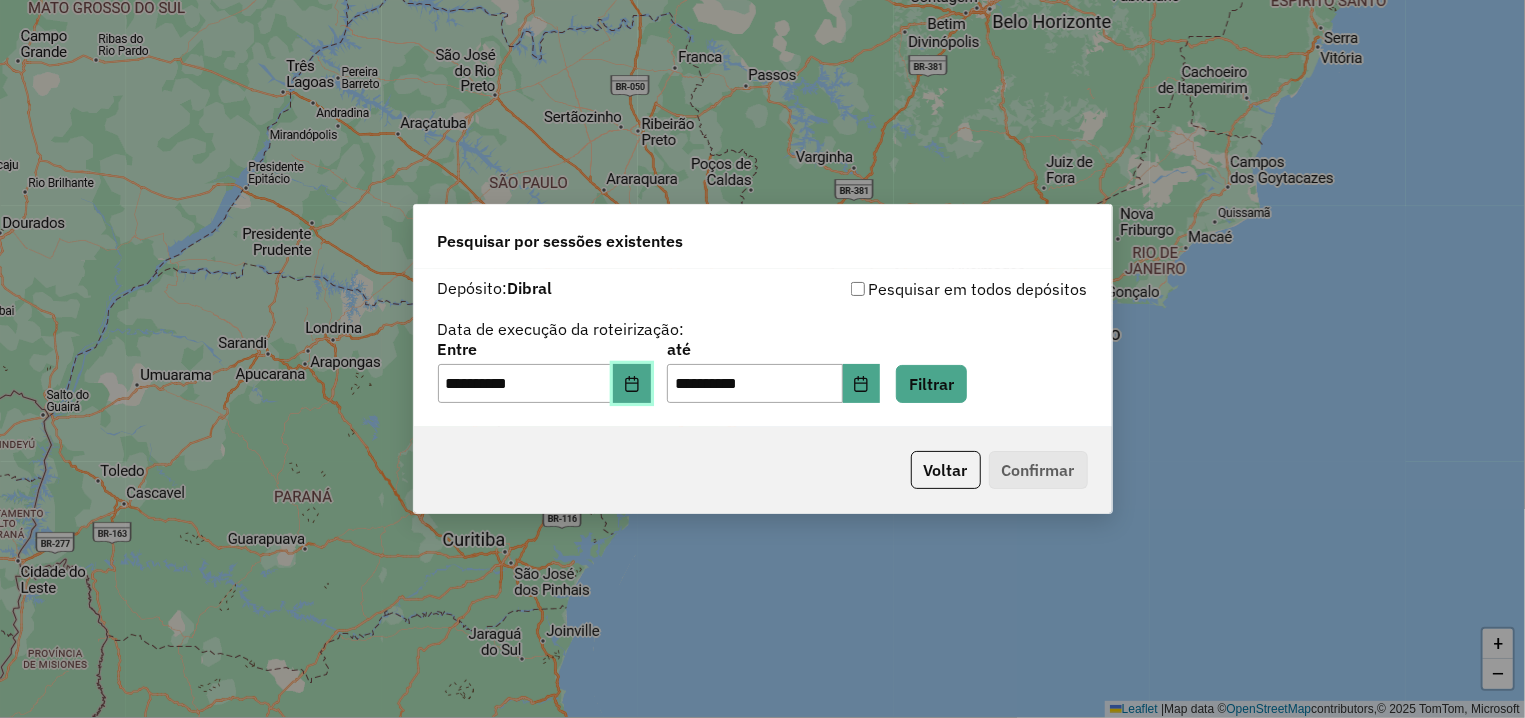 click at bounding box center [632, 384] 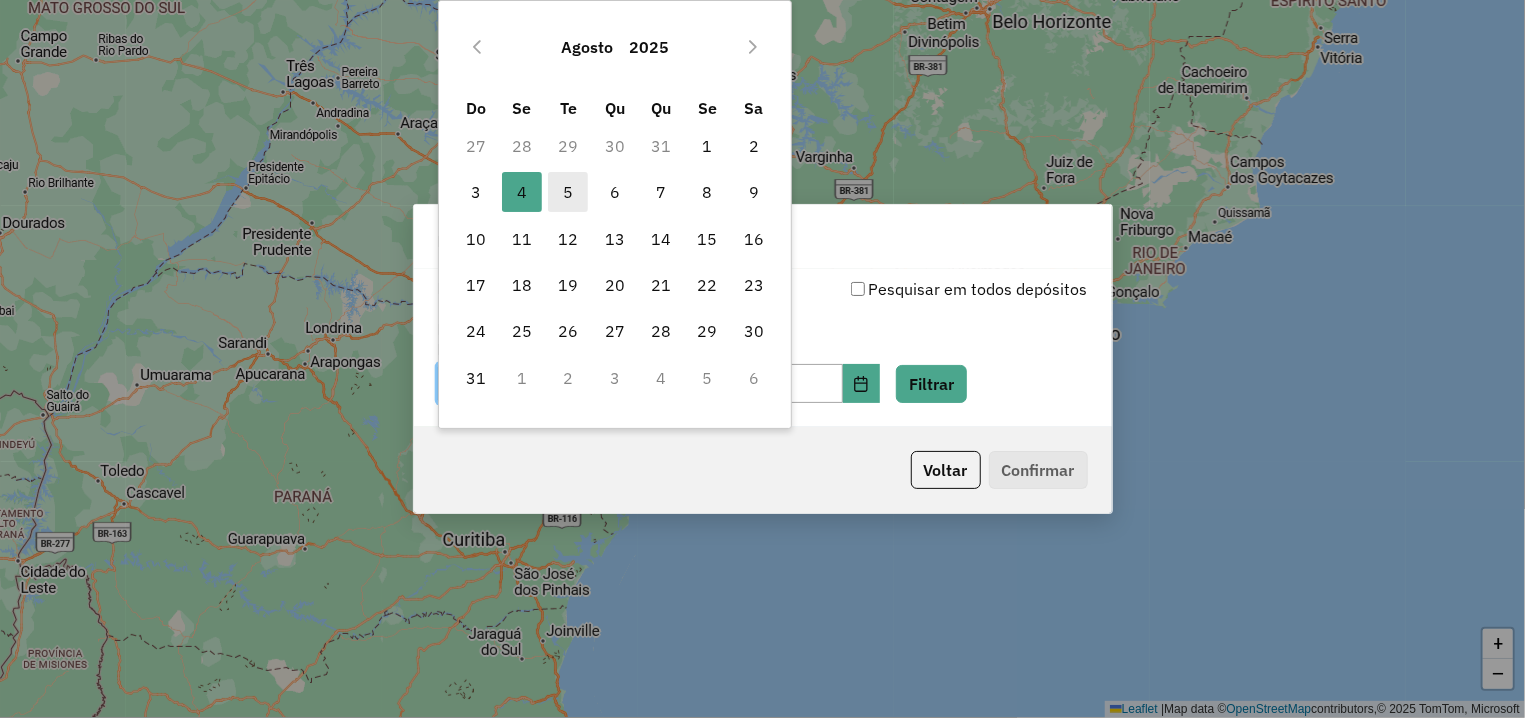 click on "5" at bounding box center (568, 192) 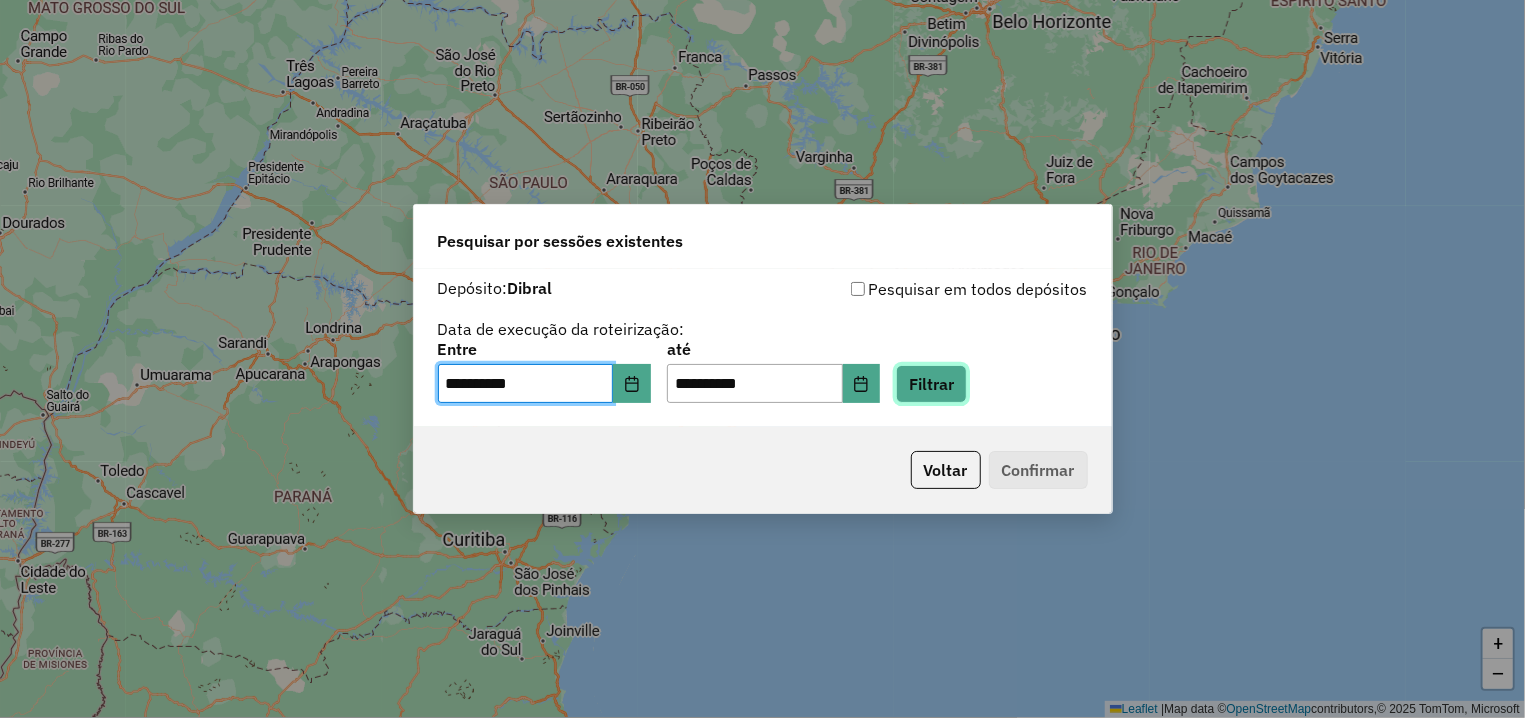 click on "Filtrar" 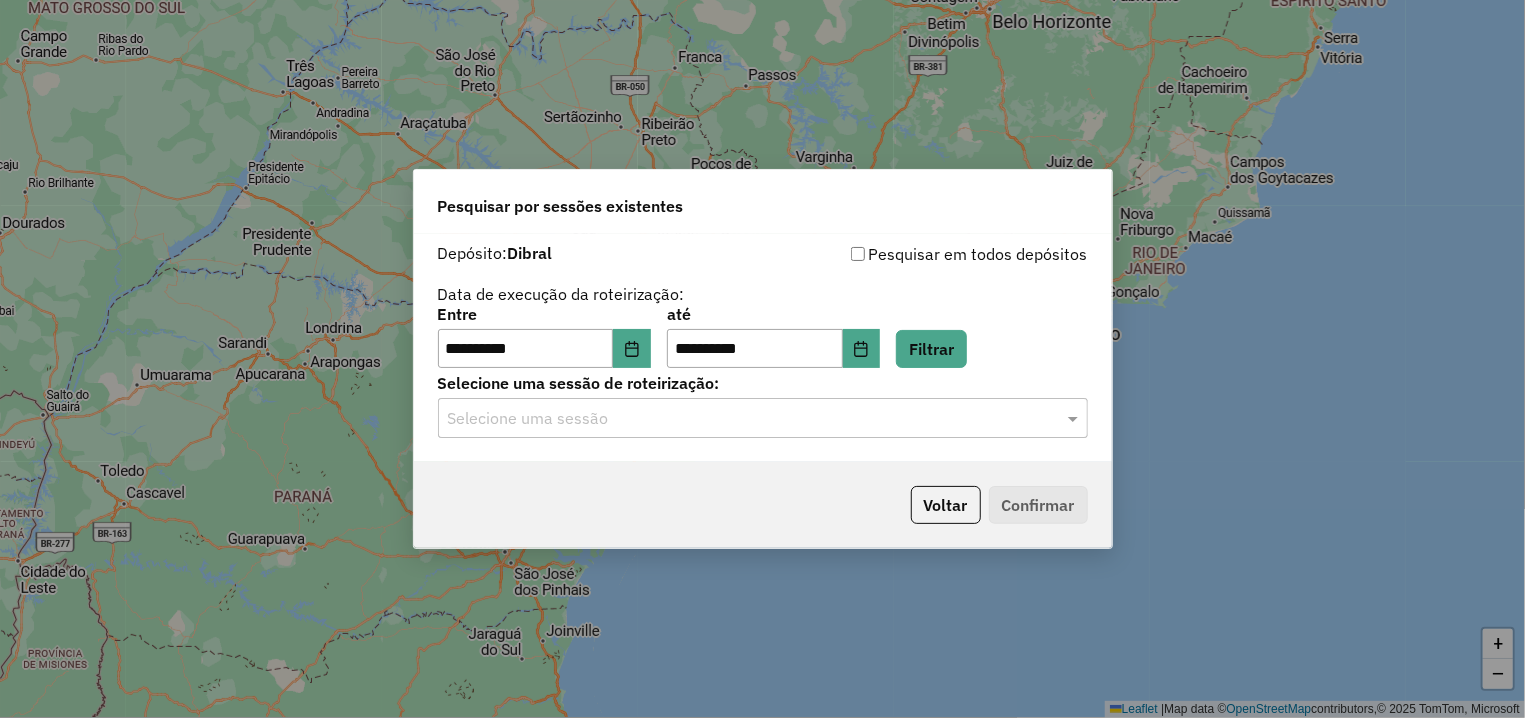 click 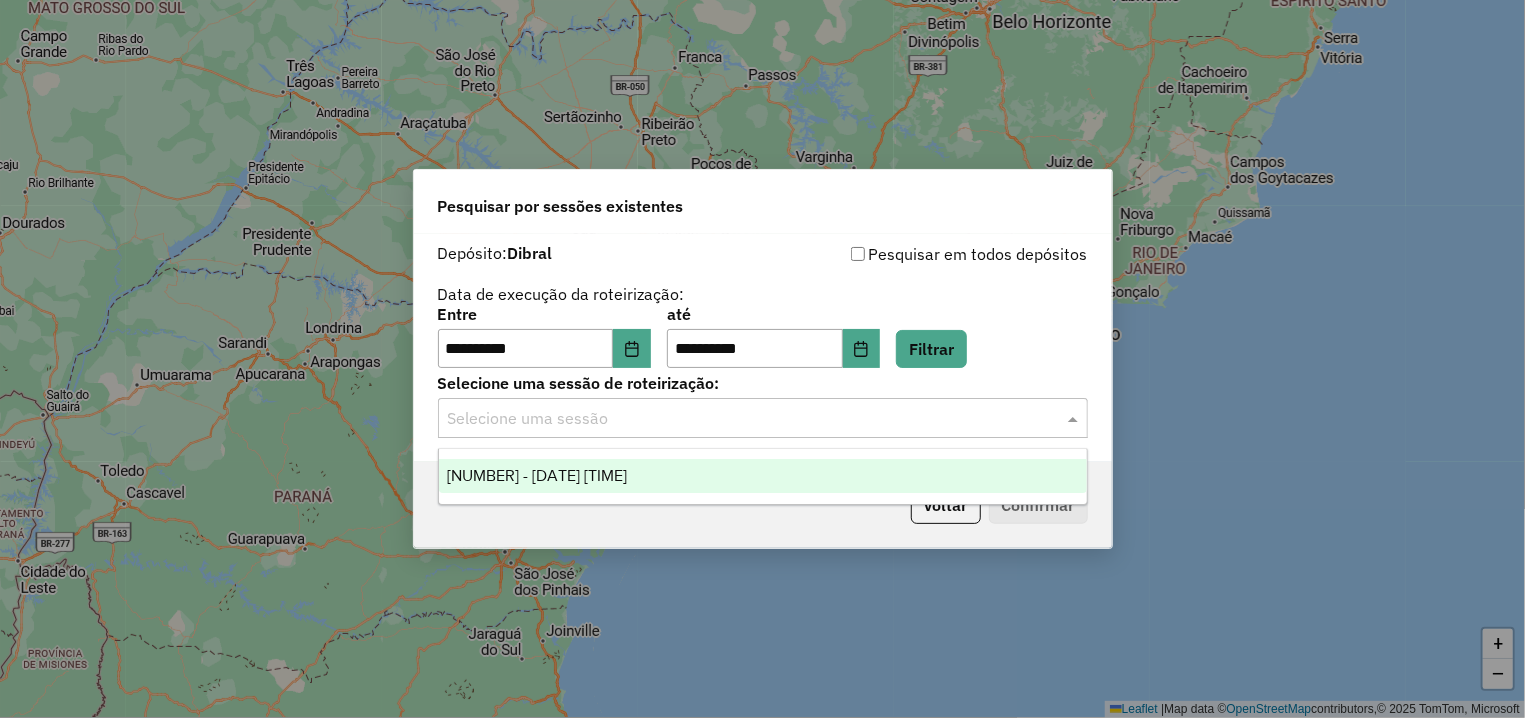 click on "[NUMBER] - [DATE] [TIME]" at bounding box center (537, 475) 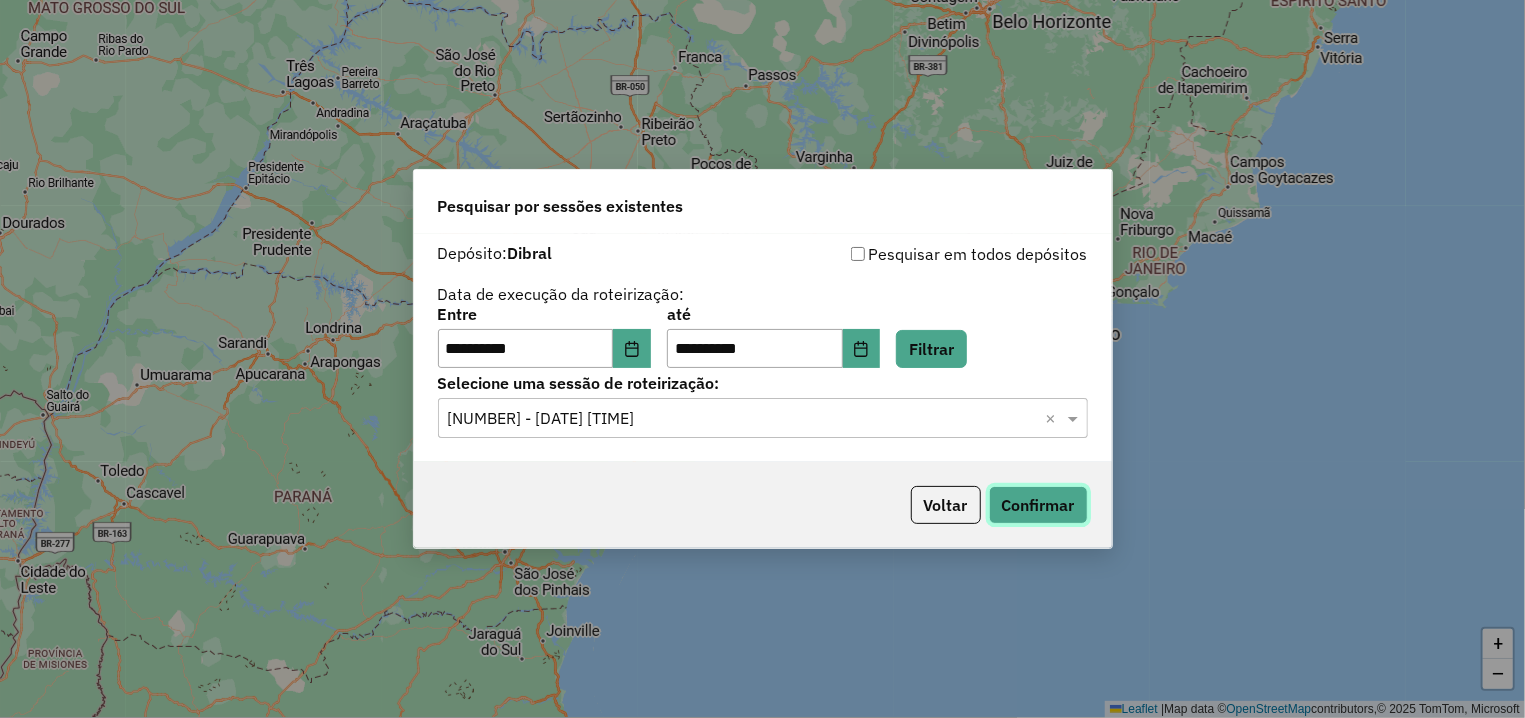 click on "Confirmar" 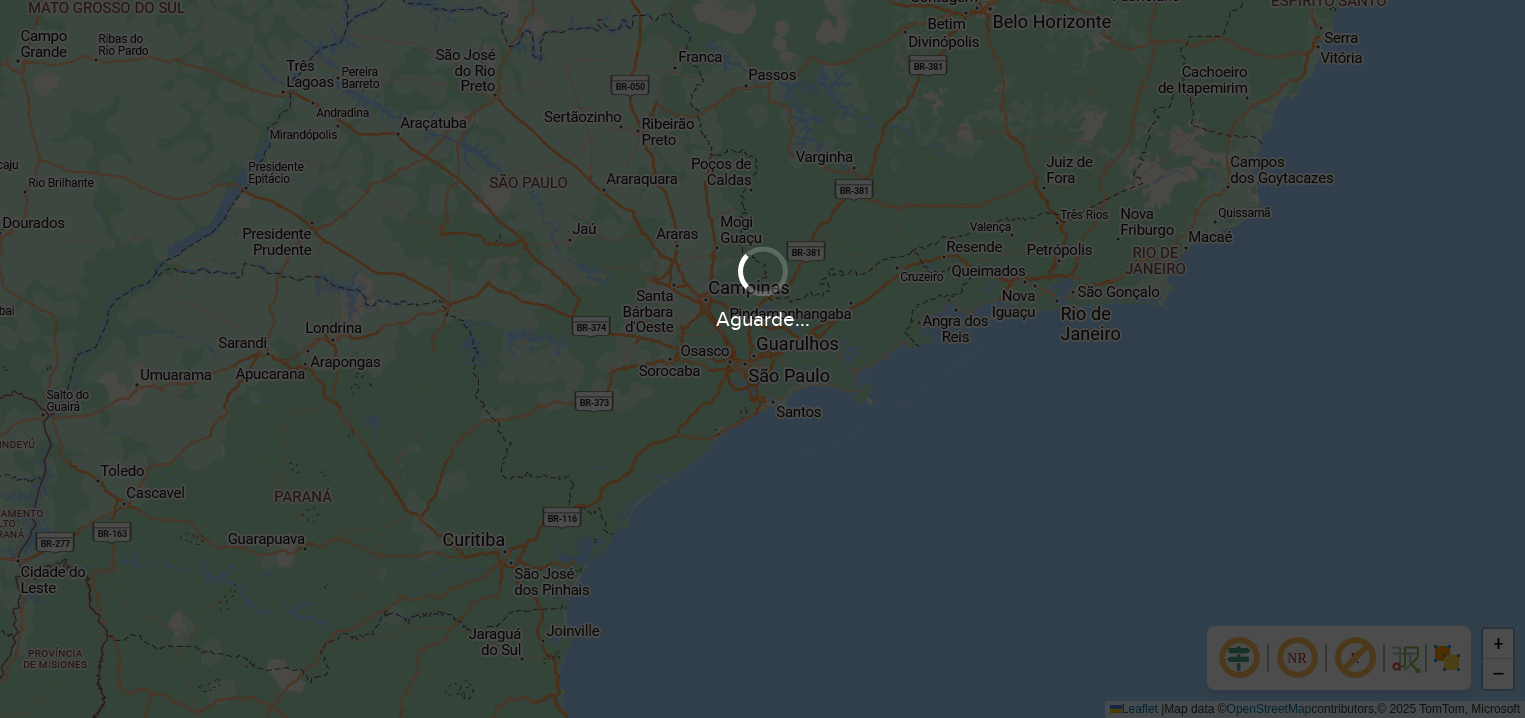 scroll, scrollTop: 0, scrollLeft: 0, axis: both 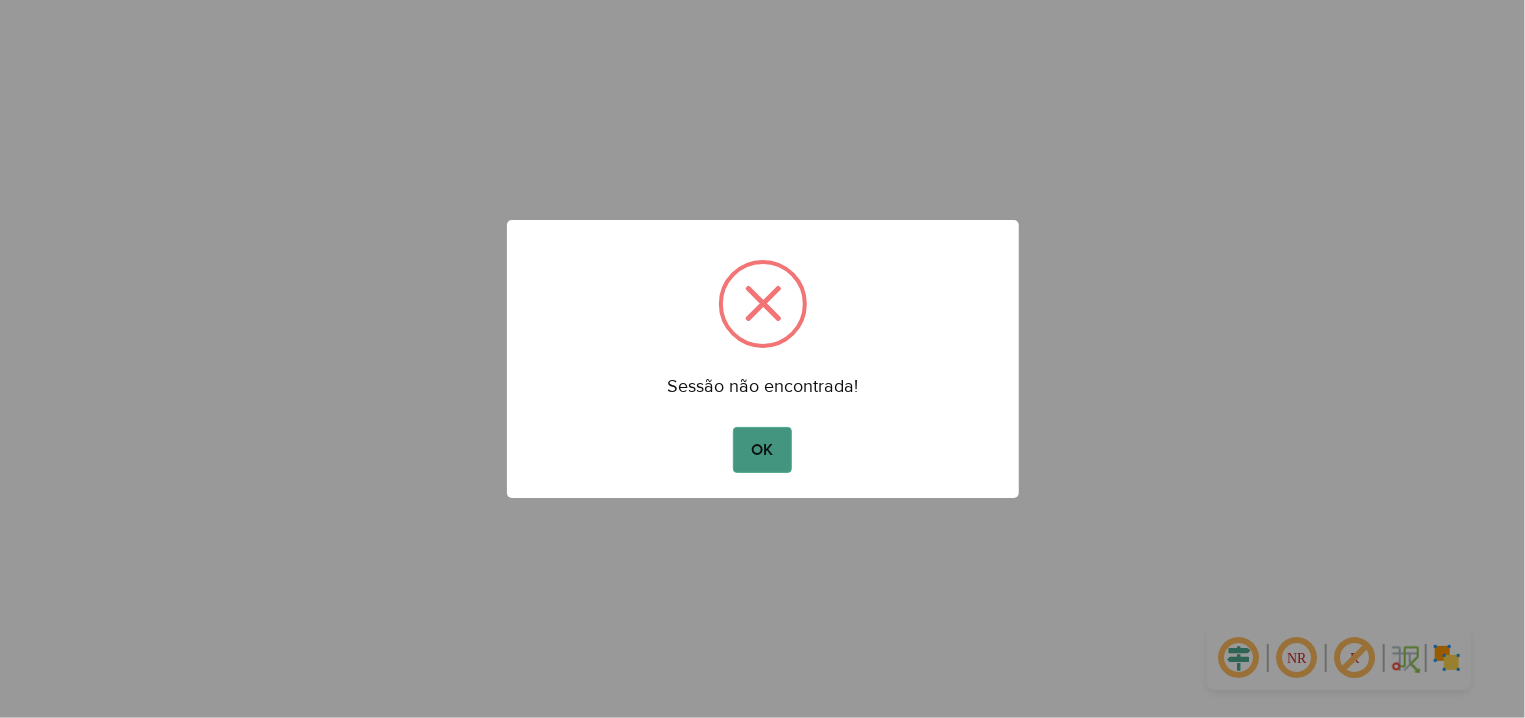click on "OK" at bounding box center (762, 450) 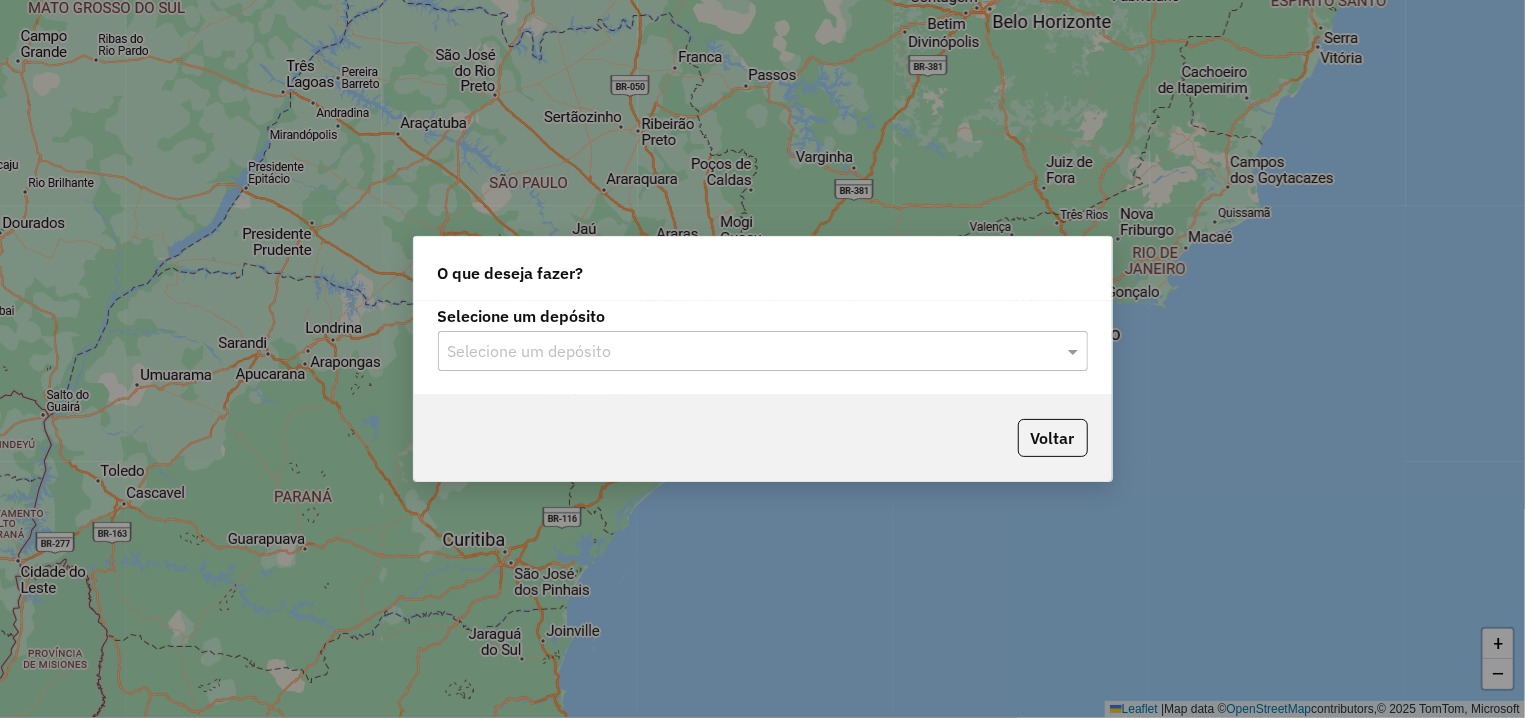 click 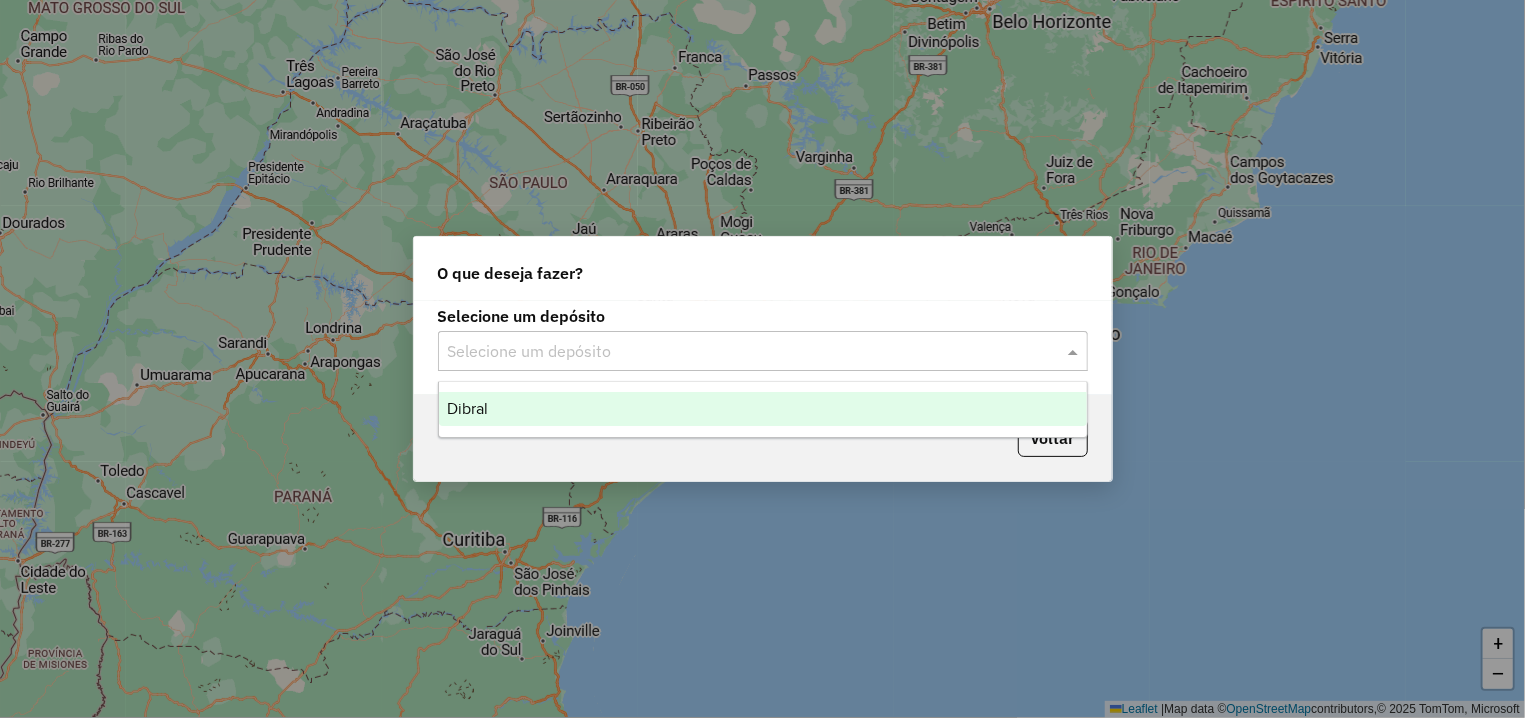 click on "Dibral" at bounding box center (763, 409) 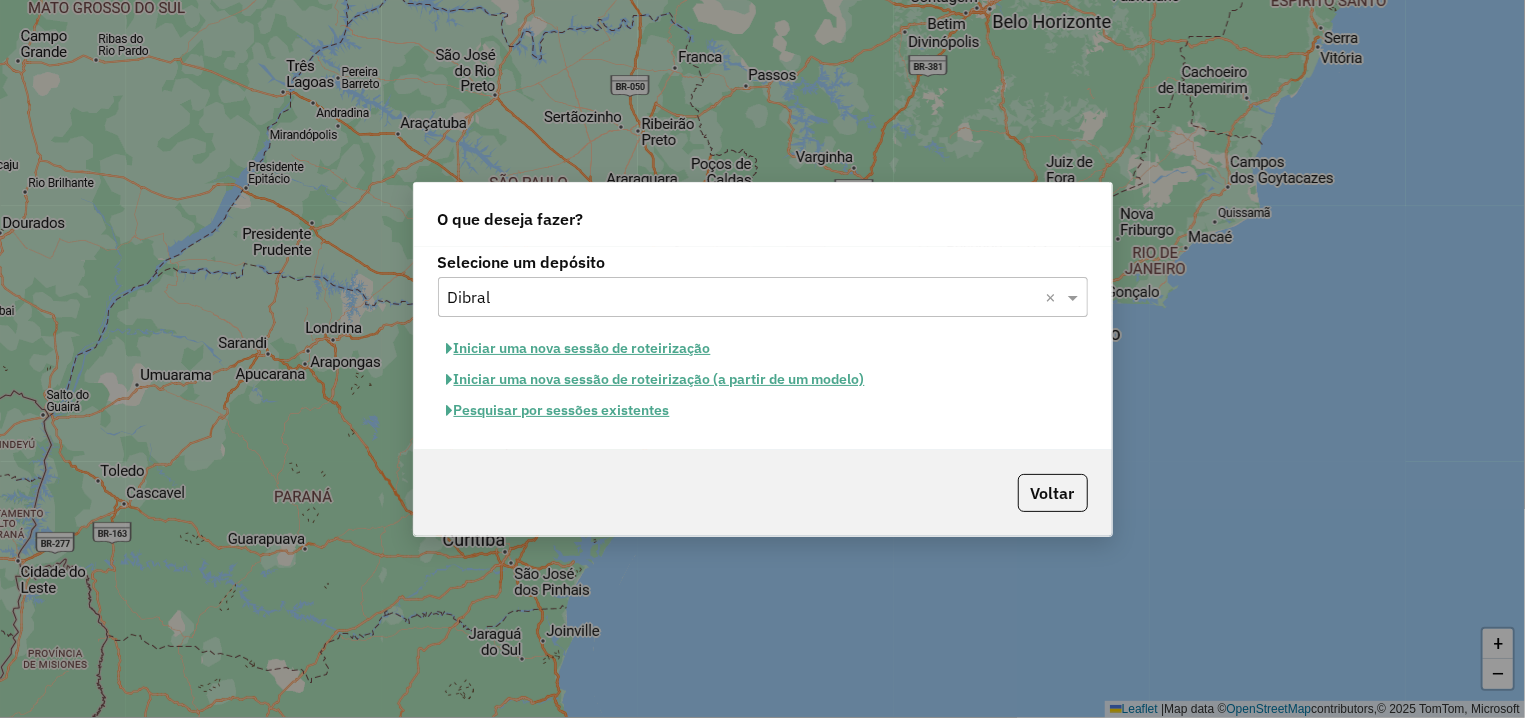 click on "Iniciar uma nova sessão de roteirização" 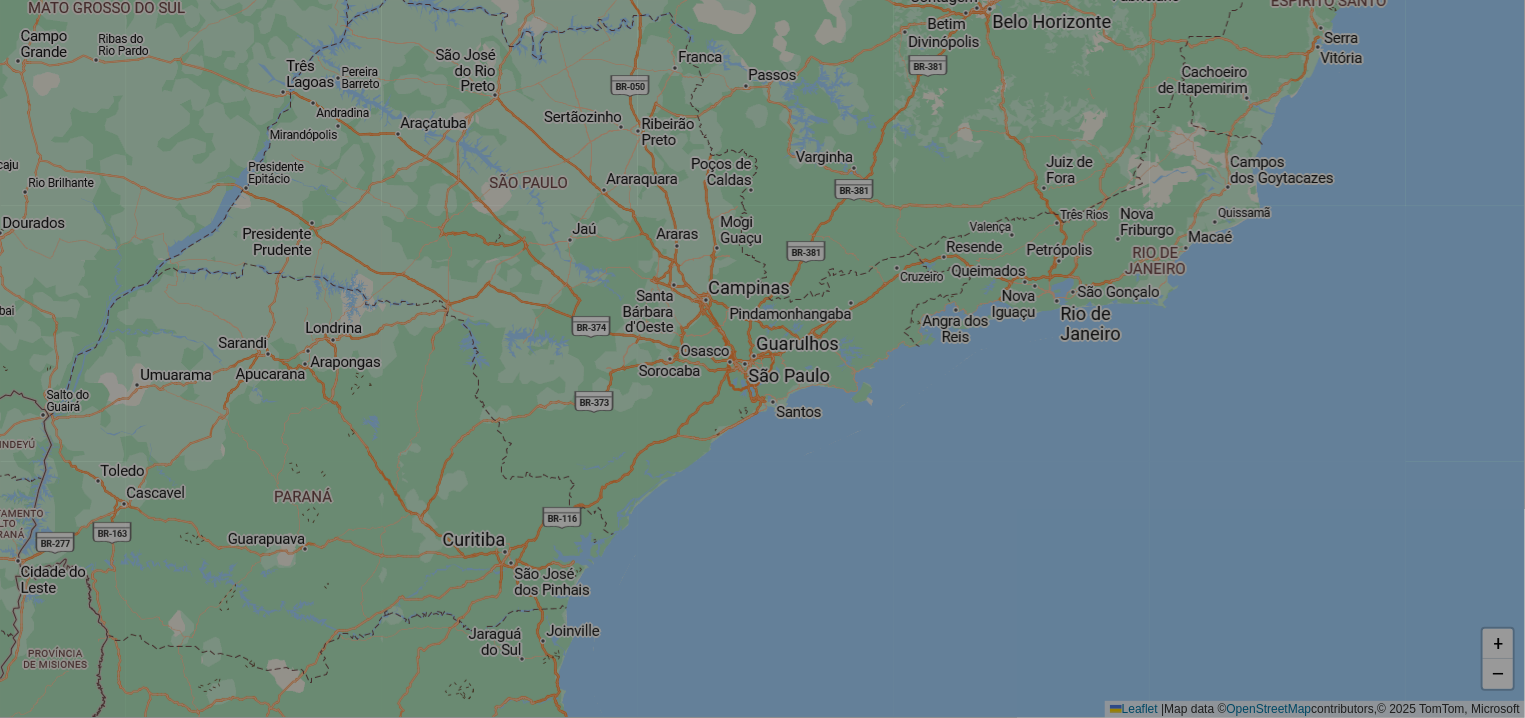 select on "*" 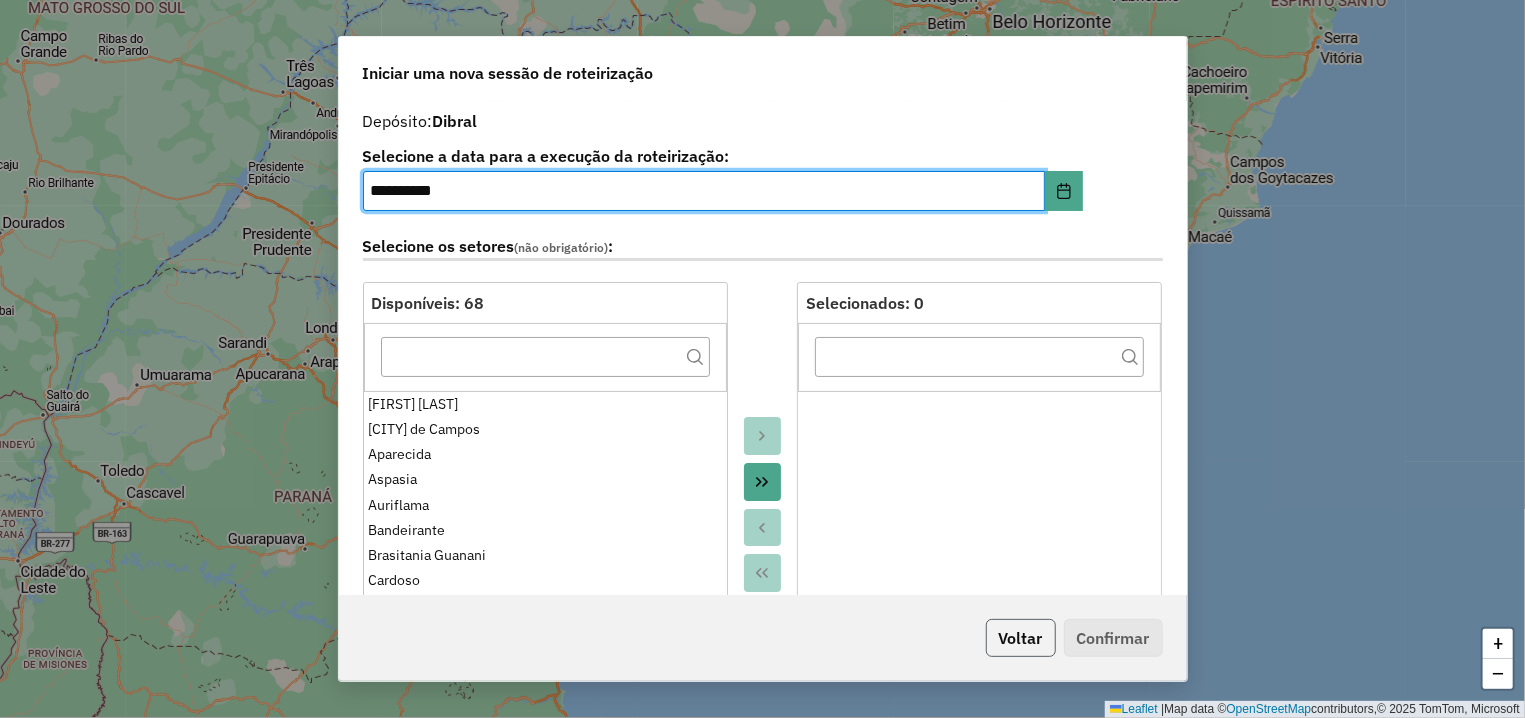 click on "Voltar" 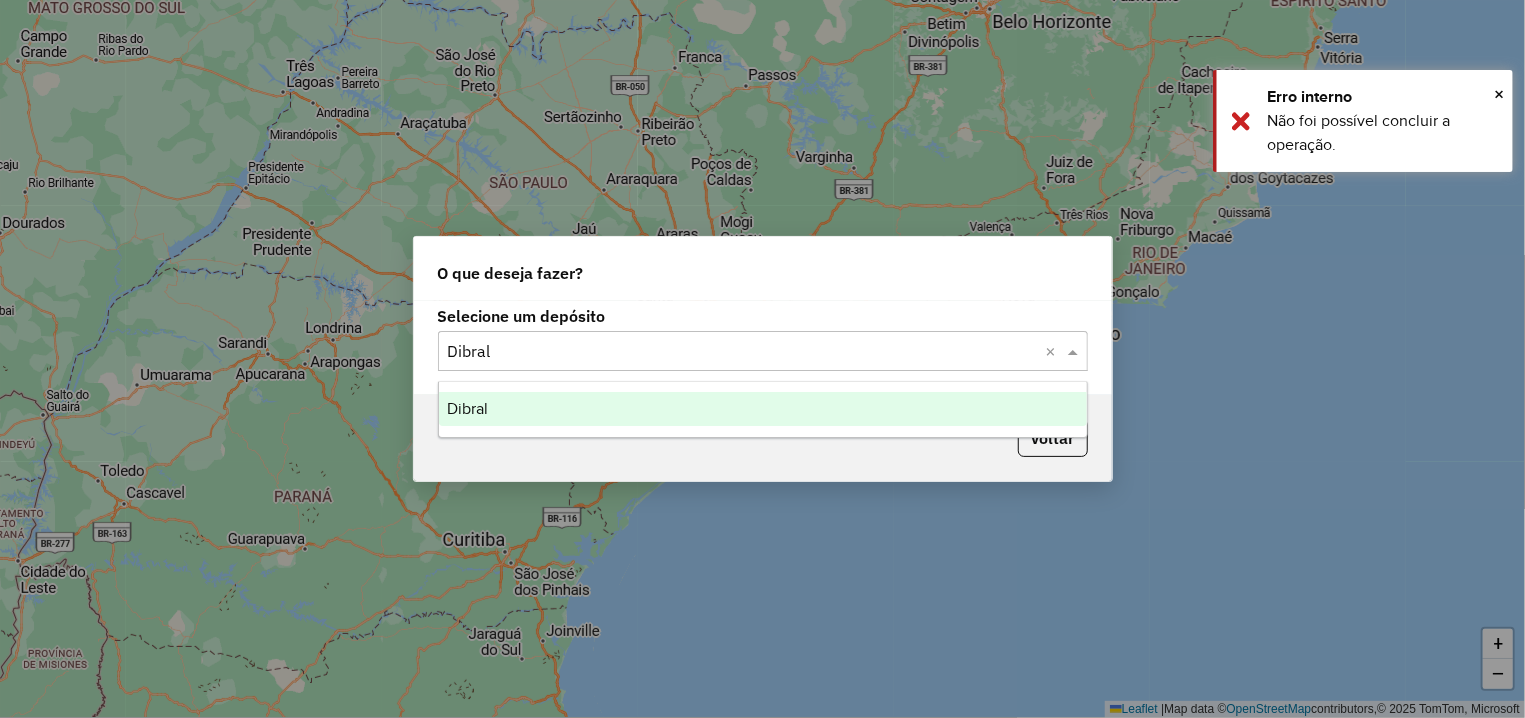 click 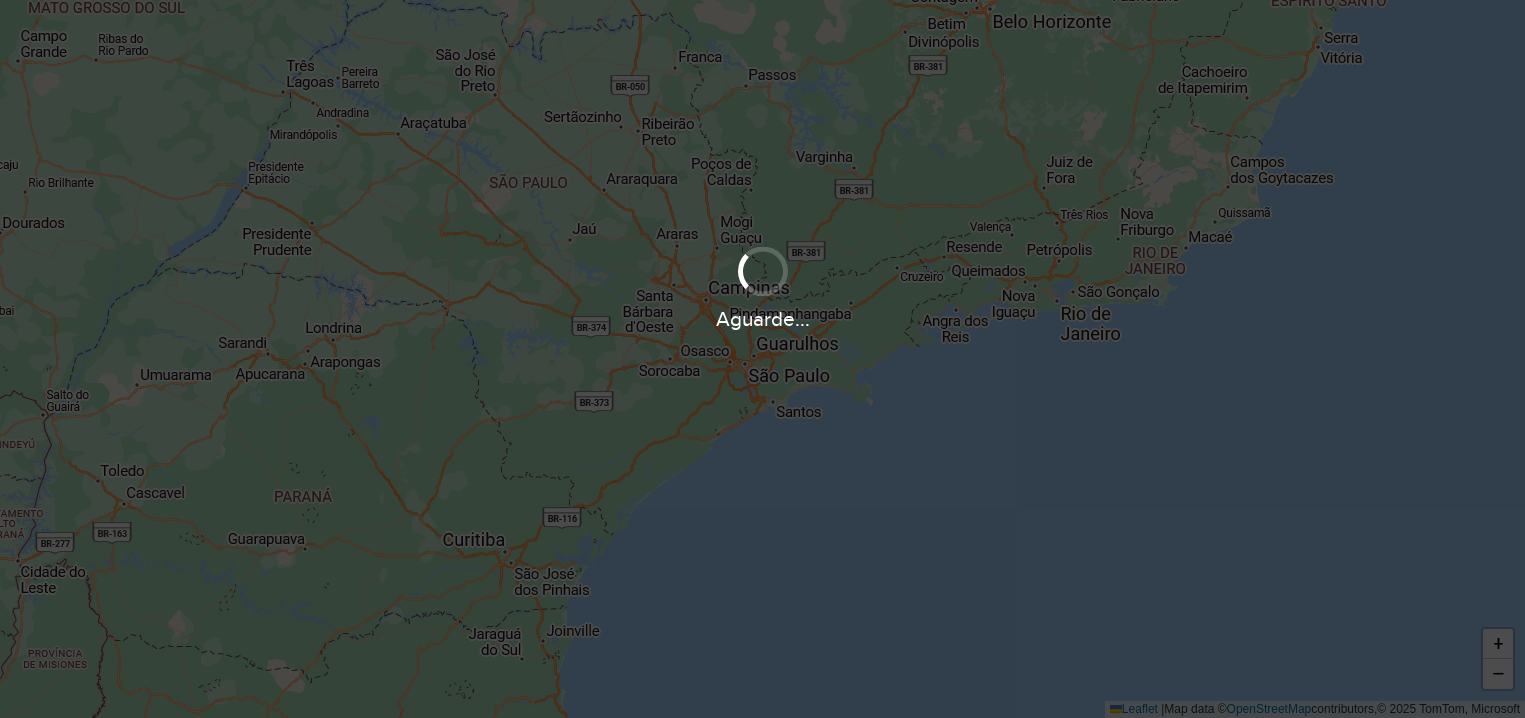 scroll, scrollTop: 0, scrollLeft: 0, axis: both 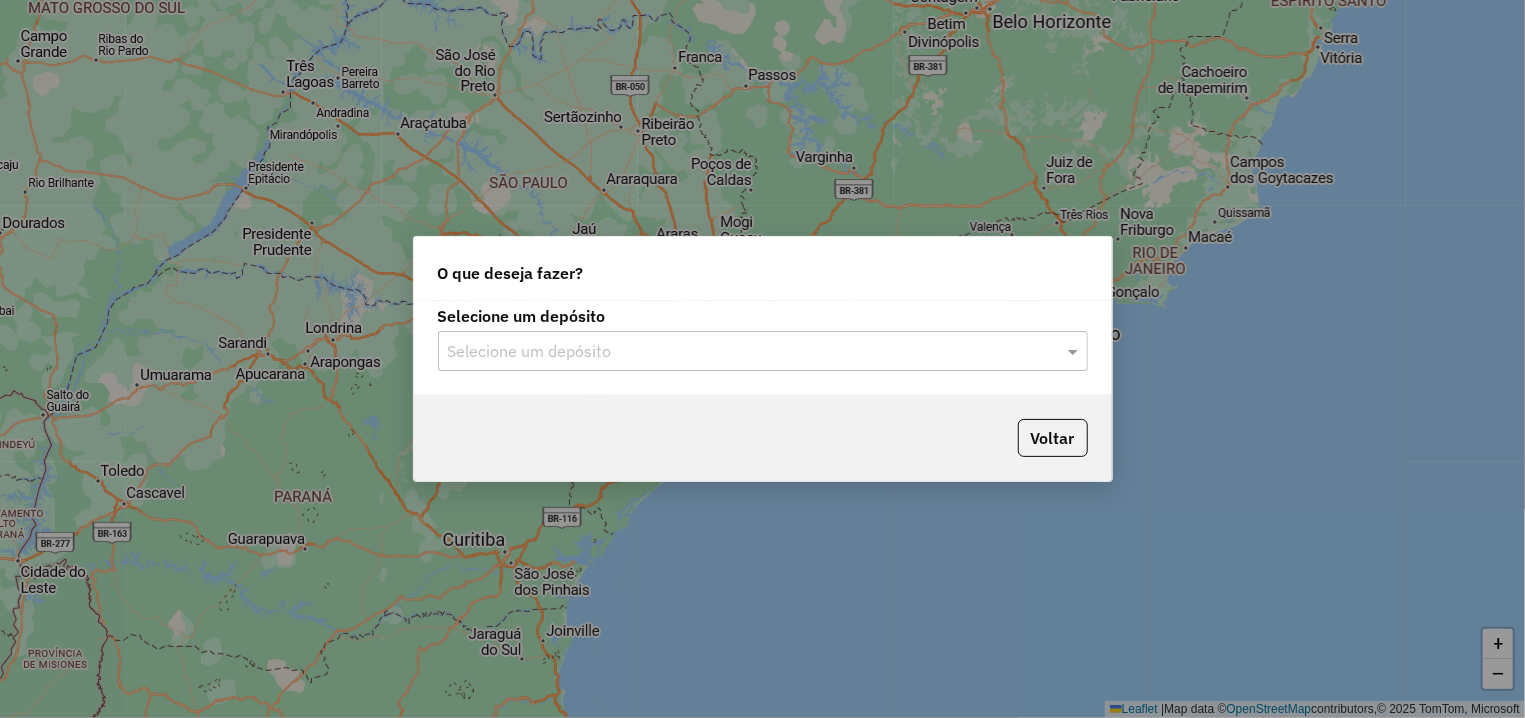 click 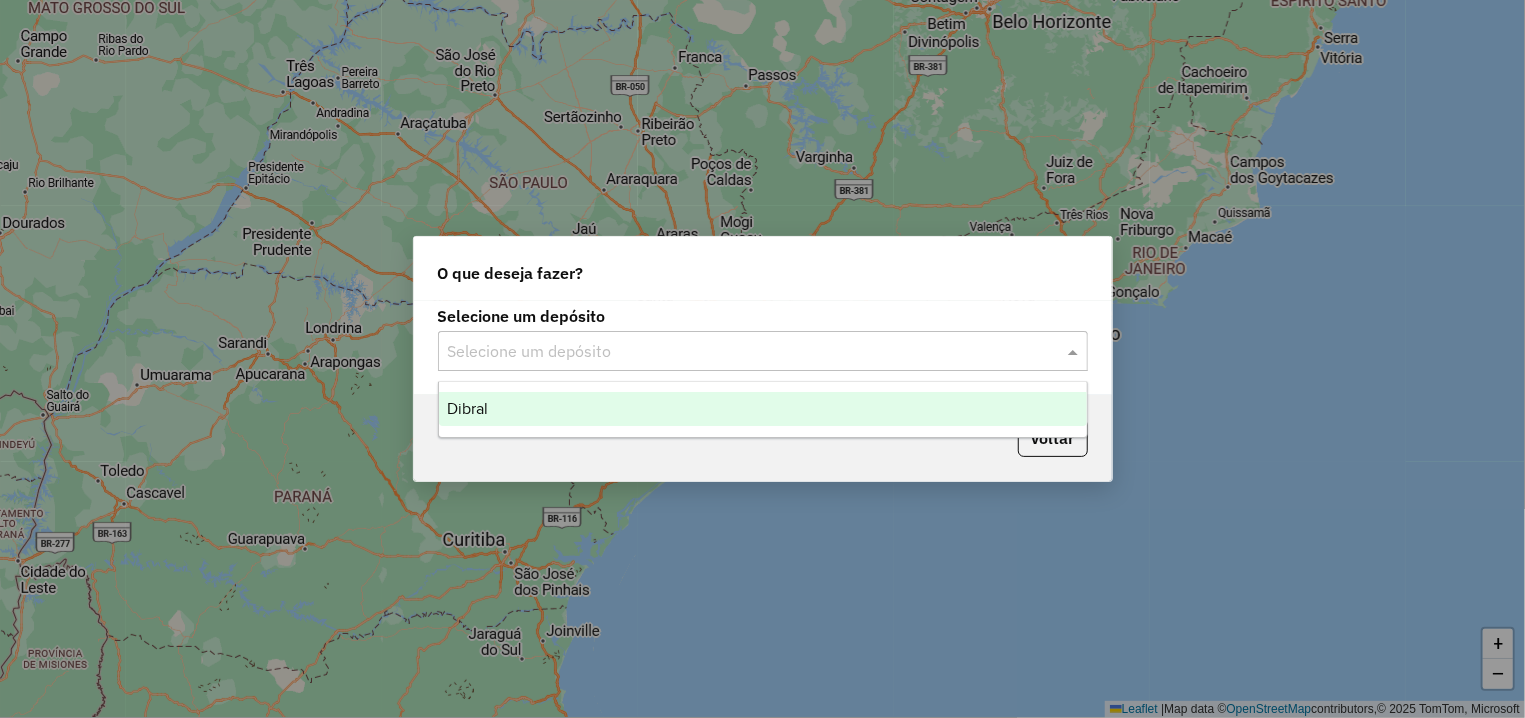 click on "Dibral" at bounding box center [763, 409] 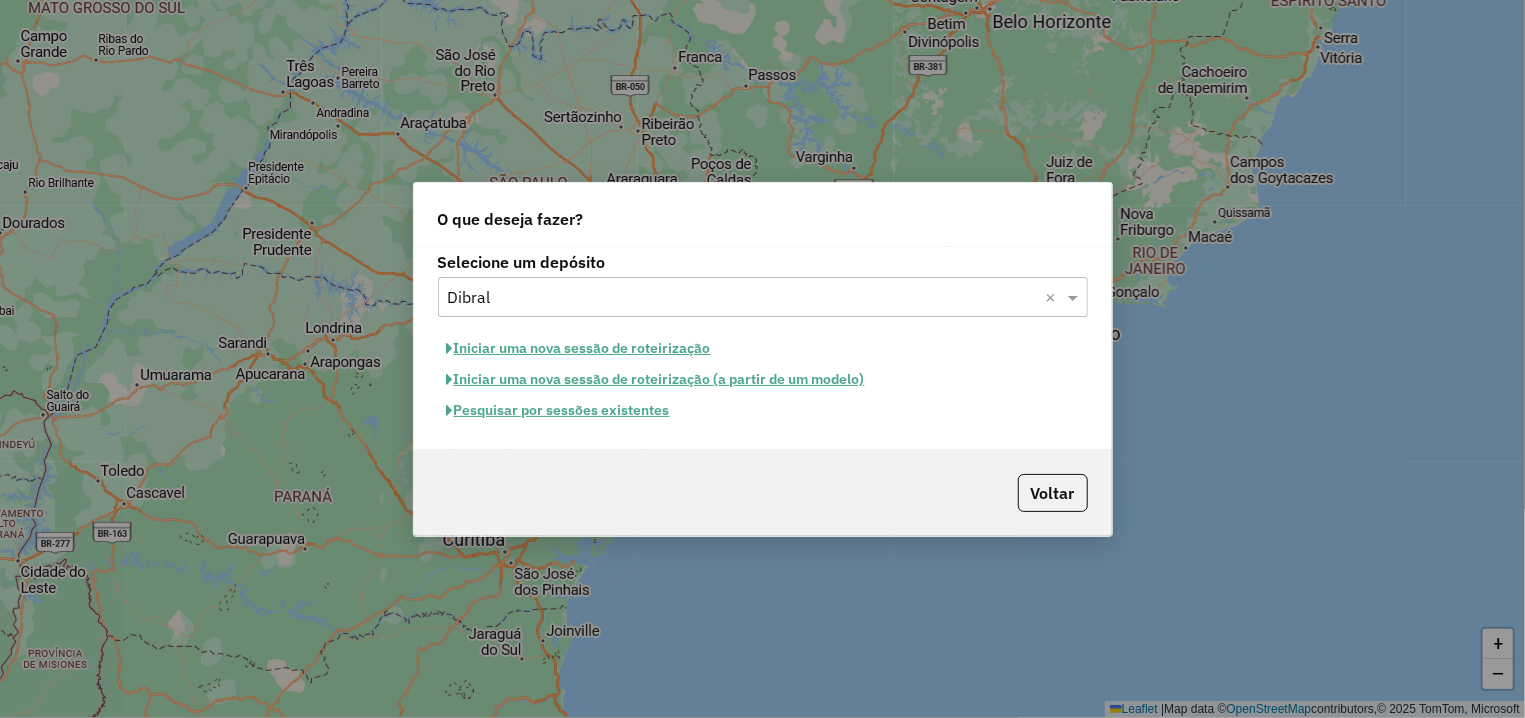 click on "Pesquisar por sessões existentes" 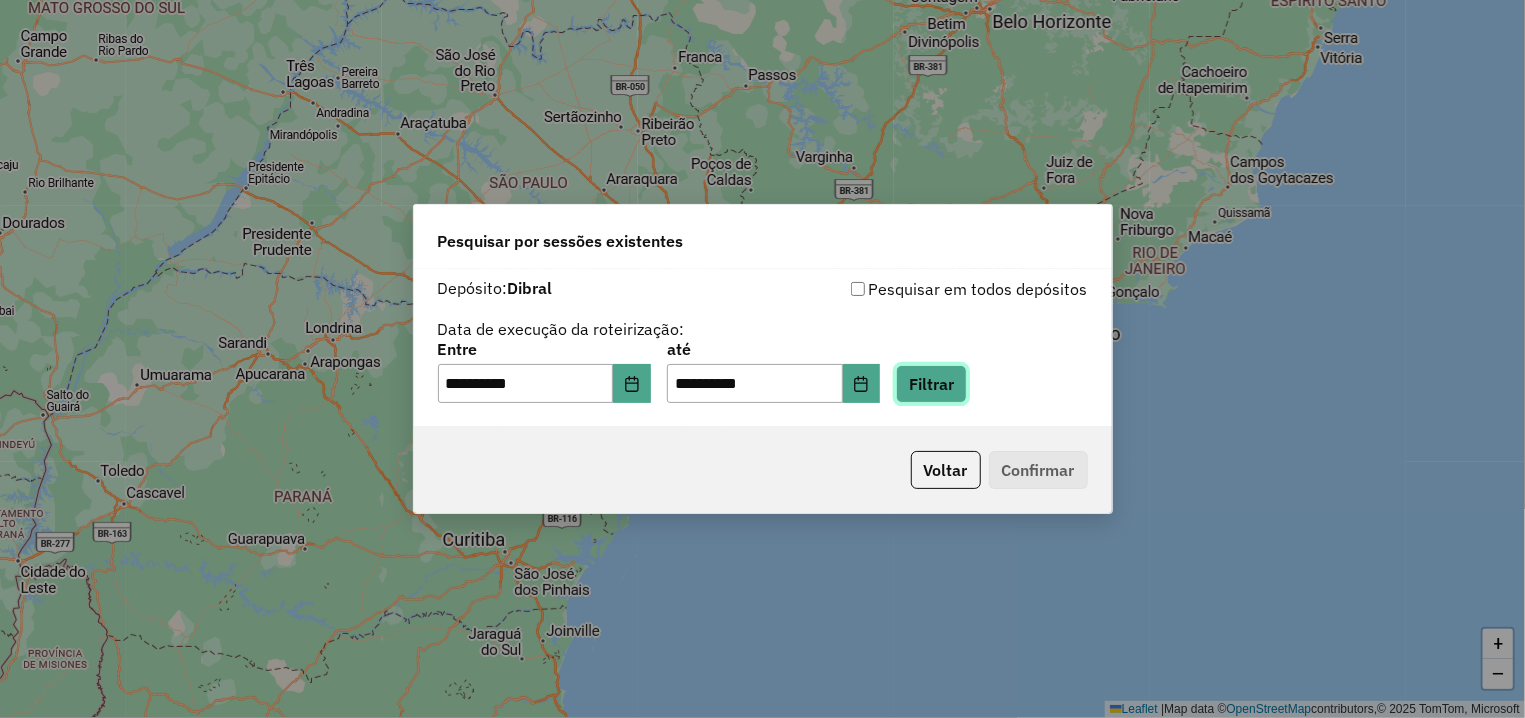 click on "Filtrar" 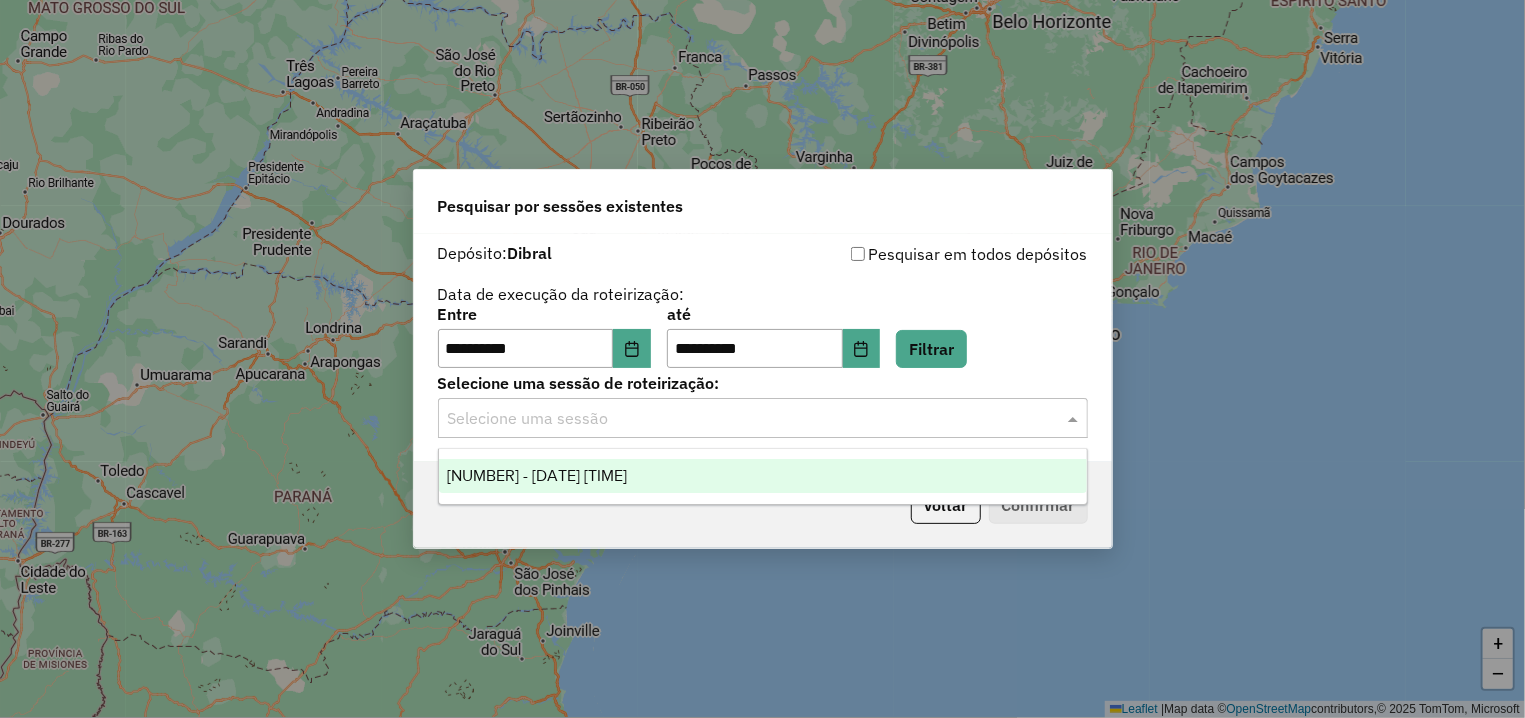 click 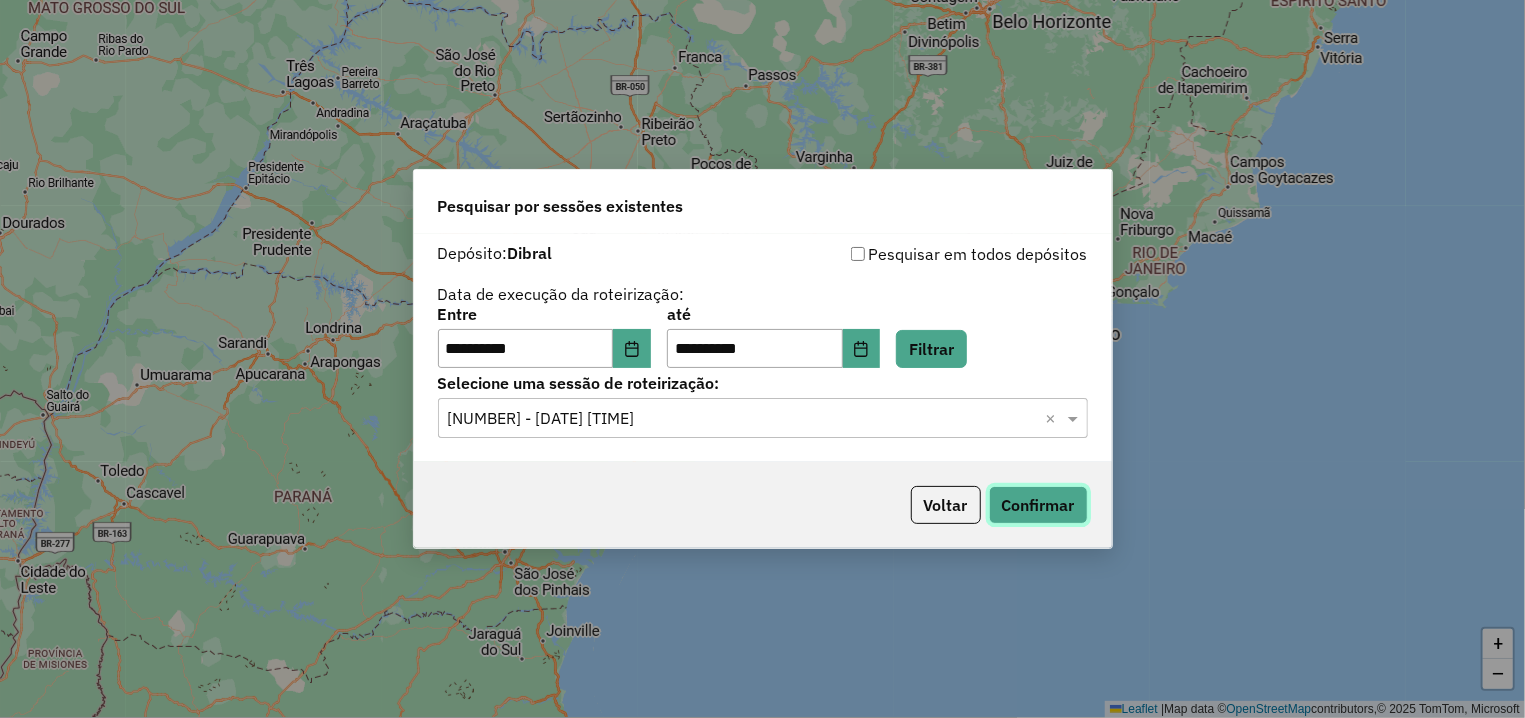 click on "Confirmar" 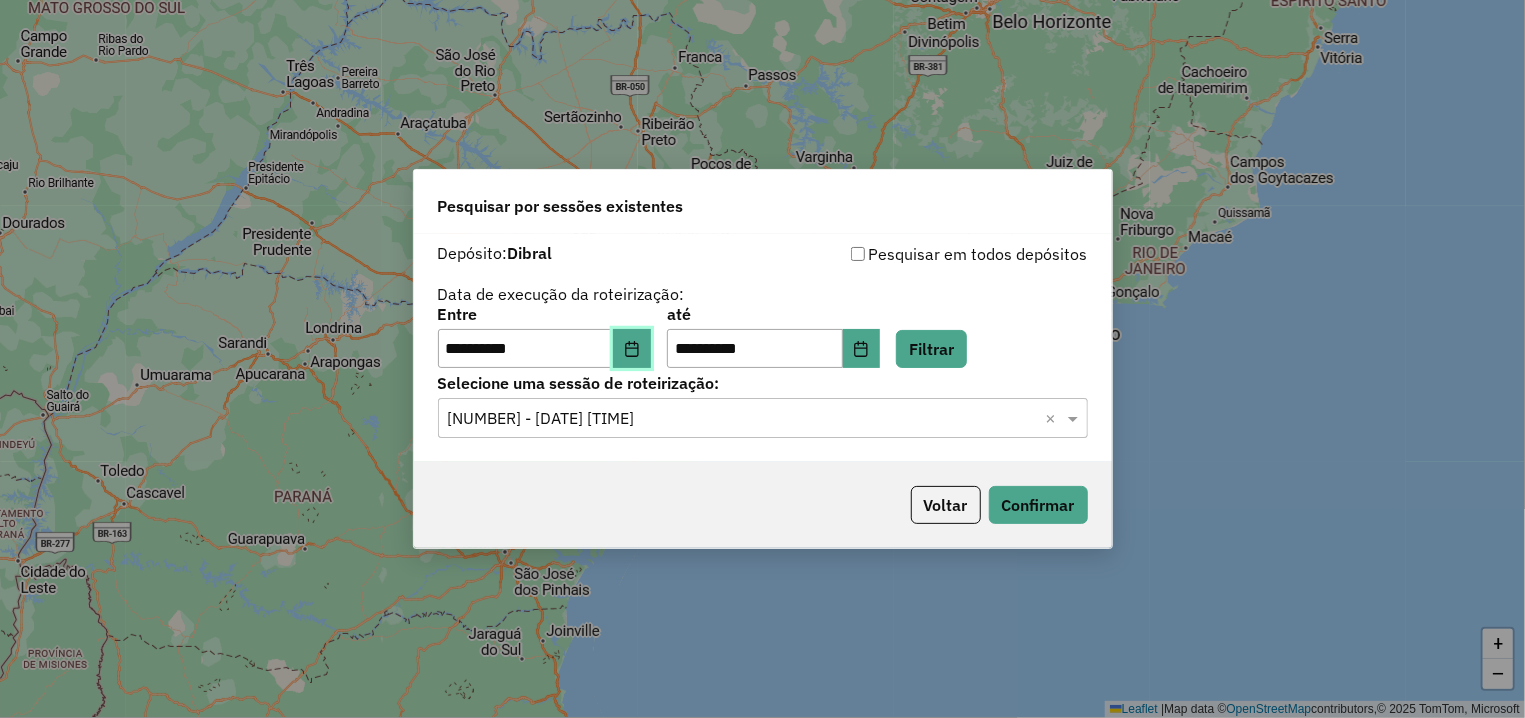 click 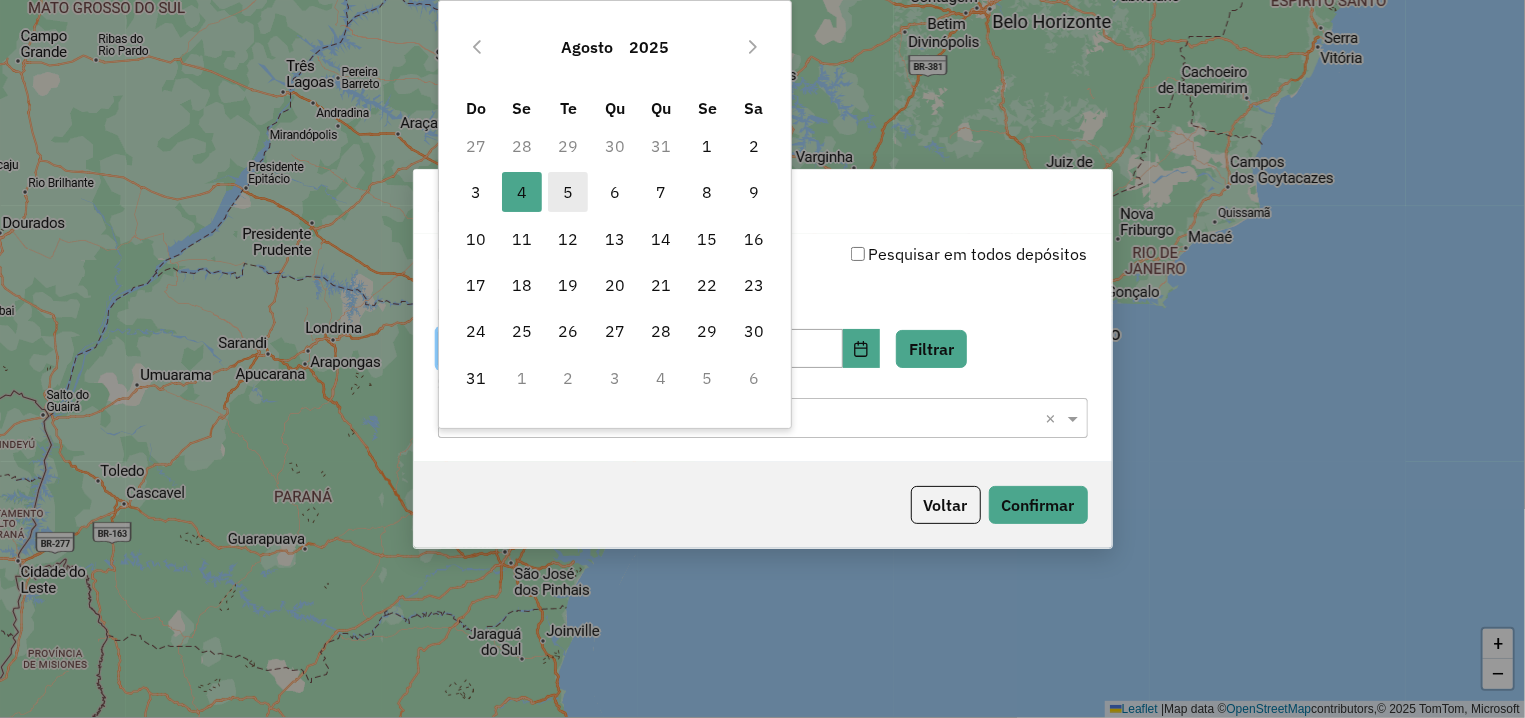 click on "5" at bounding box center [568, 192] 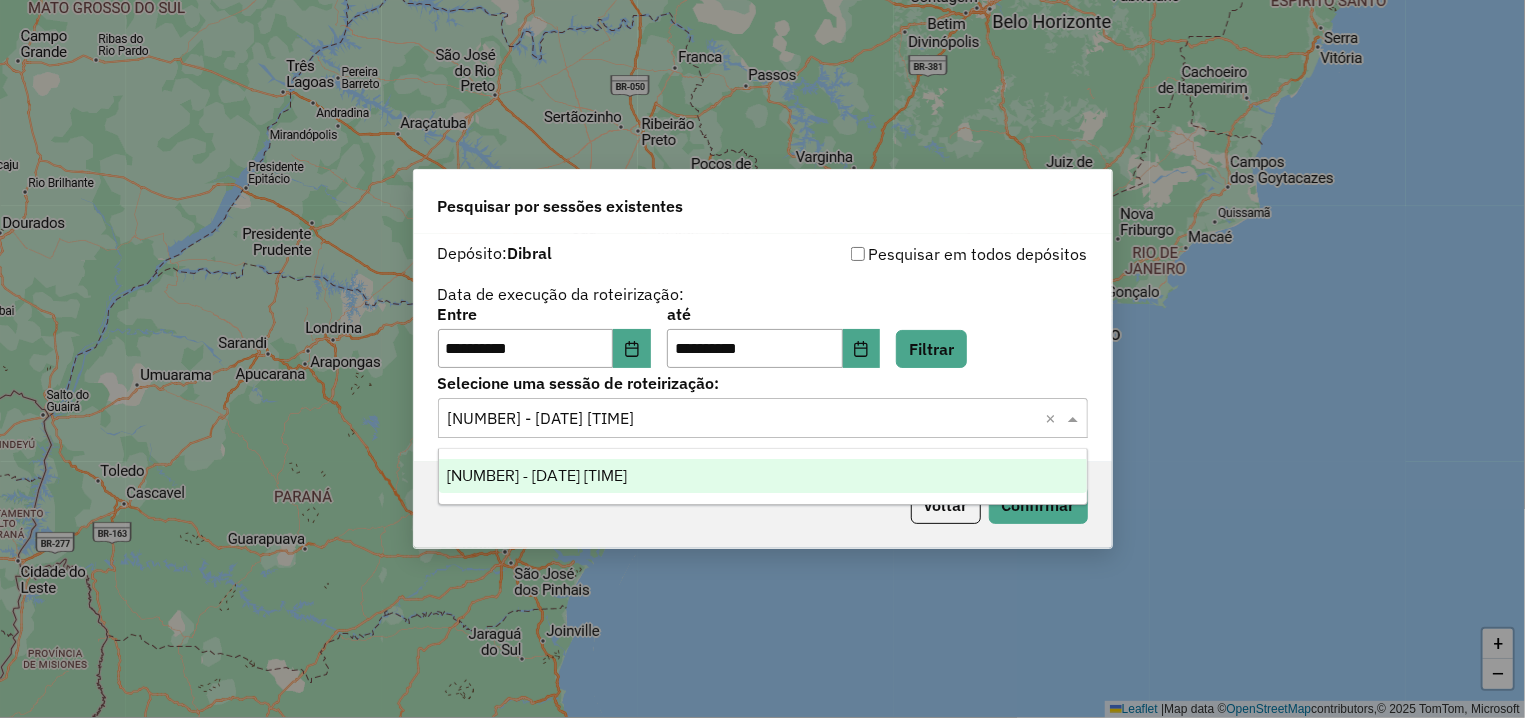 click 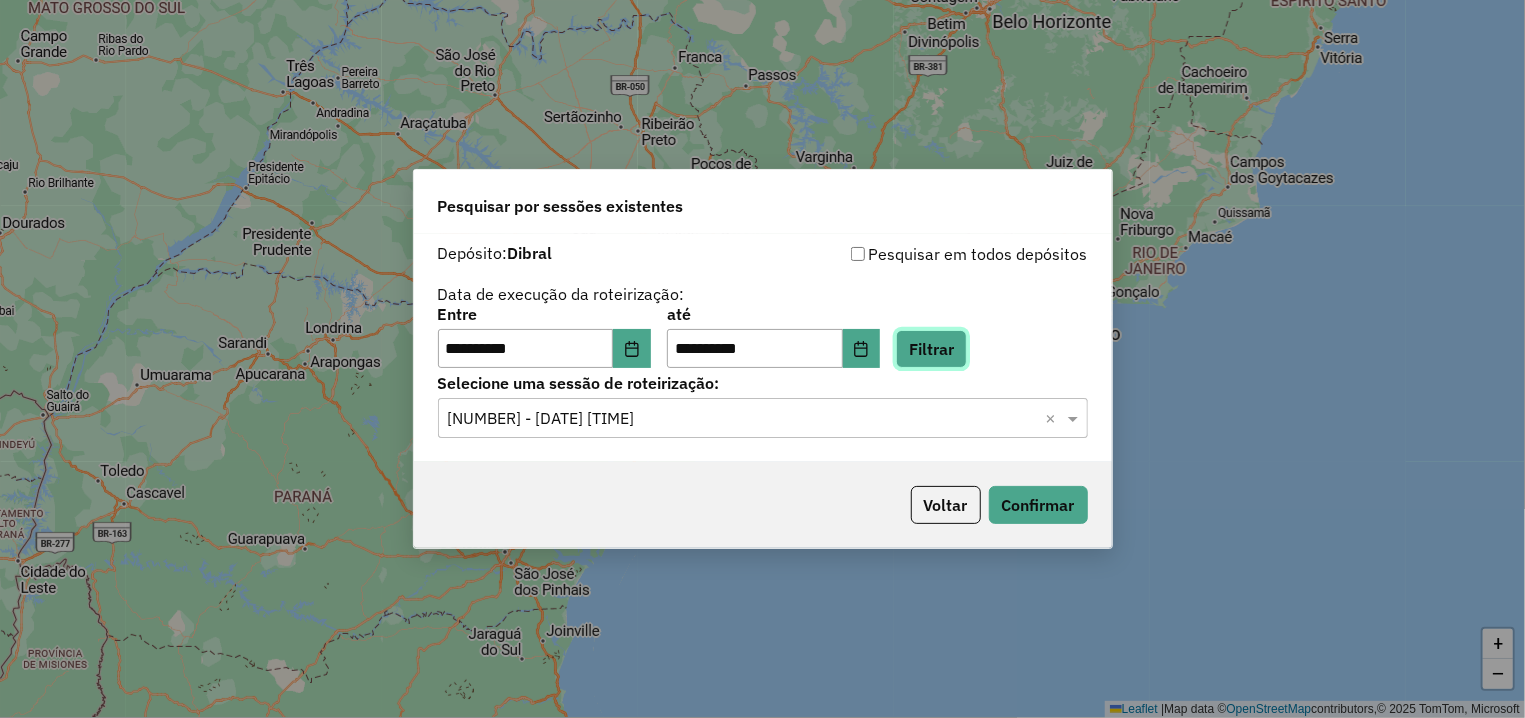 click on "Filtrar" 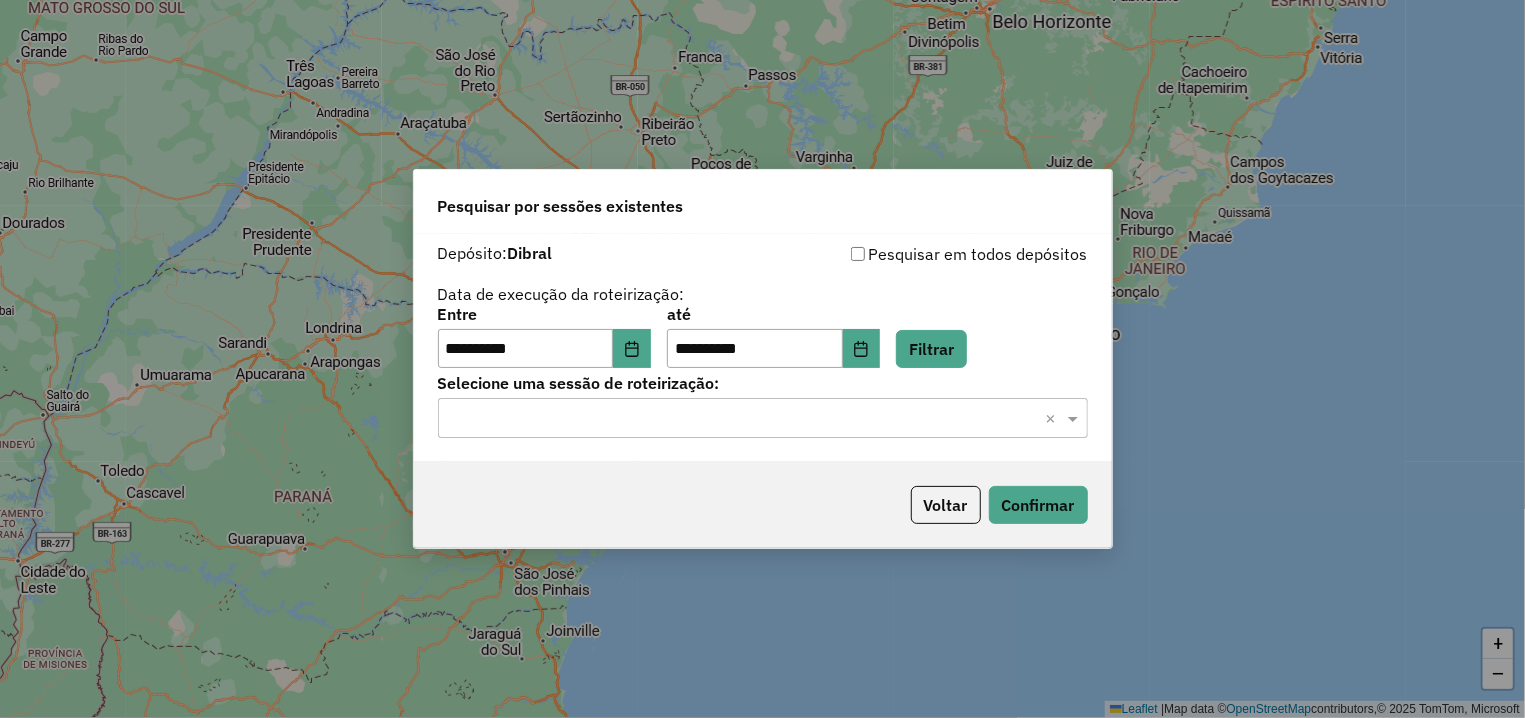 click 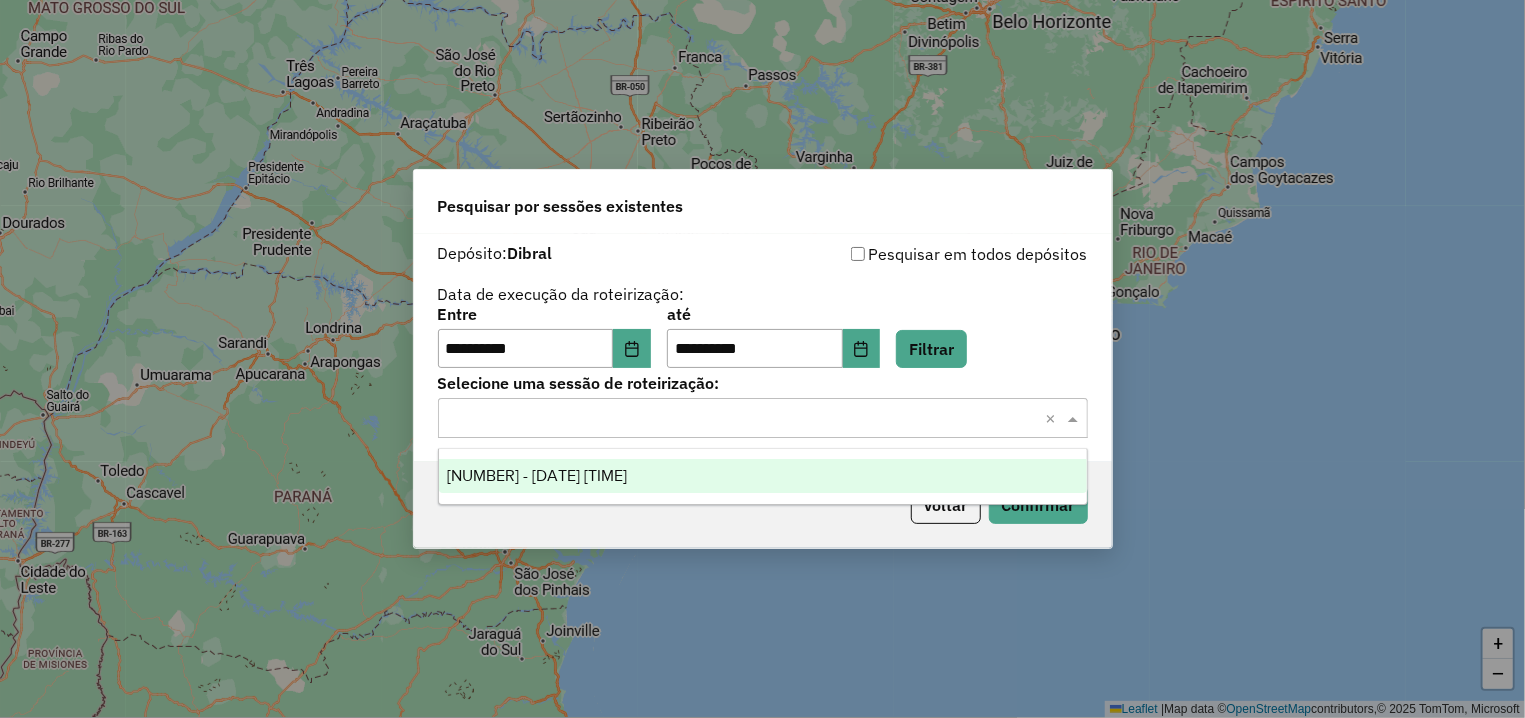 click on "[NUMBER] - [DATE] [TIME]" at bounding box center (537, 475) 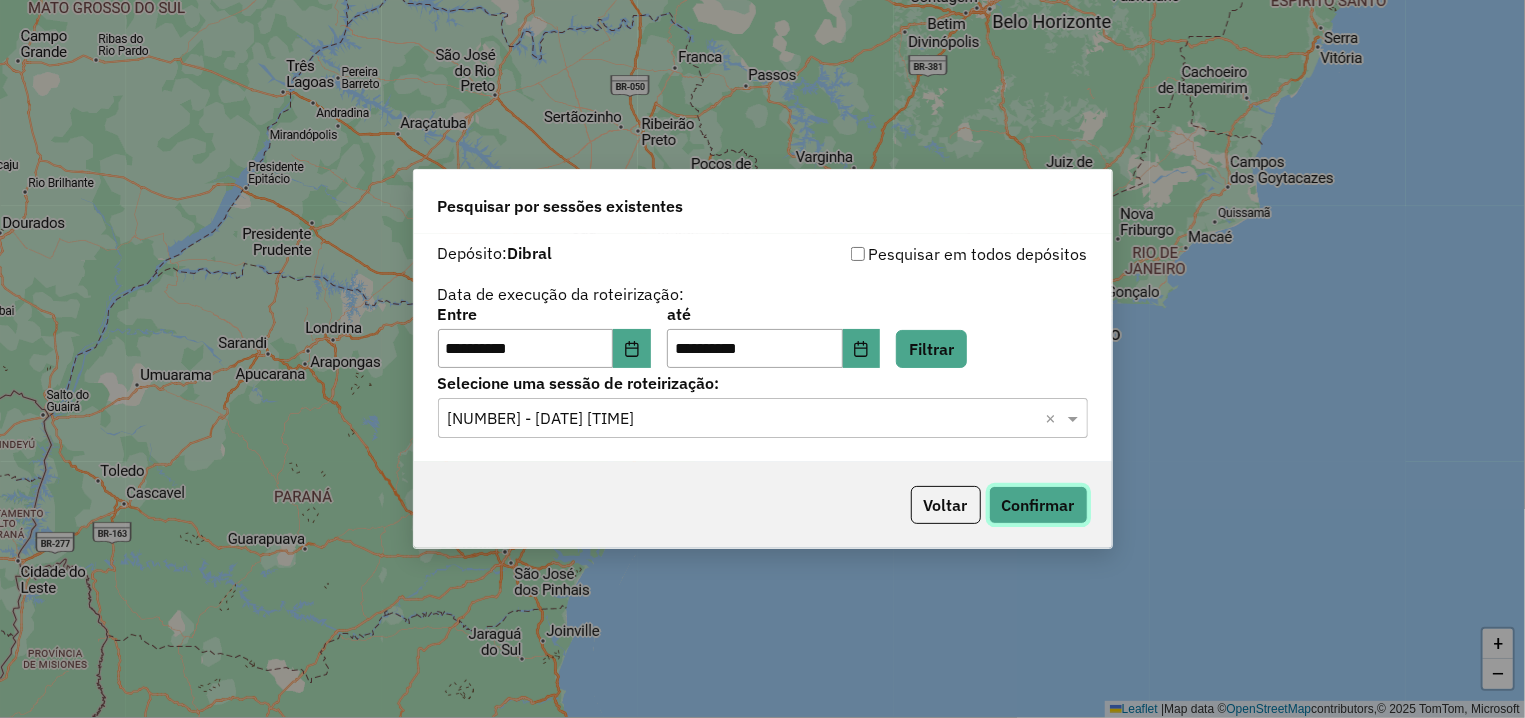 click on "Confirmar" 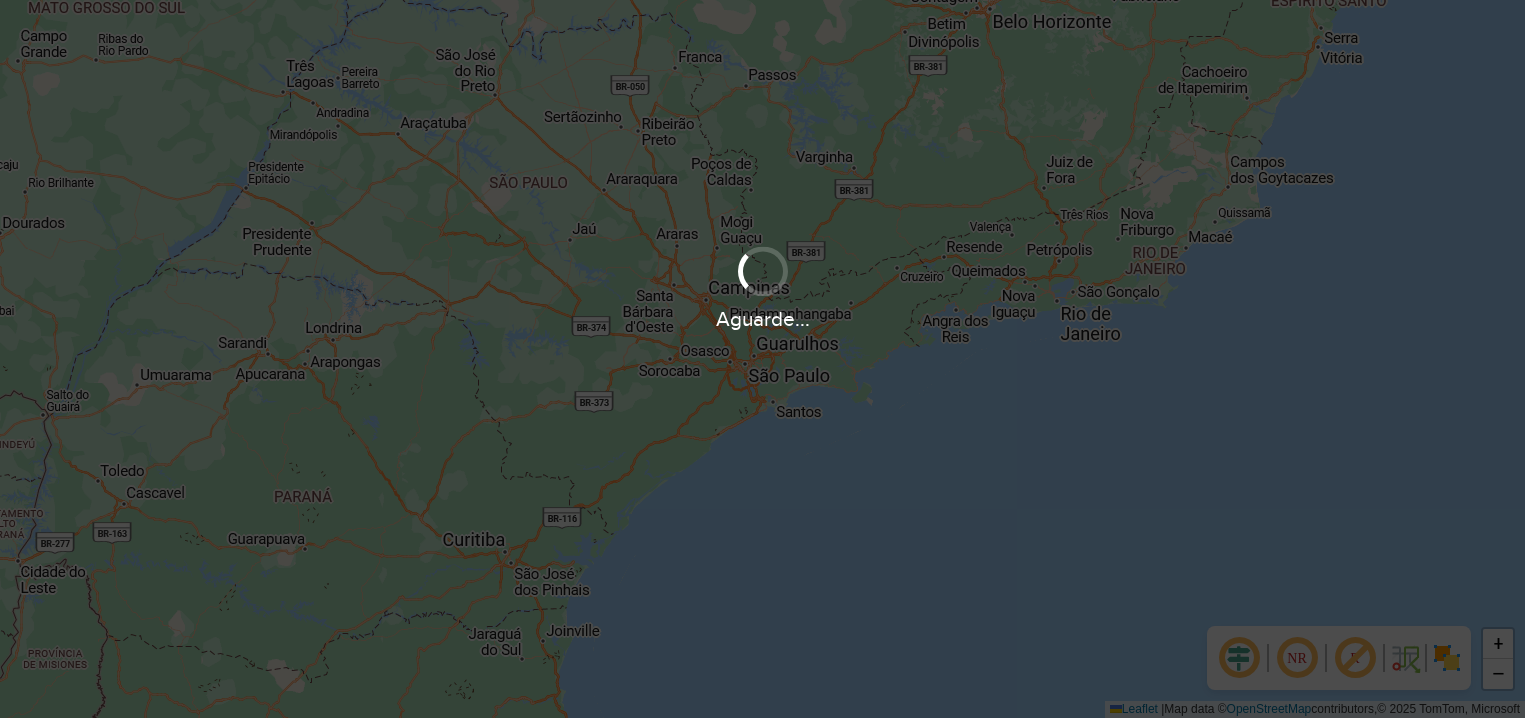 scroll, scrollTop: 0, scrollLeft: 0, axis: both 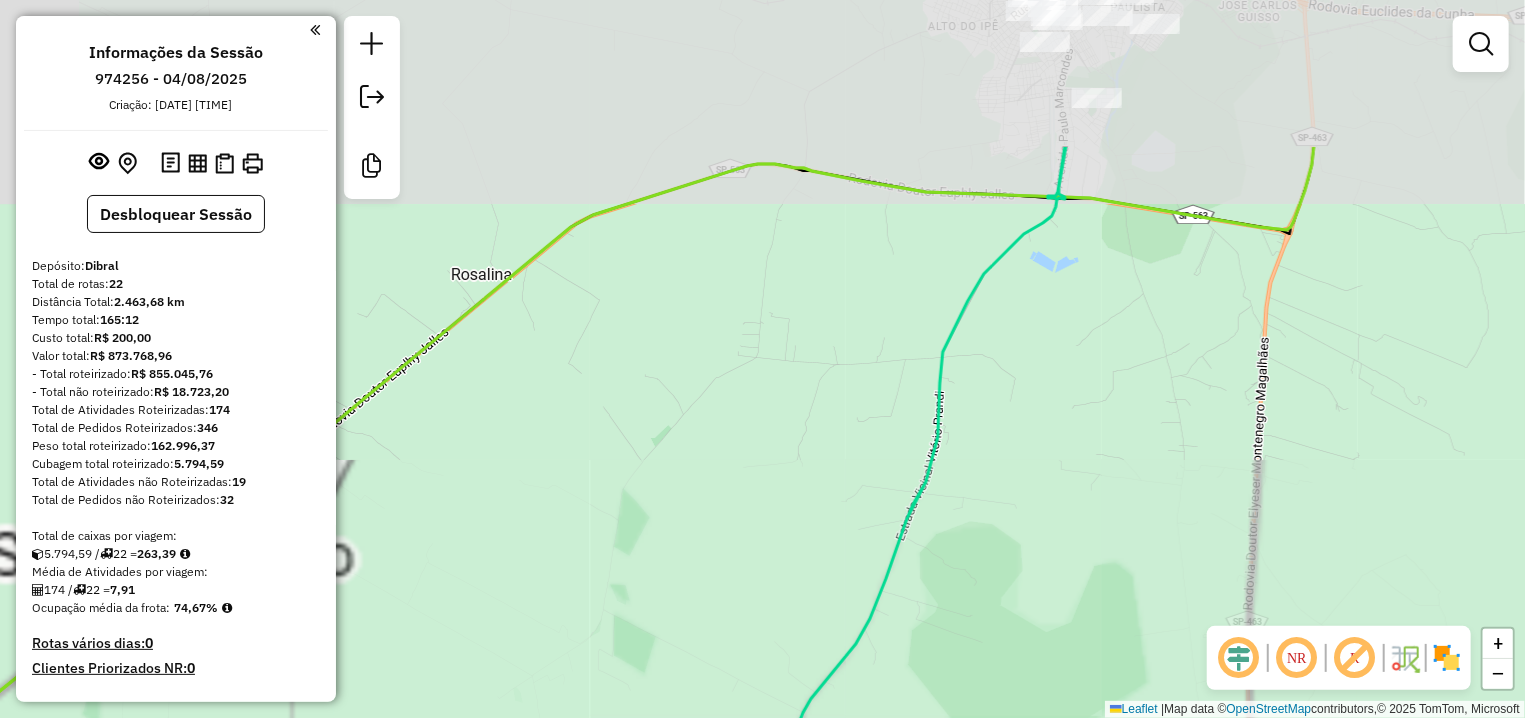 drag, startPoint x: 506, startPoint y: 223, endPoint x: 692, endPoint y: 549, distance: 375.3292 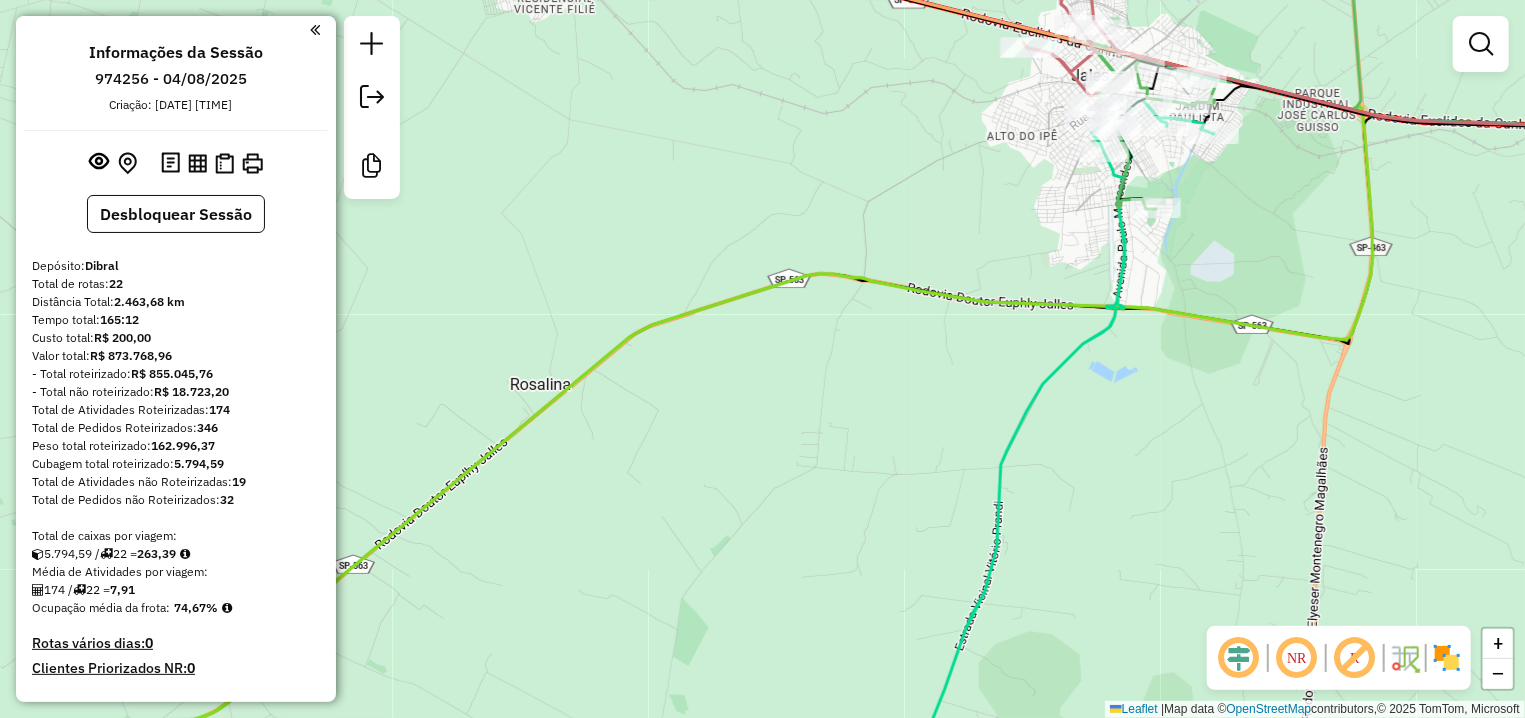 drag, startPoint x: 610, startPoint y: 231, endPoint x: 685, endPoint y: 538, distance: 316.02847 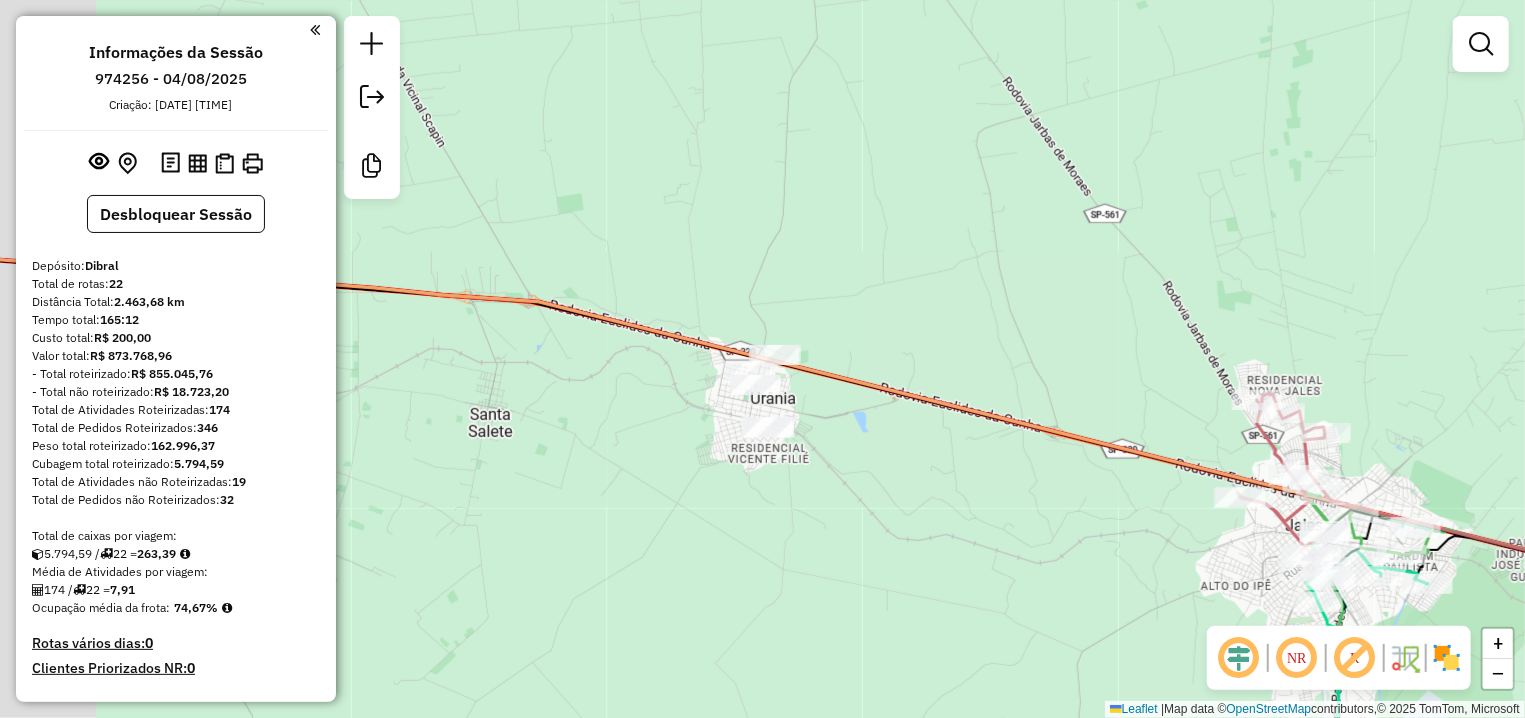 drag, startPoint x: 647, startPoint y: 342, endPoint x: 861, endPoint y: 539, distance: 290.8694 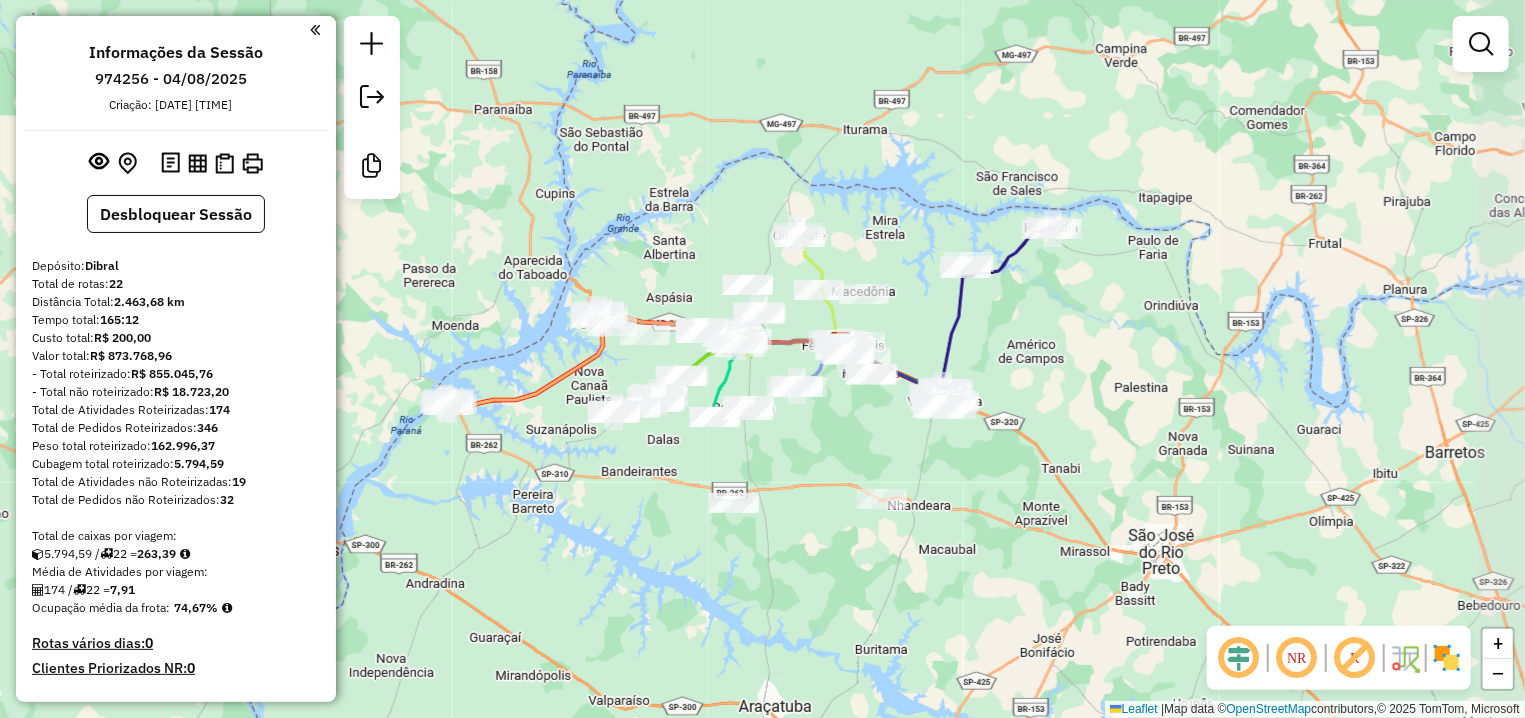 drag, startPoint x: 886, startPoint y: 590, endPoint x: 823, endPoint y: 468, distance: 137.30623 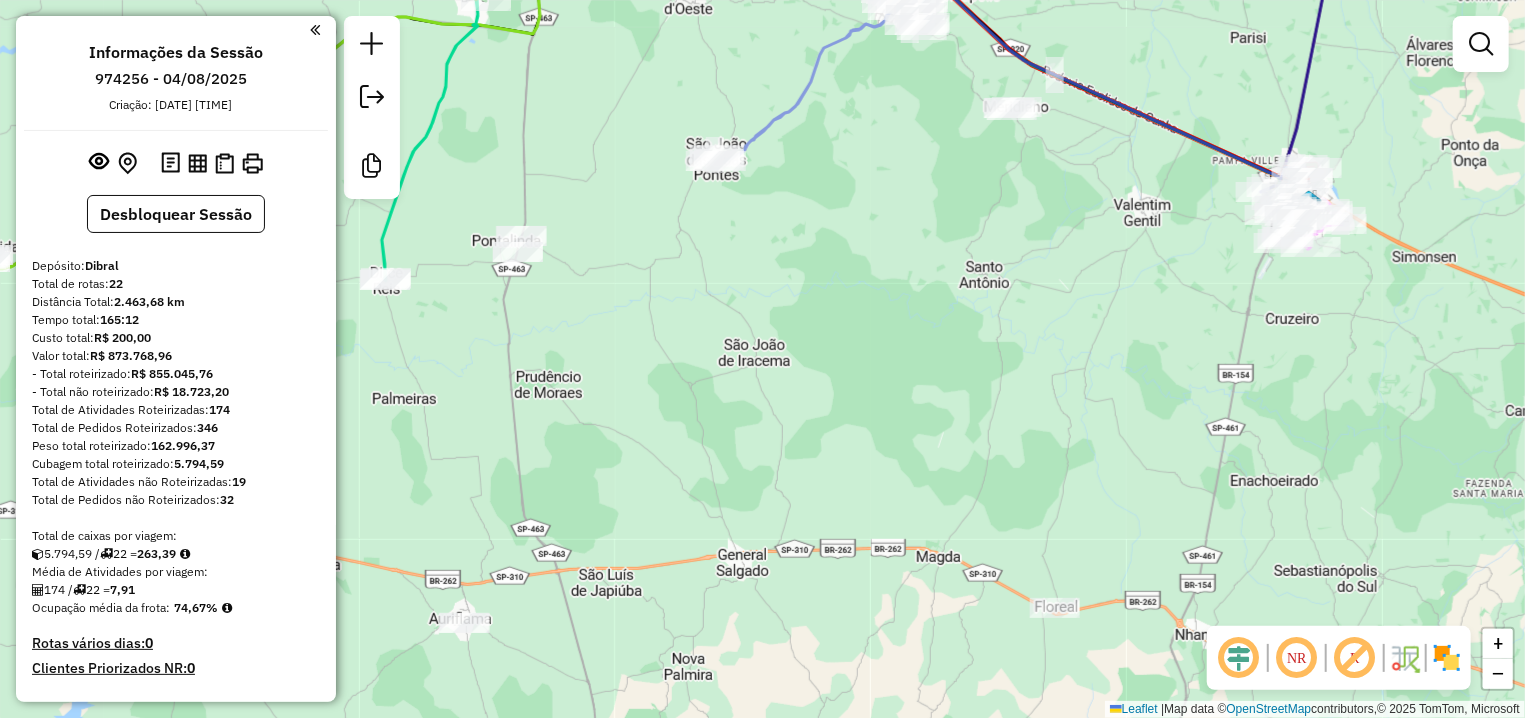 drag, startPoint x: 806, startPoint y: 352, endPoint x: 1066, endPoint y: 514, distance: 306.3397 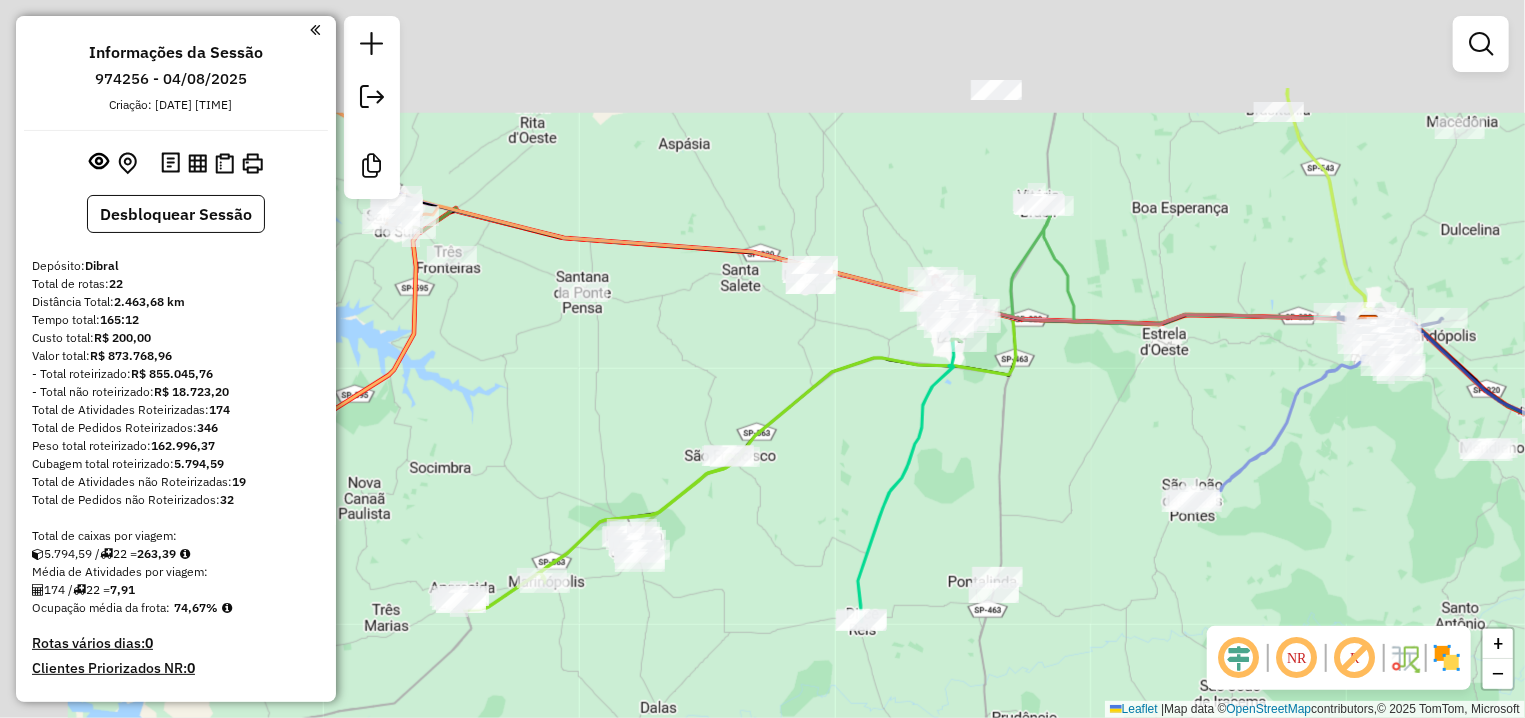 drag, startPoint x: 836, startPoint y: 269, endPoint x: 1018, endPoint y: 431, distance: 243.65549 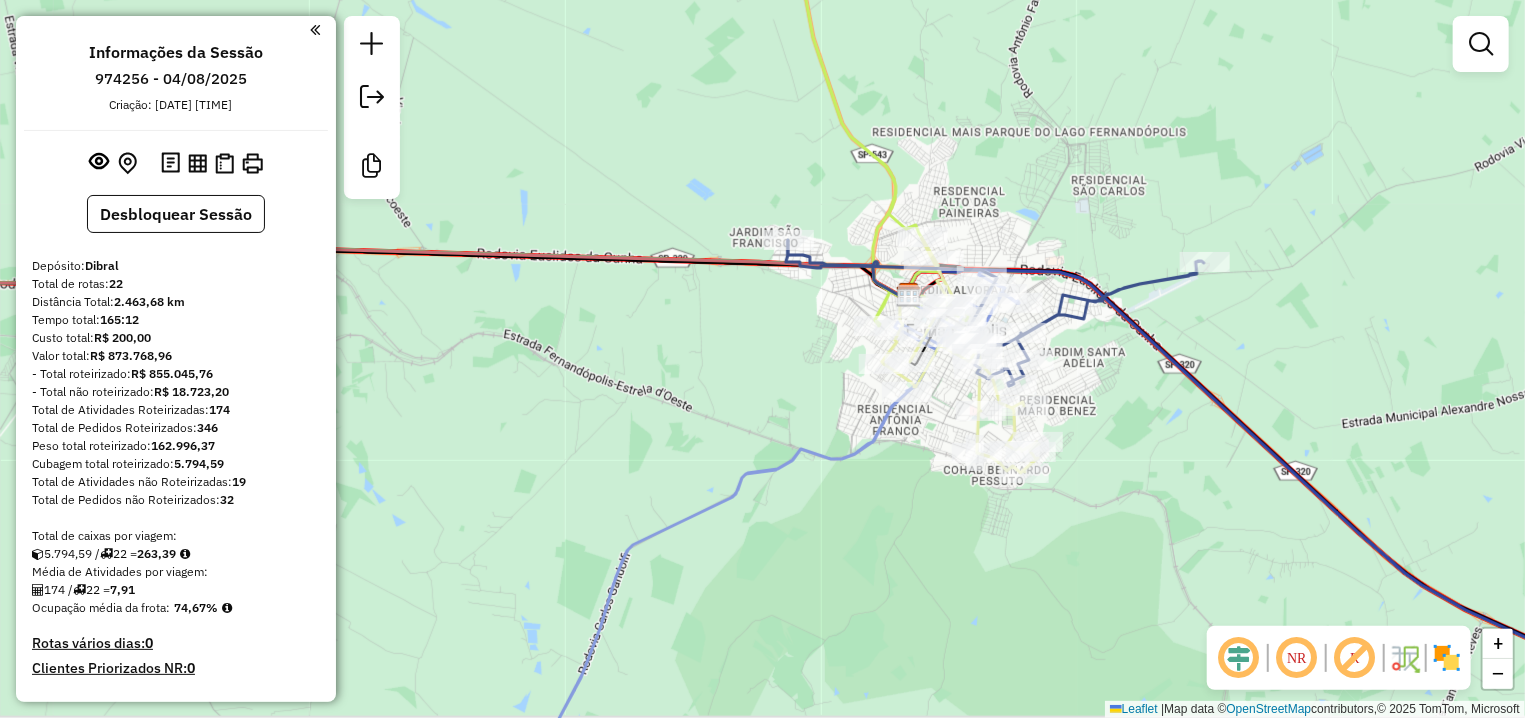 drag, startPoint x: 964, startPoint y: 563, endPoint x: 929, endPoint y: 492, distance: 79.15807 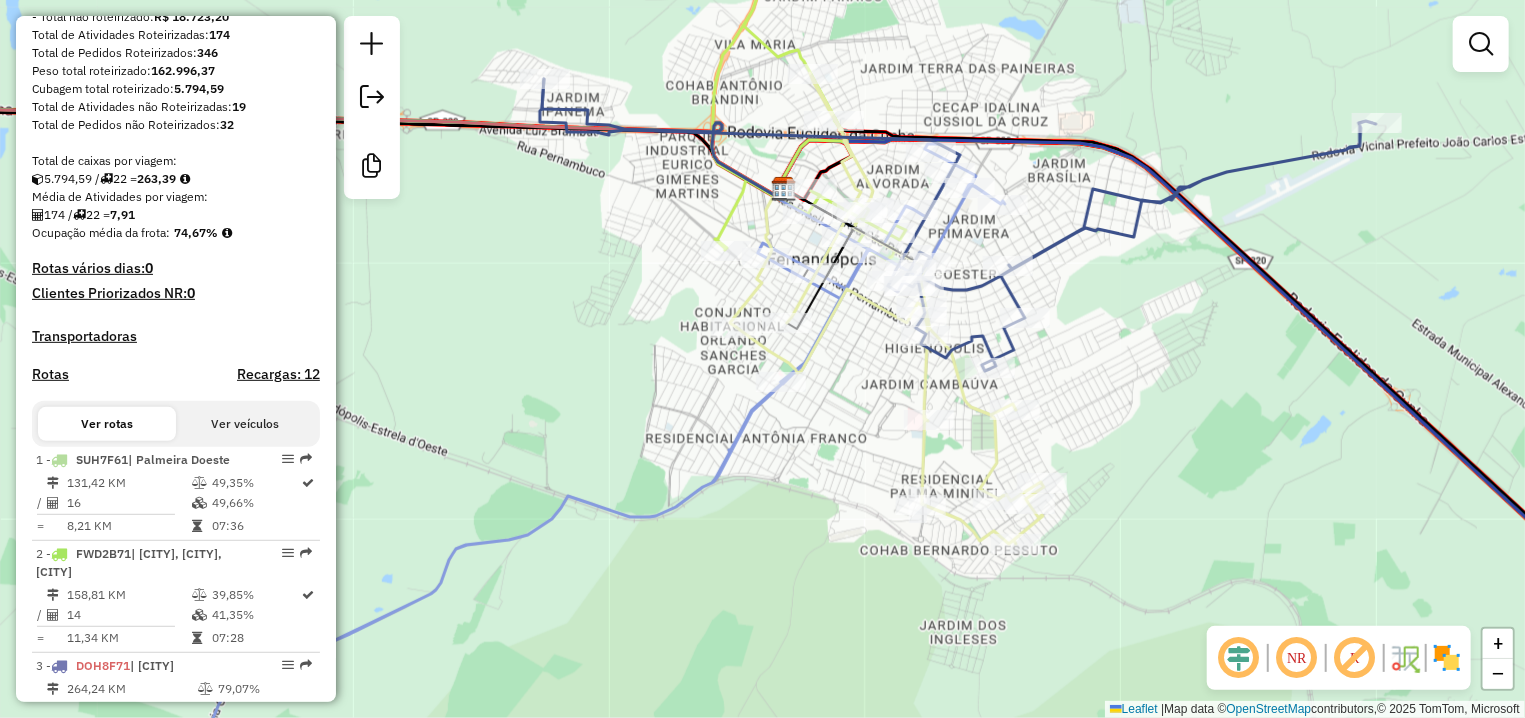 scroll, scrollTop: 469, scrollLeft: 0, axis: vertical 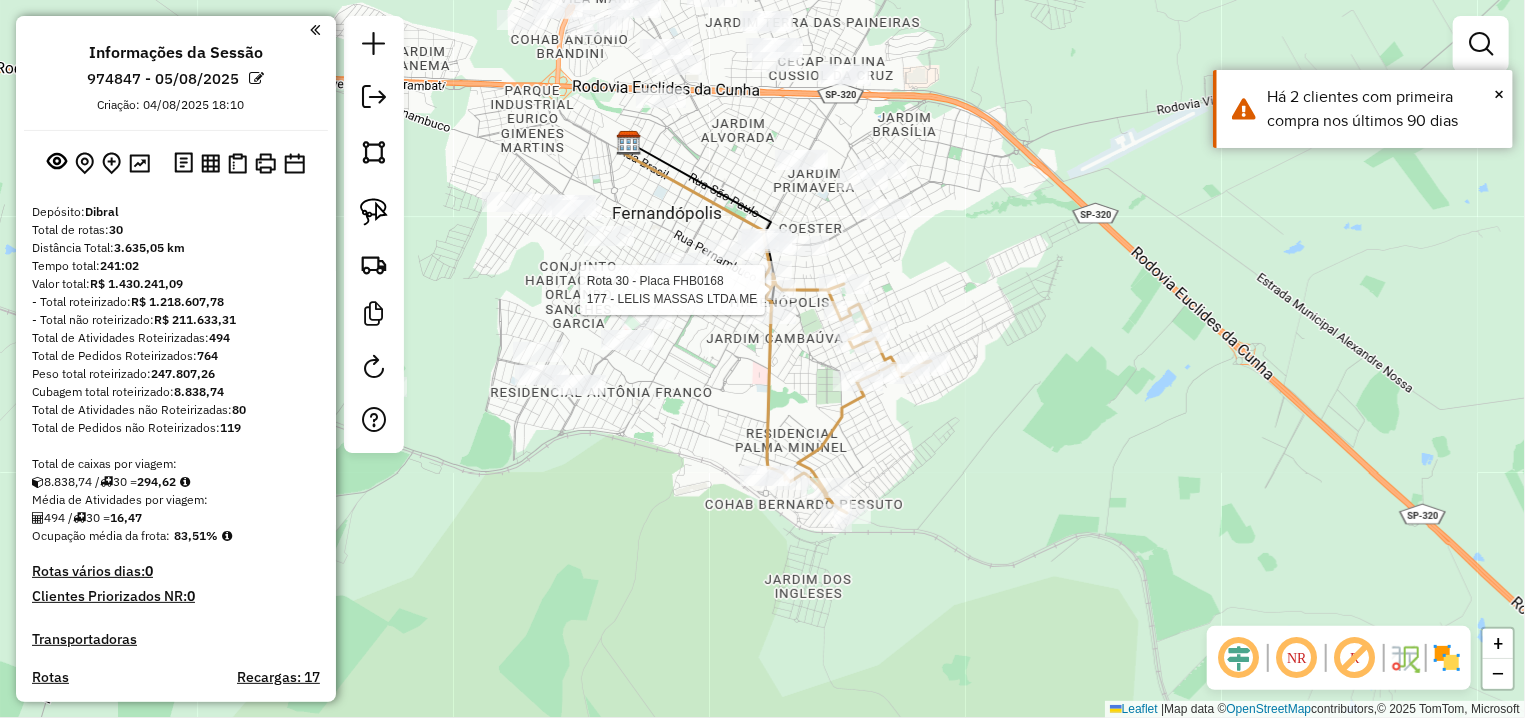 select on "**********" 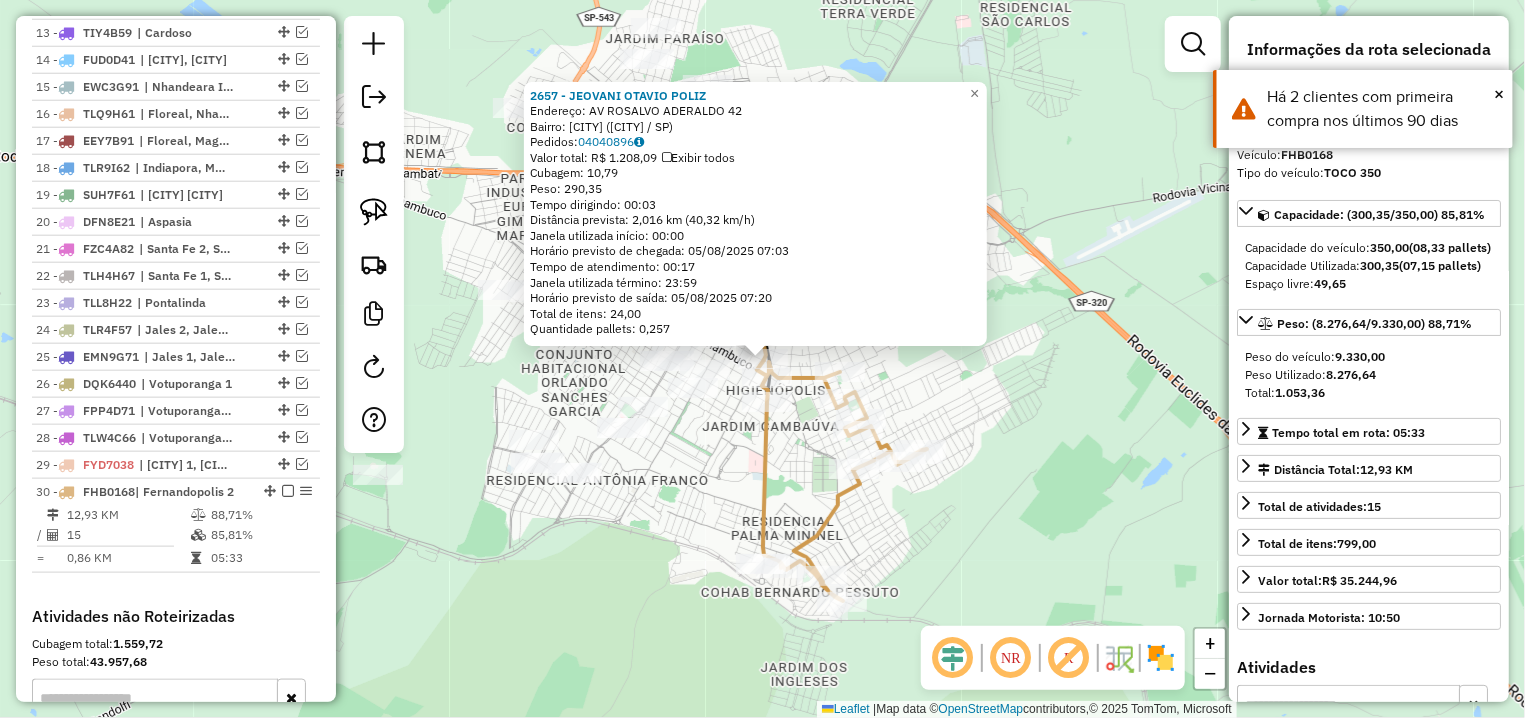 scroll, scrollTop: 1380, scrollLeft: 0, axis: vertical 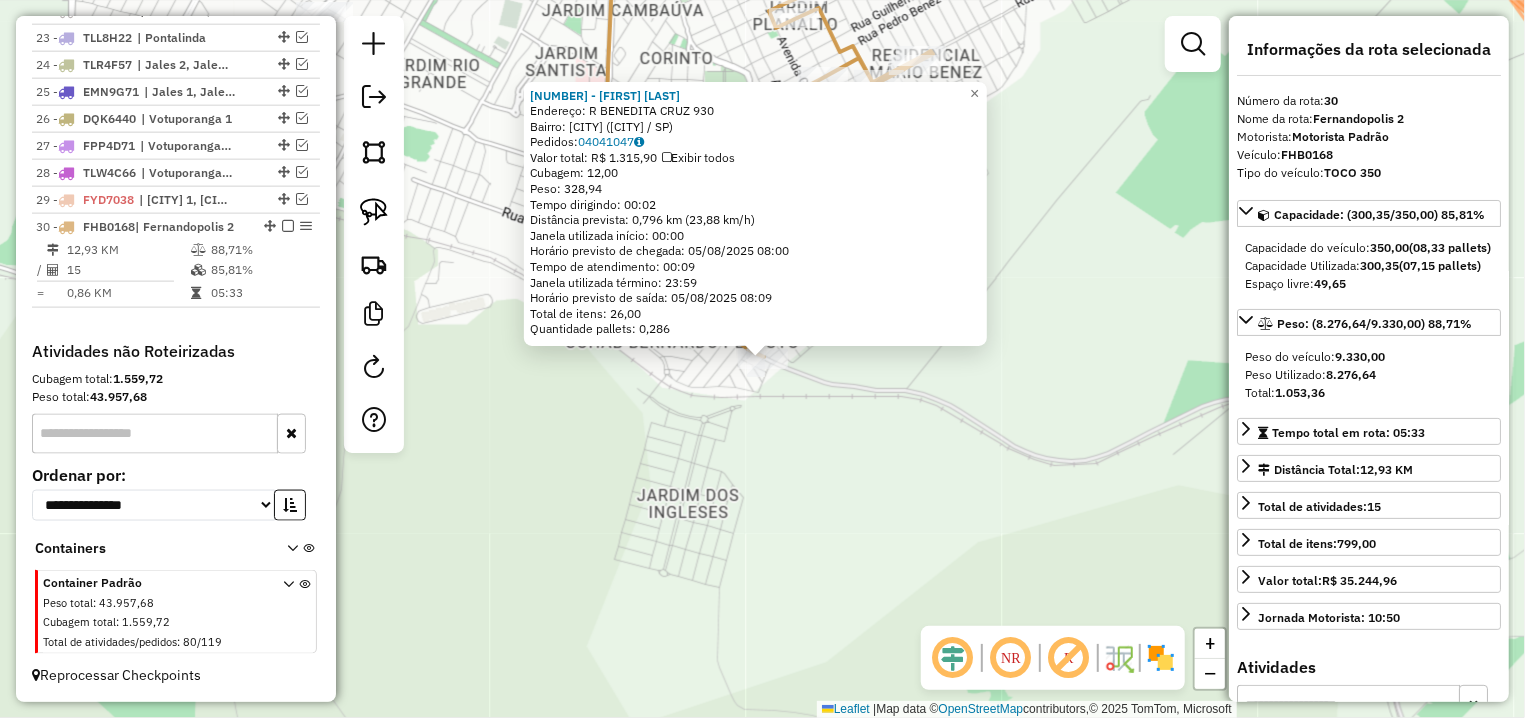 click on "[NUMBER] - [FIRST] [LAST]  Endereço: R   BENEDITA CRUZ                 [NUMBER]   Bairro: [CITY] ([CITY] / SP)   Pedidos:  [ORDER_ID]   Valor total: R$ [PRICE]   Exibir todos   Cubagem: [CUBAGE]  Peso: [WEIGHT]  Tempo dirigindo: [TIME]   Distância prevista: [DISTANCE] km ([SPEED] km/h)   Janela utilizada início: [TIME]   Horário previsto de chegada: [DATE] [TIME]   Tempo de atendimento: [TIME]   Janela utilizada término: [TIME]   Horário previsto de saída: [DATE] [TIME]   Total de itens: [ITEMS]   Quantidade pallets: [PALLETS]  × Janela de atendimento Grade de atendimento Capacidade Transportadoras Veículos Cliente Pedidos  Rotas Selecione os dias de semana para filtrar as janelas de atendimento  Seg   Ter   Qua   Qui   Sex   Sáb   Dom  Informe o período da janela de atendimento: De: [TIME] Até: [TIME]  Filtrar exatamente a janela do cliente  Considerar janela de atendimento padrão  Selecione os dias de semana para filtrar as grades de atendimento  Seg   Ter   Qua   Qui   Sex   Sáb   Dom   Peso mínimo:  +" 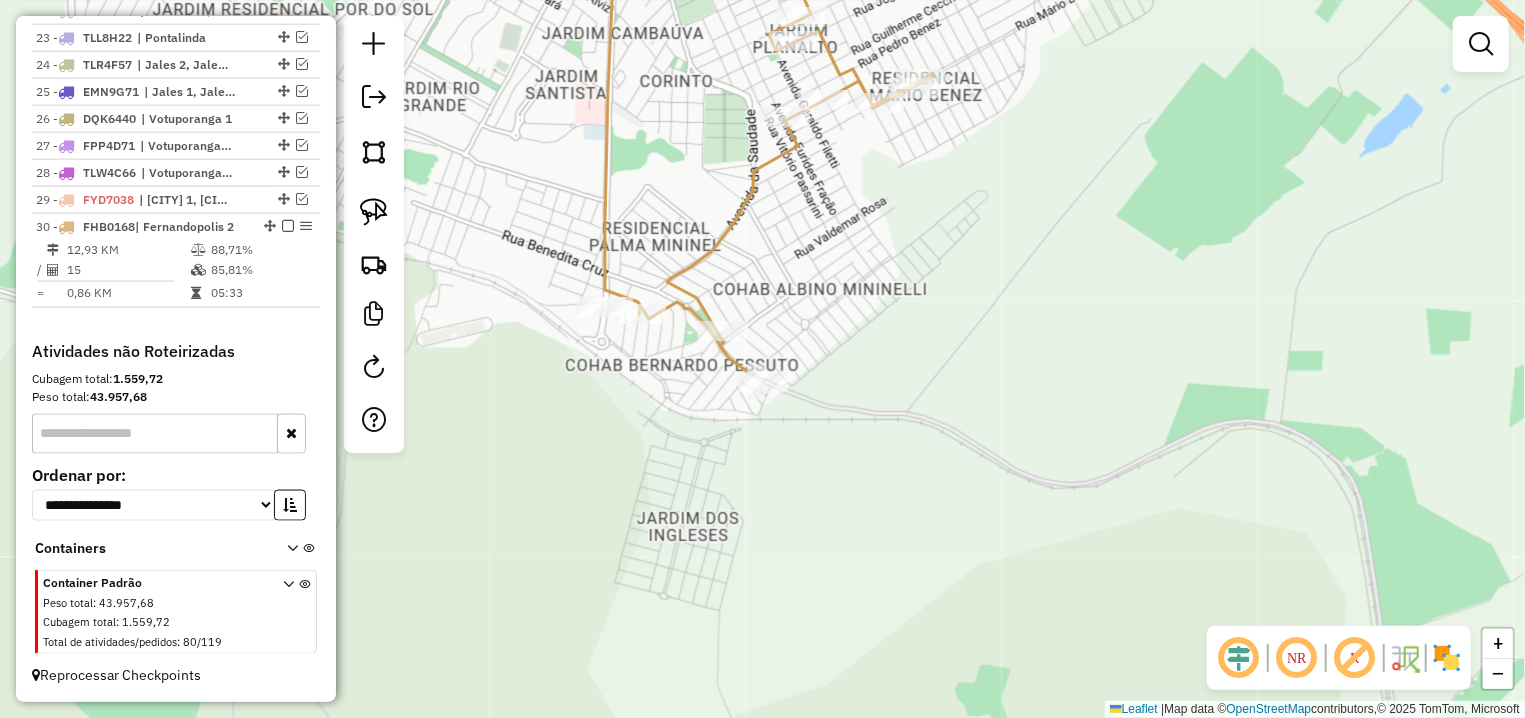 drag, startPoint x: 729, startPoint y: 155, endPoint x: 819, endPoint y: 475, distance: 332.4154 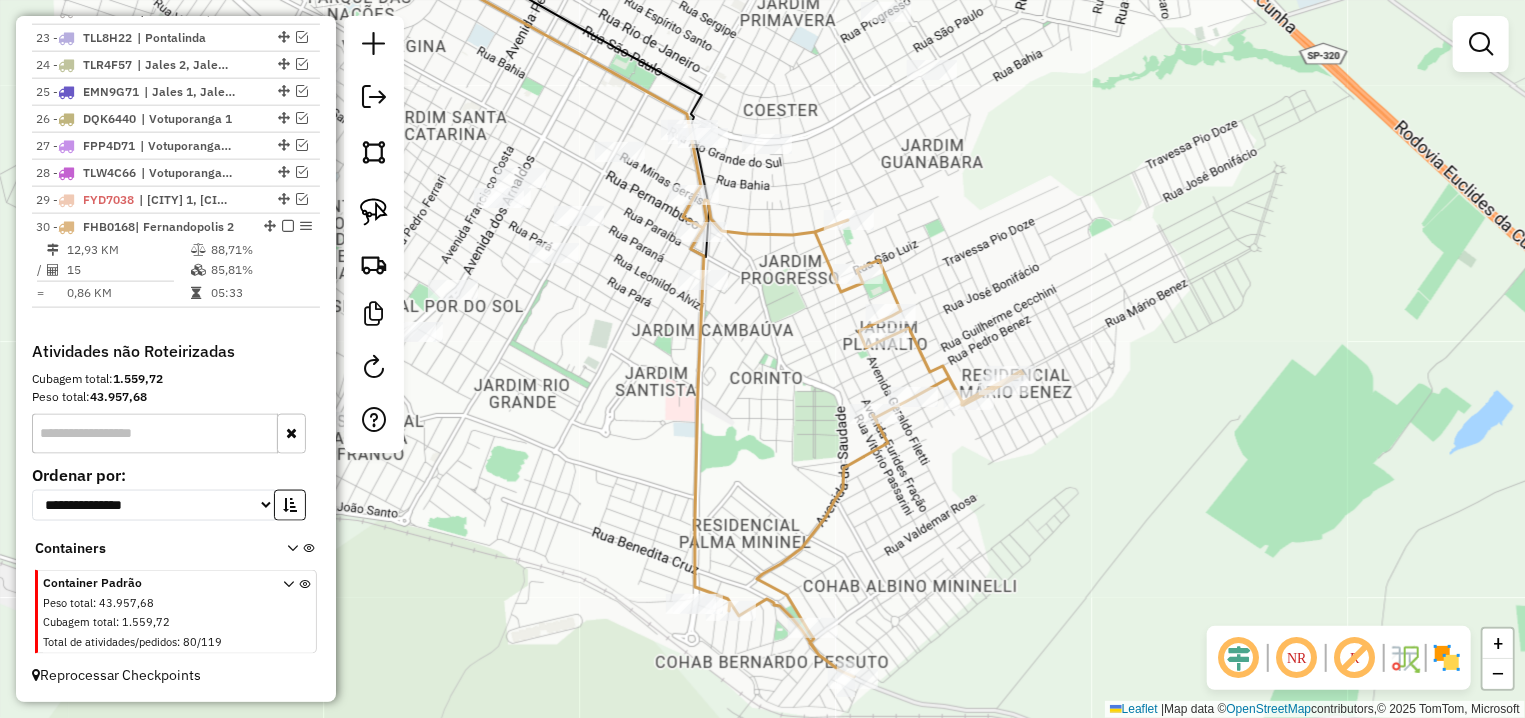 select on "**********" 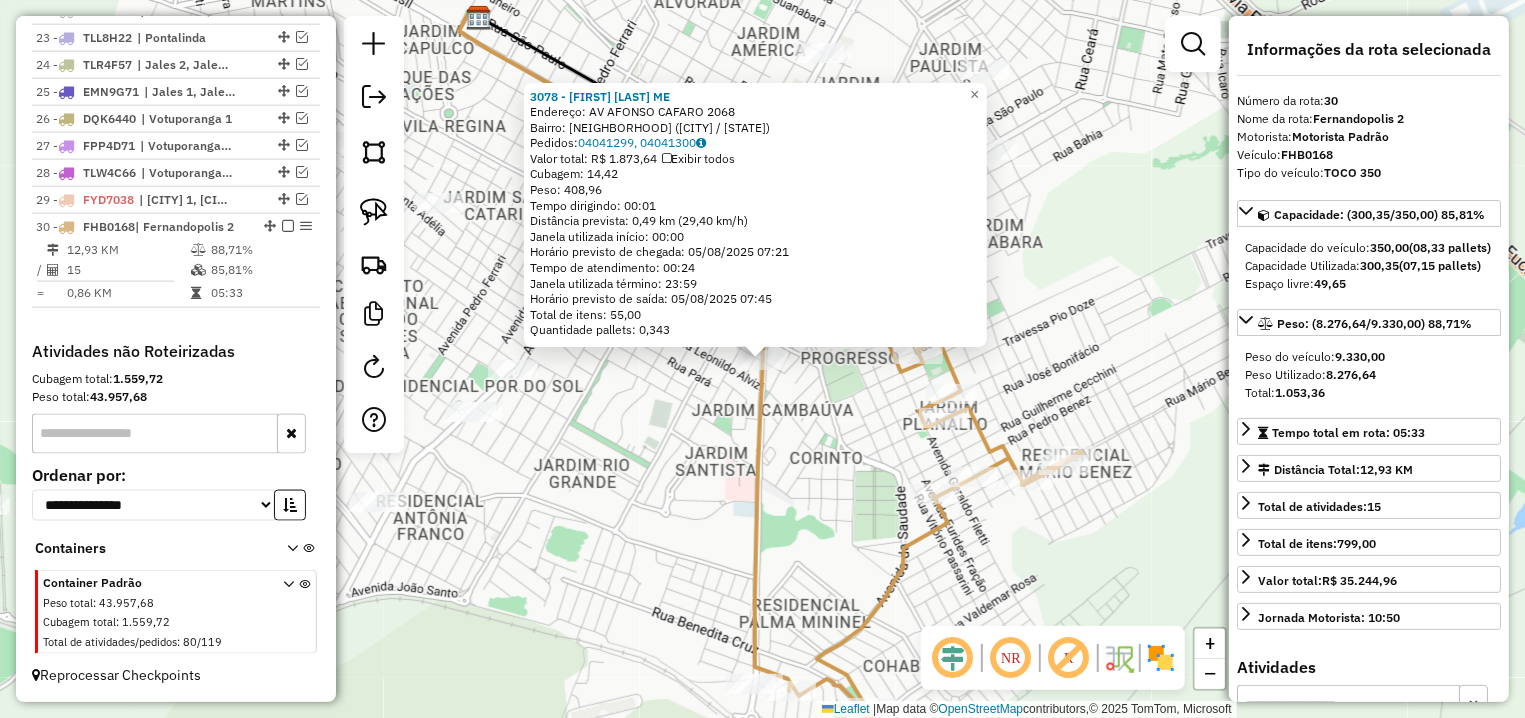 click on "3078 - [FIRST] [LAST] ME Endereço: AV AFONSO CAFARO 2068 Bairro: [NEIGHBORHOOD] ([CITY] / [STATE]) Pedidos: 04041299, 04041300 Valor total: R$ 1.873,64 Exibir todos Cubagem: 14,42 Peso: 408,96 Tempo dirigindo: 00:01 Distância prevista: 0,49 km (29,40 km/h) Janela utilizada início: 00:00 Horário previsto de chegada: 05/08/[YEAR] [HOUR]:[MINUTE] Tempo de atendimento: 00:24 Janela utilizada término: 23:59 Horário previsto de saída: 05/08/[YEAR] [HOUR]:[MINUTE] Total de itens: 55,00 Quantidade pallets: 0,343 × Janela de atendimento Grade de atendimento Capacidade Transportadoras Veículos Cliente Pedidos Rotas Selecione os dias de semana para filtrar as janelas de atendimento Seg Ter Qua Qui Sex Sáb Dom Informe o período da janela de atendimento: De: Até: Filtrar exatamente a janela do cliente Considerar janela de atendimento padrão Selecione os dias de semana para filtrar as grades de atendimento Seg Ter Qua Qui Sex Sáb Dom De: De:" 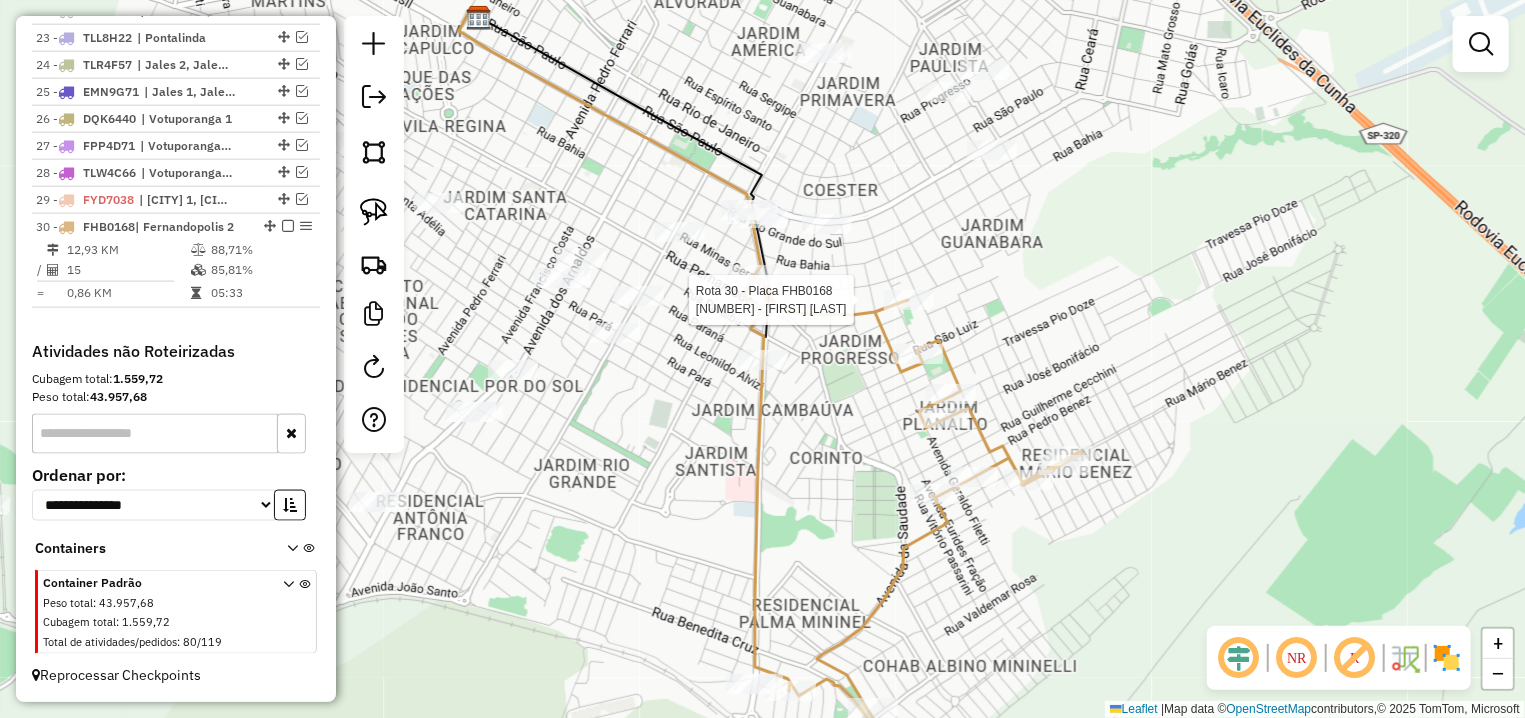 select on "**********" 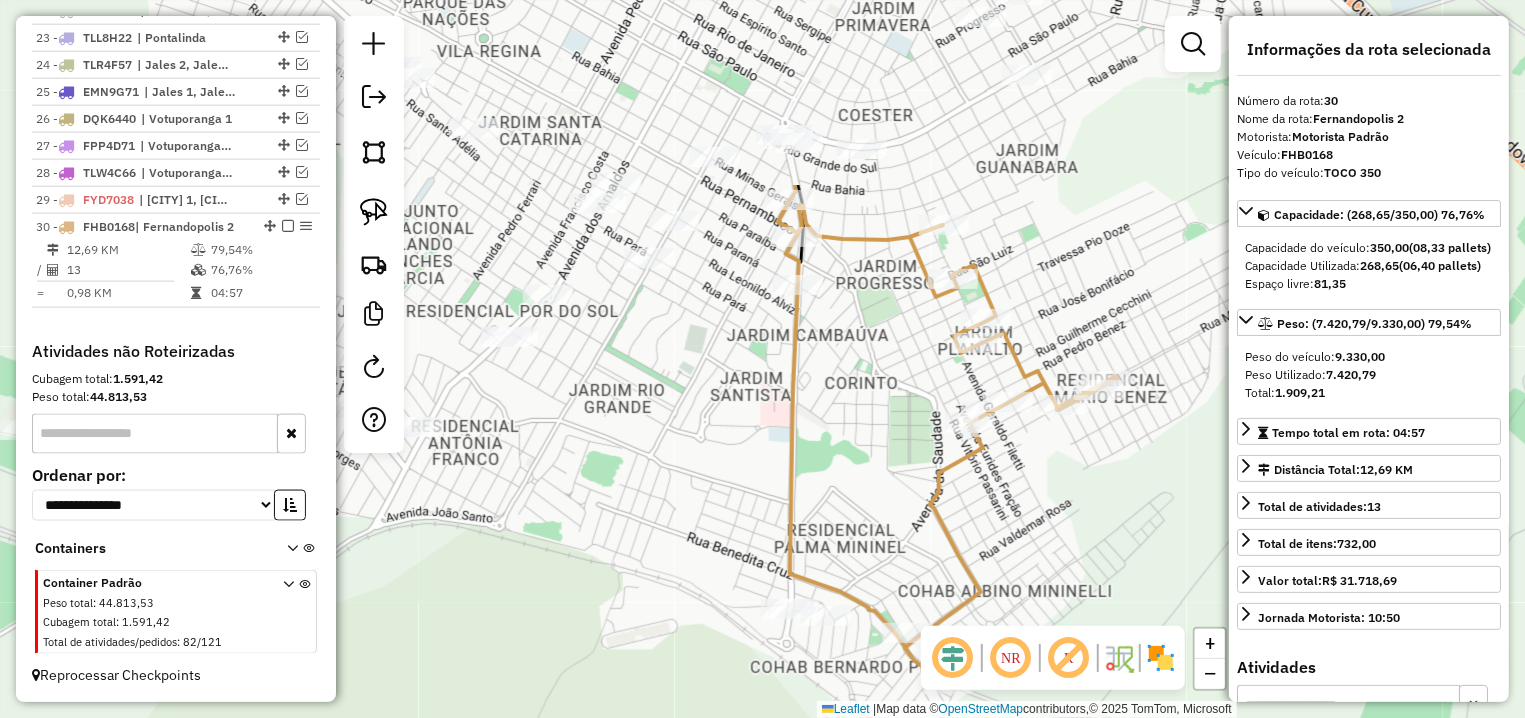 drag, startPoint x: 717, startPoint y: 140, endPoint x: 791, endPoint y: 430, distance: 299.2925 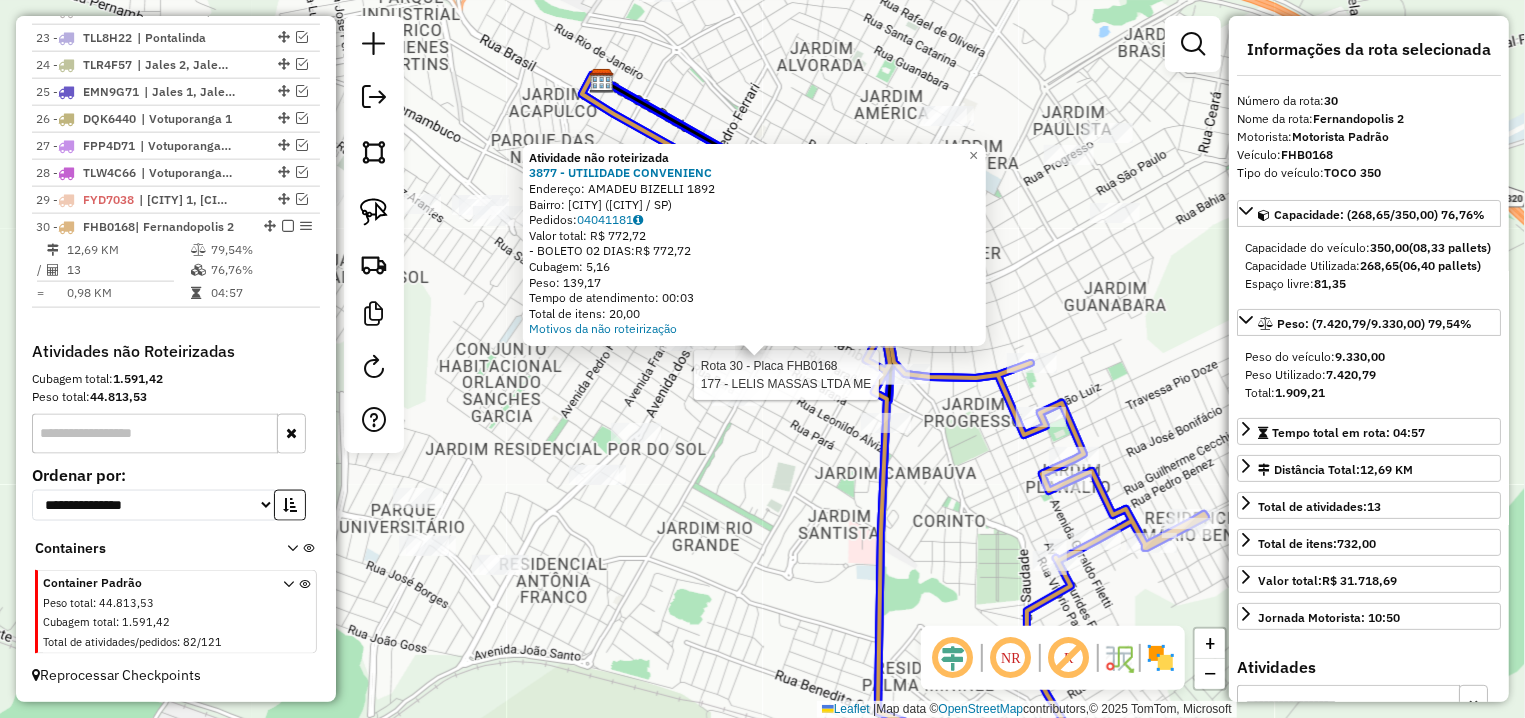 click 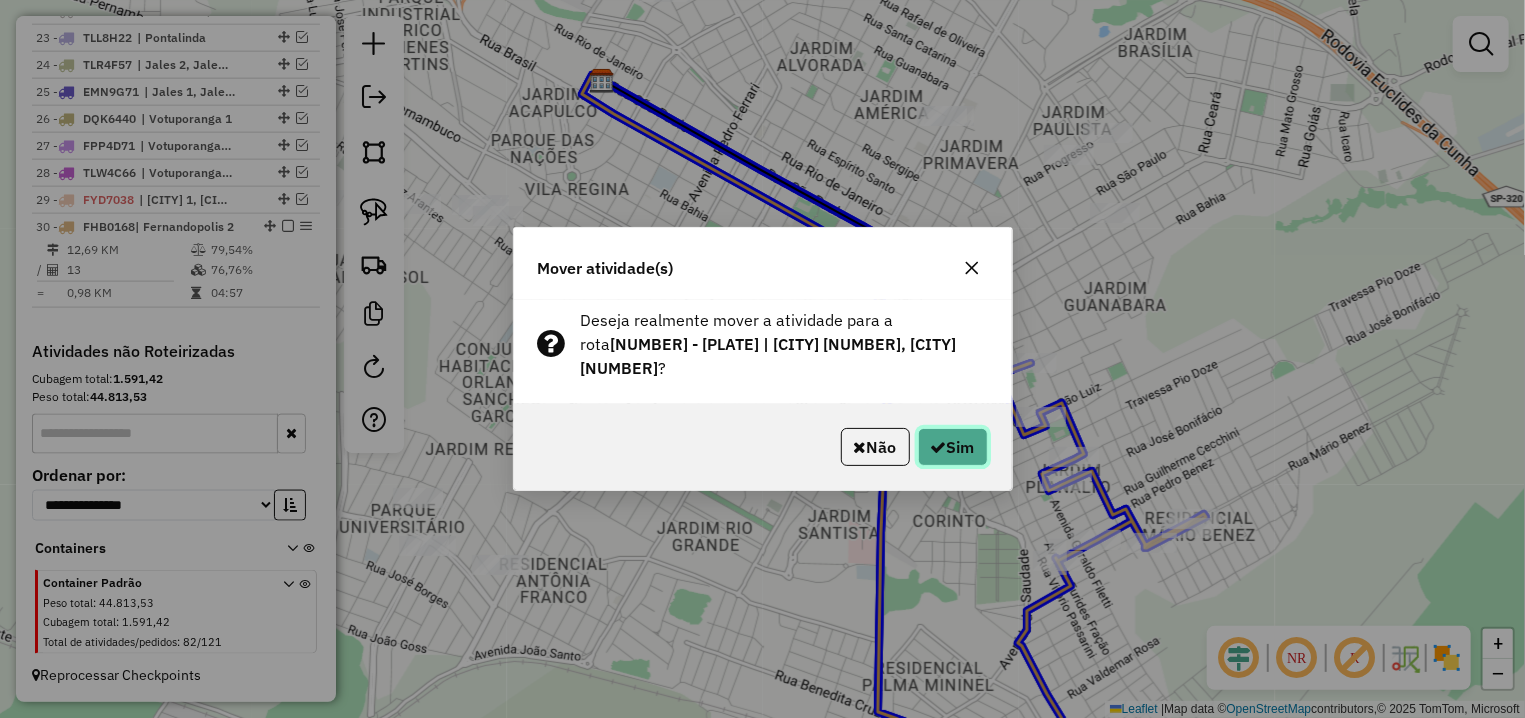 click on "Sim" 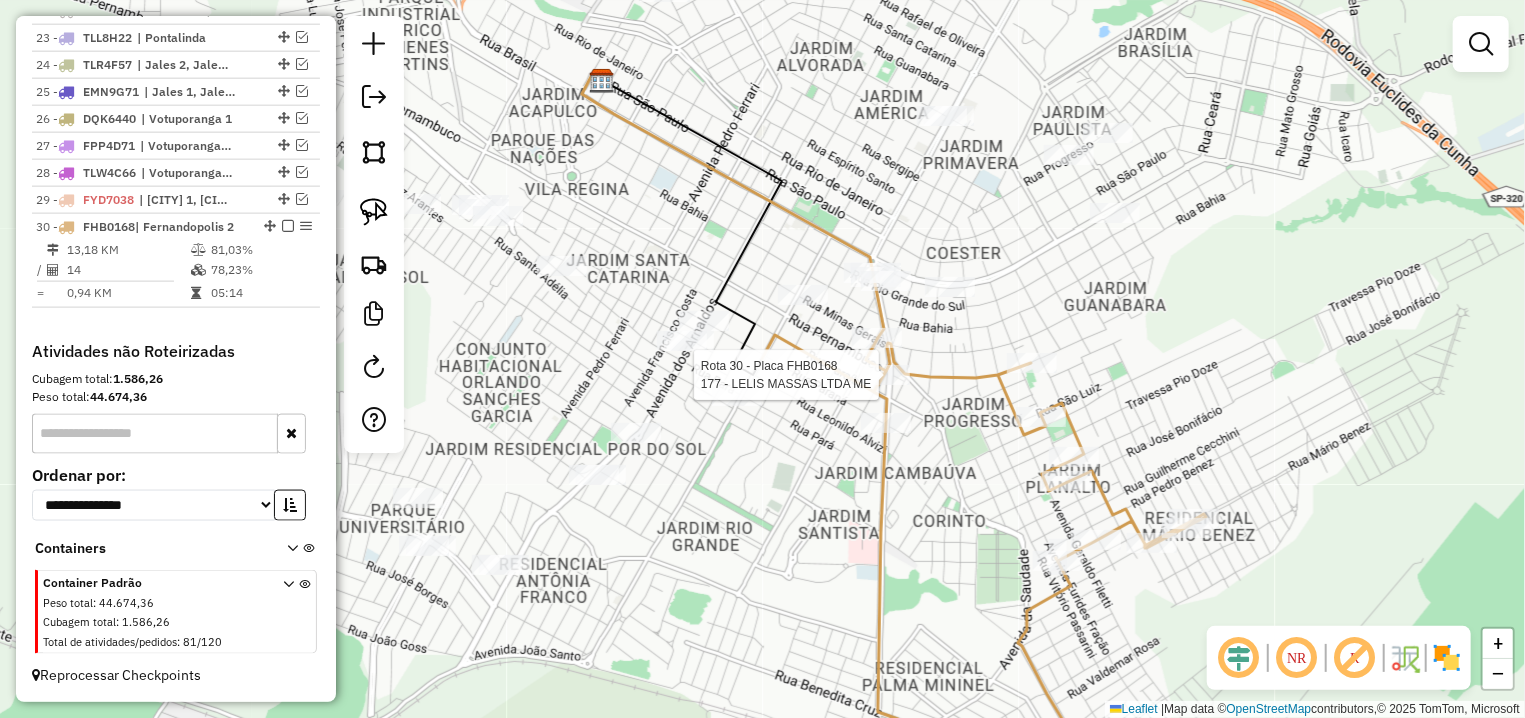 select on "**********" 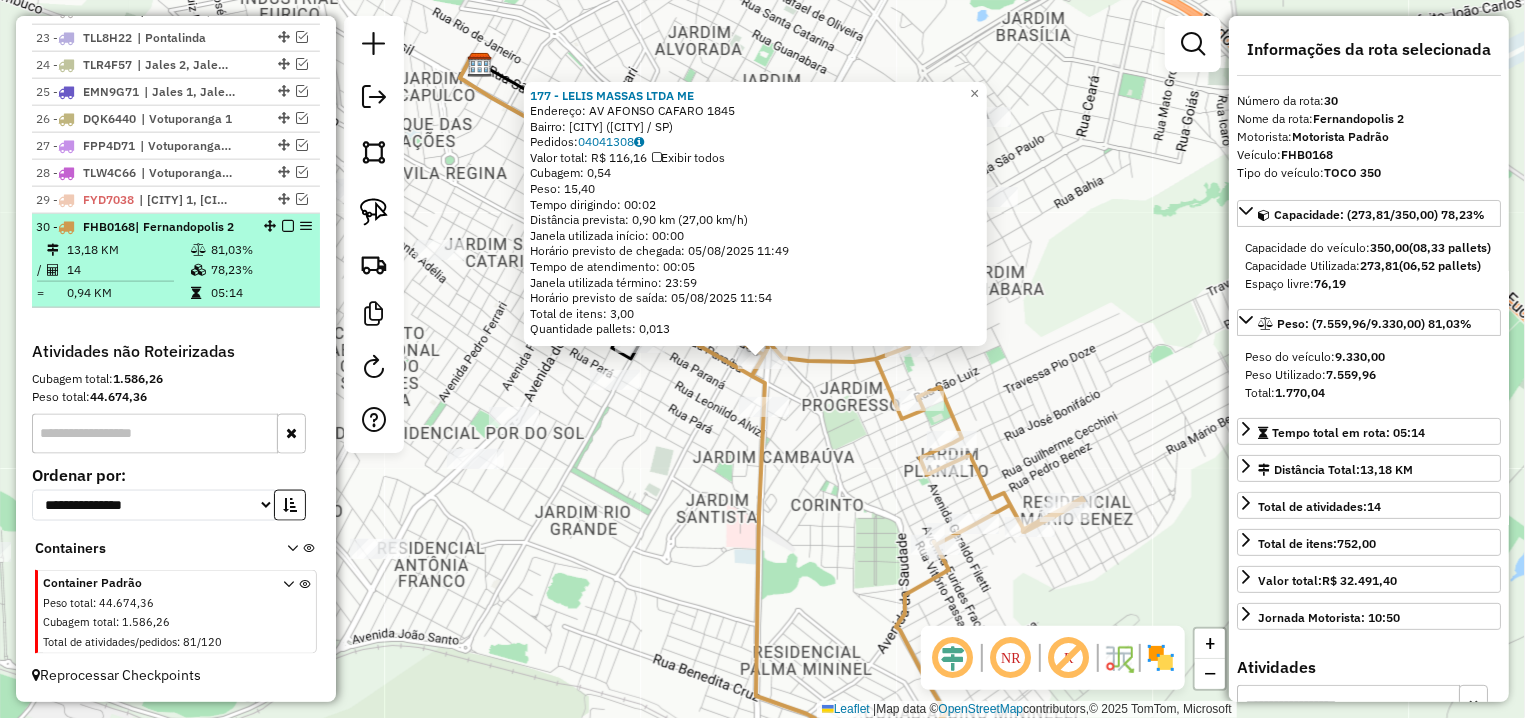 click at bounding box center [288, 226] 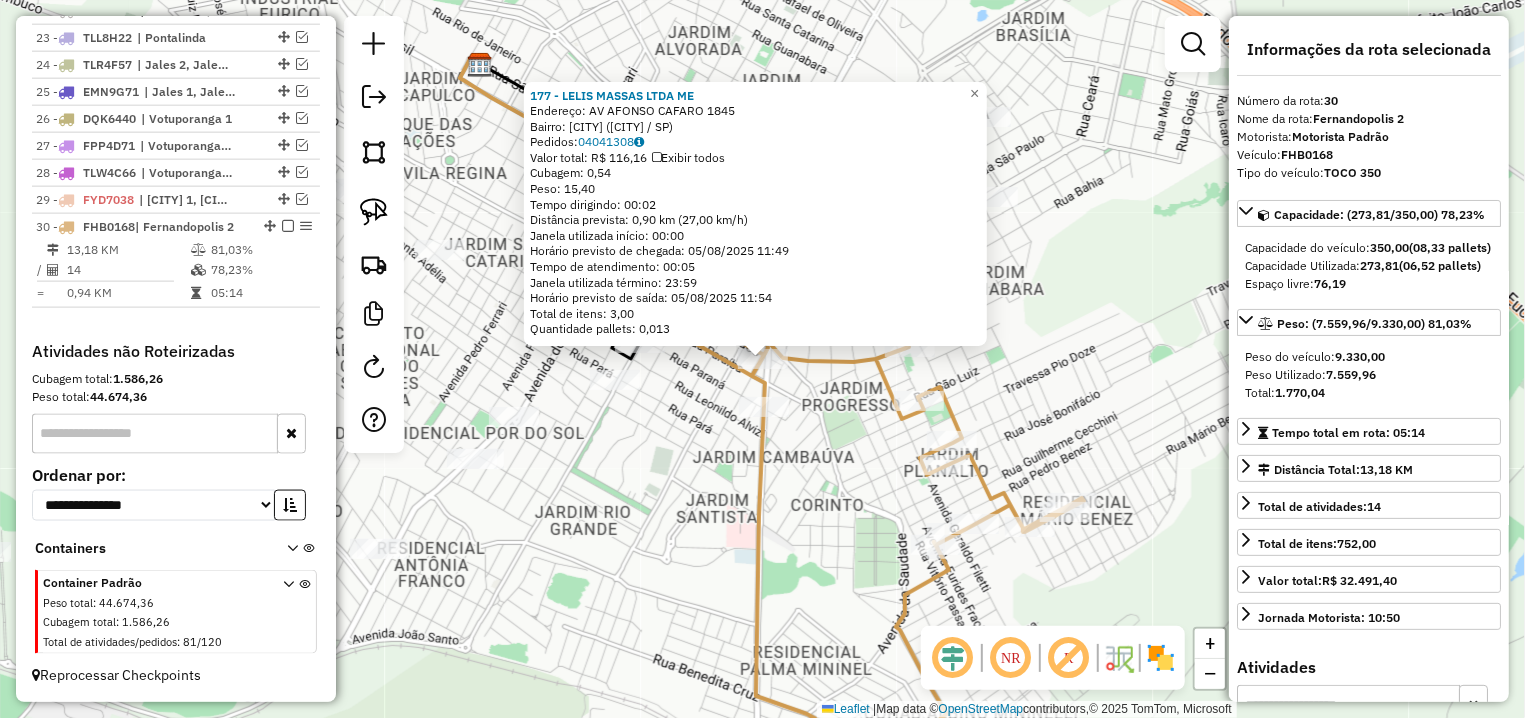 scroll, scrollTop: 1295, scrollLeft: 0, axis: vertical 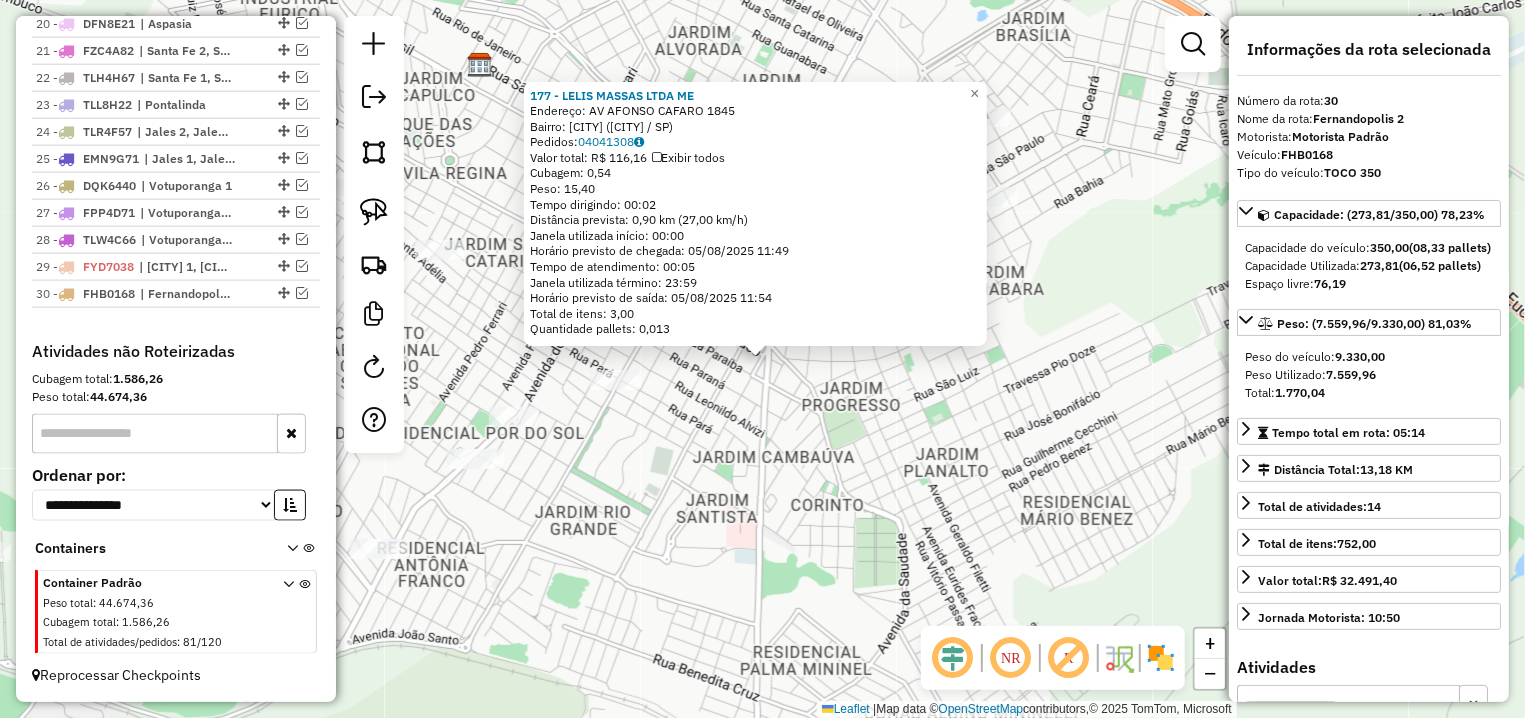 click on "[NUMBER] - [NAME] LTDA ME  Endereço: AV  AFONSO CAFARO                 [NUMBER]   Bairro: [CITY] ([CITY] / SP)   Pedidos:  [ORDER_ID]   Valor total: R$ [PRICE]   Exibir todos   Cubagem: [CUBAGE]  Peso: [WEIGHT]  Tempo dirigindo: [TIME]   Distância prevista: [DISTANCE] km ([SPEED] km/h)   Janela utilizada início: [TIME]   Horário previsto de chegada: [DATE] [TIME]   Tempo de atendimento: [TIME]   Janela utilizada término: [TIME]   Horário previsto de saída: [DATE] [TIME]   Total de itens: [ITEMS]   Quantidade pallets: [PALLETS]  × Janela de atendimento Grade de atendimento Capacidade Transportadoras Veículos Cliente Pedidos  Rotas Selecione os dias de semana para filtrar as janelas de atendimento  Seg   Ter   Qua   Qui   Sex   Sáb   Dom  Informe o período da janela de atendimento: De: [TIME] Até: [TIME]  Filtrar exatamente a janela do cliente  Considerar janela de atendimento padrão  Selecione os dias de semana para filtrar as grades de atendimento  Seg   Ter   Qua   Qui   Sex   Sáb   Dom   Peso mínimo:   Peso máximo:   De: [TIME]" 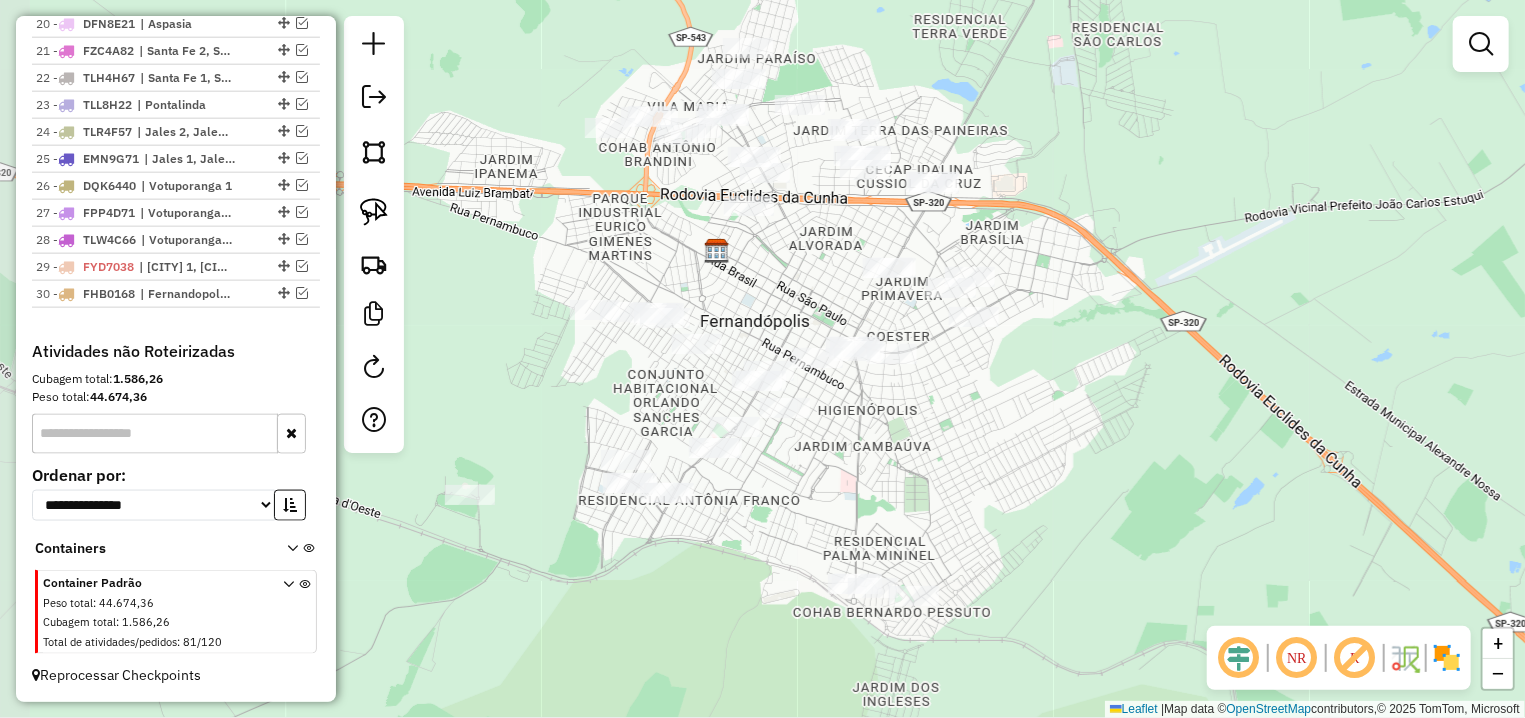 drag, startPoint x: 607, startPoint y: 466, endPoint x: 783, endPoint y: 462, distance: 176.04546 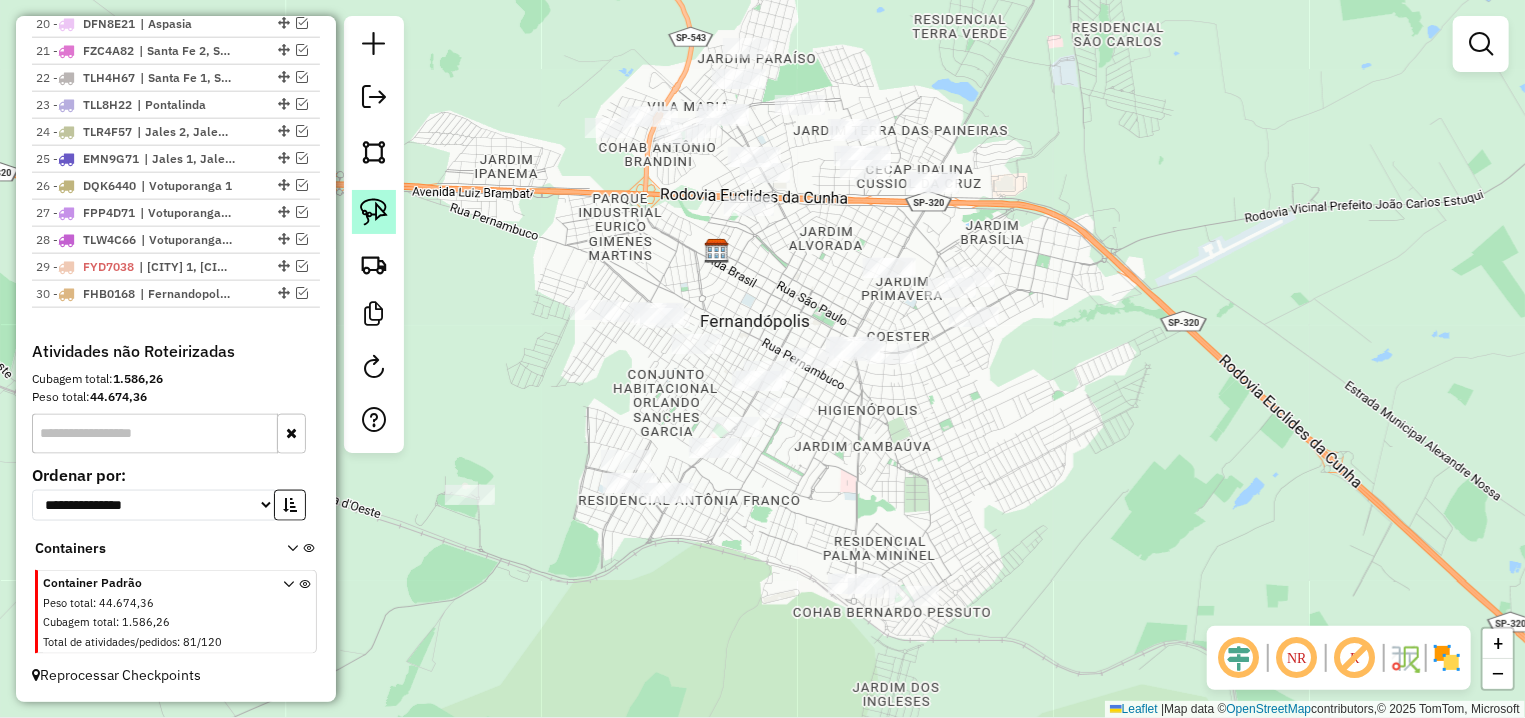 click 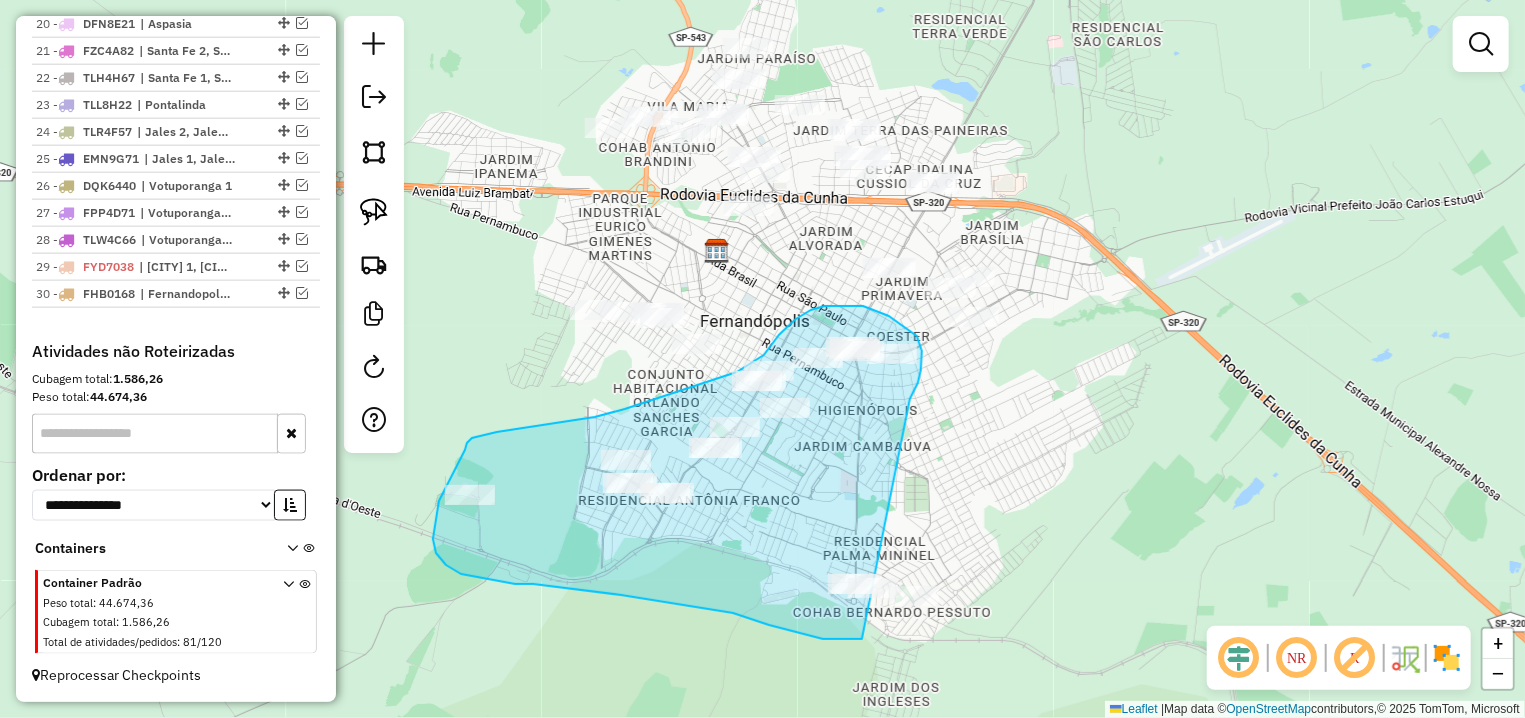 drag, startPoint x: 910, startPoint y: 399, endPoint x: 984, endPoint y: 630, distance: 242.5634 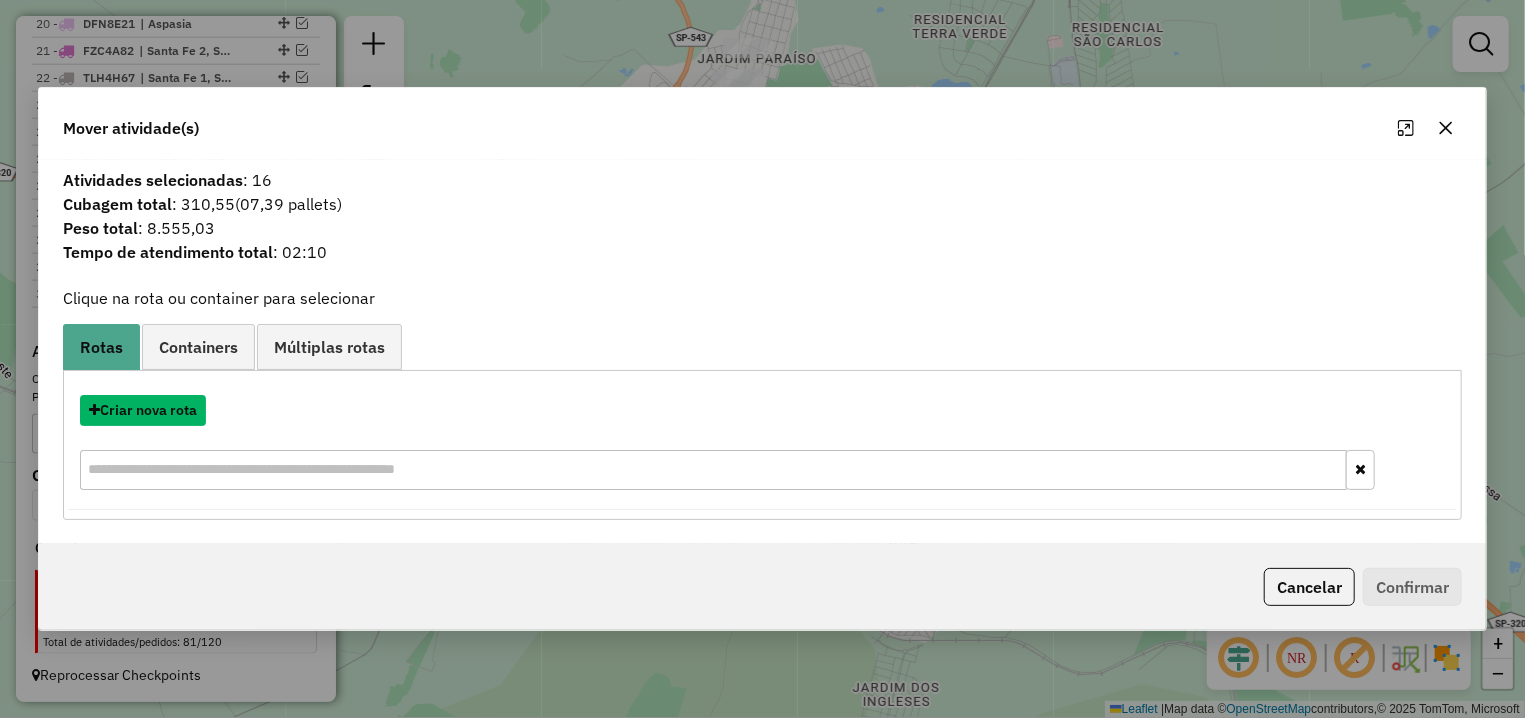 click on "Criar nova rota" at bounding box center [143, 410] 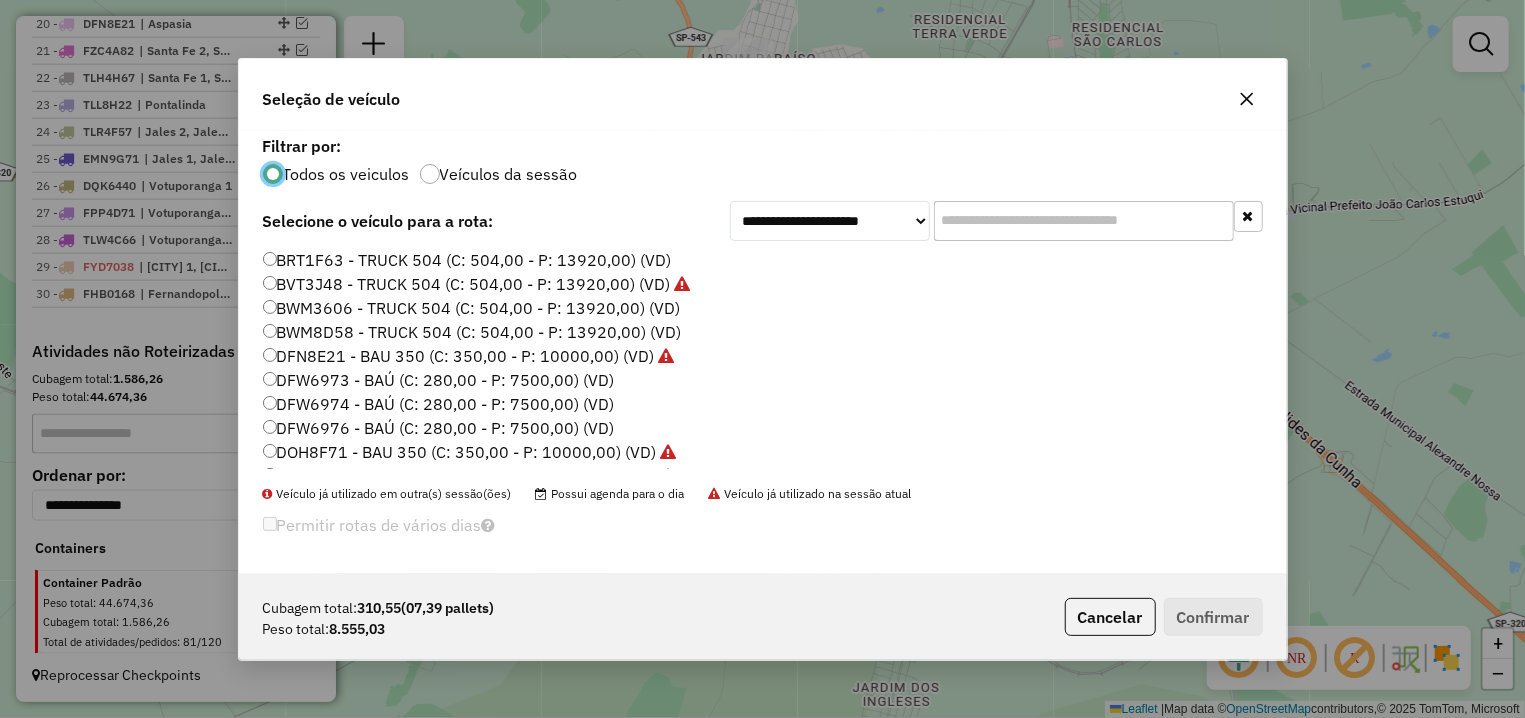 scroll, scrollTop: 11, scrollLeft: 6, axis: both 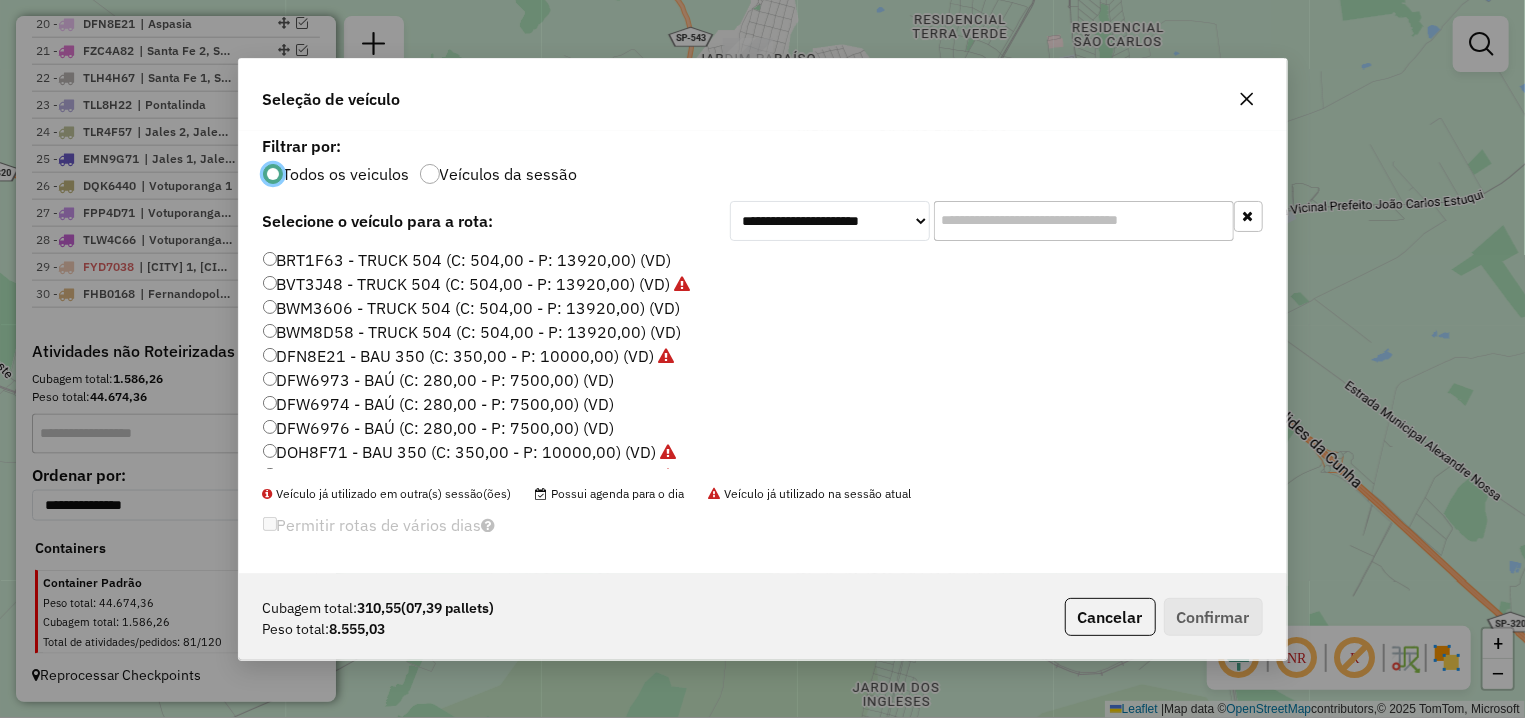 click 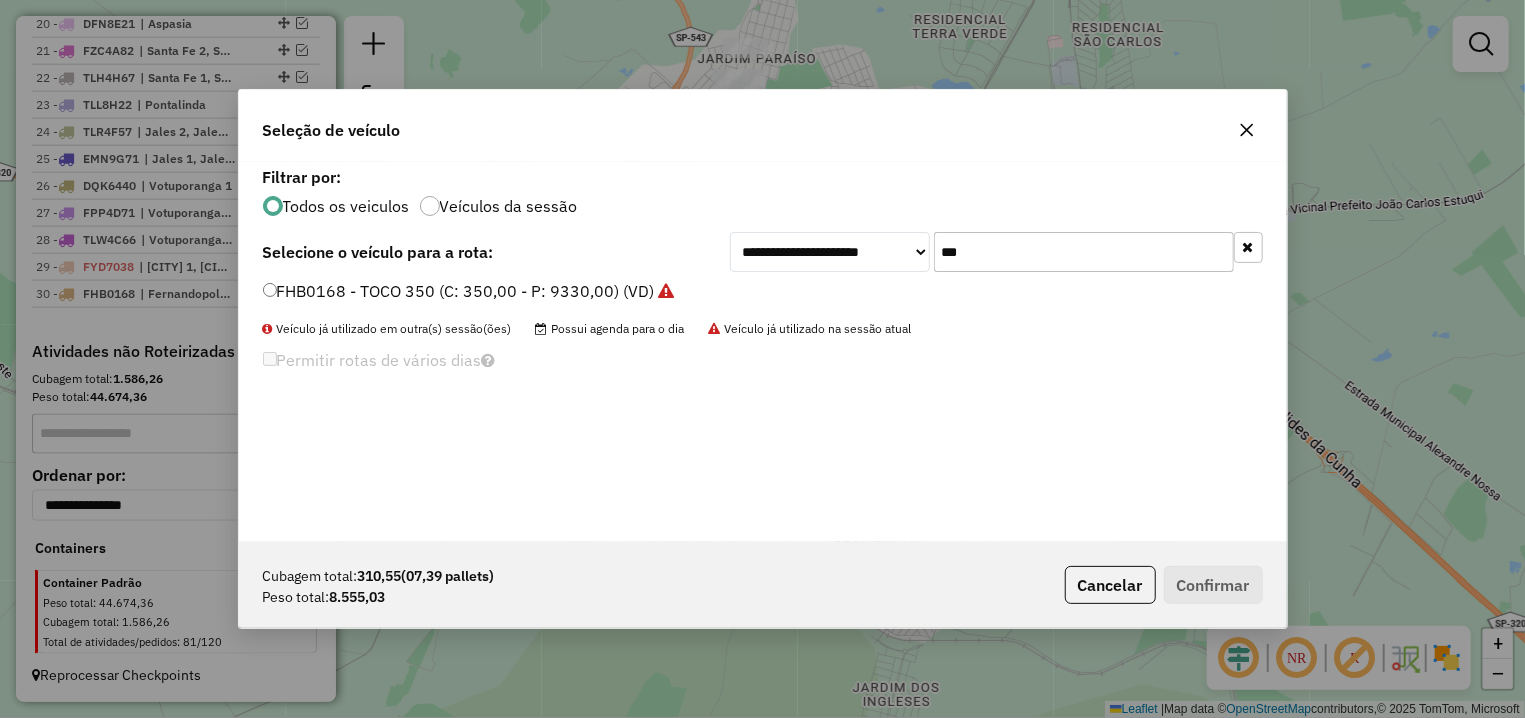 drag, startPoint x: 1002, startPoint y: 255, endPoint x: 892, endPoint y: 255, distance: 110 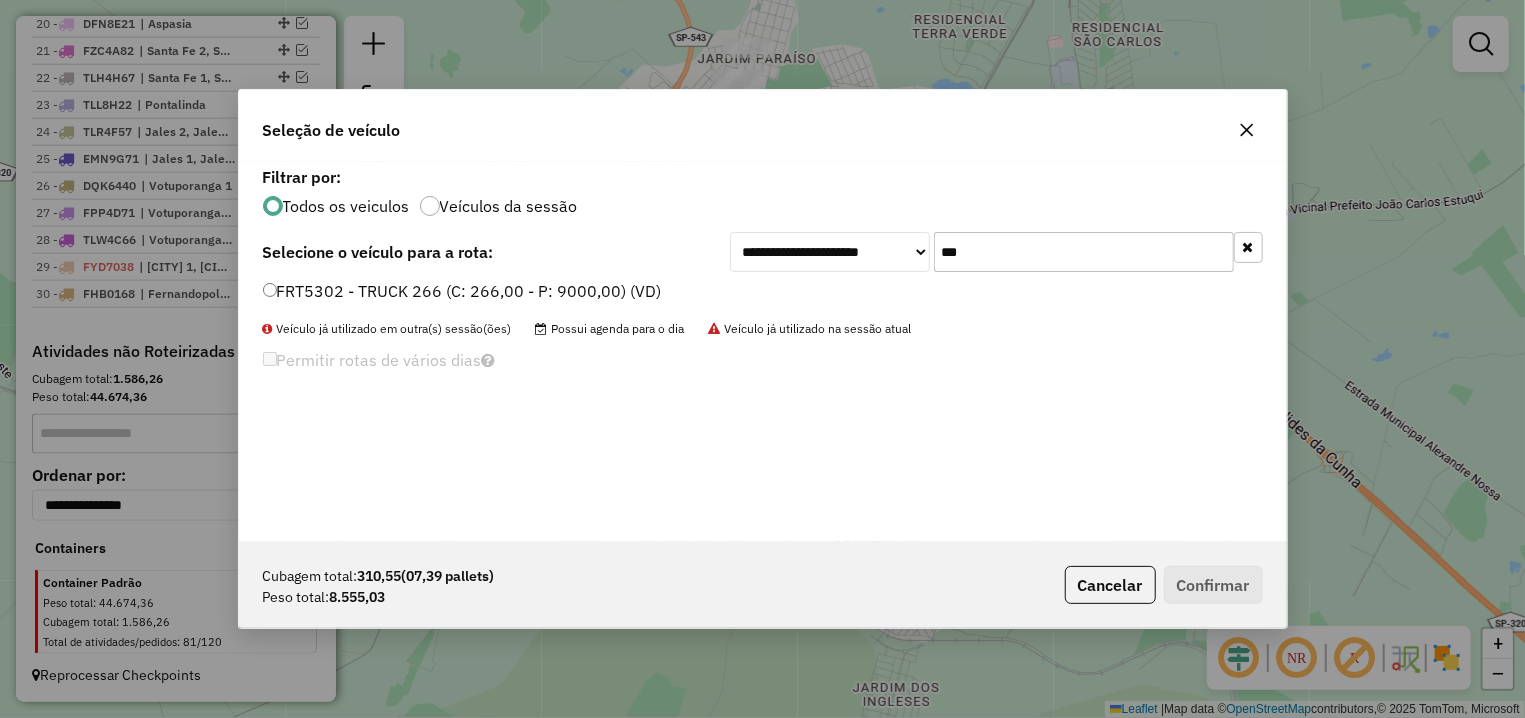 type on "***" 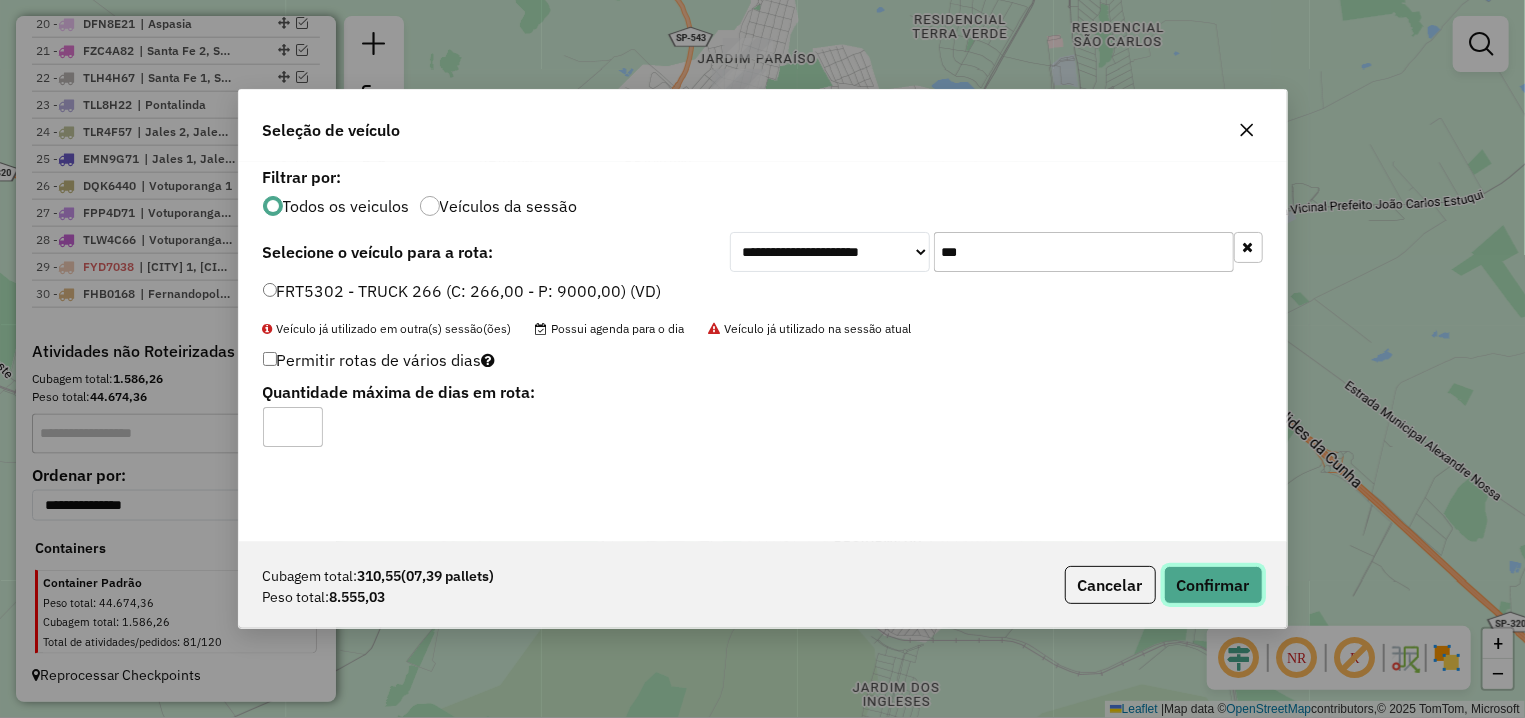 click on "Confirmar" 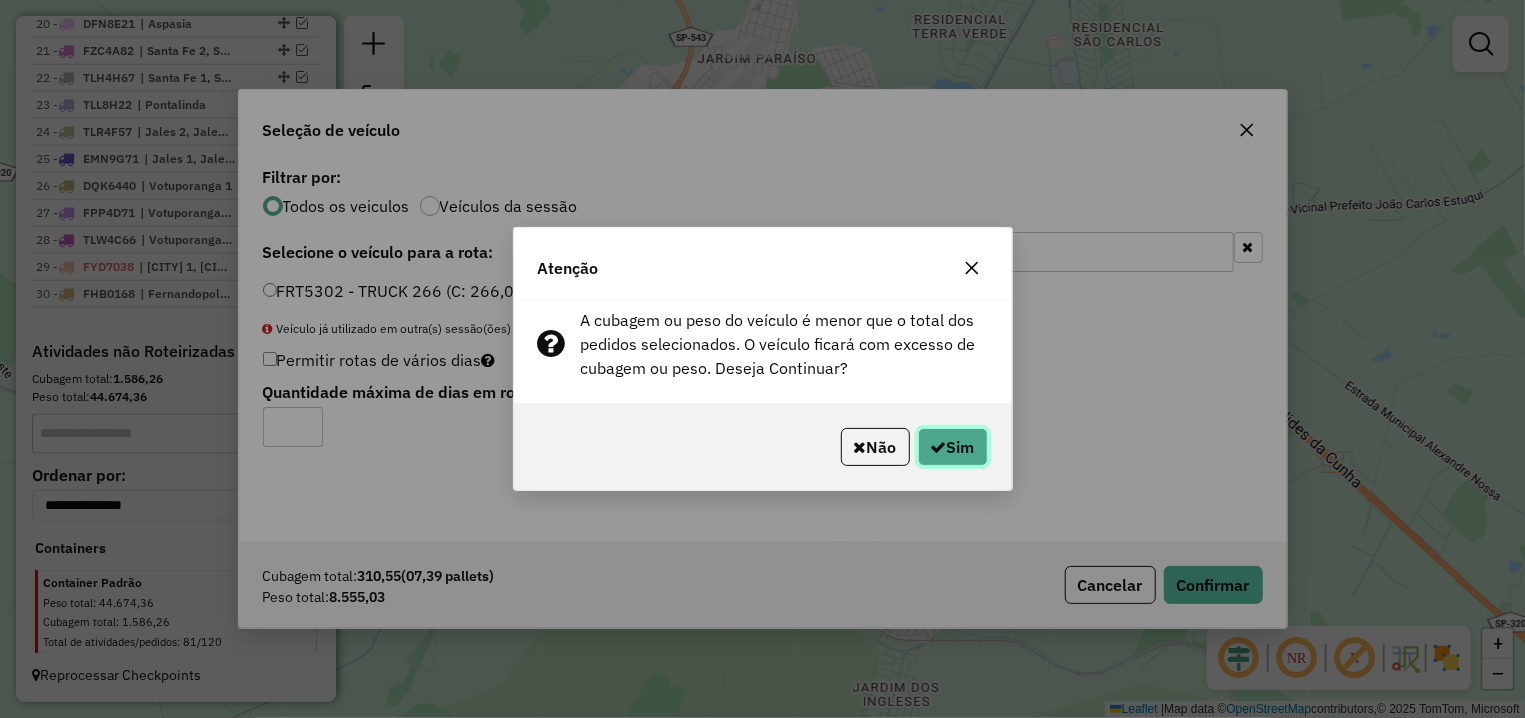 click on "Sim" 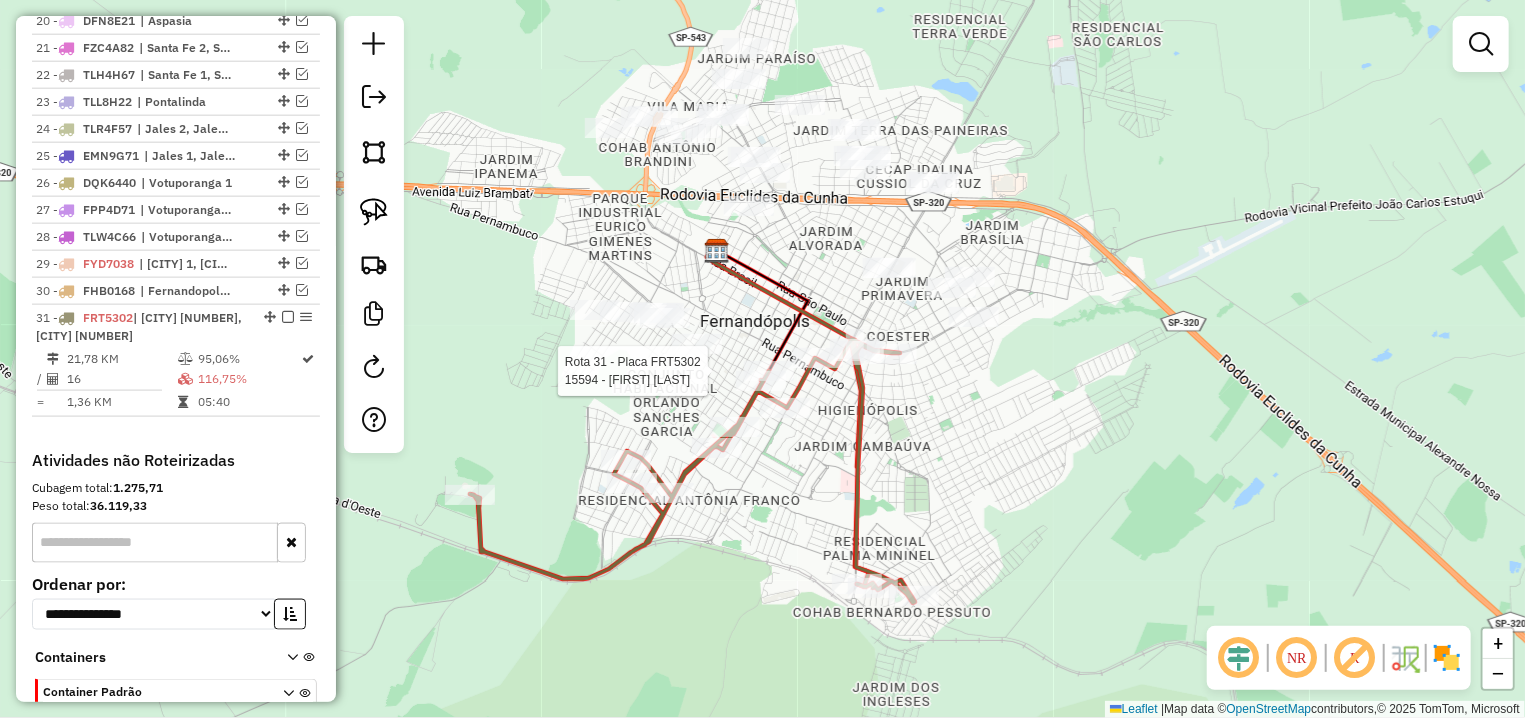 select on "**********" 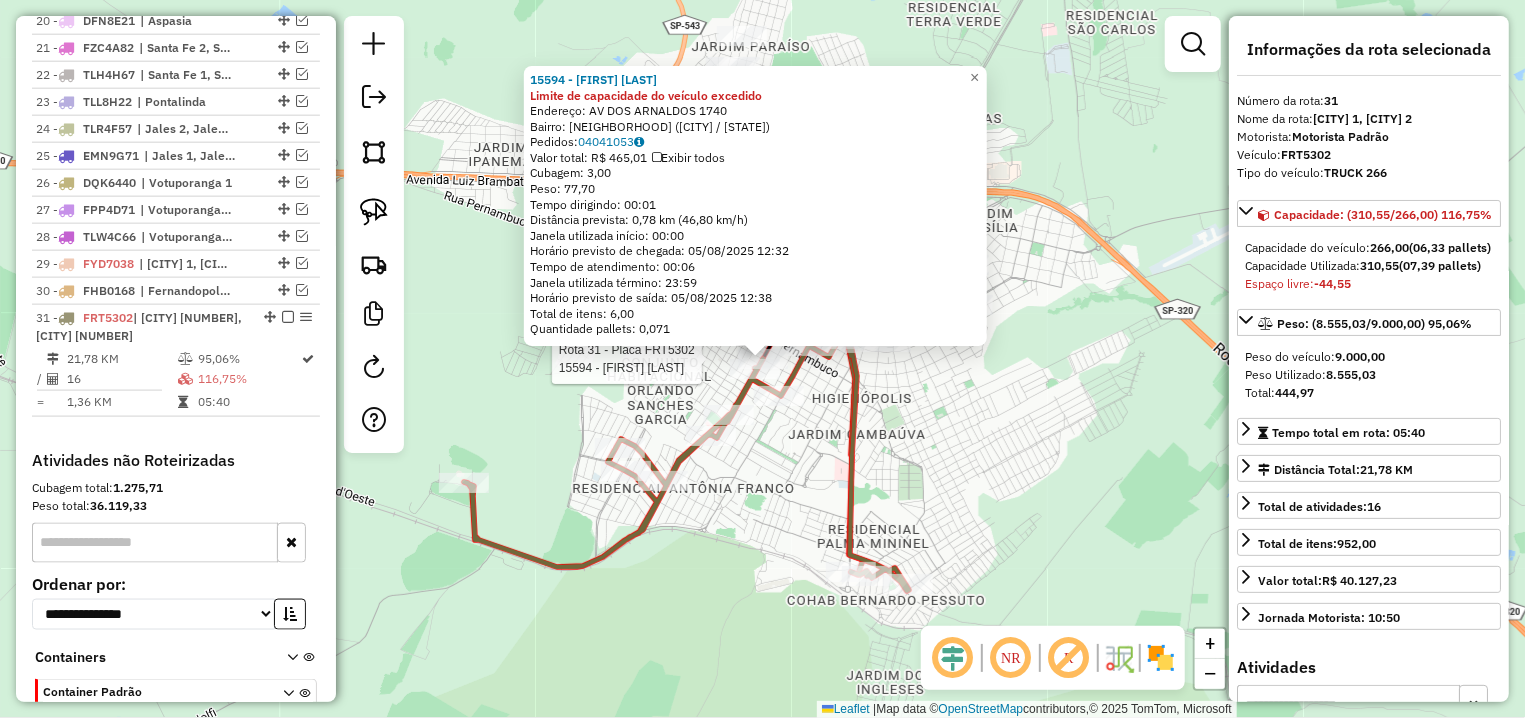 scroll, scrollTop: 1407, scrollLeft: 0, axis: vertical 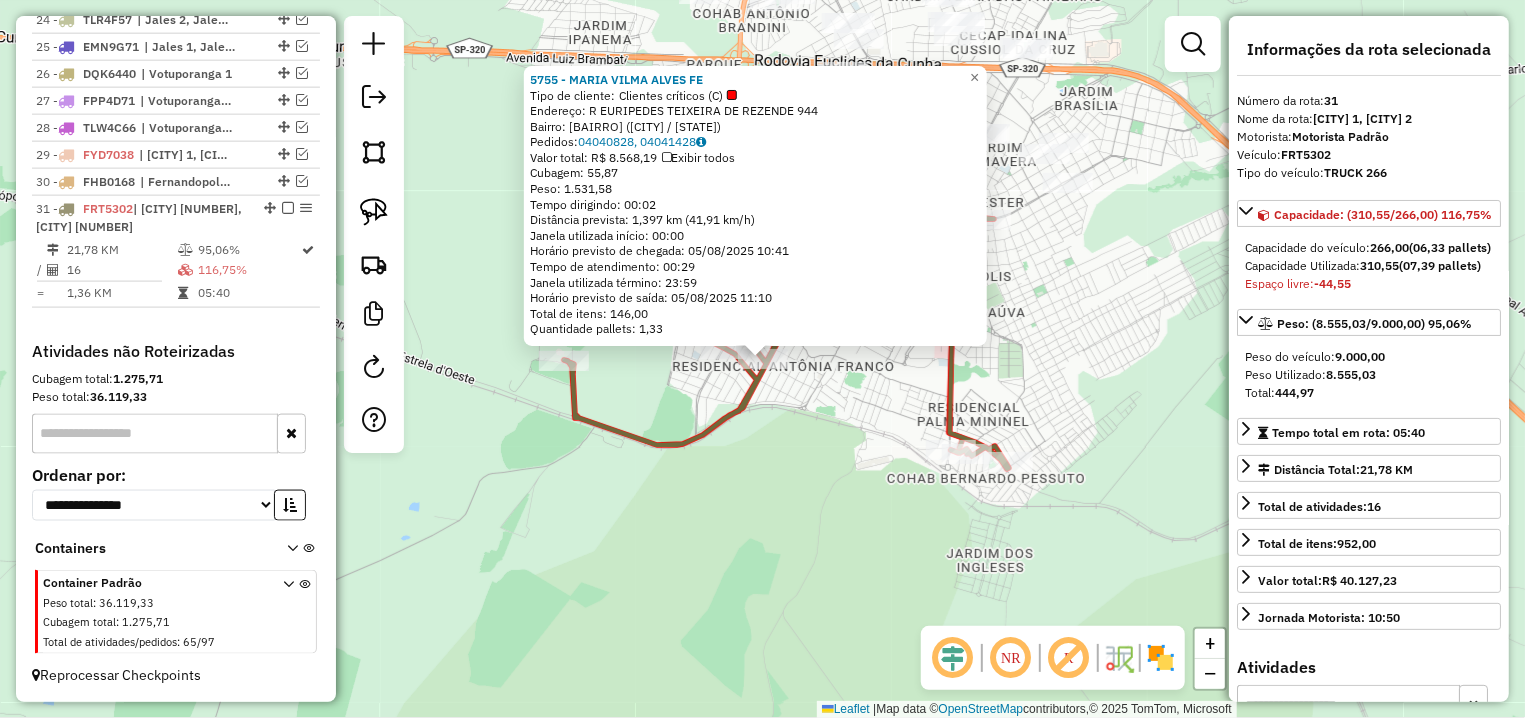 click on "5755 - [FIRST] [LAST] Tipo de cliente: Clientes críticos (C) Endereço: R EURIPEDES TEIXEIRA DE REZENDE 944 Bairro: [NEIGHBORHOOD] ([CITY] / [STATE]) Pedidos: 04040828, 04041428 Valor total: R$ 8.568,19 Exibir todos Cubagem: 55,87 Peso: 1.531,58 Tempo dirigindo: 00:02 Distância prevista: 1,397 km (41,91 km/h) Janela utilizada início: 00:00 Horário previsto de chegada: 05/08/[YEAR] [HOUR]:[MINUTE] Tempo de atendimento: 00:29 Janela utilizada término: 23:59 Horário previsto de saída: 05/08/[YEAR] [HOUR]:[MINUTE] Total de itens: 146,00 Quantidade pallets: 1,33 × Janela de atendimento Grade de atendimento Capacidade Transportadoras Veículos Cliente Pedidos Rotas Selecione os dias de semana para filtrar as janelas de atendimento Seg Ter Qua Qui Sex Sáb Dom Informe o período da janela de atendimento: De: Até: Filtrar exatamente a janela do cliente Considerar janela de atendimento padrão Selecione os dias de semana para filtrar as grades de atendimento Seg Ter" 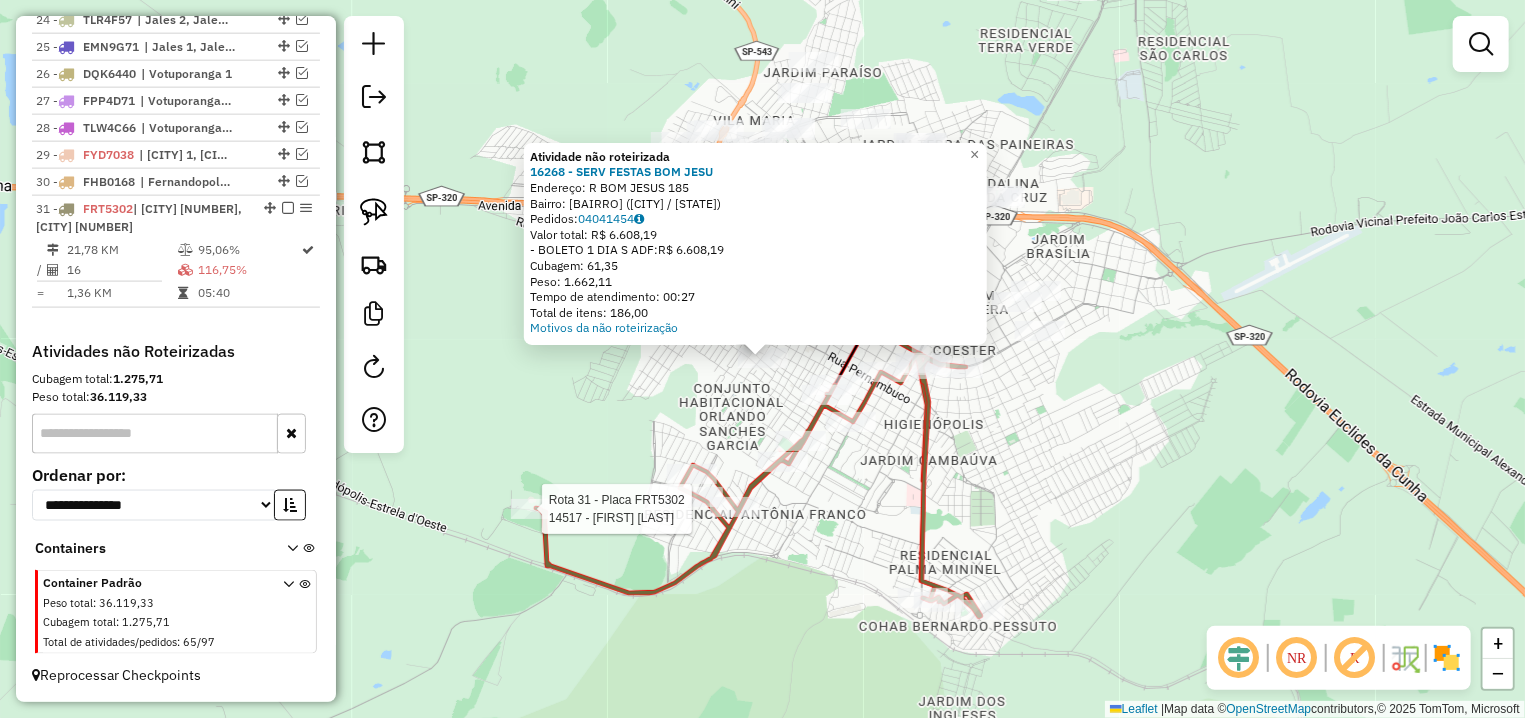 select on "**********" 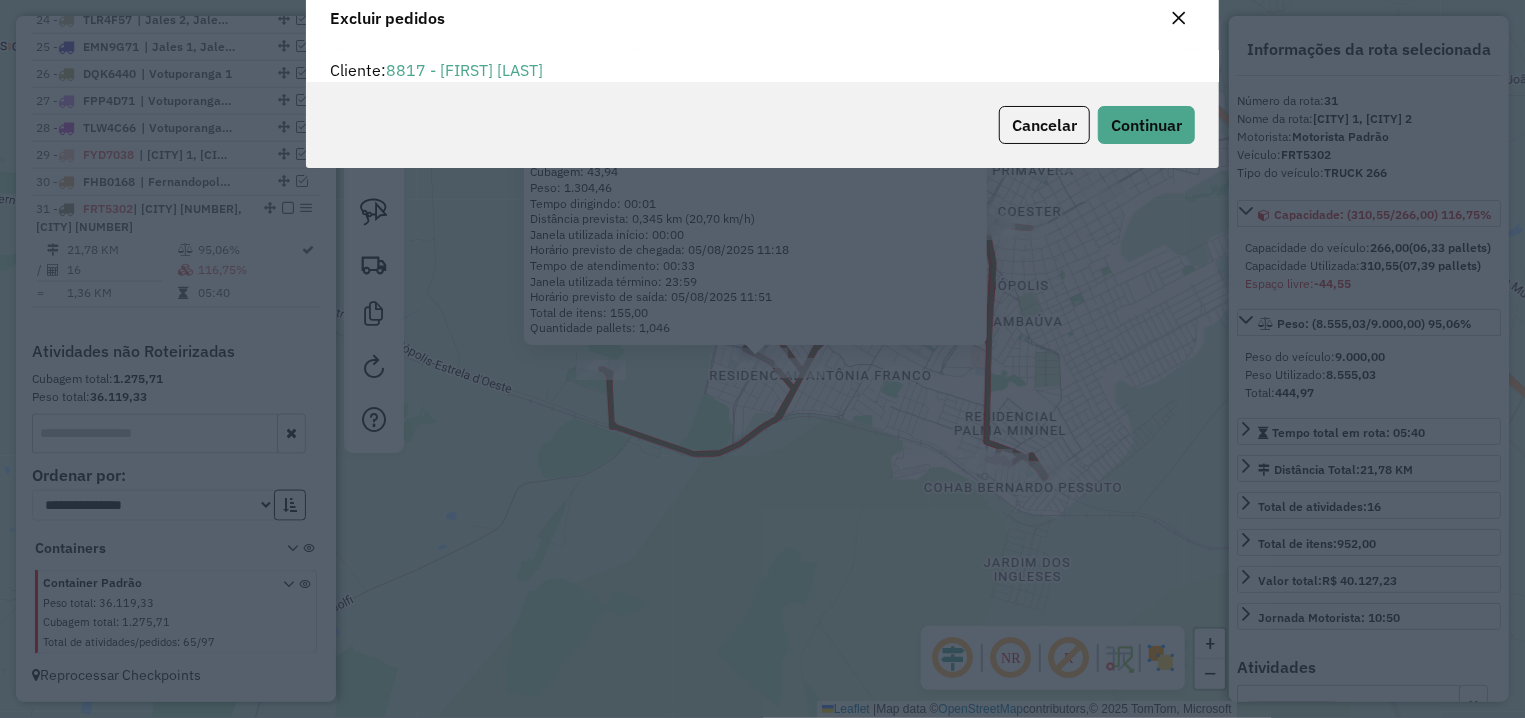 scroll, scrollTop: 12, scrollLeft: 6, axis: both 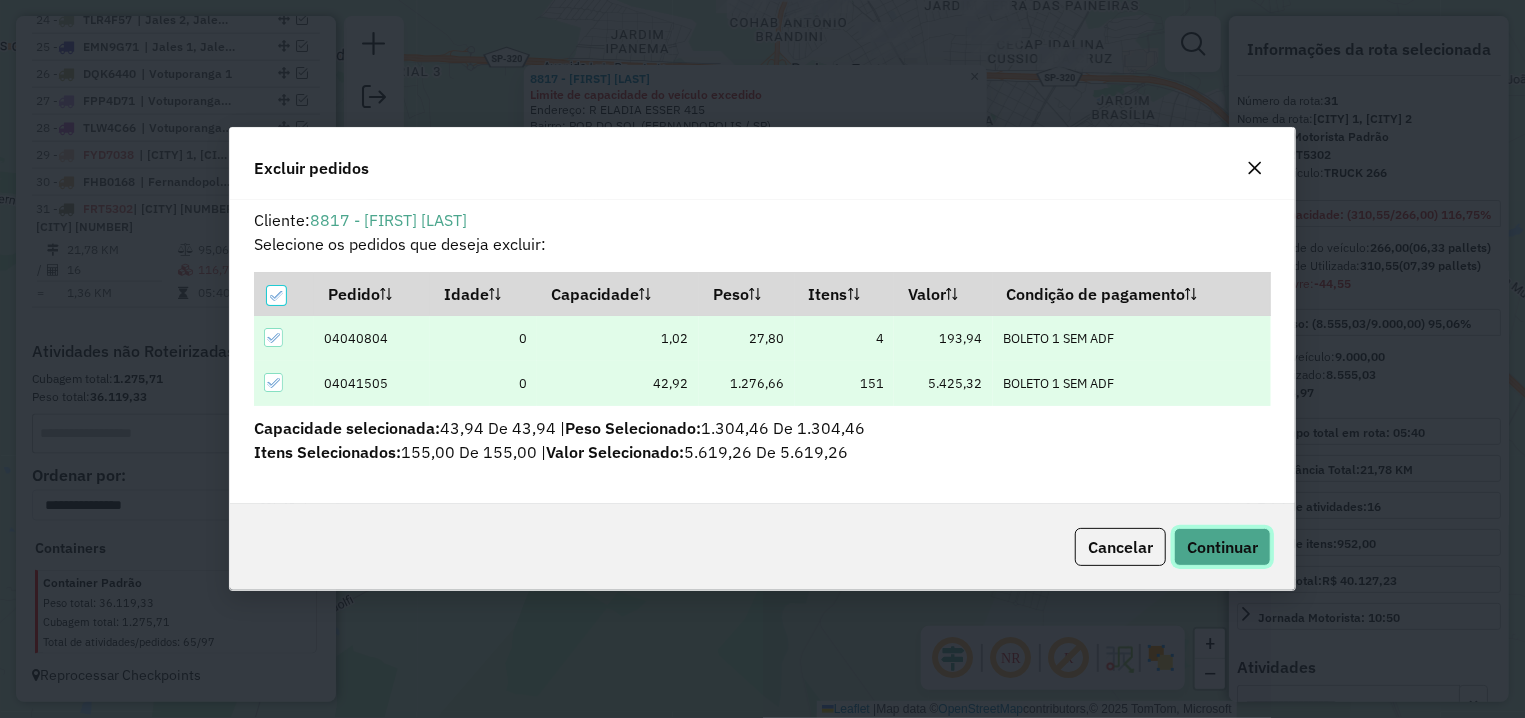click on "Continuar" 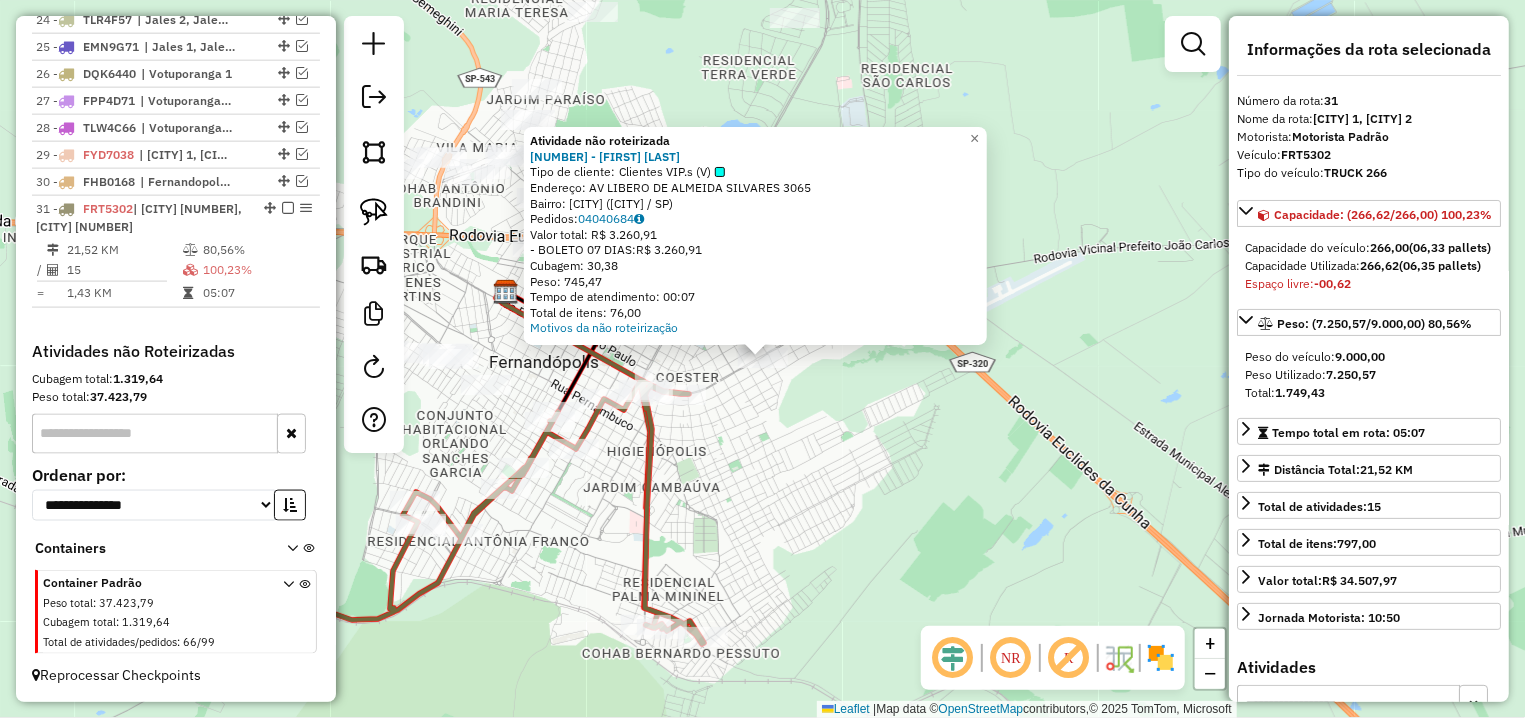 click on "Atividade não roteirizada [NUMBER] - [FIRST] [LAST]  Tipo de cliente:   Clientes VIP.s (V)   Endereço: AV  LIBERO DE ALMEIDA SILVARES    [NUMBER]   Bairro: [CITY] ([CITY] / SP)   Pedidos:  [ORDER_ID]   Valor total: R$ [PRICE]   - BOLETO [DAYS] DIAS:  R$ [PRICE]   Cubagem: [CUBAGE]   Peso: [WEIGHT]   Tempo de atendimento: [TIME]   Total de itens: [ITEMS]  Motivos da não roteirização × Janela de atendimento Grade de atendimento Capacidade Transportadoras Veículos Cliente Pedidos  Rotas Selecione os dias de semana para filtrar as janelas de atendimento  Seg   Ter   Qua   Qui   Sex   Sáb   Dom  Informe o período da janela de atendimento: De: [TIME] Até: [TIME]  Filtrar exatamente a janela do cliente  Considerar janela de atendimento padrão  Selecione os dias de semana para filtrar as grades de atendimento  Seg   Ter   Qua   Qui   Sex   Sáb   Dom   Considerar clientes sem dia de atendimento cadastrado  Clientes fora do dia de atendimento selecionado Filtrar as atividades entre os valores definidos abaixo:  Peso mínimo:" 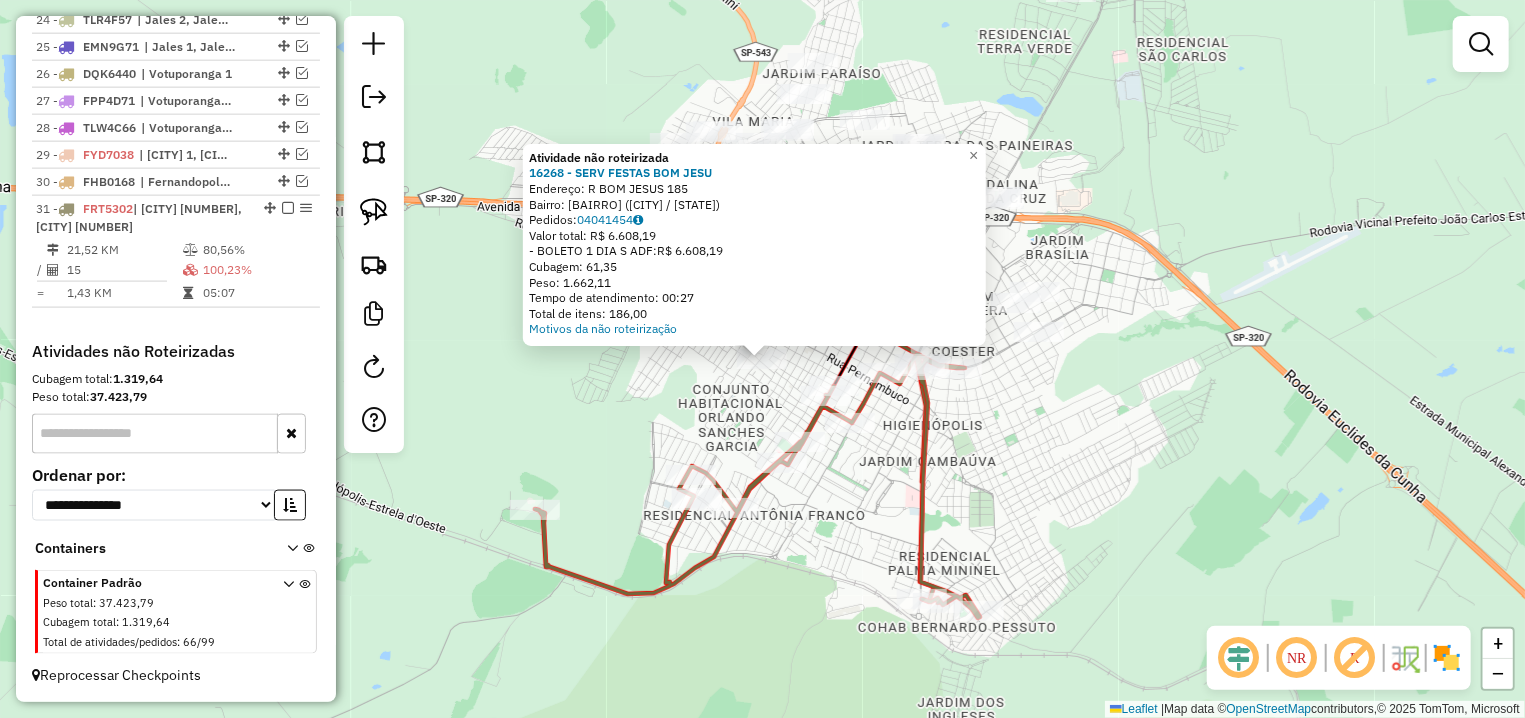 click on "Atividade não roteirizada [NUMBER] - [FIRST] [LAST]  Endereço: R   BOM JESUS                     [NUMBER]   Bairro: [BAIRRO] ([CITY] / [STATE])   Pedidos:  [NUMBER]   Valor total: R$ [PRICE]   - BOLETO [NUMBER] DIA S ADF:  R$ [PRICE]   Cubagem: [NUMBER]   Peso: [NUMBER]   Tempo de atendimento: [TIME]   Total de itens: [NUMBER]  Motivos da não roteirização × Janela de atendimento Grade de atendimento Capacidade Transportadoras Veículos Cliente Pedidos  Rotas Selecione os dias de semana para filtrar as janelas de atendimento  Seg   Ter   Qua   Qui   Sex   Sáb   Dom  Informe o período da janela de atendimento: De: Até:  Filtrar exatamente a janela do cliente  Considerar janela de atendimento padrão  Selecione os dias de semana para filtrar as grades de atendimento  Seg   Ter   Qua   Qui   Sex   Sáb   Dom   Considerar clientes sem dia de atendimento cadastrado  Clientes fora do dia de atendimento selecionado Filtrar as atividades entre os valores definidos abaixo:  Peso mínimo:   Peso máximo:   De:   Até:  +" 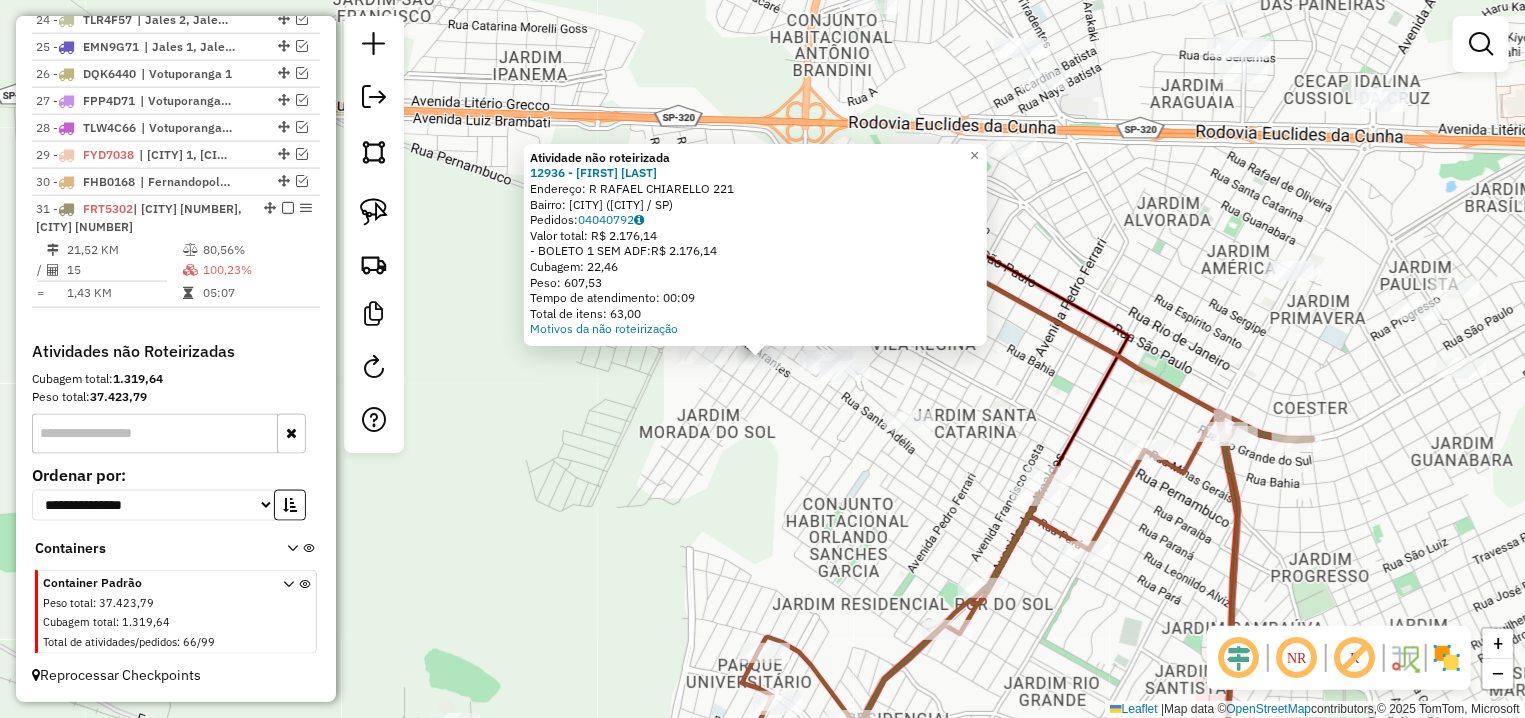 click on "Atividade não roteirizada 12936 - [FIRST] [LAST] Endereço: R RAFAEL CHIARELLO 221 Bairro: [NEIGHBORHOOD] ([CITY] / [STATE]) Pedidos: 04040792 Valor total: R$ 2.176,14 - BOLETO 1 SEM ADF: R$ 2.176,14 Cubagem: 22,46 Peso: 607,53 Tempo de atendimento: 00:09 Total de itens: 63,00 Motivos da não roteirização × Janela de atendimento Grade de atendimento Capacidade Transportadoras Veículos Cliente Pedidos Rotas Selecione os dias de semana para filtrar as janelas de atendimento Seg Ter Qua Qui Sex Sáb Dom Informe o período da janela de atendimento: De: Até: Filtrar exatamente a janela do cliente Considerar janela de atendimento padrão Selecione os dias de semana para filtrar as grades de atendimento Seg Ter Qua Qui Sex Sáb Dom Considerar clientes sem dia de atendimento cadastrado Clientes fora do dia de atendimento selecionado Filtrar as atividades entre os valores definidos abaixo: Peso mínimo: Peso máximo: De:" 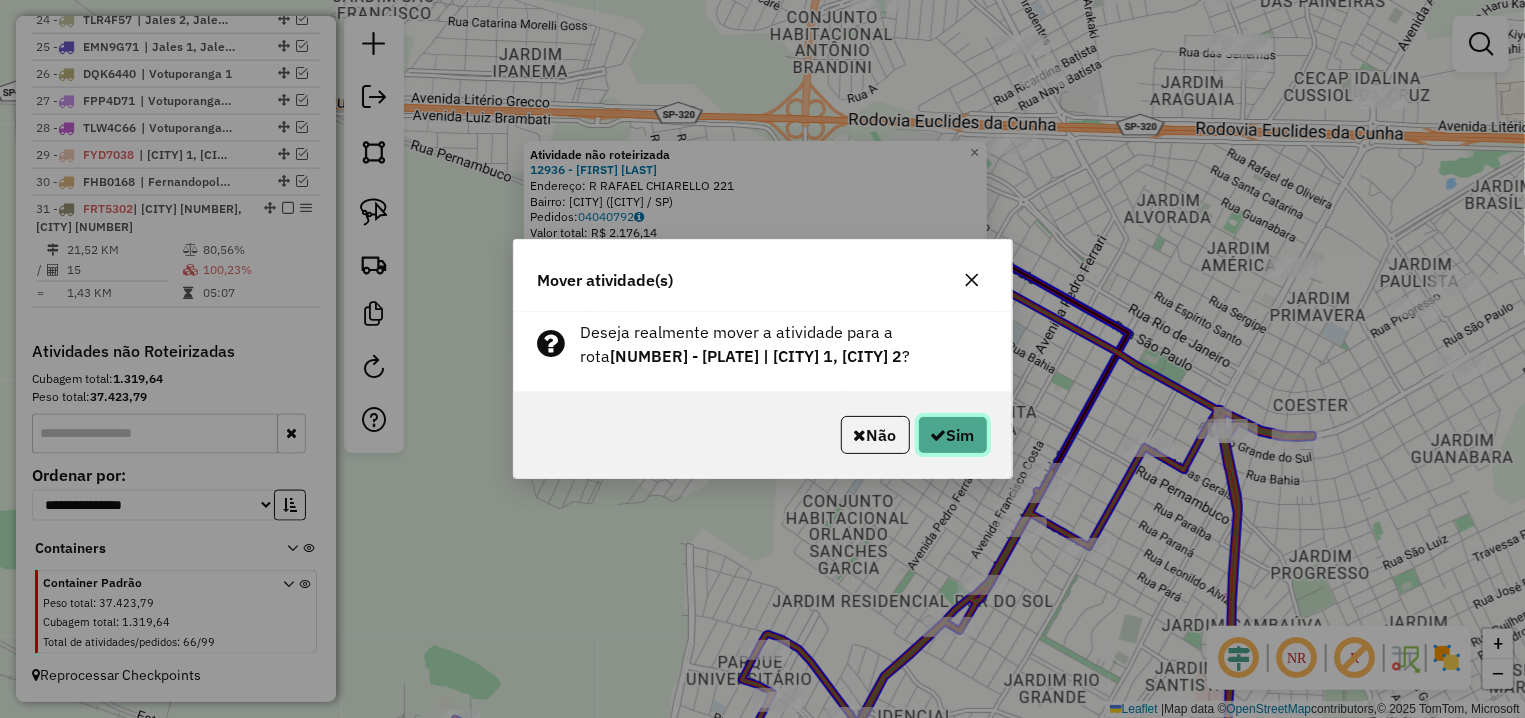 click 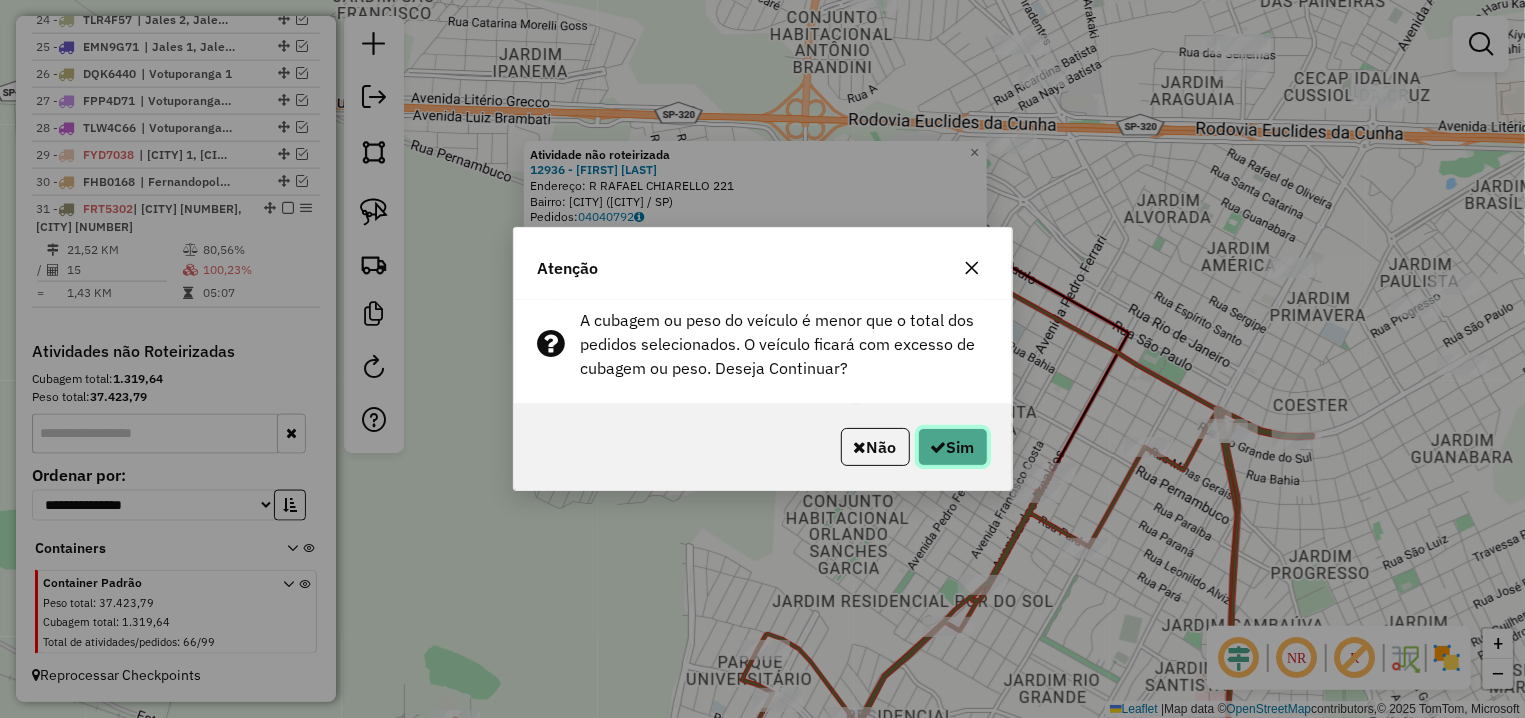 click on "Sim" 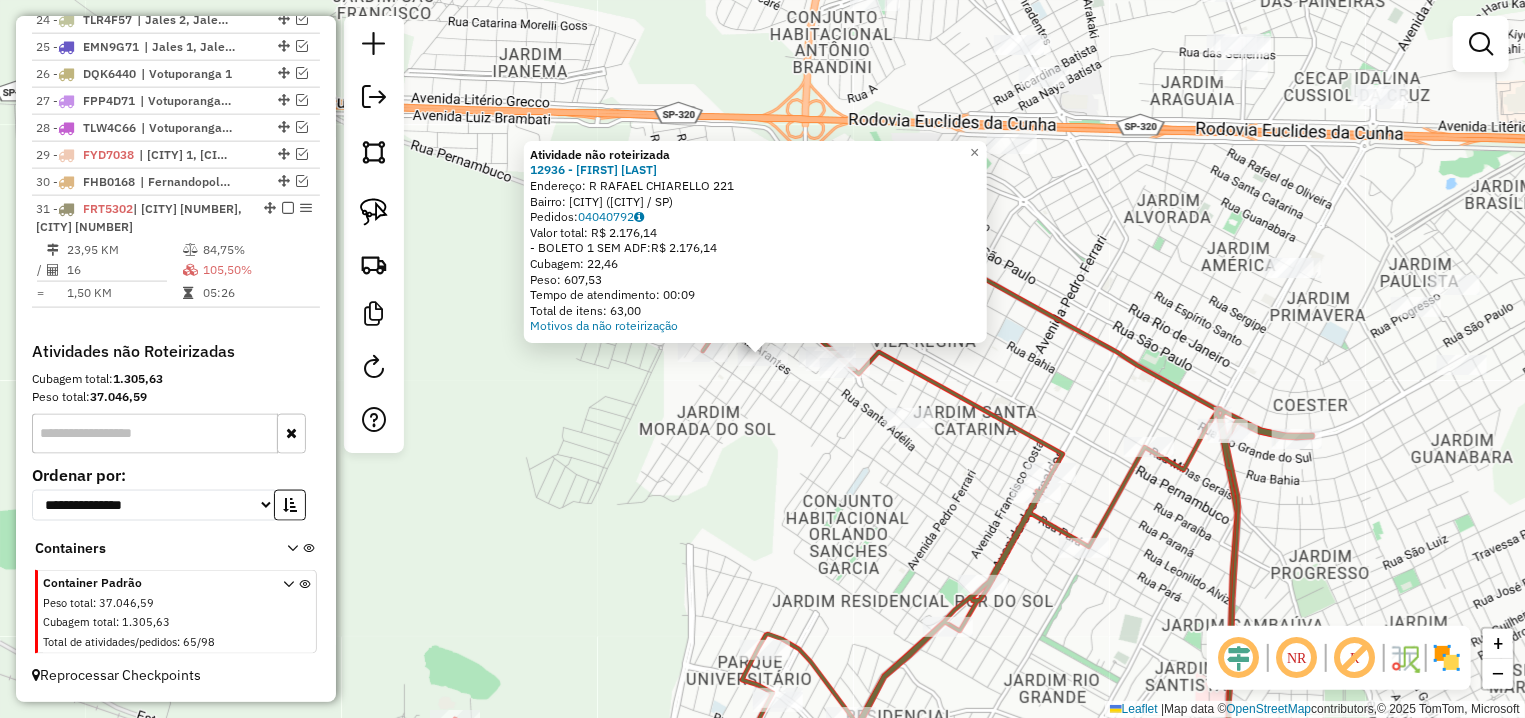 click 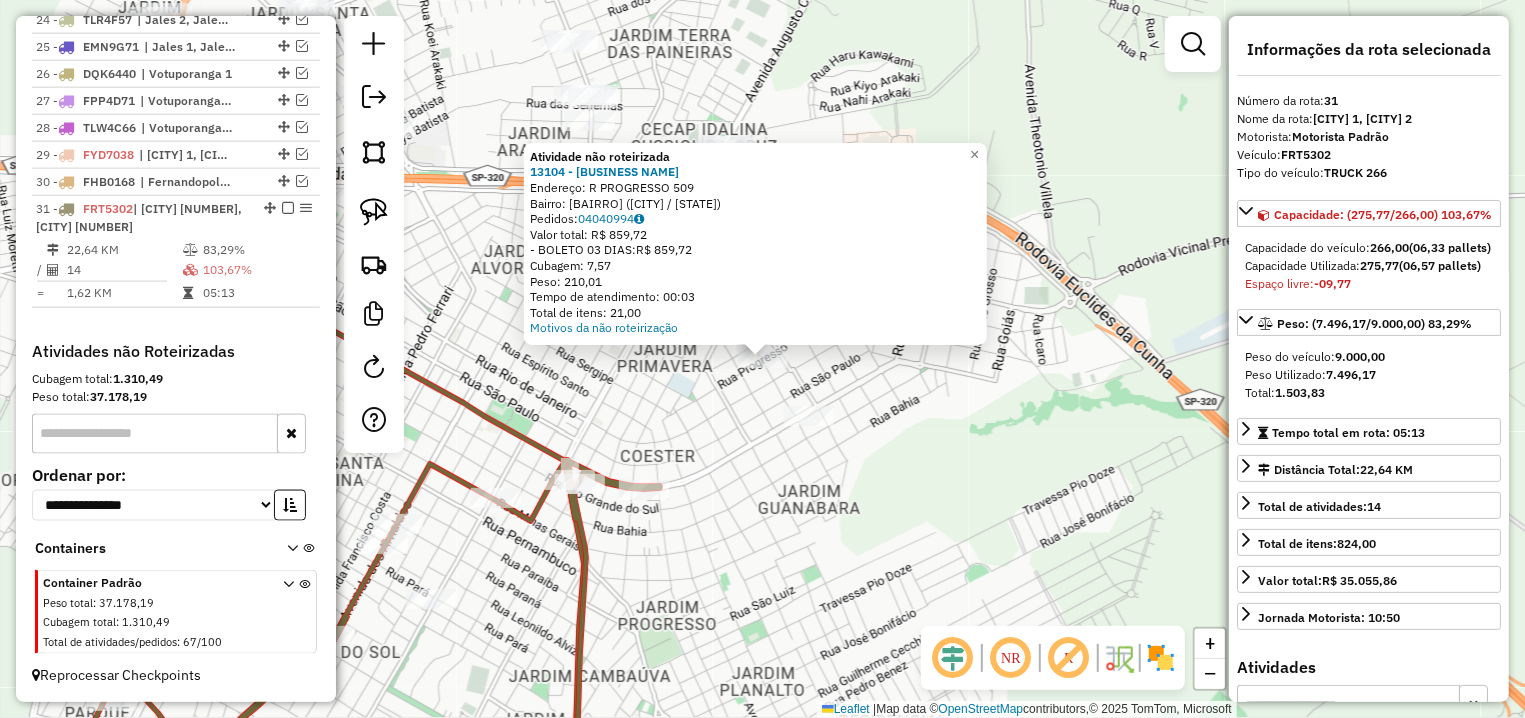 click on "Atividade não roteirizada 13104 - [BUSINESS NAME] Endereço: R PROGRESSO 509 Bairro: [NEIGHBORHOOD] ([CITY] / [STATE]) Pedidos: 04040994 Valor total: R$ 859,72 - BOLETO 03 DIAS: R$ 859,72 Cubagem: 7,57 Peso: 210,01 Tempo de atendimento: 00:03 Total de itens: 21,00 Motivos da não roteirização × Janela de atendimento Grade de atendimento Capacidade Transportadoras Veículos Cliente Pedidos Rotas Selecione os dias de semana para filtrar as janelas de atendimento Seg Ter Qua Qui Sex Sáb Dom Informe o período da janela de atendimento: De: Até: Filtrar exatamente a janela do cliente Considerar janela de atendimento padrão Selecione os dias de semana para filtrar as grades de atendimento Seg Ter Qua Qui Sex Sáb Dom Considerar clientes sem dia de atendimento cadastrado Clientes fora do dia de atendimento selecionado Filtrar as atividades entre os valores definidos abaixo: Peso mínimo: Peso máximo: Cubagem mínima: +" 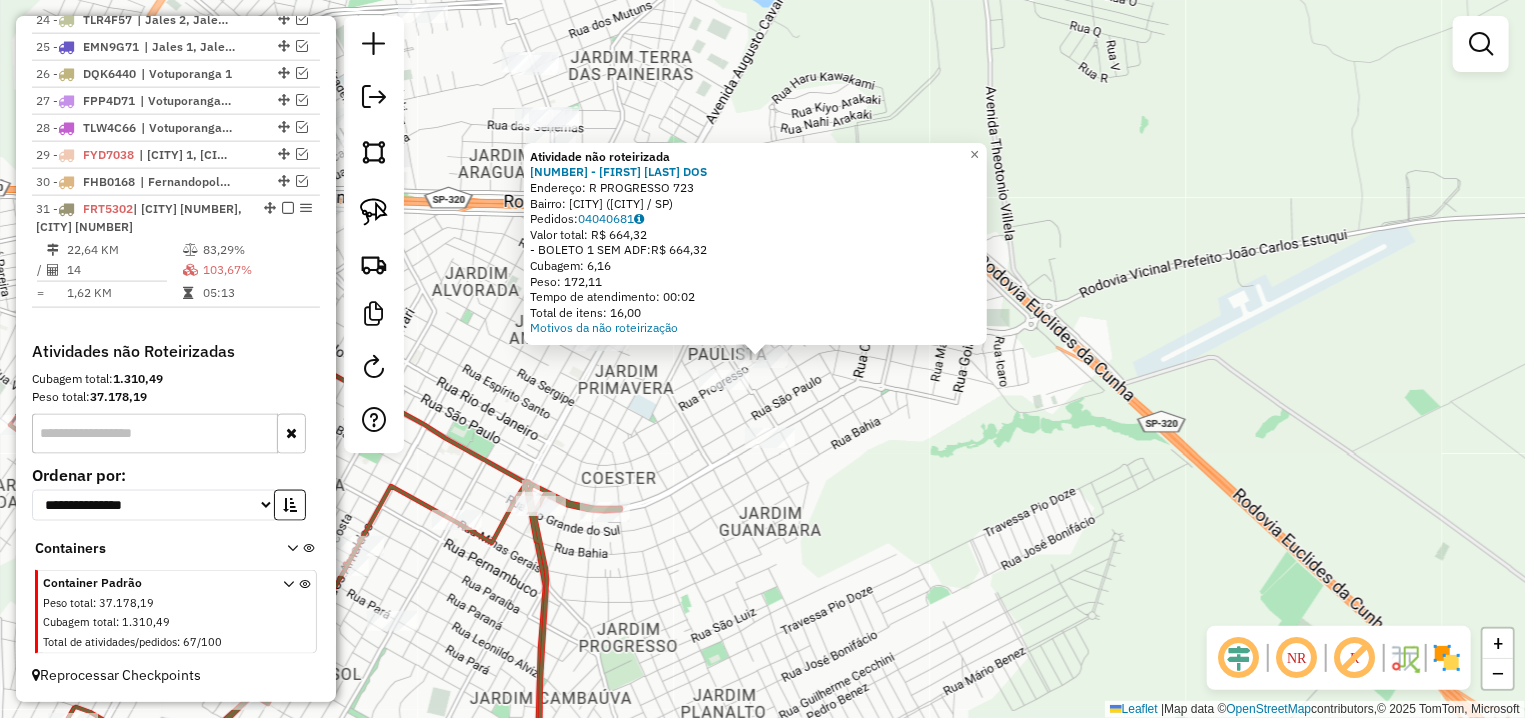 click on "Atividade não roteirizada 10422 - [FIRST] [LAST] Endereço: R PROGRESSO 723 Bairro: [NEIGHBORHOOD] ([CITY] / [STATE]) Pedidos: 04040681 Valor total: R$ 664,32 - BOLETO 1 SEM ADF: R$ 664,32 Cubagem: 6,16 Peso: 172,11 Tempo de atendimento: 00:02 Total de itens: 16,00 Motivos da não roteirização × Janela de atendimento Grade de atendimento Capacidade Transportadoras Veículos Cliente Pedidos Rotas Selecione os dias de semana para filtrar as janelas de atendimento Seg Ter Qua Qui Sex Sáb Dom Informe o período da janela de atendimento: De: Até: Filtrar exatamente a janela do cliente Considerar janela de atendimento padrão Selecione os dias de semana para filtrar as grades de atendimento Seg Ter Qua Qui Sex Sáb Dom Considerar clientes sem dia de atendimento cadastrado Clientes fora do dia de atendimento selecionado Filtrar as atividades entre os valores definidos abaixo: Peso mínimo: Peso máximo: Cubagem mínima: De: +" 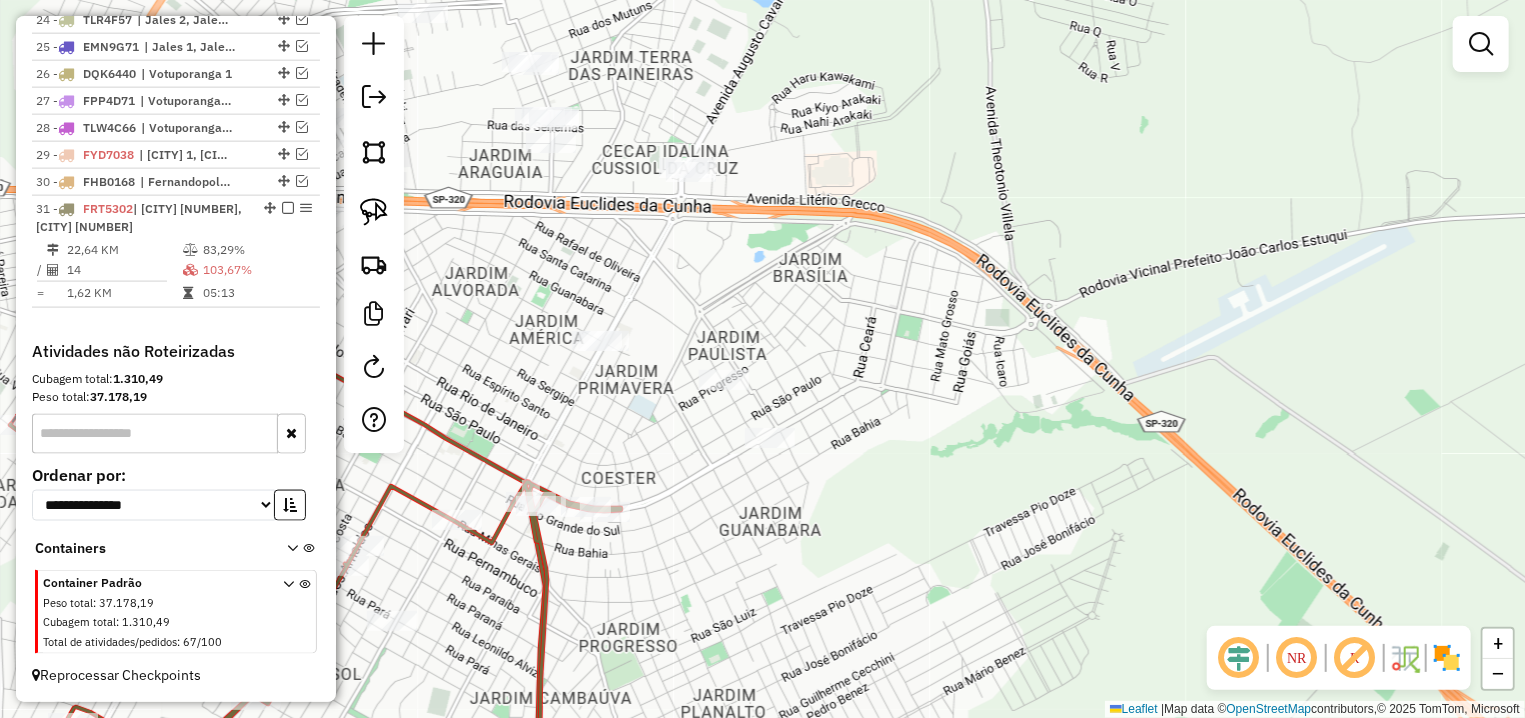 click 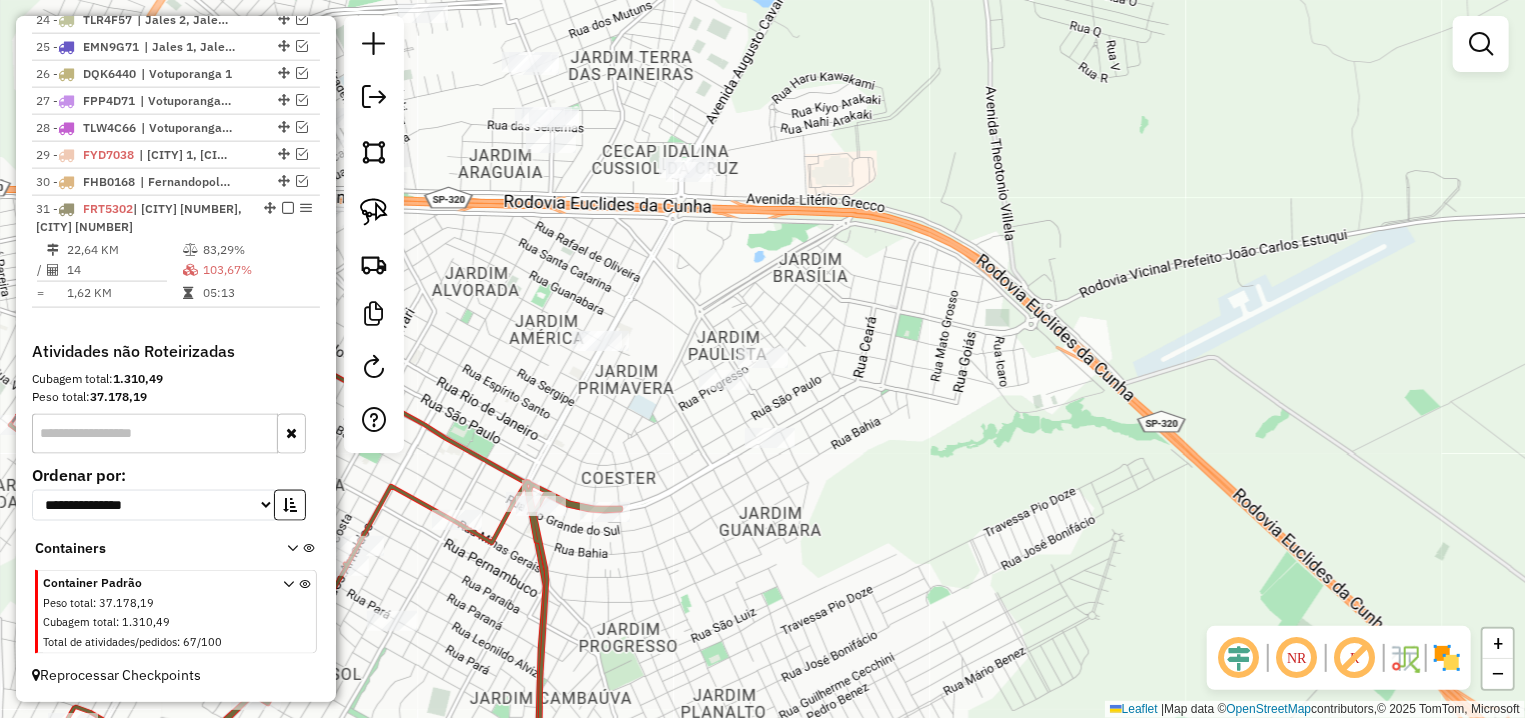 click 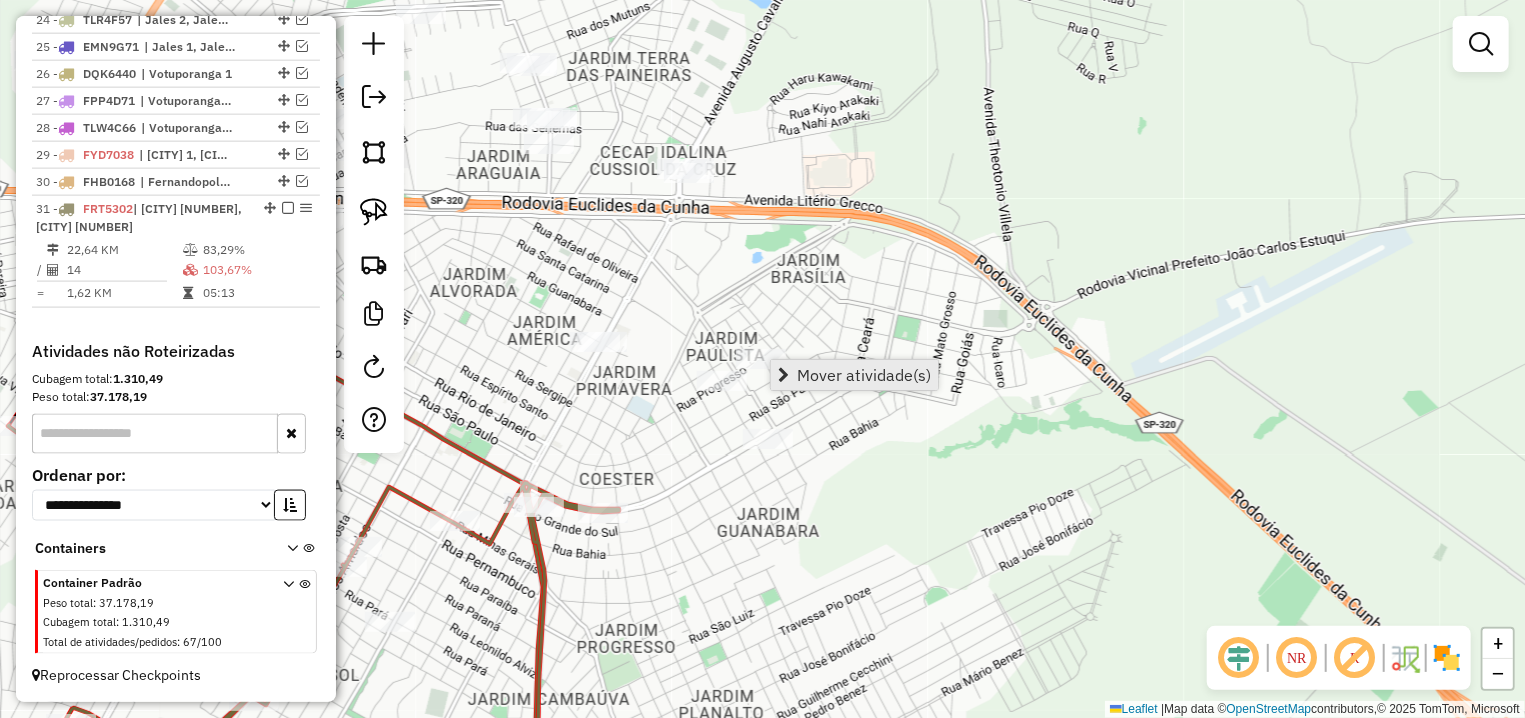 click on "Mover atividade(s)" at bounding box center [864, 375] 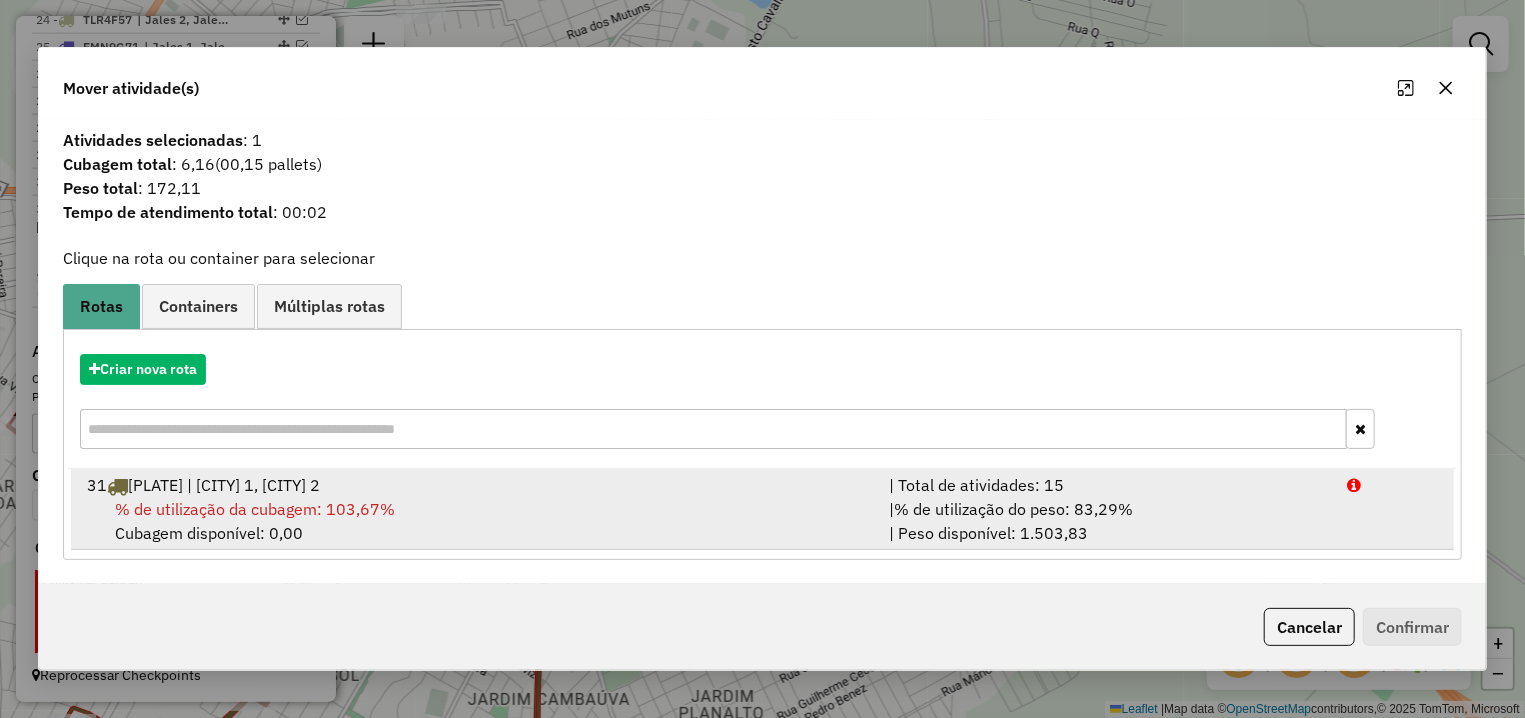 click on "% de utilização da cubagem: 103,67%  Cubagem disponível: 0,00" at bounding box center [476, 521] 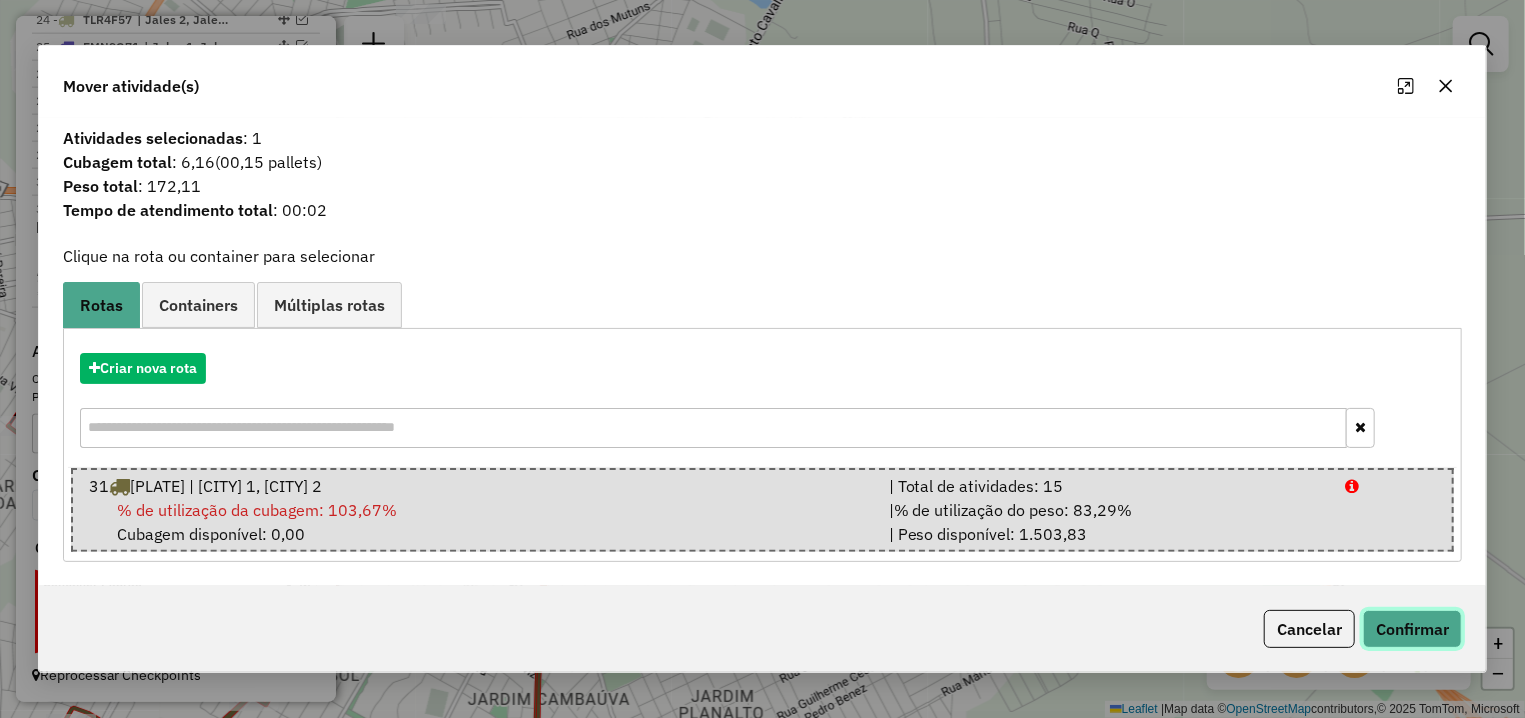 click on "Confirmar" 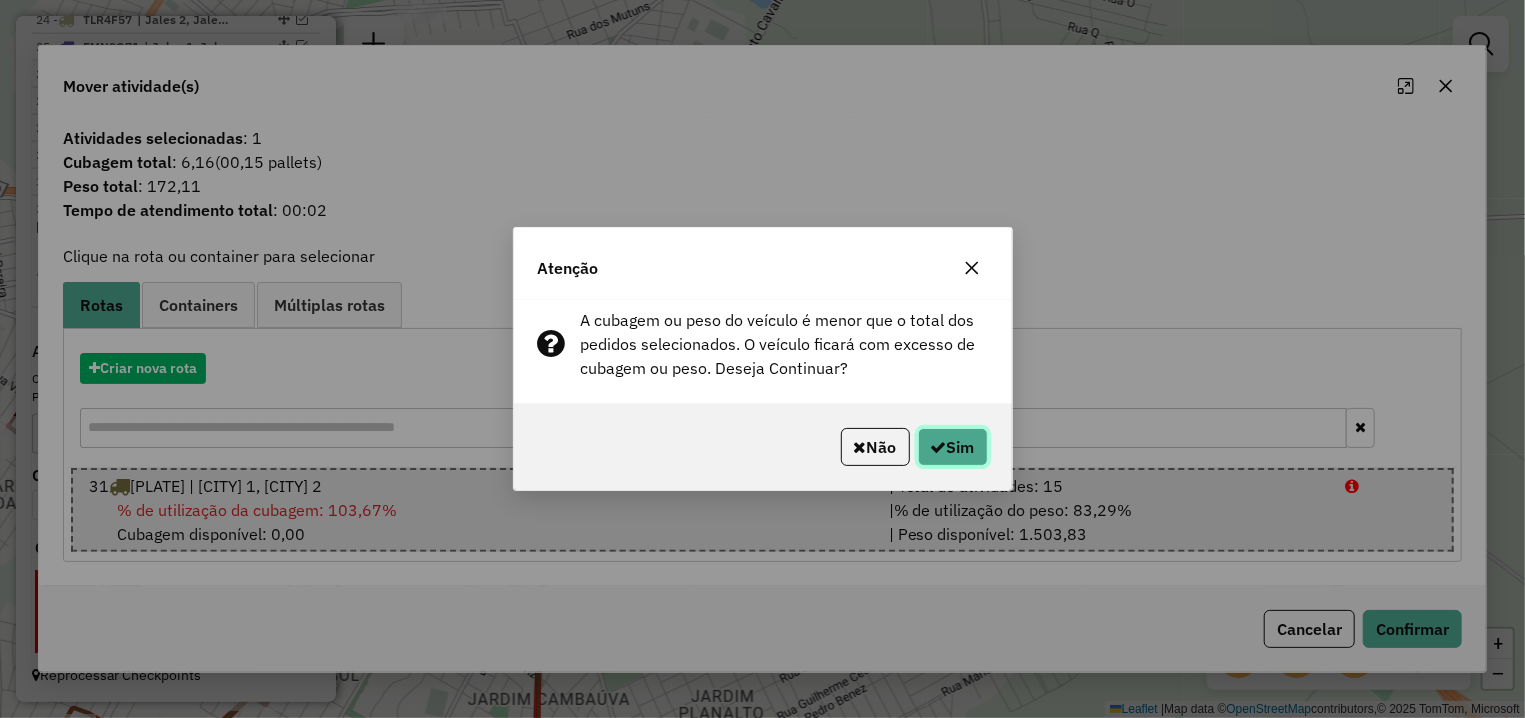 click on "Sim" 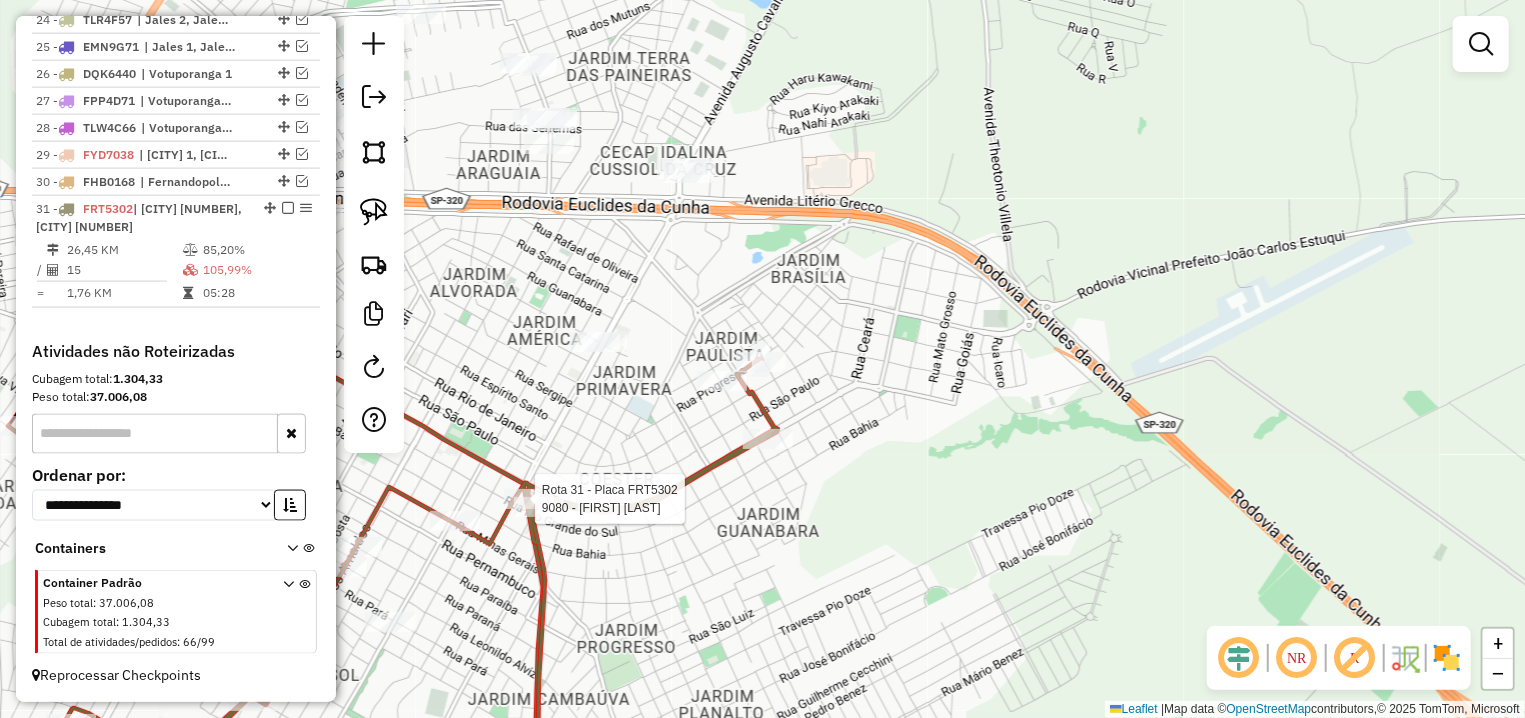 select on "**********" 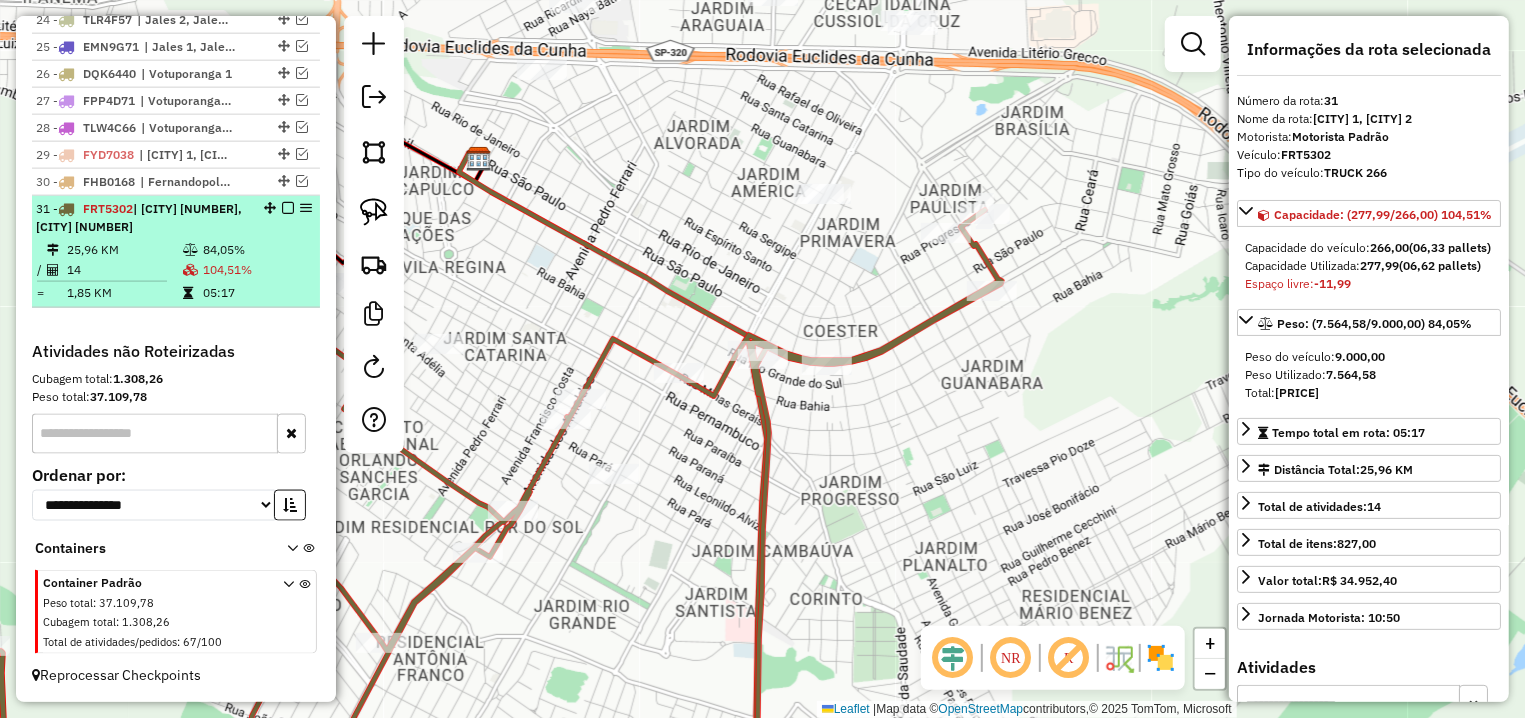 click at bounding box center (288, 208) 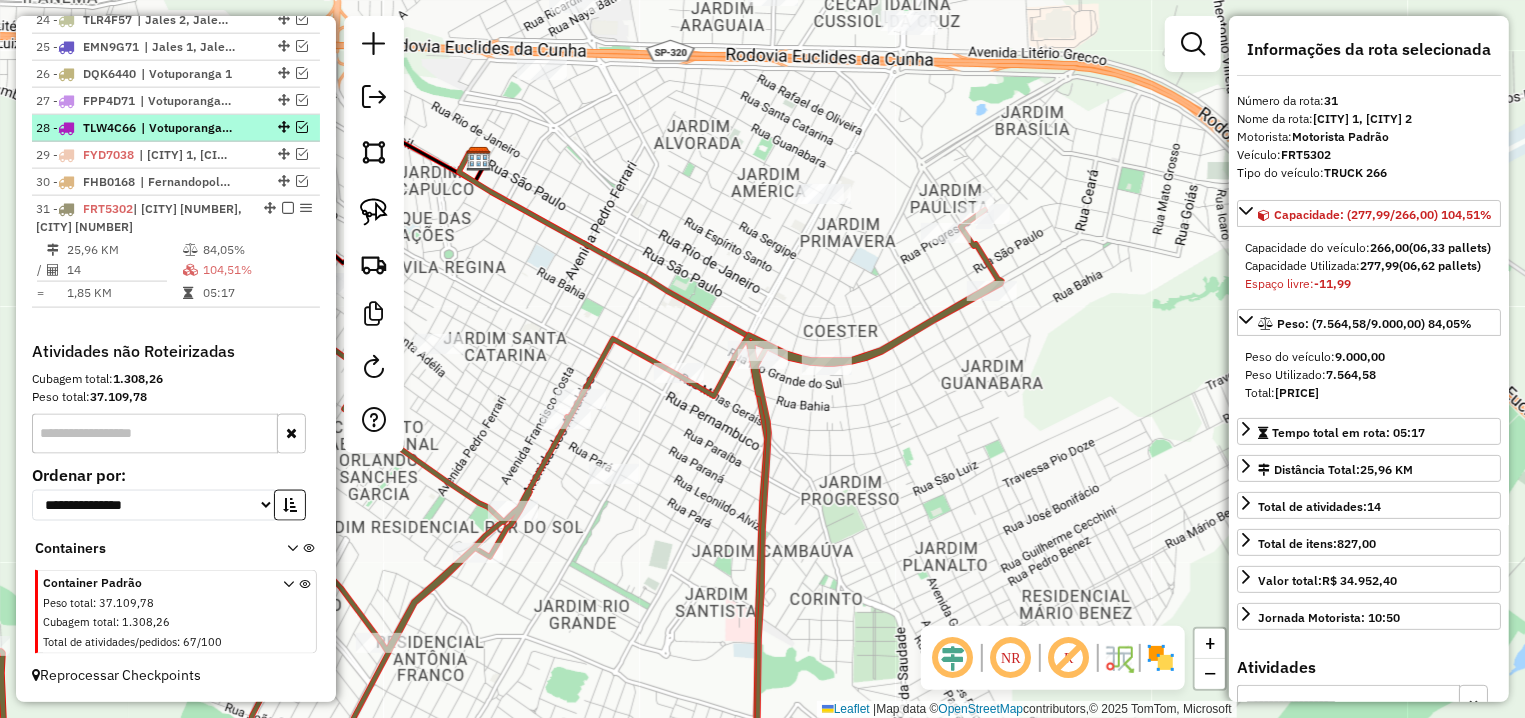 scroll, scrollTop: 1322, scrollLeft: 0, axis: vertical 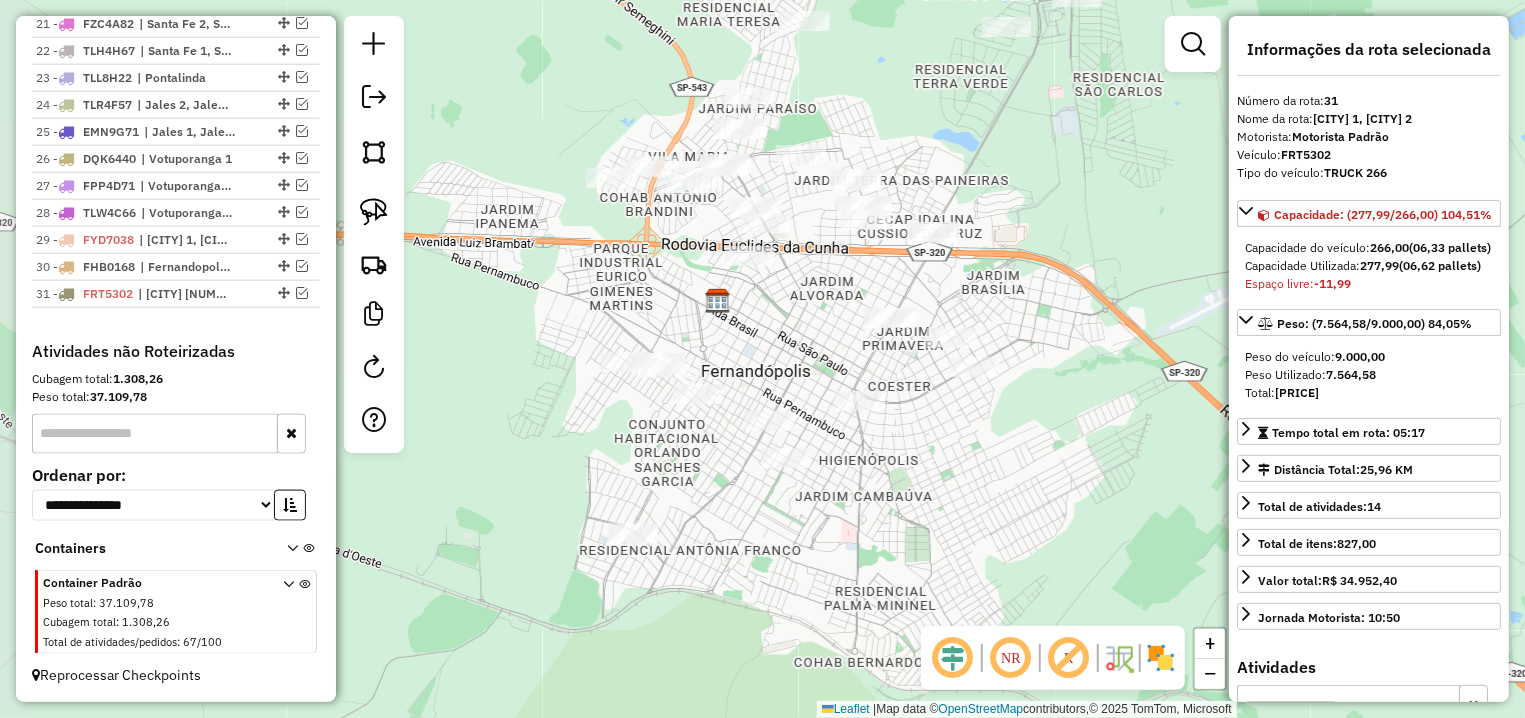 drag, startPoint x: 593, startPoint y: 351, endPoint x: 793, endPoint y: 384, distance: 202.70422 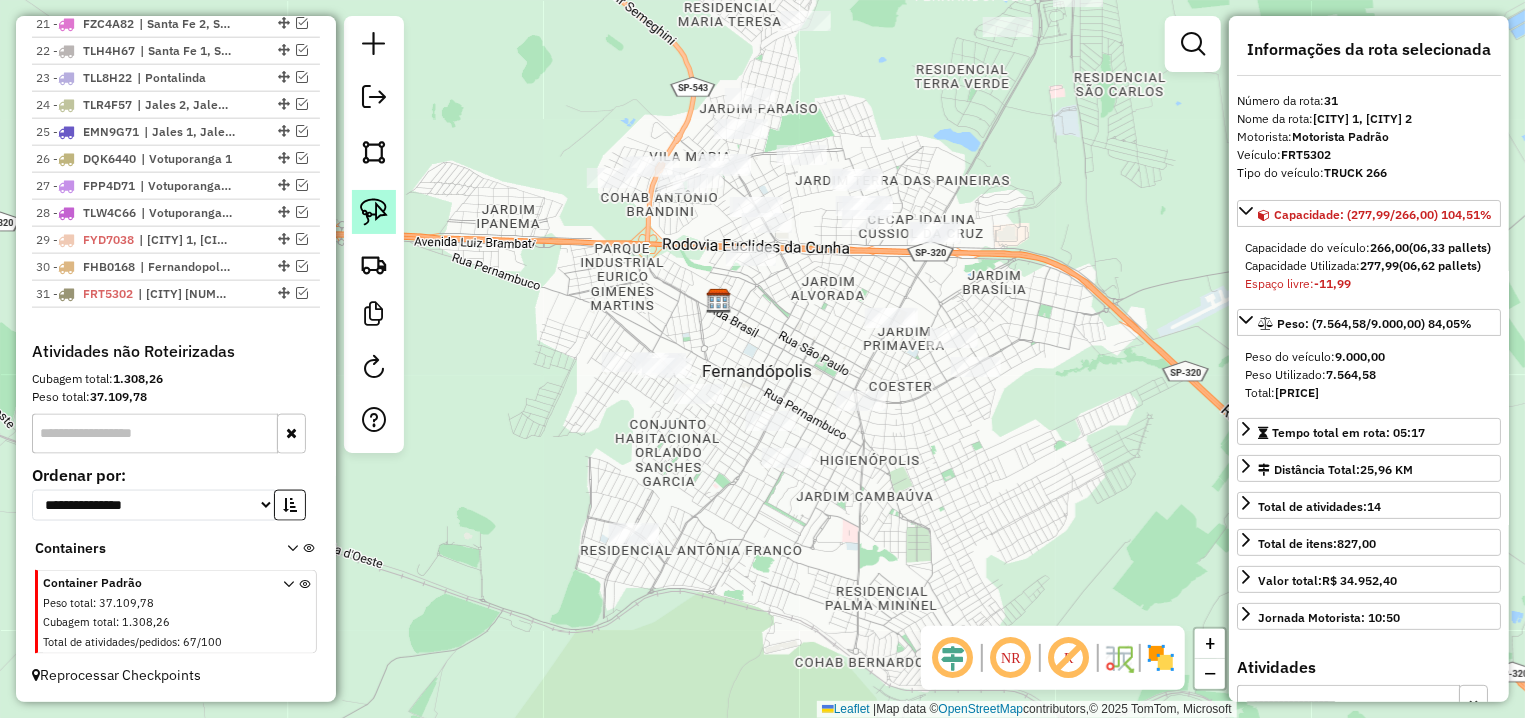 click 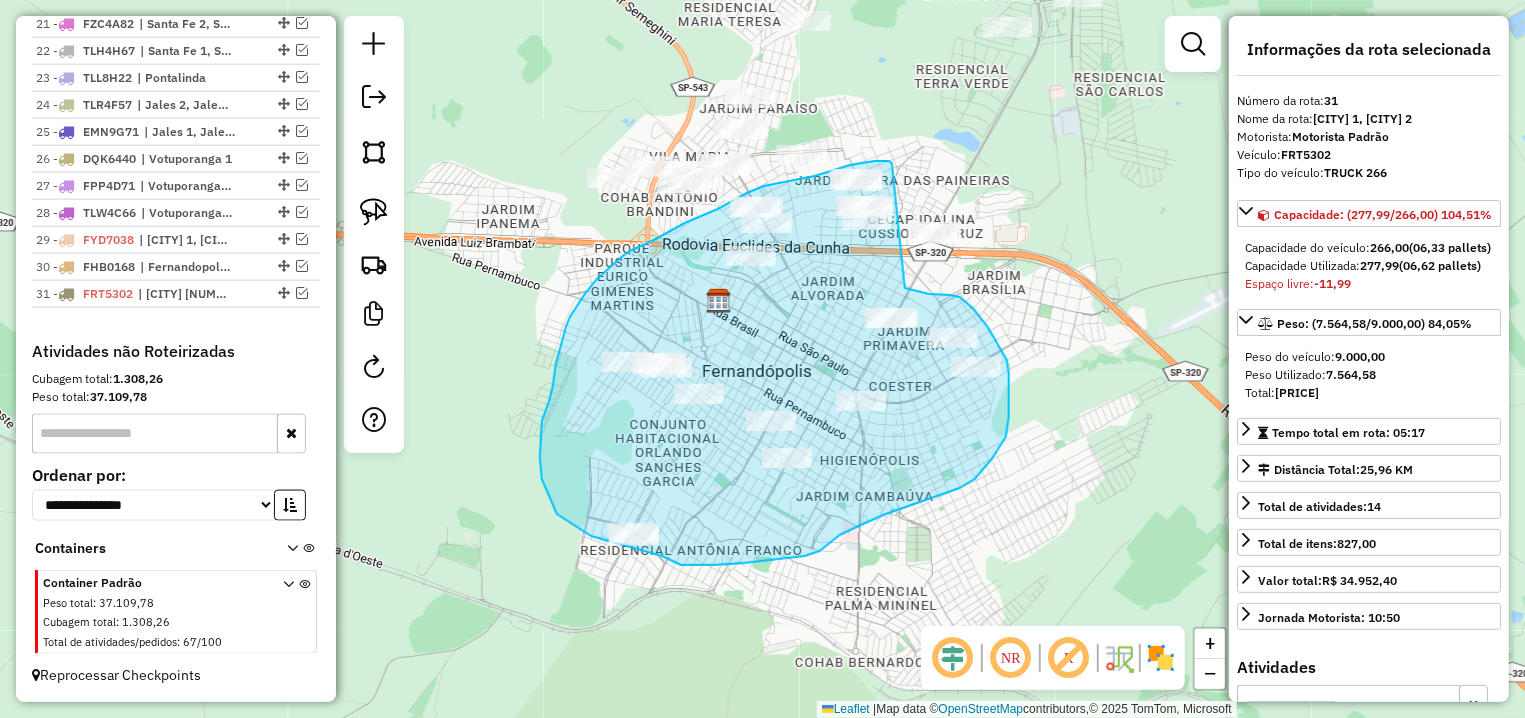 drag, startPoint x: 892, startPoint y: 162, endPoint x: 905, endPoint y: 288, distance: 126.66886 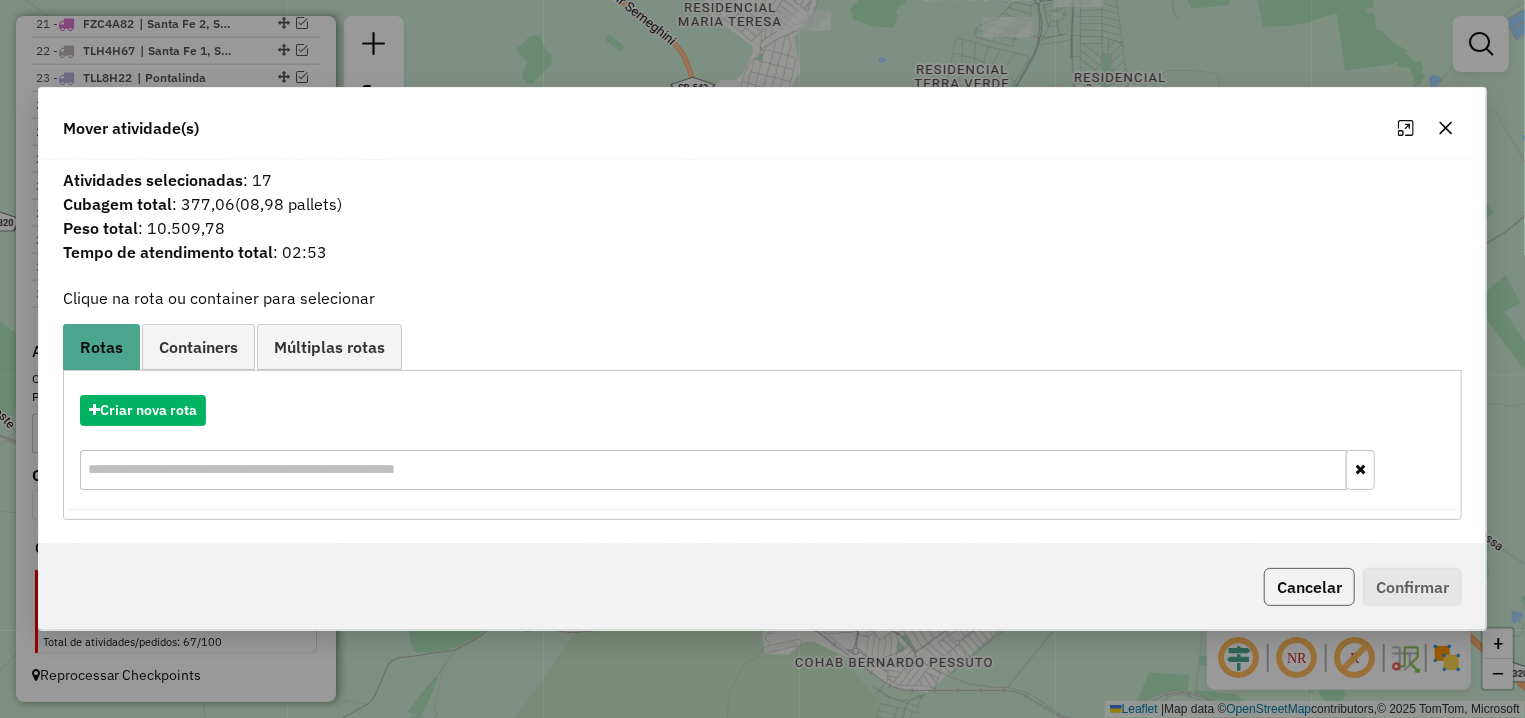 click on "Cancelar" 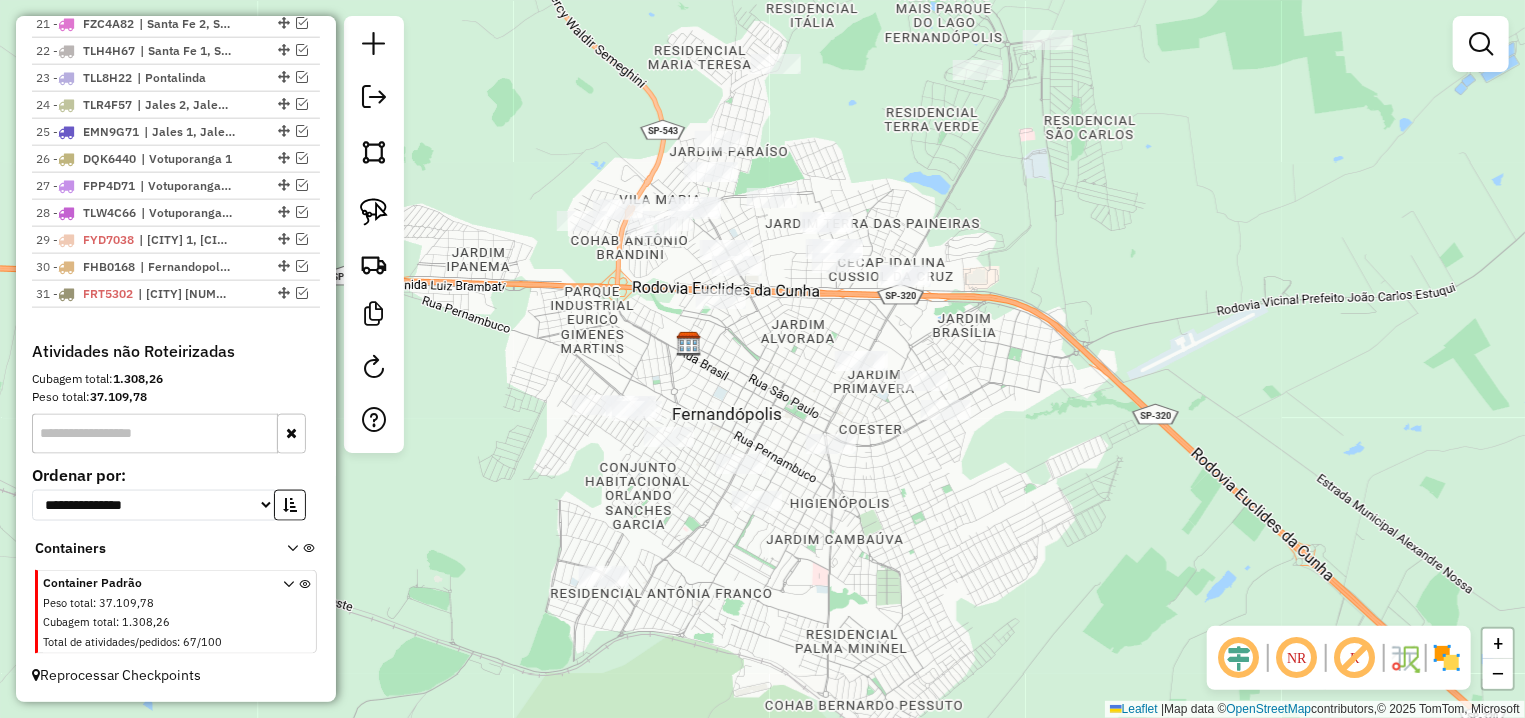 drag, startPoint x: 905, startPoint y: 444, endPoint x: 875, endPoint y: 487, distance: 52.43091 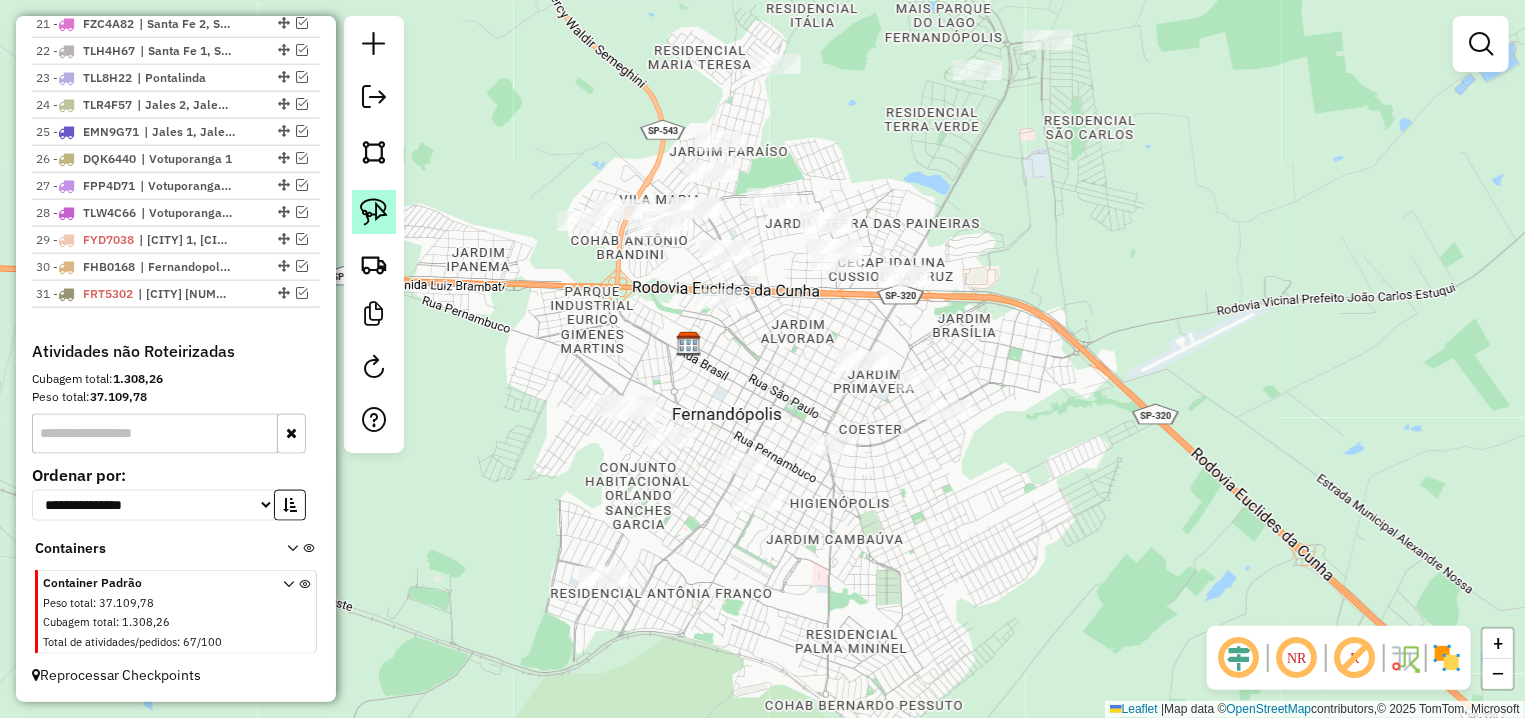 click 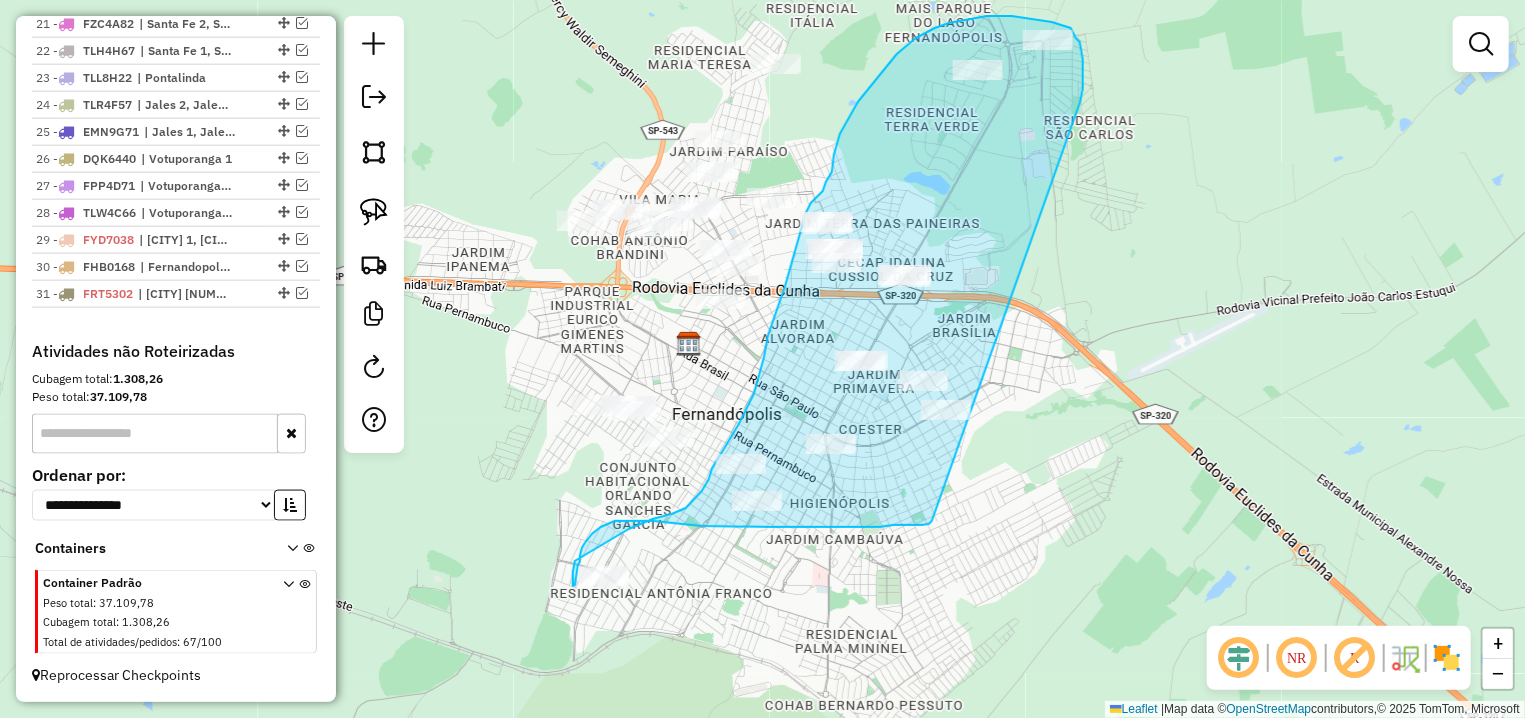 drag, startPoint x: 1080, startPoint y: 103, endPoint x: 945, endPoint y: 518, distance: 436.40576 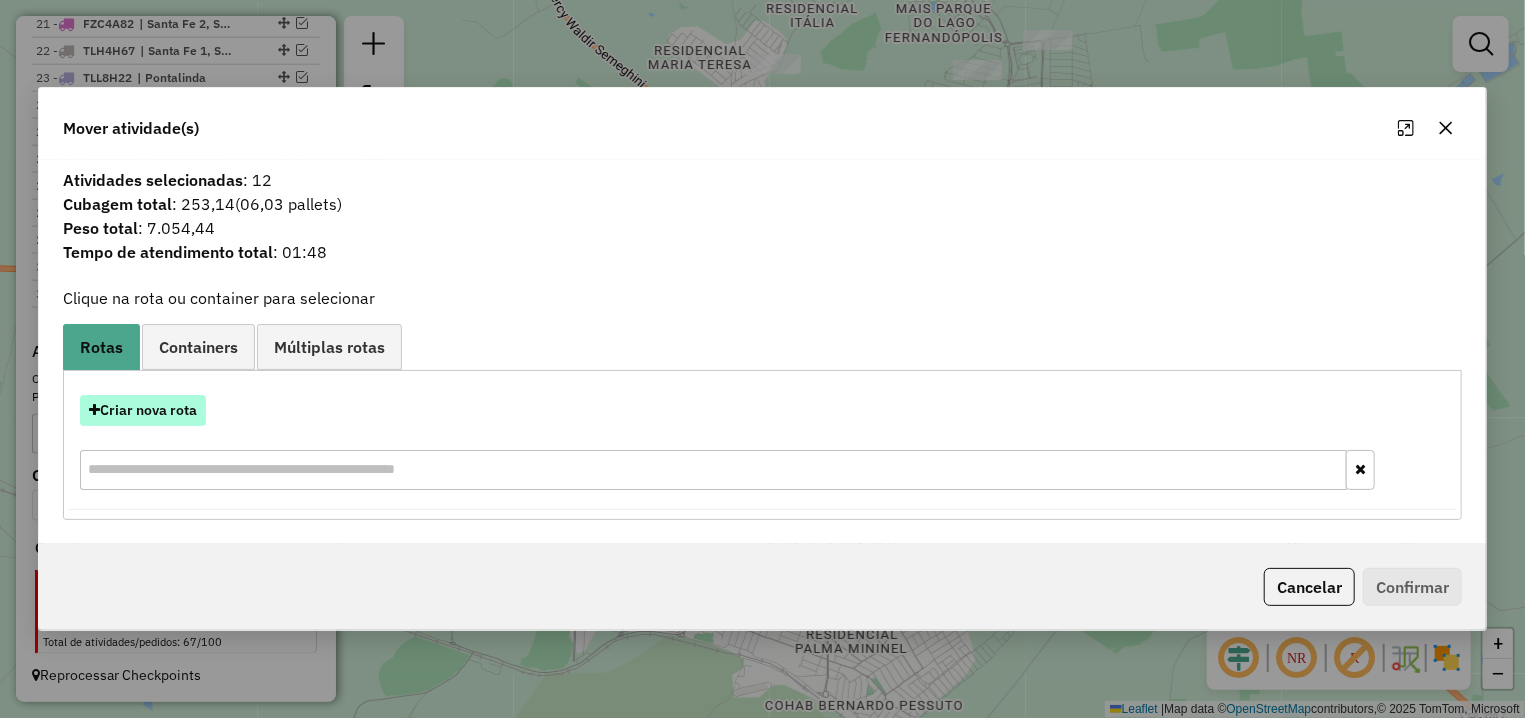 click on "Criar nova rota" at bounding box center (143, 410) 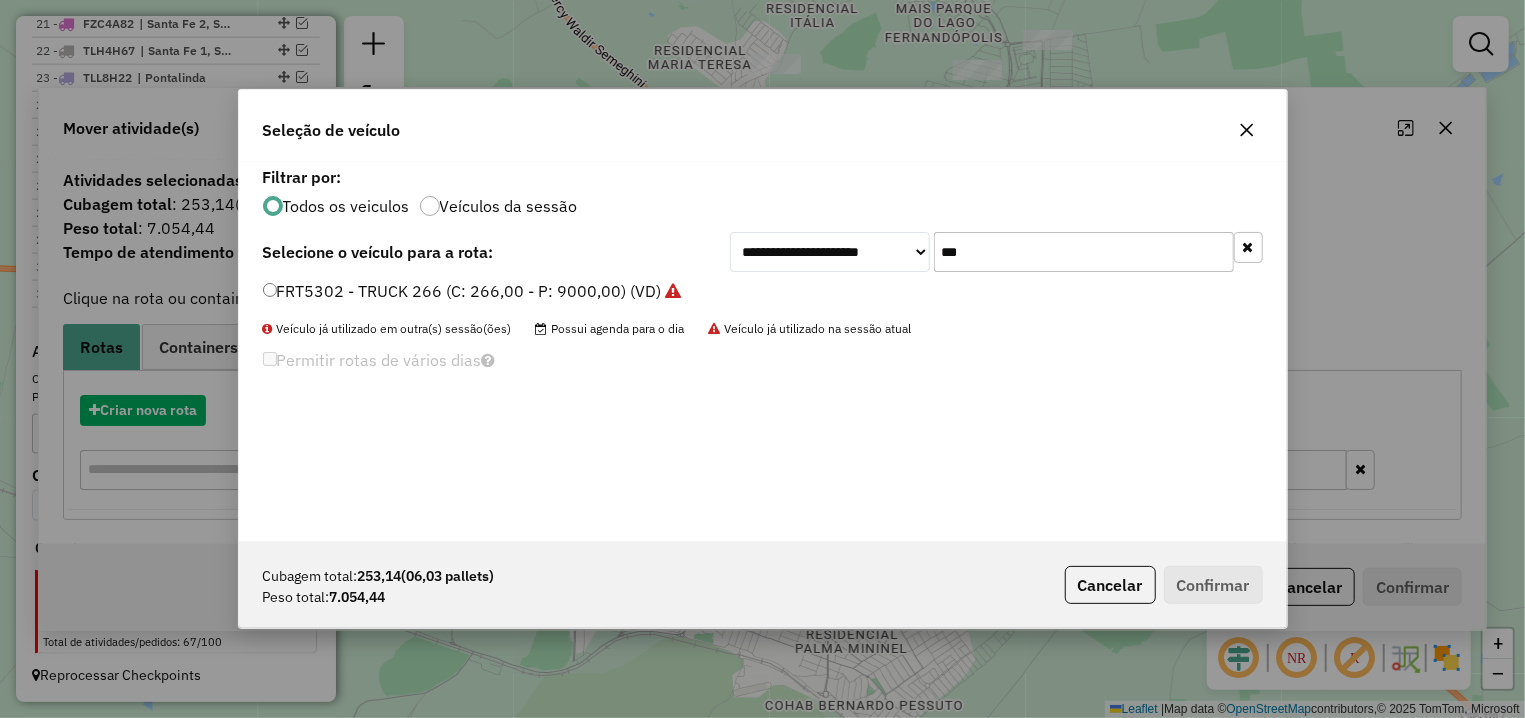 scroll, scrollTop: 11, scrollLeft: 6, axis: both 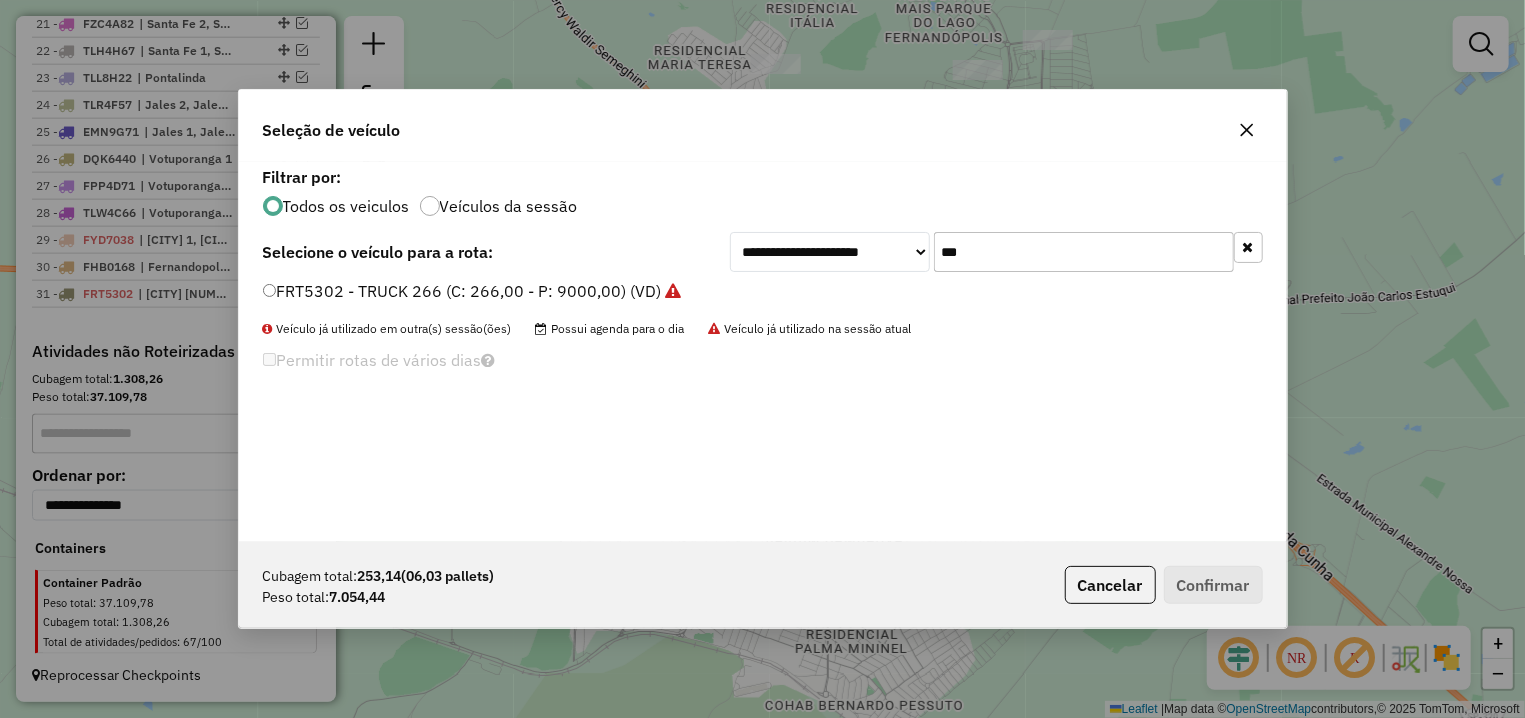 click on "***" 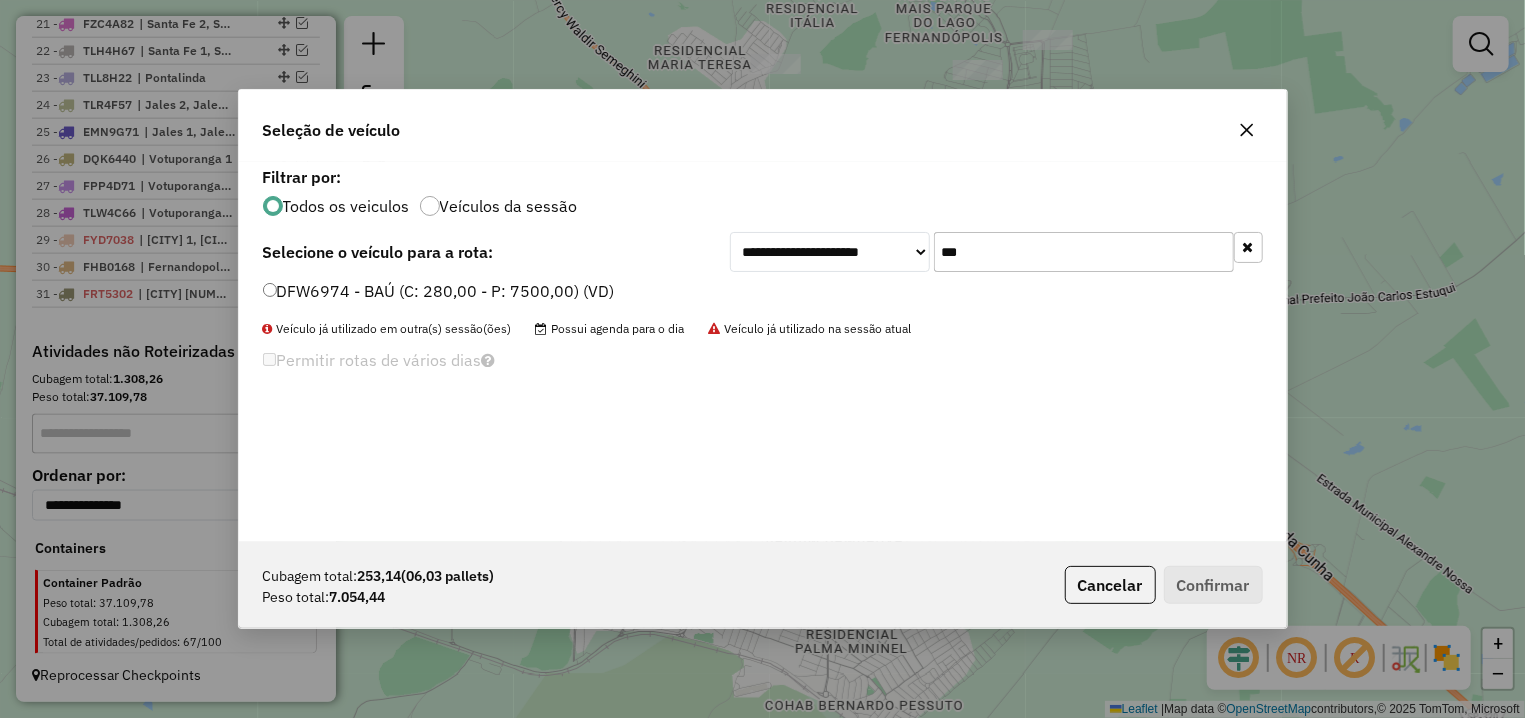 type on "***" 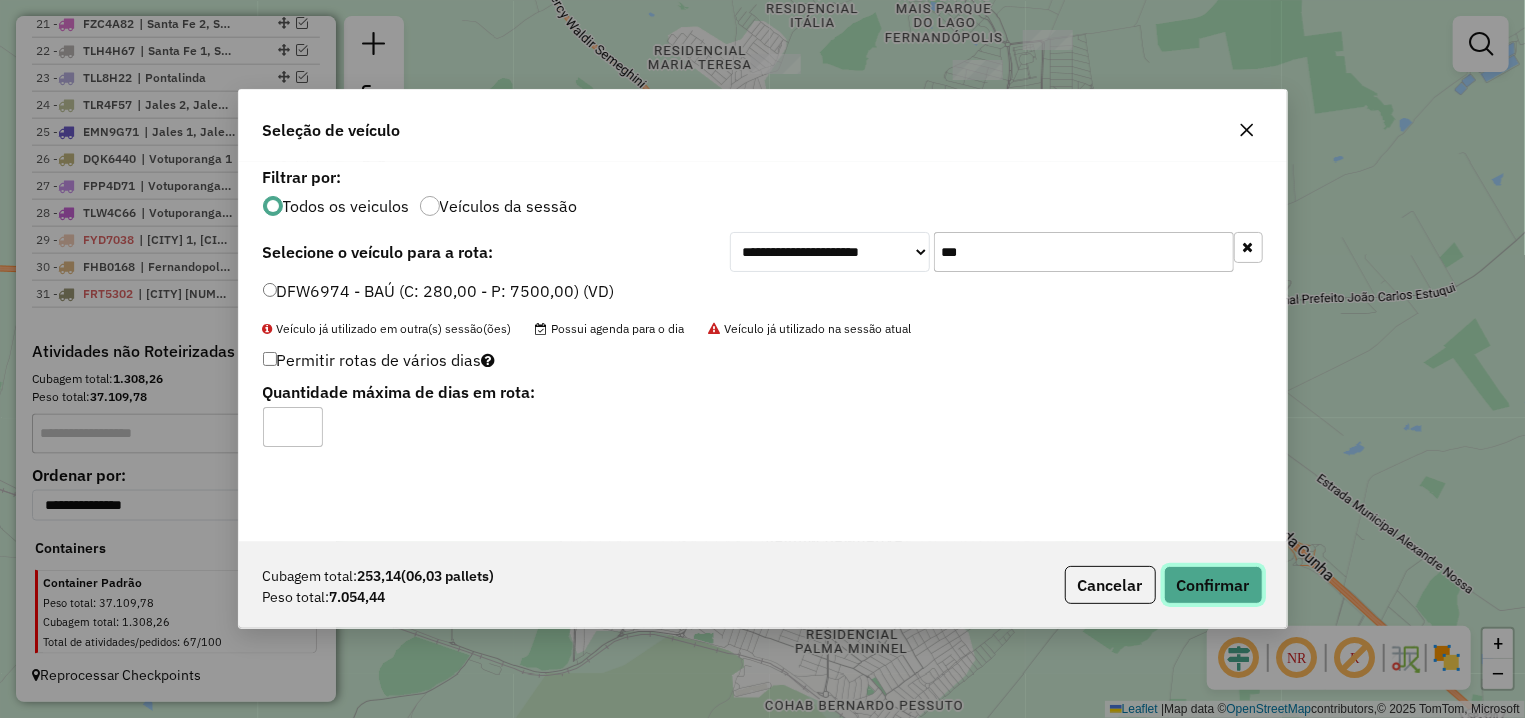 click on "Confirmar" 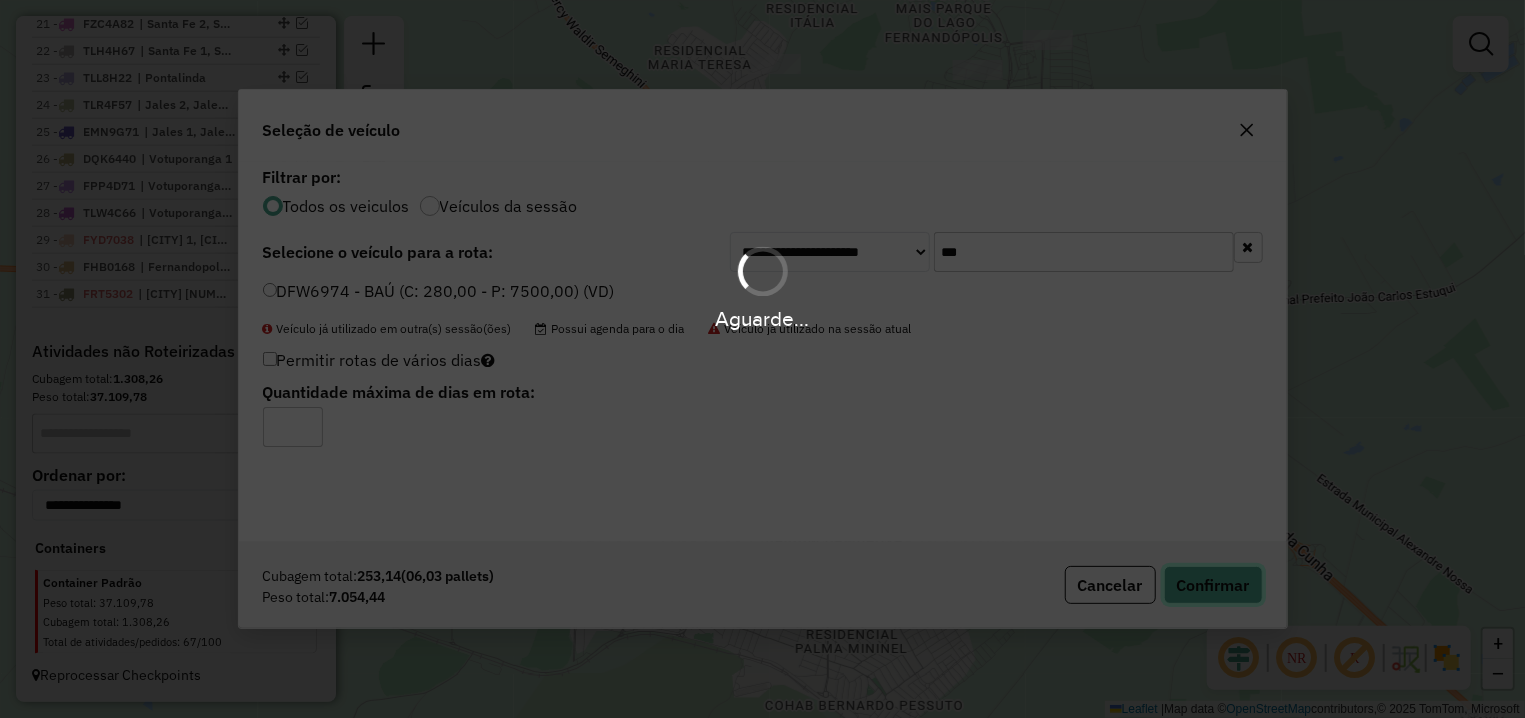 scroll, scrollTop: 1340, scrollLeft: 0, axis: vertical 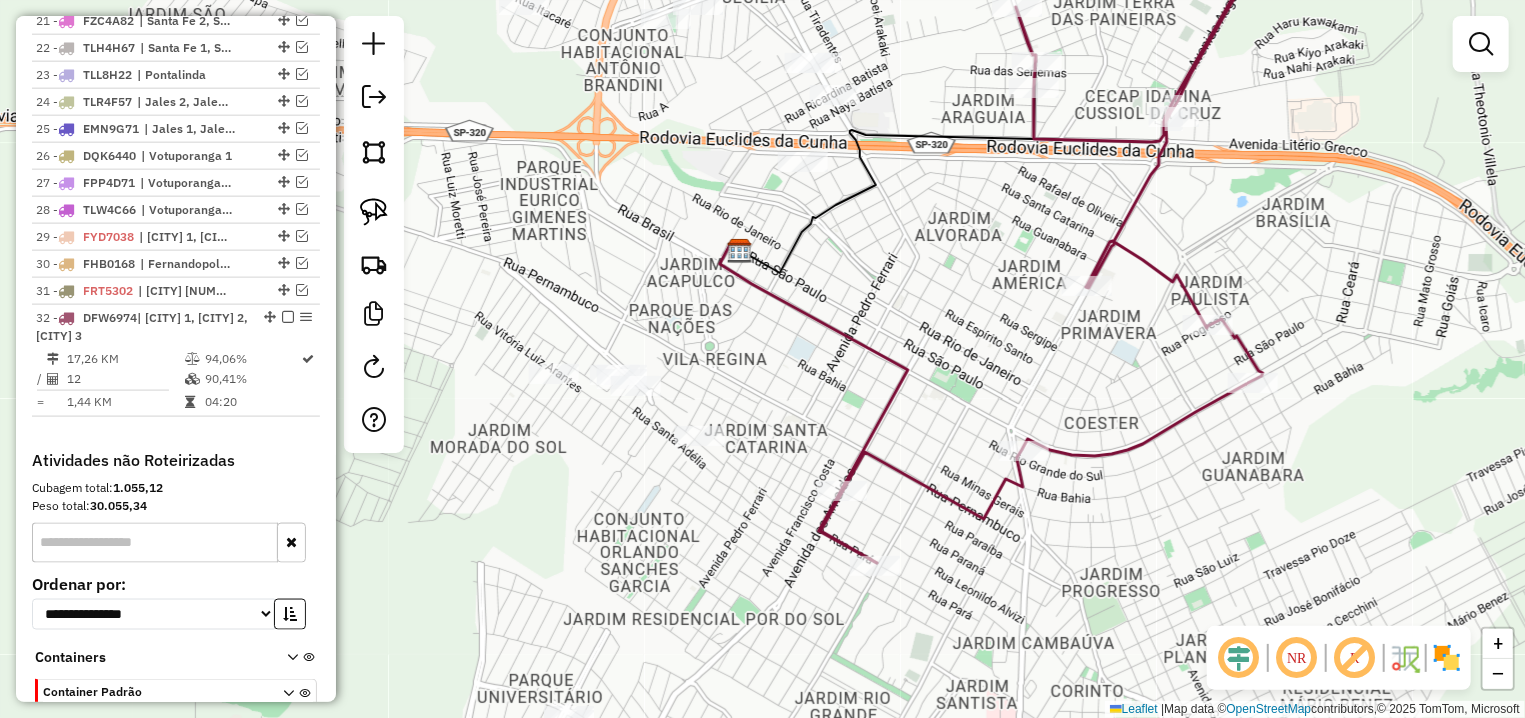 click 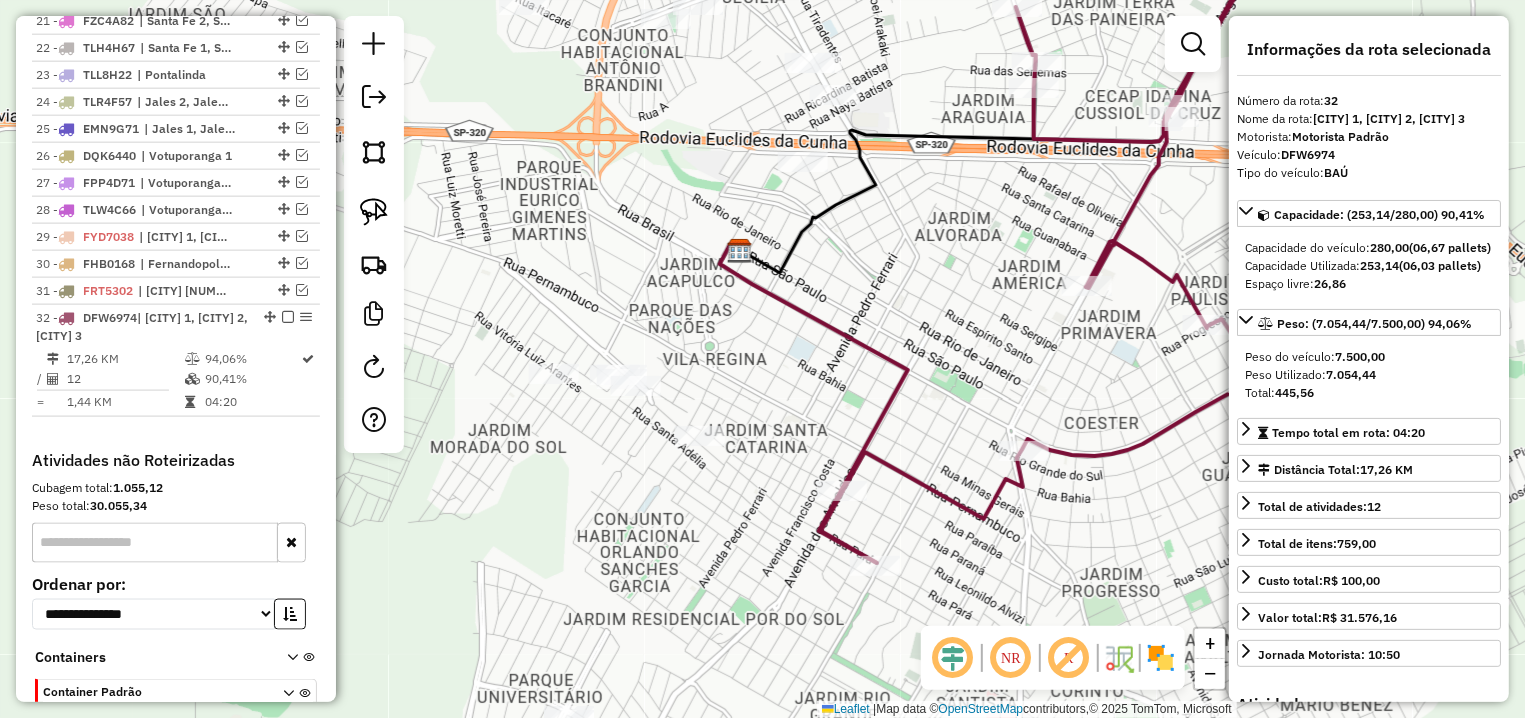 scroll, scrollTop: 1470, scrollLeft: 0, axis: vertical 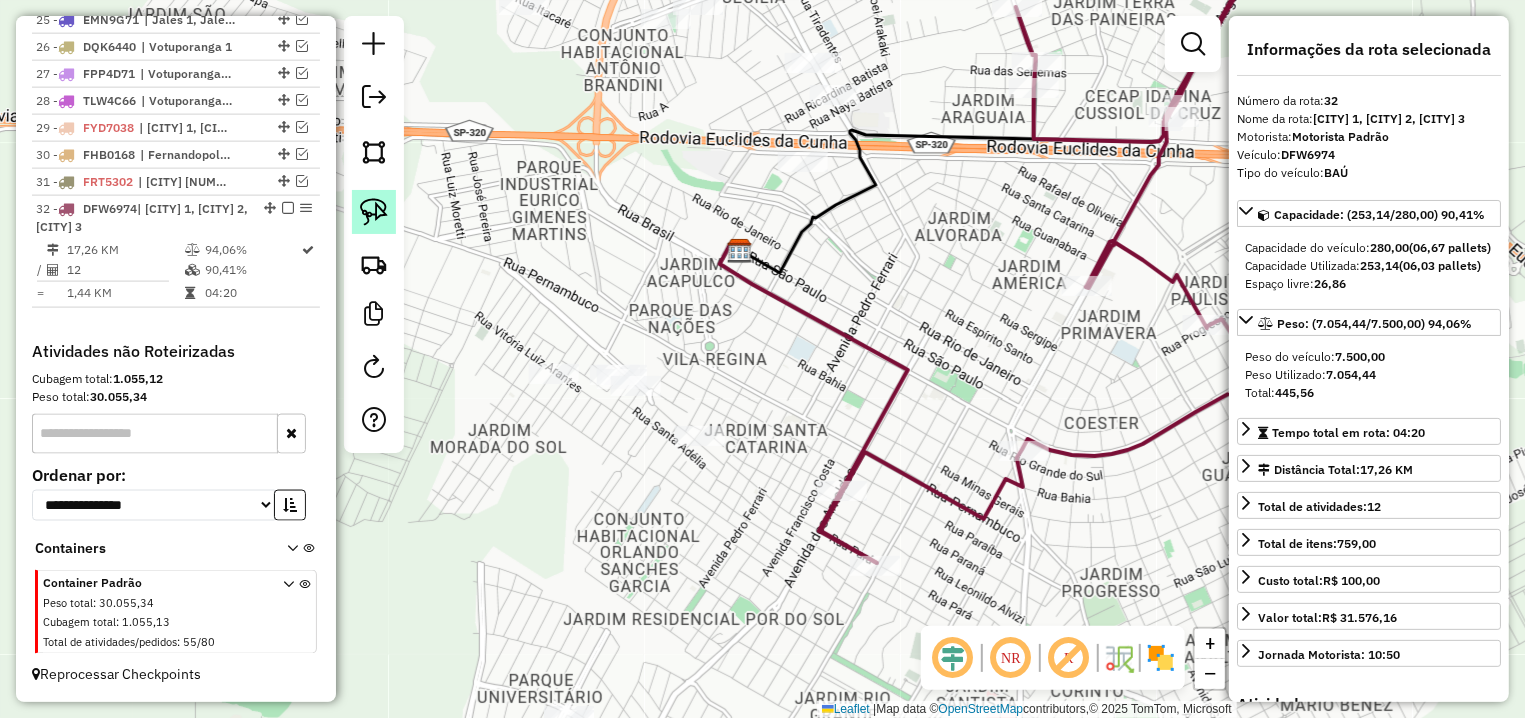 click 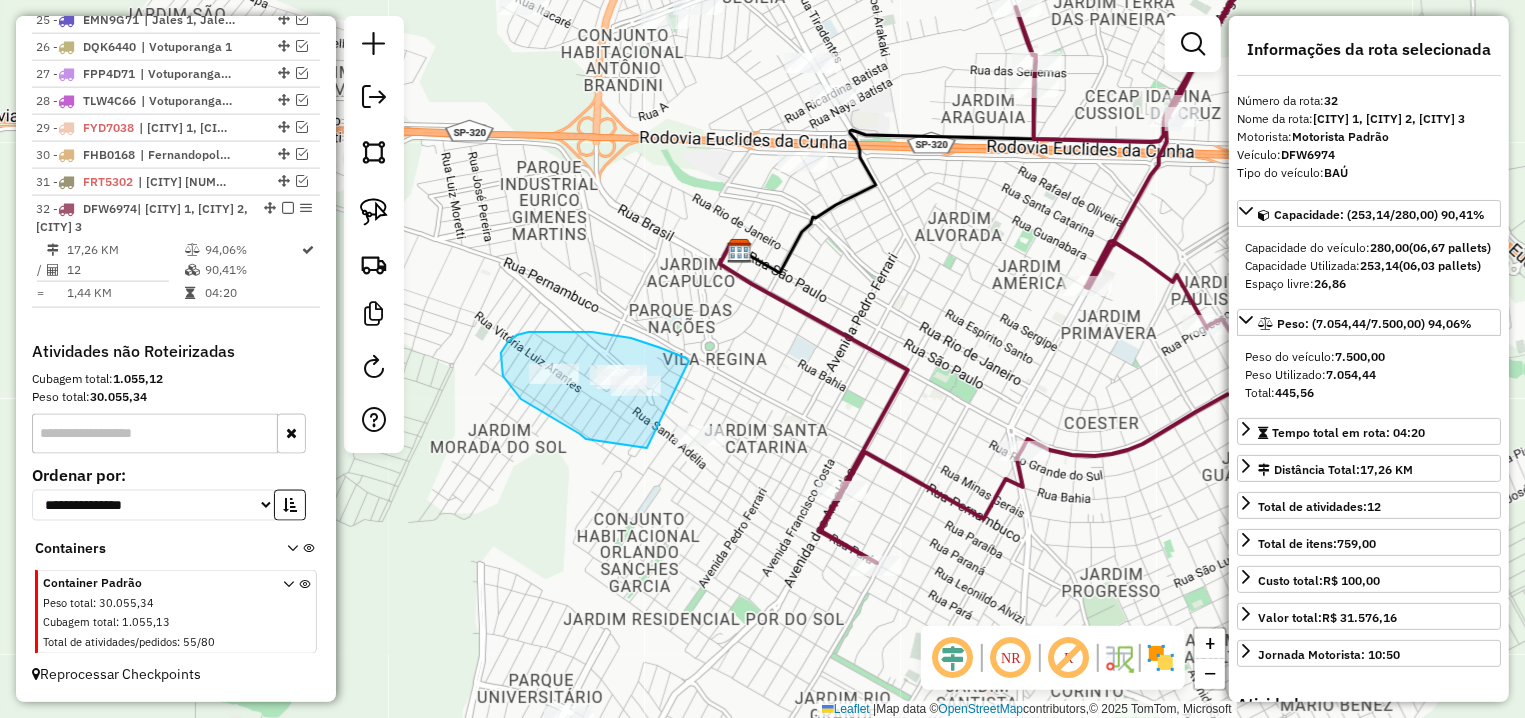 drag, startPoint x: 631, startPoint y: 338, endPoint x: 645, endPoint y: 448, distance: 110.88733 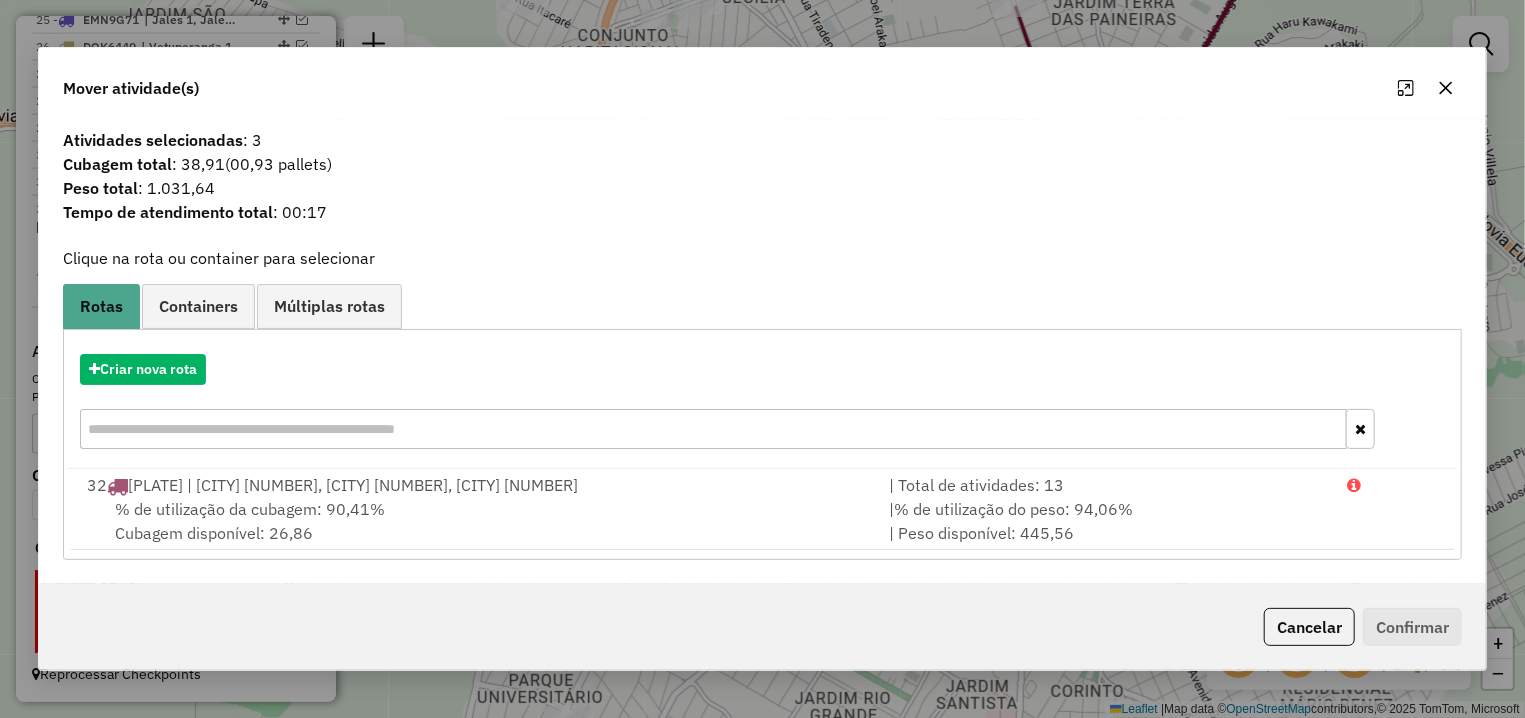 click on "% de utilização da cubagem: 90,41%  Cubagem disponível: 26,86" at bounding box center [476, 521] 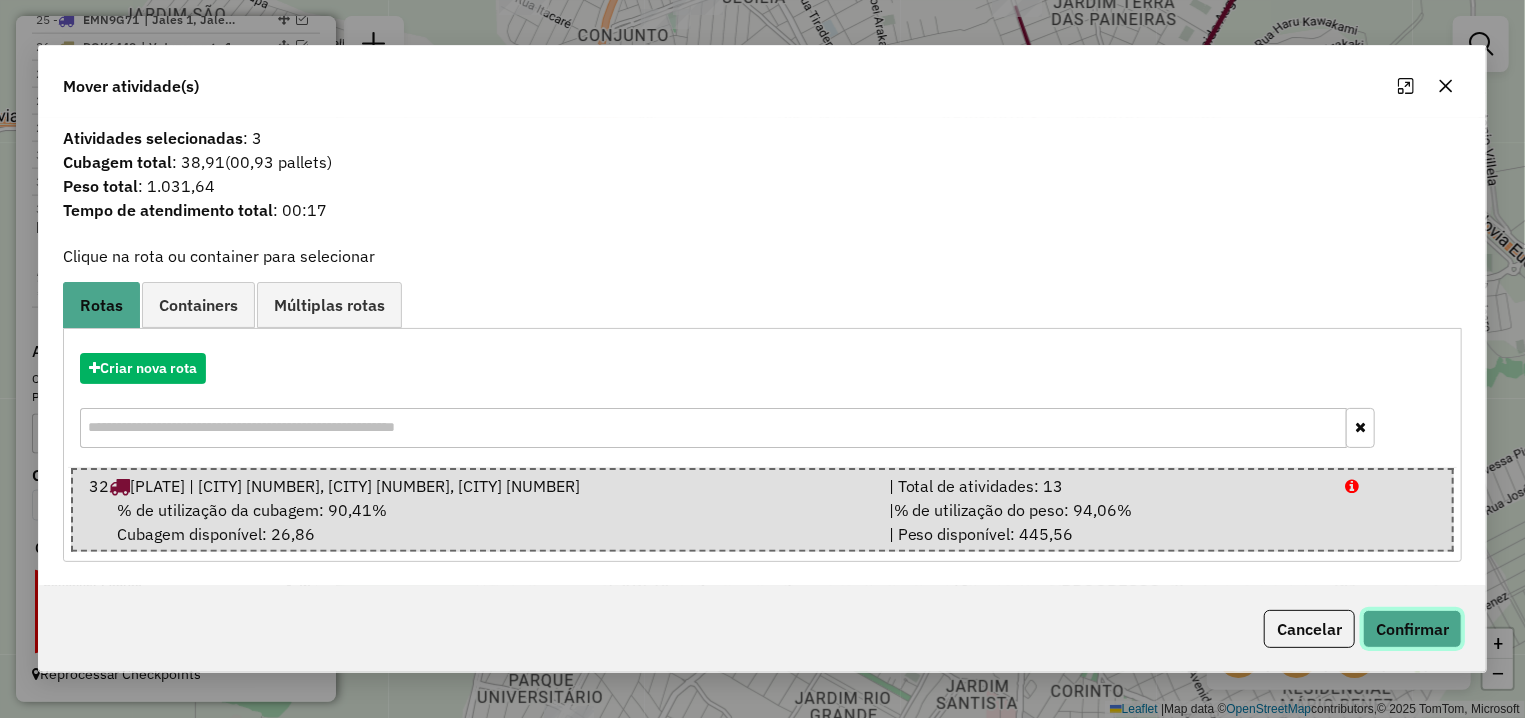 click on "Confirmar" 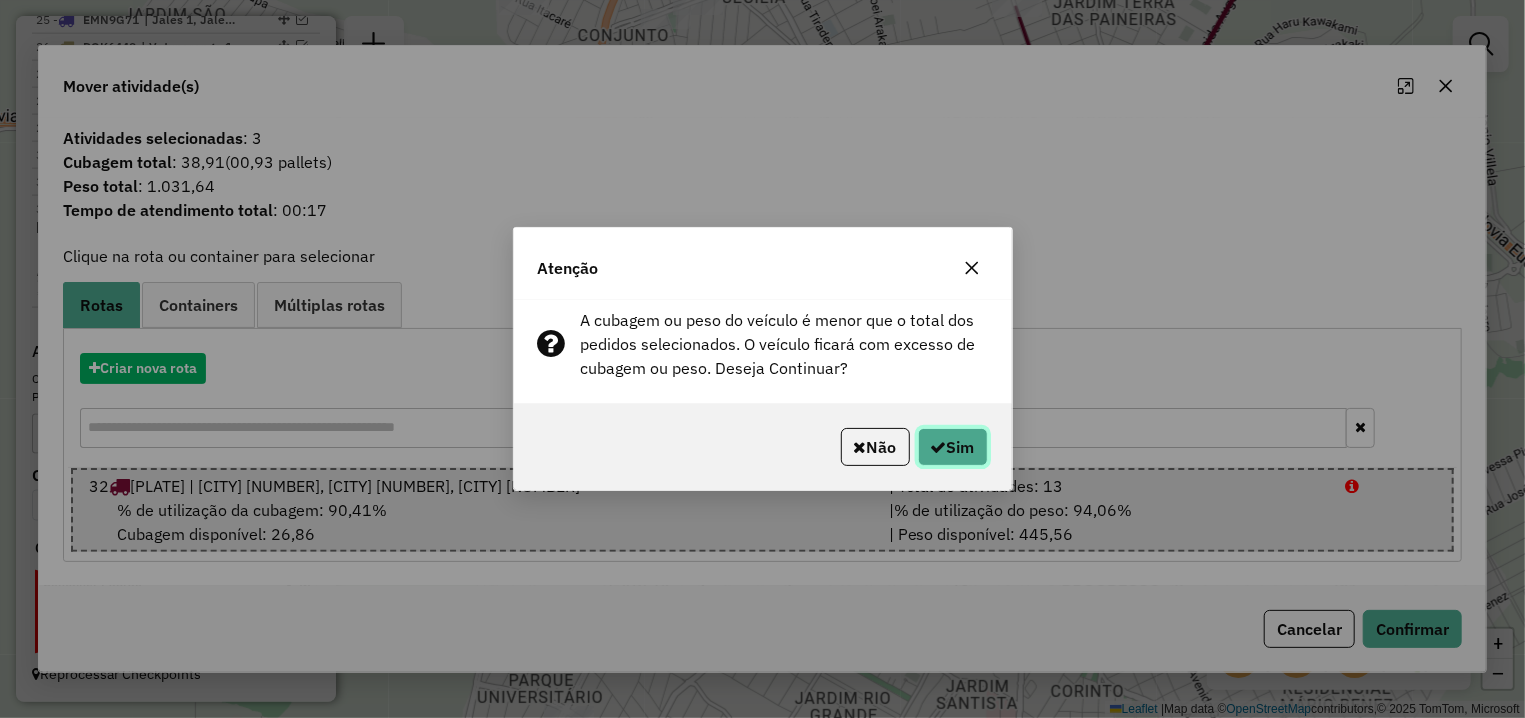 click on "Sim" 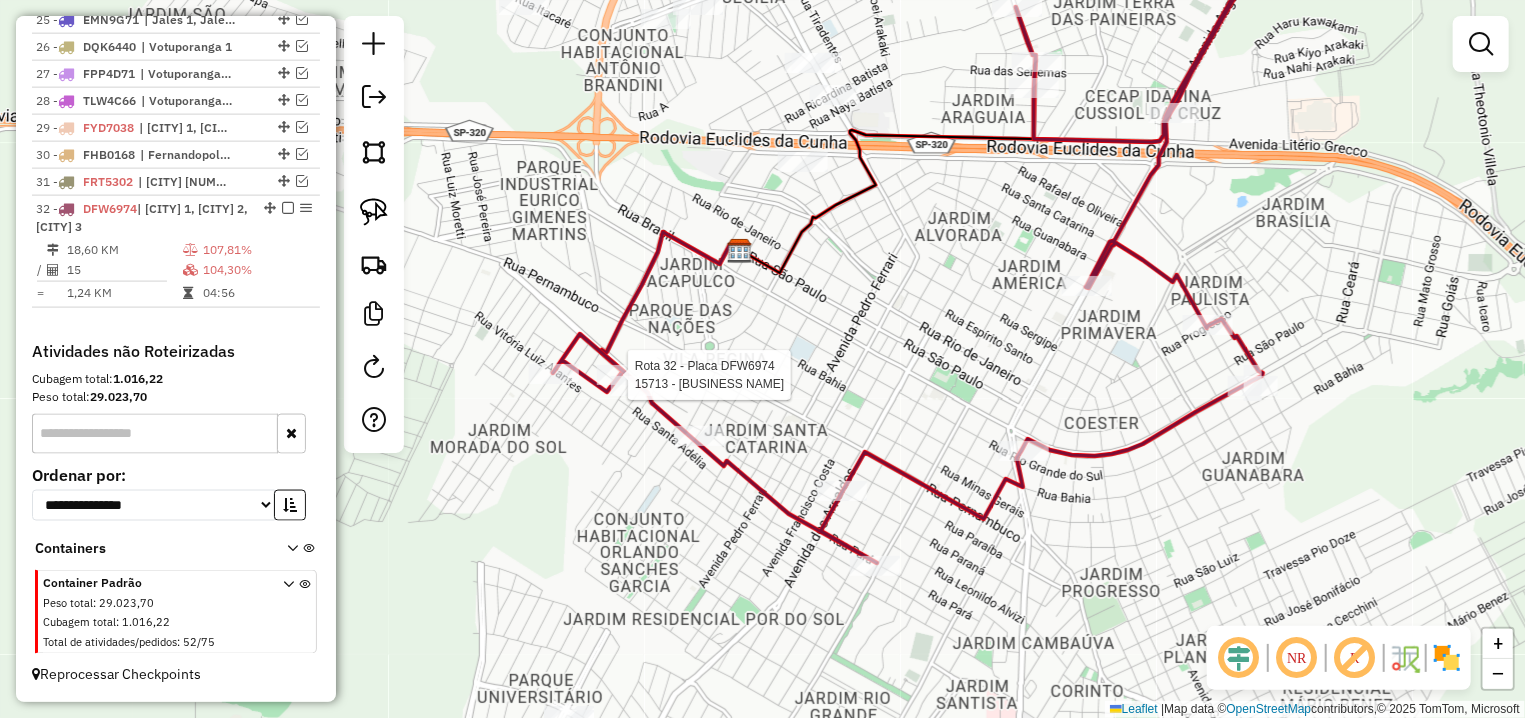 select on "**********" 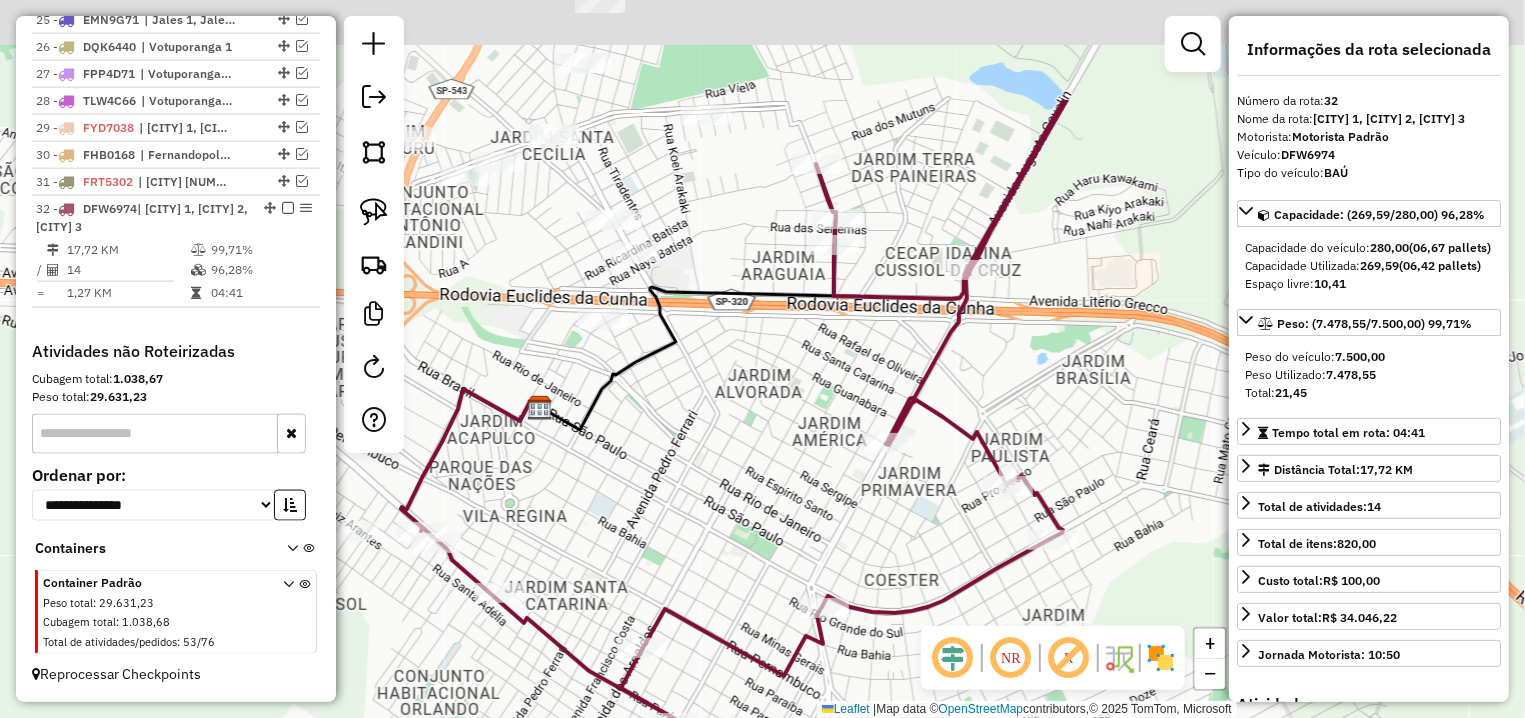 drag, startPoint x: 998, startPoint y: 373, endPoint x: 654, endPoint y: 557, distance: 390.11792 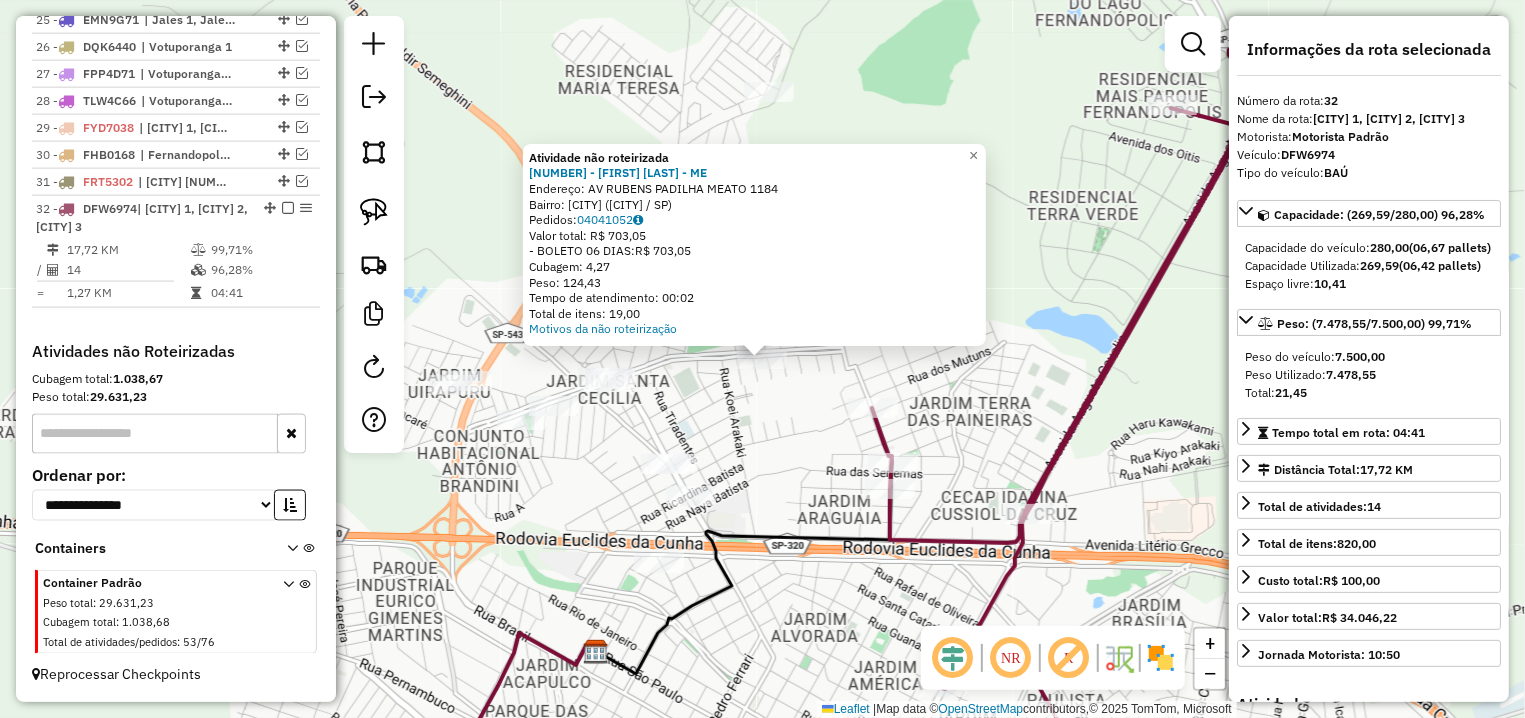 click on "Atividade não roteirizada [NUMBER] - [FIRST] [LAST] - ME  Endereço: AV  RUBENS PADILHA MEATO          [NUMBER]   Bairro: [CITY] ([CITY] / SP)   Pedidos:  [ORDER_ID]   Valor total: R$ [PRICE]   - BOLETO [DAYS] DIAS:  R$ [PRICE]   Cubagem: [CUBAGE]   Peso: [WEIGHT]   Tempo de atendimento: [TIME]   Total de itens: [ITEMS]  Motivos da não roteirização × Janela de atendimento Grade de atendimento Capacidade Transportadoras Veículos Cliente Pedidos  Rotas Selecione os dias de semana para filtrar as janelas de atendimento  Seg   Ter   Qua   Qui   Sex   Sáb   Dom  Informe o período da janela de atendimento: De: [TIME] Até: [TIME]  Filtrar exatamente a janela do cliente  Considerar janela de atendimento padrão  Selecione os dias de semana para filtrar as grades de atendimento  Seg   Ter   Qua   Qui   Sex   Sáb   Dom   Considerar clientes sem dia de atendimento cadastrado  Clientes fora do dia de atendimento selecionado Filtrar as atividades entre os valores definidos abaixo:  Peso mínimo:   Peso máximo:   Cubagem mínima:   De: [TIME]   De: [TIME]" 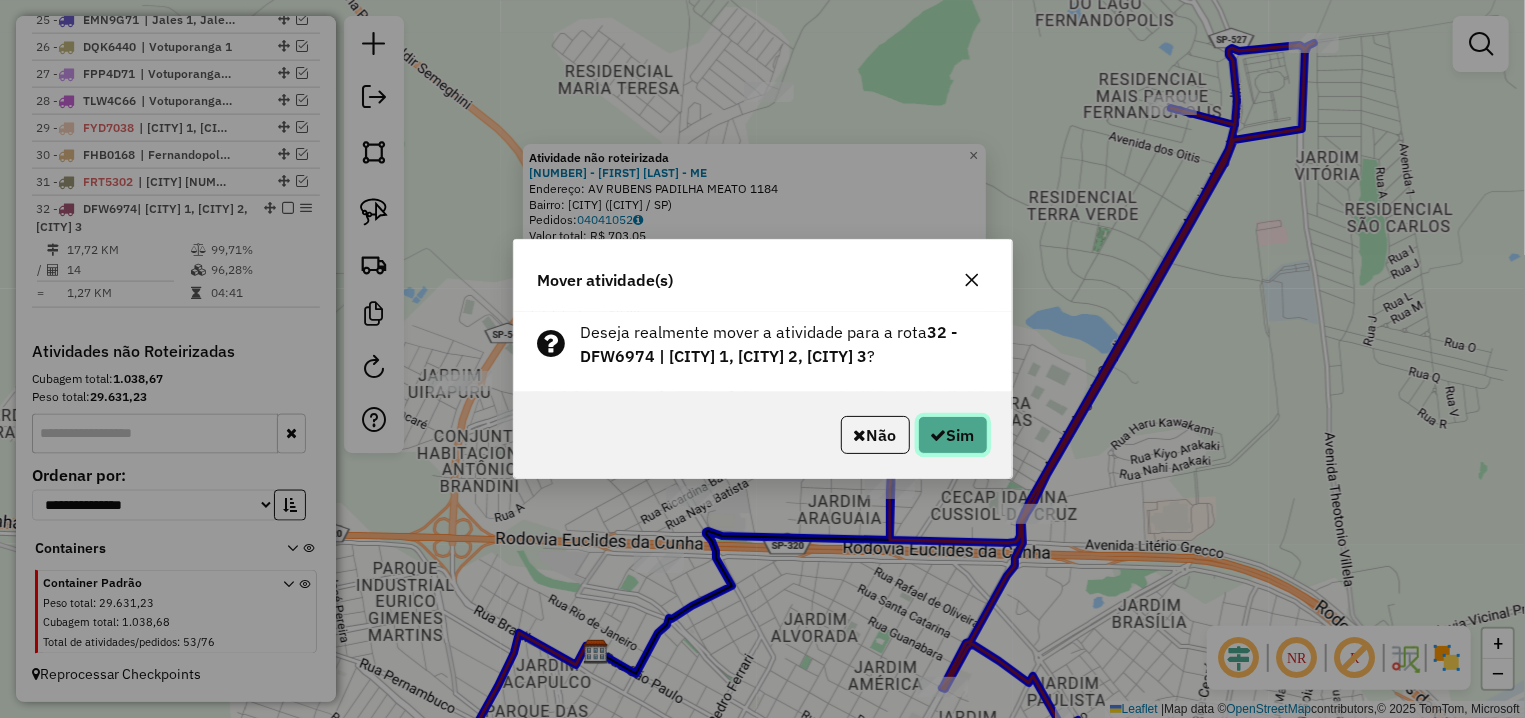 click on "Sim" 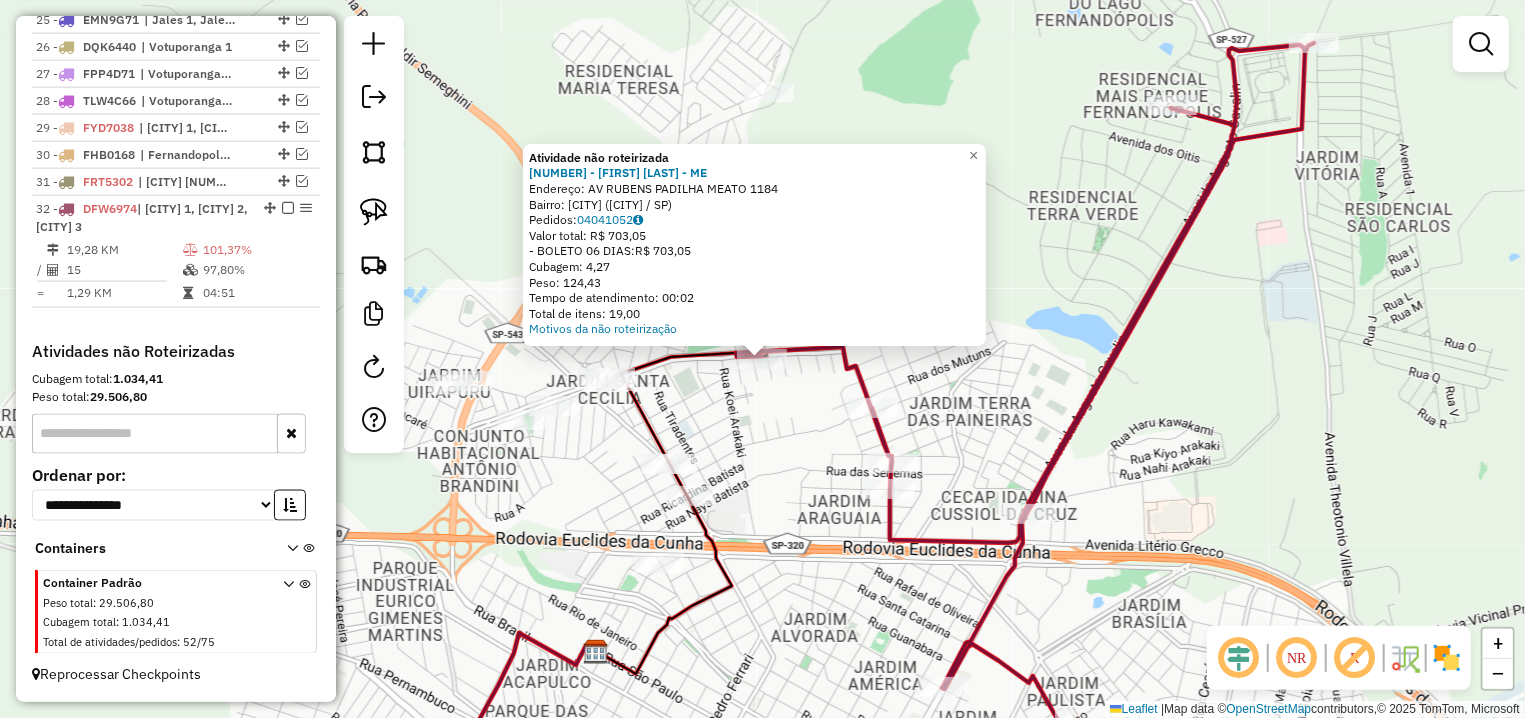 drag, startPoint x: 875, startPoint y: 371, endPoint x: 868, endPoint y: 391, distance: 21.189621 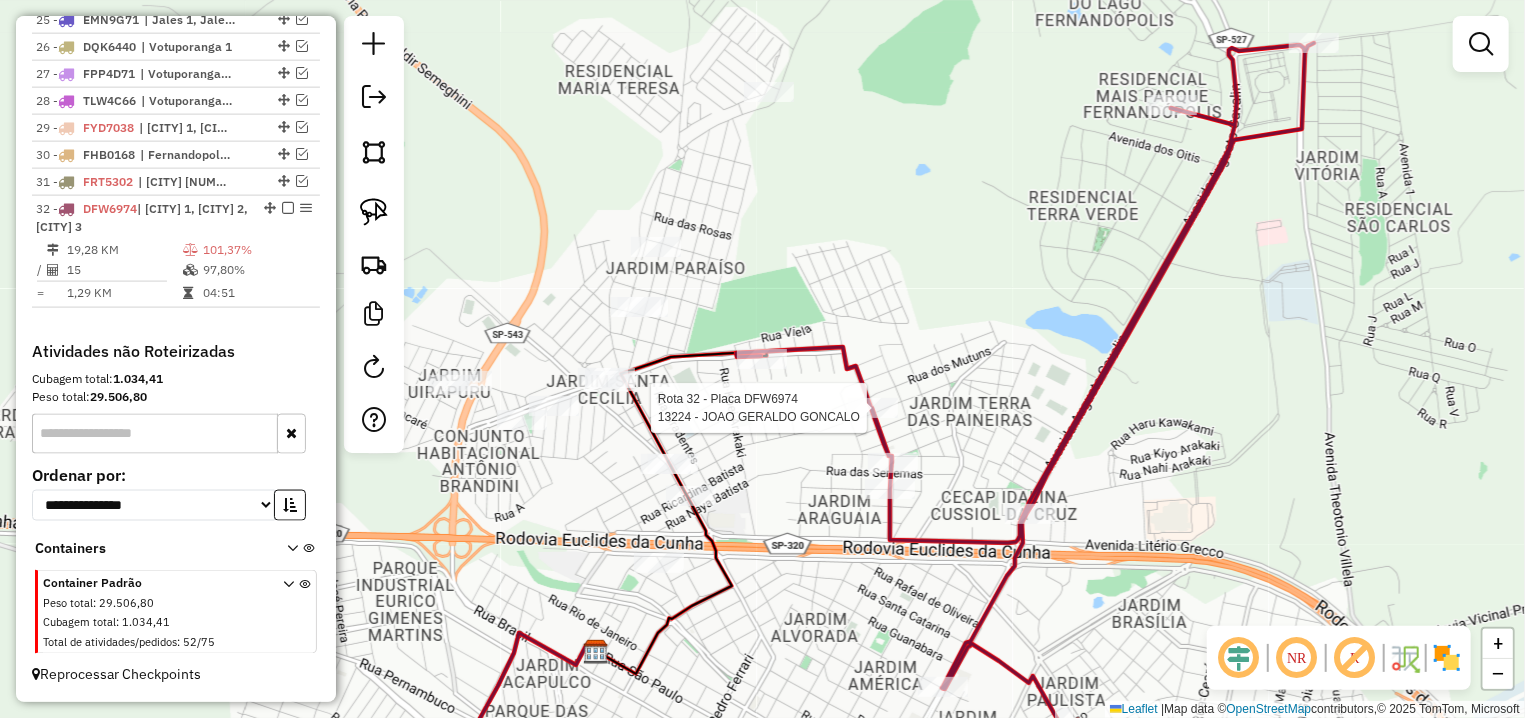 click 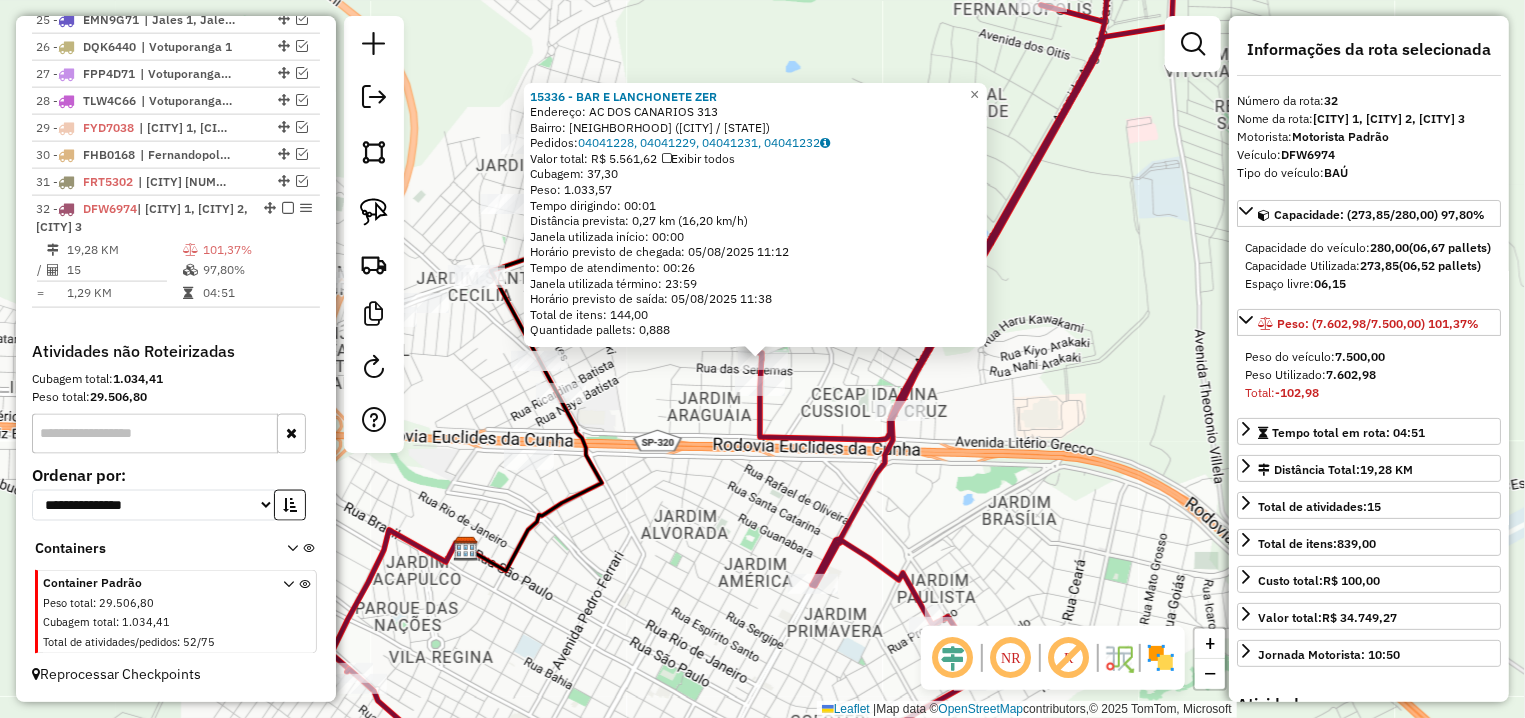 click 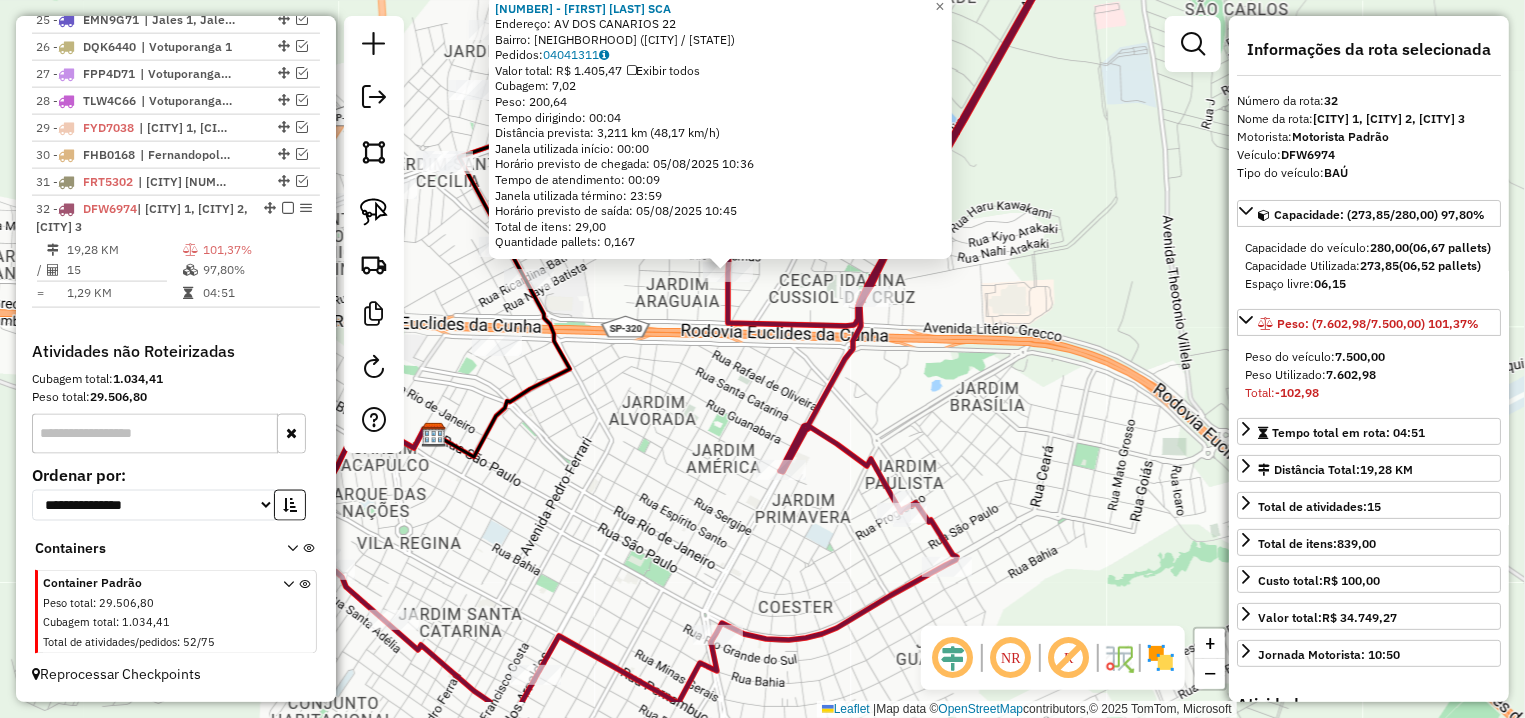 drag, startPoint x: 758, startPoint y: 603, endPoint x: 725, endPoint y: 517, distance: 92.11406 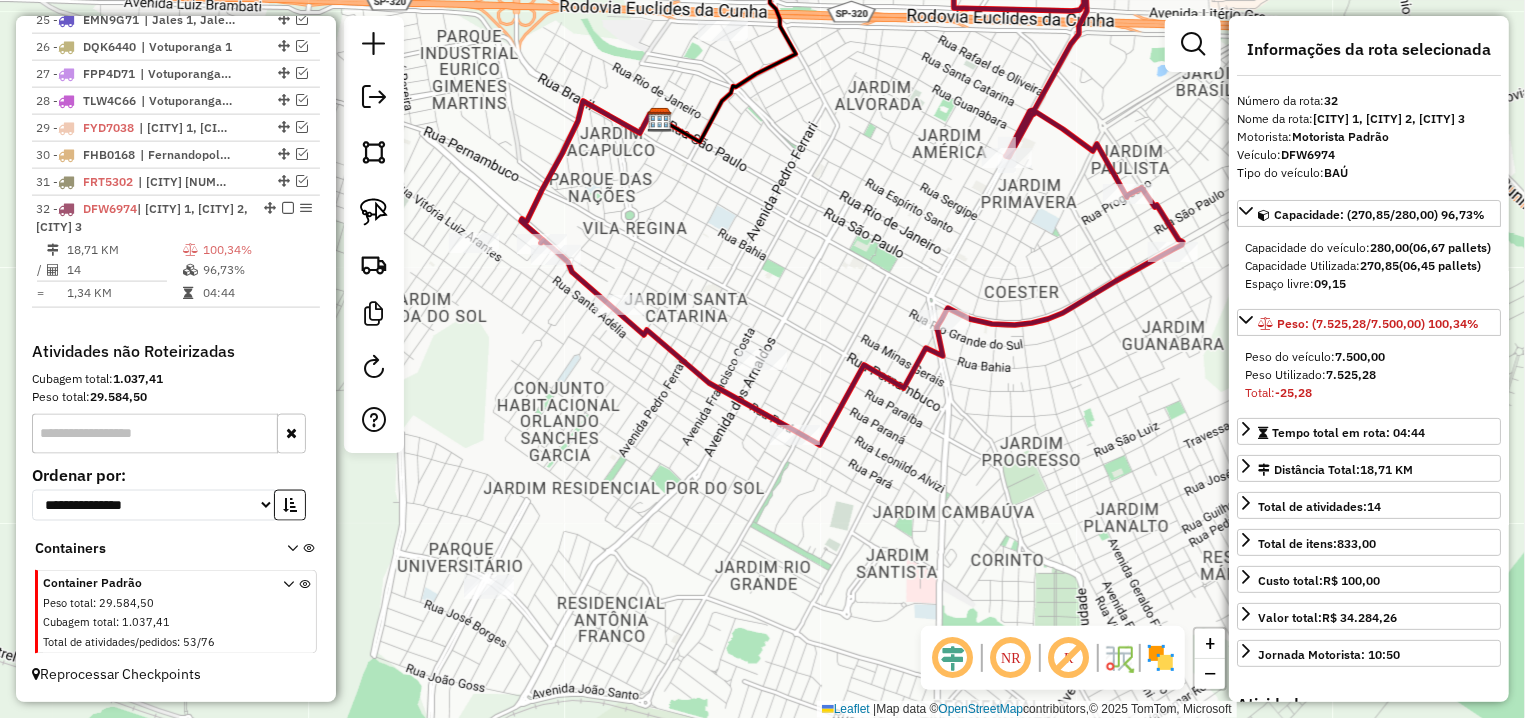 click at bounding box center [288, 208] 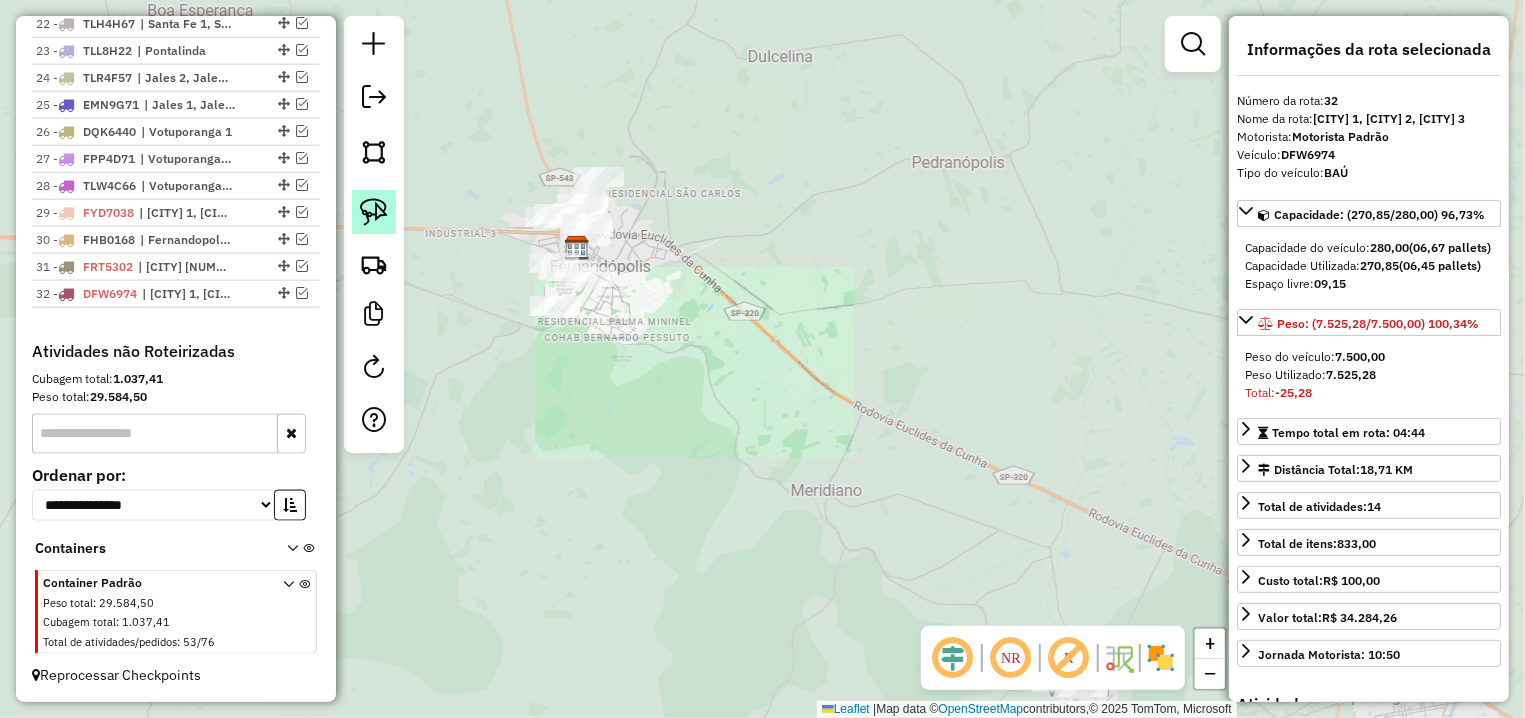 click 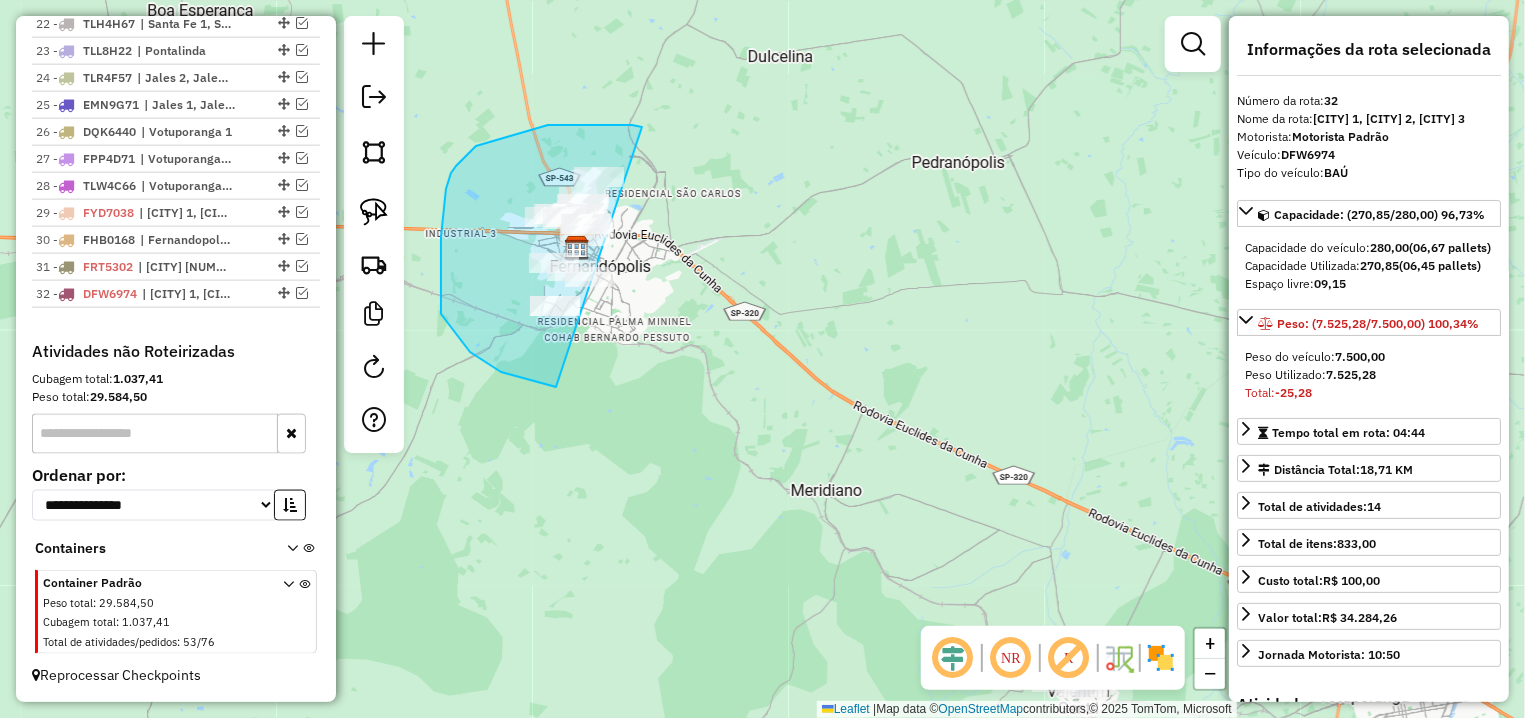 drag, startPoint x: 642, startPoint y: 127, endPoint x: 625, endPoint y: 379, distance: 252.57277 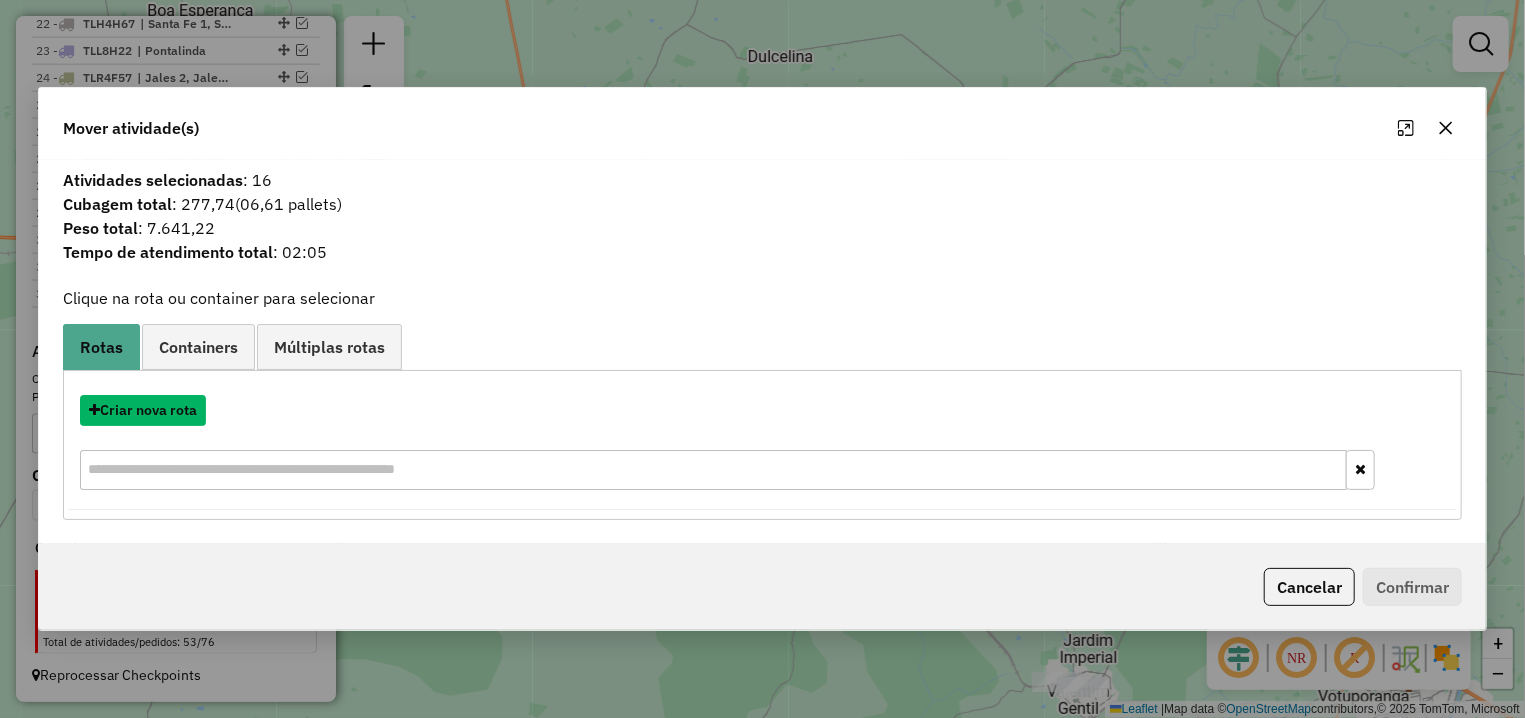 click on "Criar nova rota" at bounding box center (143, 410) 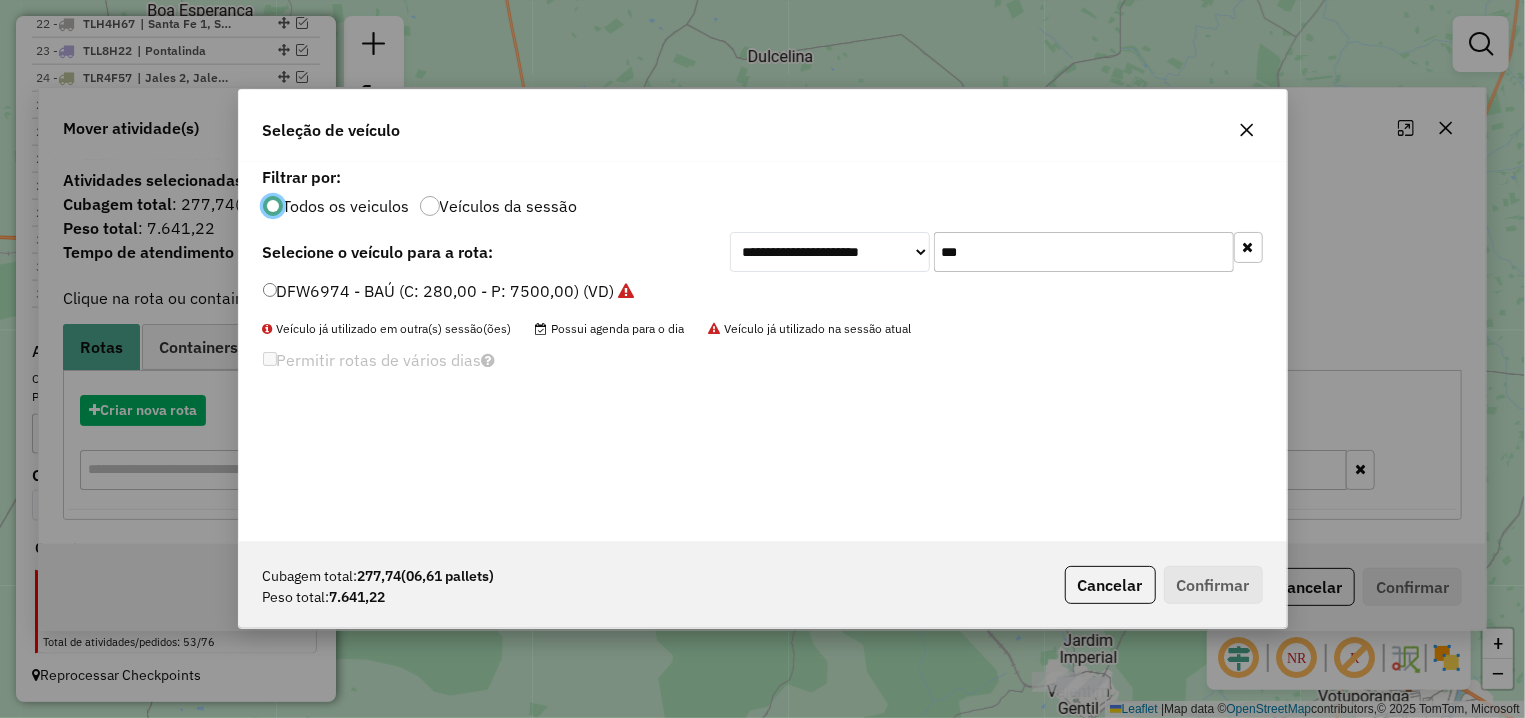 scroll, scrollTop: 11, scrollLeft: 6, axis: both 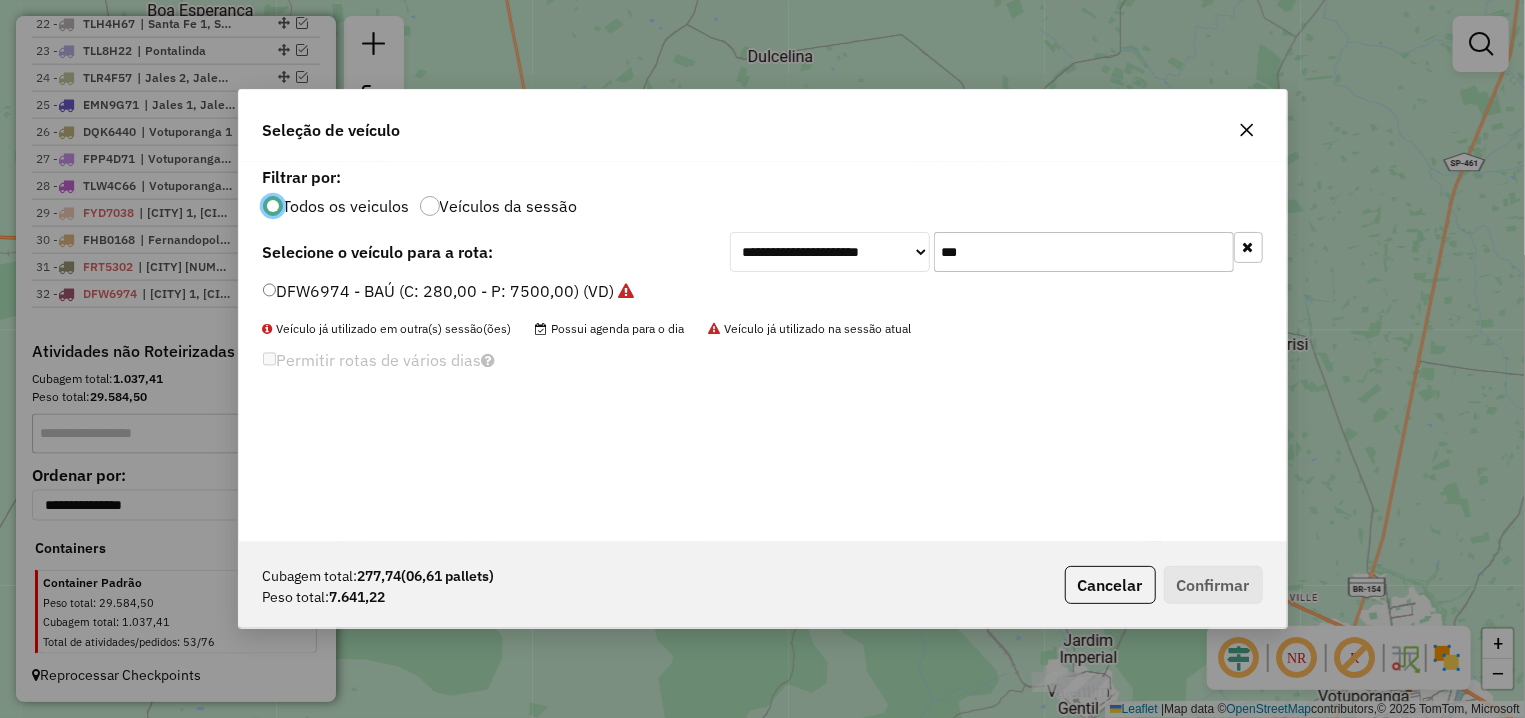 click on "***" 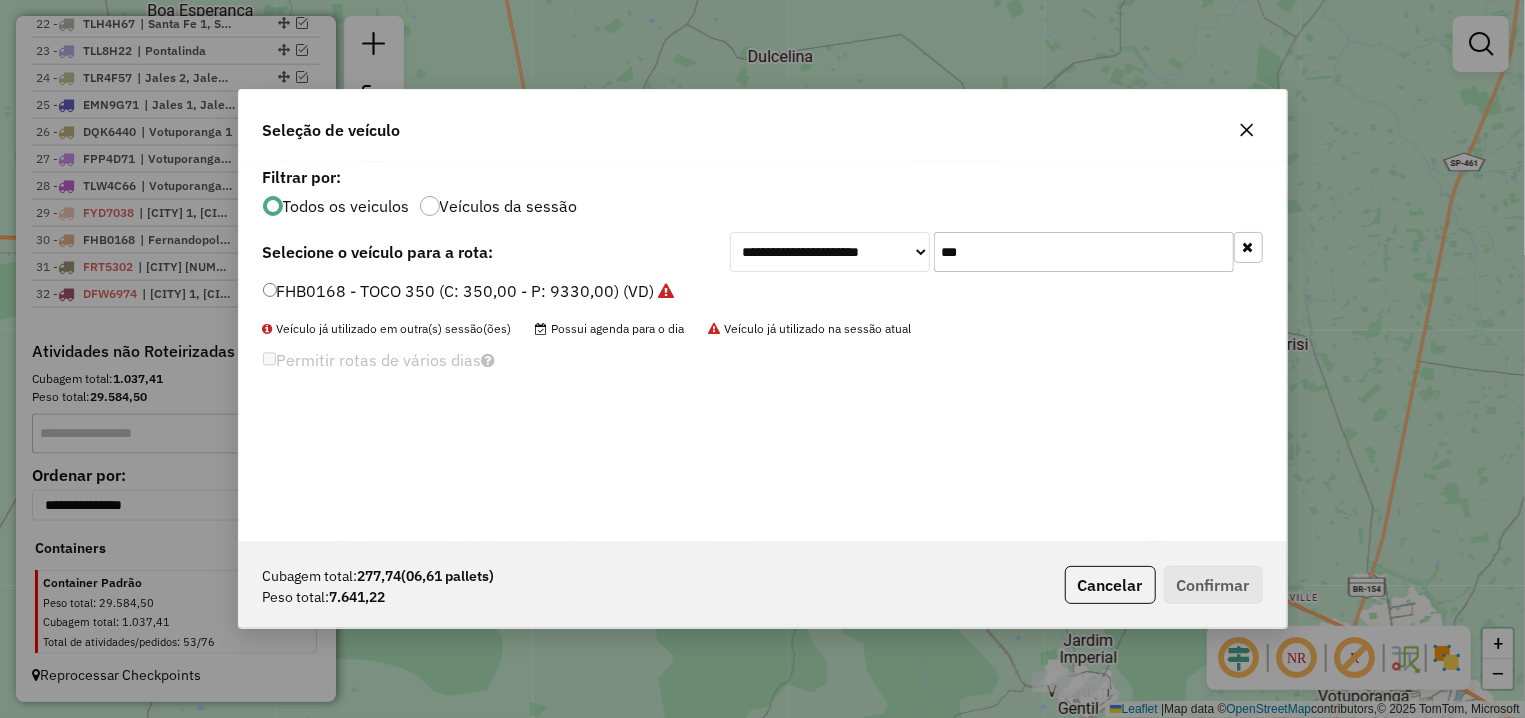 type on "***" 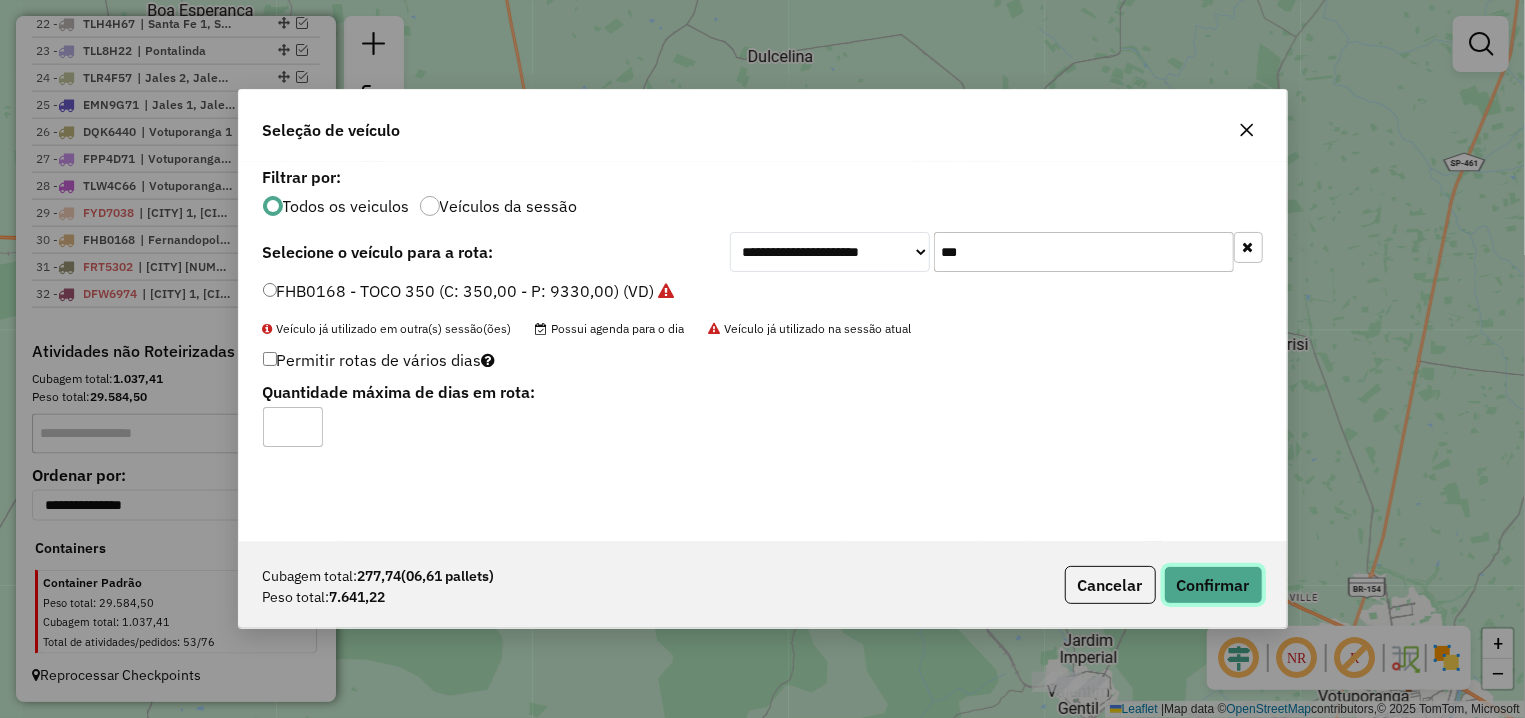 click on "Confirmar" 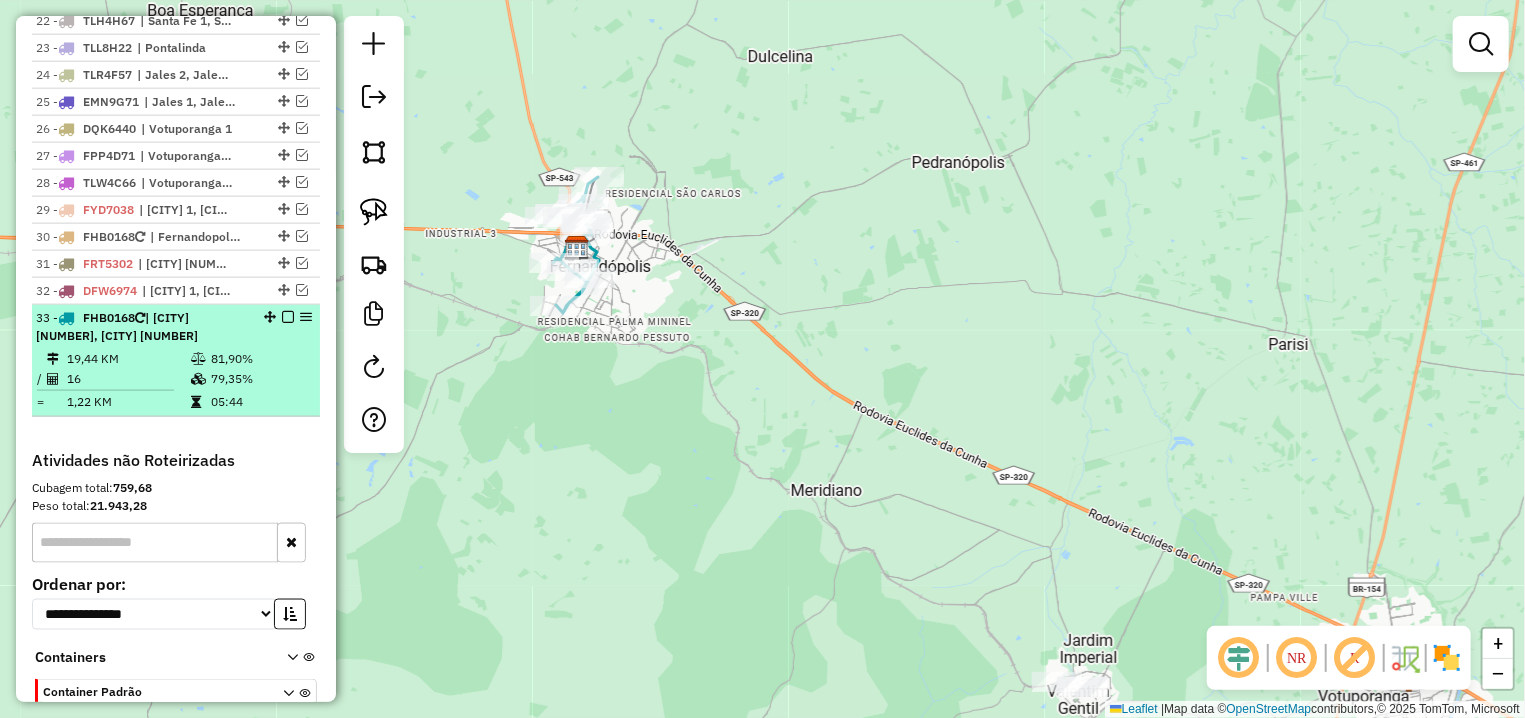 click at bounding box center [288, 317] 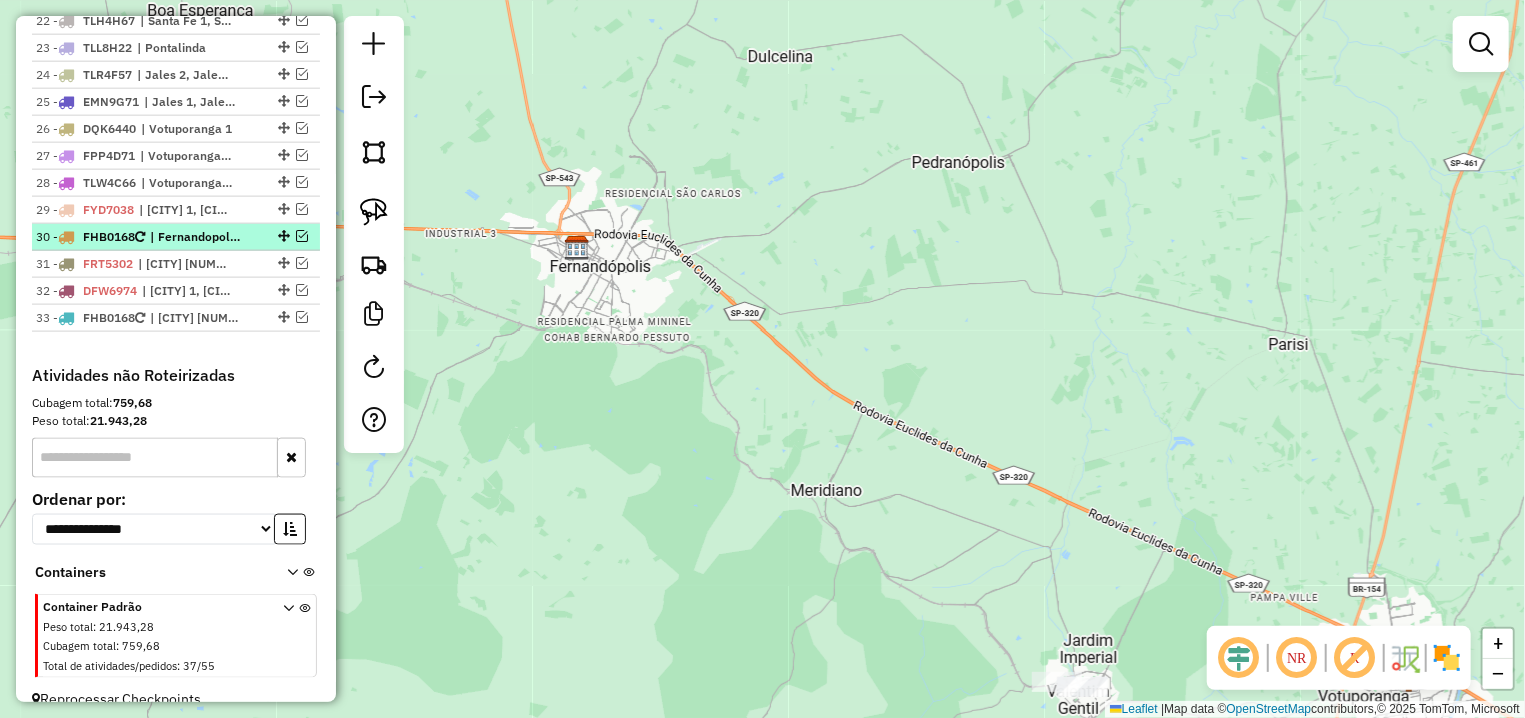 click at bounding box center (302, 236) 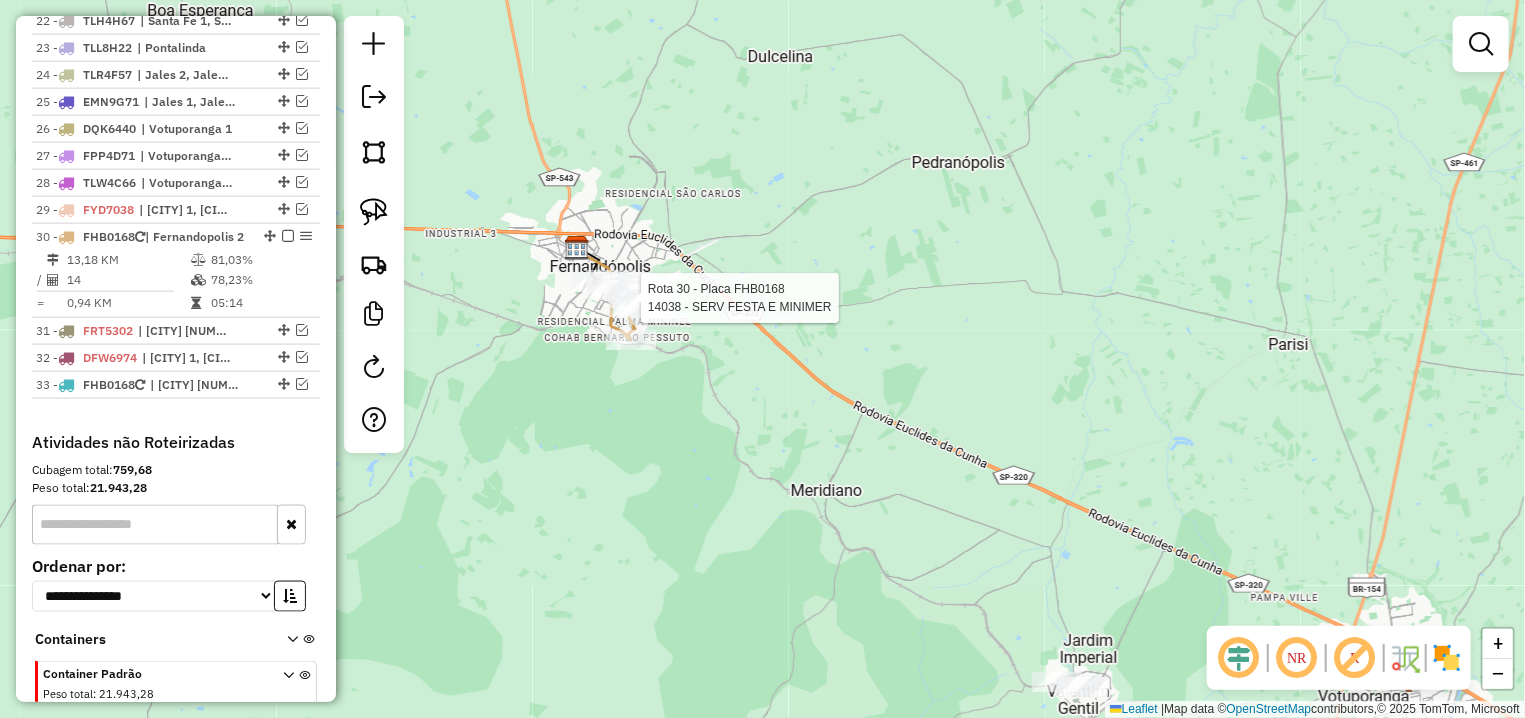 select on "**********" 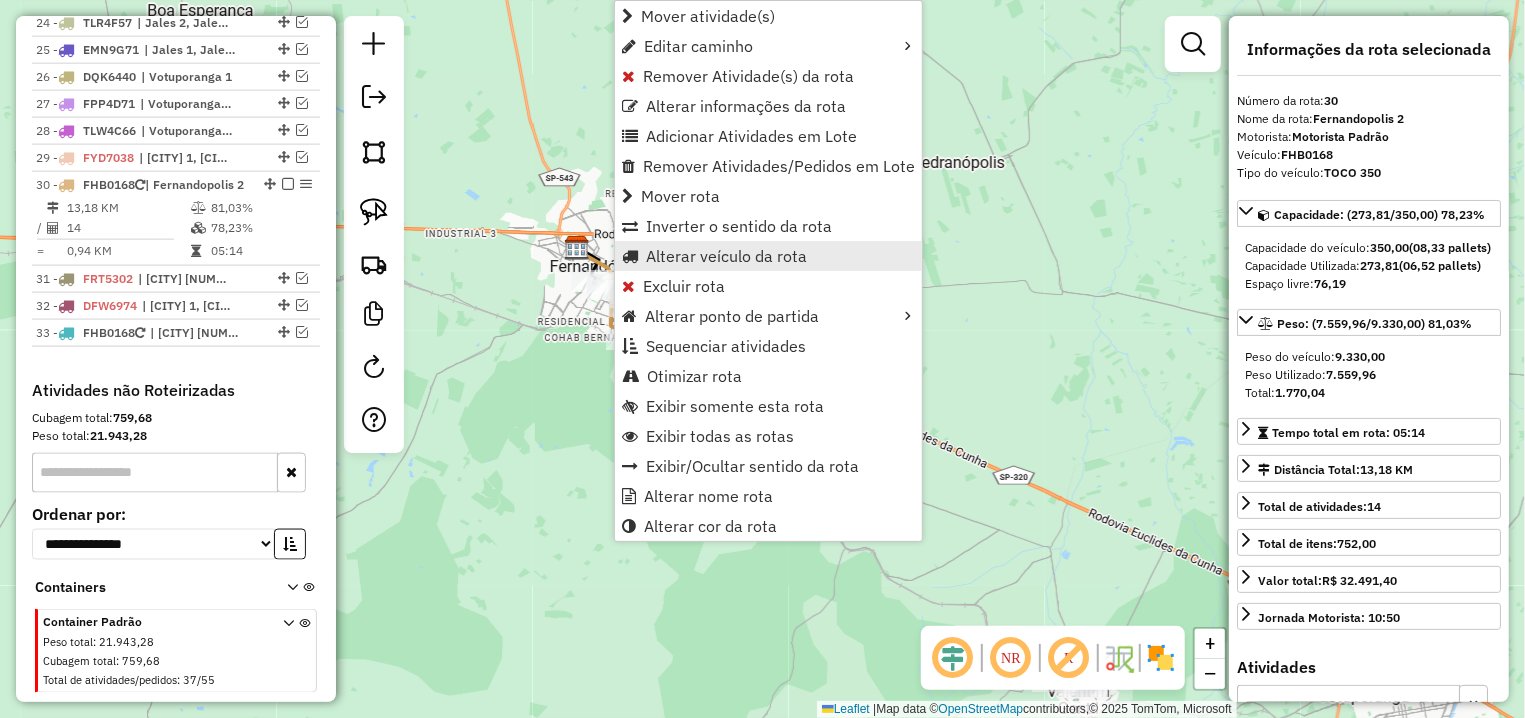 scroll, scrollTop: 1479, scrollLeft: 0, axis: vertical 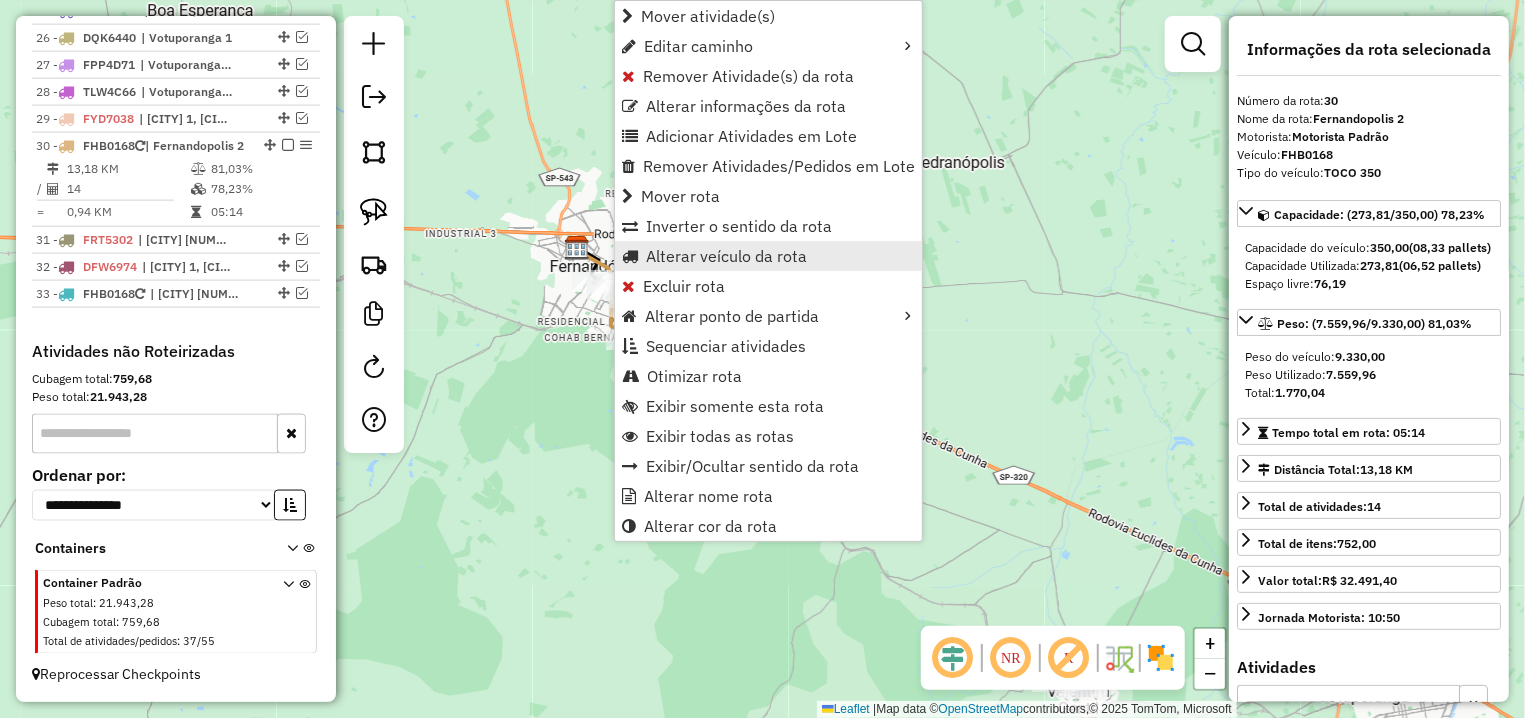click on "Alterar veículo da rota" at bounding box center (726, 256) 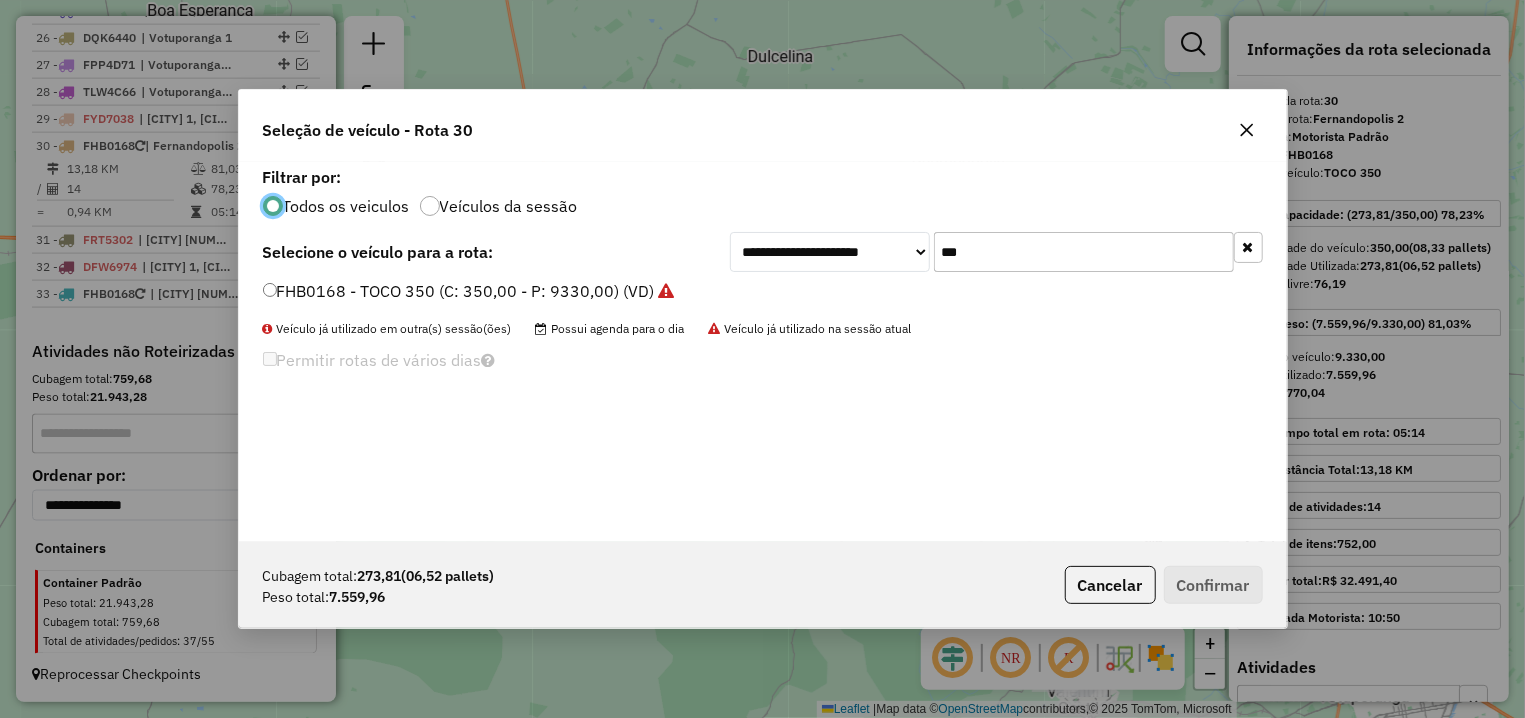scroll, scrollTop: 11, scrollLeft: 6, axis: both 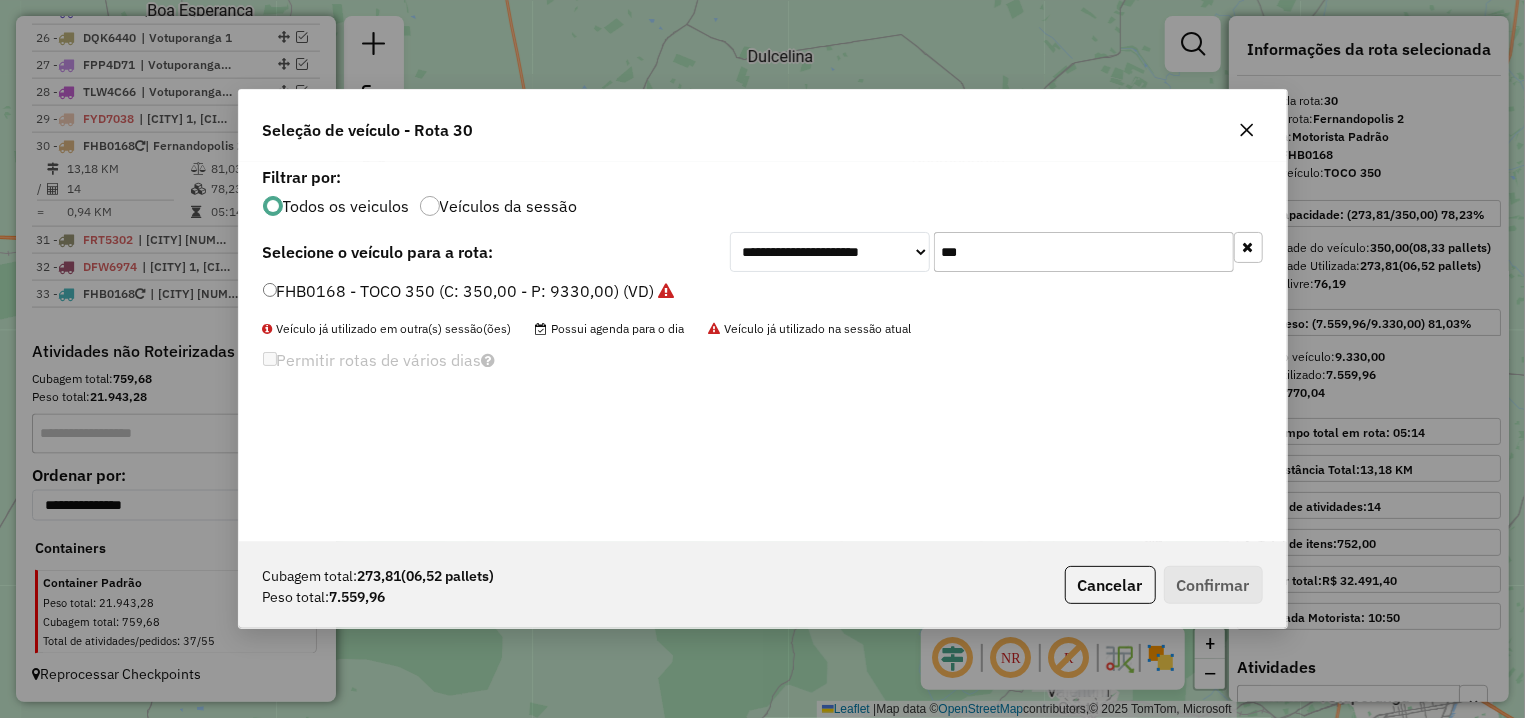drag, startPoint x: 986, startPoint y: 259, endPoint x: 919, endPoint y: 259, distance: 67 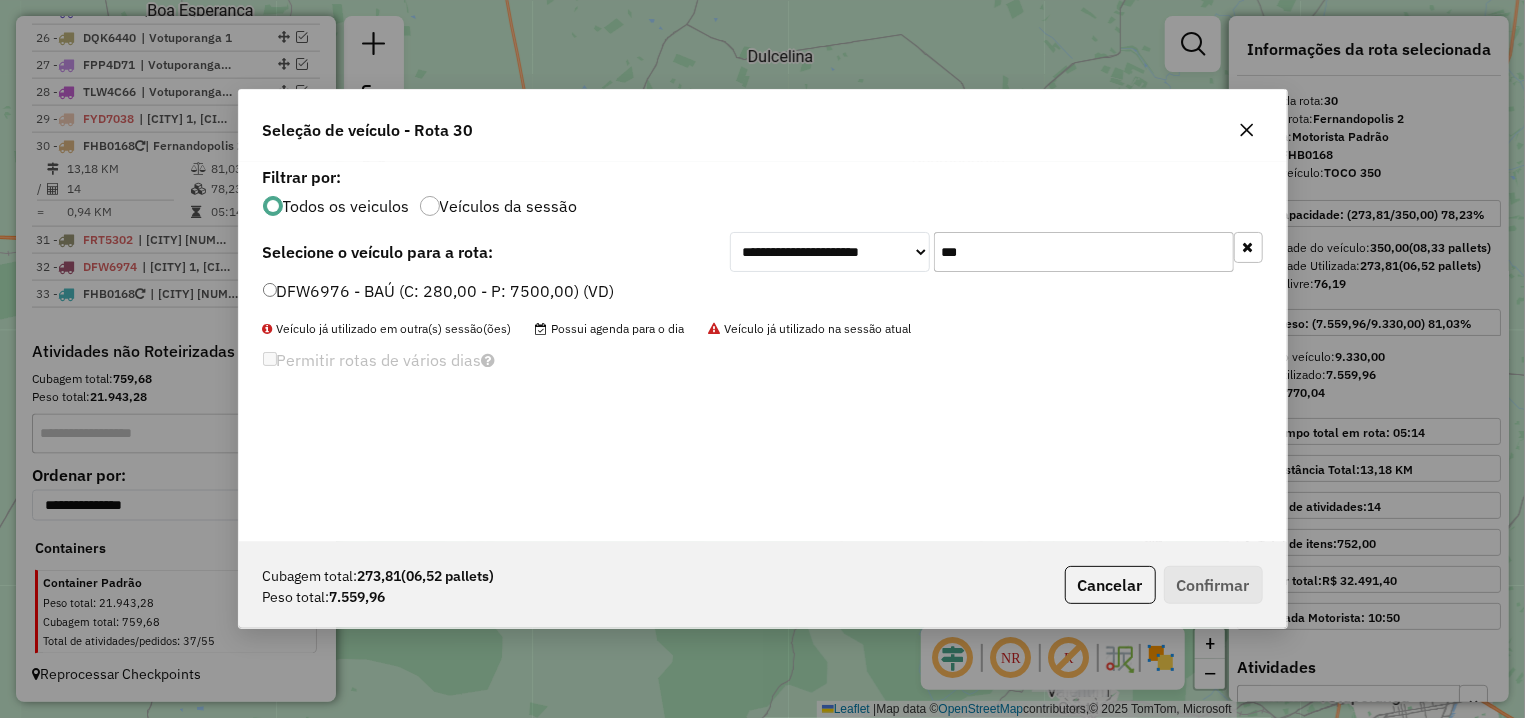 type on "***" 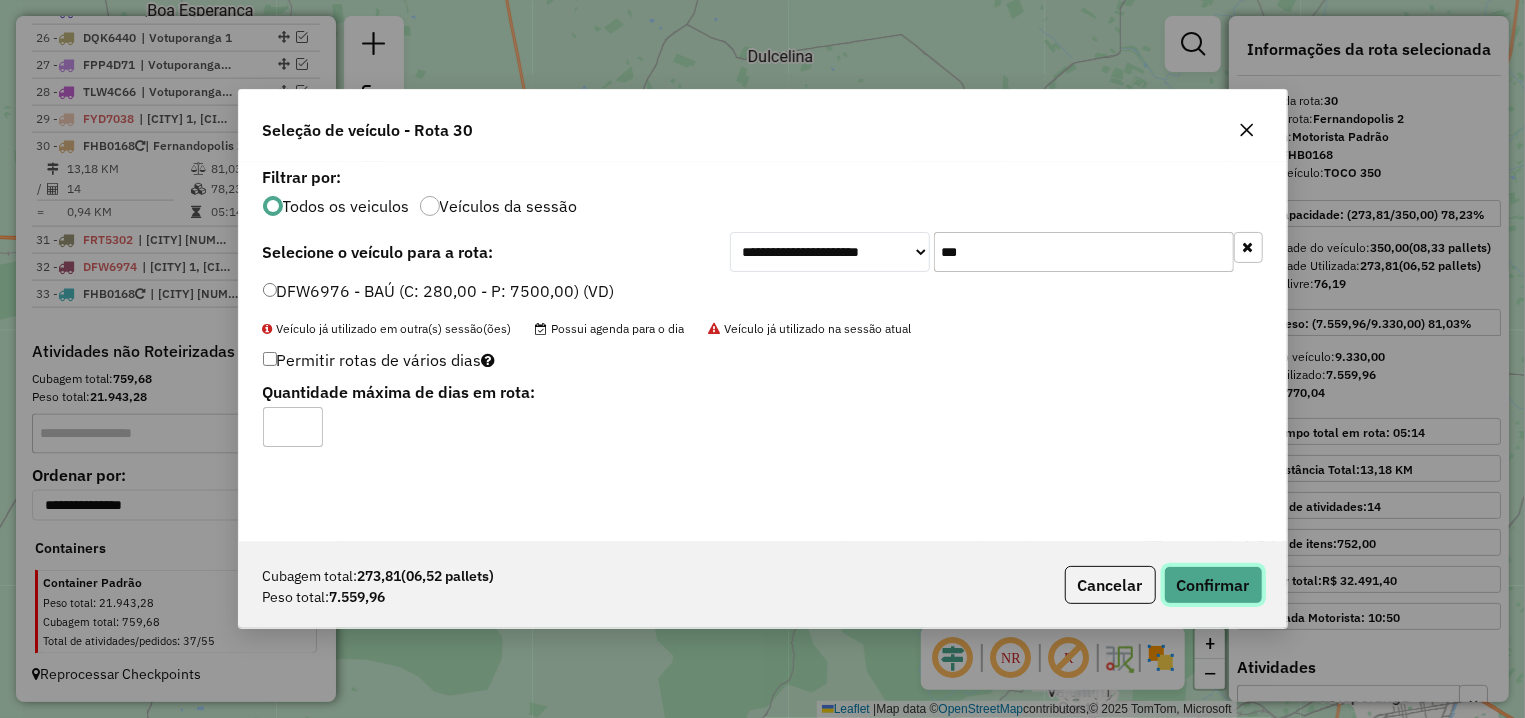 click on "Confirmar" 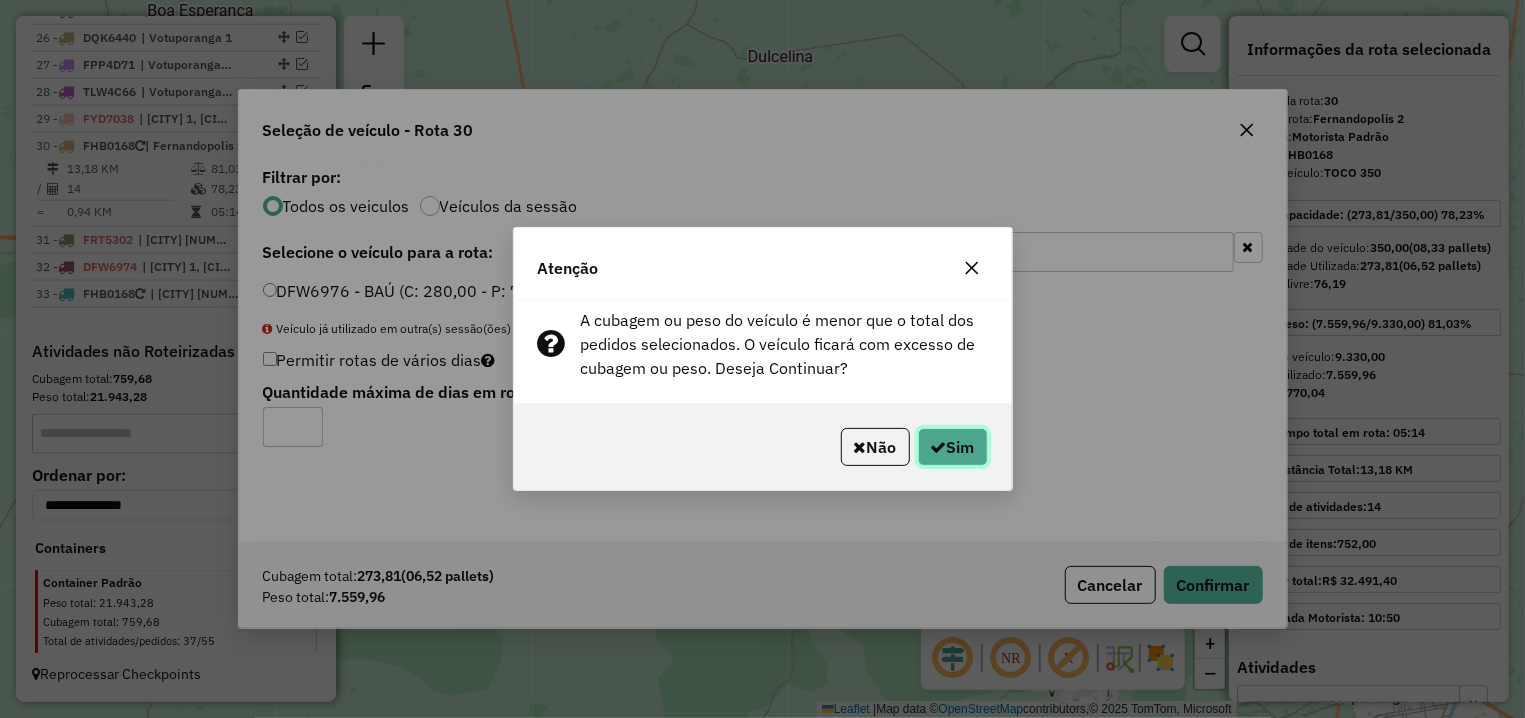 click on "Sim" 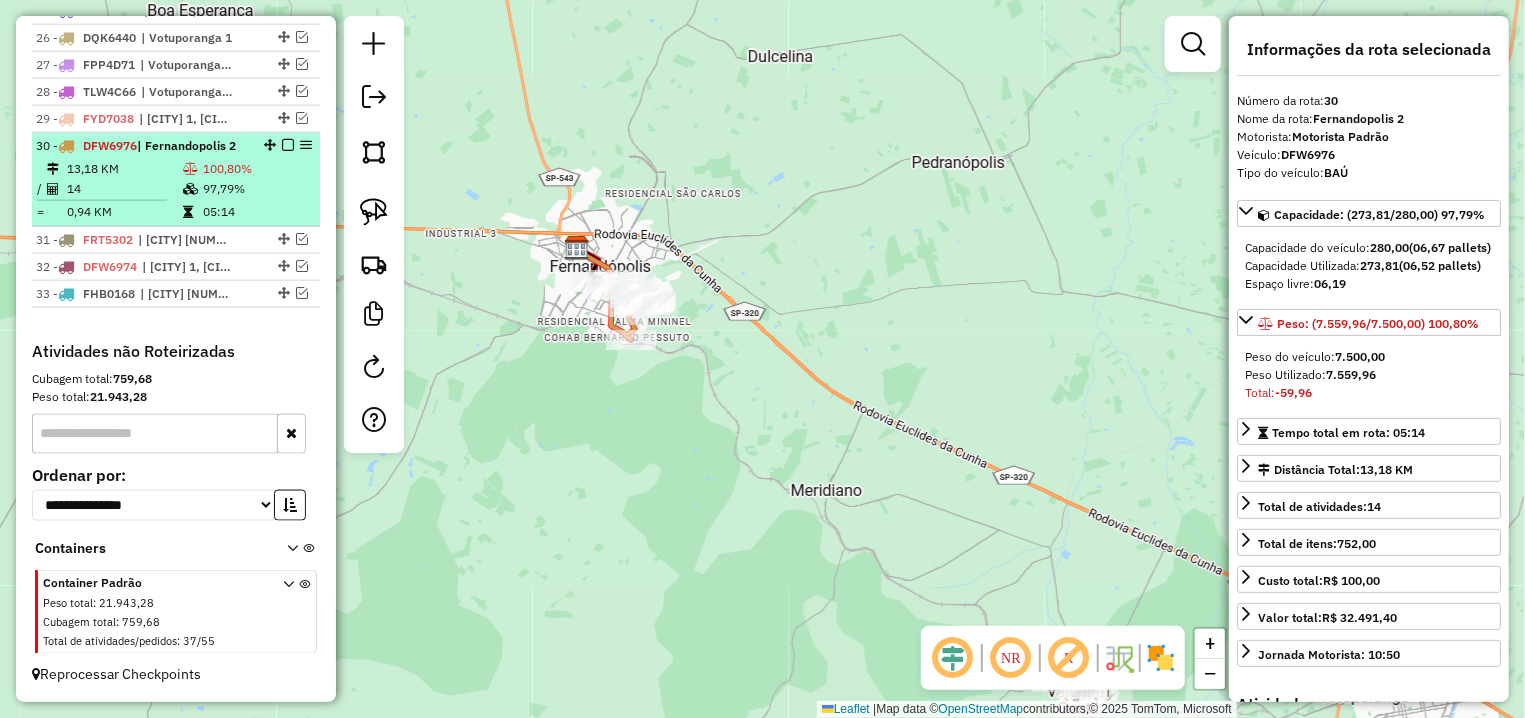 click at bounding box center [288, 145] 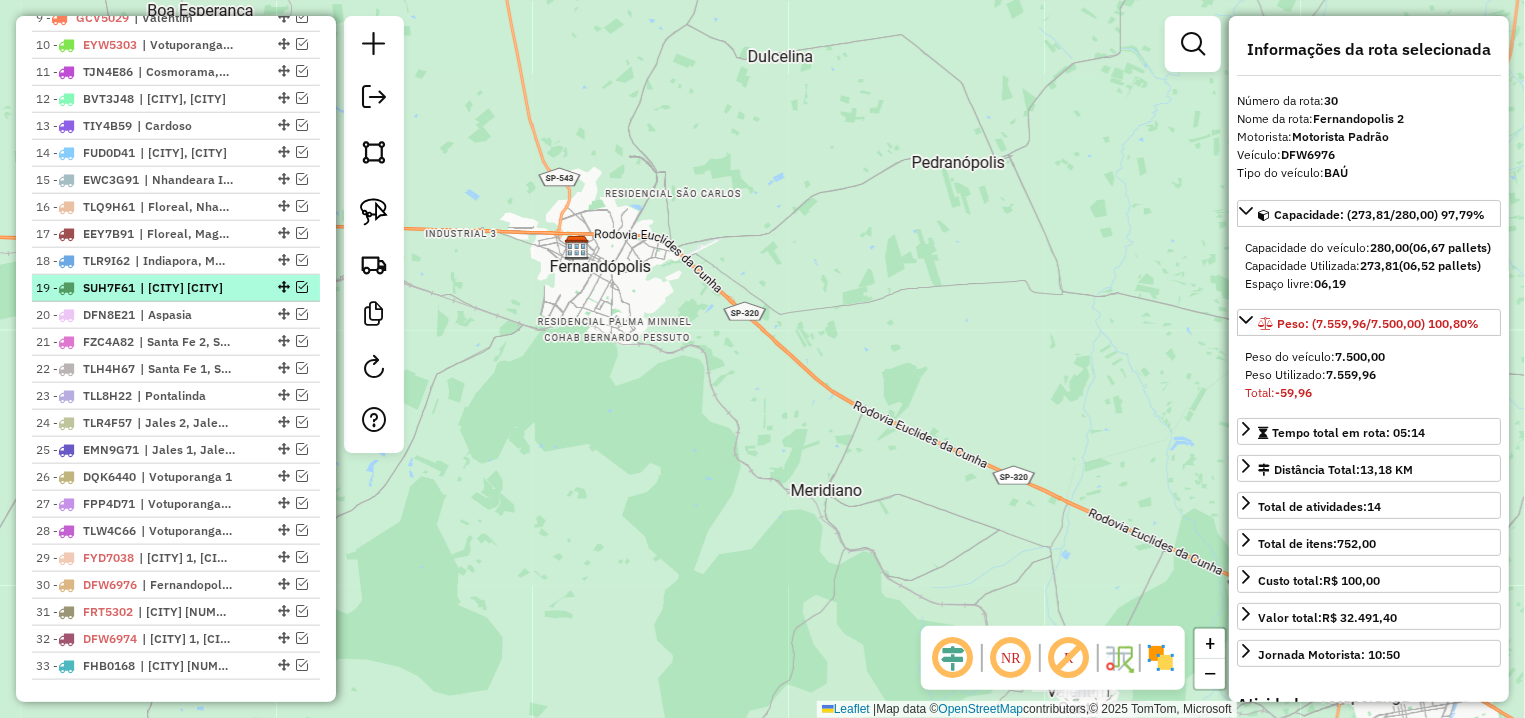 scroll, scrollTop: 644, scrollLeft: 0, axis: vertical 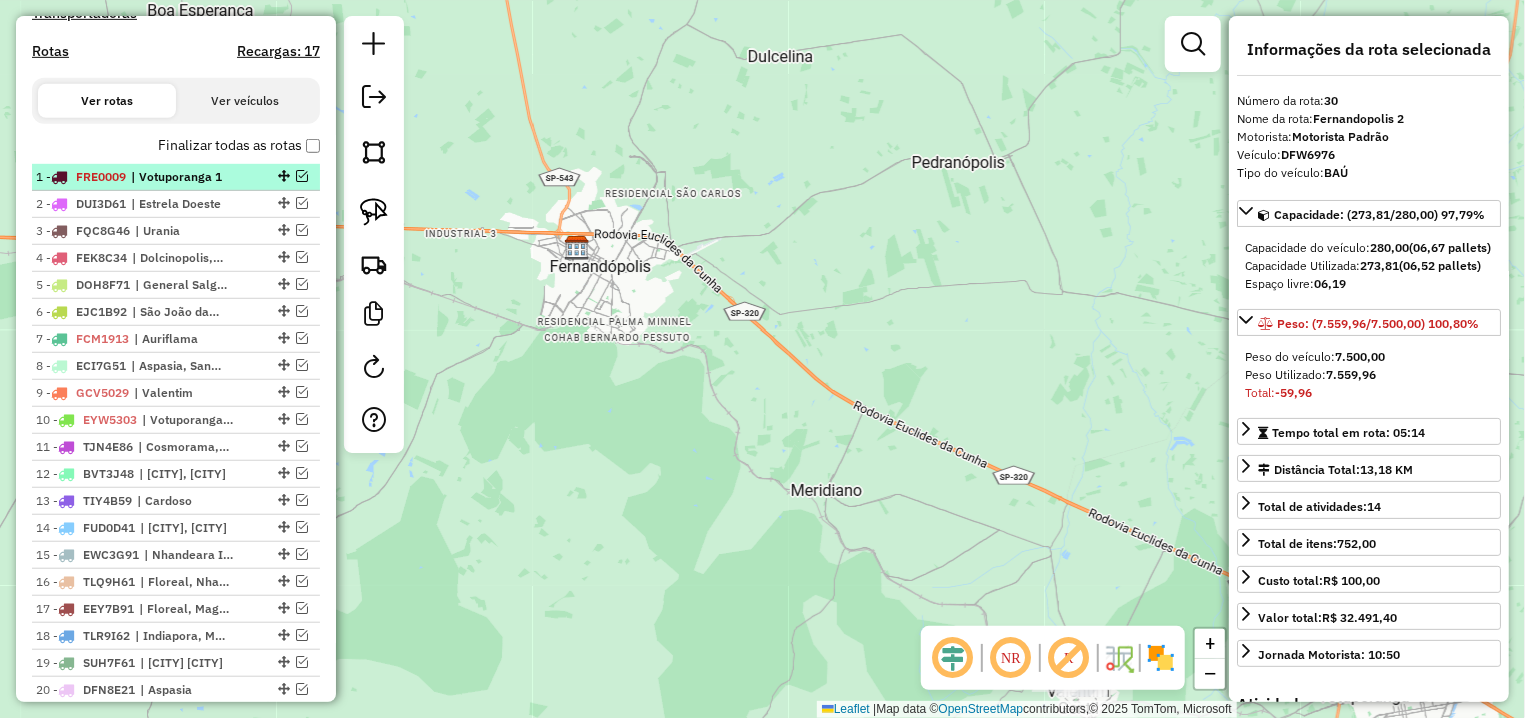 click at bounding box center (302, 176) 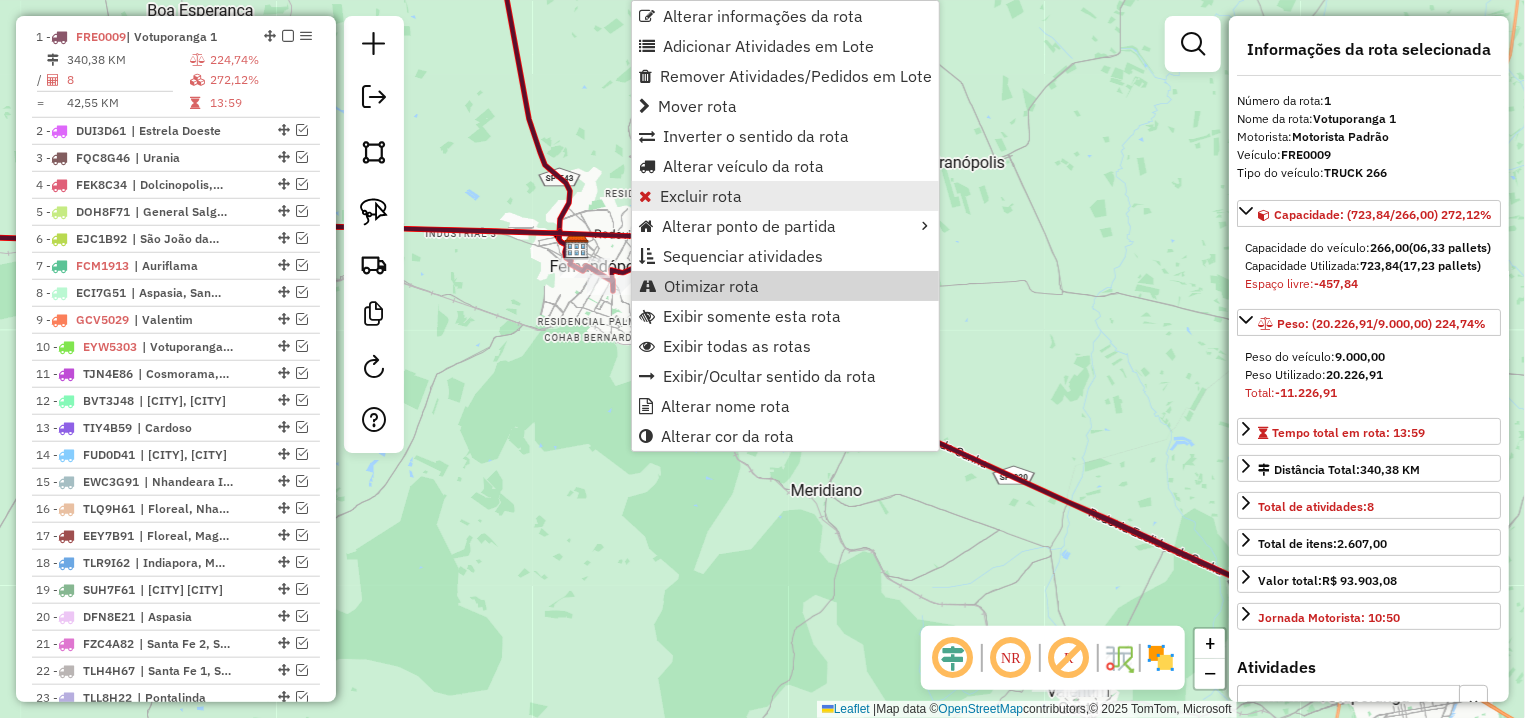 scroll, scrollTop: 792, scrollLeft: 0, axis: vertical 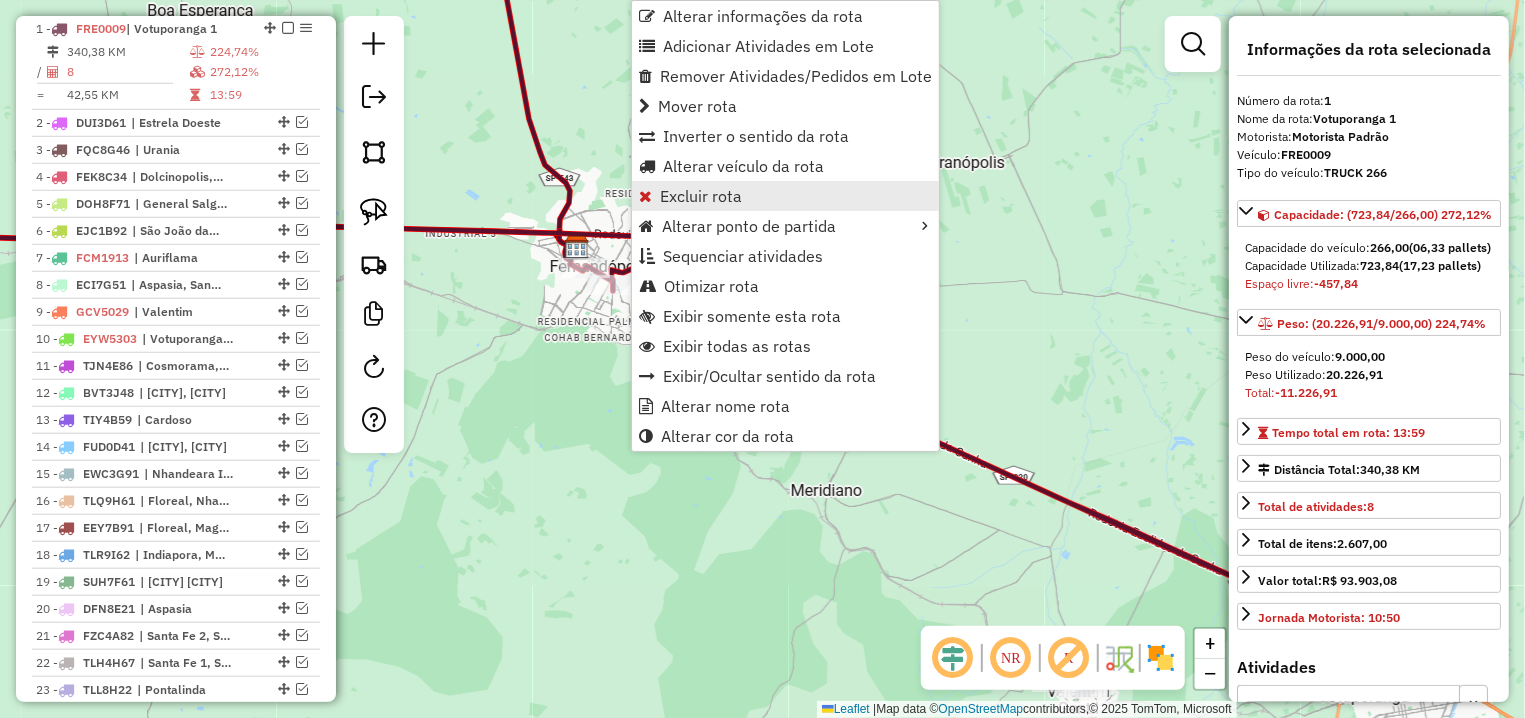 click on "Excluir rota" at bounding box center [701, 196] 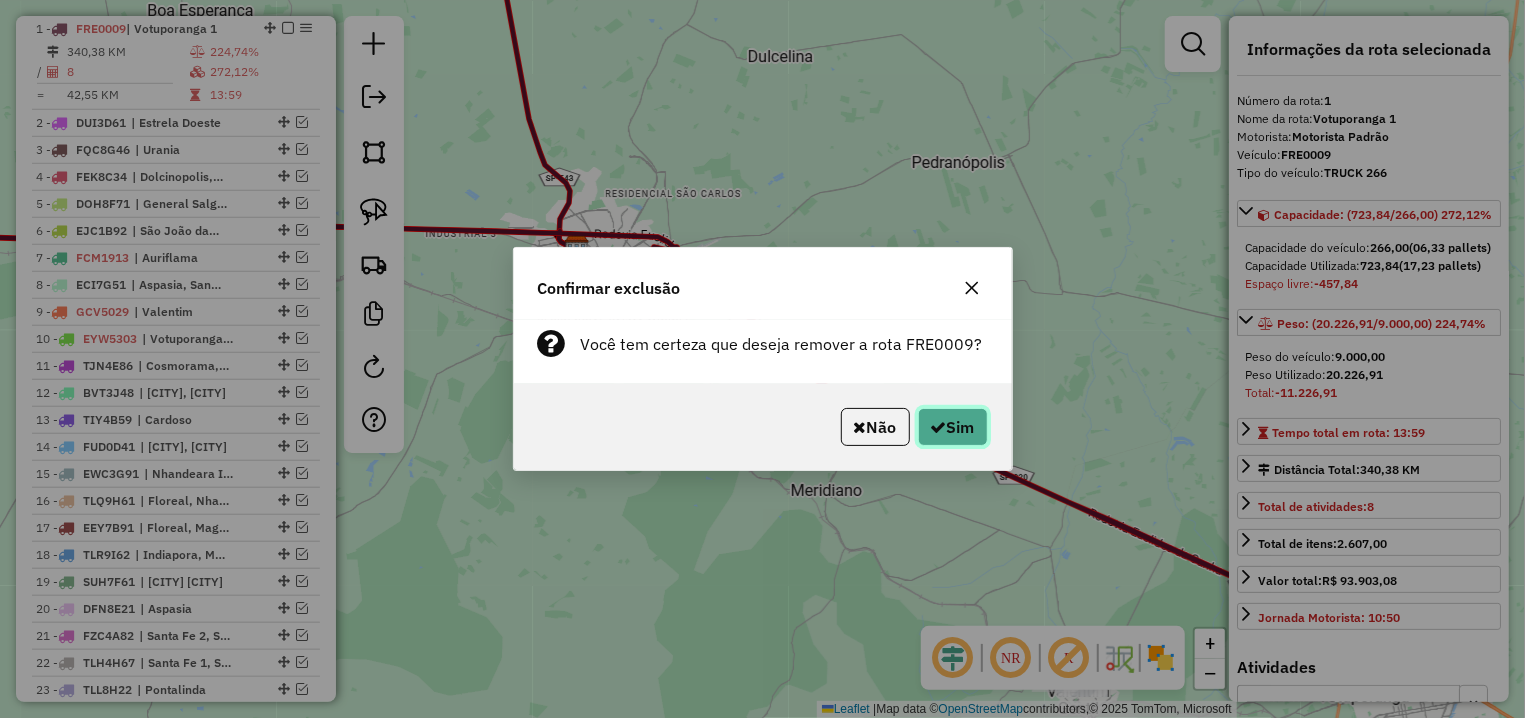 click on "Sim" 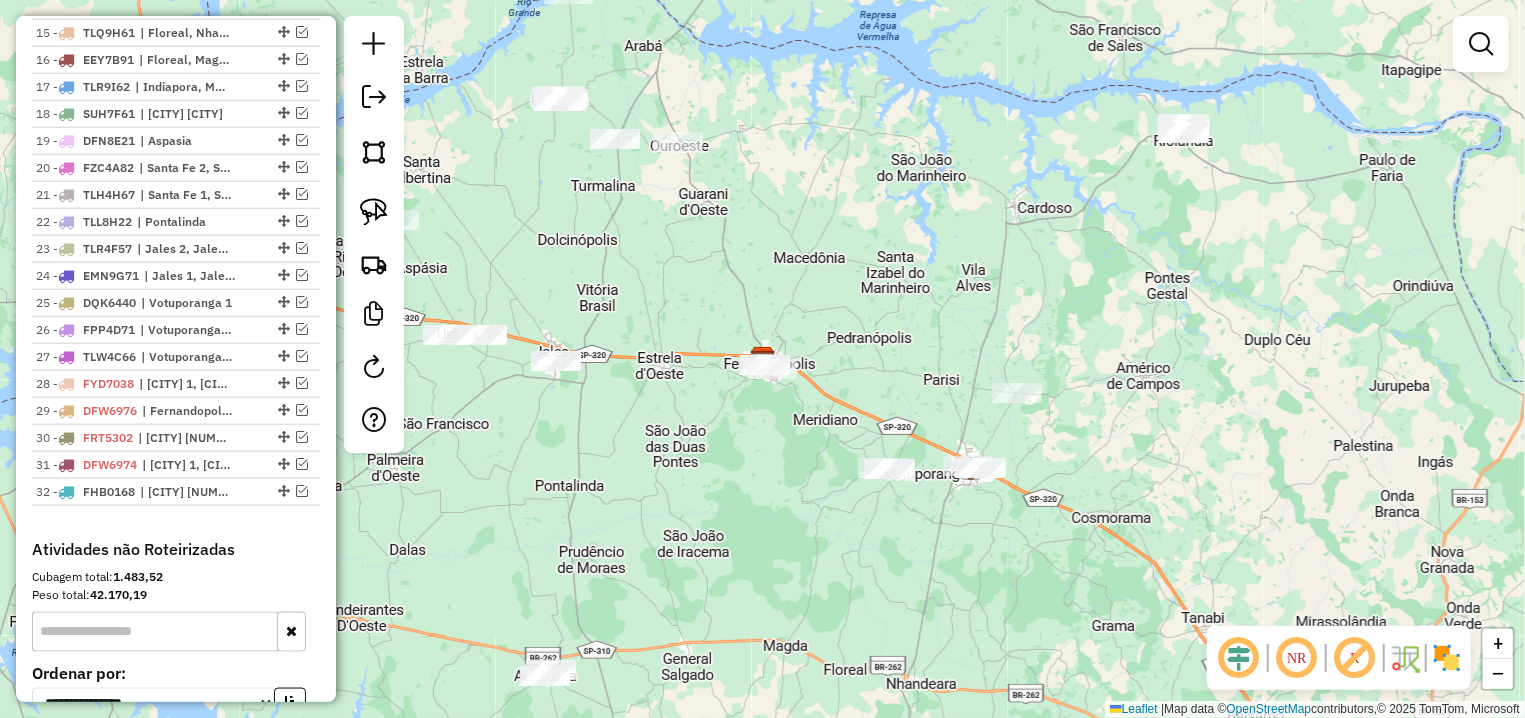 scroll, scrollTop: 604, scrollLeft: 0, axis: vertical 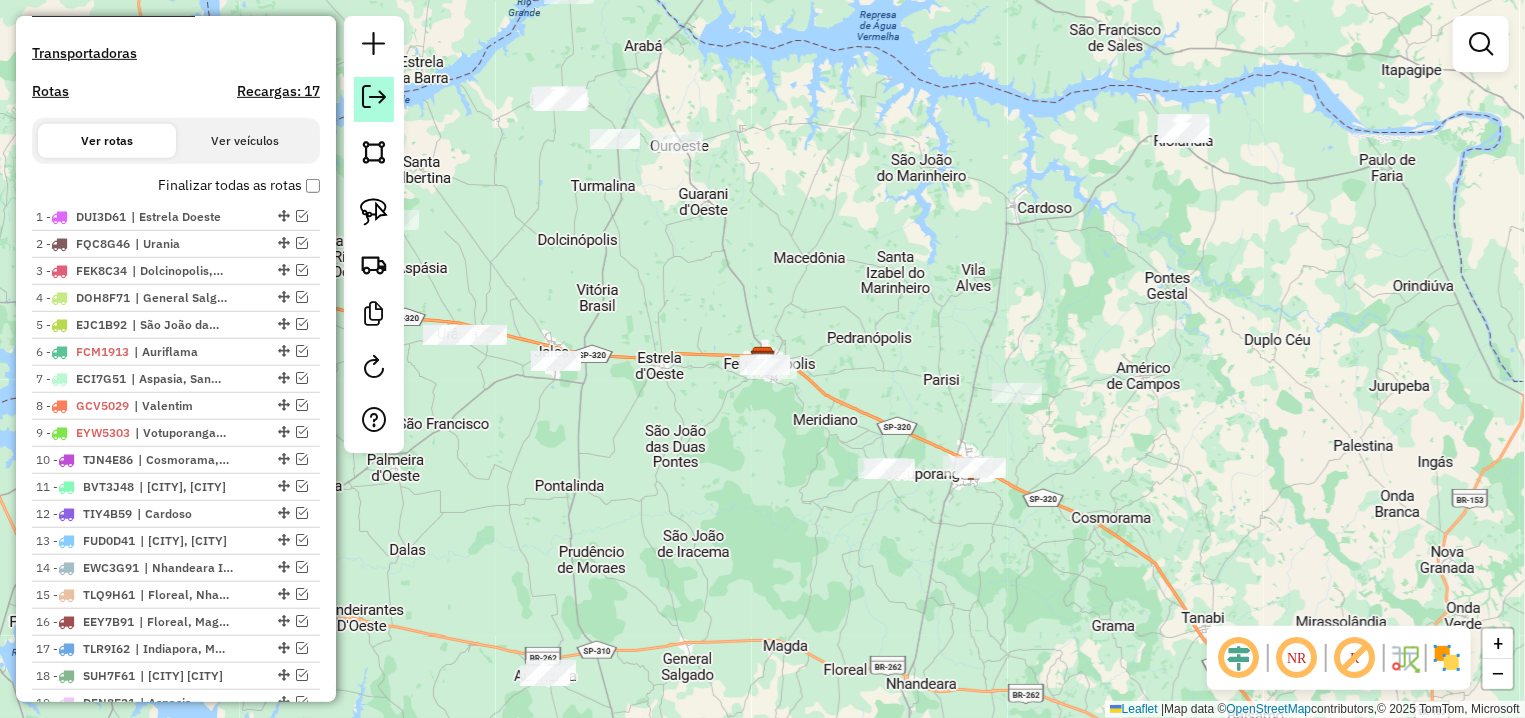 click 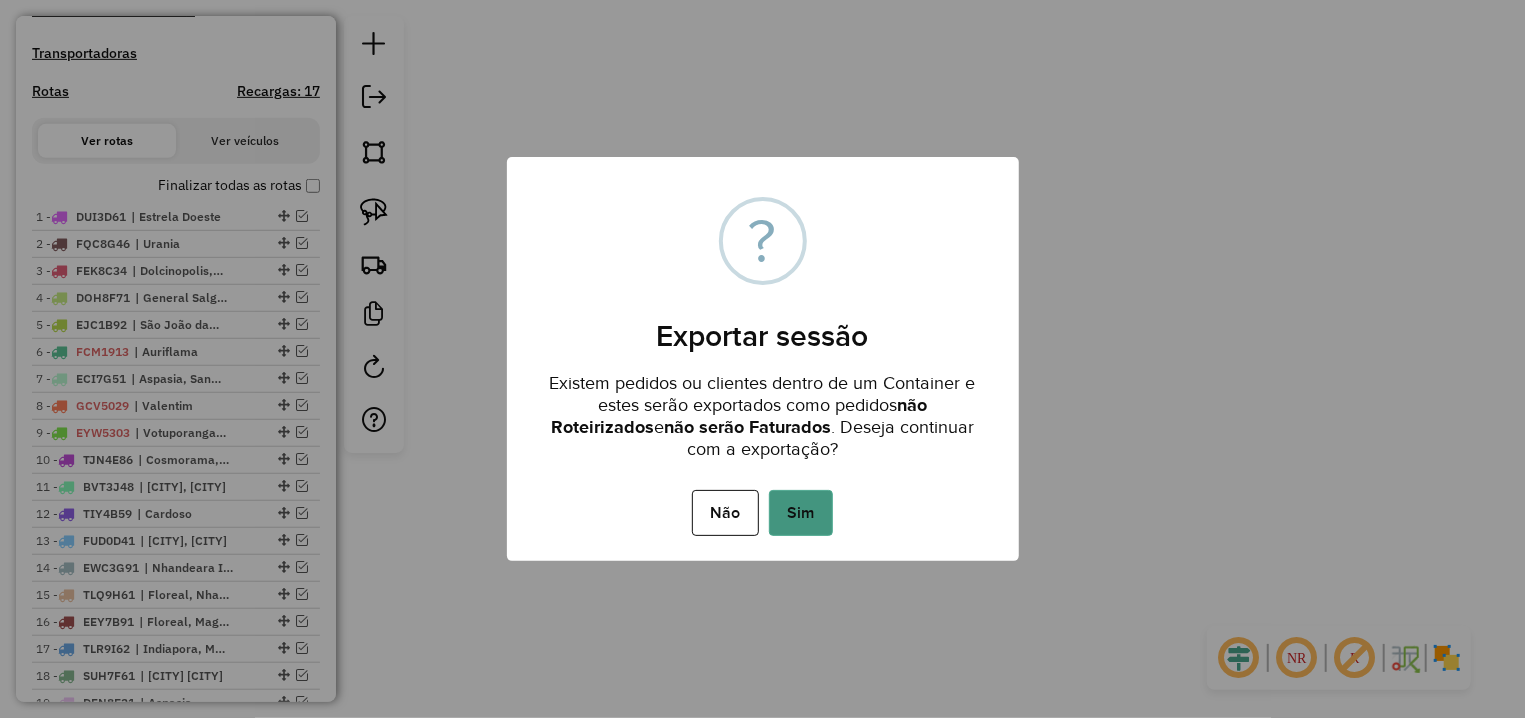 click on "Sim" at bounding box center [801, 513] 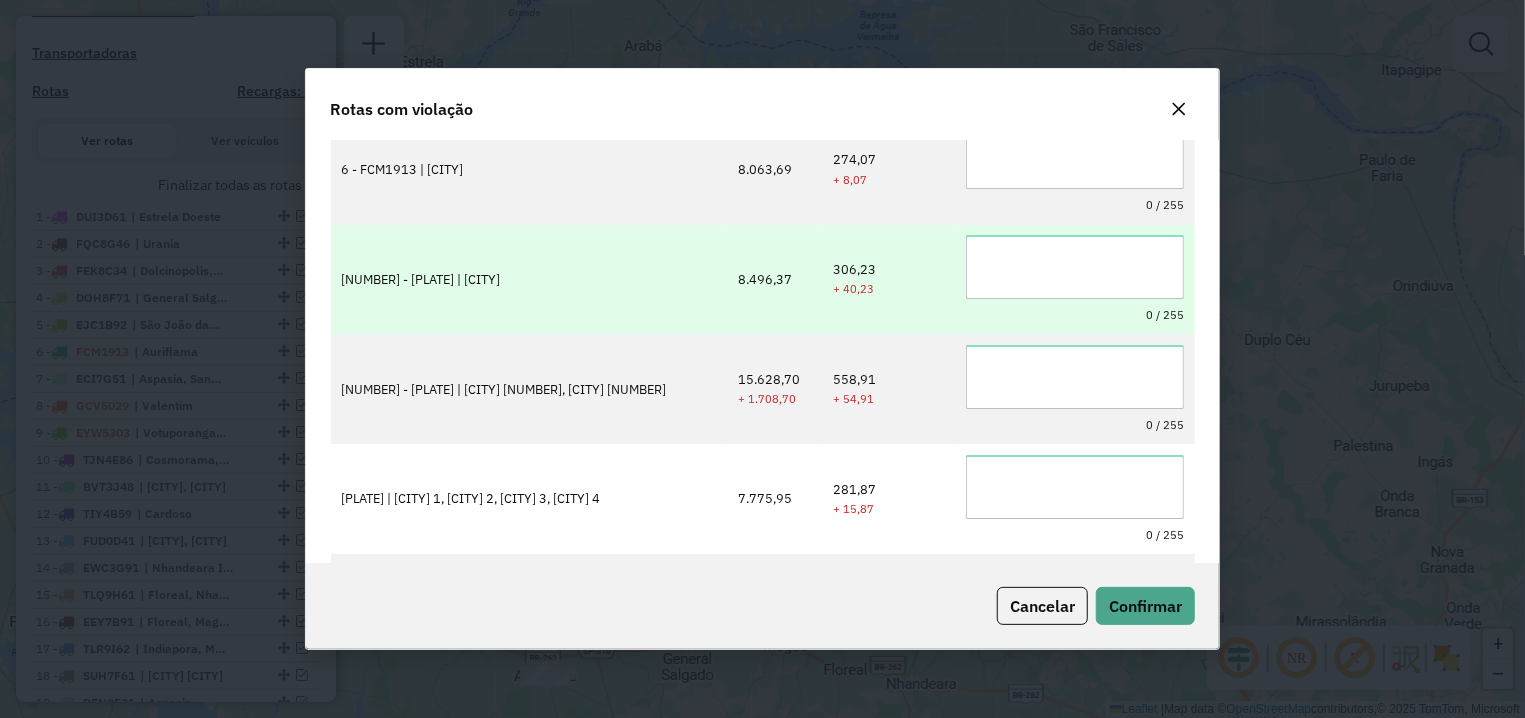 scroll, scrollTop: 0, scrollLeft: 0, axis: both 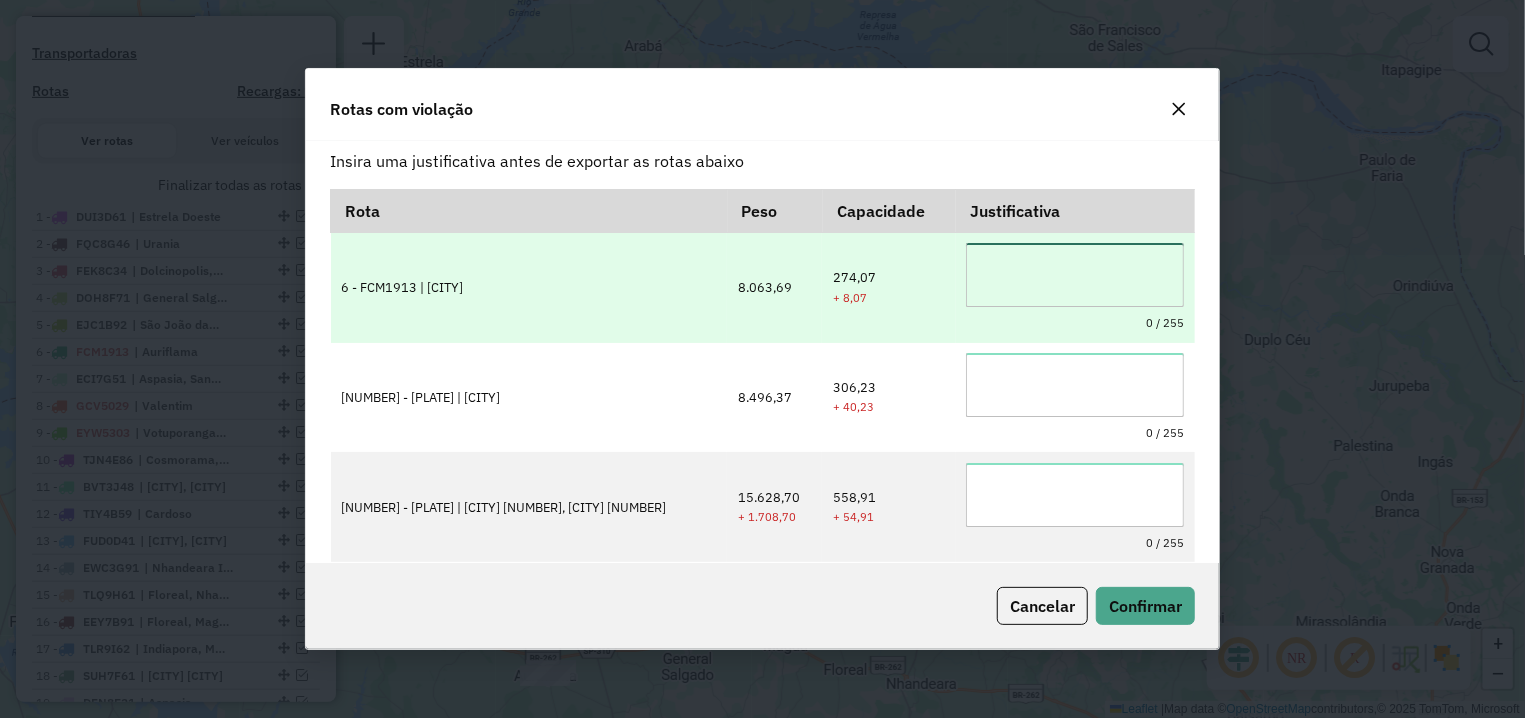click at bounding box center (1075, 275) 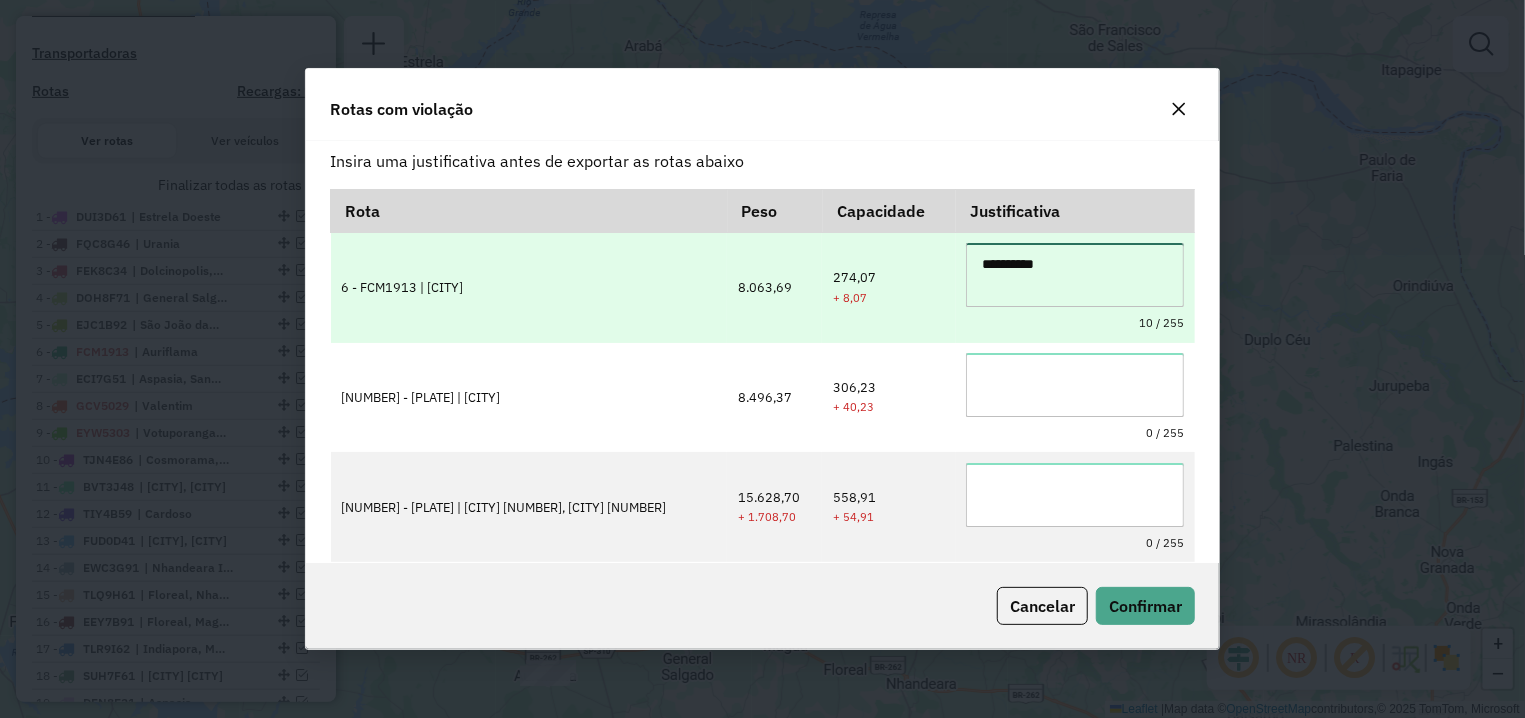 type on "**********" 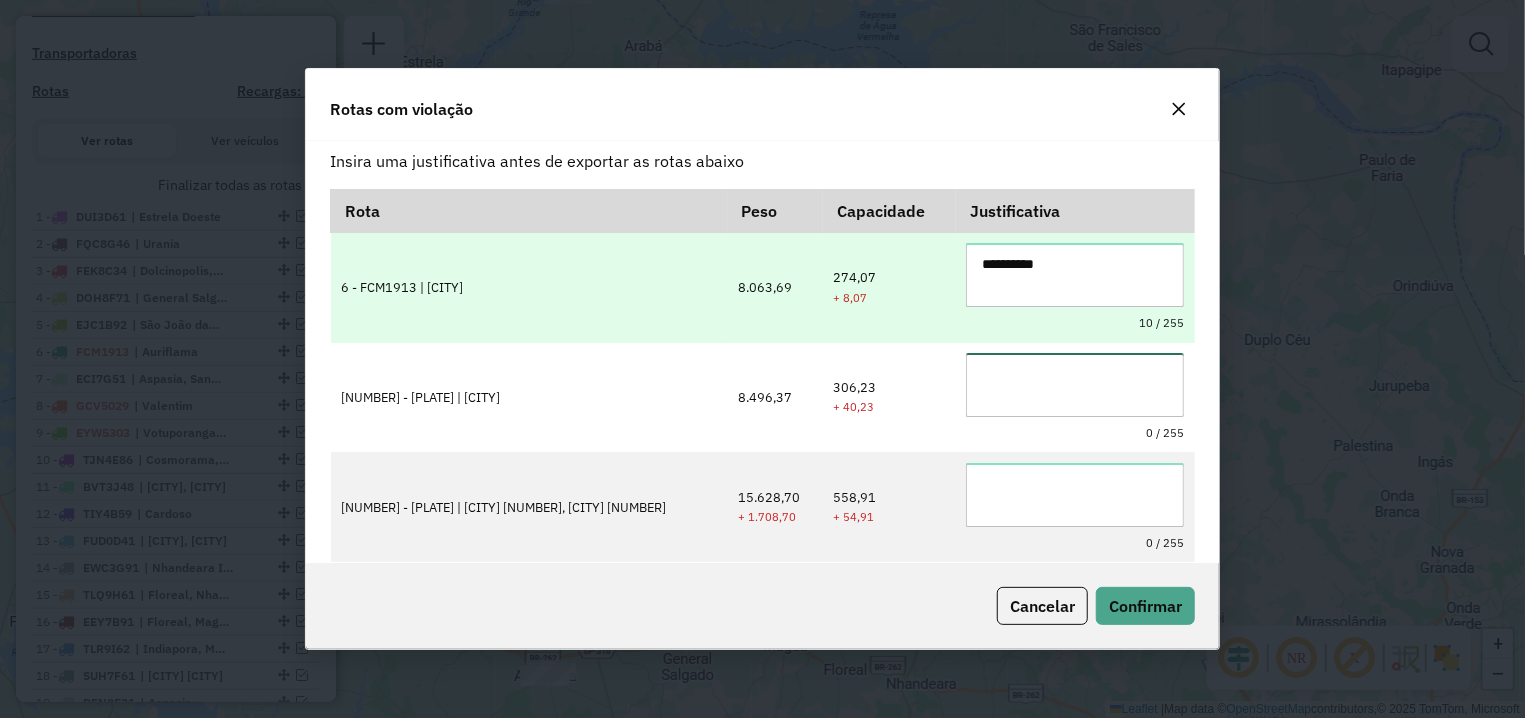 paste on "**********" 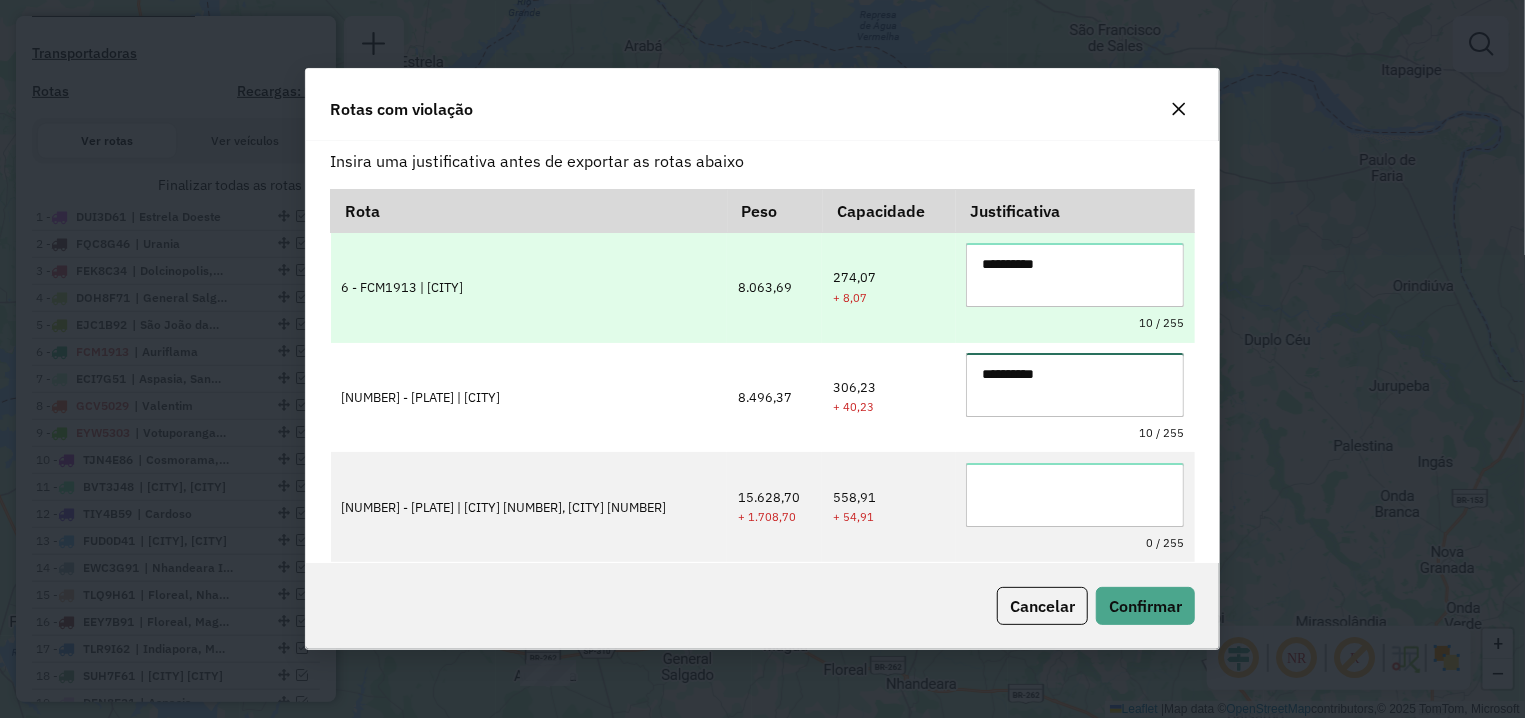 type on "**********" 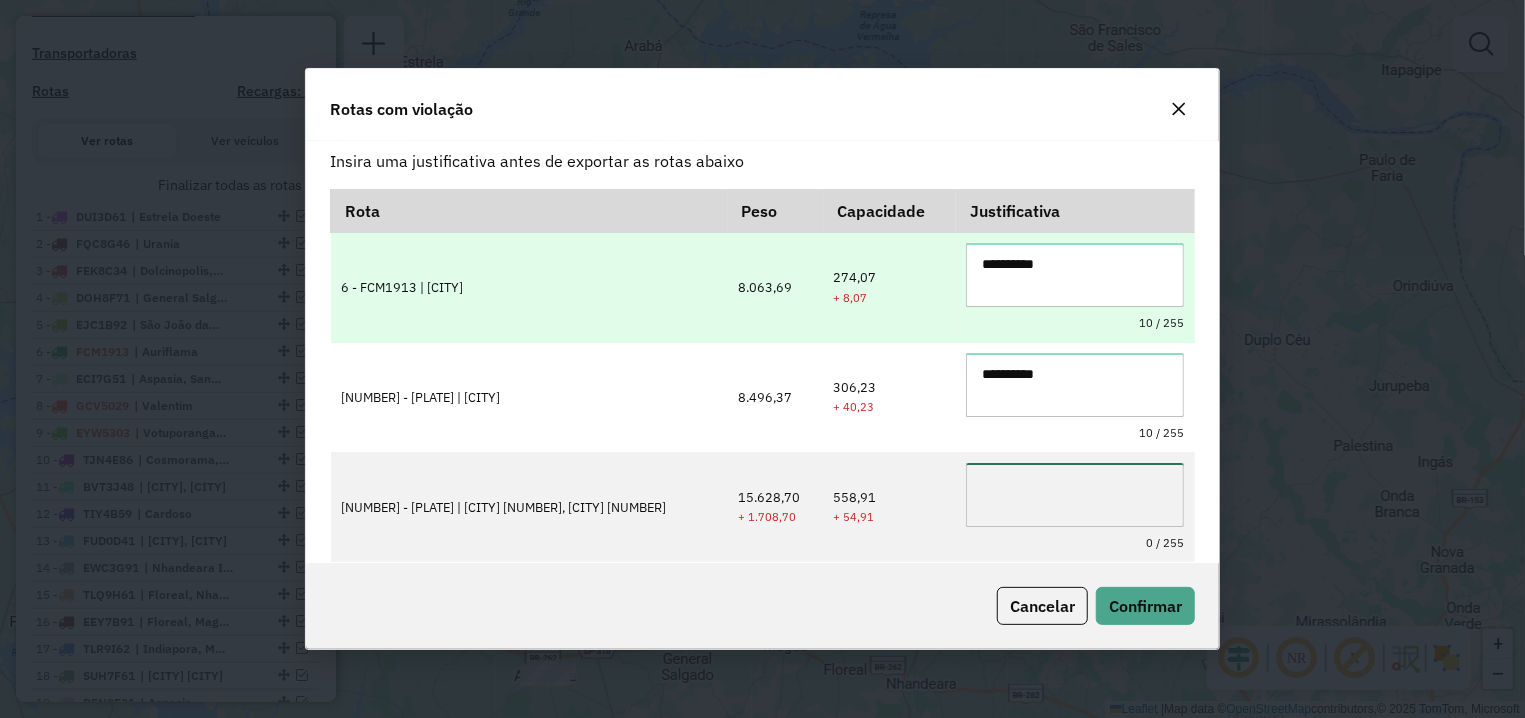 paste on "**********" 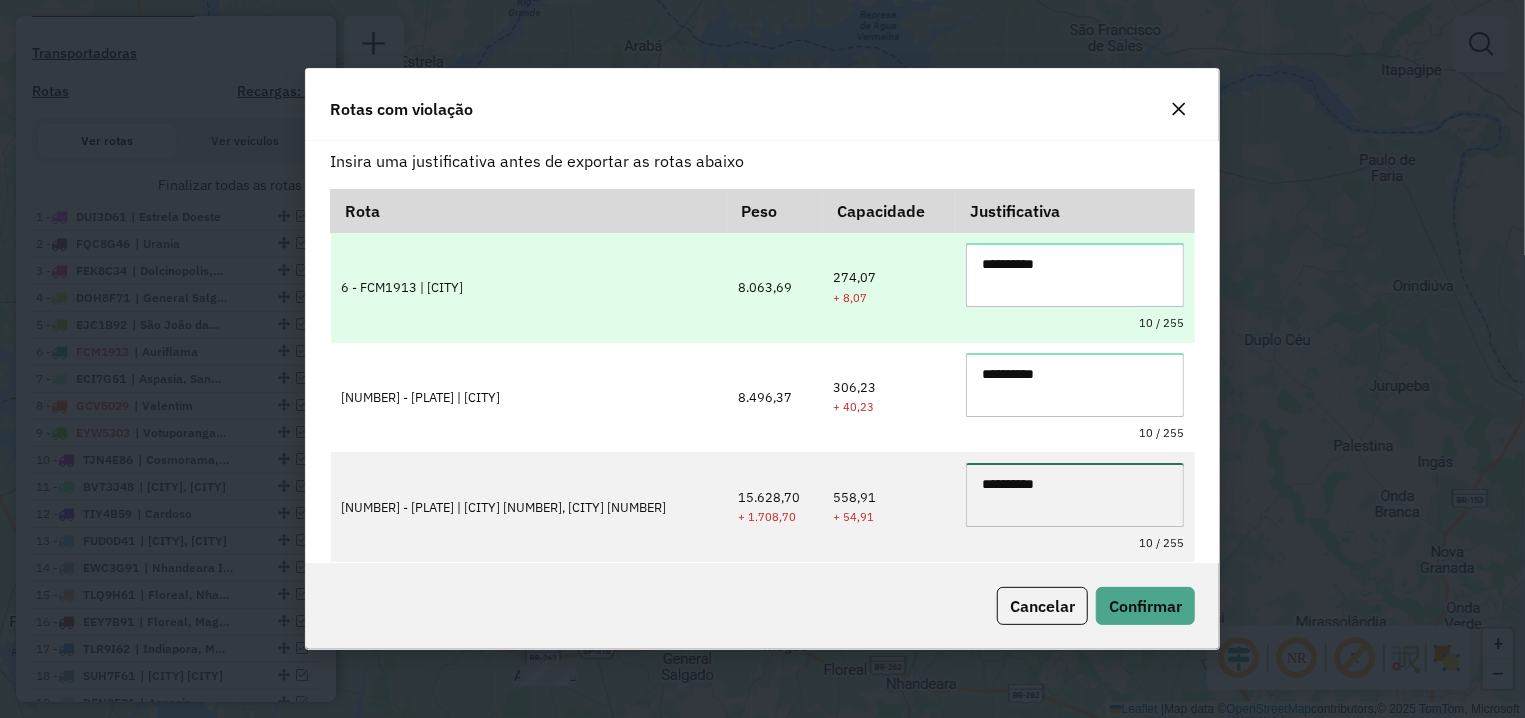 type on "**********" 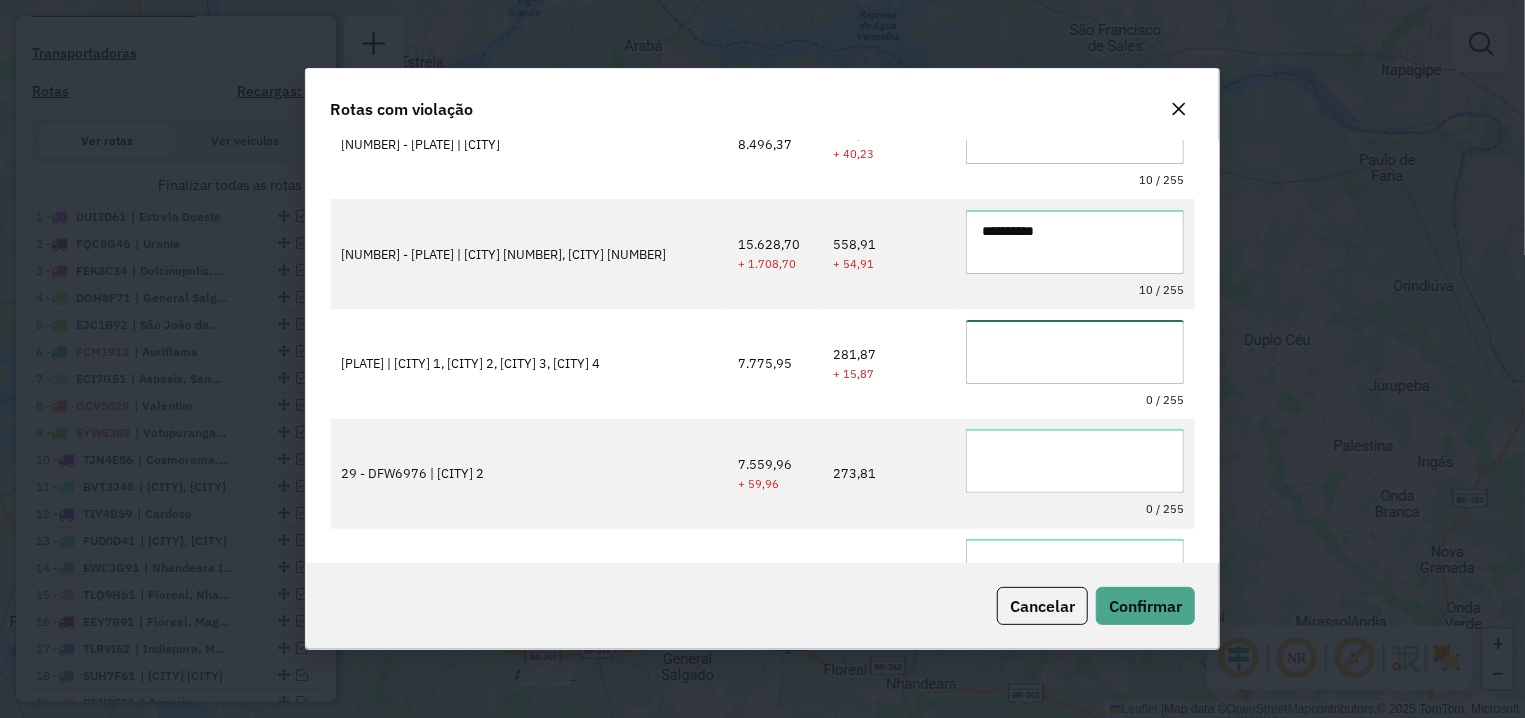 paste on "**********" 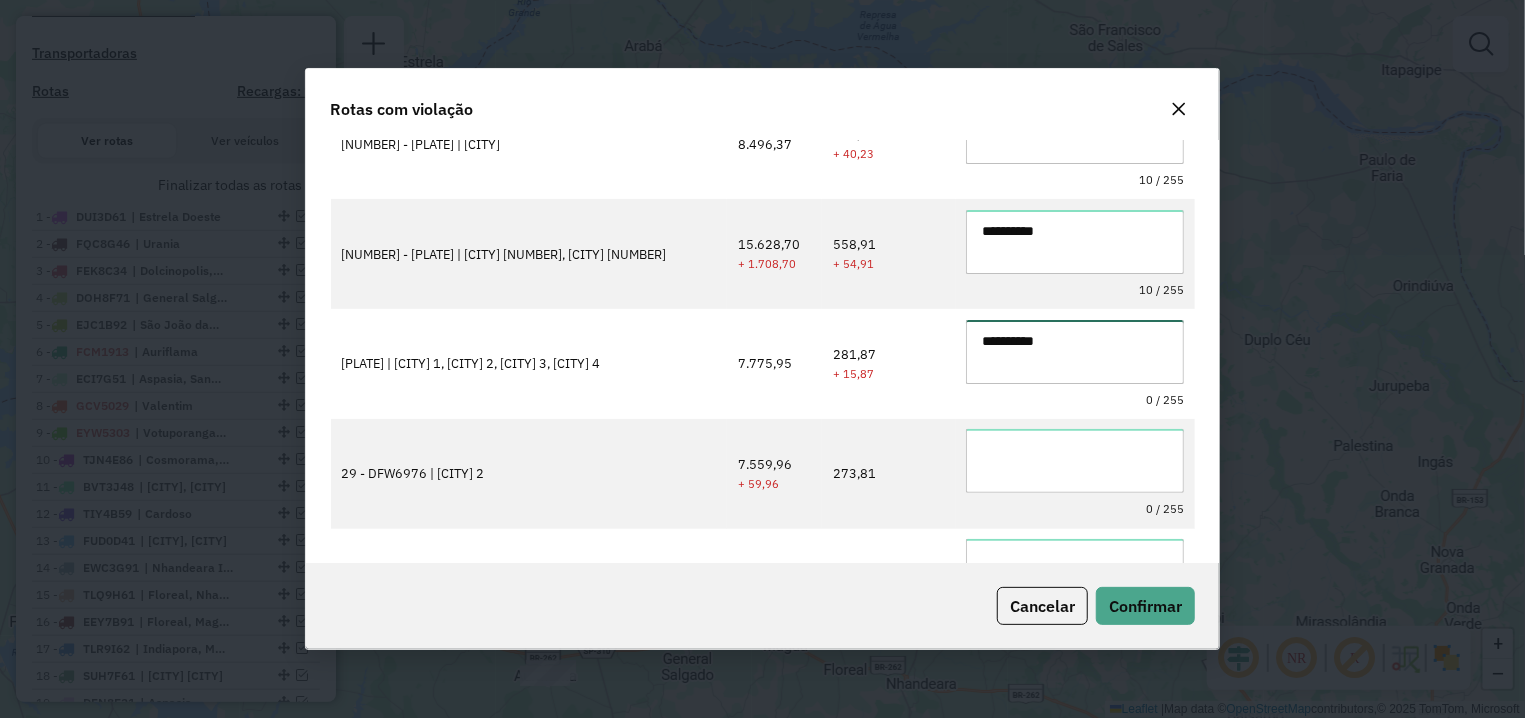 type on "**********" 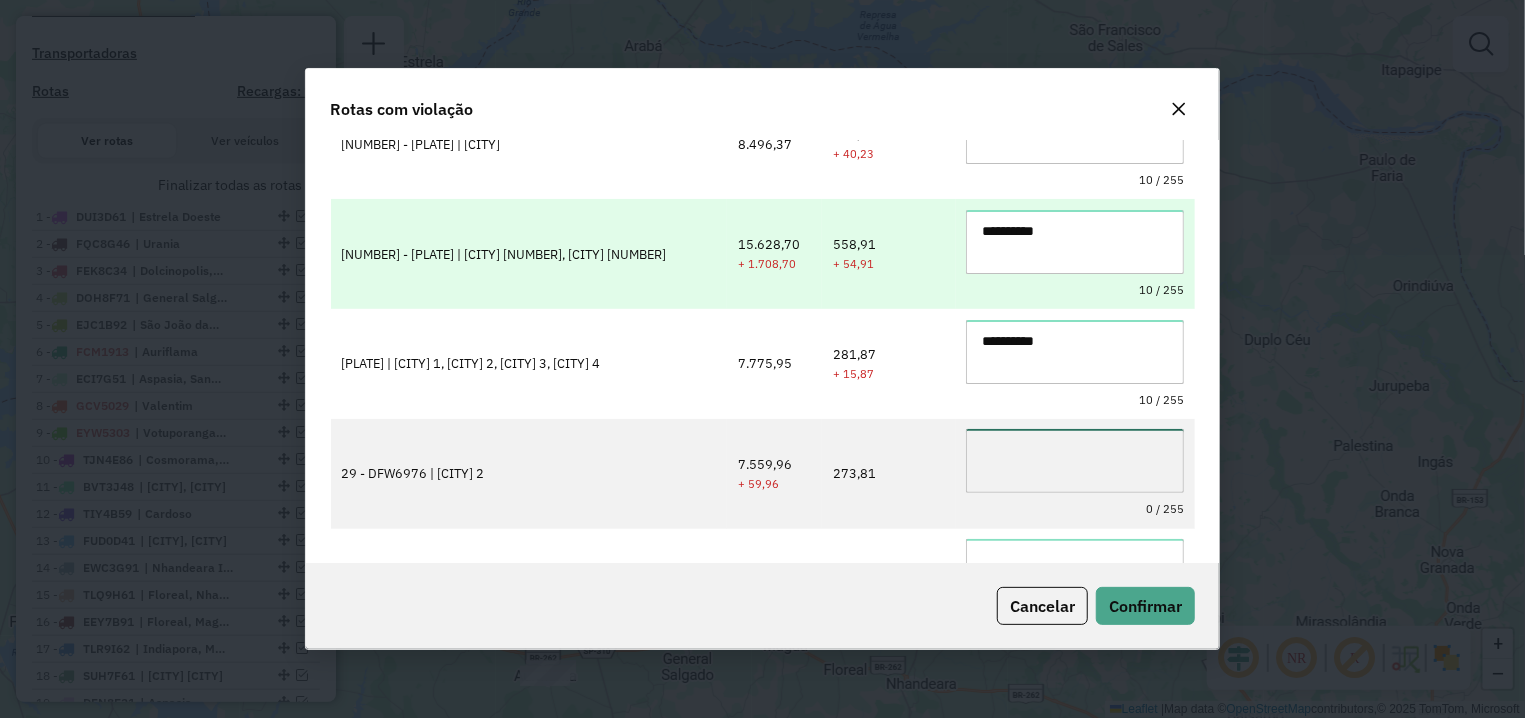 paste on "**********" 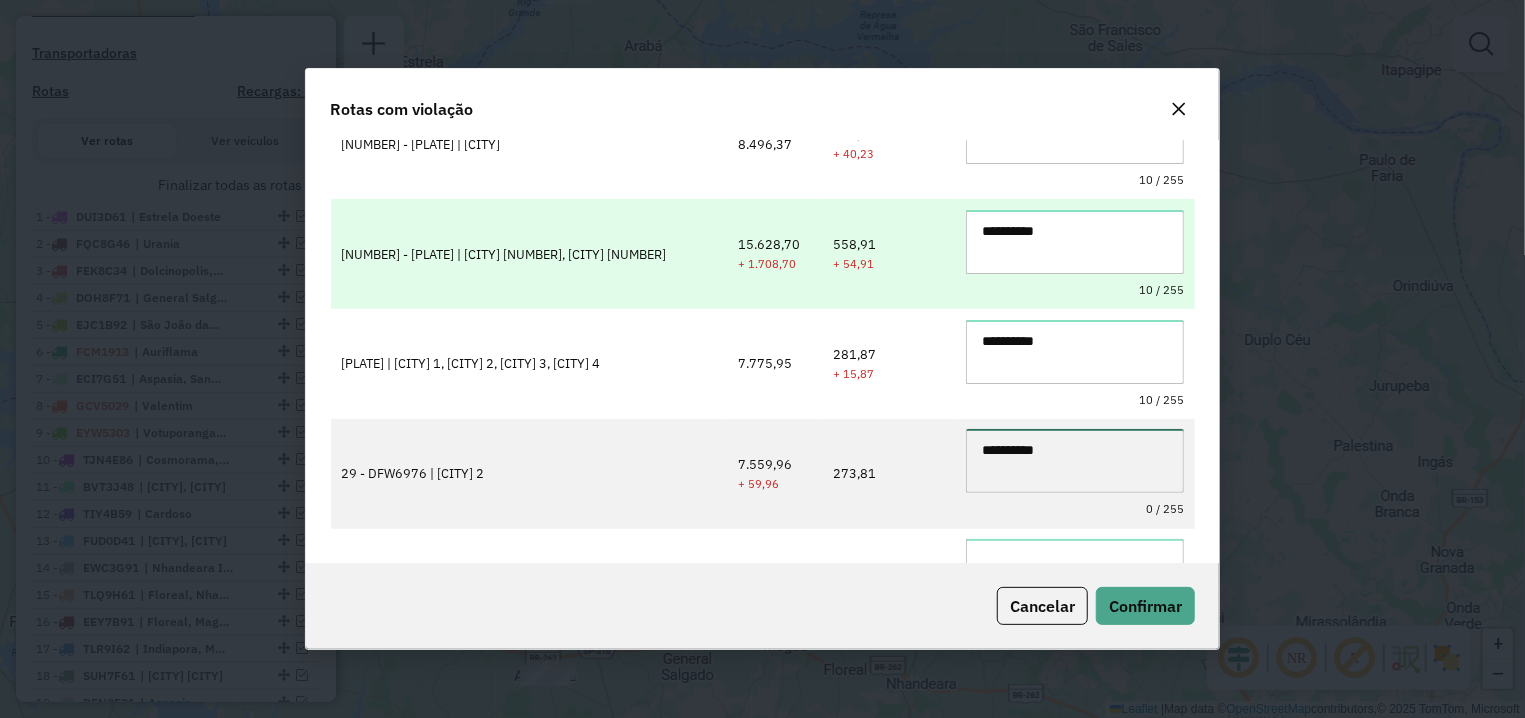 type on "**********" 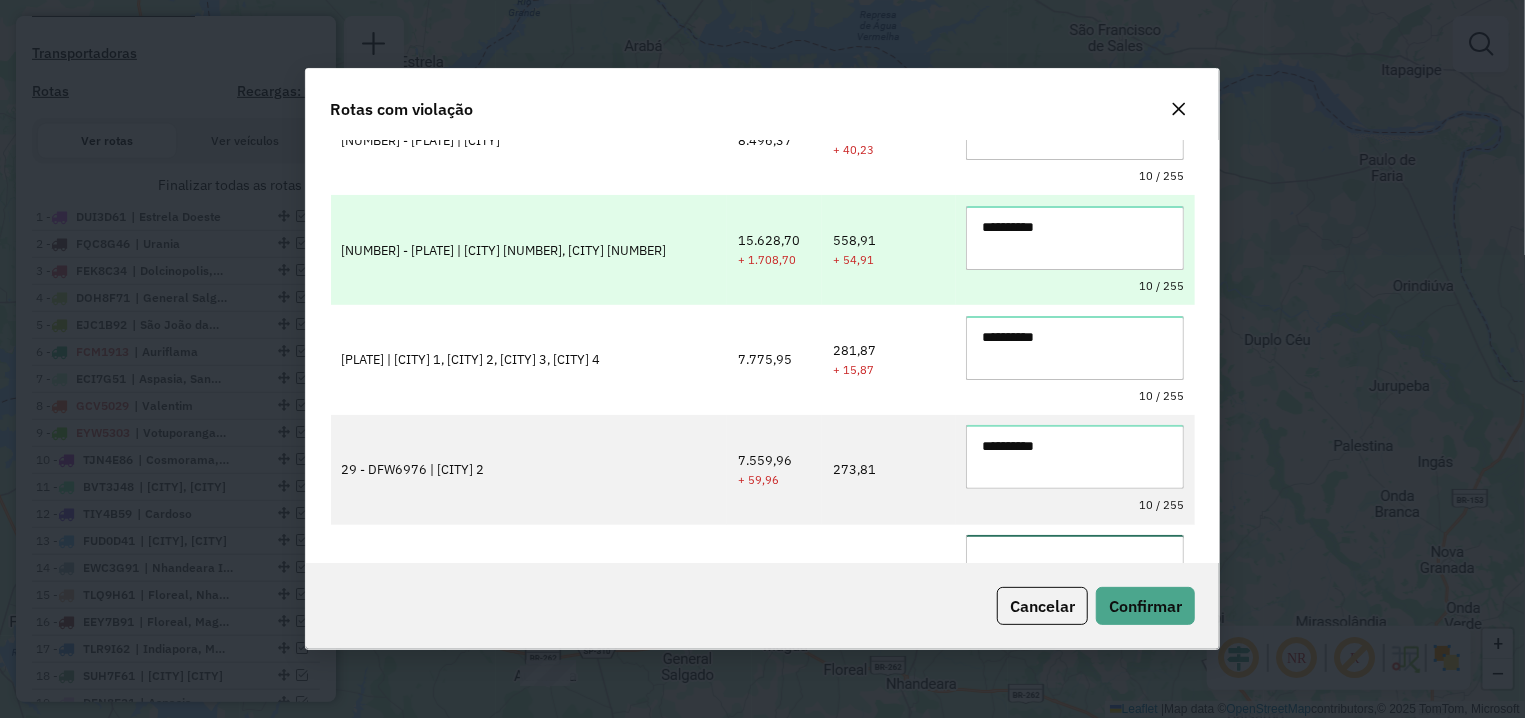 paste on "**********" 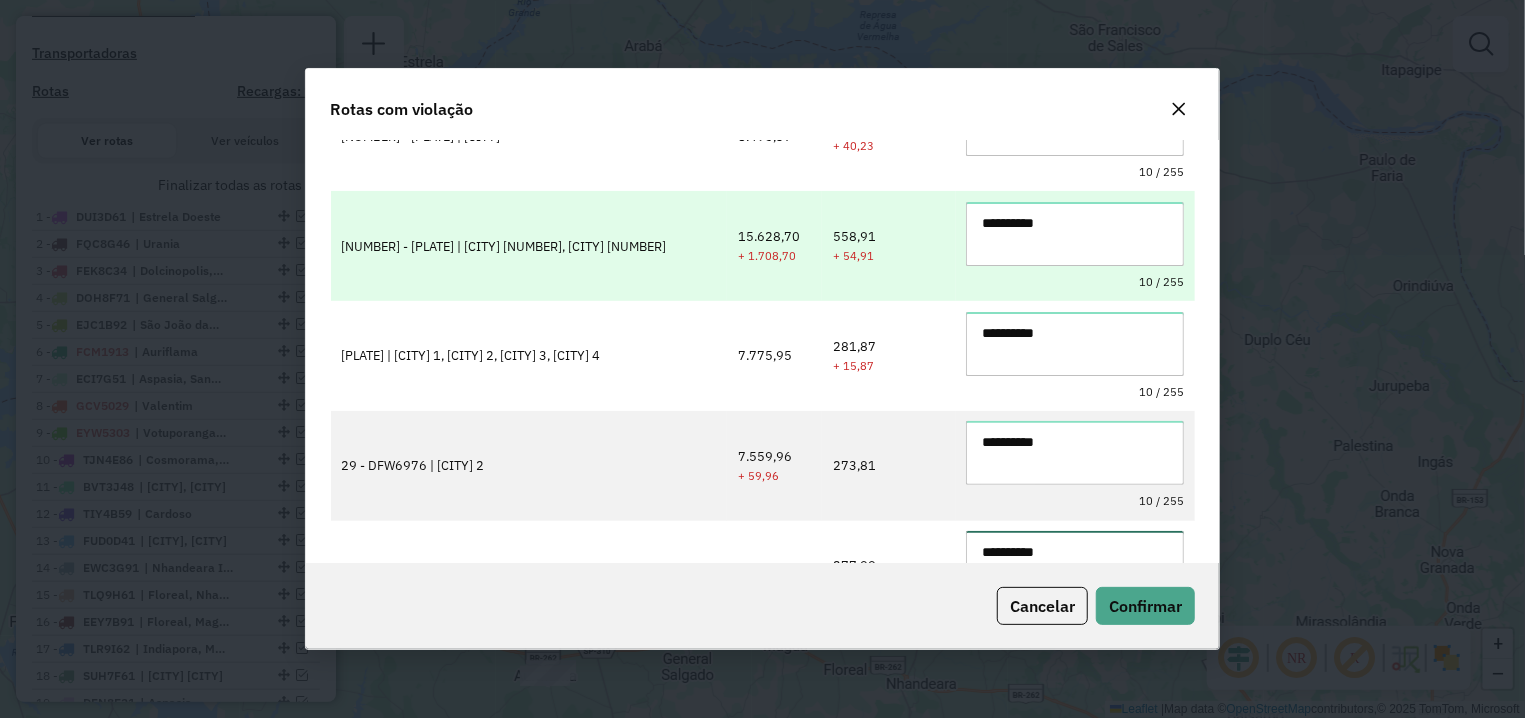 type on "**********" 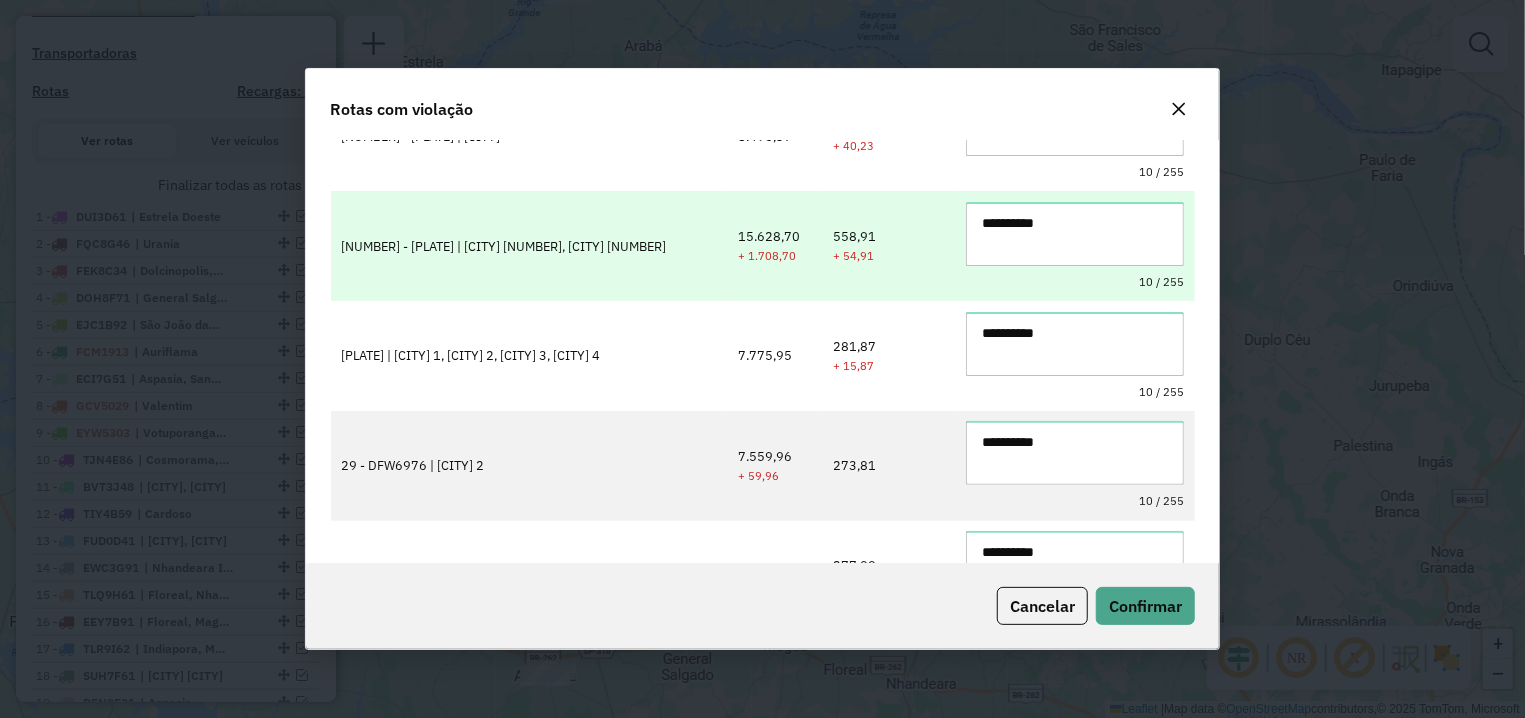scroll, scrollTop: 439, scrollLeft: 0, axis: vertical 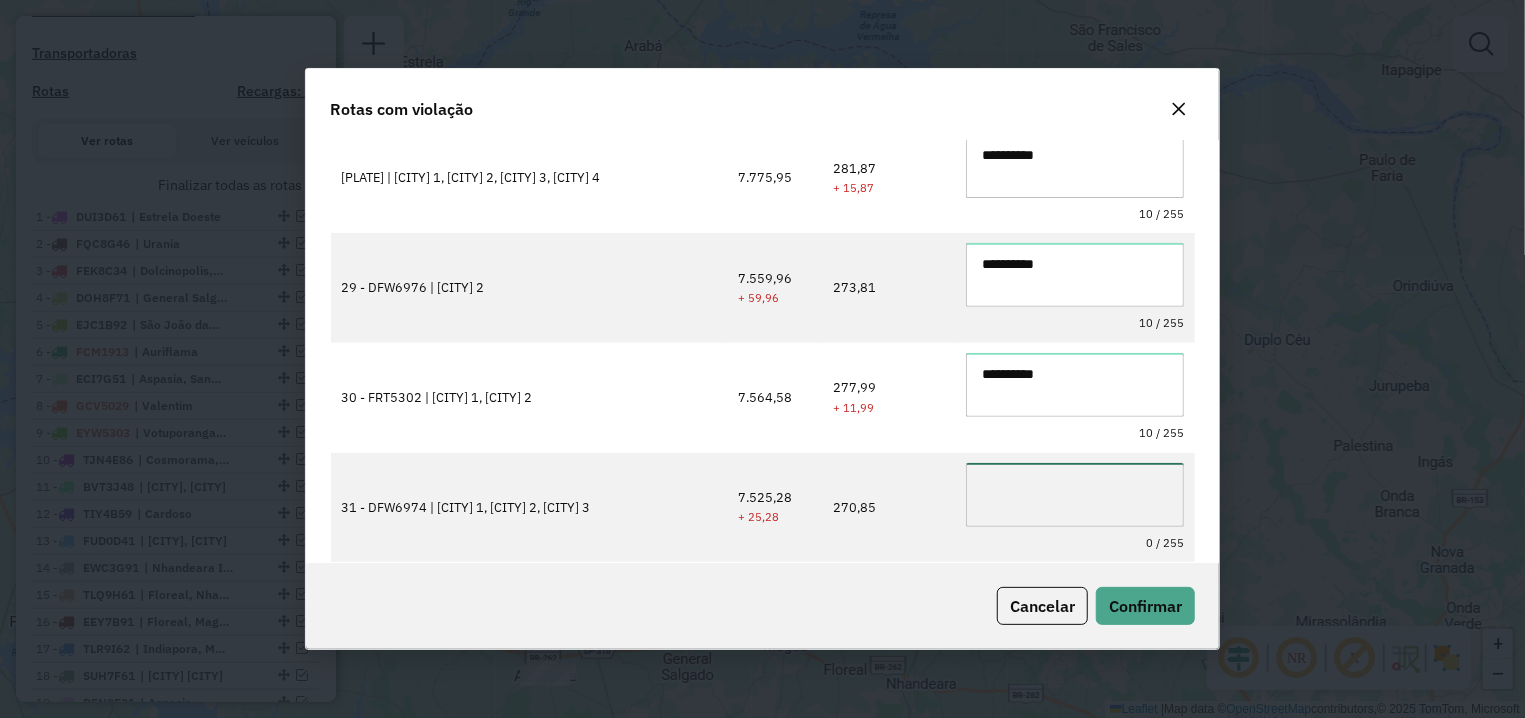 paste on "**********" 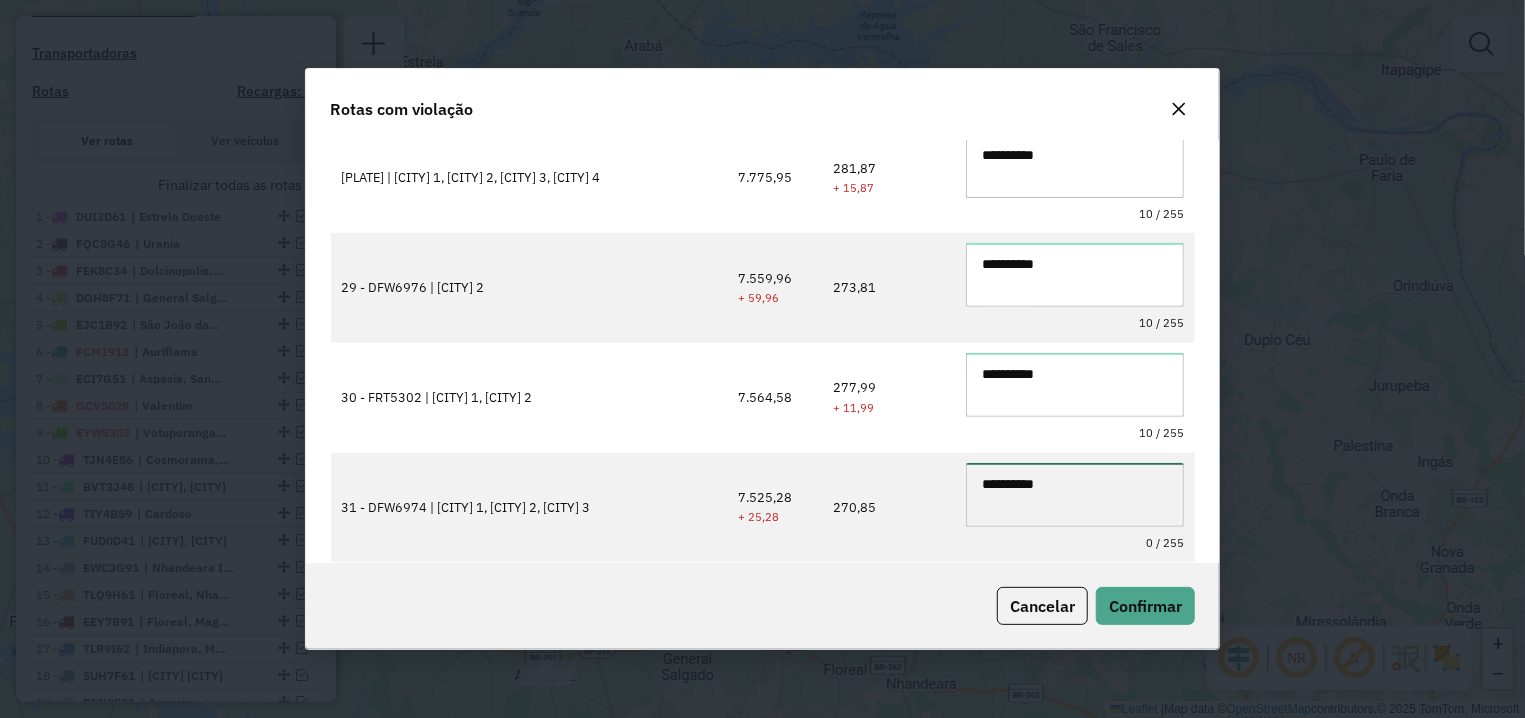type on "**********" 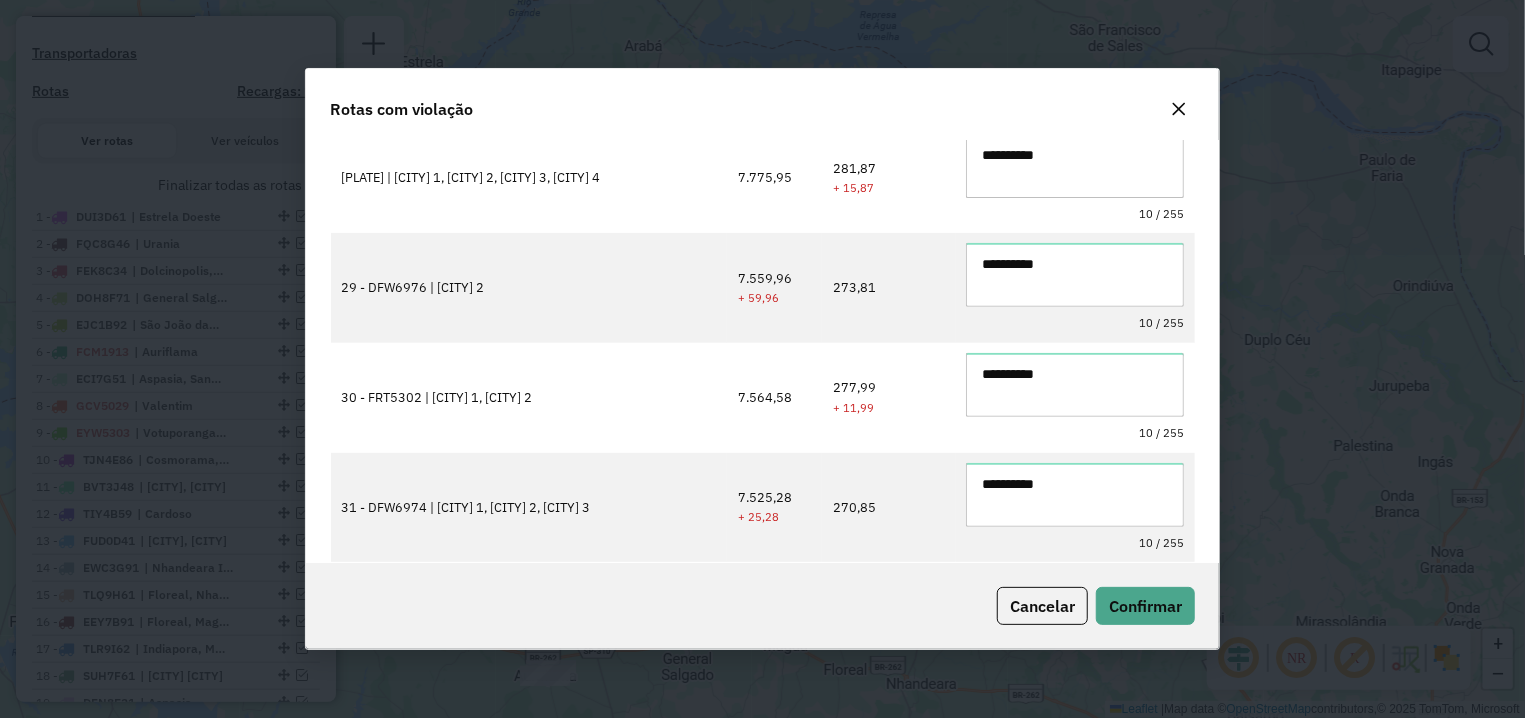 type 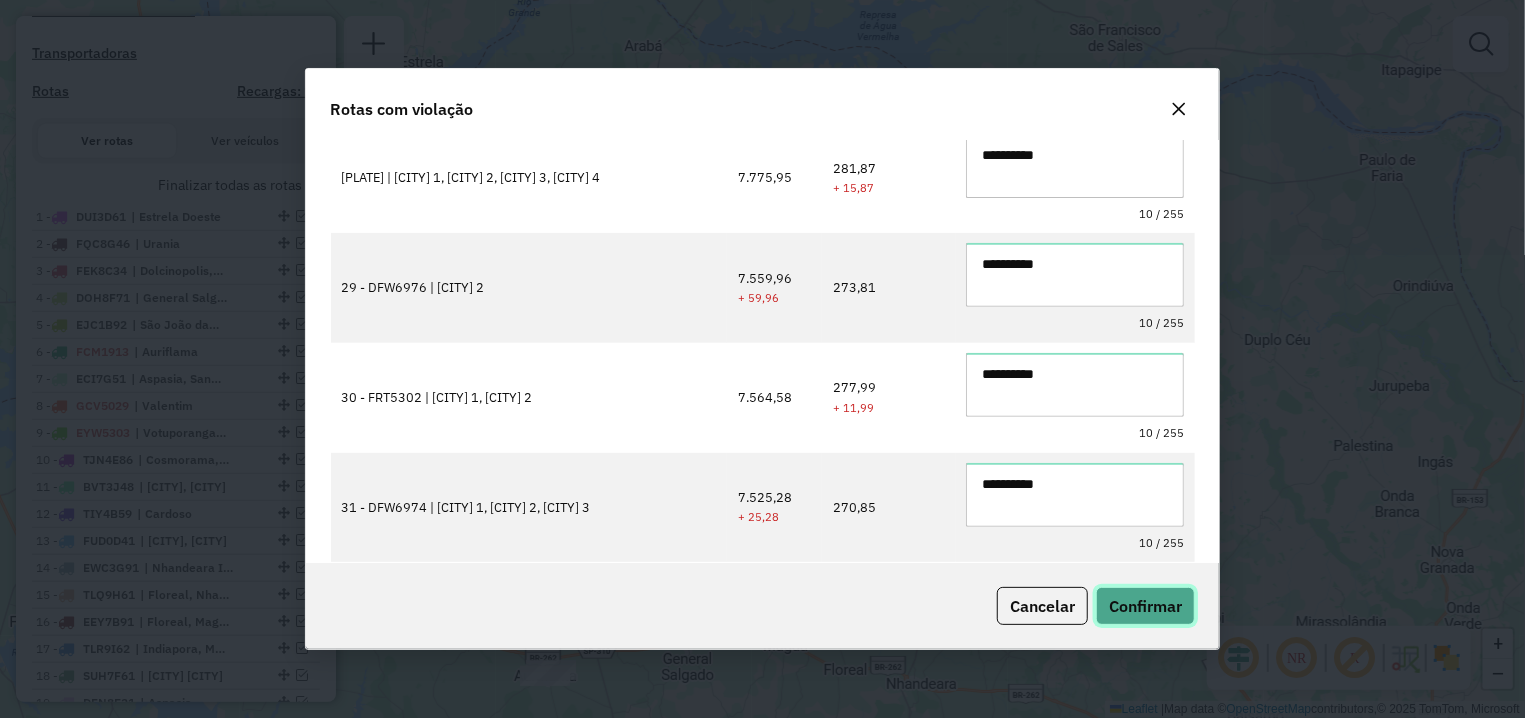 type 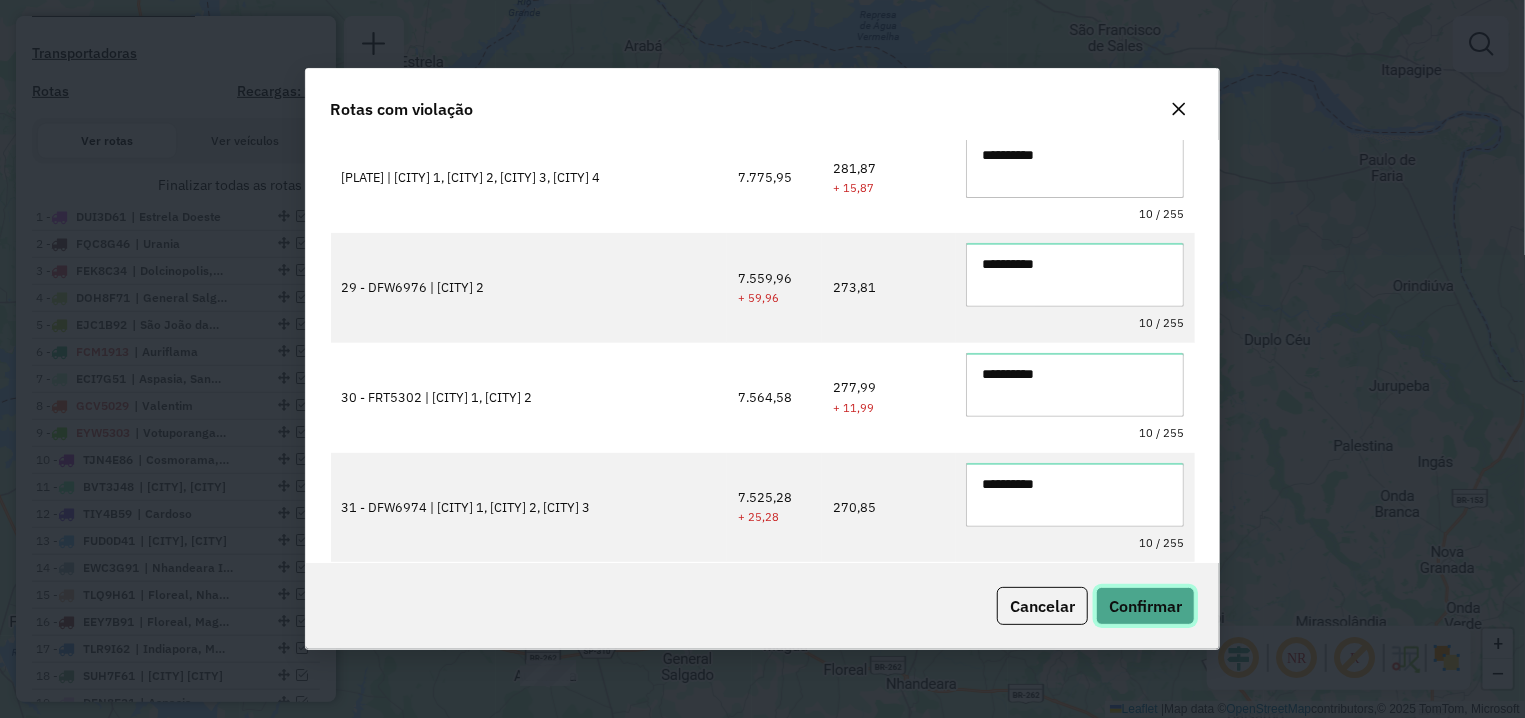 click on "Confirmar" 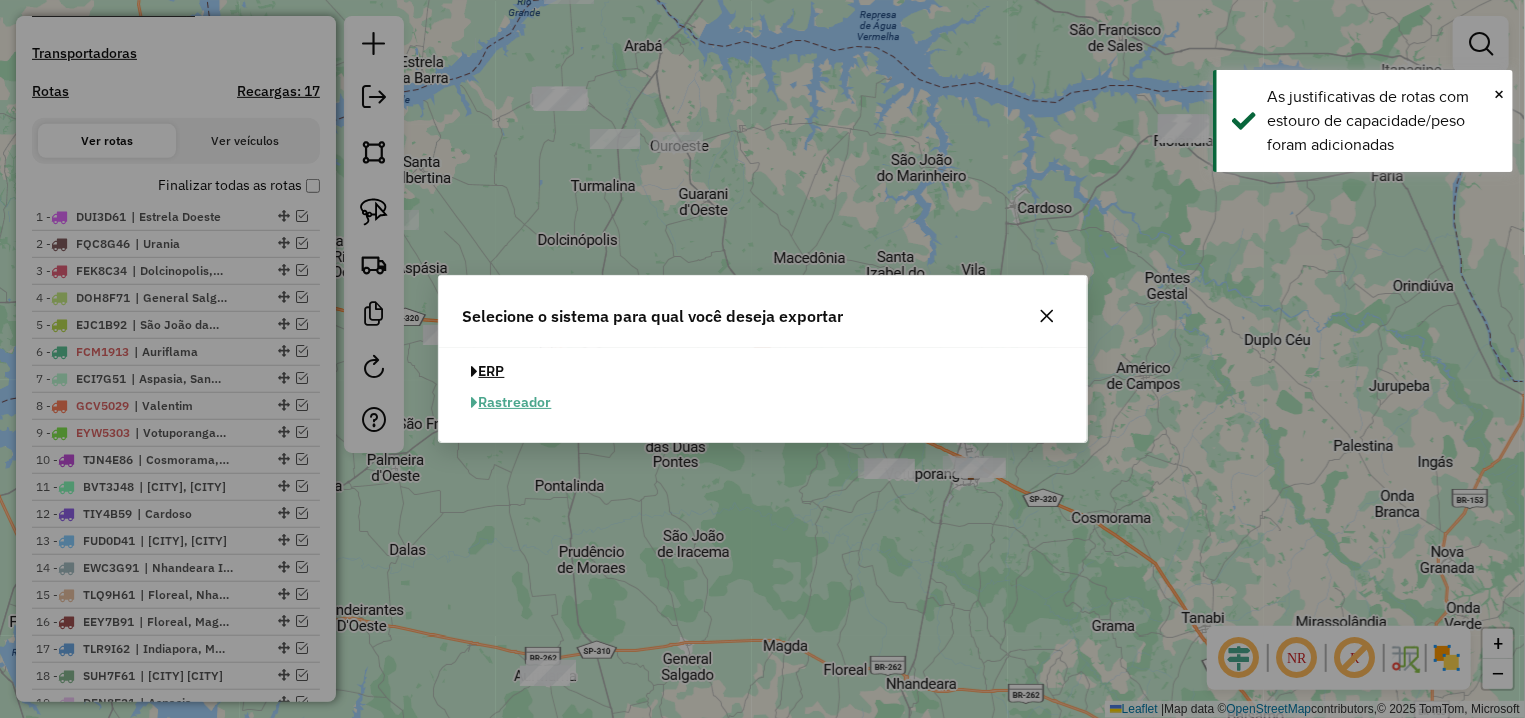 click on "ERP" 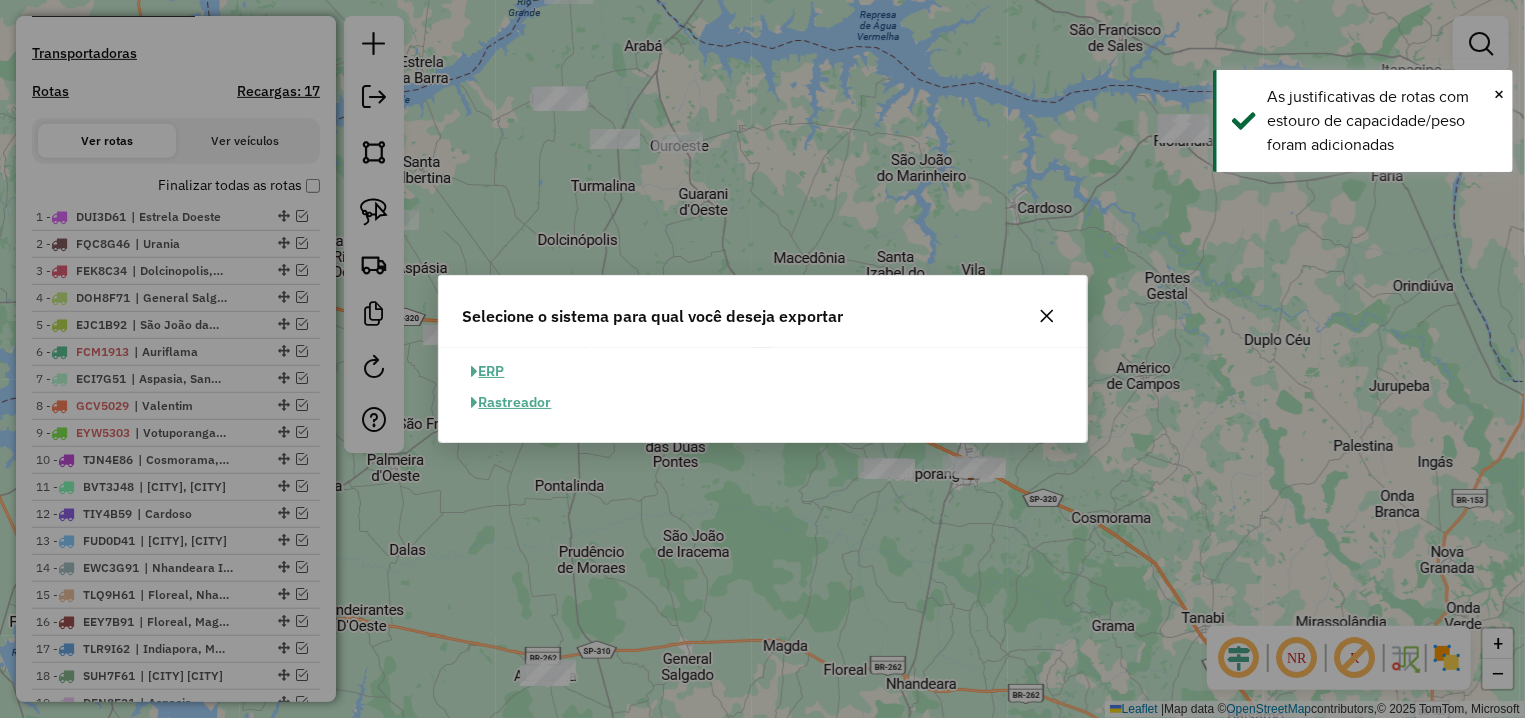 select on "**" 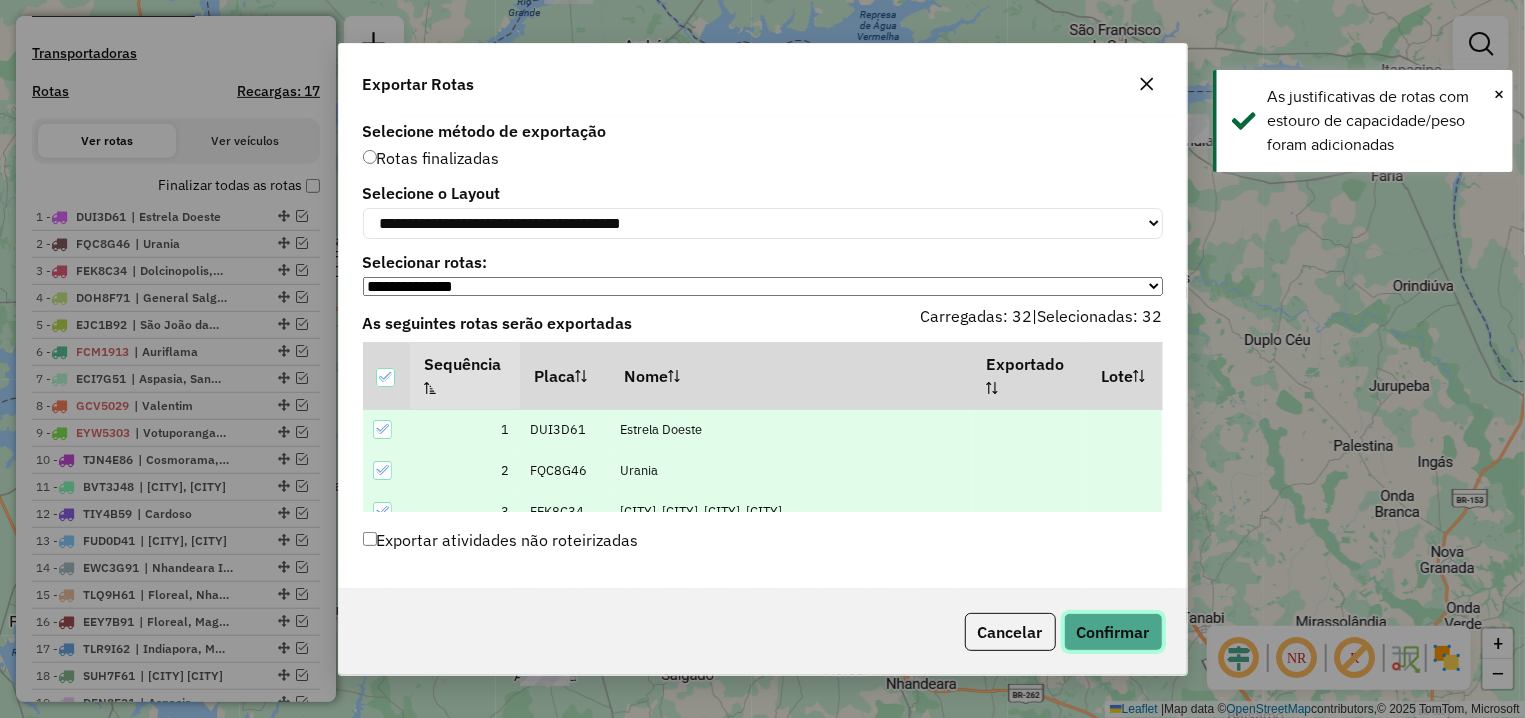 click on "Confirmar" 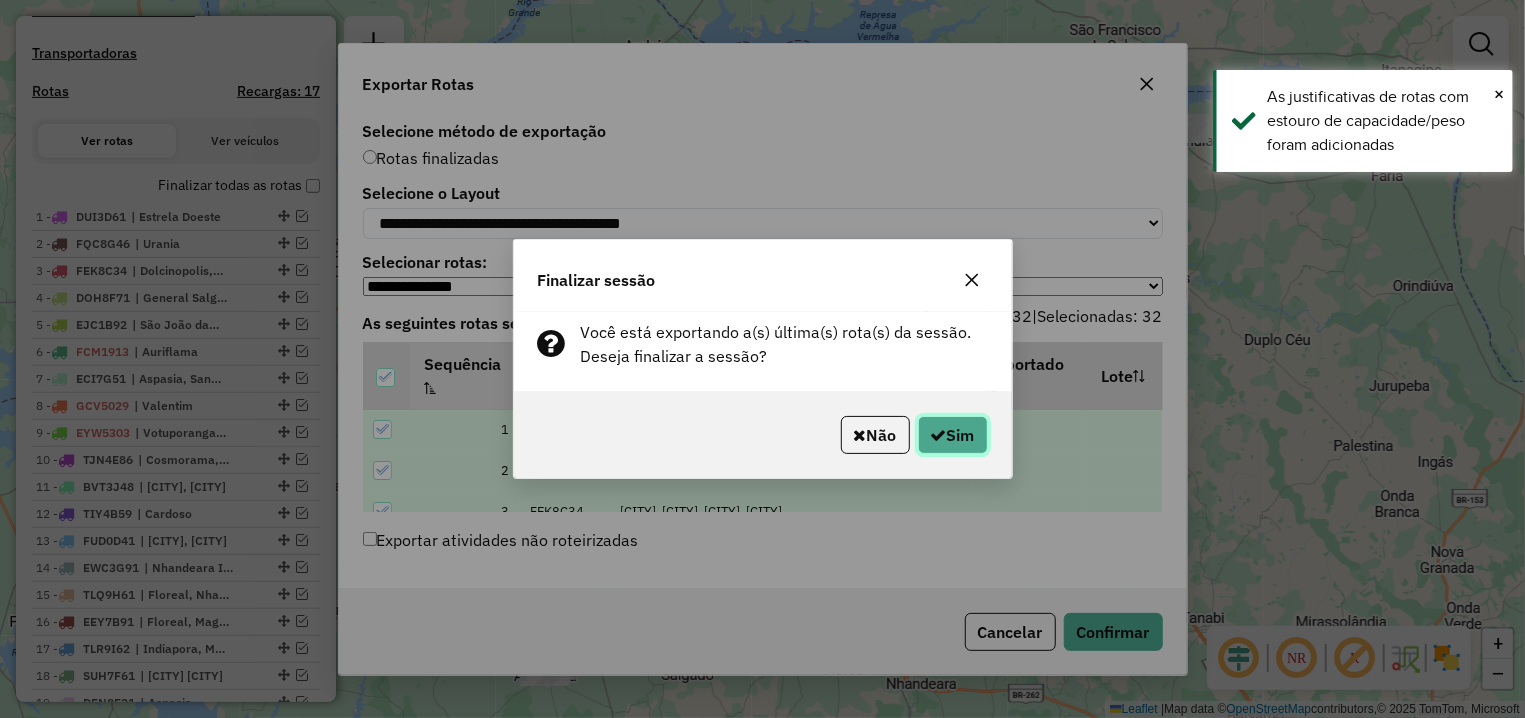 click 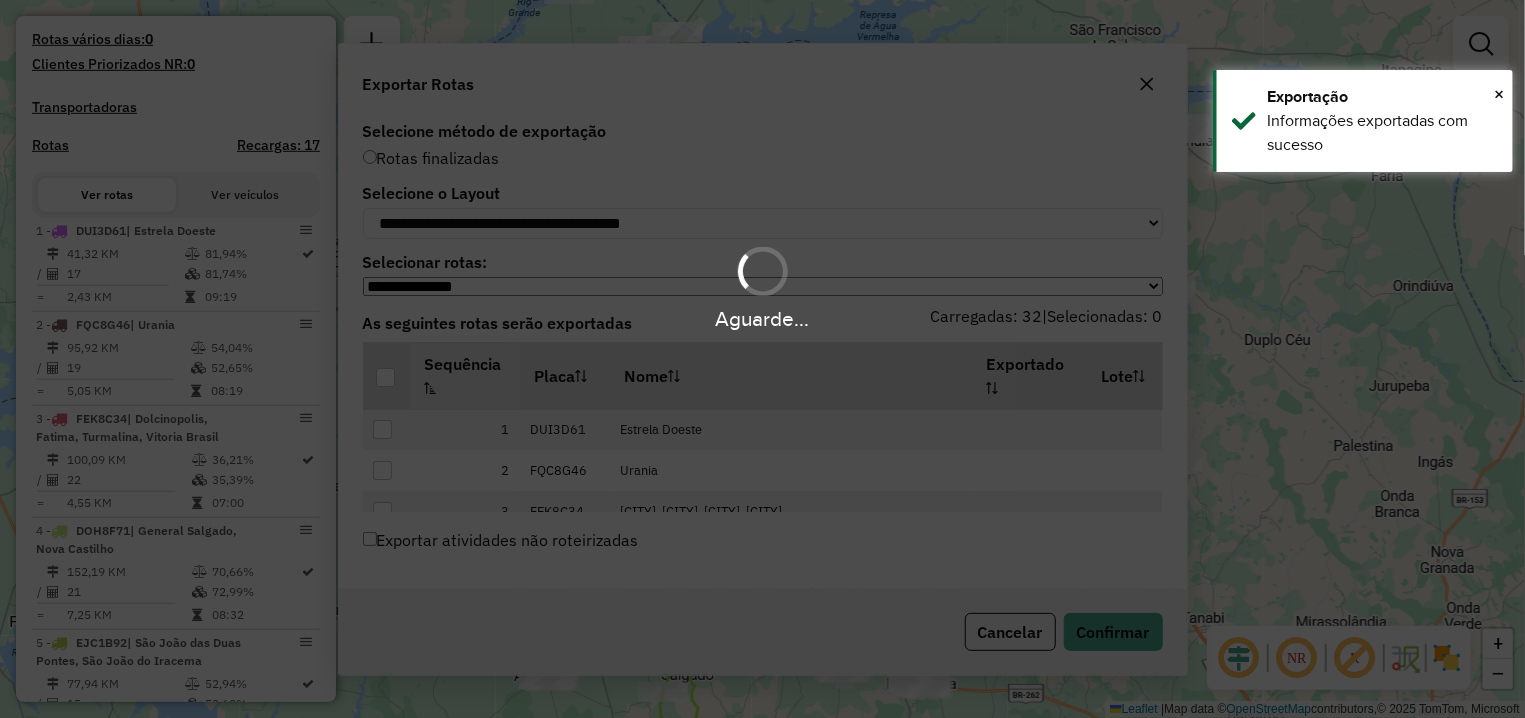 scroll, scrollTop: 658, scrollLeft: 0, axis: vertical 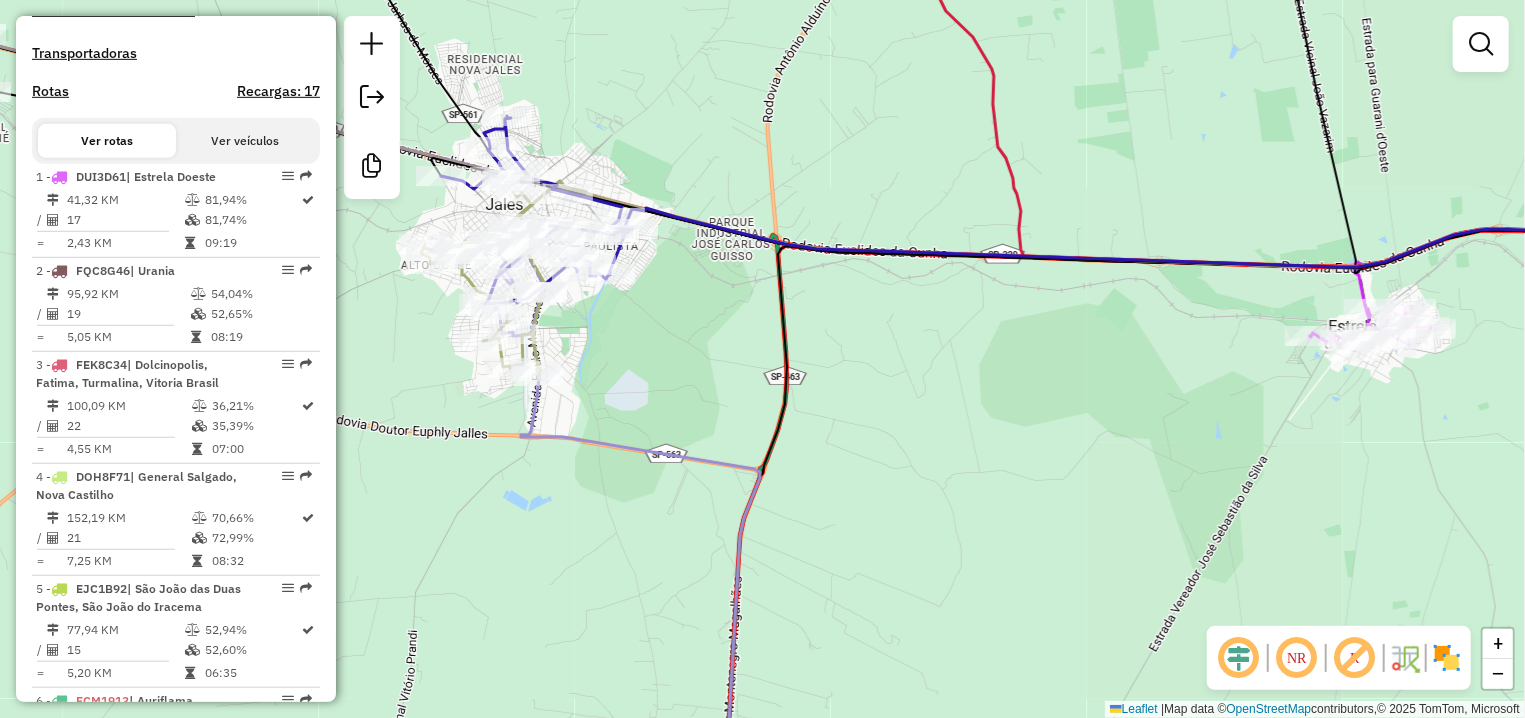 click 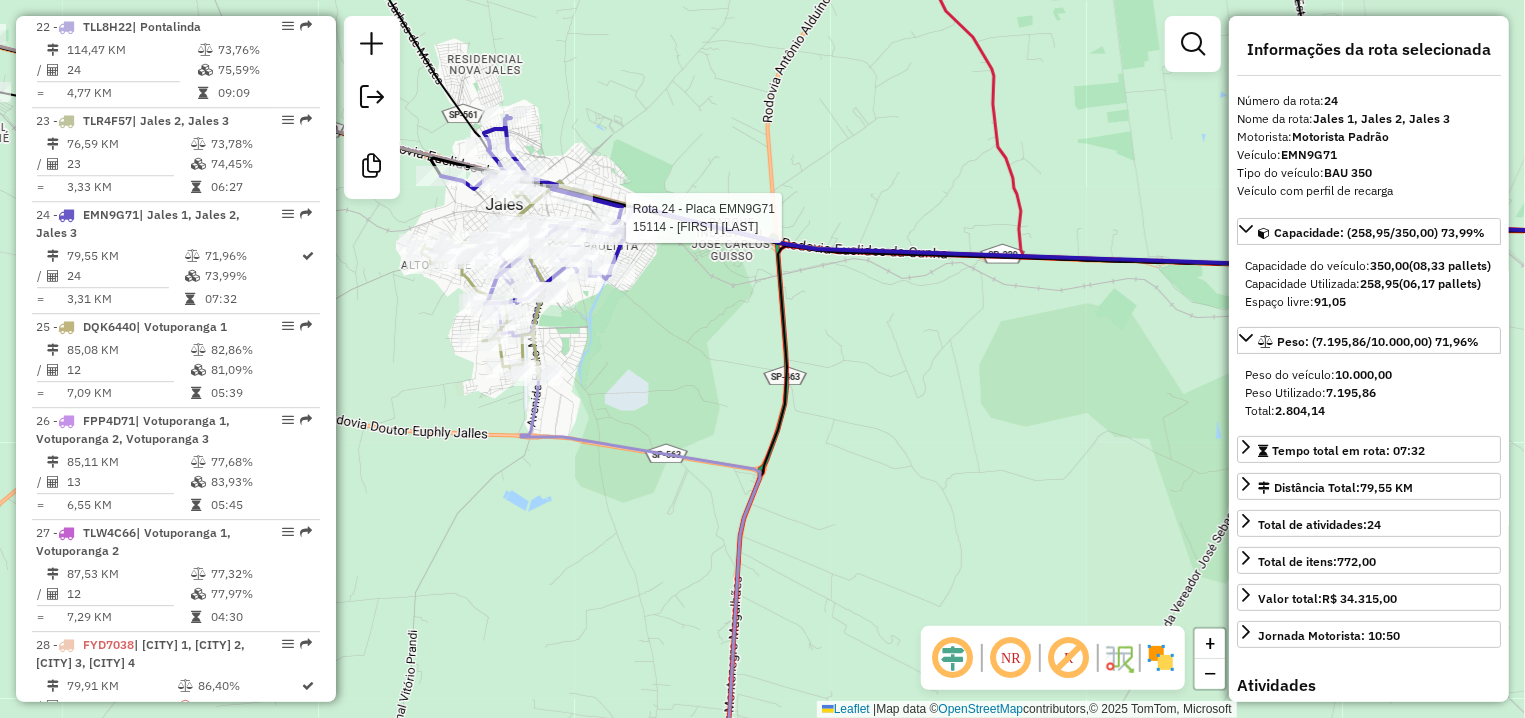 scroll, scrollTop: 3259, scrollLeft: 0, axis: vertical 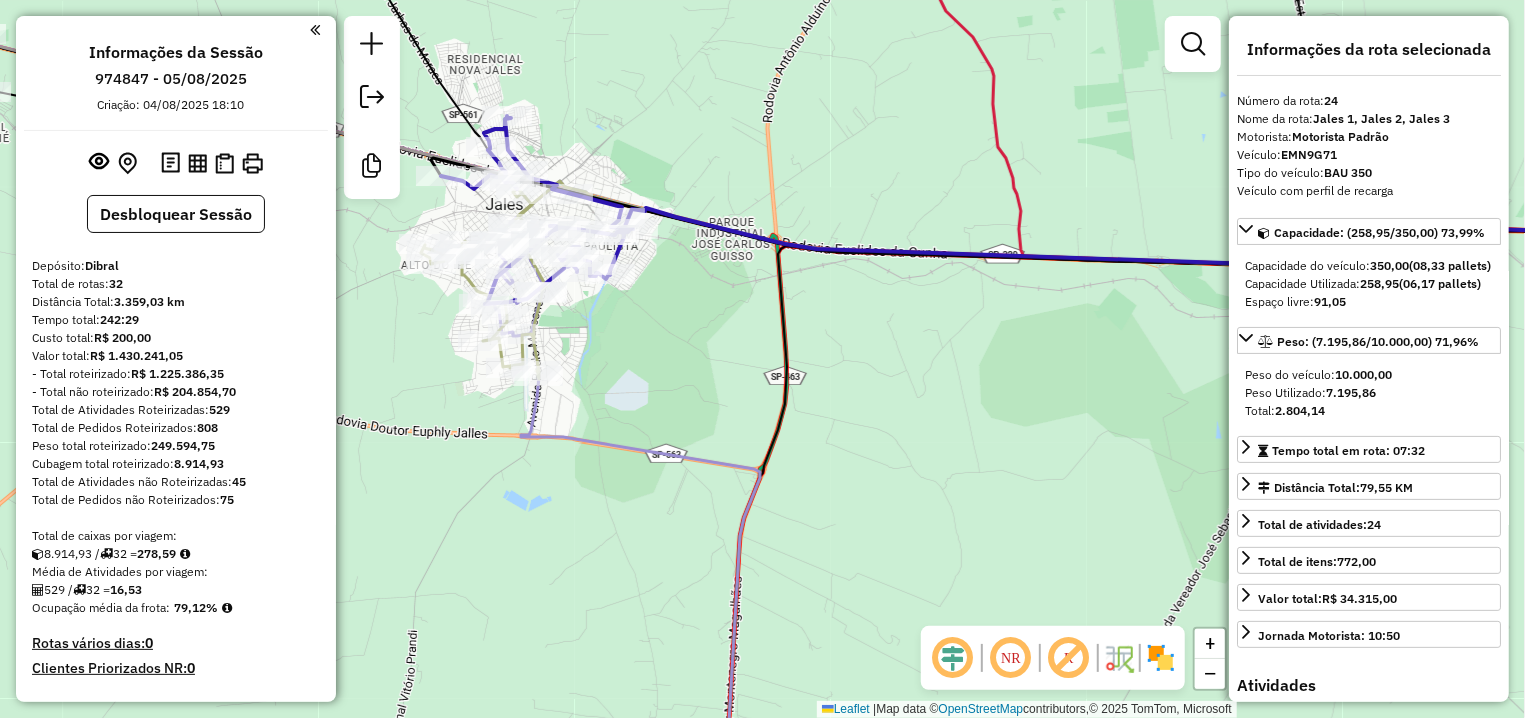 drag, startPoint x: 220, startPoint y: 446, endPoint x: 152, endPoint y: 441, distance: 68.18358 